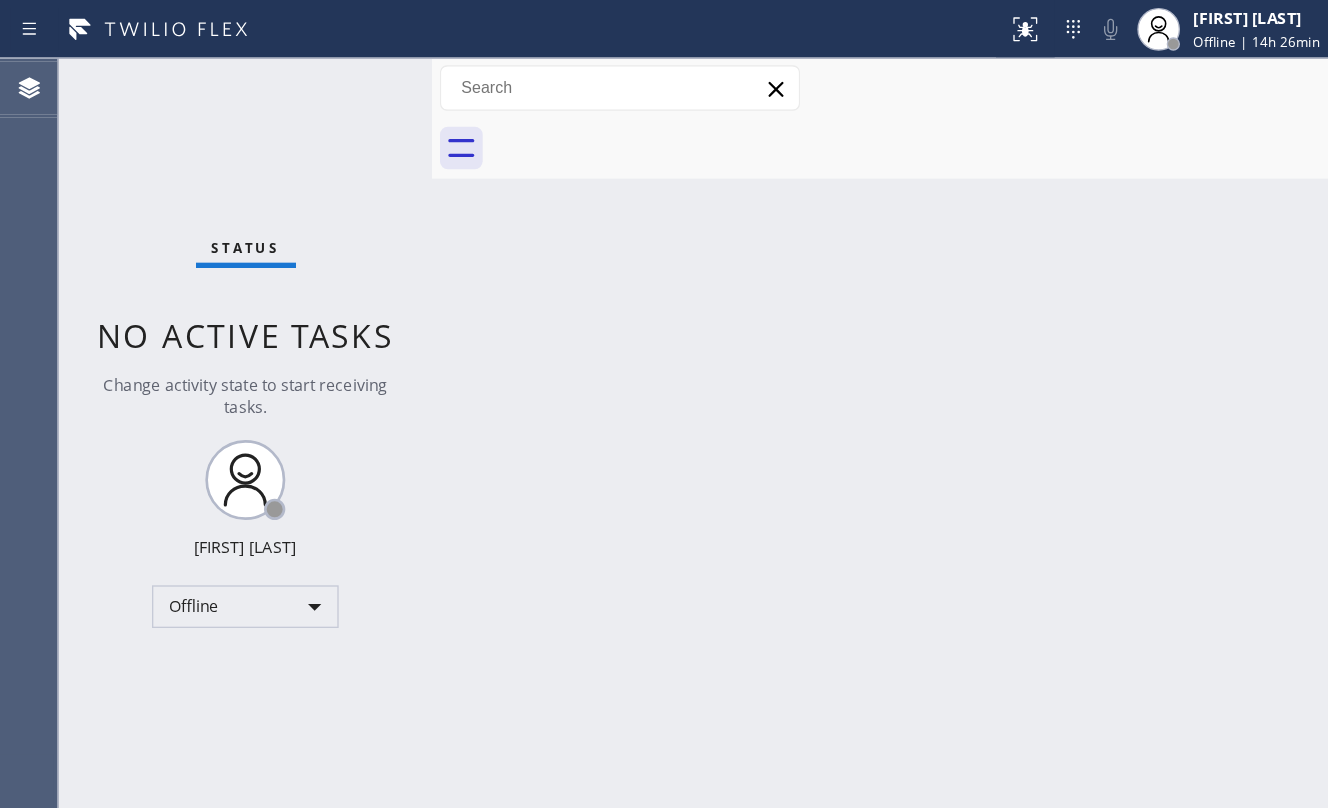 scroll, scrollTop: 0, scrollLeft: 0, axis: both 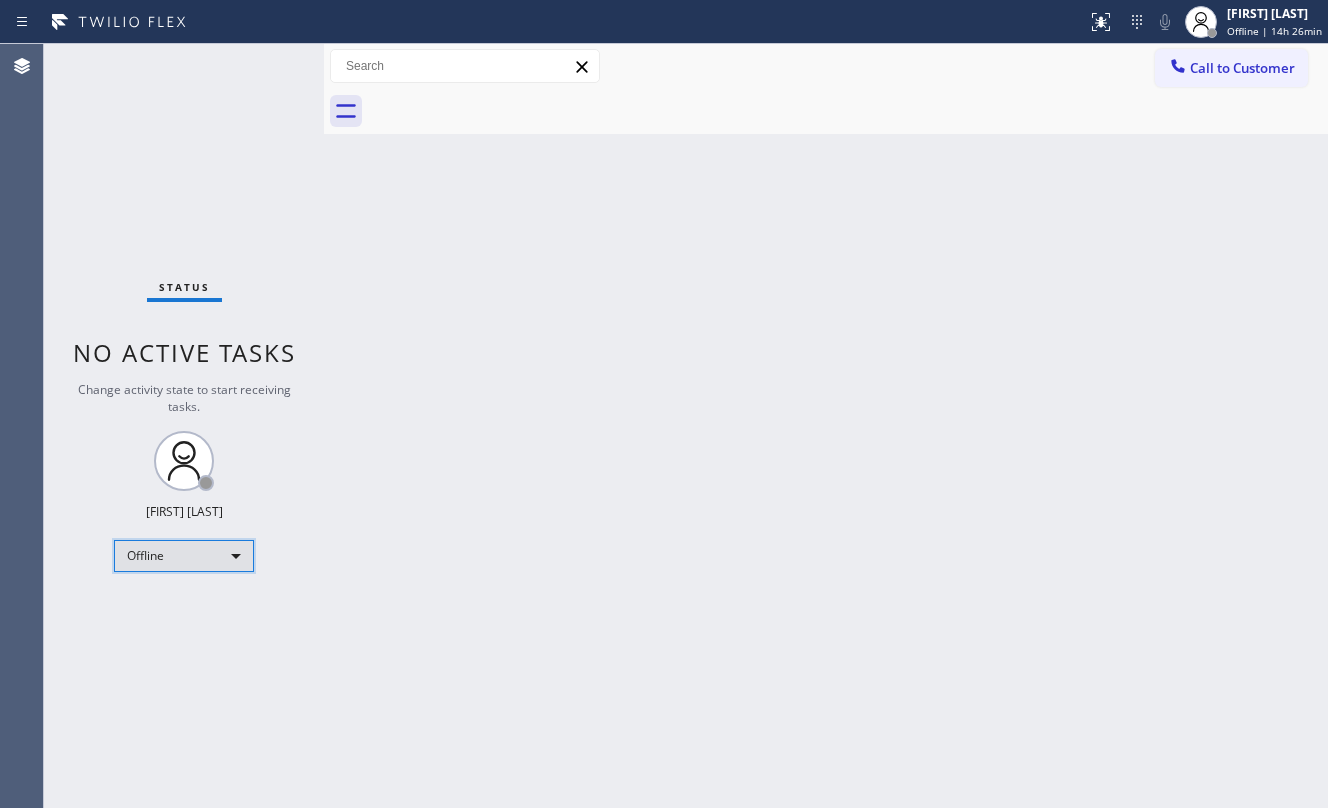 click on "Offline" at bounding box center [184, 556] 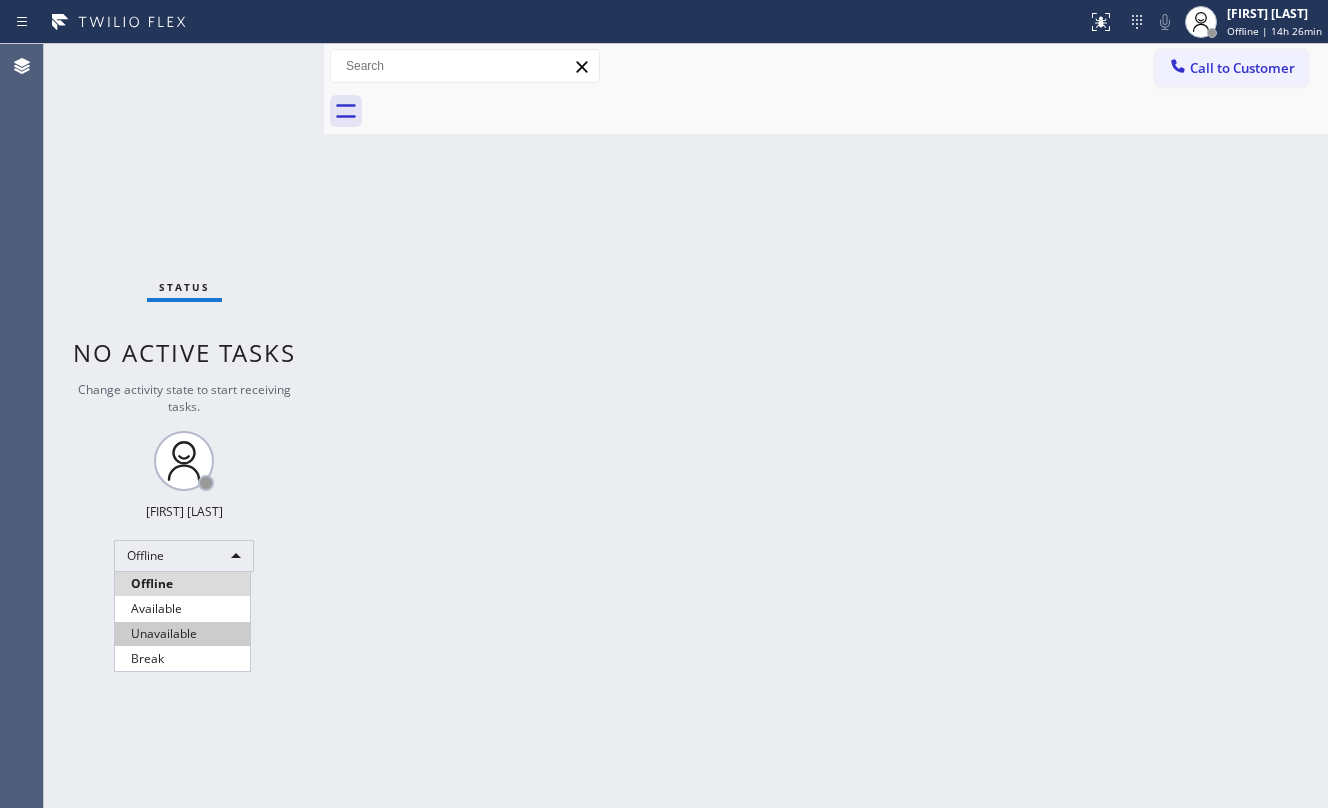 click on "Unavailable" at bounding box center [182, 634] 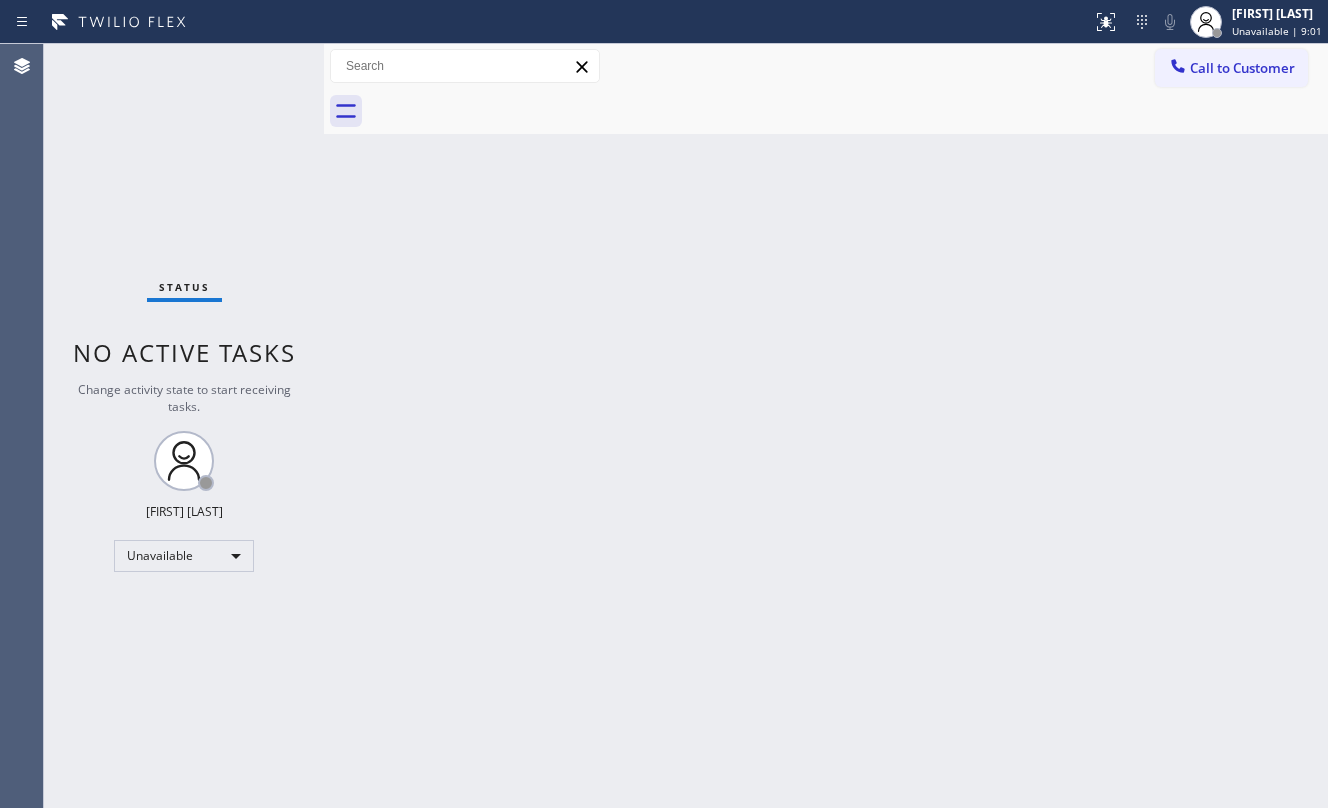 click on "Back to Dashboard Change Sender ID Customers Technicians Select a contact Outbound call Technician Search Technician Your caller id phone number Your caller id phone number Call Technician info Name   Phone none Address none Change Sender ID HVAC +18559994417 5 Star Appliance +18557314952 Appliance Repair +18554611149 Plumbing +18889090120 Air Duct Cleaning +18006865038  Electricians +18005688664 Cancel Change Check personal SMS Reset Change No tabs Call to Customer Outbound call Location Search location Your caller id phone number Customer number Call Outbound call Technician Search Technician Your caller id phone number Your caller id phone number Call" at bounding box center (826, 426) 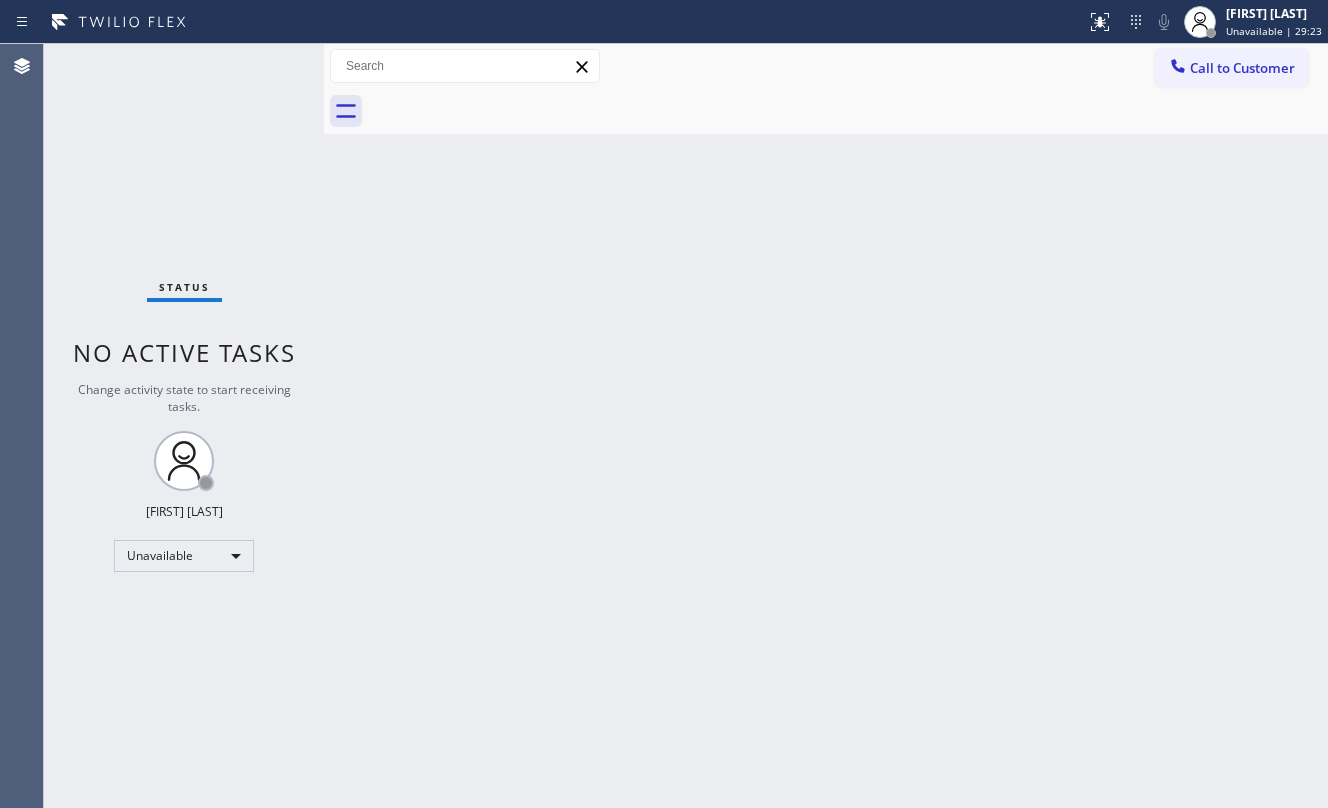 click on "Back to Dashboard Change Sender ID Customers Technicians Select a contact Outbound call Technician Search Technician Your caller id phone number Your caller id phone number Call Technician info Name   Phone none Address none Change Sender ID HVAC +18559994417 5 Star Appliance +18557314952 Appliance Repair +18554611149 Plumbing +18889090120 Air Duct Cleaning +18006865038  Electricians +18005688664 Cancel Change Check personal SMS Reset Change No tabs Call to Customer Outbound call Location Search location Your caller id phone number Customer number Call Outbound call Technician Search Technician Your caller id phone number Your caller id phone number Call" at bounding box center [826, 426] 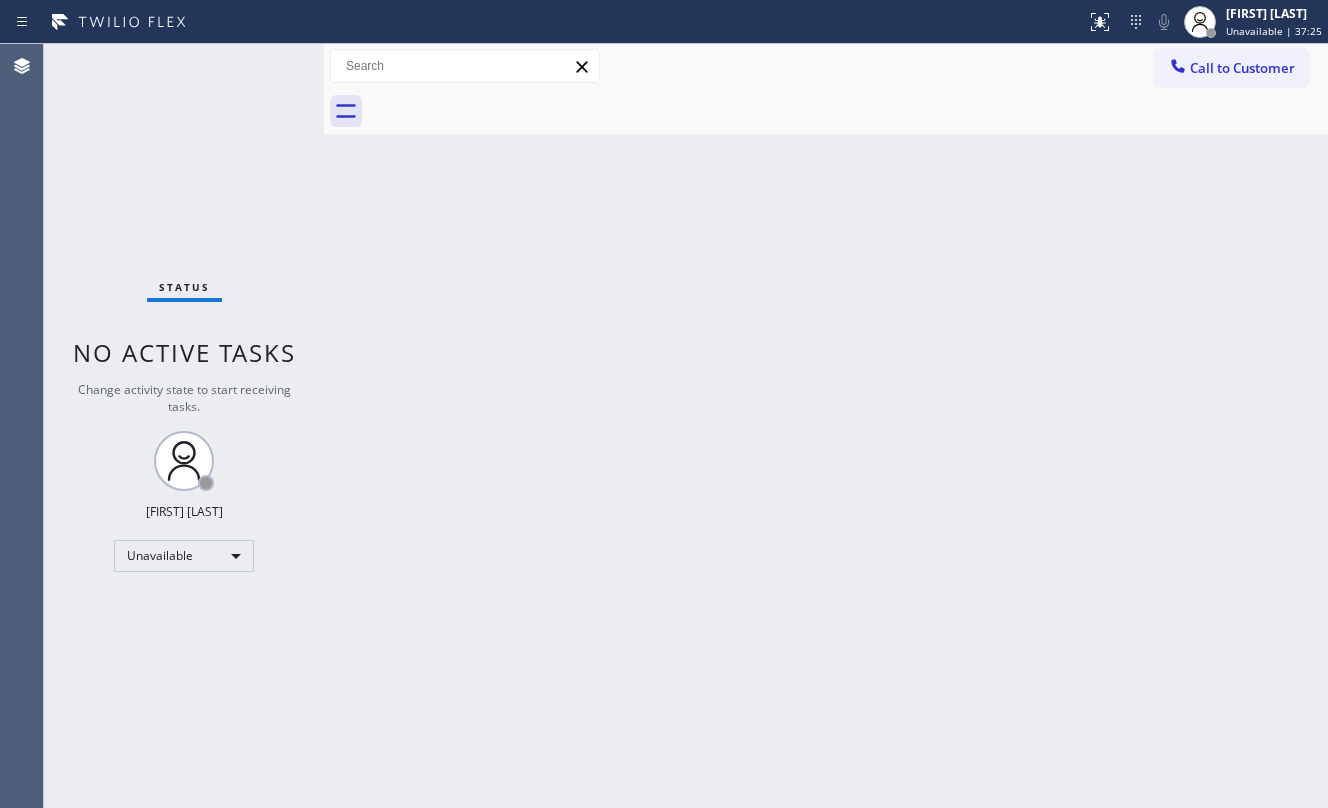 click on "Back to Dashboard Change Sender ID Customers Technicians Select a contact Outbound call Technician Search Technician Your caller id phone number Your caller id phone number Call Technician info Name   Phone none Address none Change Sender ID HVAC +18559994417 5 Star Appliance +18557314952 Appliance Repair +18554611149 Plumbing +18889090120 Air Duct Cleaning +18006865038  Electricians +18005688664 Cancel Change Check personal SMS Reset Change No tabs Call to Customer Outbound call Location Search location Your caller id phone number Customer number Call Outbound call Technician Search Technician Your caller id phone number Your caller id phone number Call" at bounding box center [826, 426] 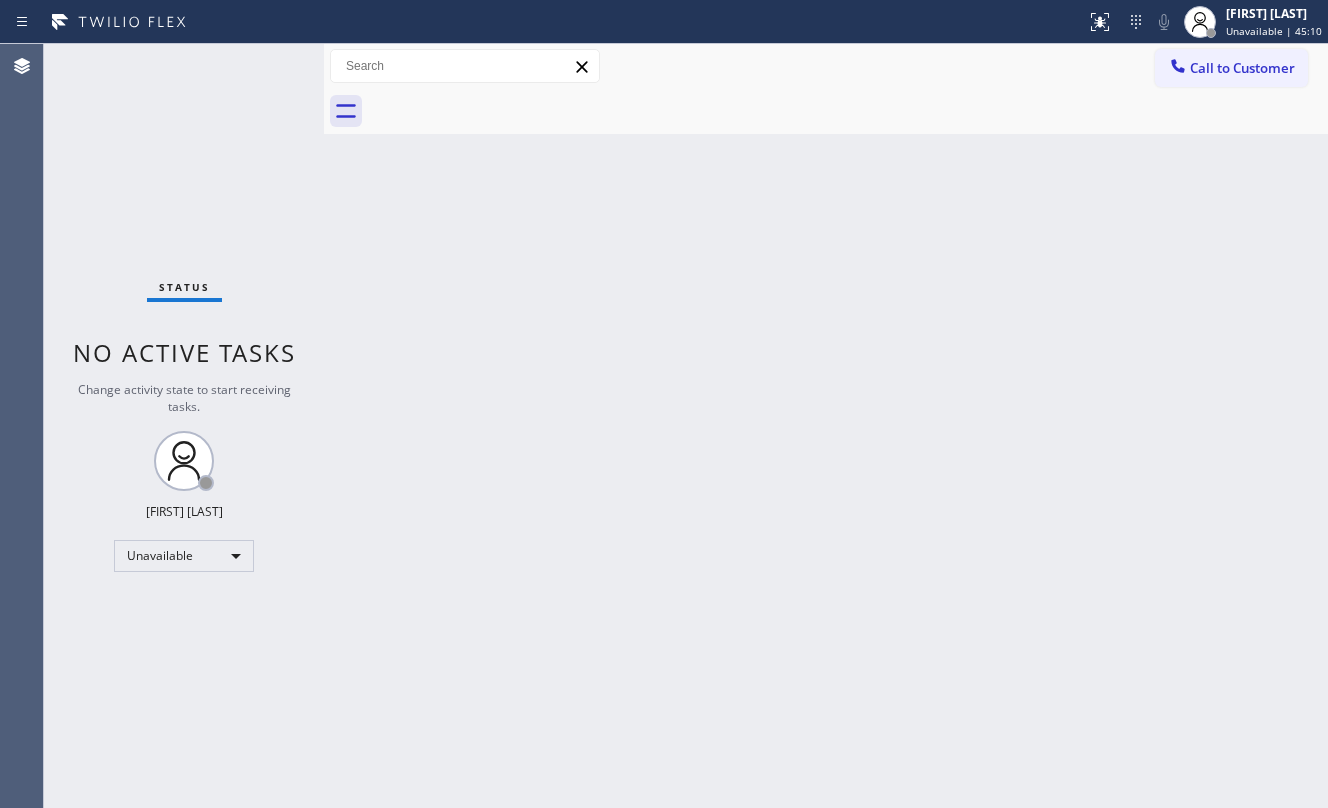 drag, startPoint x: 473, startPoint y: 453, endPoint x: 516, endPoint y: 432, distance: 47.853943 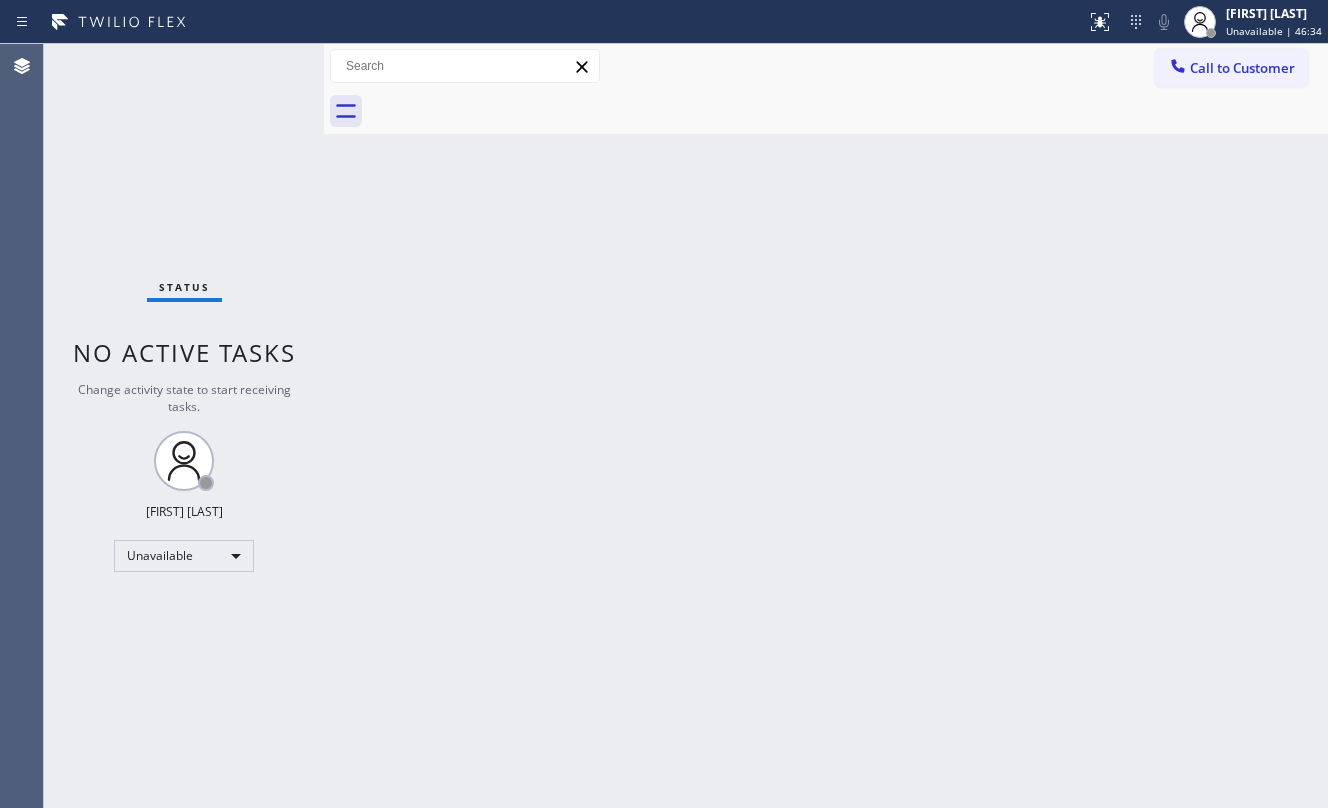 click on "Back to Dashboard Change Sender ID Customers Technicians Select a contact Outbound call Technician Search Technician Your caller id phone number Your caller id phone number Call Technician info Name   Phone none Address none Change Sender ID HVAC +18559994417 5 Star Appliance +18557314952 Appliance Repair +18554611149 Plumbing +18889090120 Air Duct Cleaning +18006865038  Electricians +18005688664 Cancel Change Check personal SMS Reset Change No tabs Call to Customer Outbound call Location Search location Your caller id phone number Customer number Call Outbound call Technician Search Technician Your caller id phone number Your caller id phone number Call" at bounding box center [826, 426] 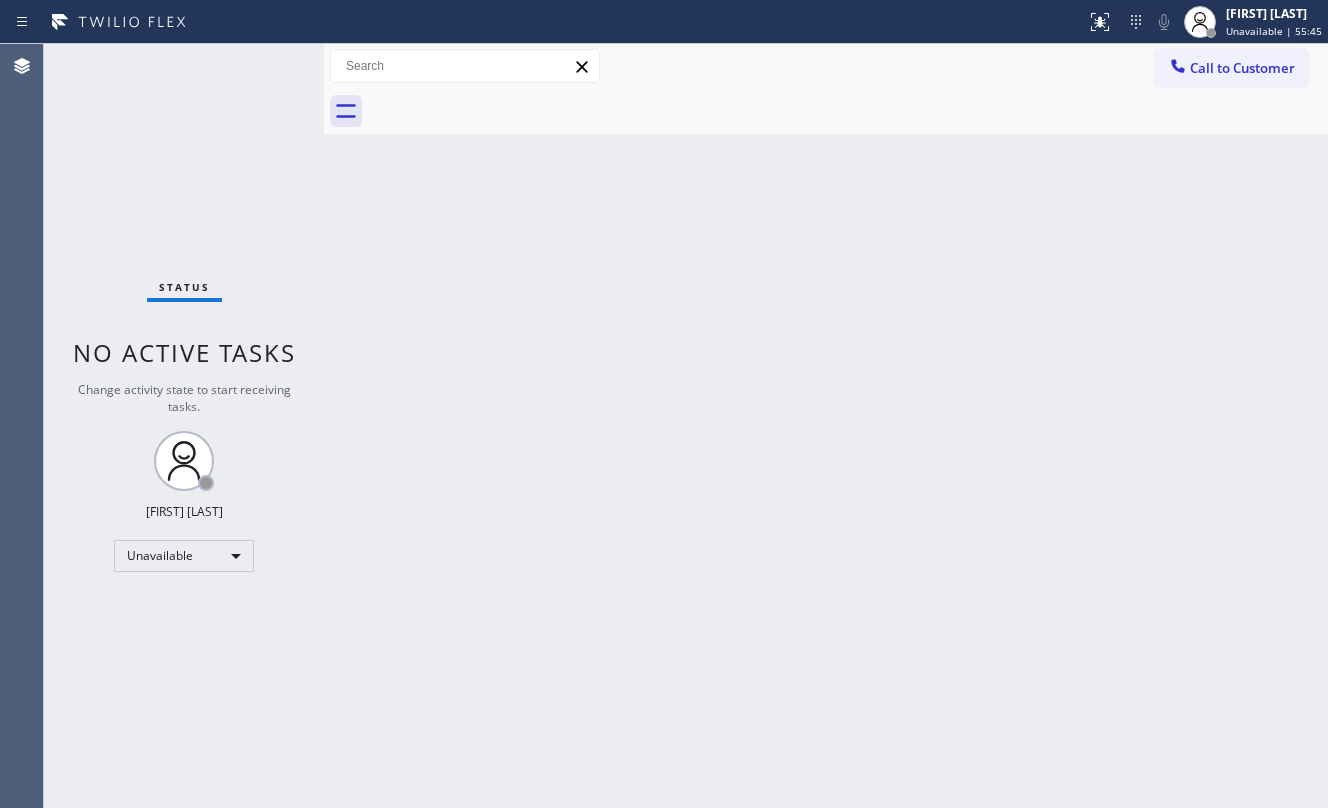 click on "Back to Dashboard Change Sender ID Customers Technicians Select a contact Outbound call Technician Search Technician Your caller id phone number Your caller id phone number Call Technician info Name   Phone none Address none Change Sender ID HVAC +18559994417 5 Star Appliance +18557314952 Appliance Repair +18554611149 Plumbing +18889090120 Air Duct Cleaning +18006865038  Electricians +18005688664 Cancel Change Check personal SMS Reset Change No tabs Call to Customer Outbound call Location Search location Your caller id phone number Customer number Call Outbound call Technician Search Technician Your caller id phone number Your caller id phone number Call" at bounding box center (826, 426) 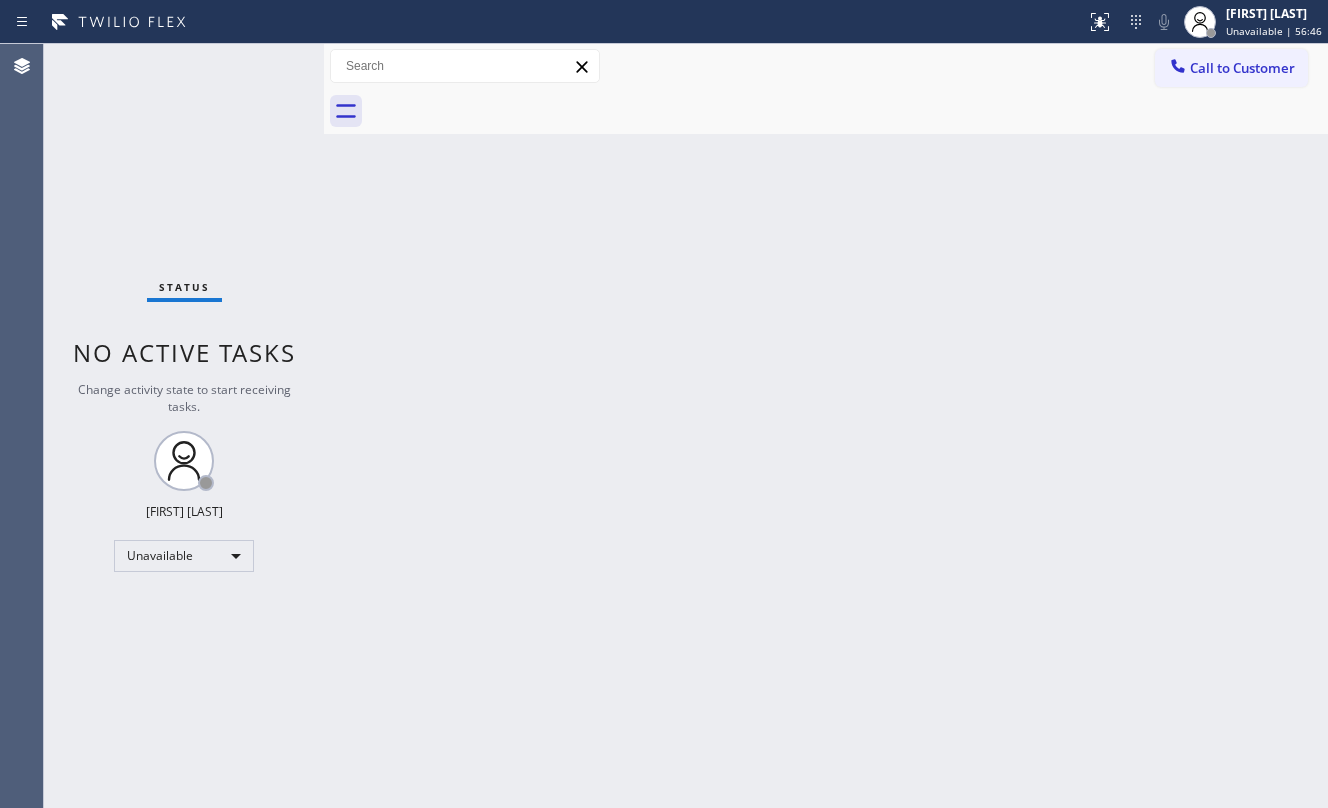 click on "Back to Dashboard Change Sender ID Customers Technicians Select a contact Outbound call Technician Search Technician Your caller id phone number Your caller id phone number Call Technician info Name   Phone none Address none Change Sender ID HVAC +18559994417 5 Star Appliance +18557314952 Appliance Repair +18554611149 Plumbing +18889090120 Air Duct Cleaning +18006865038  Electricians +18005688664 Cancel Change Check personal SMS Reset Change No tabs Call to Customer Outbound call Location Search location Your caller id phone number Customer number Call Outbound call Technician Search Technician Your caller id phone number Your caller id phone number Call" at bounding box center [826, 426] 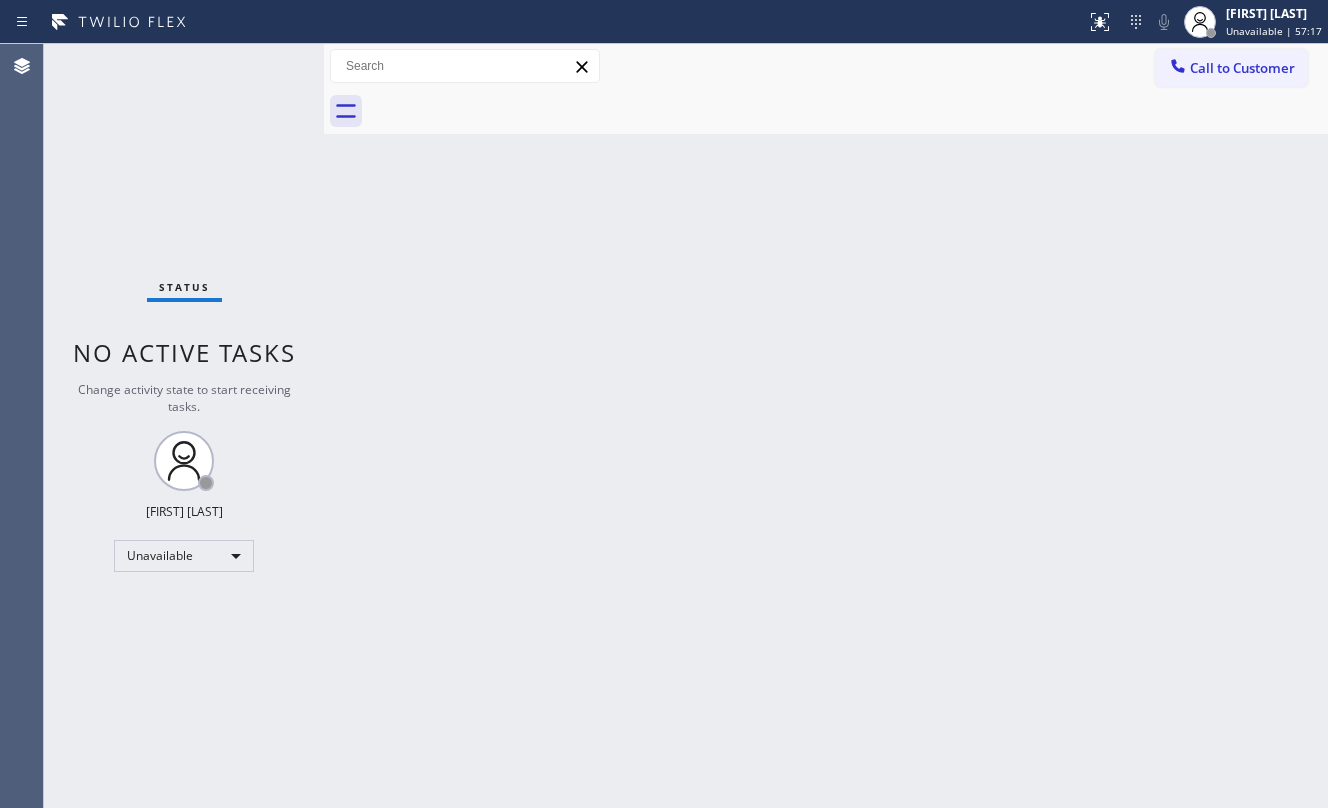 drag, startPoint x: 1061, startPoint y: 148, endPoint x: 1066, endPoint y: 137, distance: 12.083046 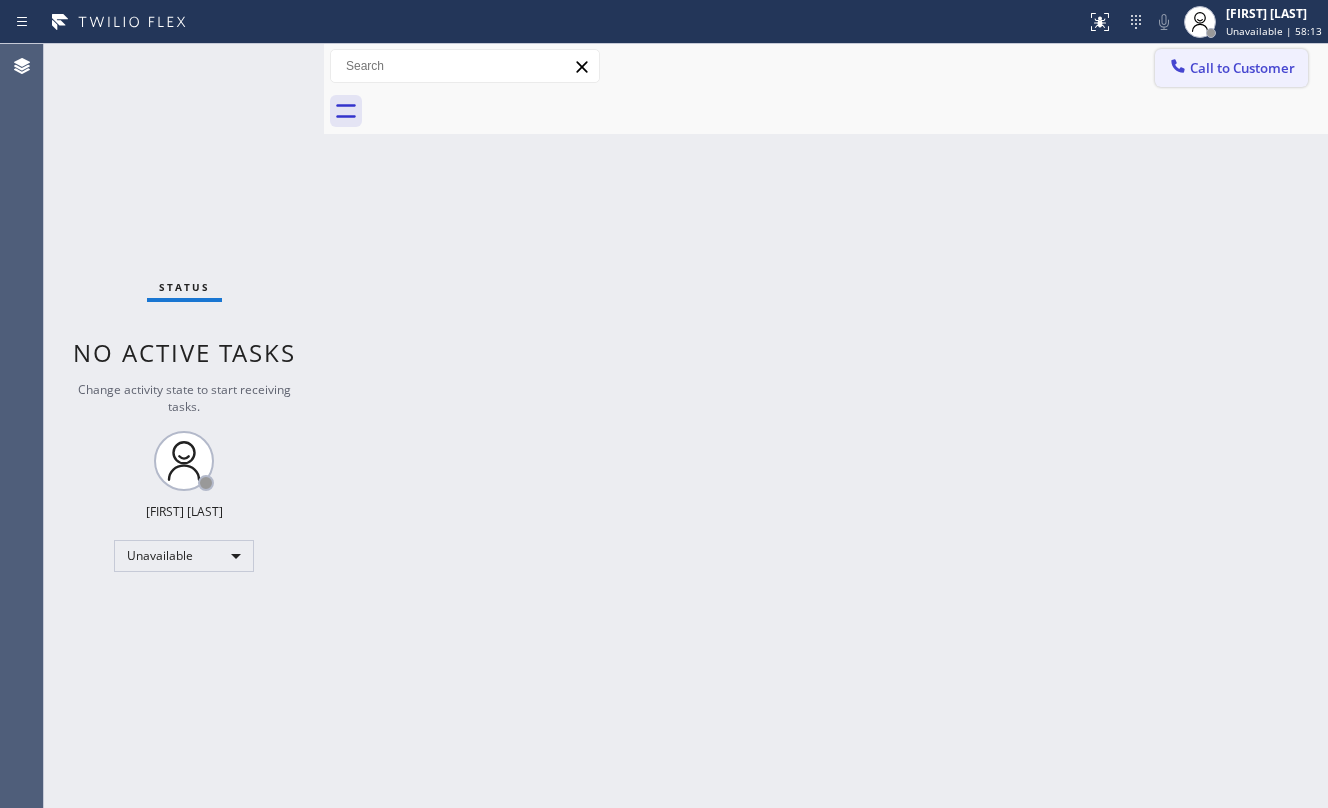 click on "Call to Customer" at bounding box center (1231, 68) 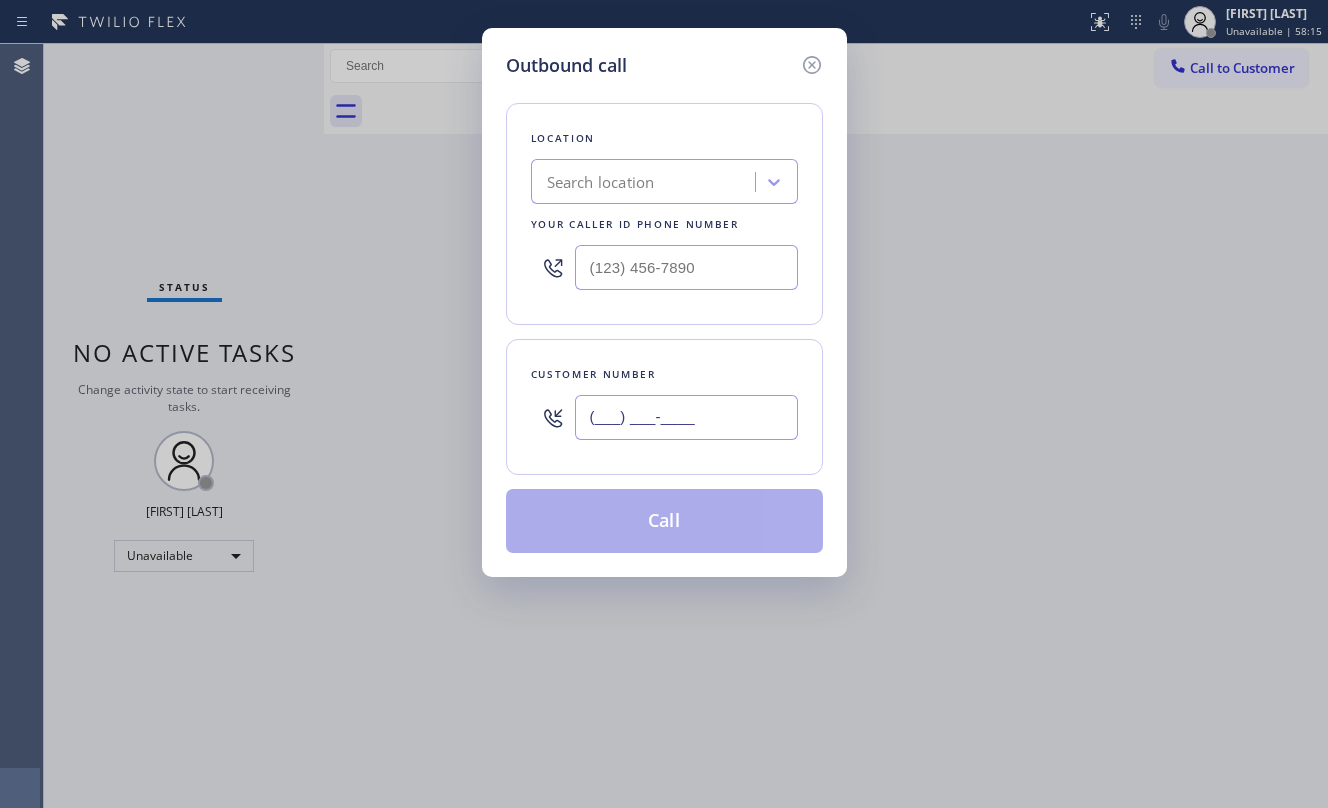 click on "(___) ___-____" at bounding box center [686, 417] 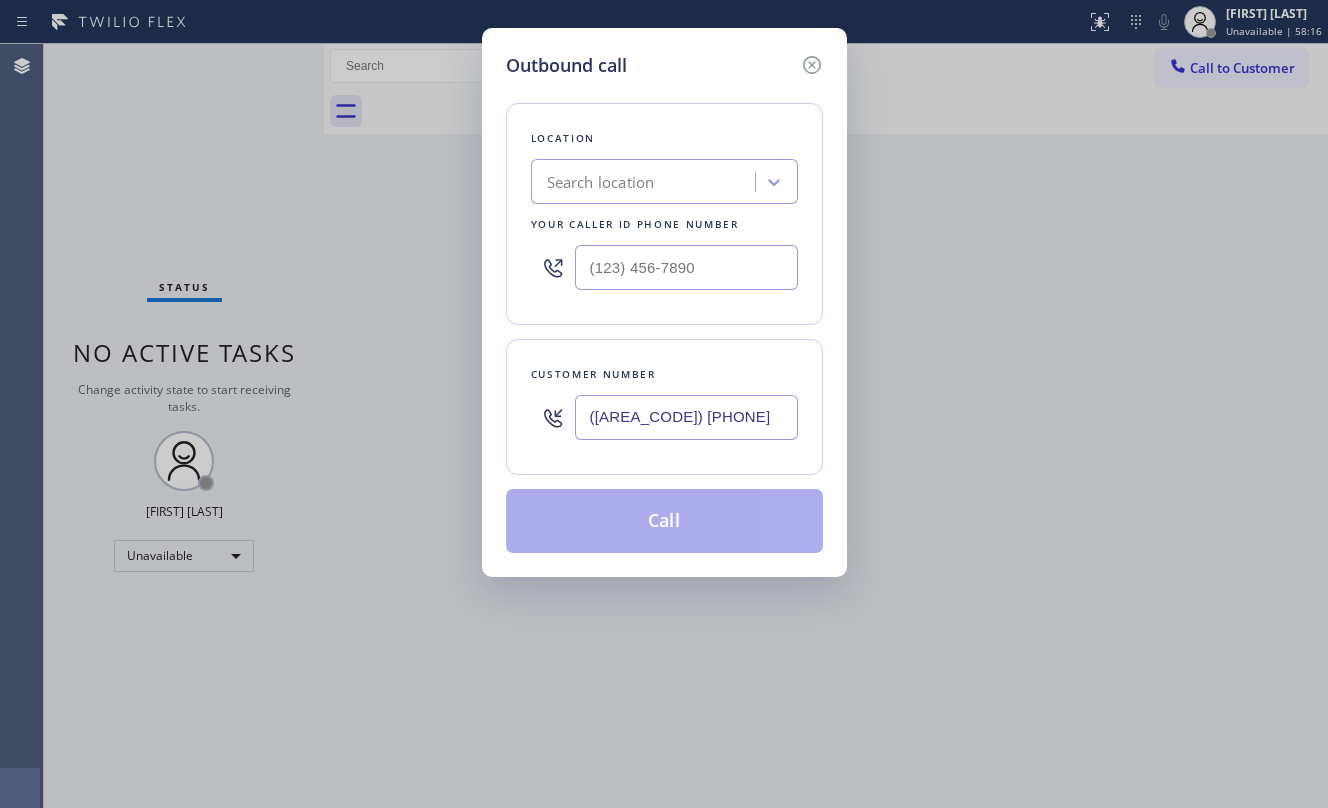 type on "([AREA_CODE]) [PHONE]" 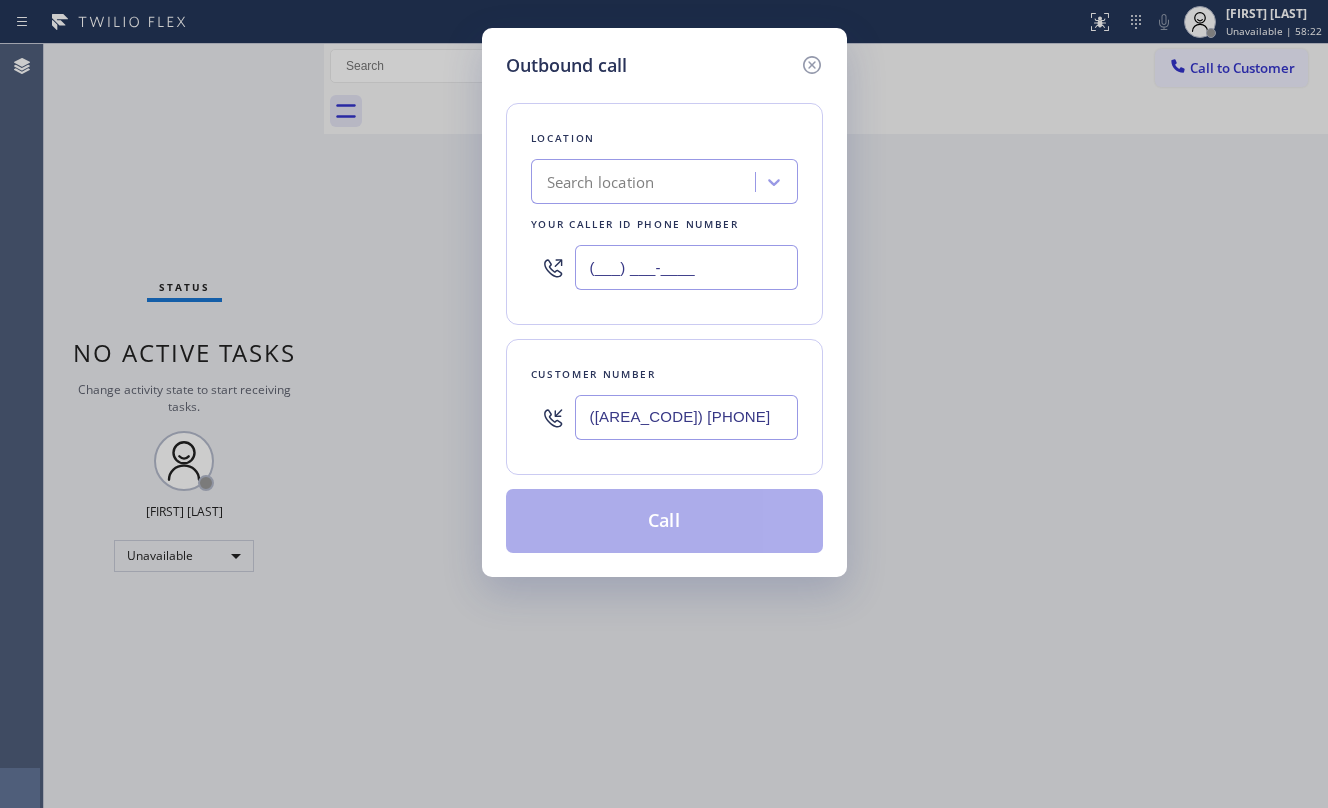 click on "(___) ___-____" at bounding box center (686, 267) 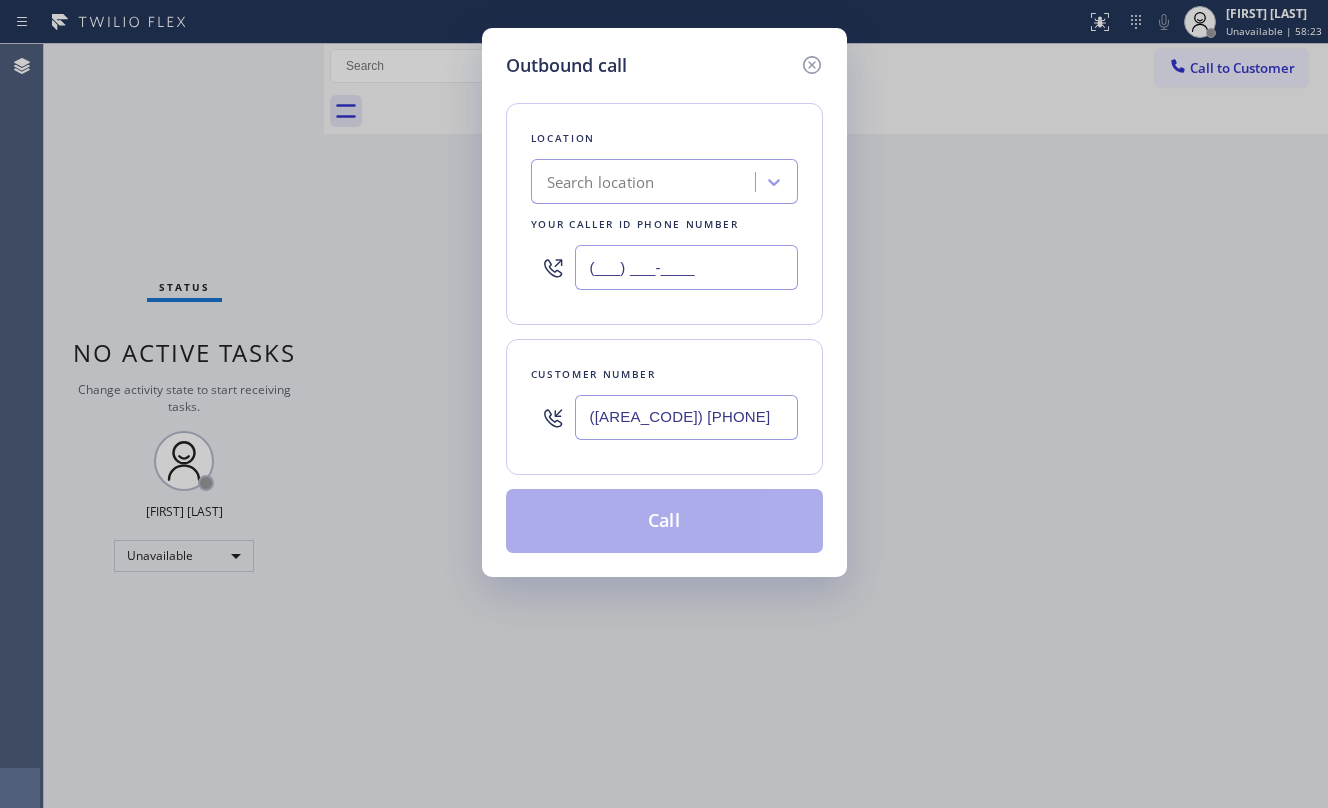 paste on "[PHONE]" 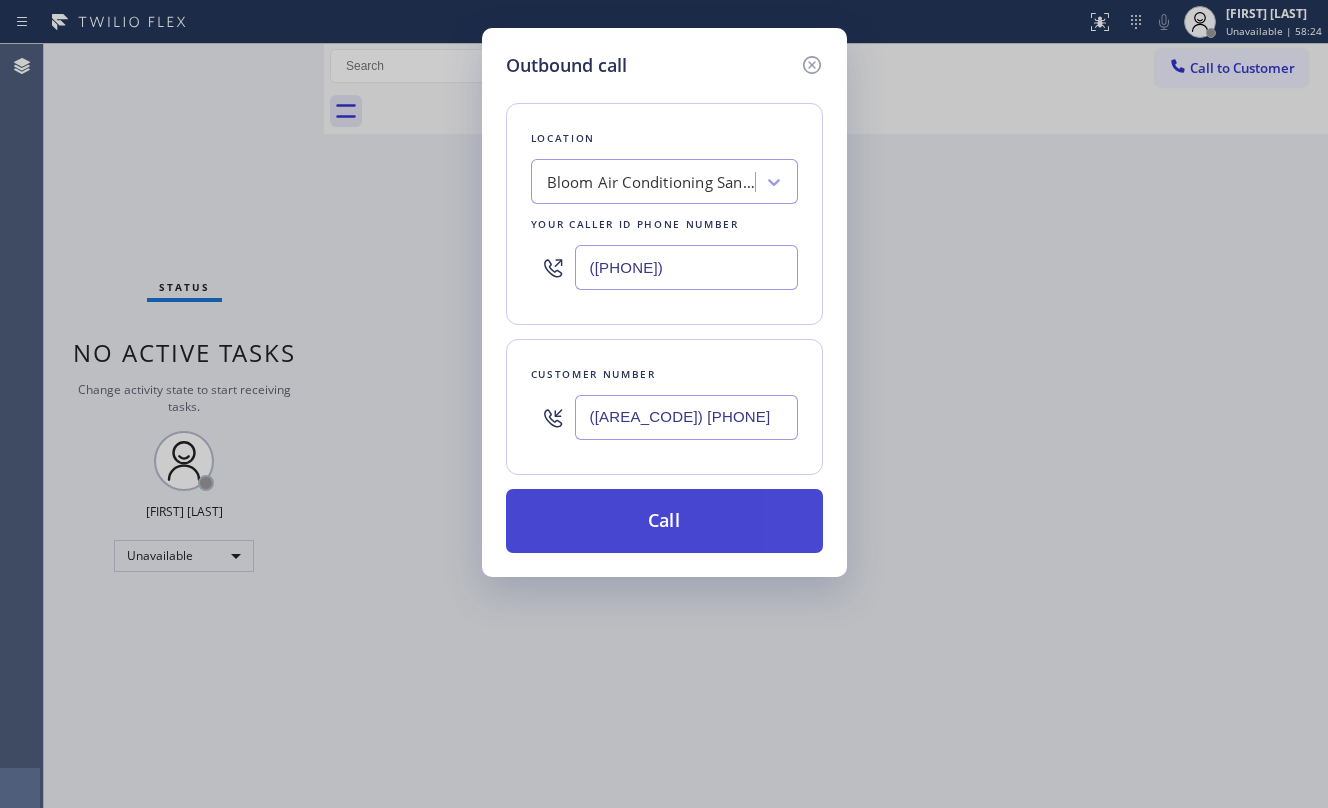 type on "([PHONE])" 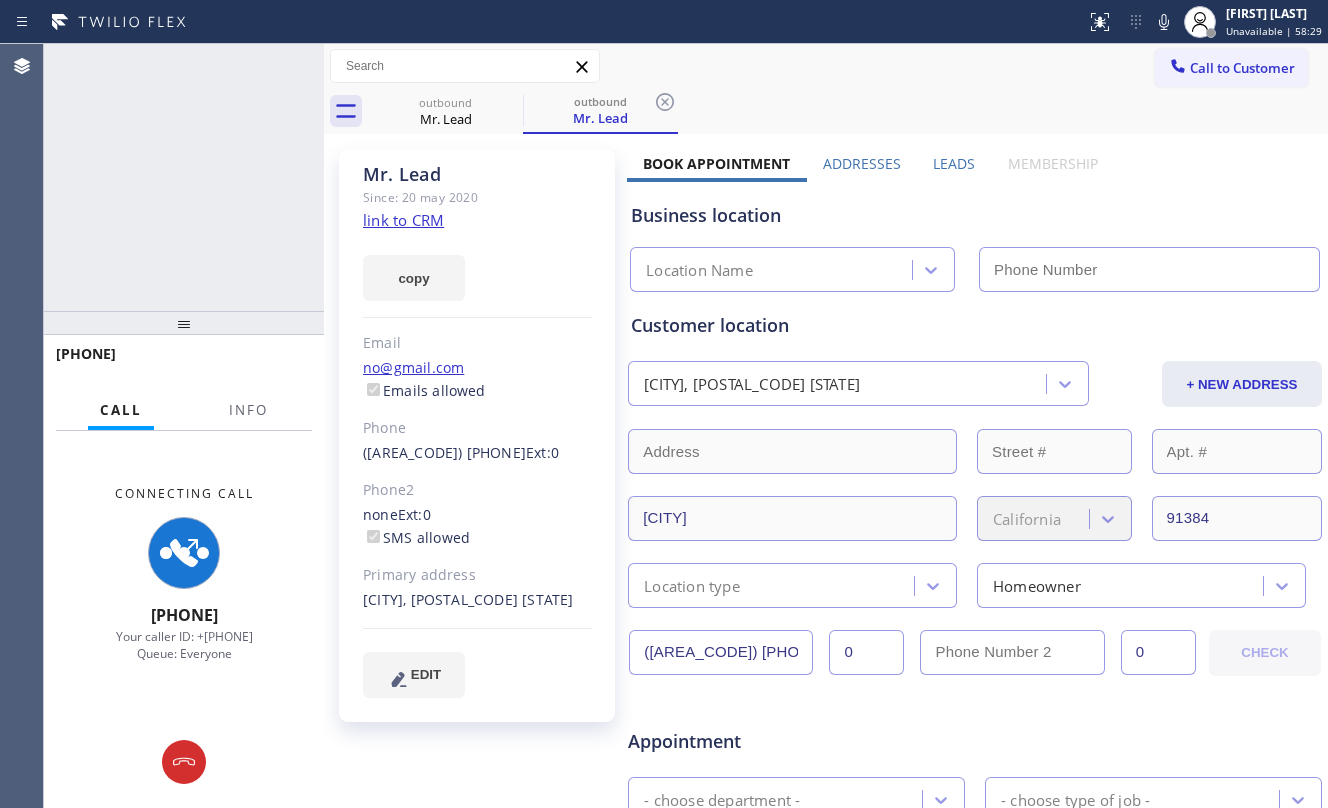 type on "([PHONE])" 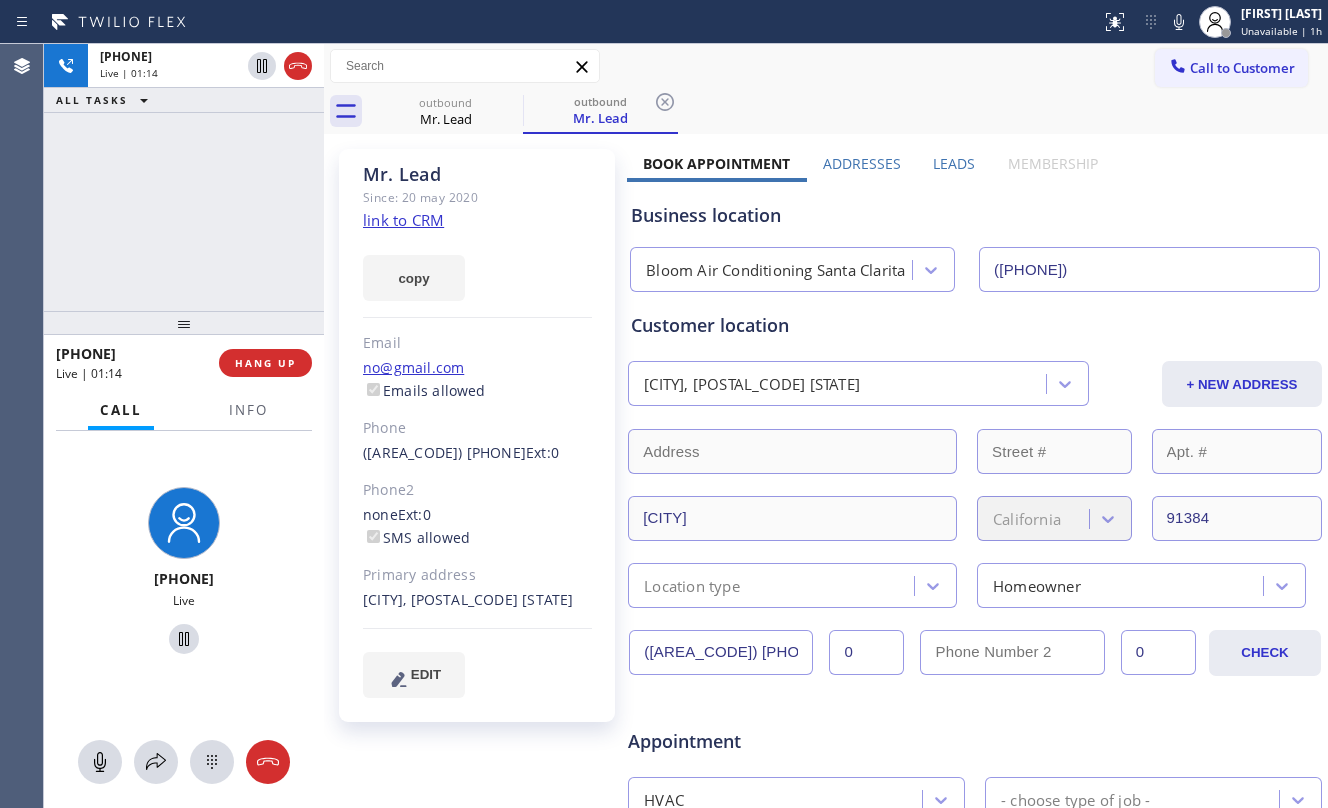 drag, startPoint x: 209, startPoint y: 122, endPoint x: 265, endPoint y: 469, distance: 351.4897 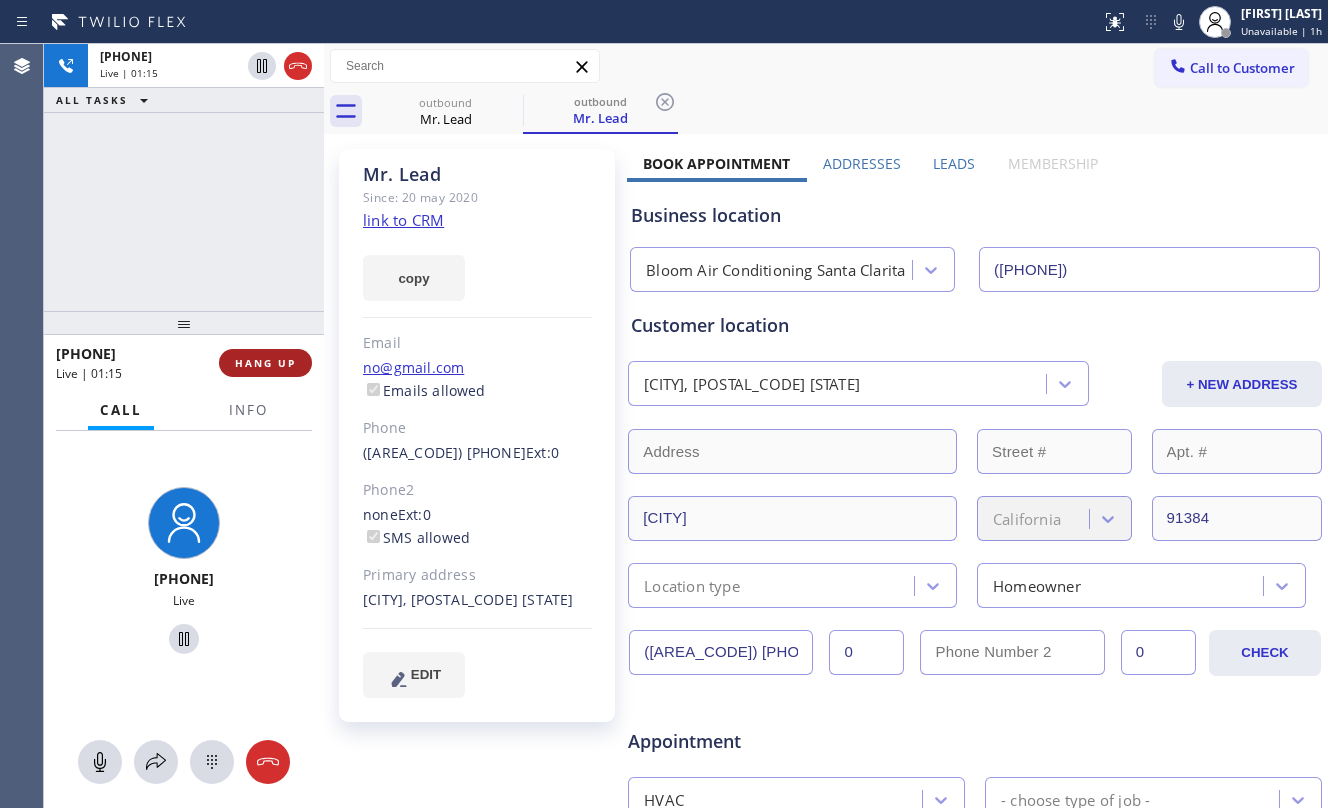 click on "HANG UP" at bounding box center (265, 363) 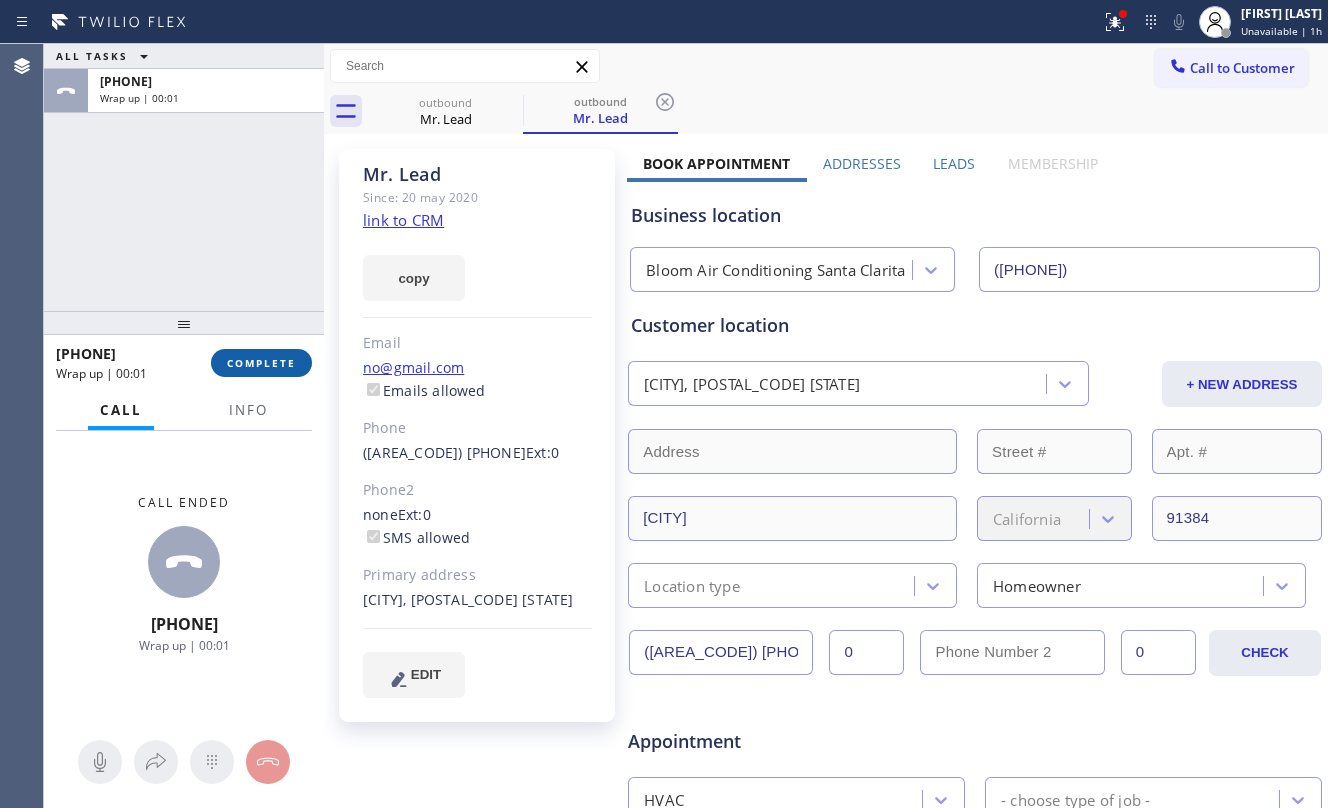click on "COMPLETE" at bounding box center (261, 363) 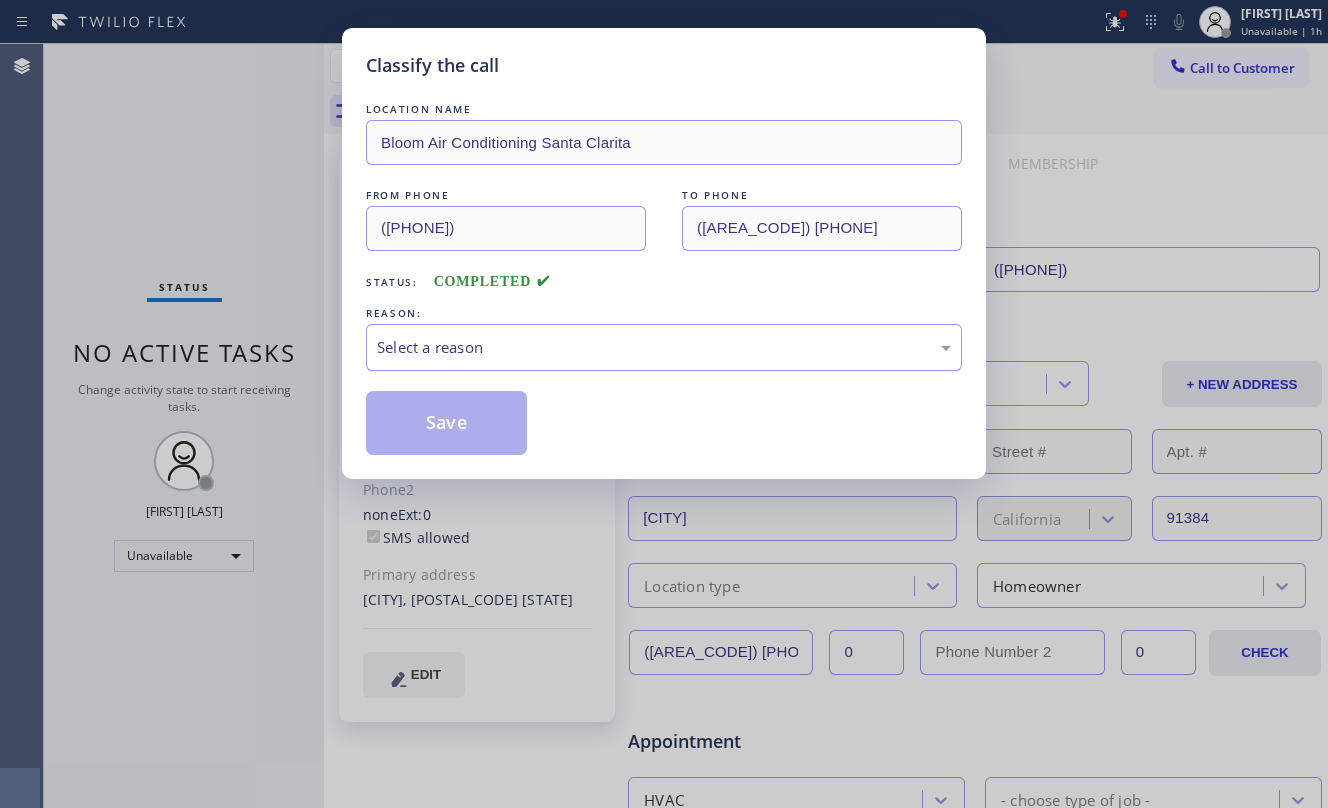 click on "Select a reason" at bounding box center [664, 347] 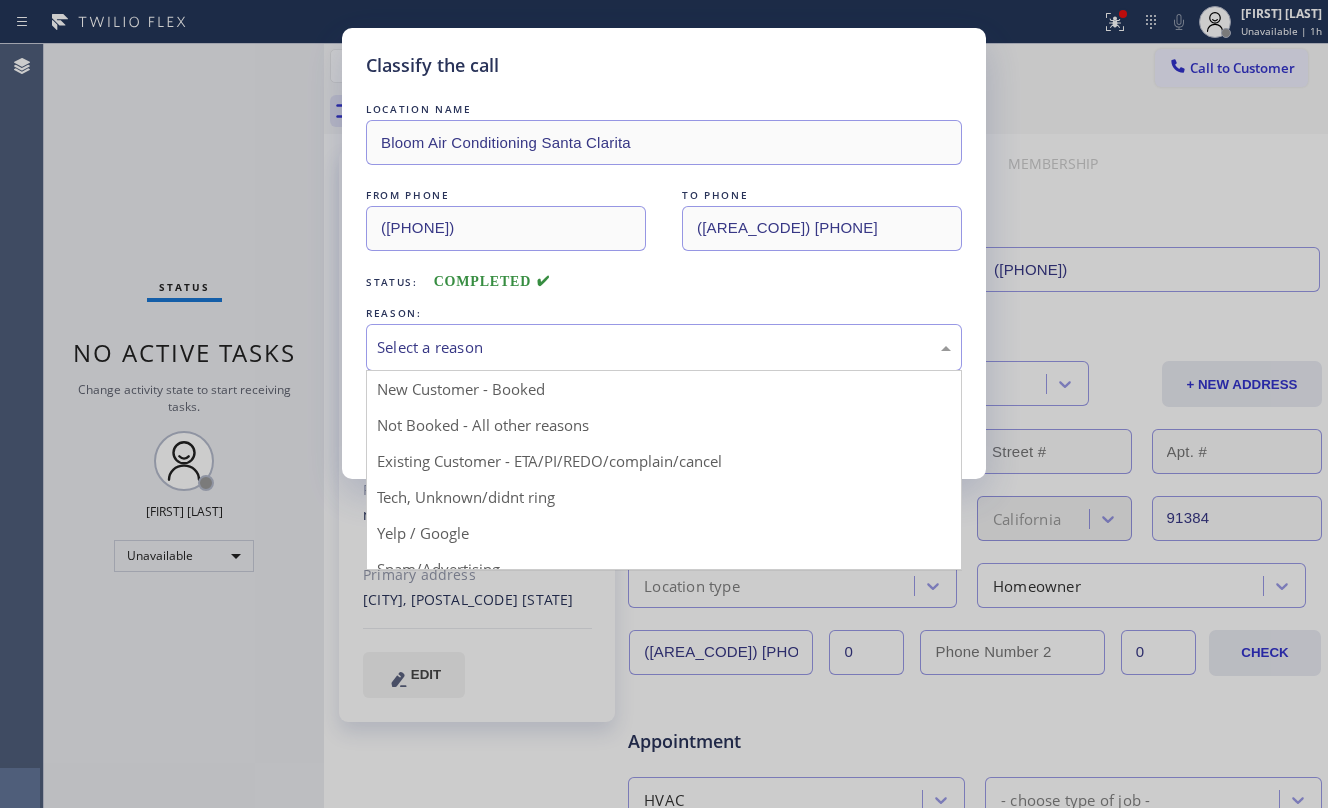 drag, startPoint x: 582, startPoint y: 457, endPoint x: 592, endPoint y: 442, distance: 18.027756 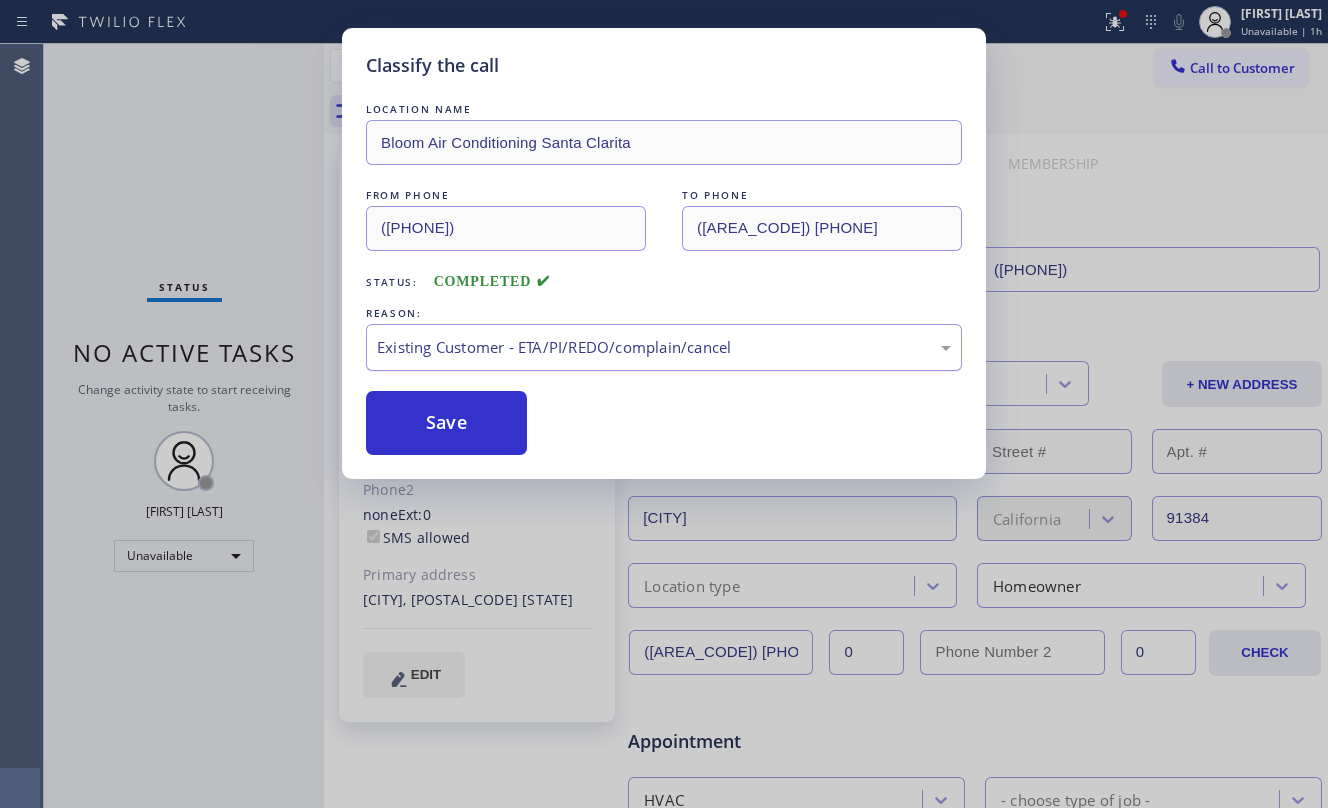 click on "Existing Customer - ETA/PI/REDO/complain/cancel" at bounding box center (664, 347) 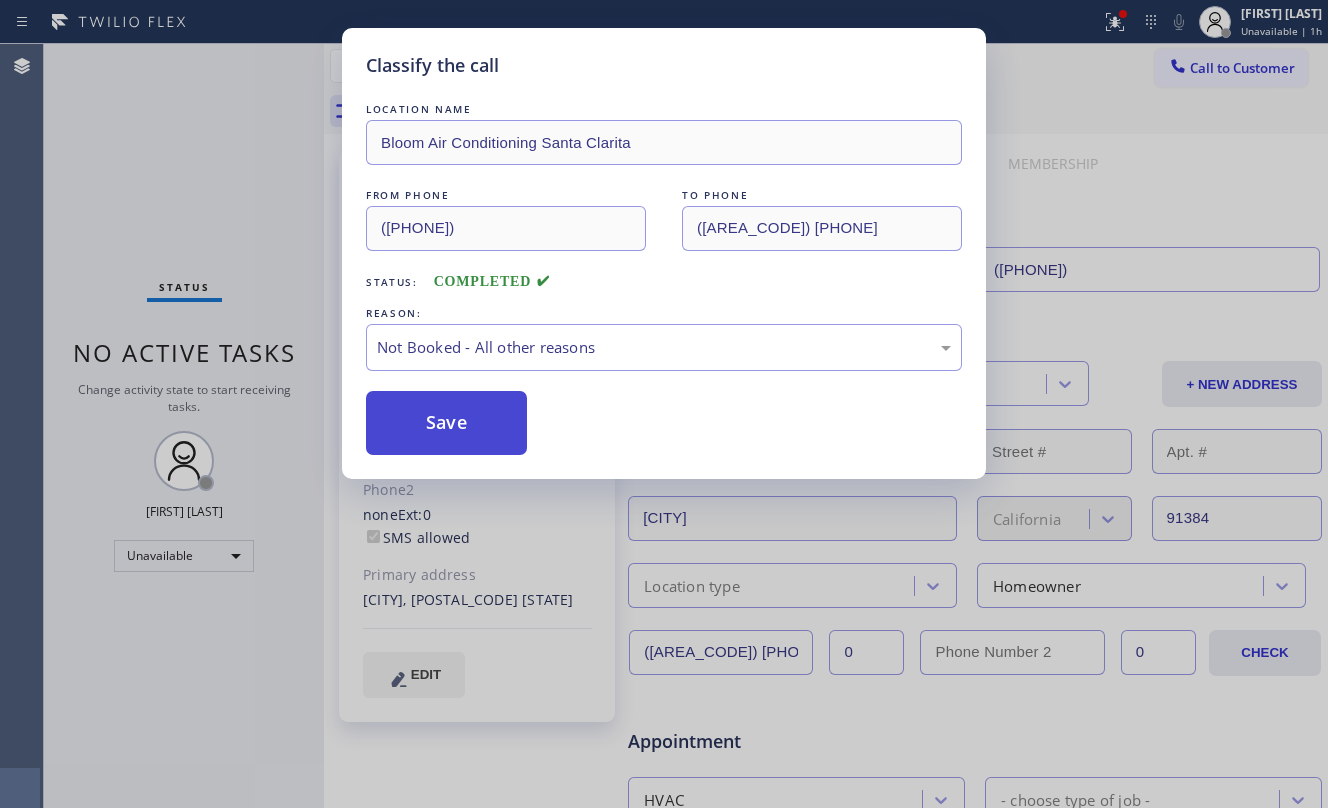 click on "Save" at bounding box center (446, 423) 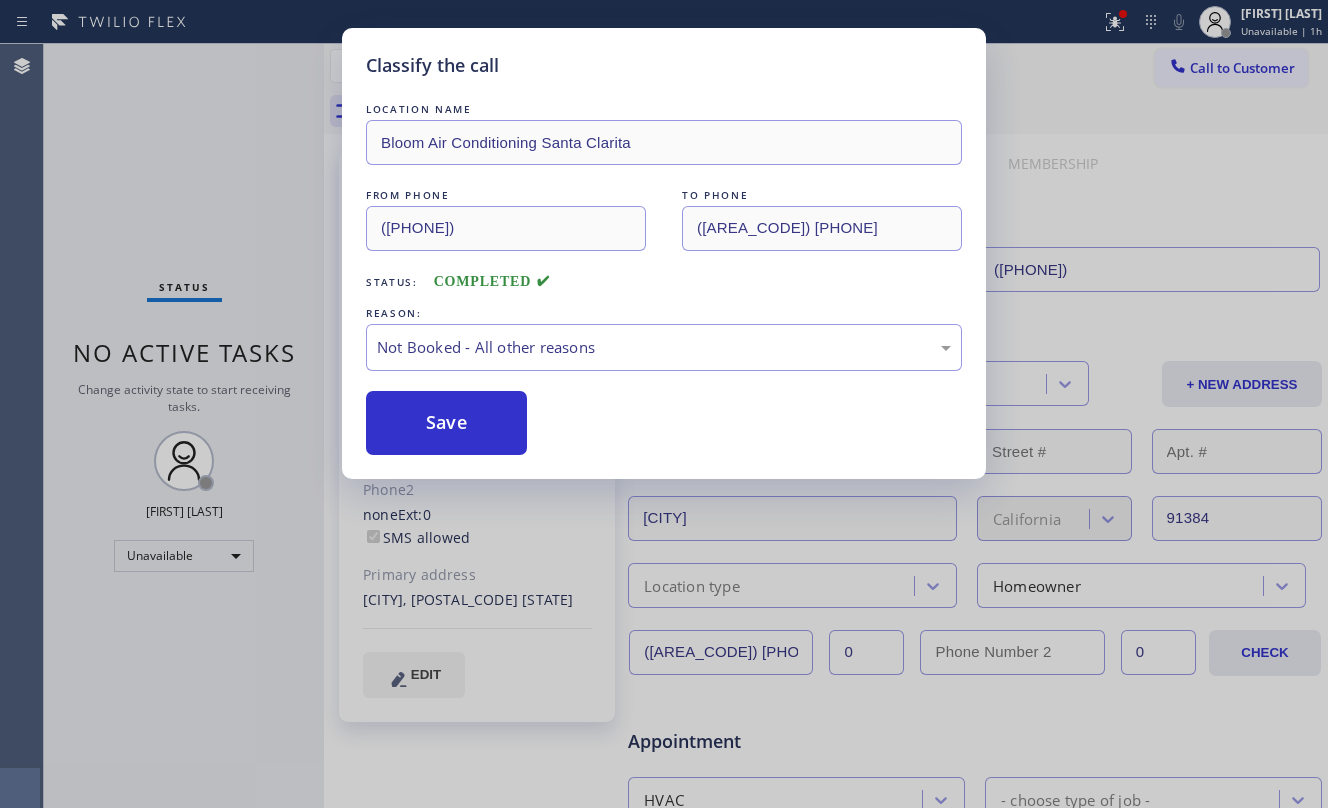 click on "Back to Dashboard Change Sender ID Customers Technicians Select a contact Outbound call Location Search location Your caller id phone number Customer number Call Customer info Name Phone none Address none Change Sender ID HVAC +18559994417 5 Star Appliance +18557314952 Appliance Repair +18554611149 Plumbing +18889090120 Air Duct Cleaning +18006865038 Electricians +18005688664 Cancel Change Check personal SMS Reset Change Outbound Mr. Lead outbound Mr. Lead Call to Customer Outbound call Location Bloom Air Conditioning [CITY] Your caller id phone number [PHONE] Customer number Call Outbound call Technician Search Technician Your caller id phone number Your caller id phone number Call outbound Mr. Lead outbound Mr. Lead Mr. Lead Since: 20 may [YEAR] link to CRM copy Email [EMAIL] Emails allowed Phone [PHONE] Ext: 0 Phone2 none Ext: 0 SMS allowed Primary address [CITY], [POSTAL_CODE] CA EDIT Outbound call Location Bloom Air Conditioning [CITY] Your caller id phone number 0" at bounding box center (826, 426) 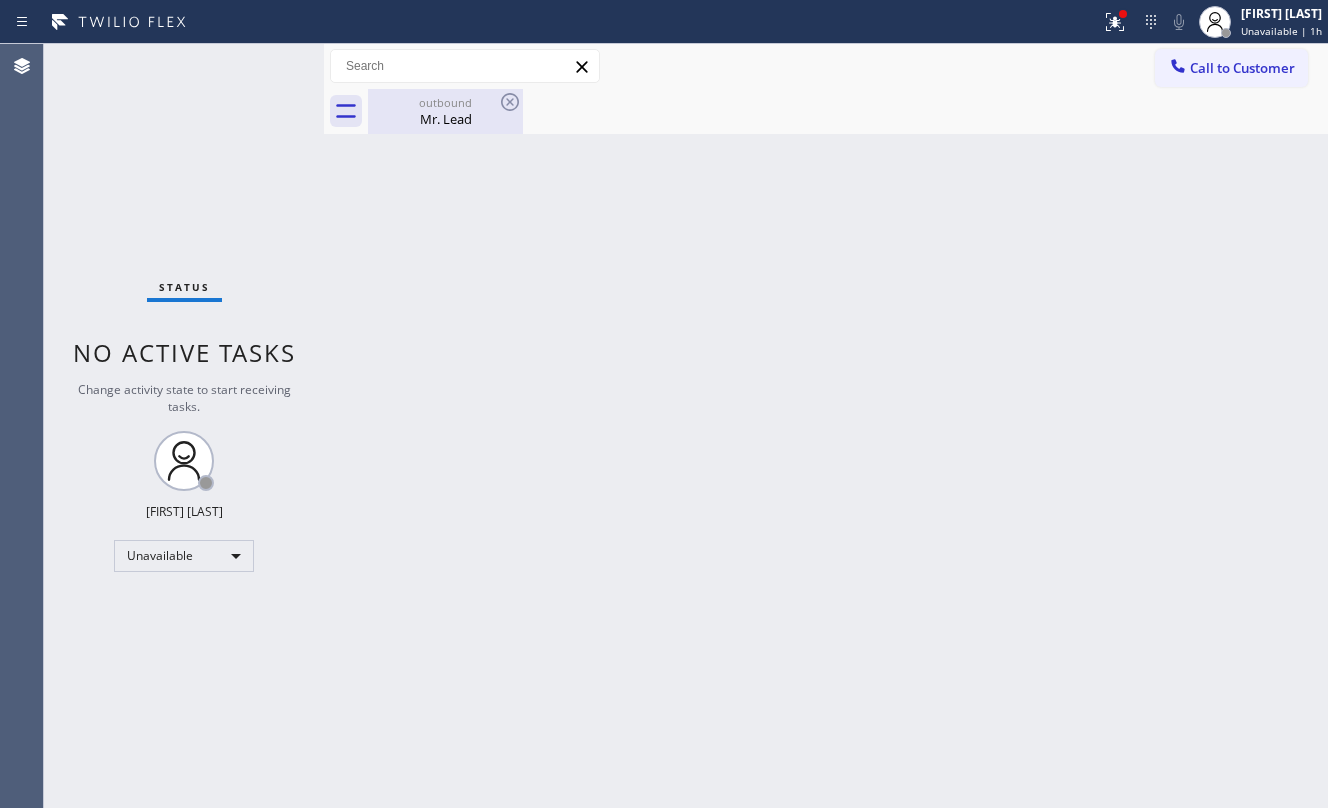 click on "Mr. Lead" at bounding box center [445, 119] 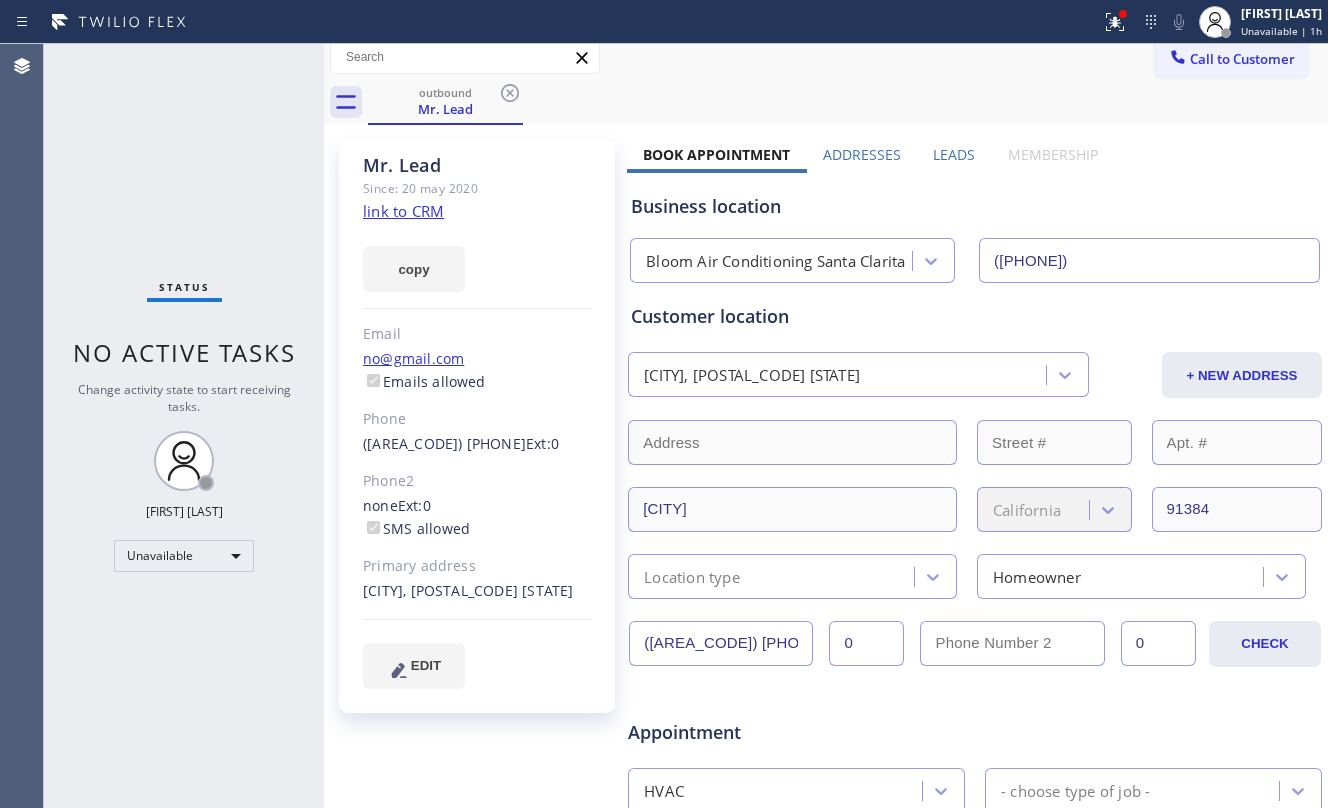 scroll, scrollTop: 0, scrollLeft: 0, axis: both 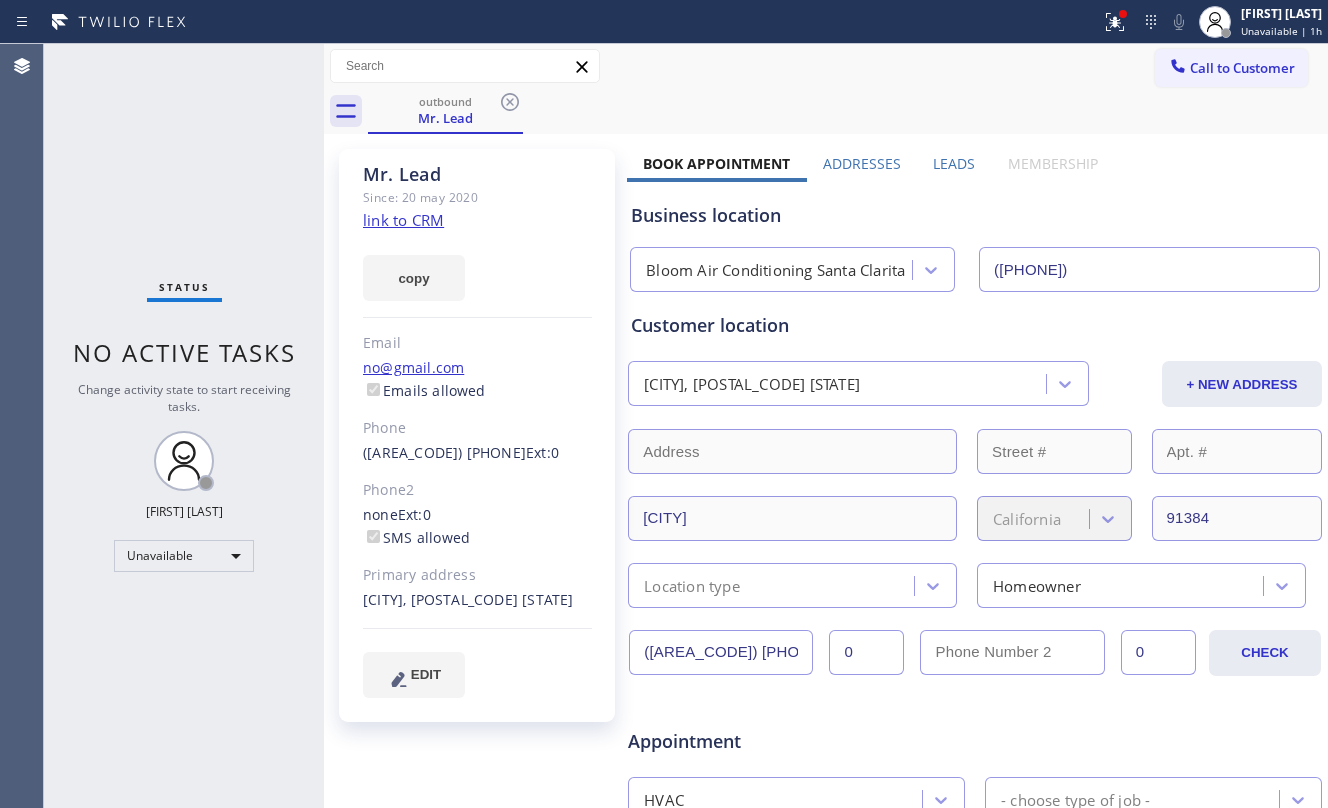 click on "link to CRM" 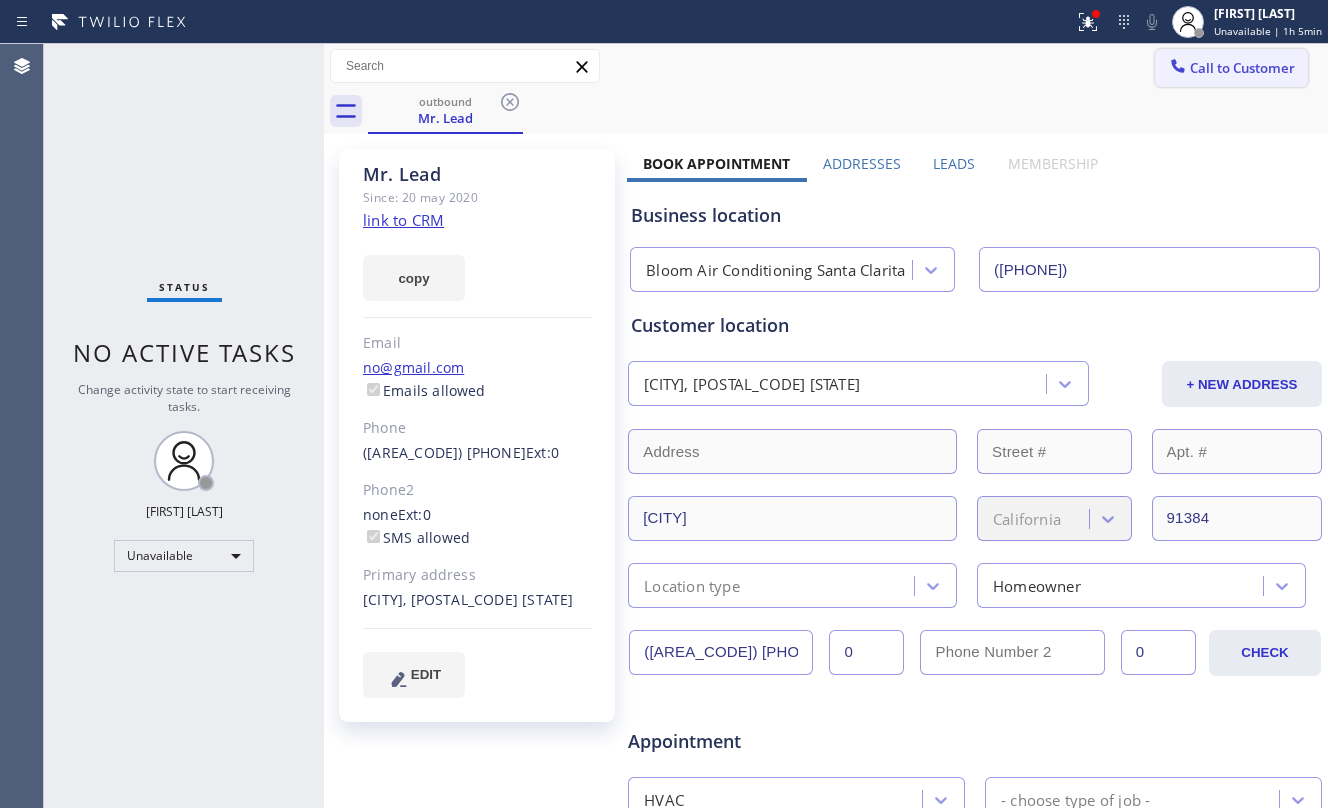click on "Call to Customer" at bounding box center (1242, 68) 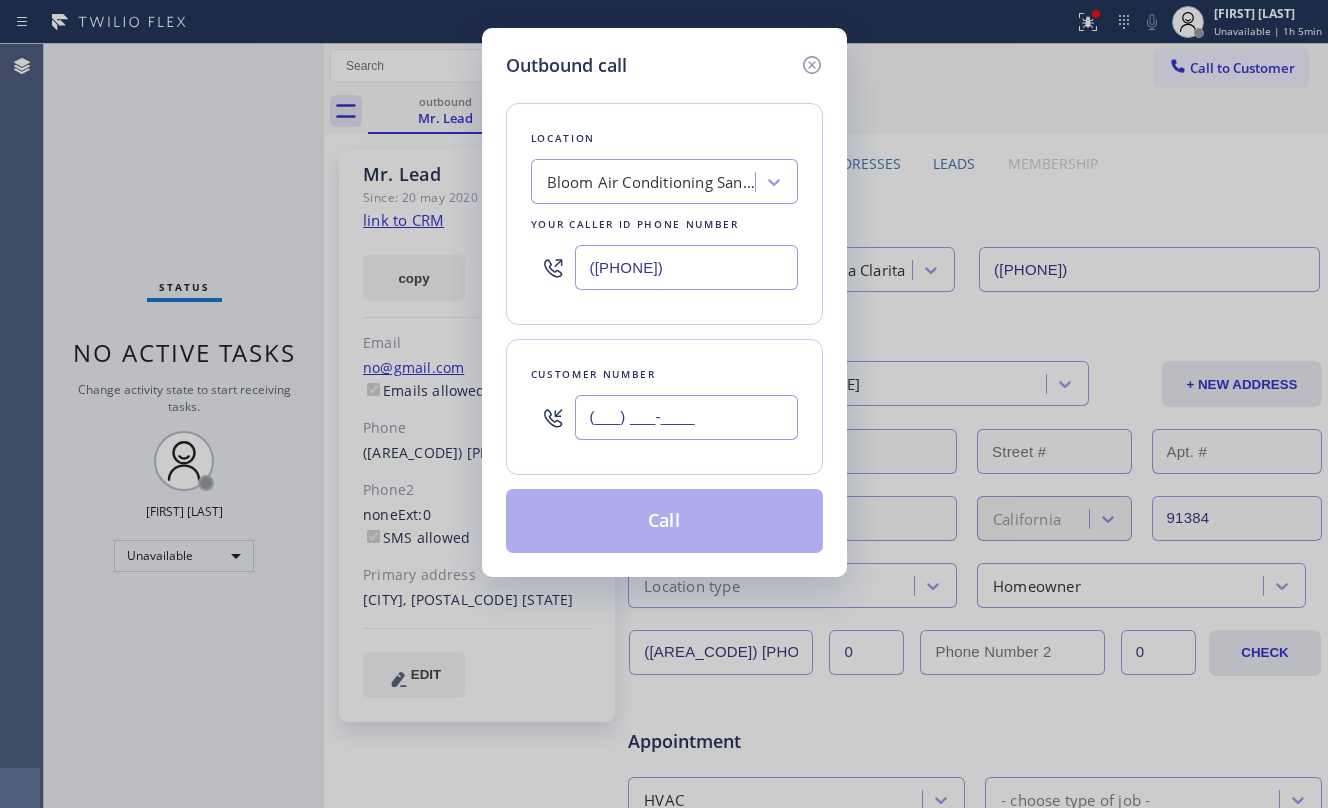 click on "(___) ___-____" at bounding box center [686, 417] 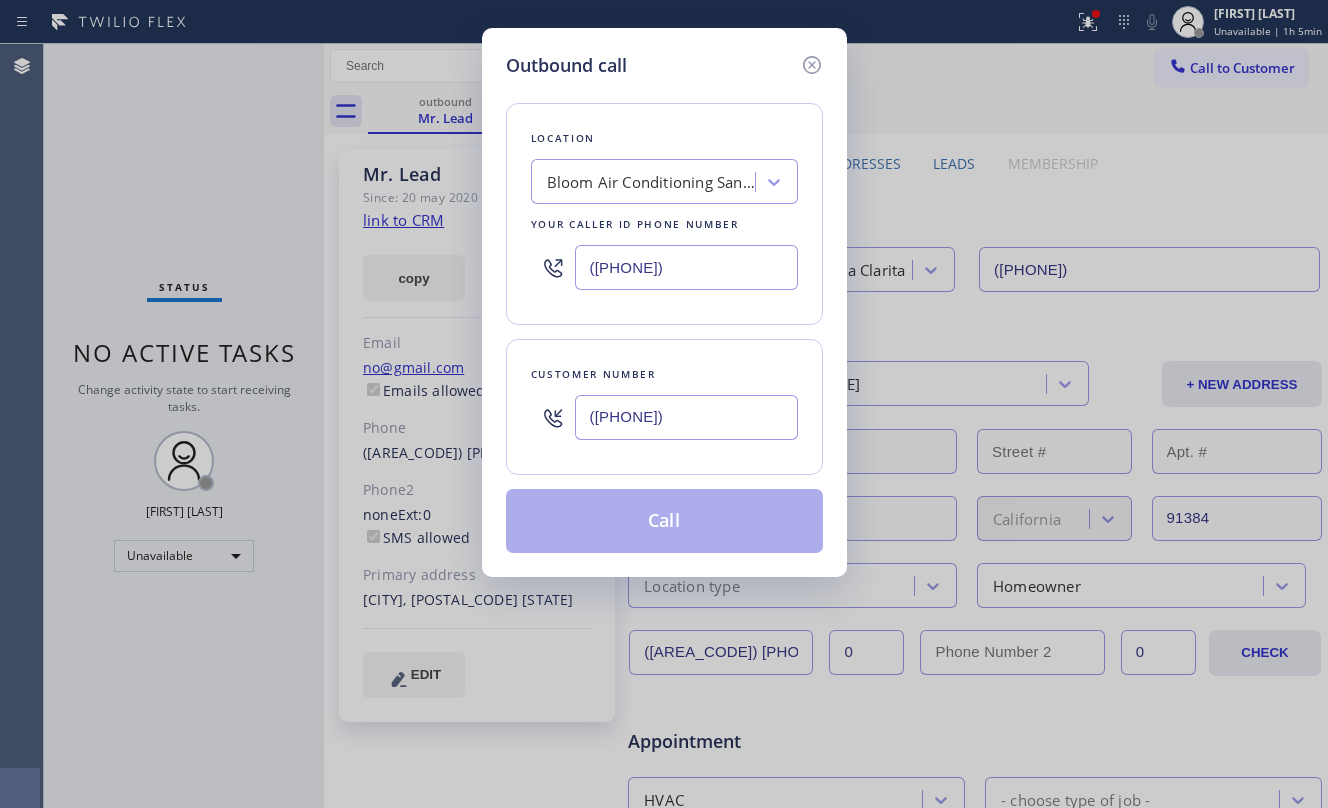 type on "([PHONE])" 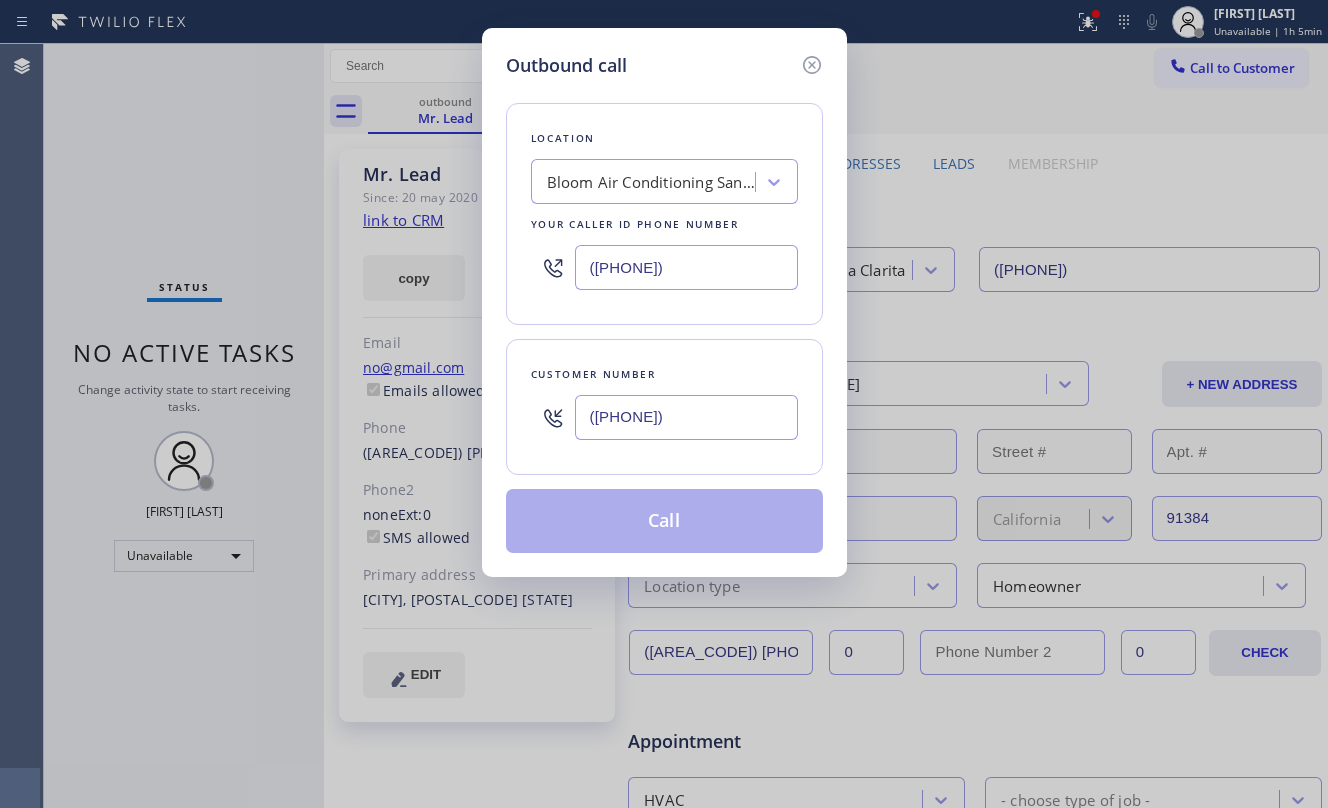 click on "Bloom Air Conditioning Santa Clarita" at bounding box center (652, 182) 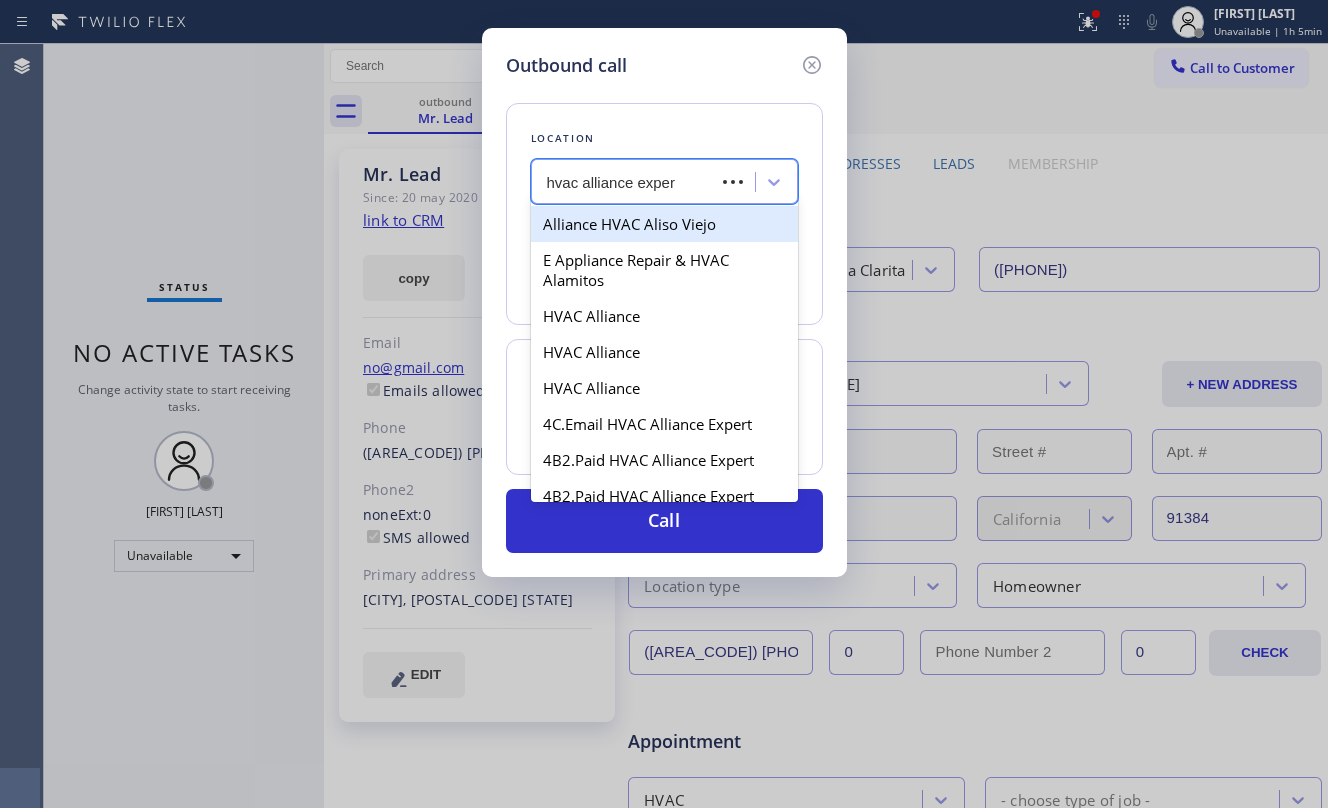 type on "hvac alliance expert" 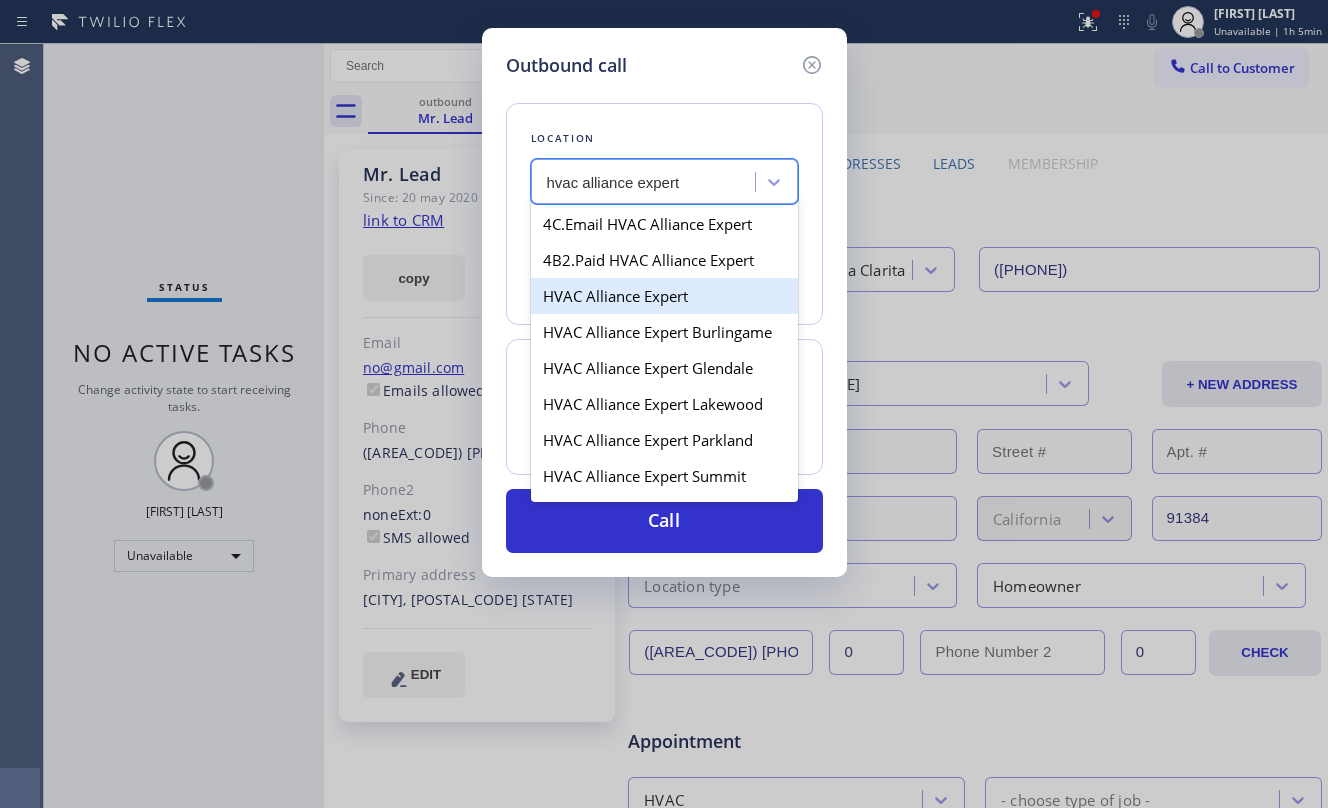 click on "HVAC Alliance Expert" at bounding box center (664, 296) 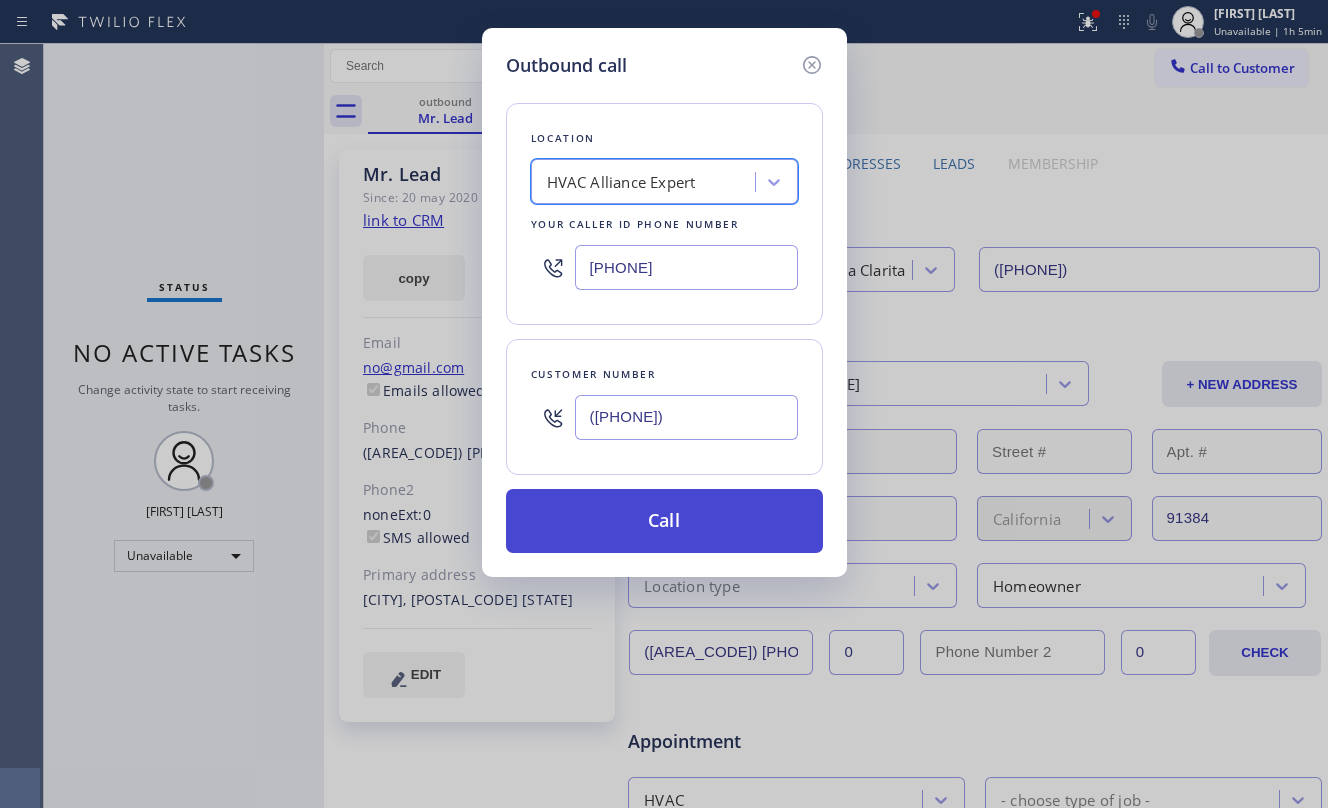drag, startPoint x: 690, startPoint y: 505, endPoint x: 700, endPoint y: 497, distance: 12.806249 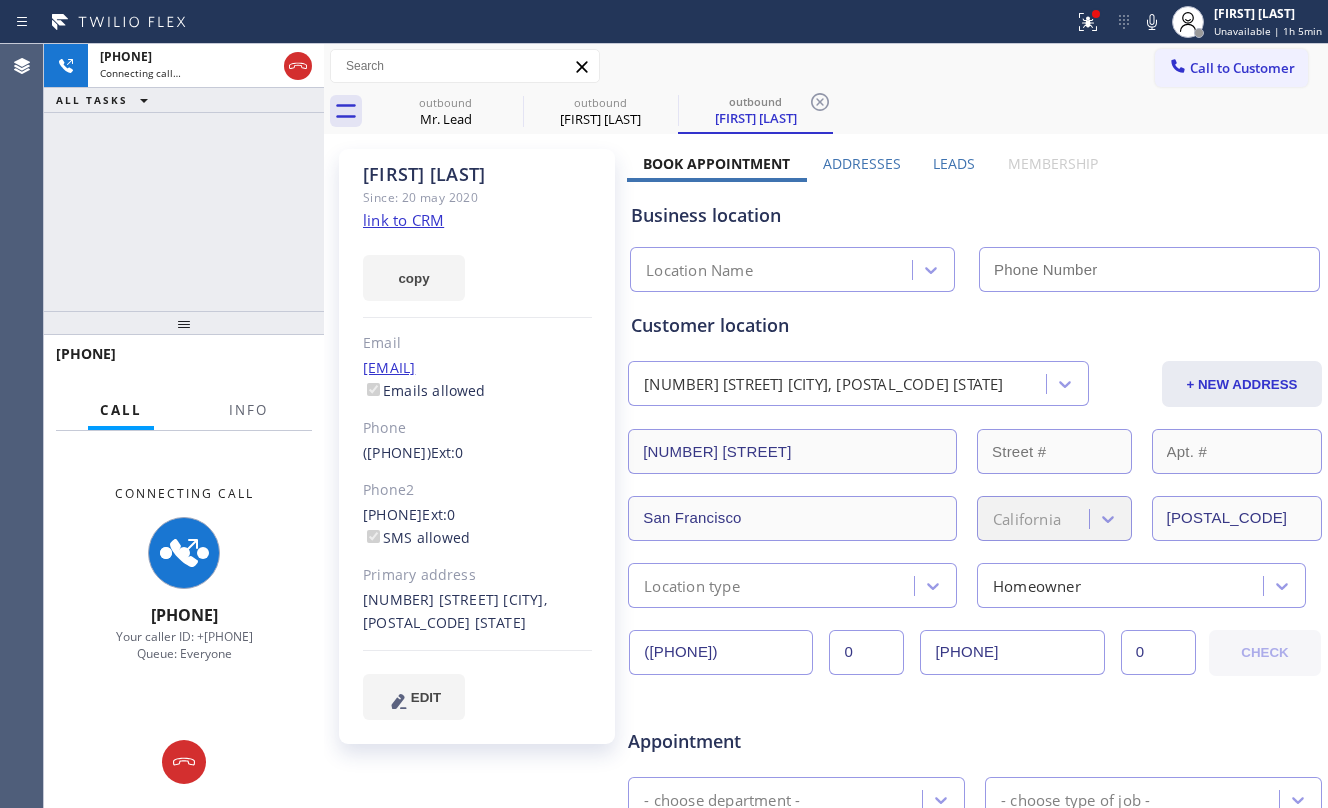 type on "[PHONE]" 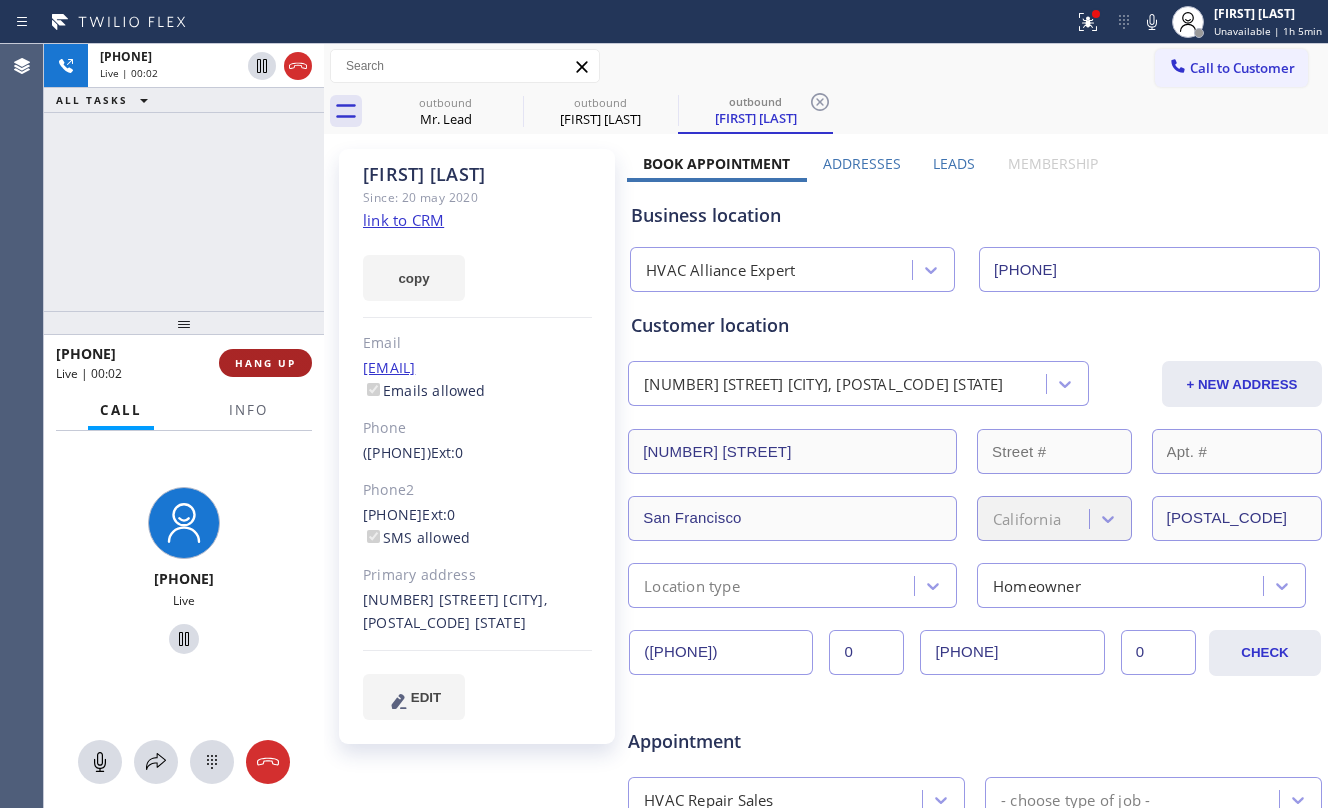 drag, startPoint x: 205, startPoint y: 141, endPoint x: 296, endPoint y: 360, distance: 237.15396 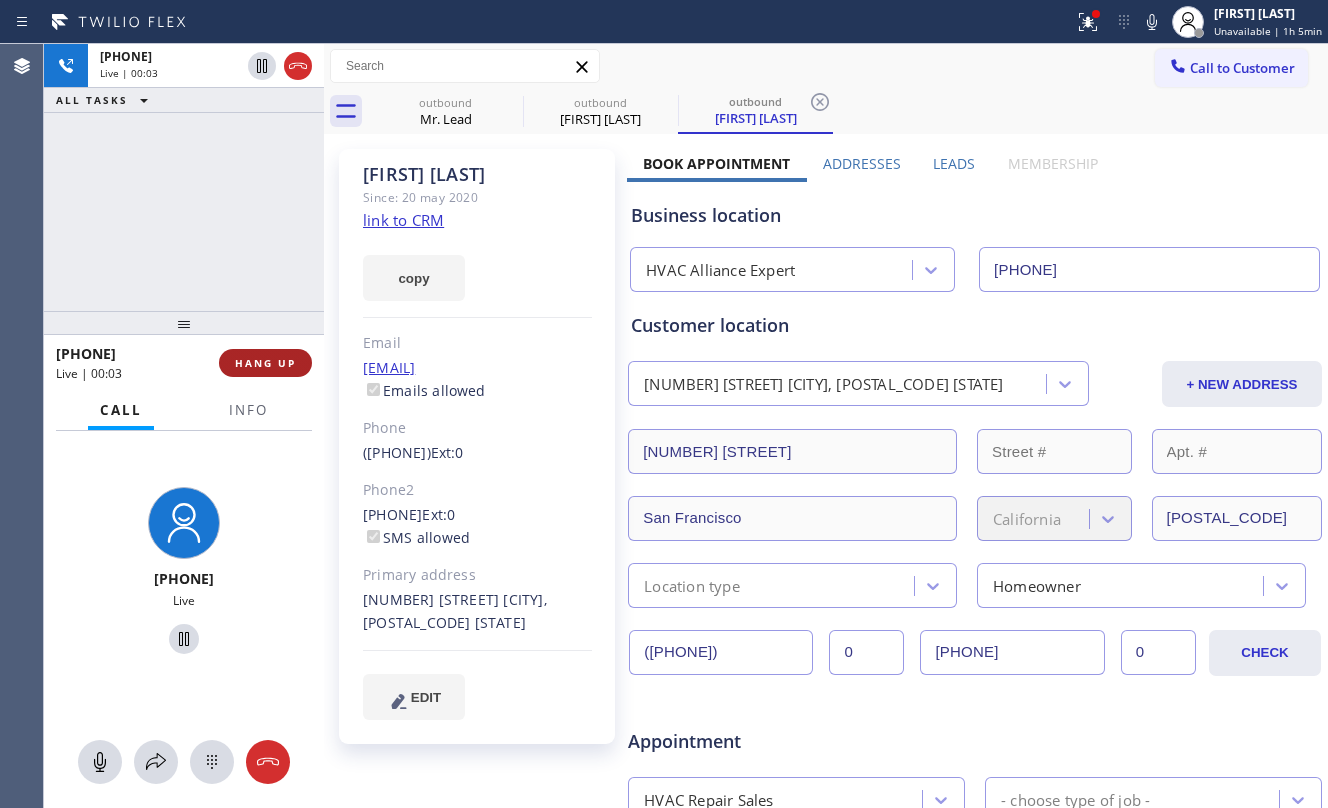 drag, startPoint x: 276, startPoint y: 368, endPoint x: 262, endPoint y: 357, distance: 17.804493 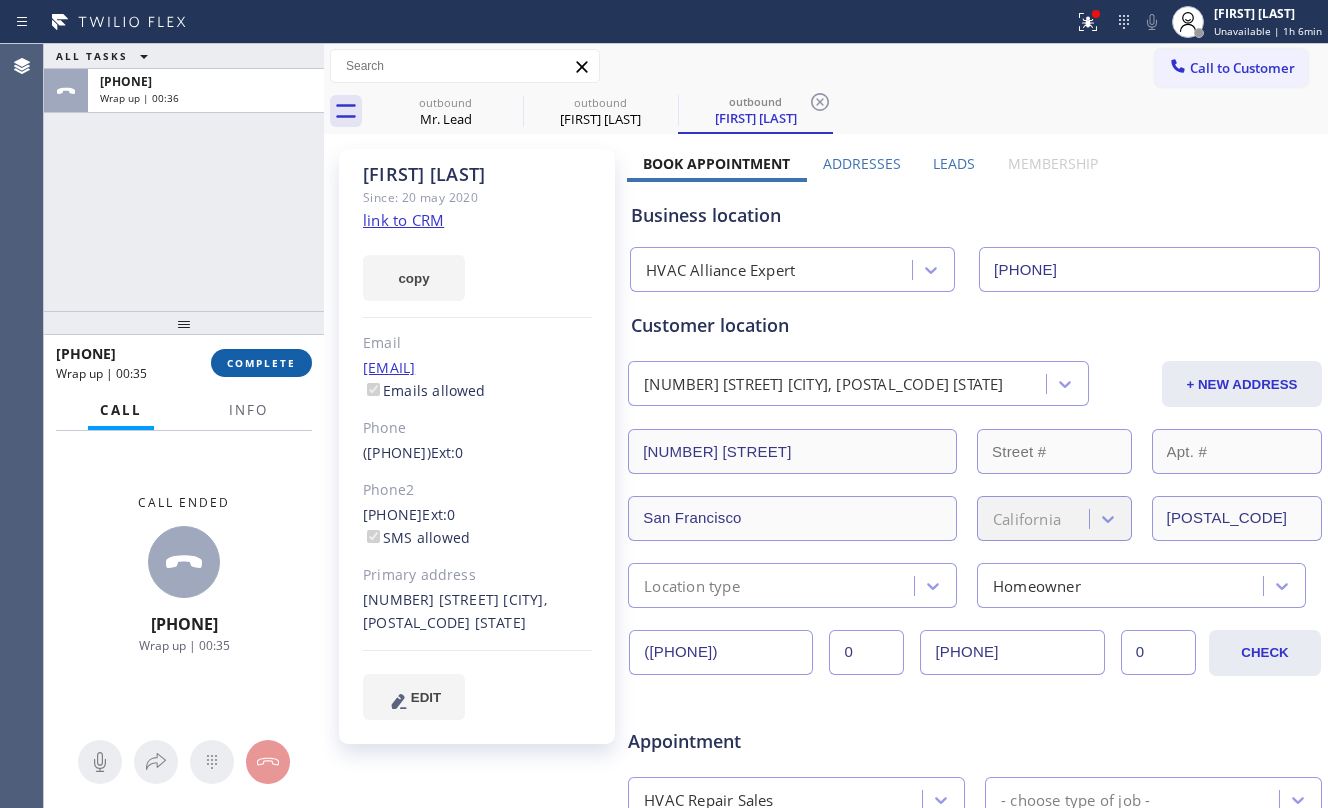 click on "COMPLETE" at bounding box center (261, 363) 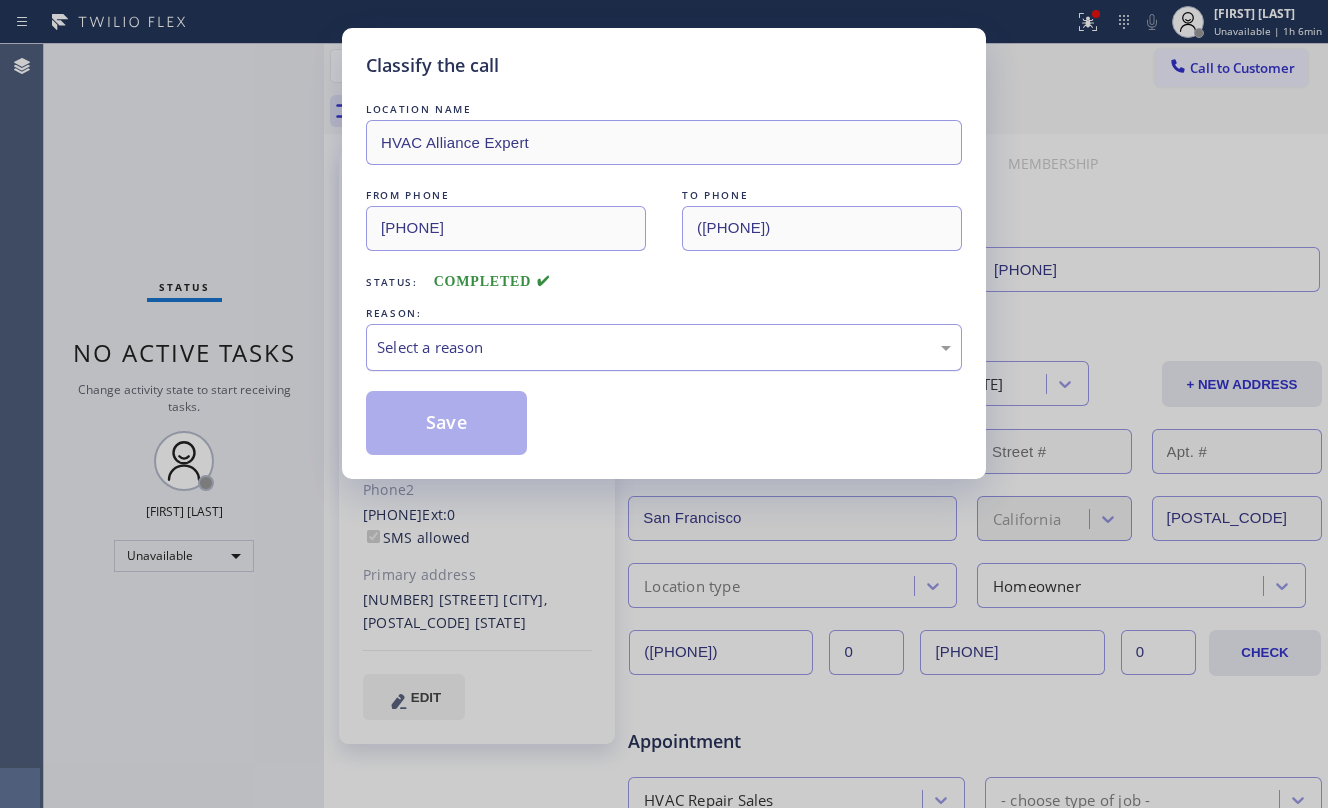 click on "Select a reason" at bounding box center [664, 347] 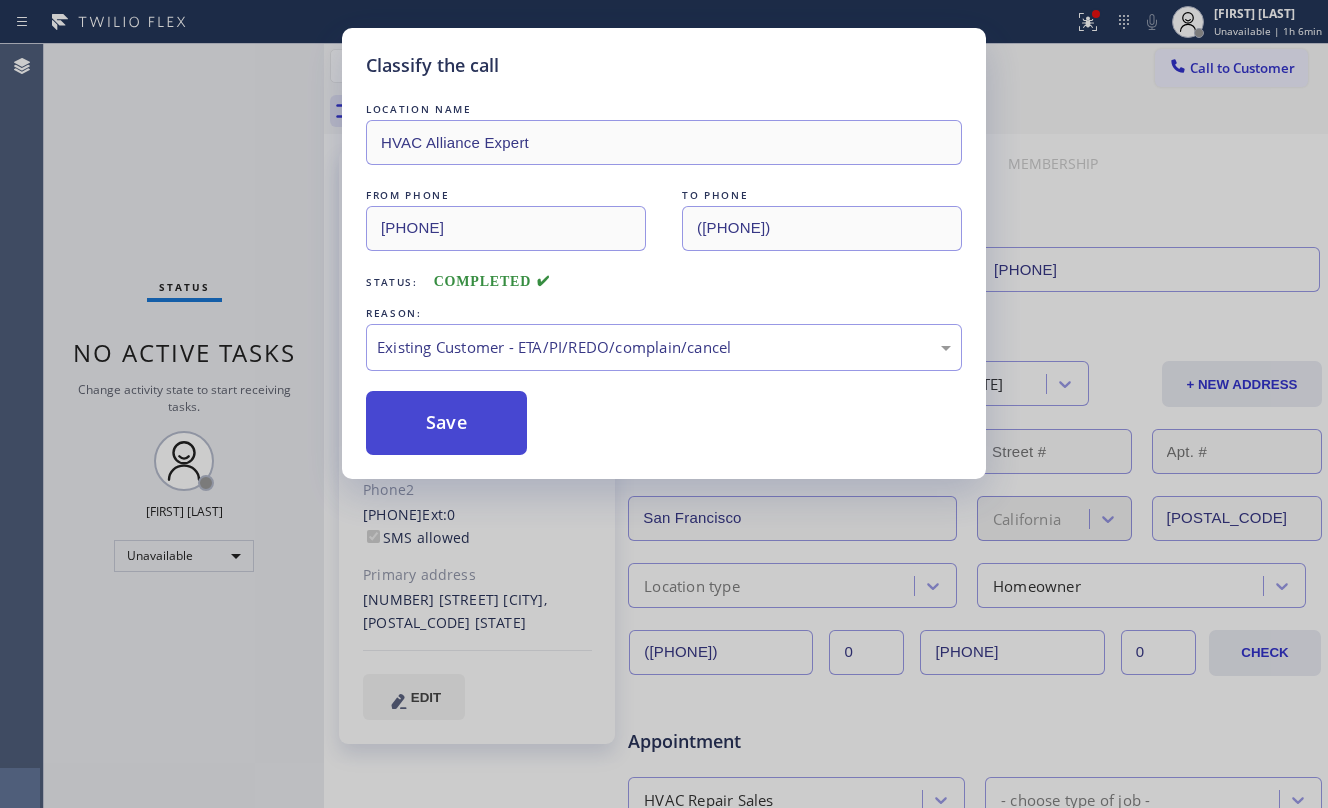 click on "Save" at bounding box center [446, 423] 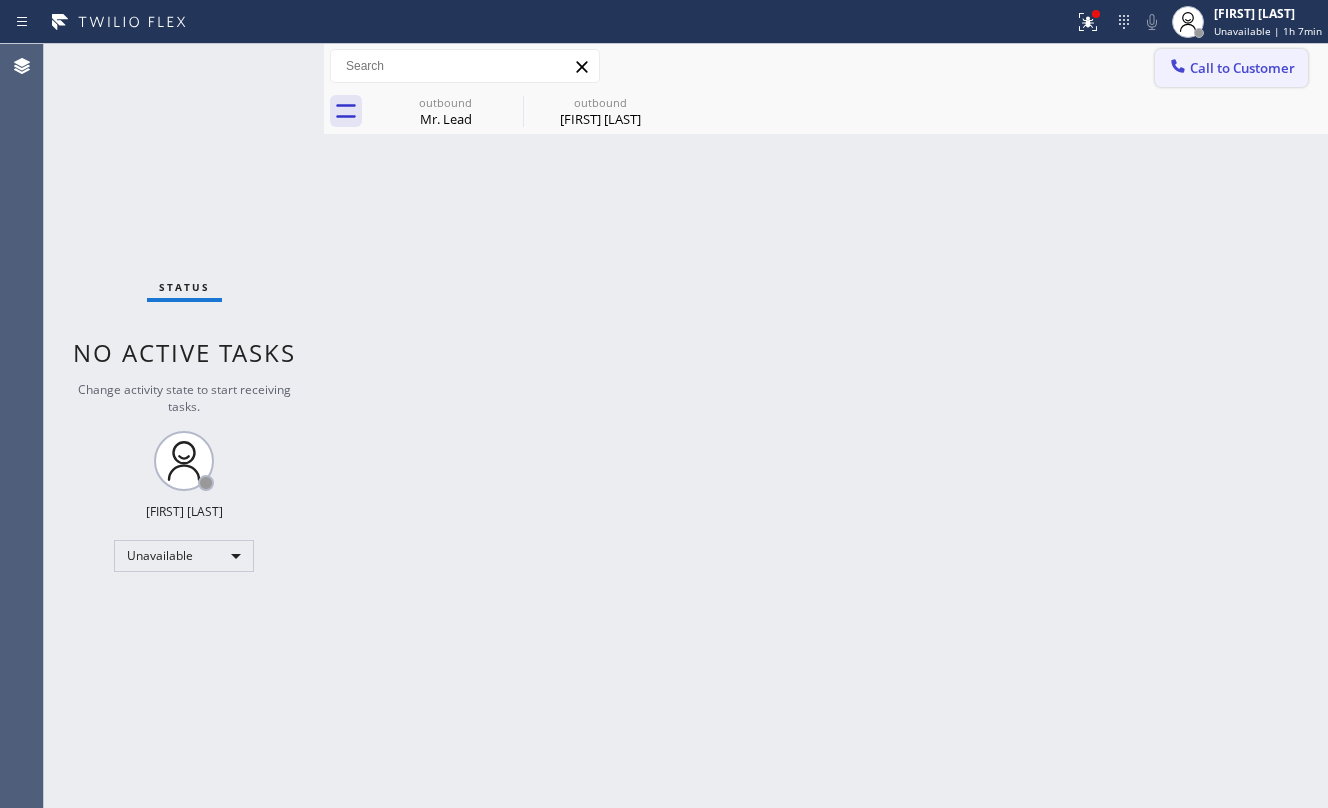 click on "Call to Customer" at bounding box center (1242, 68) 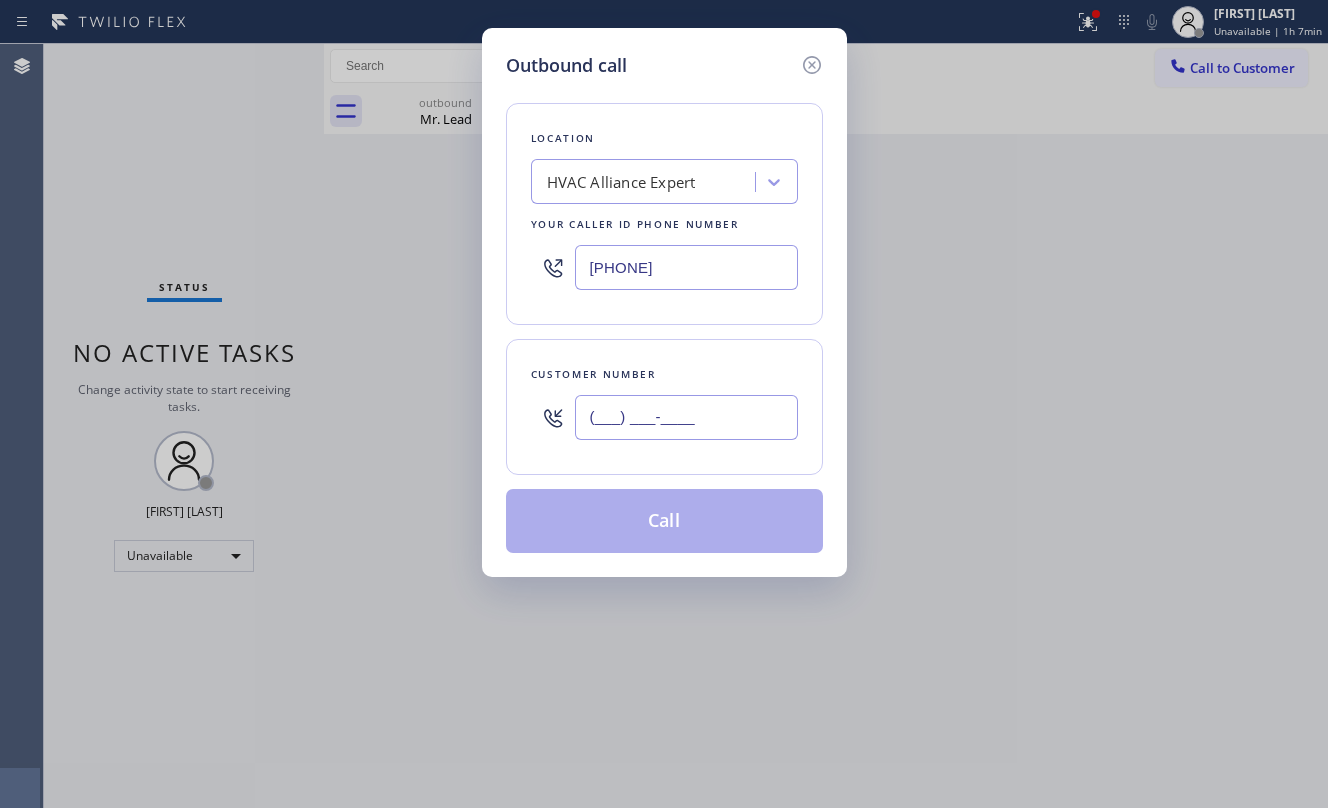 click on "(___) ___-____" at bounding box center (686, 417) 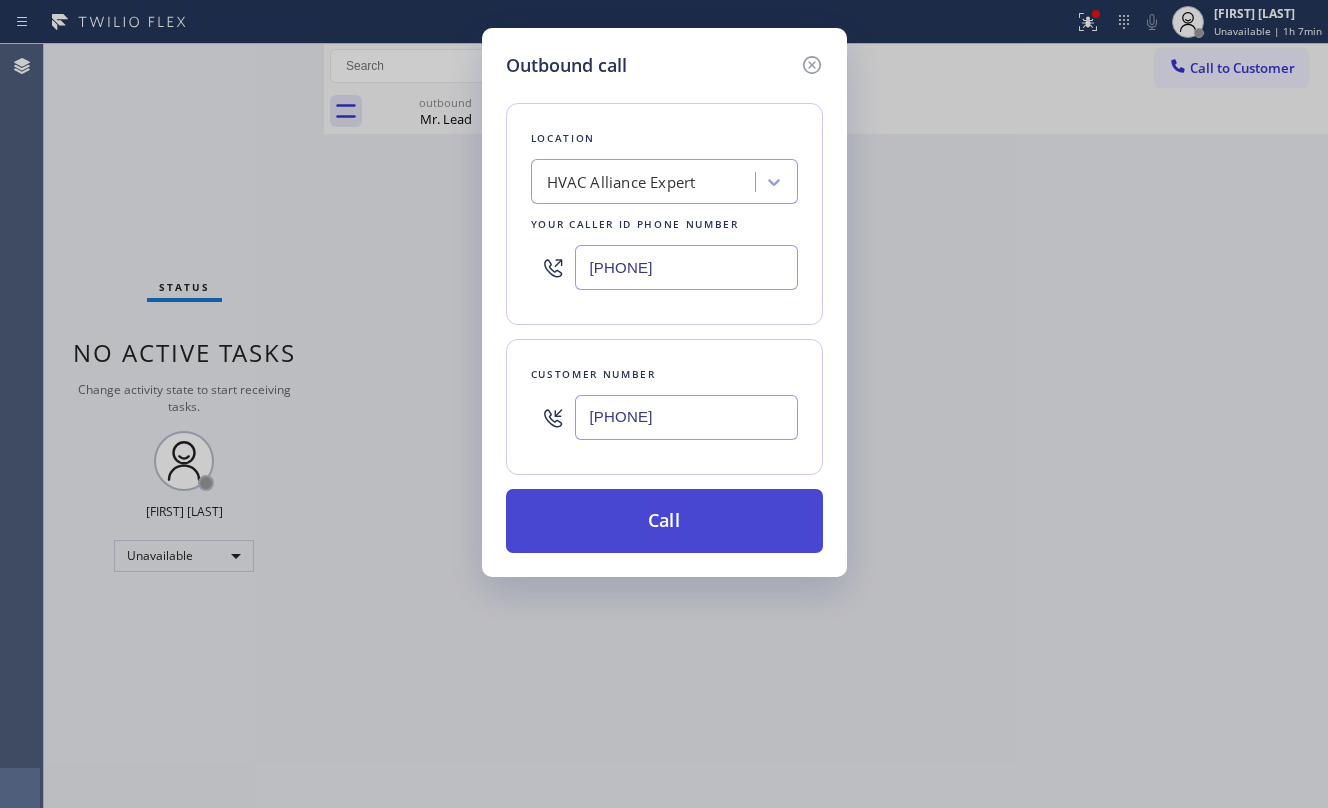 type on "[PHONE]" 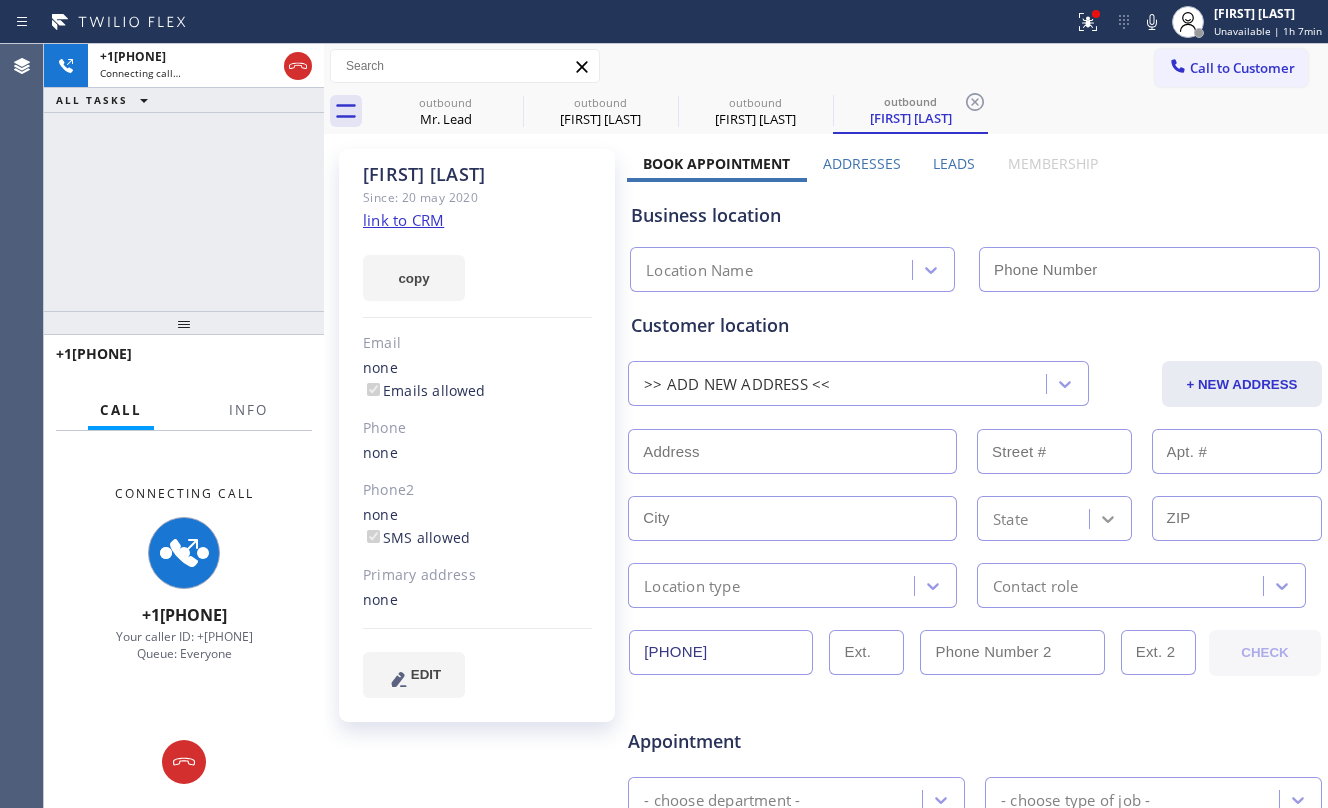 type on "[PHONE]" 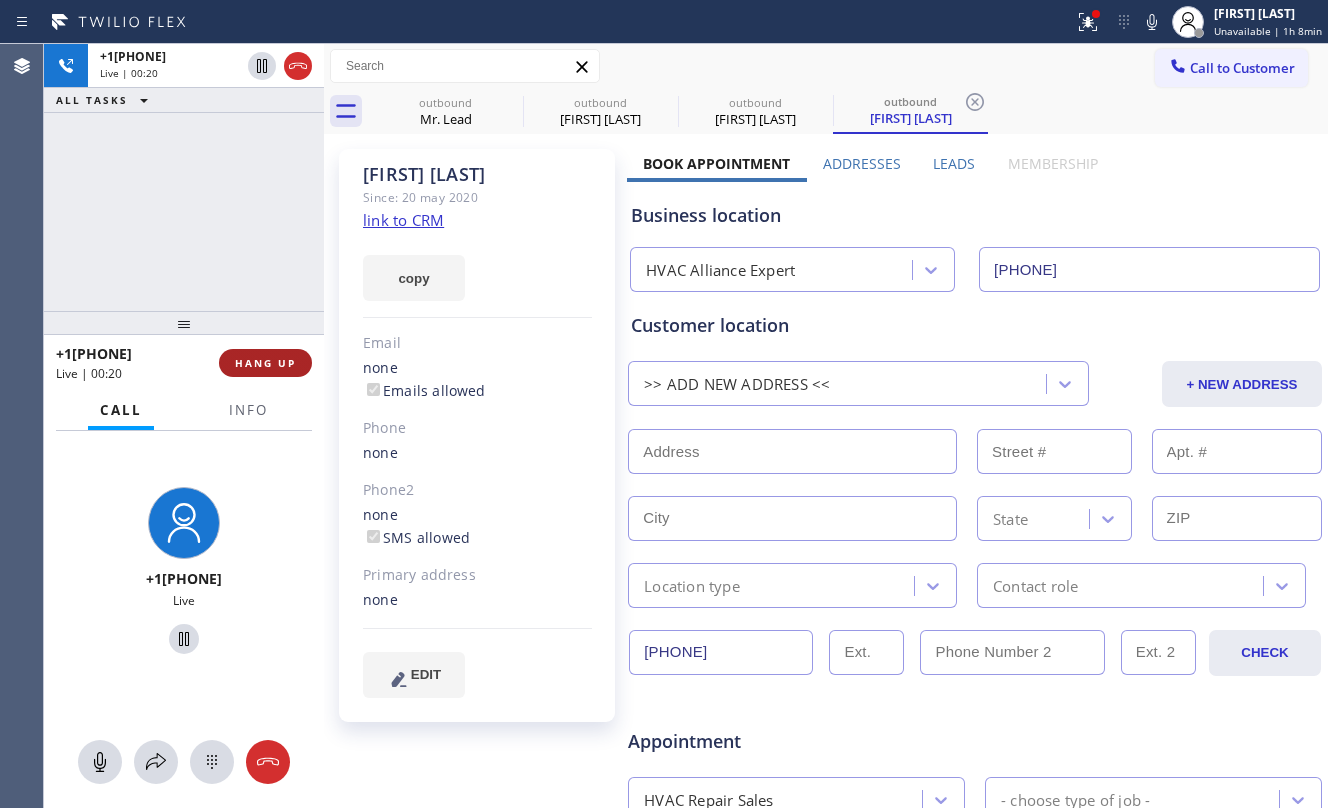 click on "HANG UP" at bounding box center (265, 363) 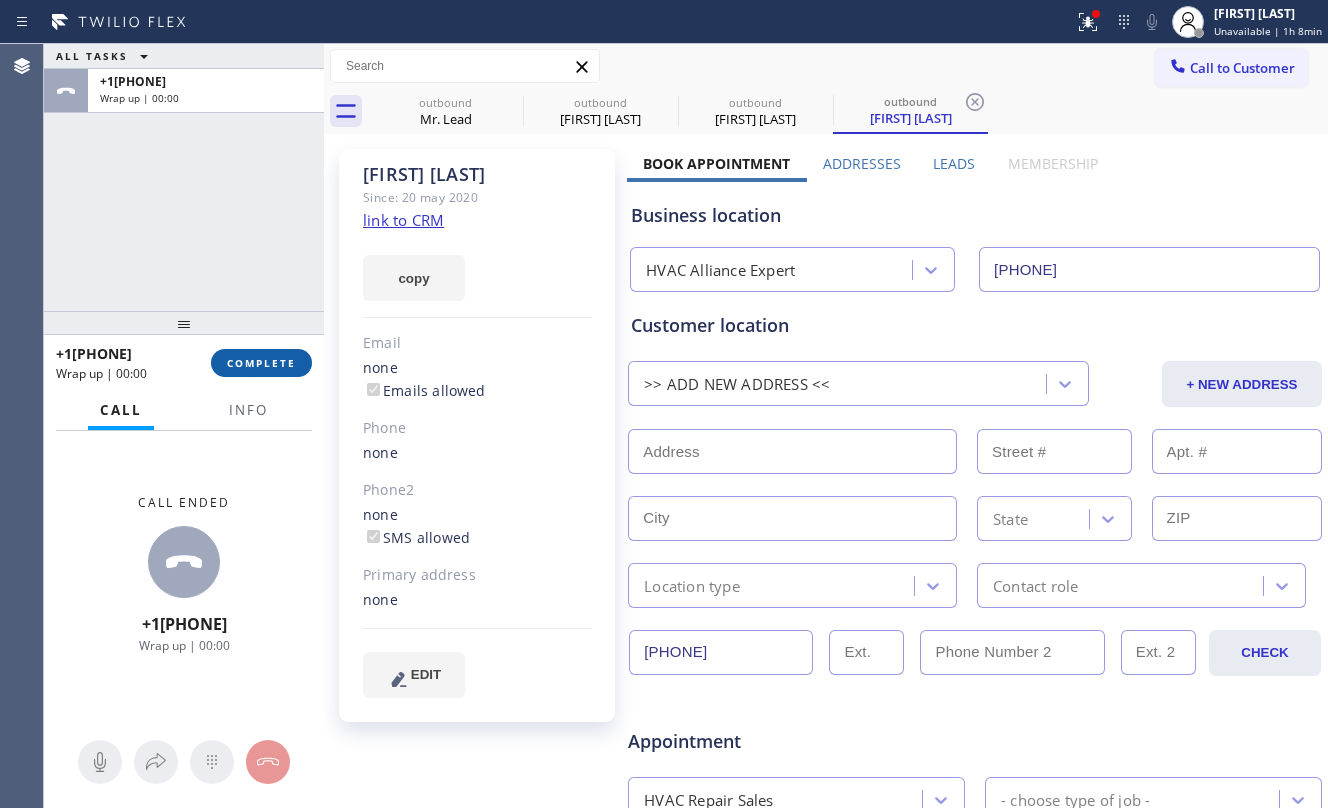 click on "COMPLETE" at bounding box center [261, 363] 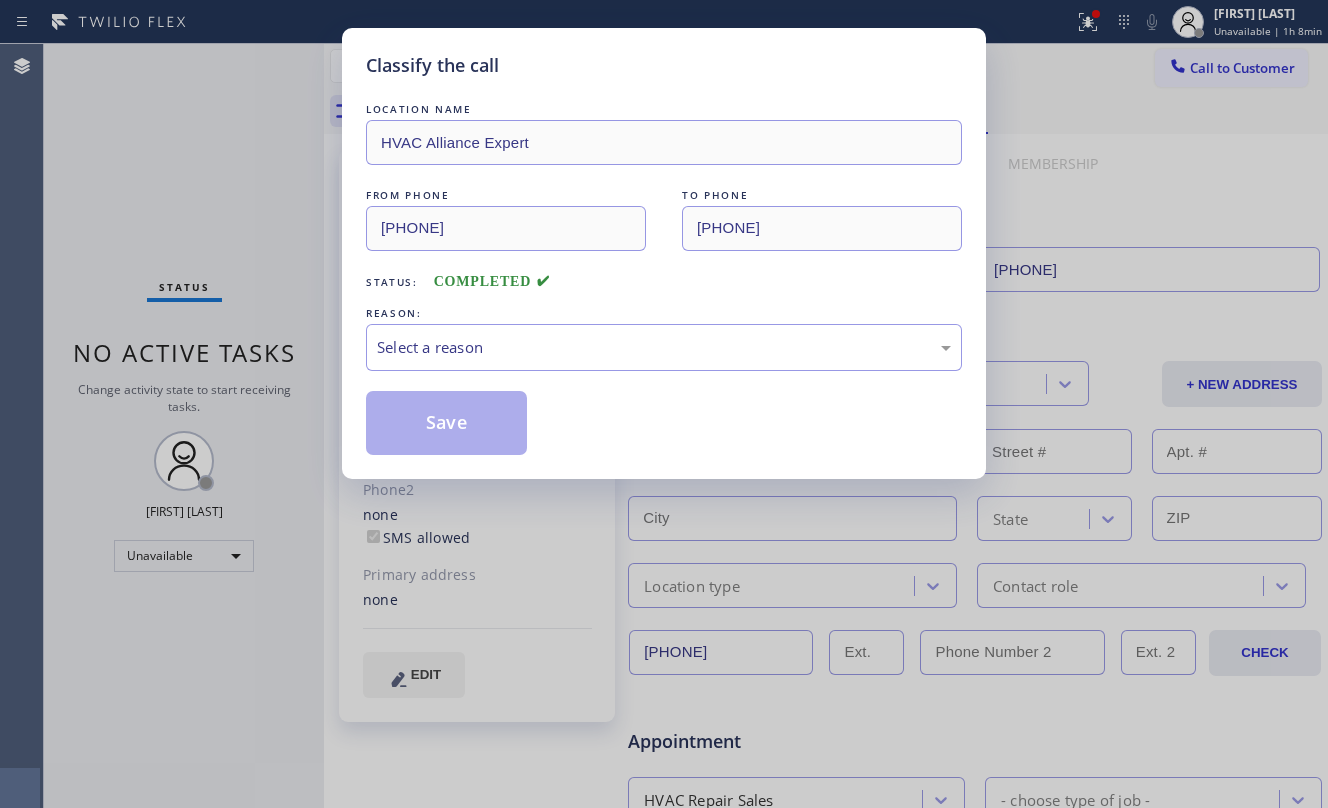 click on "Classify the call LOCATION NAME HVAC Alliance Expert FROM PHONE [PHONE] TO PHONE [PHONE] Status: COMPLETED REASON: Select a reason Save" at bounding box center [664, 404] 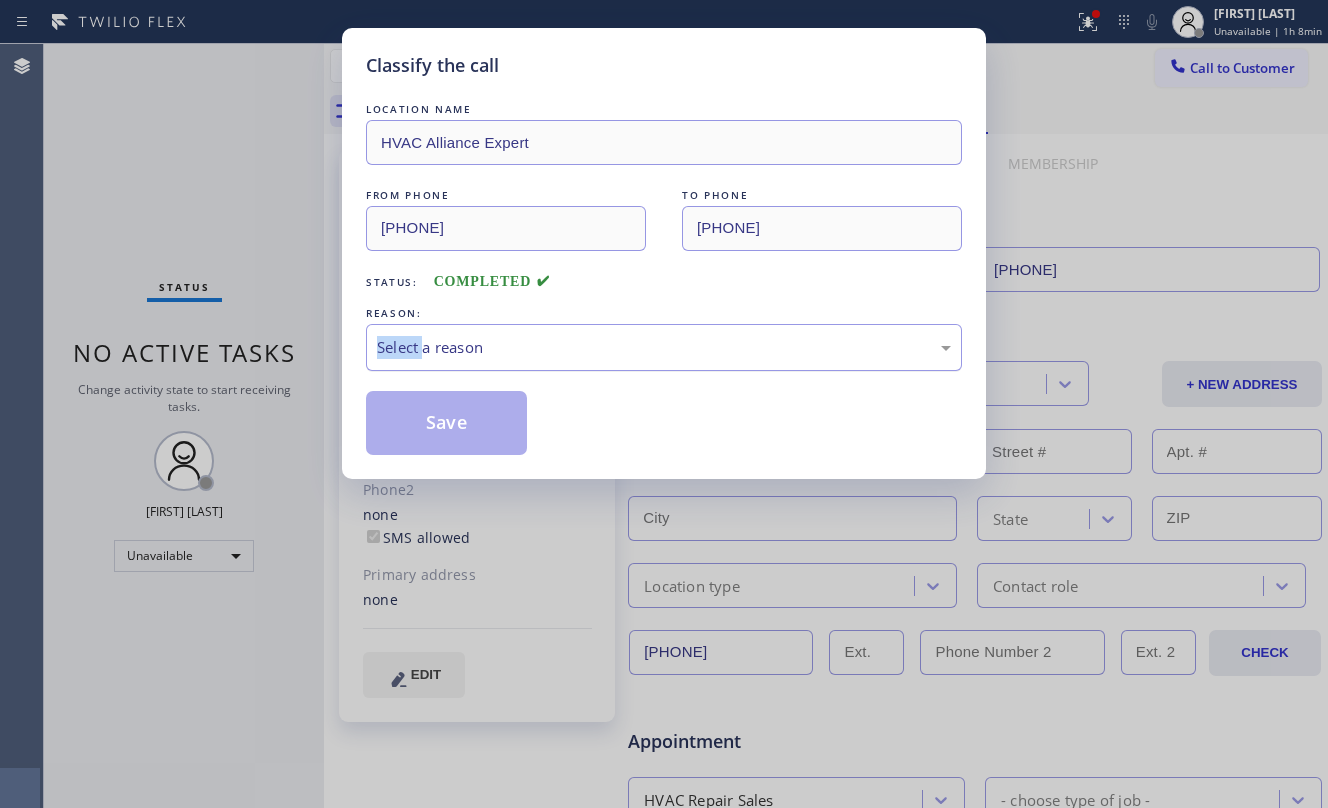 click on "Select a reason" at bounding box center [664, 347] 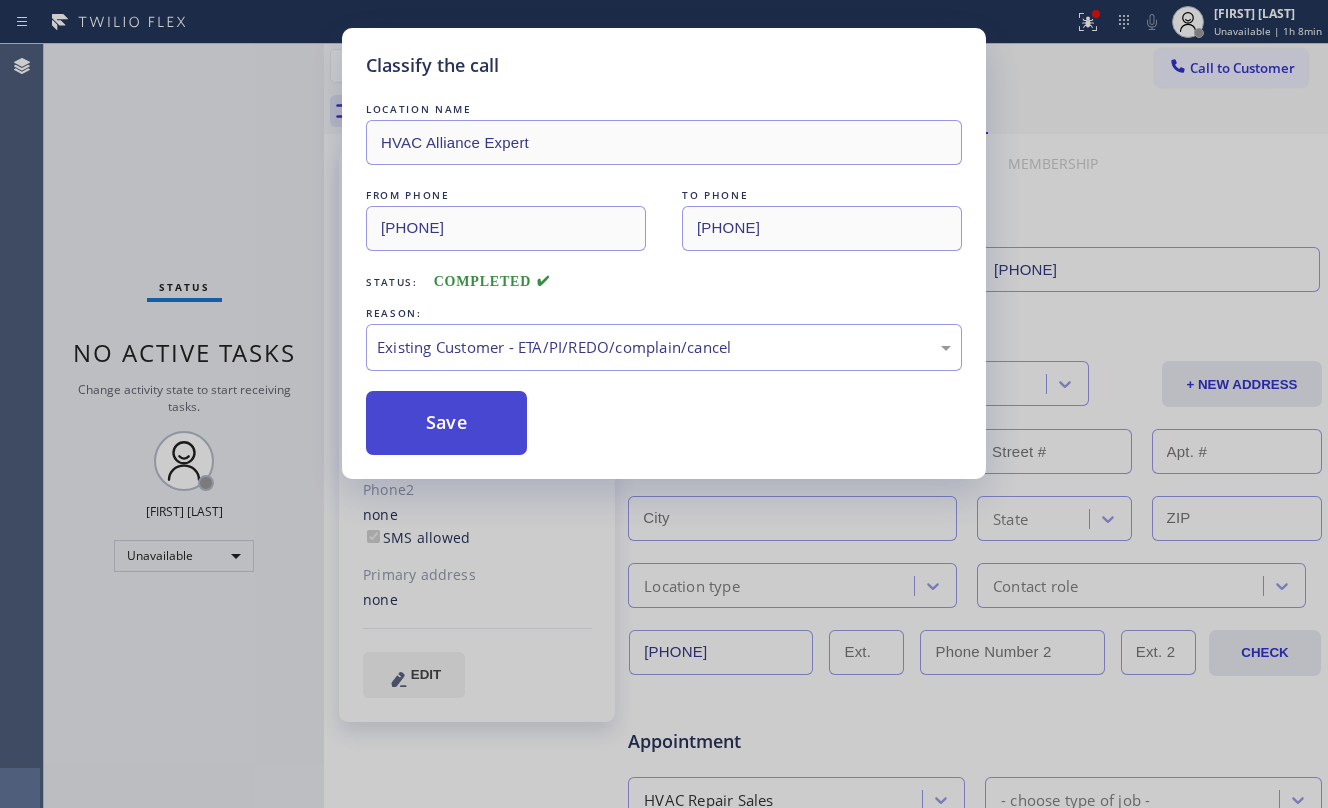 drag, startPoint x: 477, startPoint y: 412, endPoint x: 478, endPoint y: 422, distance: 10.049875 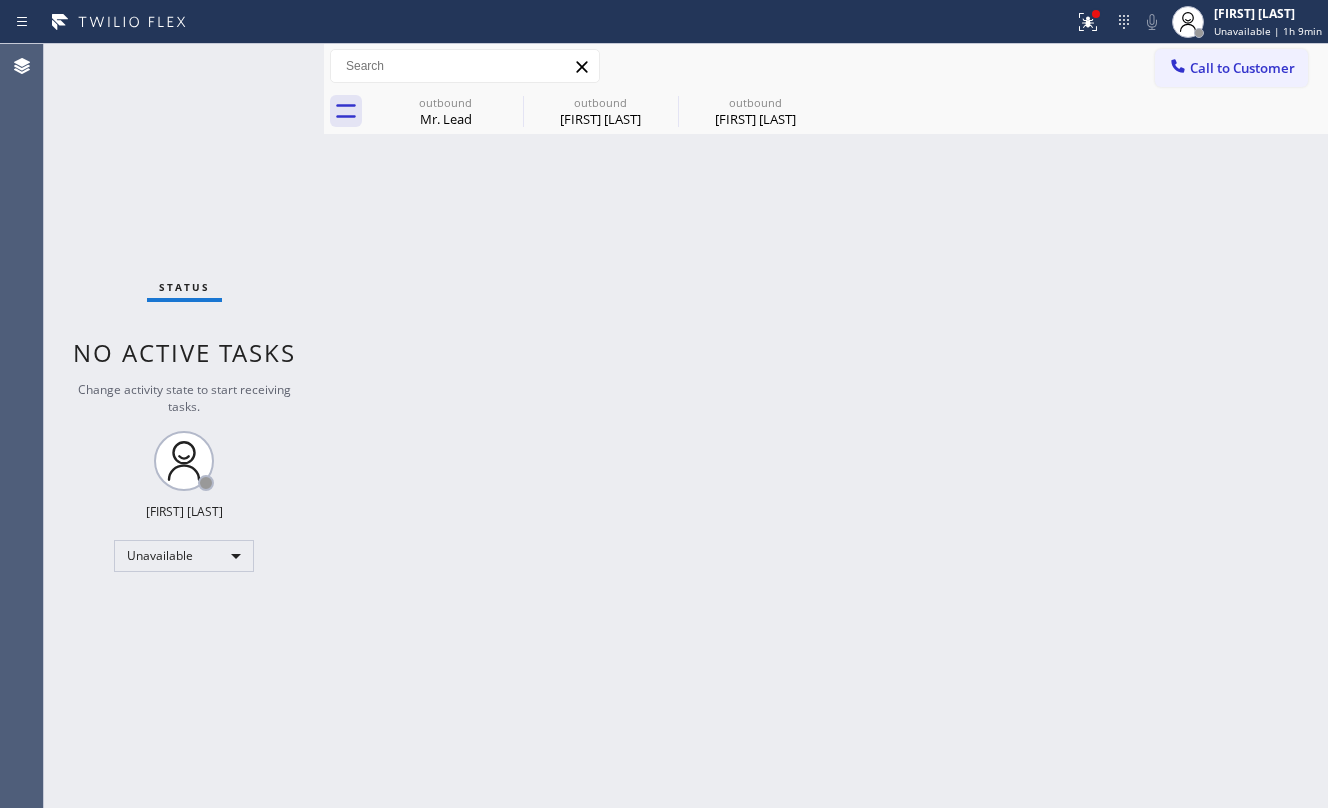 drag, startPoint x: 658, startPoint y: 494, endPoint x: 676, endPoint y: 473, distance: 27.658634 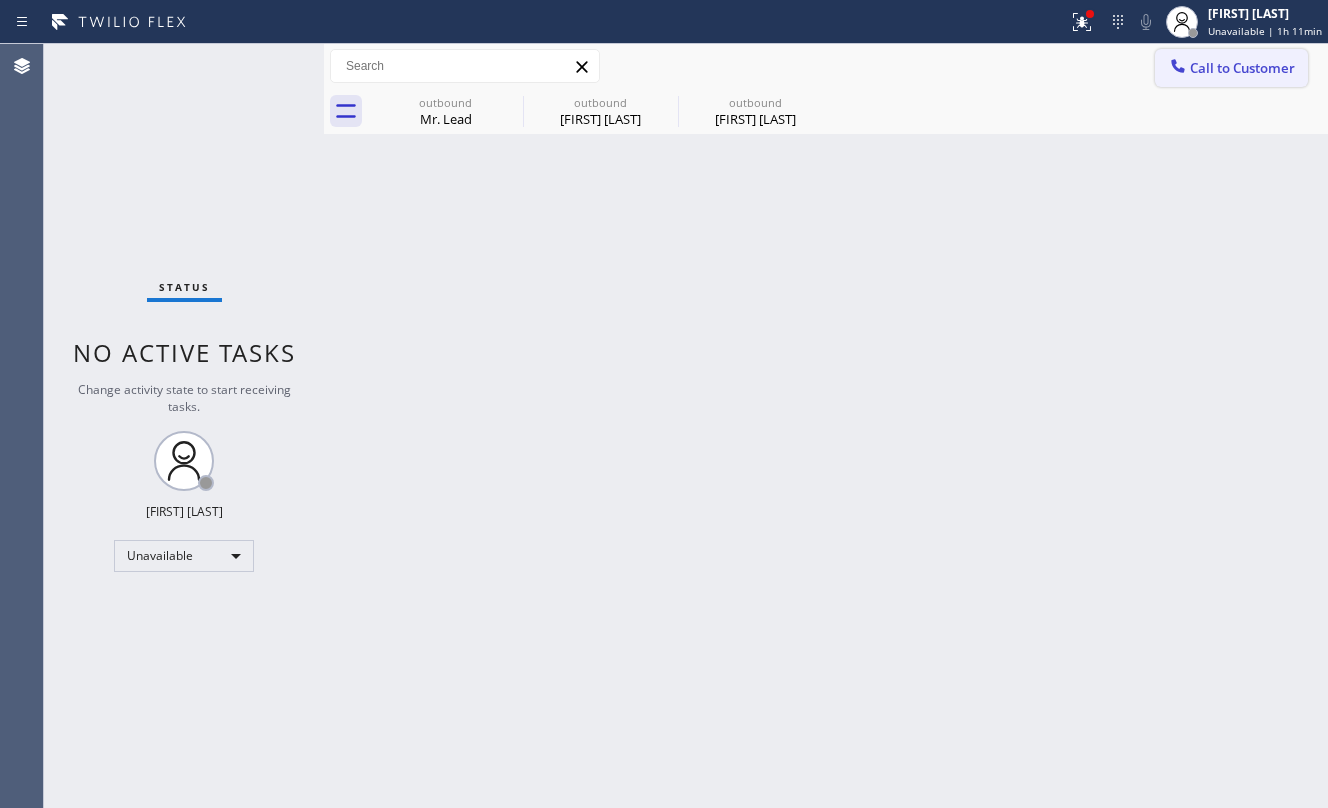 click on "Call to Customer" at bounding box center [1242, 68] 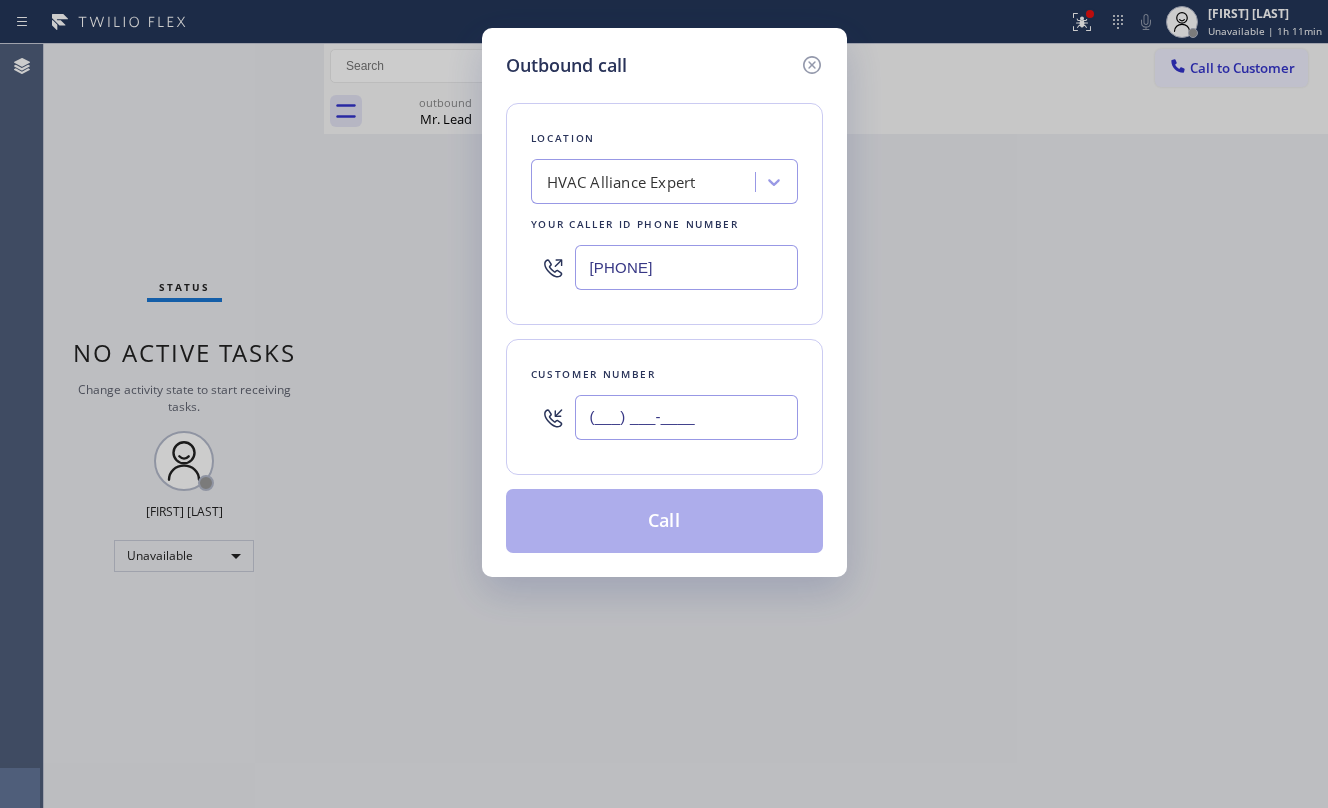 click on "(___) ___-____" at bounding box center [686, 417] 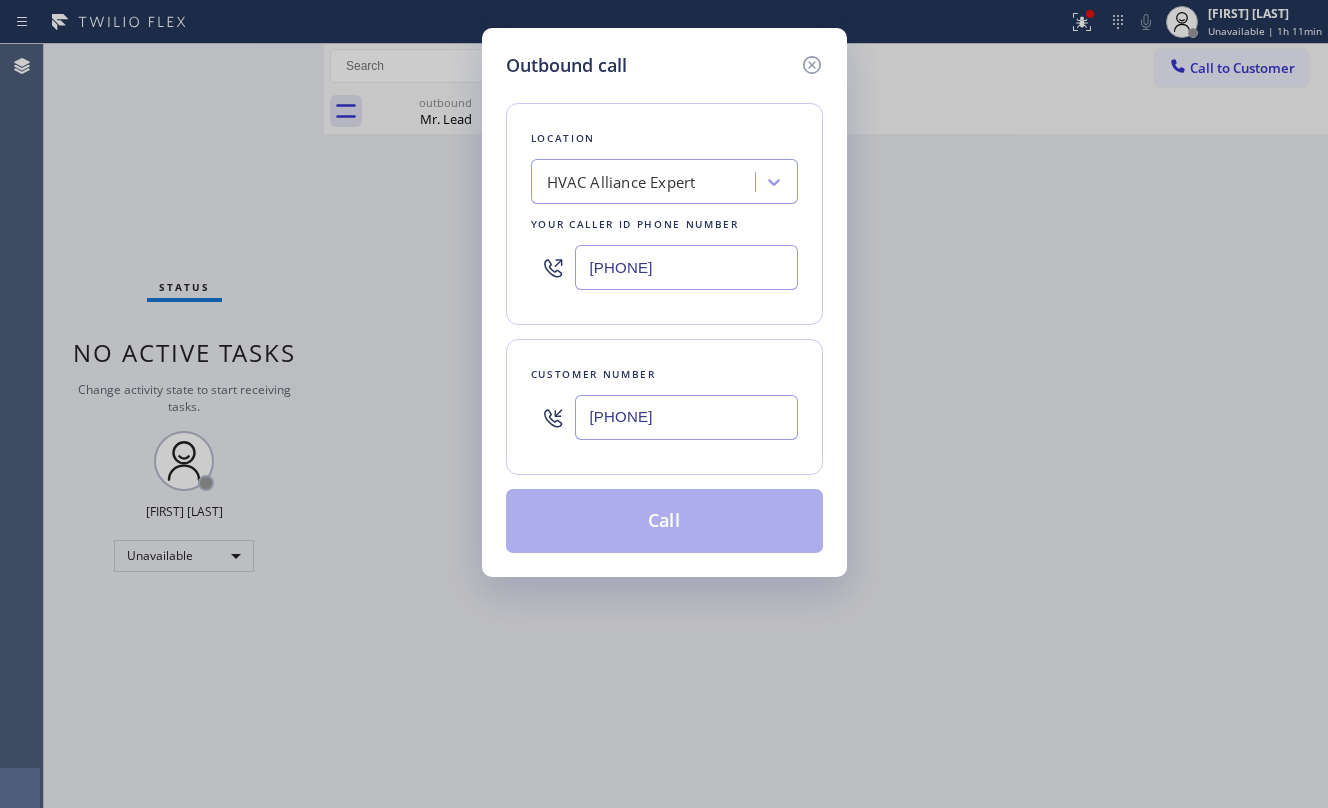 type on "[PHONE]" 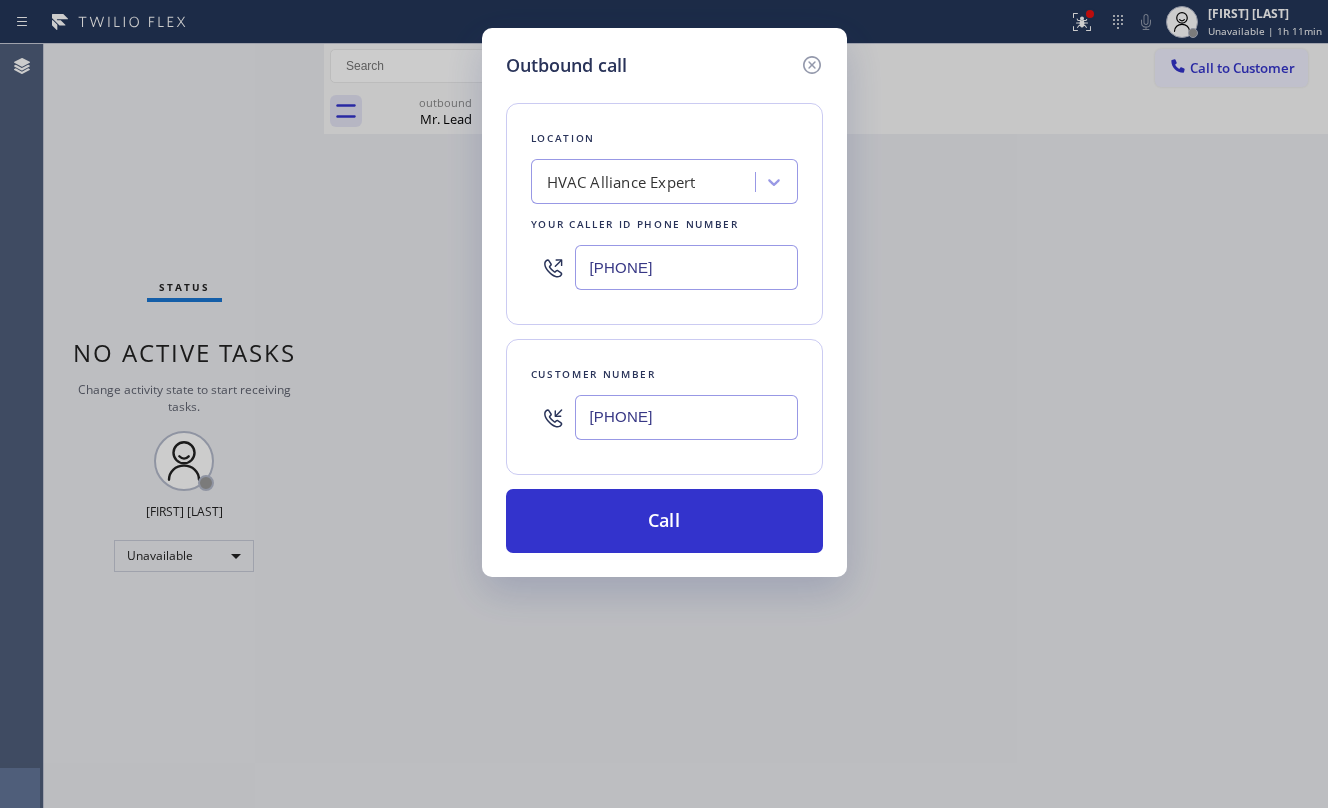click on "[PHONE]" at bounding box center [686, 267] 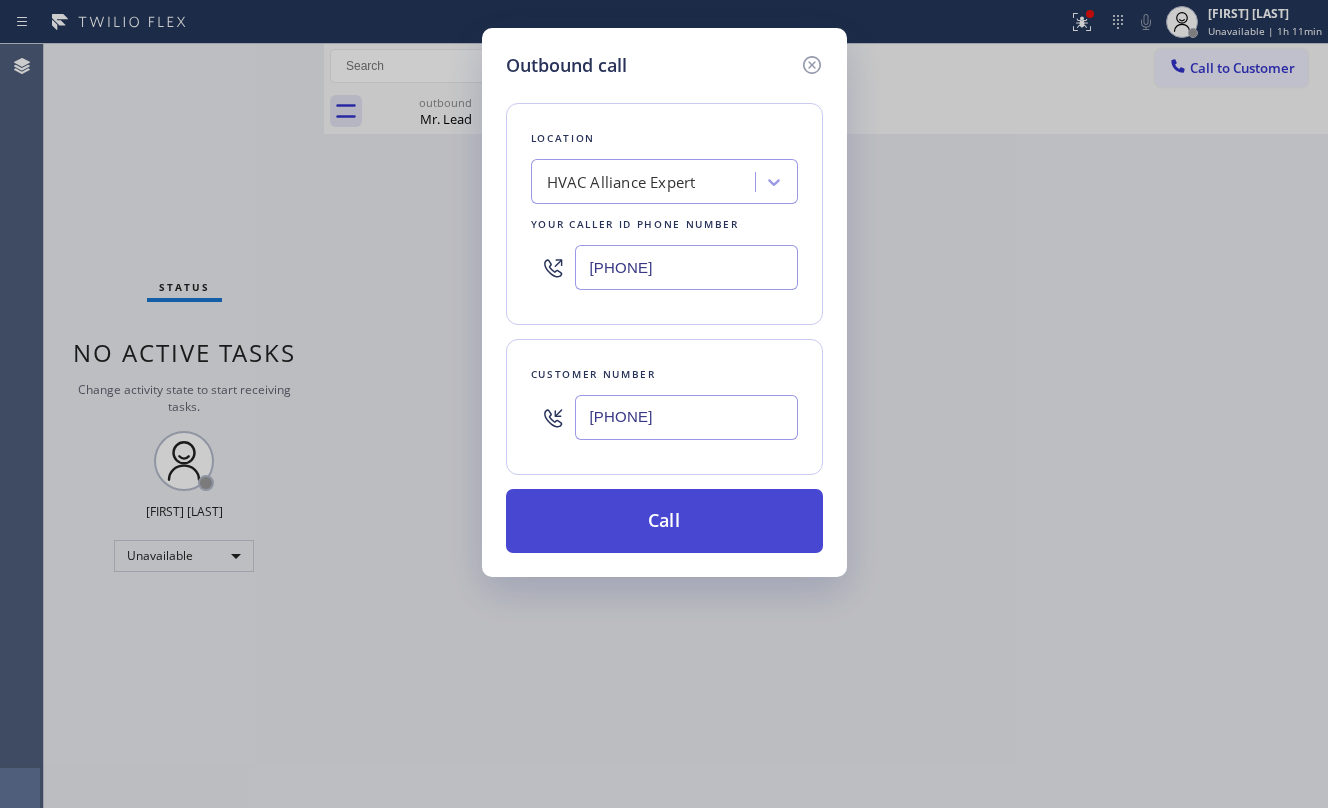type on "[PHONE]" 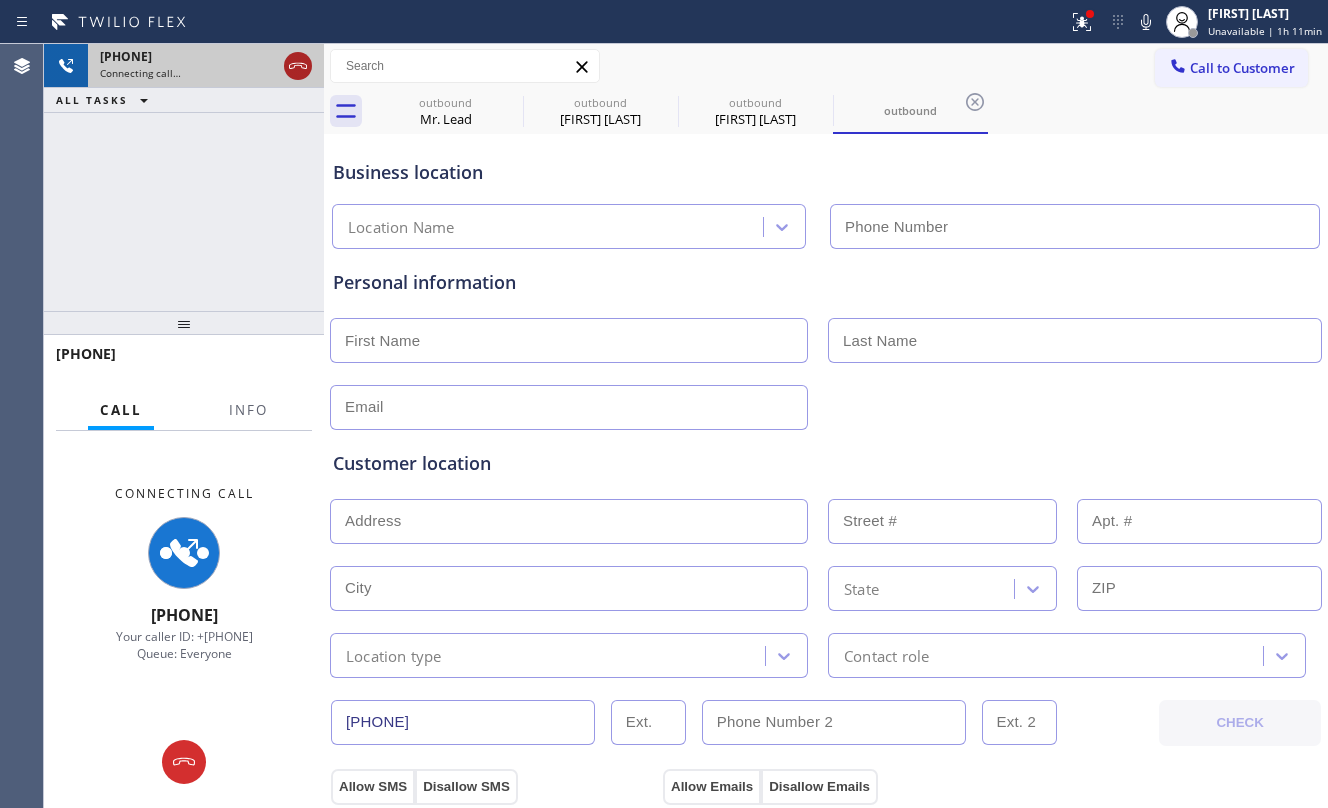 click 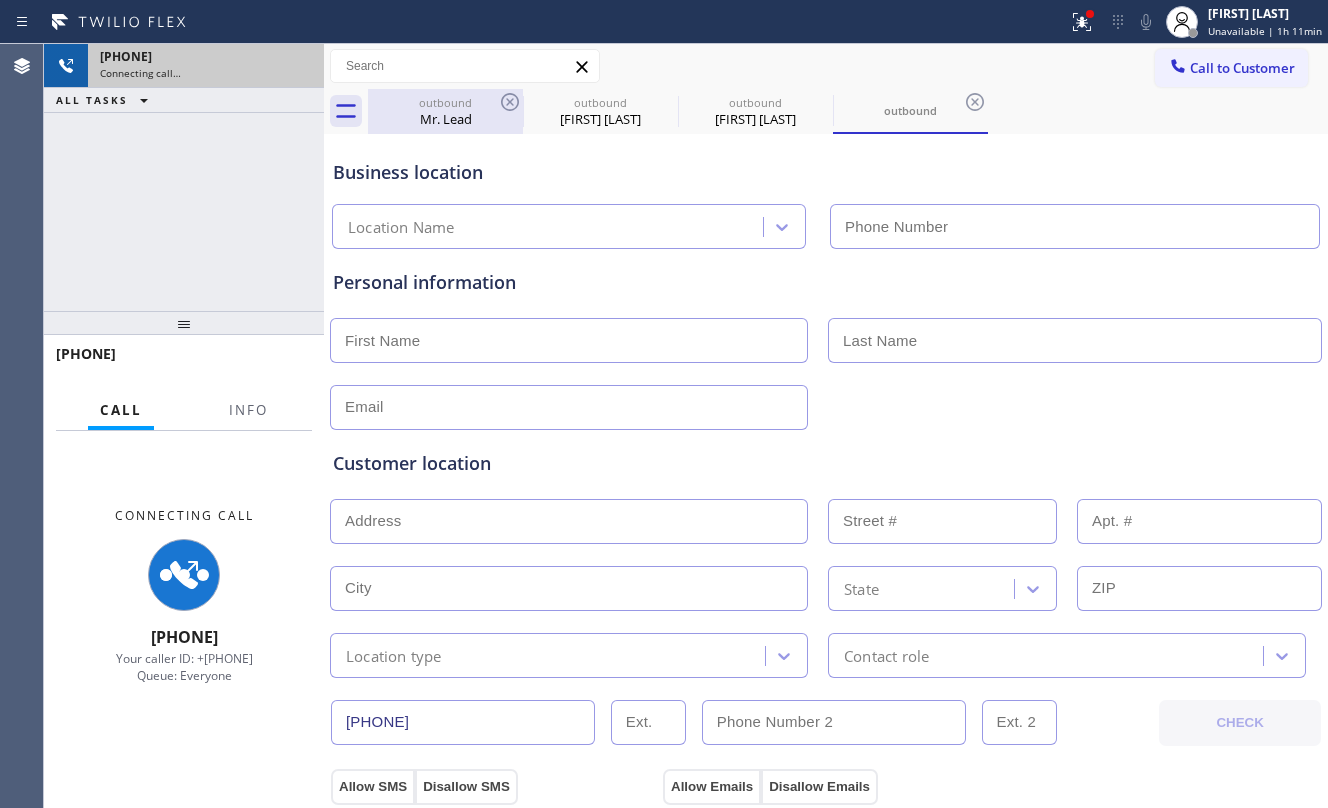 click on "Mr. Lead" at bounding box center (445, 119) 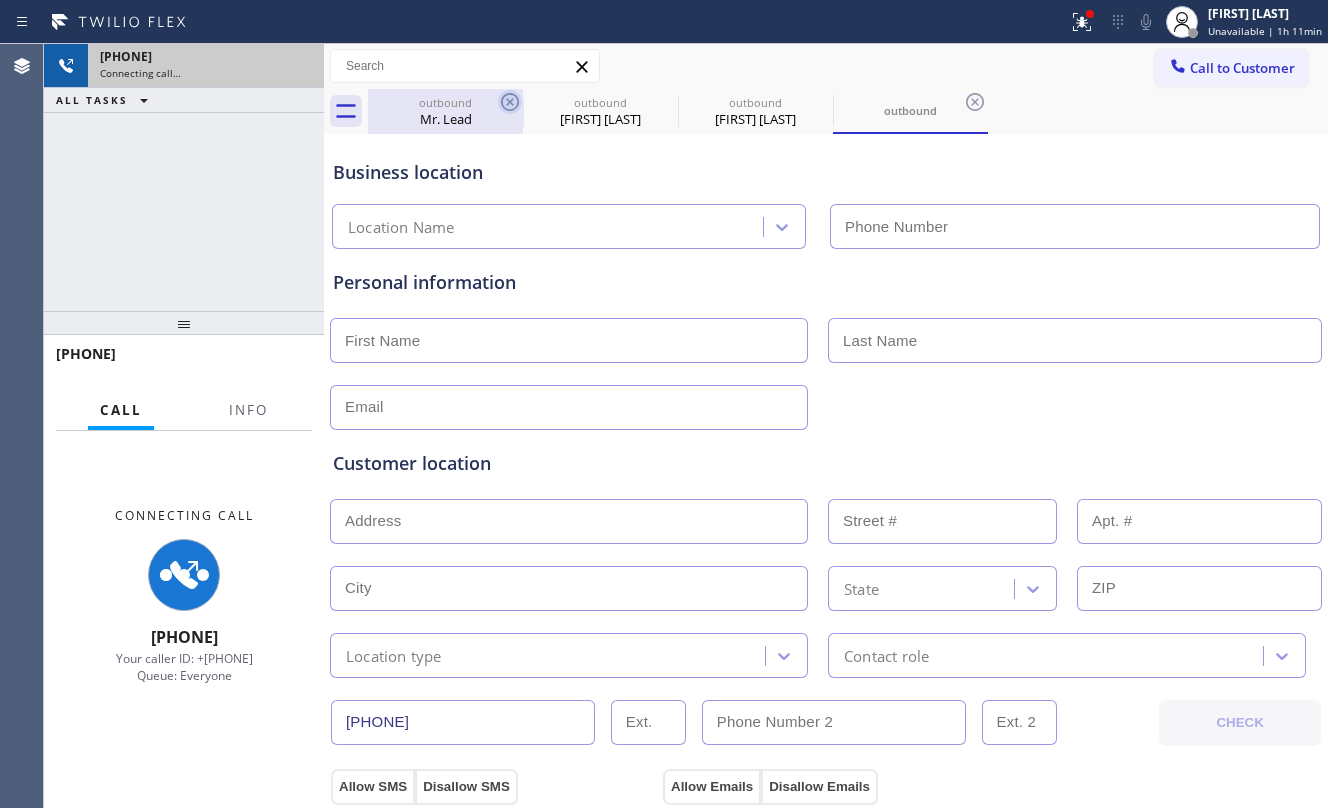 type on "([PHONE])" 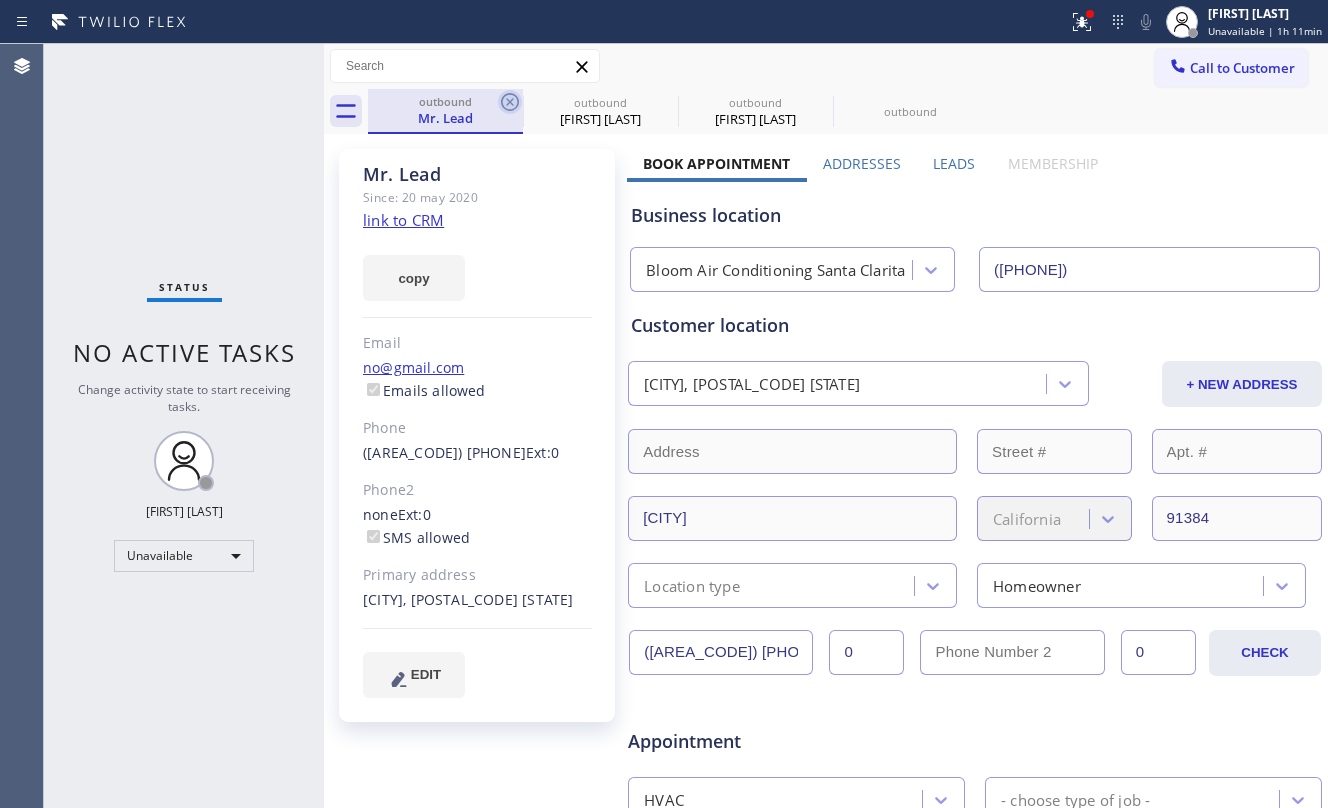 click 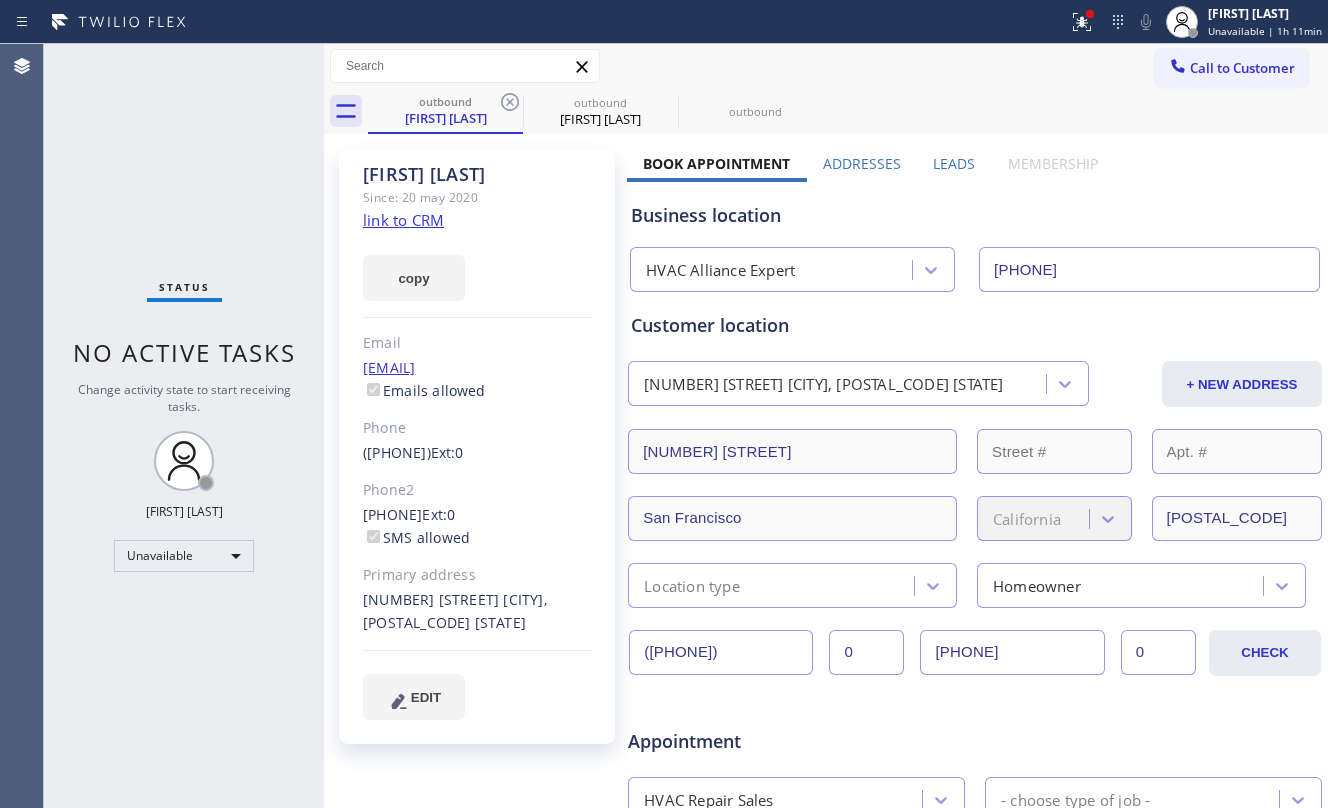 click 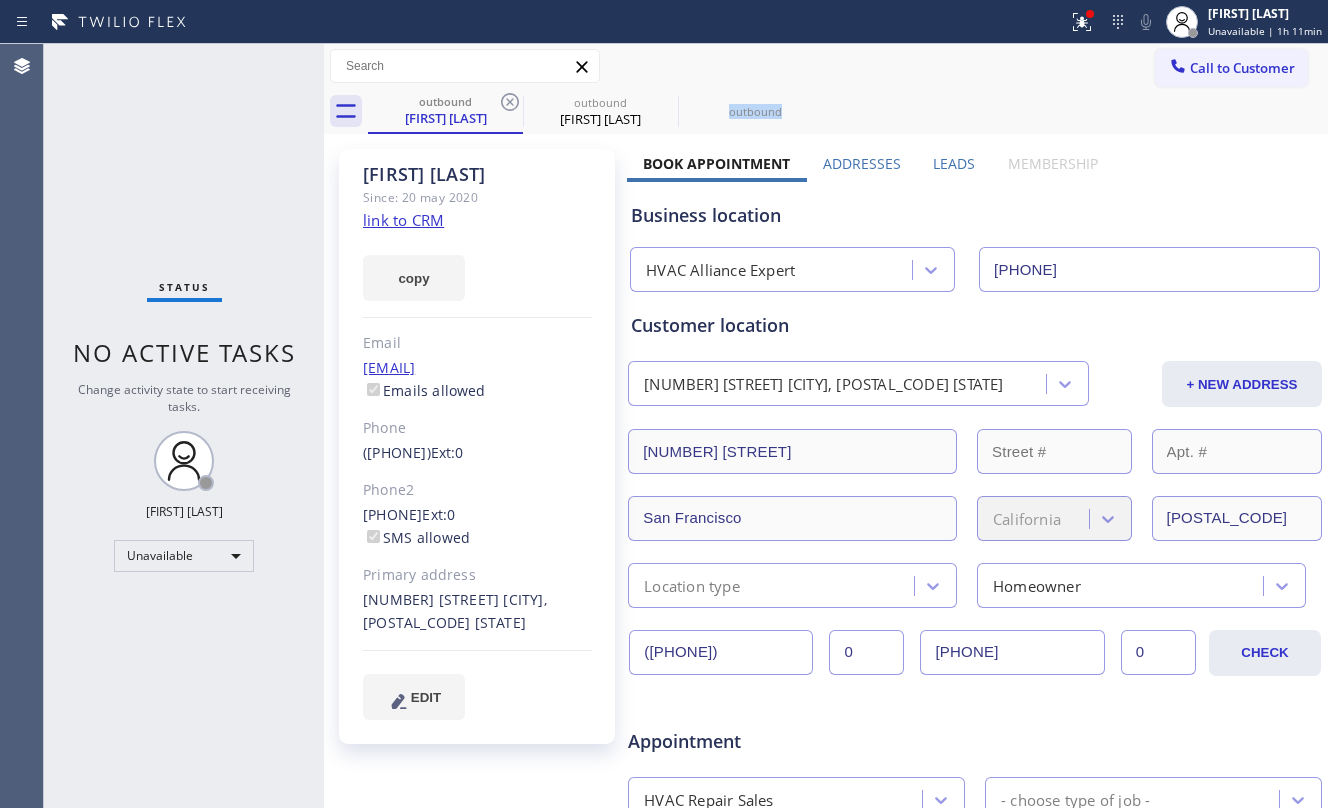 click 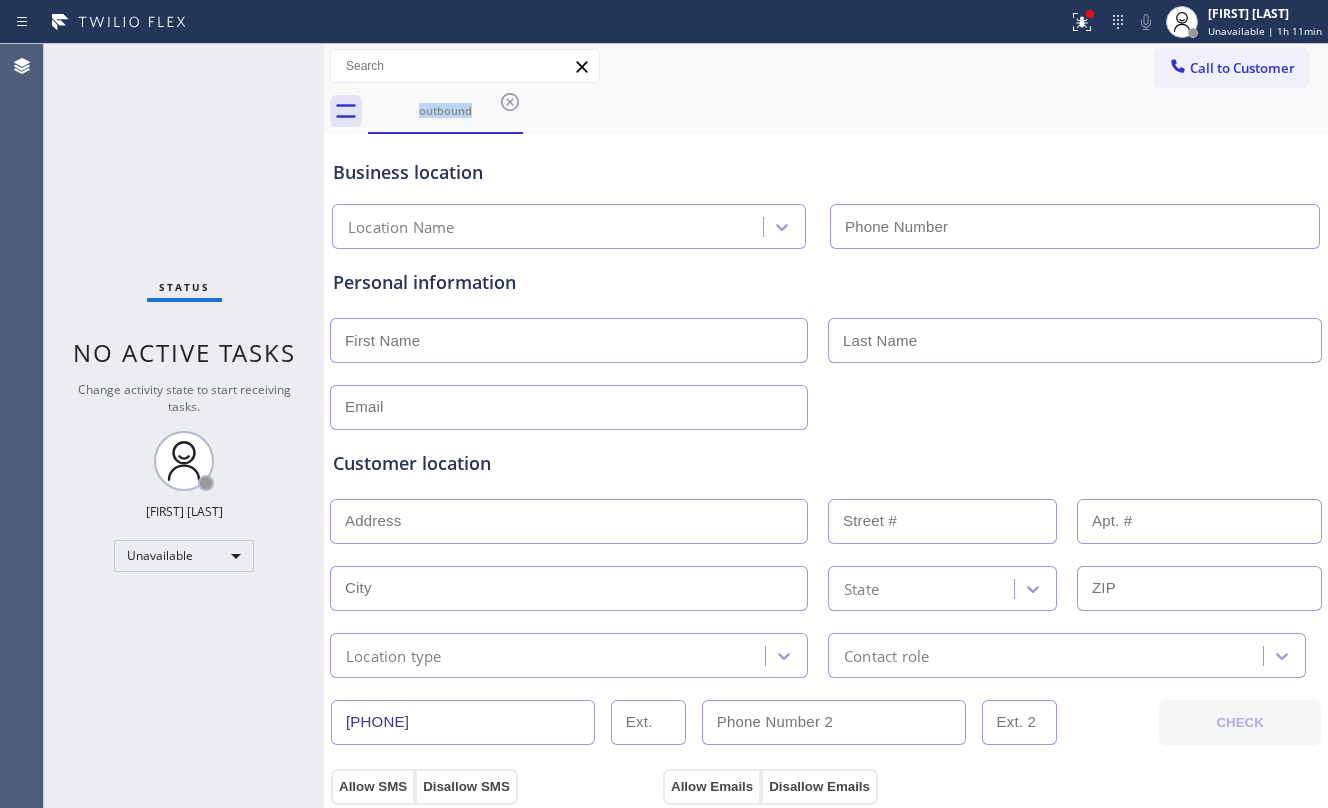 click 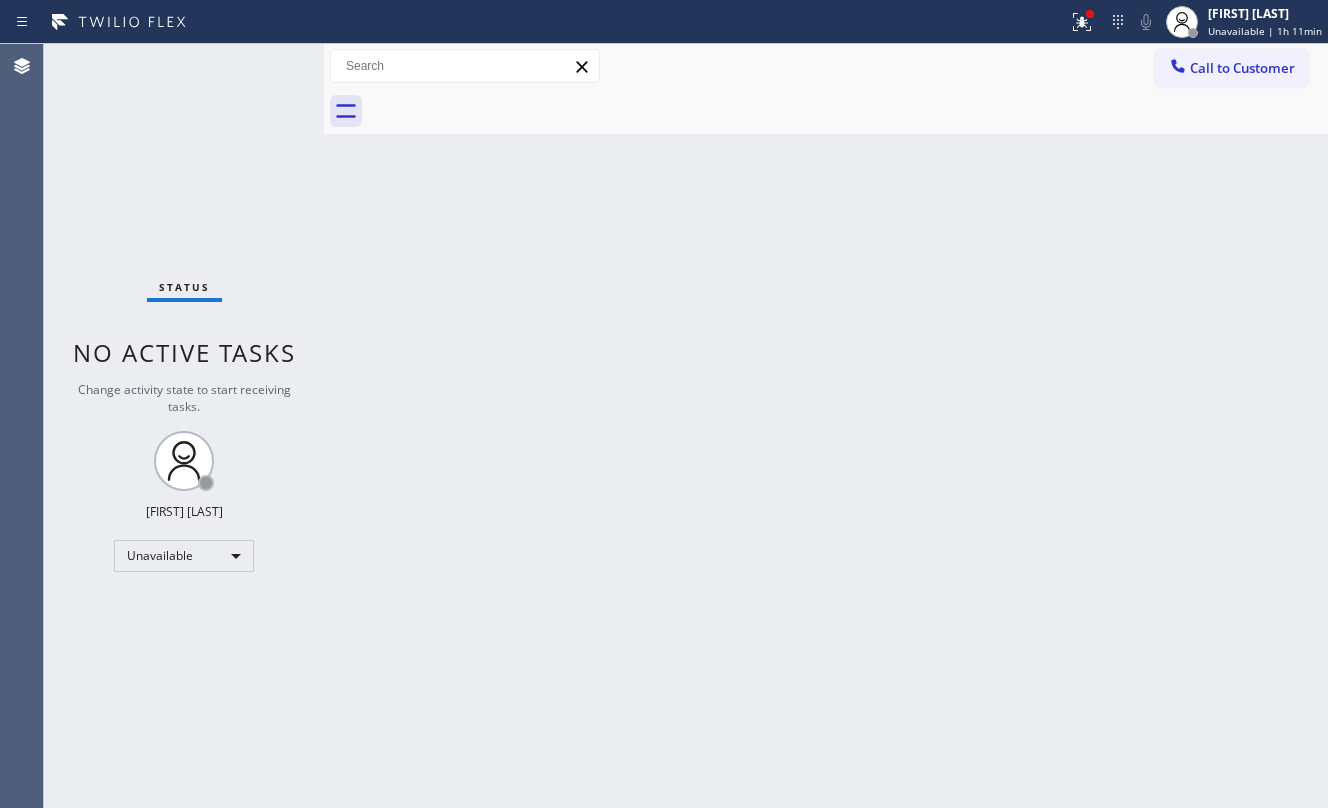 drag, startPoint x: 786, startPoint y: 188, endPoint x: 1026, endPoint y: 138, distance: 245.15302 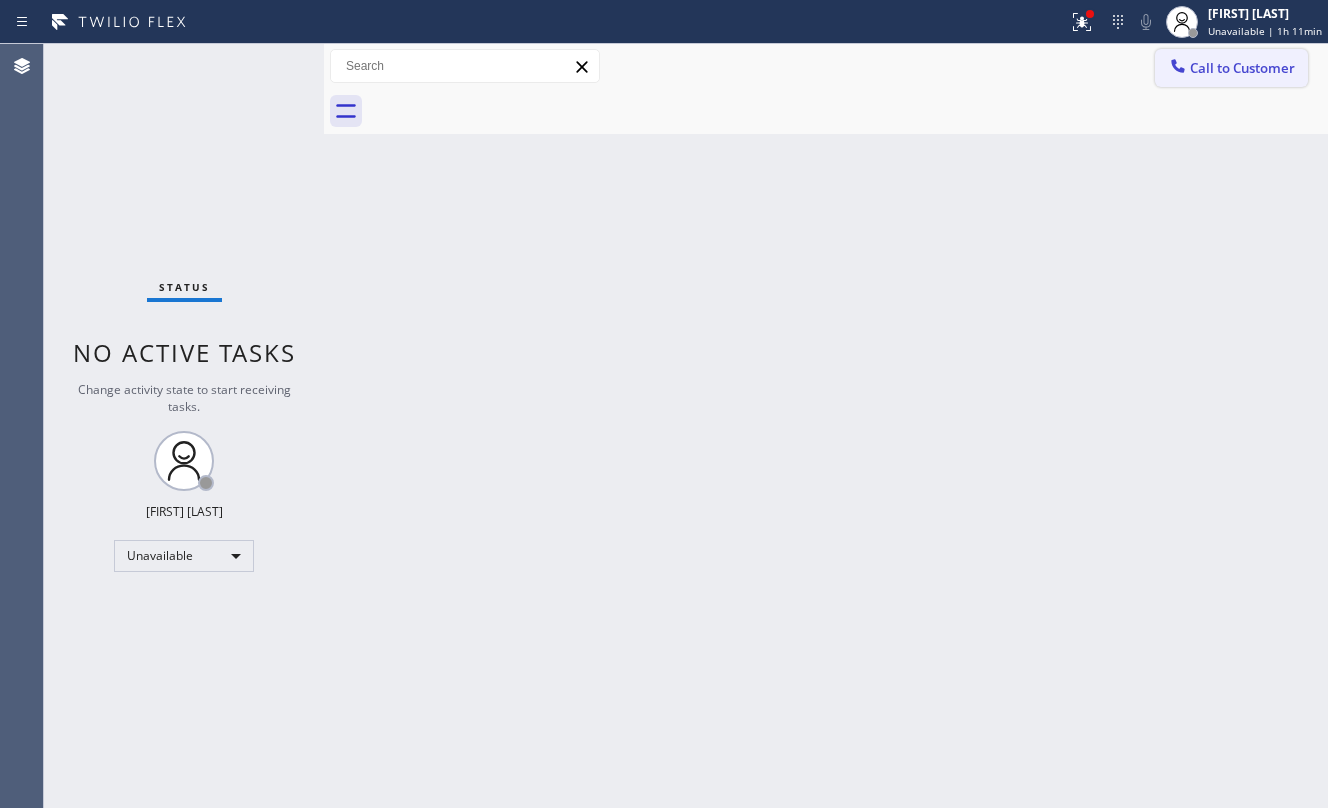 click on "Call to Customer" at bounding box center [1242, 68] 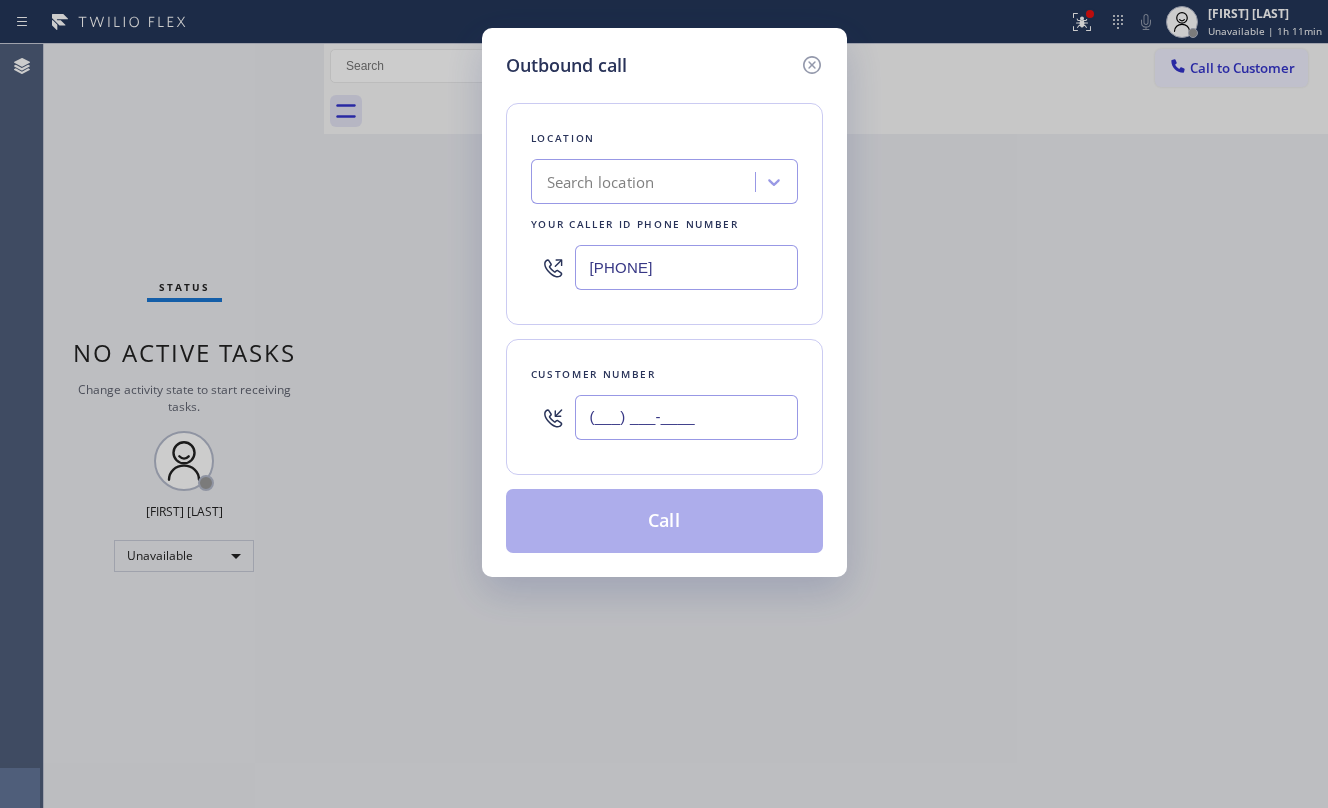 click on "(___) ___-____" at bounding box center (686, 417) 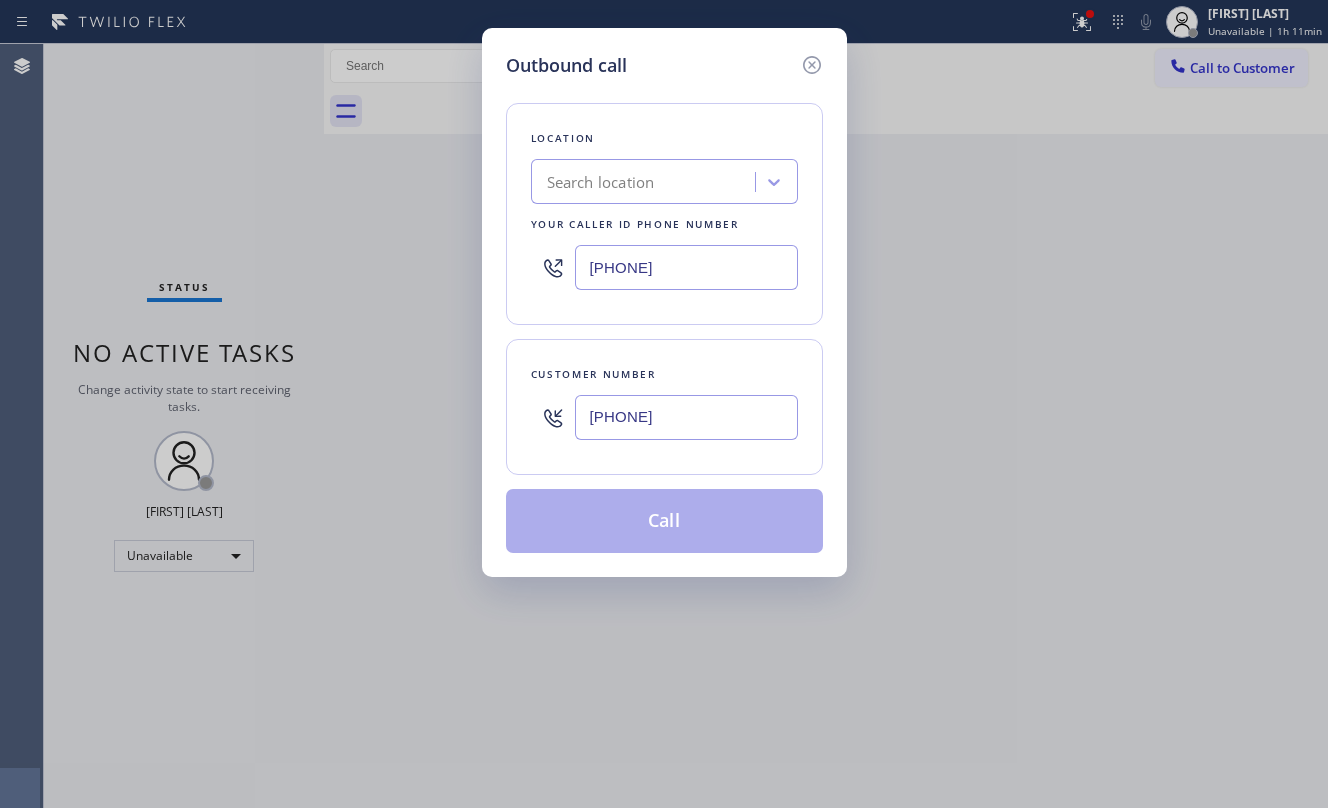 type on "[PHONE]" 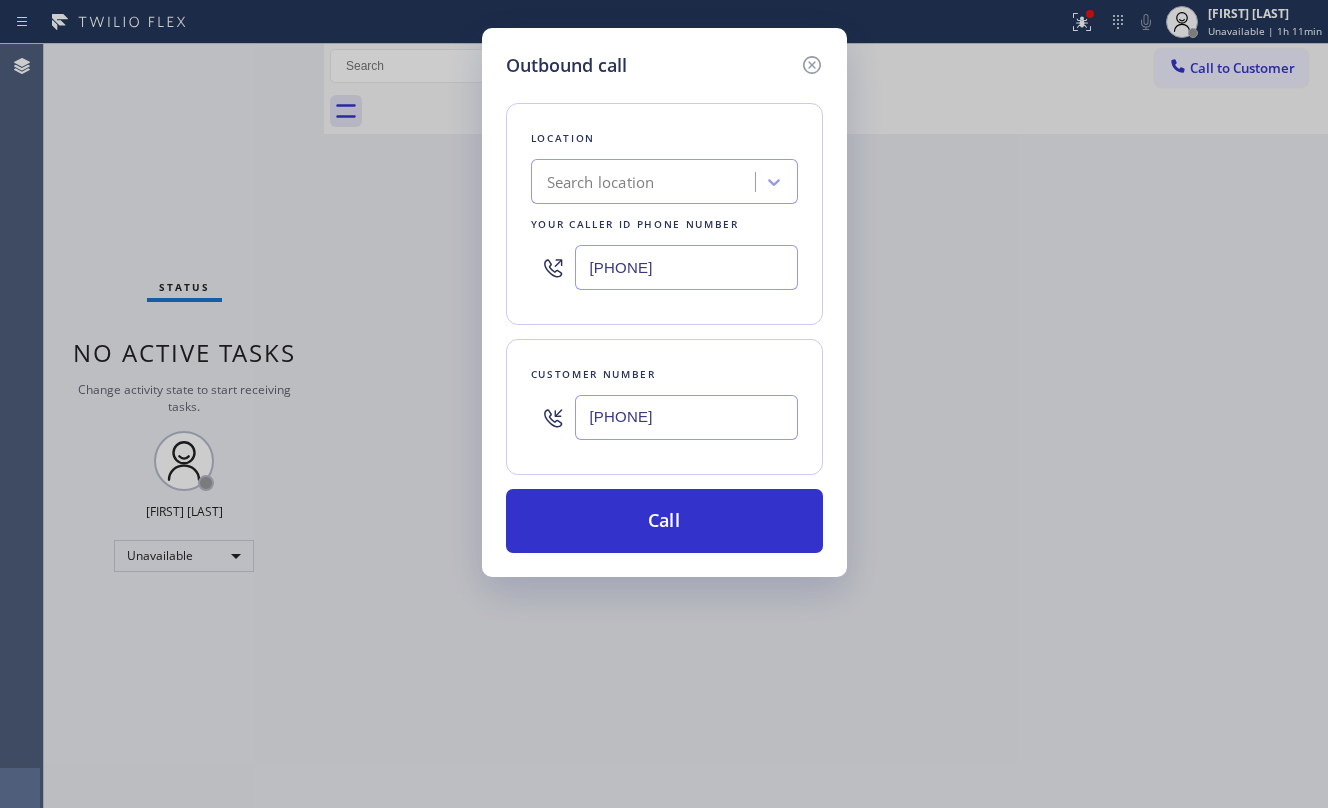 click on "[PHONE]" at bounding box center (686, 267) 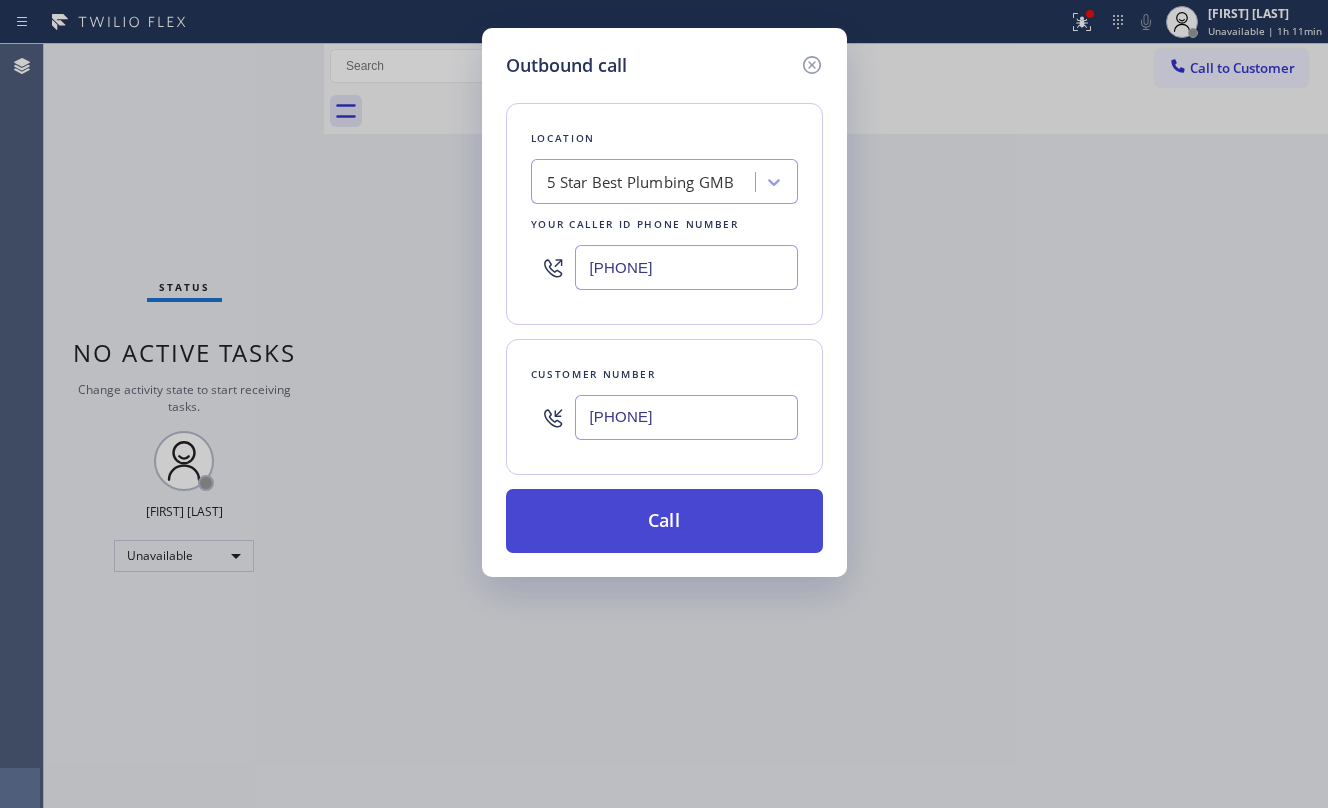 type on "[PHONE]" 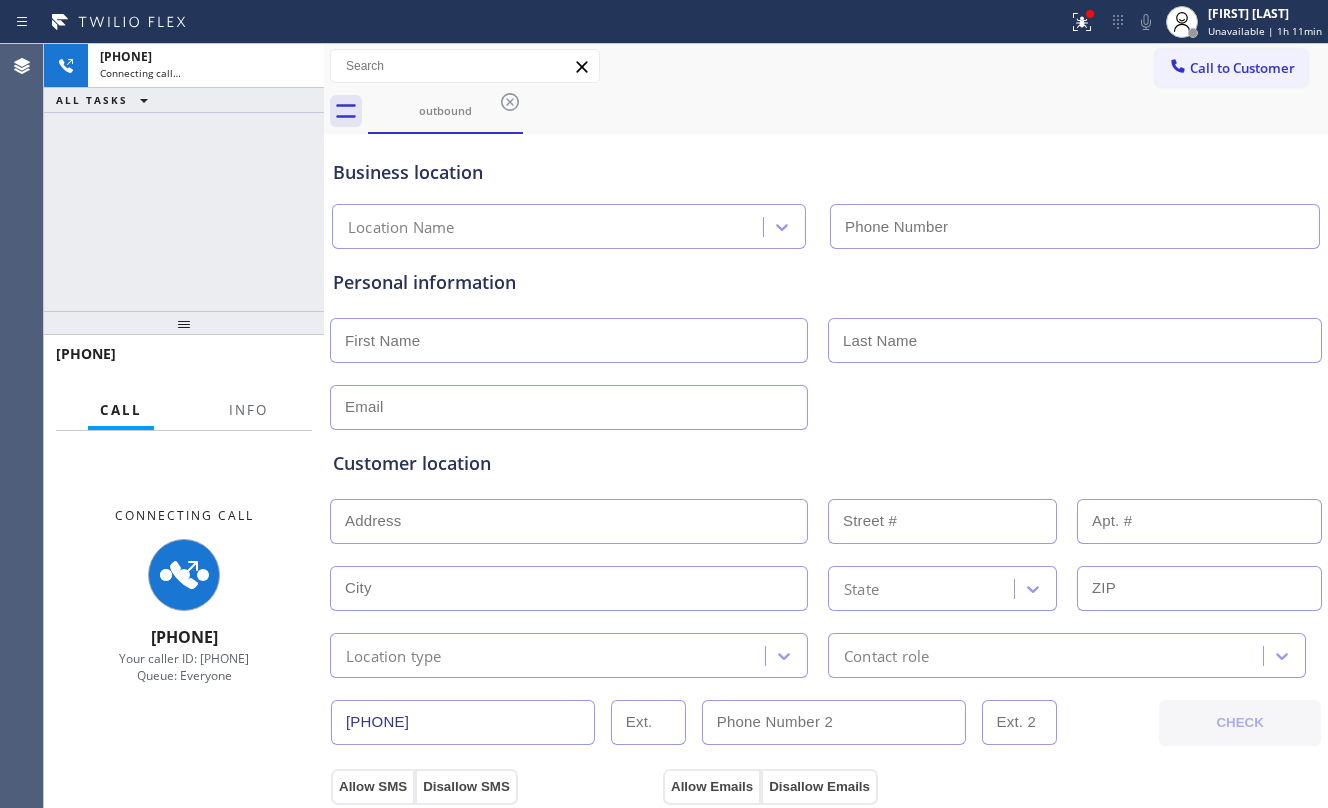 type on "[PHONE]" 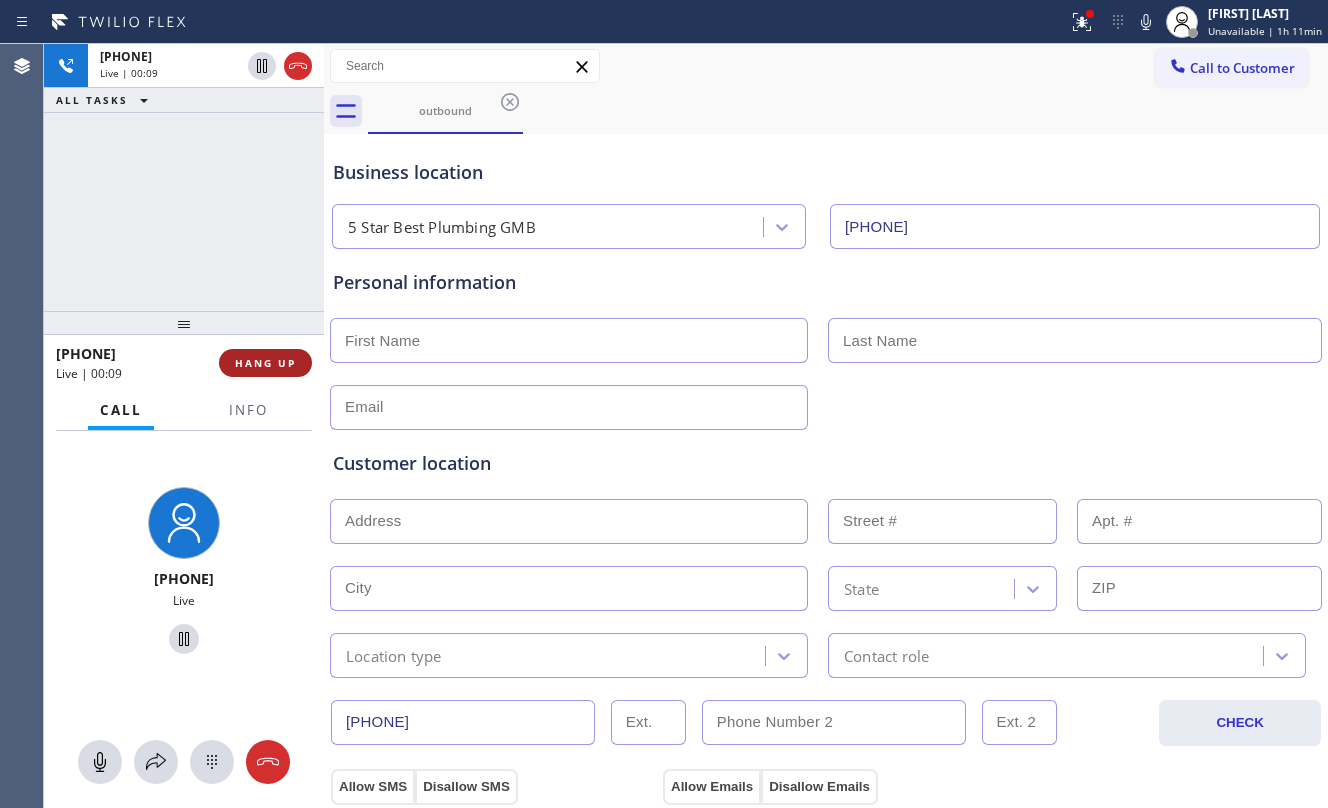 click on "HANG UP" at bounding box center (265, 363) 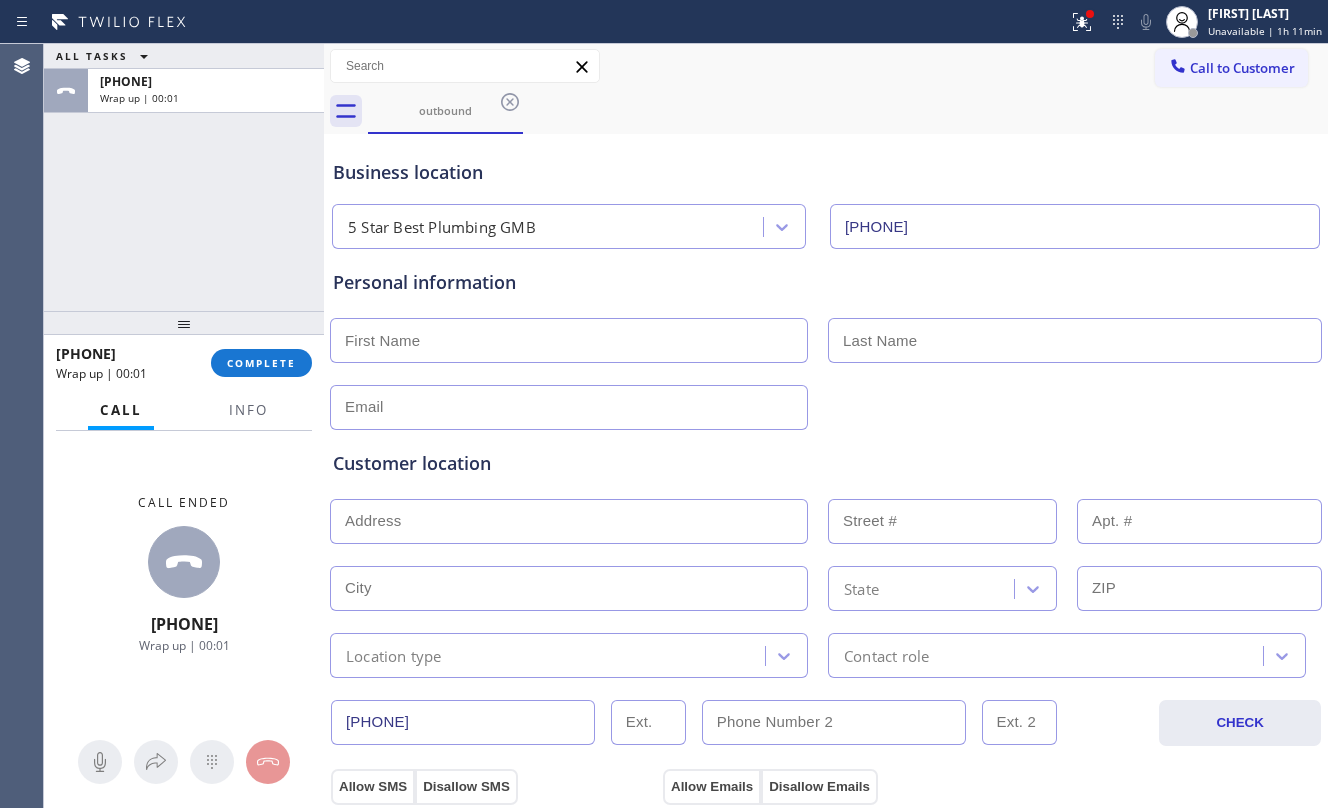 click on "+1[PHONE] Wrap up | 00:01 COMPLETE" at bounding box center (184, 363) 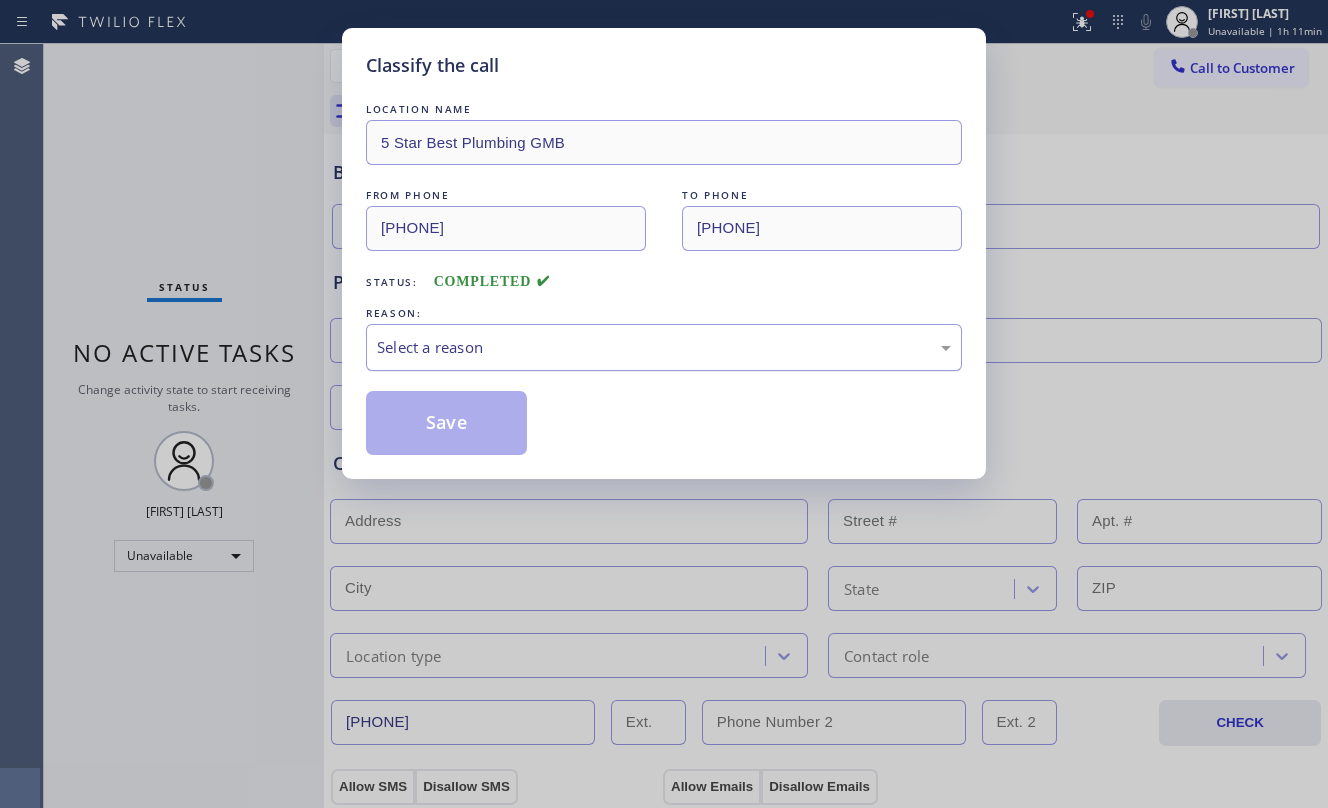 click on "Select a reason" at bounding box center (664, 347) 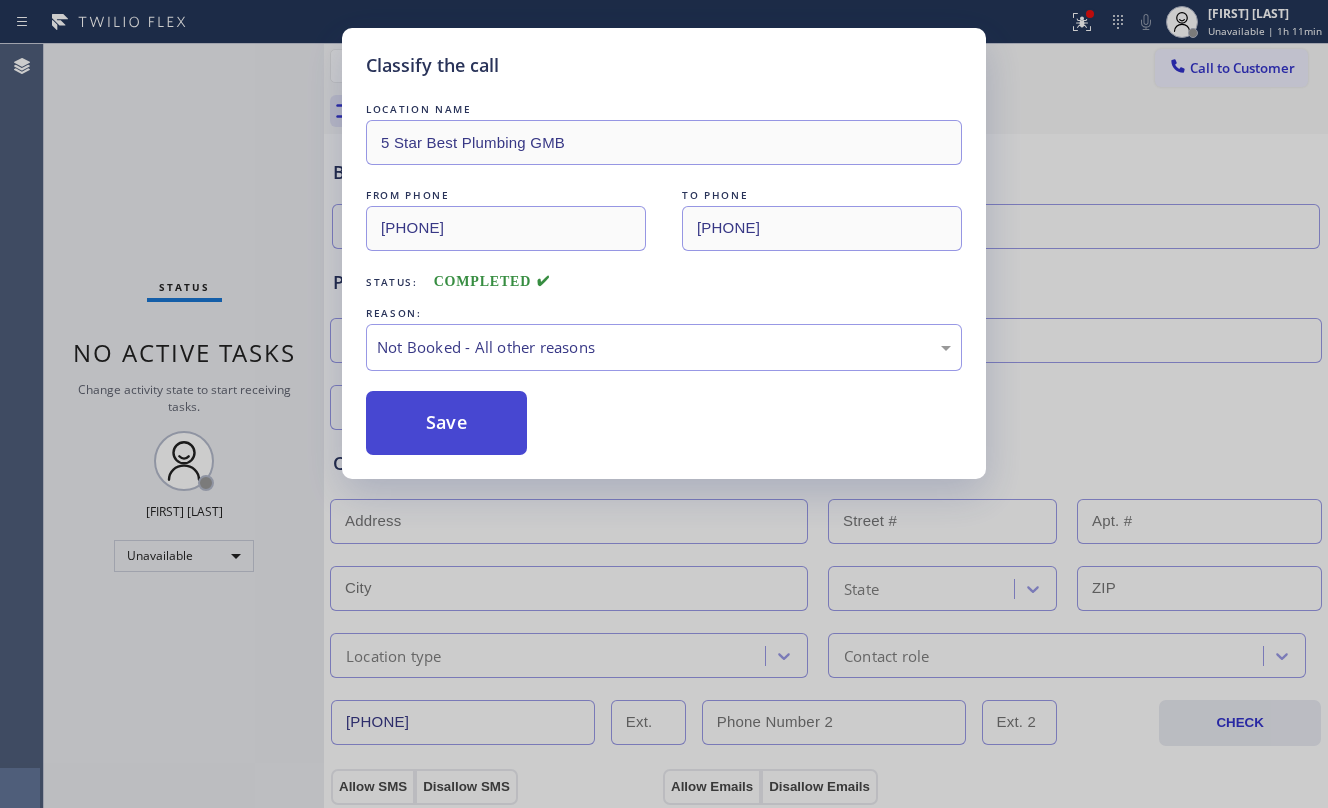 click on "Save" at bounding box center (446, 423) 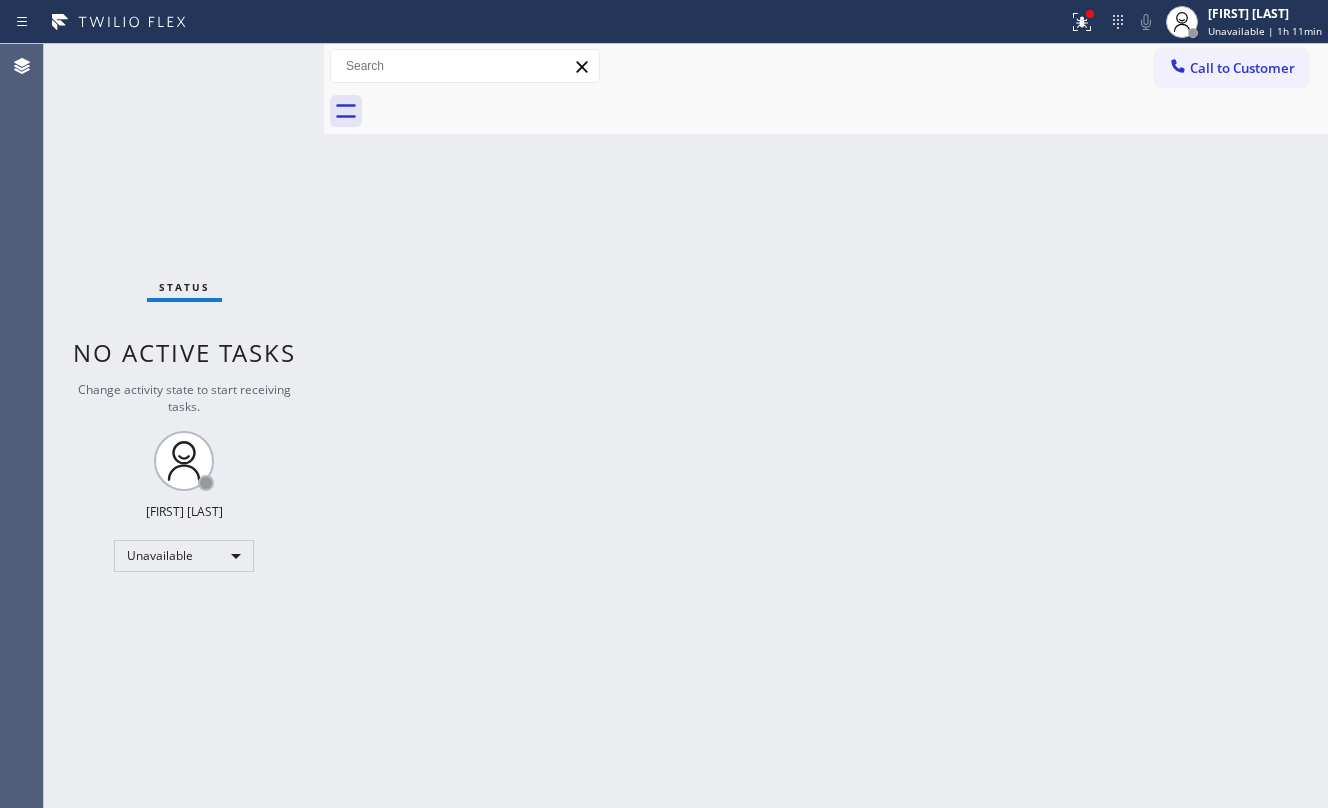 drag, startPoint x: 776, startPoint y: 328, endPoint x: 776, endPoint y: 314, distance: 14 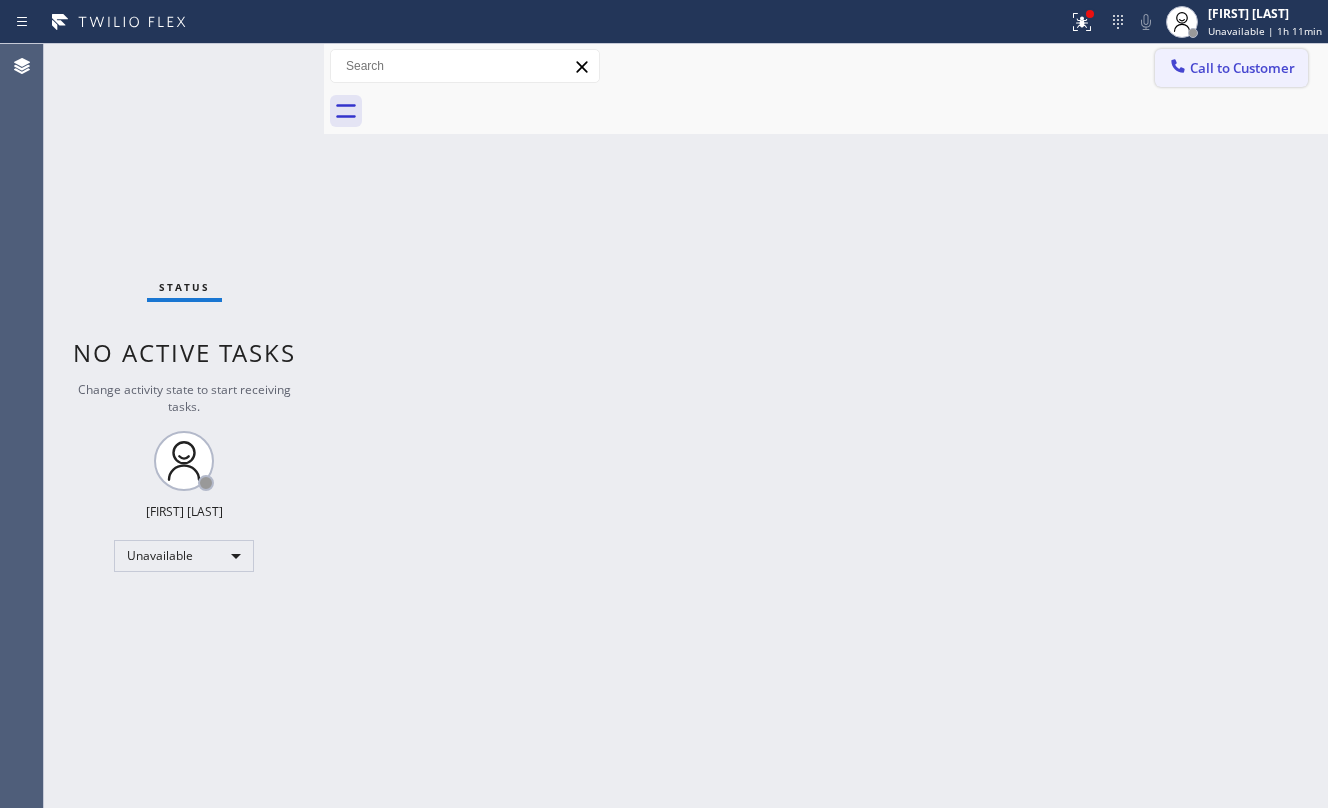 click on "Call to Customer" at bounding box center [1231, 68] 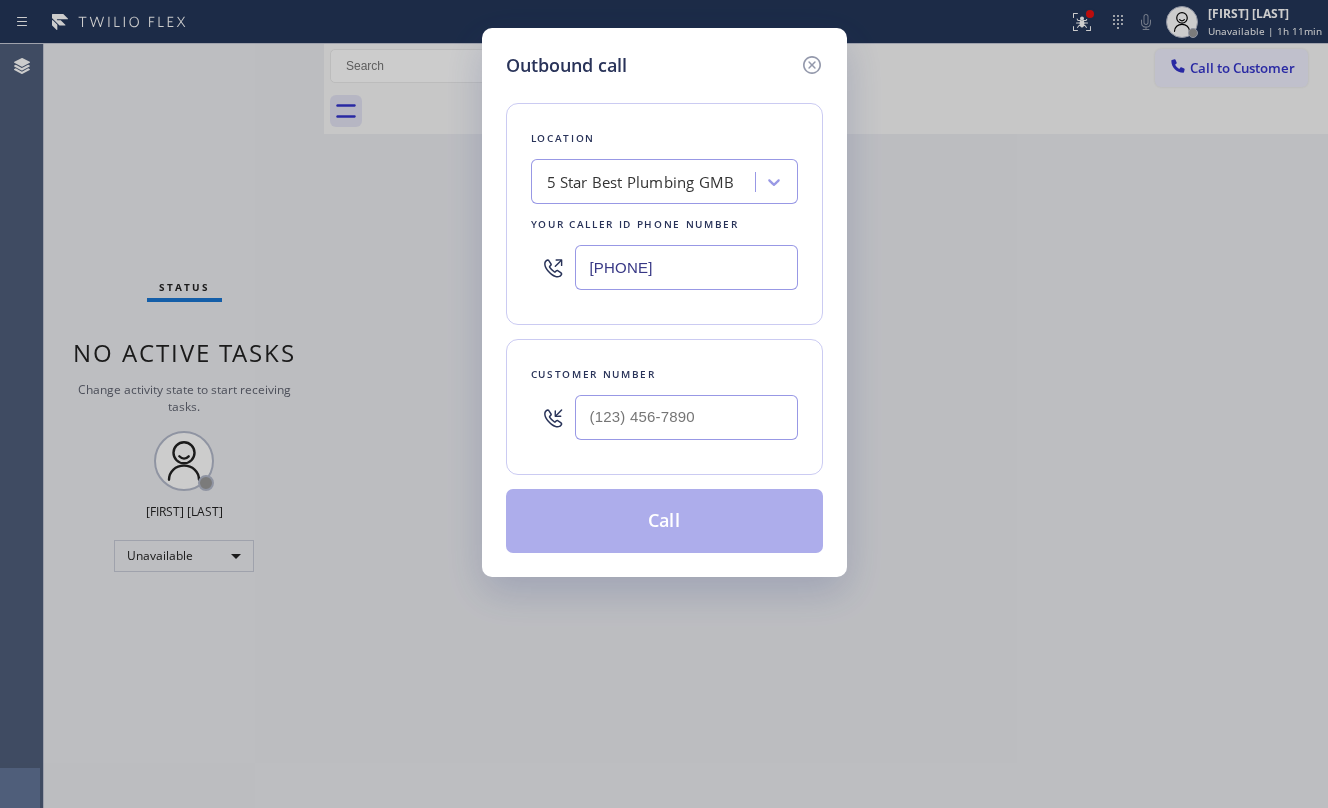 click at bounding box center [686, 417] 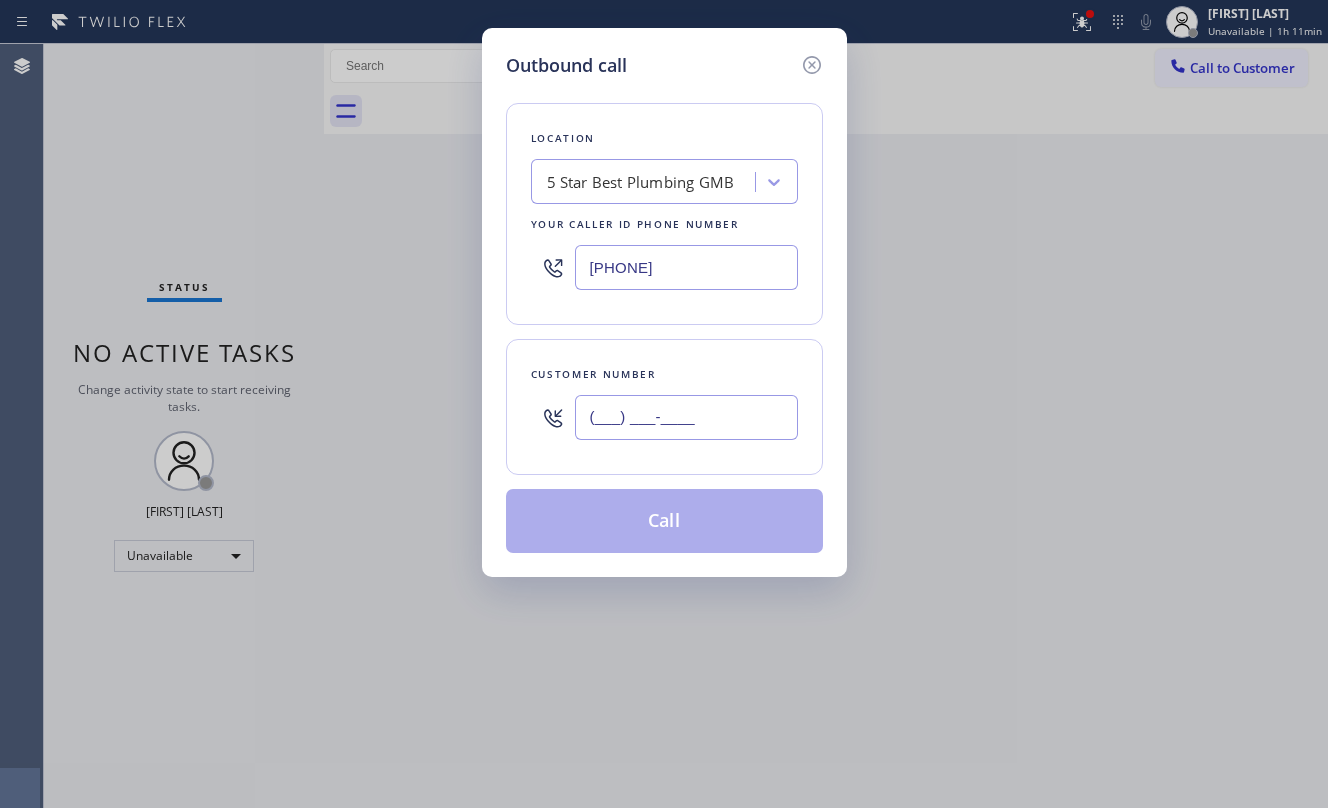 click on "(___) ___-____" at bounding box center [686, 417] 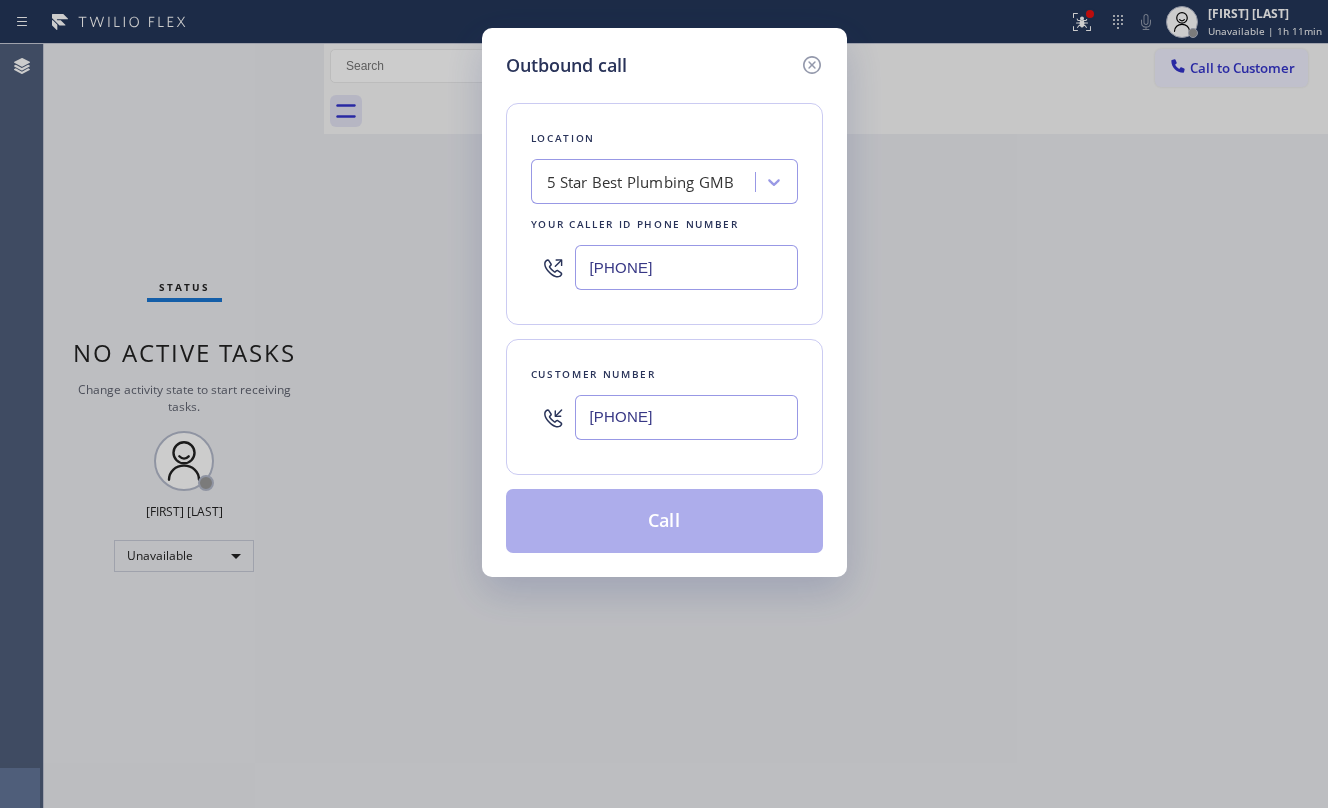 click on "Location 5 Star Best Plumbing GMB Your caller id phone number ([PHONE]) Customer number ([PHONE]) Call" at bounding box center (664, 316) 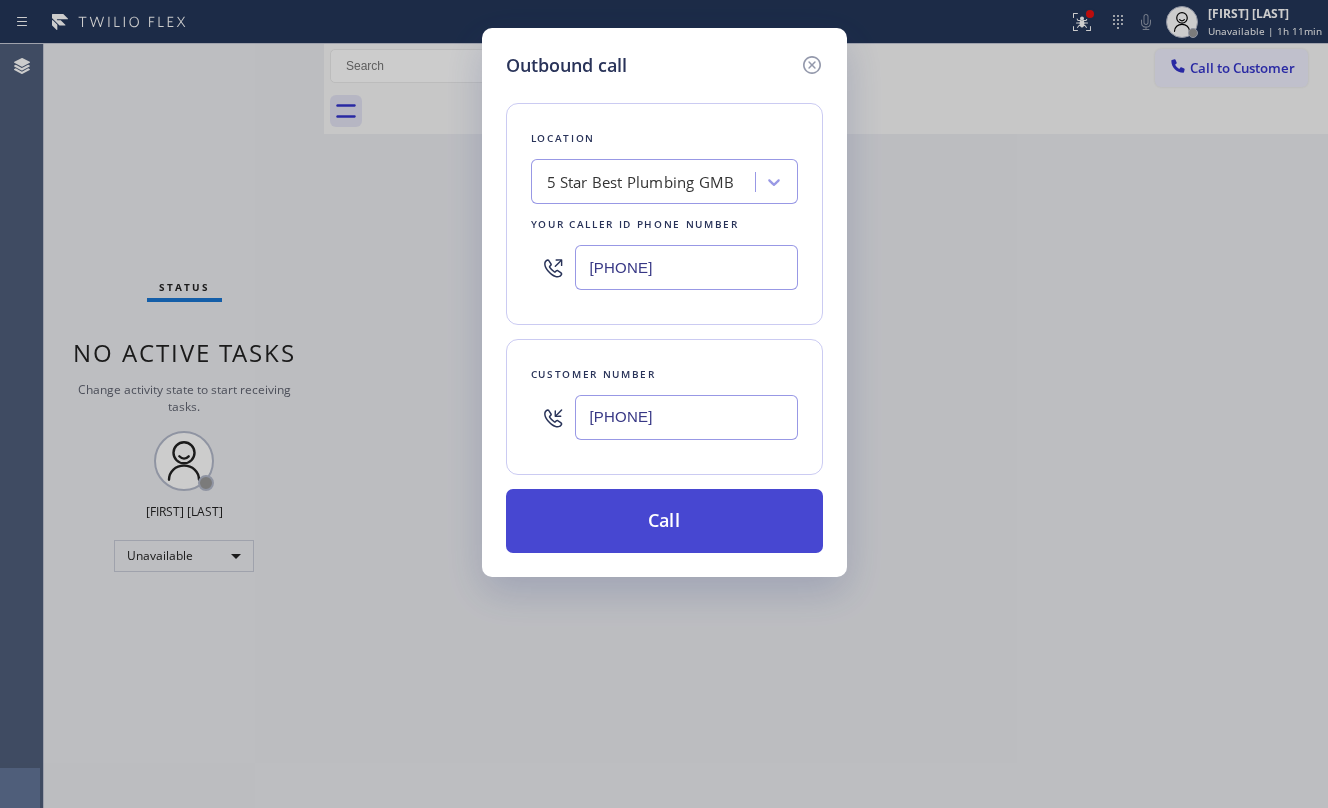 type on "[PHONE]" 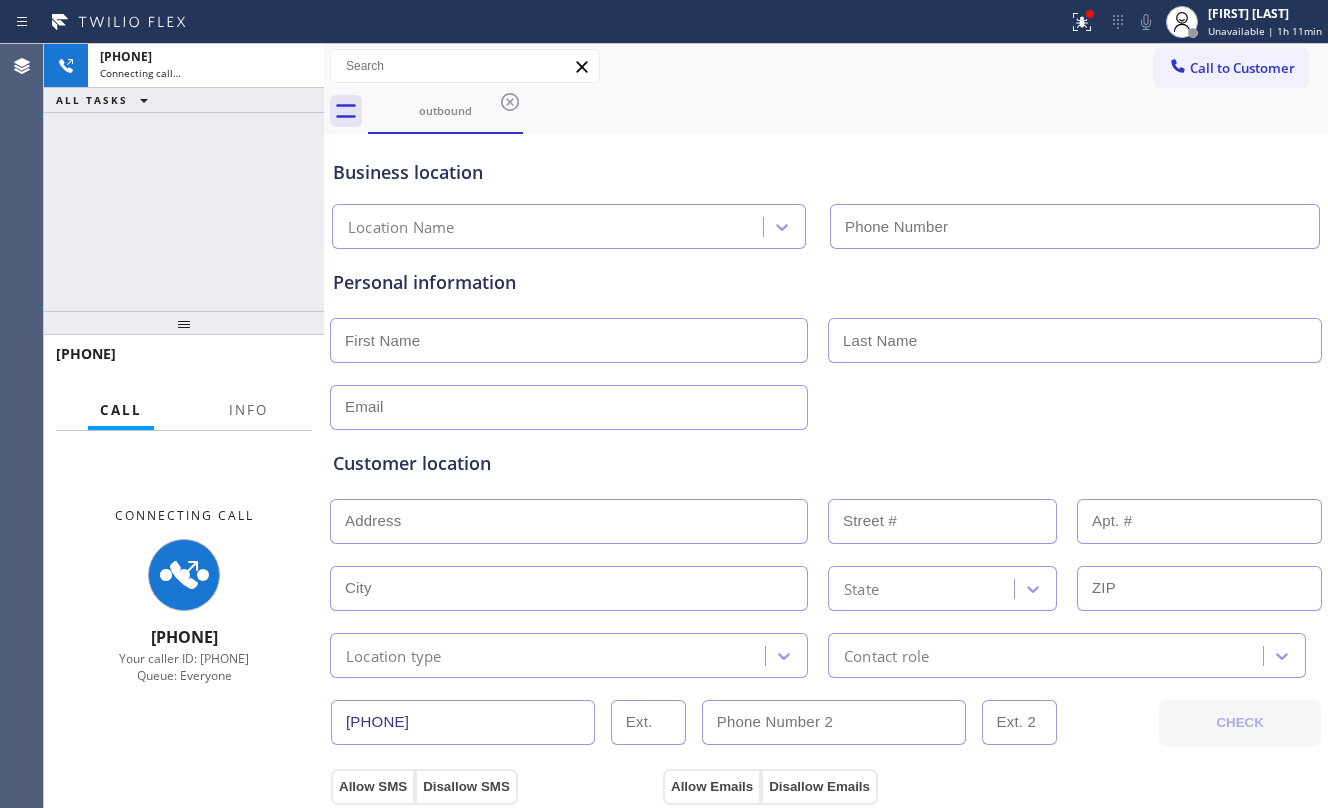 type on "[PHONE]" 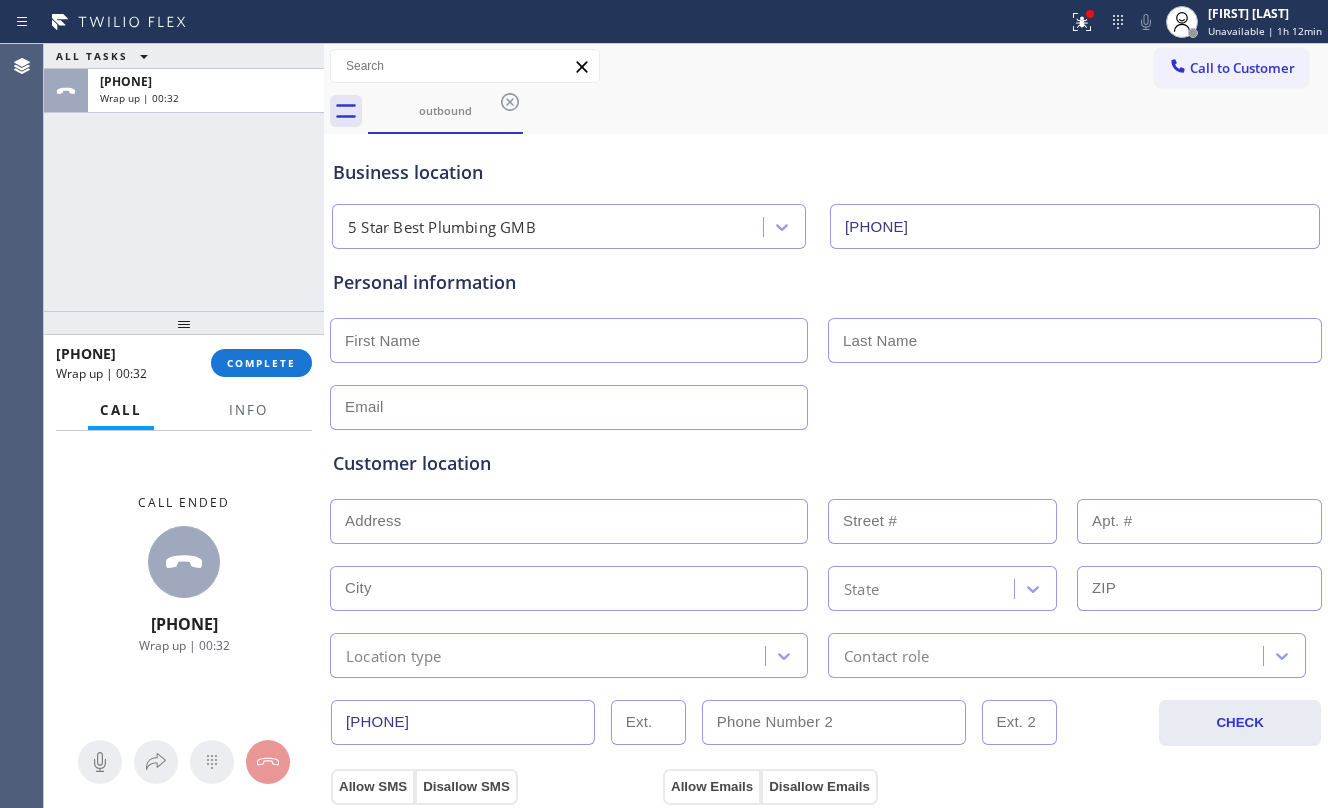 drag, startPoint x: 262, startPoint y: 268, endPoint x: 352, endPoint y: 261, distance: 90.27181 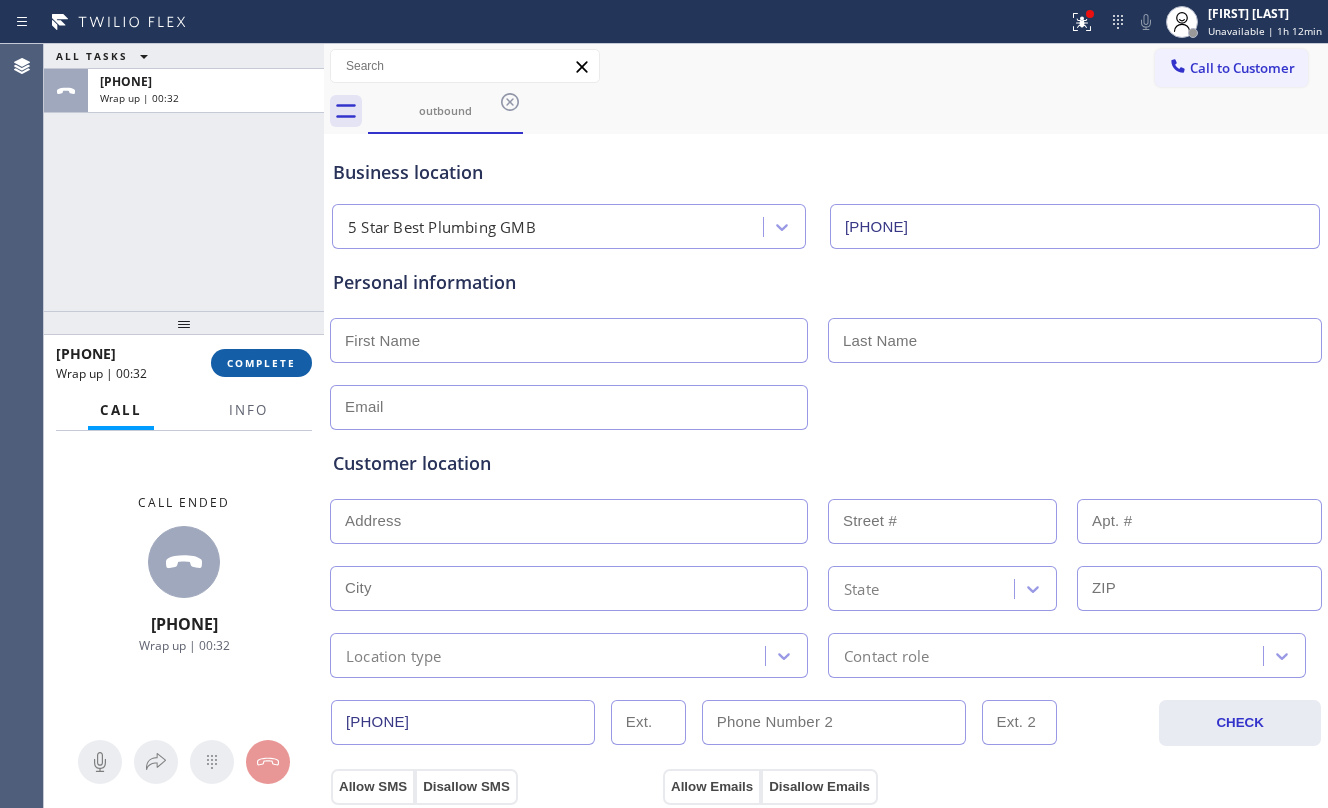 click on "COMPLETE" at bounding box center (261, 363) 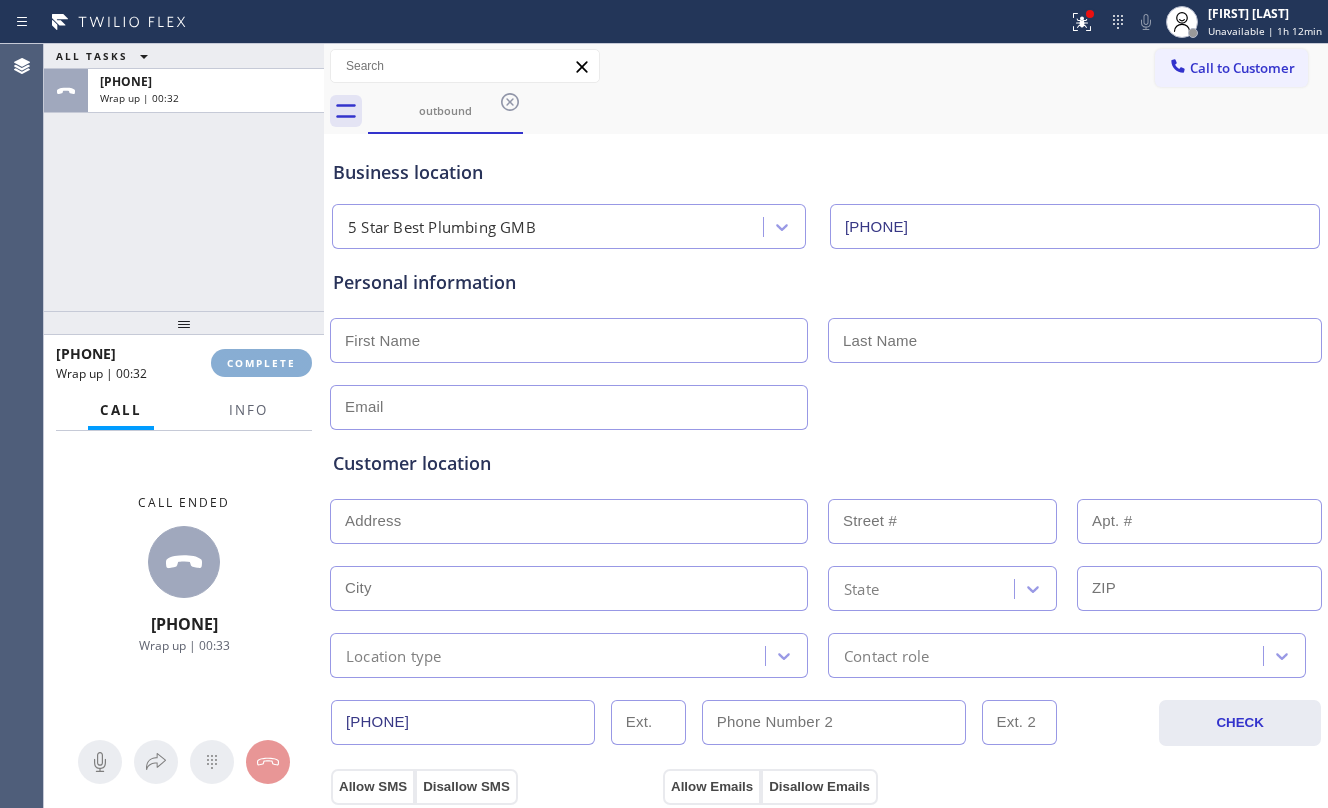 click on "[PHONE]" at bounding box center [126, 353] 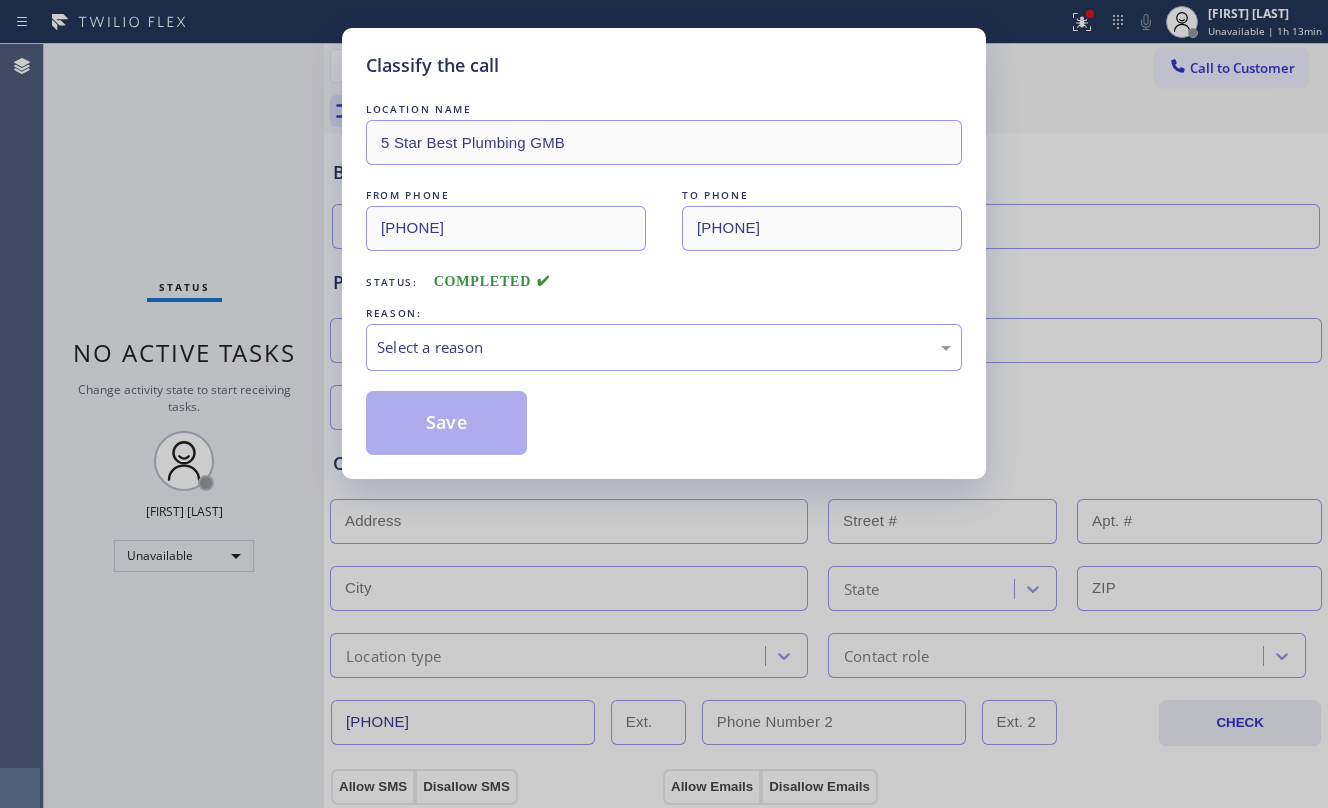 click on "REASON:" at bounding box center [664, 313] 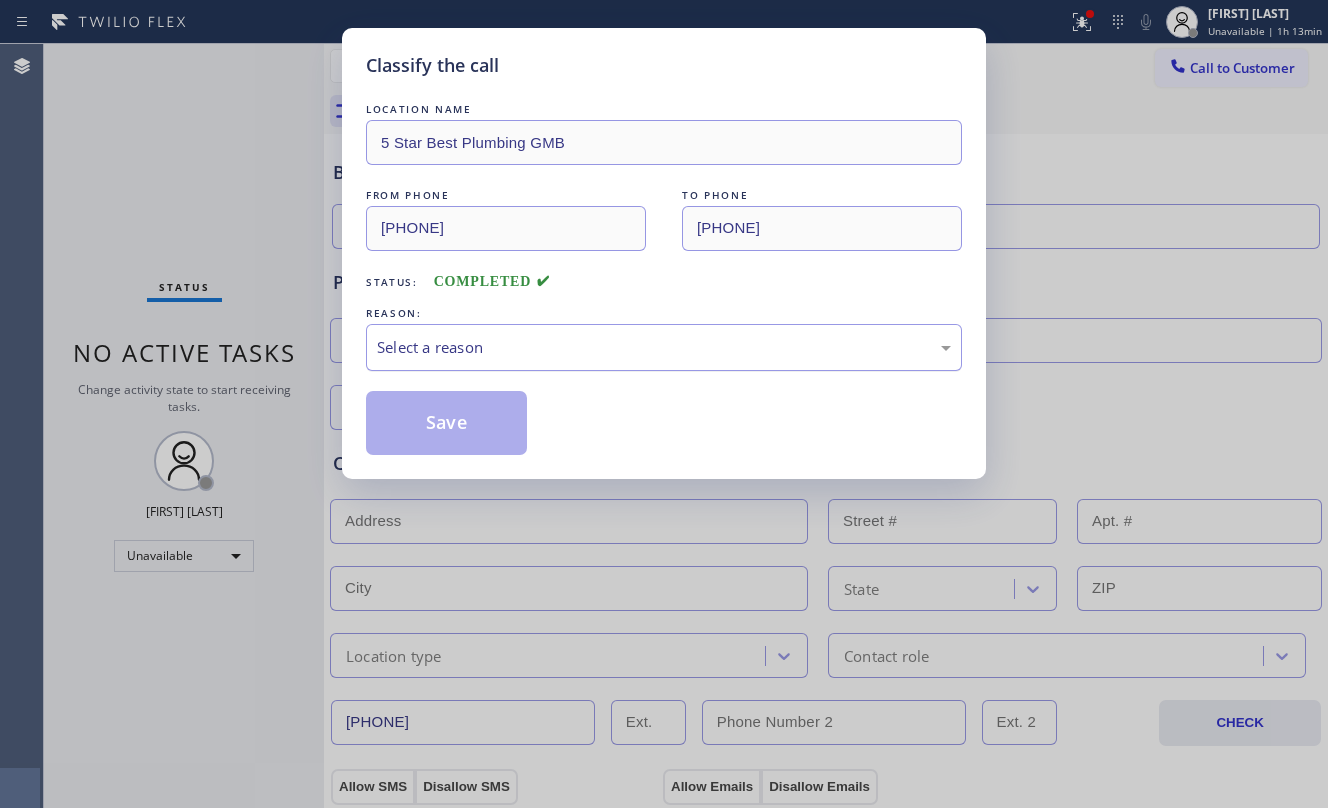 click on "Select a reason" at bounding box center [664, 347] 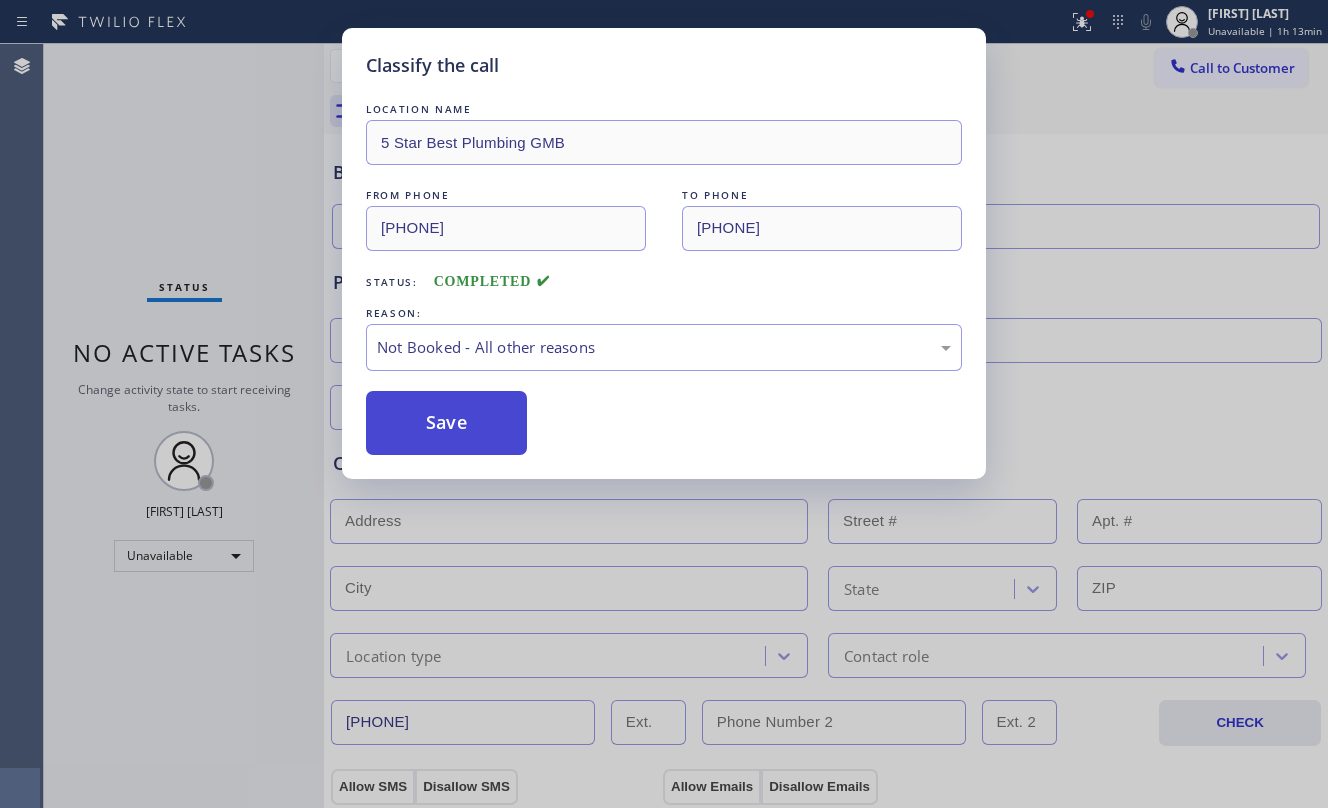 click on "Save" at bounding box center [446, 423] 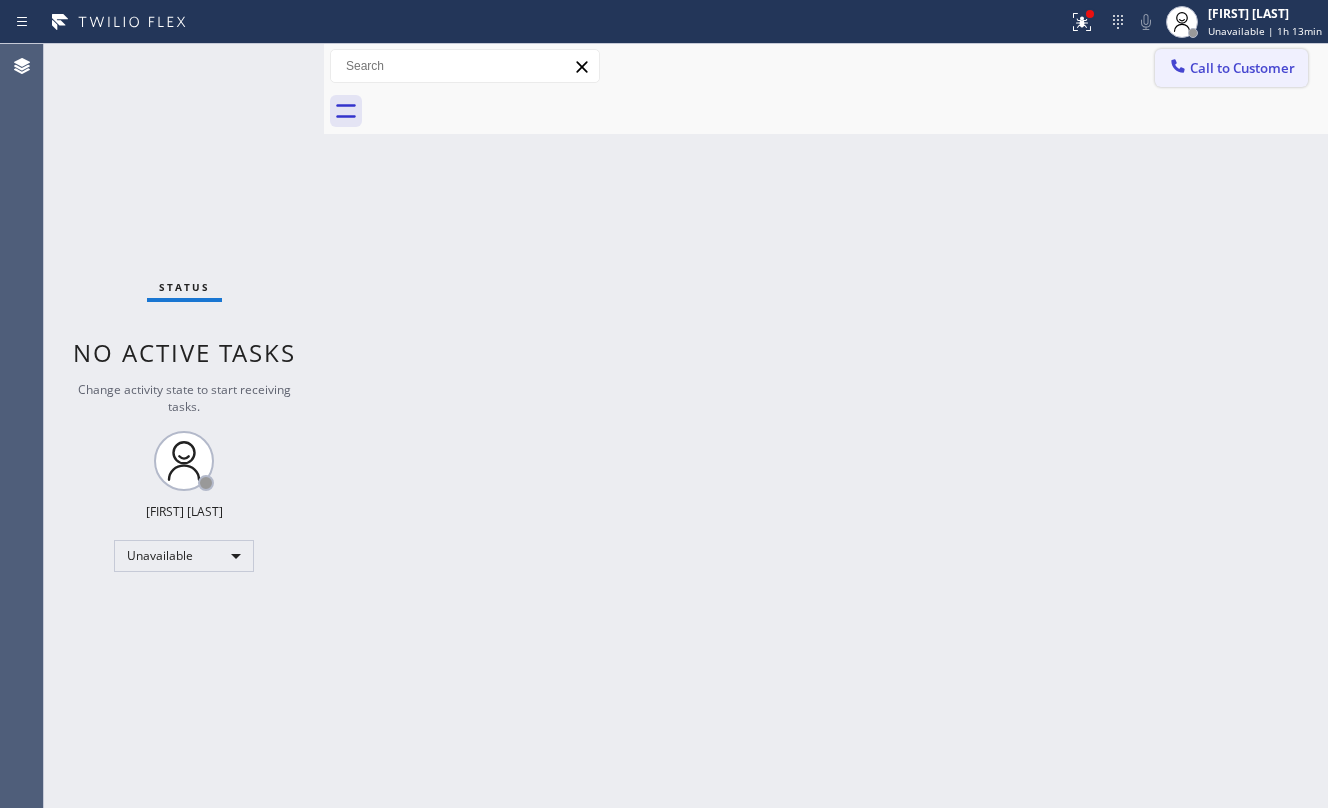 click on "Call to Customer" at bounding box center [1242, 68] 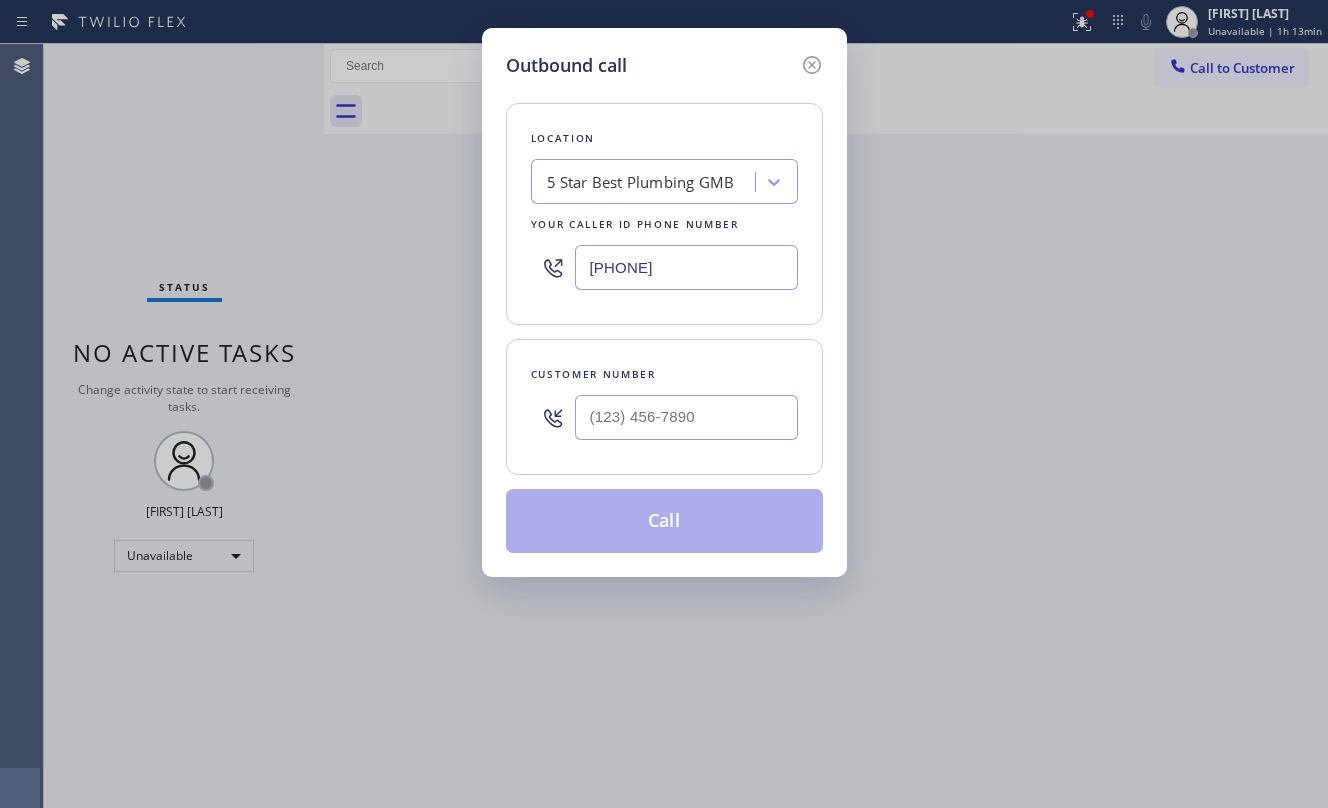click on "Customer number" at bounding box center [664, 407] 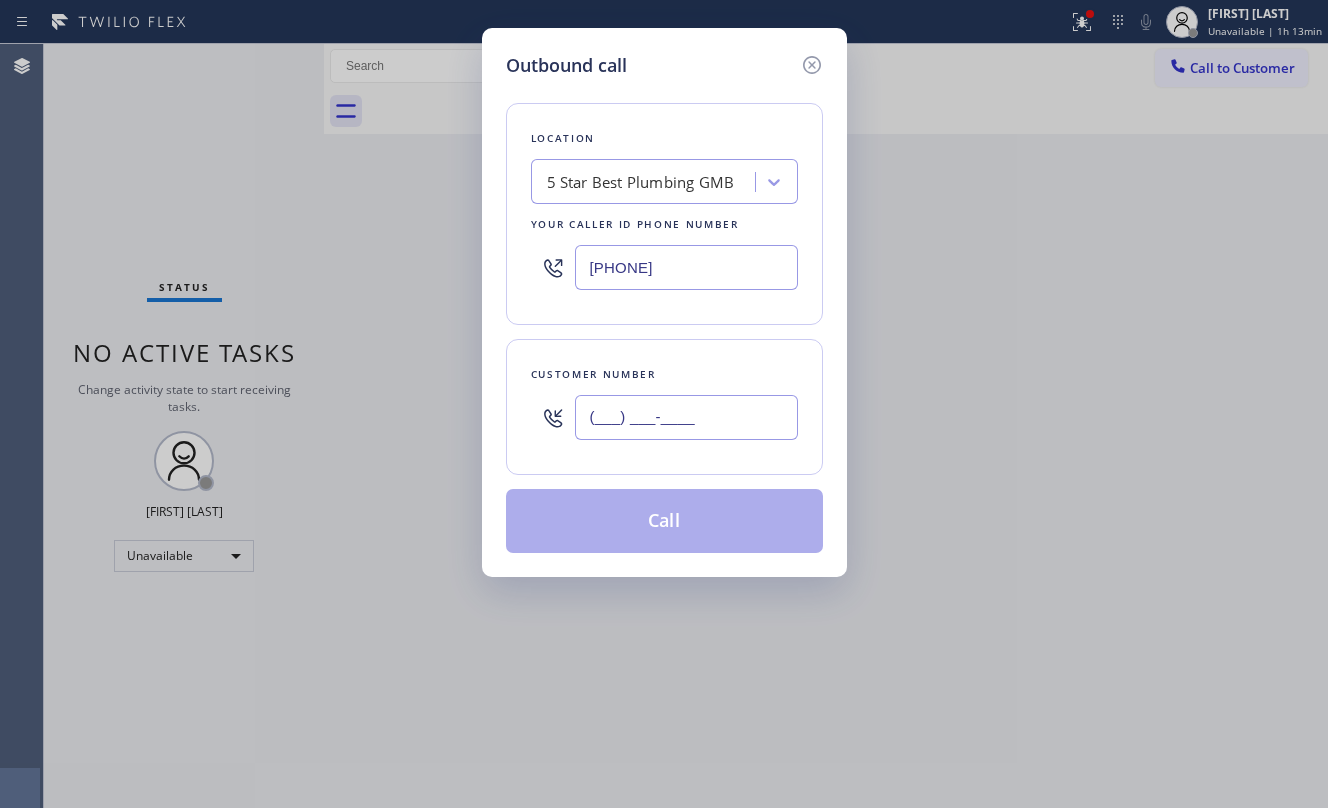 paste on "([PHONE])" 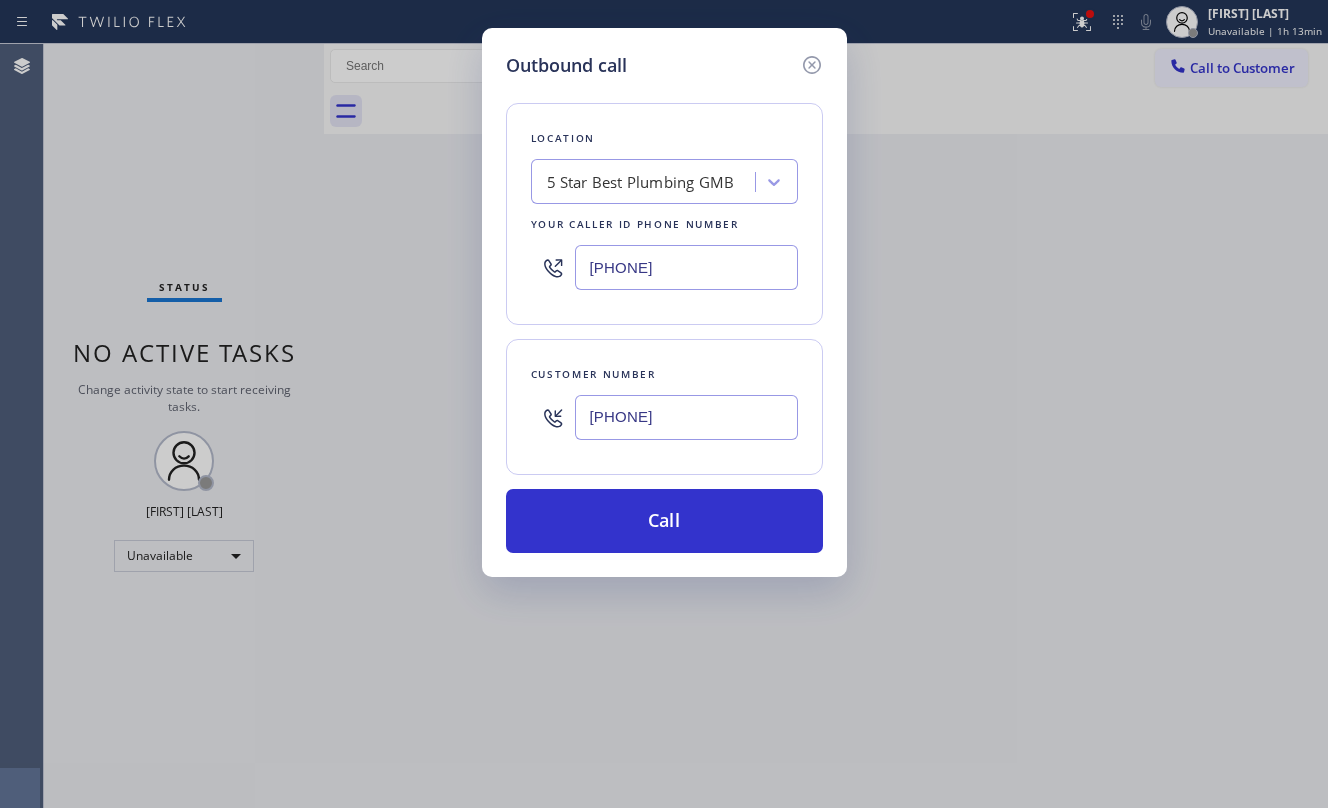 type on "[PHONE]" 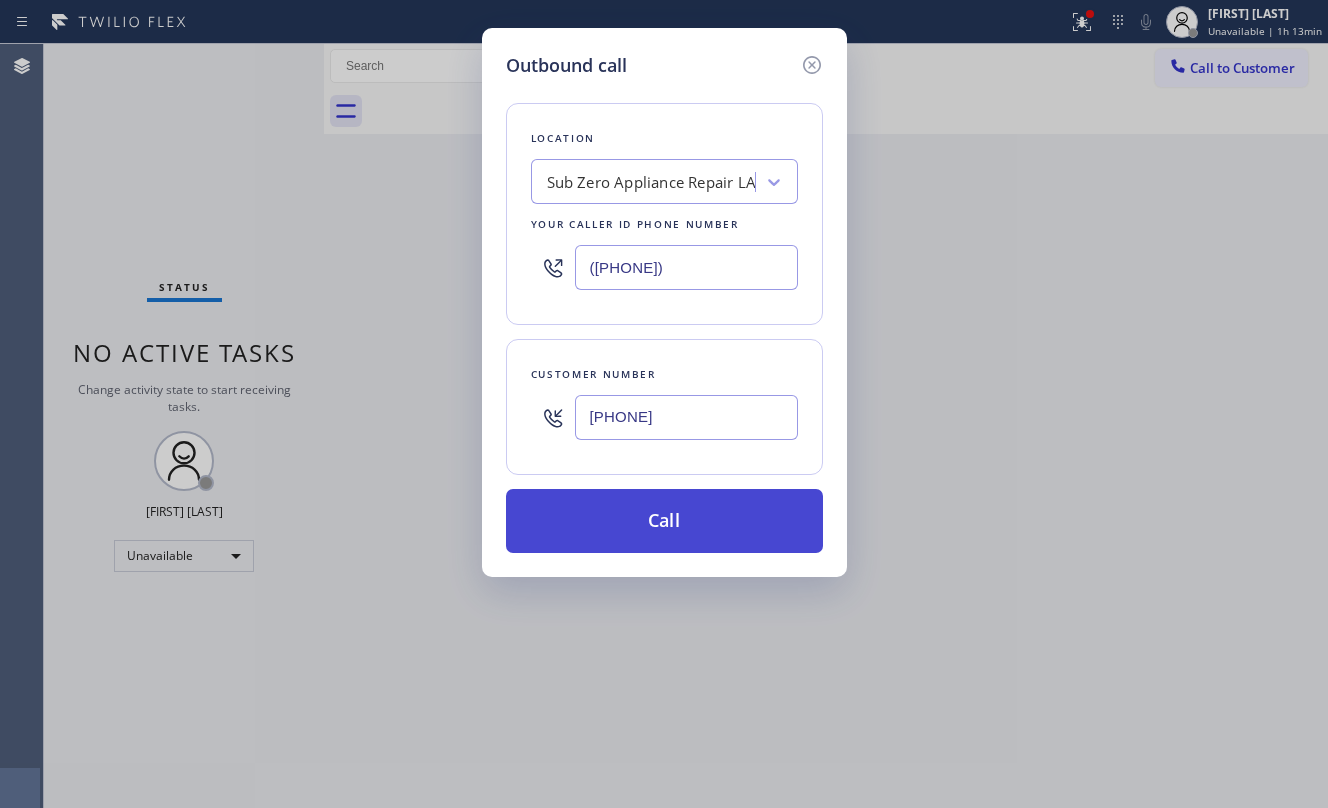 type on "([PHONE])" 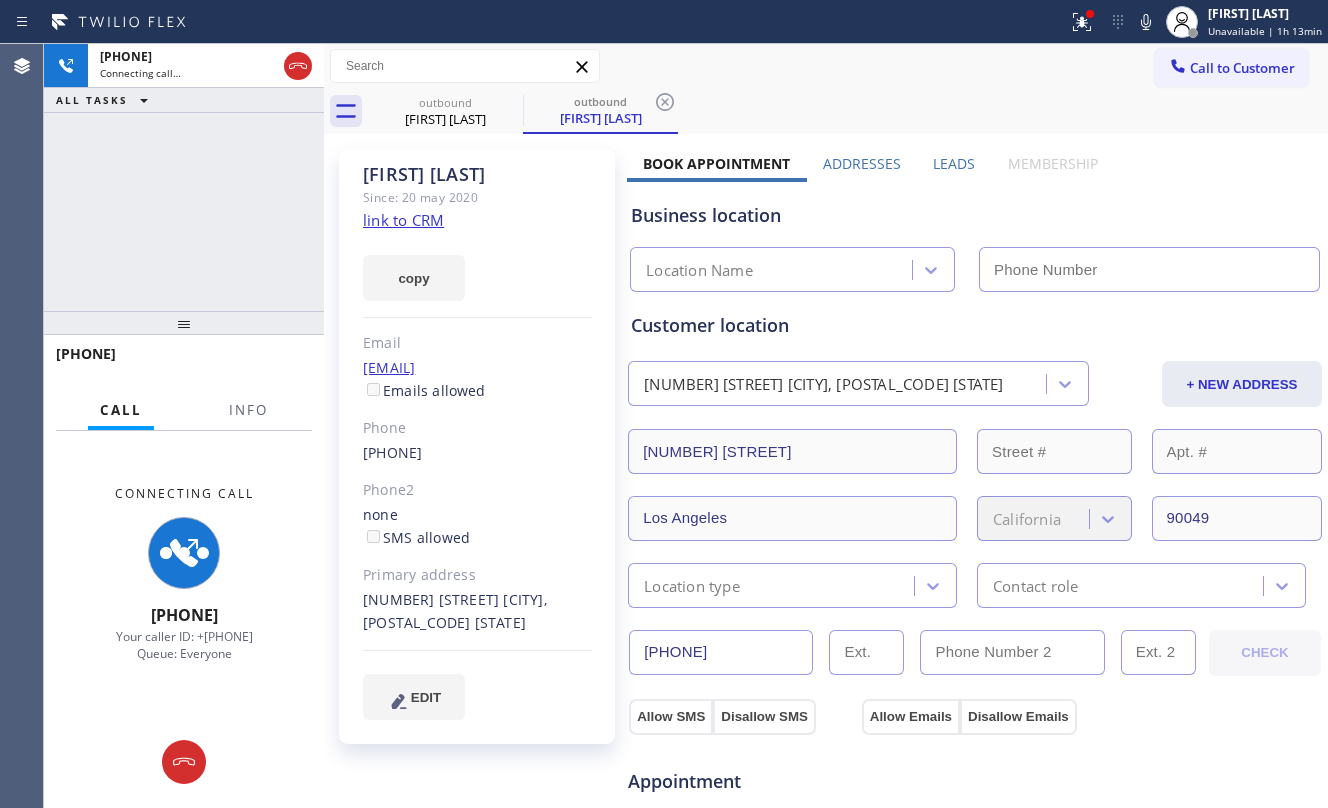 type on "([PHONE])" 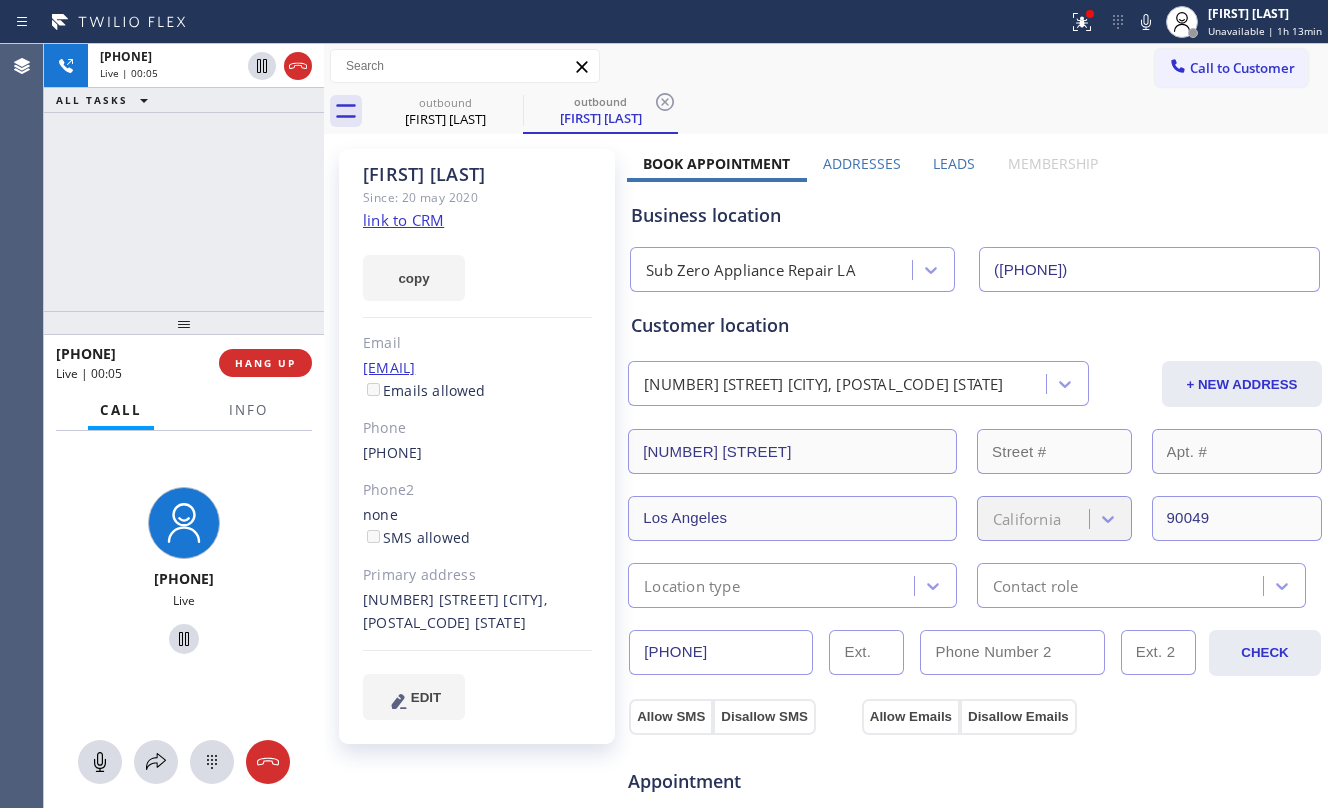 click on "+1[PHONE] Live | 00:05 ALL TASKS ALL TASKS ACTIVE TASKS TASKS IN WRAP UP" at bounding box center (184, 177) 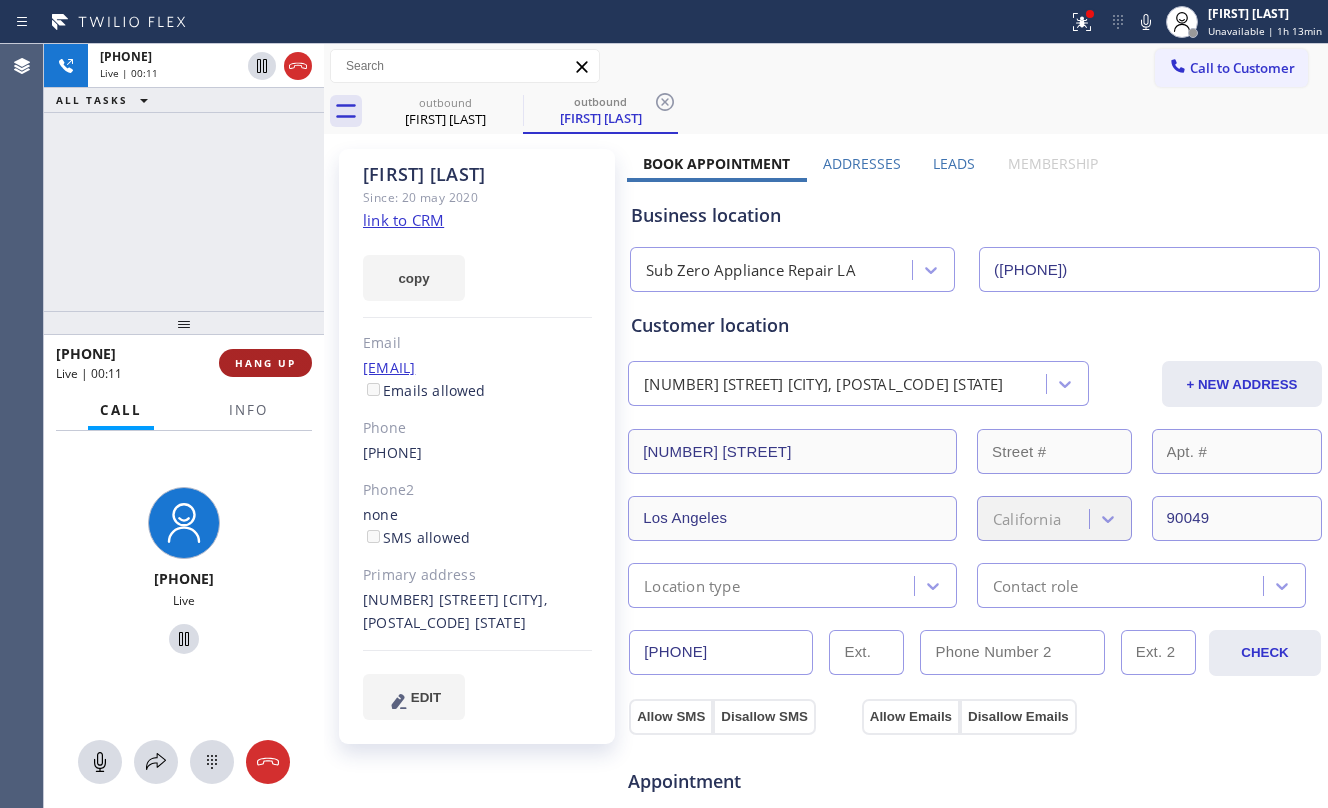 drag, startPoint x: 262, startPoint y: 369, endPoint x: 262, endPoint y: 357, distance: 12 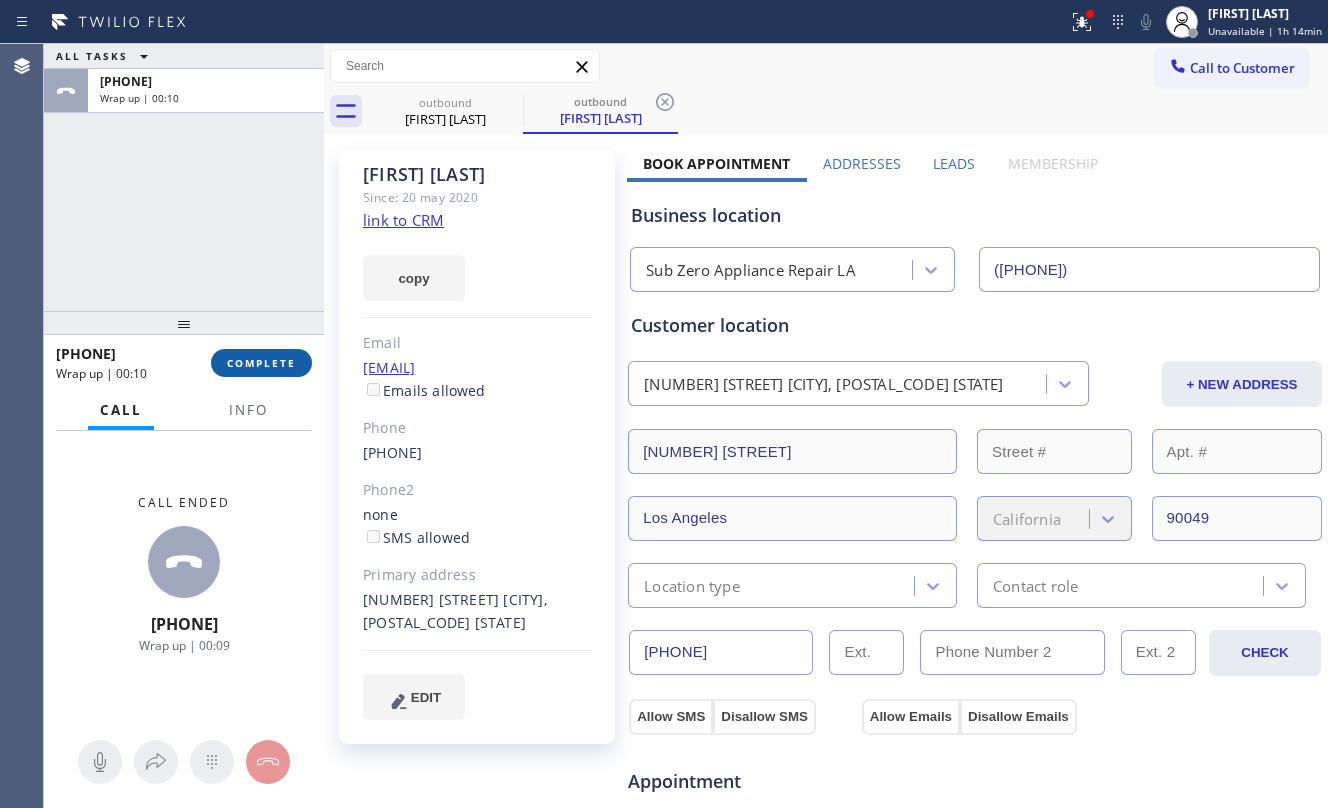 click on "COMPLETE" at bounding box center [261, 363] 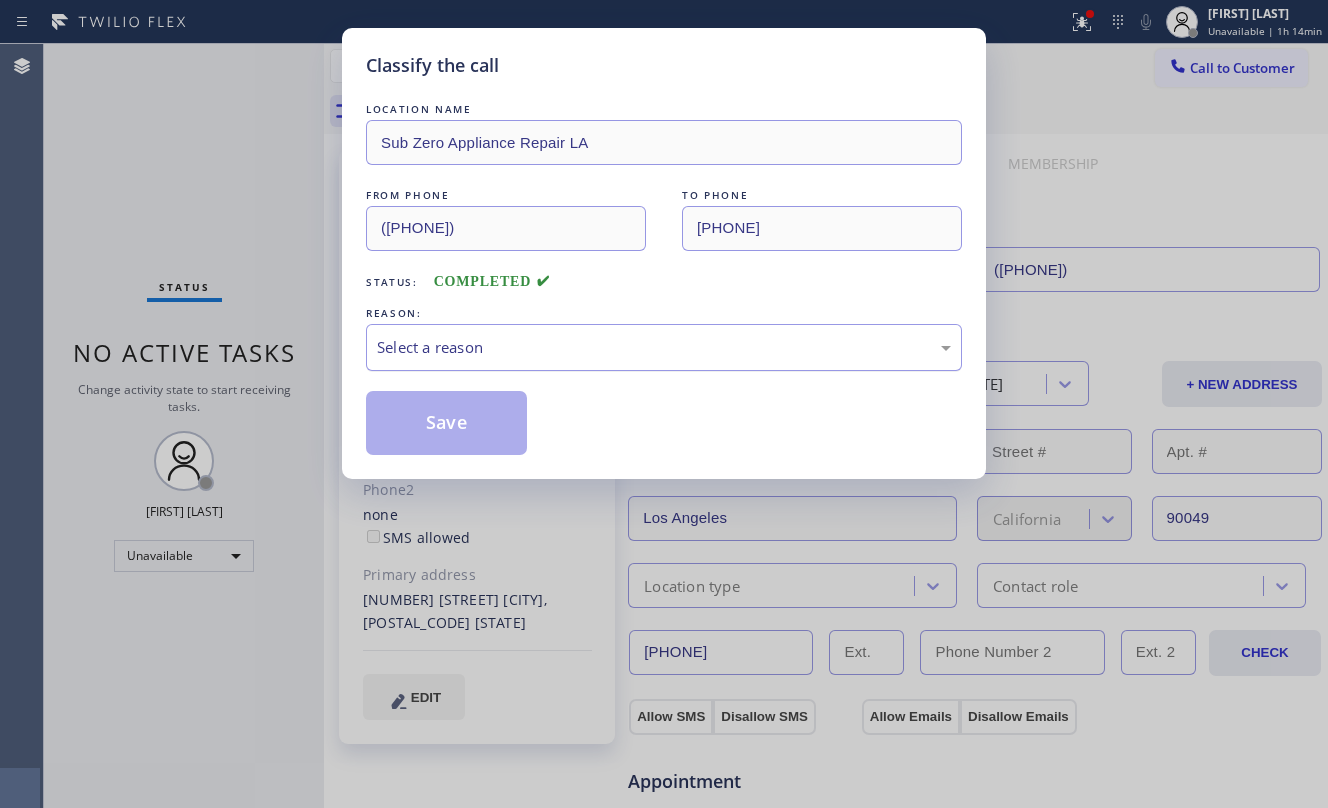 click on "Select a reason" at bounding box center [664, 347] 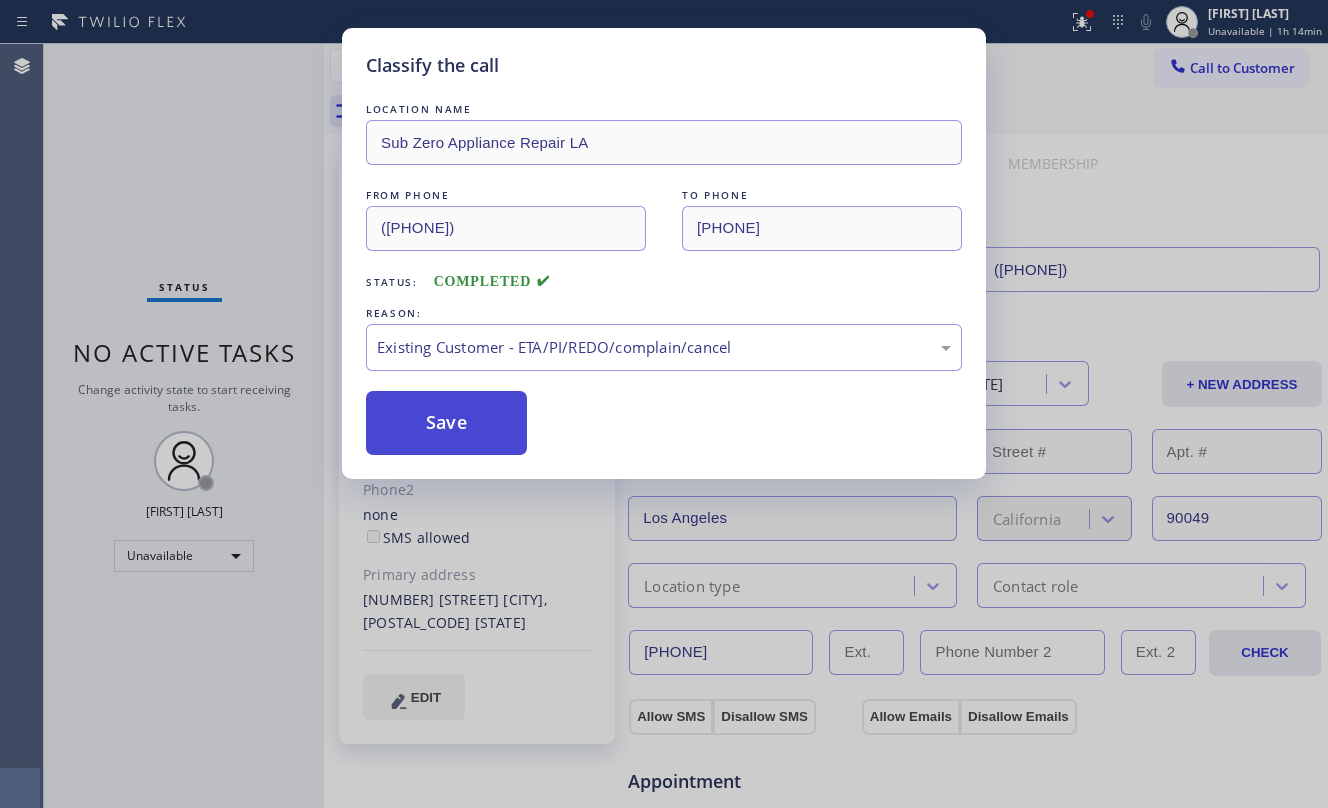 click on "Save" at bounding box center (446, 423) 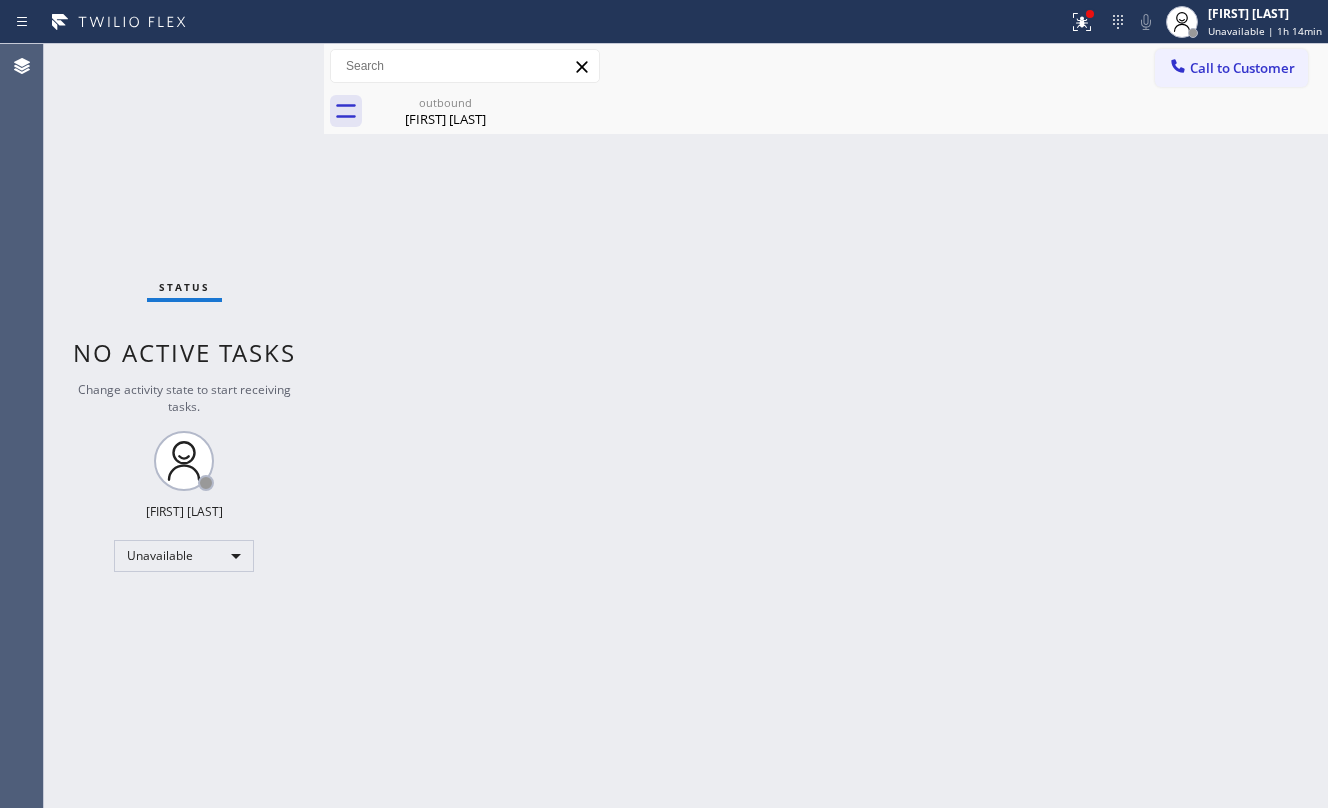 drag, startPoint x: 492, startPoint y: 314, endPoint x: 432, endPoint y: 174, distance: 152.31546 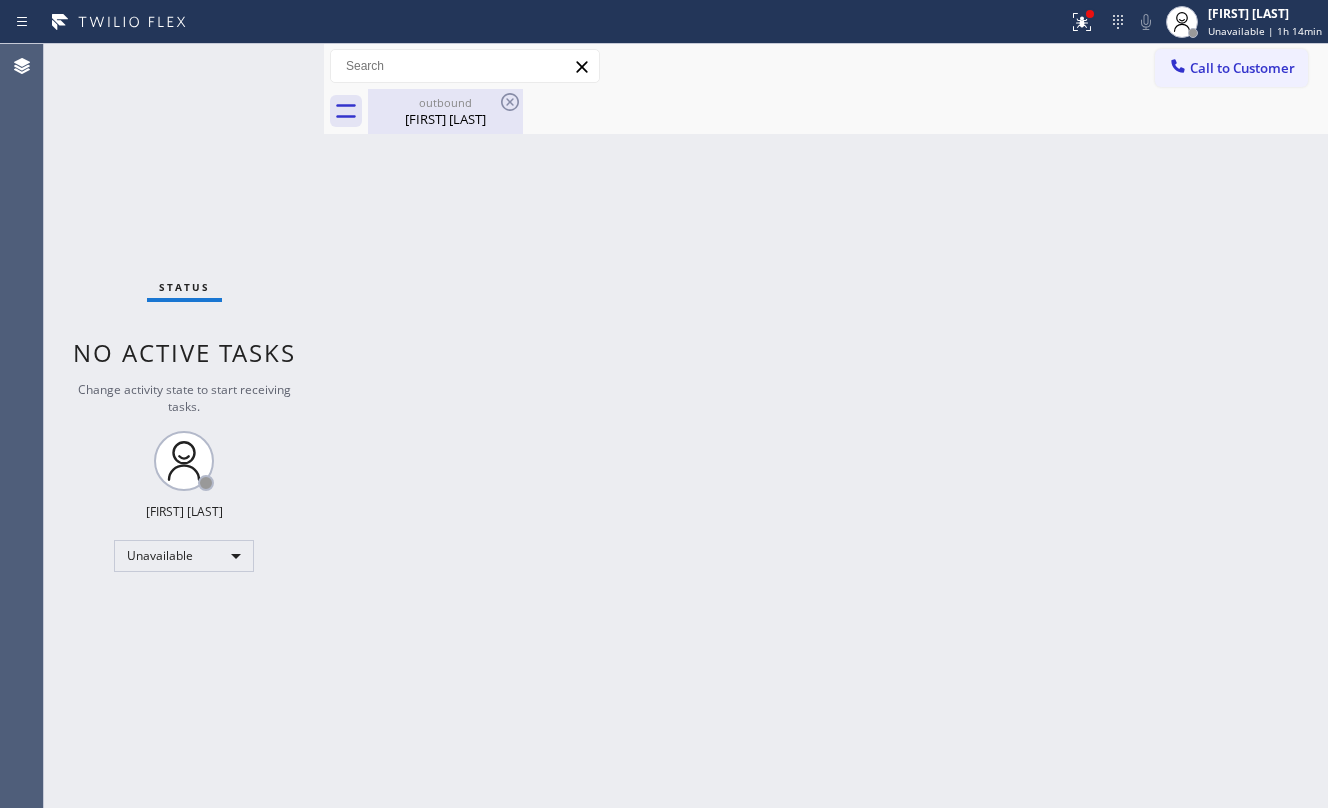 drag, startPoint x: 416, startPoint y: 98, endPoint x: 482, endPoint y: 105, distance: 66.37017 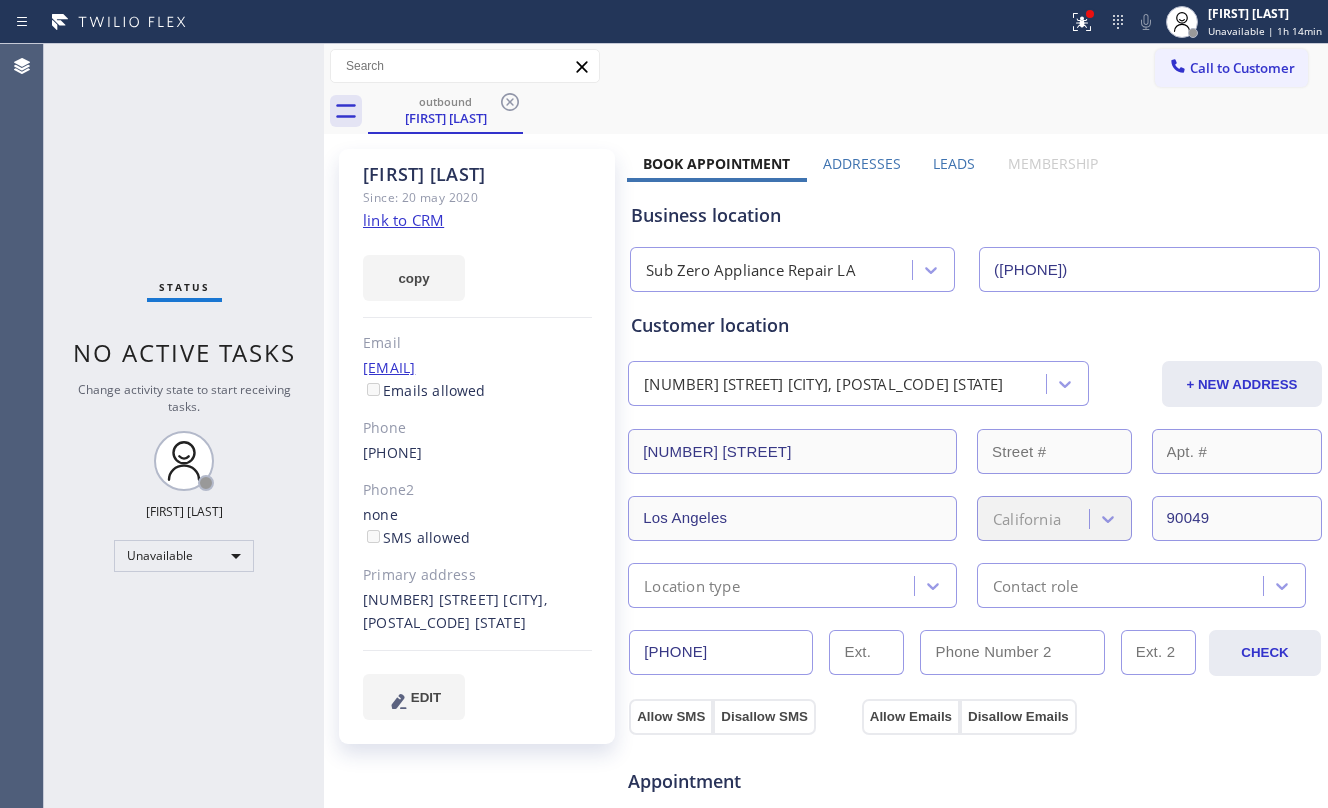 click on "[PHONE]" 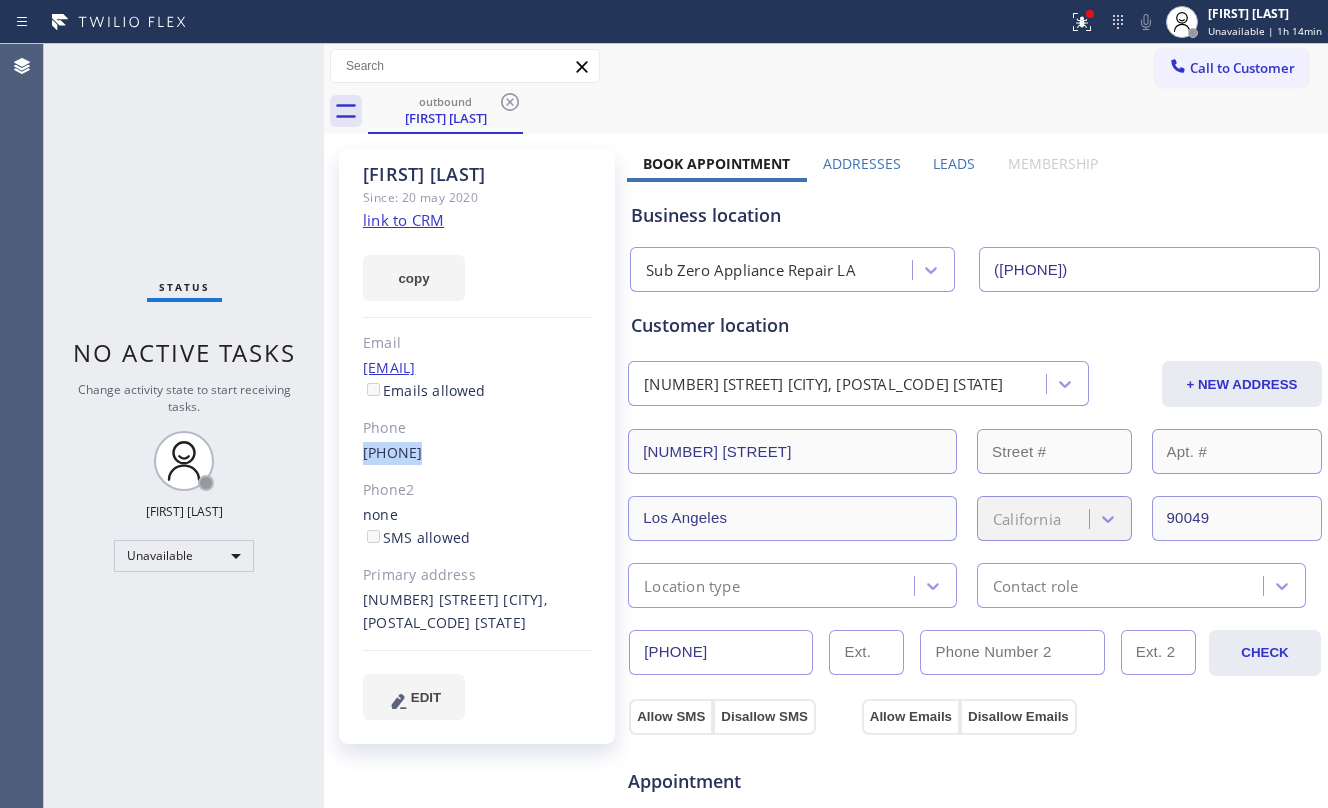 click on "[PHONE]" 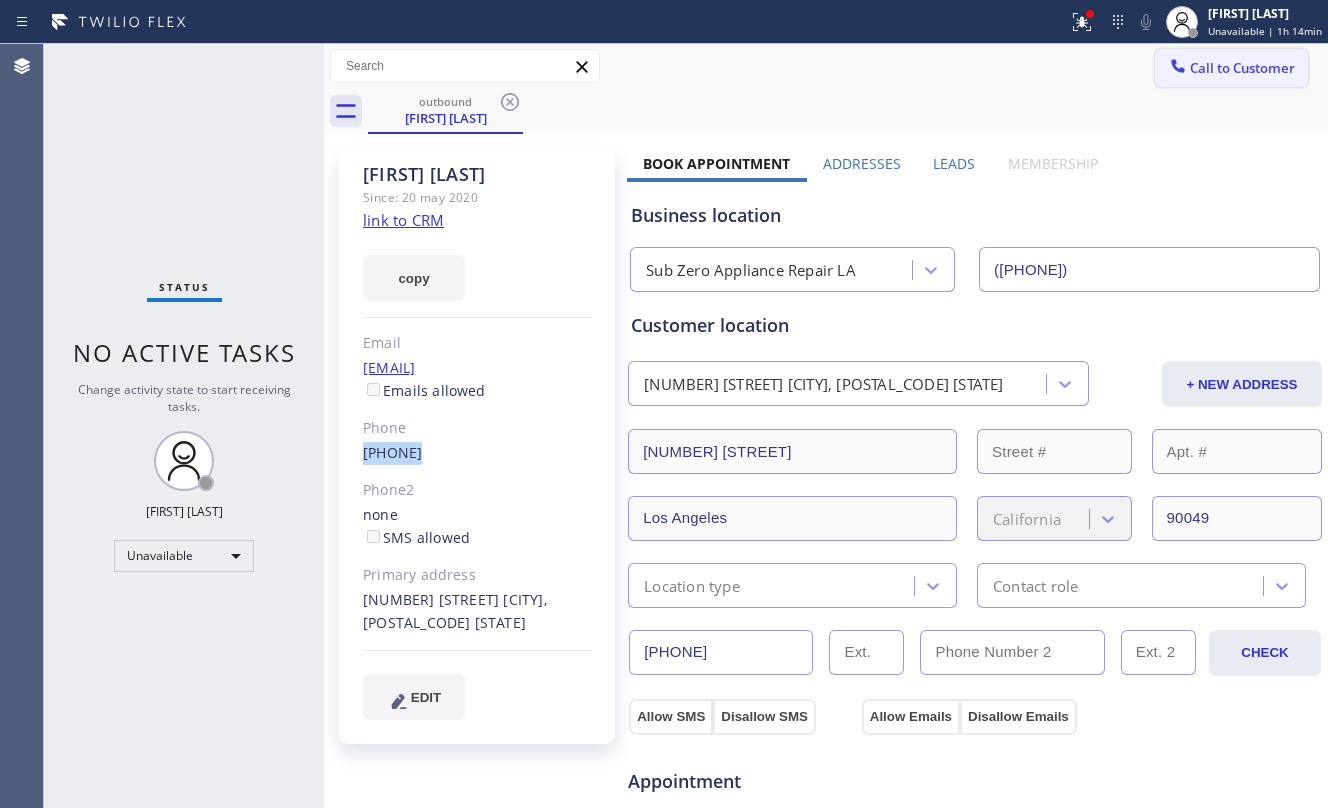 click on "Call to Customer" at bounding box center [1231, 68] 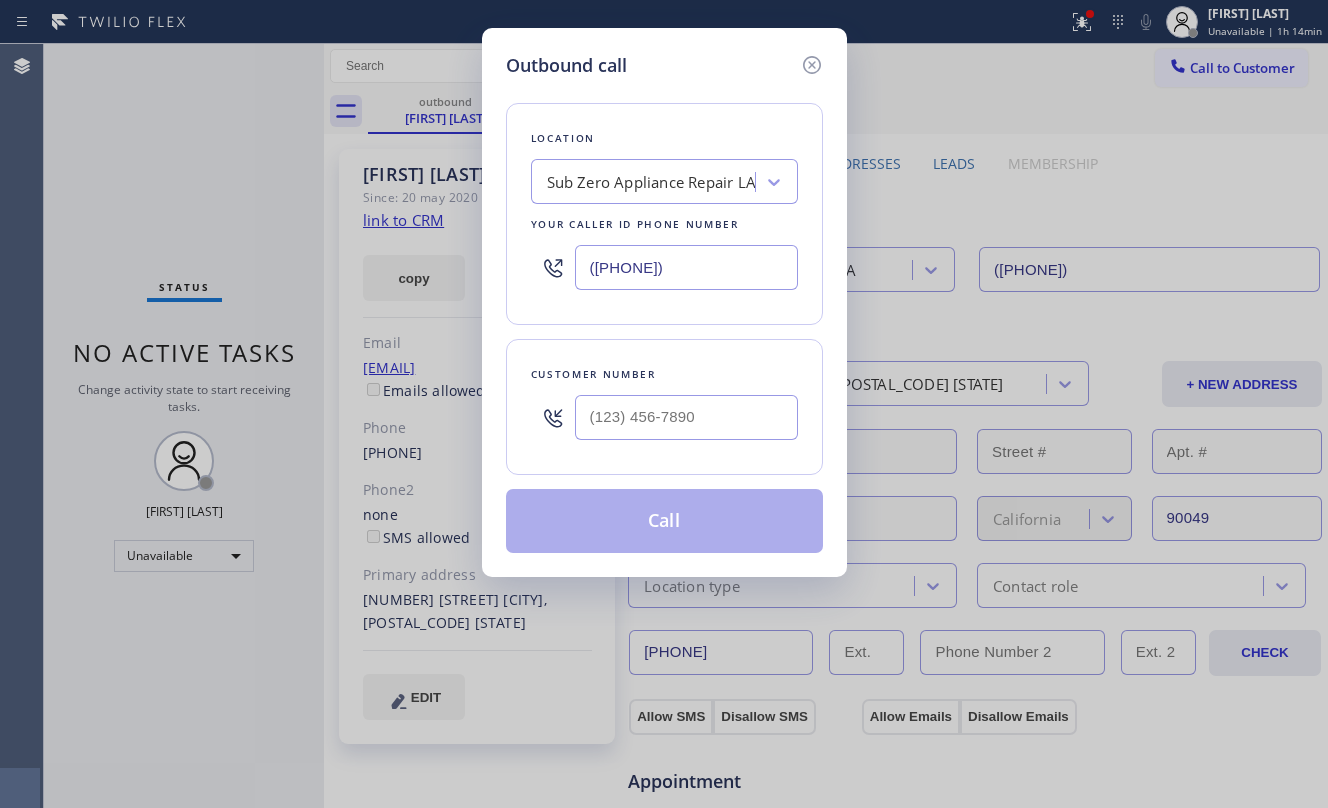 click on "Customer number" at bounding box center [664, 407] 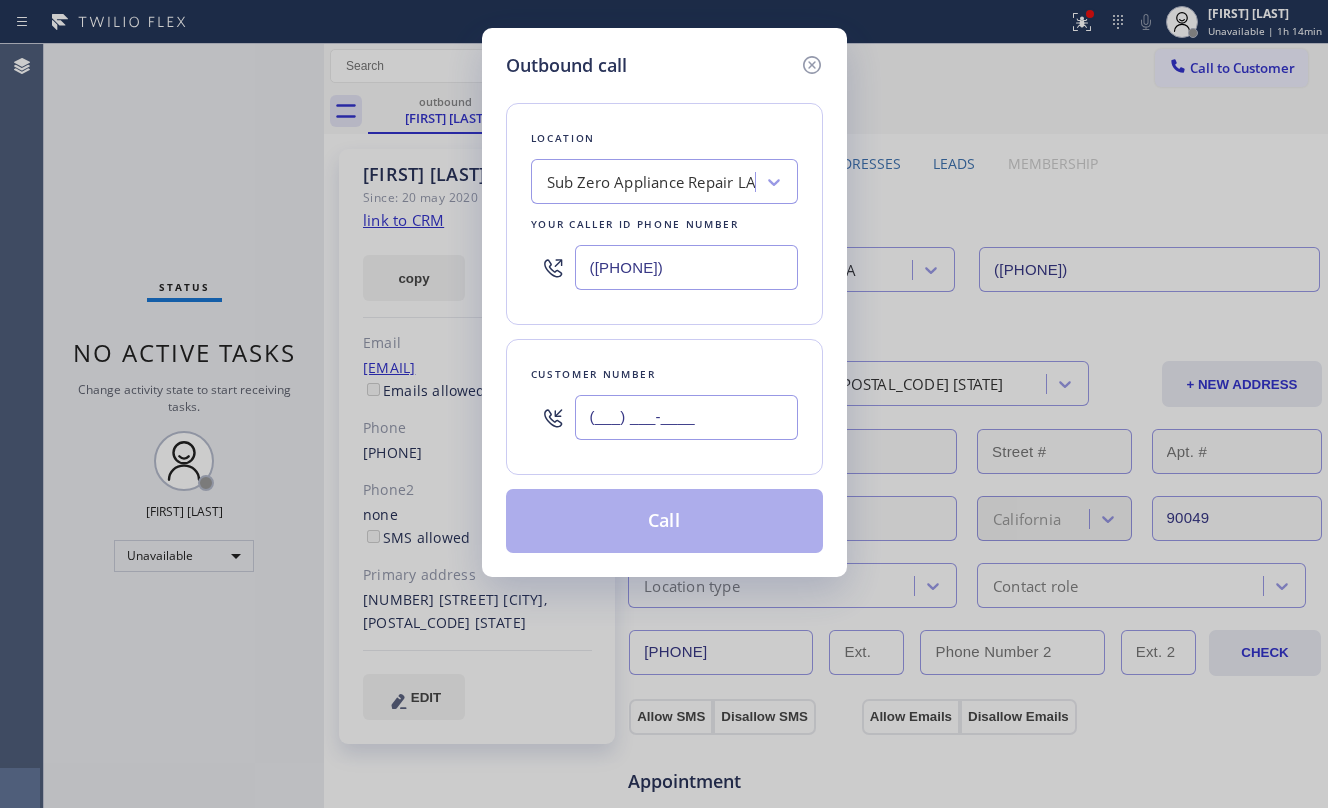 click on "(___) ___-____" at bounding box center [686, 417] 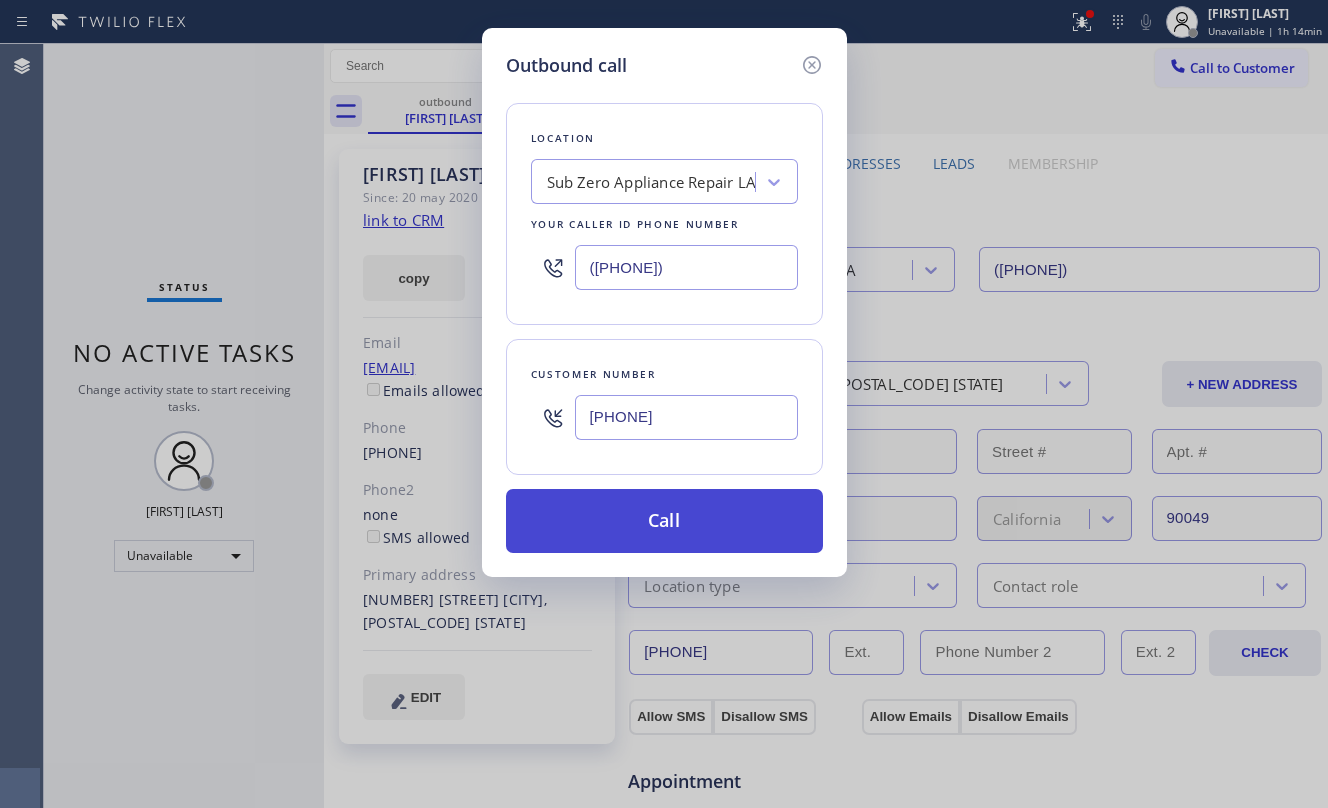 type on "[PHONE]" 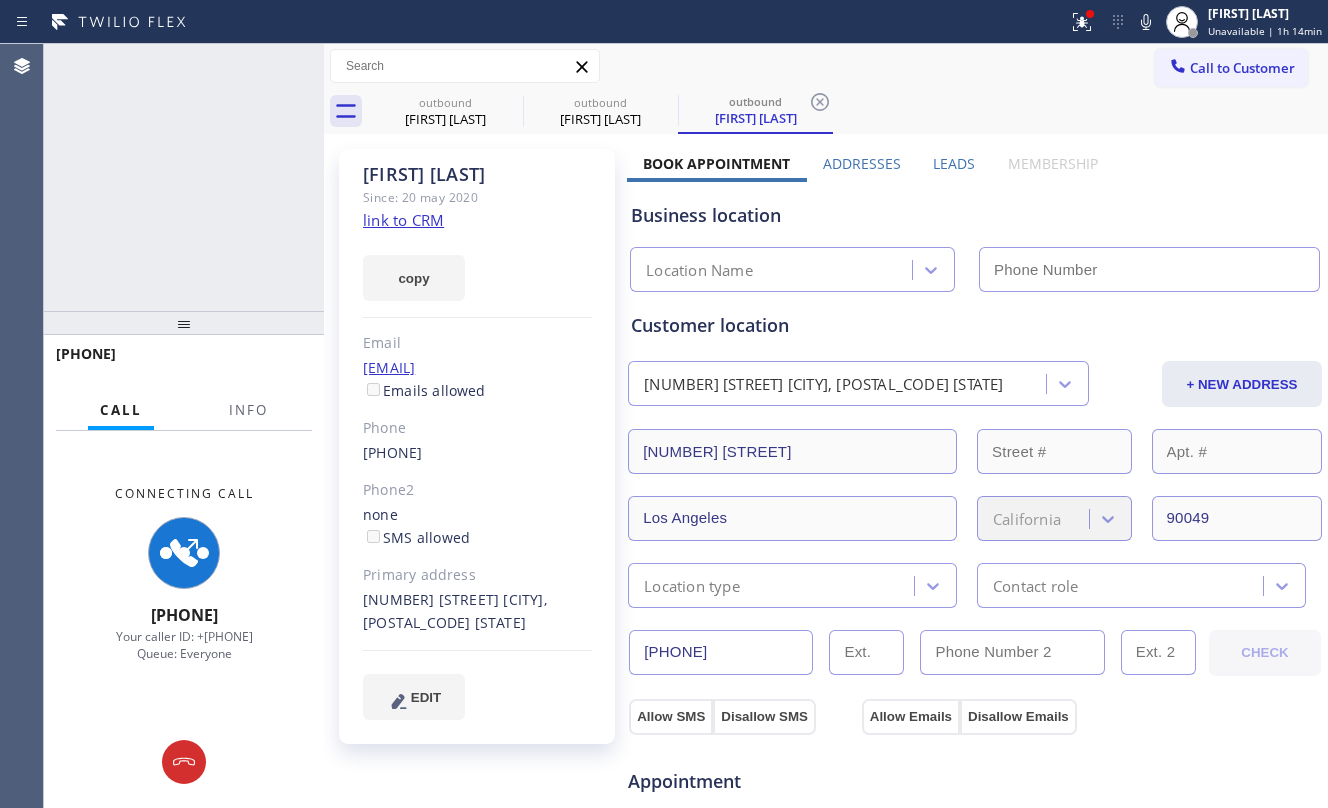 type on "([PHONE])" 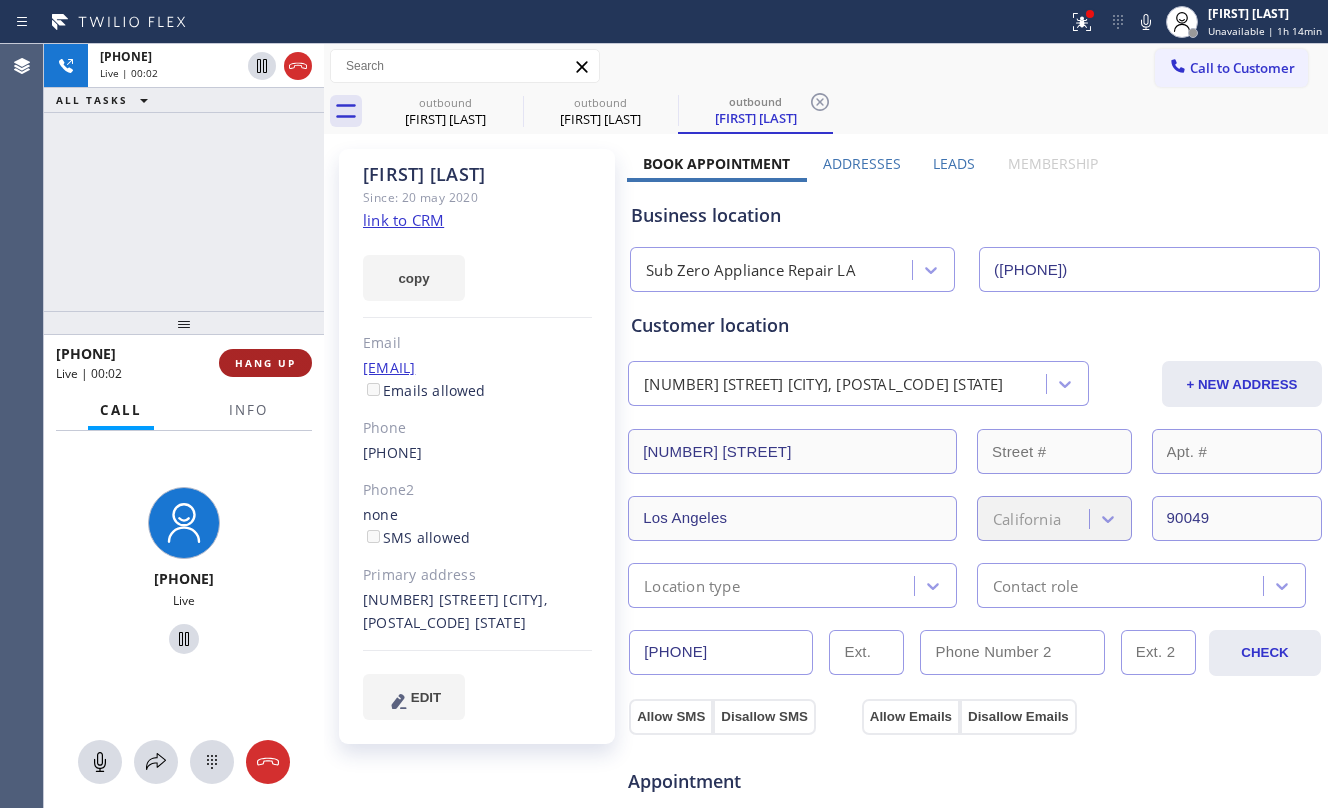 click on "[PHONE] Live | 00:02" at bounding box center [137, 363] 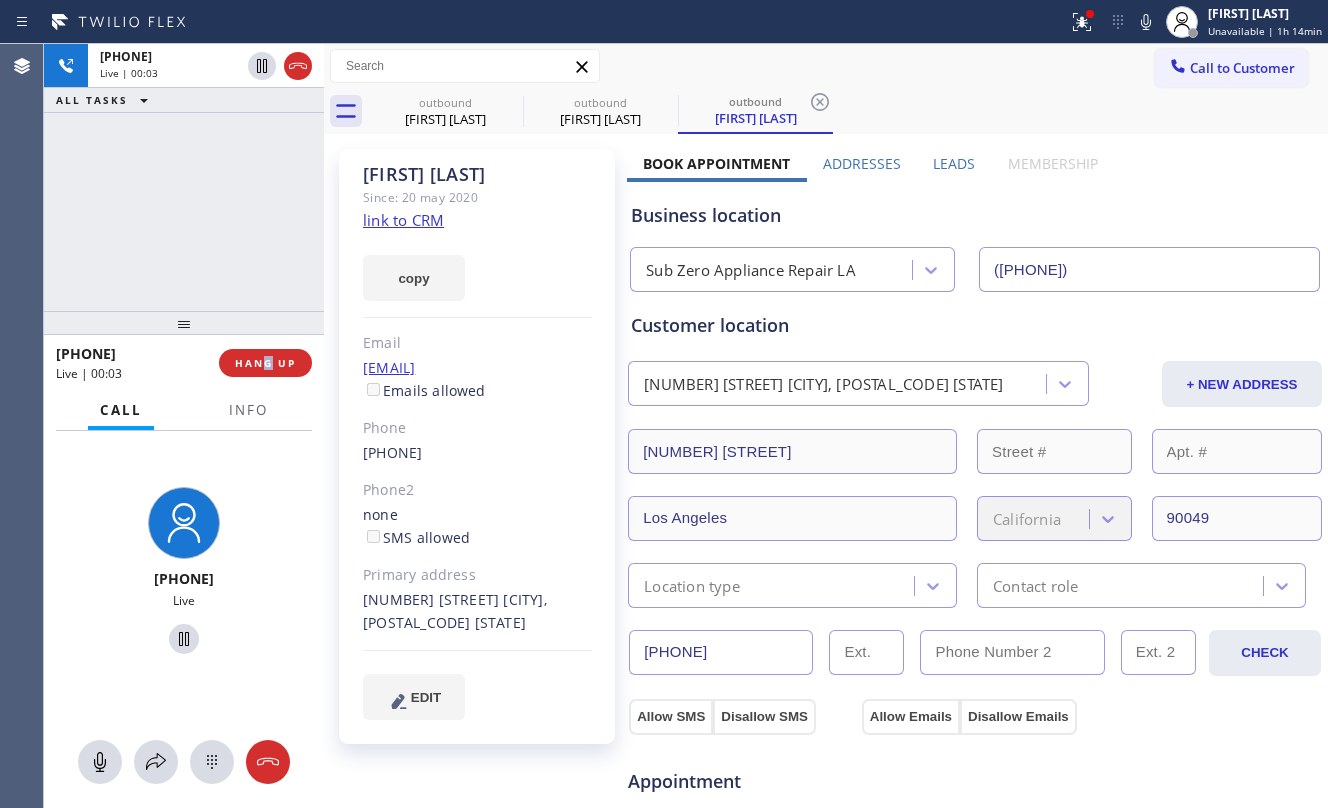 click on "[PHONE] Live | 00:03 HANG UP" at bounding box center (184, 363) 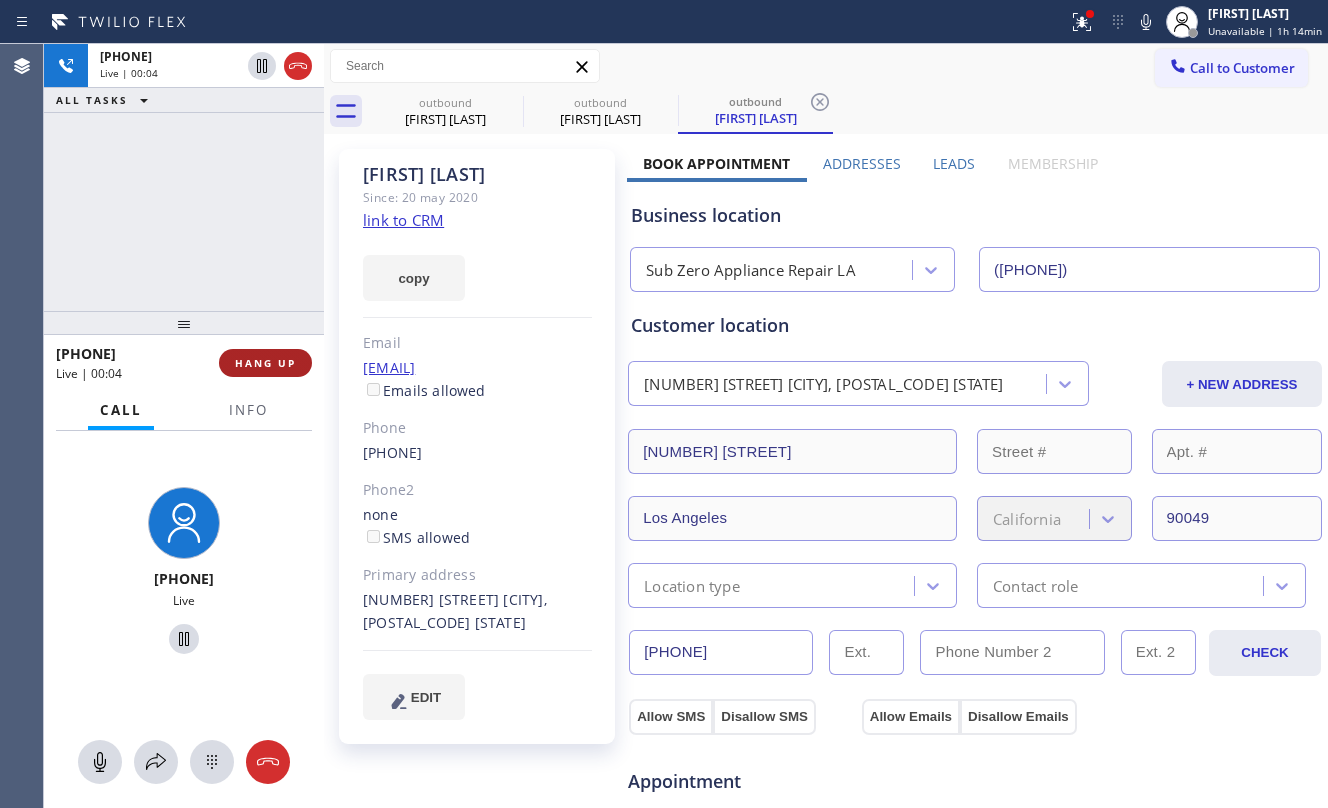 click on "HANG UP" at bounding box center [265, 363] 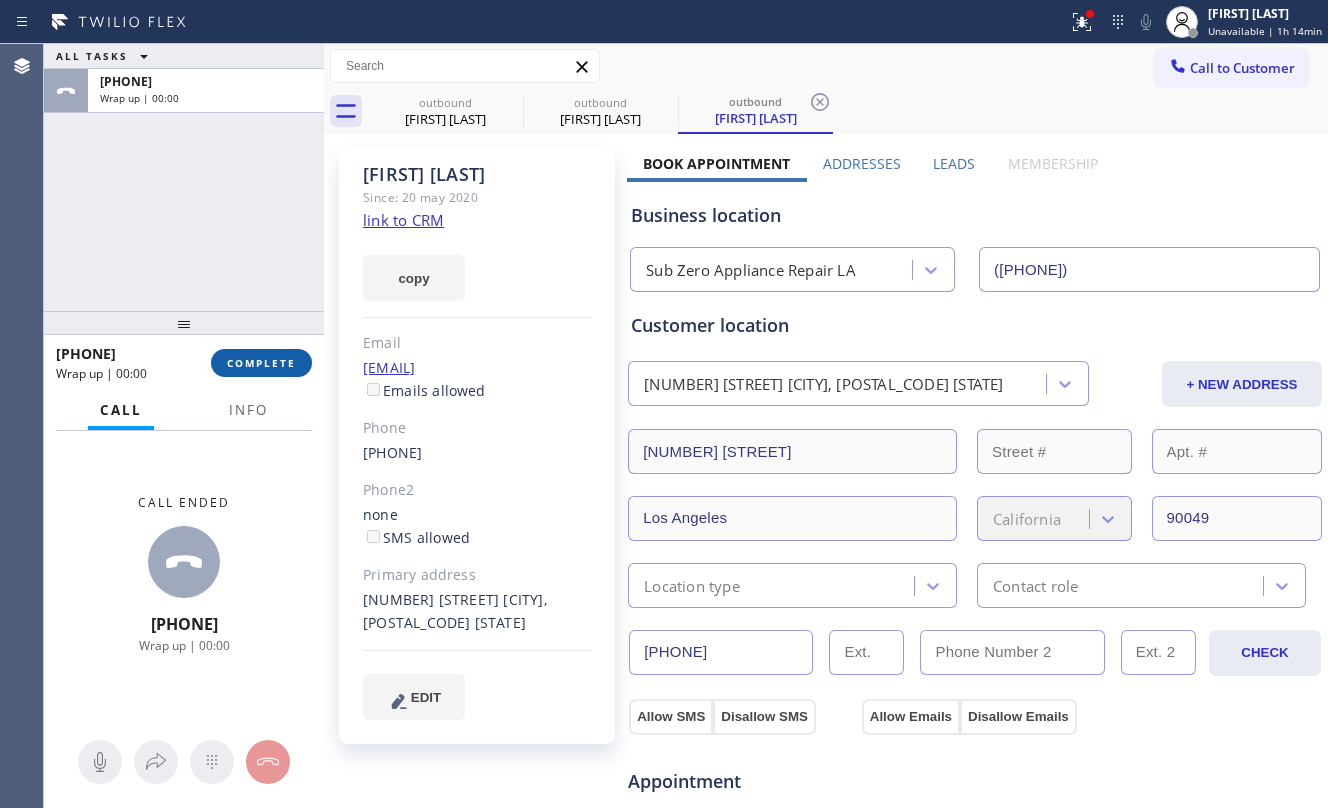 click on "COMPLETE" at bounding box center [261, 363] 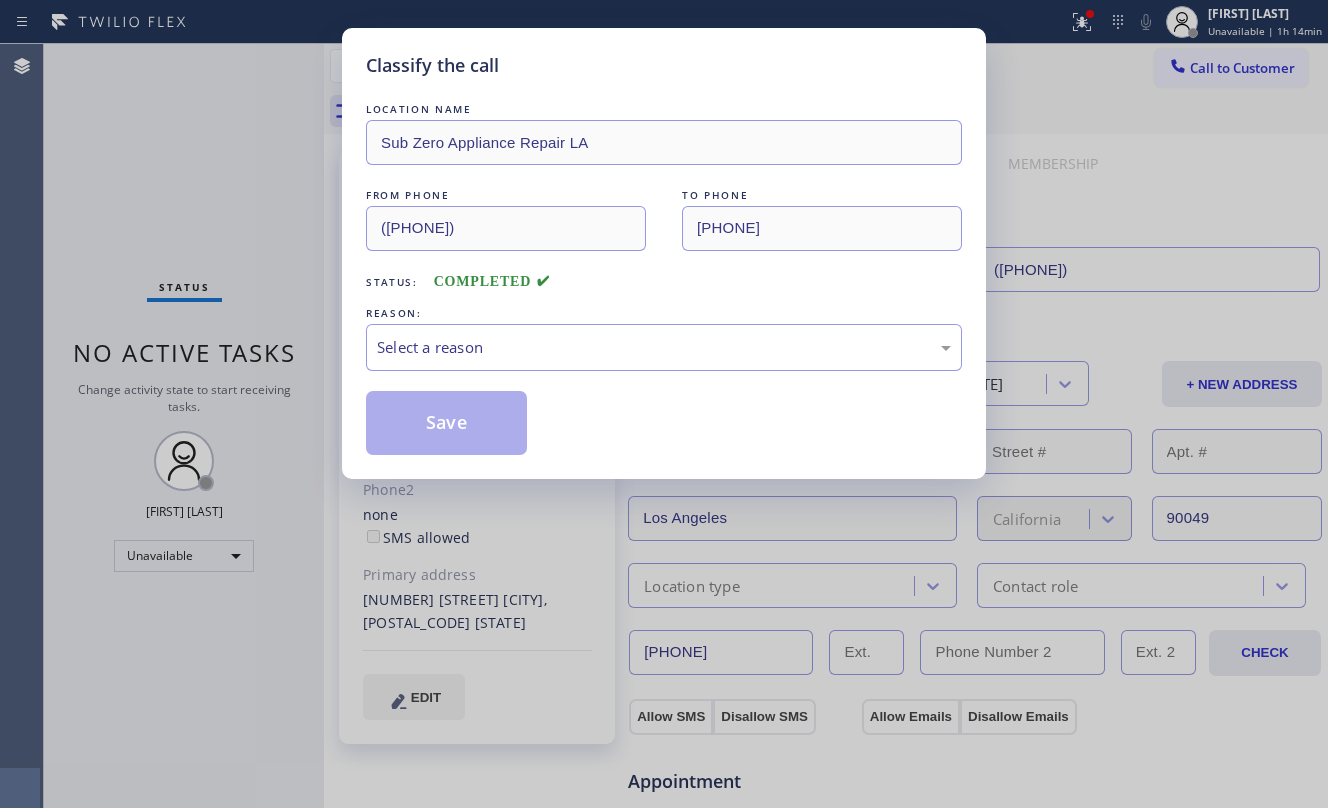 click on "Classify the call LOCATION NAME Sub Zero Appliance Repair [CITY] FROM PHONE [PHONE] TO PHONE [PHONE] Status: COMPLETED REASON: Select a reason Save" at bounding box center (664, 404) 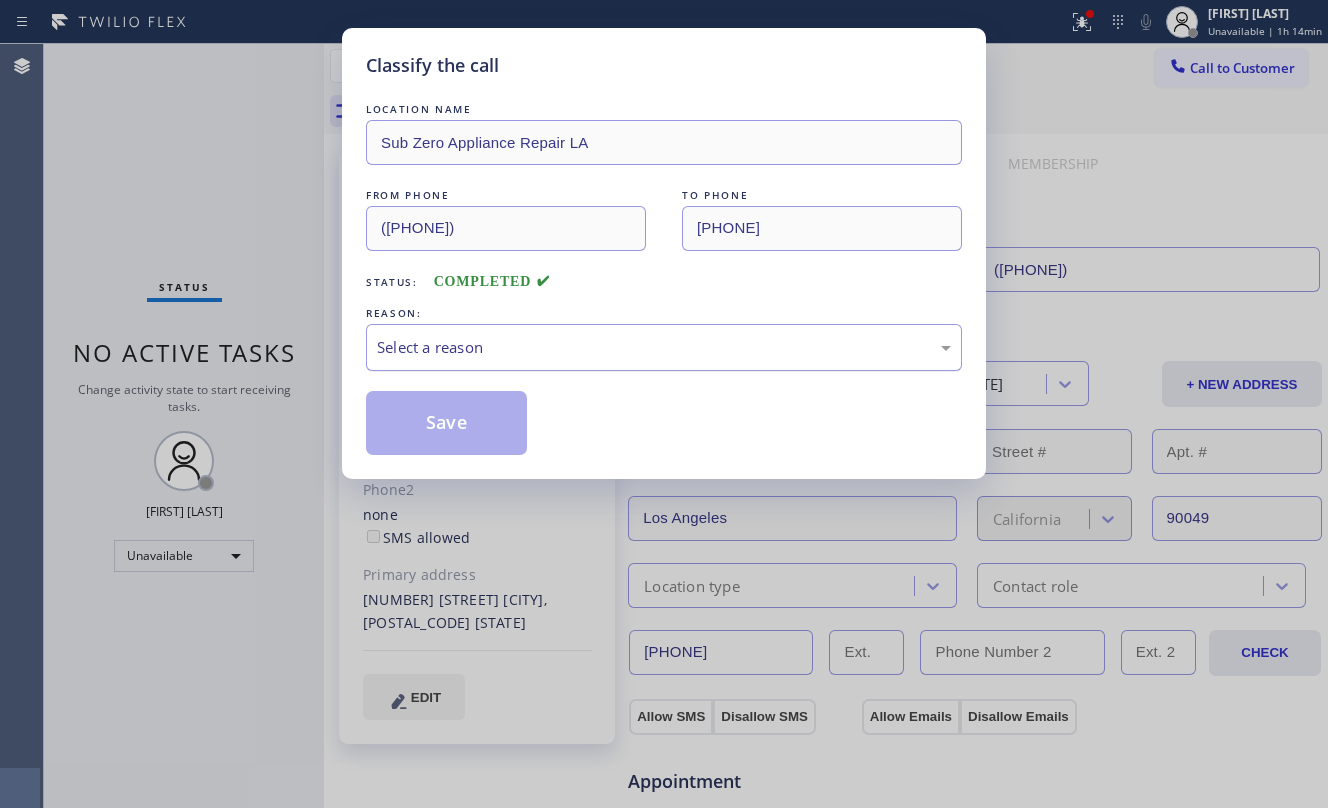 click on "Select a reason" at bounding box center (664, 347) 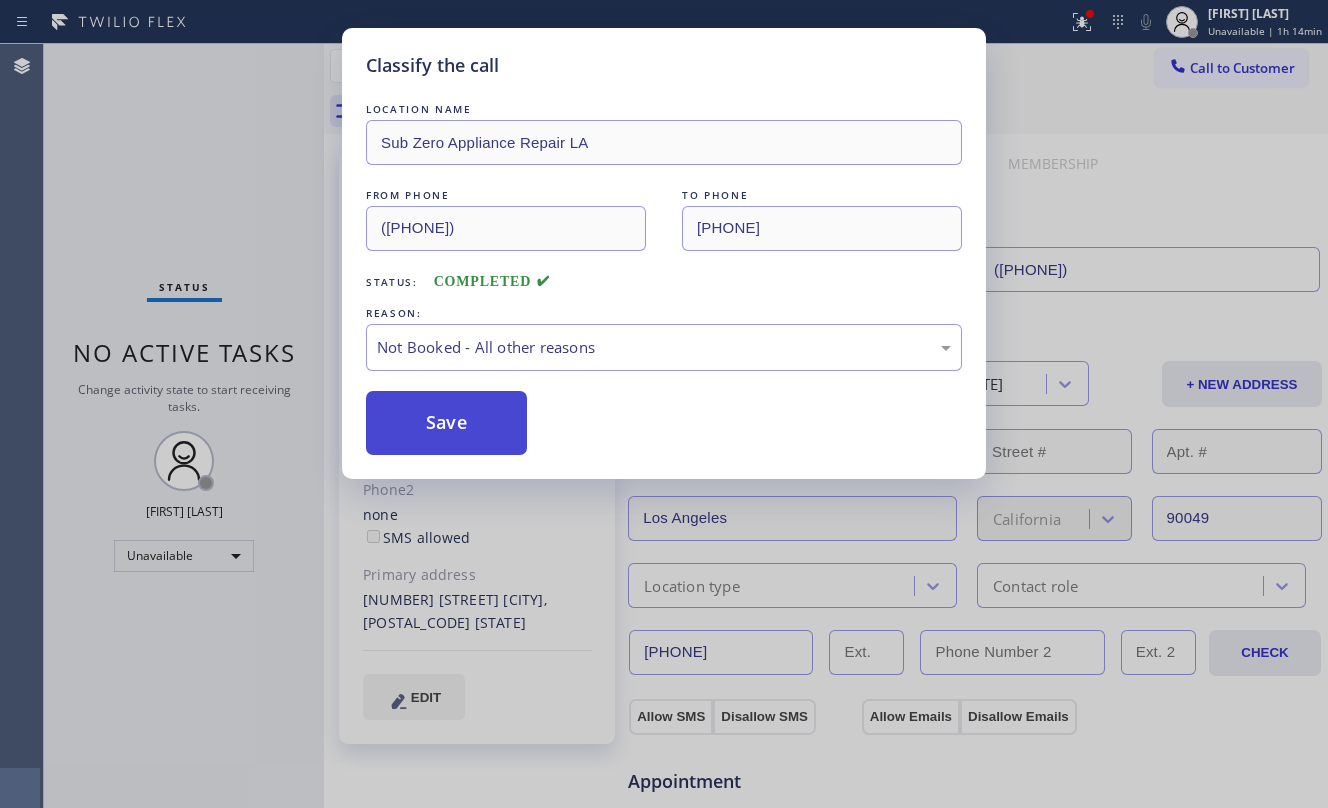click on "Save" at bounding box center [446, 423] 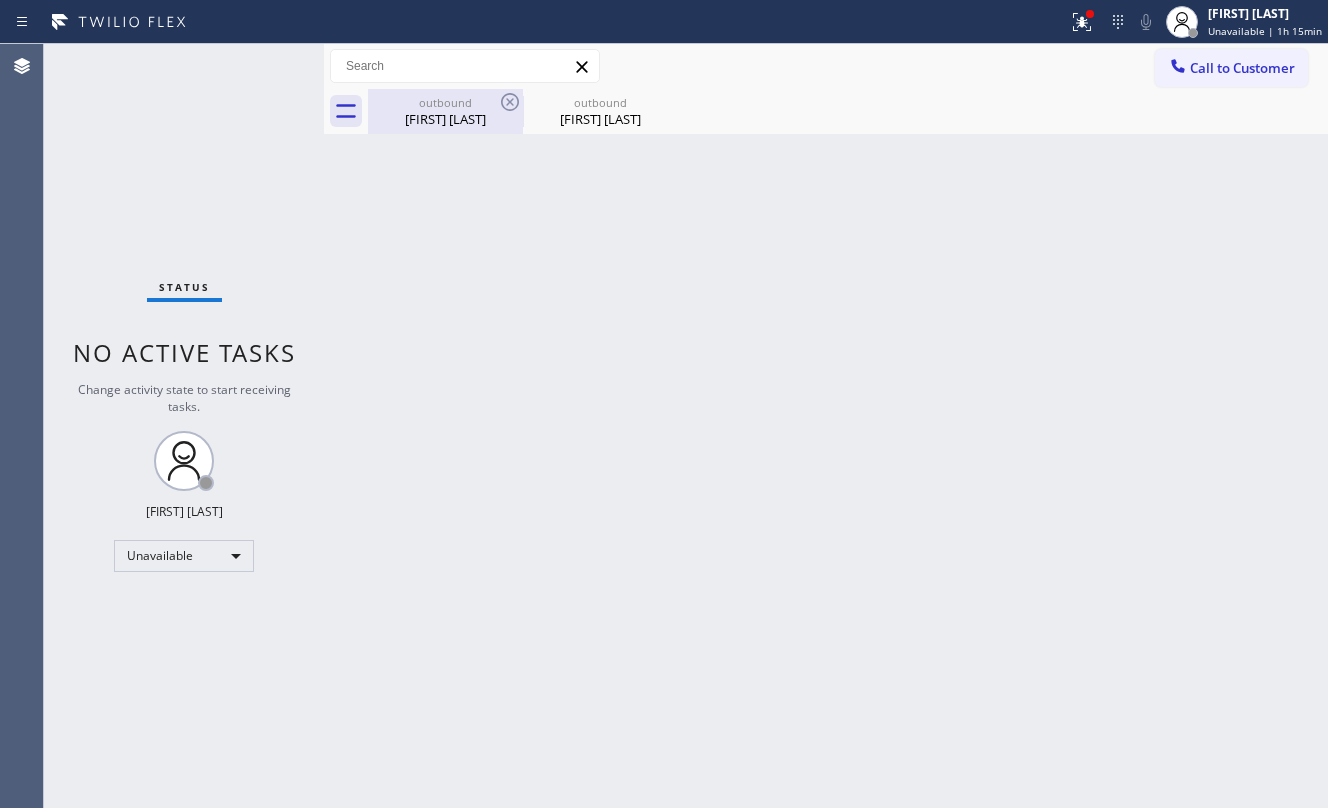 click on "[FIRST] [LAST]" at bounding box center [445, 119] 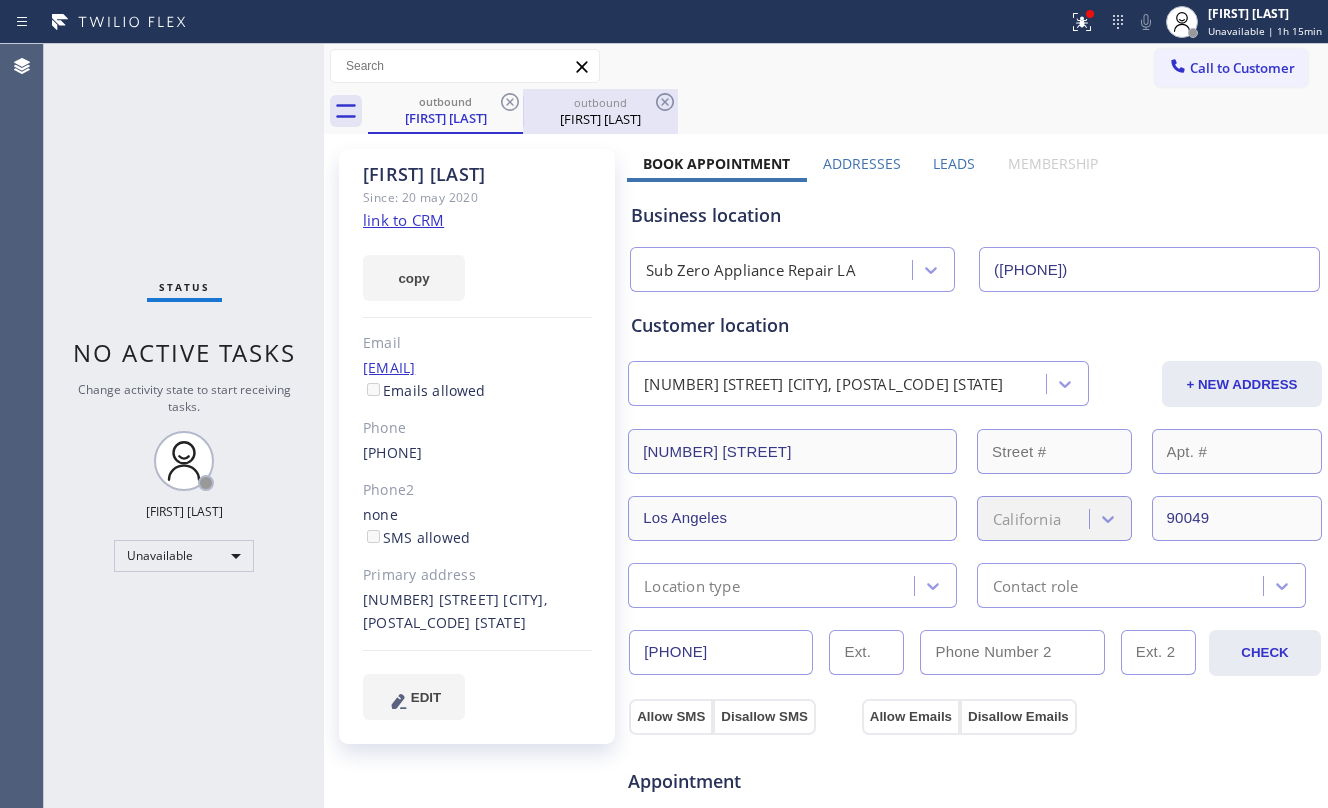 click 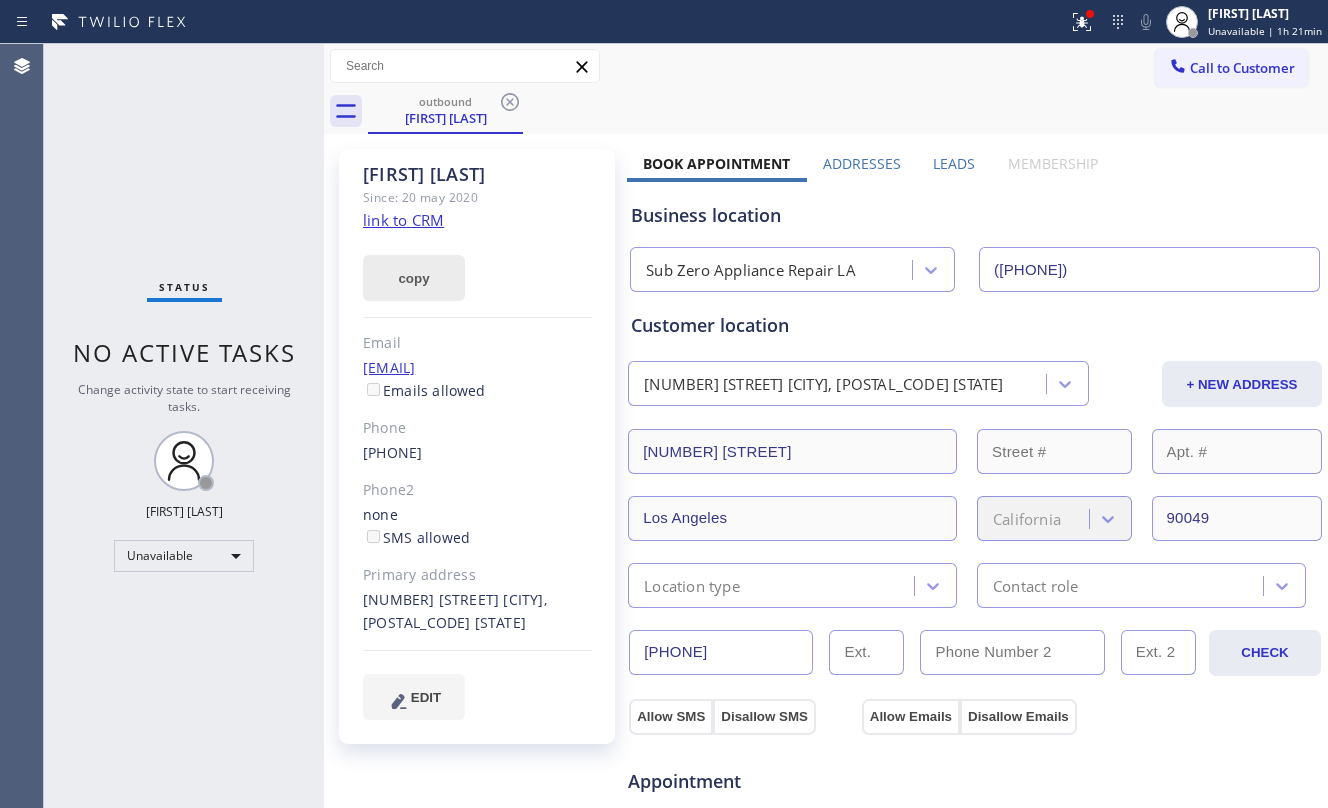 click on "copy" at bounding box center (414, 278) 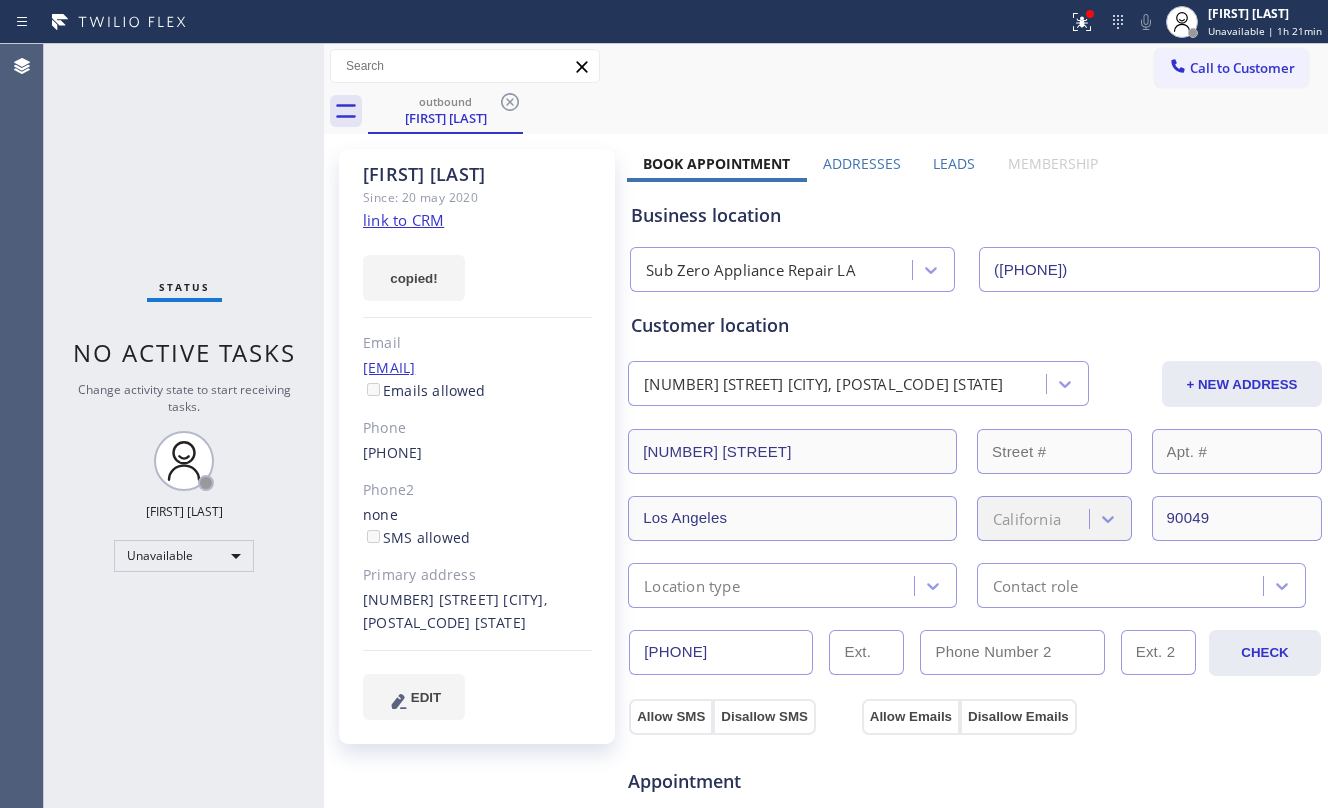 click on "outbound [FIRST] [LAST]" at bounding box center [445, 111] 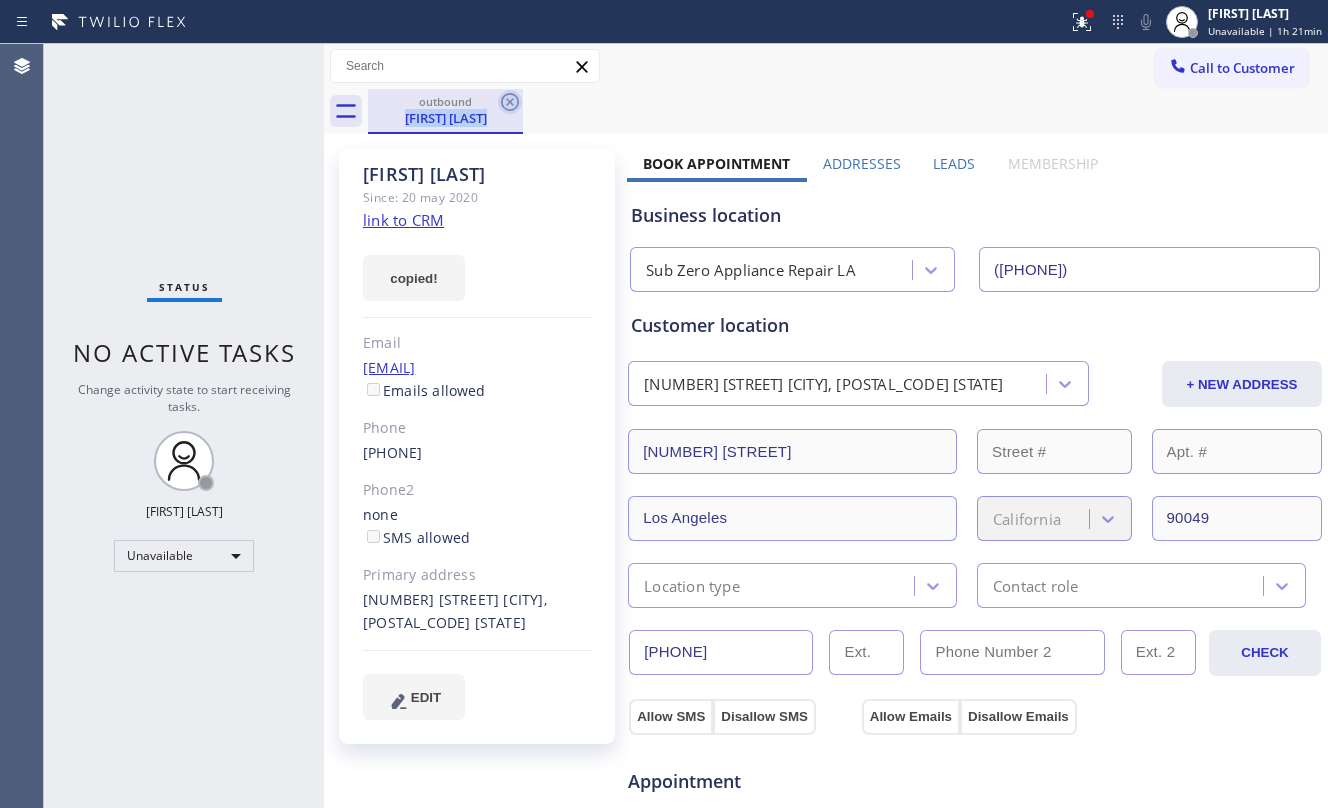 click 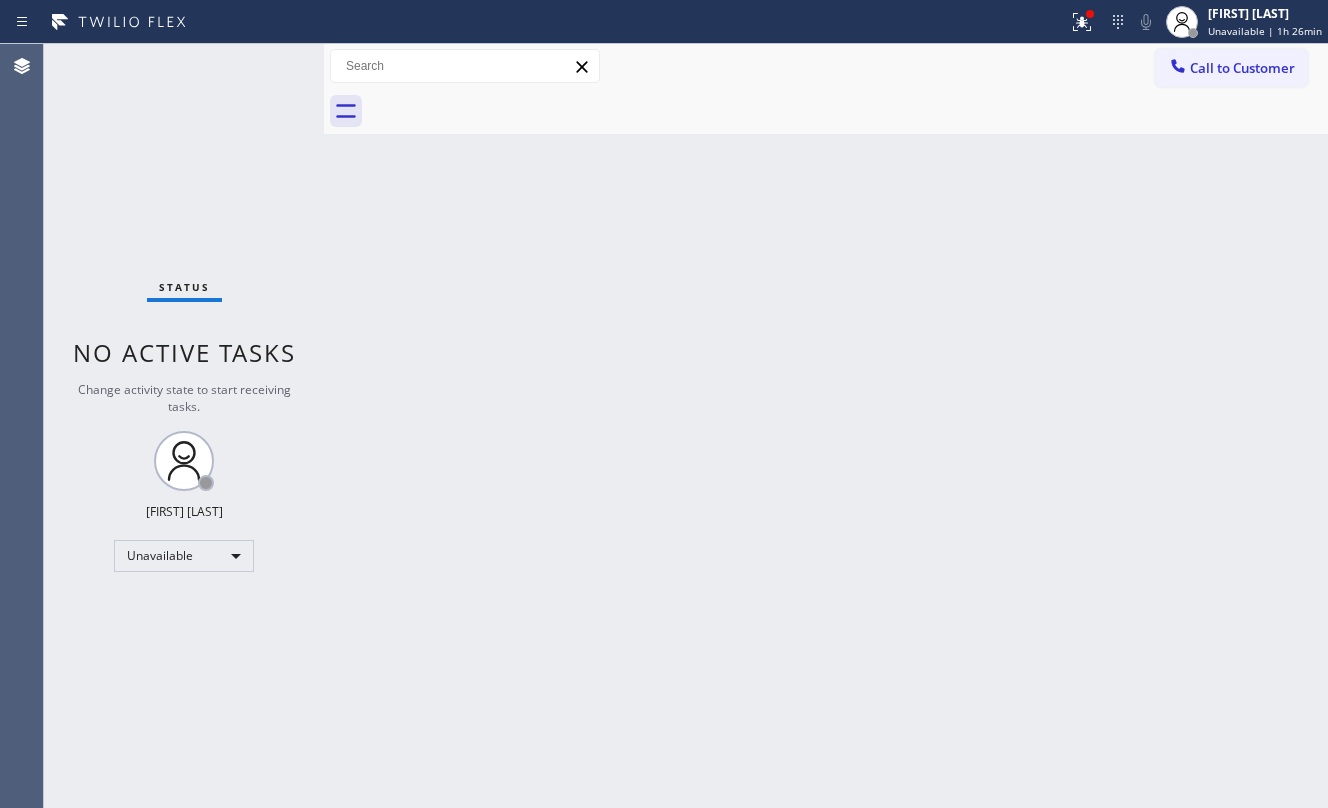 click on "Back to Dashboard Change Sender ID Customers Technicians Select a contact Outbound call Location Search location Your caller id phone number Customer number Call Customer info Name   Phone none Address none Change Sender ID HVAC +1[PHONE] 5 Star Appliance +1[PHONE] Appliance Repair +1[PHONE] Plumbing +1[PHONE] Air Duct Cleaning +1[PHONE]  Electricians +1[PHONE] Cancel Change Check personal SMS Reset Change No tabs Call to Customer Outbound call Location Sub Zero Appliance Repair LA Your caller id phone number ([AREA_CODE]) [PHONE] Customer number Call Outbound call Technician Search Technician Your caller id phone number Your caller id phone number Call" at bounding box center [826, 426] 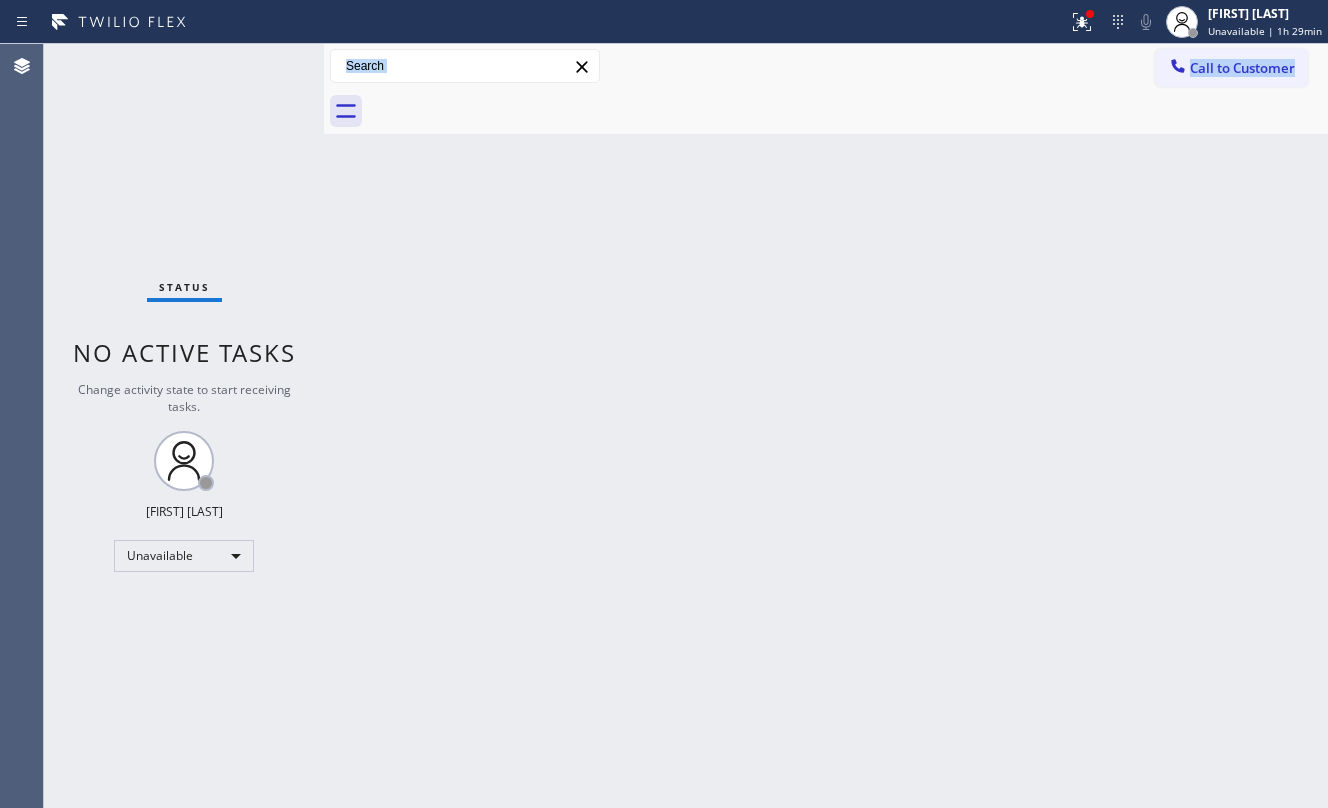 drag, startPoint x: 686, startPoint y: 357, endPoint x: 621, endPoint y: 434, distance: 100.76706 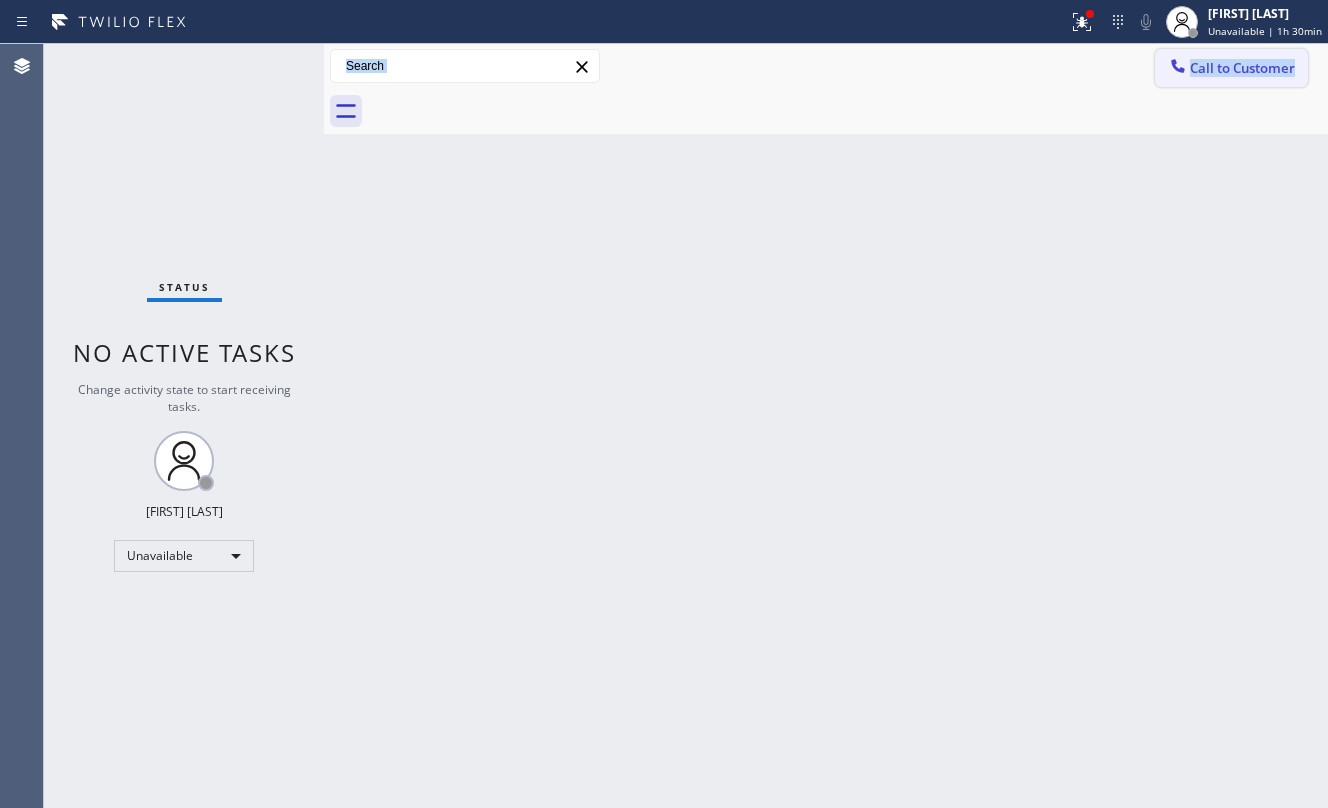 click on "Call to Customer" at bounding box center [1231, 68] 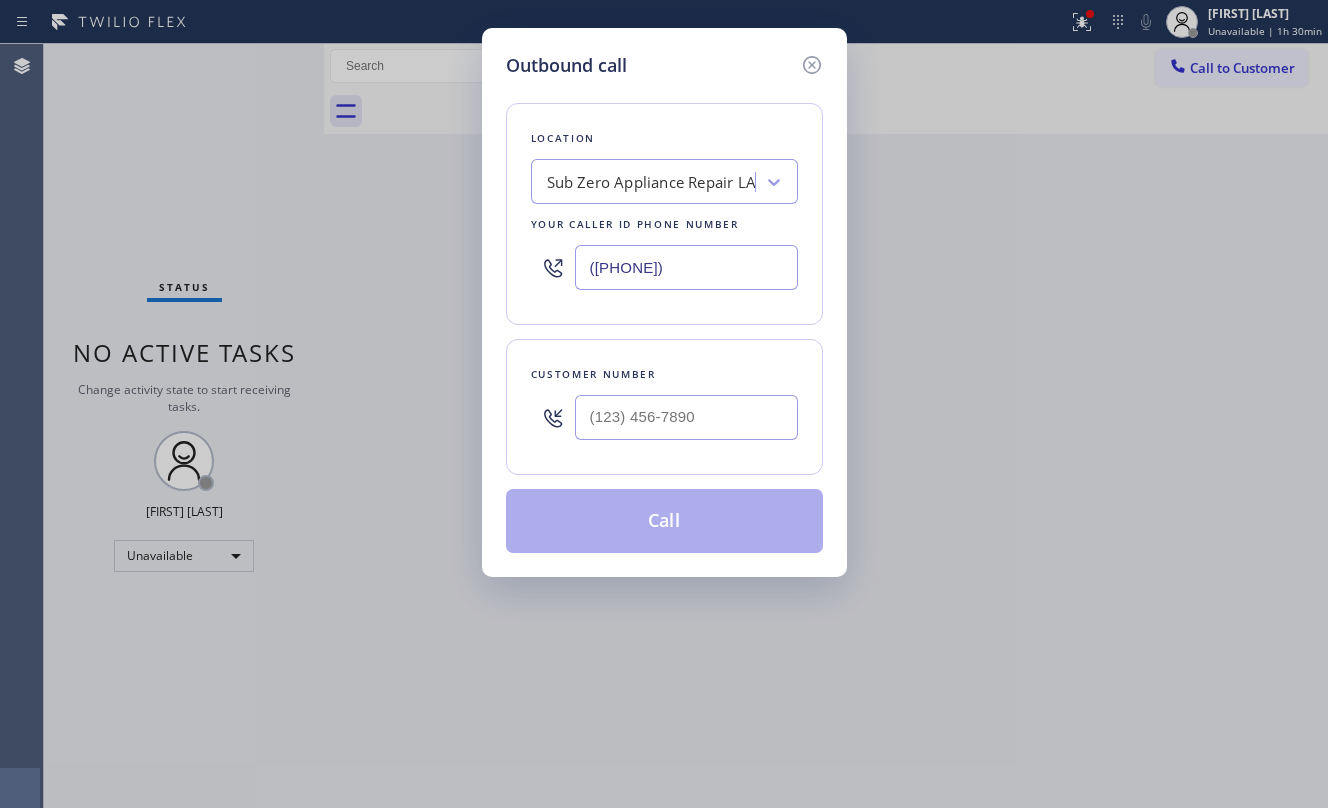 click at bounding box center [686, 417] 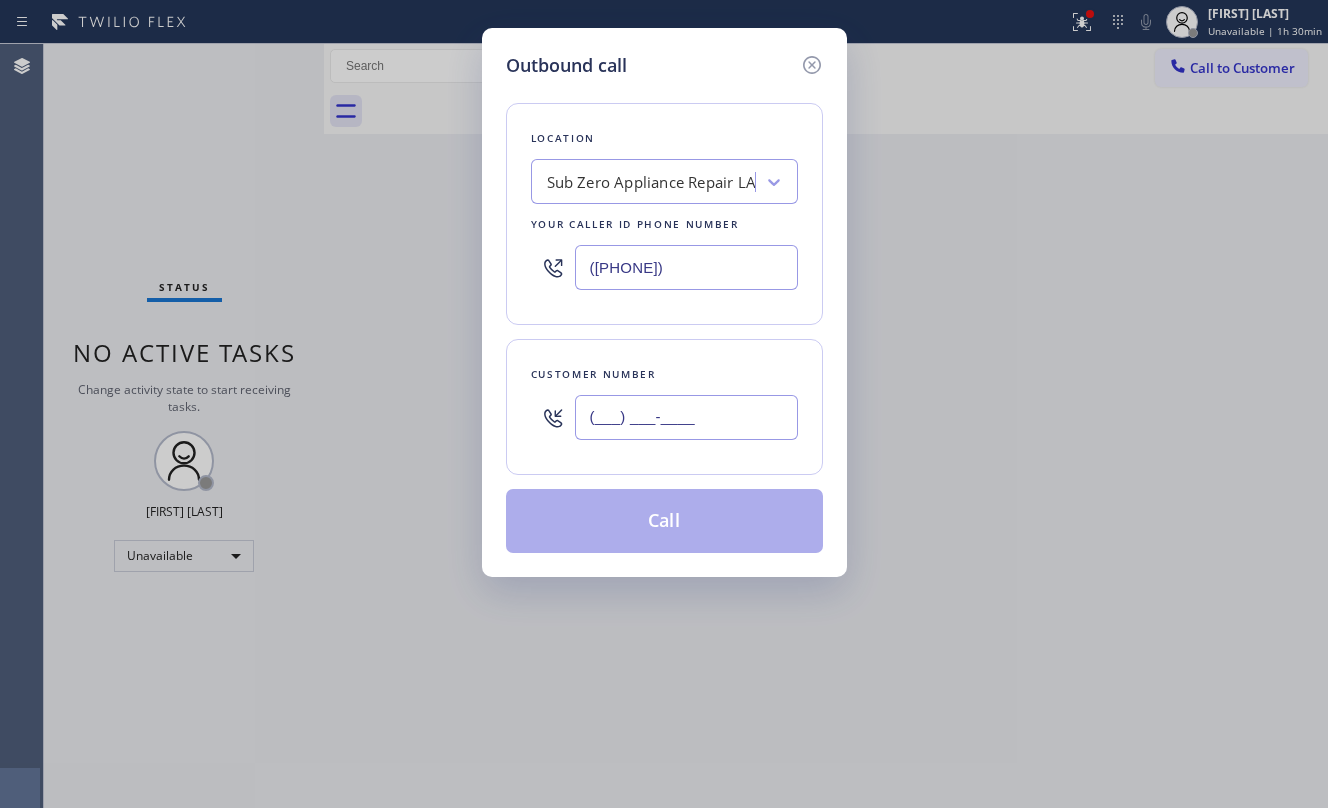 click on "(___) ___-____" at bounding box center (686, 417) 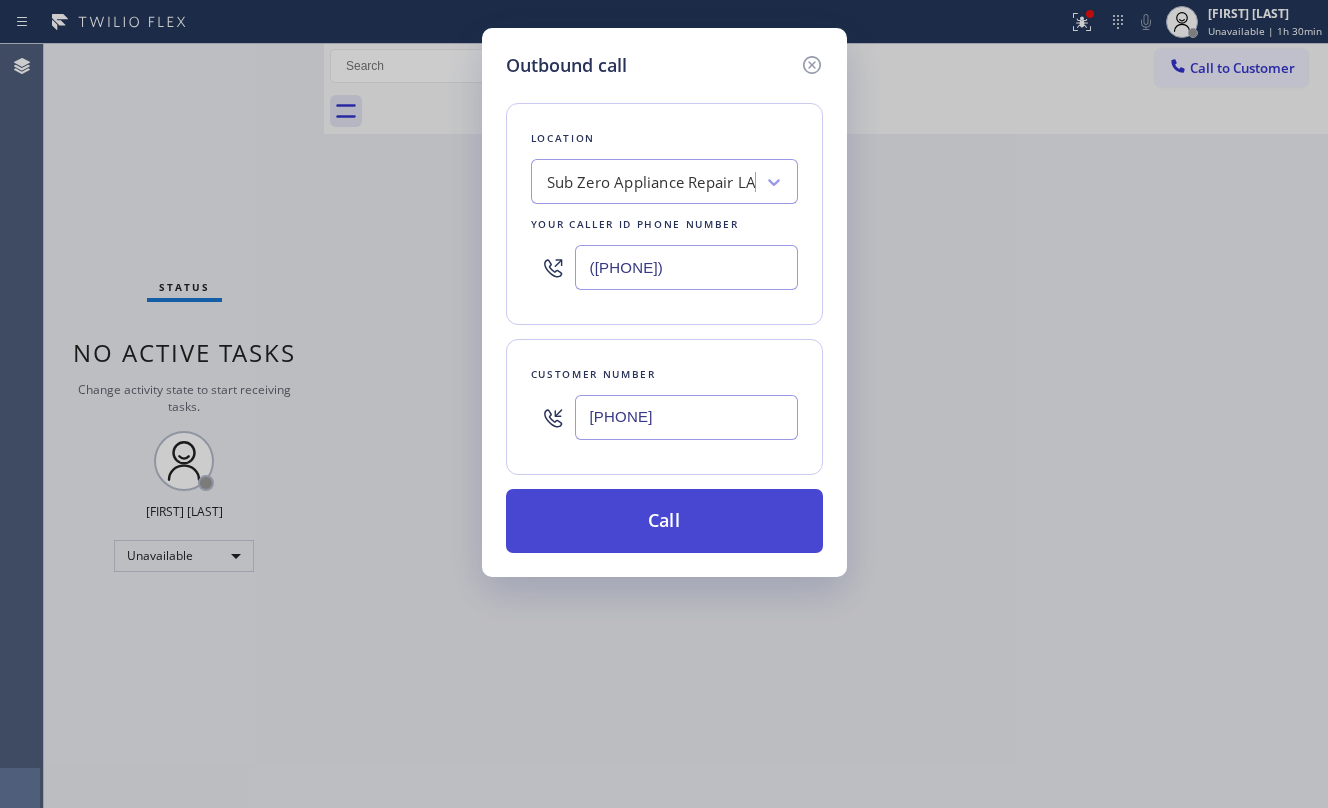type on "[PHONE]" 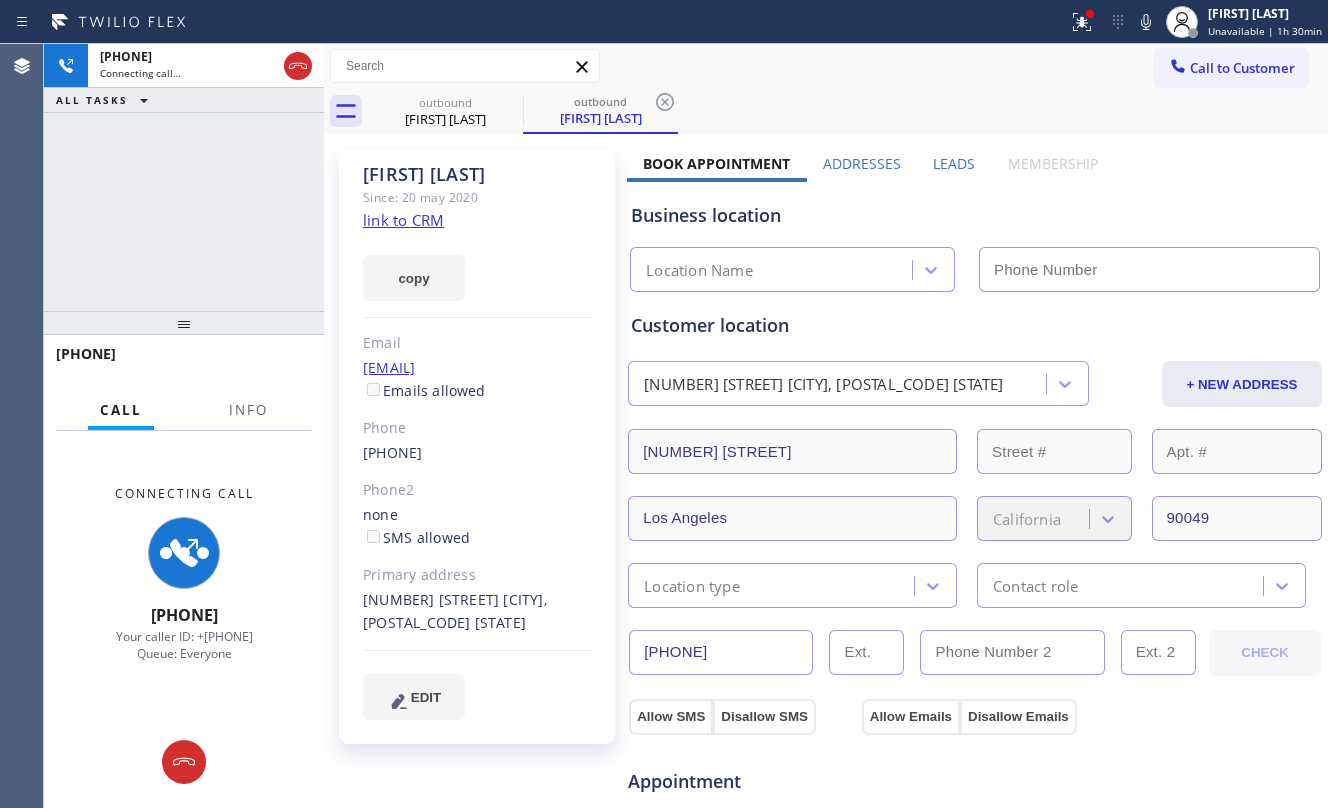 type on "([PHONE])" 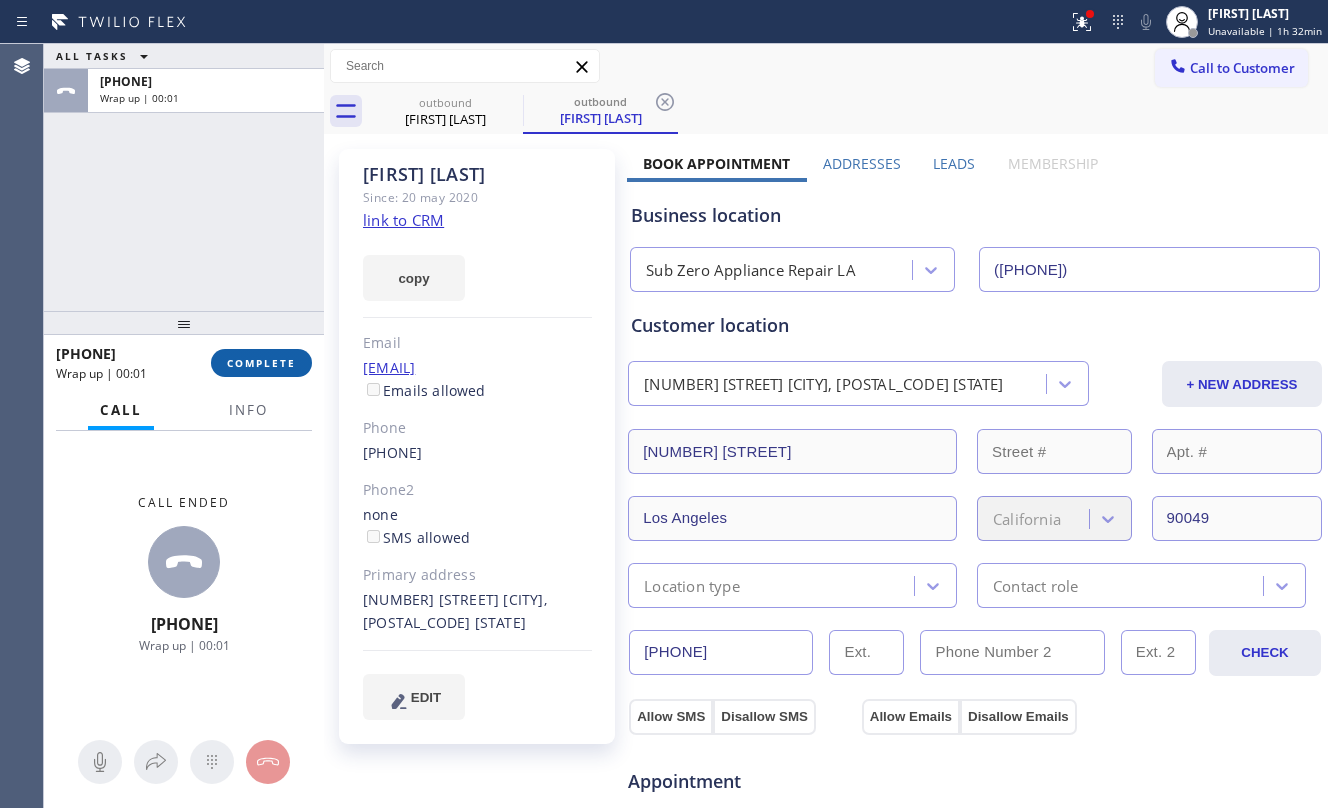 drag, startPoint x: 264, startPoint y: 332, endPoint x: 290, endPoint y: 366, distance: 42.80187 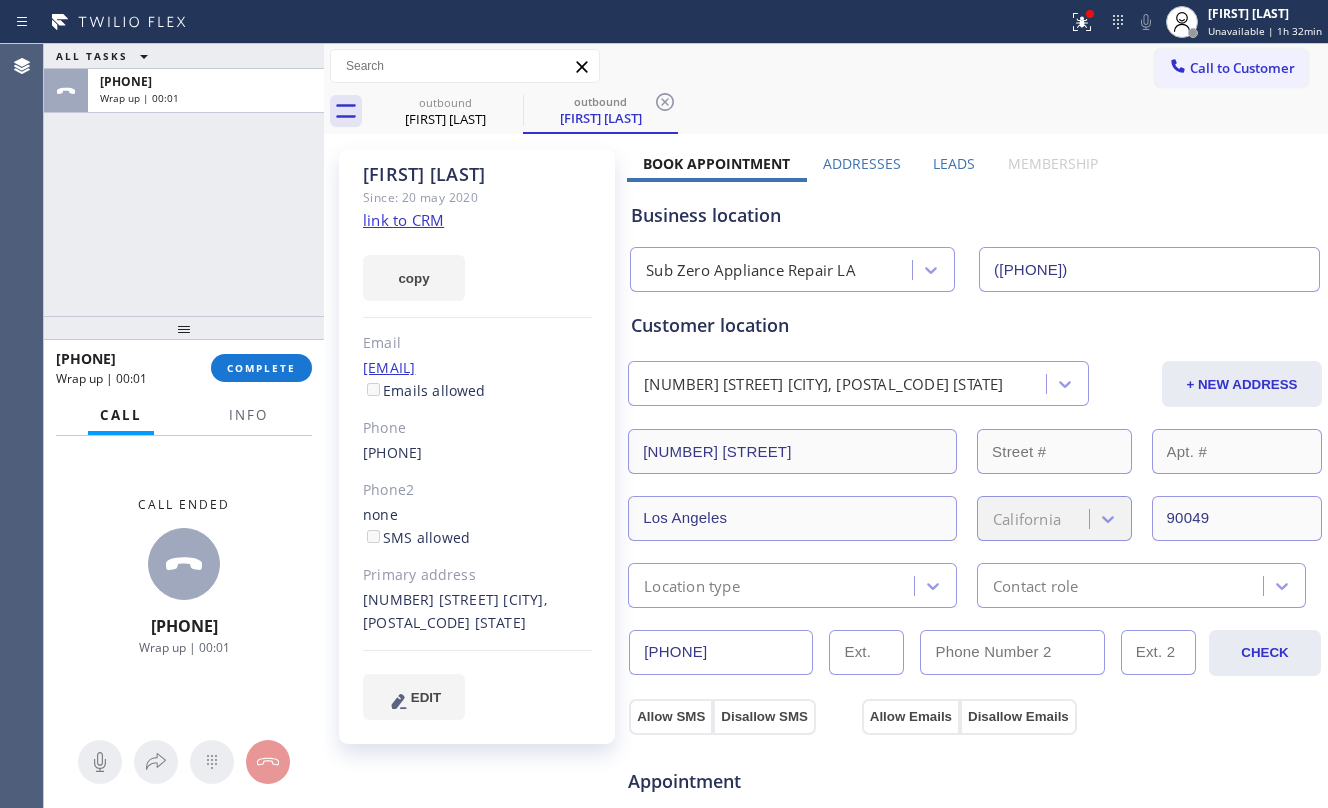 click on "ALL TASKS ALL TASKS ACTIVE TASKS TASKS IN WRAP UP +1[PHONE] Wrap up | 00:01 +1[PHONE] Wrap up | 00:01 COMPLETE Call Info Call ended +1[PHONE] Wrap up | 00:01 Context Queue: Everyone Priority: 0 Customer Name: [FIRST] [LAST] Phone: ([AREA_CODE]) [PHONE] Address: Business location Name: Sub Zero Appliance Repair LA Address: [NUMBER] [STREET]  Phone: ([AREA_CODE]) [PHONE] Call From City: State: Zipcode: Outbound call Location Sub Zero Appliance Repair LA Your caller id phone number ([AREA_CODE]) [PHONE] Customer number ([AREA_CODE]) [PHONE] Call" at bounding box center [184, 426] 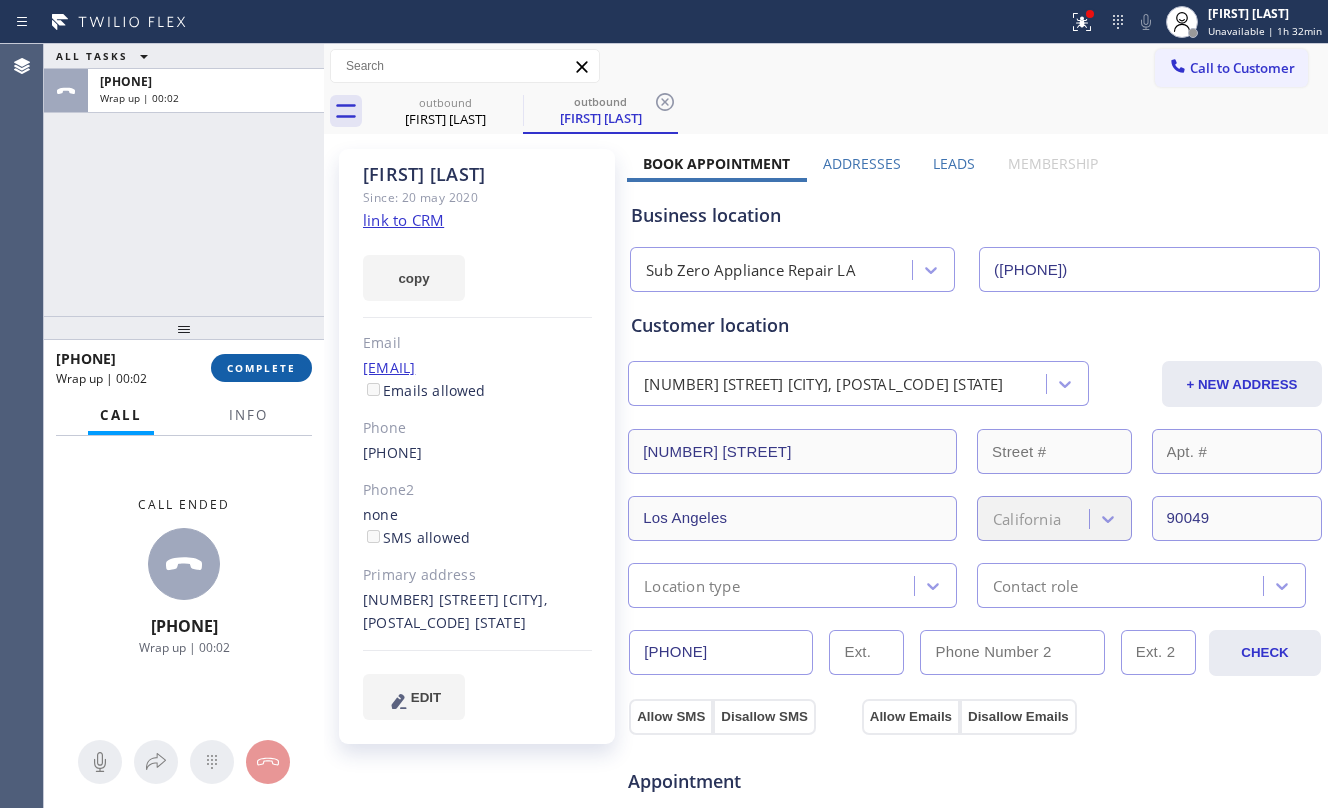 click on "COMPLETE" at bounding box center (261, 368) 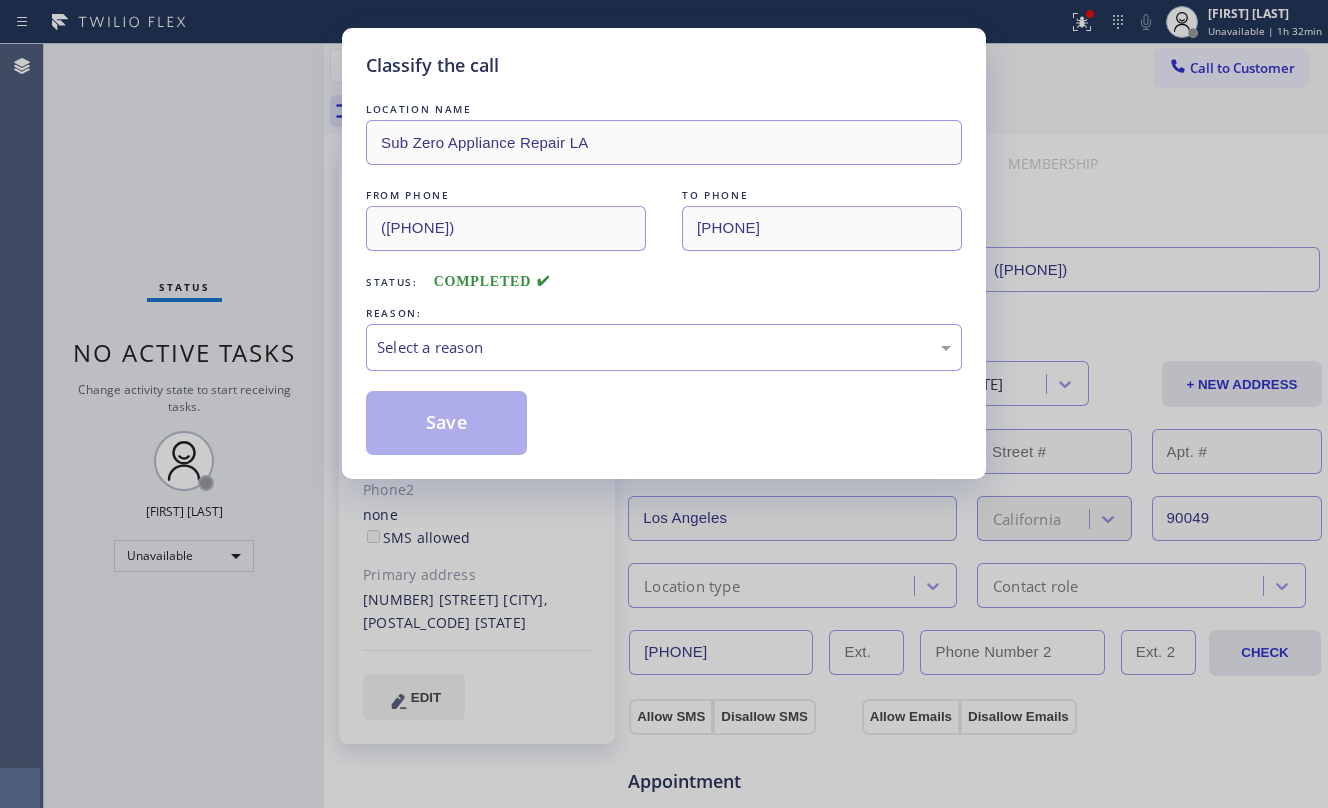click on "Classify the call LOCATION NAME Sub Zero Appliance Repair [CITY] FROM PHONE [PHONE] TO PHONE [PHONE] Status: COMPLETED REASON: Select a reason Save" at bounding box center [664, 404] 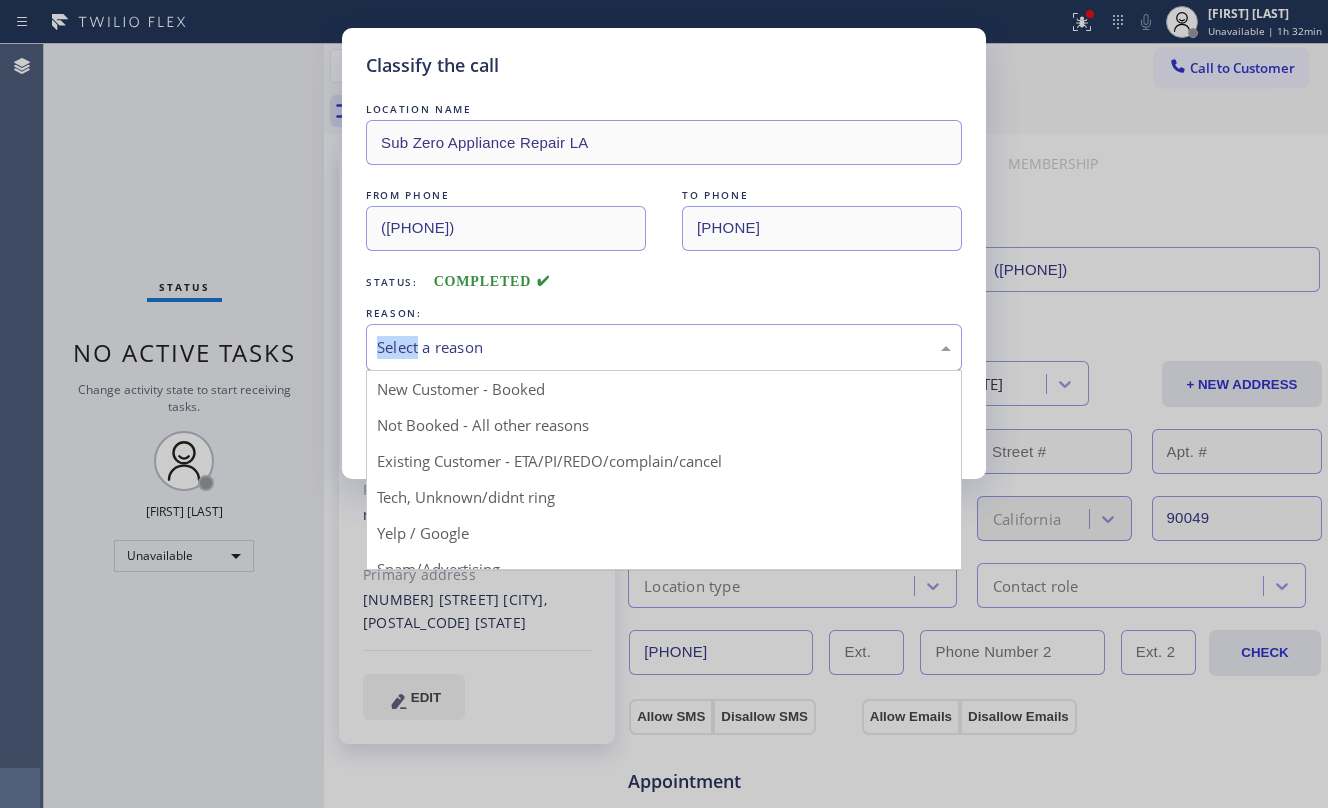 click on "Select a reason" at bounding box center (664, 347) 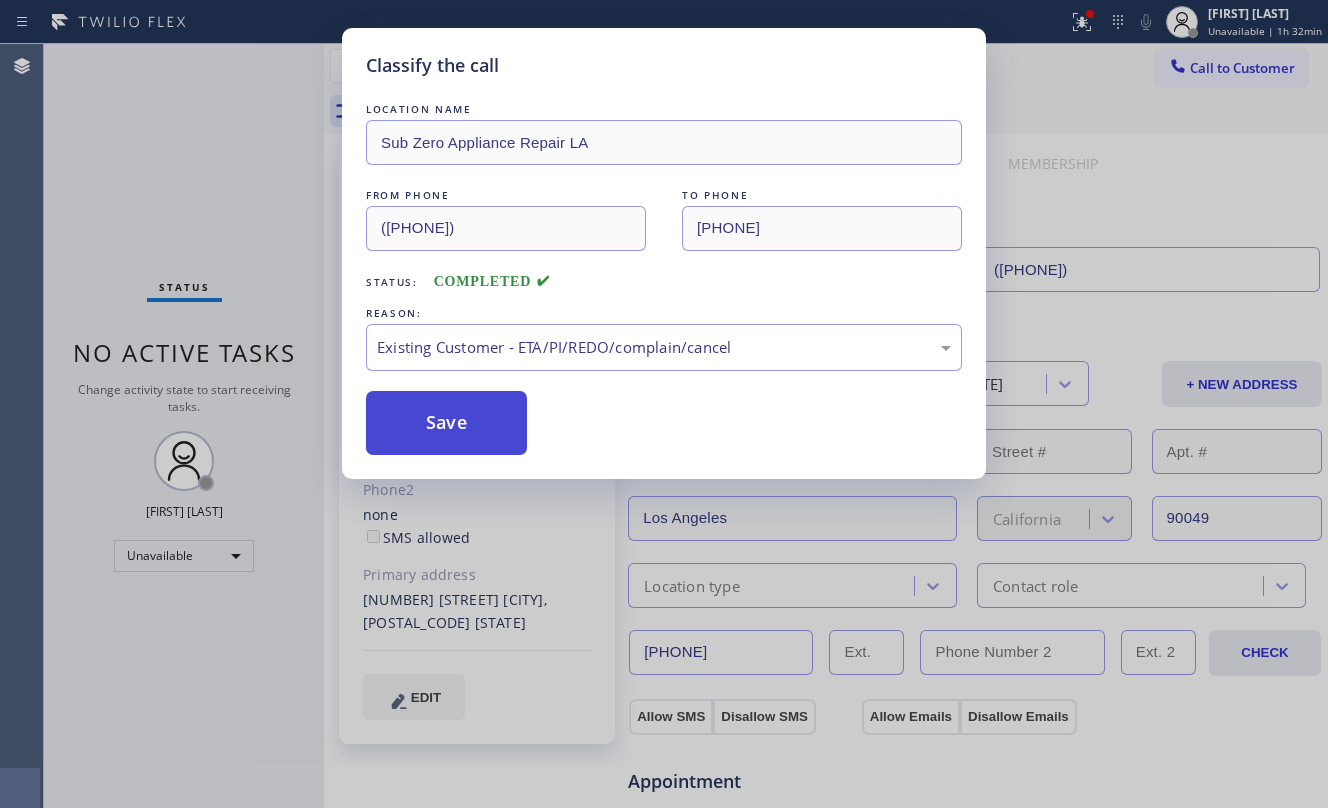 click on "Save" at bounding box center [446, 423] 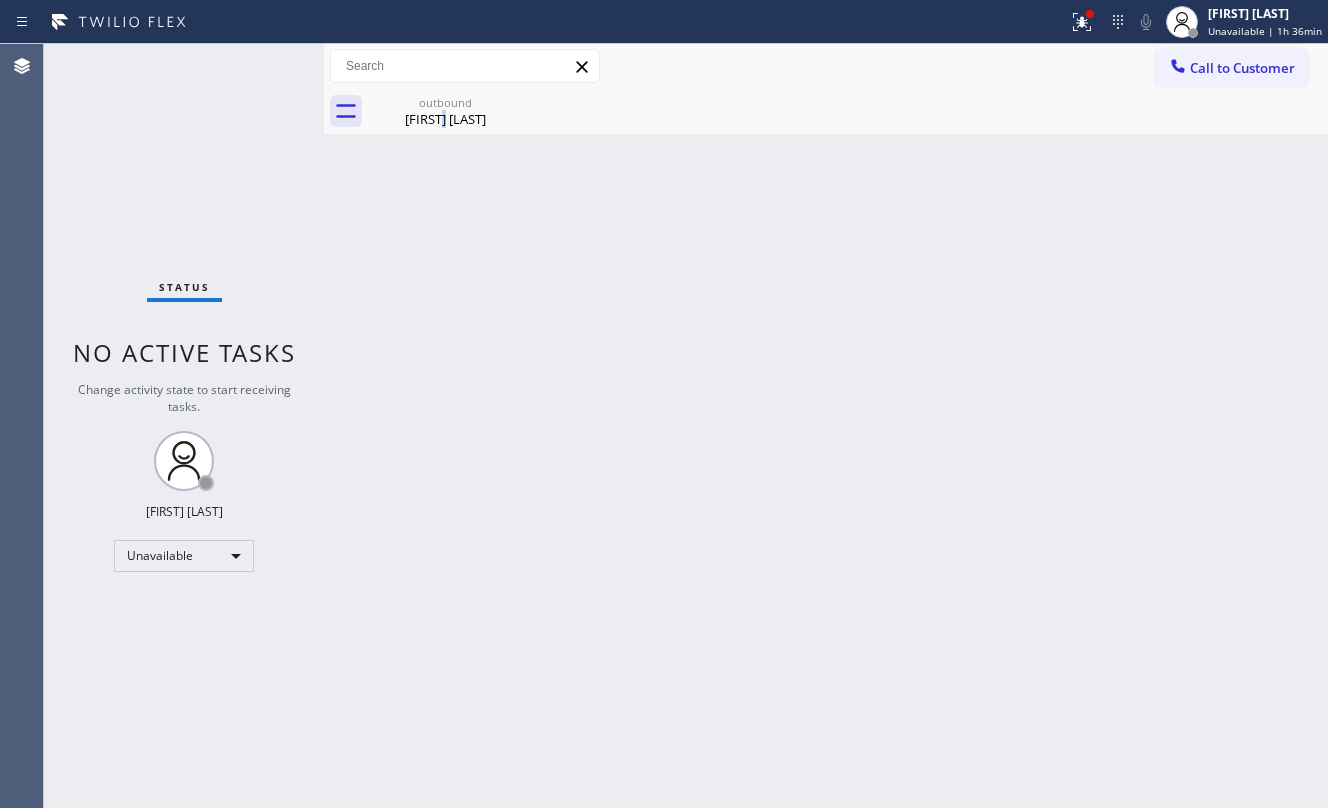 click on "Back to Dashboard Change Sender ID Customers Technicians Select a contact Outbound call Location Search location Your caller id phone number Customer number Call Customer info Name   Phone none Address none Change Sender ID HVAC [PHONE] 5 Star Appliance [PHONE] Appliance Repair [PHONE] Plumbing [PHONE] Air Duct Cleaning [PHONE]  Electricians [PHONE]  Cancel Change Check personal SMS Reset Change outbound [FIRST] [LAST] Call to Customer Outbound call Location Sub Zero Appliance Repair [CITY] Your caller id phone number [PHONE] Customer number Call Outbound call Technician Search Technician Your caller id phone number Your caller id phone number Call outbound [FIRST] [LAST] [FIRST]   [LAST] Since: 20 may 2020 link to CRM copy Email [EMAIL]  Emails allowed Phone [PHONE] Phone2 none  SMS allowed Primary address  [NUMBER] [STREET] [CITY], [POSTAL_CODE] CA EDIT Outbound call Location Sub Zero Appliance Repair [CITY] Your caller id phone number Call Leads -" at bounding box center [826, 426] 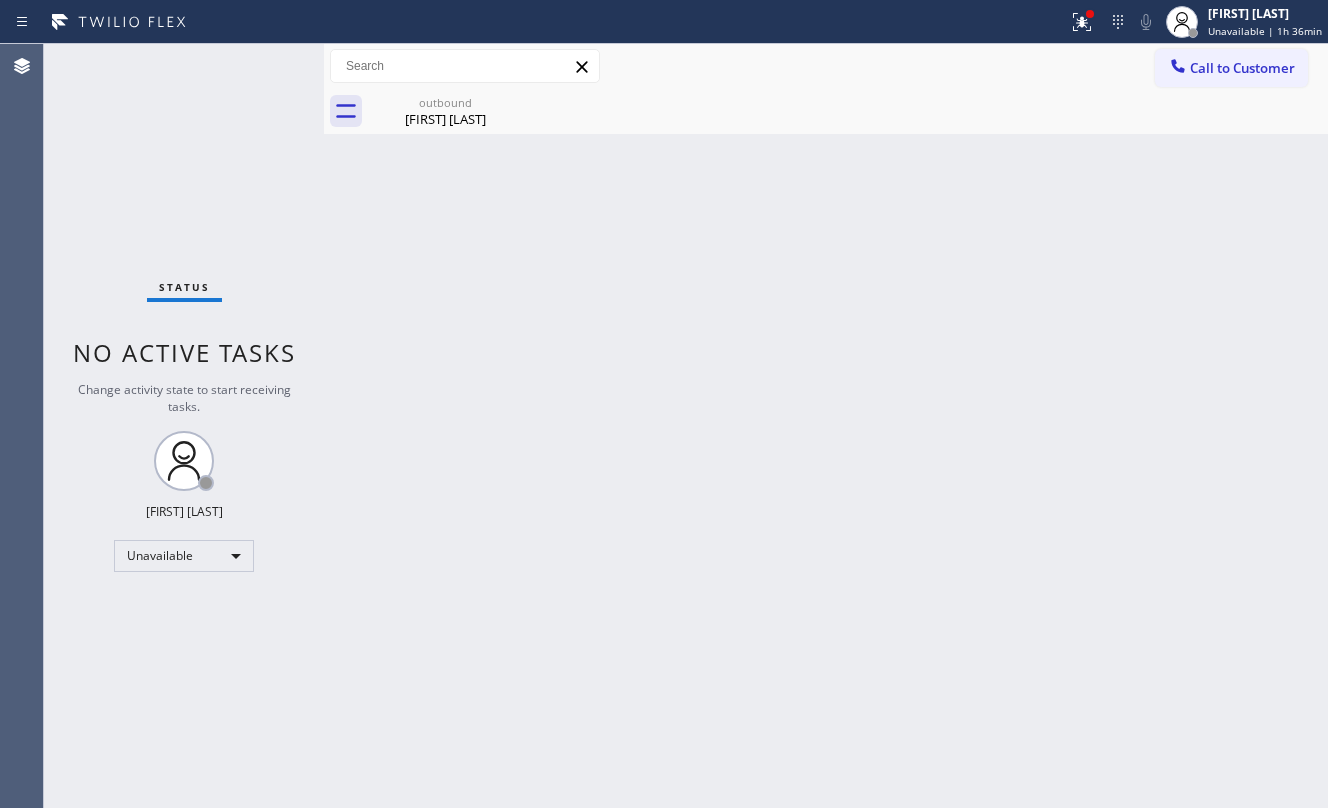 click on "[FIRST] [LAST]" at bounding box center (445, 119) 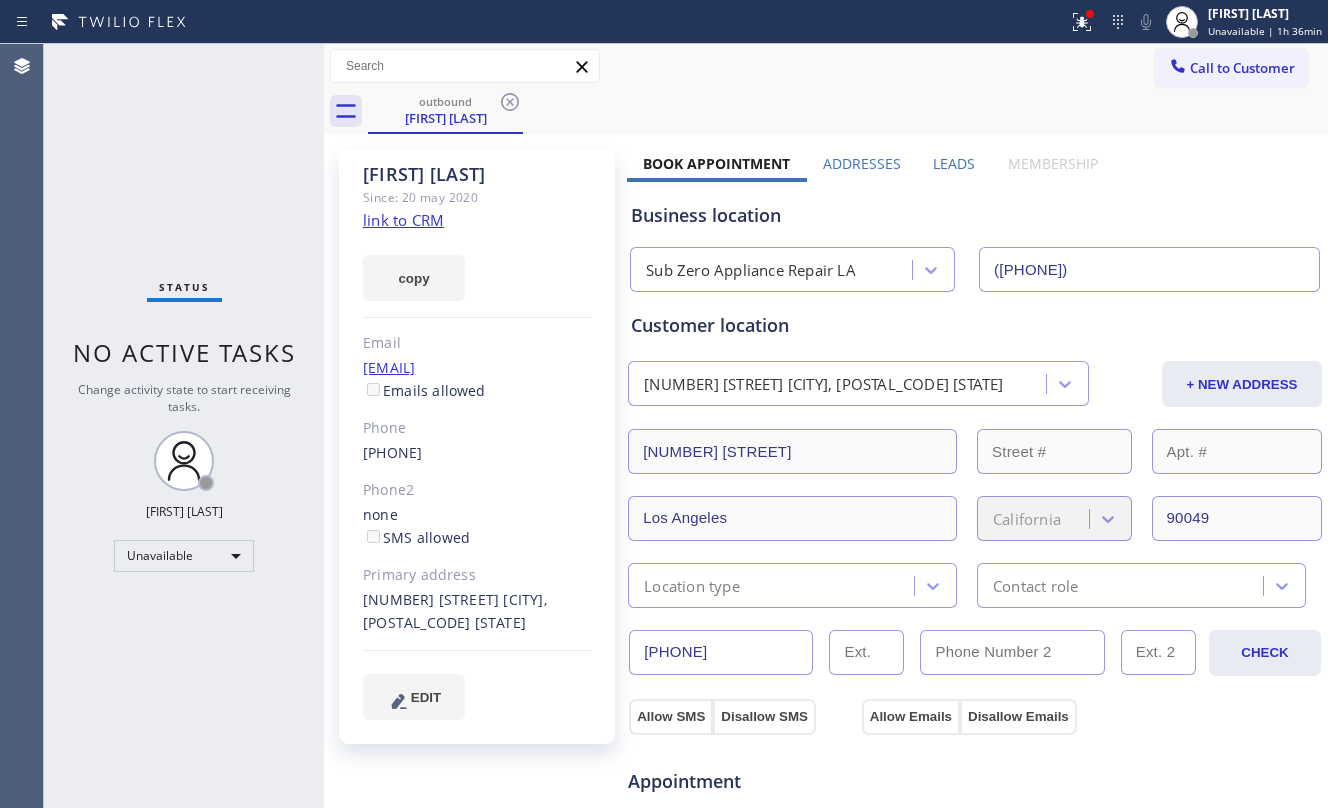 click 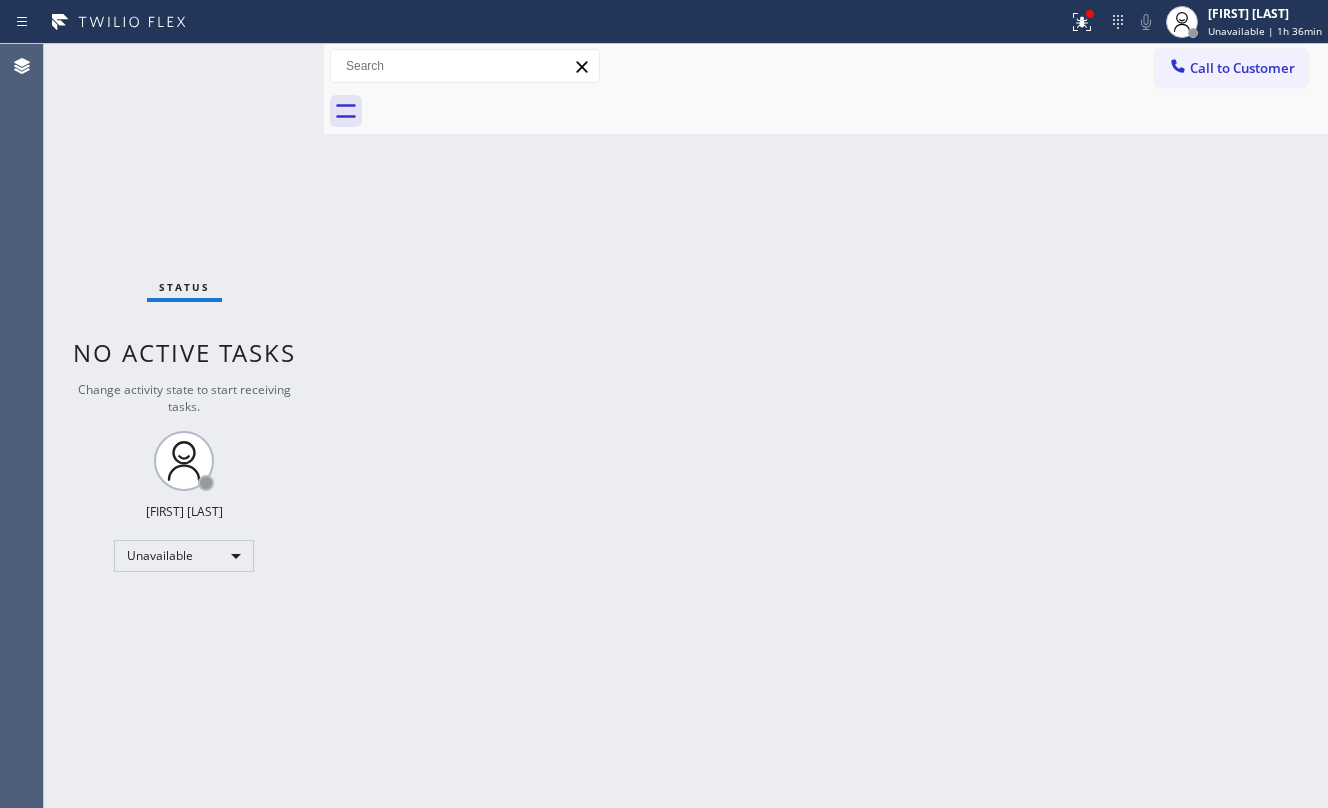 click on "Back to Dashboard Change Sender ID Customers Technicians Select a contact Outbound call Location Search location Your caller id phone number Customer number Call Customer info Name   Phone none Address none Change Sender ID HVAC +1[PHONE] 5 Star Appliance +1[PHONE] Appliance Repair +1[PHONE] Plumbing +1[PHONE] Air Duct Cleaning +1[PHONE]  Electricians +1[PHONE] Cancel Change Check personal SMS Reset Change No tabs Call to Customer Outbound call Location Sub Zero Appliance Repair LA Your caller id phone number ([AREA_CODE]) [PHONE] Customer number Call Outbound call Technician Search Technician Your caller id phone number Your caller id phone number Call" at bounding box center (826, 426) 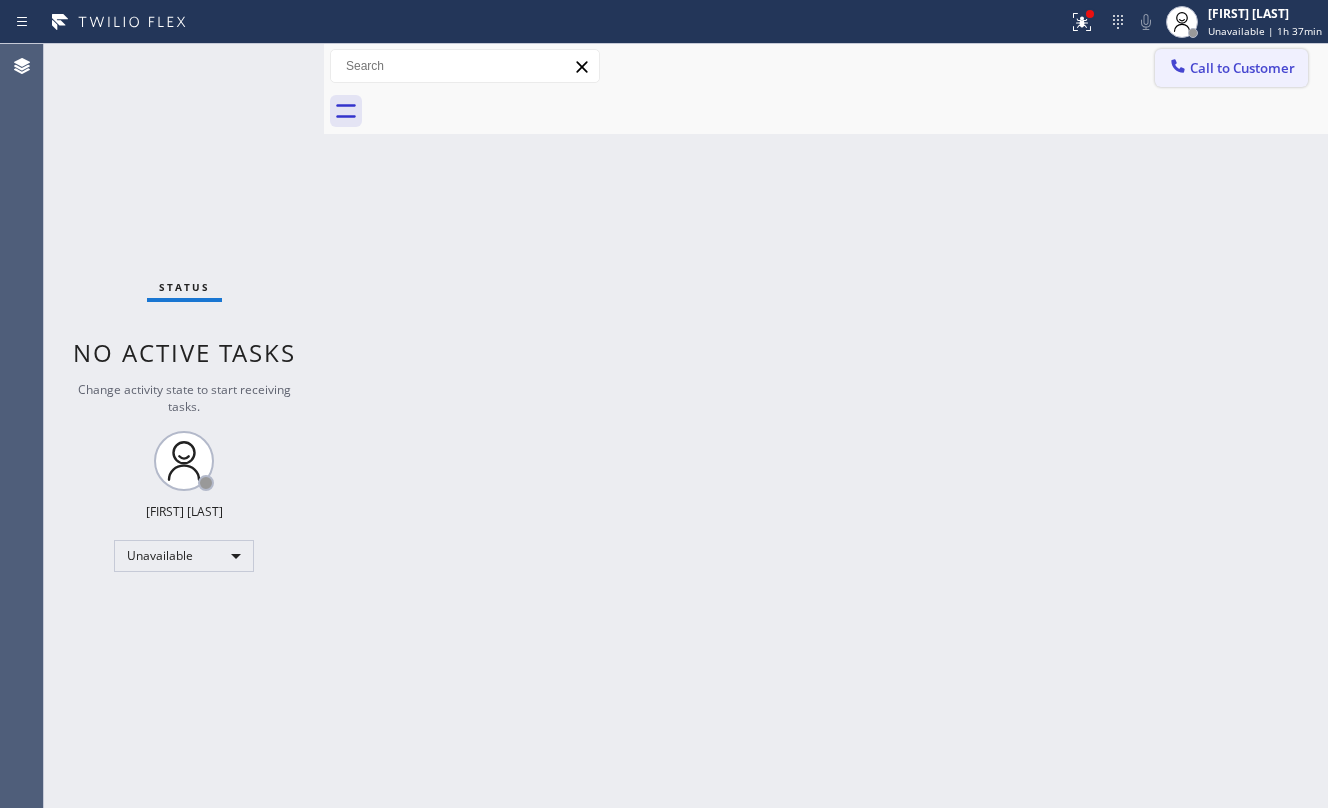 click on "Call to Customer" at bounding box center [1242, 68] 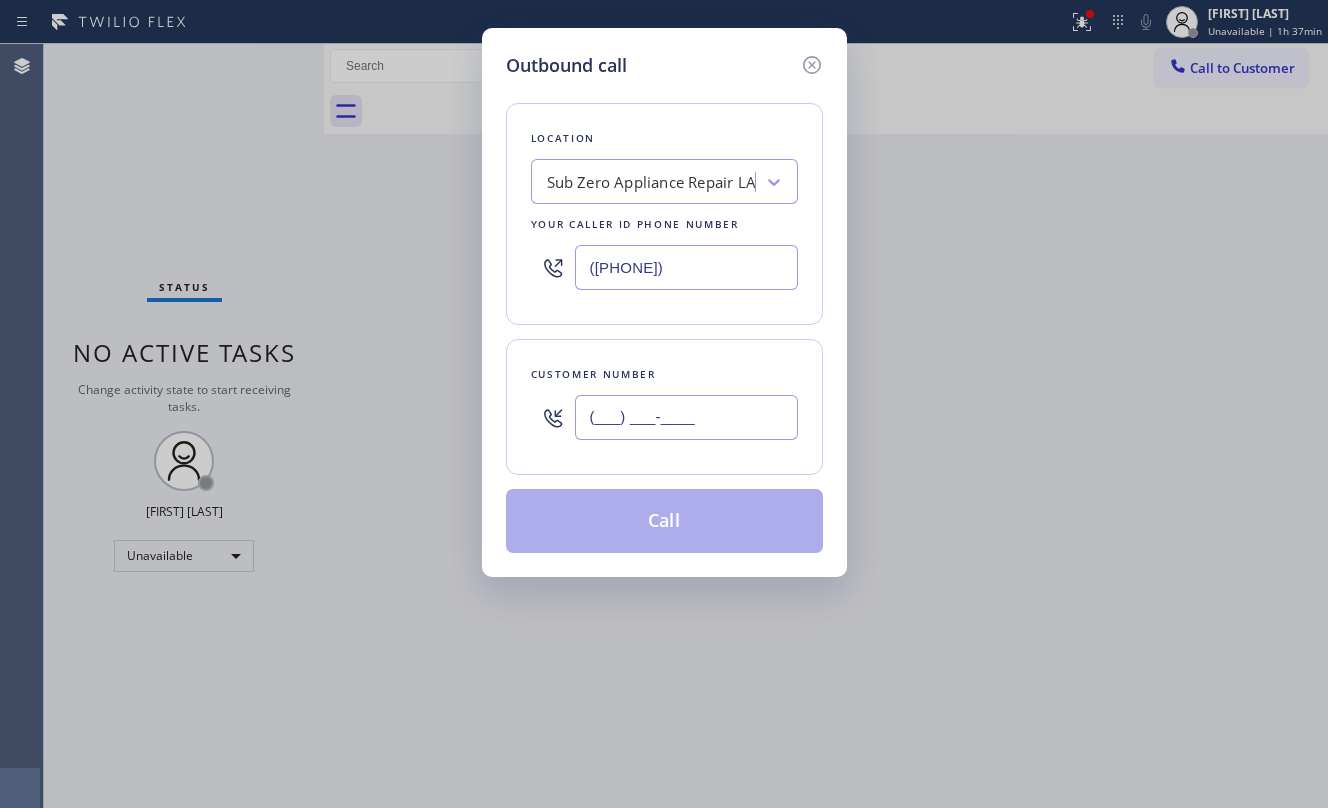 click on "(___) ___-____" at bounding box center (686, 417) 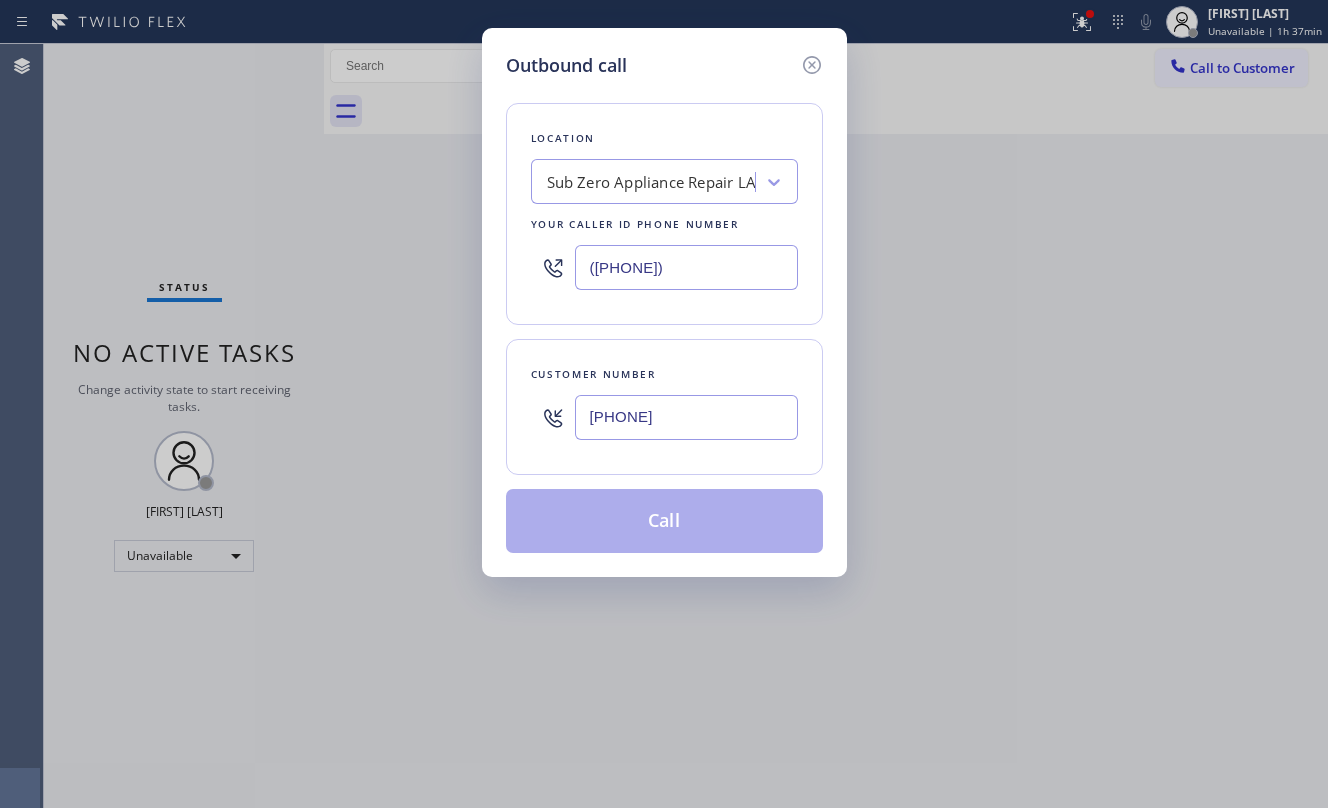 type on "[PHONE]" 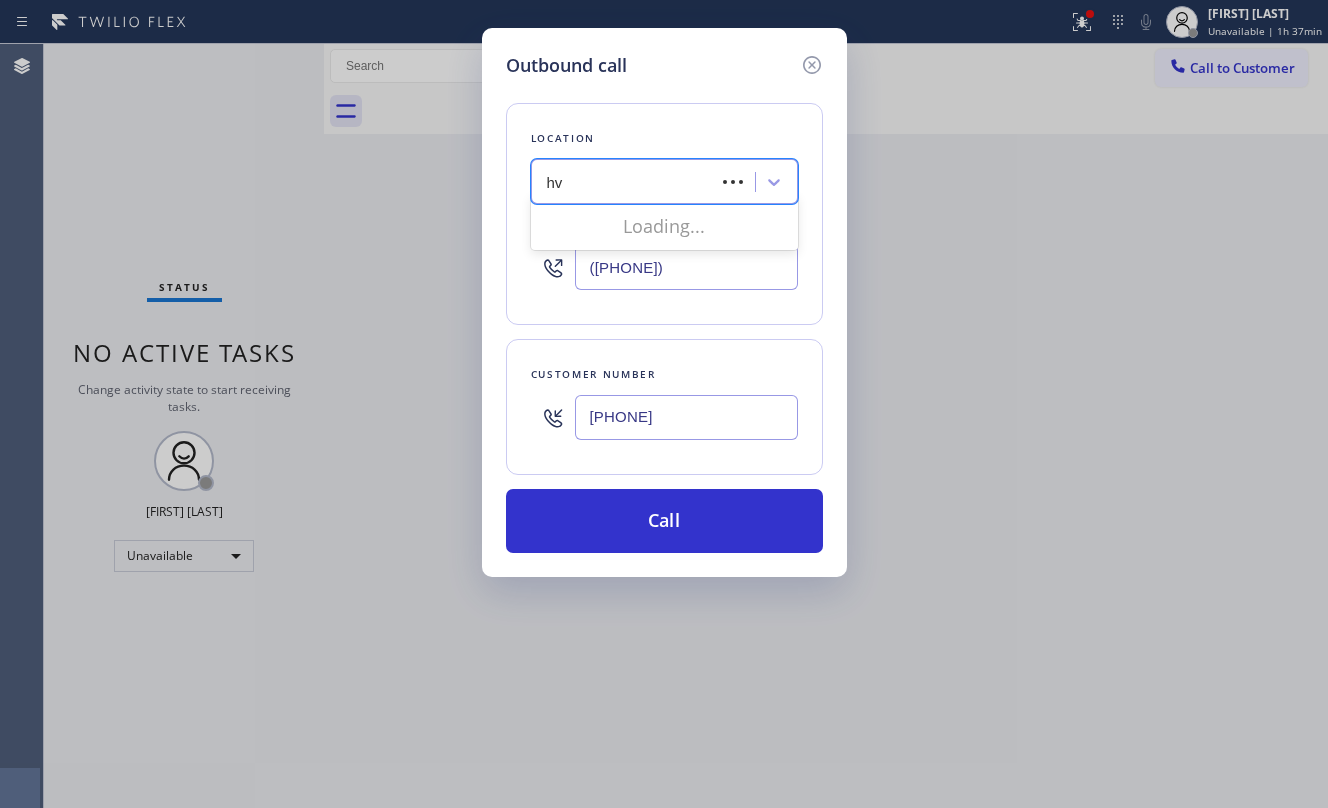 type on "h" 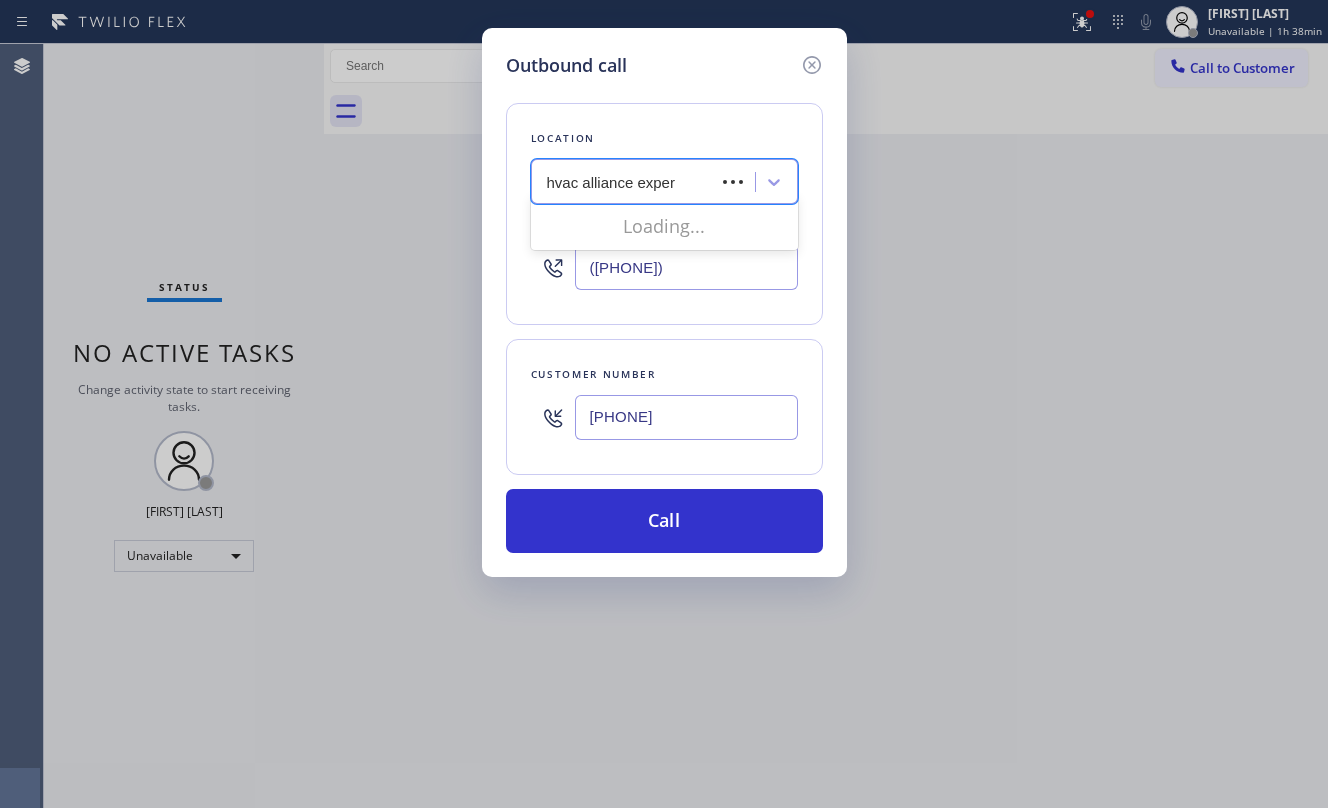 type on "hvac alliance expert" 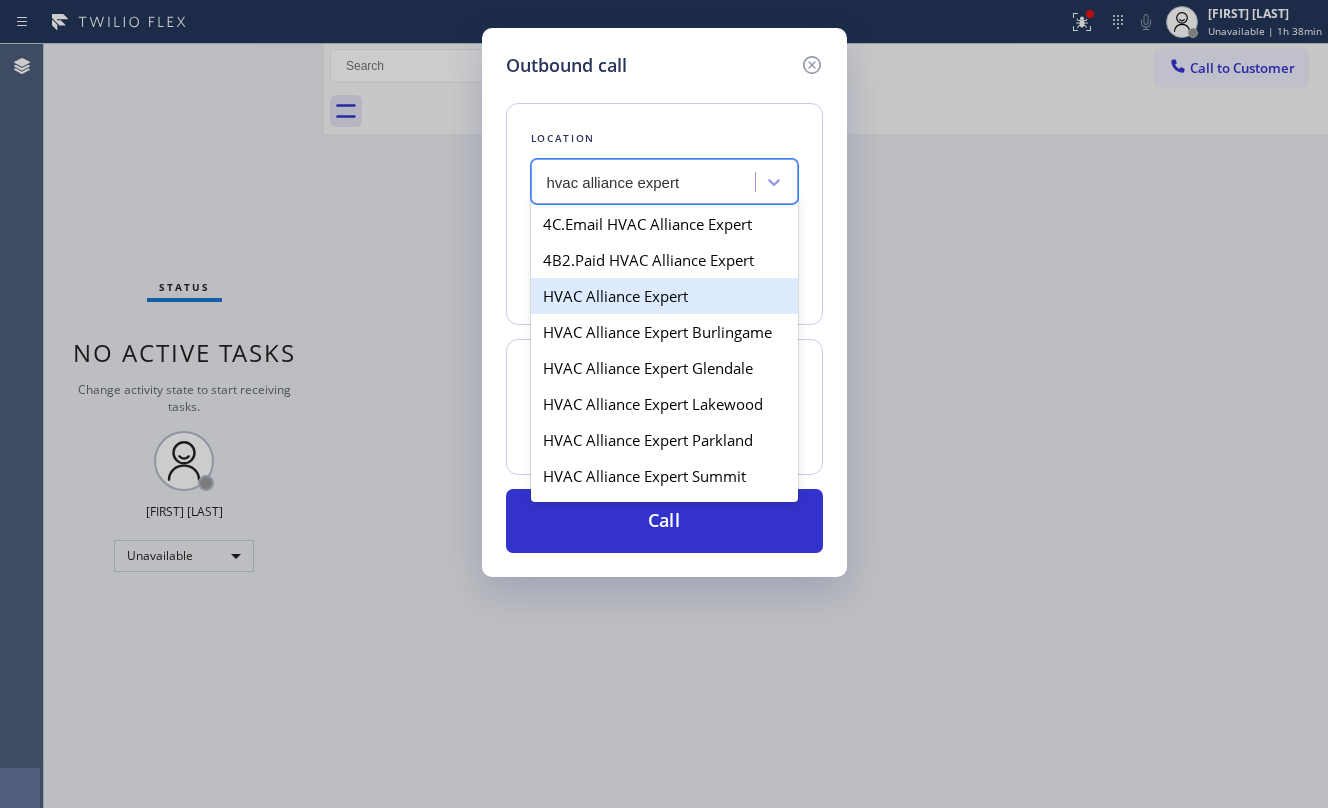 click on "HVAC Alliance Expert" at bounding box center [664, 296] 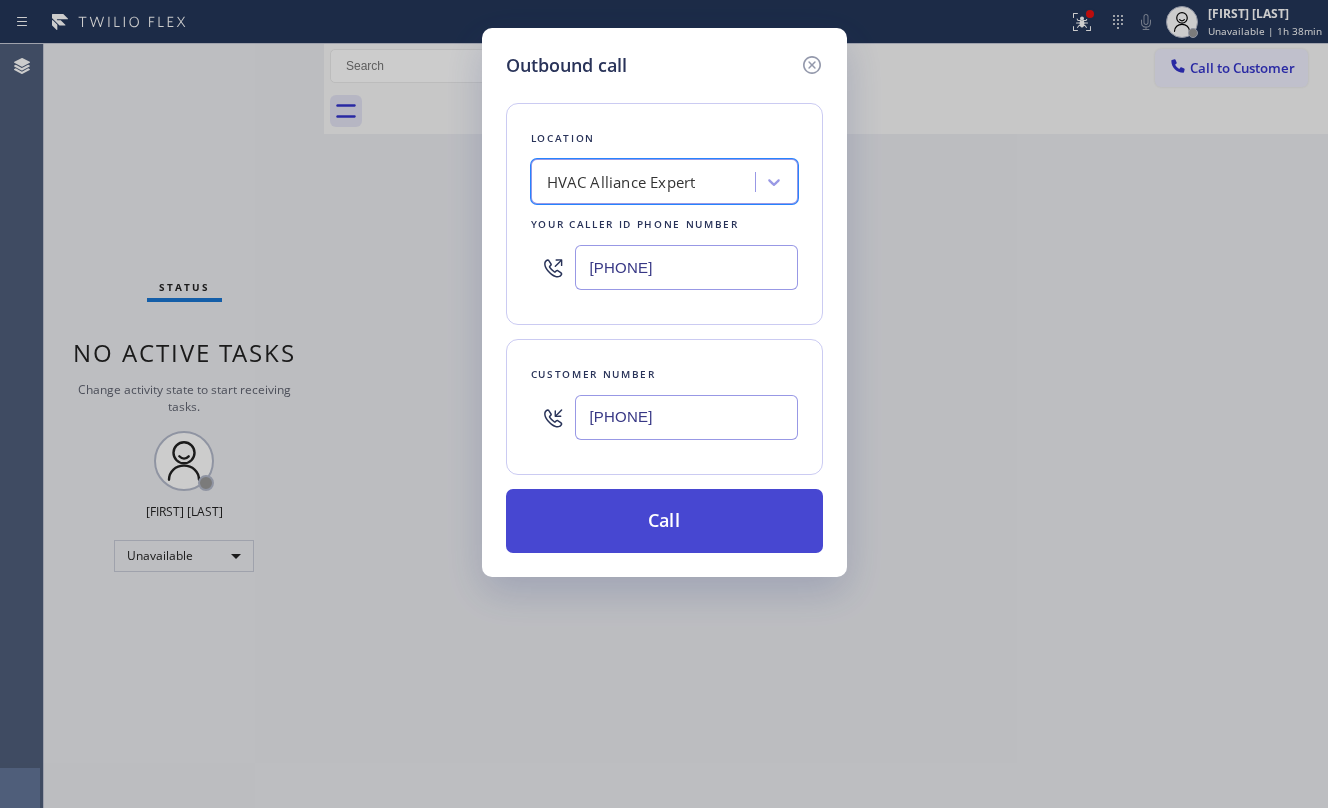click on "Call" at bounding box center [664, 521] 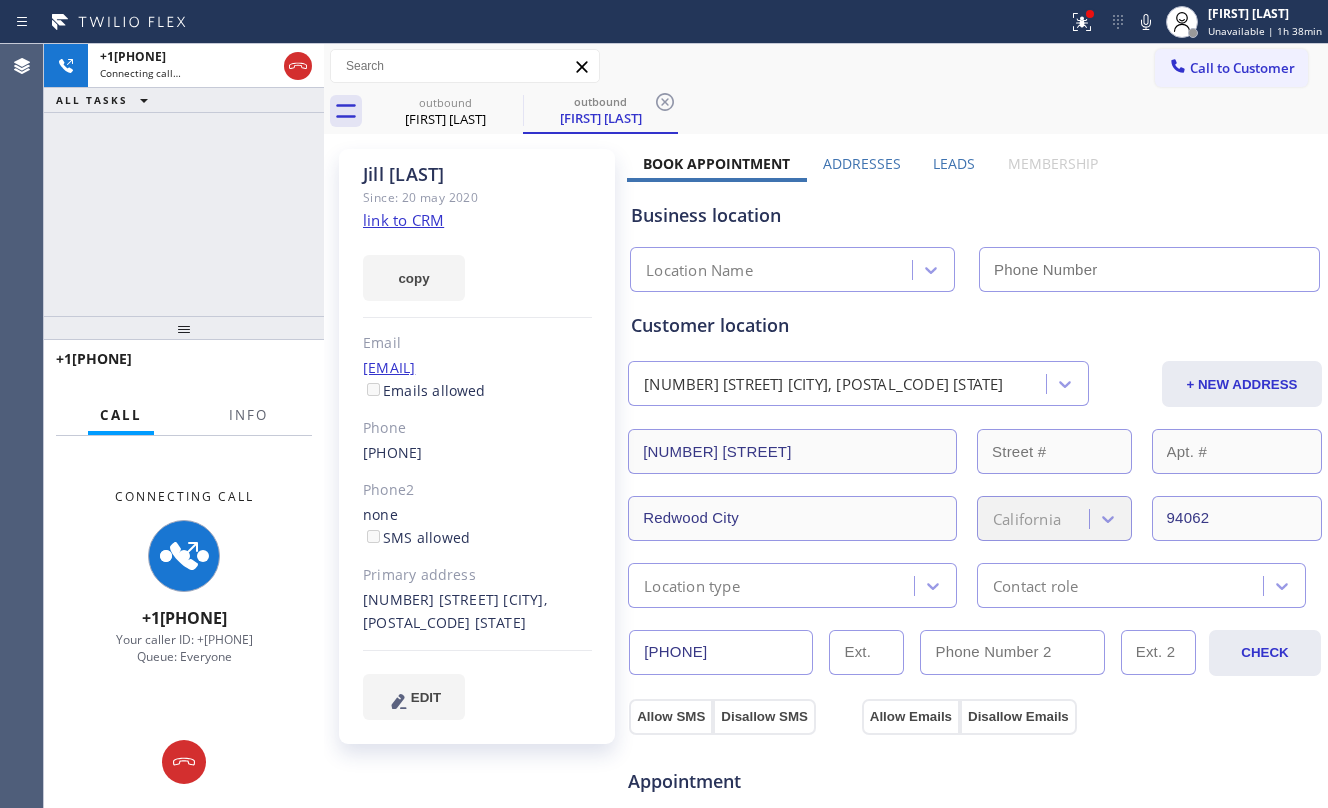 type on "[PHONE]" 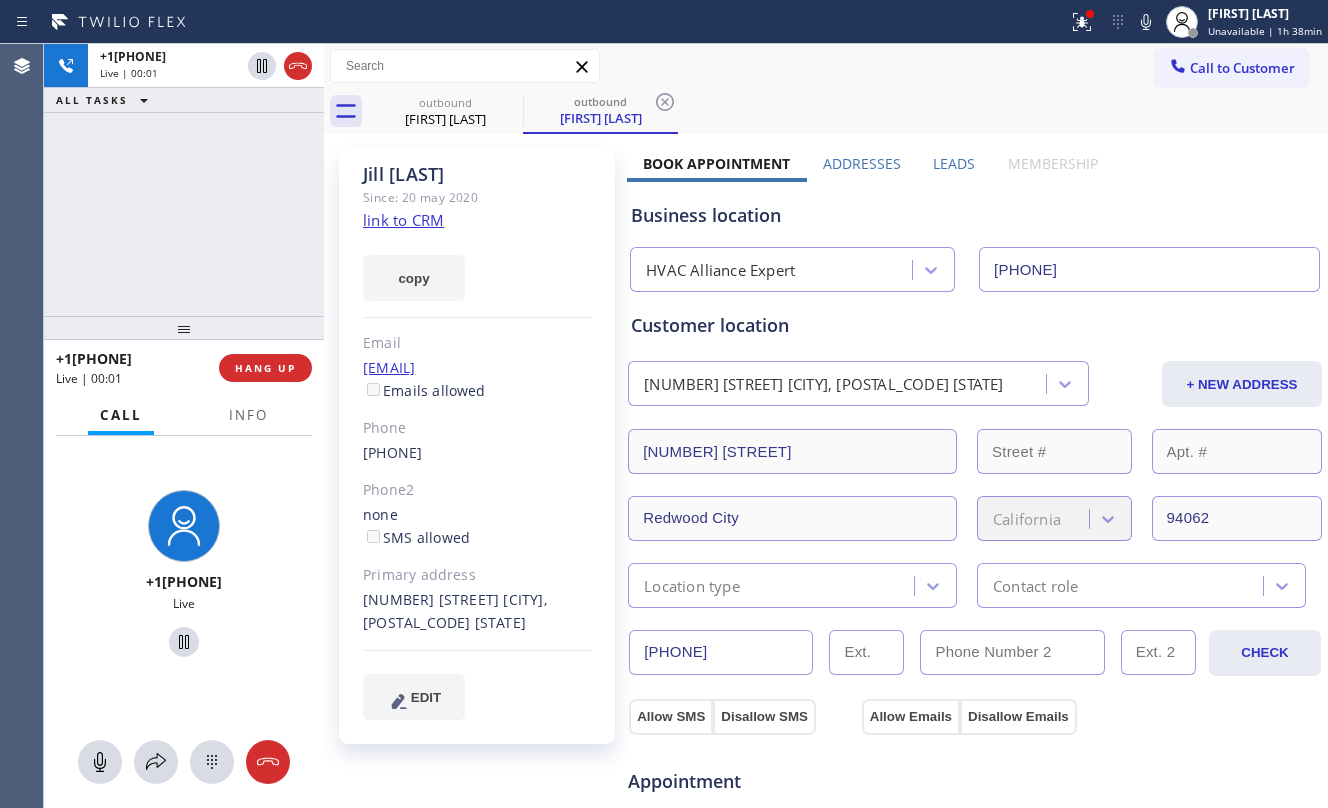 click on "+[PHONE] Live | 00:01 ALL TASKS ALL TASKS ACTIVE TASKS TASKS IN WRAP UP" at bounding box center [184, 180] 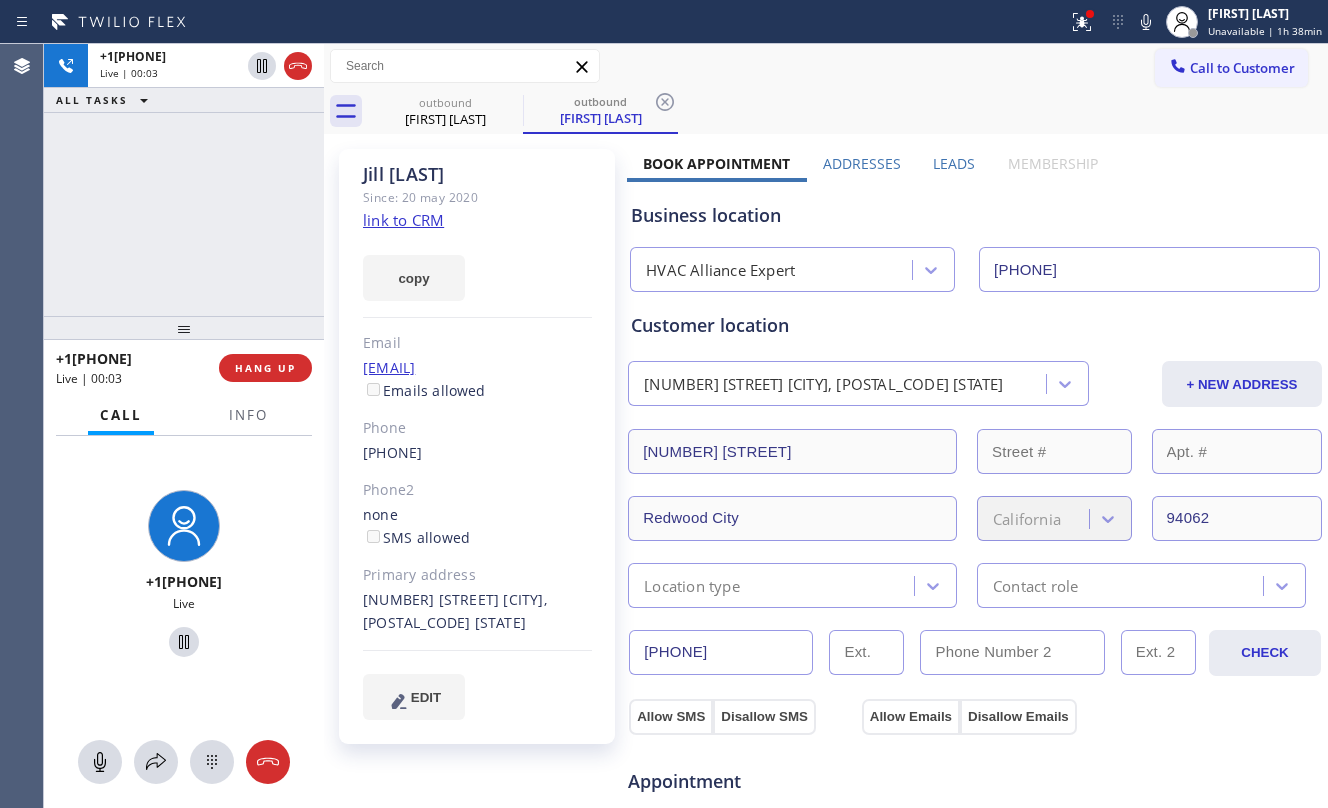 drag, startPoint x: 256, startPoint y: 360, endPoint x: 257, endPoint y: 349, distance: 11.045361 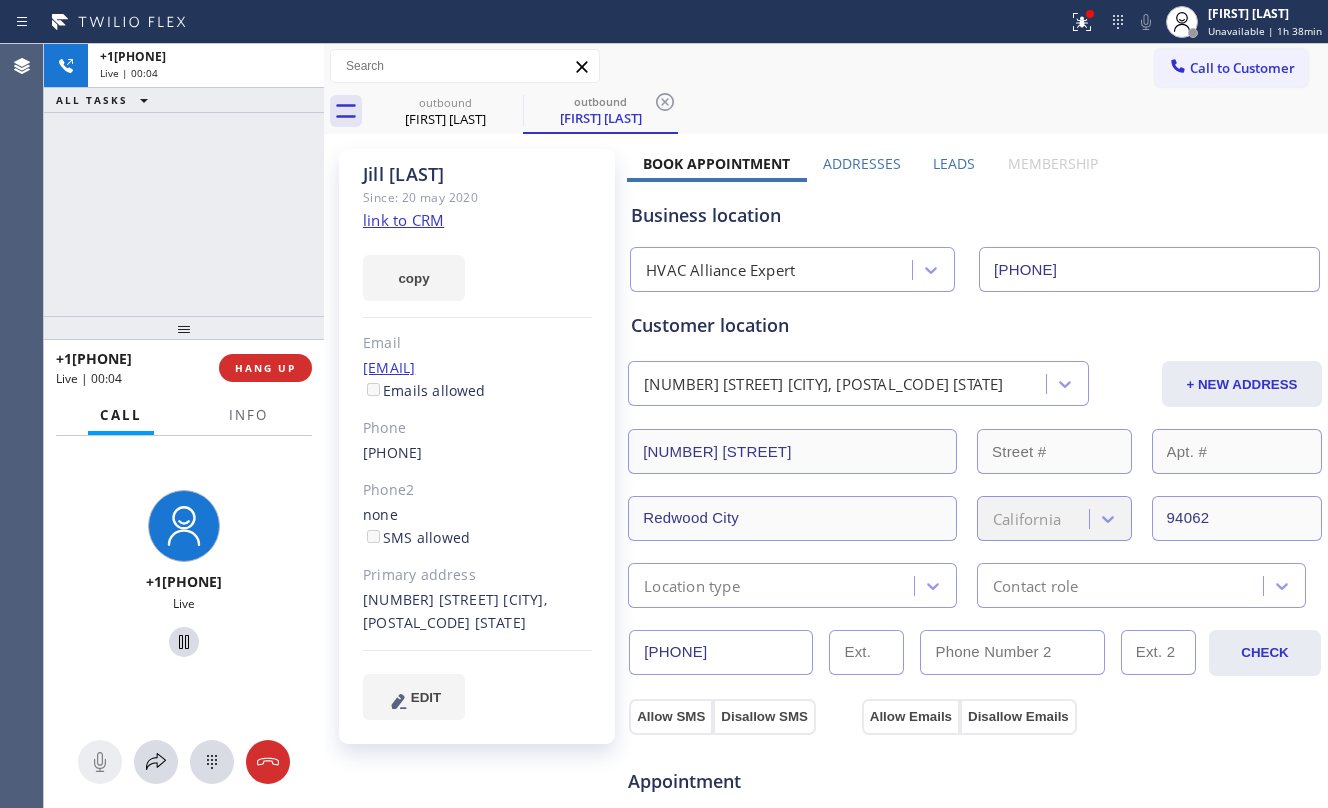 click on "+1[PHONE] Live | 00:04 ALL TASKS ALL TASKS ACTIVE TASKS TASKS IN WRAP UP" at bounding box center (184, 180) 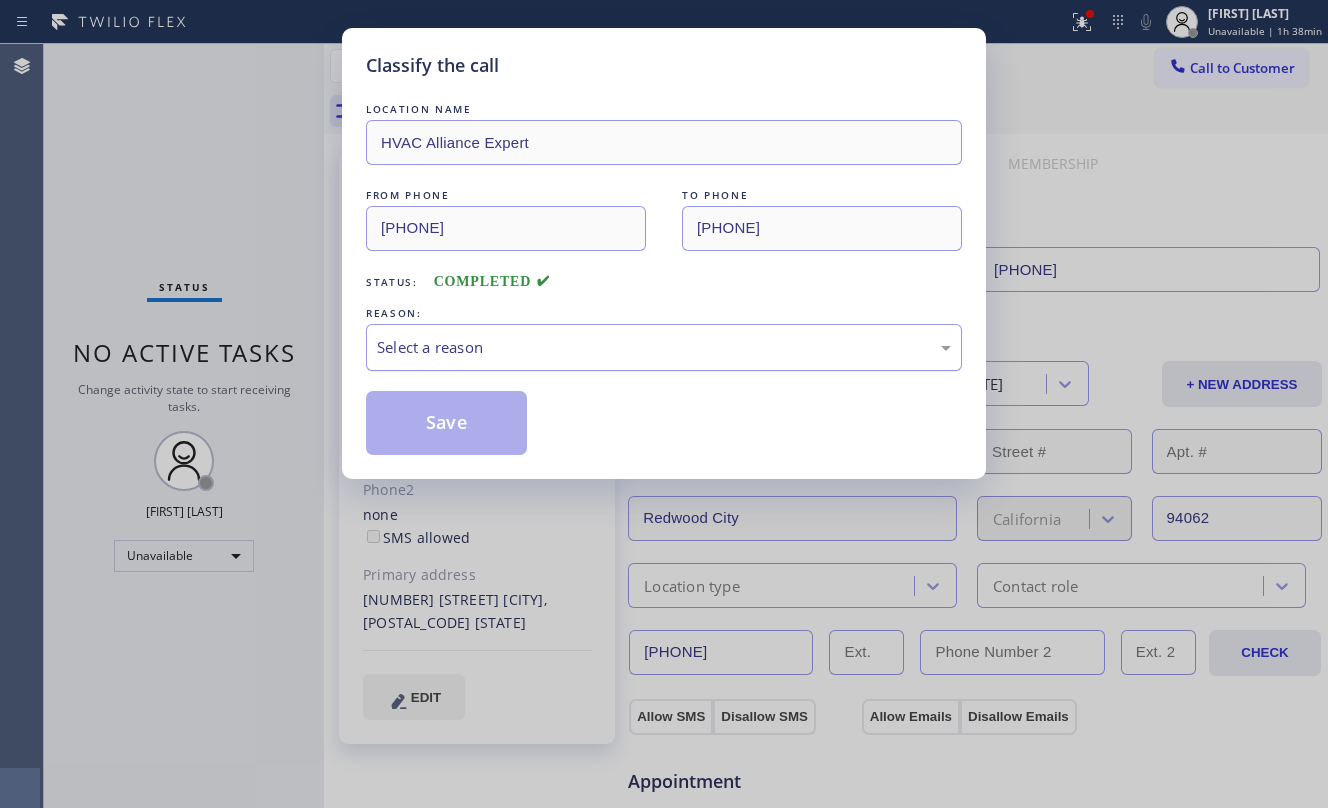 click on "Select a reason" at bounding box center [664, 347] 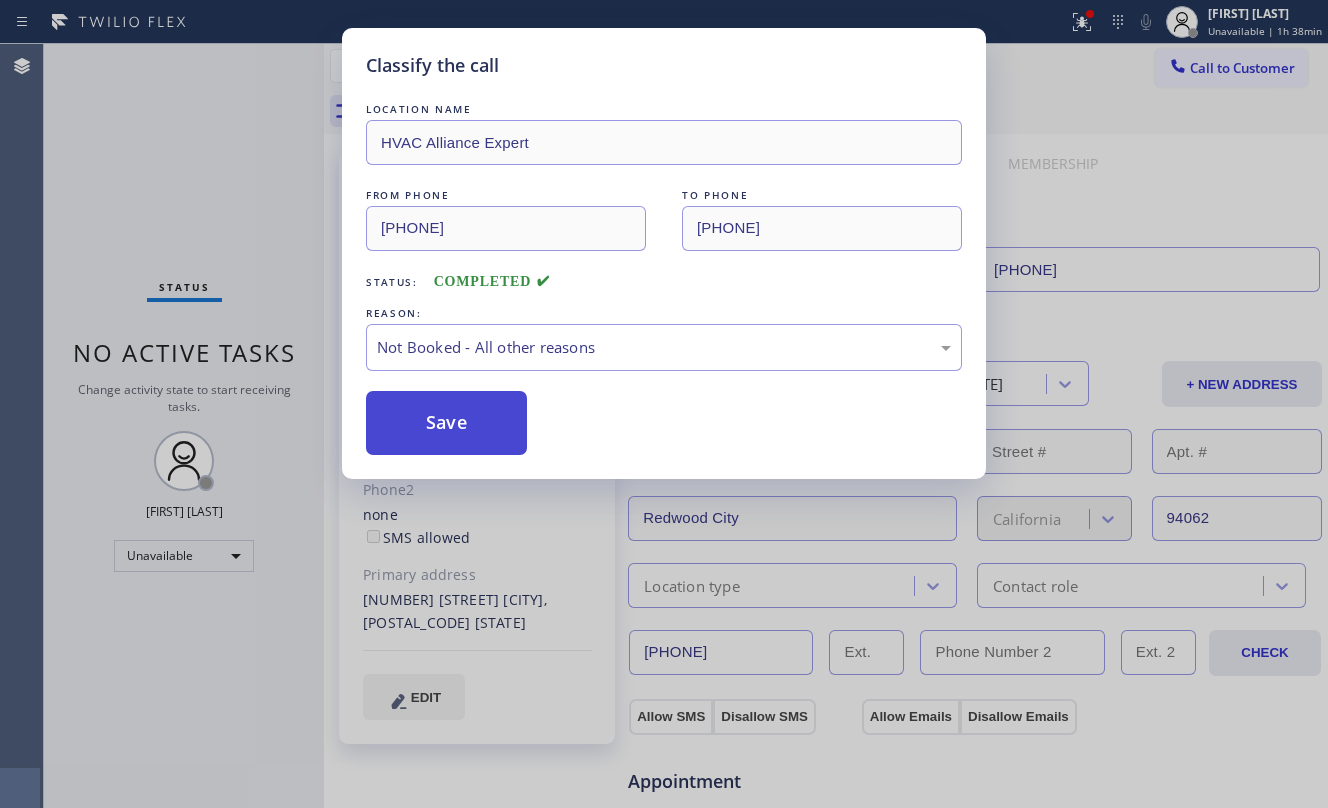 click on "Save" at bounding box center [446, 423] 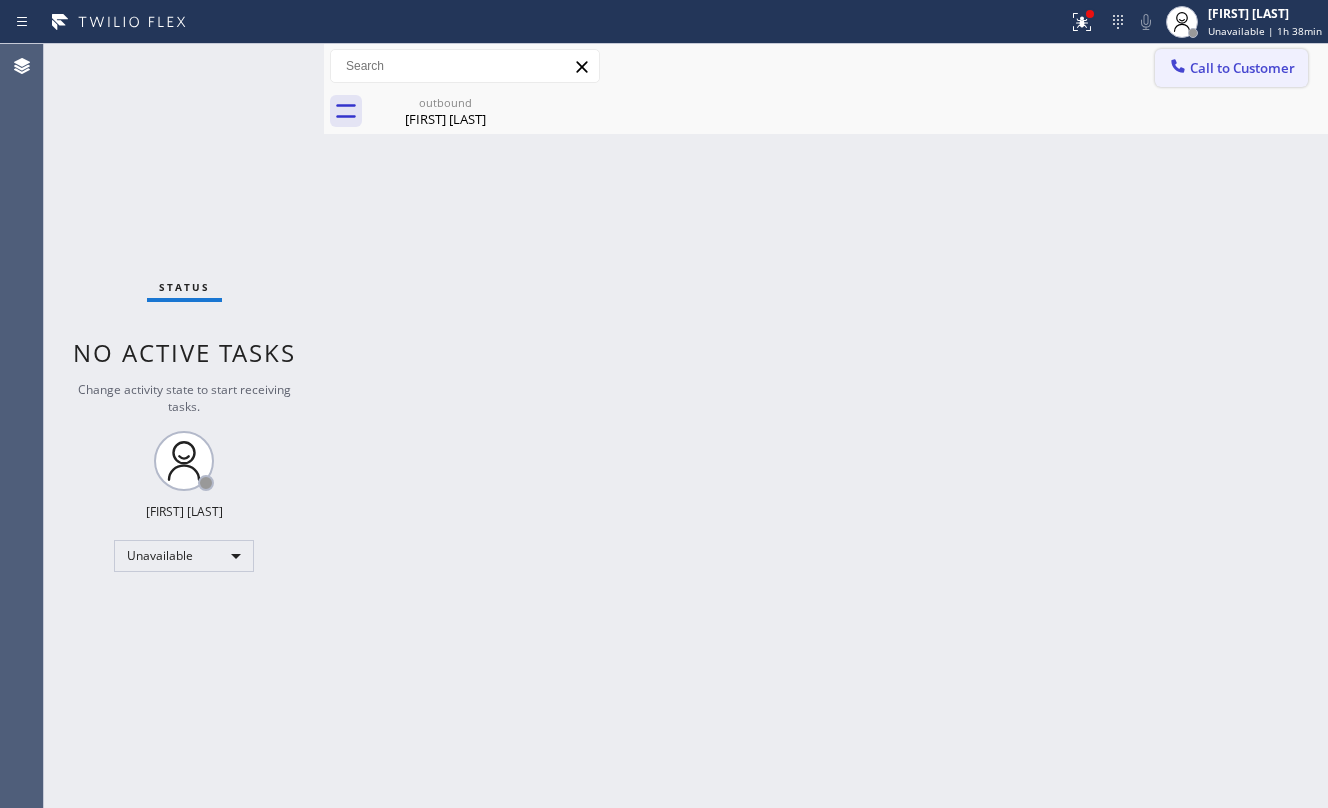 click on "Call to Customer" at bounding box center [1242, 68] 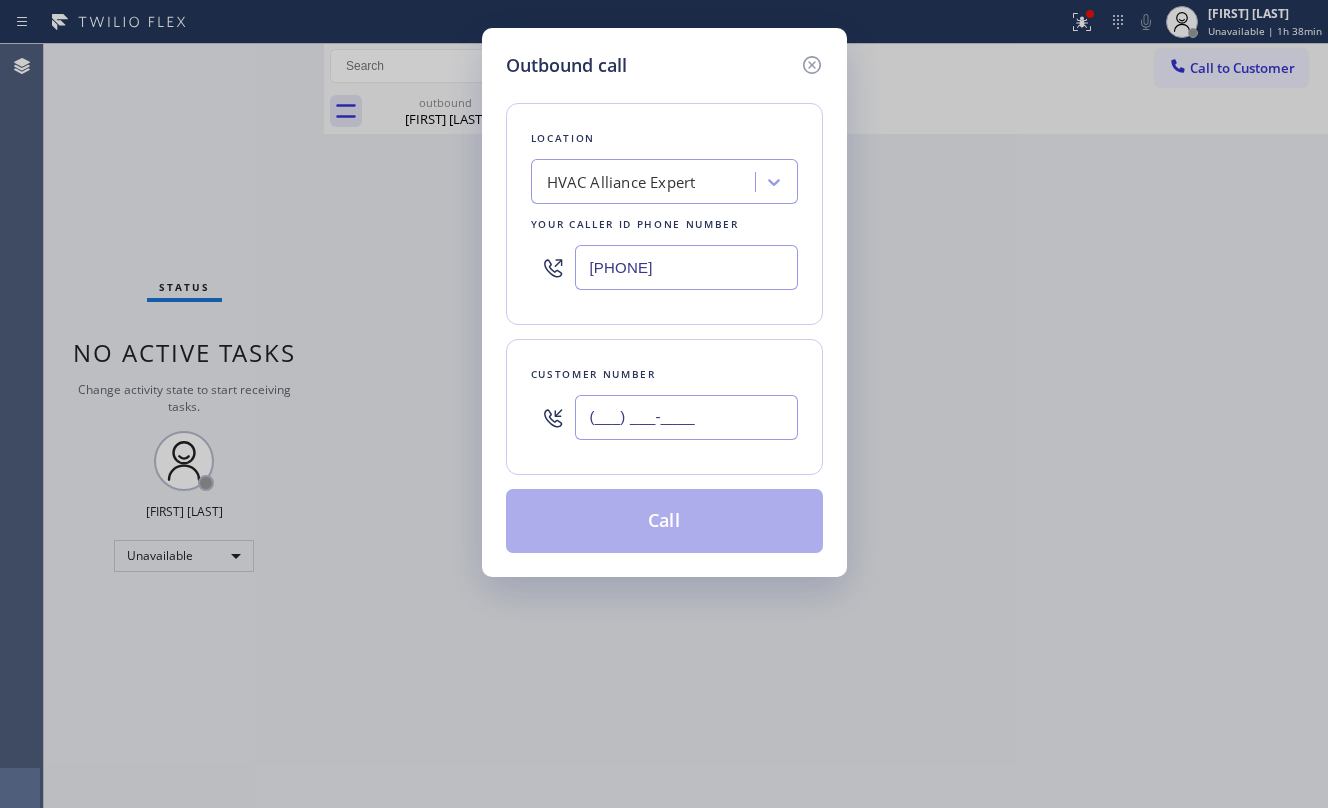 click on "(___) ___-____" at bounding box center [686, 417] 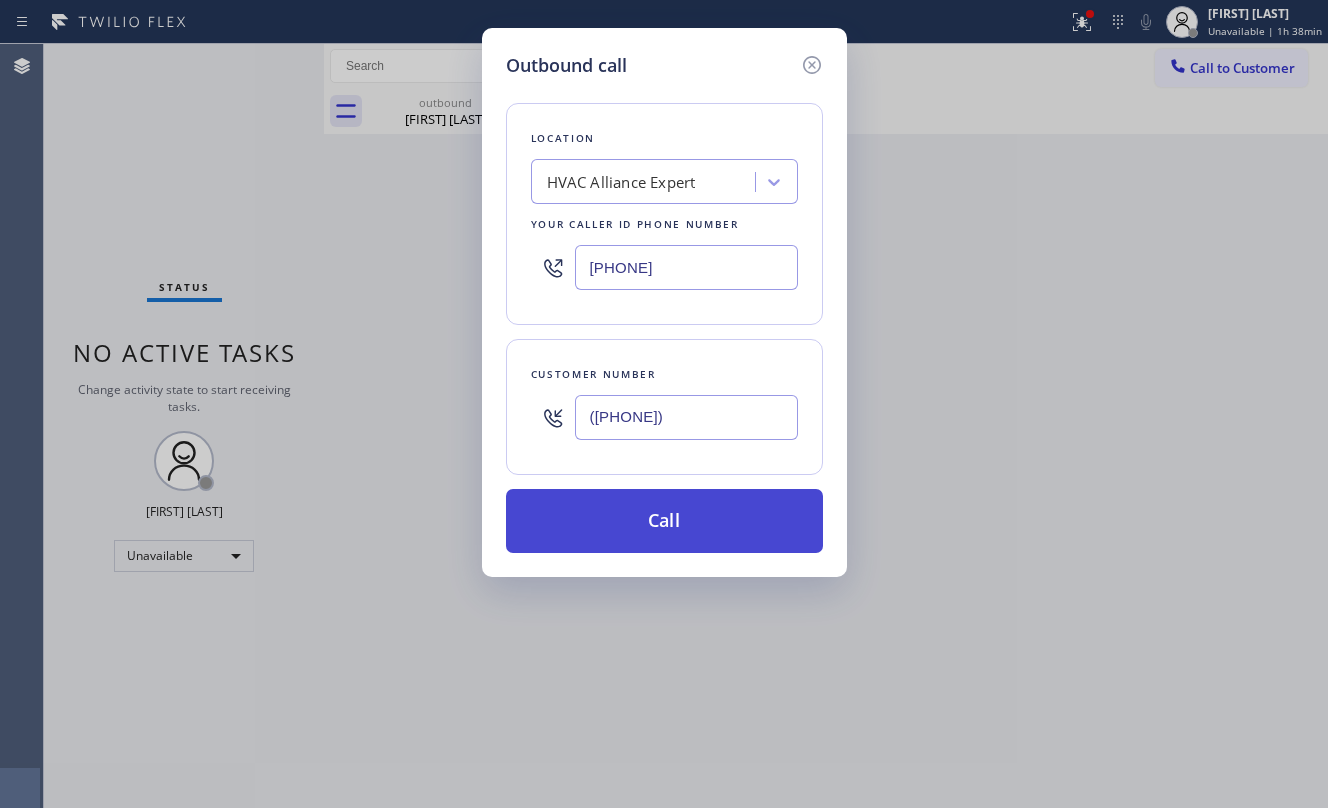 type on "([PHONE])" 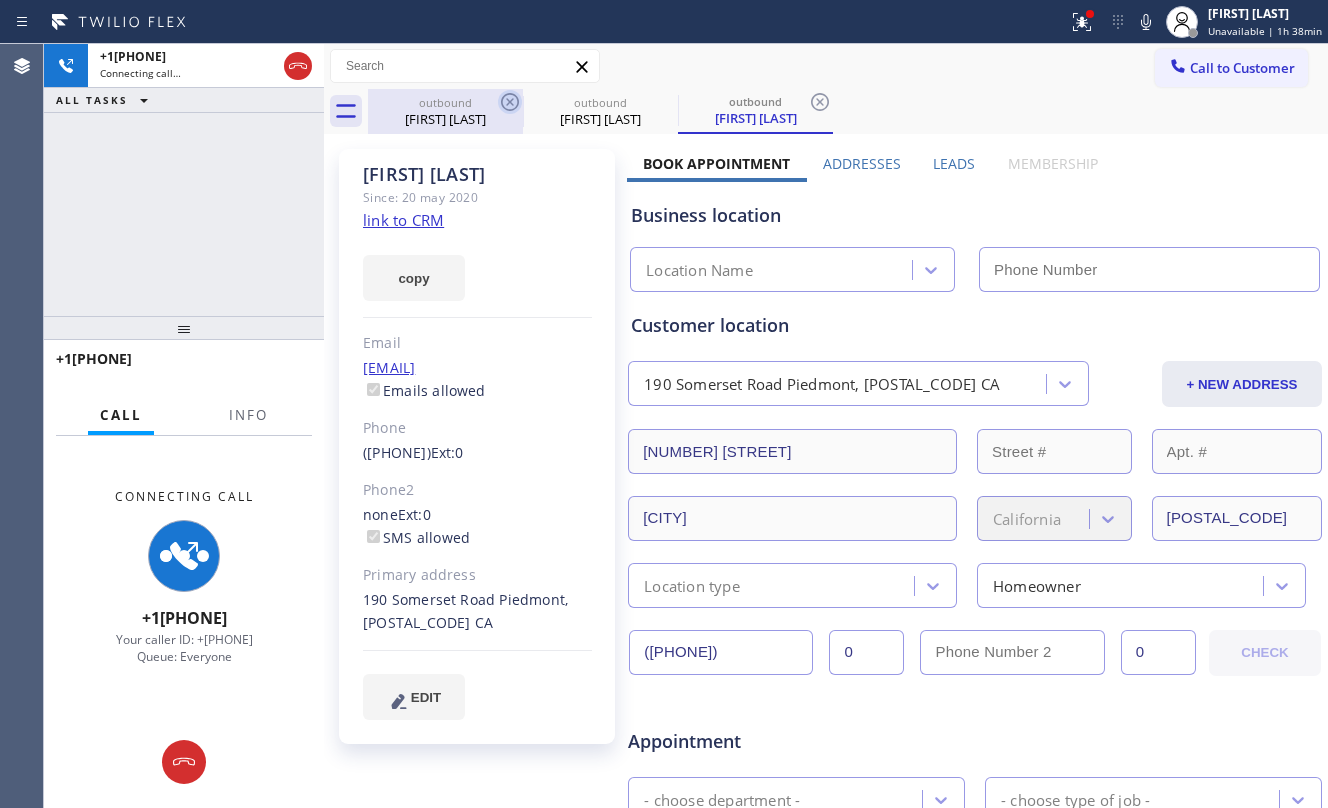 click on "outbound" at bounding box center (445, 102) 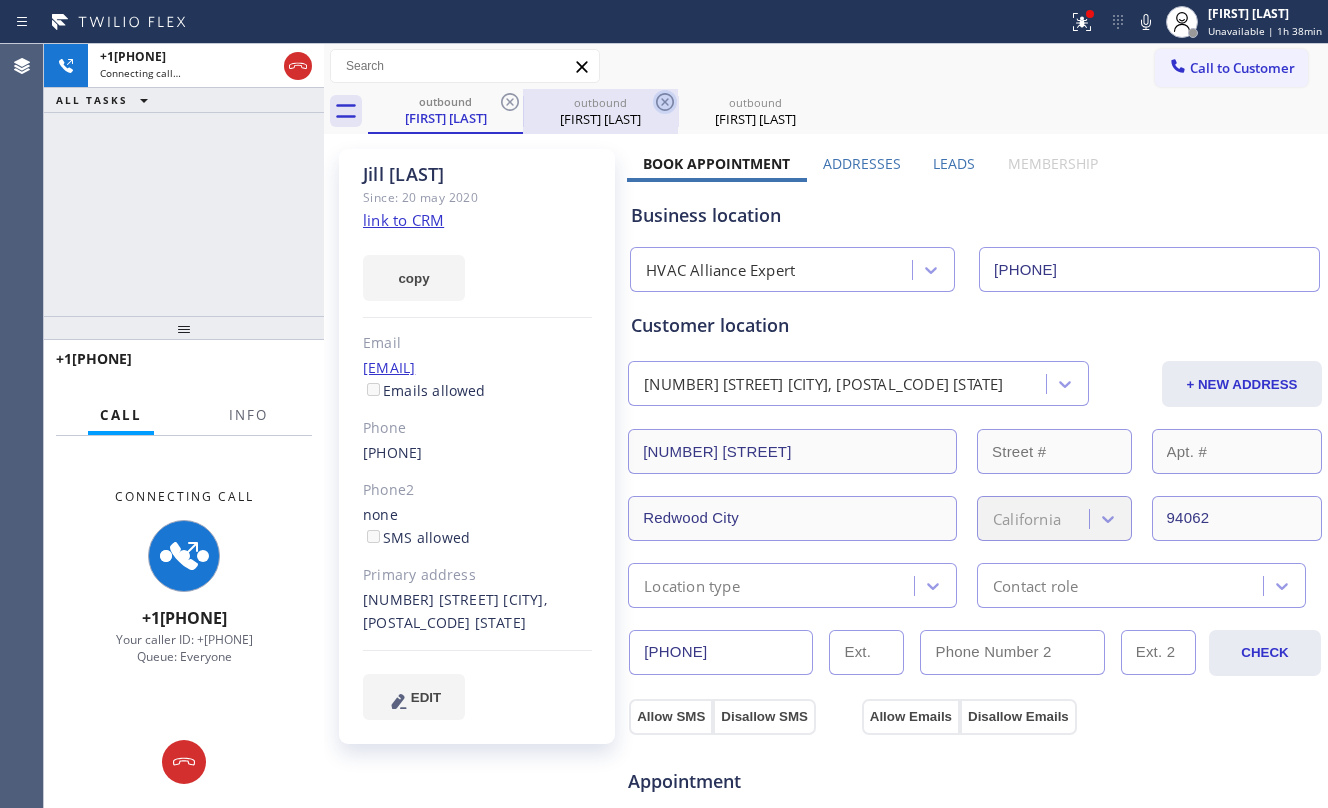 click 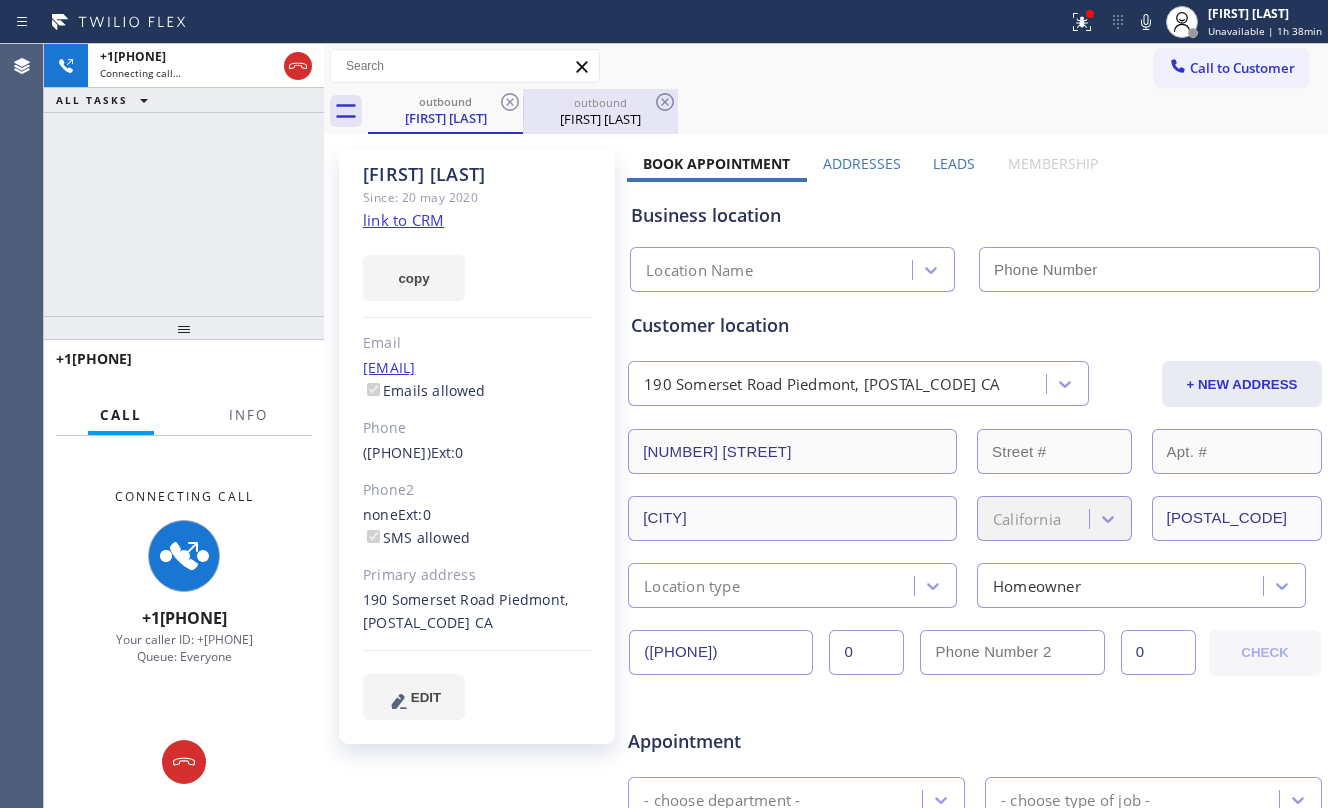 drag, startPoint x: 498, startPoint y: 90, endPoint x: 425, endPoint y: 102, distance: 73.97973 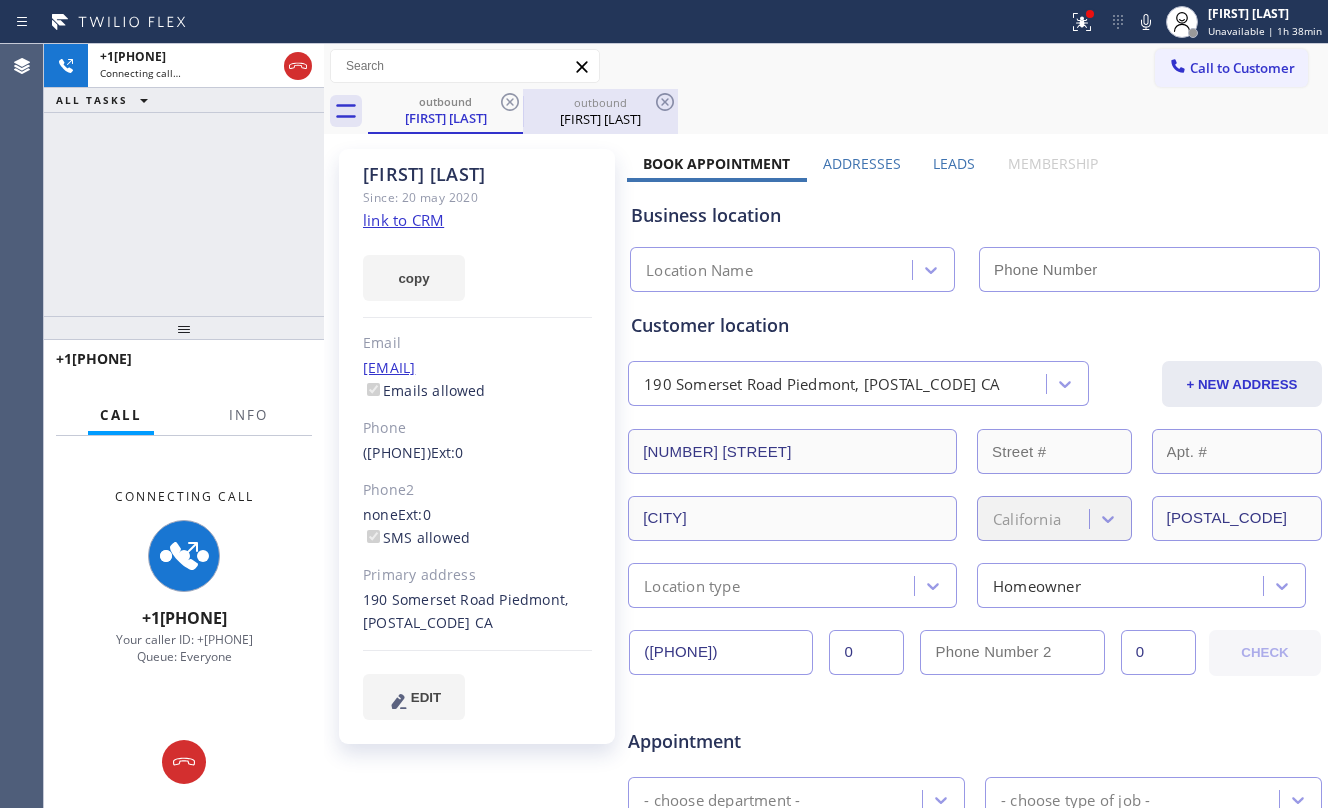 click 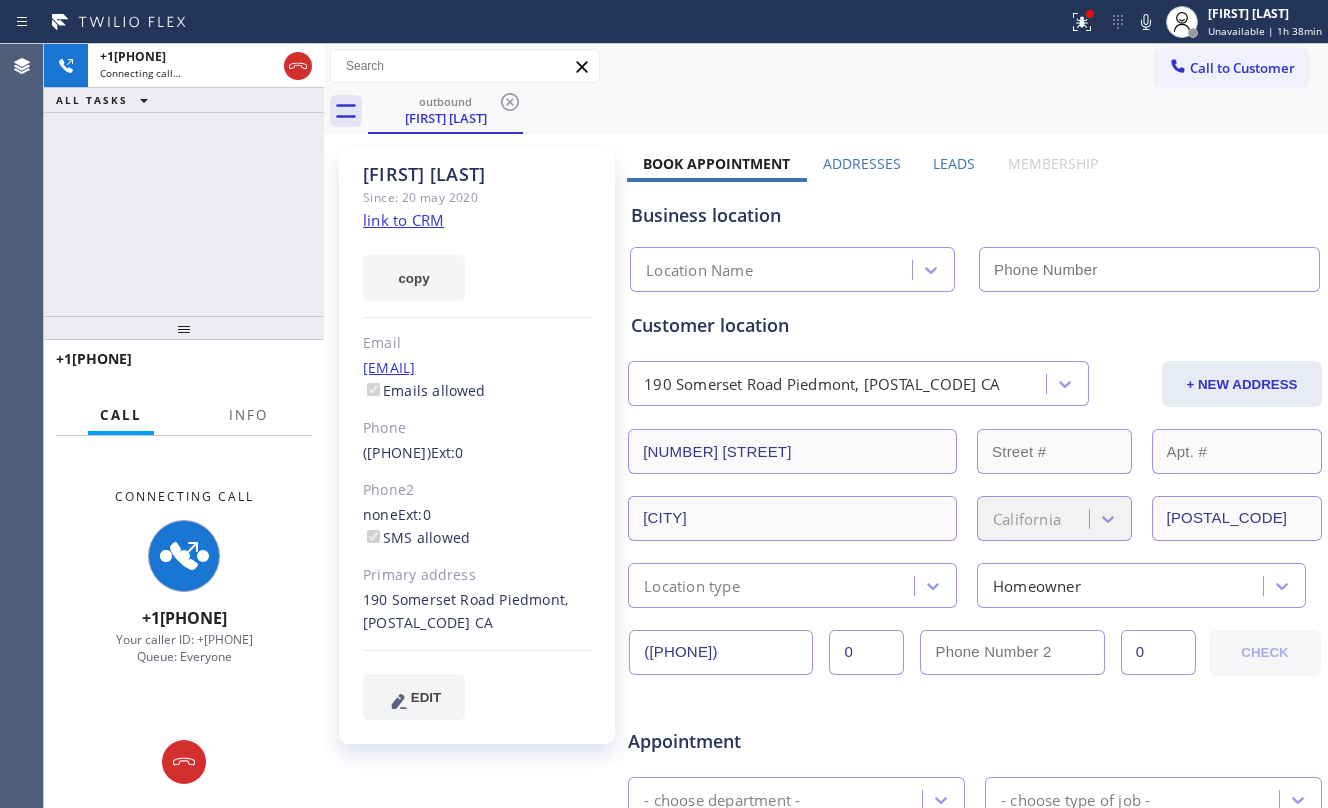 click on "+1[PHONE] Connecting call… ALL TASKS ALL TASKS ACTIVE TASKS TASKS IN WRAP UP" at bounding box center (184, 180) 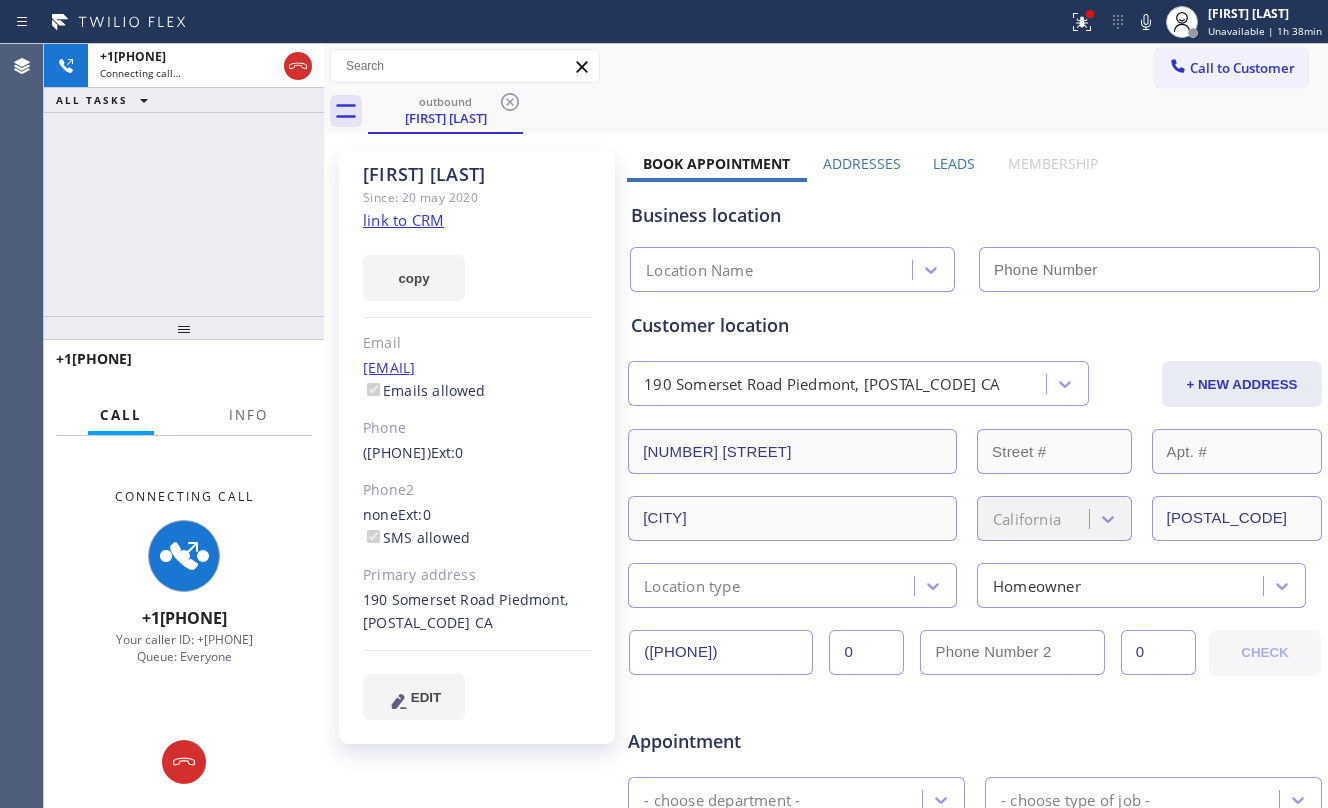 click on "link to CRM" 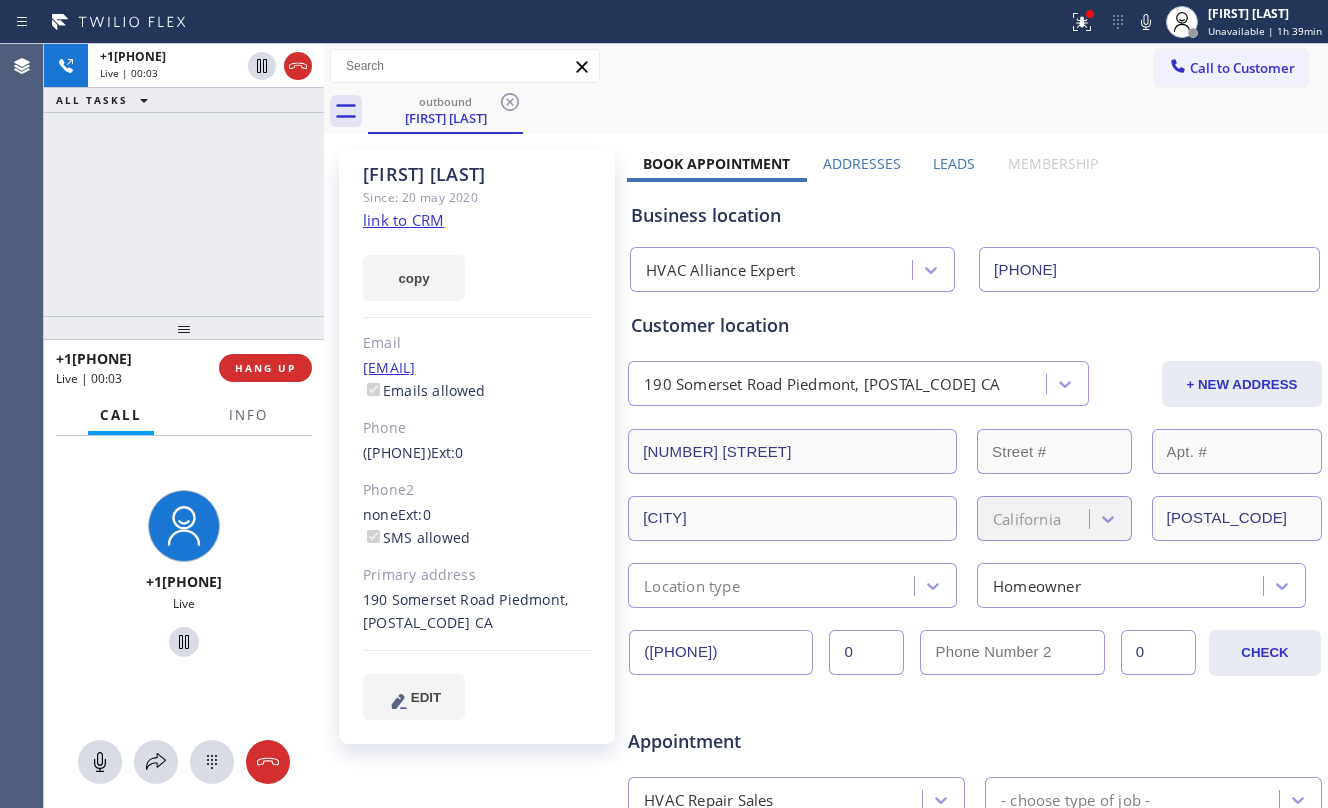 drag, startPoint x: 168, startPoint y: 326, endPoint x: 202, endPoint y: 320, distance: 34.525352 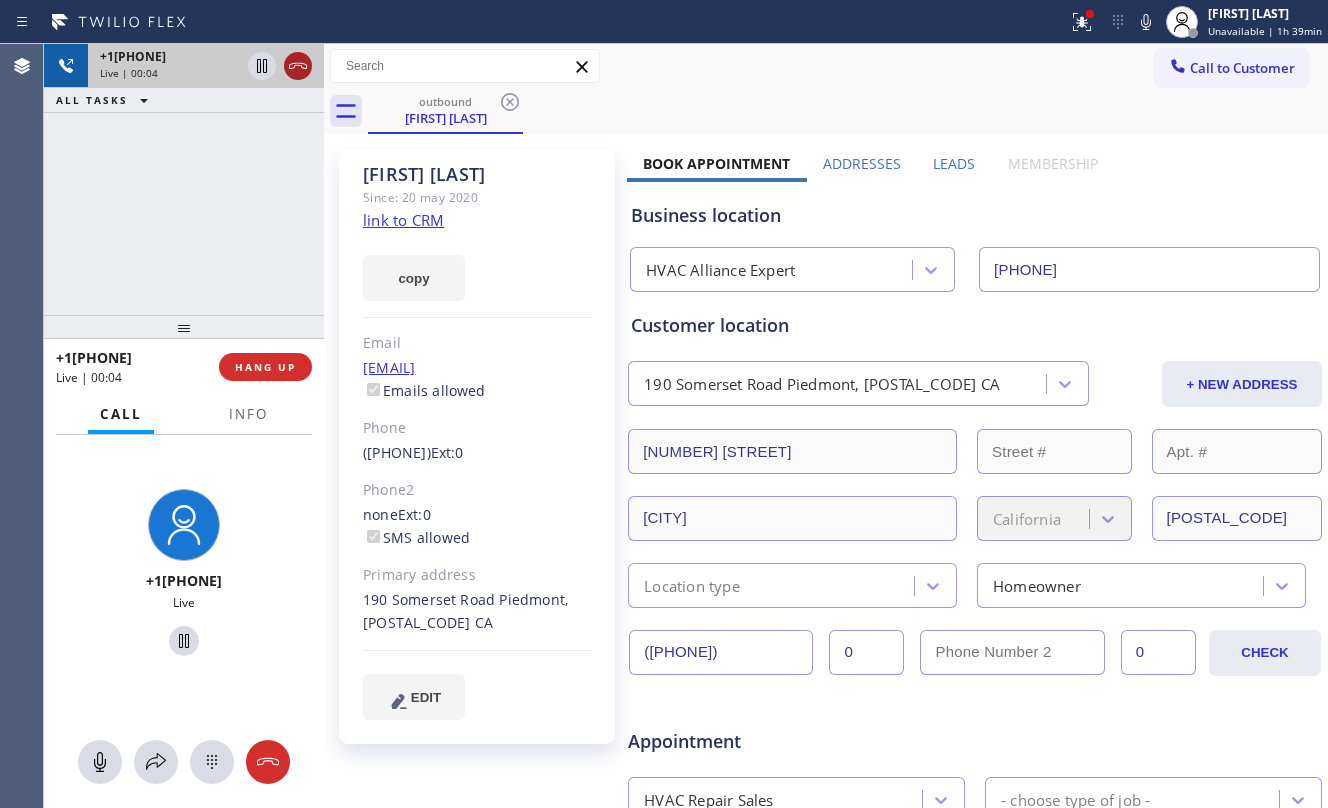 click 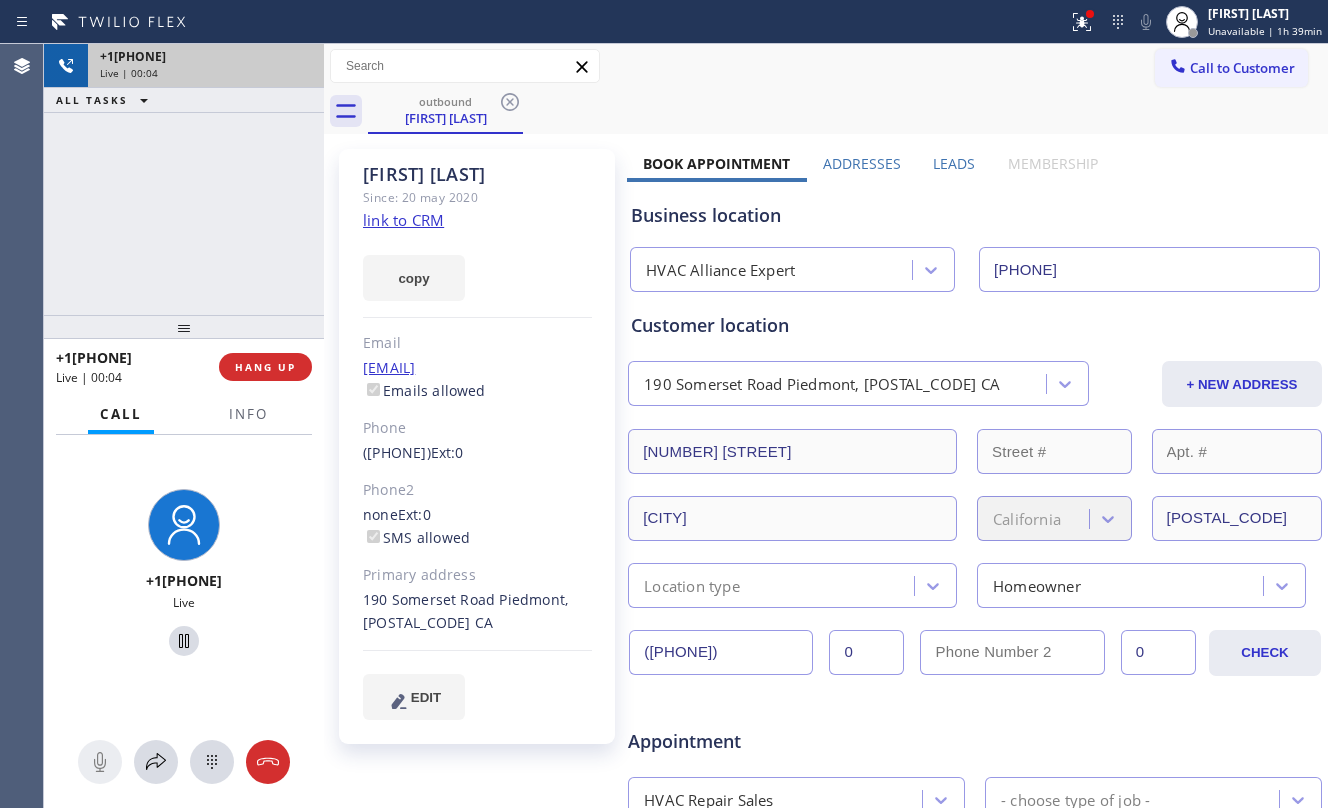 click on "[PHONE] Live | 00:04 ALL TASKS ALL TASKS ACTIVE TASKS TASKS IN WRAP UP" at bounding box center [184, 179] 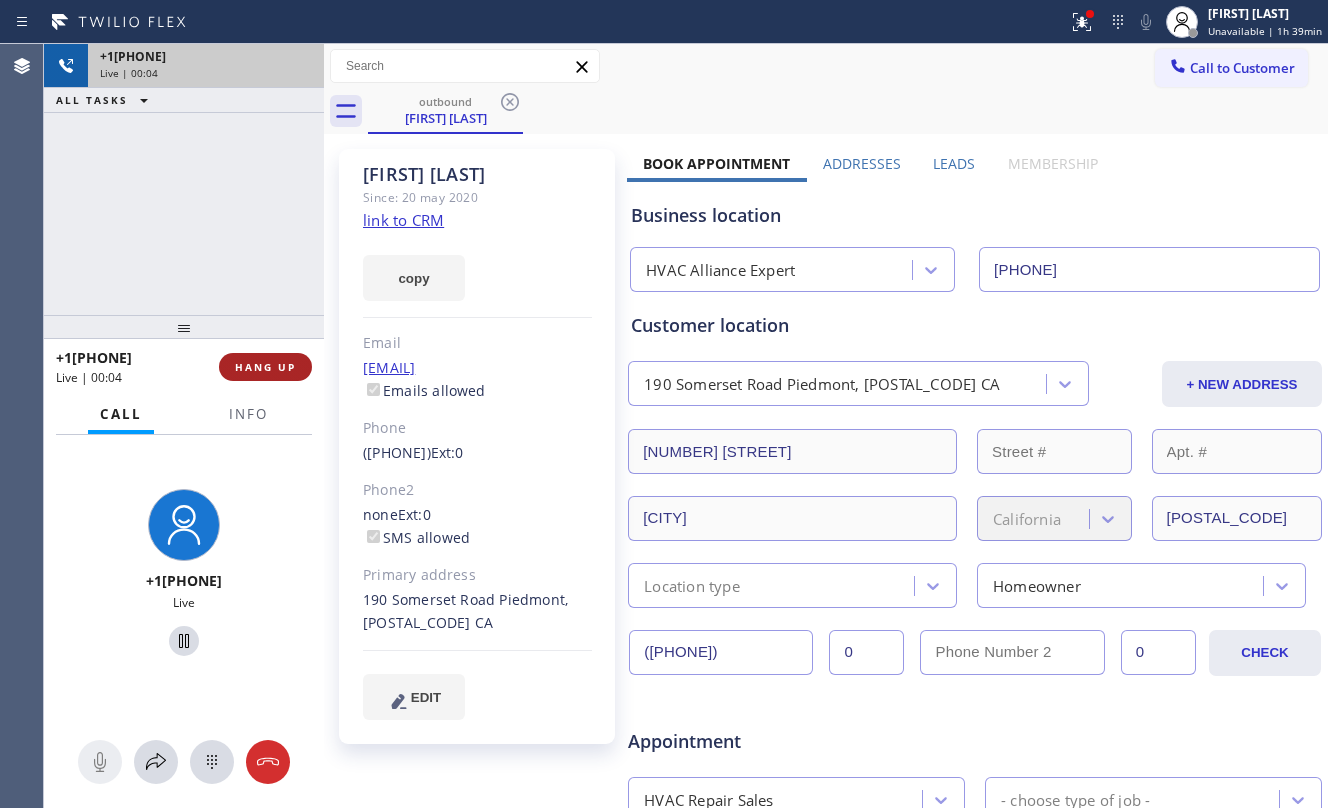 click on "HANG UP" at bounding box center [265, 367] 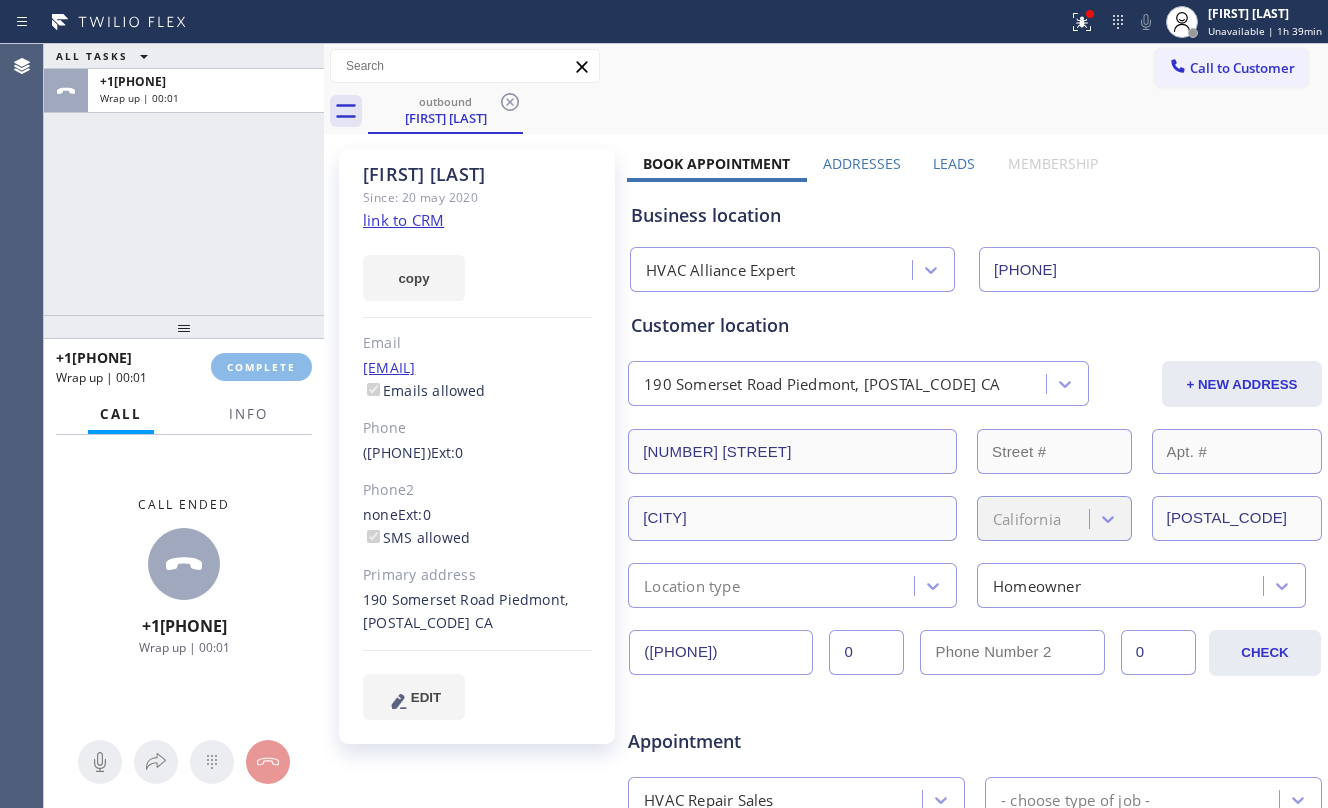 click on "ALL TASKS ALL TASKS ACTIVE TASKS TASKS IN WRAP UP [PHONE] Wrap up | 00:01" at bounding box center [184, 179] 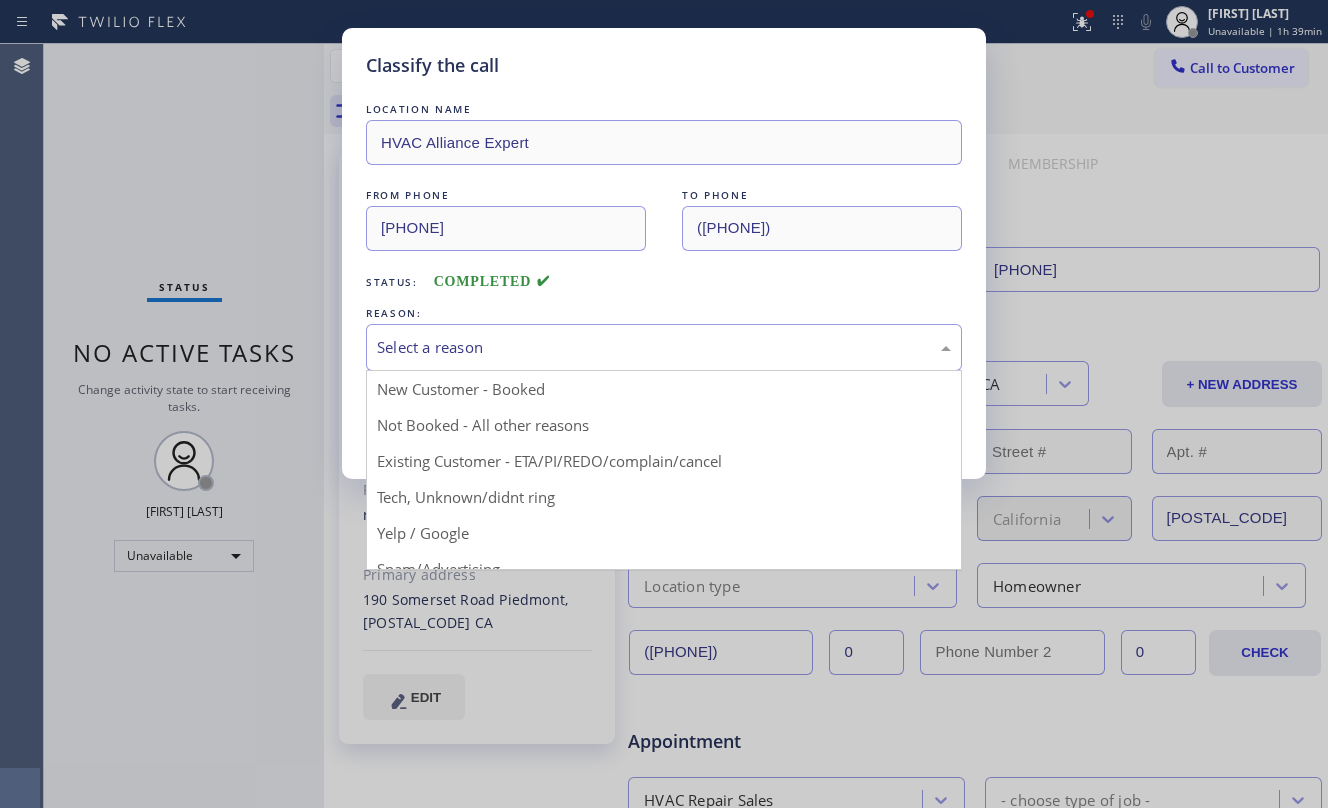 click on "Select a reason" at bounding box center [664, 347] 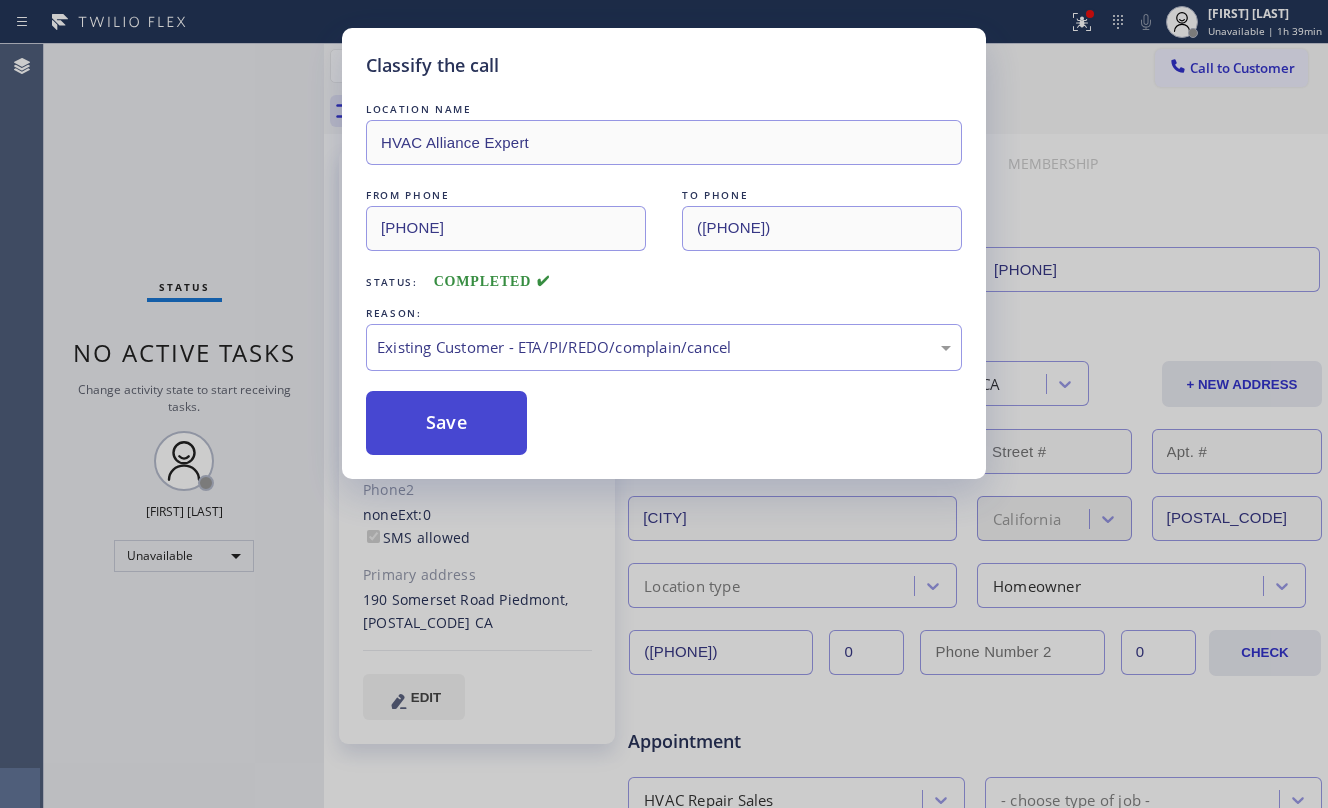 click on "Save" at bounding box center (446, 423) 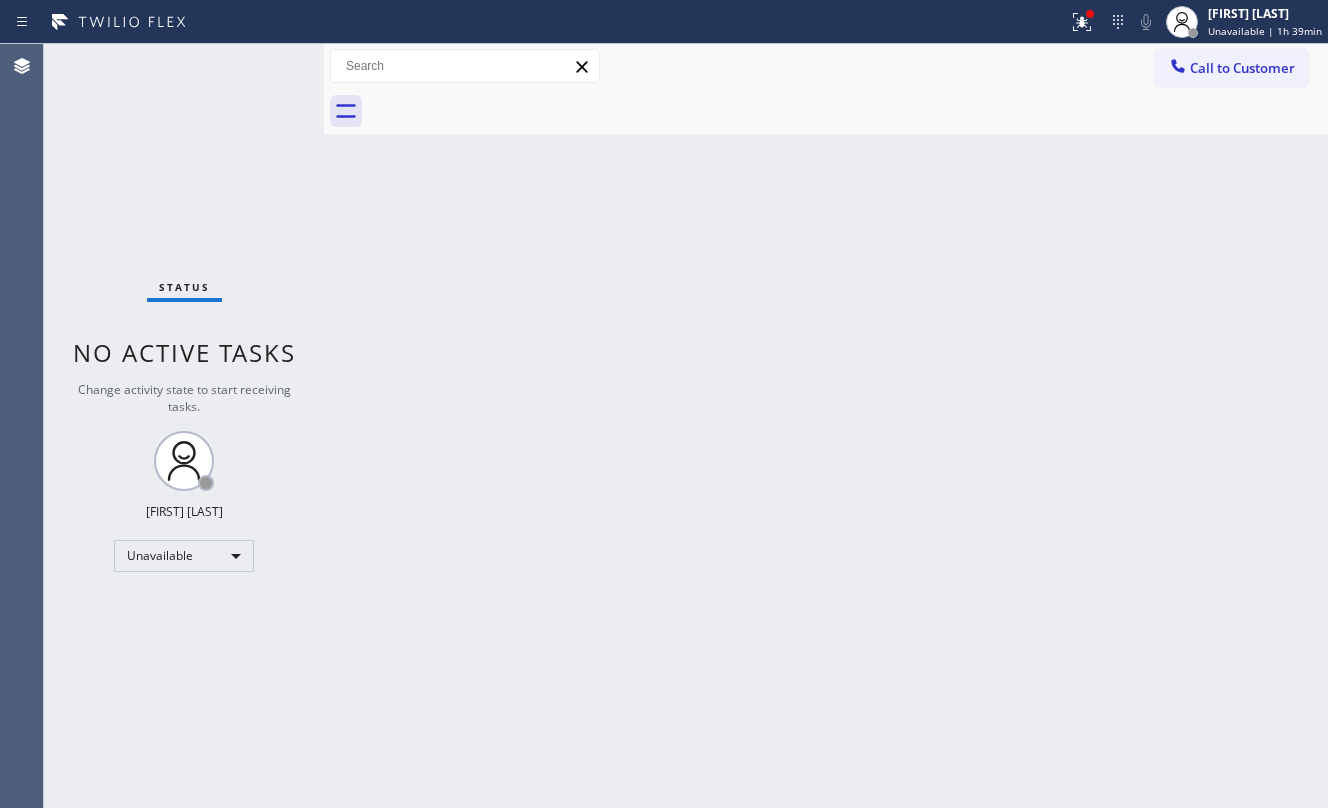 click on "Call to Customer" at bounding box center (1231, 68) 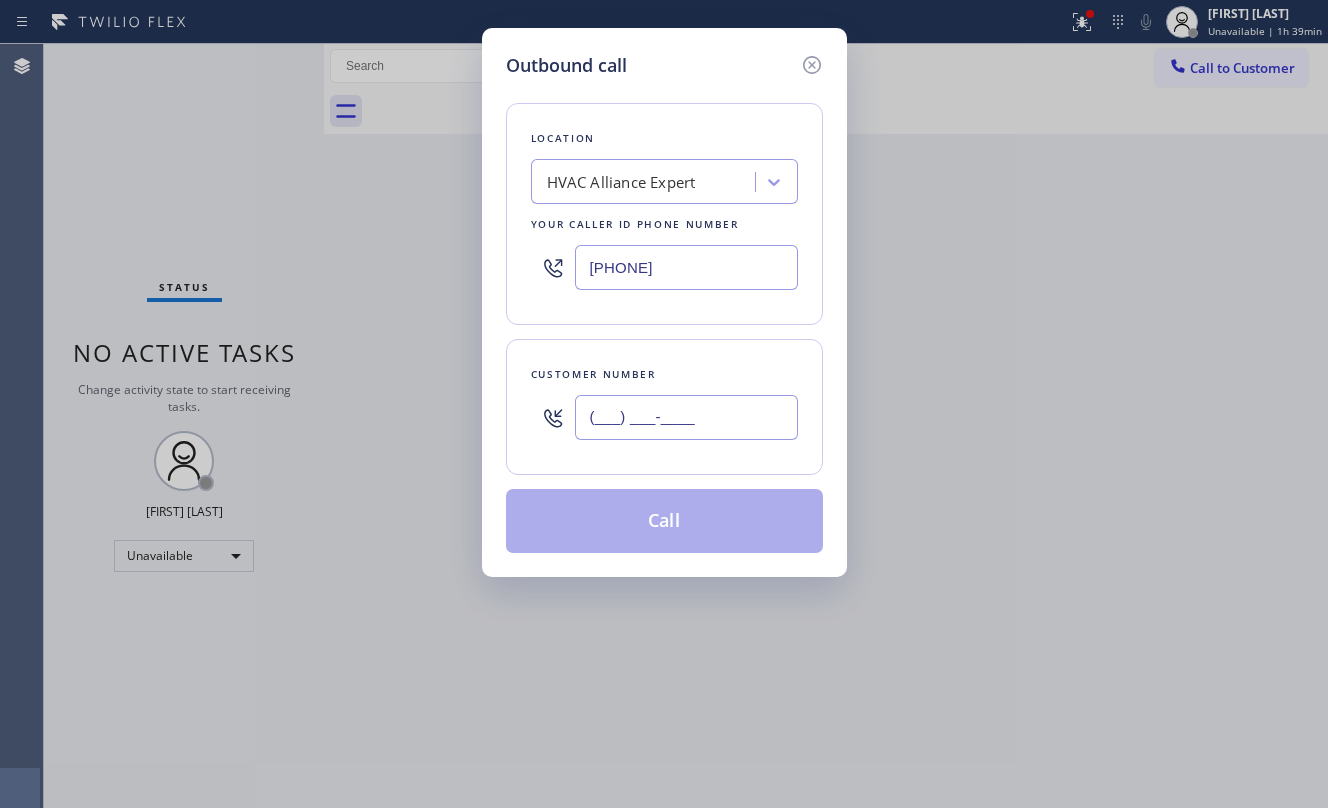 click on "(___) ___-____" at bounding box center (686, 417) 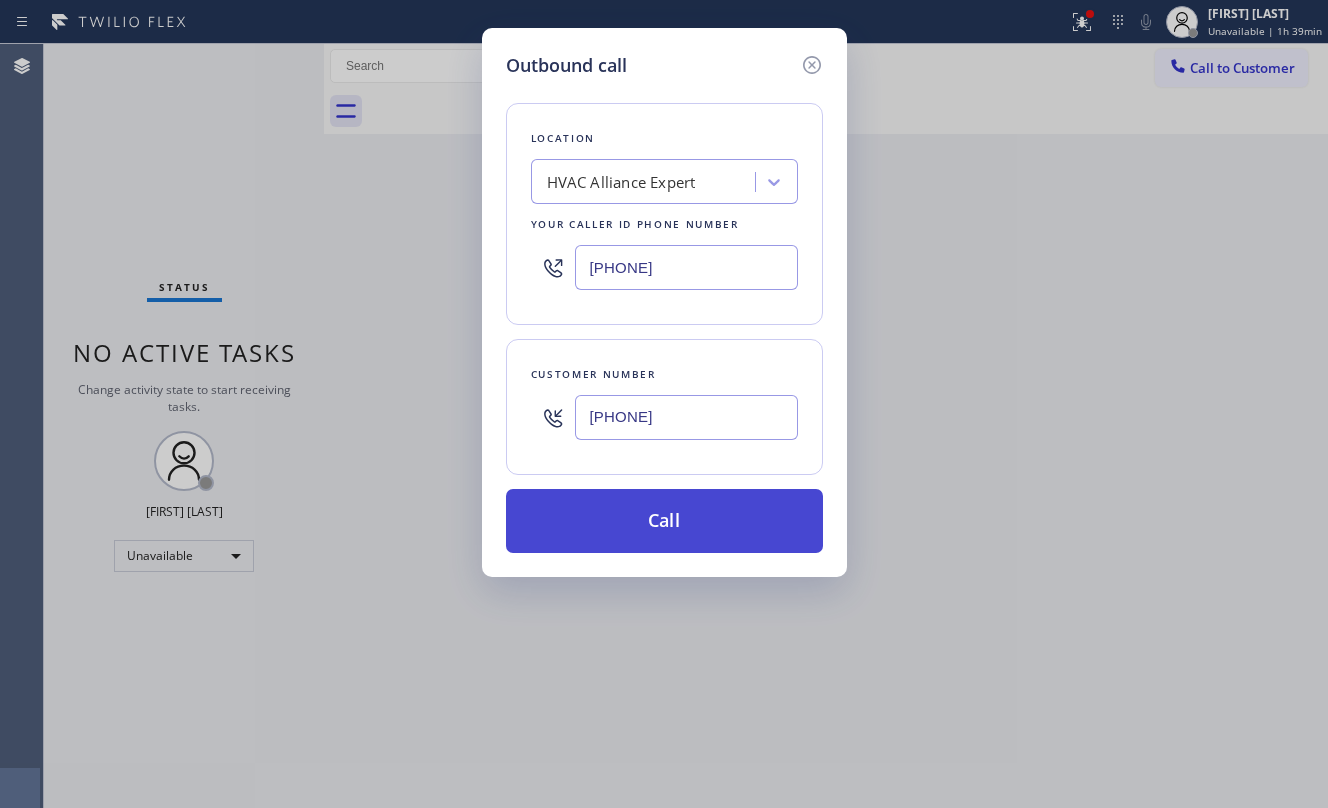 type on "[PHONE]" 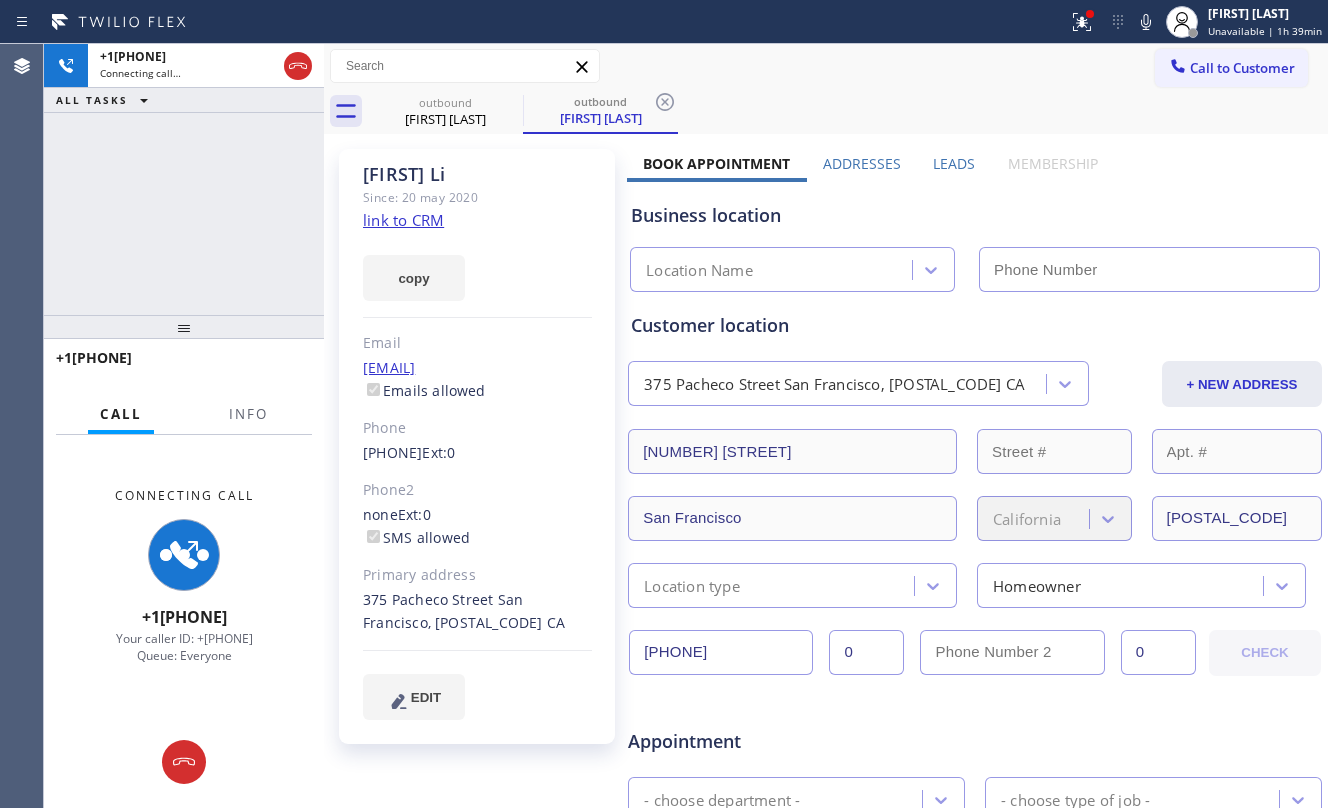 type on "[PHONE]" 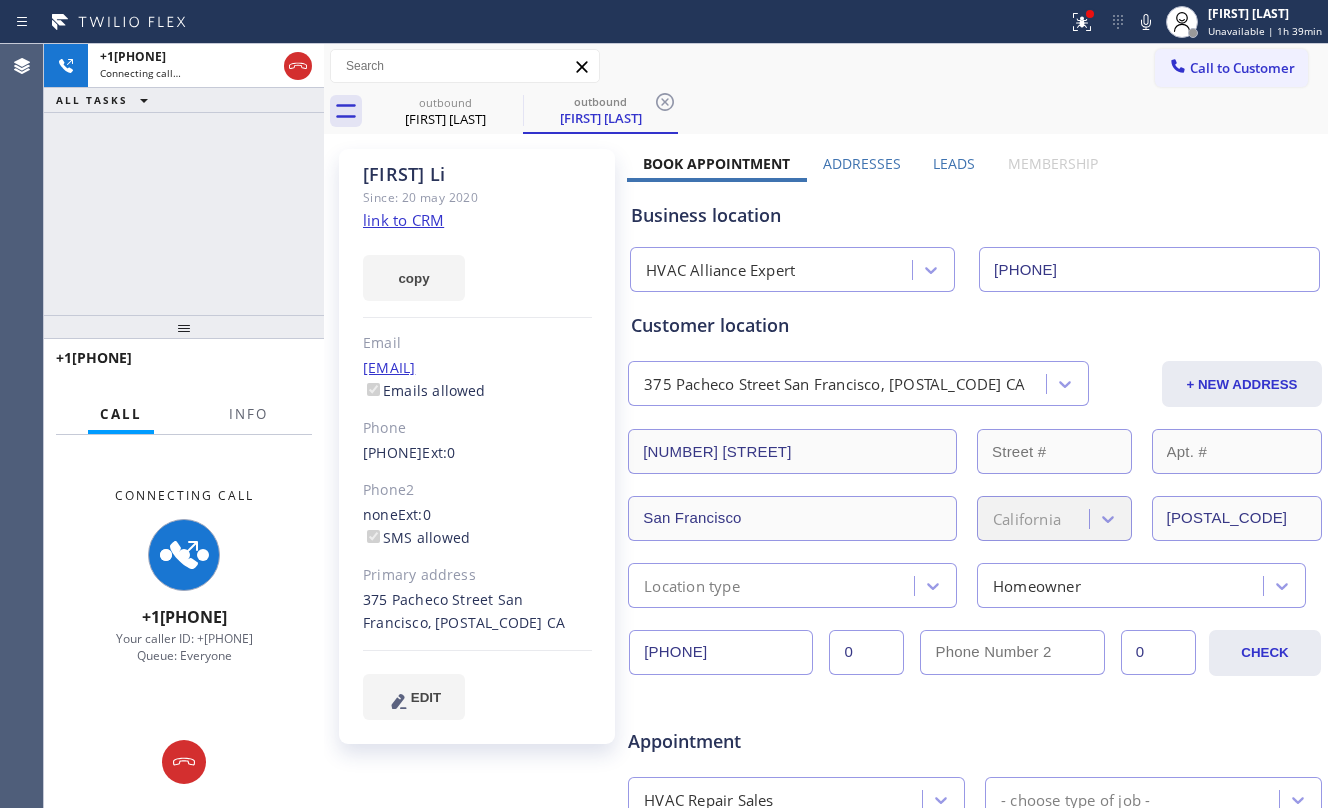 drag, startPoint x: 417, startPoint y: 218, endPoint x: 418, endPoint y: 208, distance: 10.049875 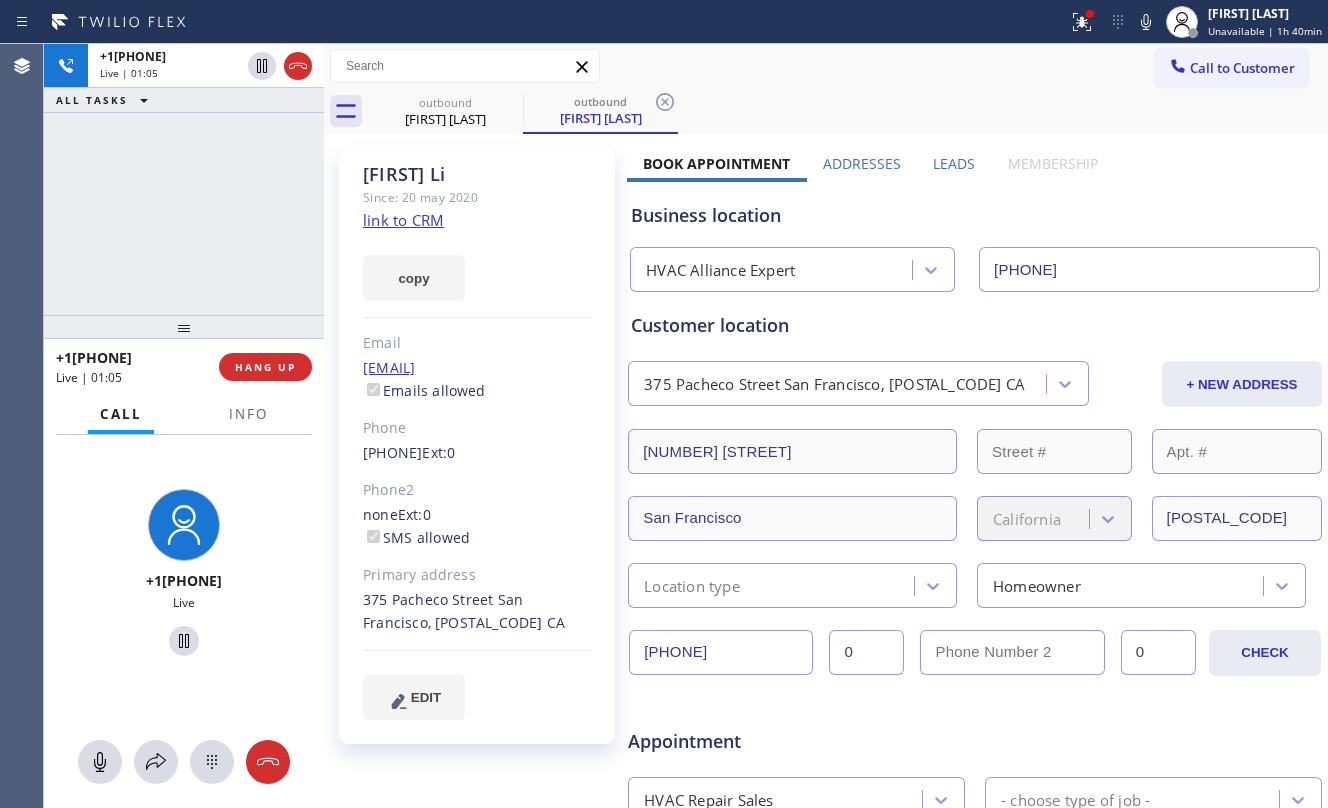 drag, startPoint x: 168, startPoint y: 268, endPoint x: 168, endPoint y: 256, distance: 12 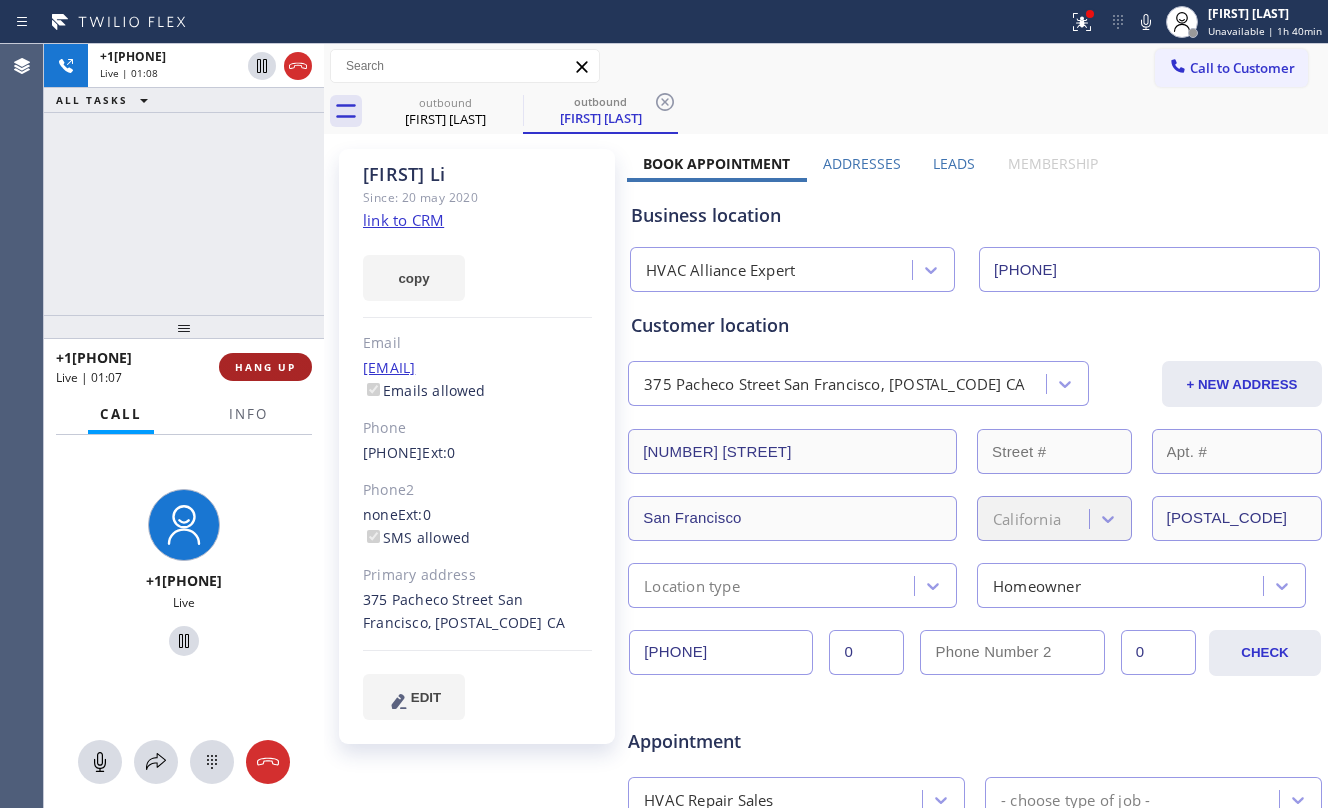 click on "HANG UP" at bounding box center (265, 367) 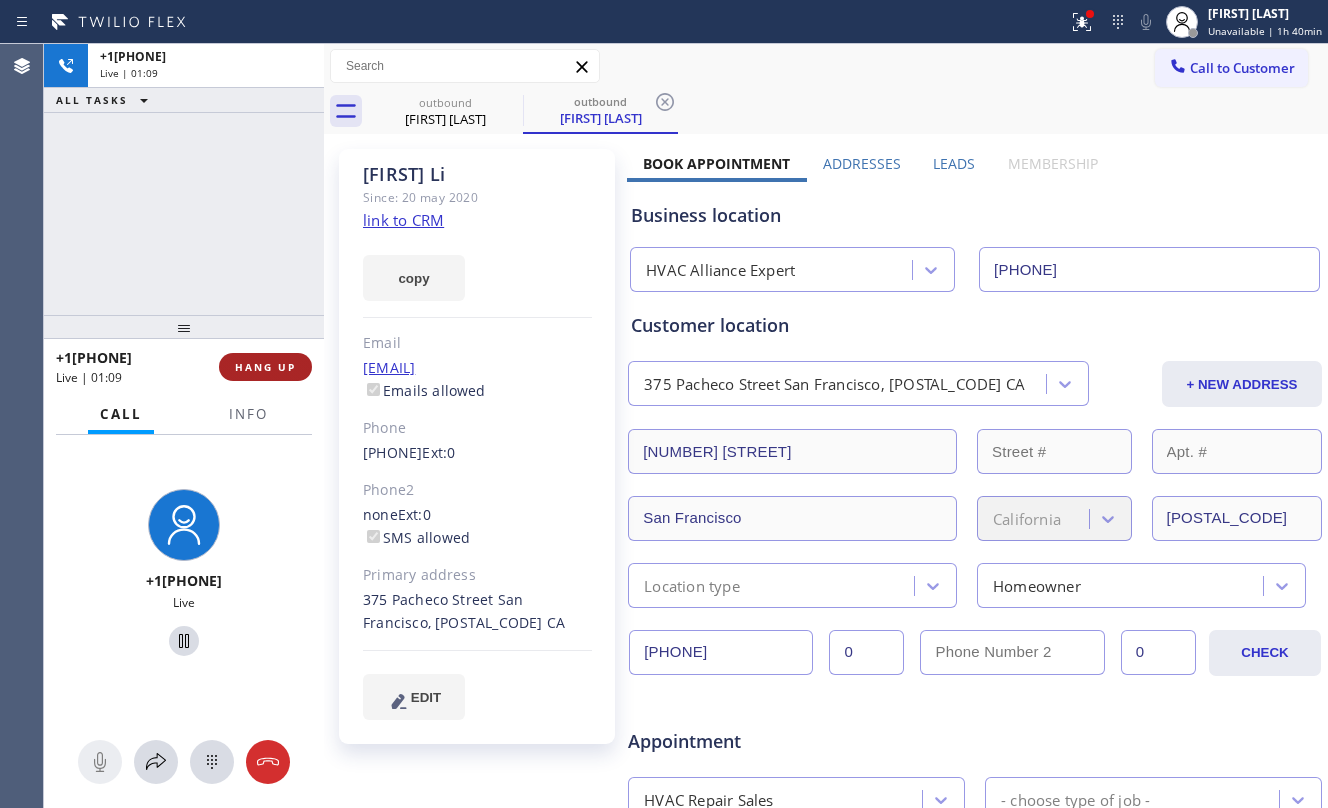 click on "HANG UP" at bounding box center (265, 367) 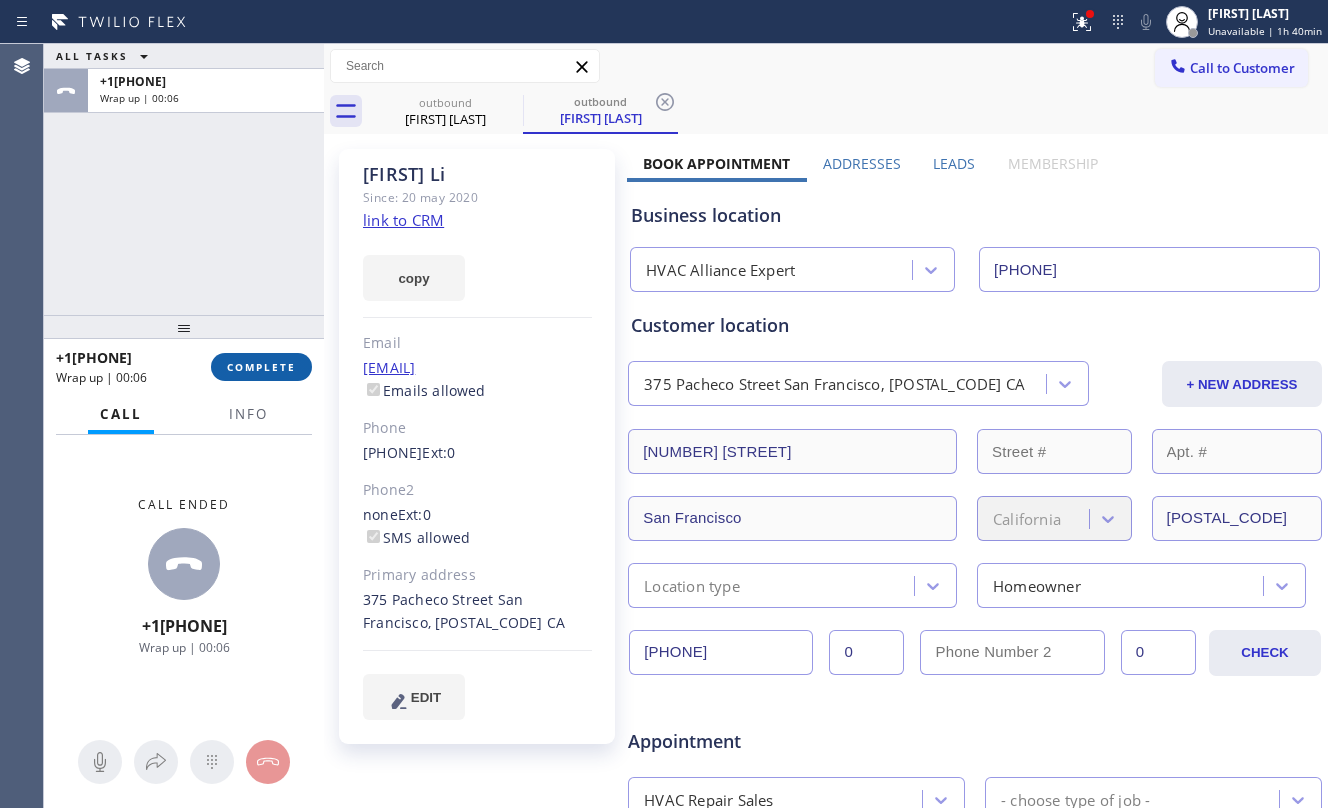 drag, startPoint x: 268, startPoint y: 365, endPoint x: 306, endPoint y: 396, distance: 49.0408 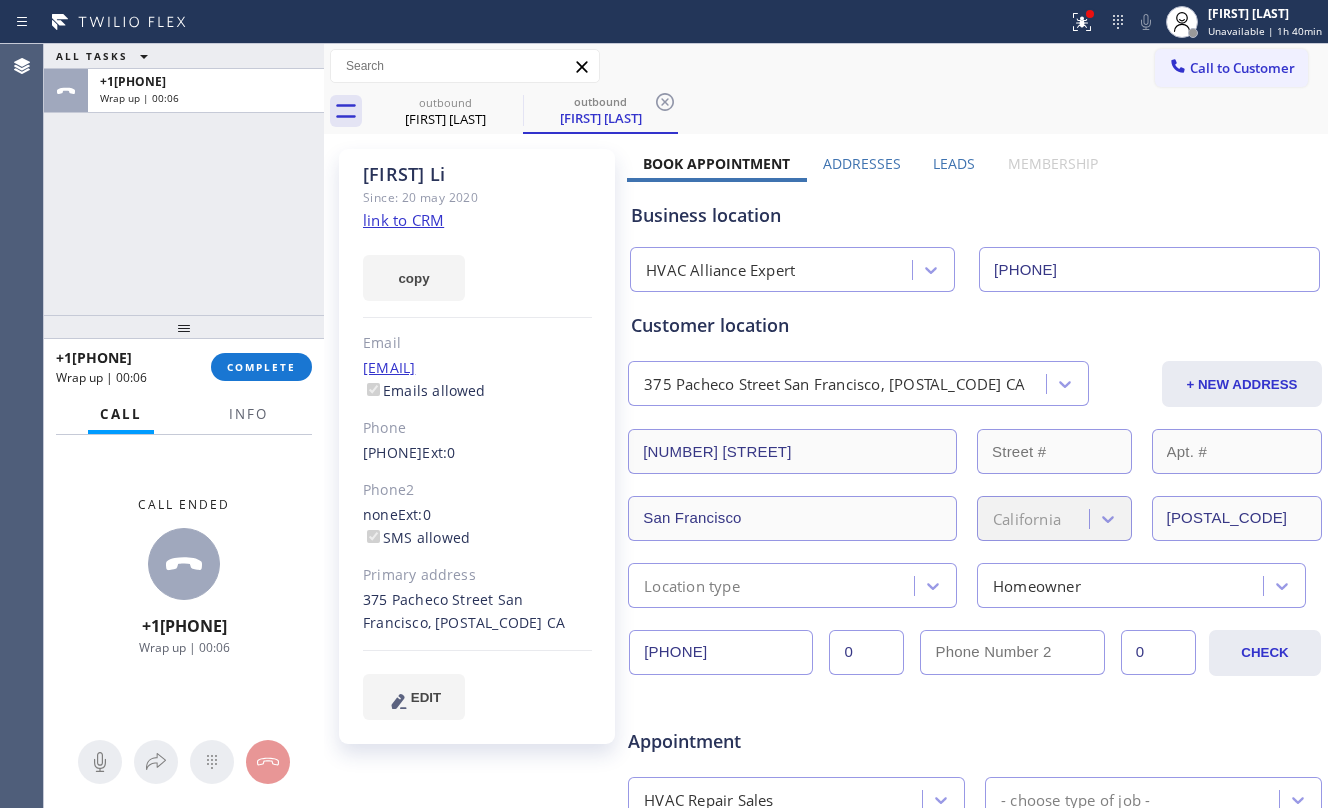 click on "COMPLETE" at bounding box center (261, 367) 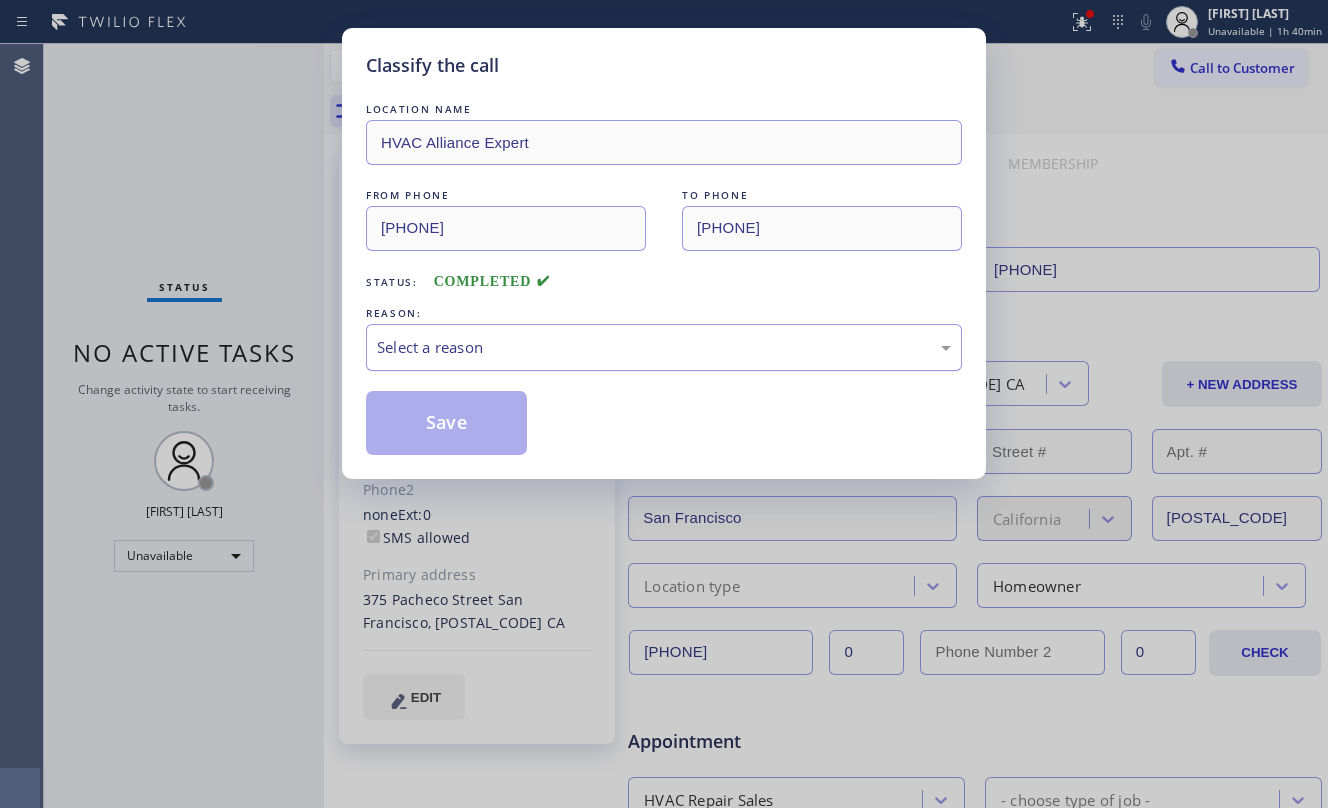click on "Select a reason" at bounding box center [664, 347] 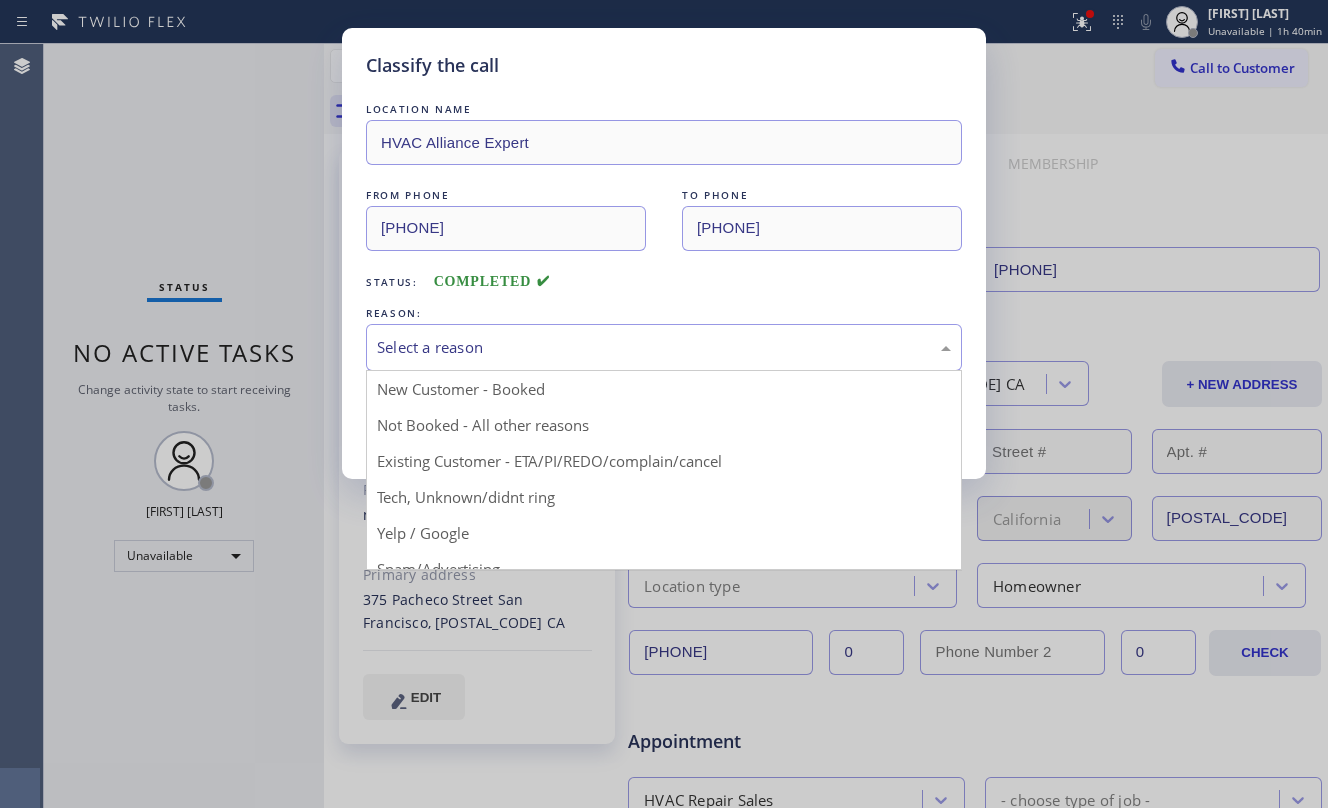 drag, startPoint x: 626, startPoint y: 452, endPoint x: 626, endPoint y: 441, distance: 11 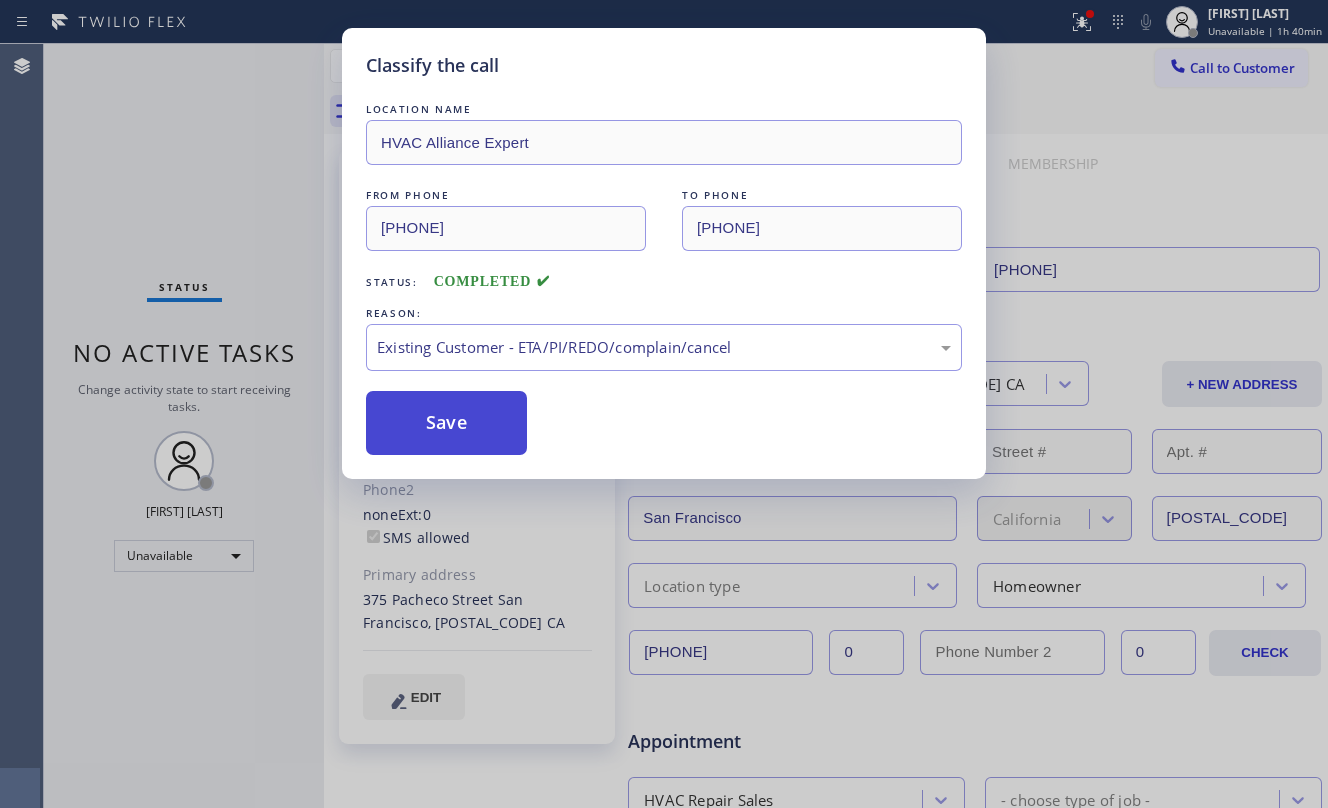 click on "Save" at bounding box center (446, 423) 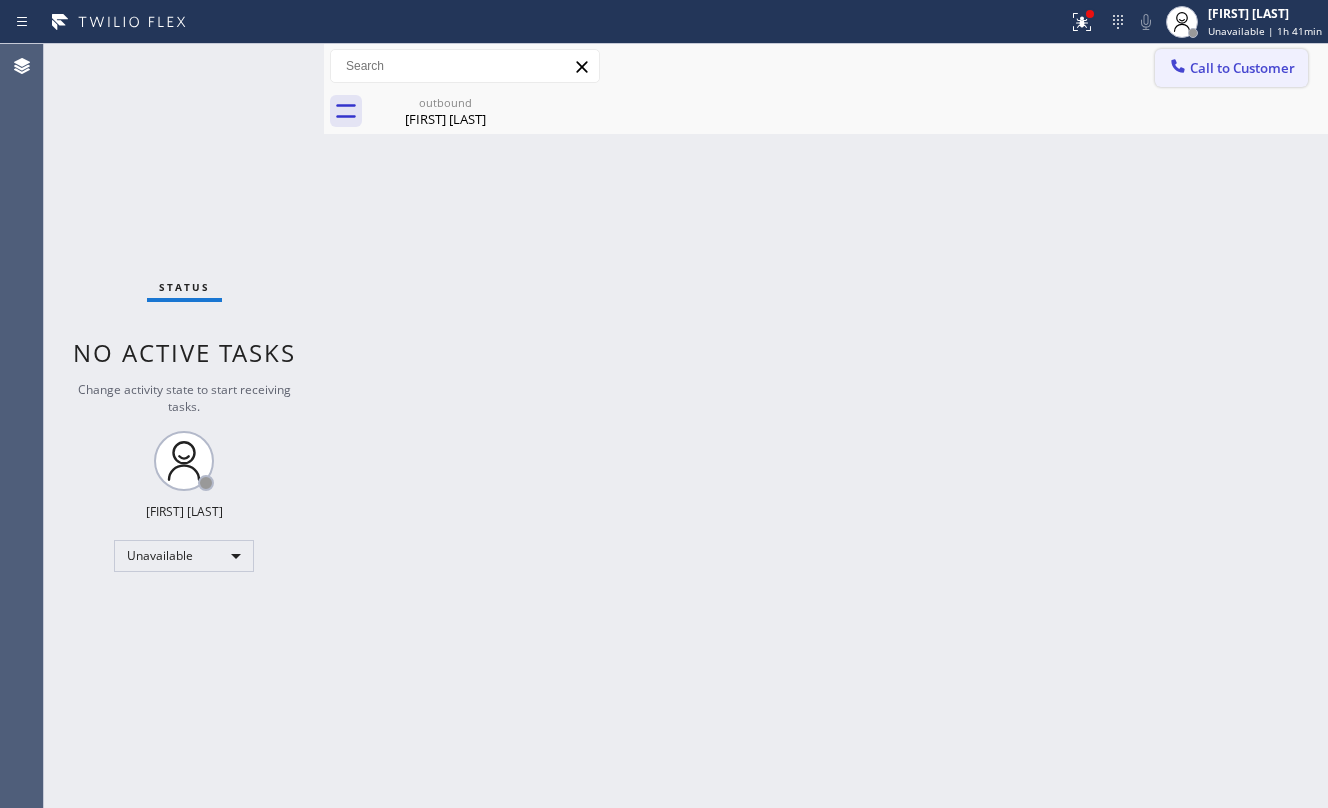click on "Call to Customer" at bounding box center [1242, 68] 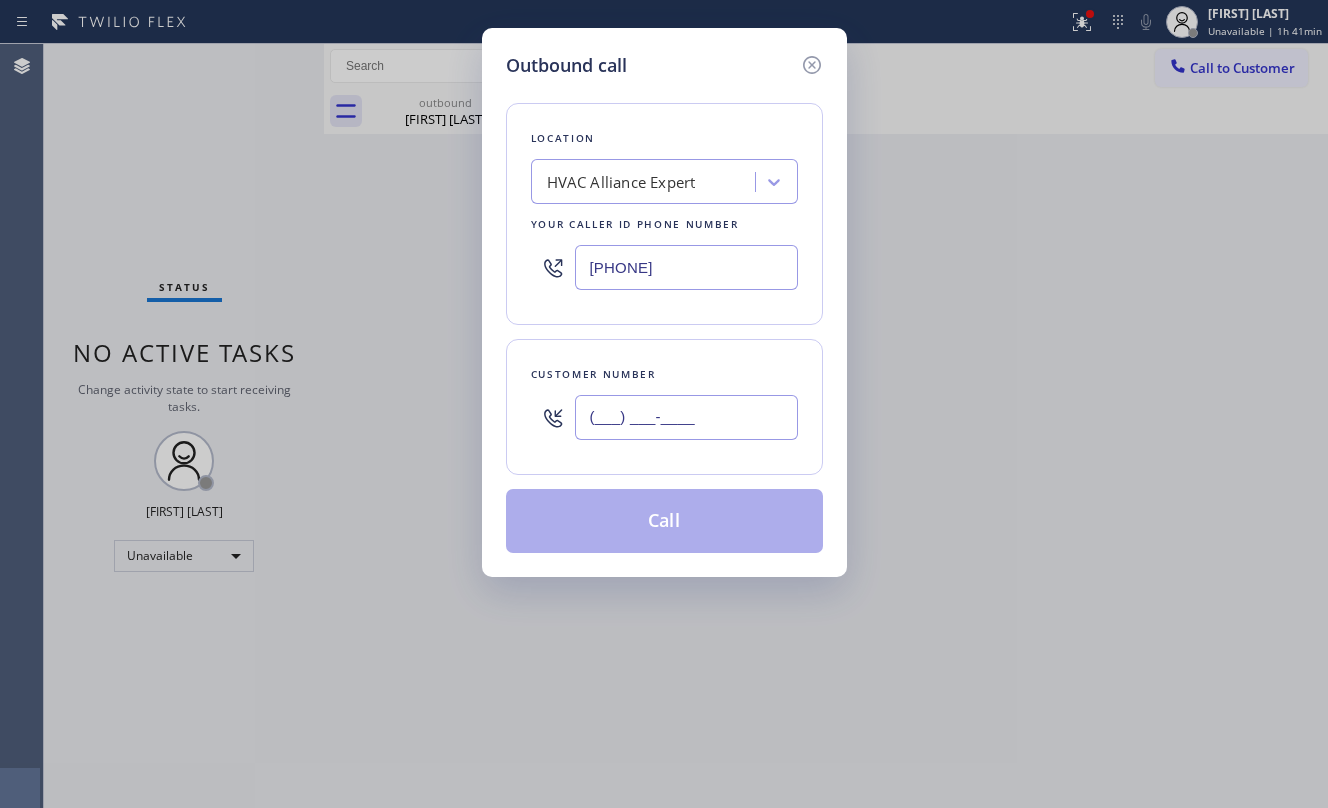 click on "(___) ___-____" at bounding box center [686, 417] 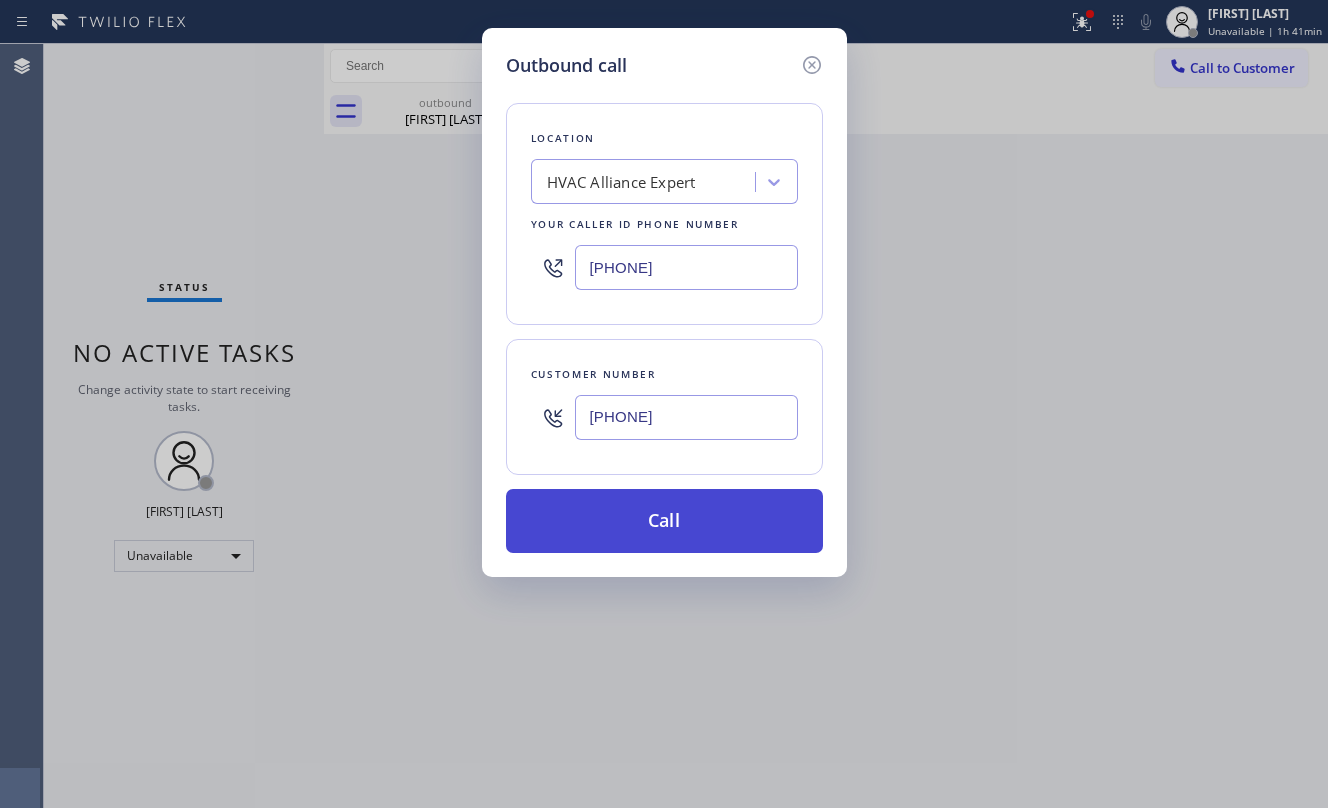 type on "[PHONE]" 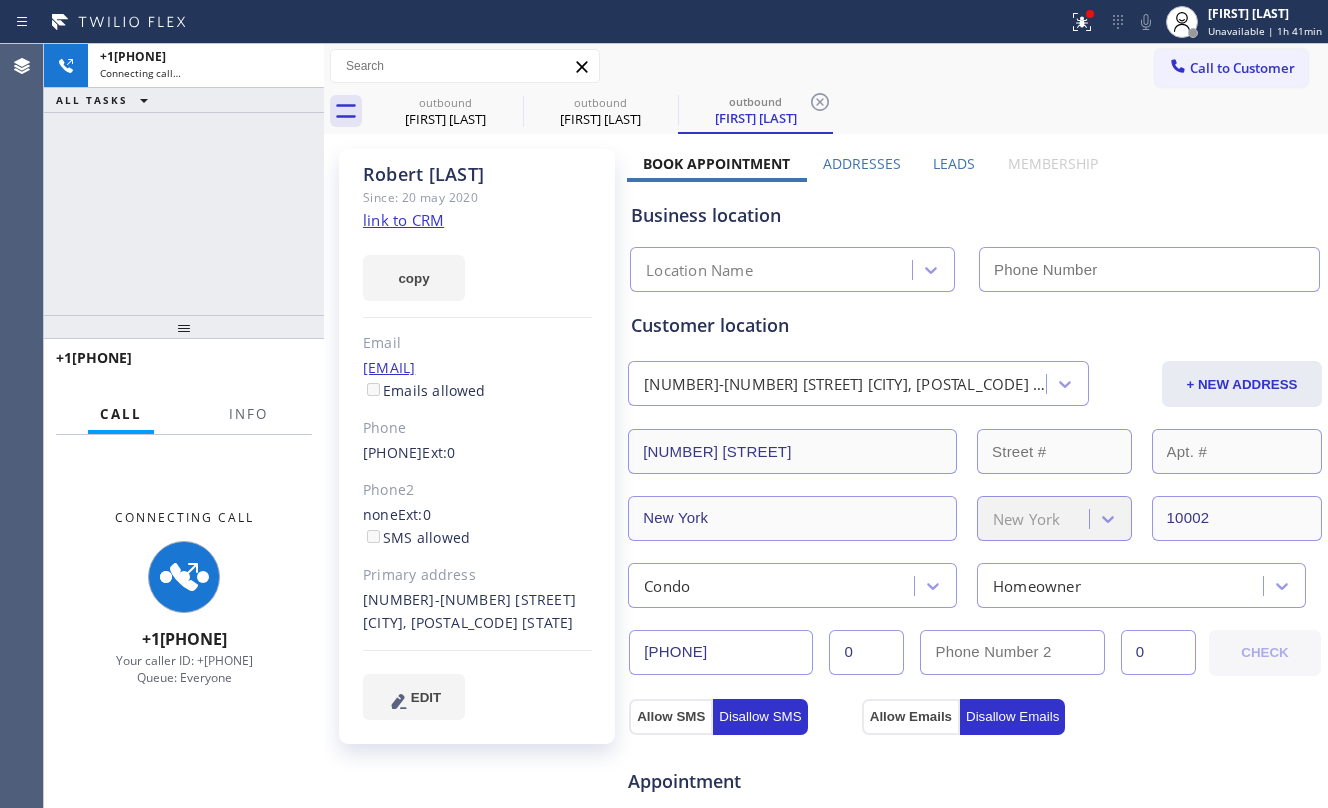 type on "[PHONE]" 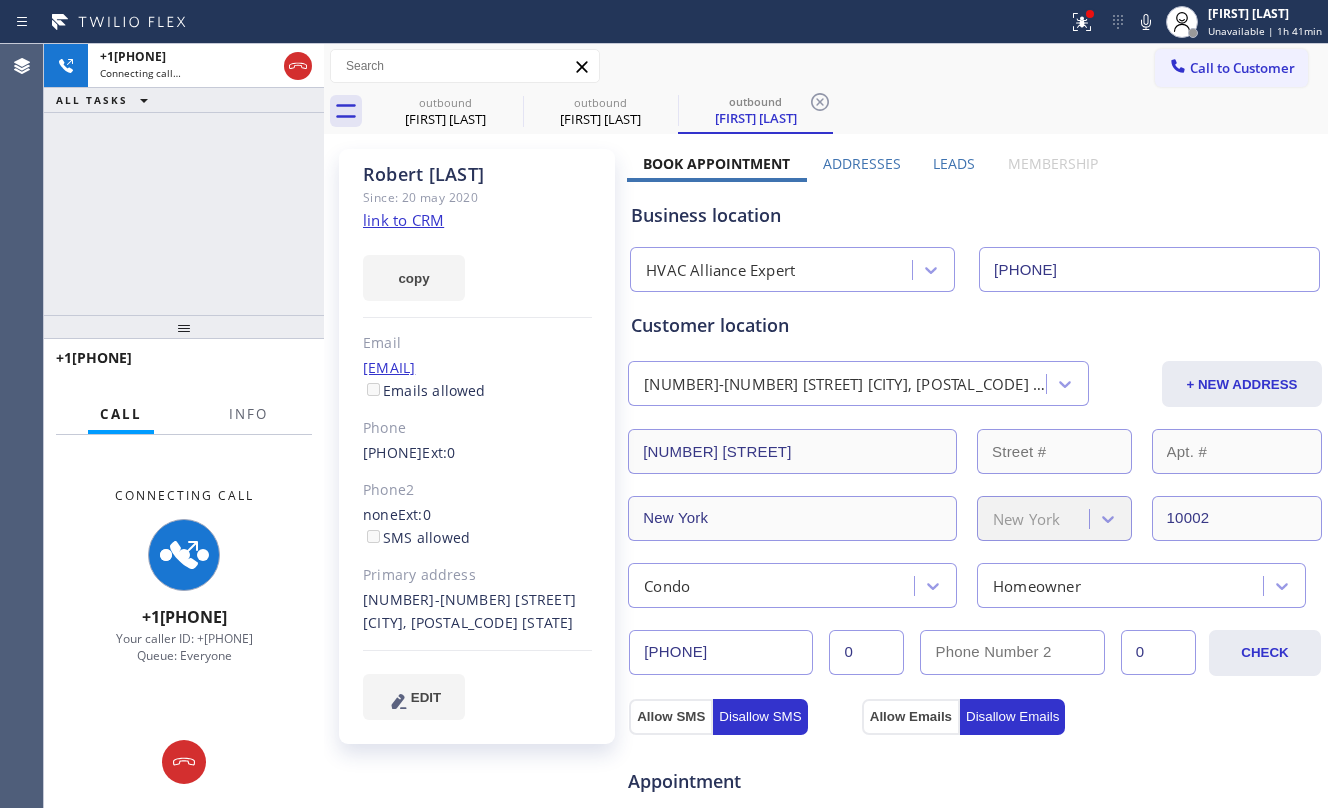 drag, startPoint x: 553, startPoint y: 224, endPoint x: 554, endPoint y: 192, distance: 32.01562 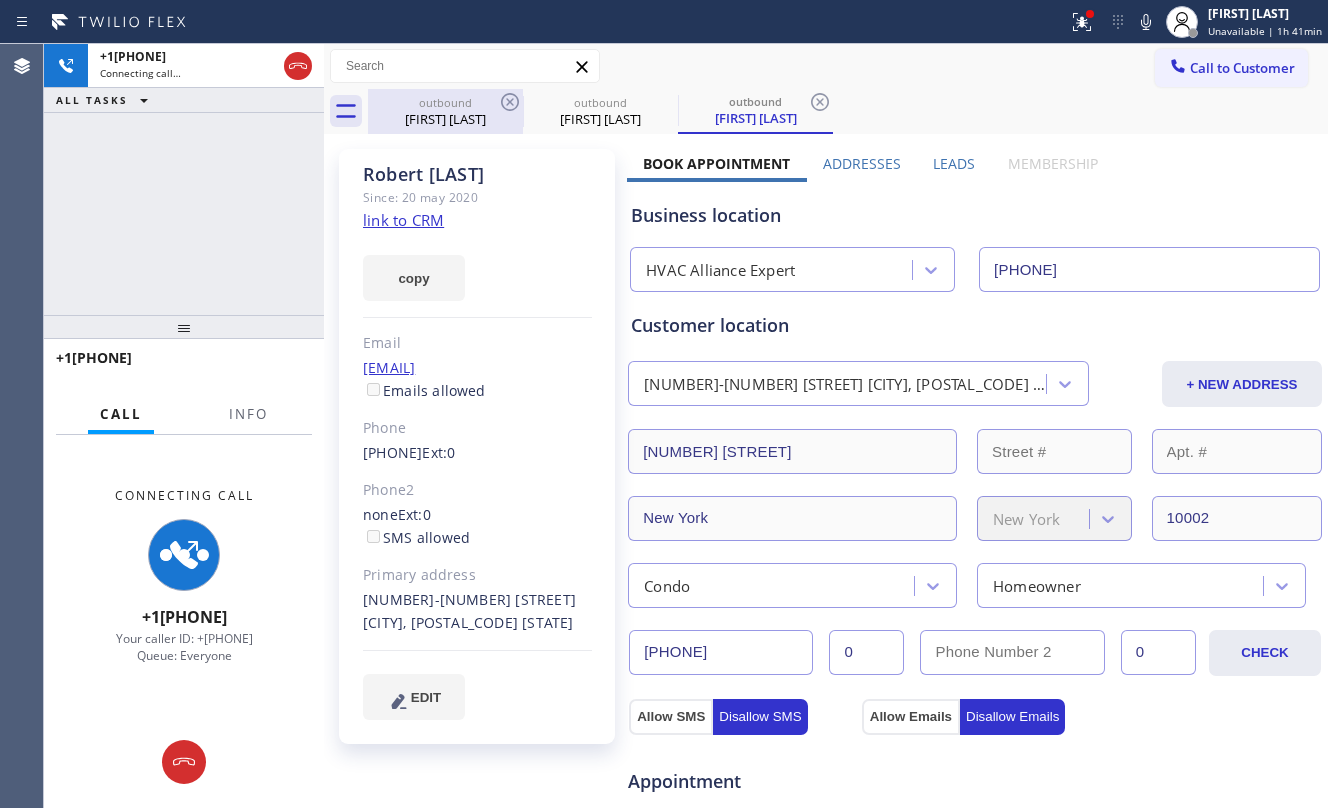 click on "[FIRST] [LAST]" at bounding box center (445, 119) 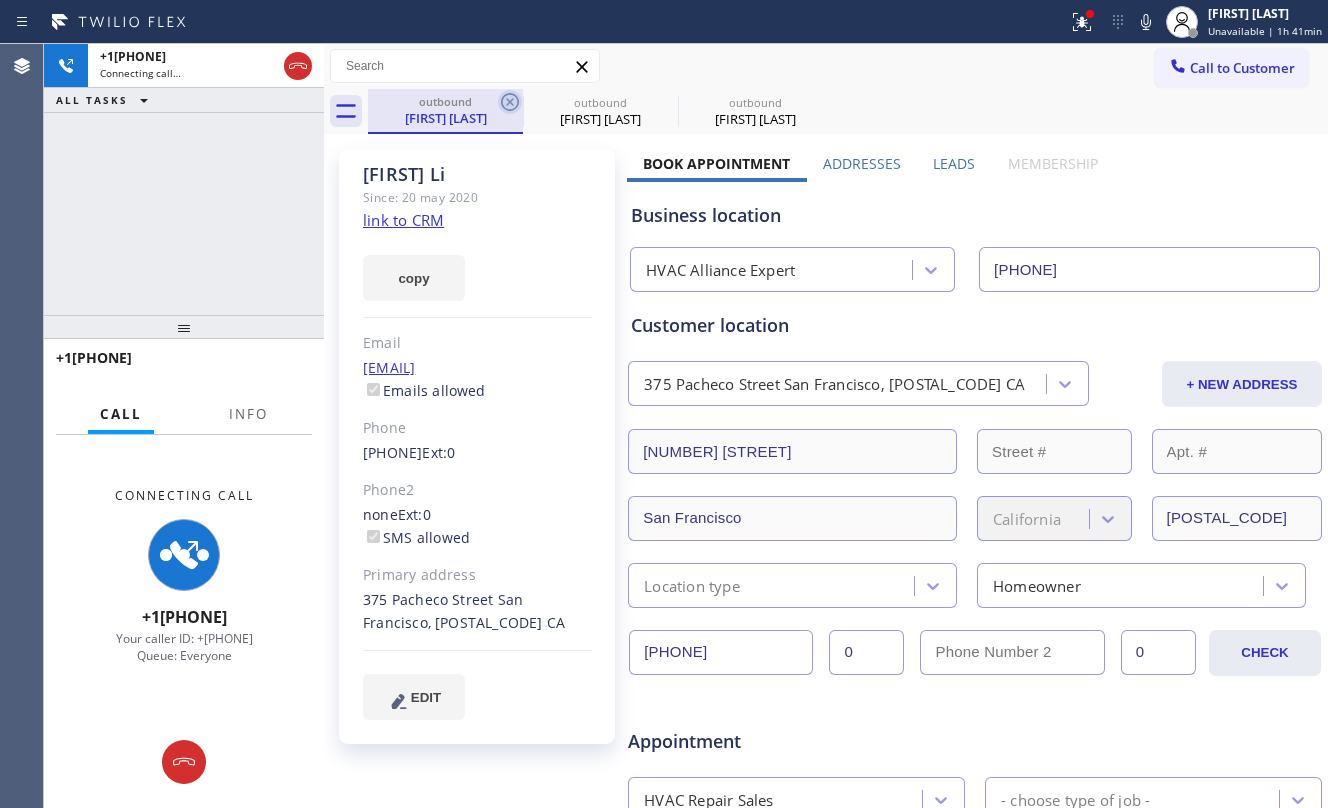 click 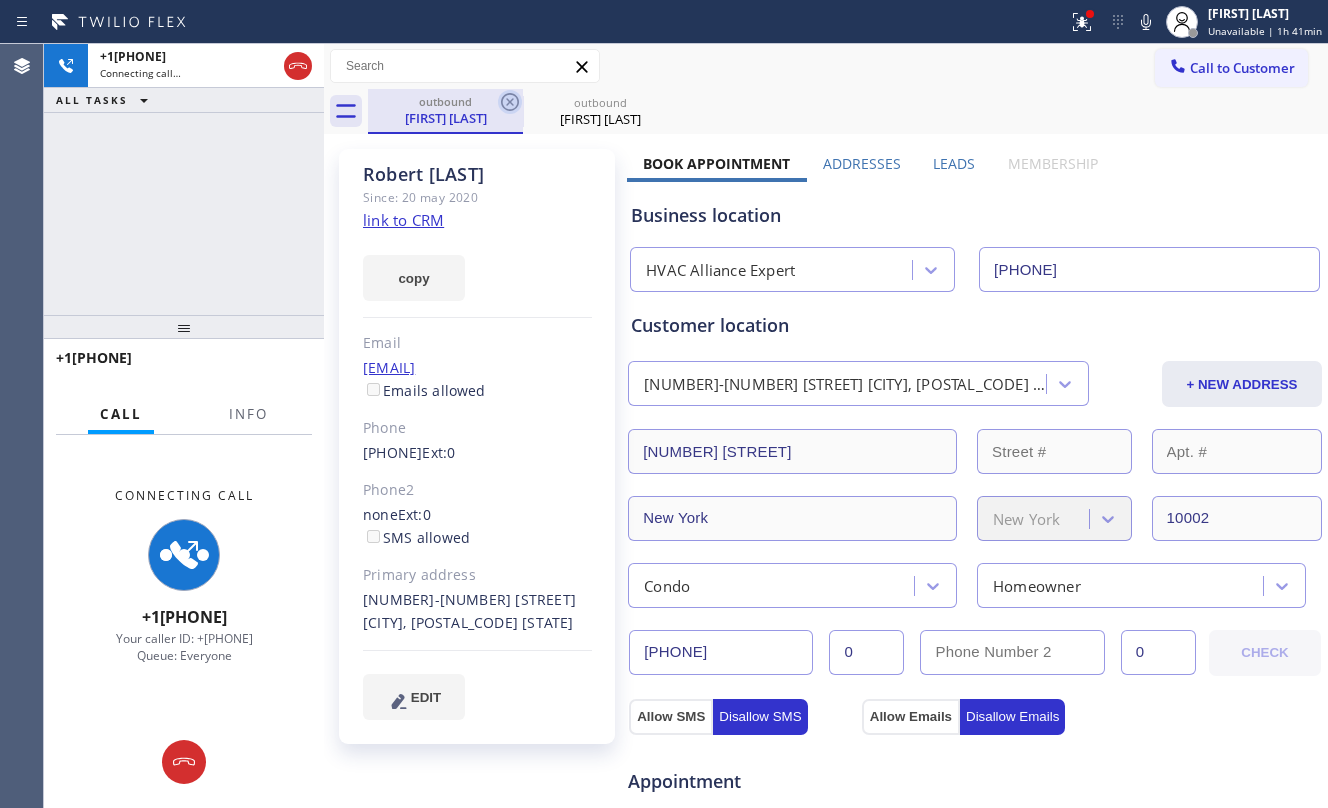 click 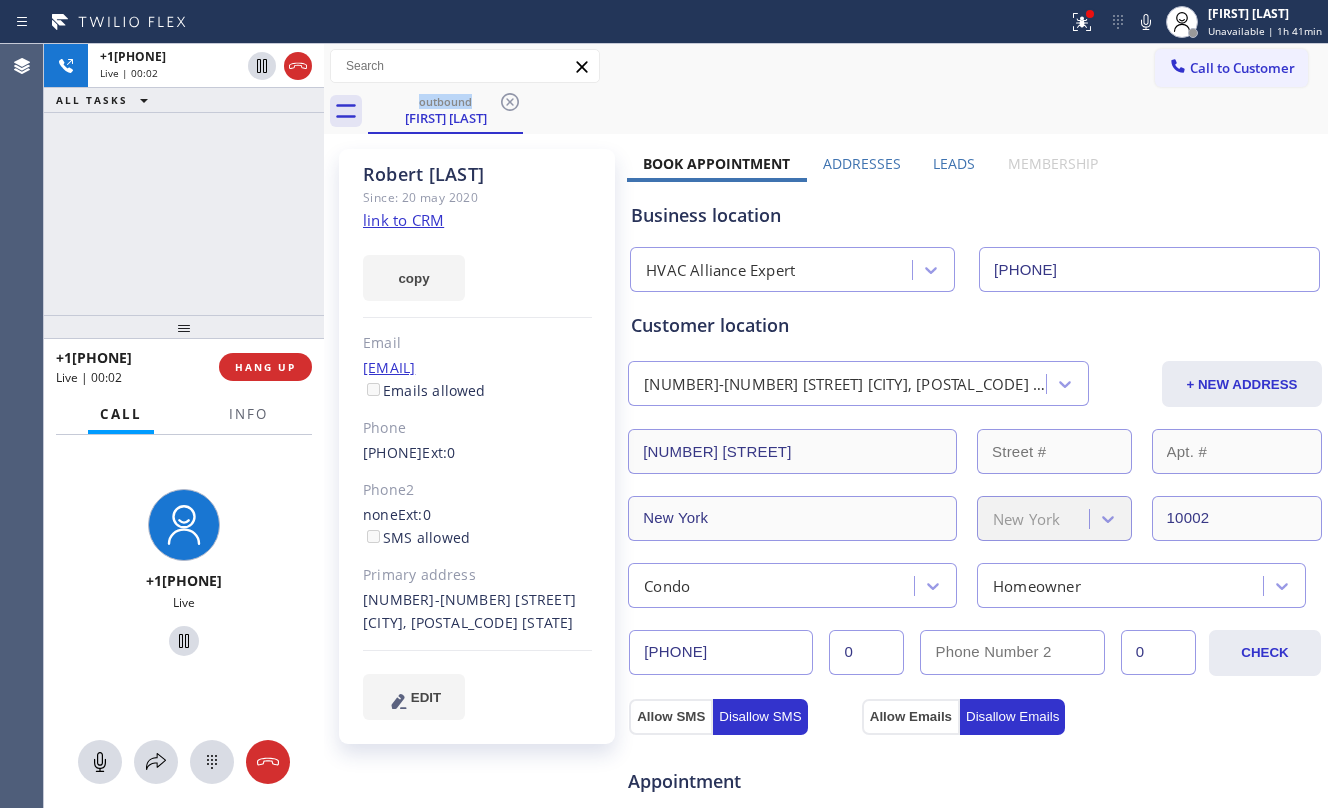 click on "+1[PHONE] Live | 00:02 ALL TASKS ALL TASKS ACTIVE TASKS TASKS IN WRAP UP" at bounding box center [184, 179] 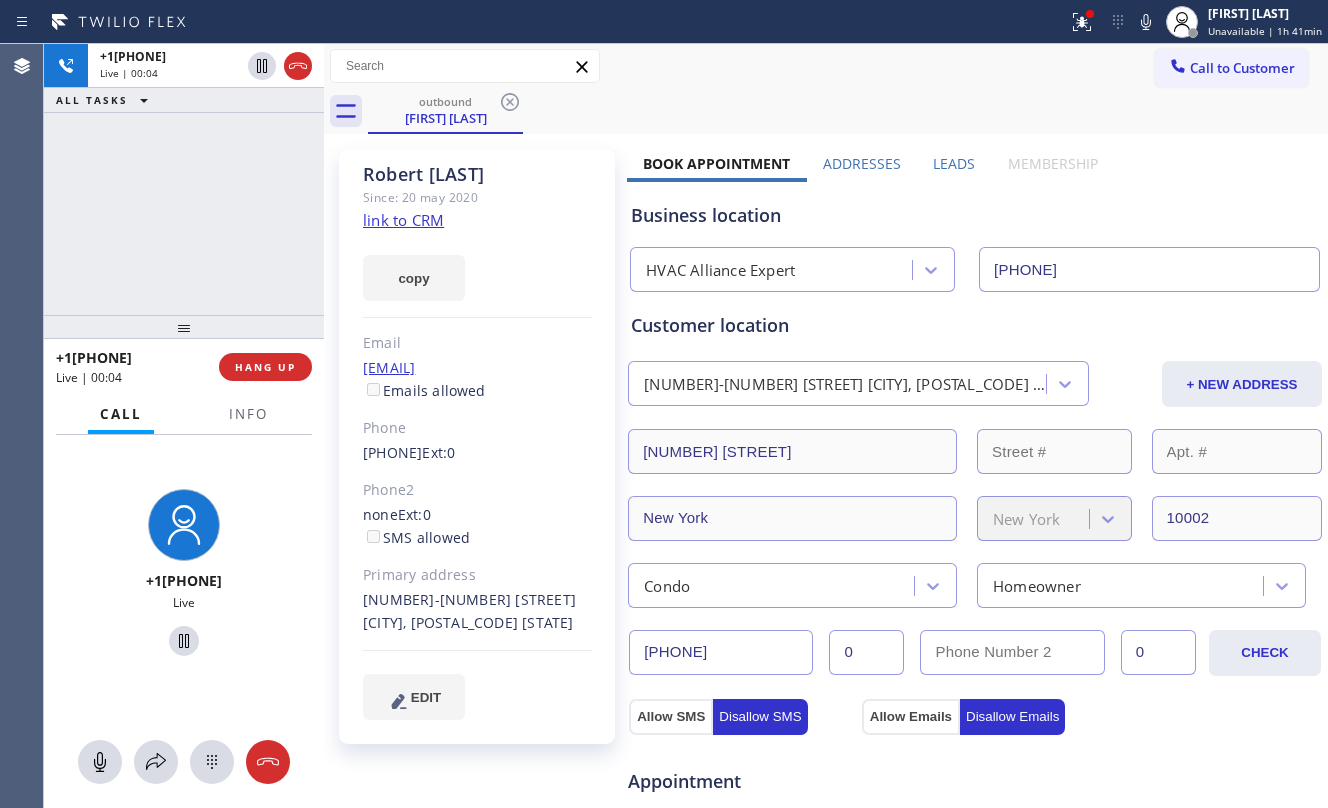 click on "link to CRM" 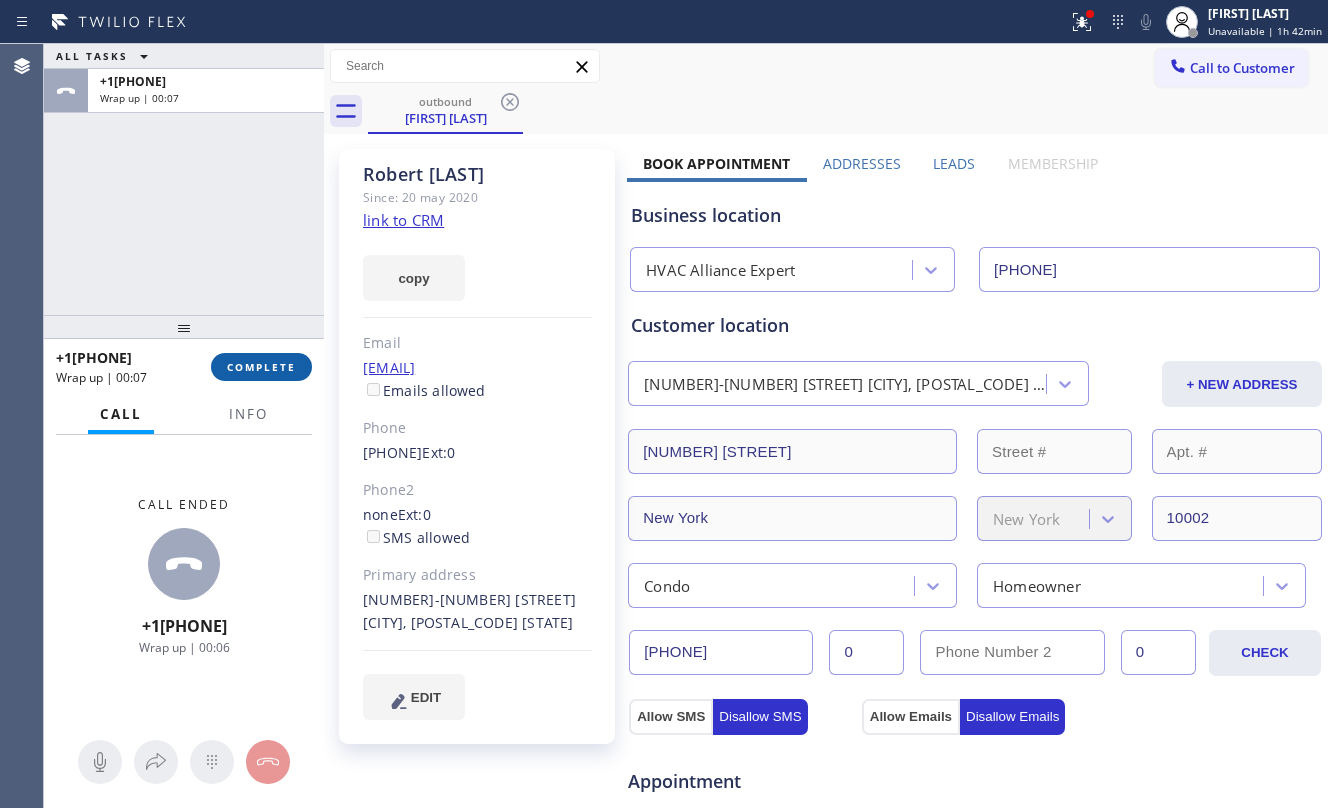 click on "COMPLETE" at bounding box center [261, 367] 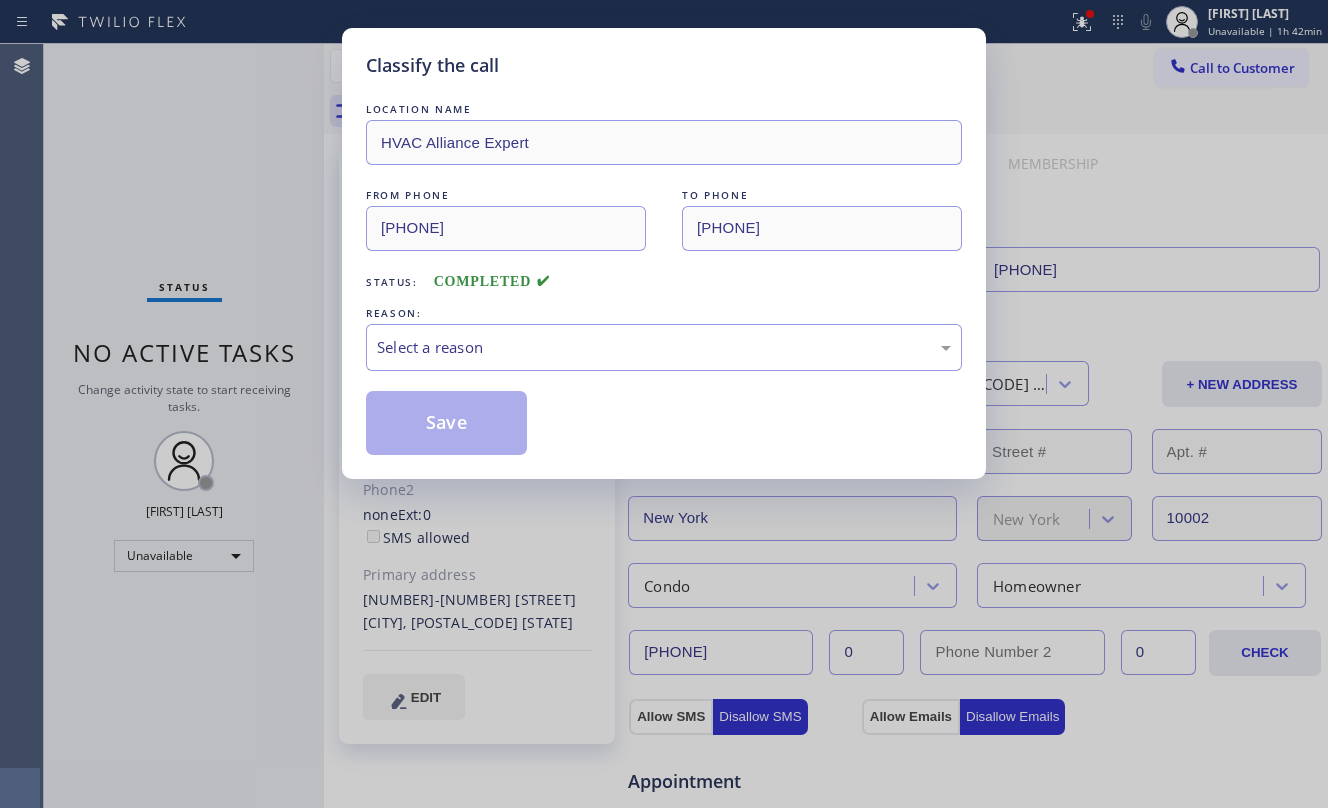 click on "Classify the call LOCATION NAME HVAC Alliance Expert FROM PHONE [PHONE] TO PHONE [PHONE] Status: COMPLETED REASON: Select a reason Save" at bounding box center [664, 404] 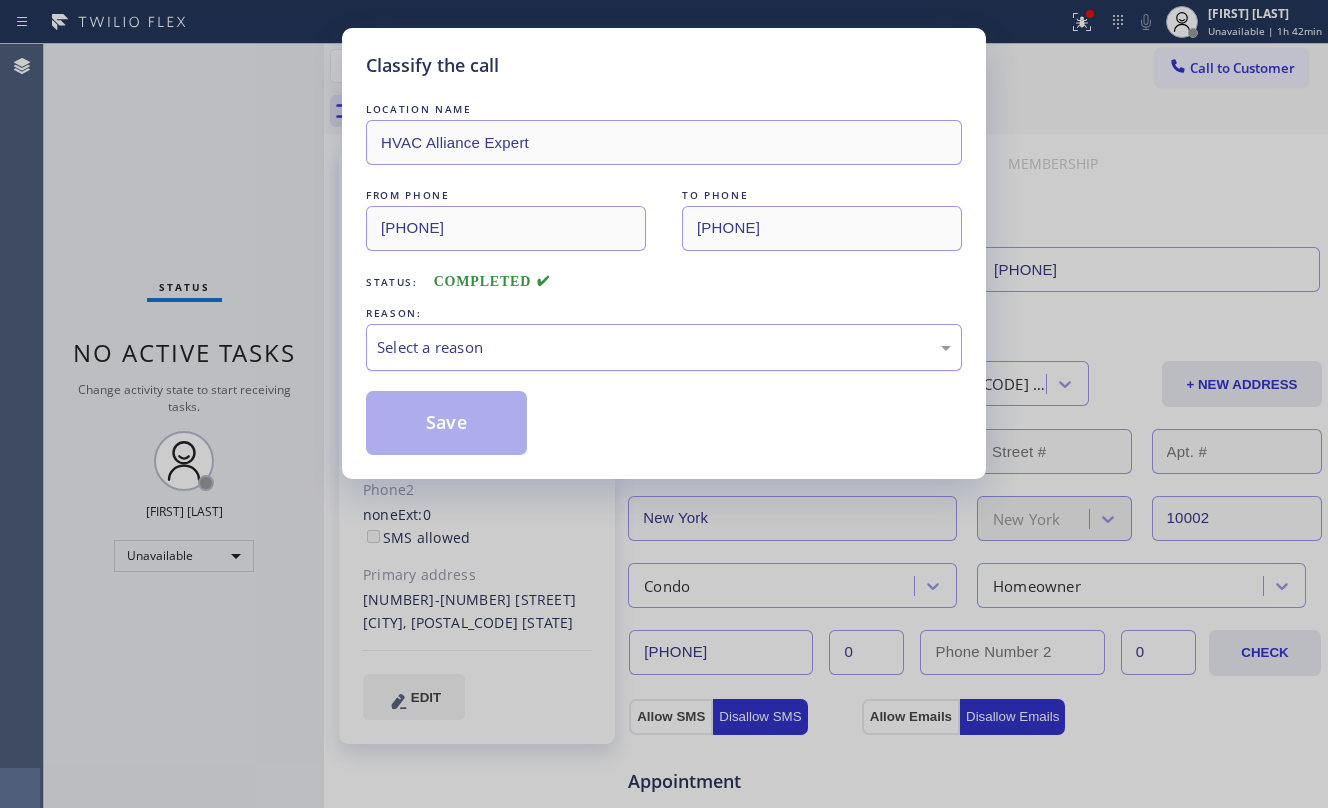 click on "REASON:" at bounding box center [664, 313] 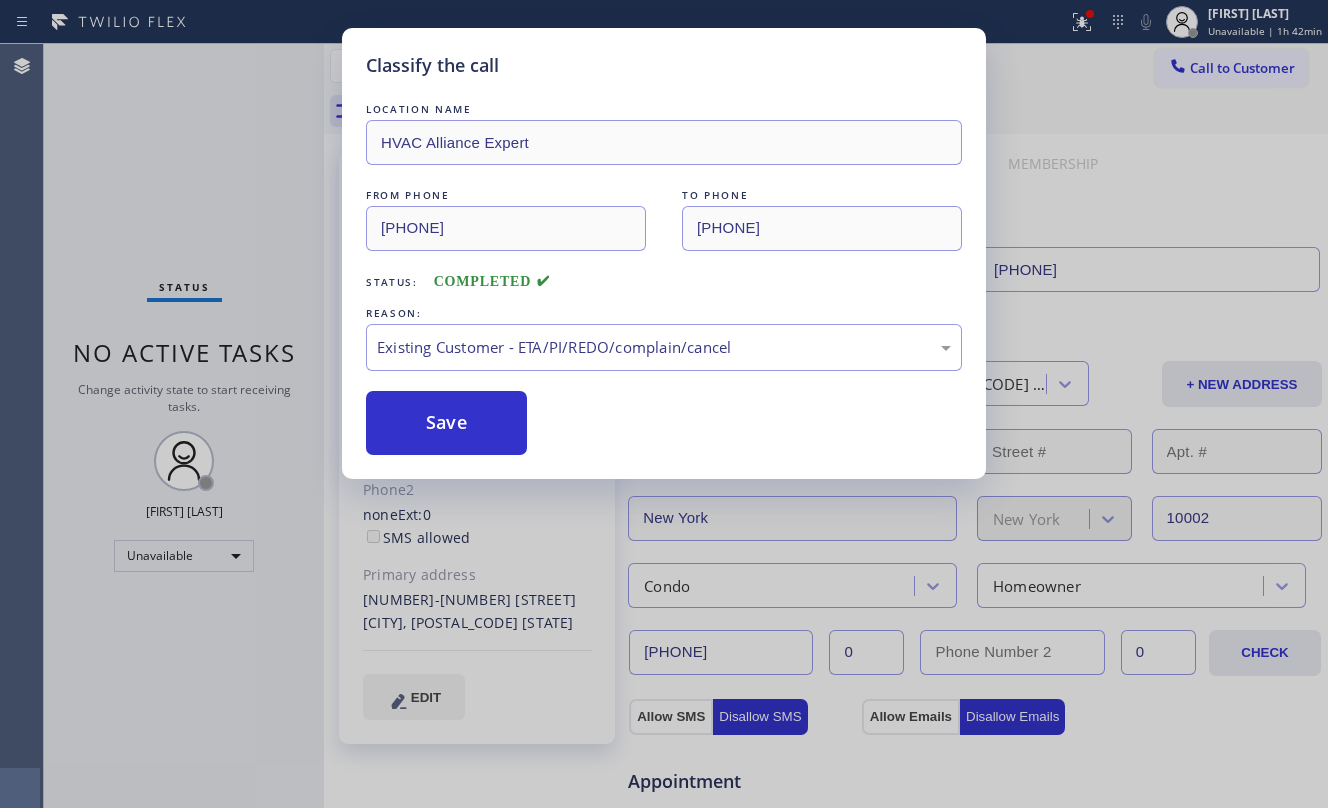click on "LOCATION NAME HVAC Alliance Expert FROM PHONE [PHONE] TO PHONE [PHONE] Status: COMPLETED REASON: Existing Customer - ETA/PI/REDO/complain/cancel Save" at bounding box center [664, 277] 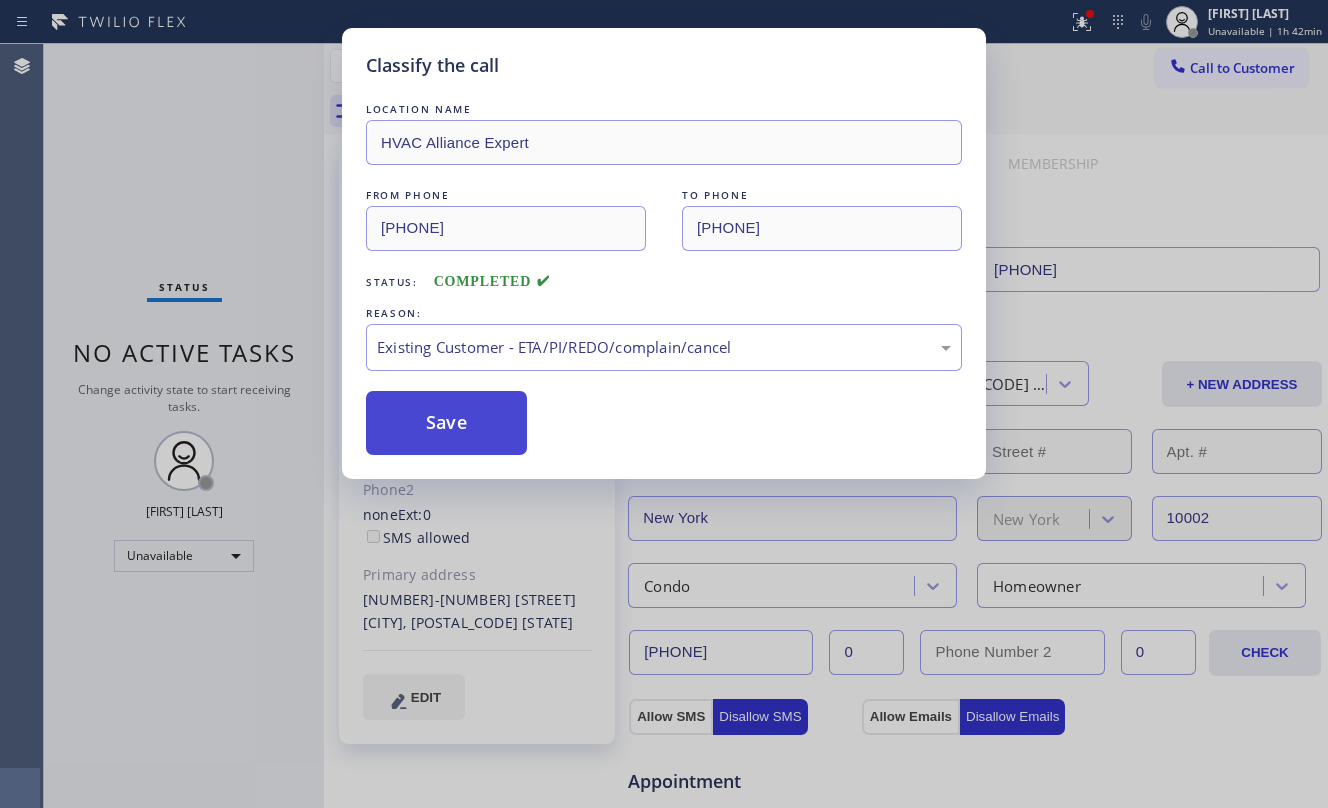 click on "Save" at bounding box center (446, 423) 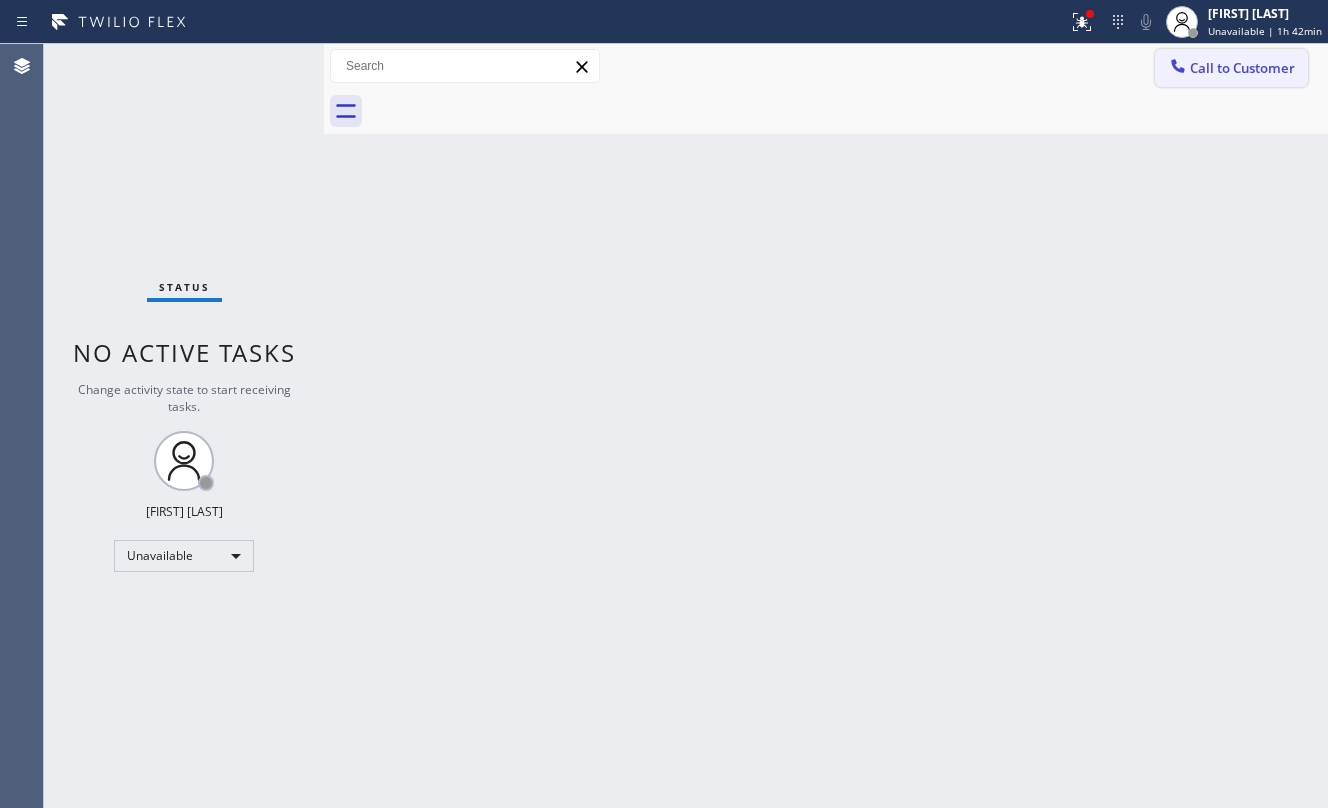 click on "Call to Customer" at bounding box center [1242, 68] 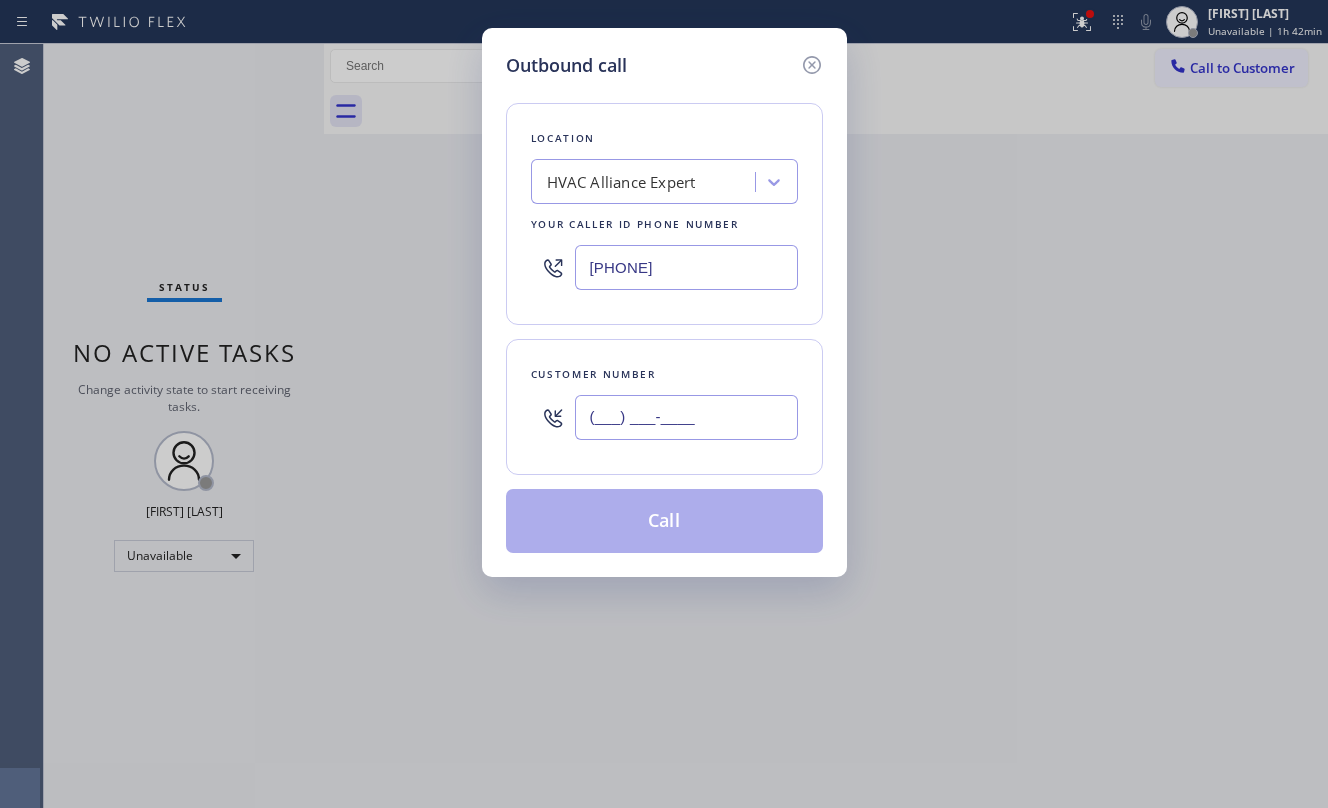 click on "(___) ___-____" at bounding box center [686, 417] 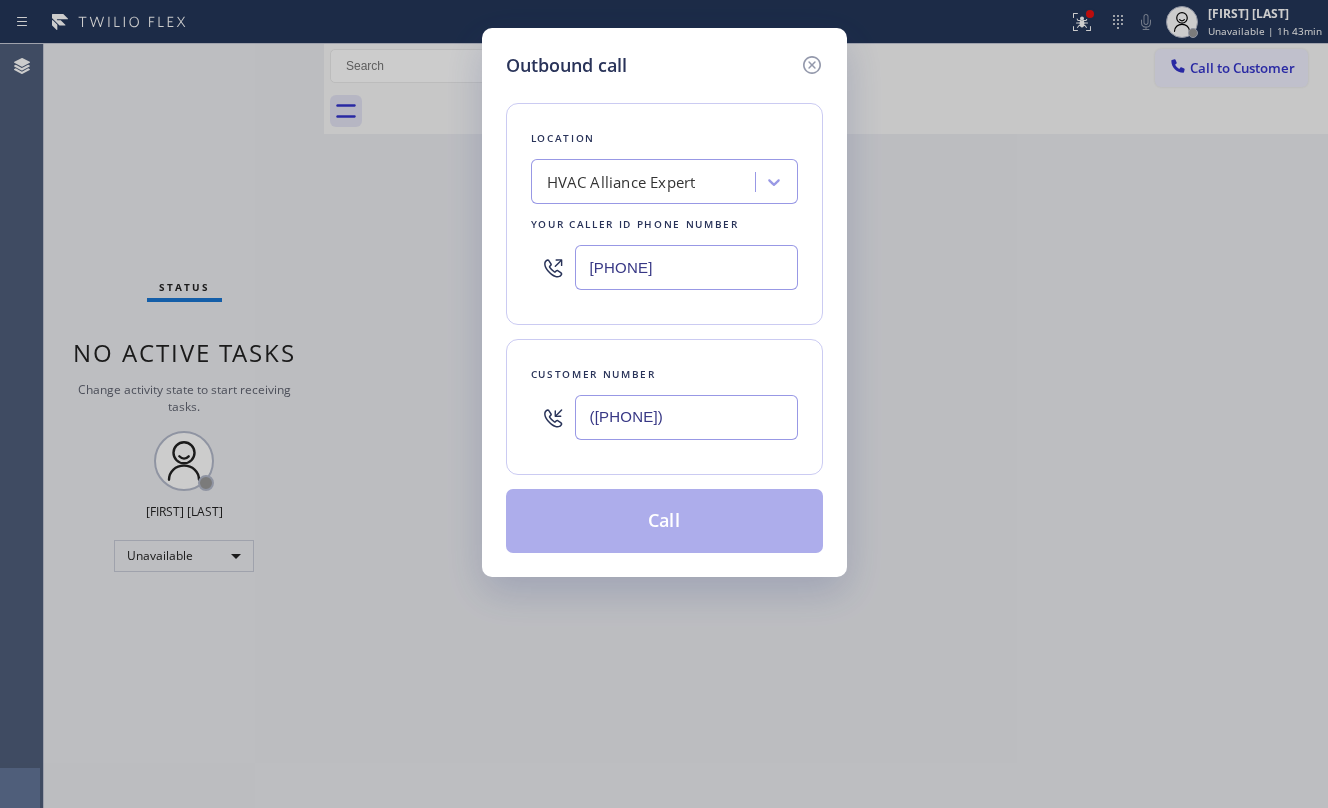 type on "([PHONE])" 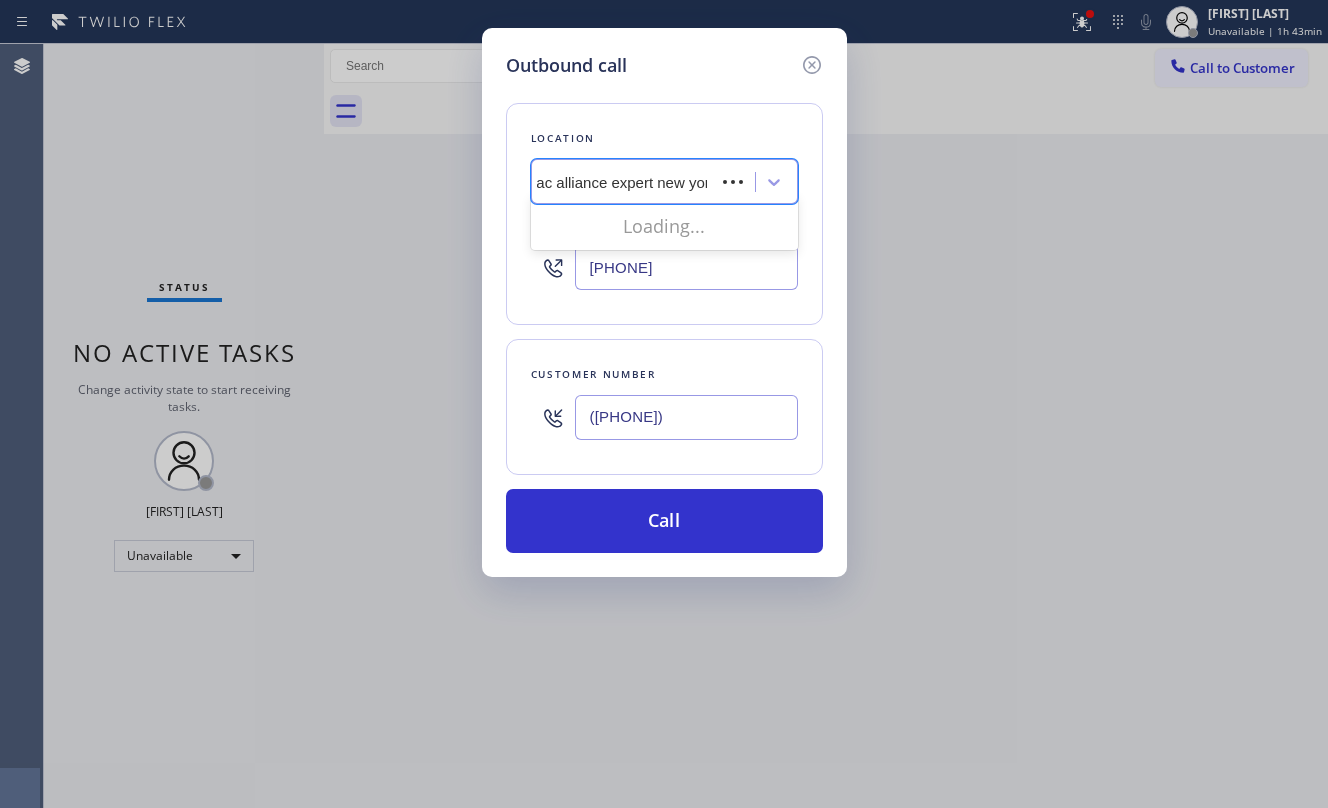 type on "hvac alliance expert new york" 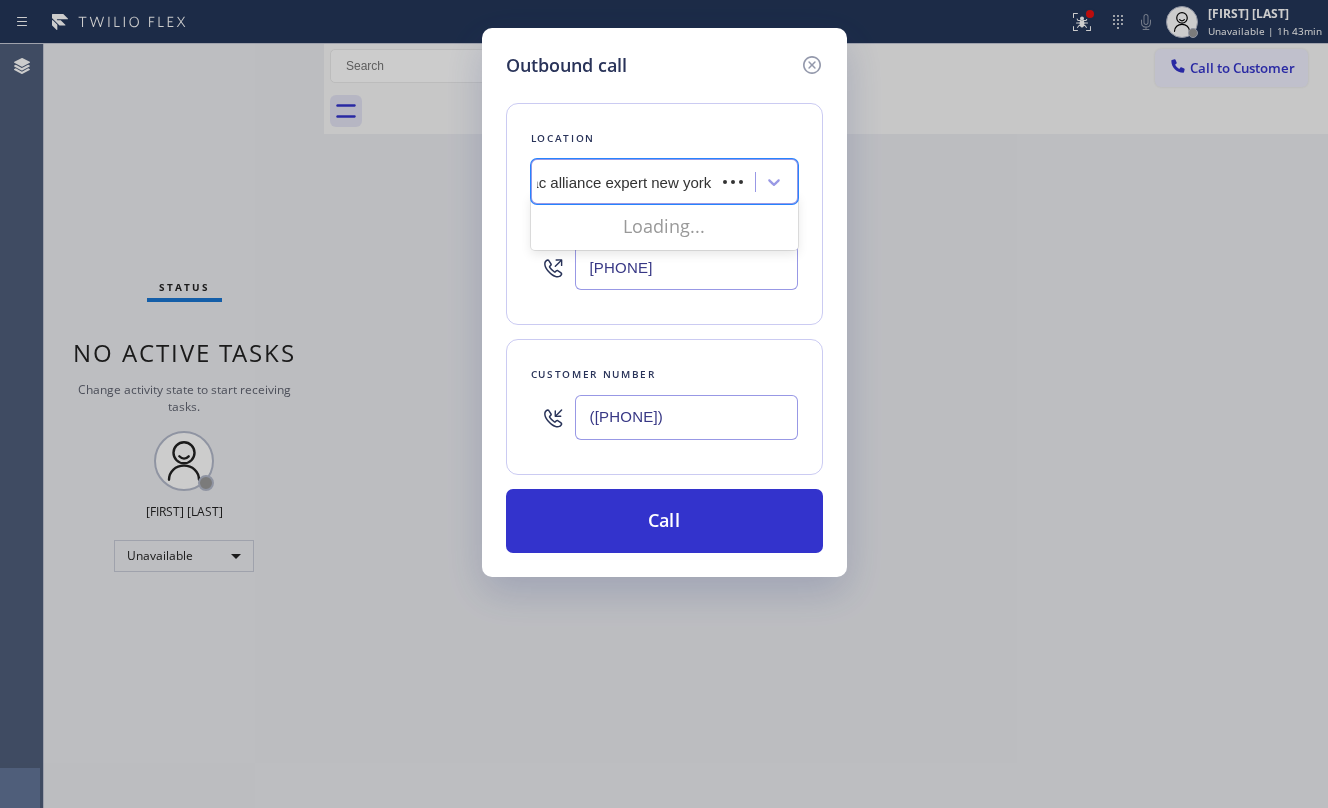 scroll, scrollTop: 0, scrollLeft: 1, axis: horizontal 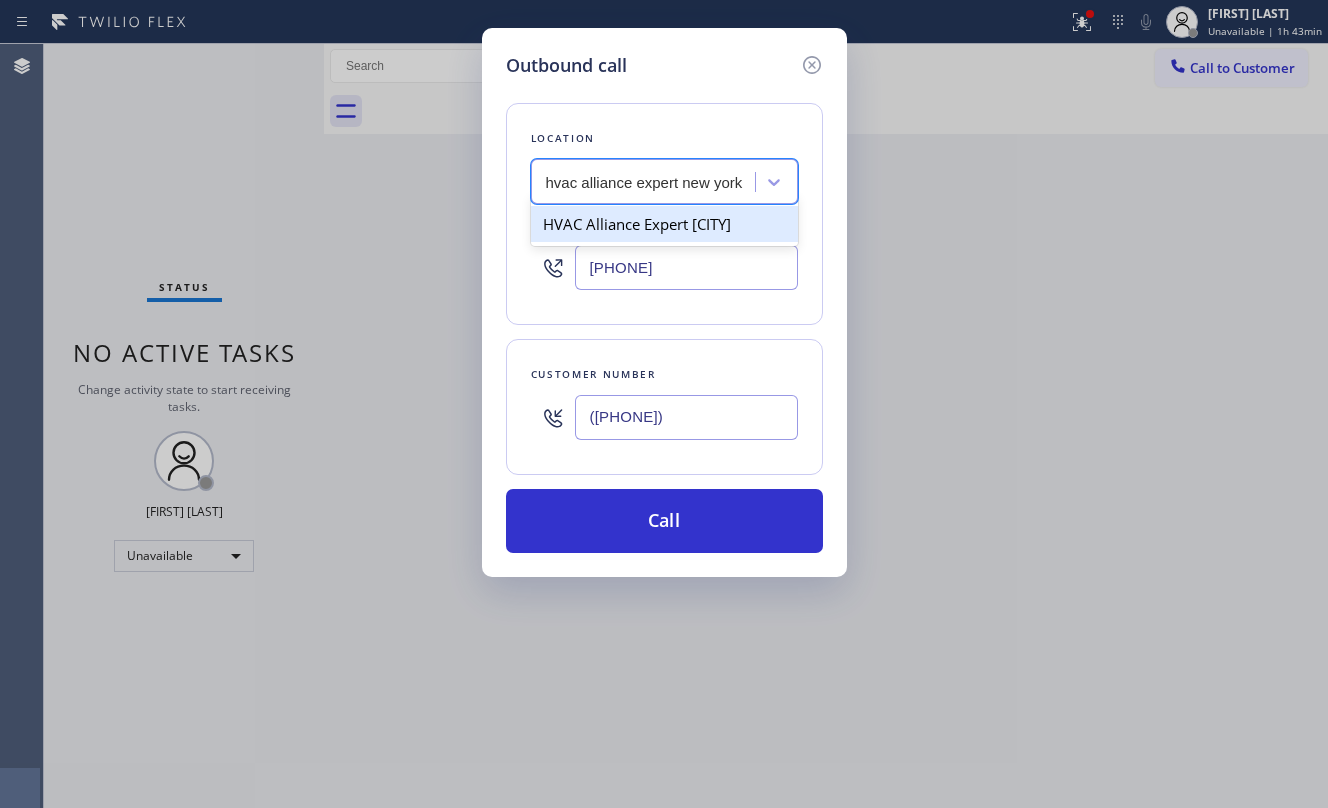 click on "HVAC Alliance Expert [CITY]" at bounding box center [664, 224] 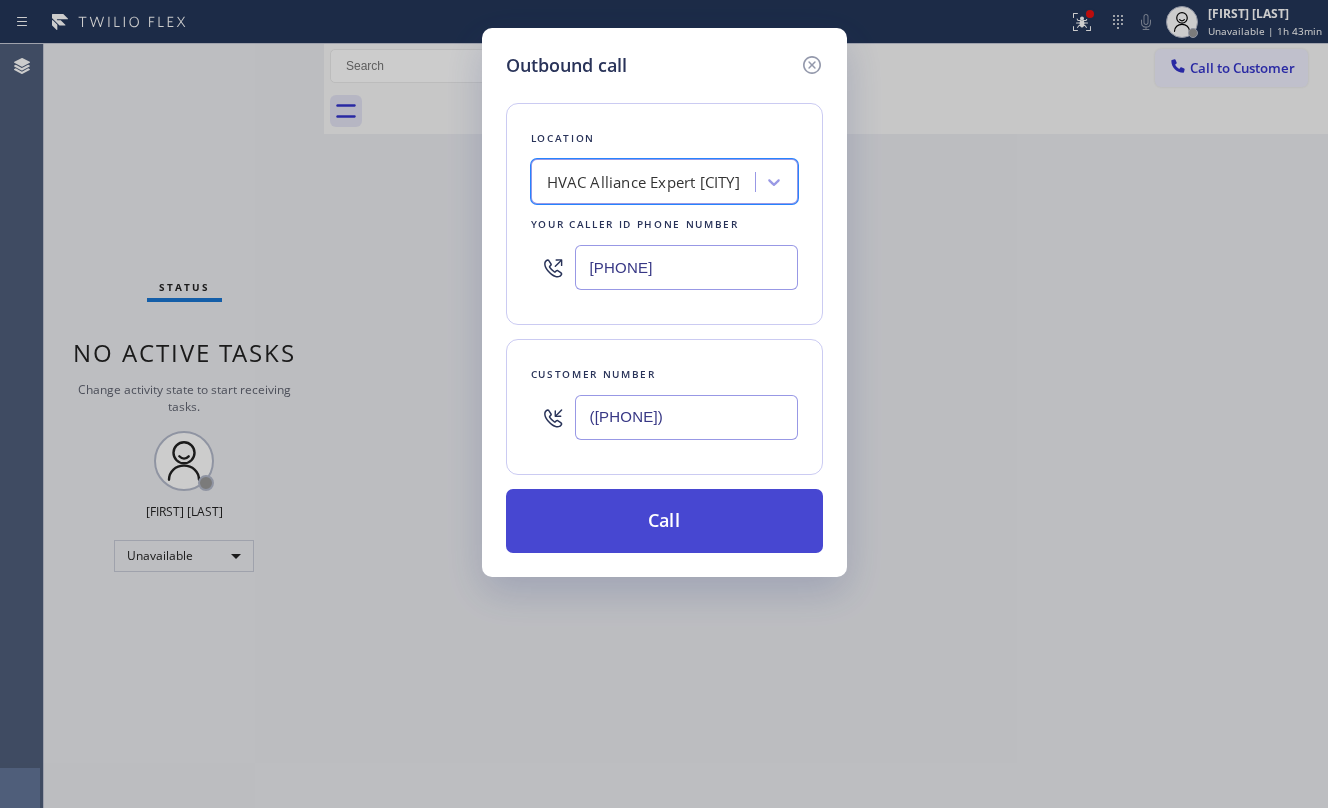 click on "Call" at bounding box center [664, 521] 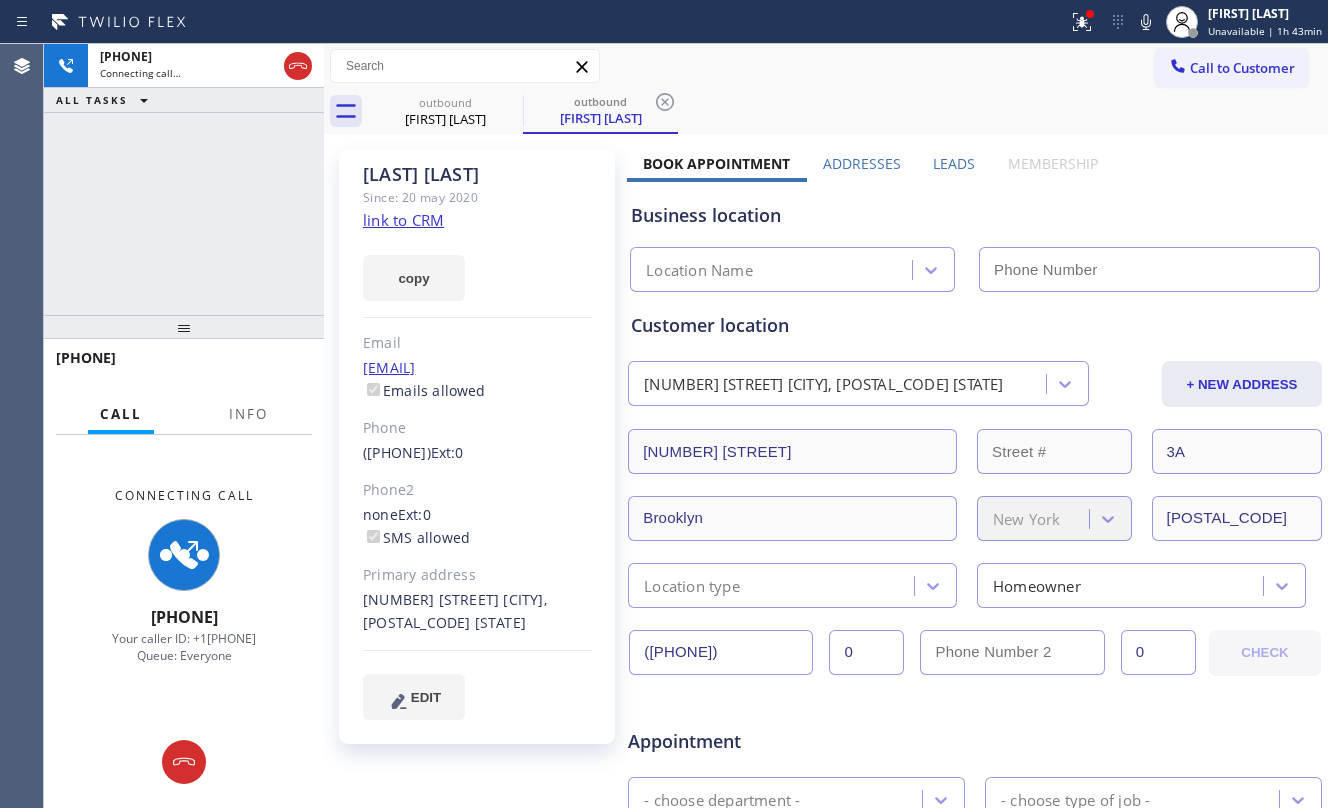 type on "[PHONE]" 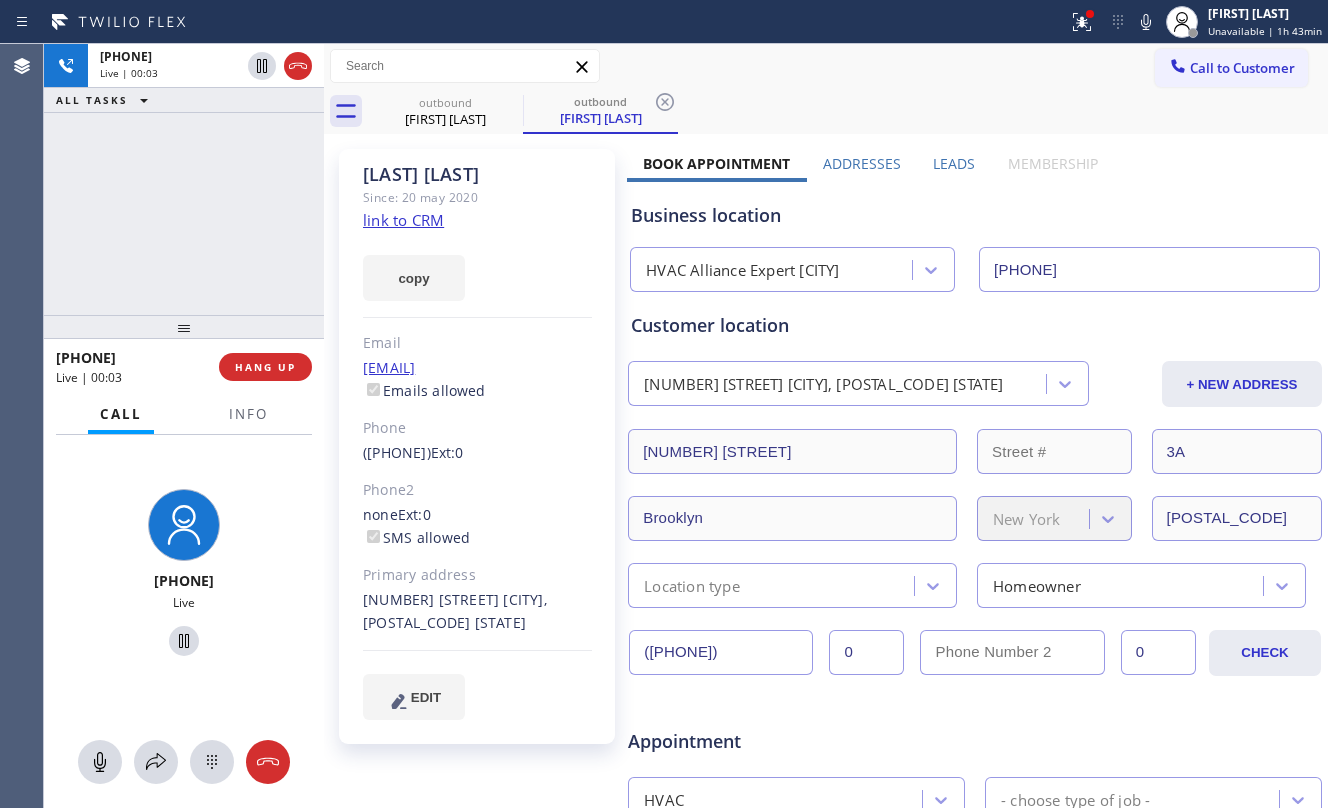 drag, startPoint x: 208, startPoint y: 269, endPoint x: 236, endPoint y: 304, distance: 44.82187 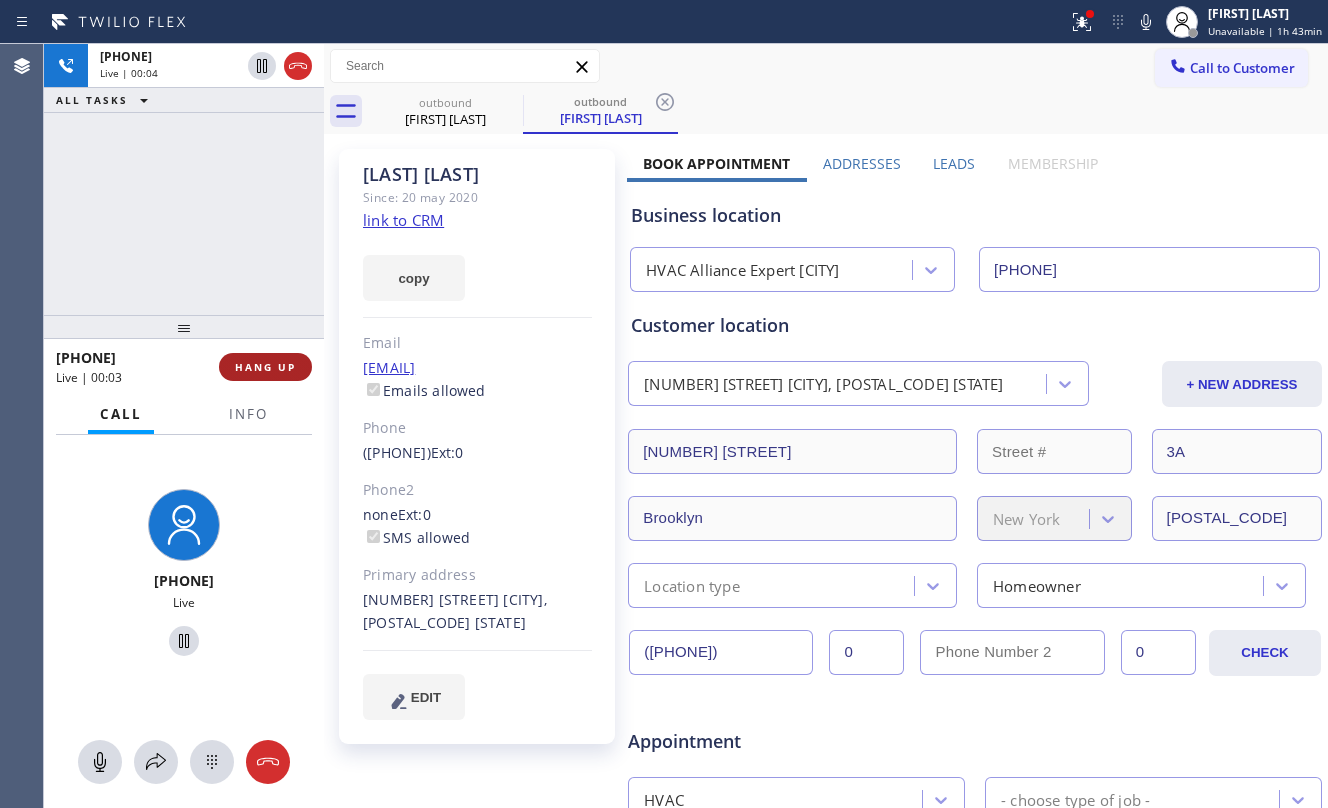 drag, startPoint x: 260, startPoint y: 369, endPoint x: 272, endPoint y: 362, distance: 13.892444 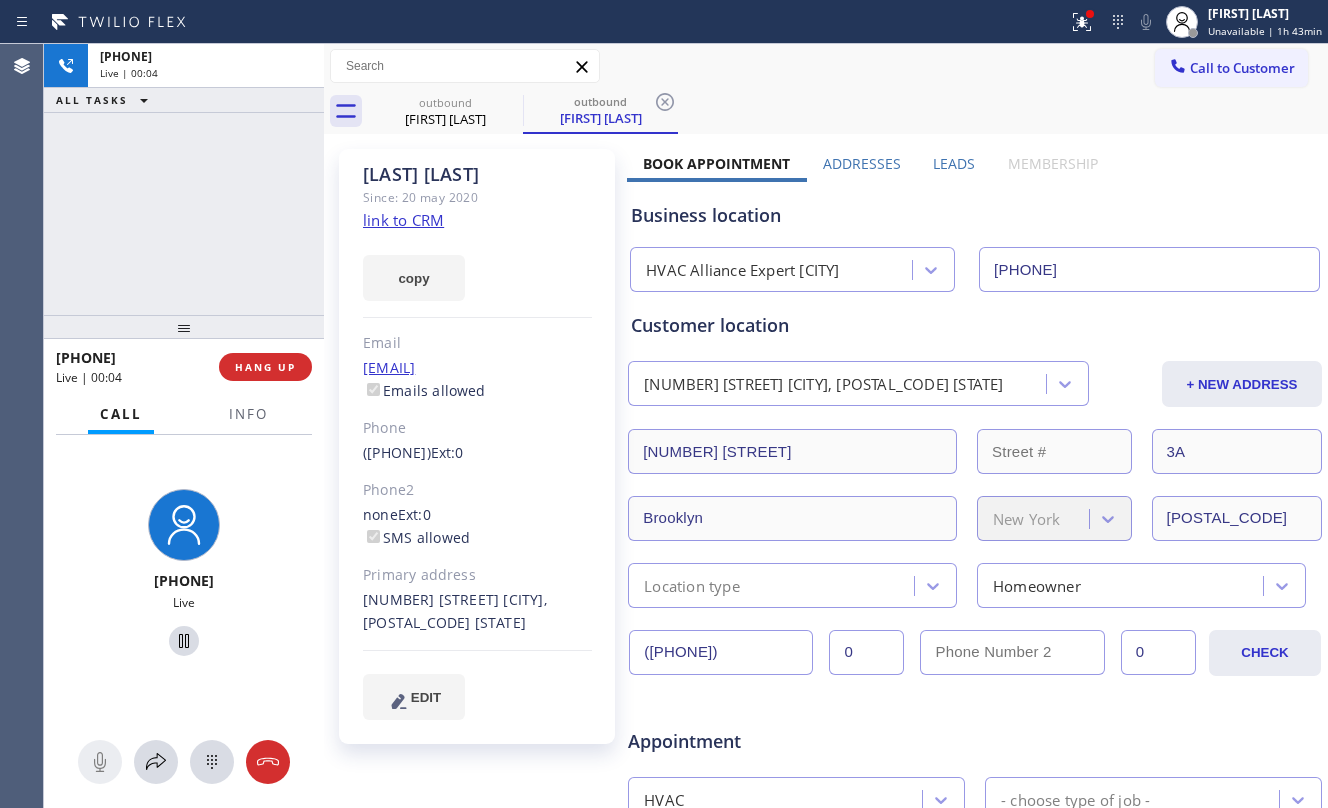 click on "+1[PHONE] Live | 00:04 ALL TASKS ALL TASKS ACTIVE TASKS TASKS IN WRAP UP" at bounding box center (184, 179) 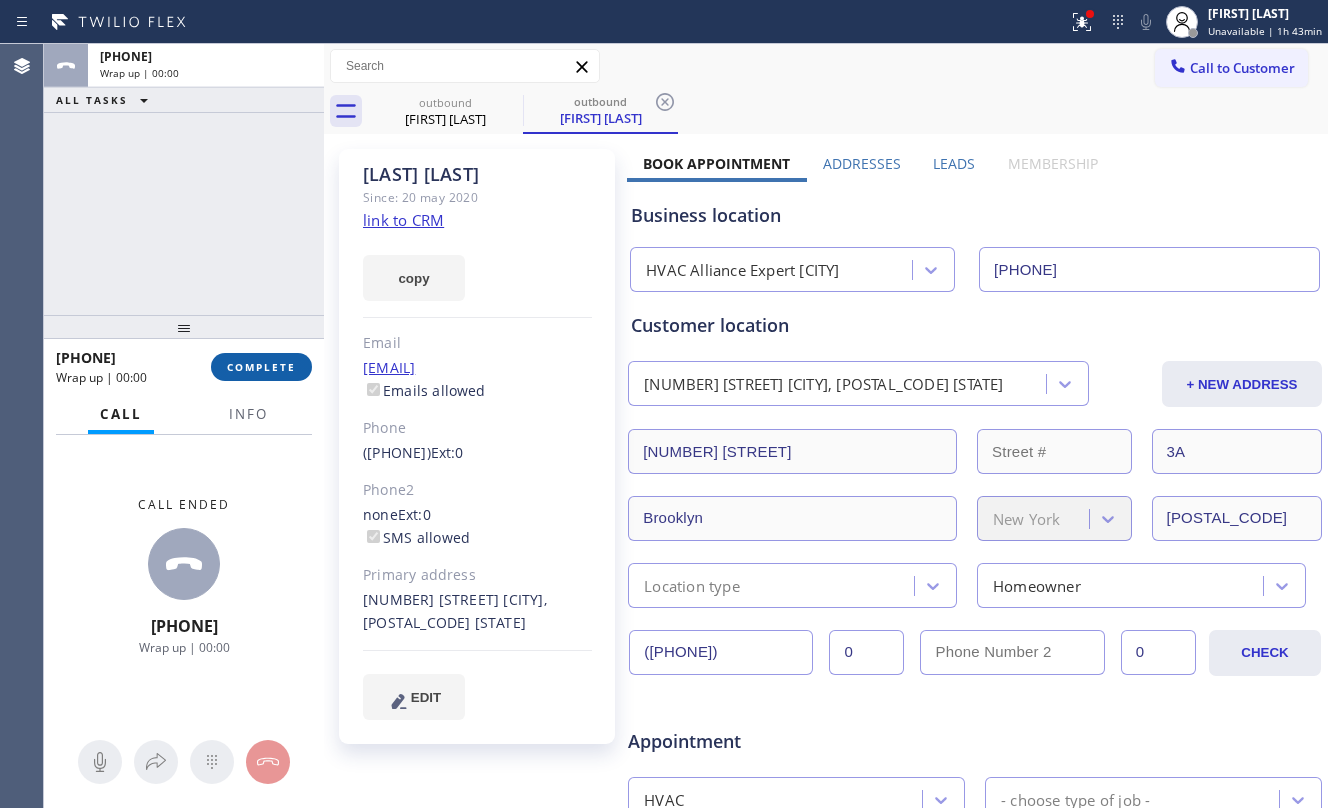 click on "COMPLETE" at bounding box center [261, 367] 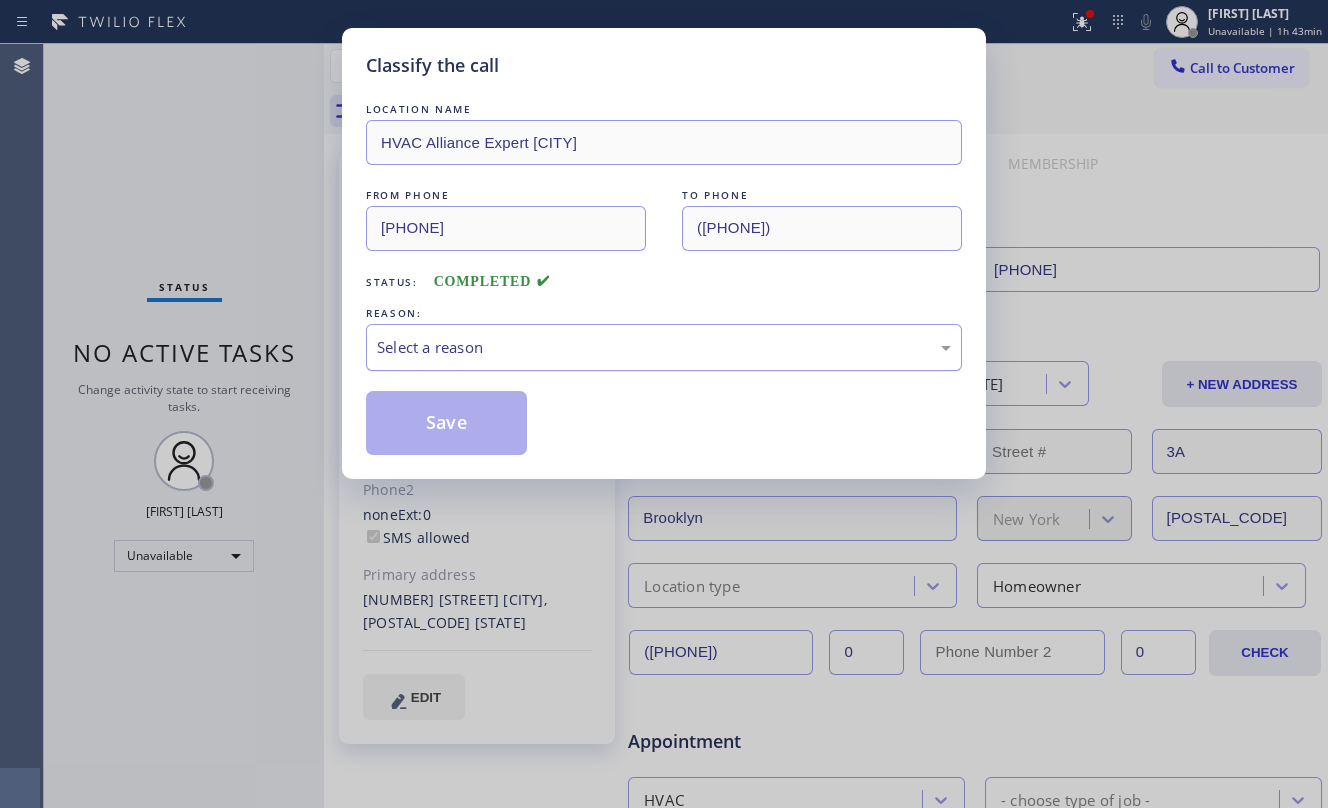 click on "Select a reason" at bounding box center [664, 347] 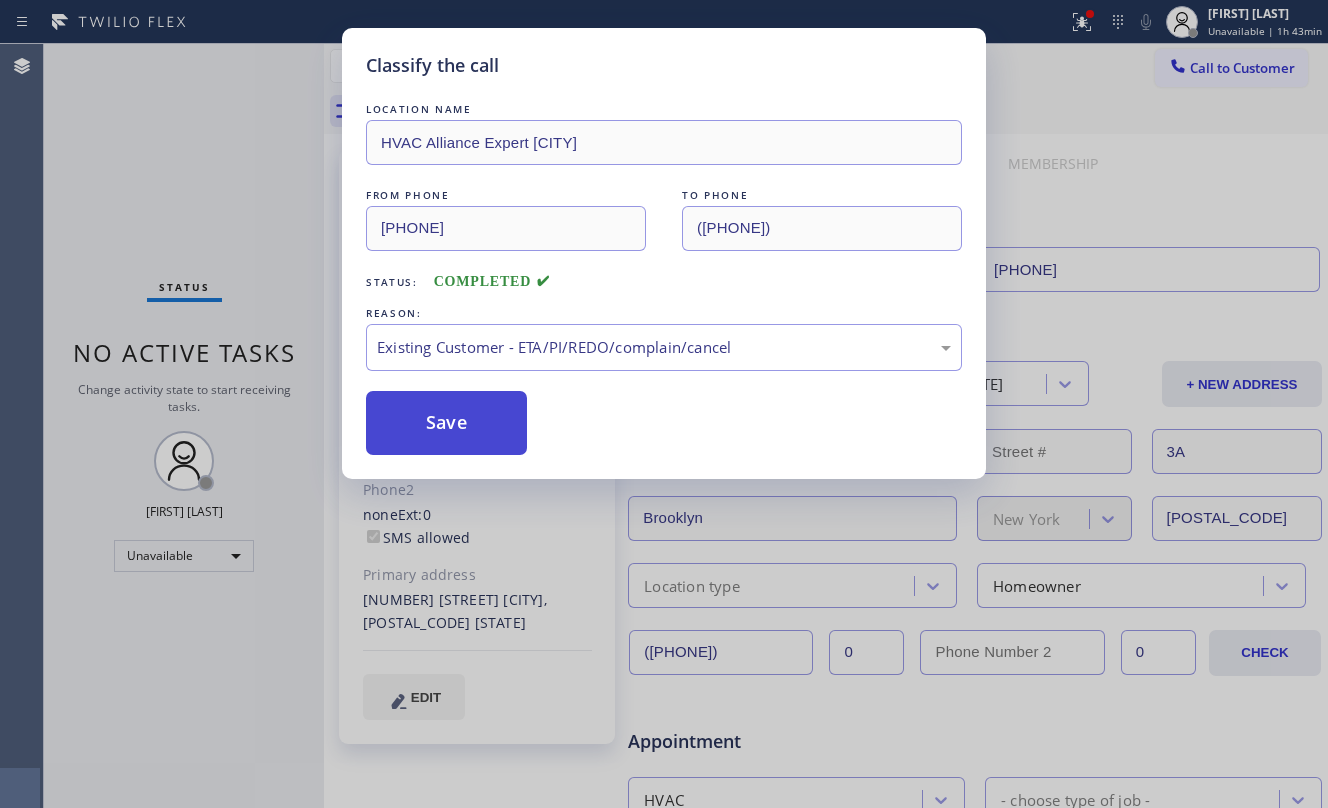 drag, startPoint x: 473, startPoint y: 412, endPoint x: 449, endPoint y: 401, distance: 26.400757 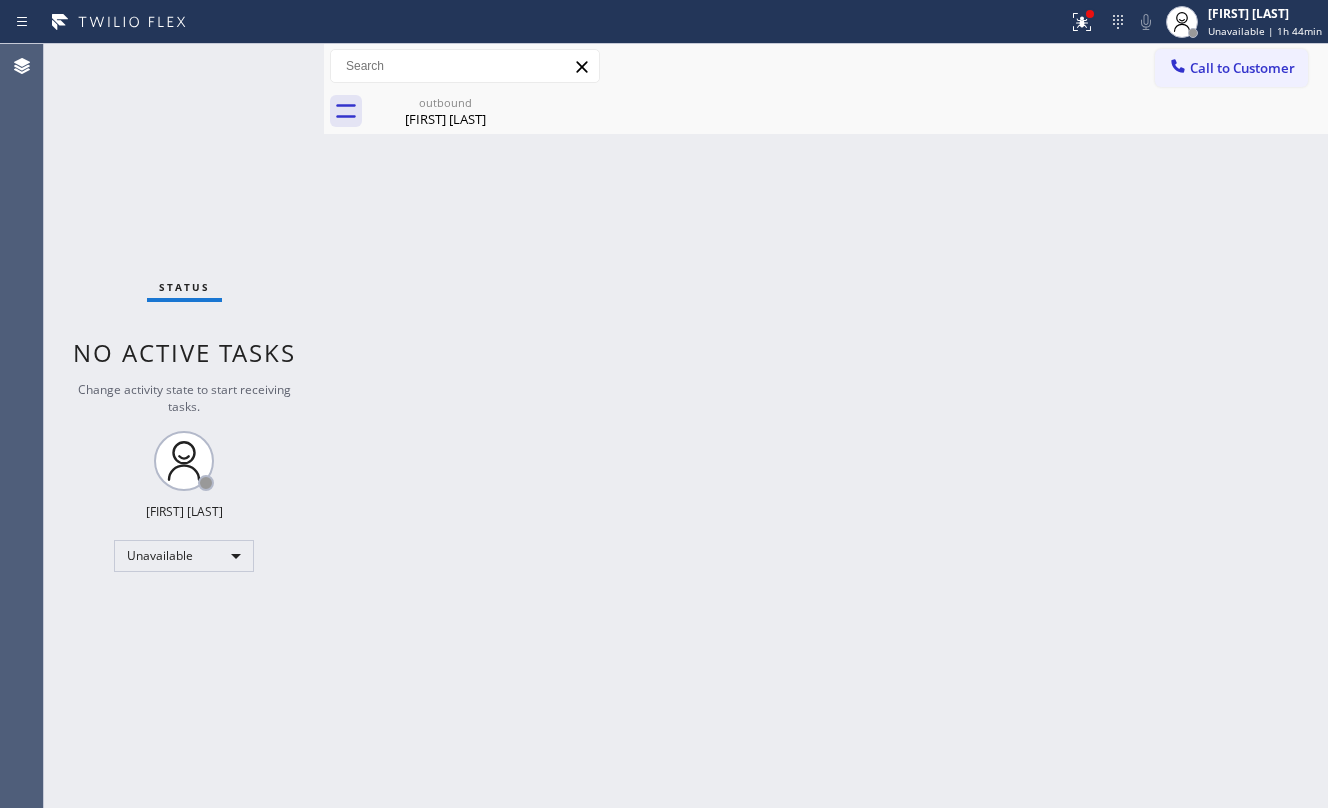click on "Call to Customer" at bounding box center (1231, 68) 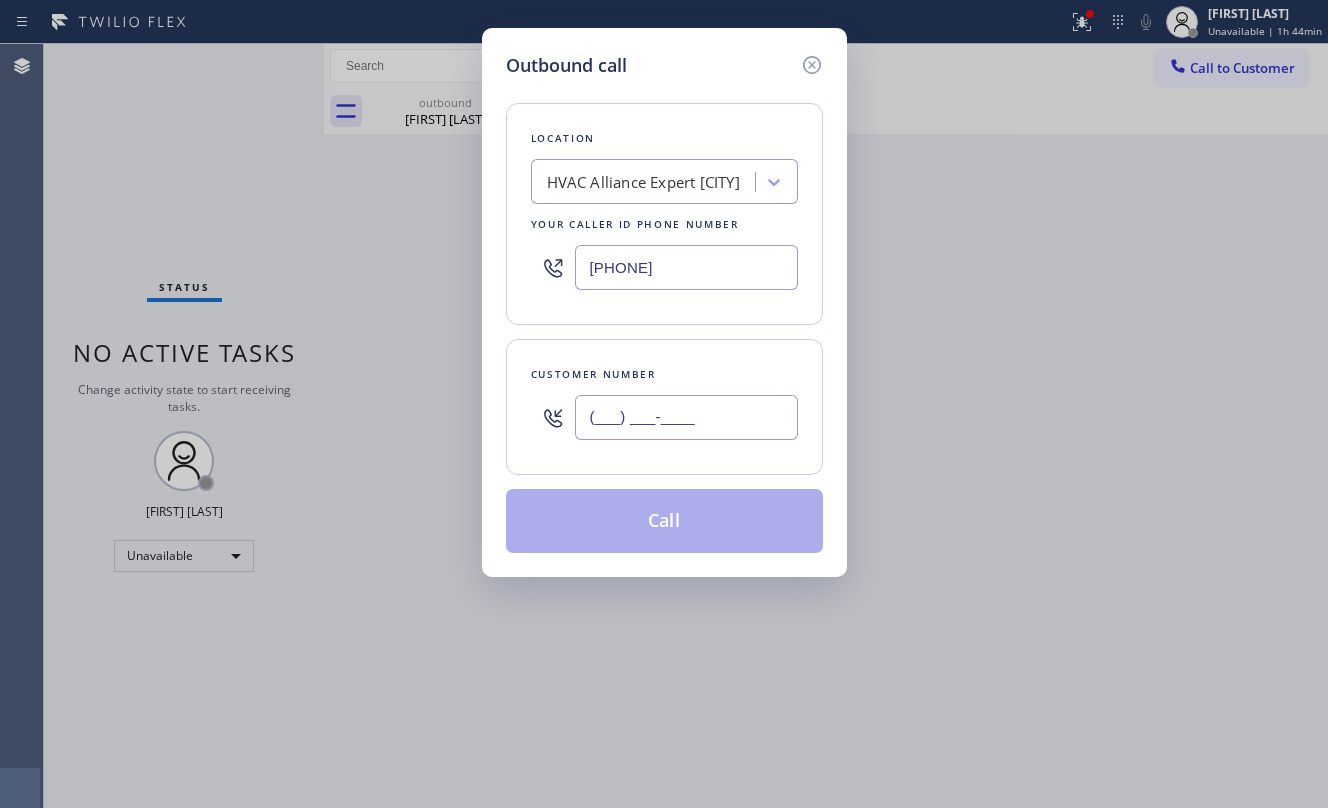 click on "(___) ___-____" at bounding box center (686, 417) 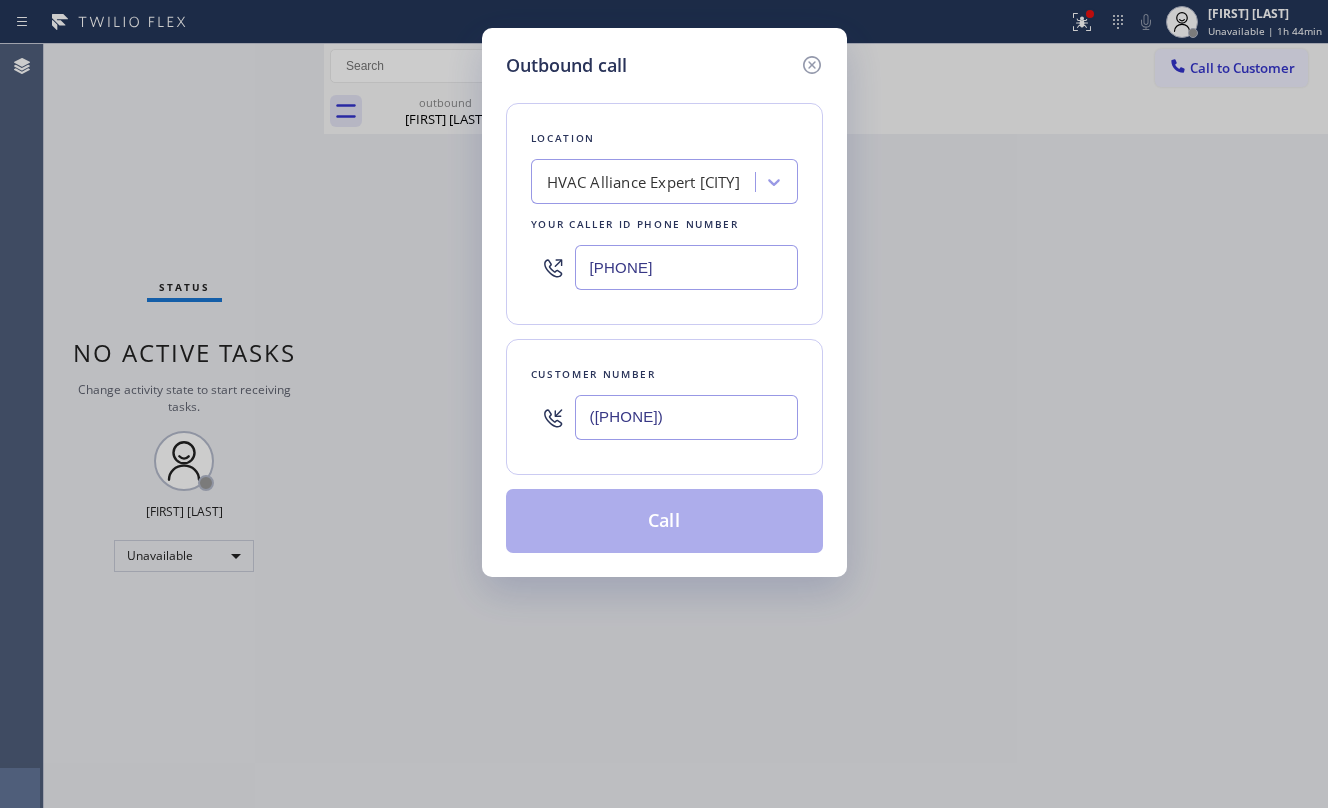 type on "([PHONE])" 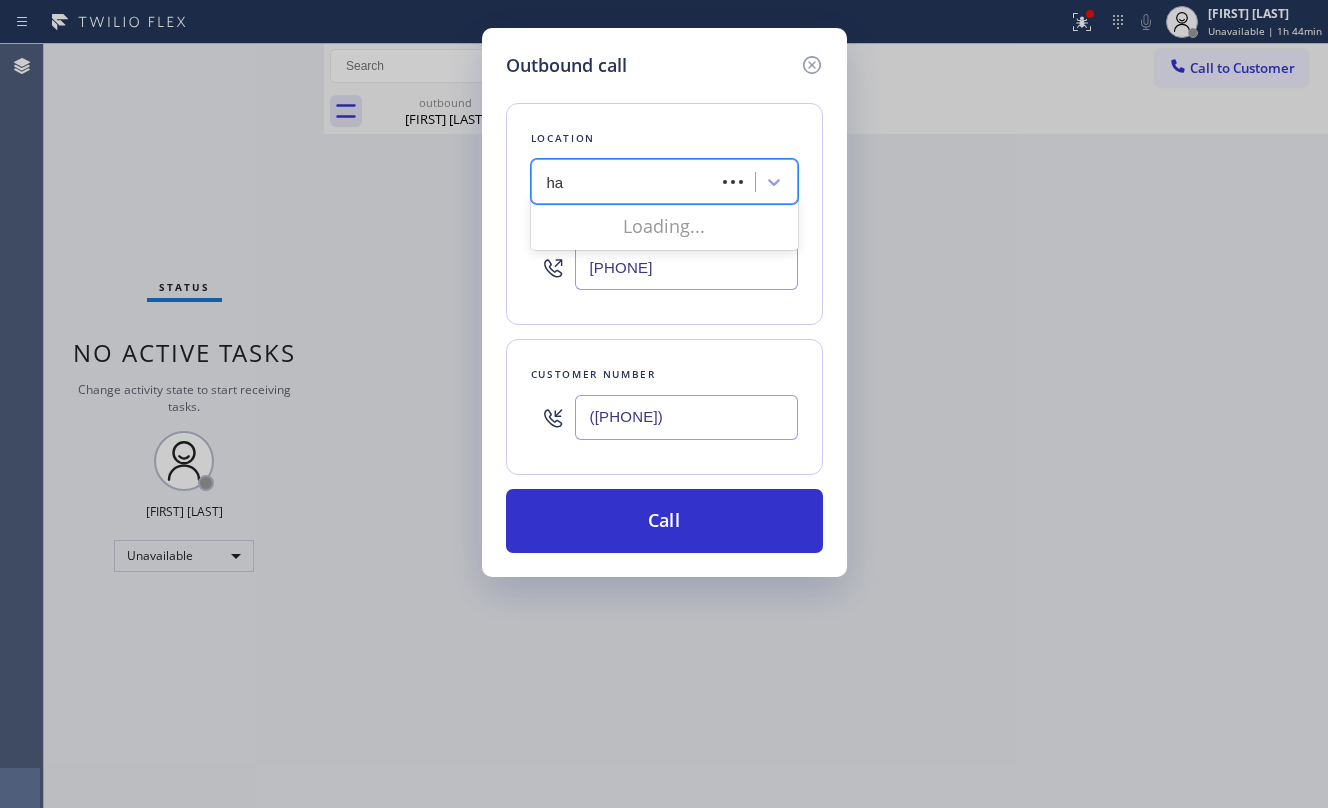 type on "h" 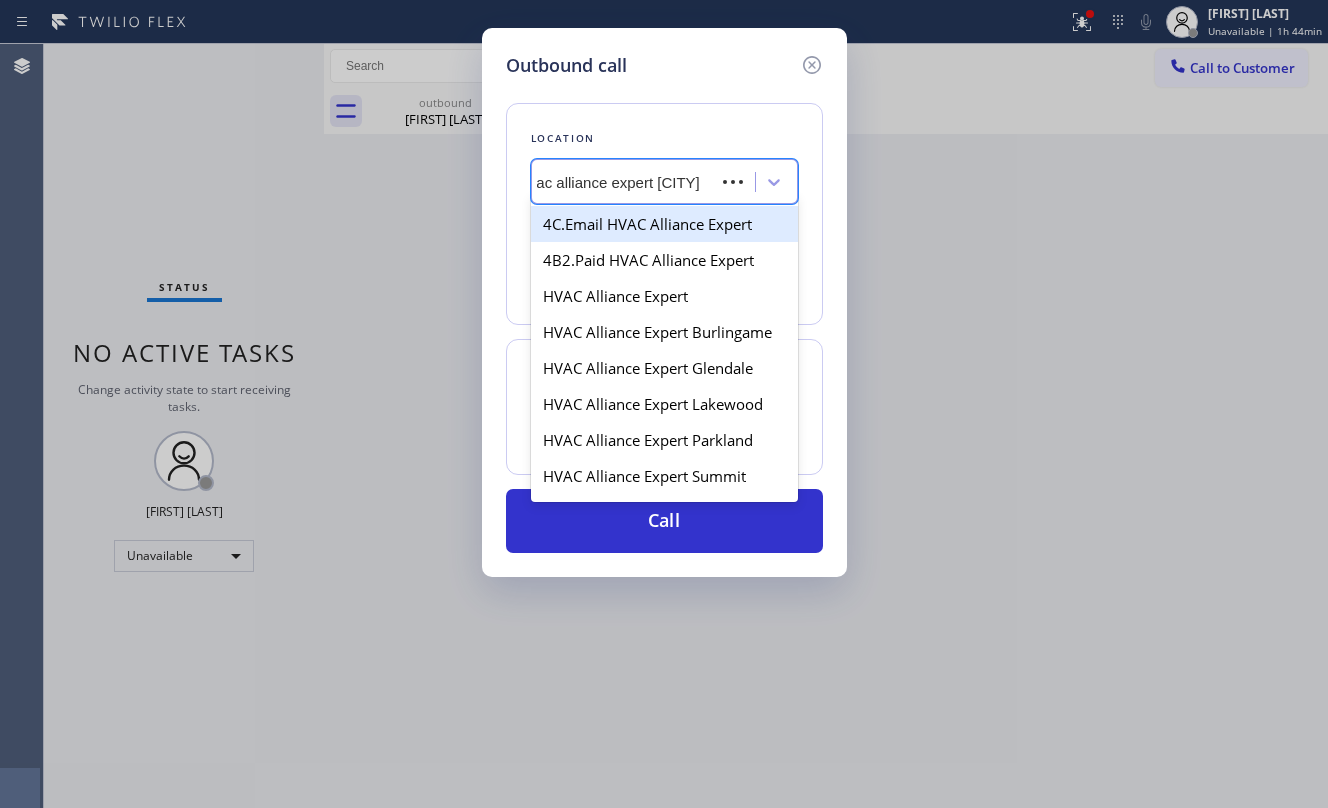 scroll, scrollTop: 0, scrollLeft: 0, axis: both 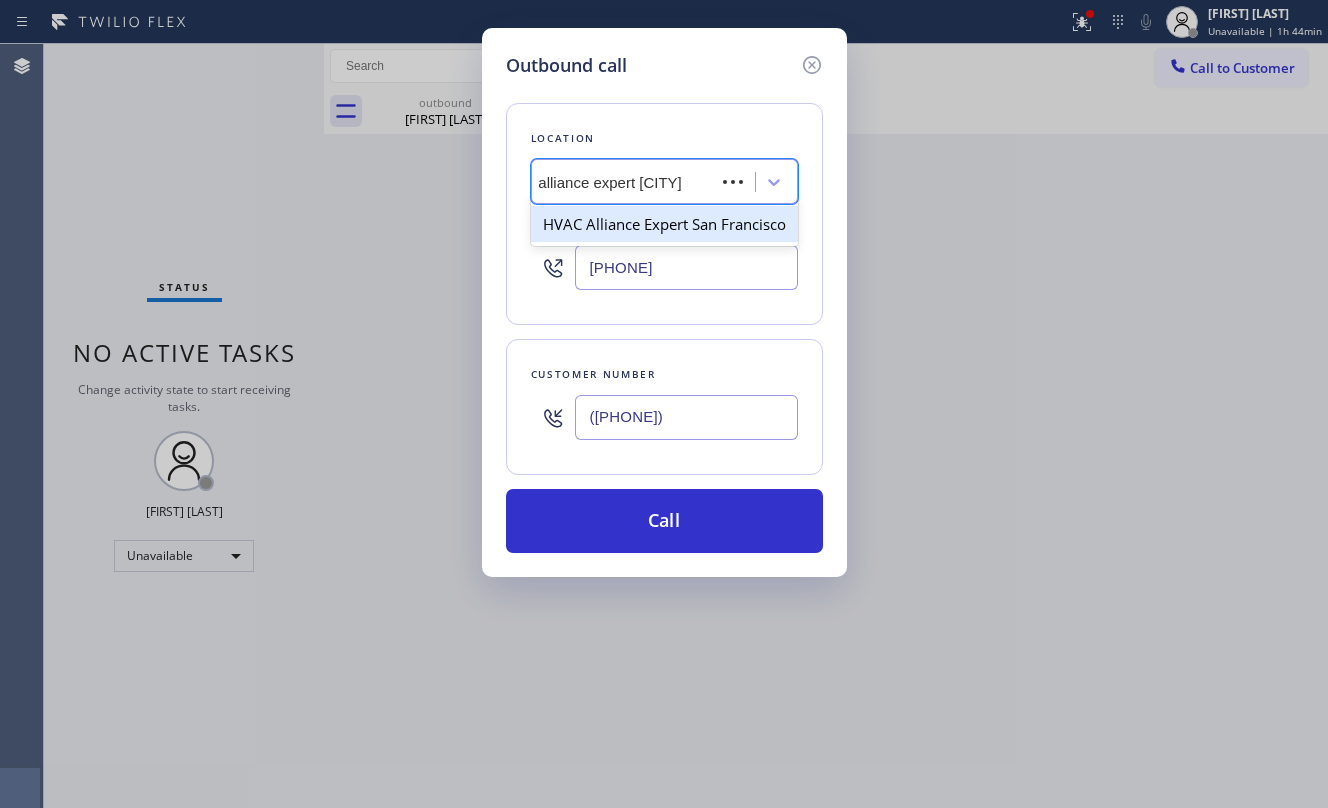 type on "hvac alliance expert san francisco" 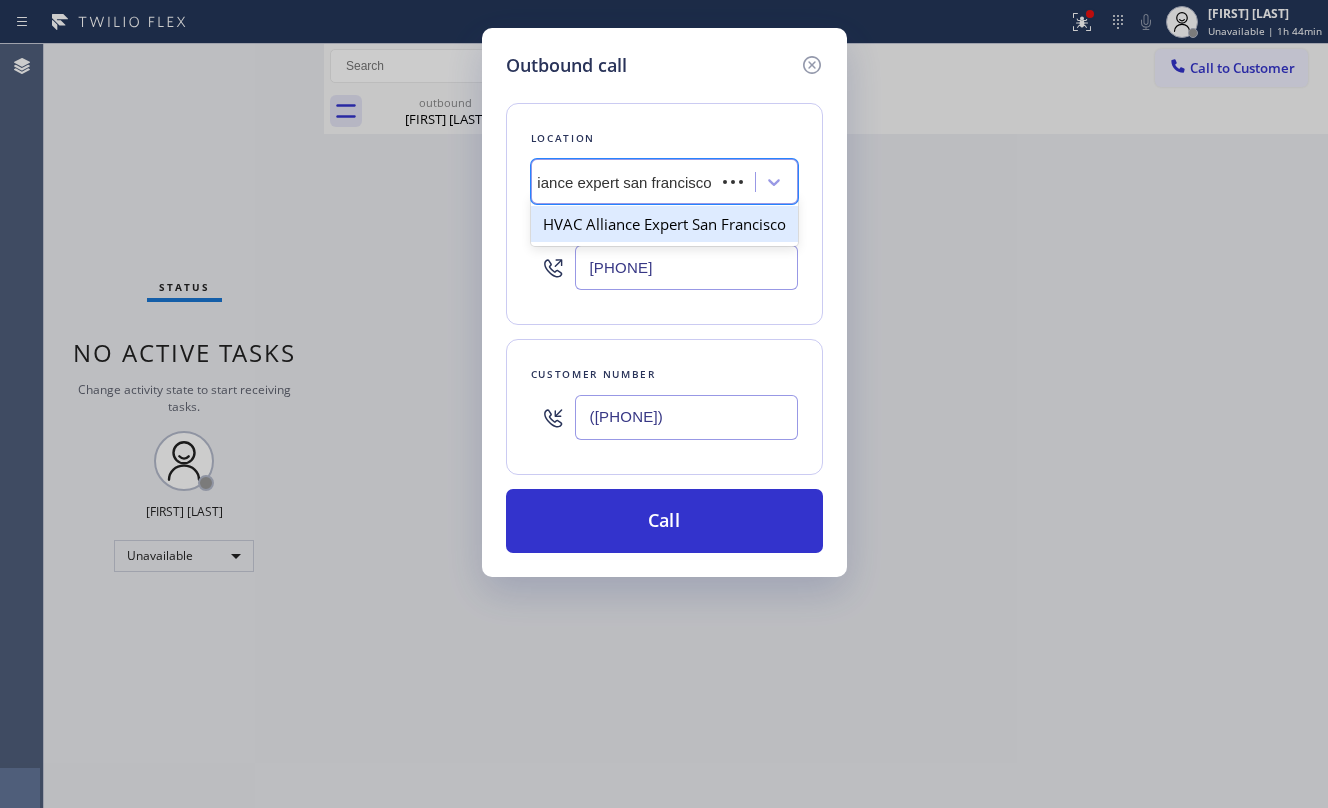 scroll, scrollTop: 0, scrollLeft: 29, axis: horizontal 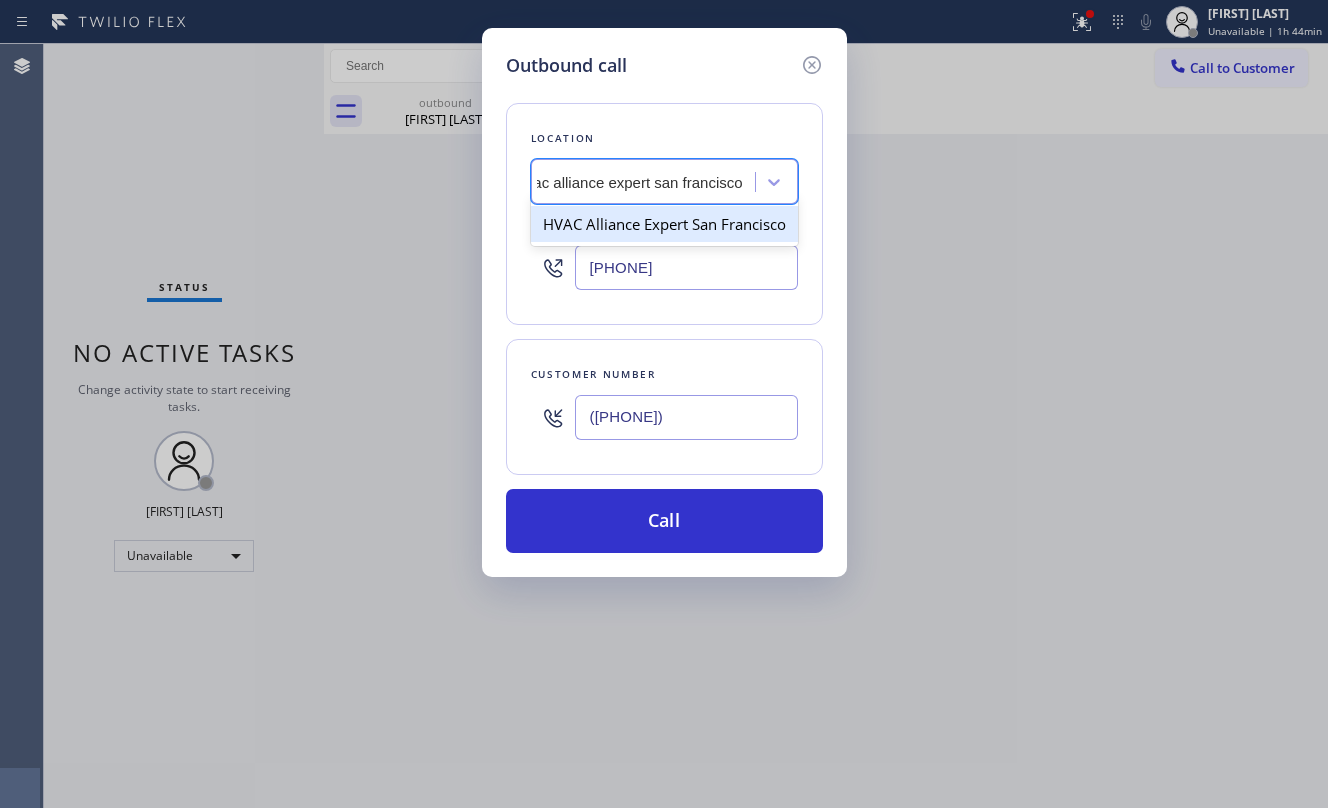 click on "HVAC Alliance Expert San Francisco" at bounding box center (664, 224) 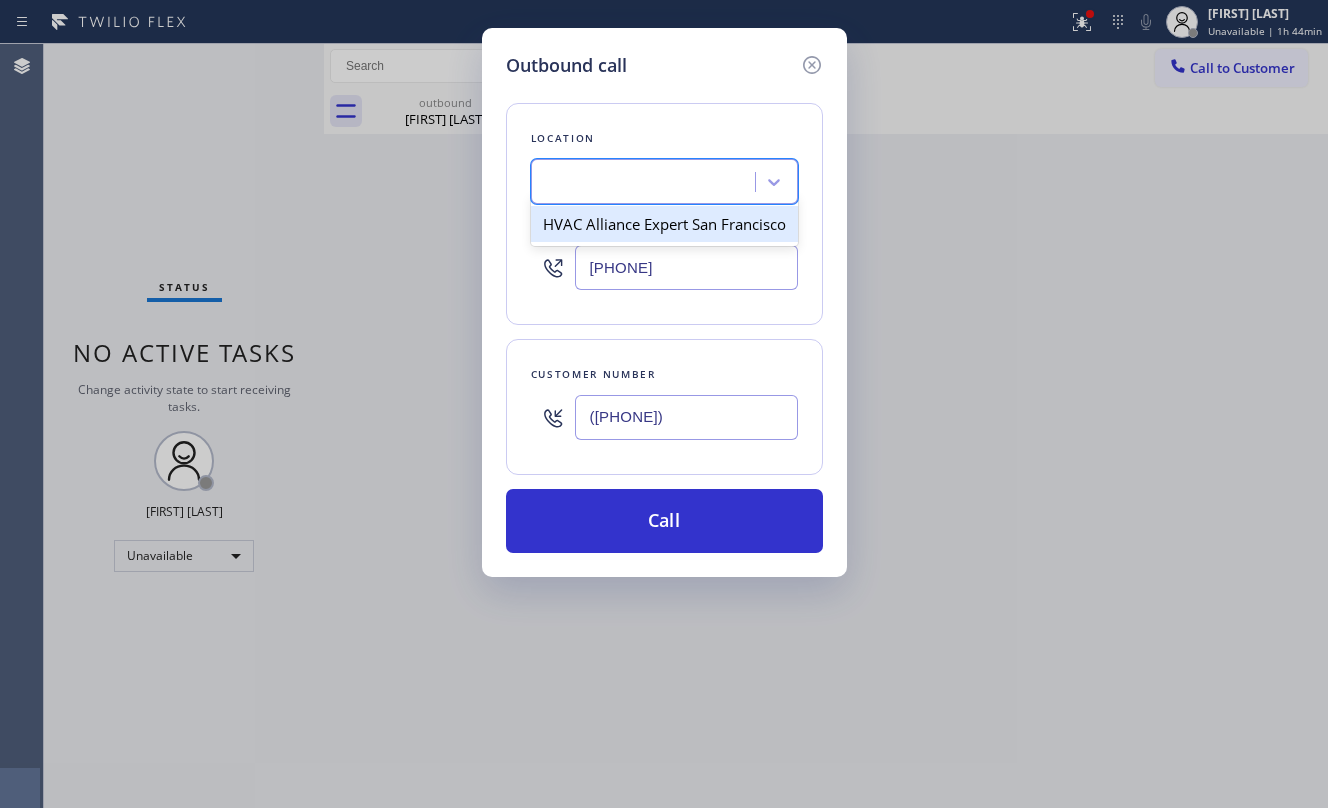 scroll, scrollTop: 0, scrollLeft: 1, axis: horizontal 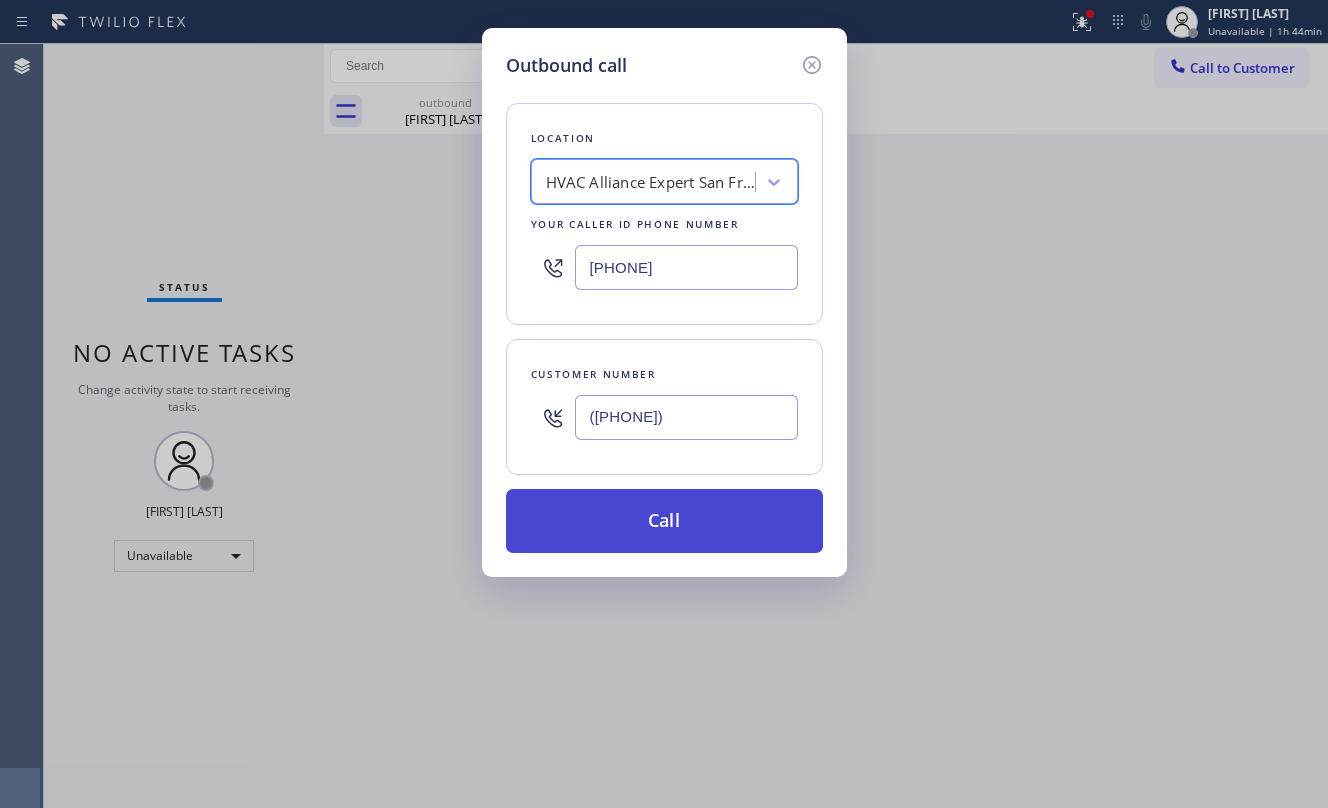 click on "Call" at bounding box center (664, 521) 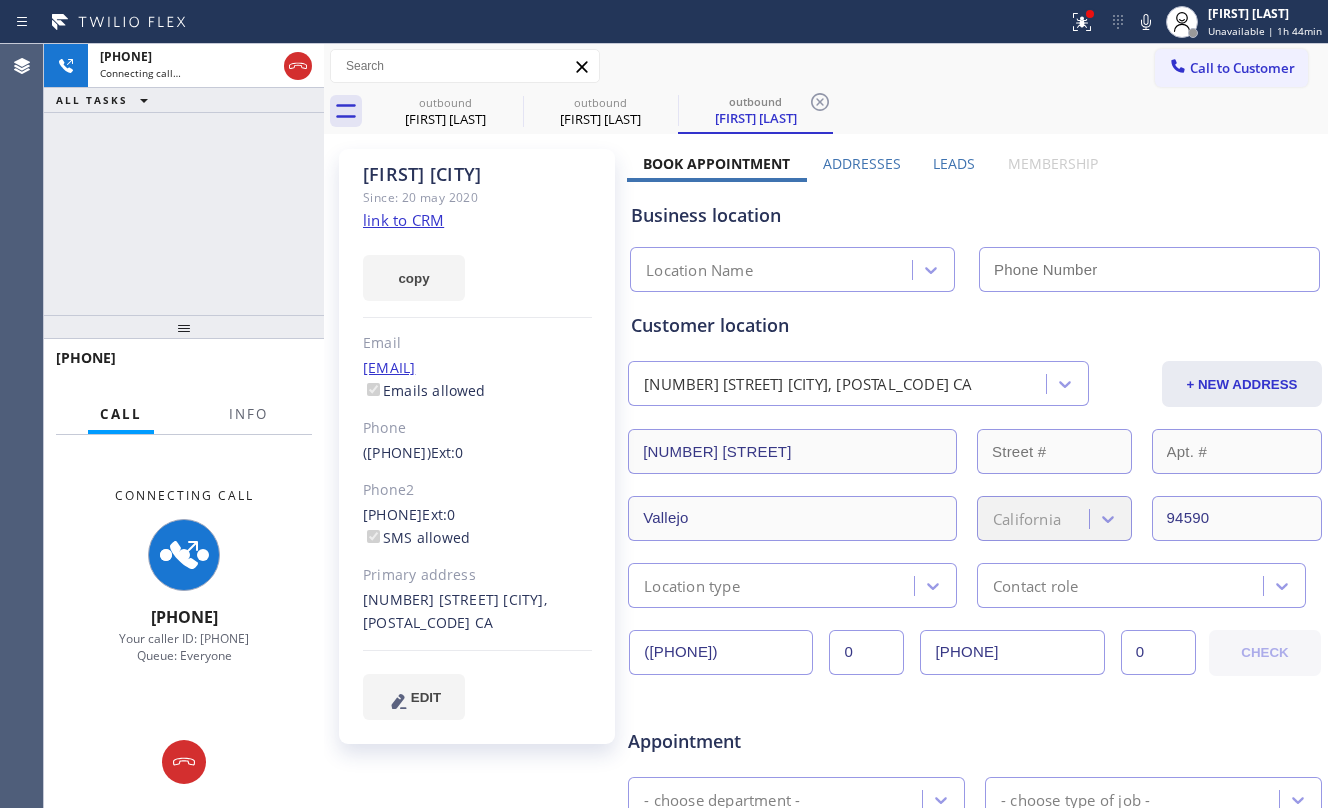 type on "[PHONE]" 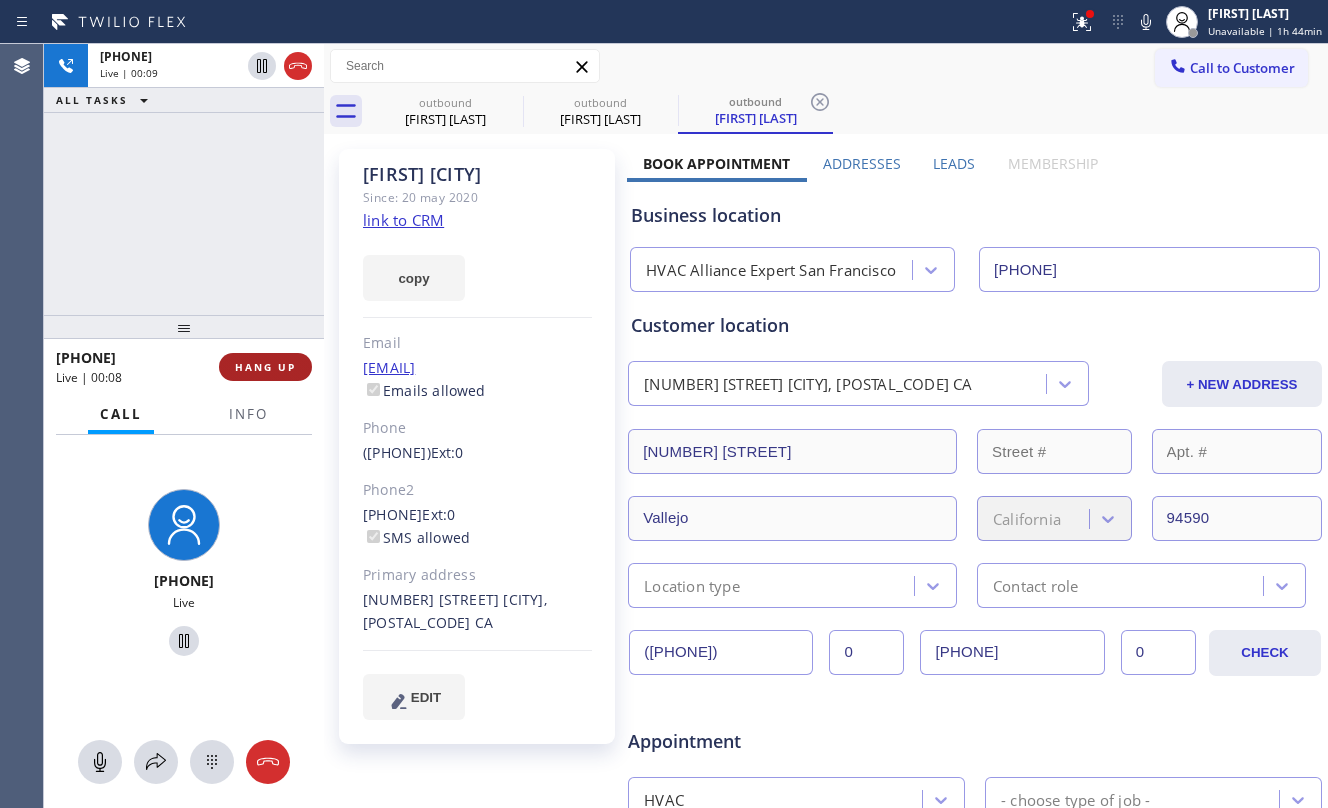 click on "HANG UP" at bounding box center (265, 367) 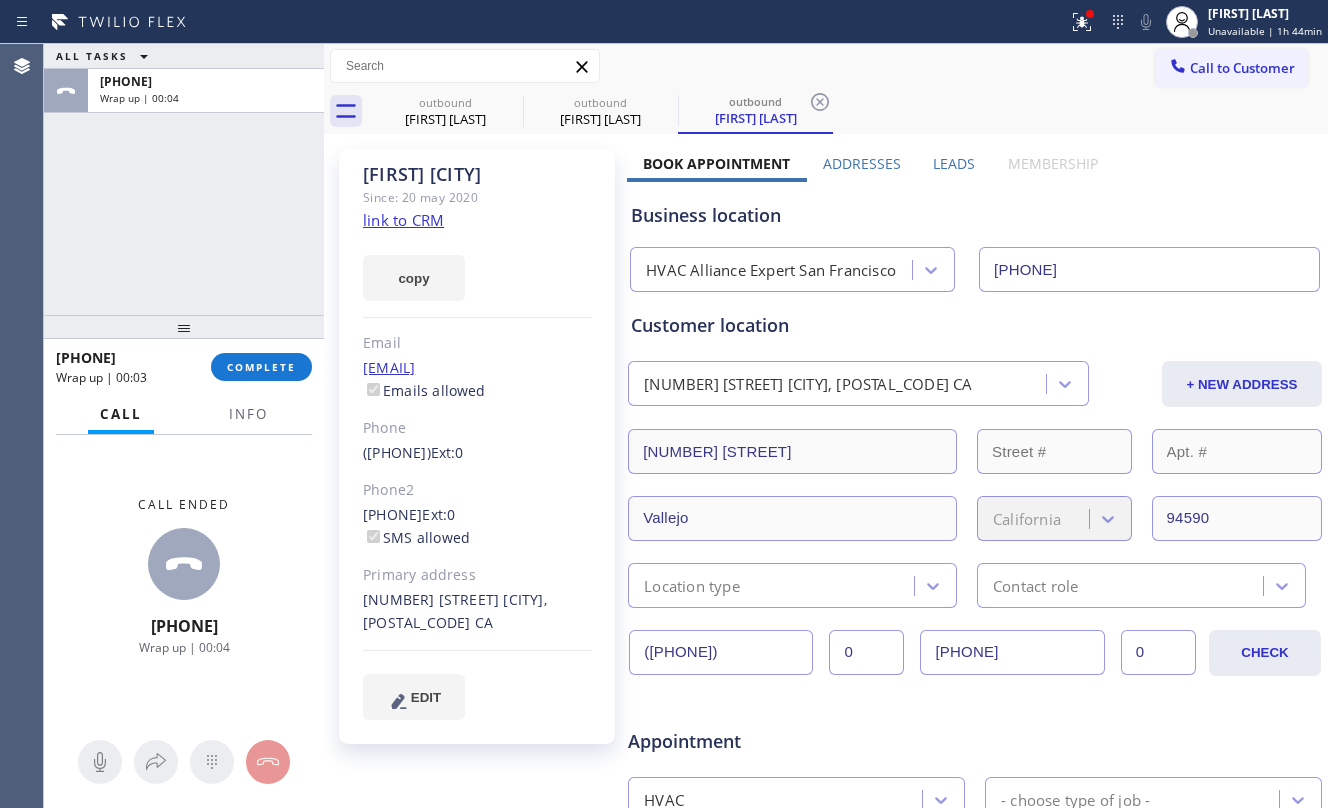 click on "ALL TASKS ALL TASKS ACTIVE TASKS TASKS IN WRAP UP +1[PHONE] Wrap up | 00:04" at bounding box center (184, 179) 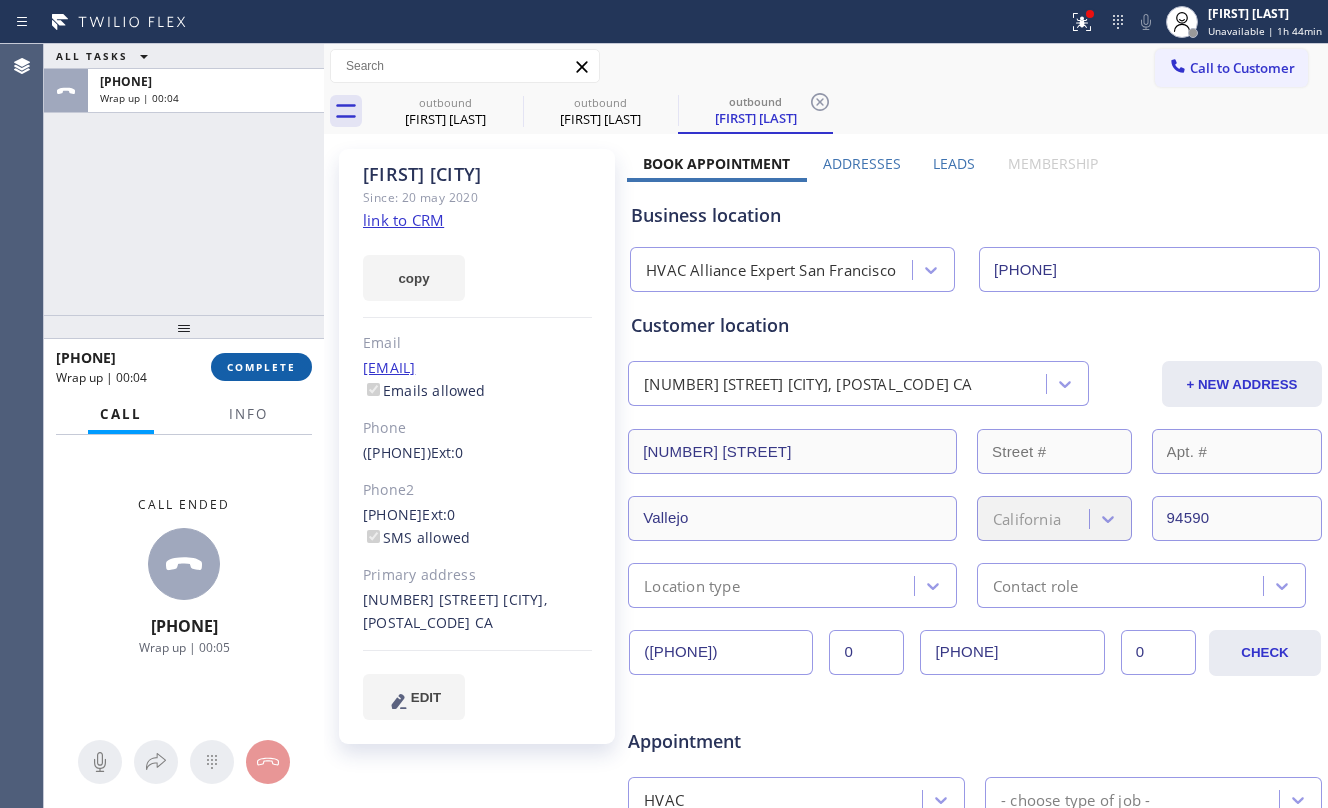 click on "COMPLETE" at bounding box center [261, 367] 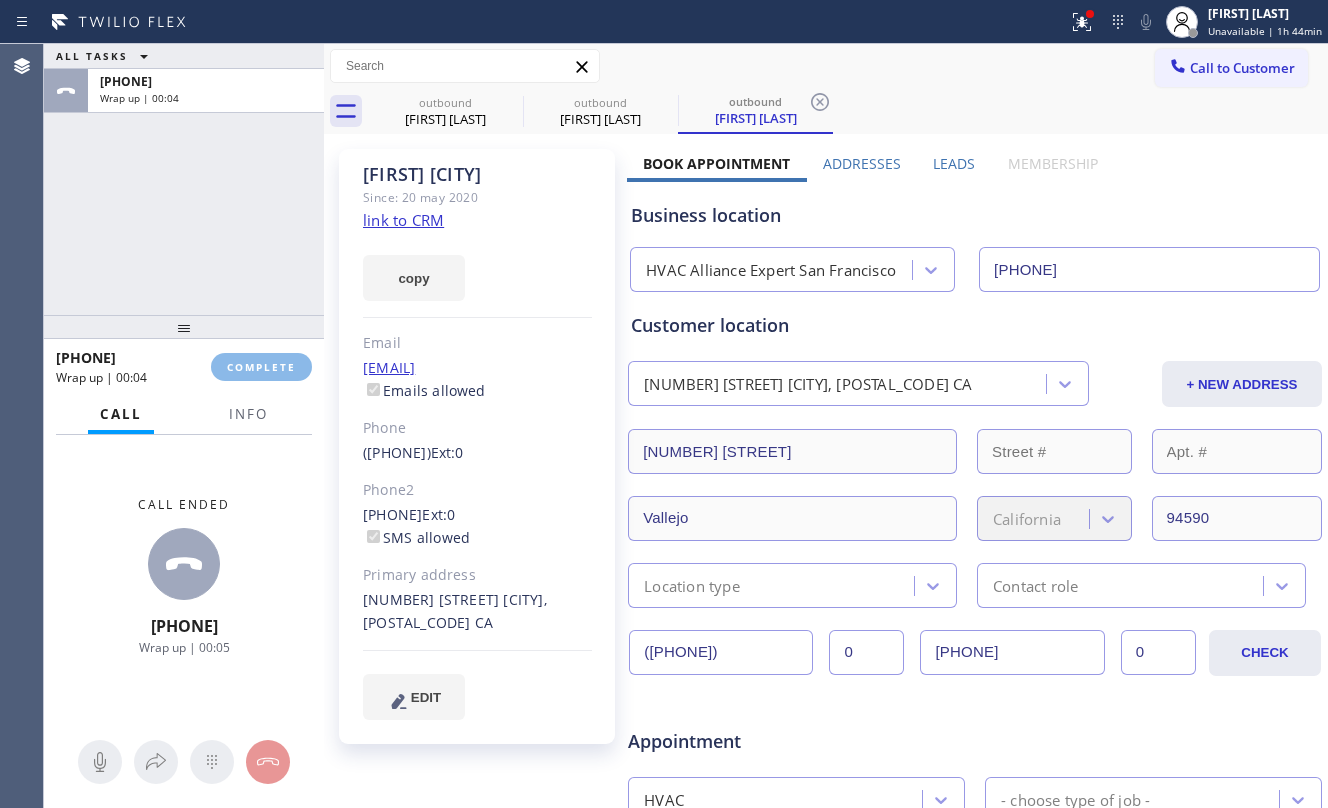 click on "ALL TASKS ALL TASKS ACTIVE TASKS TASKS IN WRAP UP +1[PHONE] Wrap up | 00:04" at bounding box center (184, 179) 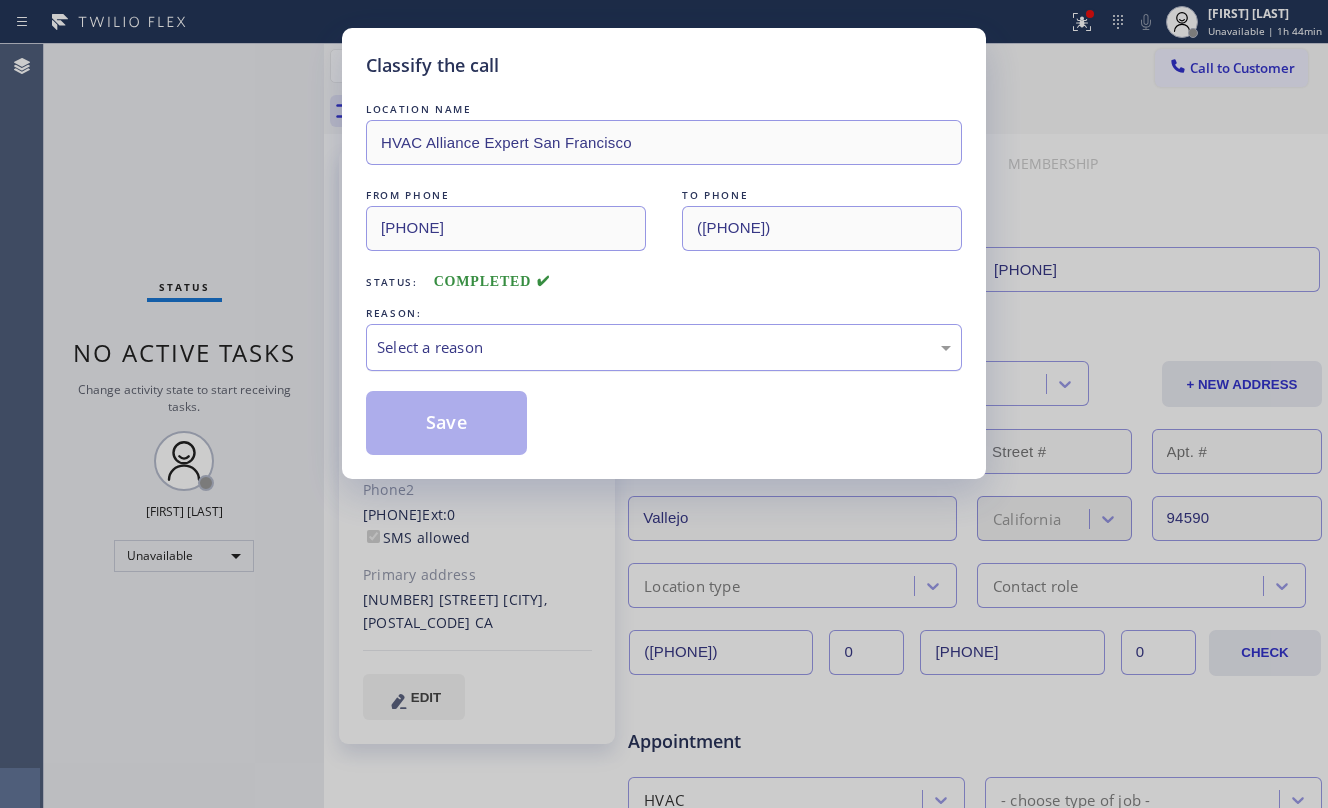 click on "Select a reason" at bounding box center [664, 347] 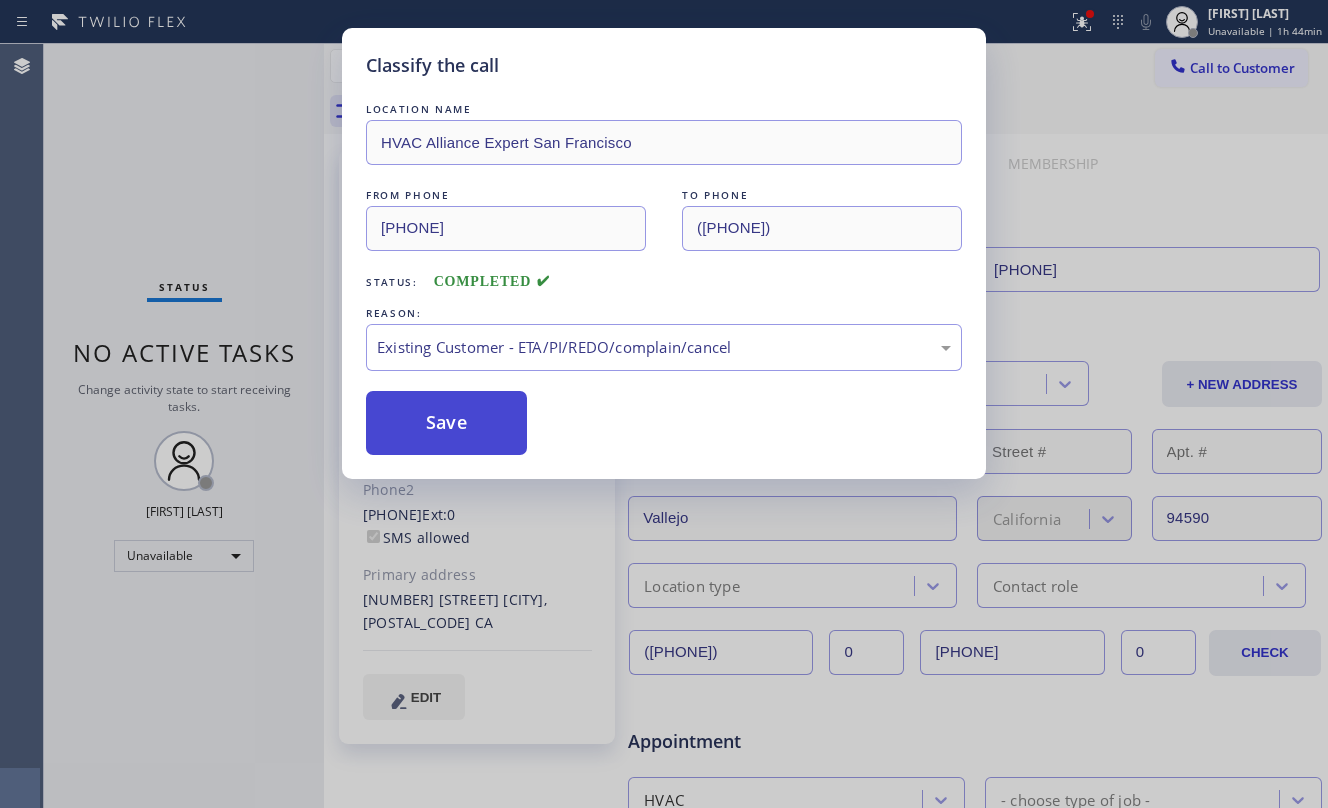 click on "Save" at bounding box center [446, 423] 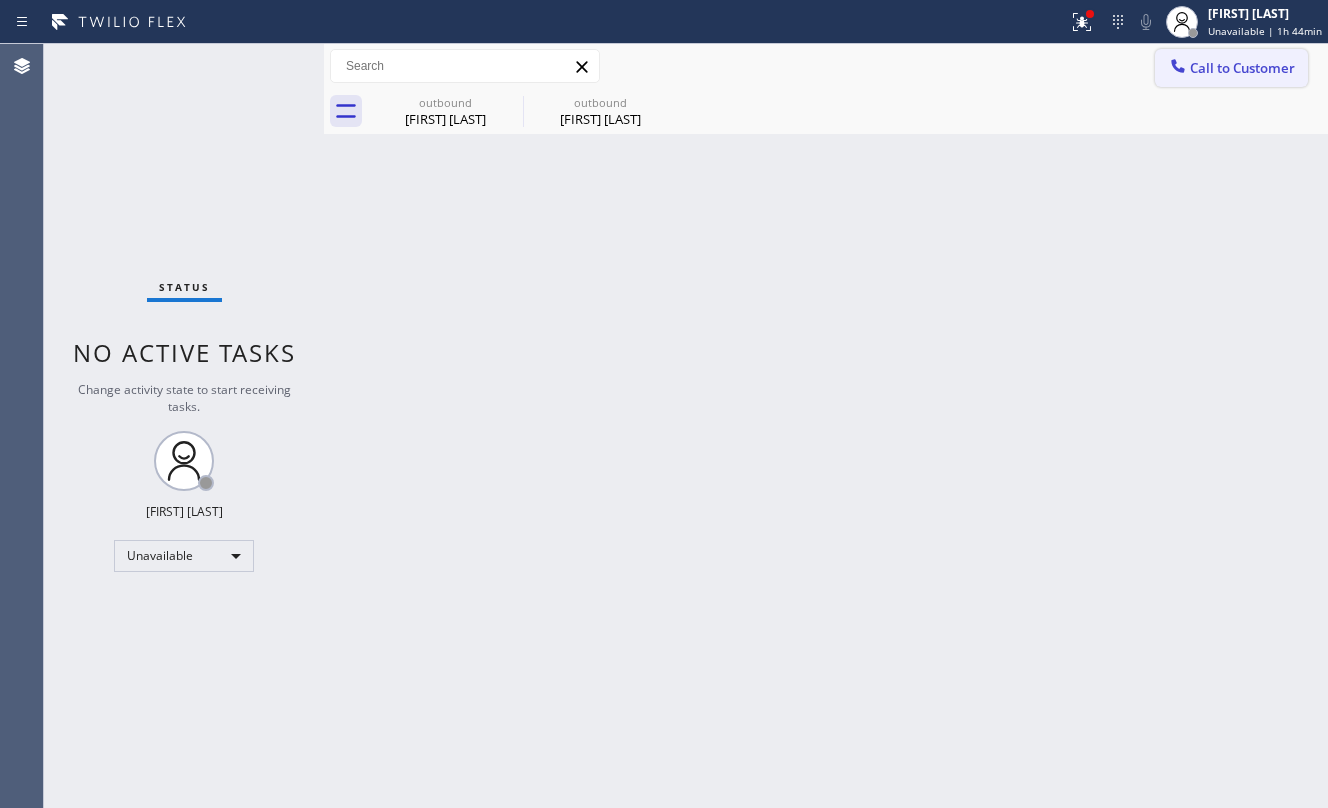 click on "Call to Customer" at bounding box center (1242, 68) 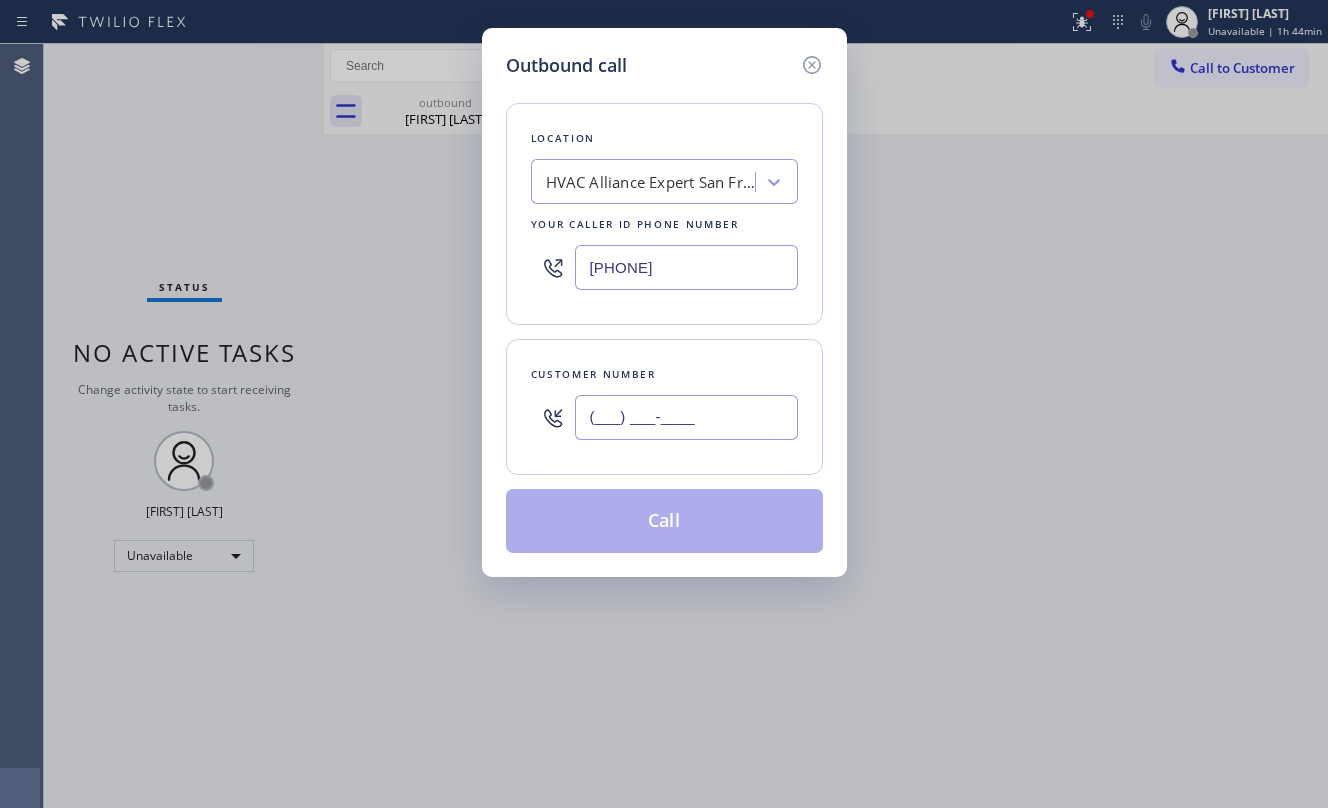 click on "(___) ___-____" at bounding box center (686, 417) 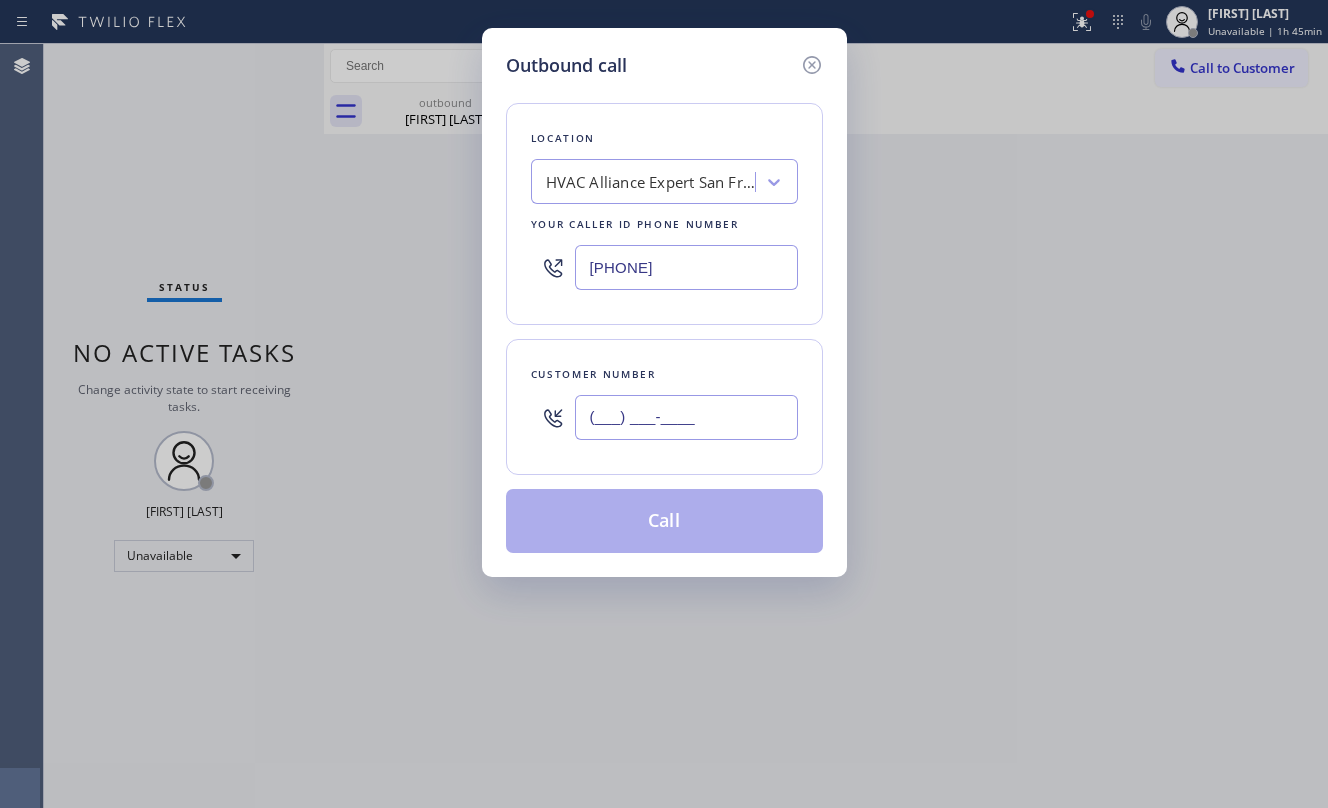 paste on "[PHONE]" 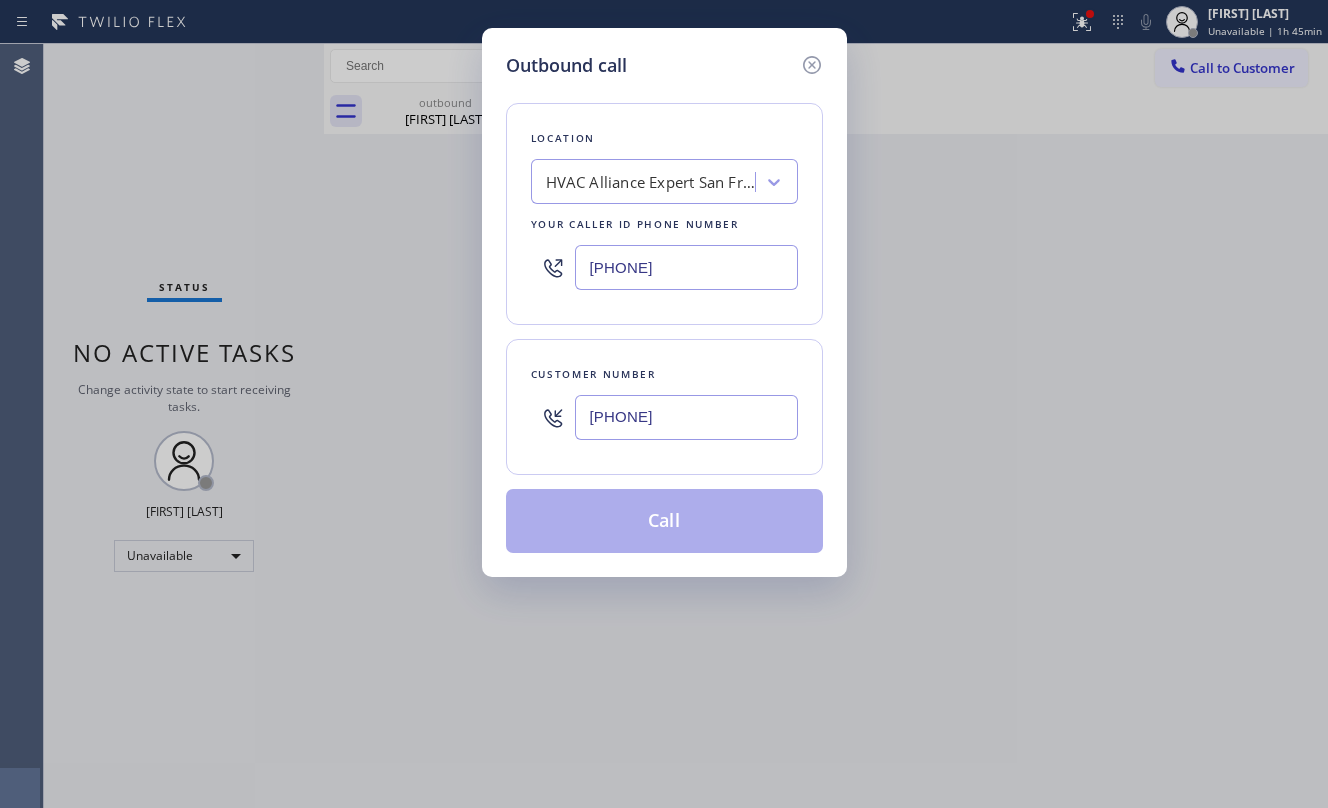 type on "[PHONE]" 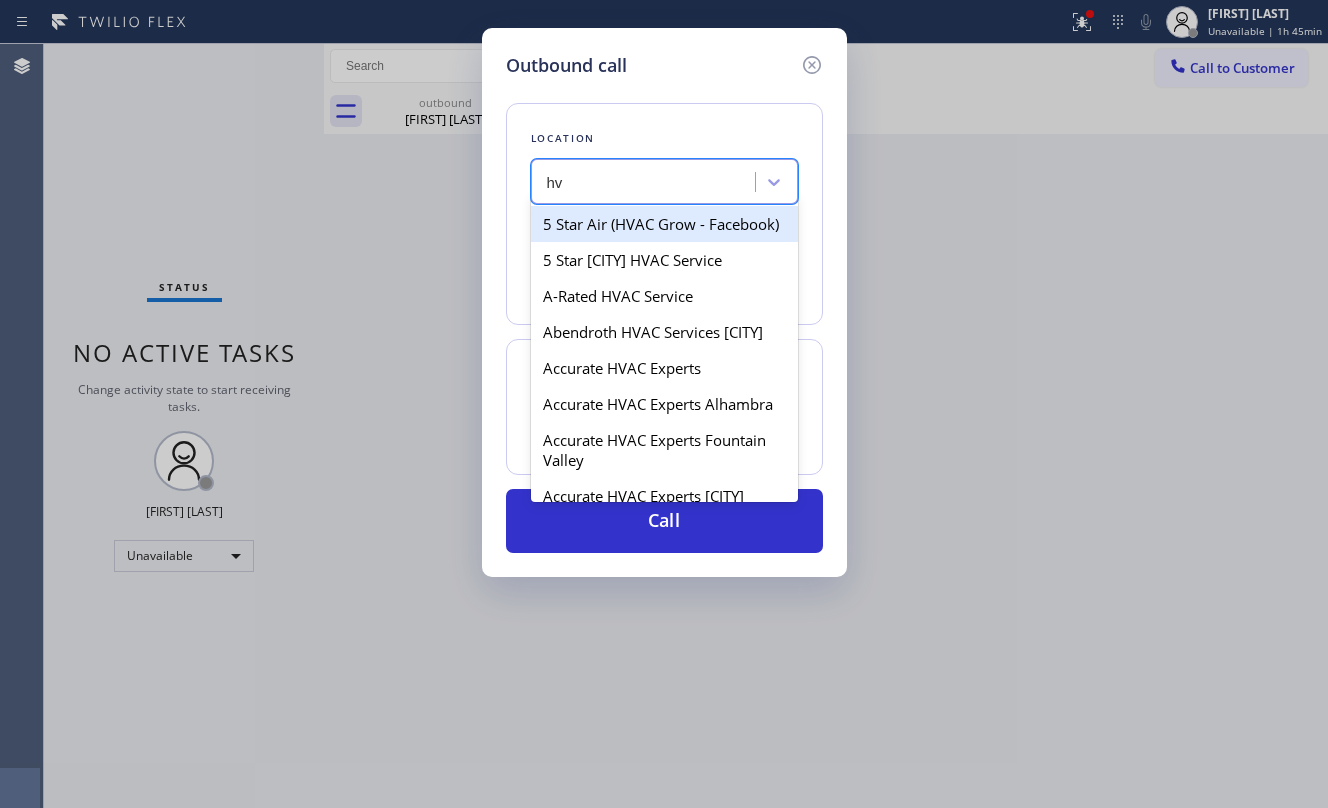 type on "hv" 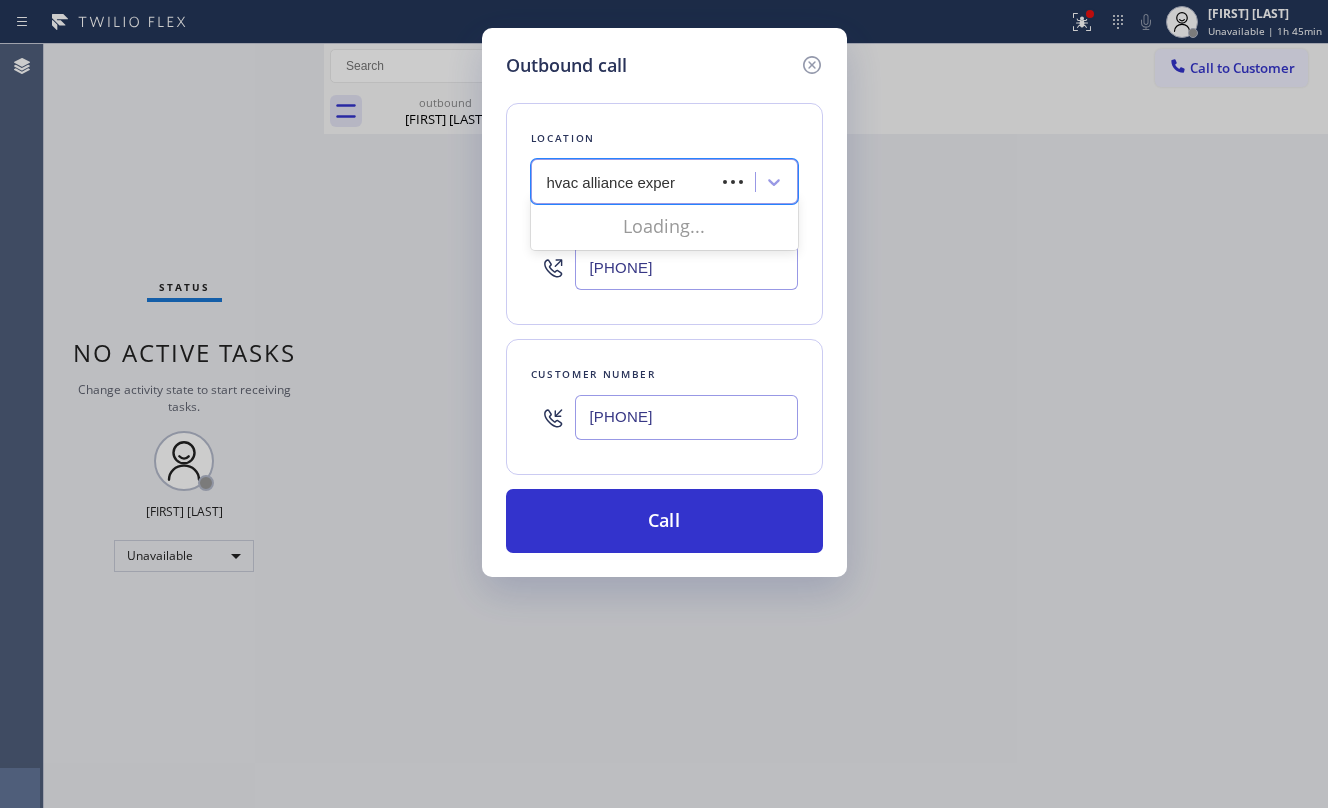 type on "hvac alliance expert" 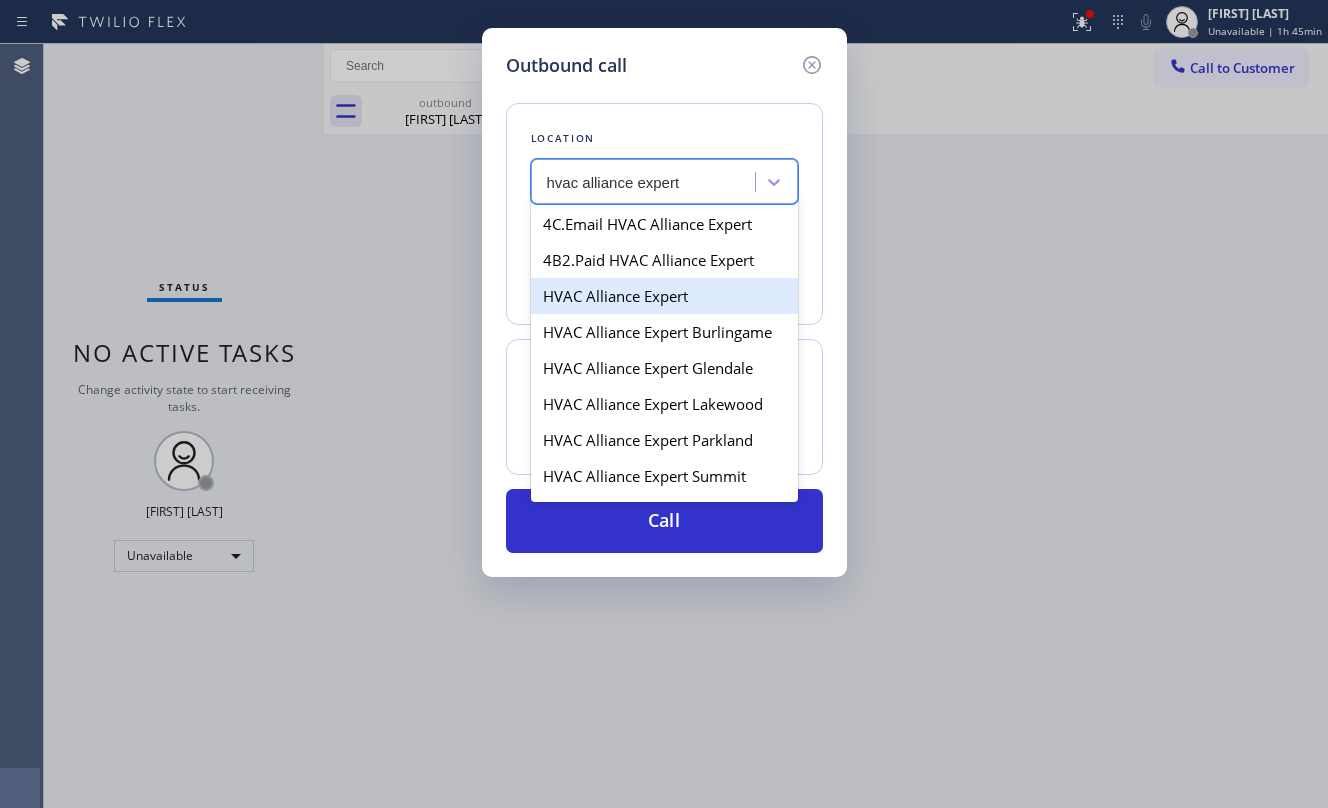 click on "HVAC Alliance Expert" at bounding box center [664, 296] 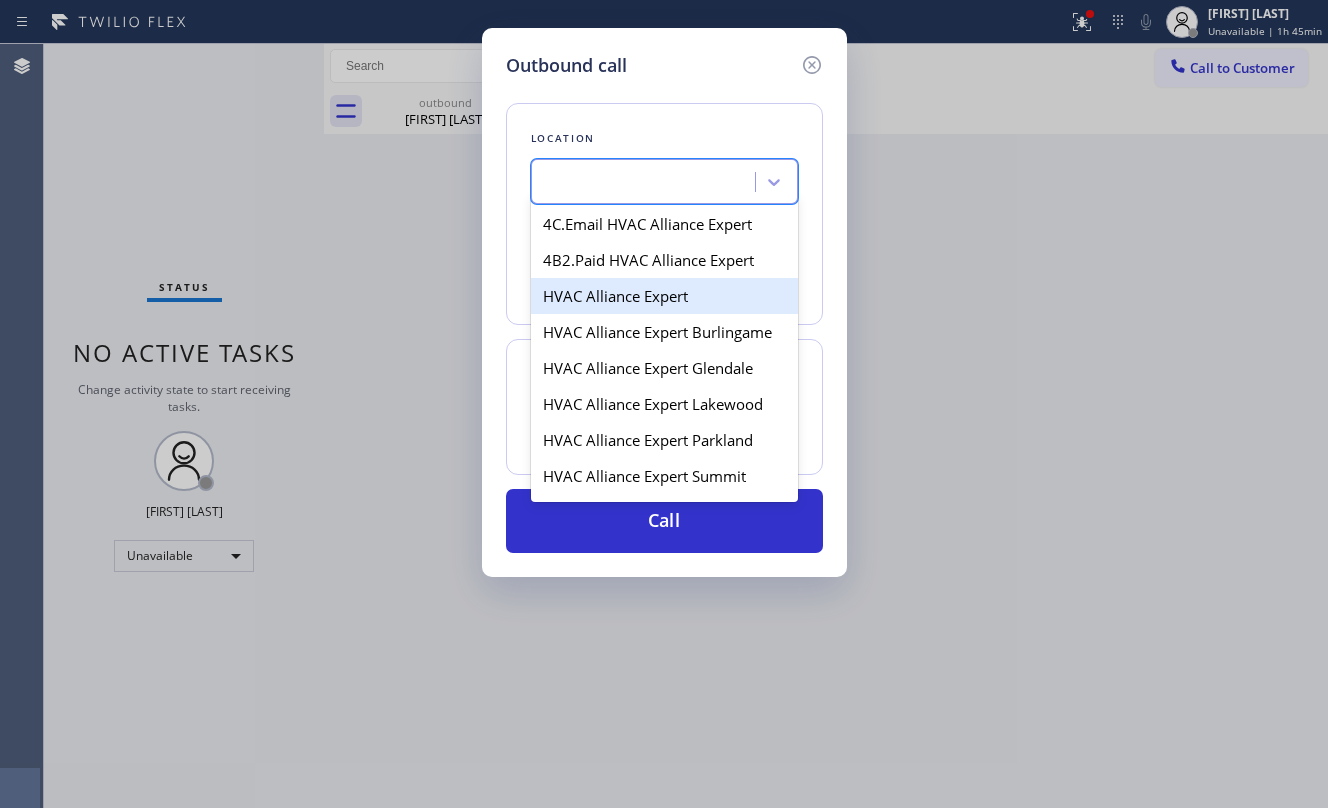 type on "[PHONE]" 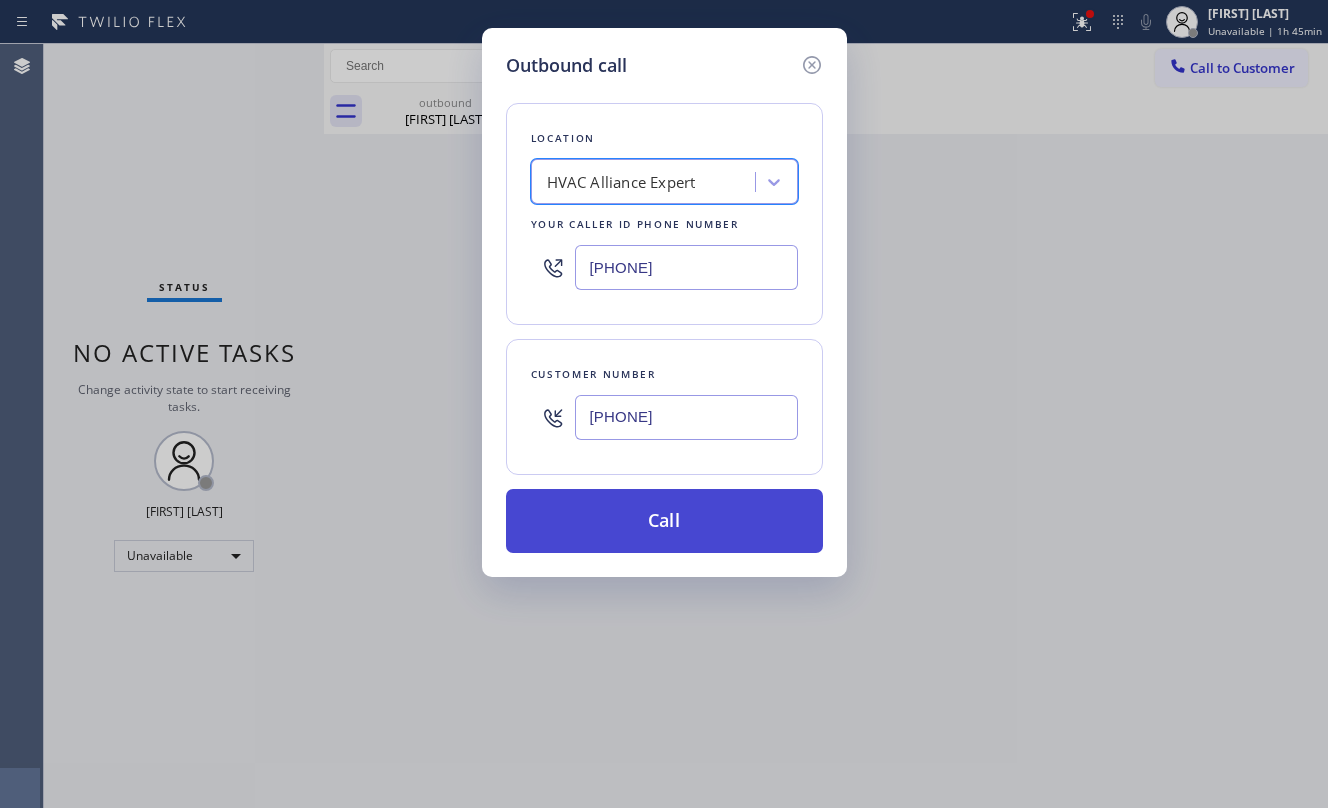 click on "Call" at bounding box center (664, 521) 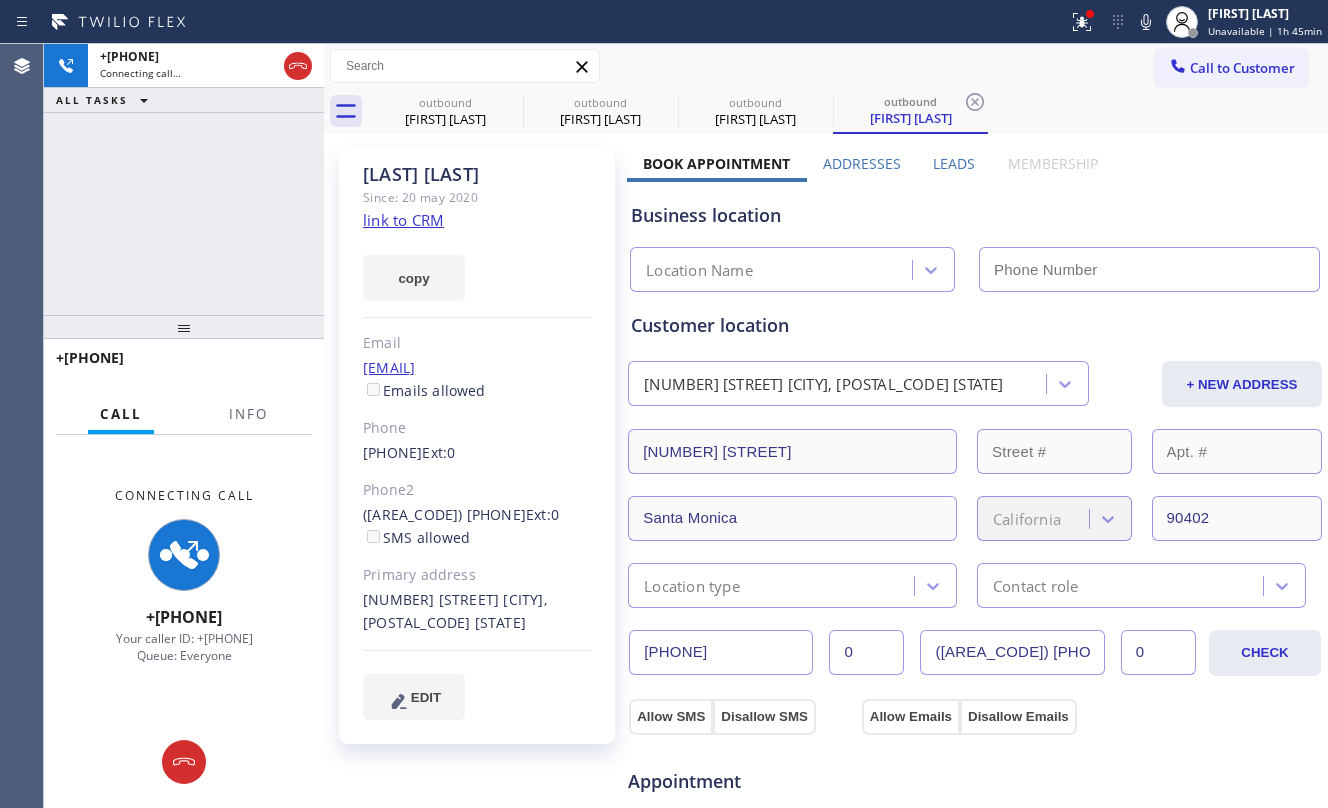 type on "[PHONE]" 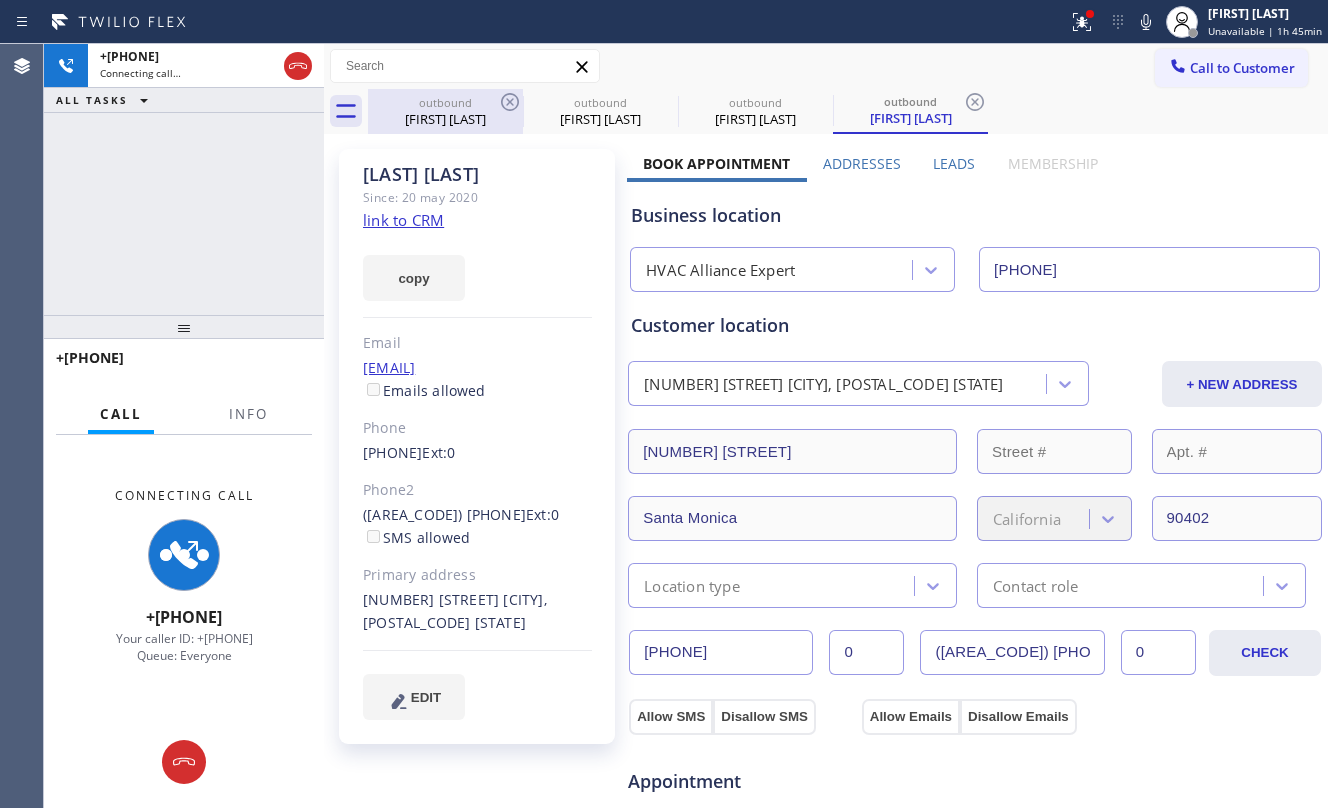 click on "[FIRST] [LAST]" at bounding box center [445, 119] 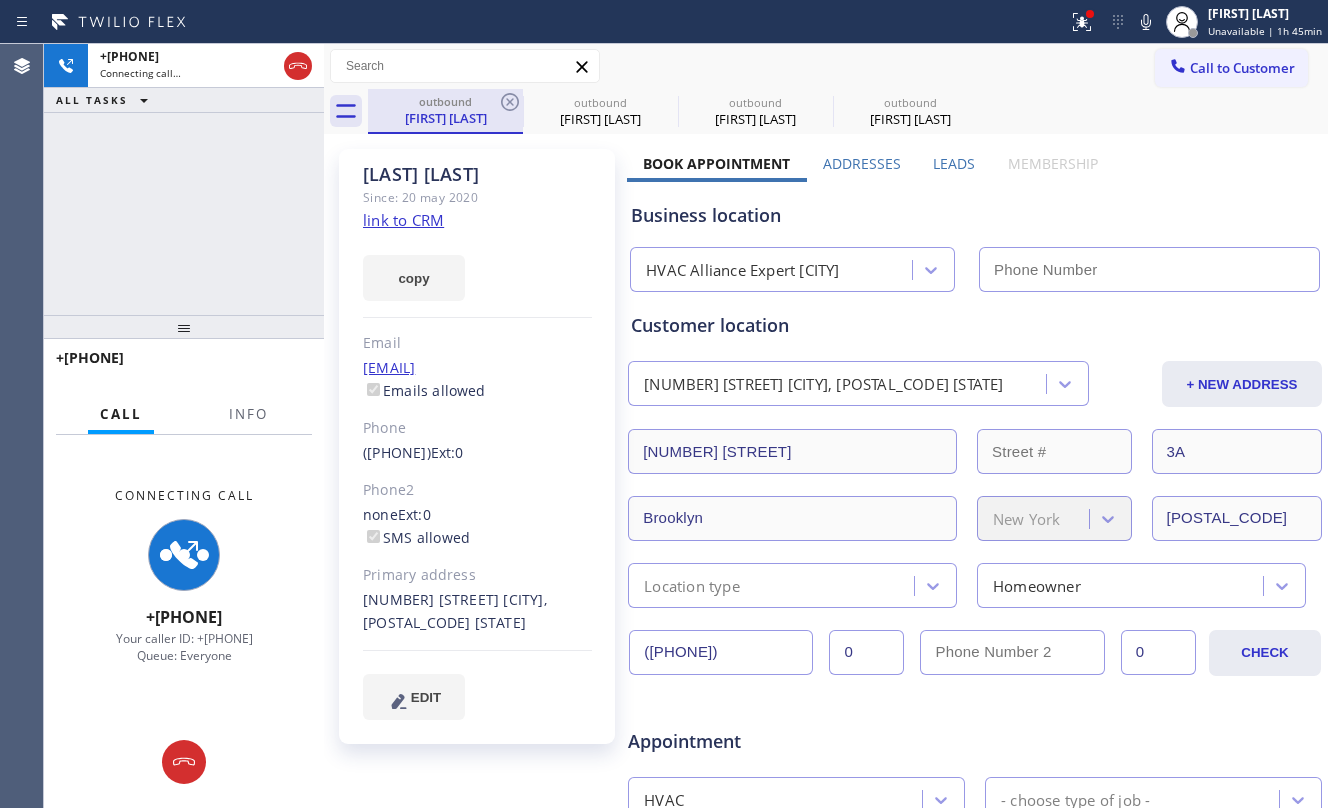 type on "[PHONE]" 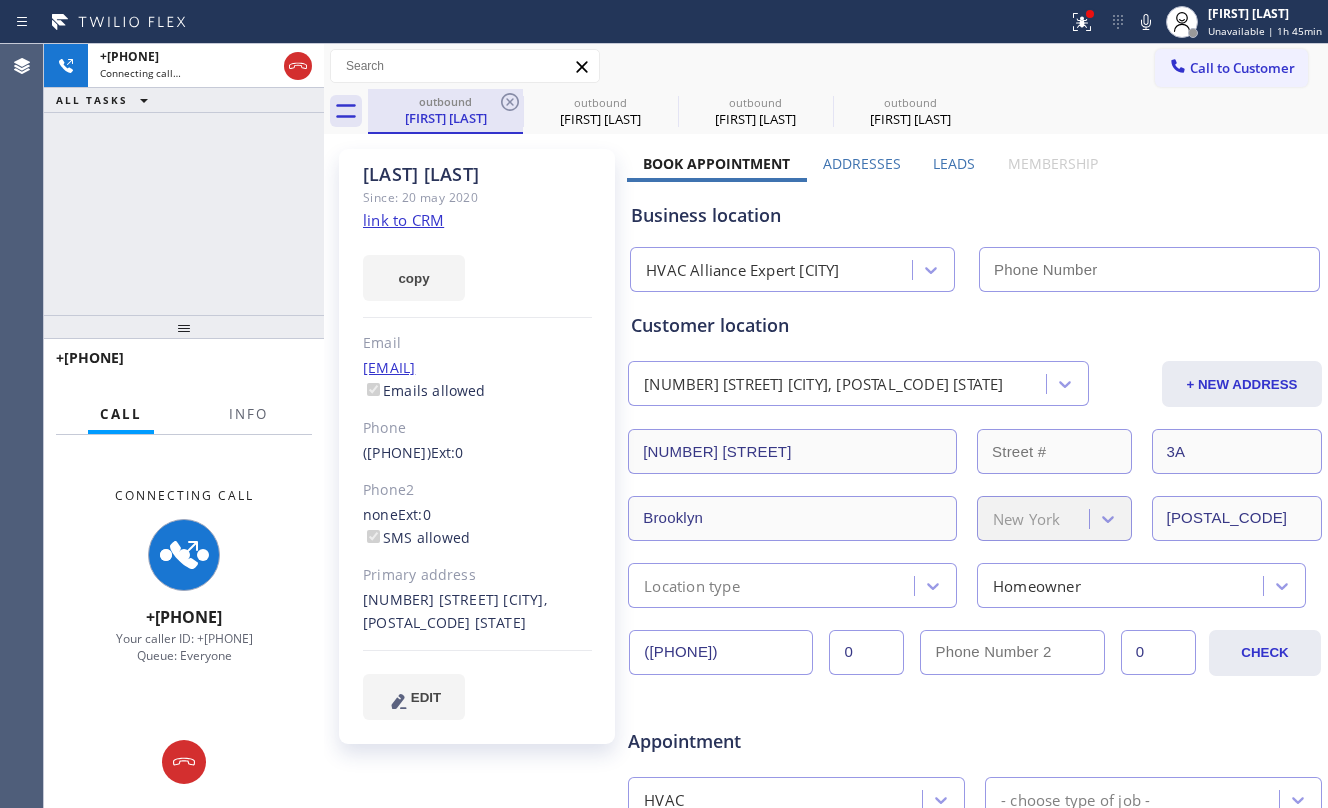 type 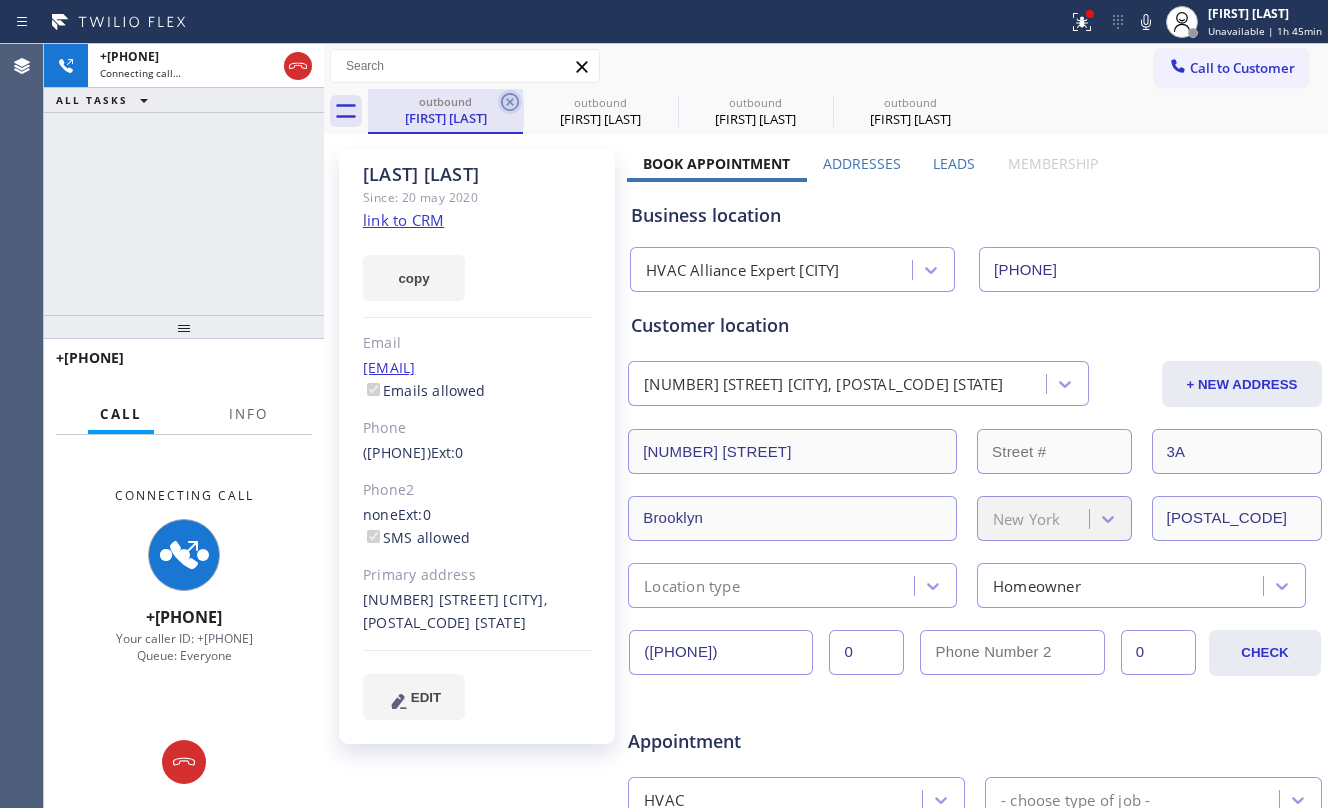 click 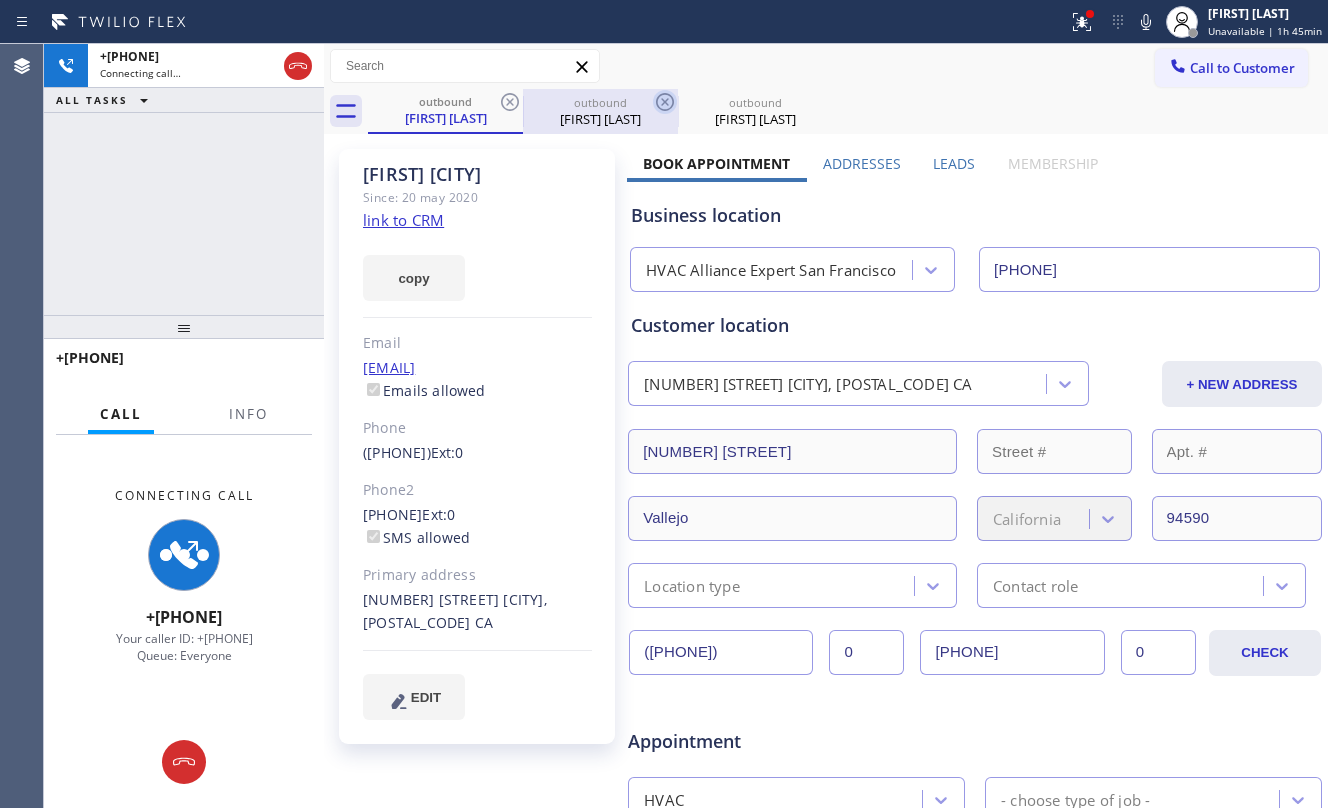 drag, startPoint x: 512, startPoint y: 90, endPoint x: 498, endPoint y: 110, distance: 24.41311 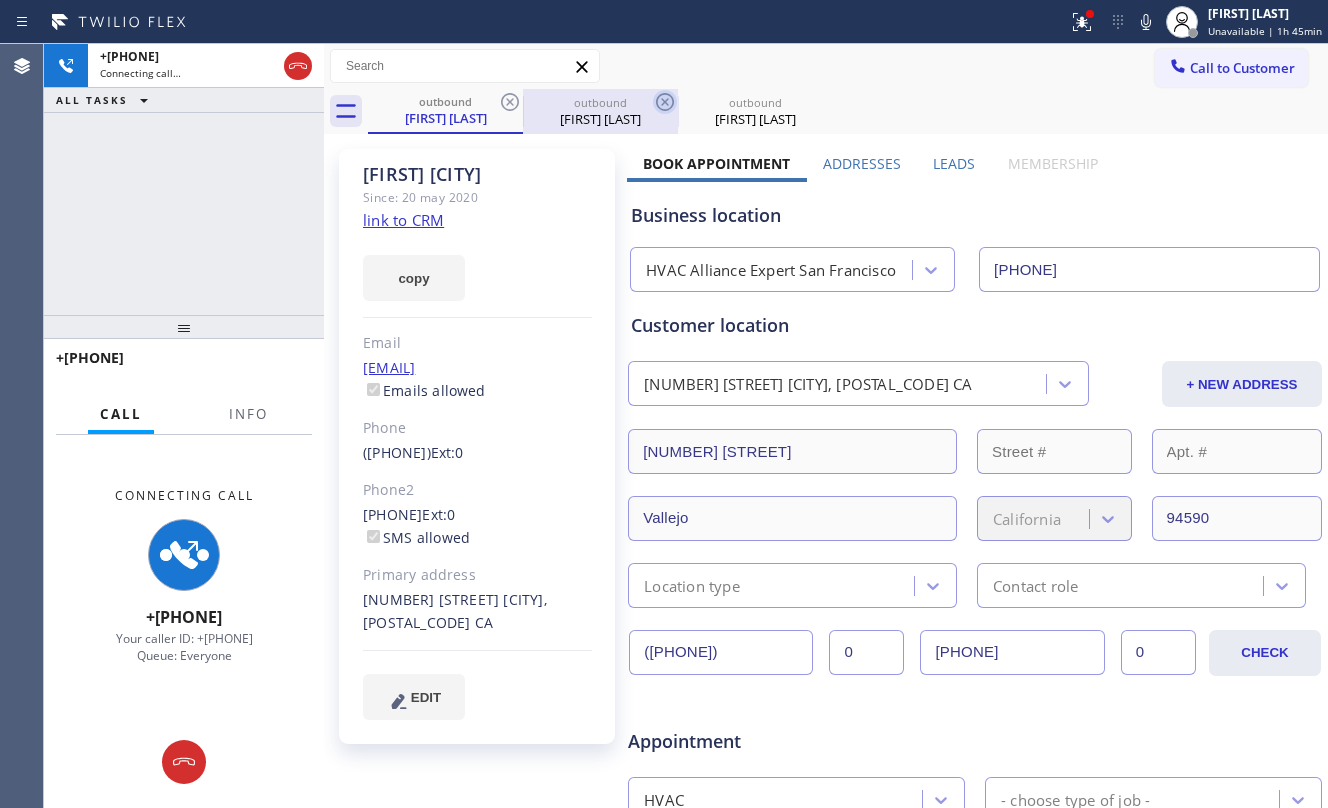 click 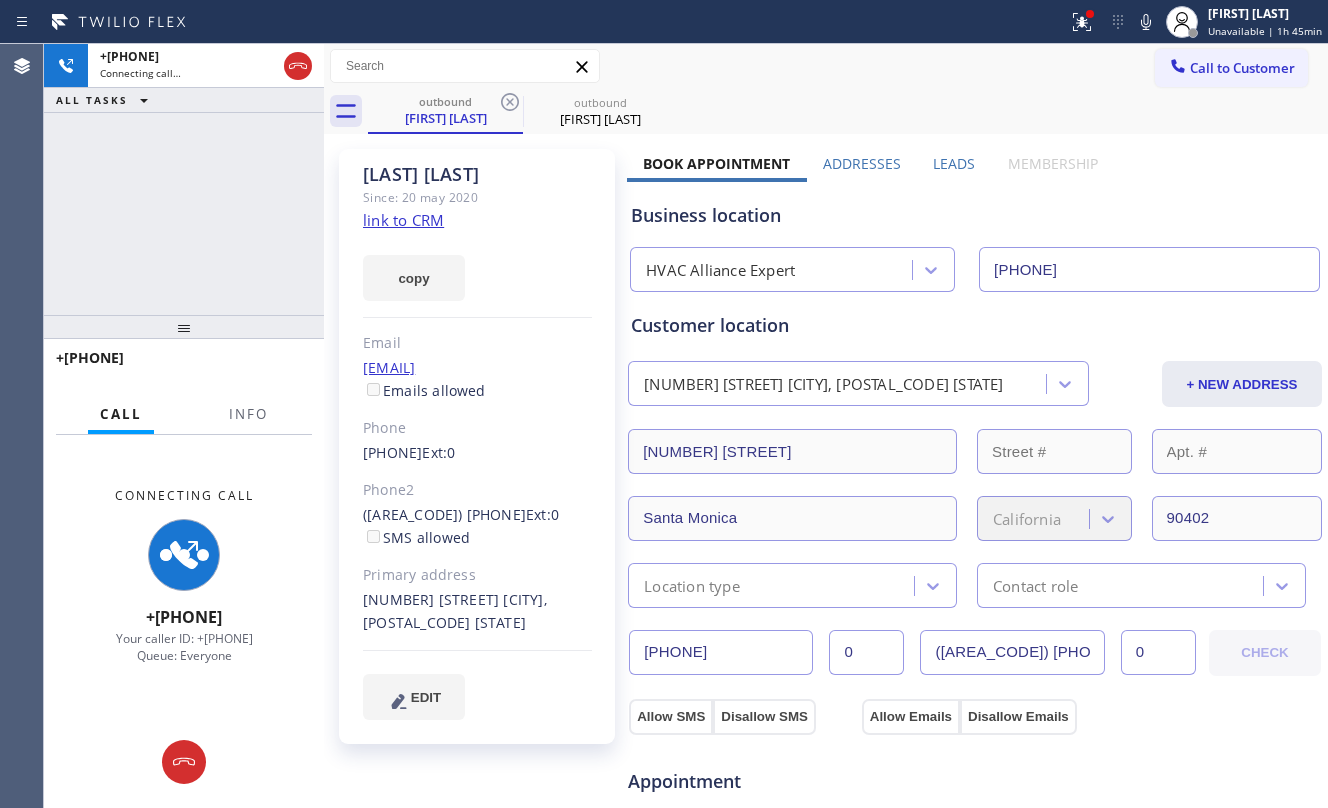 click on "[PHONE] Connecting call… ALL TASKS ALL TASKS ACTIVE TASKS TASKS IN WRAP UP" at bounding box center [184, 179] 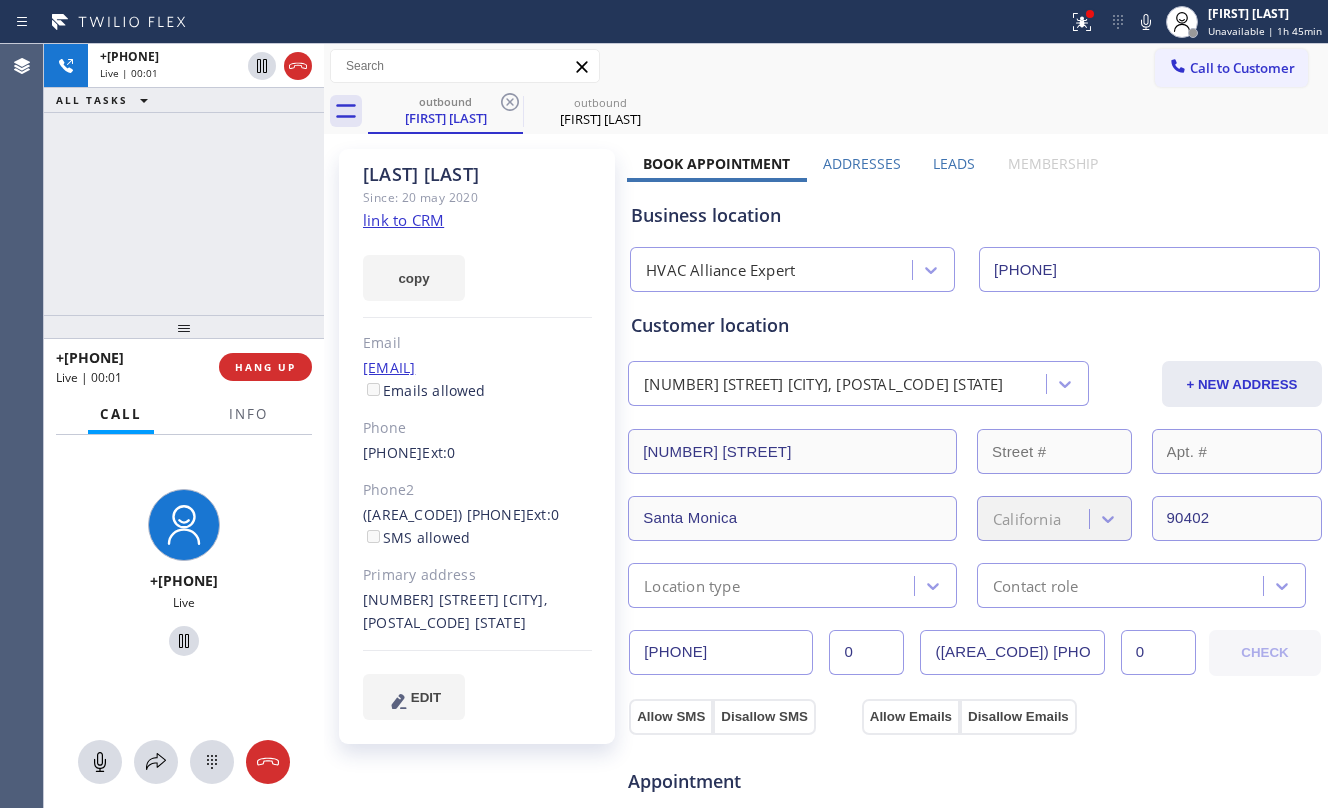 click on "[FIRST] [LAST]" 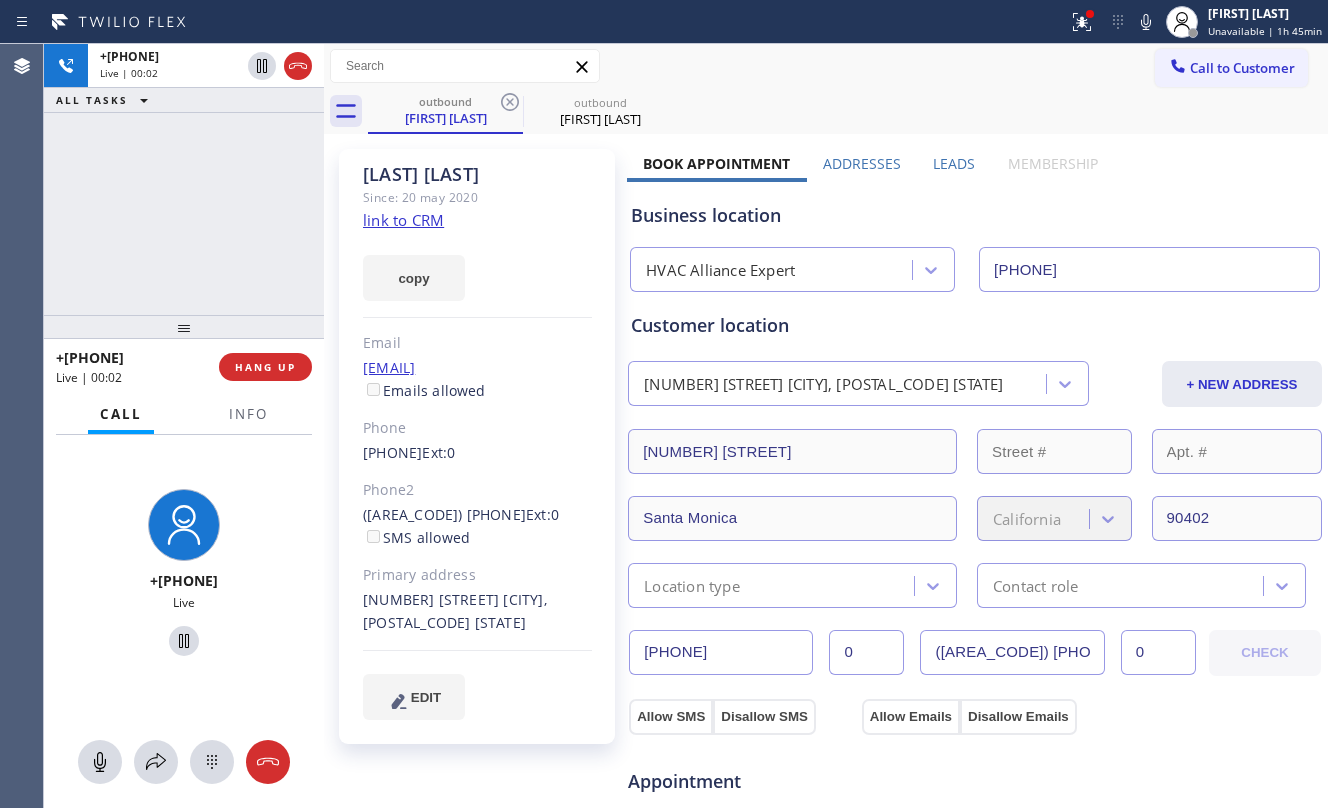 click on "link to CRM" 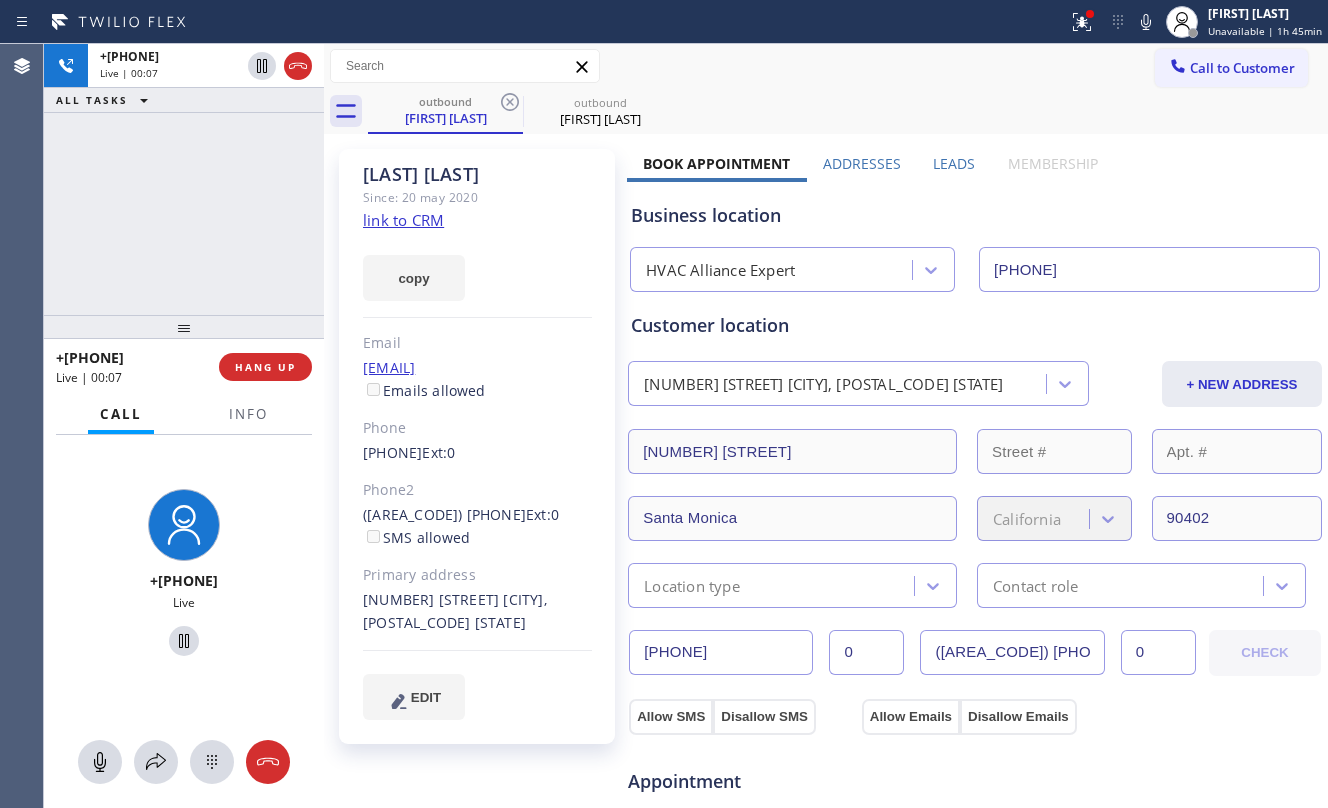 drag, startPoint x: 81, startPoint y: 237, endPoint x: 194, endPoint y: 234, distance: 113.03982 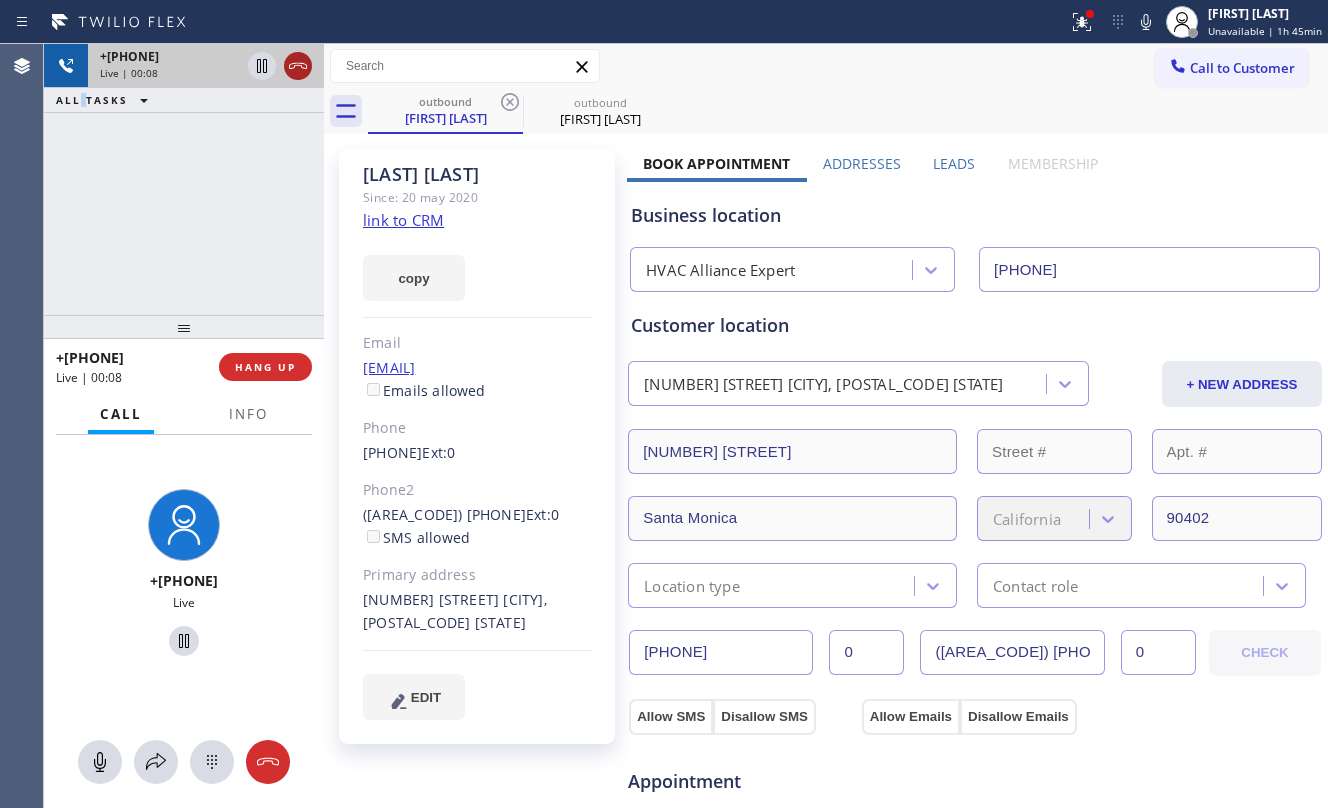 click 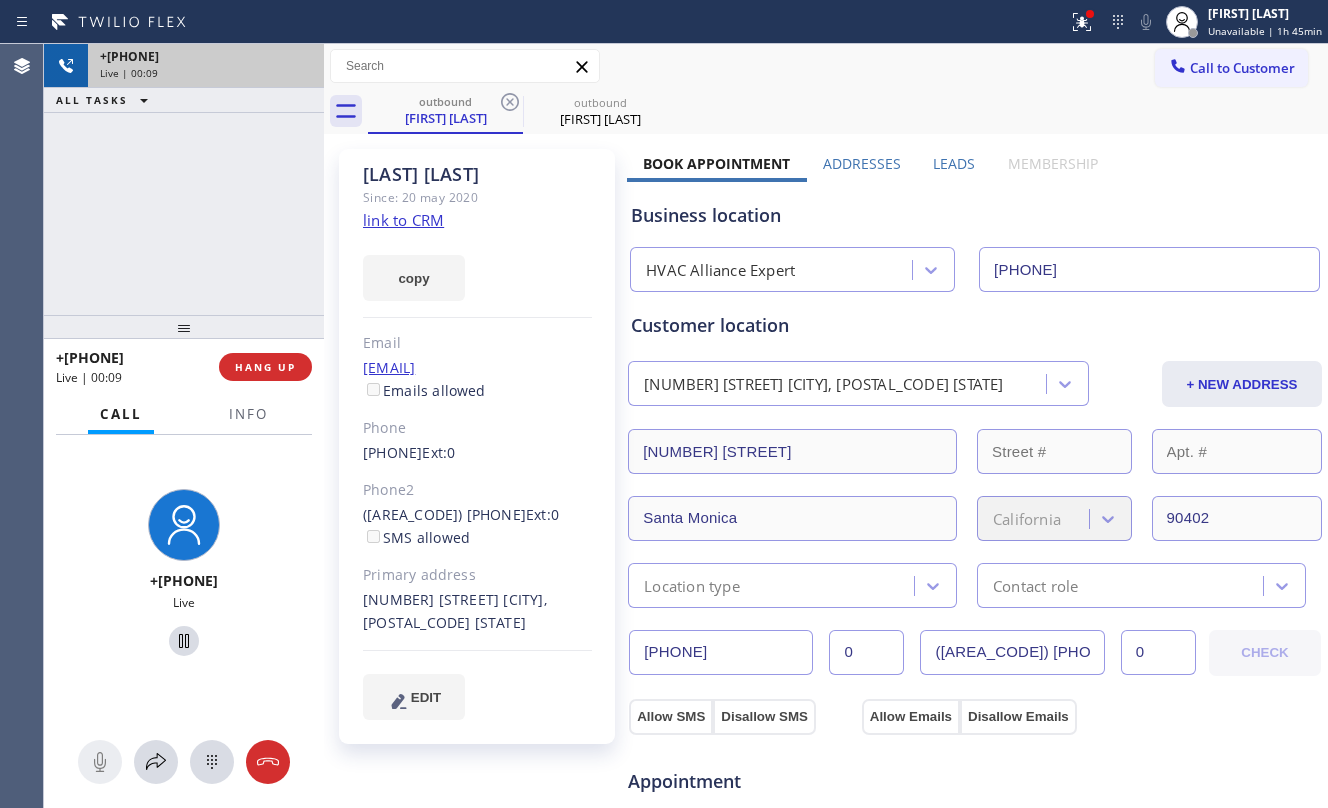 drag, startPoint x: 114, startPoint y: 305, endPoint x: 208, endPoint y: 356, distance: 106.94391 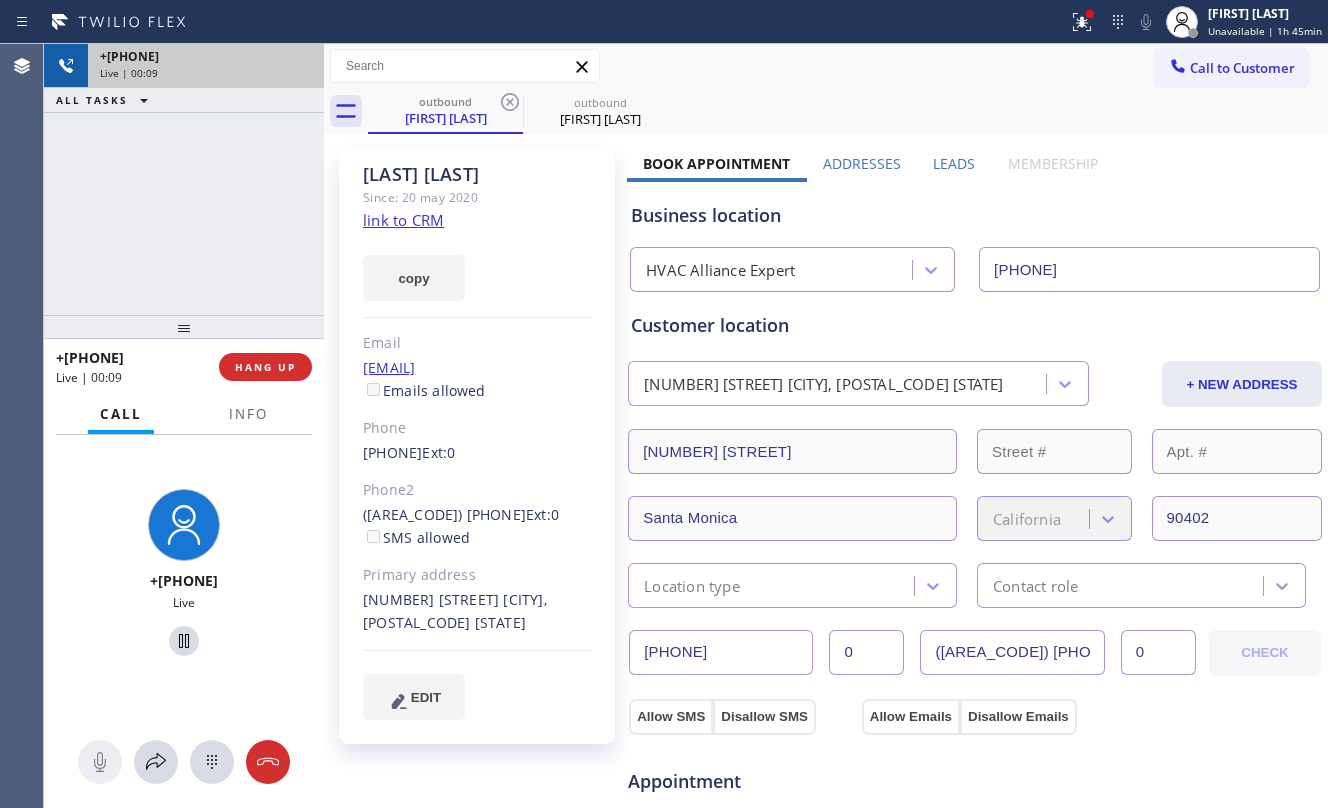 click on "[PHONE] Live | 00:09 ALL TASKS ALL TASKS ACTIVE TASKS TASKS IN WRAP UP" at bounding box center (184, 179) 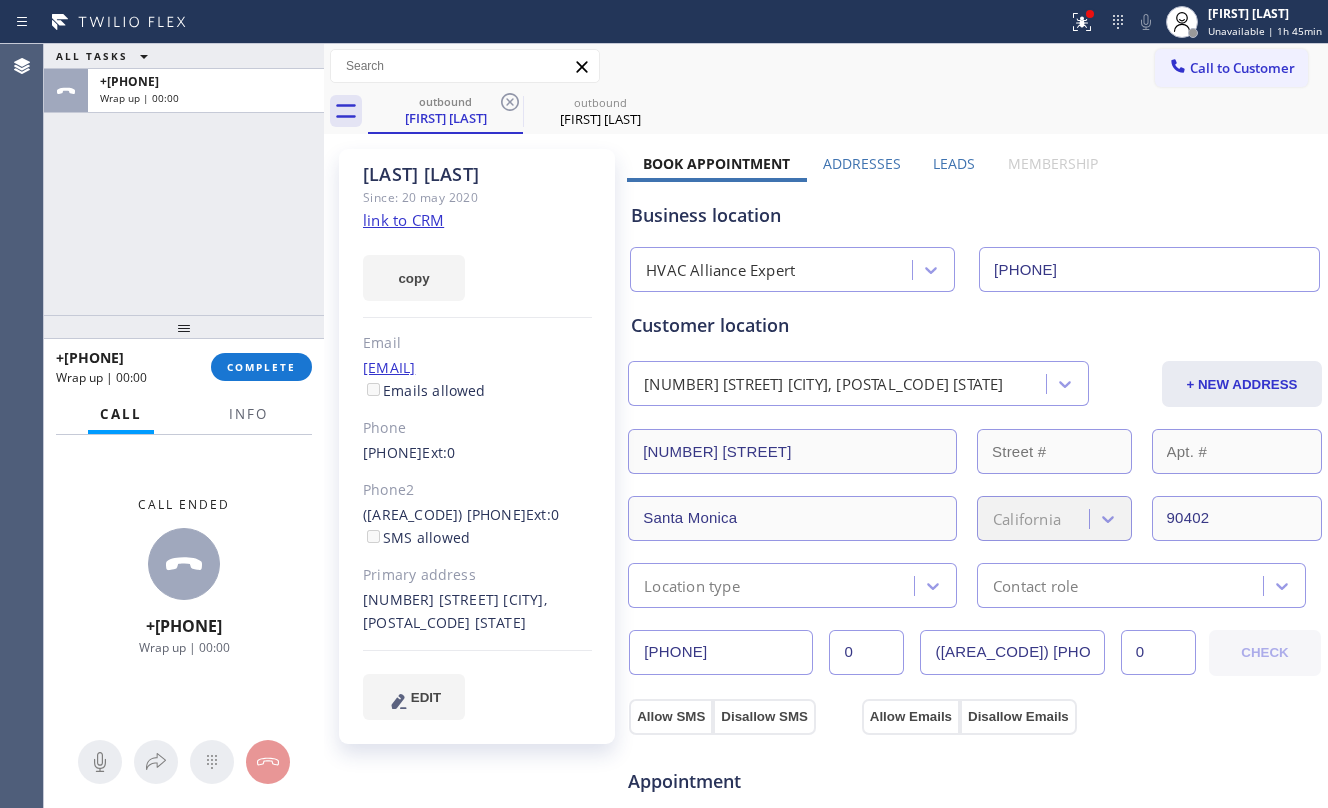 click on "[PHONE] Wrap up | 00:00 COMPLETE" at bounding box center (184, 367) 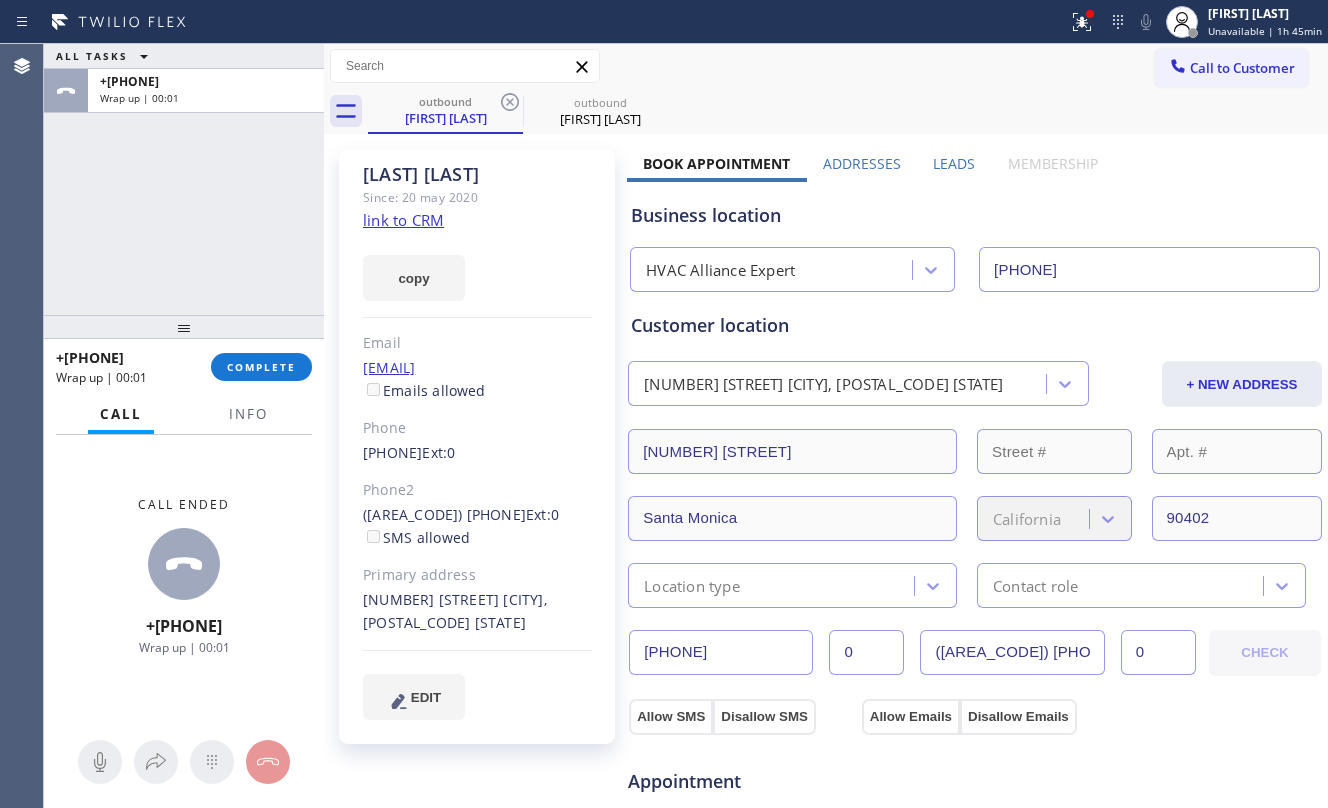 click at bounding box center [184, 327] 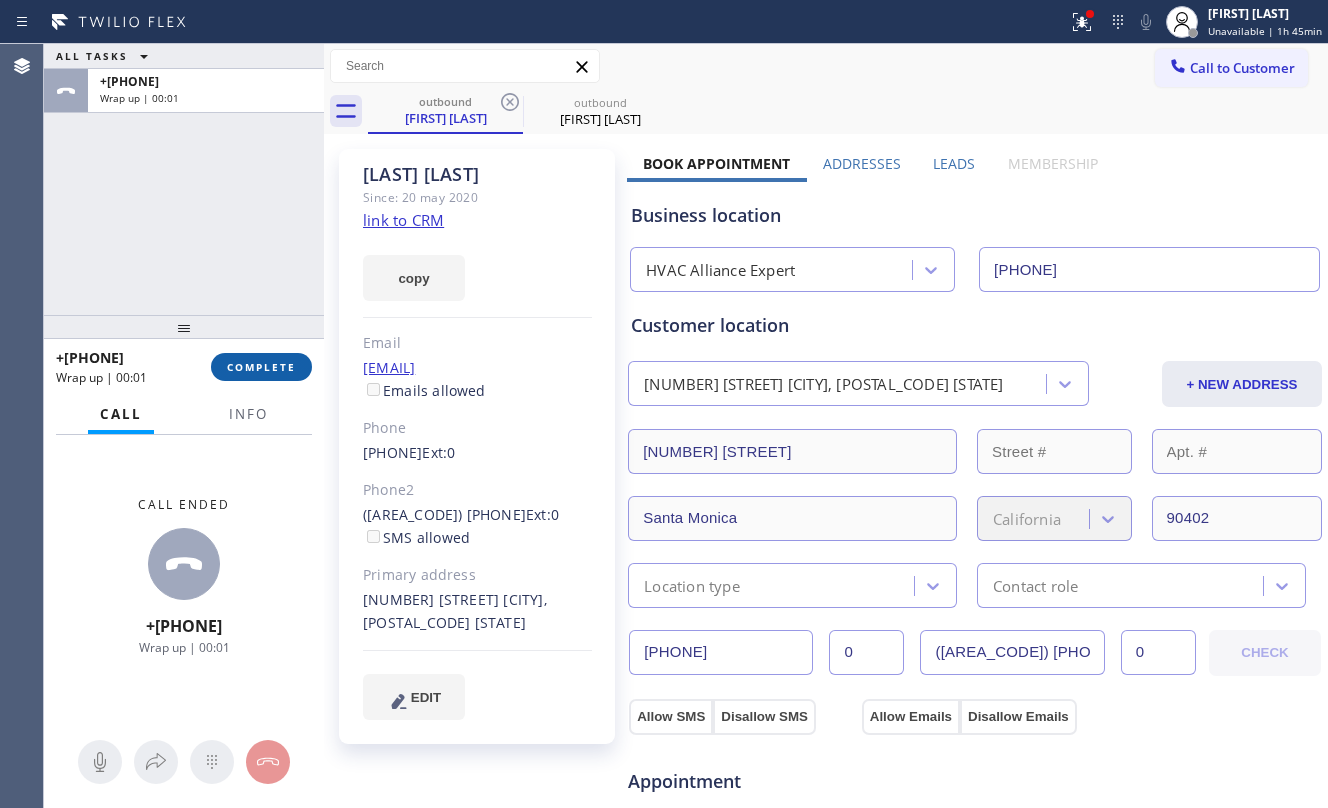 click on "COMPLETE" at bounding box center [261, 367] 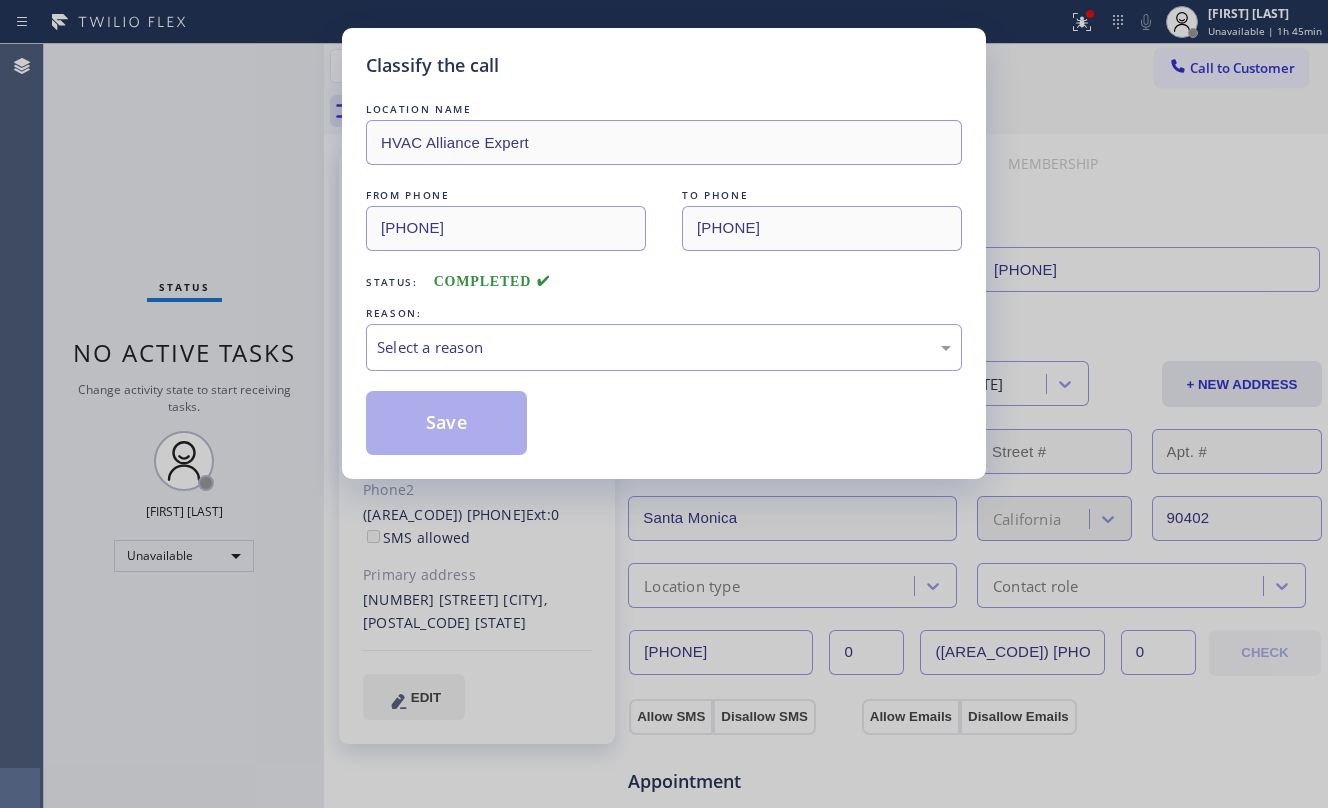 click on "Classify the call LOCATION NAME HVAC Alliance Expert FROM PHONE [PHONE] TO PHONE [PHONE] Status: COMPLETED REASON: Select a reason Save" at bounding box center [664, 404] 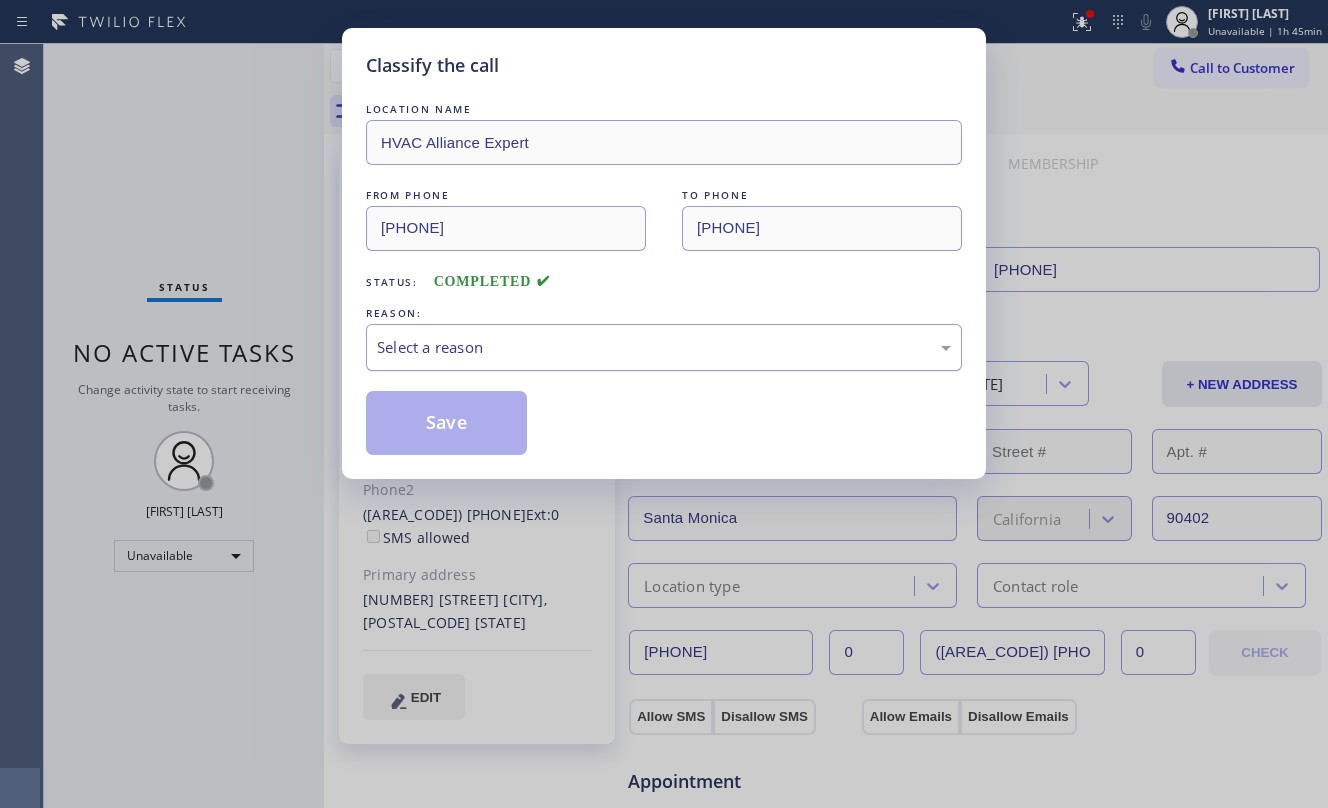 click on "REASON:" at bounding box center (664, 313) 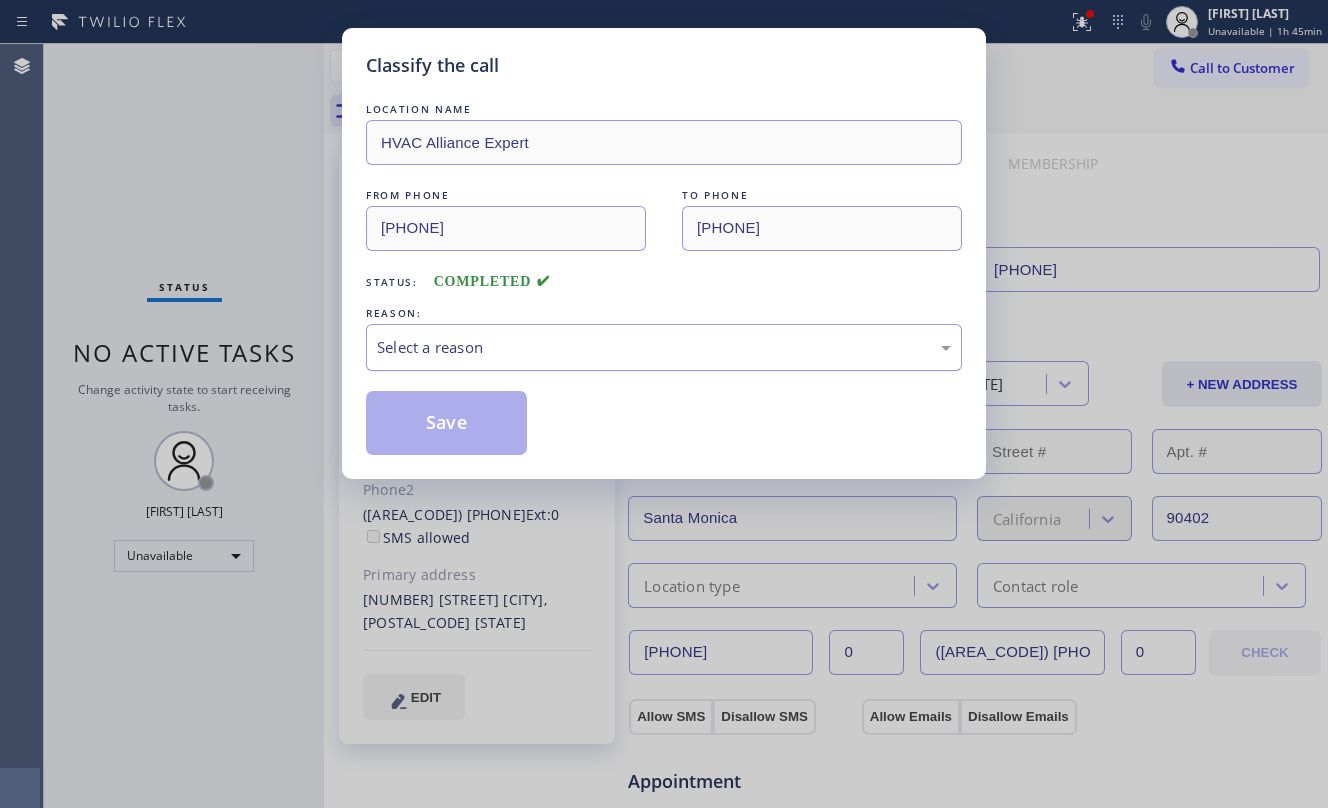 click on "Select a reason" at bounding box center (664, 347) 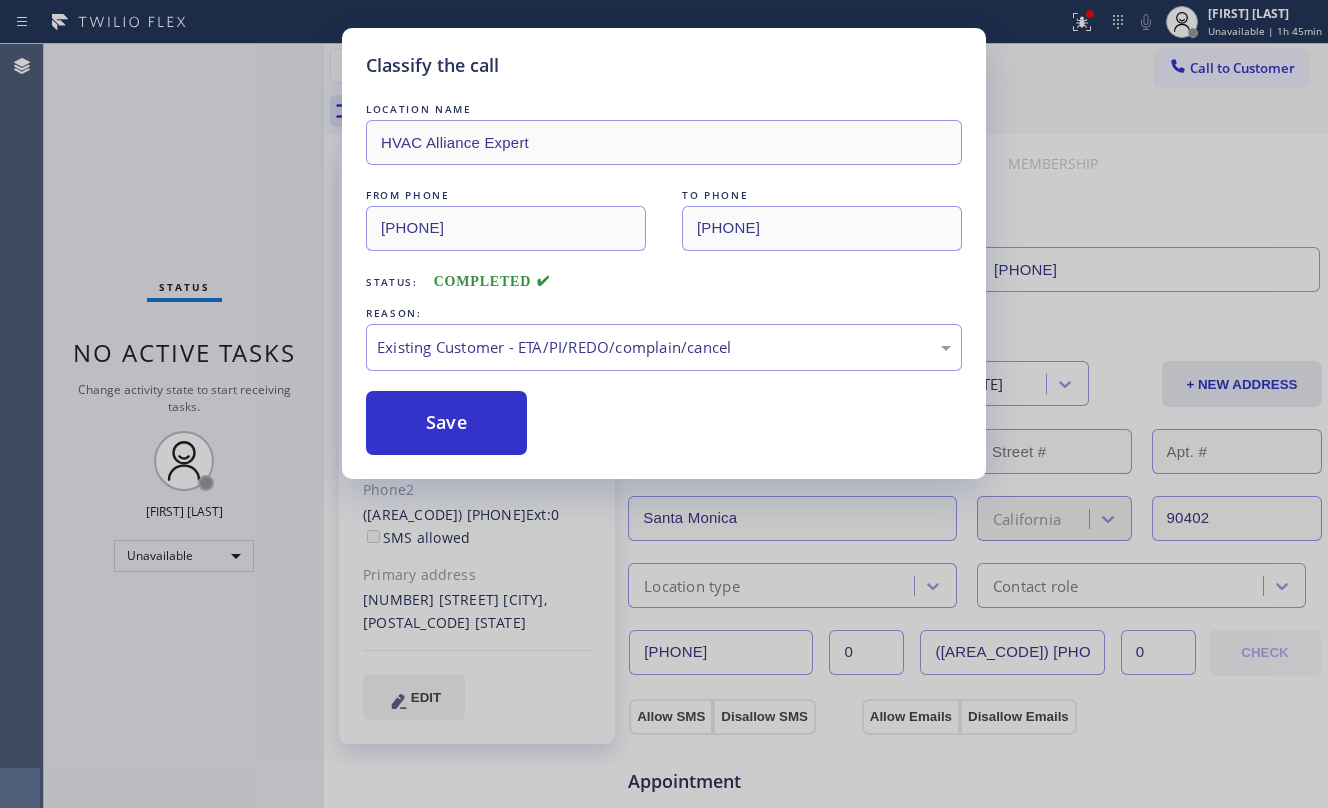 click on "Save" at bounding box center [446, 423] 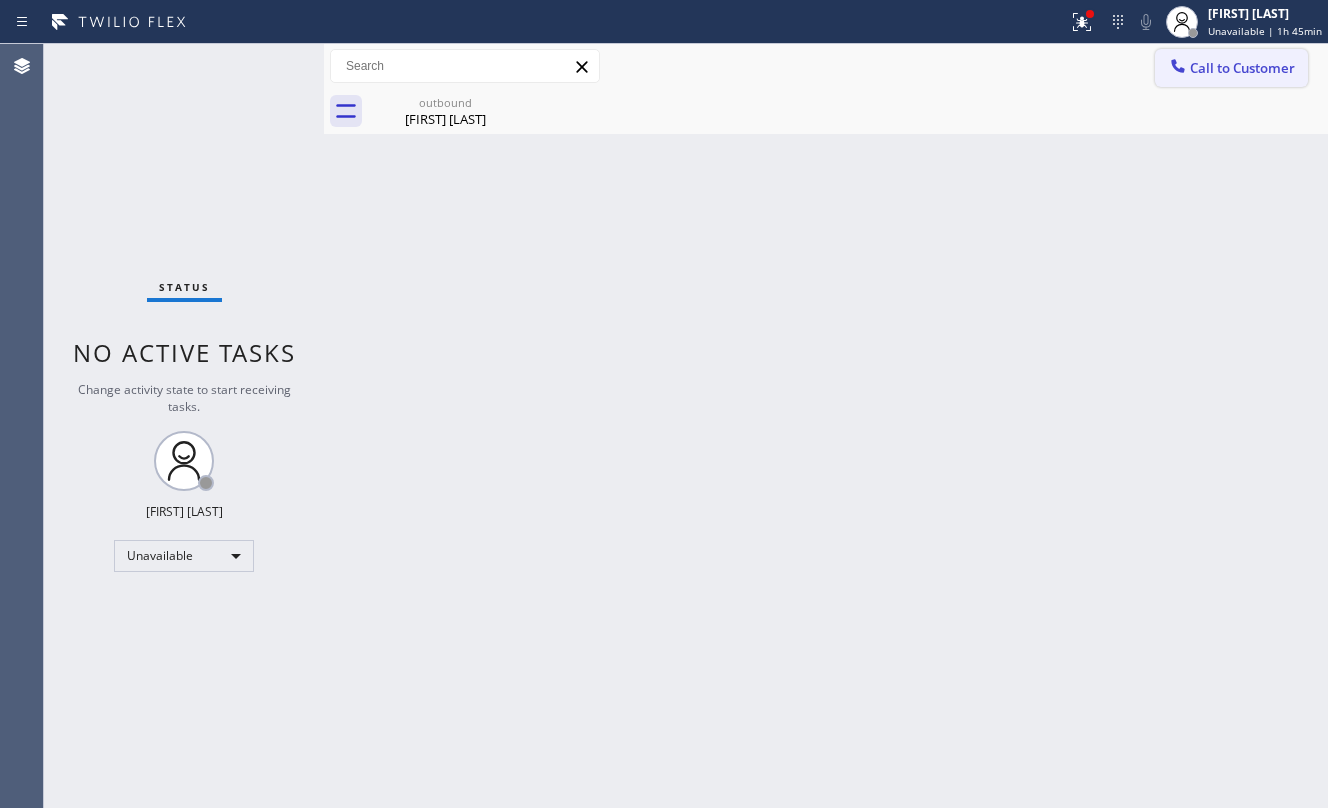 click on "Call to Customer" at bounding box center (1231, 68) 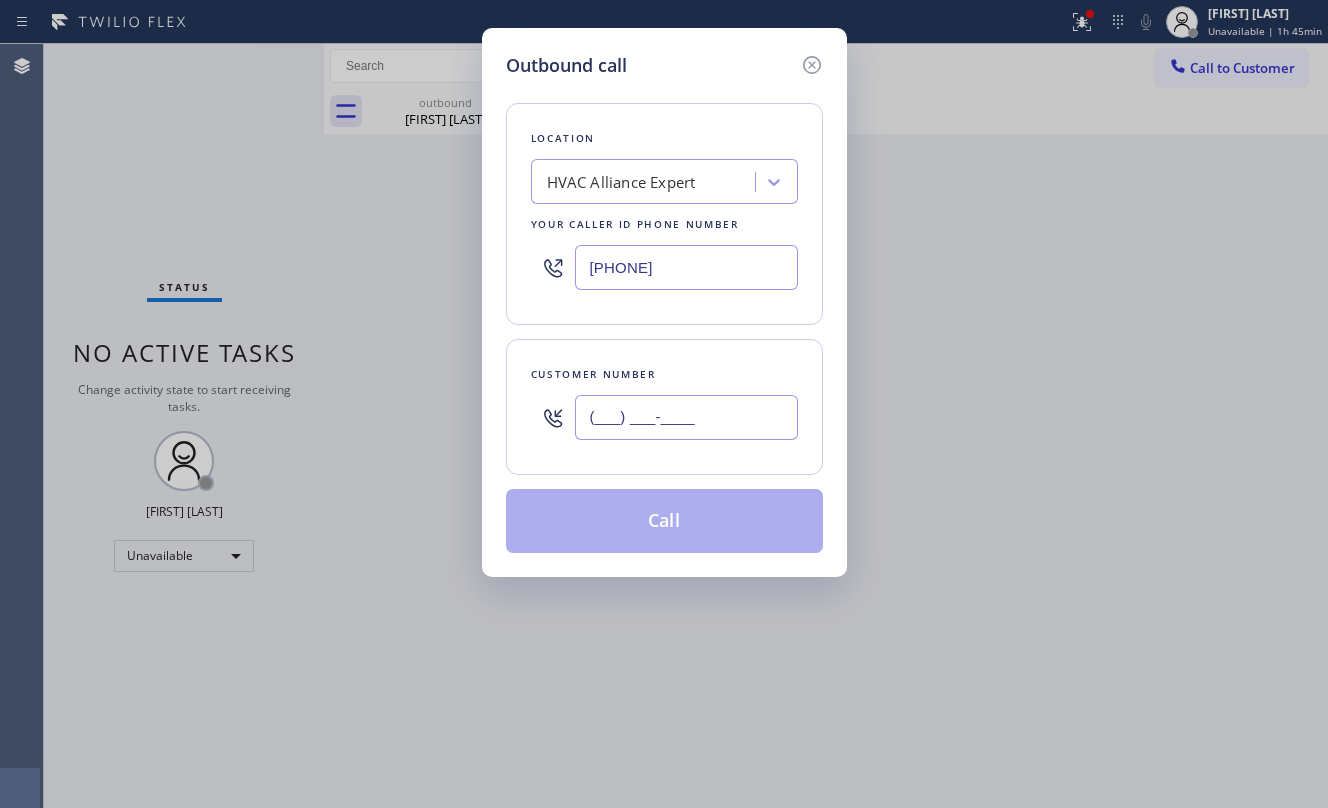 click on "(___) ___-____" at bounding box center [686, 417] 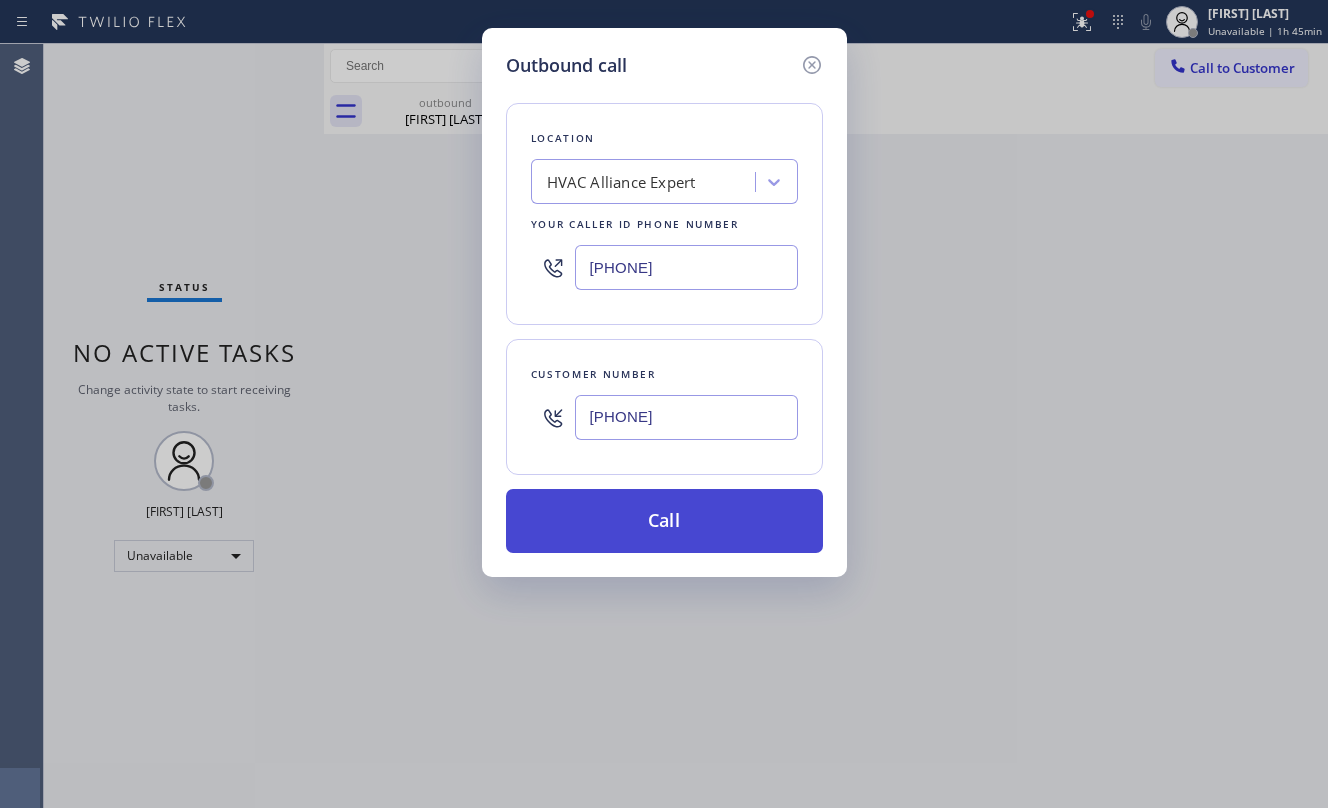 type on "[PHONE]" 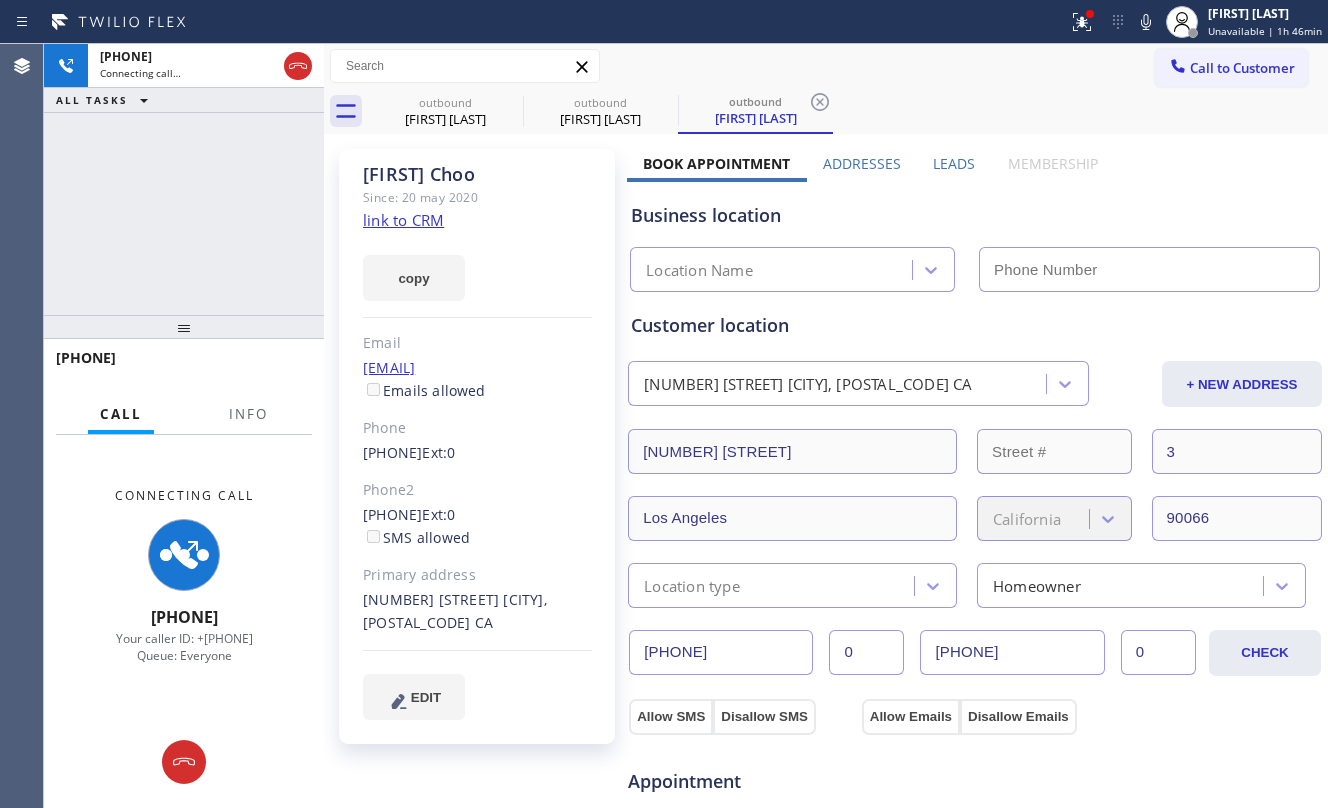 type on "[PHONE]" 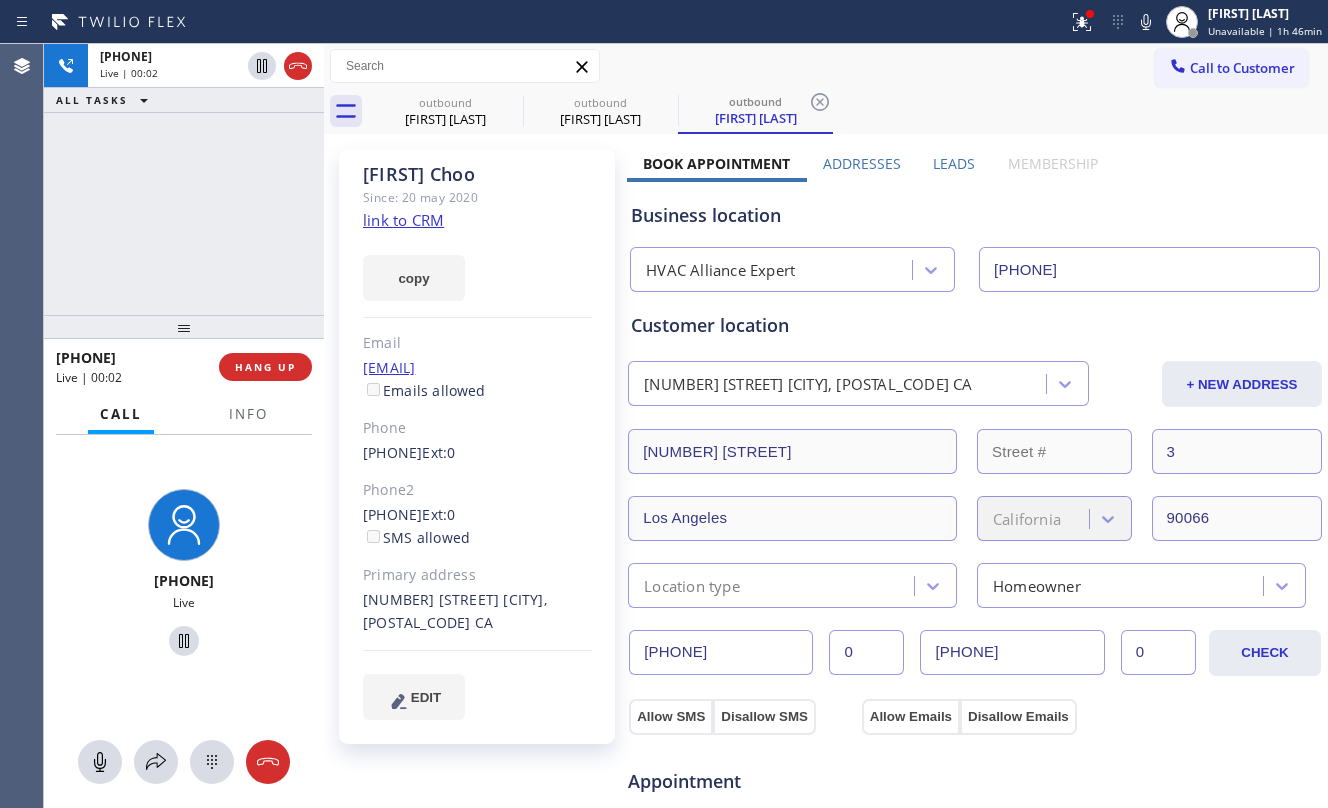 click on "[PHONE] Live | 00:02 ALL TASKS ALL TASKS ACTIVE TASKS TASKS IN WRAP UP" at bounding box center [184, 179] 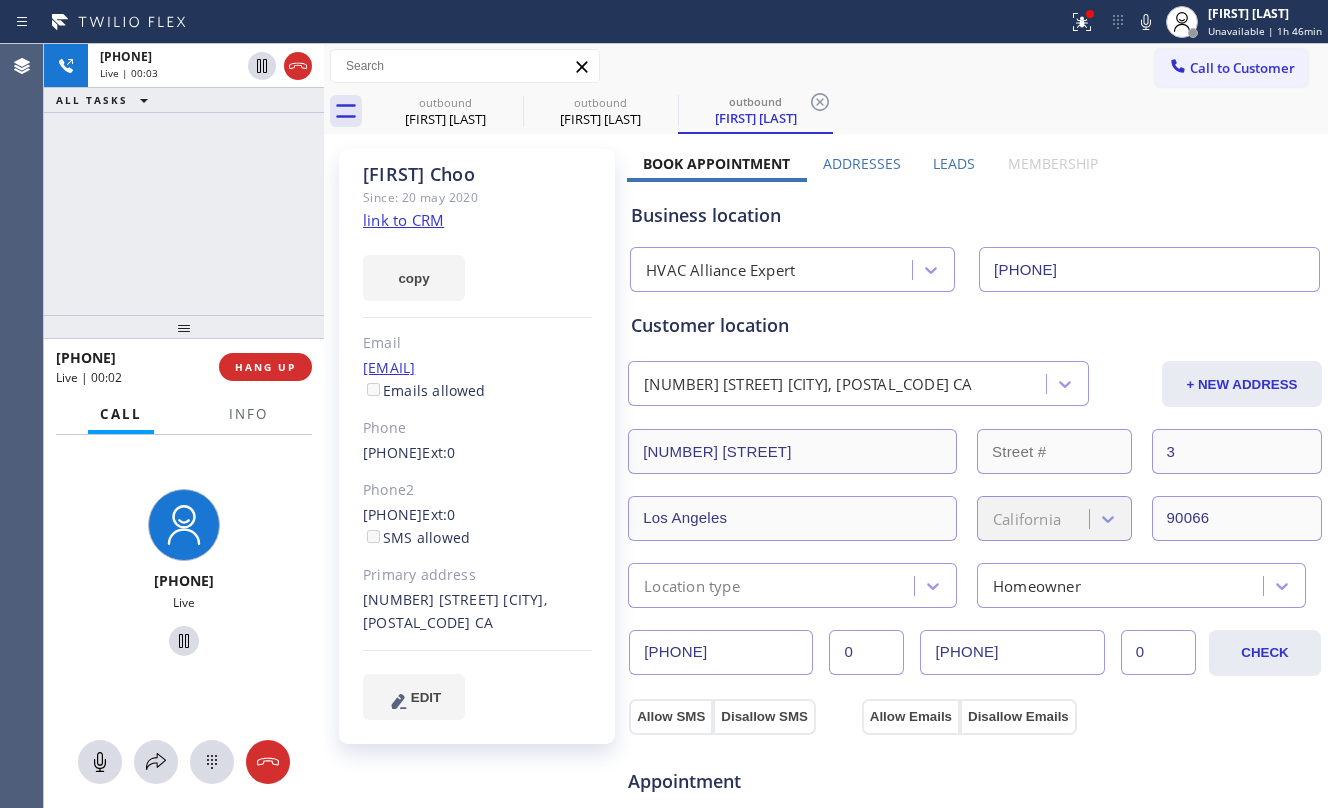 click on "[PHONE] Live | 00:03 ALL TASKS ALL TASKS ACTIVE TASKS TASKS IN WRAP UP" at bounding box center [184, 179] 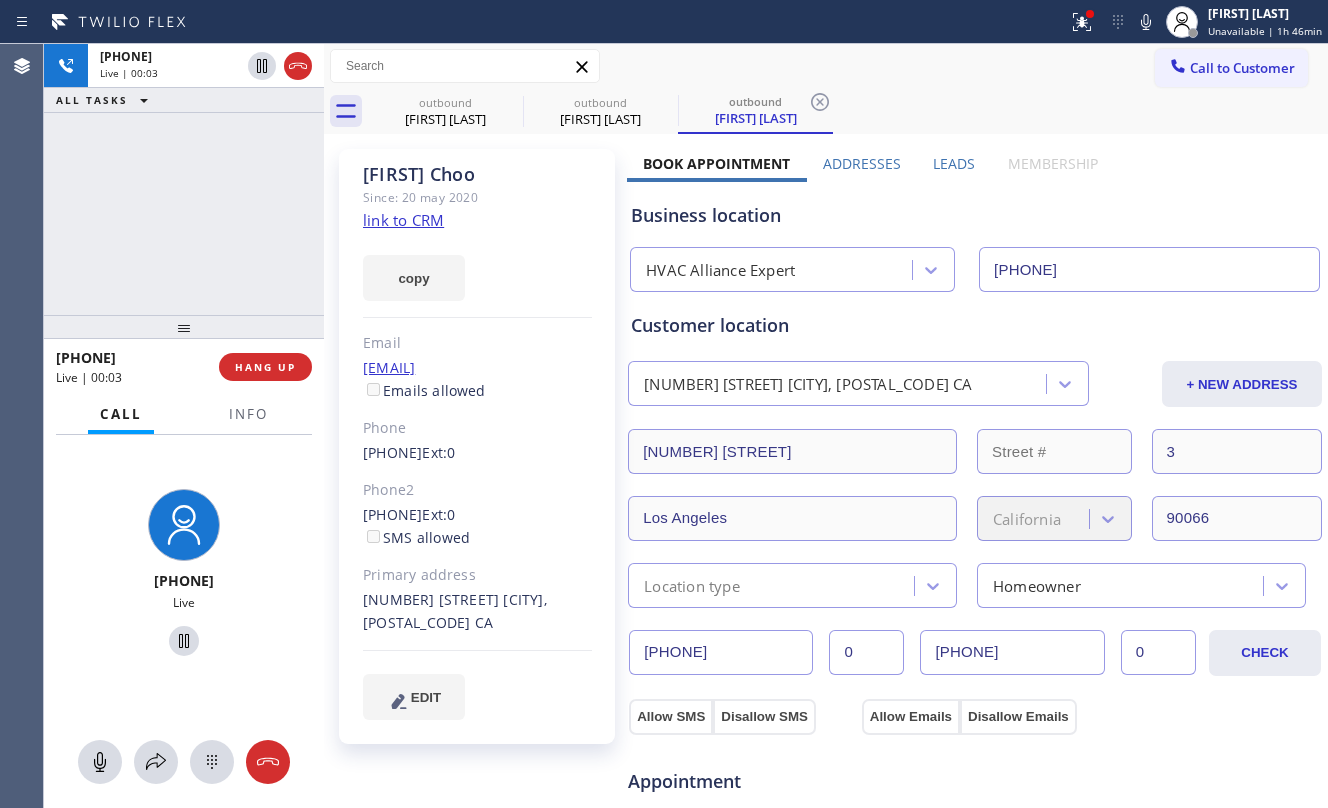 click 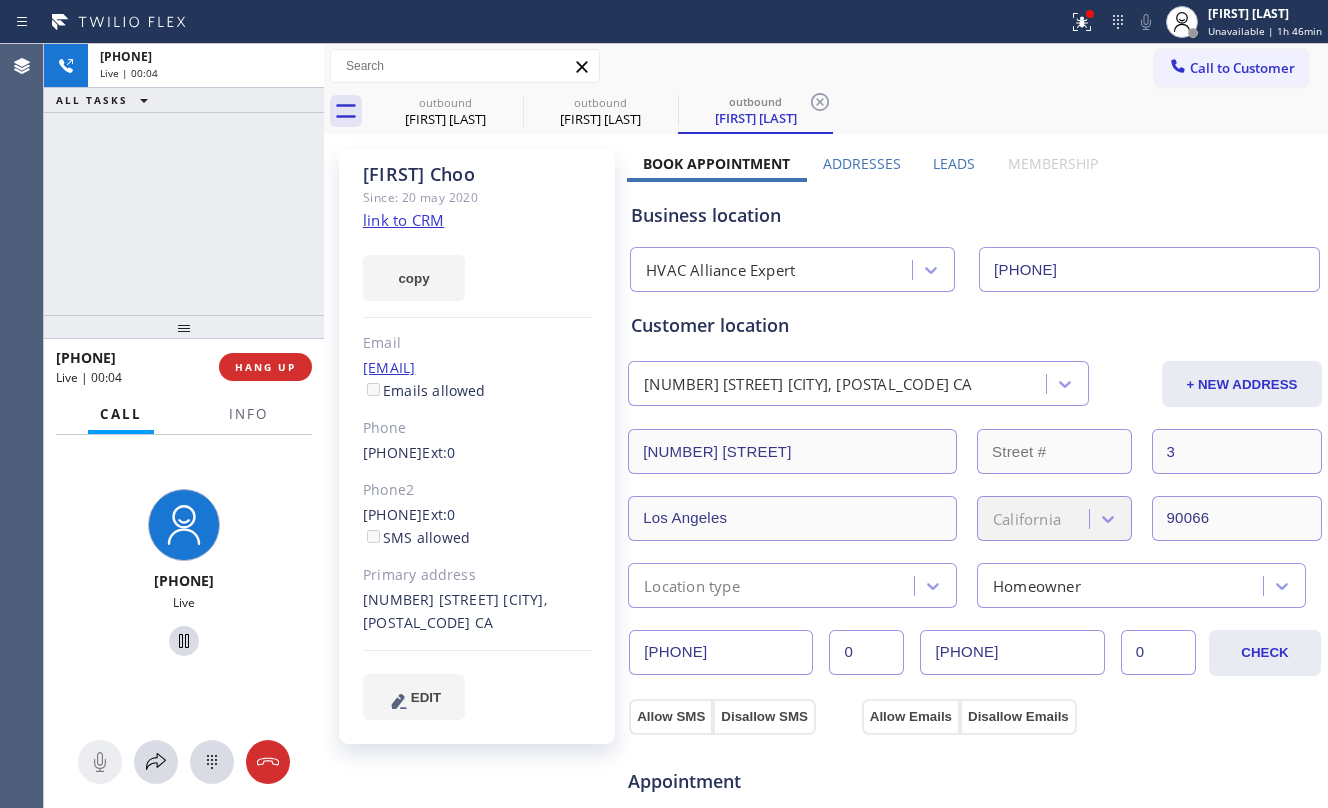 click on "+1[PHONE] Live | 00:04 ALL TASKS ALL TASKS ACTIVE TASKS TASKS IN WRAP UP" at bounding box center (184, 179) 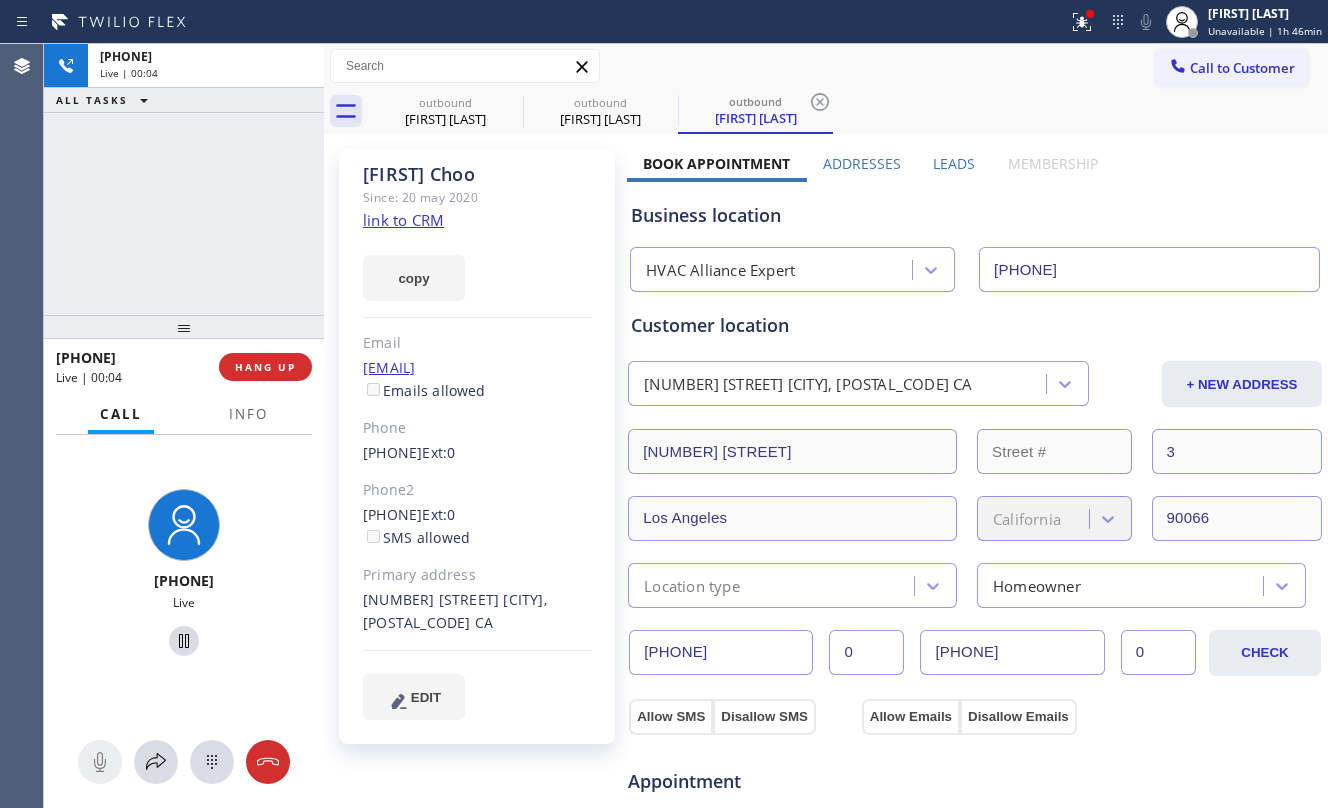 click at bounding box center (184, 327) 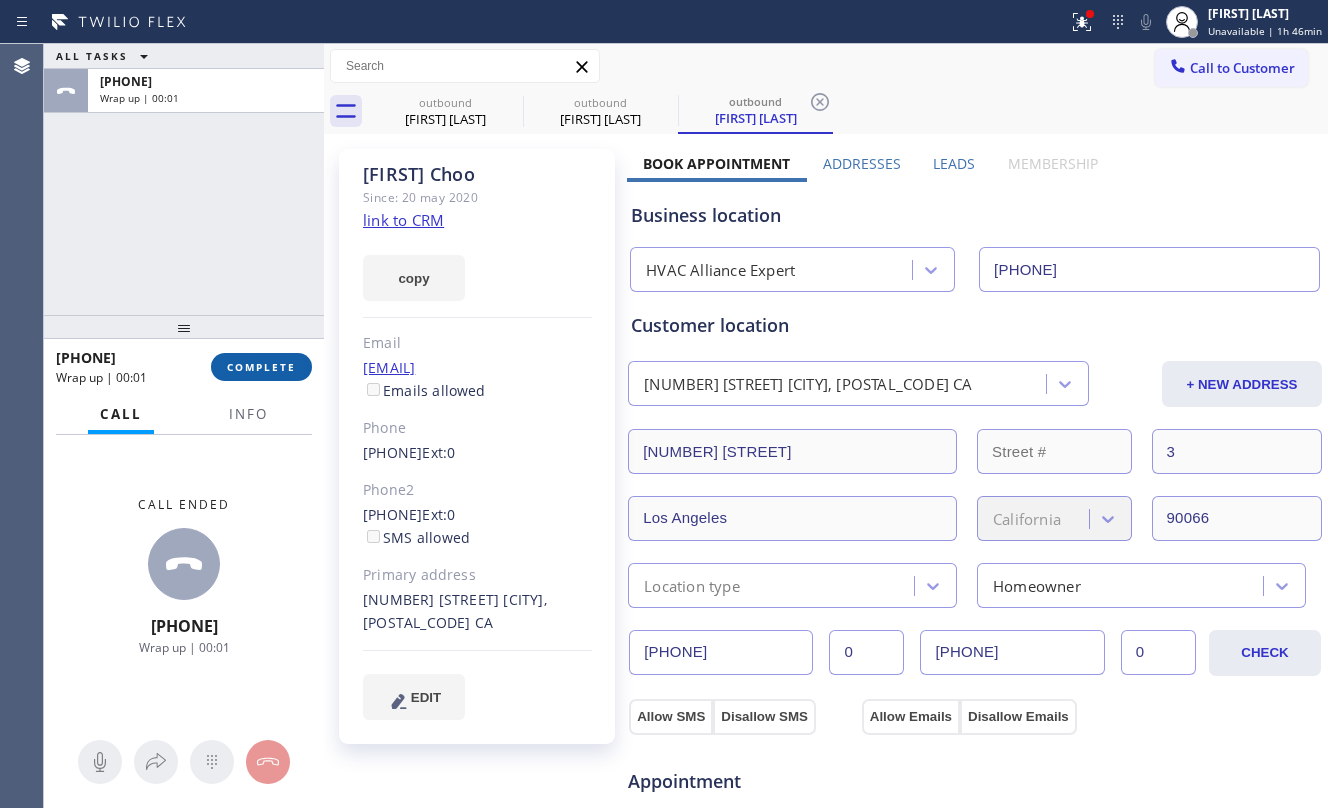 drag, startPoint x: 260, startPoint y: 358, endPoint x: 276, endPoint y: 357, distance: 16.03122 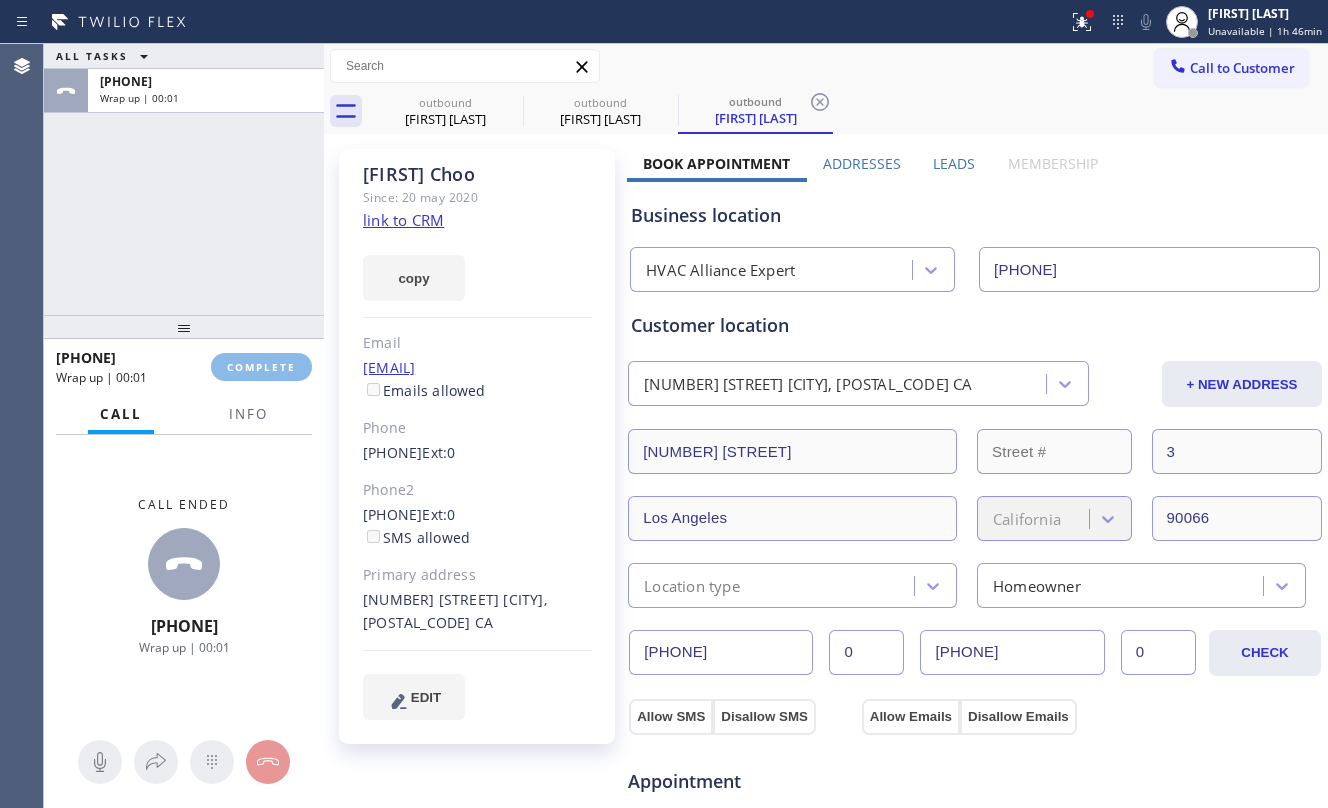 click on "ALL TASKS ALL TASKS ACTIVE TASKS TASKS IN WRAP UP [PHONE] Wrap up | 00:01" at bounding box center (184, 179) 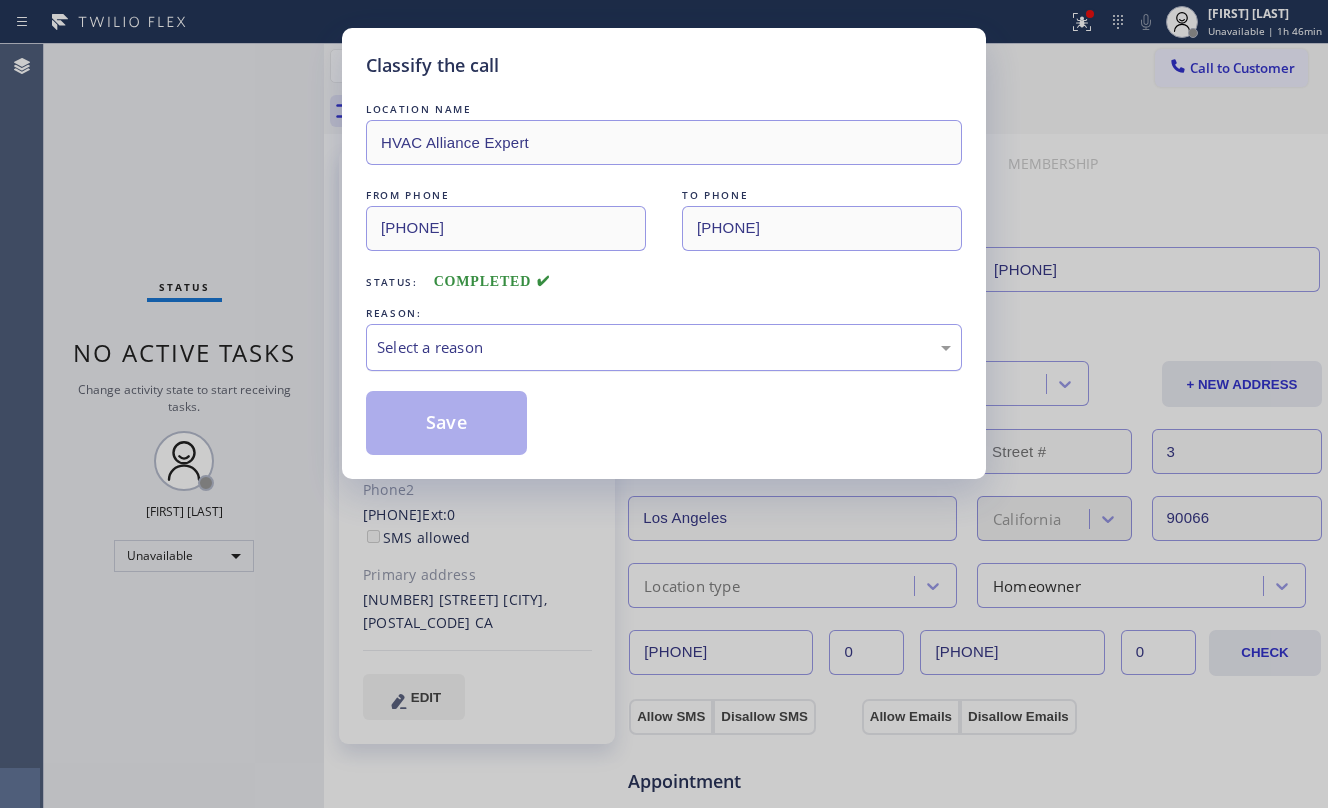 drag, startPoint x: 506, startPoint y: 345, endPoint x: 545, endPoint y: 354, distance: 40.024994 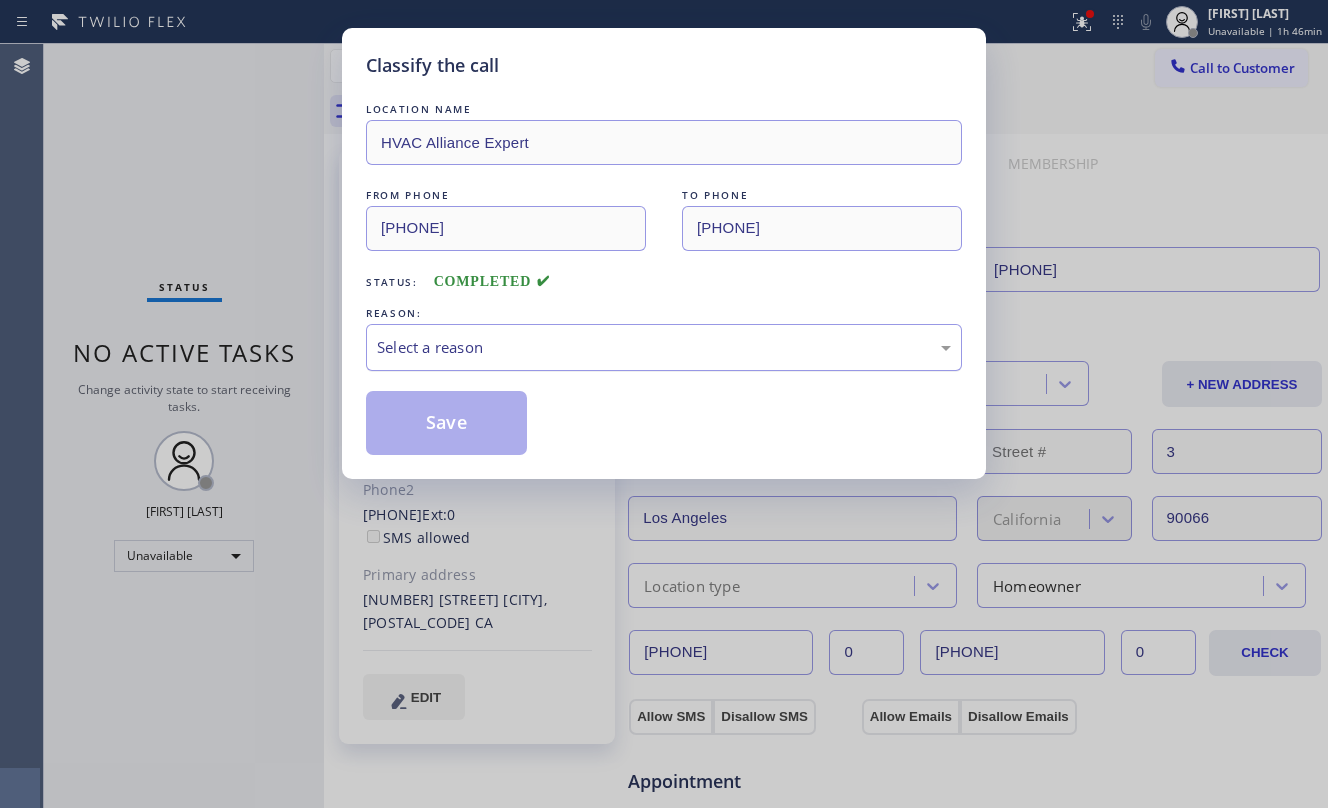 click on "Select a reason" at bounding box center [664, 347] 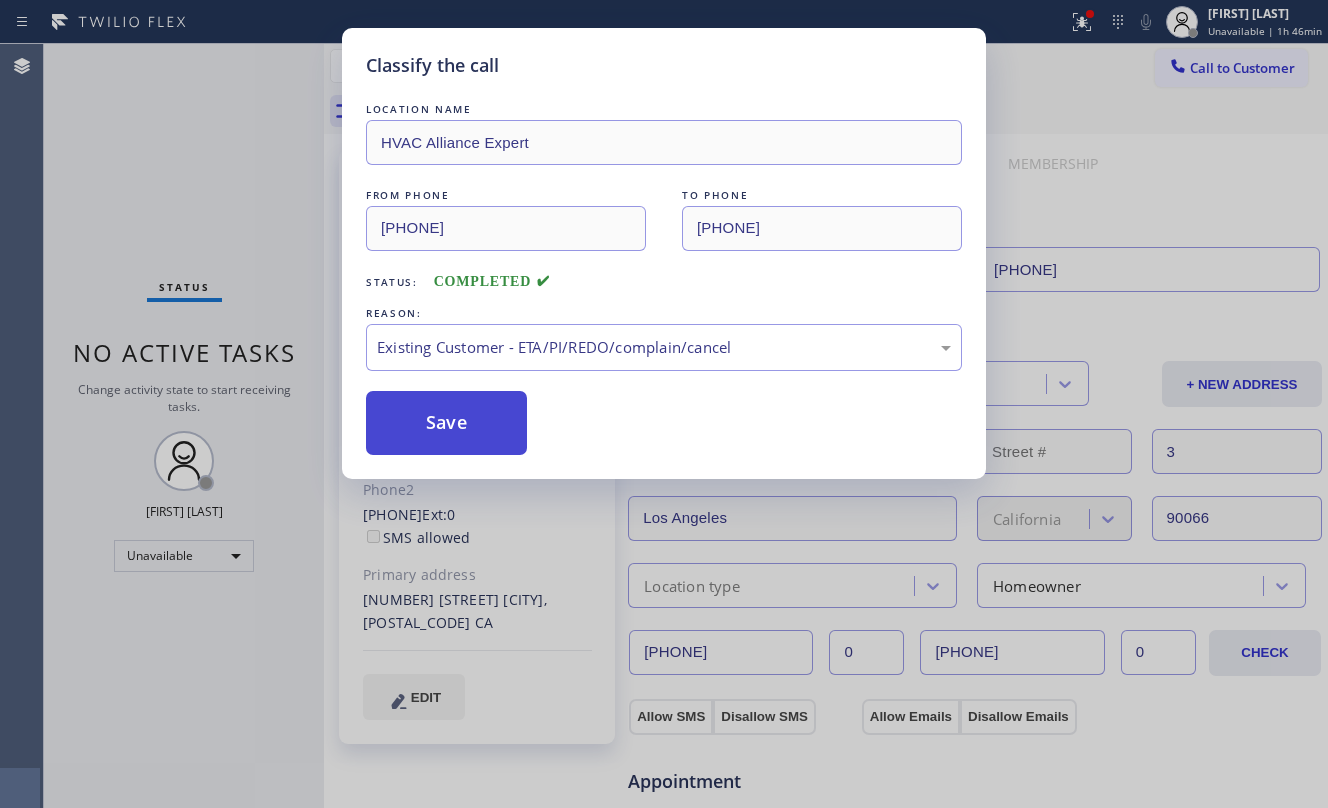 click on "Save" at bounding box center [446, 423] 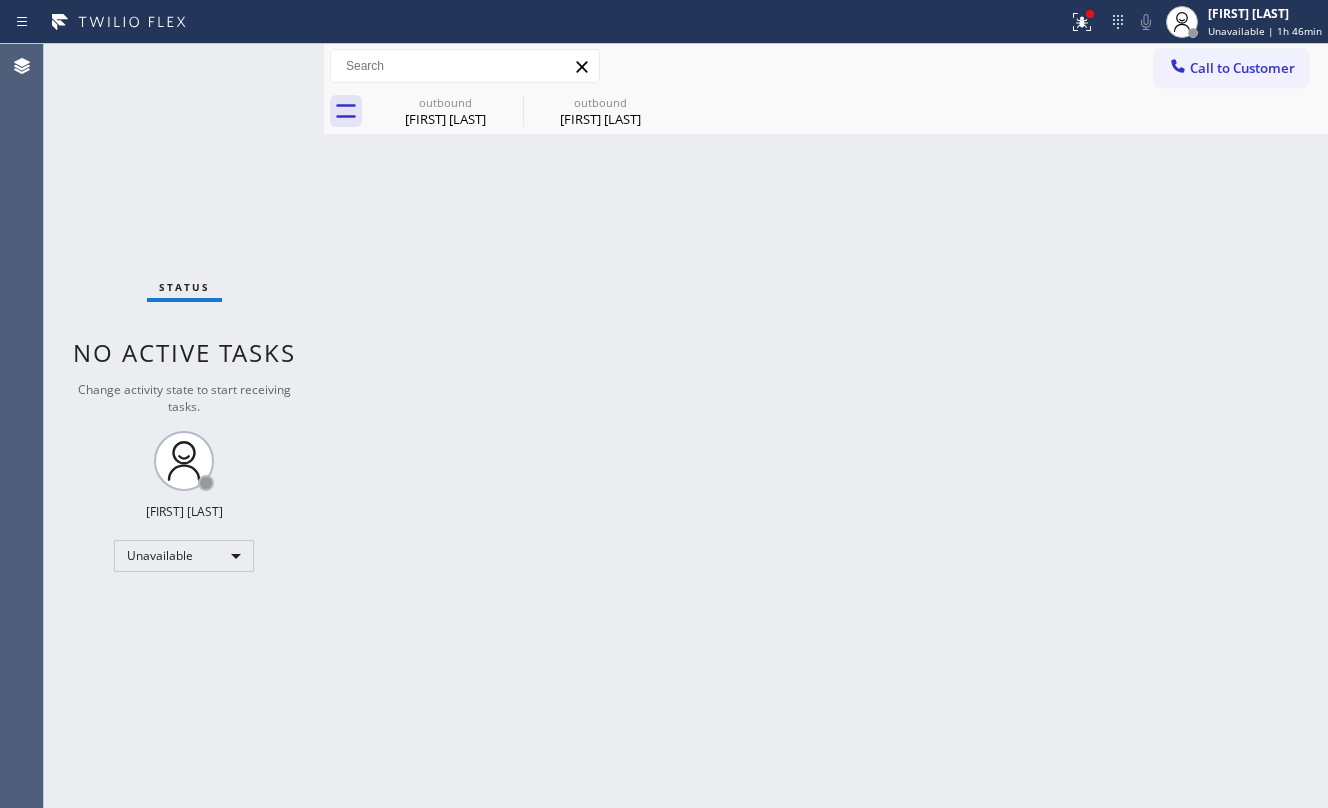 click on "outbound [FIRST] [LAST]" at bounding box center (600, 111) 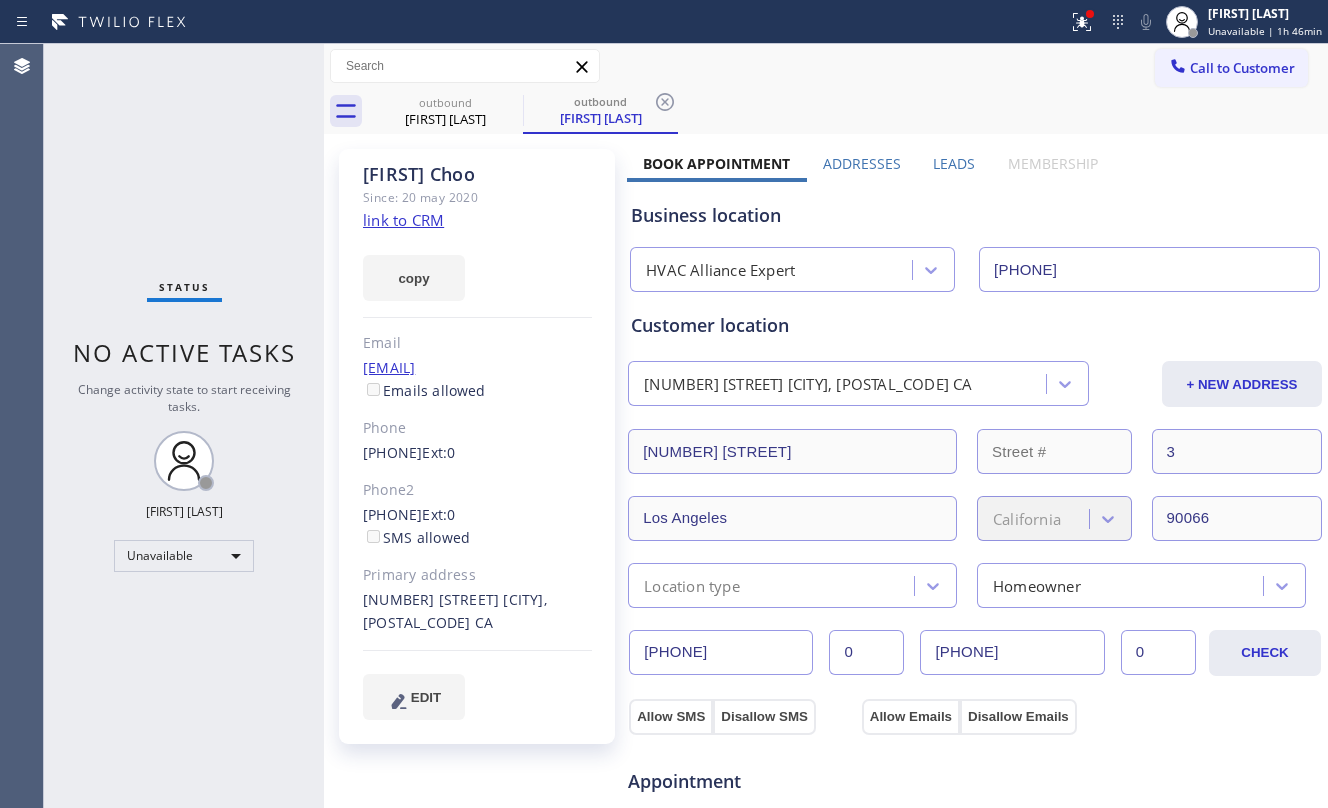 drag, startPoint x: 350, startPoint y: 509, endPoint x: 462, endPoint y: 512, distance: 112.04017 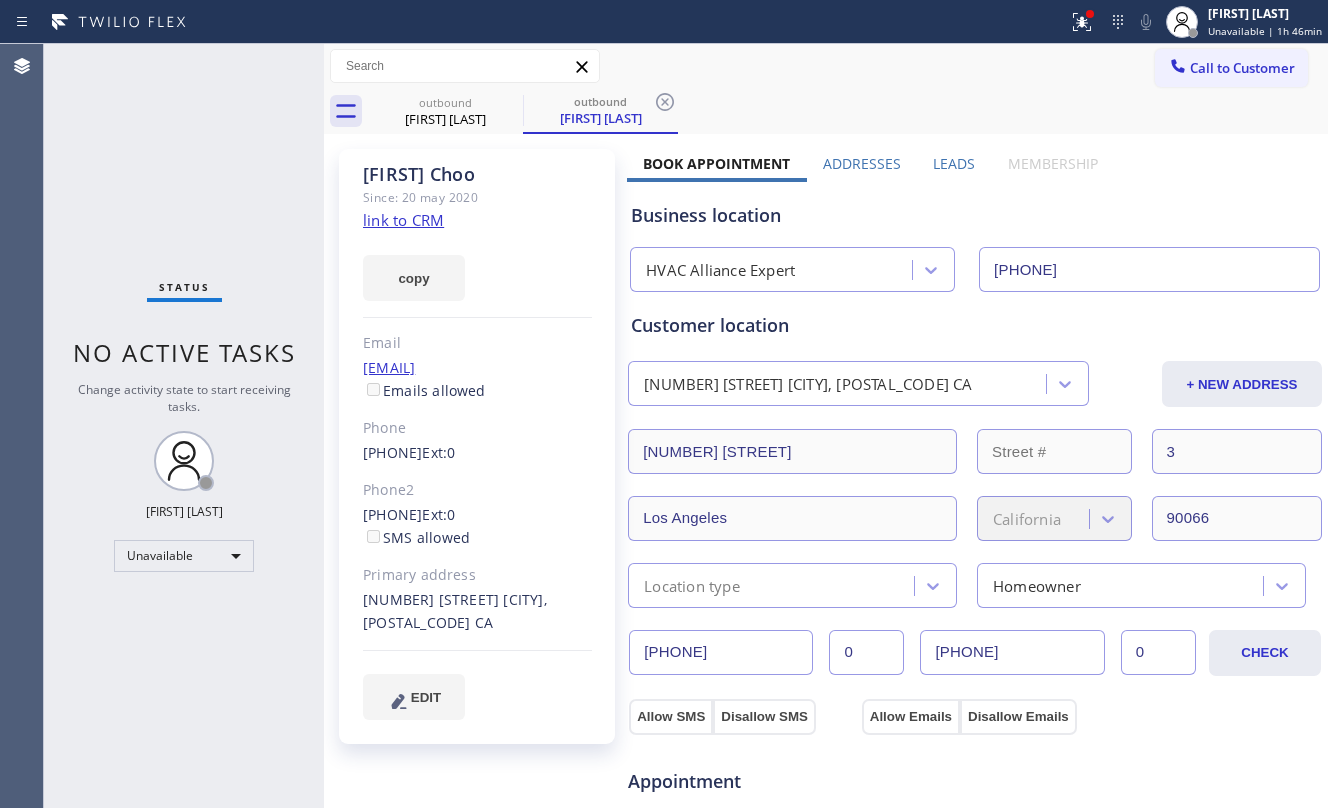 click on "[FIRST] [LAST] Since: [DATE] link to CRM copy Email [EMAIL] Emails allowed Phone [PHONE]  Ext:  0 Phone2 [PHONE]  Ext:  0  SMS allowed Primary address 3 [NUMBER] [STREET] [CITY], [POSTAL_CODE] [STATE] EDIT" at bounding box center (477, 446) 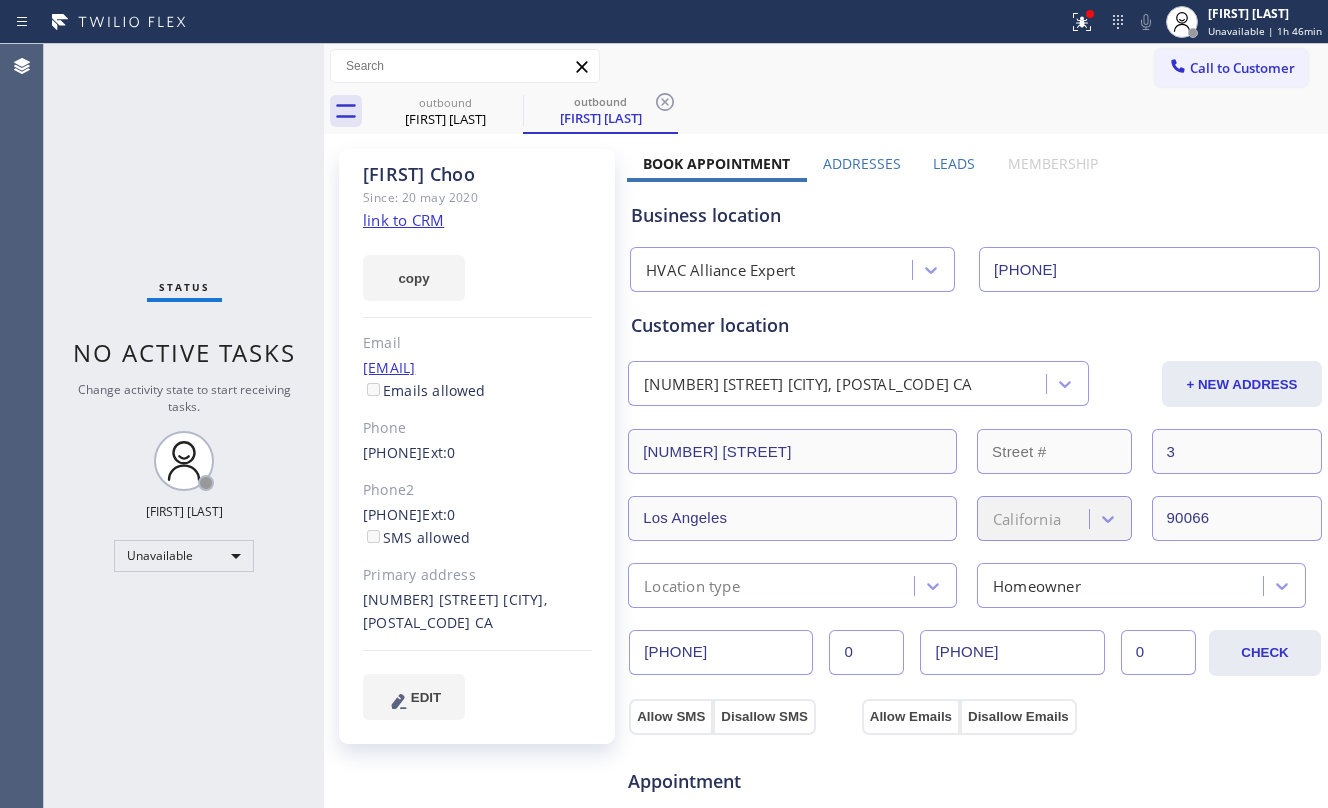 copy on "[PHONE]" 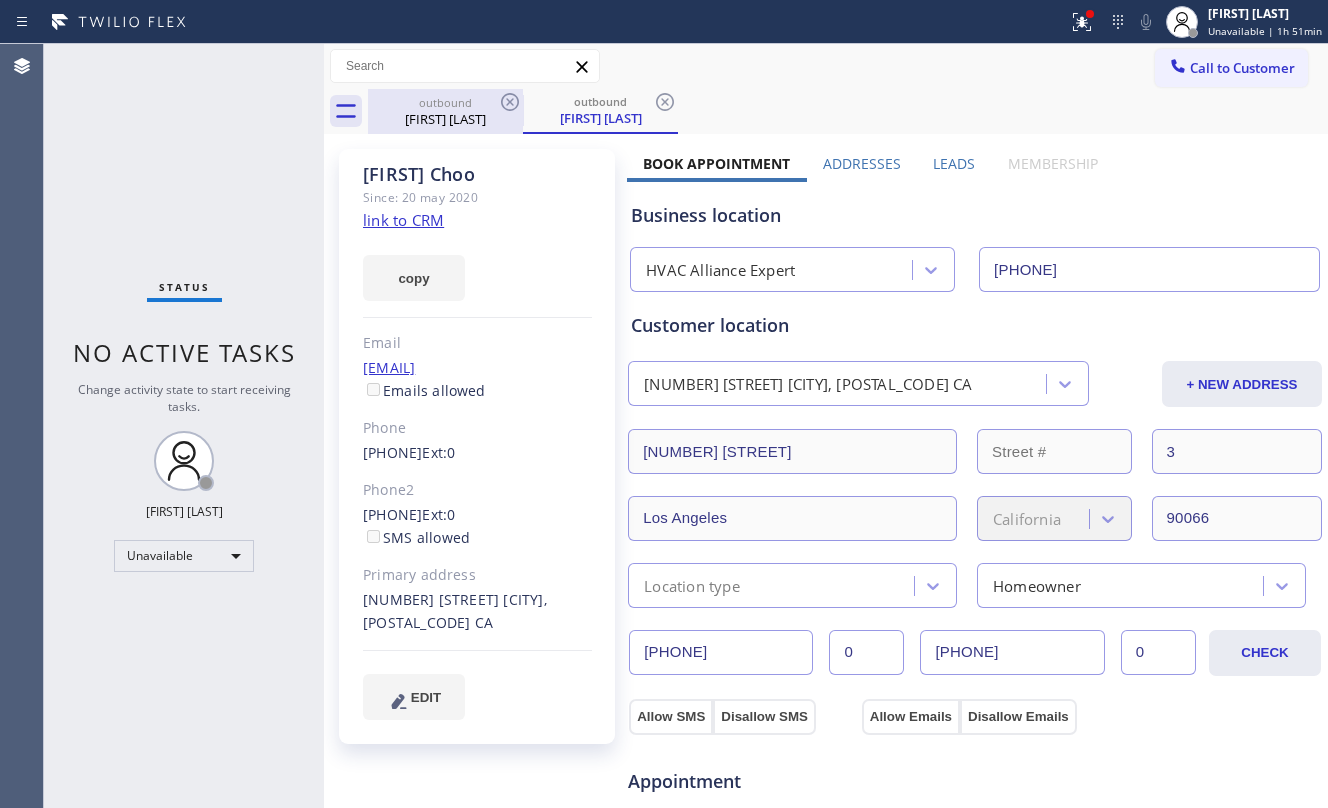 click on "[FIRST] [LAST]" at bounding box center [445, 119] 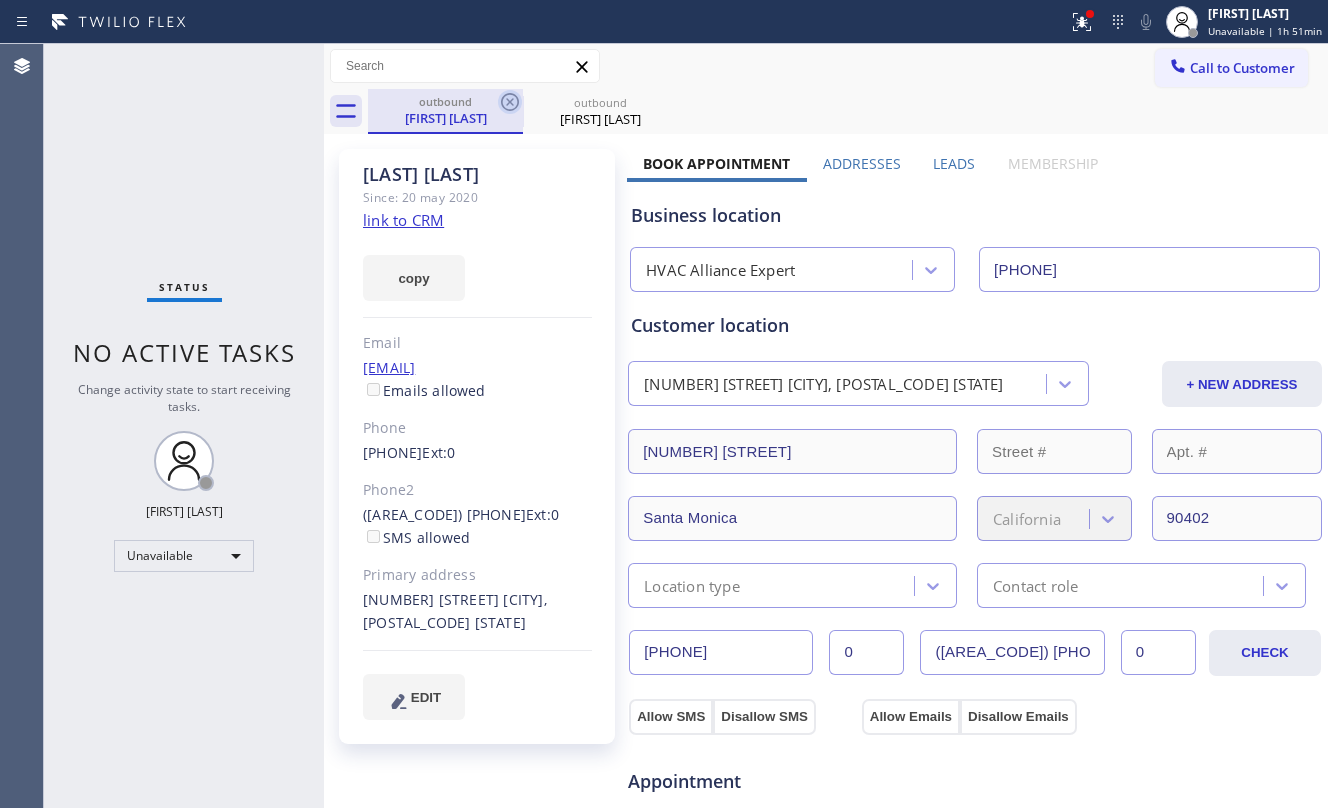 click 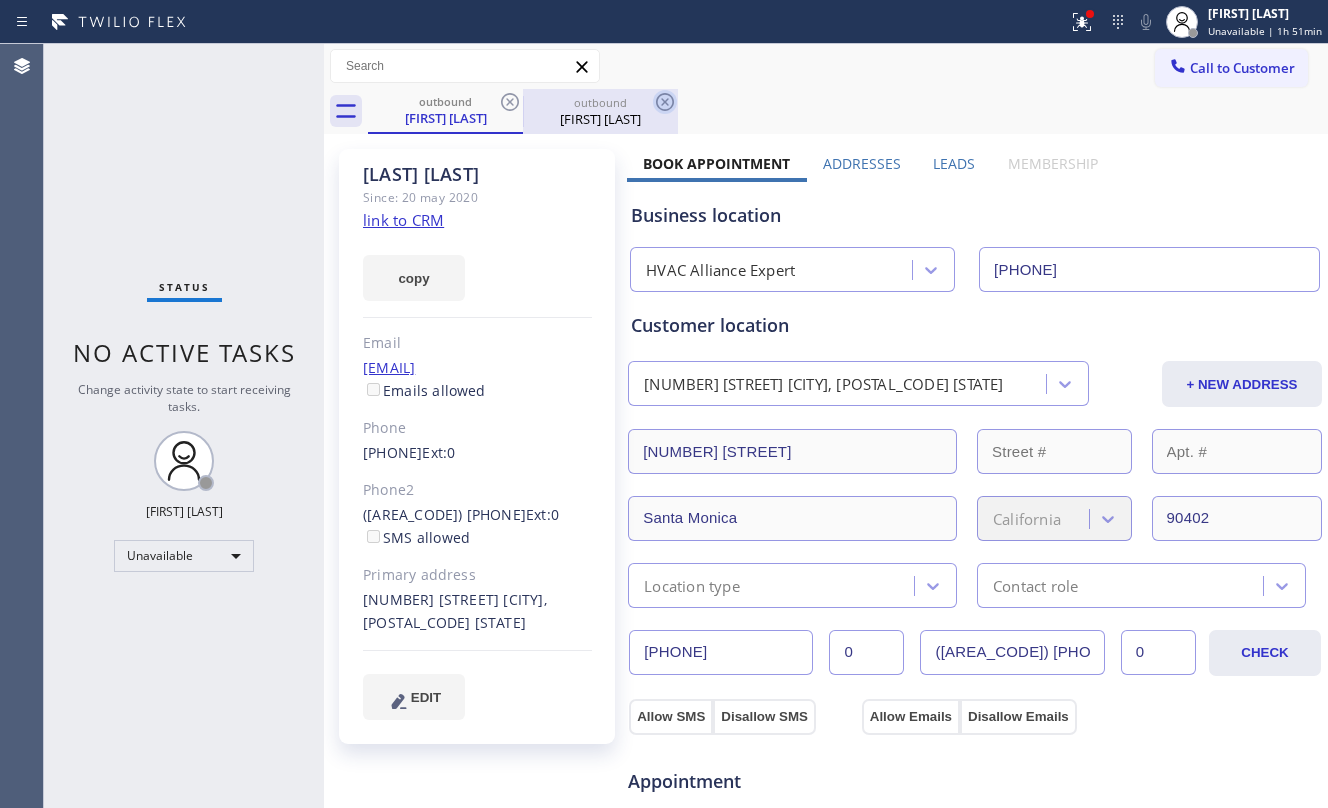 click 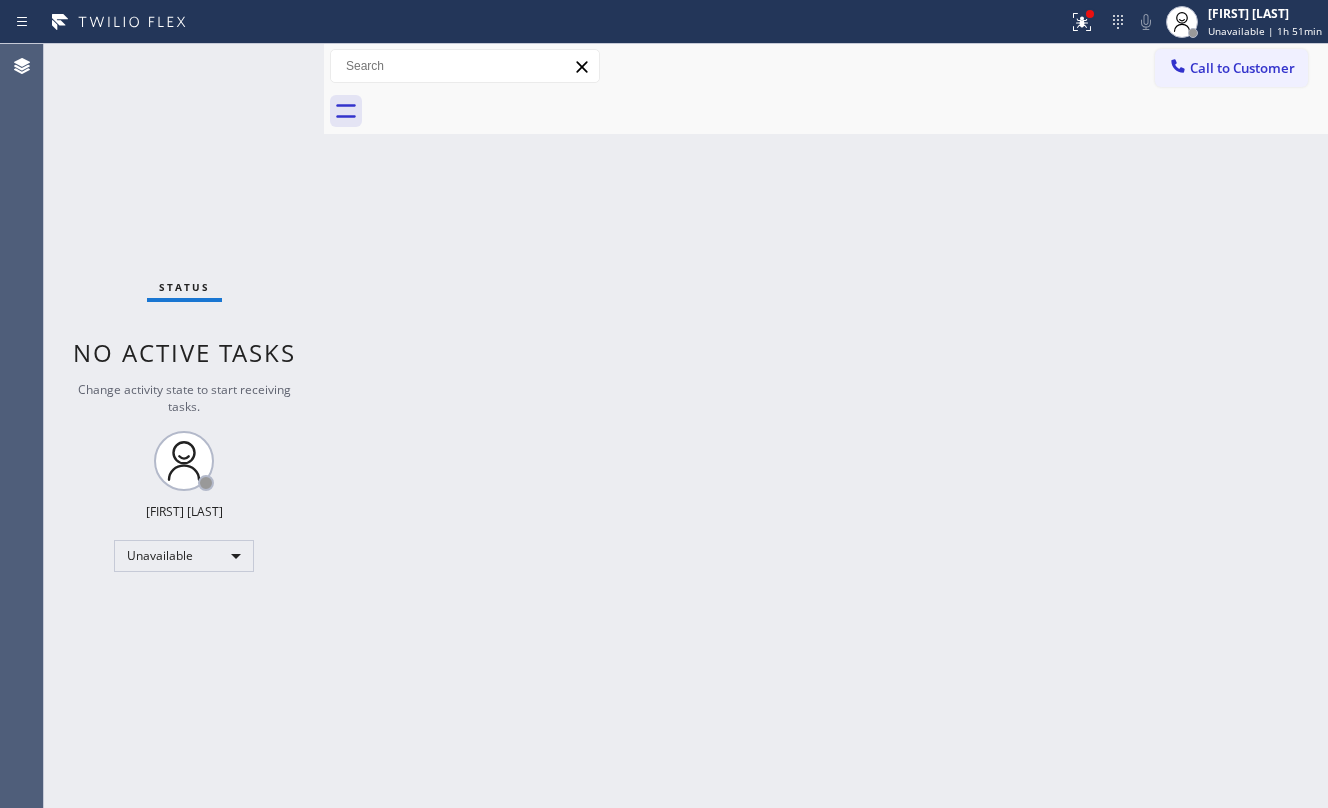 click at bounding box center [848, 111] 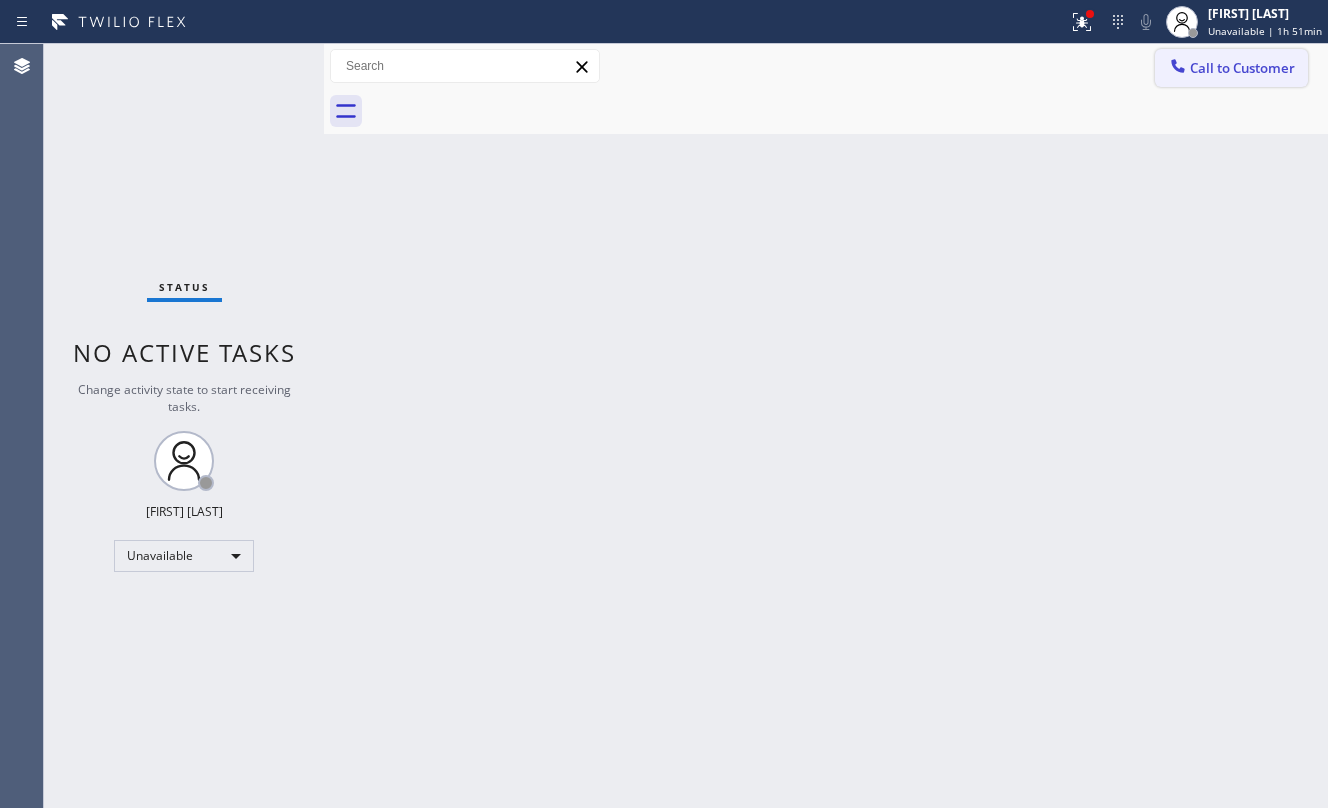 click on "Call to Customer" at bounding box center (1231, 68) 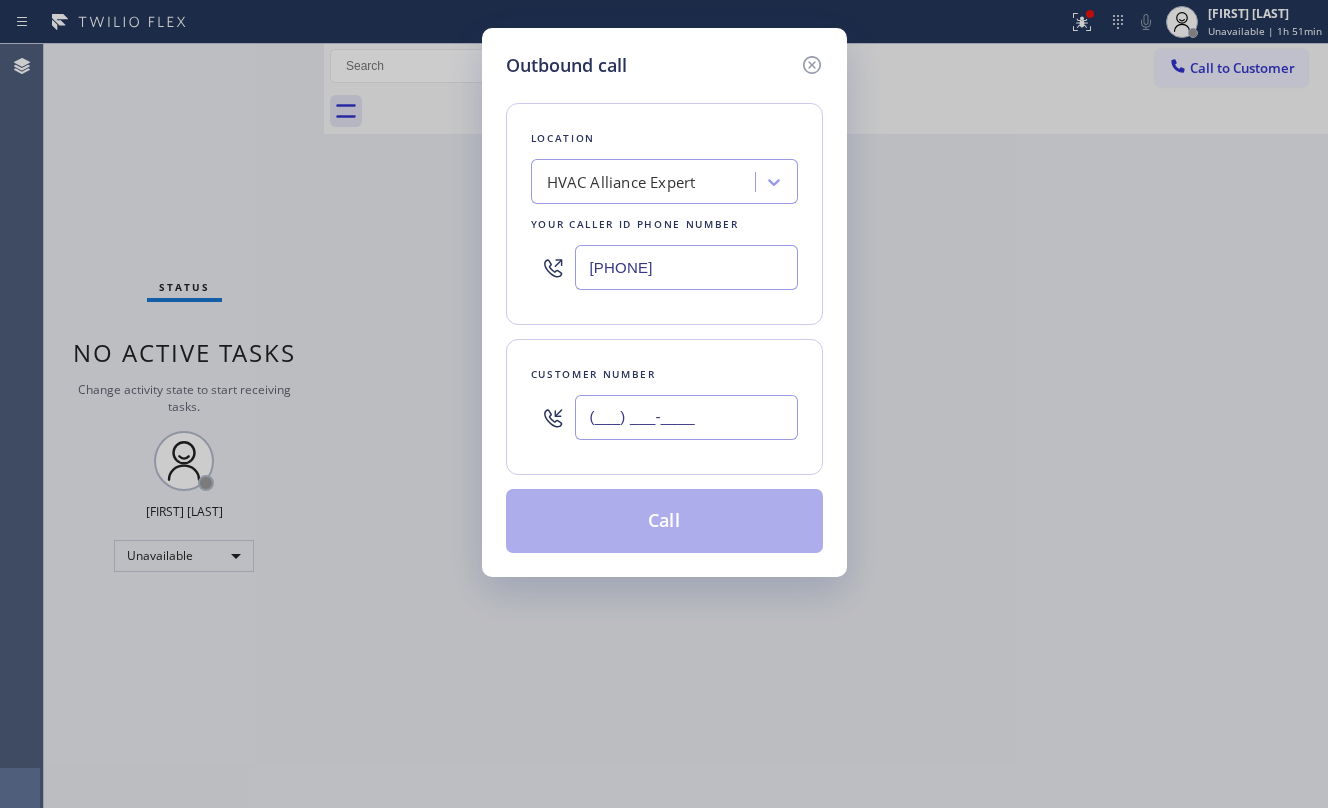 click on "(___) ___-____" at bounding box center [686, 417] 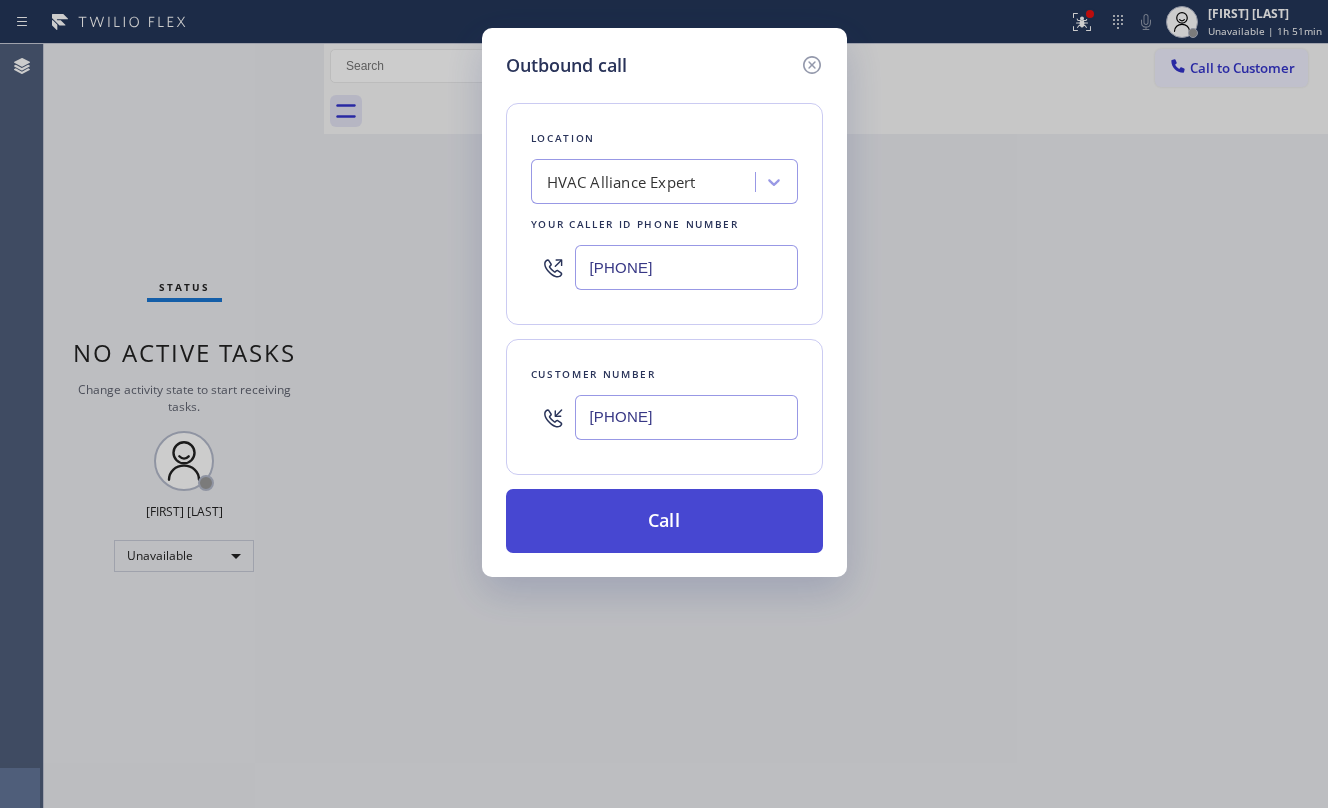 type on "[PHONE]" 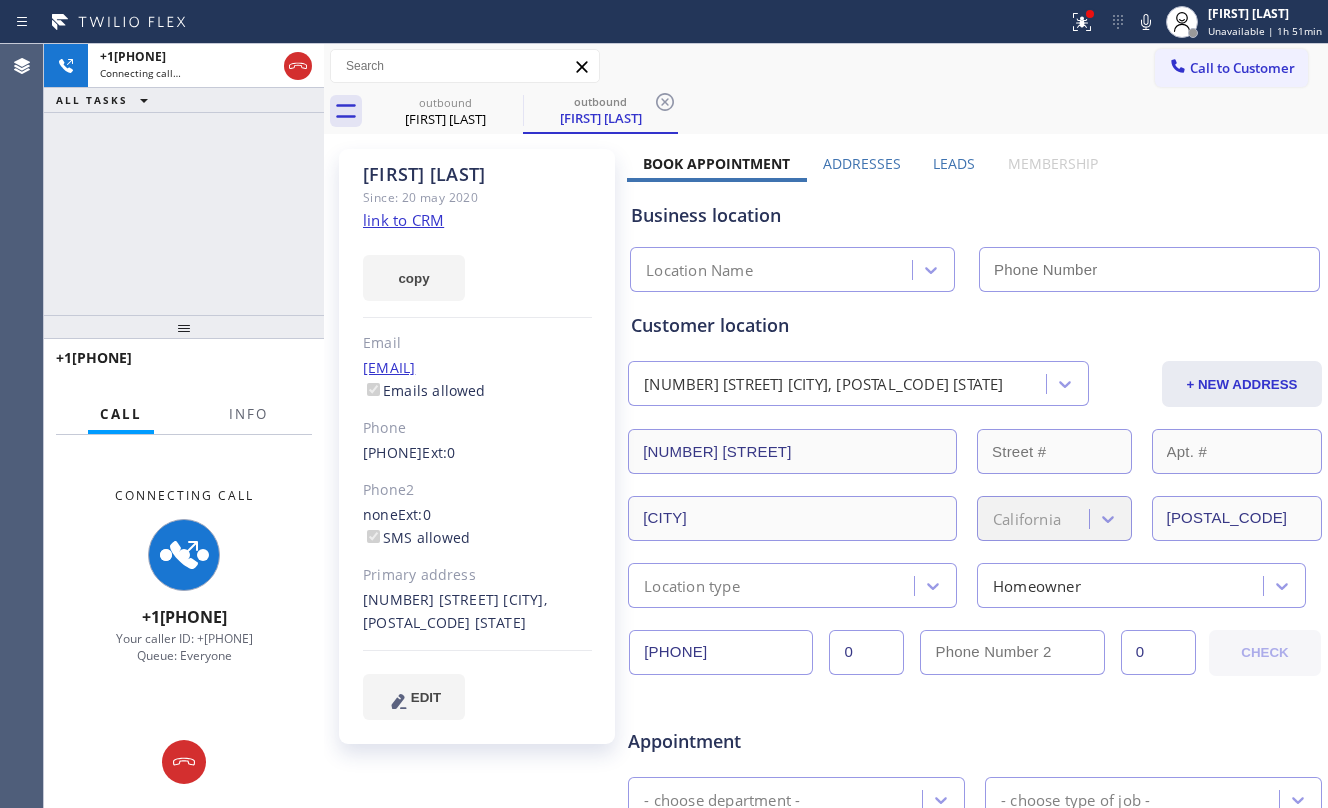 type on "[PHONE]" 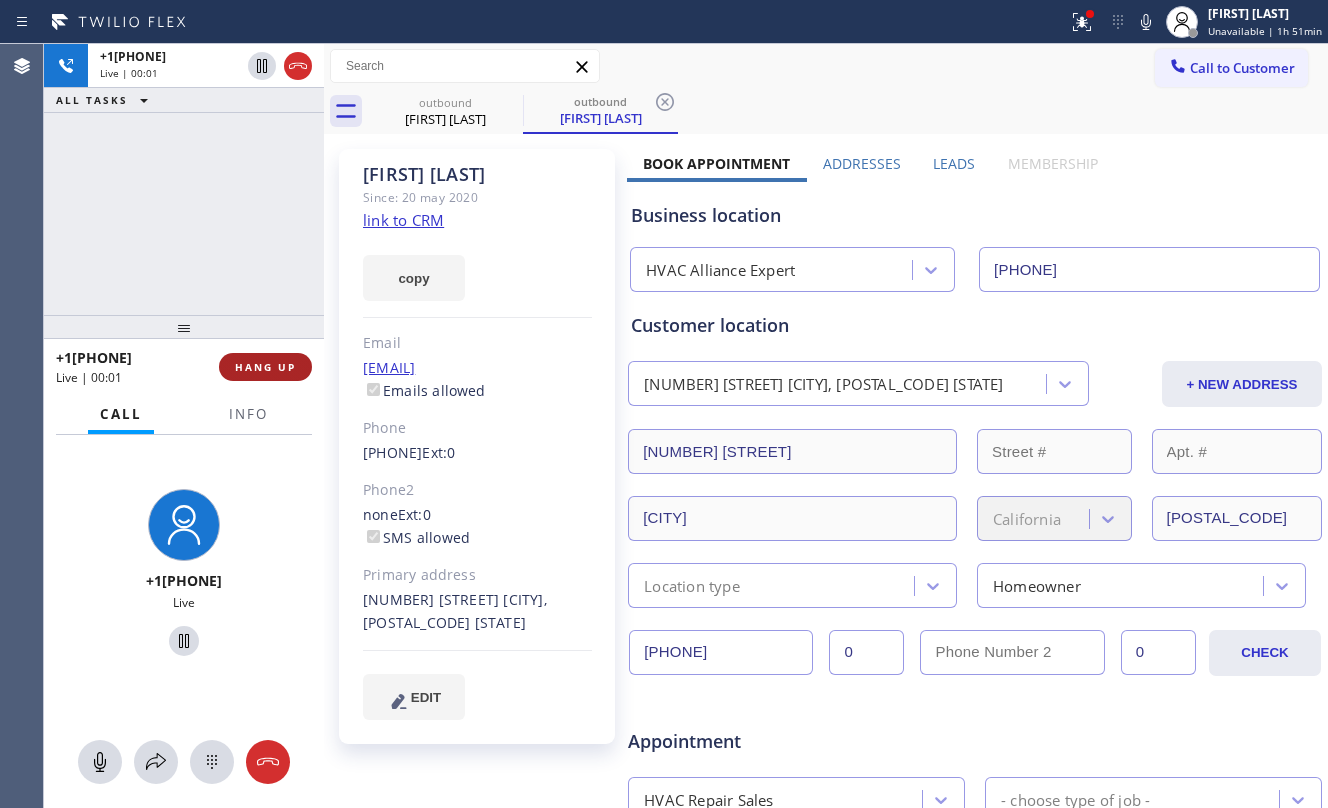 click on "HANG UP" at bounding box center (265, 367) 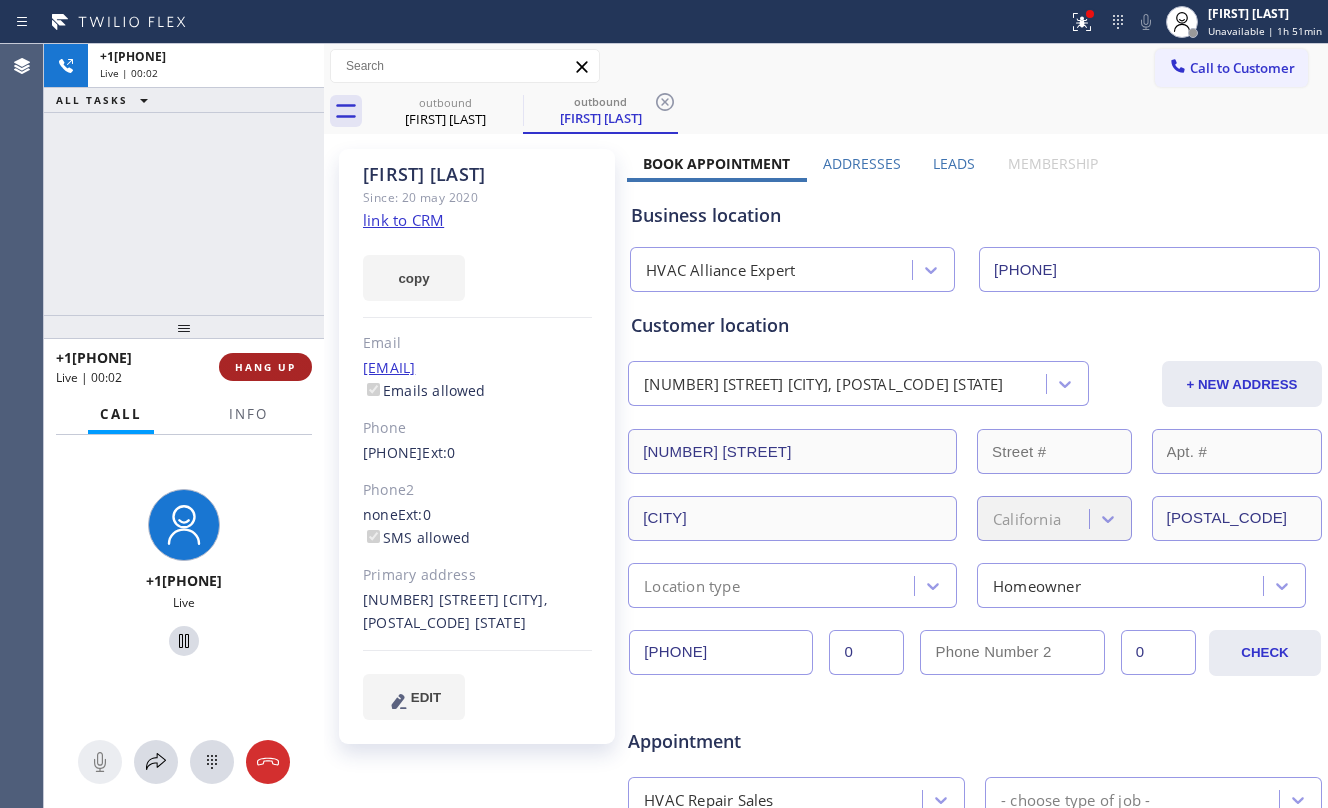 click on "HANG UP" at bounding box center [265, 367] 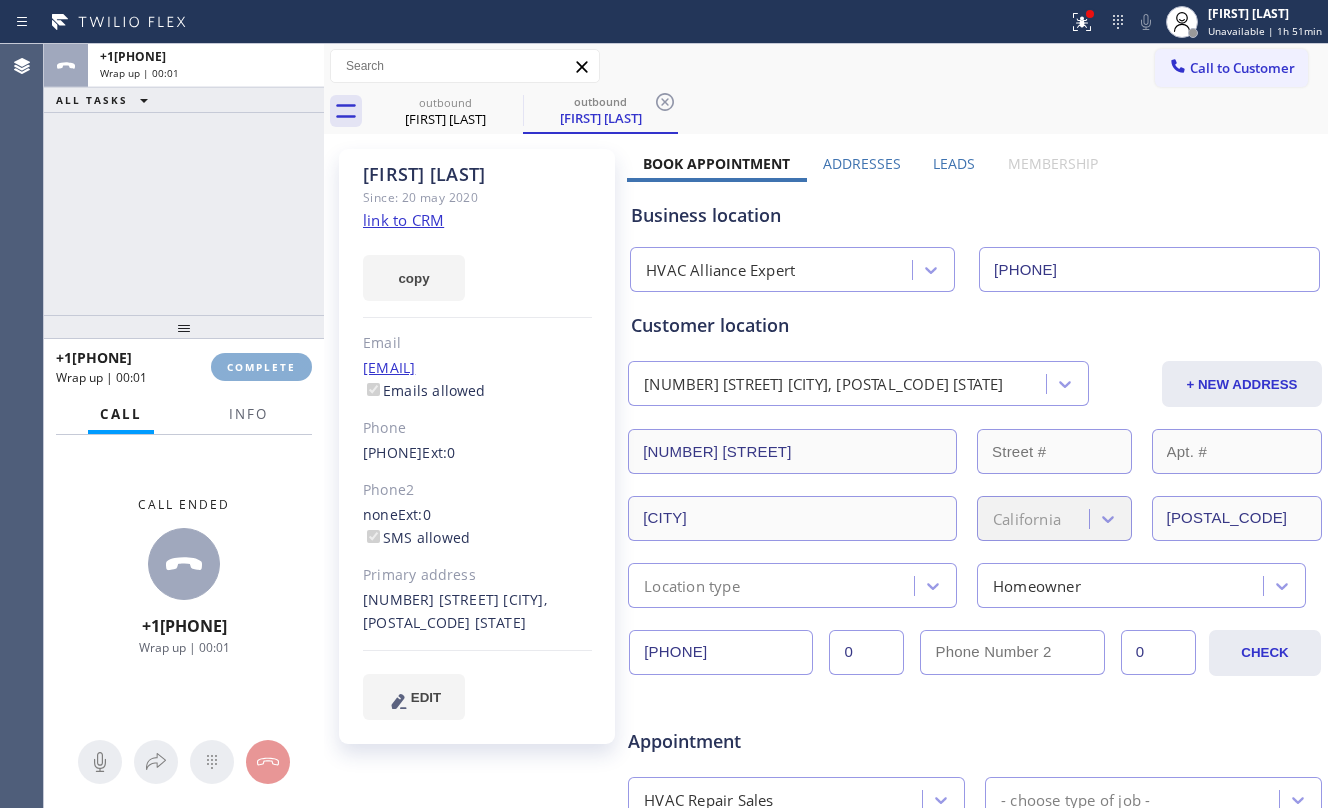 click on "COMPLETE" at bounding box center [261, 367] 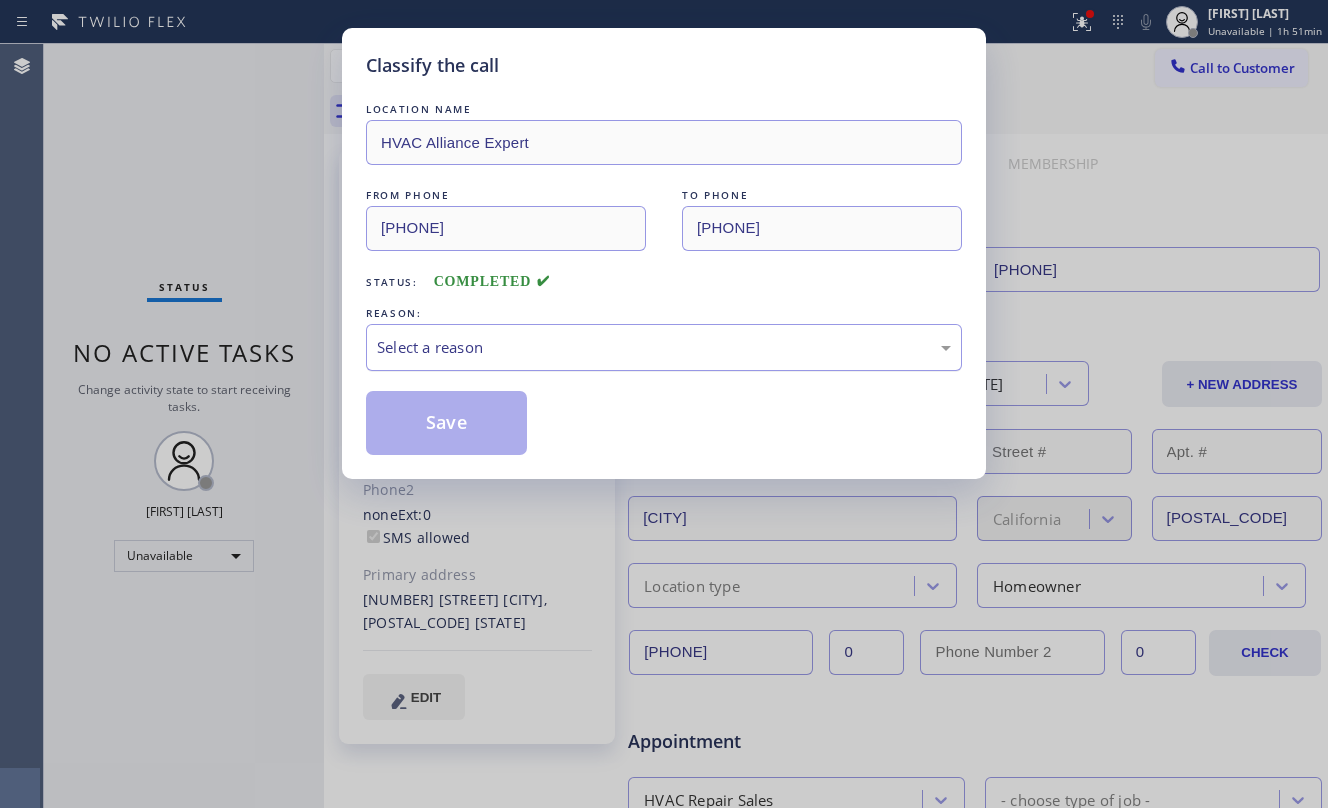 drag, startPoint x: 509, startPoint y: 340, endPoint x: 538, endPoint y: 365, distance: 38.28838 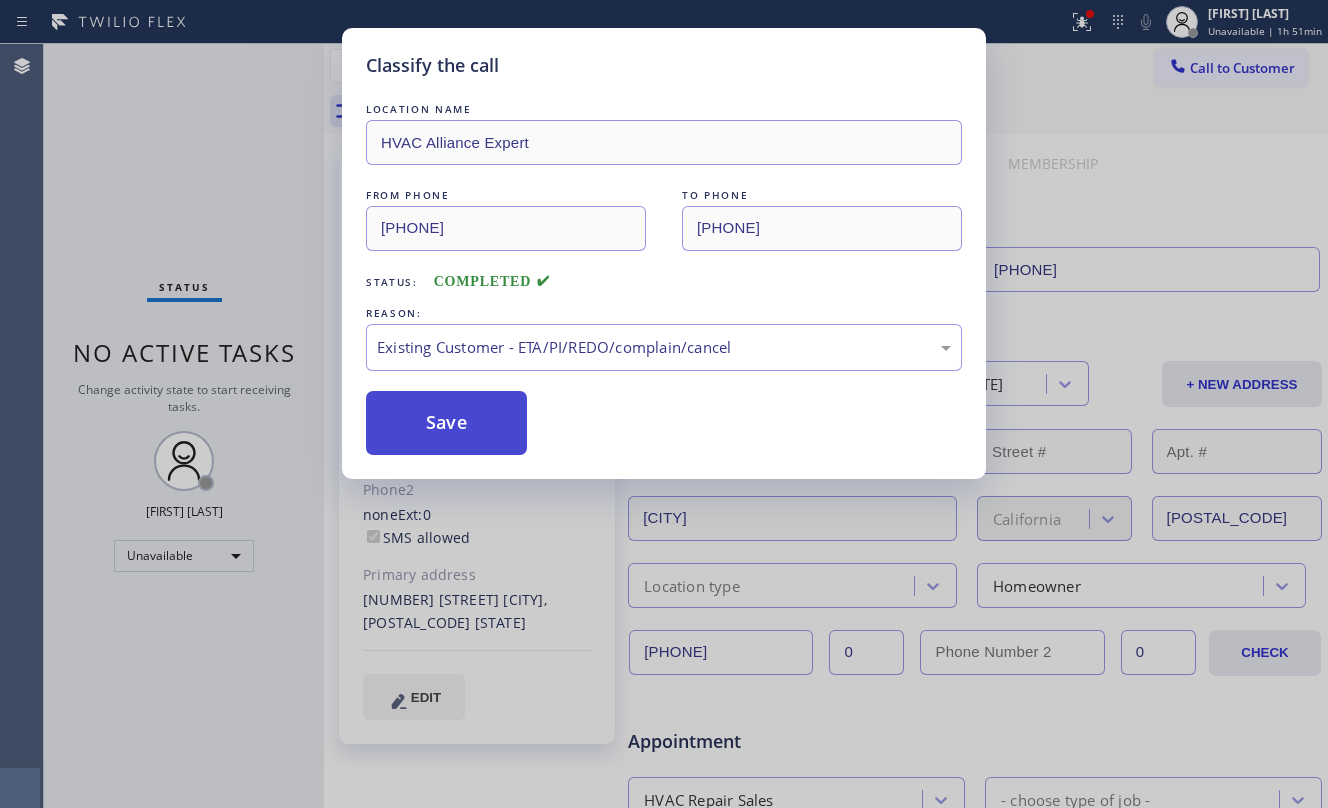 click on "Save" at bounding box center [446, 423] 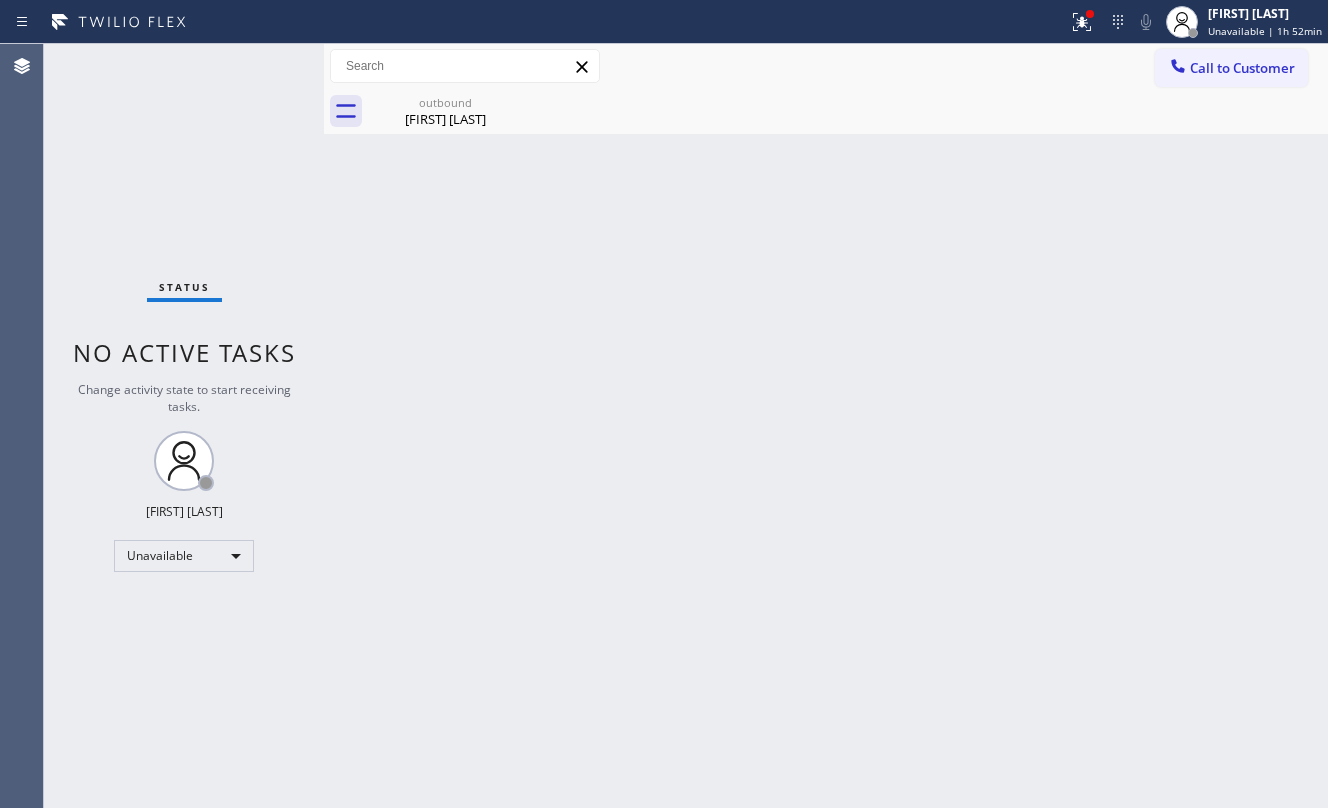 click on "Back to Dashboard Change Sender ID Customers Technicians Select a contact Outbound call Location Search location Your caller id phone number Customer number Call Customer info Name   Phone none Address none Change Sender ID HVAC +1[PHONE] 5 Star Appliance +1[PHONE] Appliance Repair +1[PHONE] Plumbing +1[PHONE] Air Duct Cleaning +1[PHONE]  Electricians +1[PHONE] Cancel Change Check personal SMS Reset Change outbound [FIRST] [LAST] Call to Customer Outbound call Location HVAC Alliance Expert Your caller id phone number [PHONE] Customer number Call Outbound call Technician Search Technician Your caller id phone number Your caller id phone number Call outbound [FIRST] [LAST] [FIRST]   [LAST] Since: [DATE] link to CRM copy Email [EMAIL]  Emails allowed Phone [PHONE]  Ext:  0 Phone2 none  Ext:  0  SMS allowed Primary address  [NUMBER] [STREET] [CITY], [POSTAL_CODE] [STATE] EDIT Outbound call Location HVAC Alliance Expert Your caller id phone number Call Leads" at bounding box center (826, 426) 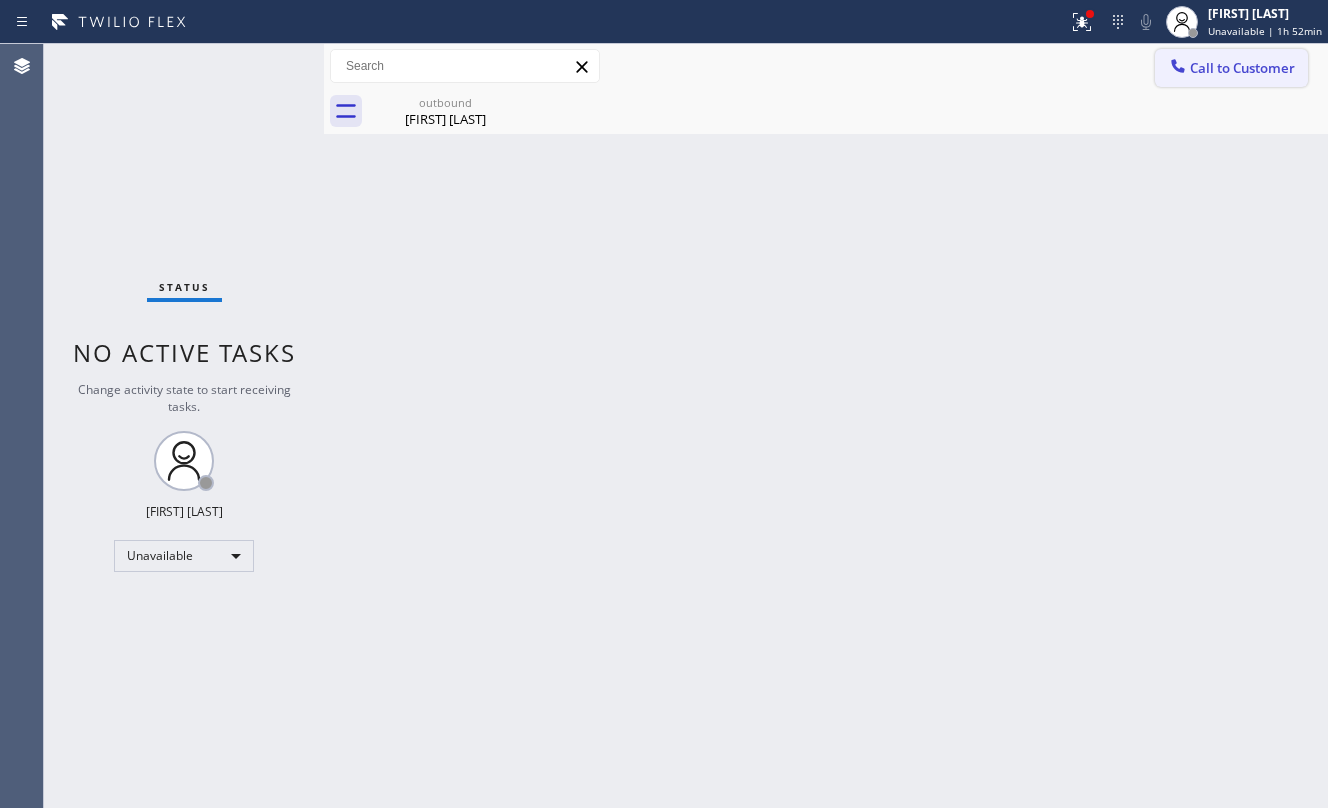 click on "Call to Customer" at bounding box center (1242, 68) 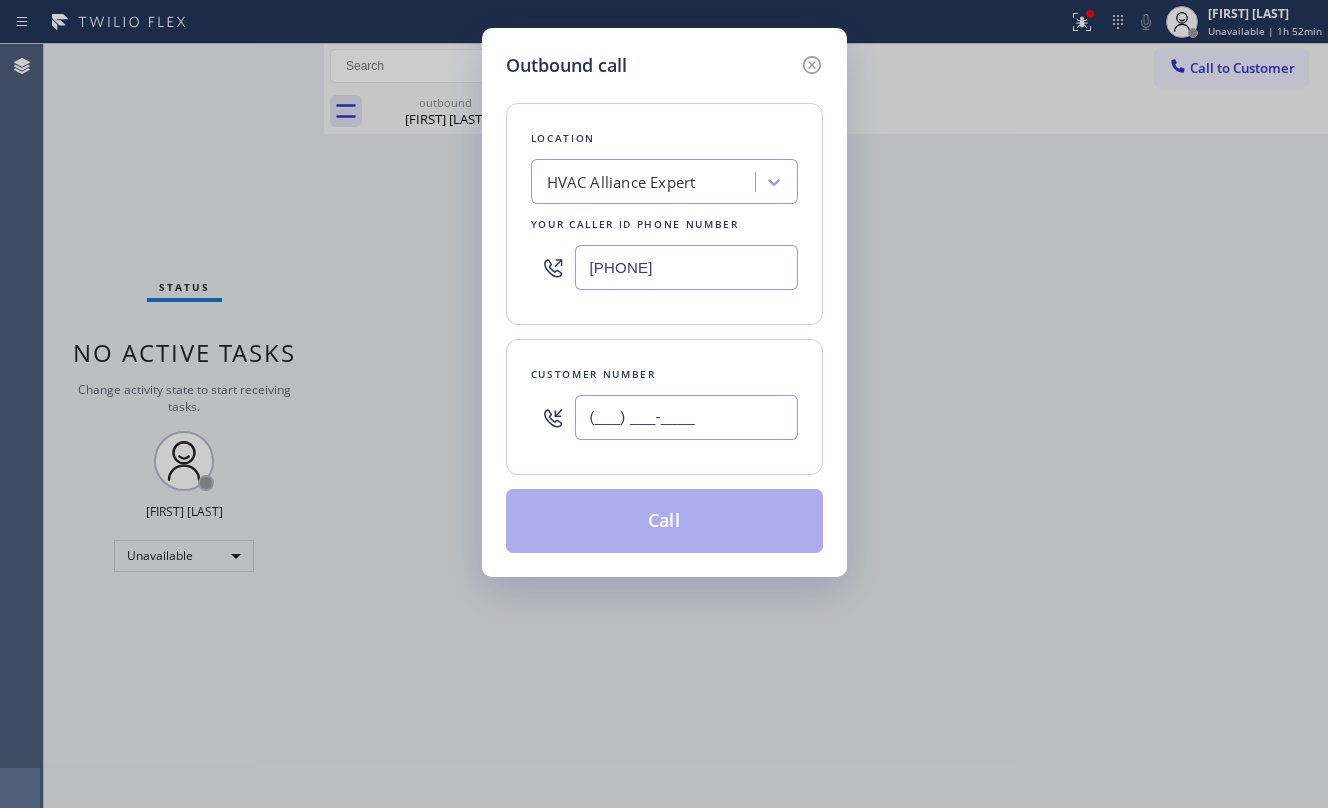 click on "(___) ___-____" at bounding box center (686, 417) 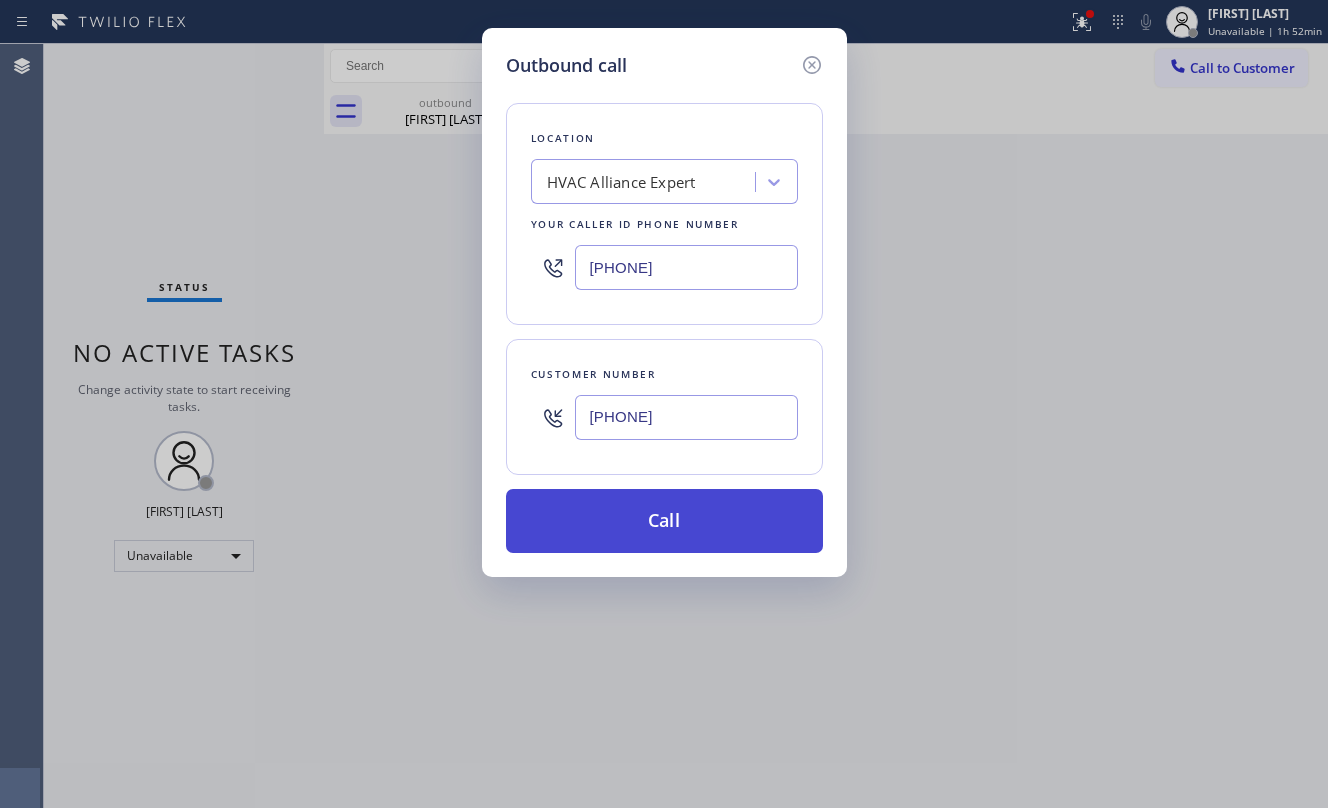 type on "[PHONE]" 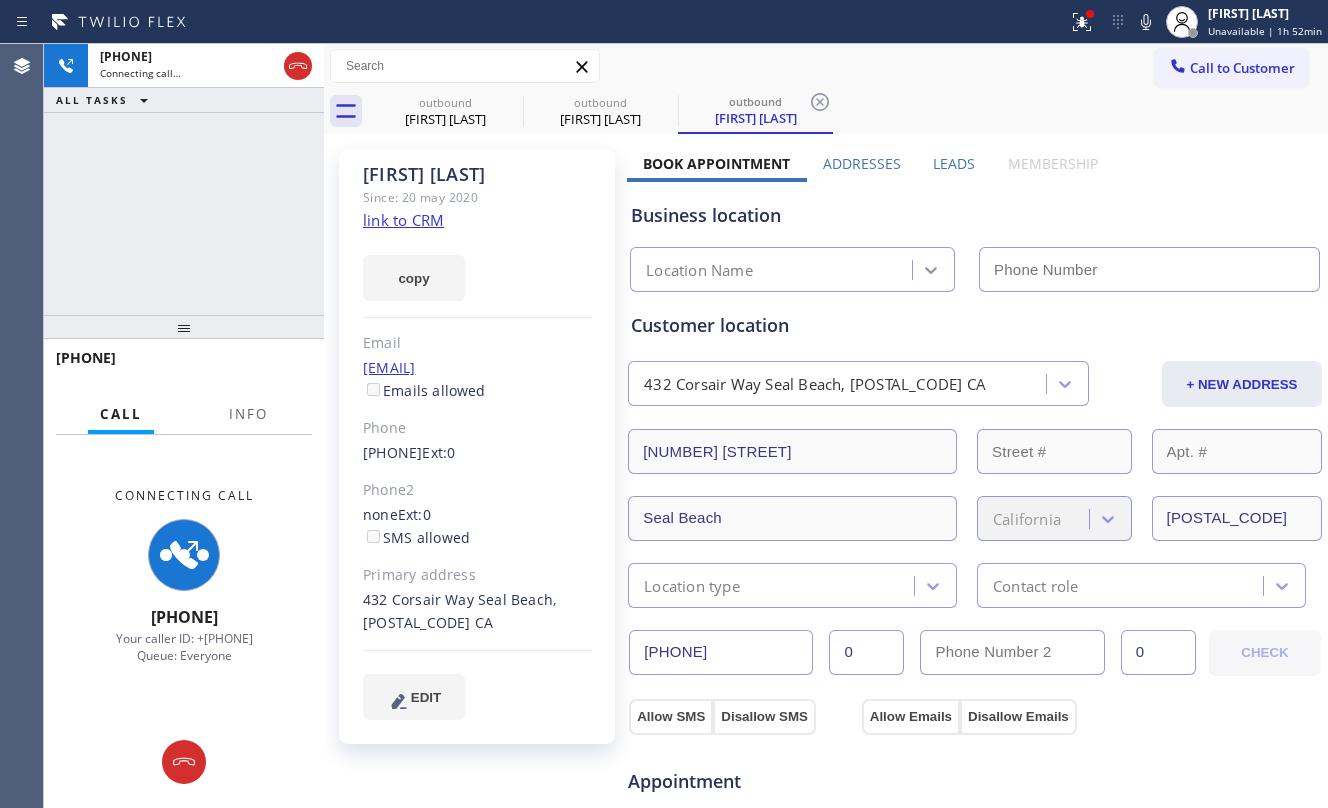 type on "[PHONE]" 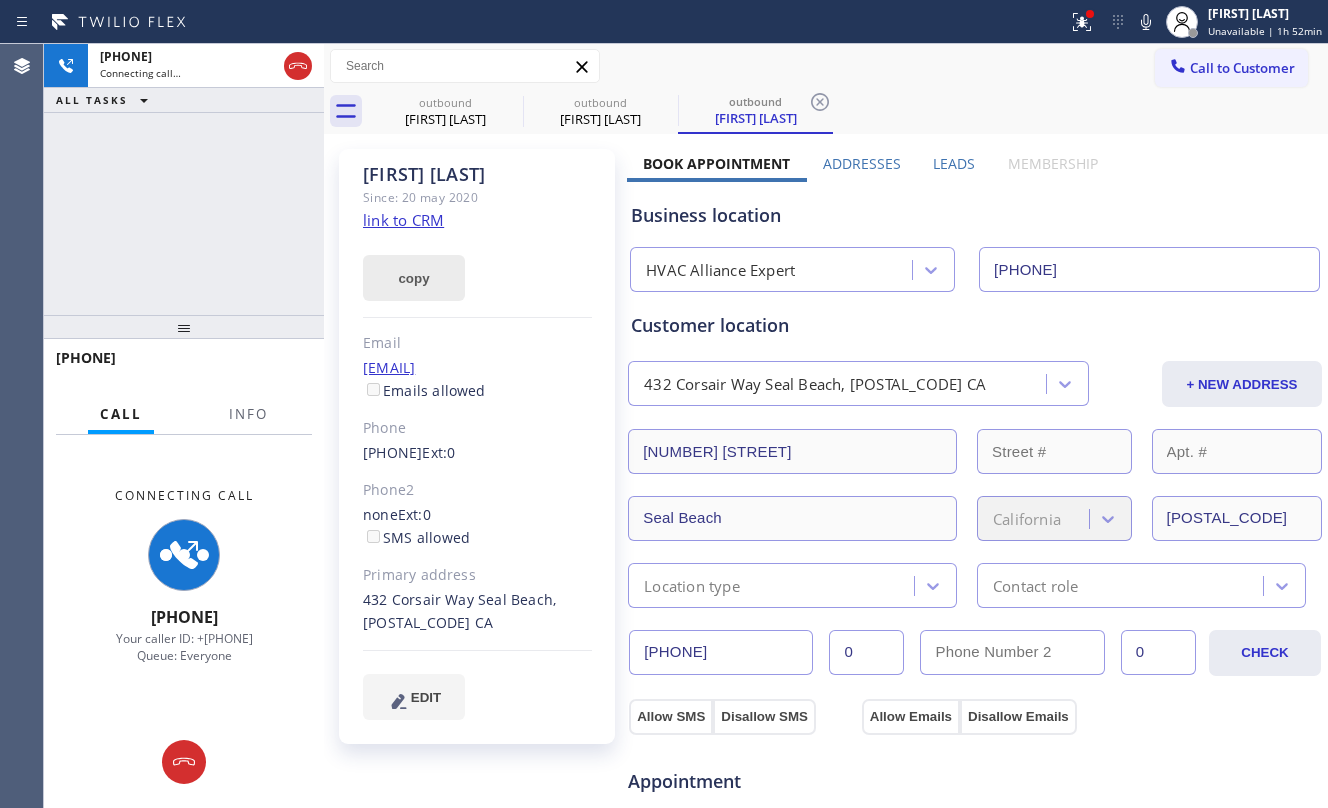 click on "+1[PHONE] Connecting call… ALL TASKS ALL TASKS ACTIVE TASKS TASKS IN WRAP UP" at bounding box center [184, 179] 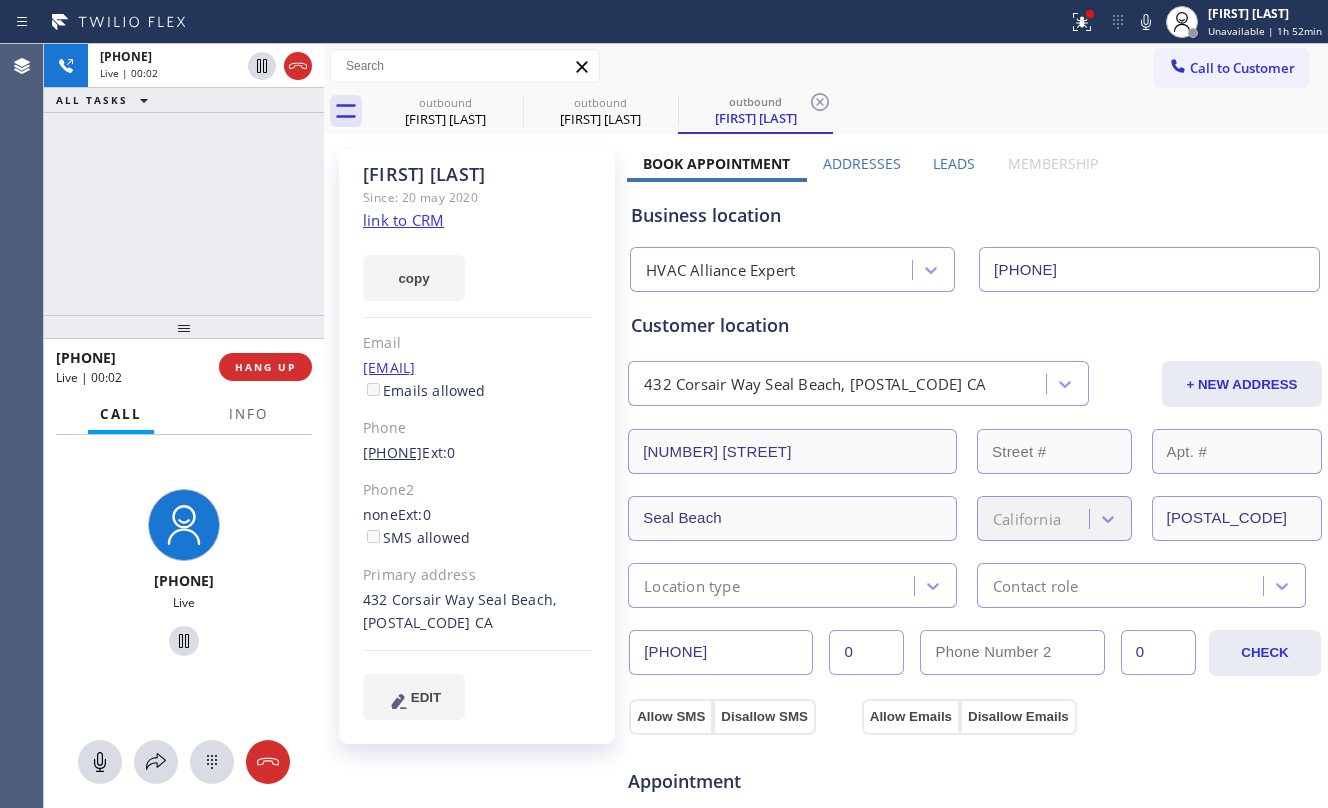 drag, startPoint x: 350, startPoint y: 452, endPoint x: 458, endPoint y: 453, distance: 108.00463 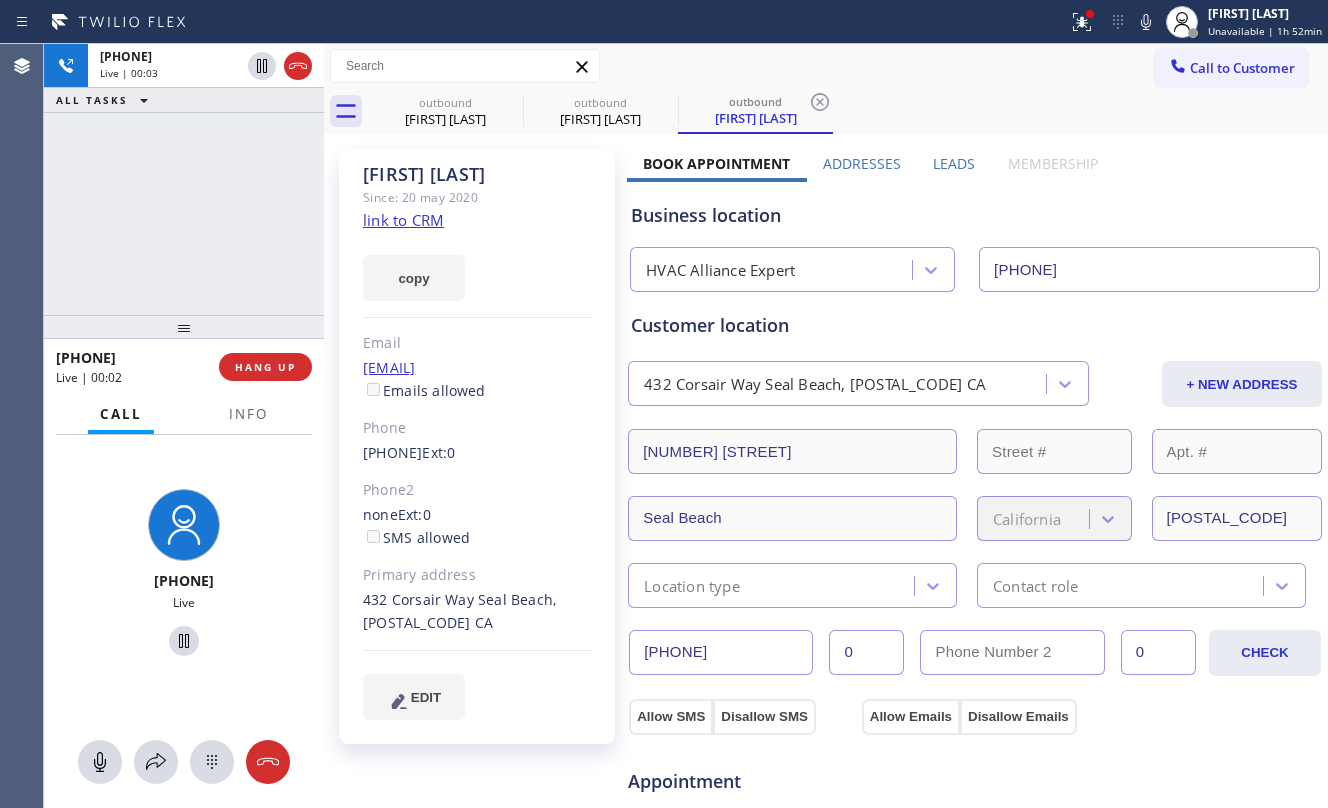 copy on "[PHONE]" 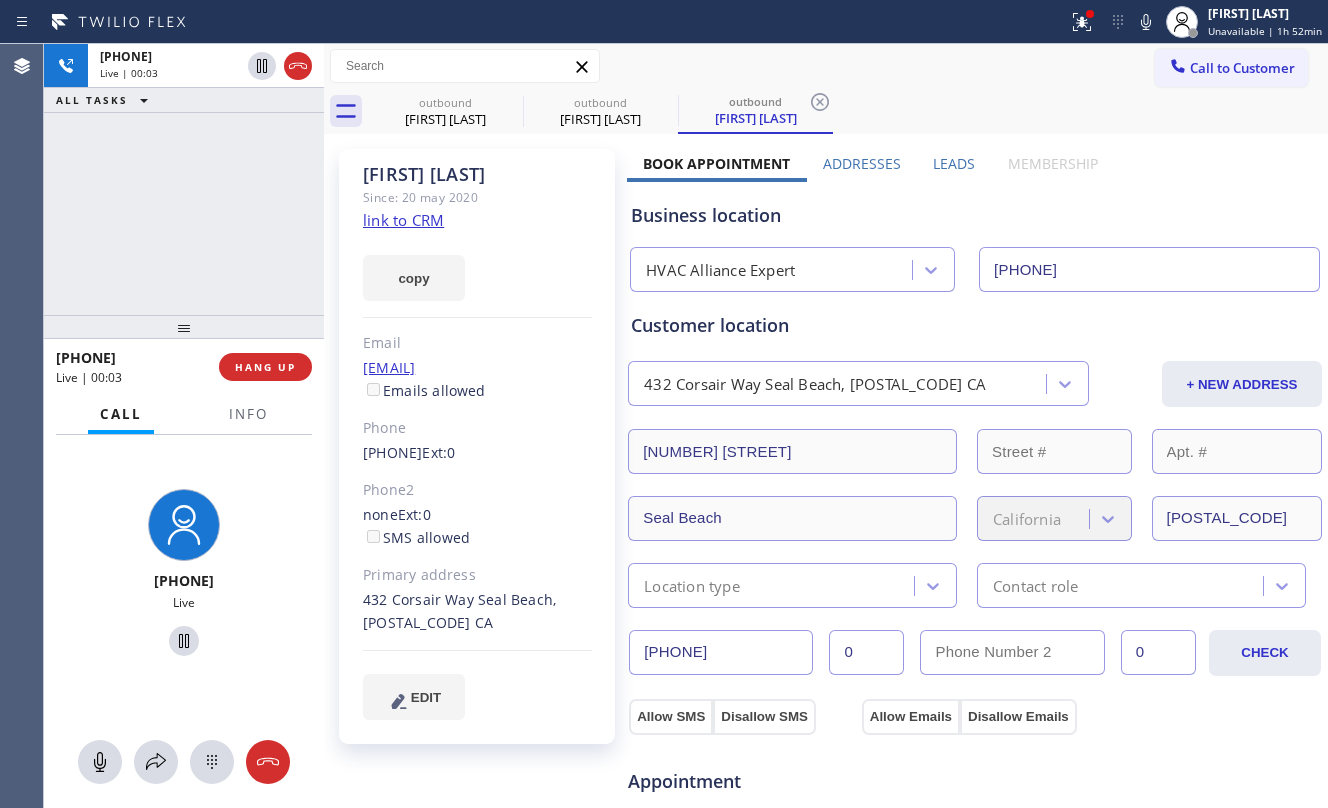 click on "link to CRM" 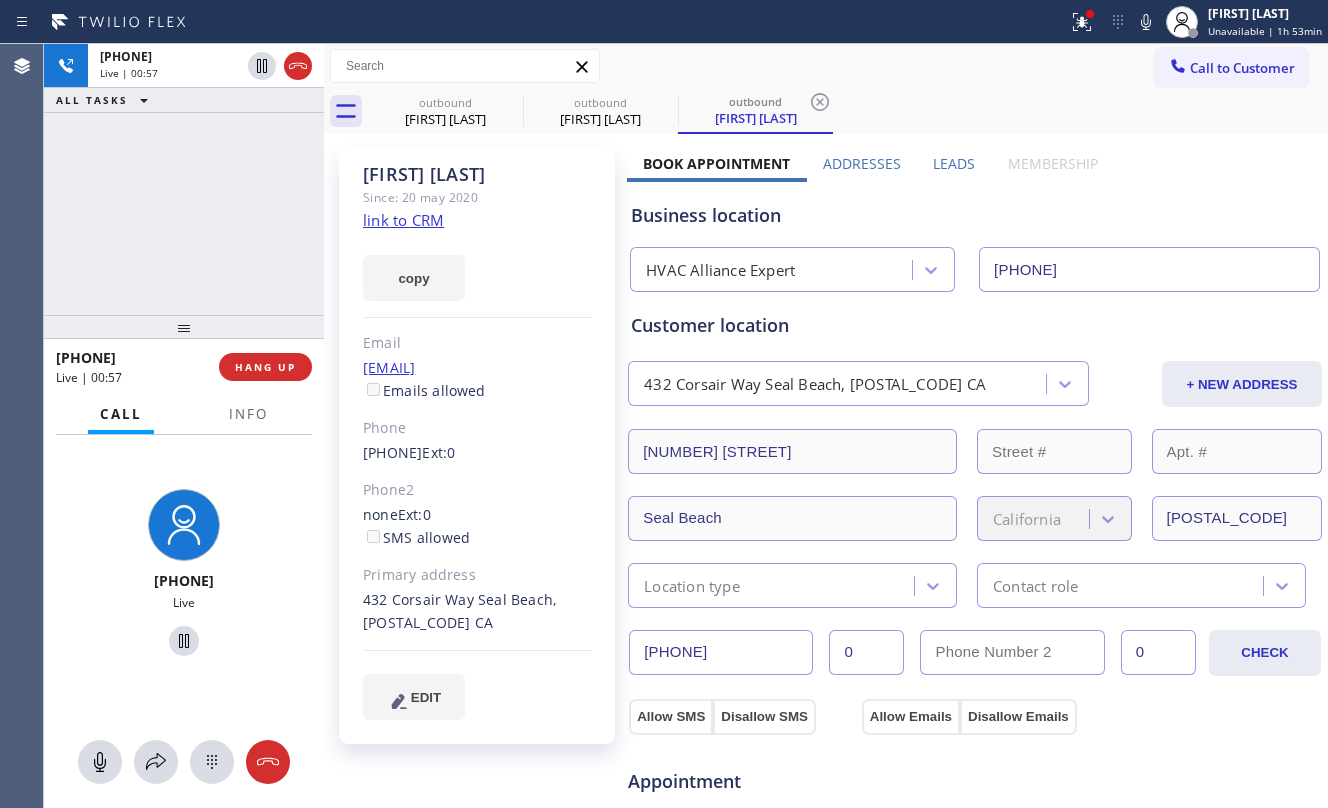 click on "[PHONE] Live | 00:57 ALL TASKS ALL TASKS ACTIVE TASKS TASKS IN WRAP UP" at bounding box center (184, 179) 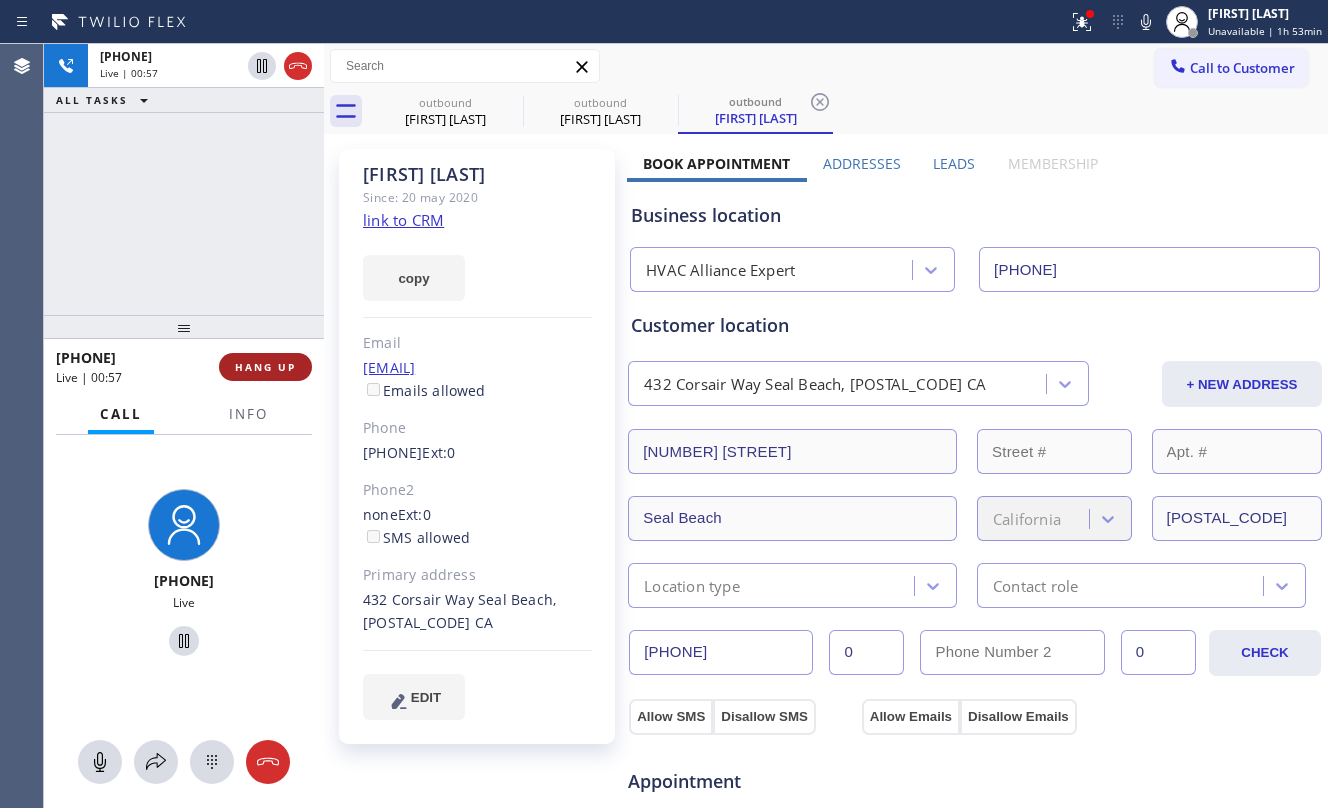 click on "HANG UP" at bounding box center [265, 367] 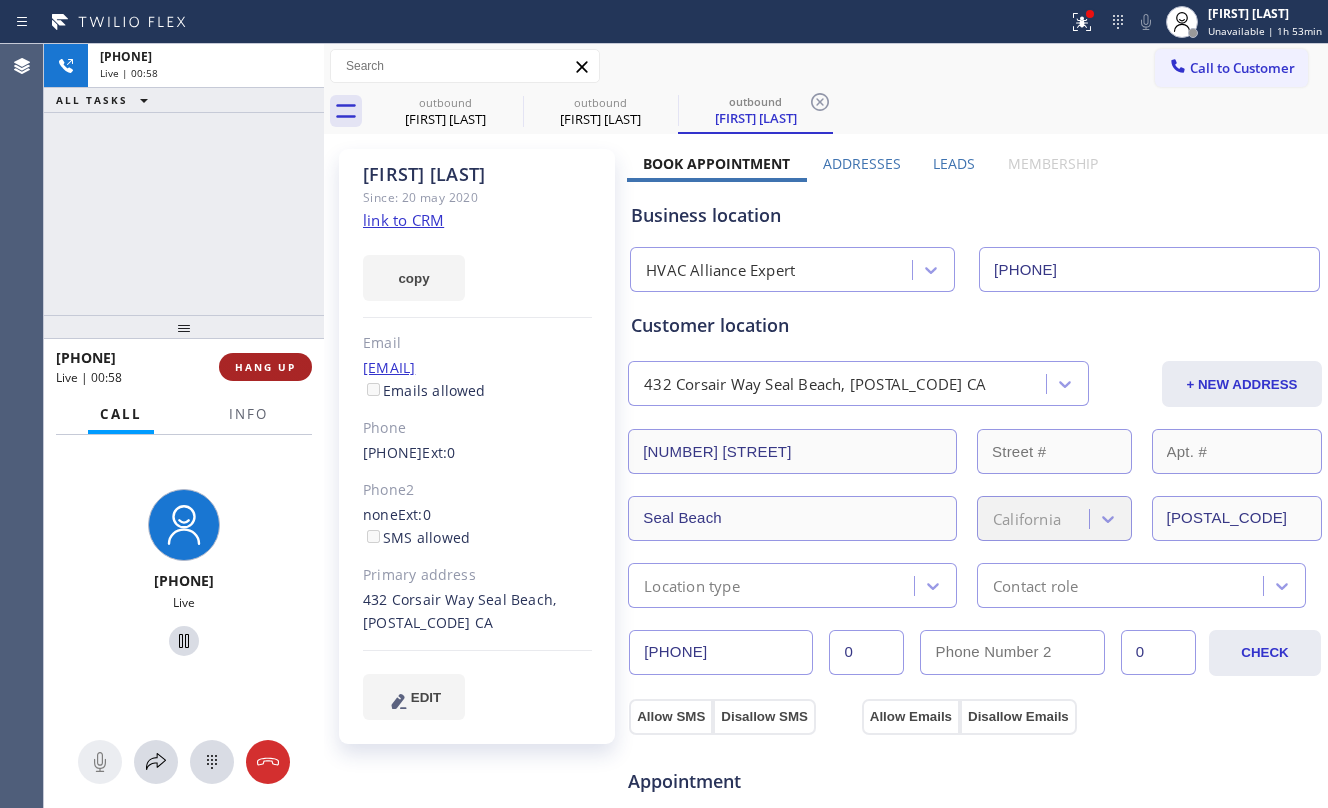 click on "HANG UP" at bounding box center (265, 367) 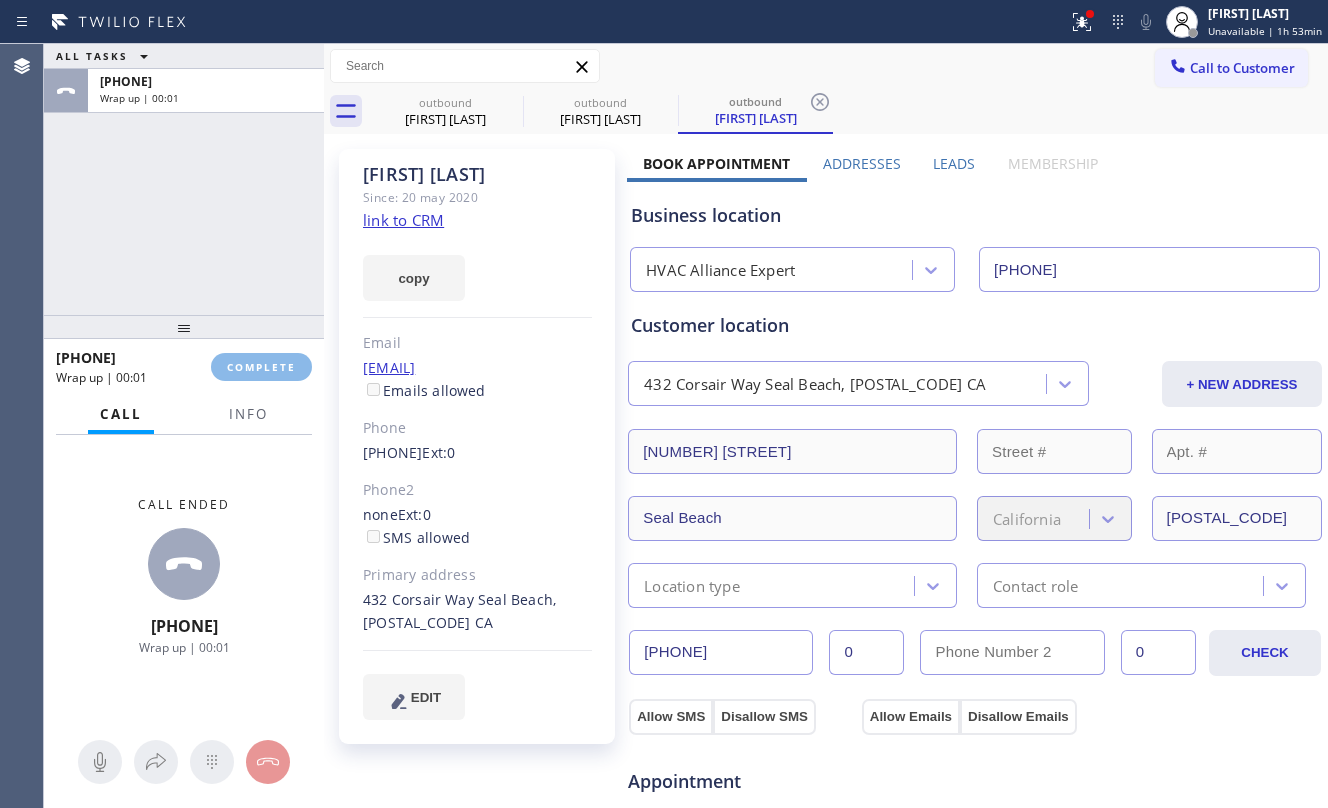 click at bounding box center (184, 327) 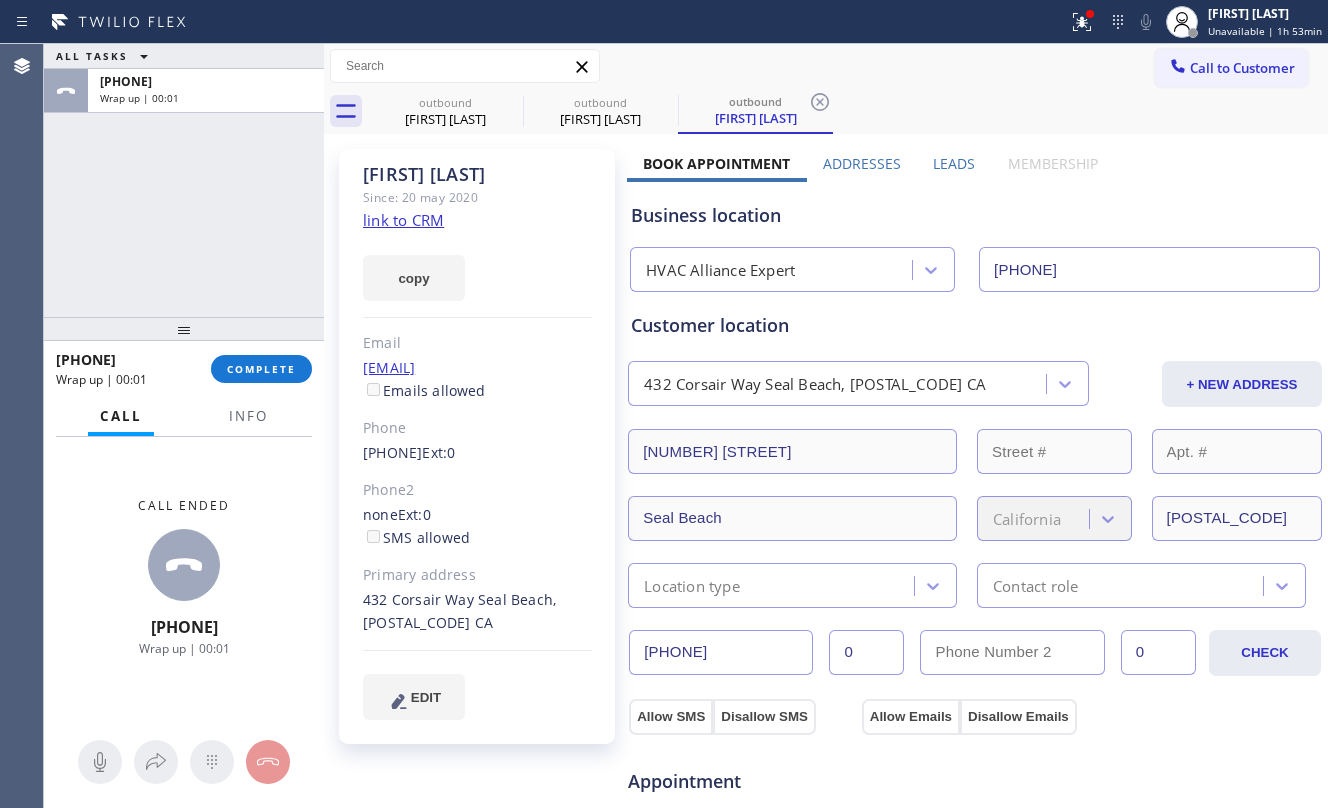 click on "COMPLETE" at bounding box center [261, 369] 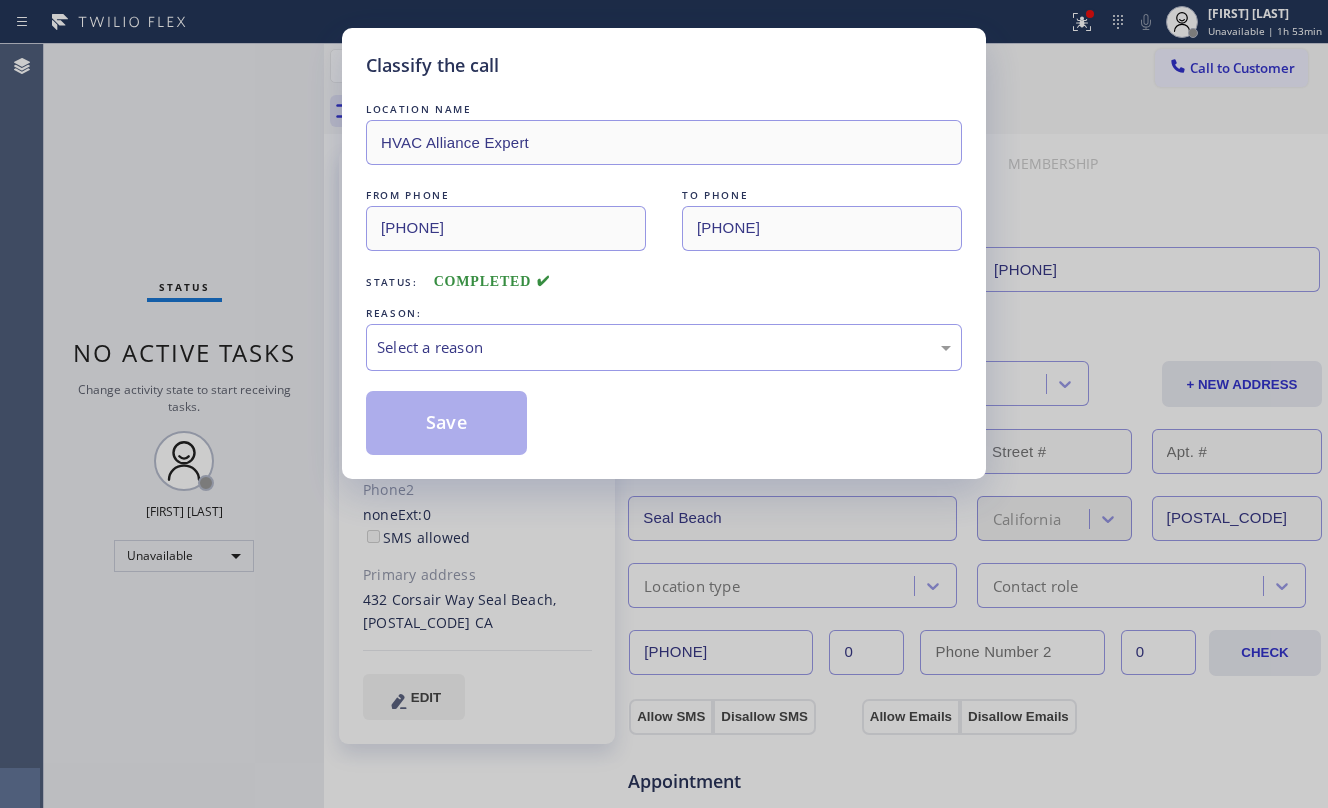 click on "Classify the call LOCATION NAME HVAC Alliance Expert FROM PHONE [PHONE] TO PHONE [PHONE] Status: COMPLETED REASON: Select a reason Save" at bounding box center (664, 404) 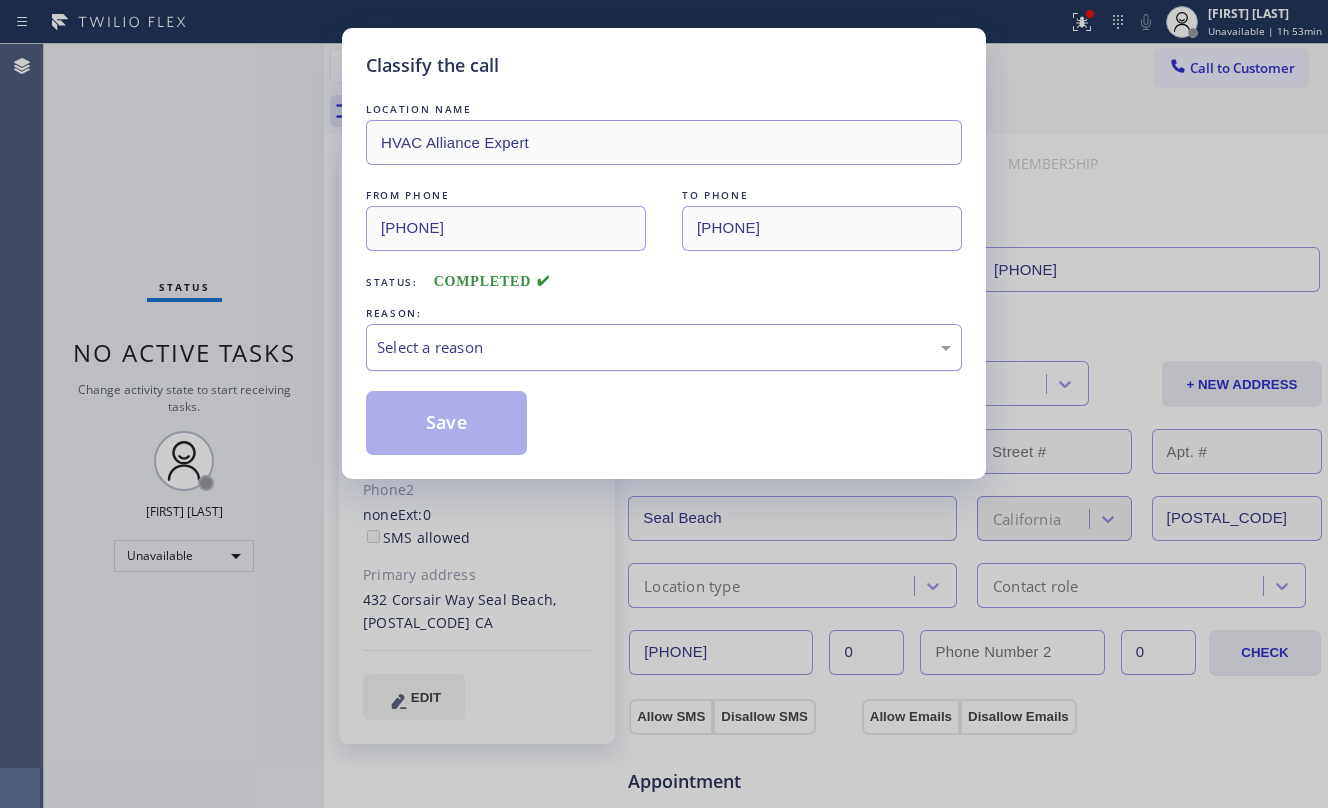 click on "Select a reason" at bounding box center (664, 347) 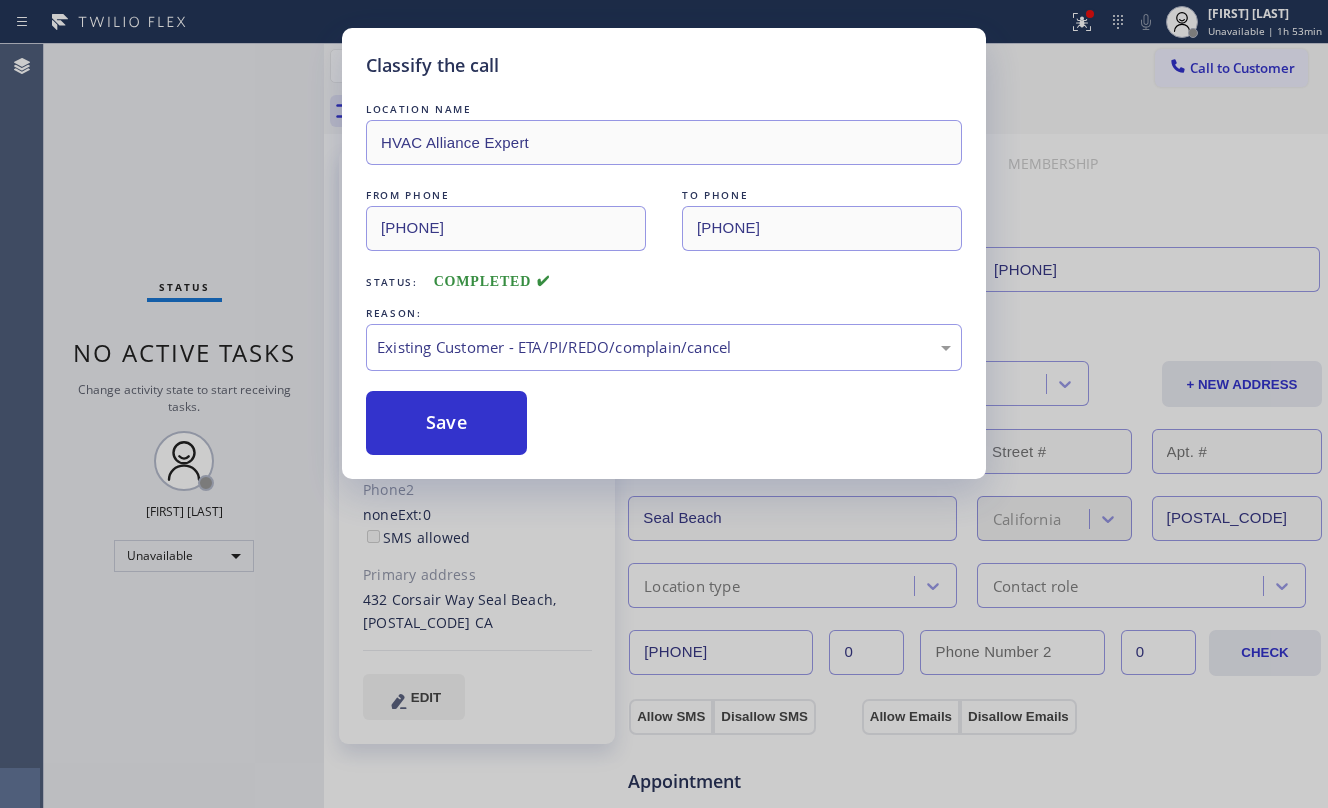 click on "Save" at bounding box center (446, 423) 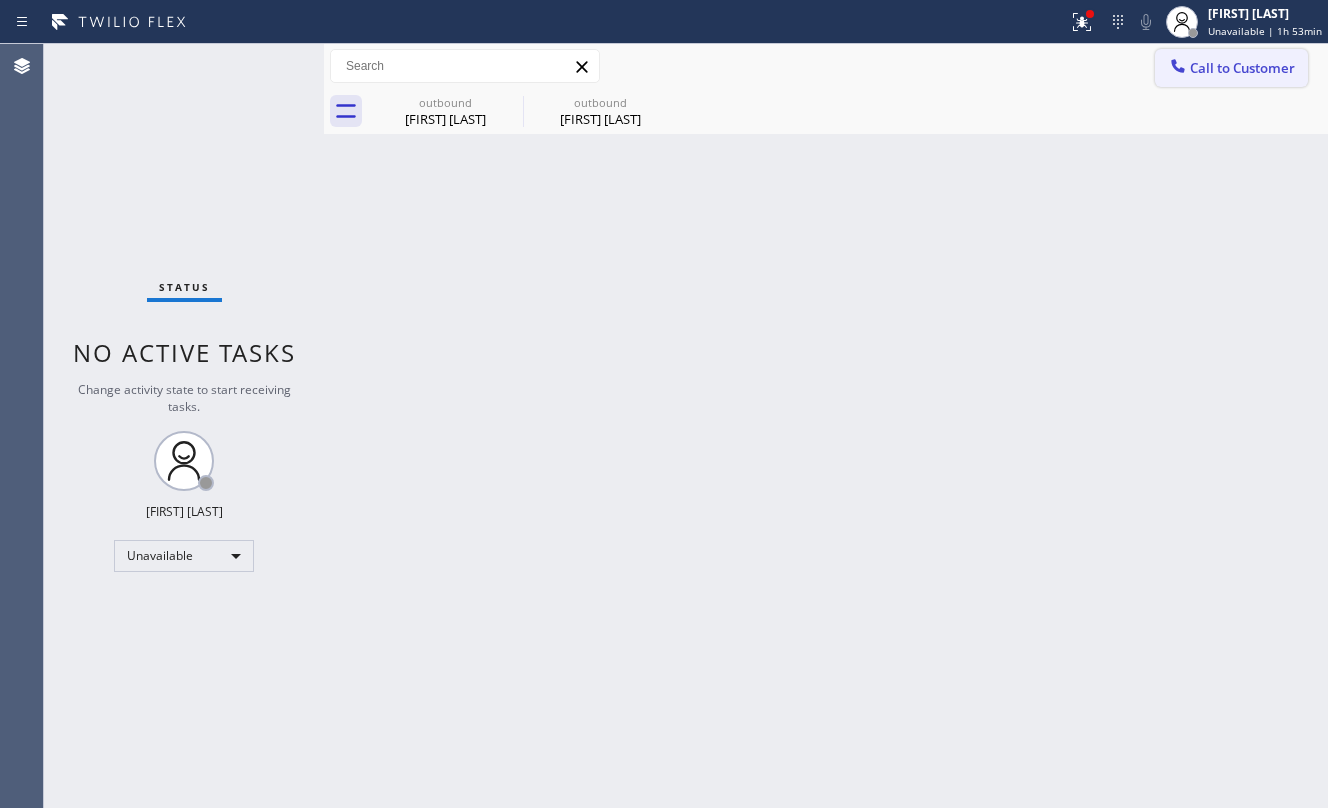 click on "Call to Customer" at bounding box center [1242, 68] 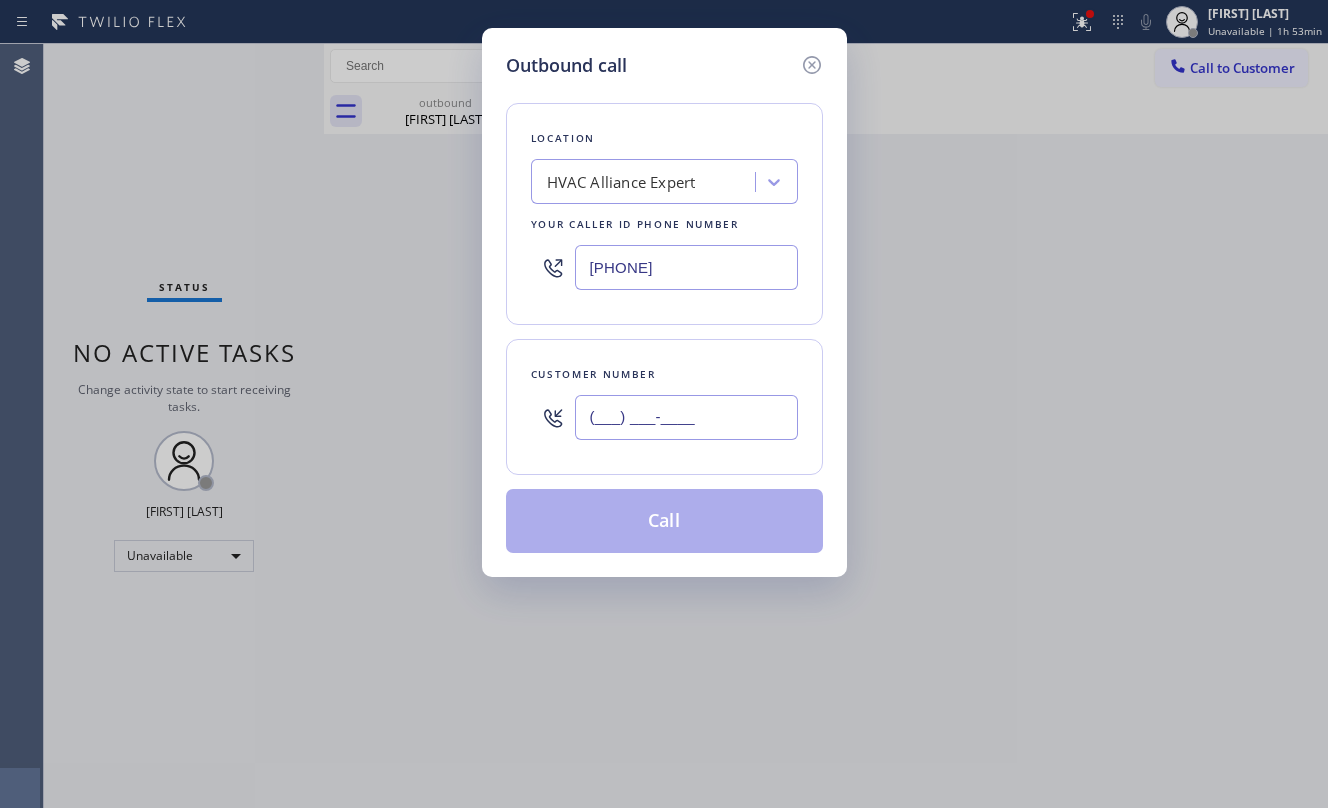 click on "(___) ___-____" at bounding box center (686, 417) 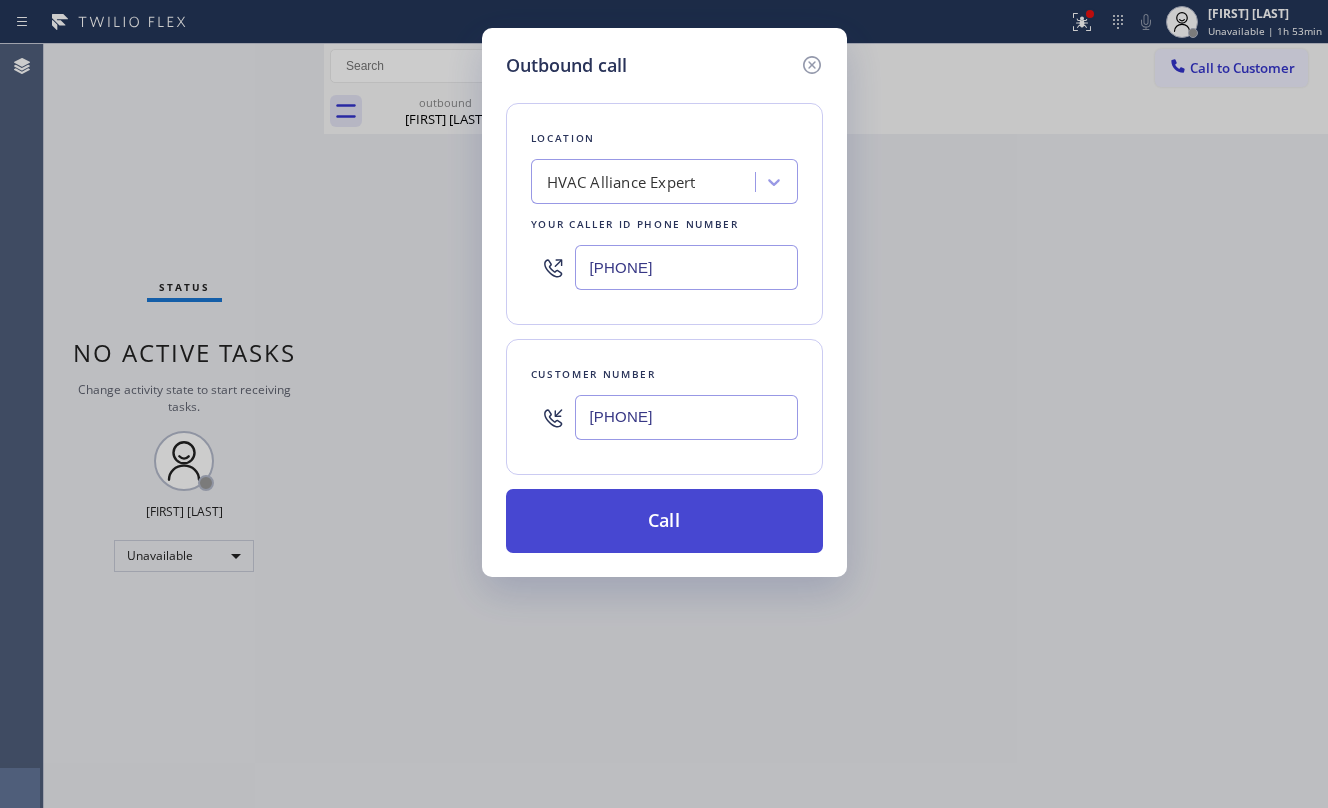 type on "[PHONE]" 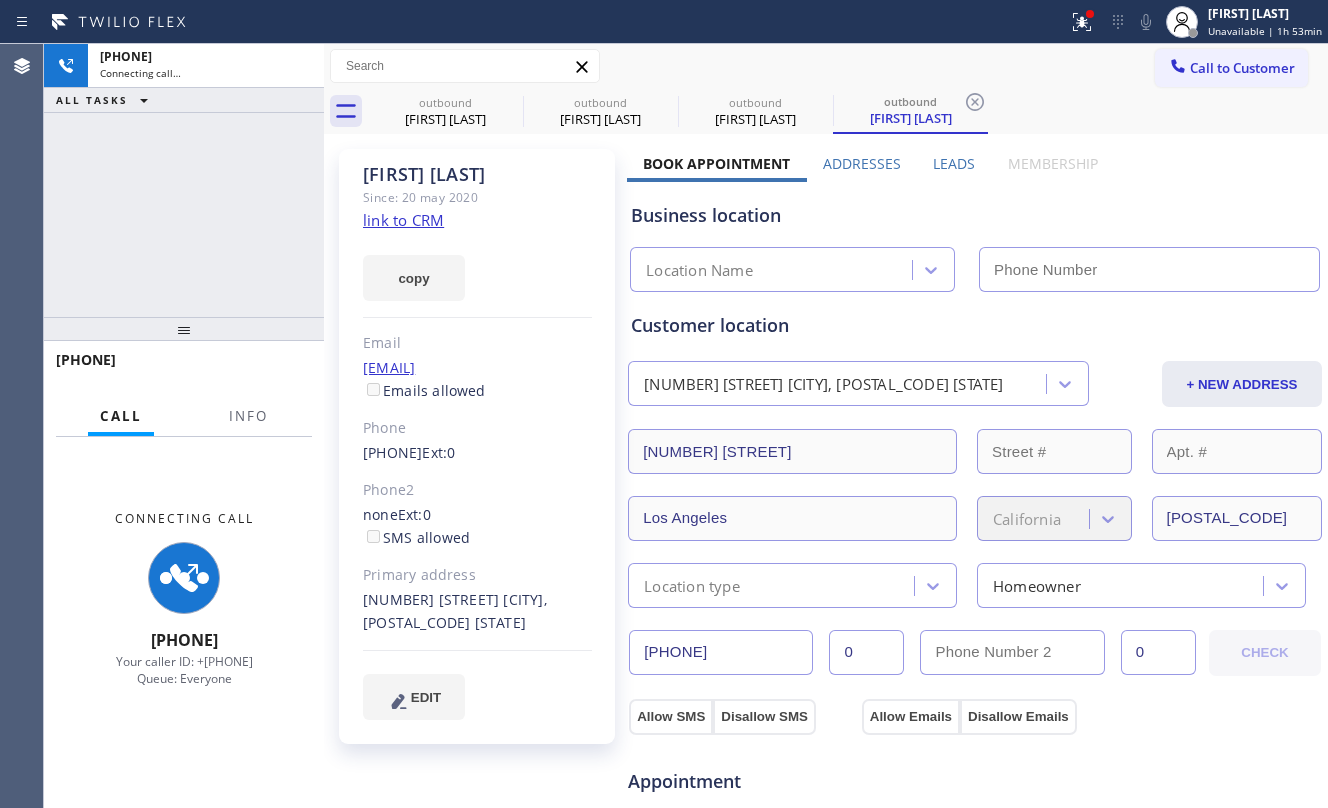type on "[PHONE]" 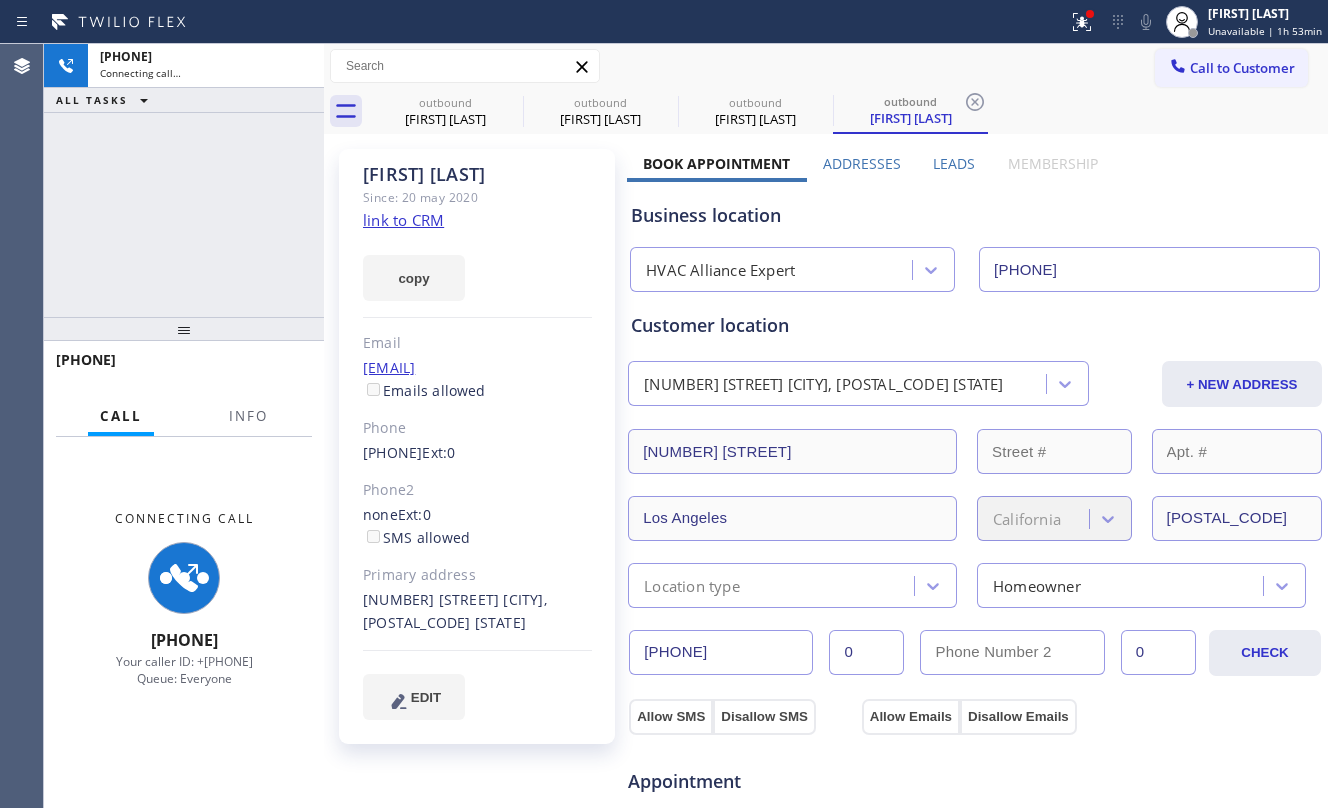 click on "[PHONE] Connecting call… ALL TASKS ALL TASKS ACTIVE TASKS TASKS IN WRAP UP" at bounding box center [184, 180] 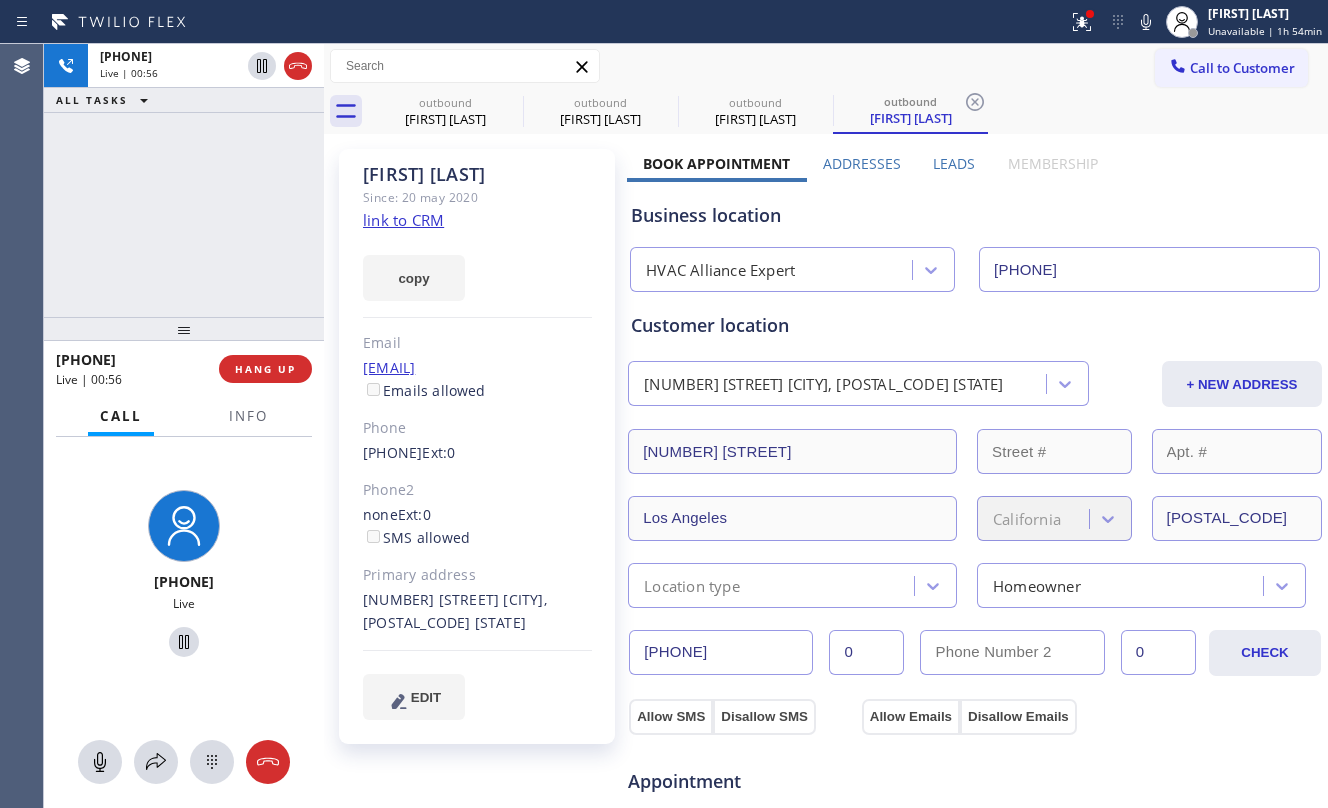 click on "[PHONE] Live | 00:56 ALL TASKS ALL TASKS ACTIVE TASKS TASKS IN WRAP UP" at bounding box center [184, 180] 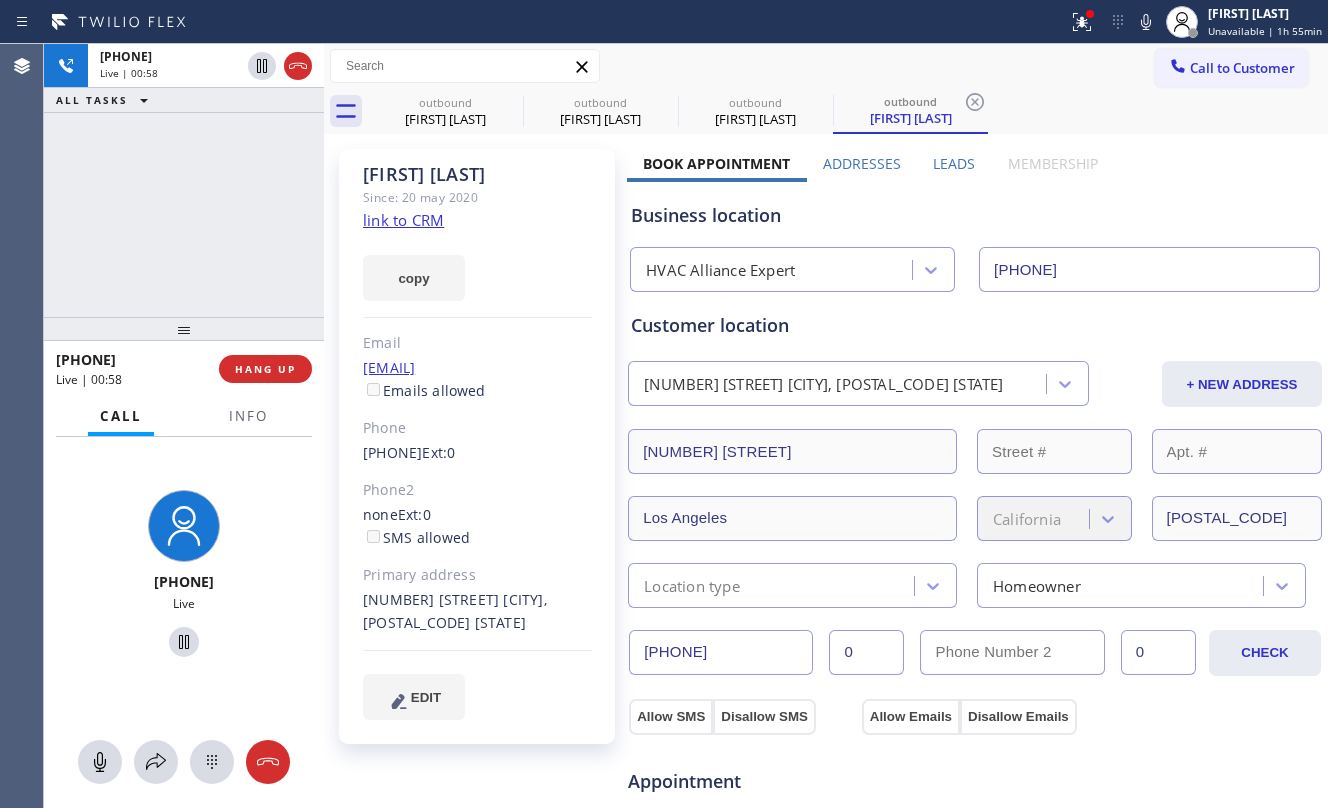 click on "+1[PHONE] Live | 00:58 ALL TASKS ALL TASKS ACTIVE TASKS TASKS IN WRAP UP" at bounding box center (184, 180) 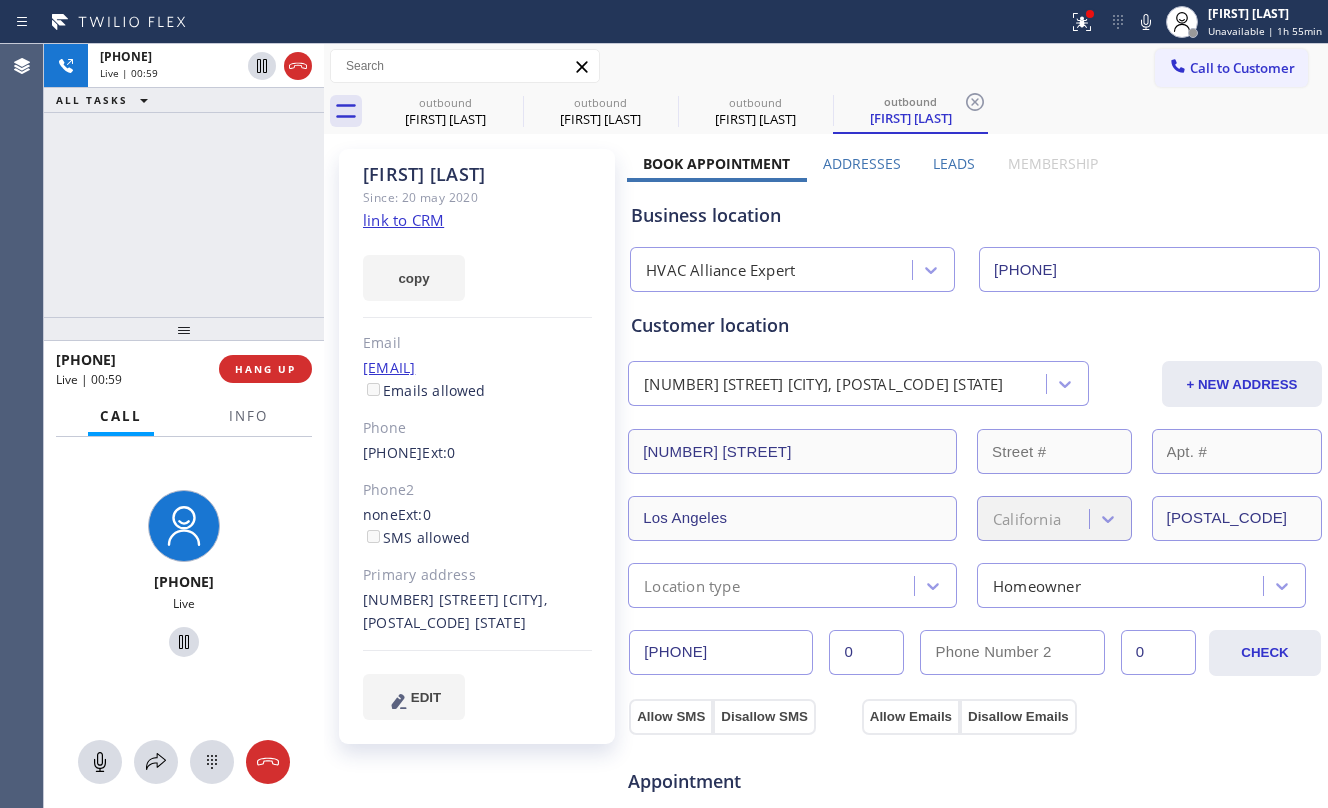 click on "[PHONE] Live | 00:59 ALL TASKS ALL TASKS ACTIVE TASKS TASKS IN WRAP UP" at bounding box center (184, 180) 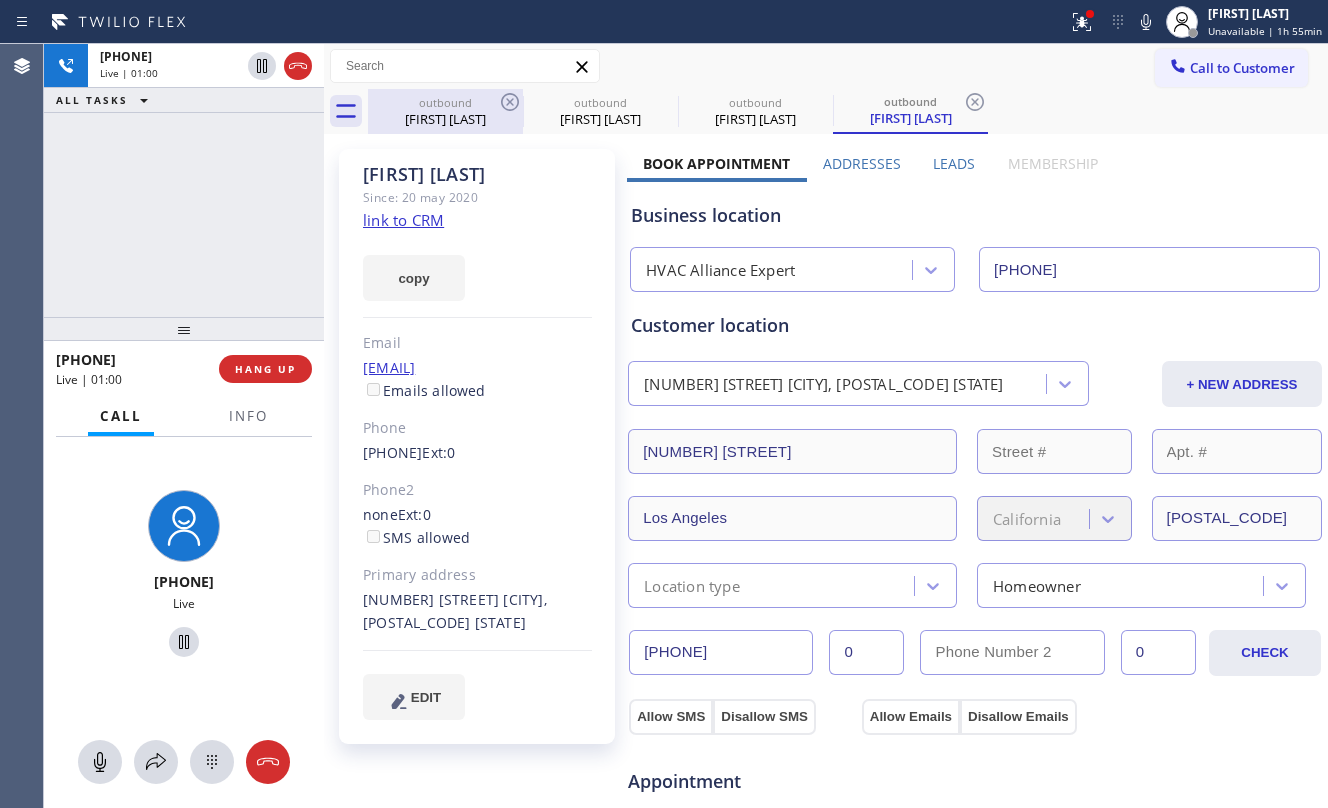click on "outbound" at bounding box center (445, 102) 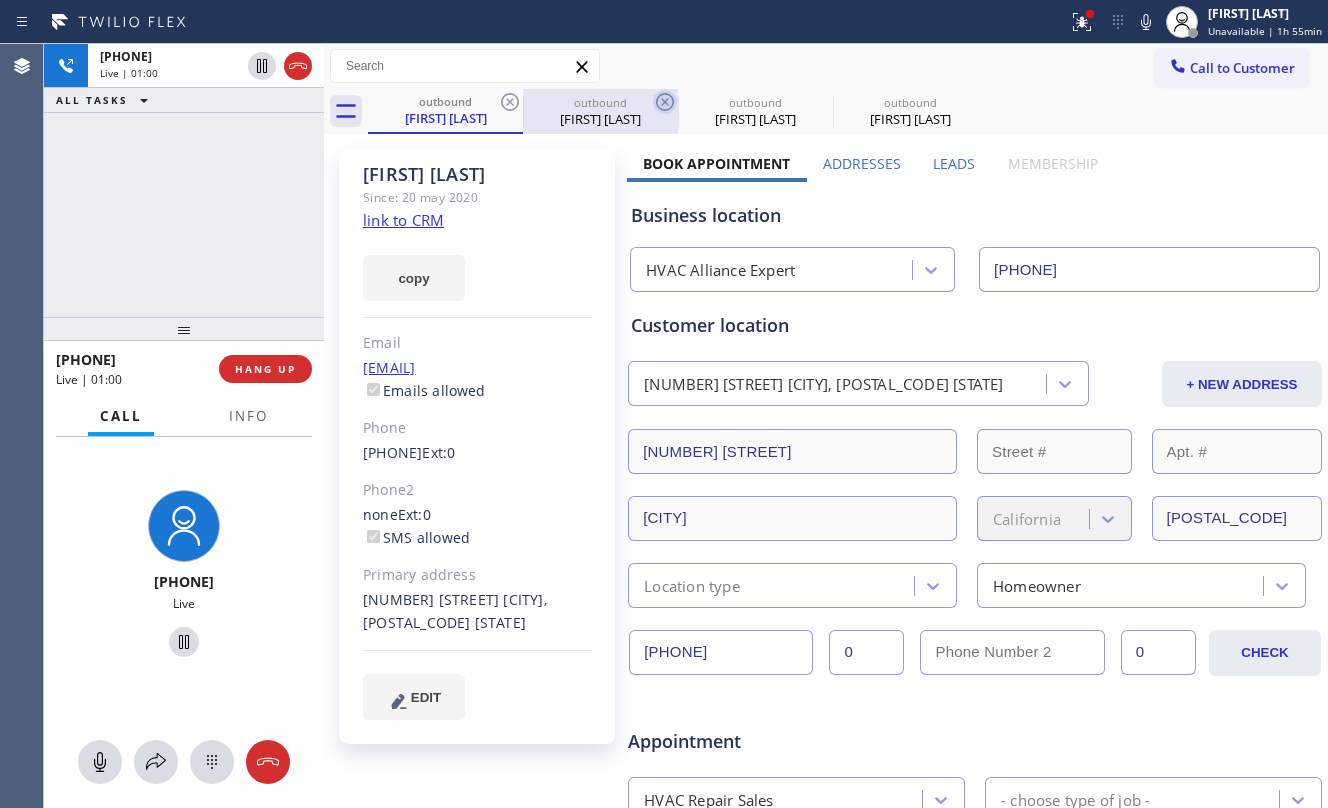 click 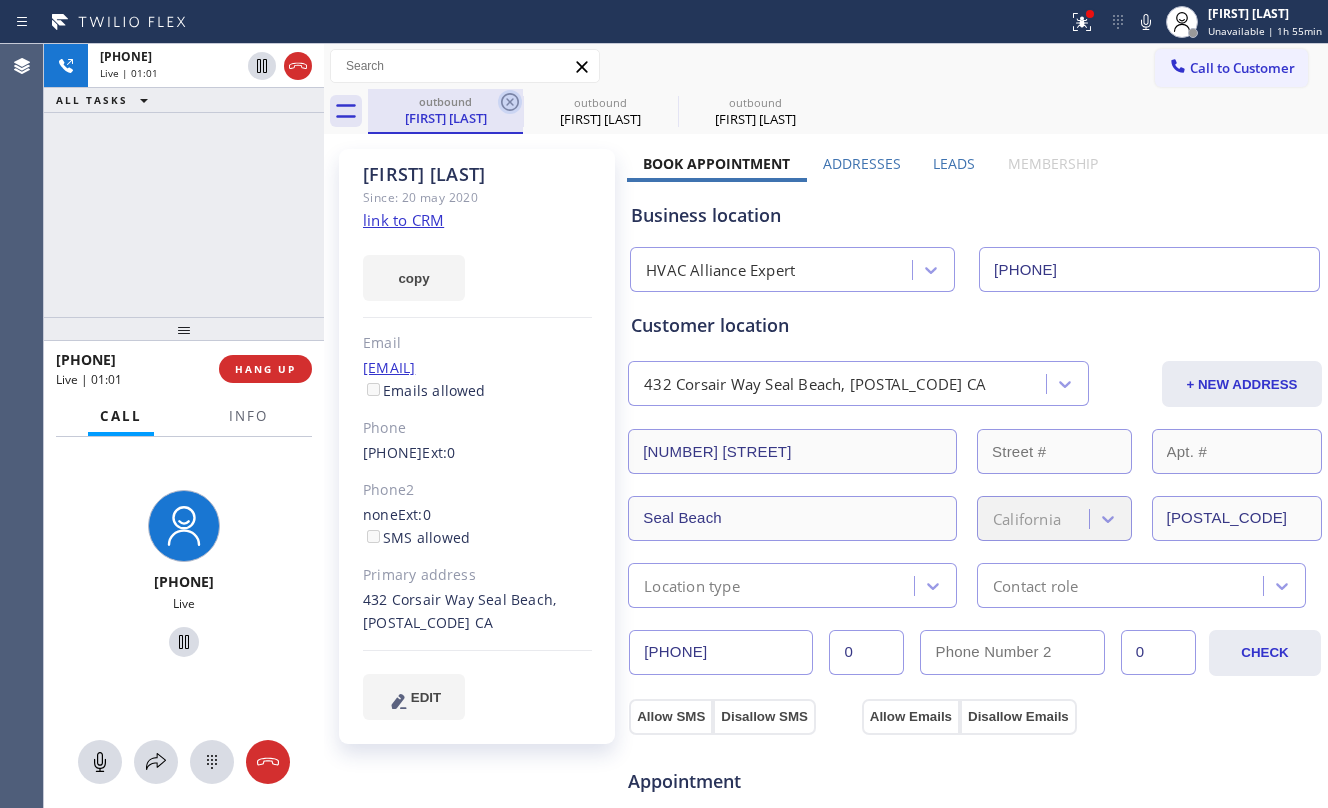 click 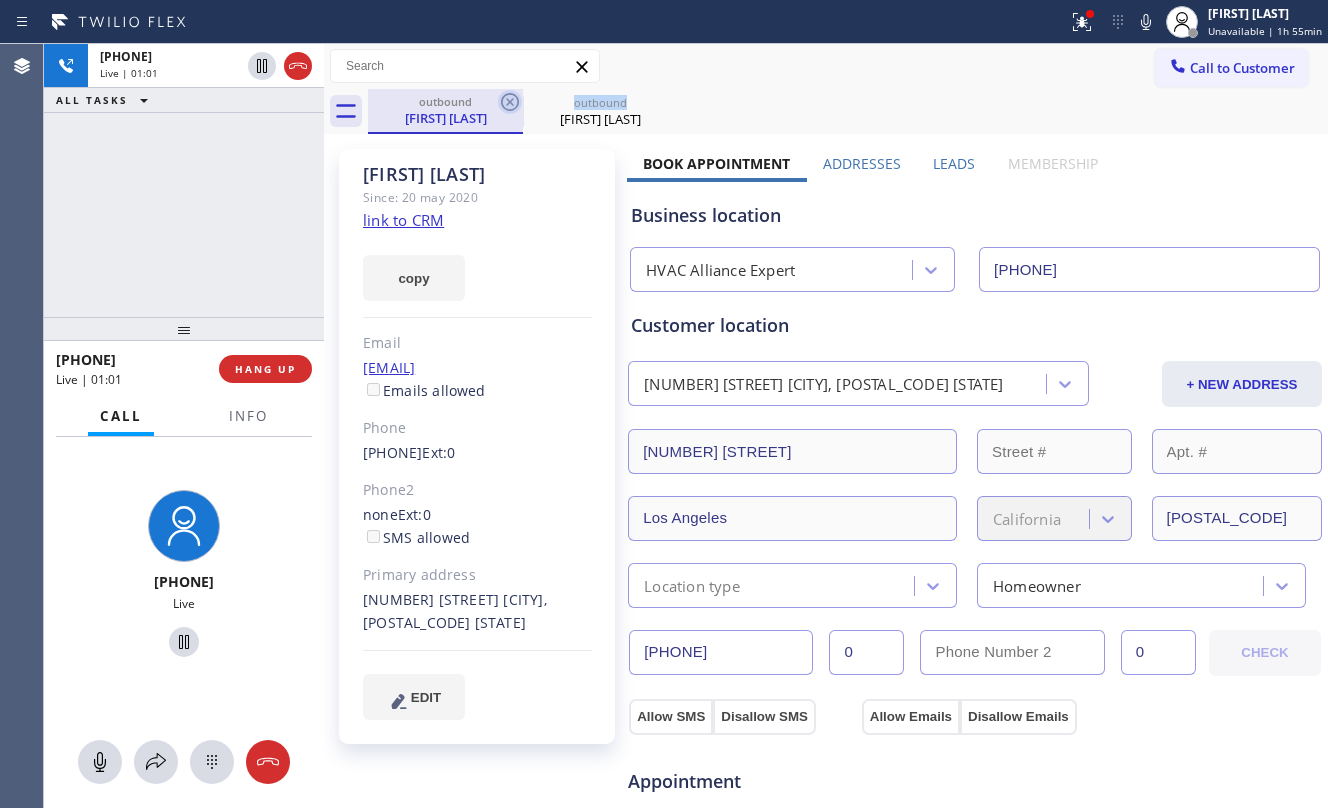 click 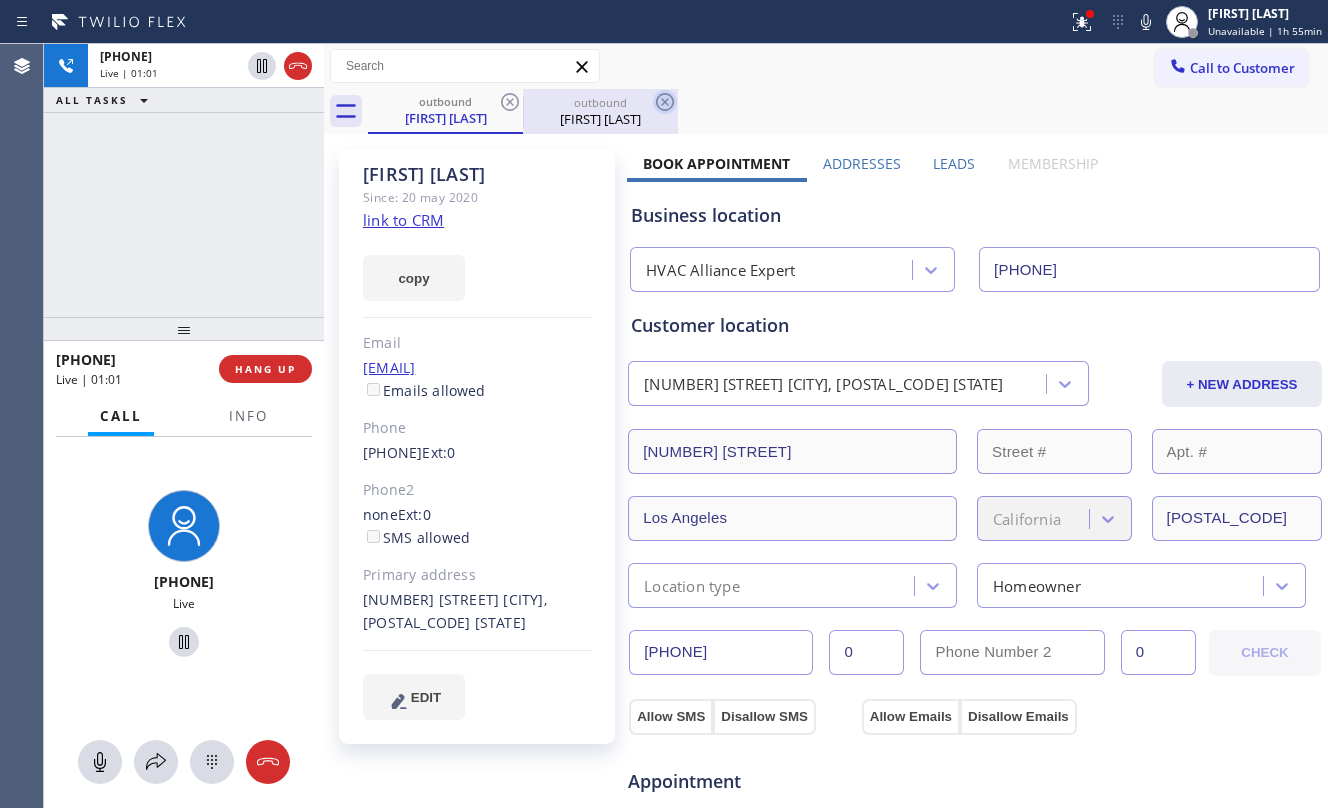 click 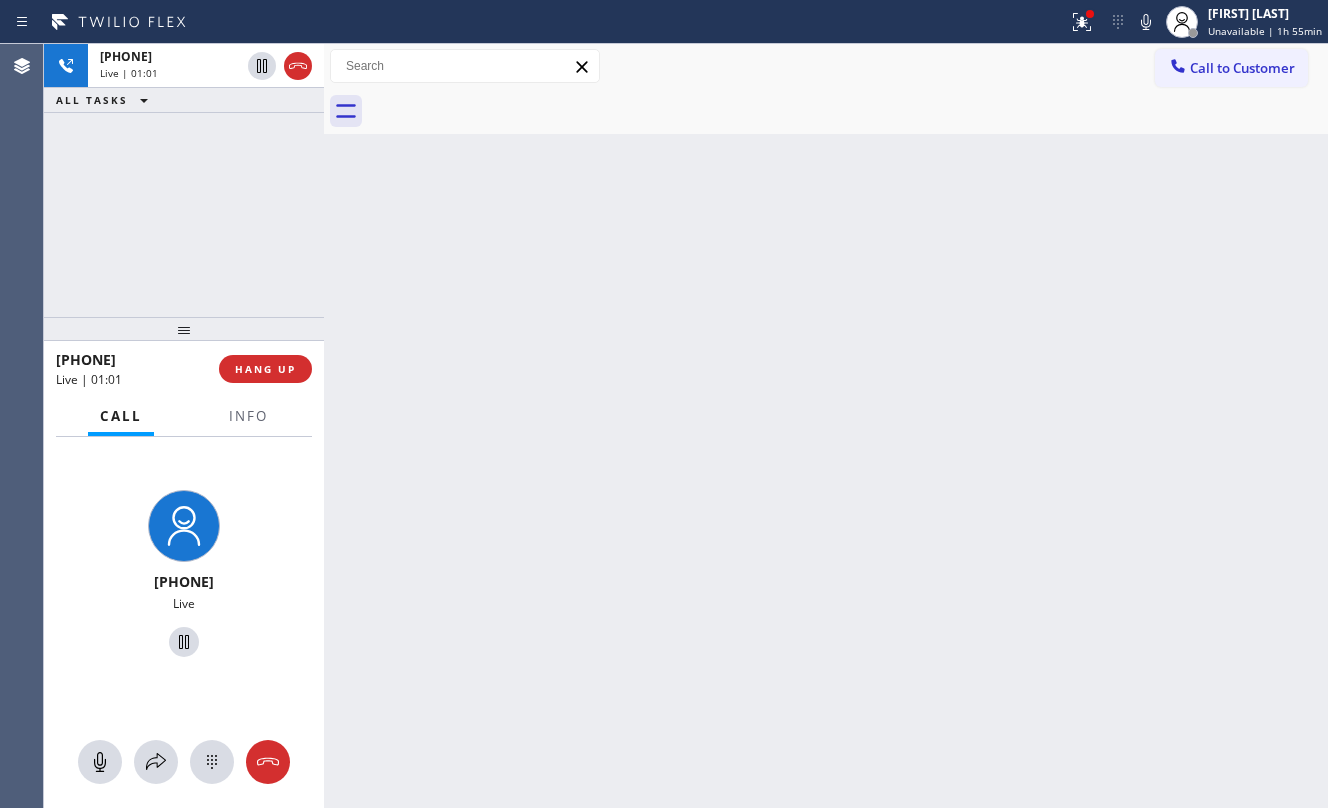 click at bounding box center (848, 111) 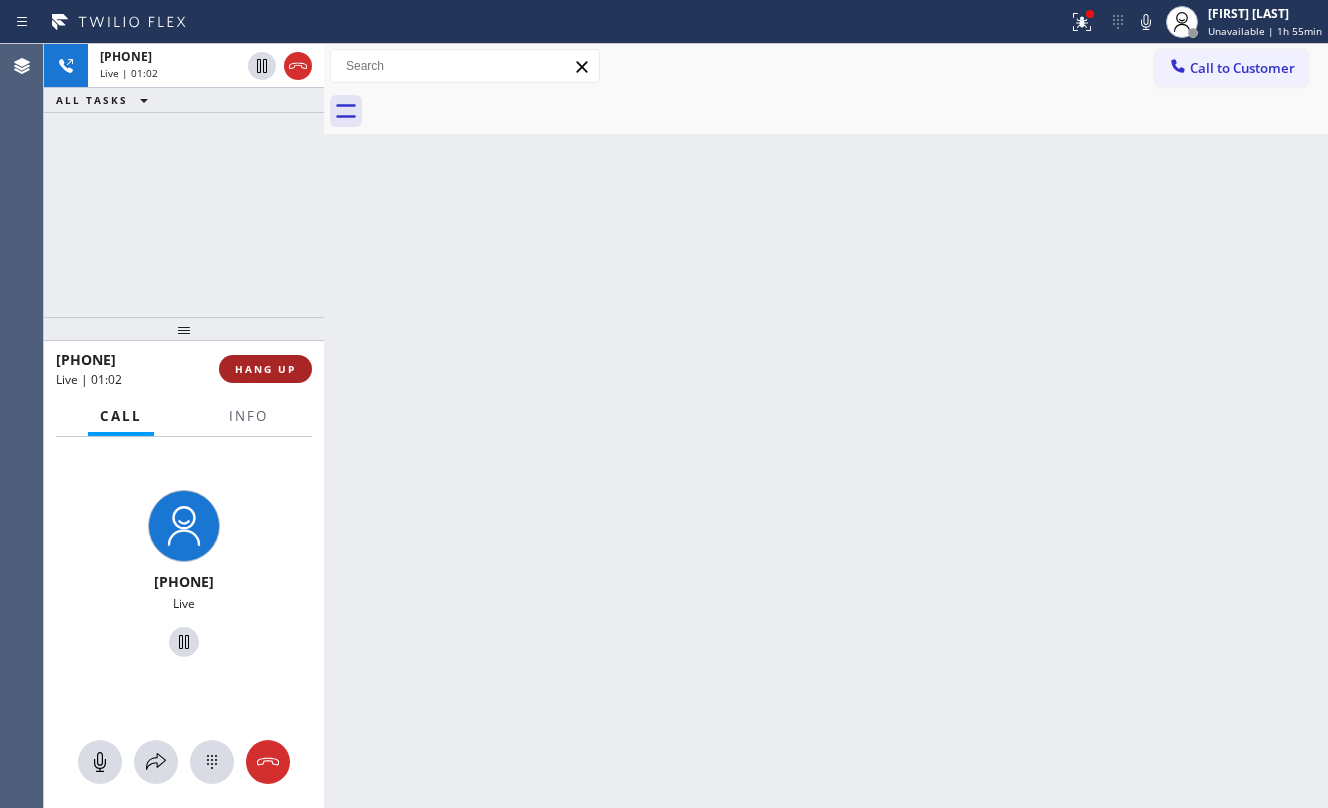 click on "HANG UP" at bounding box center (265, 369) 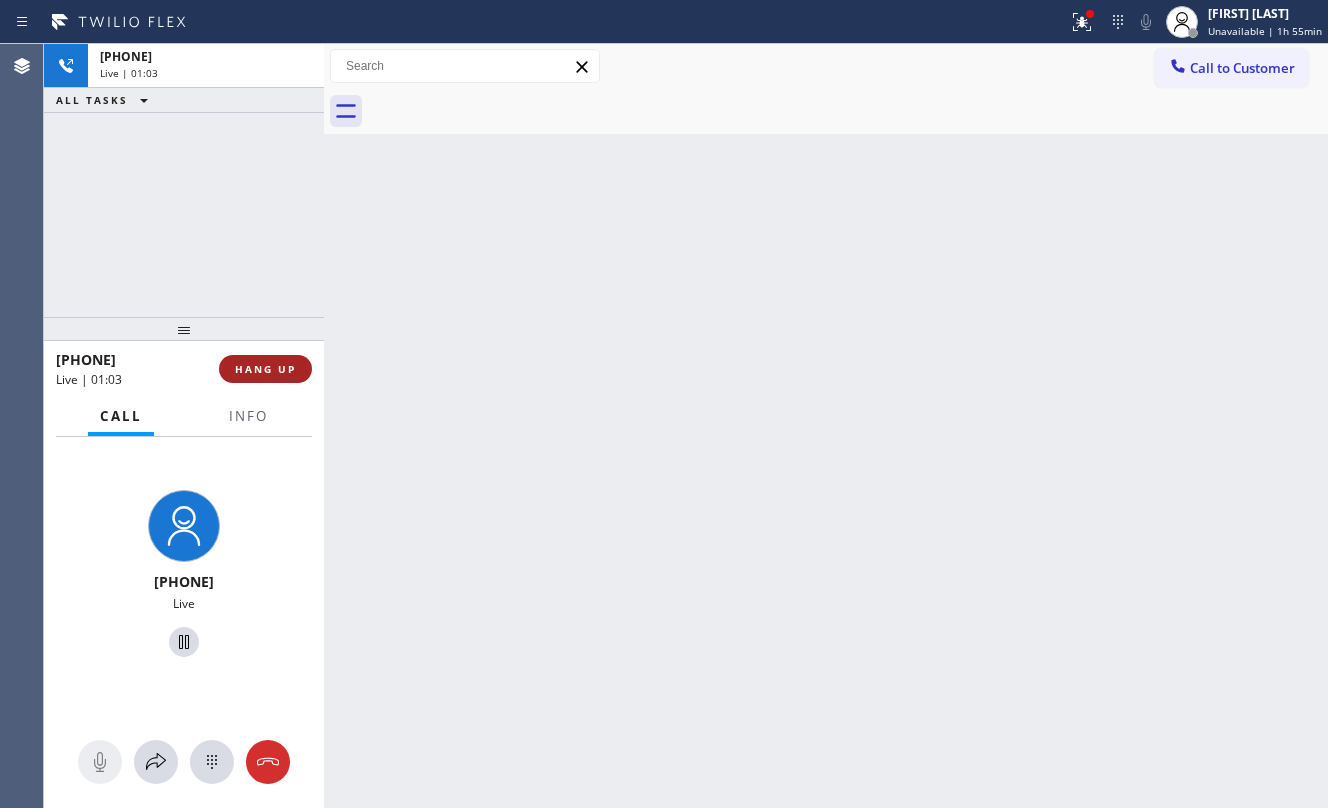 click on "HANG UP" at bounding box center [265, 369] 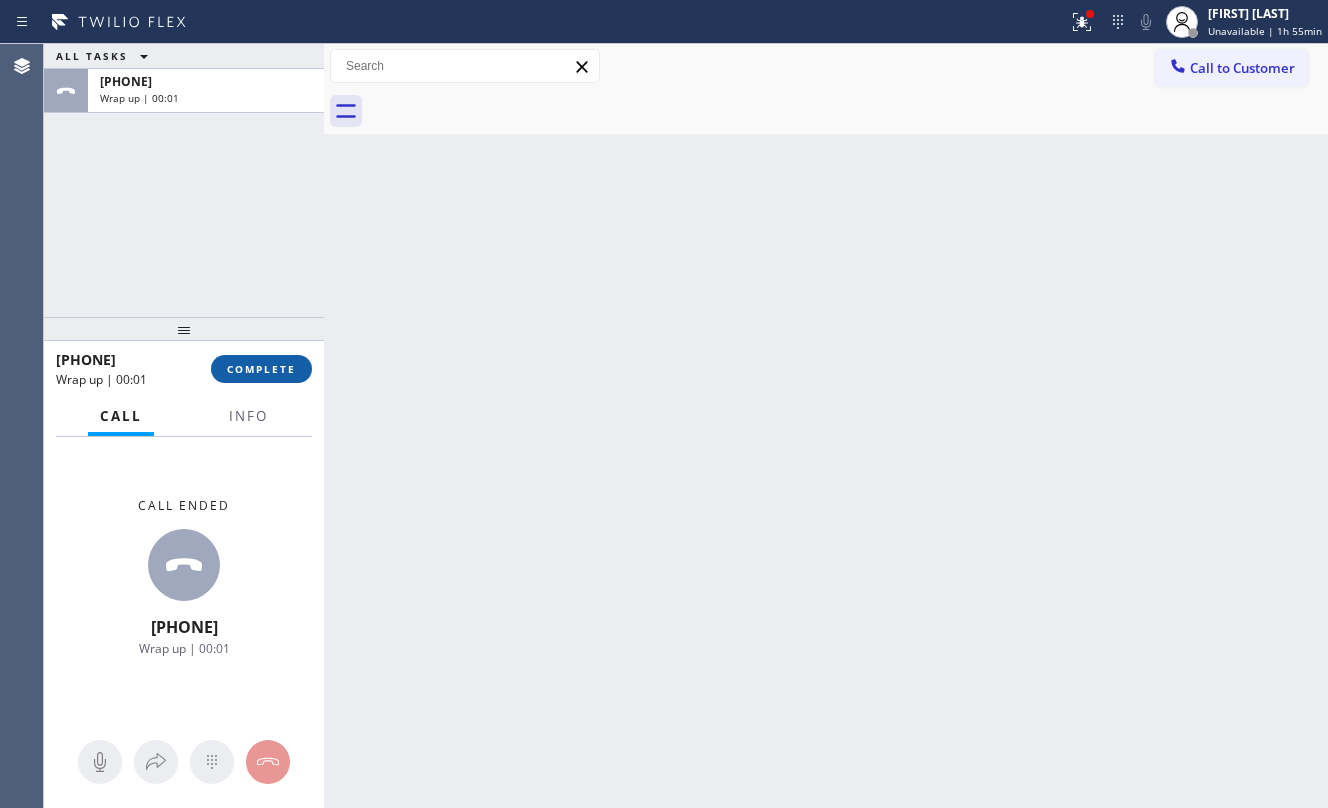 click on "COMPLETE" at bounding box center [261, 369] 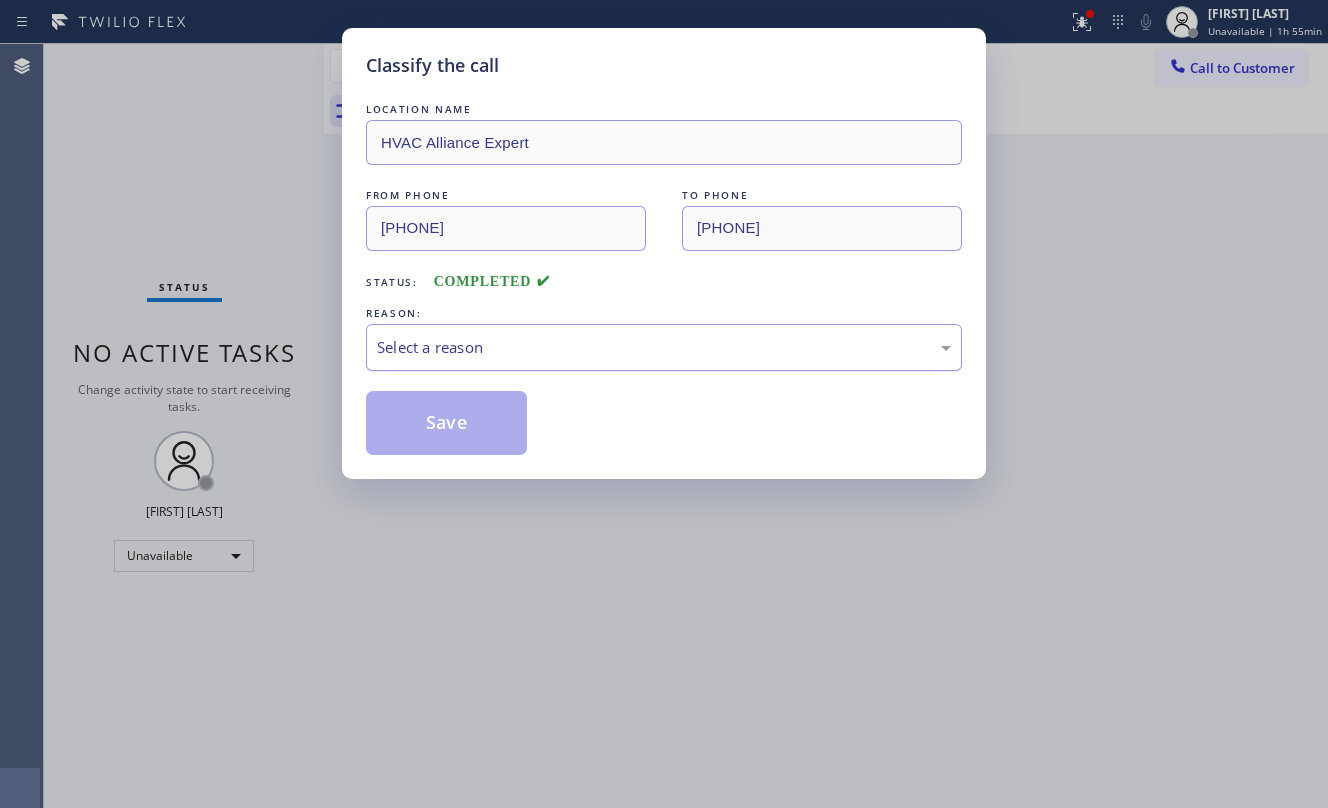 click on "Select a reason" at bounding box center [664, 347] 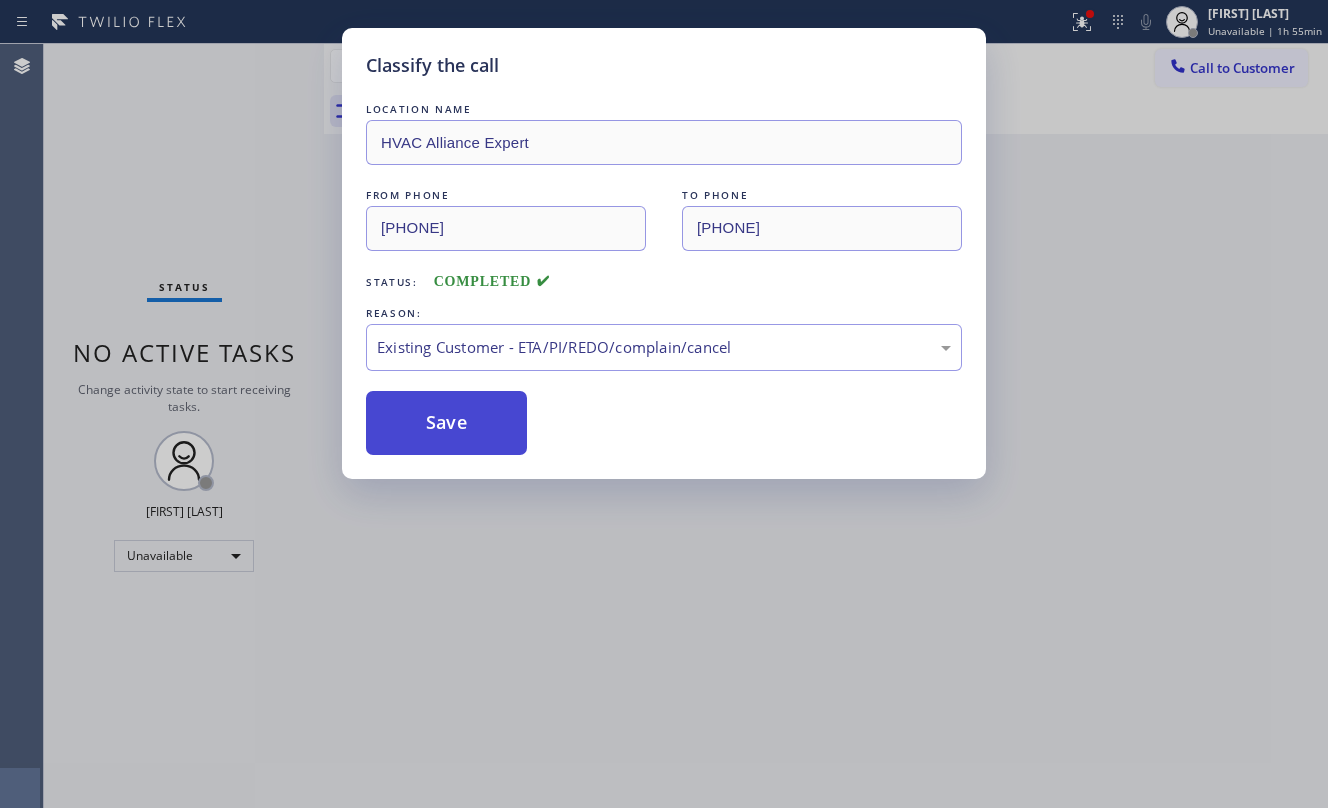 click on "Save" at bounding box center (446, 423) 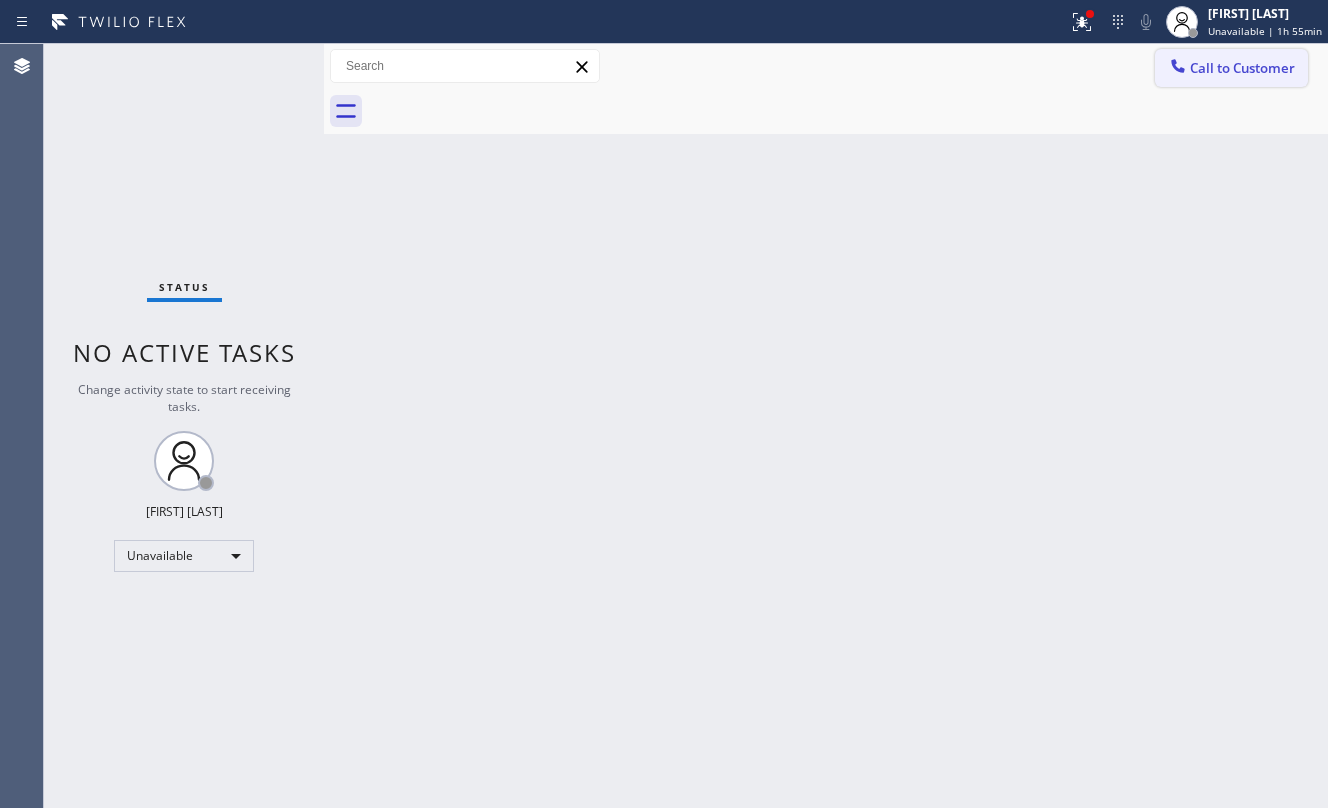 click on "Call to Customer" at bounding box center [1242, 68] 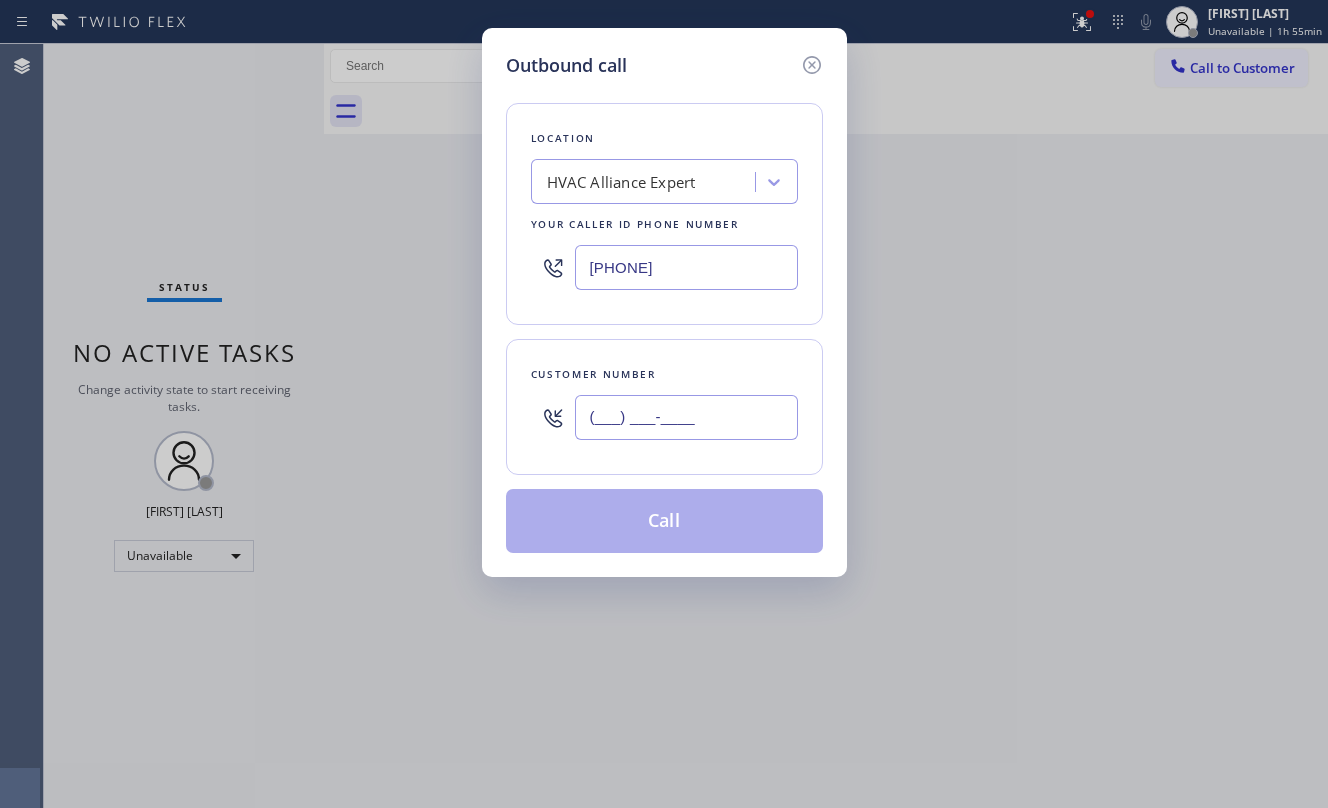click on "(___) ___-____" at bounding box center [686, 417] 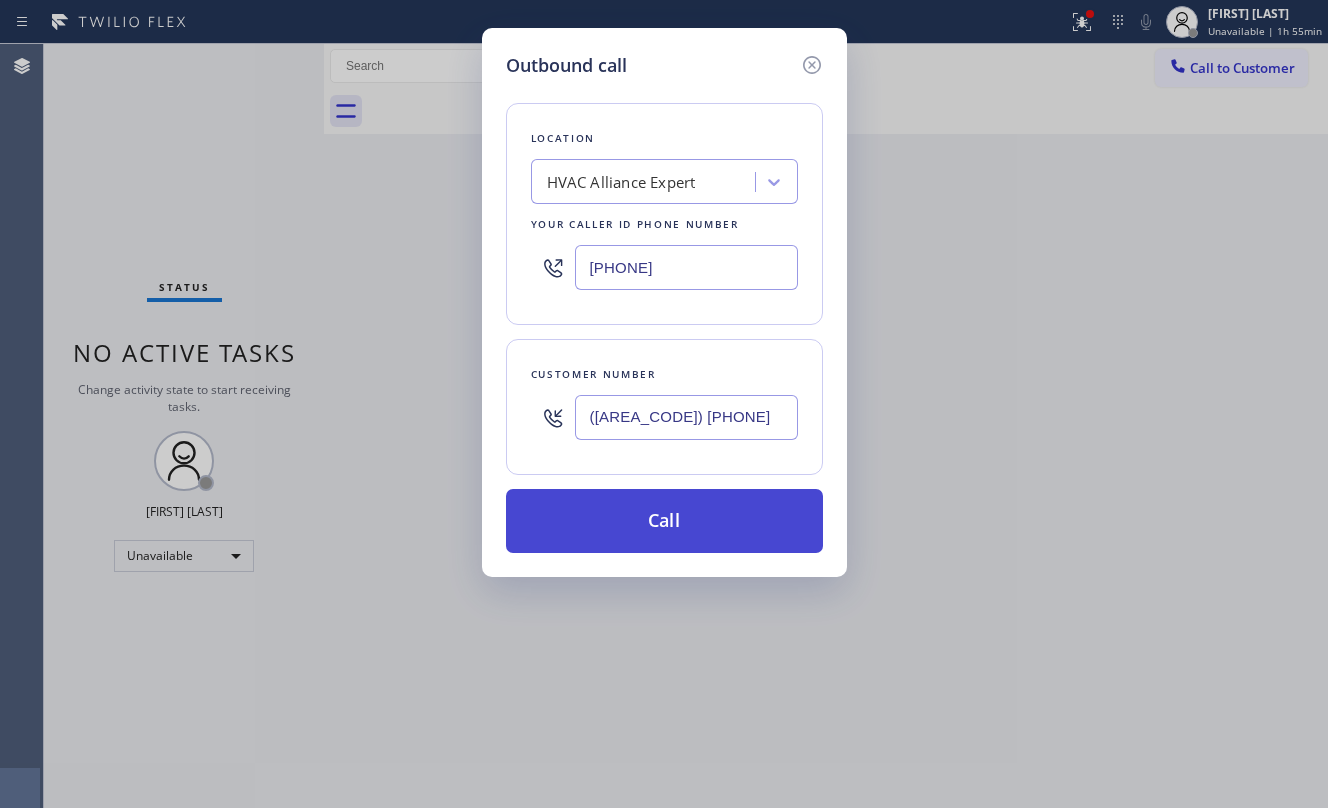 type on "([AREA_CODE]) [PHONE]" 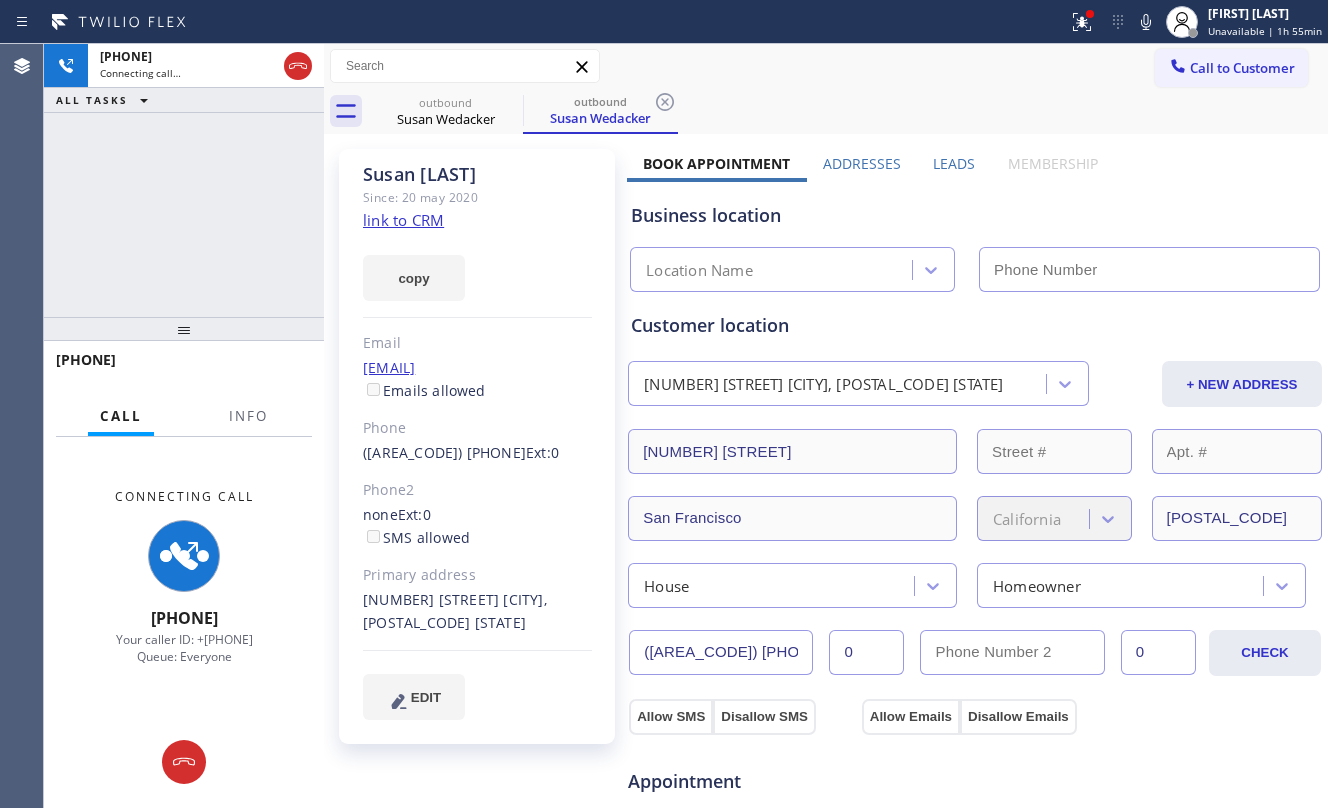 type on "[PHONE]" 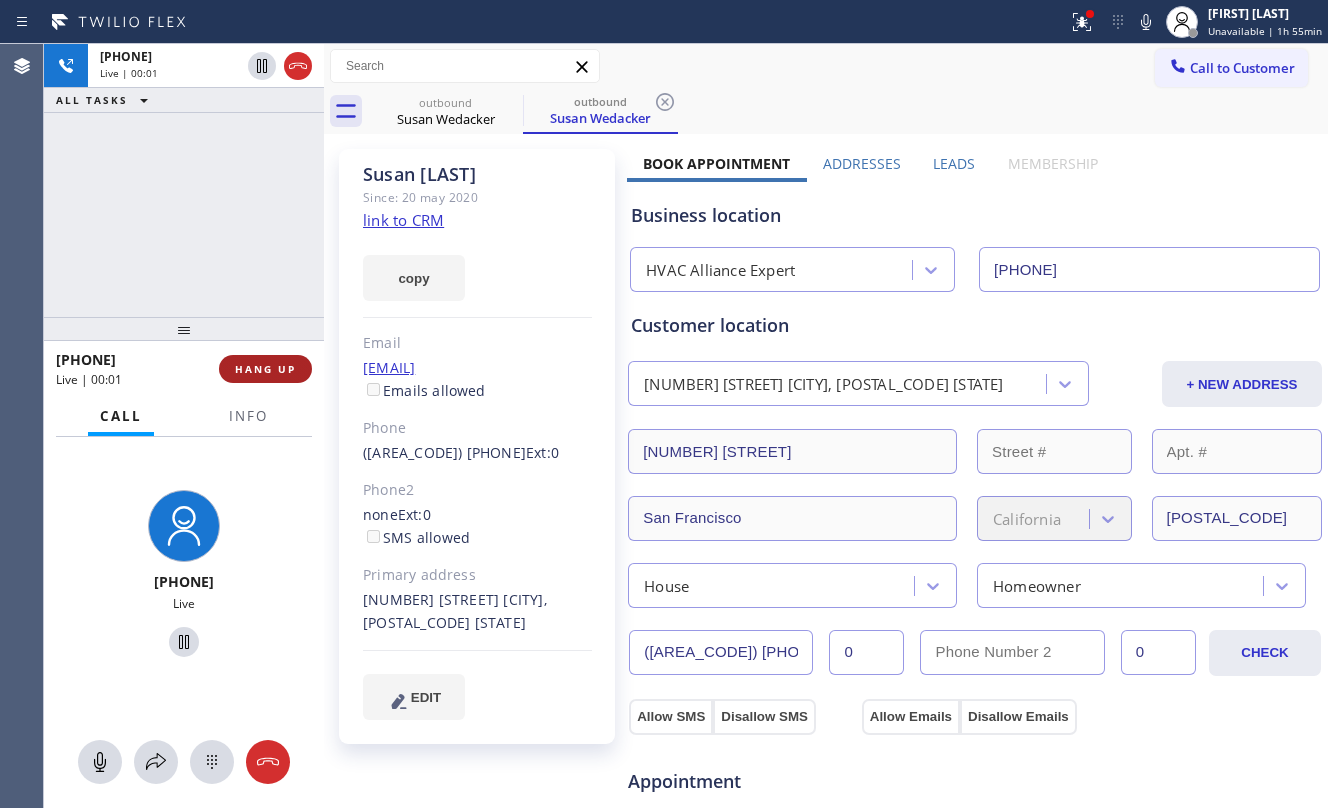 click on "HANG UP" at bounding box center [265, 369] 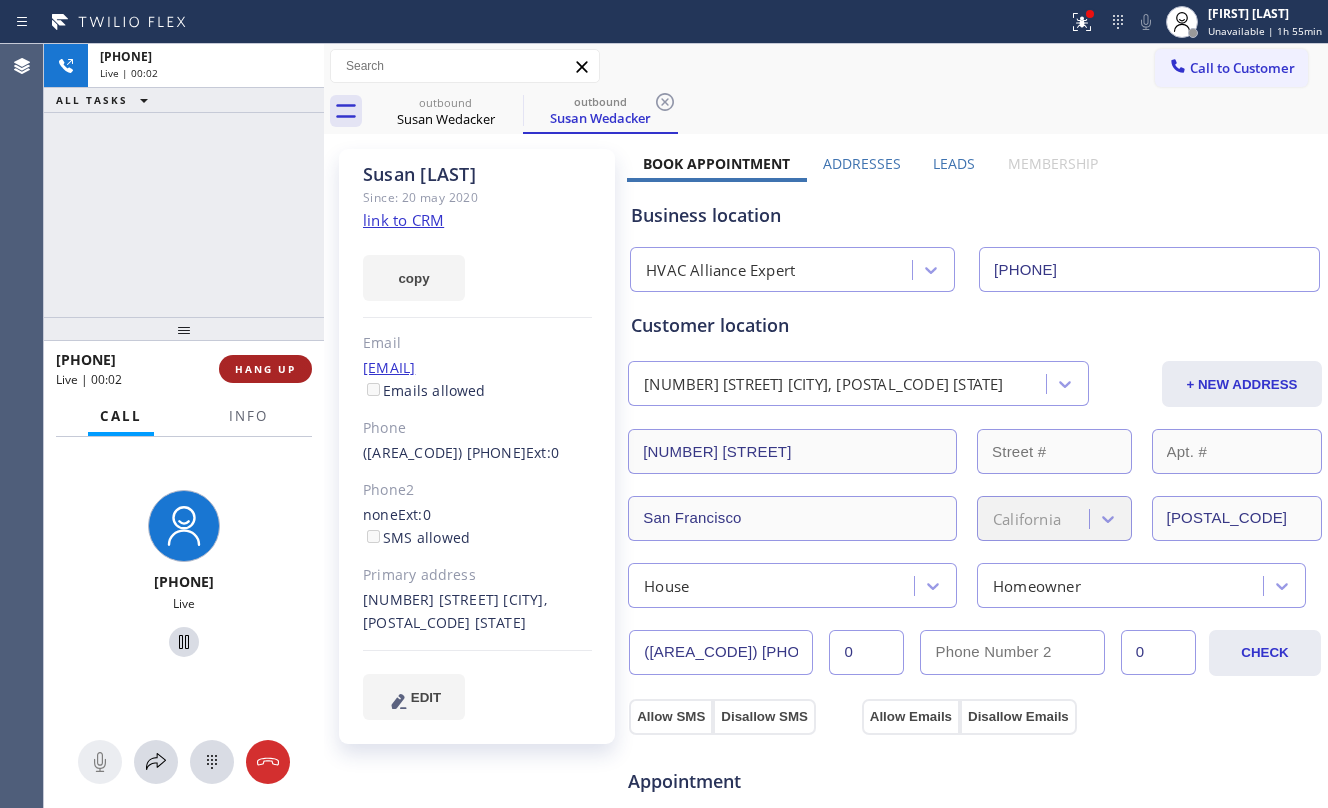 click on "HANG UP" at bounding box center (265, 369) 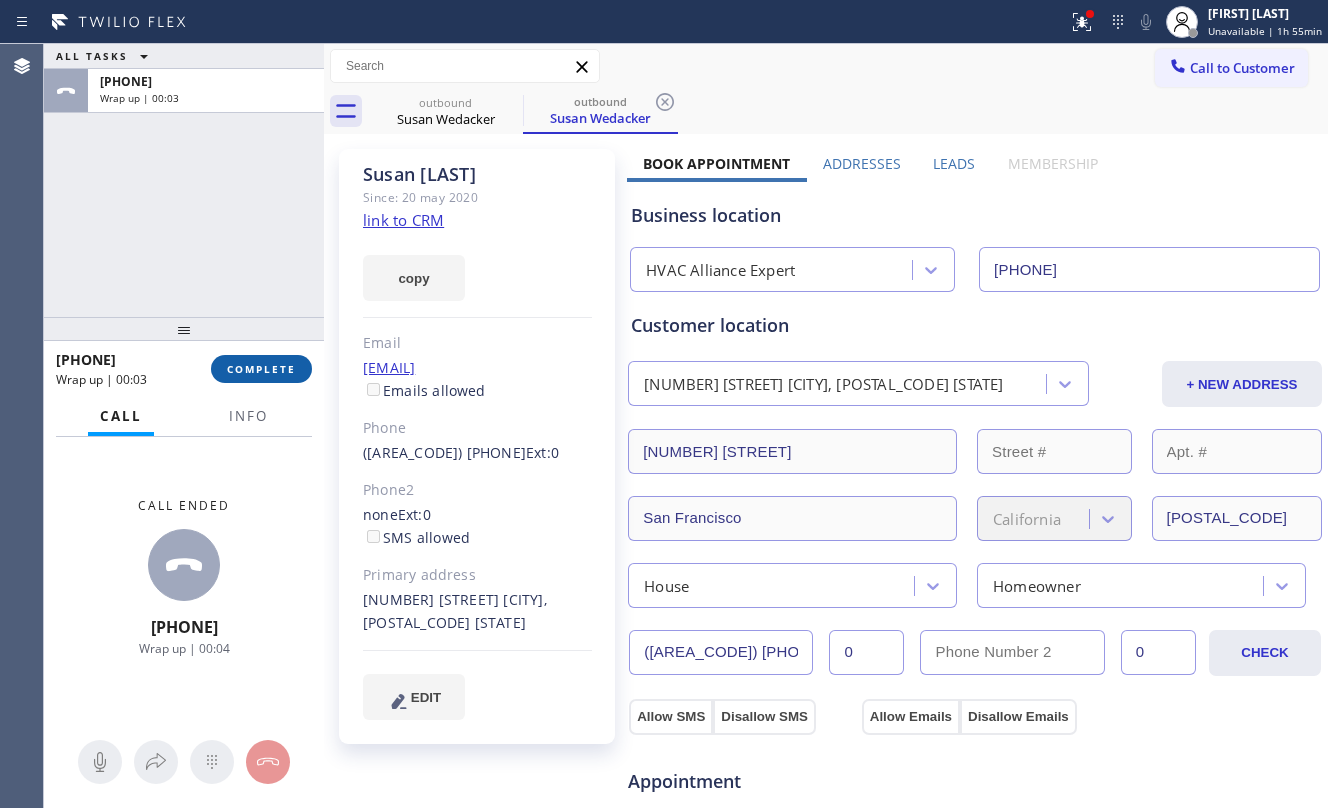 click on "COMPLETE" at bounding box center [261, 369] 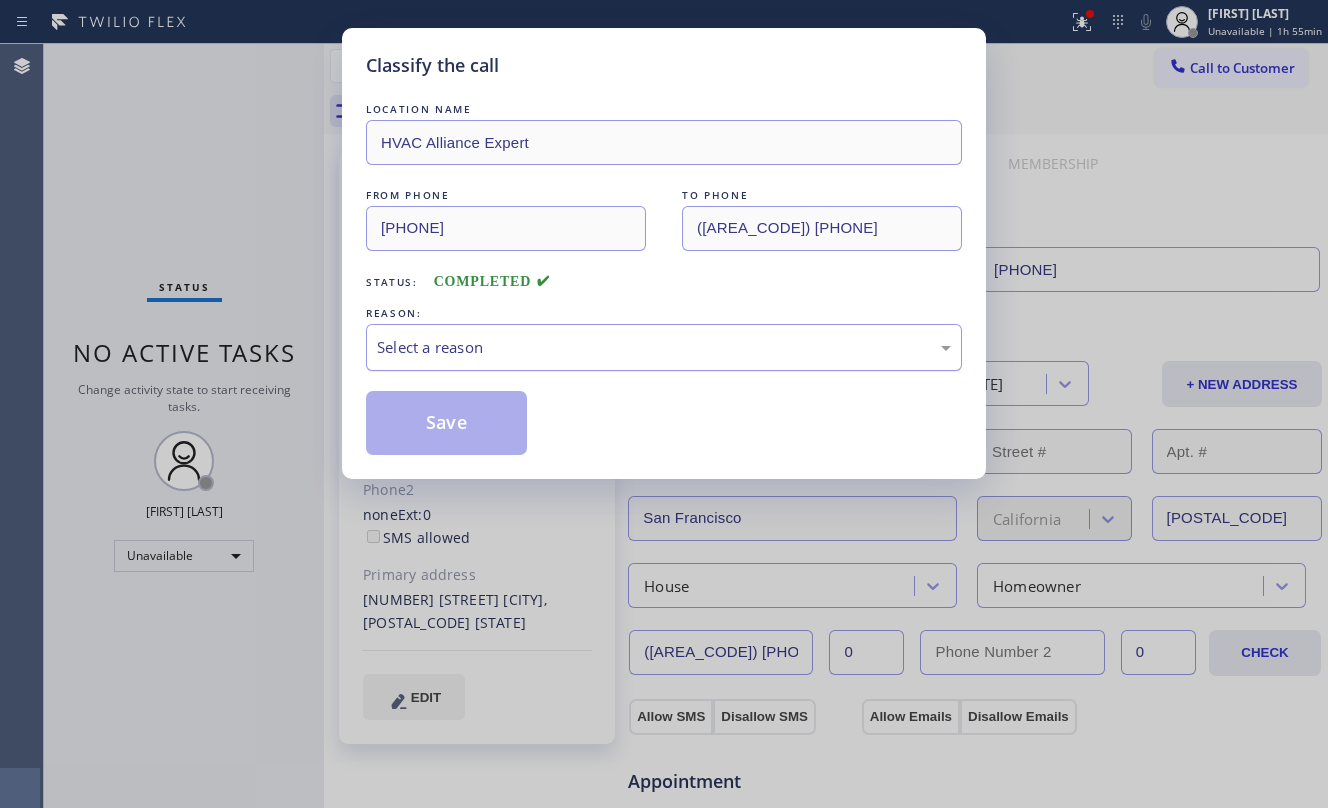 click on "Select a reason" at bounding box center [664, 347] 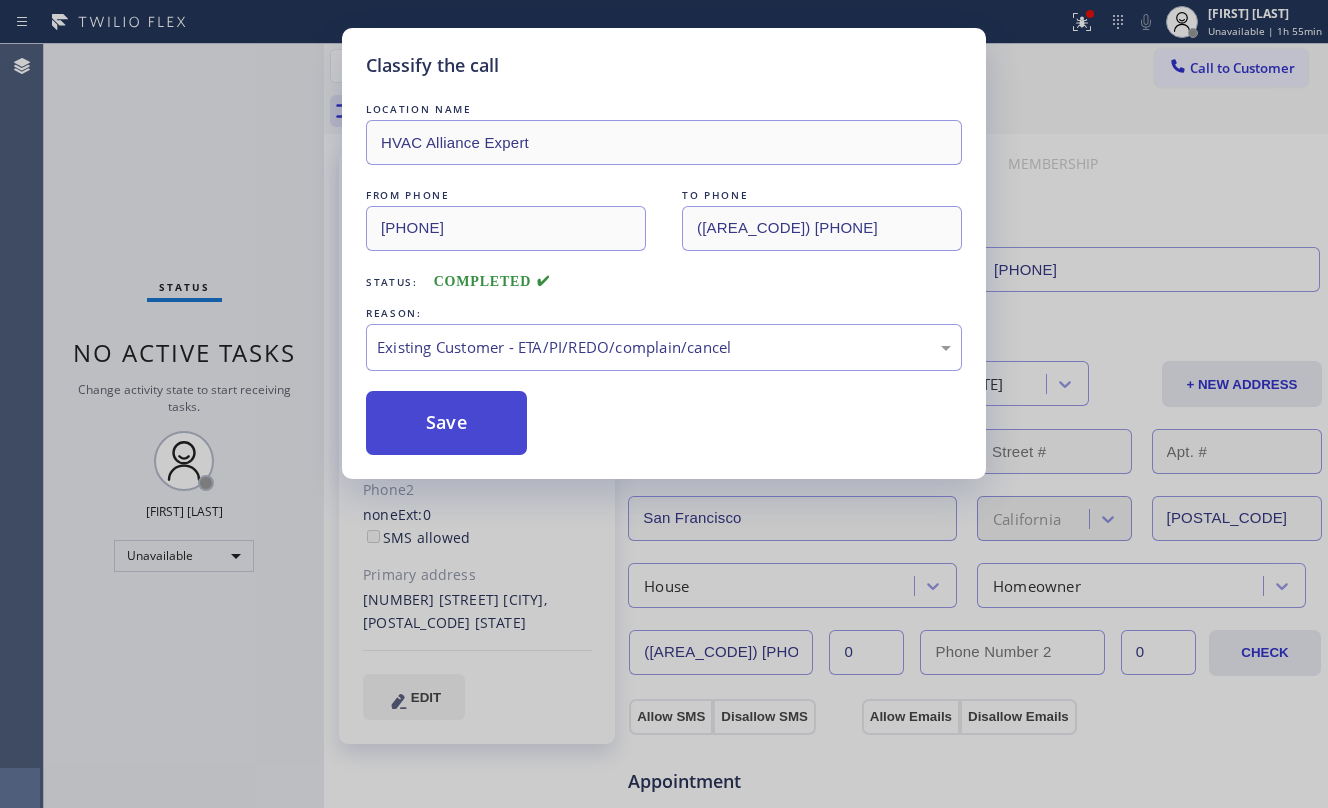 click on "Save" at bounding box center (446, 423) 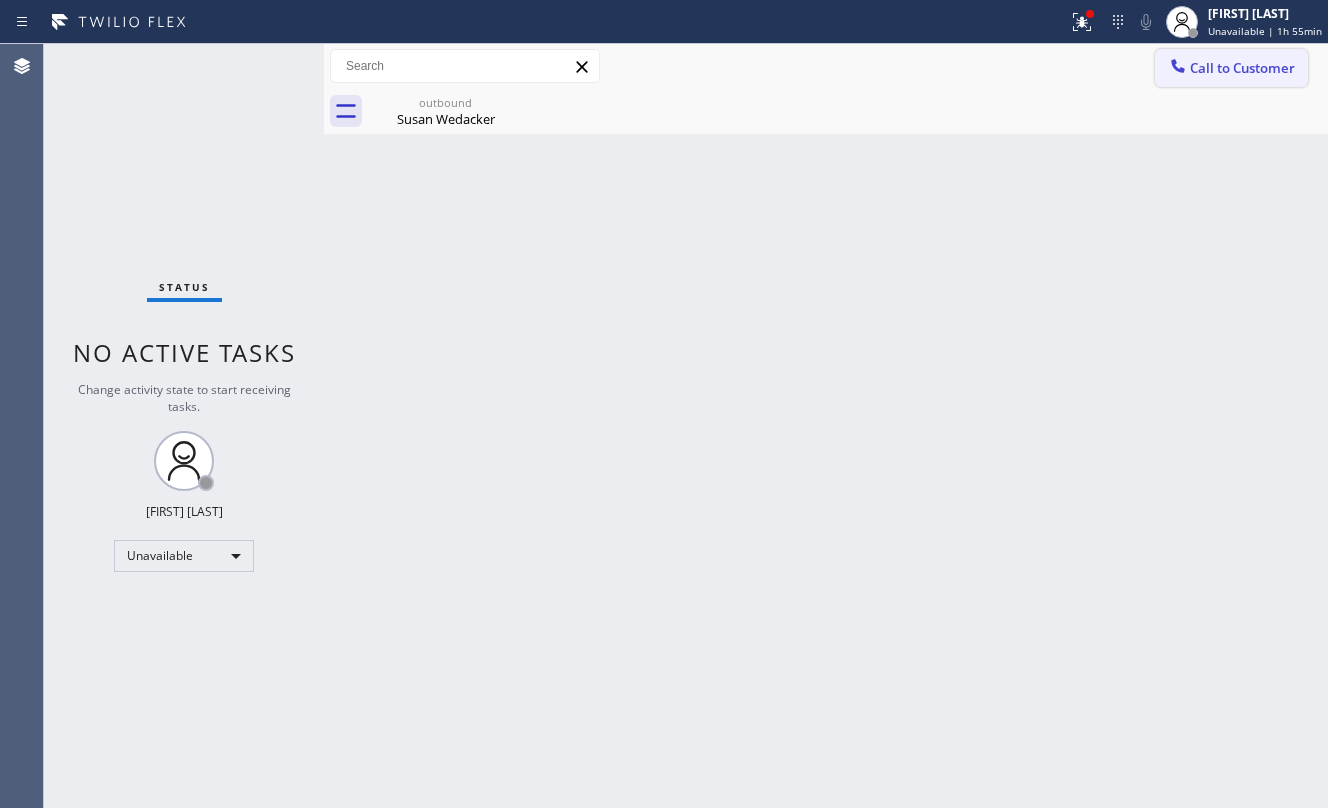 click on "Call to Customer" at bounding box center (1231, 68) 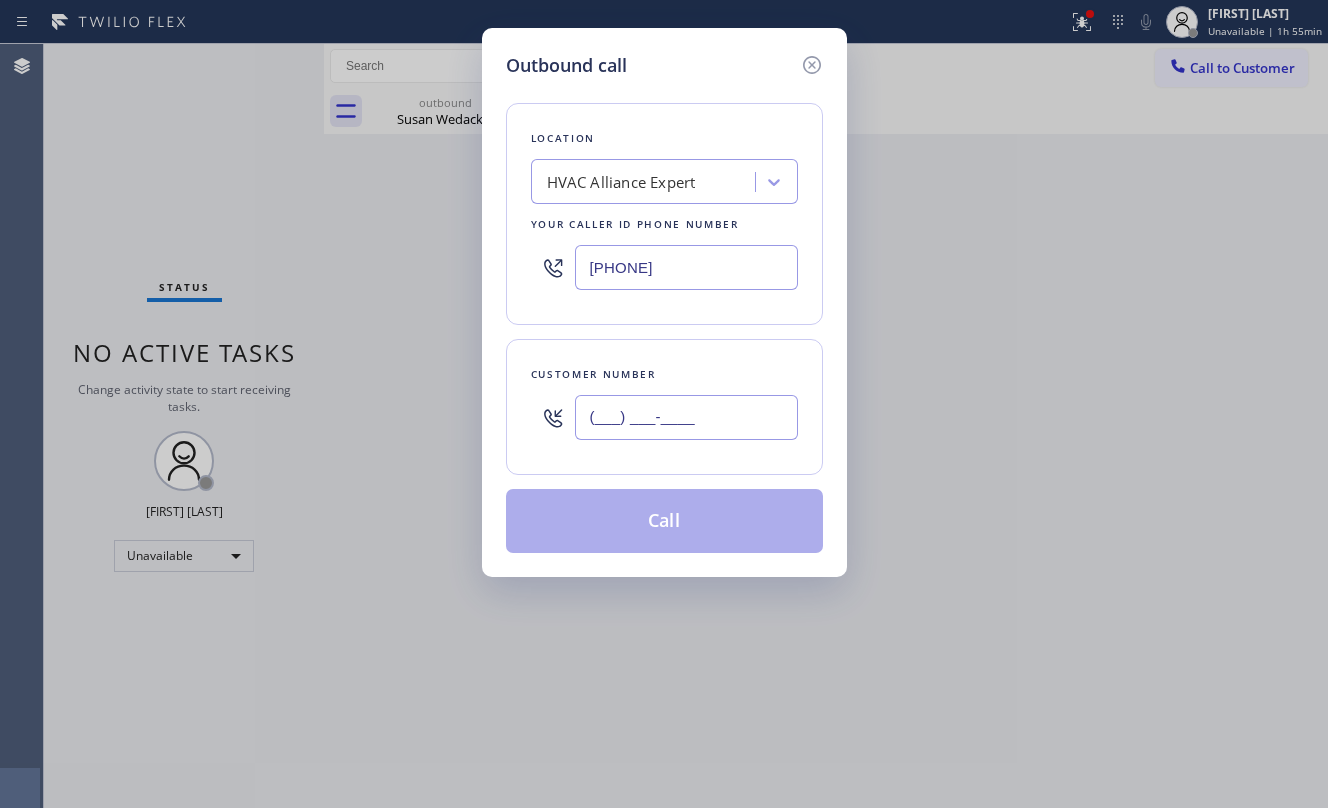 click on "(___) ___-____" at bounding box center (686, 417) 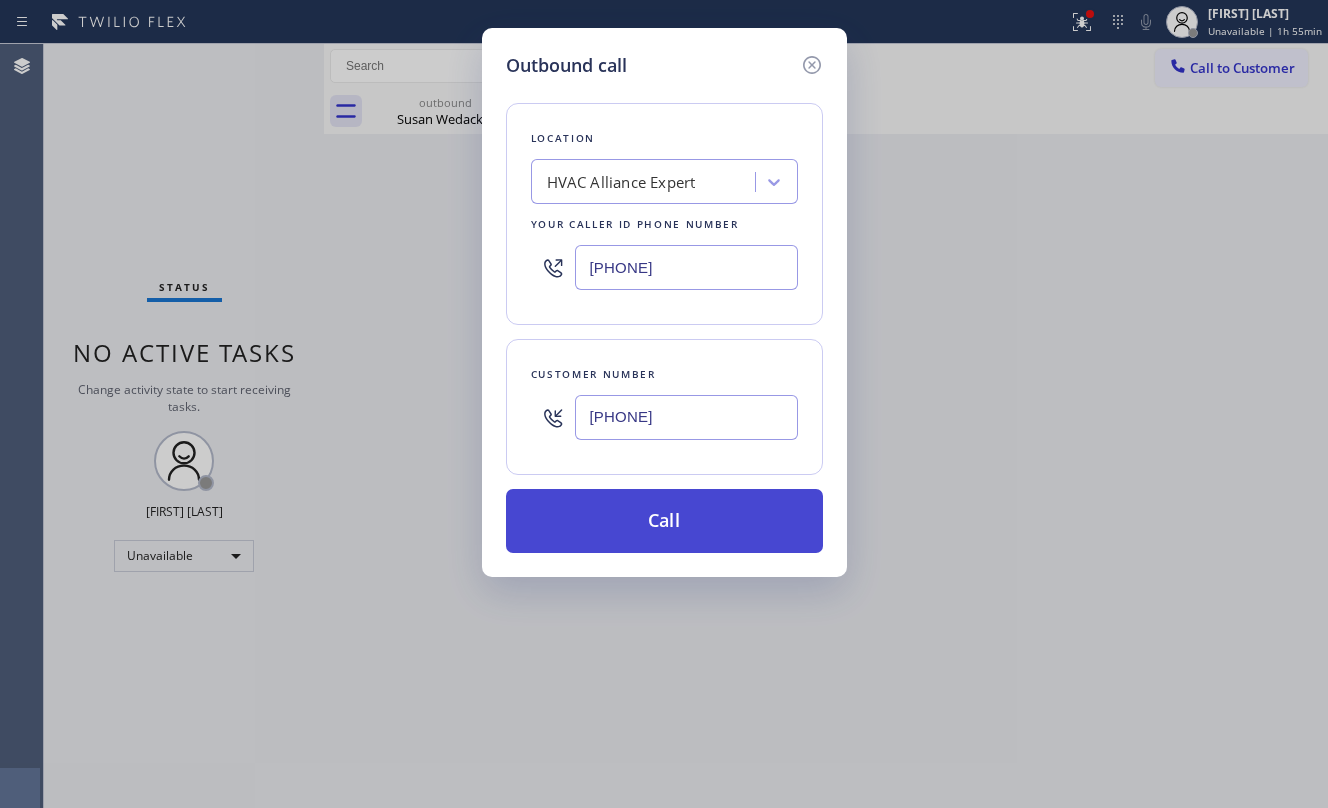 type on "[PHONE]" 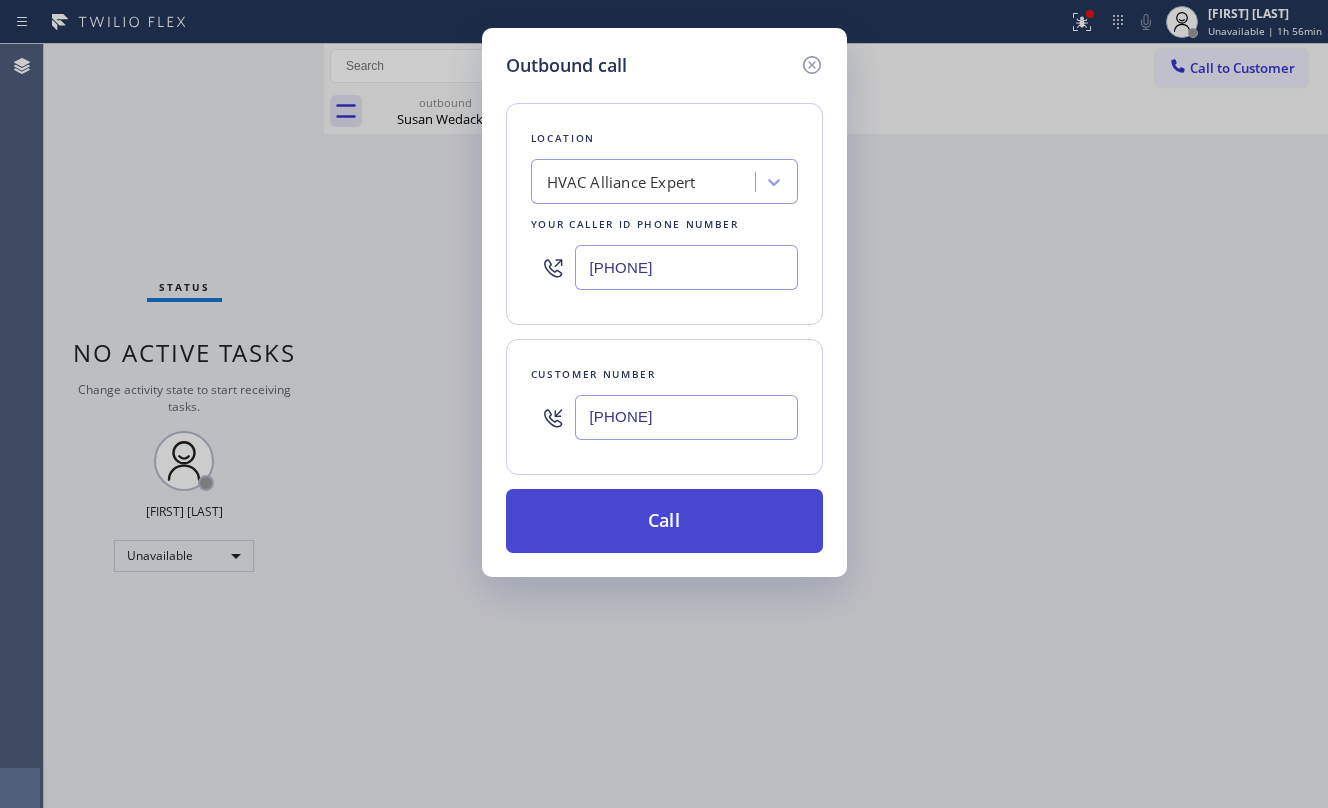 click on "Call" at bounding box center [664, 521] 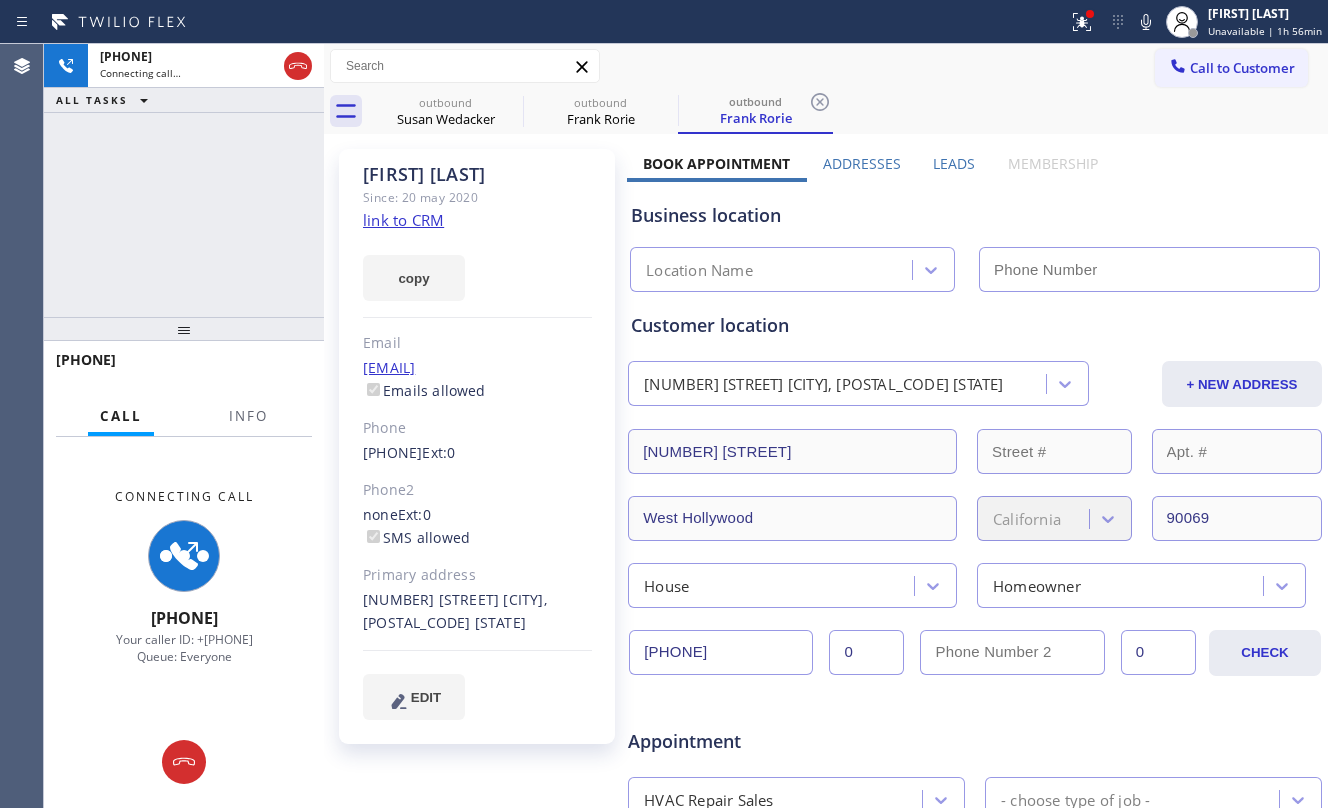 type on "[PHONE]" 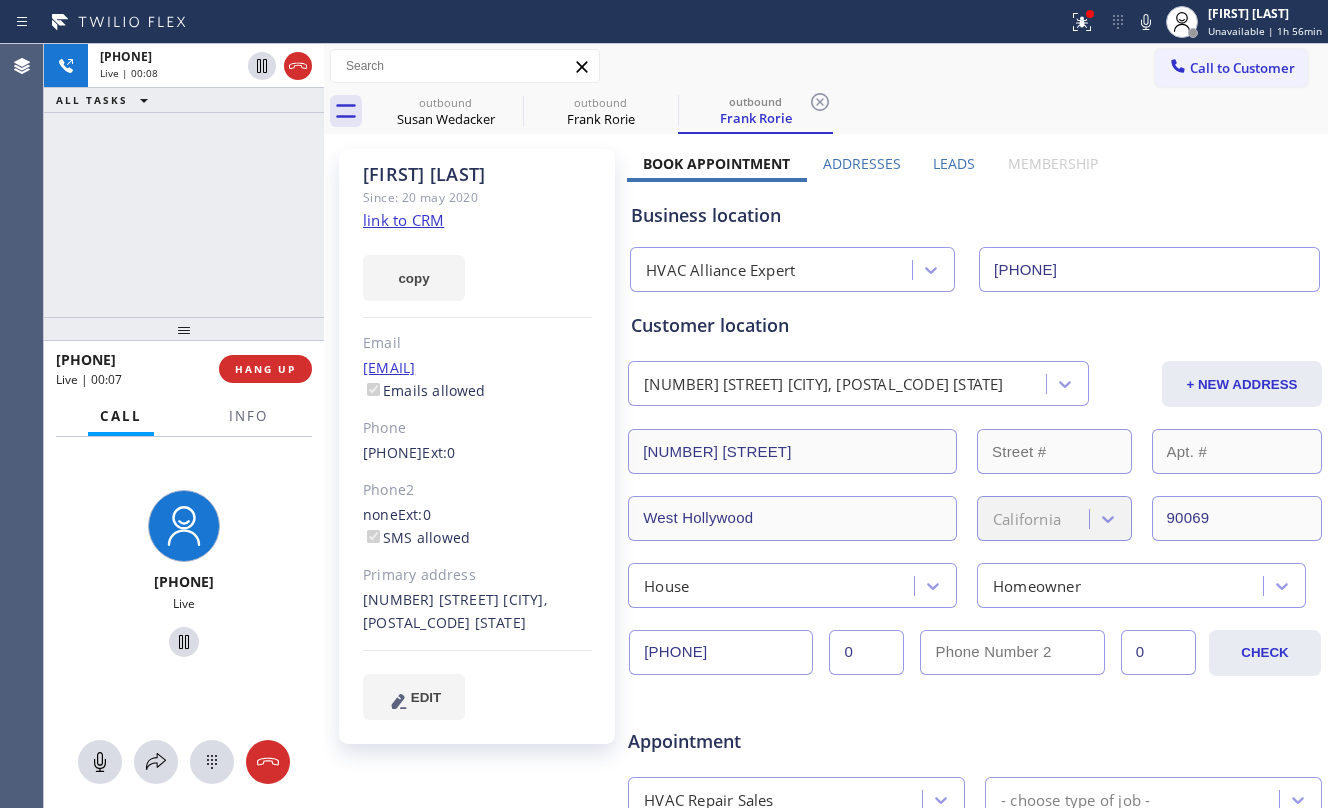 click on "+1[PHONE] Live | 00:08 ALL TASKS ALL TASKS ACTIVE TASKS TASKS IN WRAP UP" at bounding box center (184, 180) 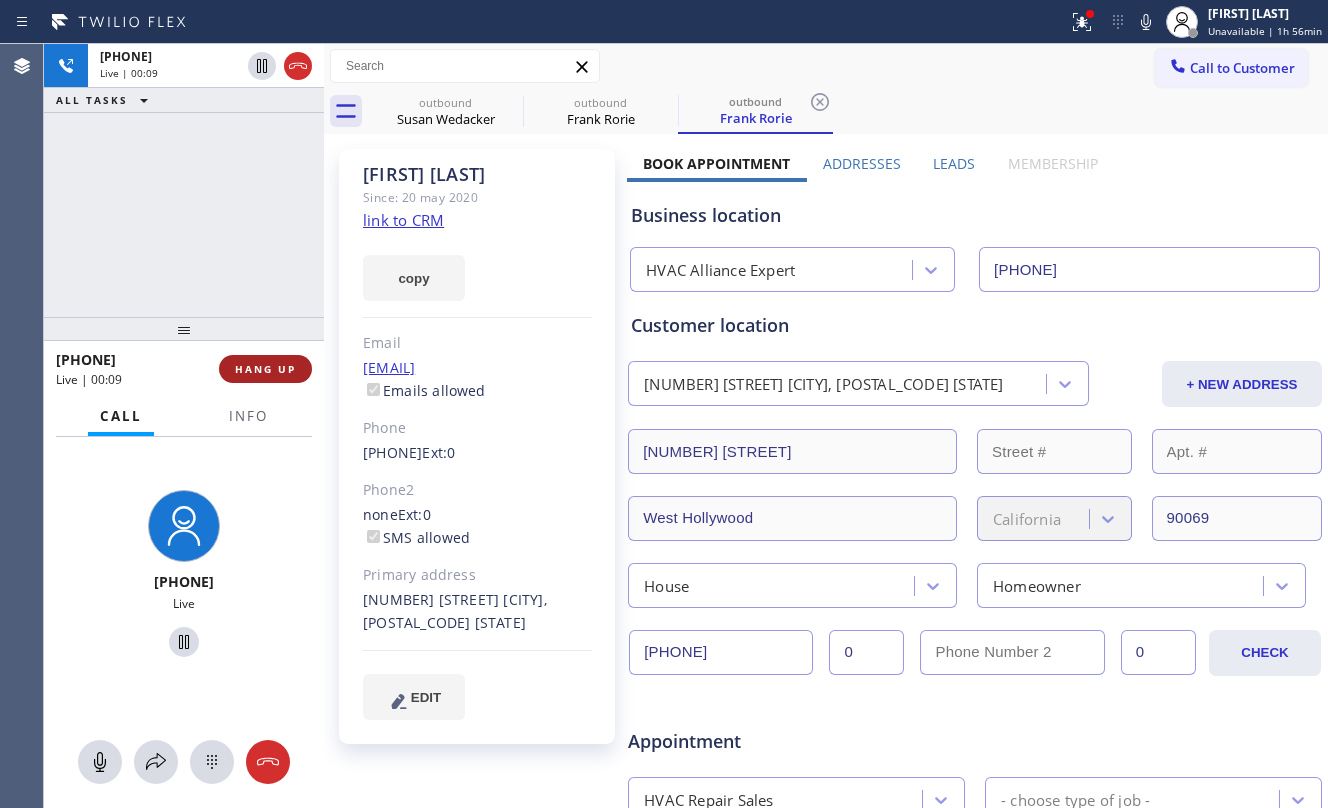 drag, startPoint x: 281, startPoint y: 384, endPoint x: 282, endPoint y: 365, distance: 19.026299 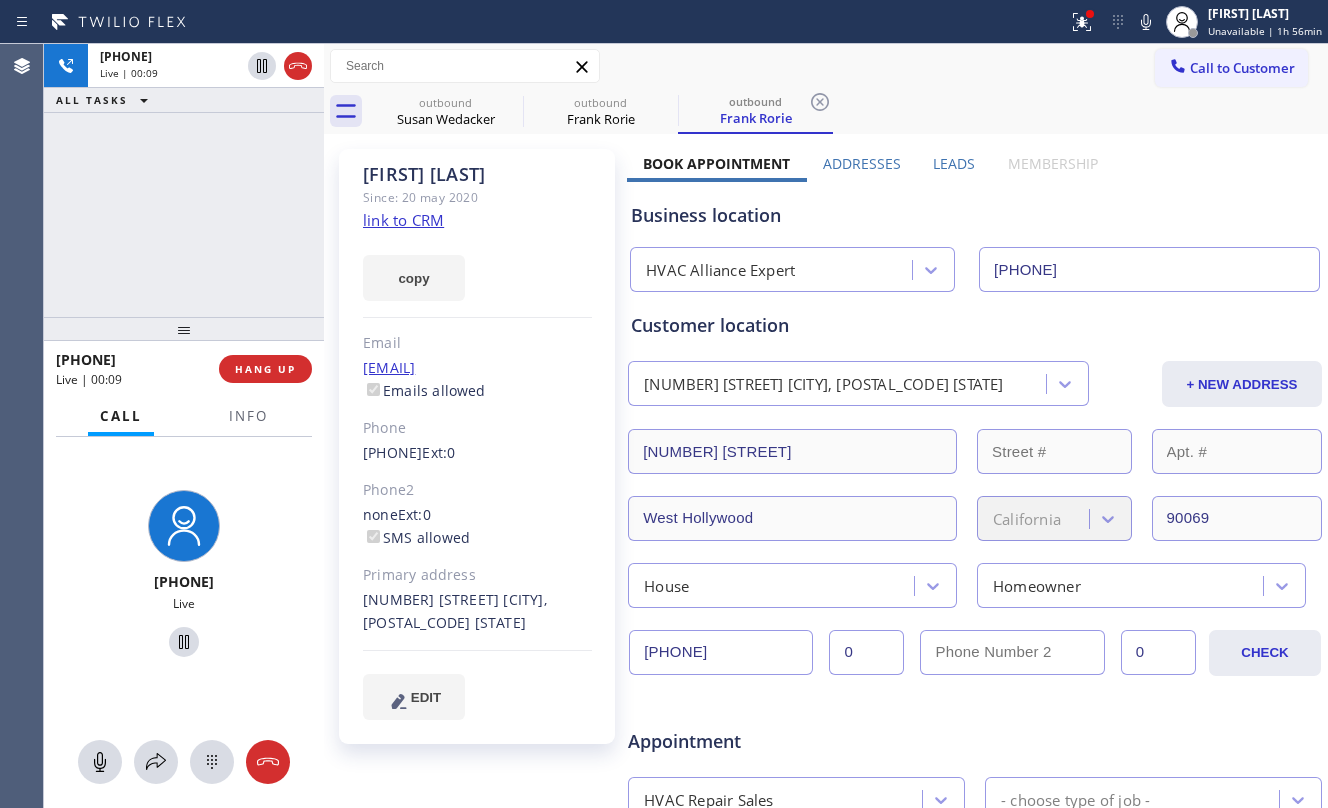 click at bounding box center (184, 329) 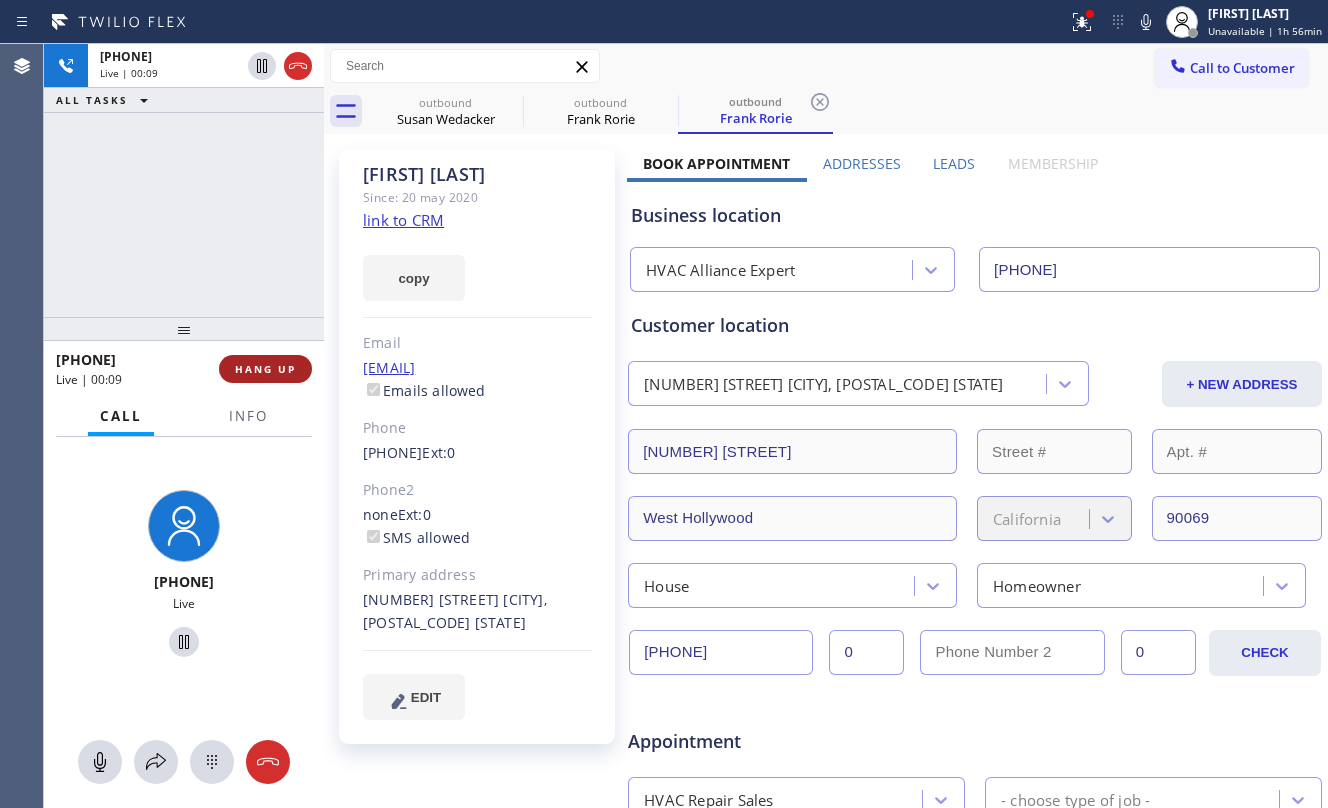 click on "HANG UP" at bounding box center [265, 369] 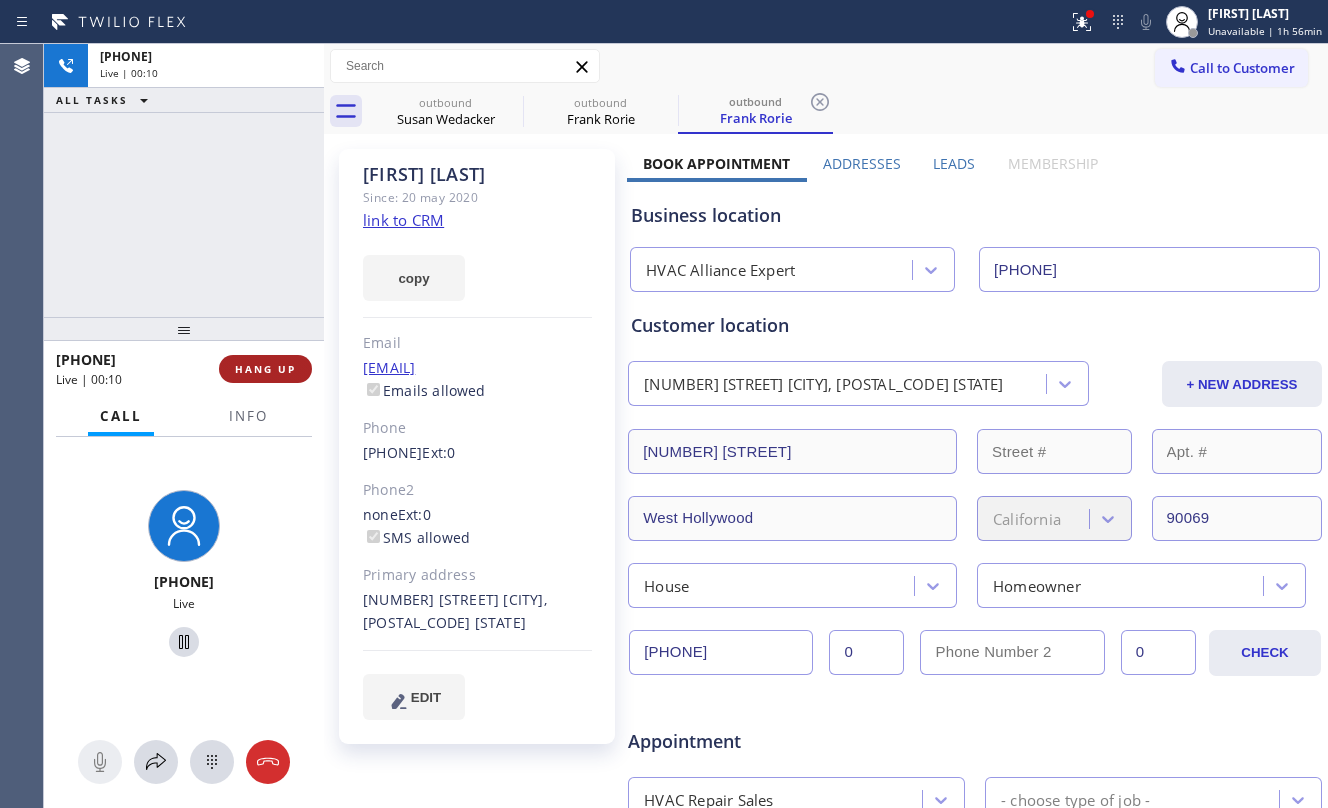 click at bounding box center [184, 329] 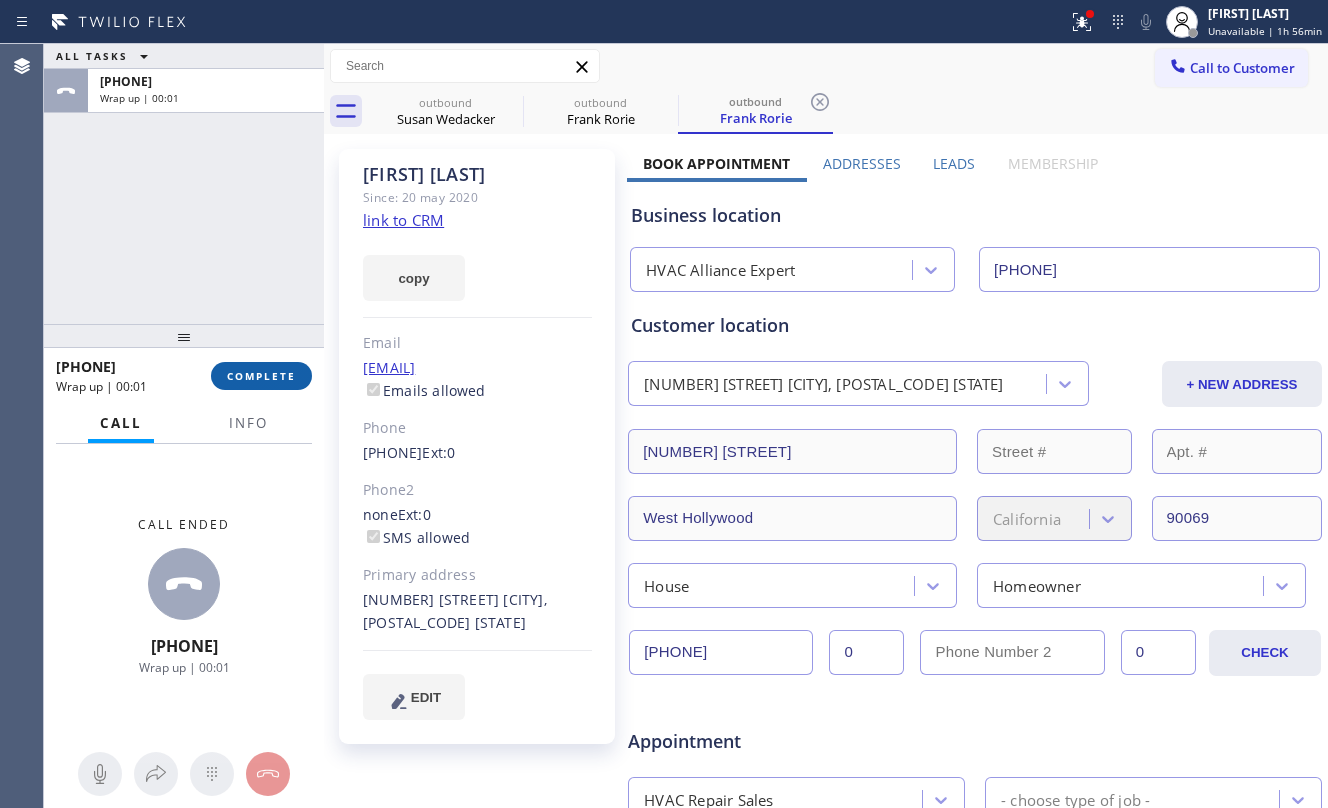 drag, startPoint x: 257, startPoint y: 372, endPoint x: 278, endPoint y: 374, distance: 21.095022 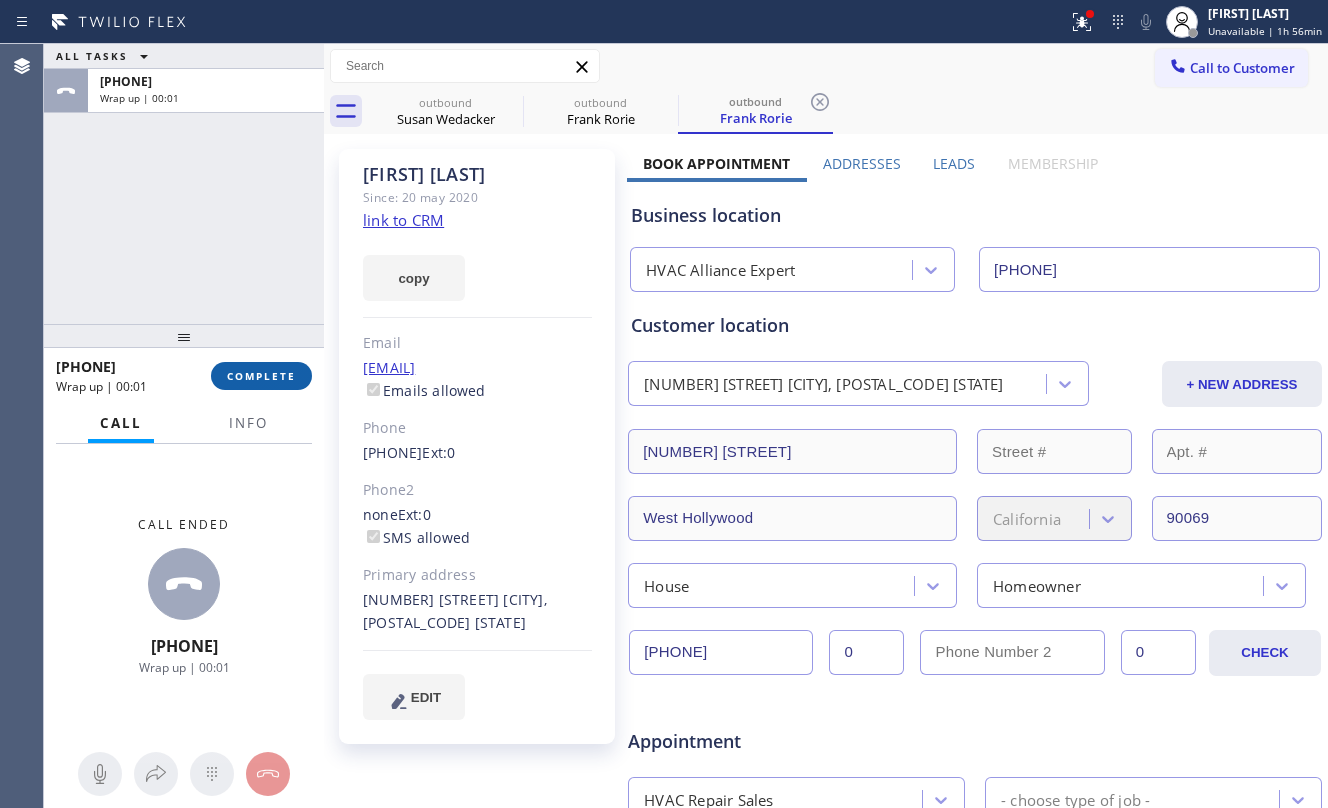 click on "COMPLETE" at bounding box center [261, 376] 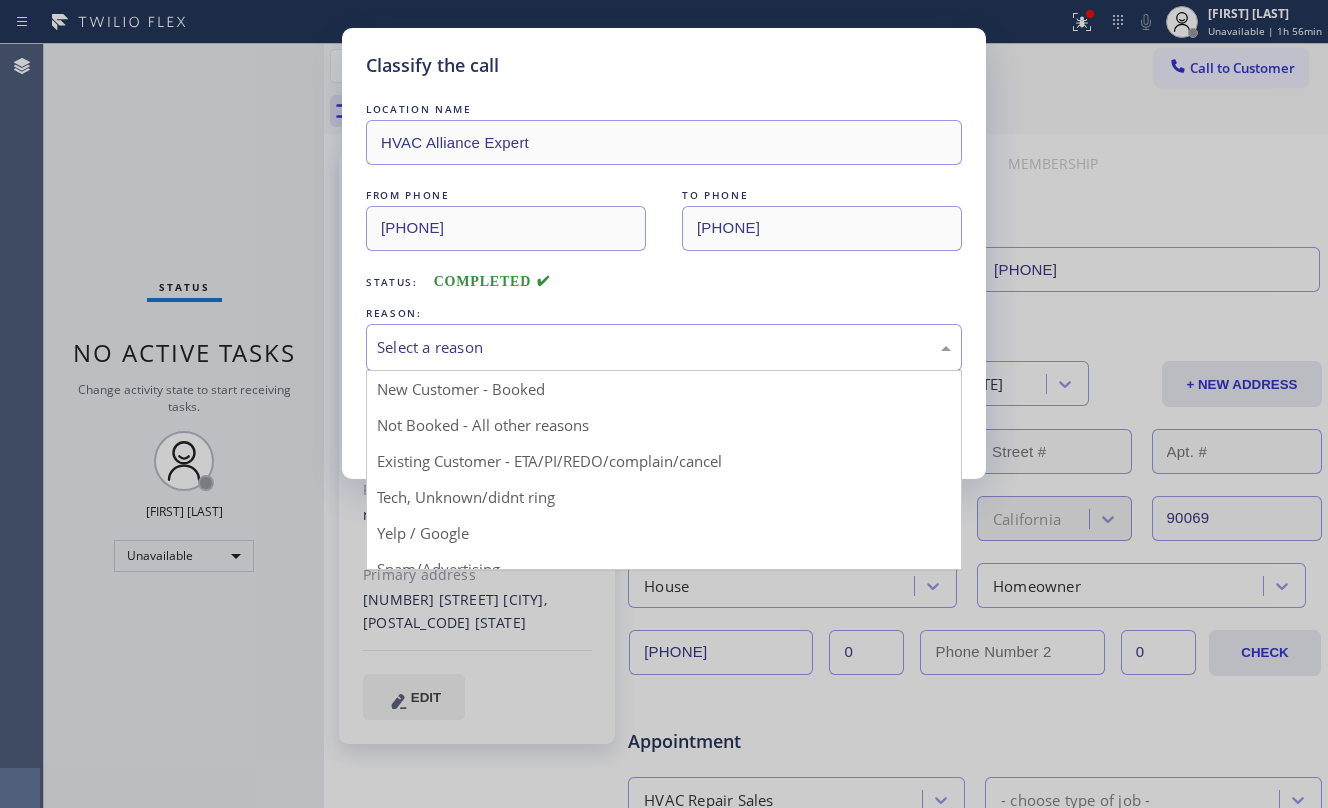 click on "Select a reason" at bounding box center (664, 347) 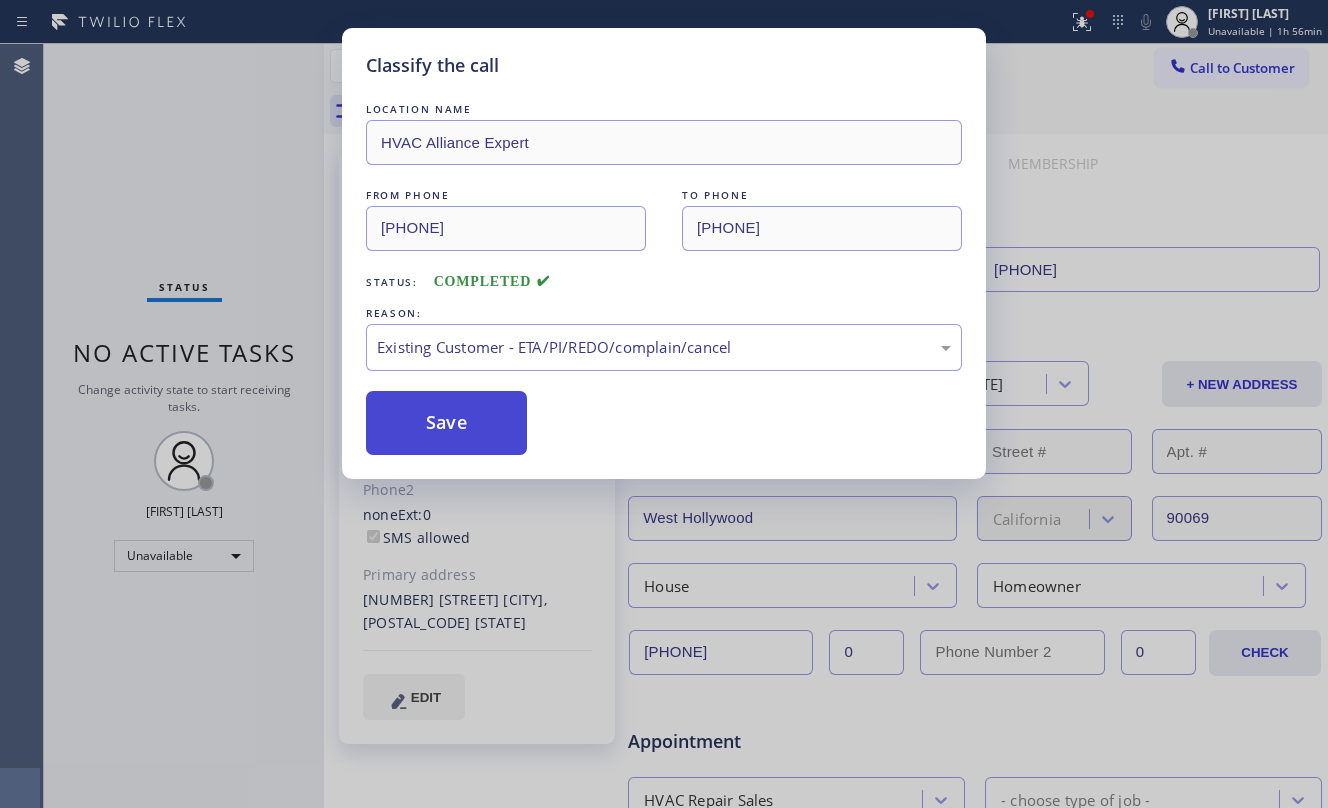 click on "Save" at bounding box center (446, 423) 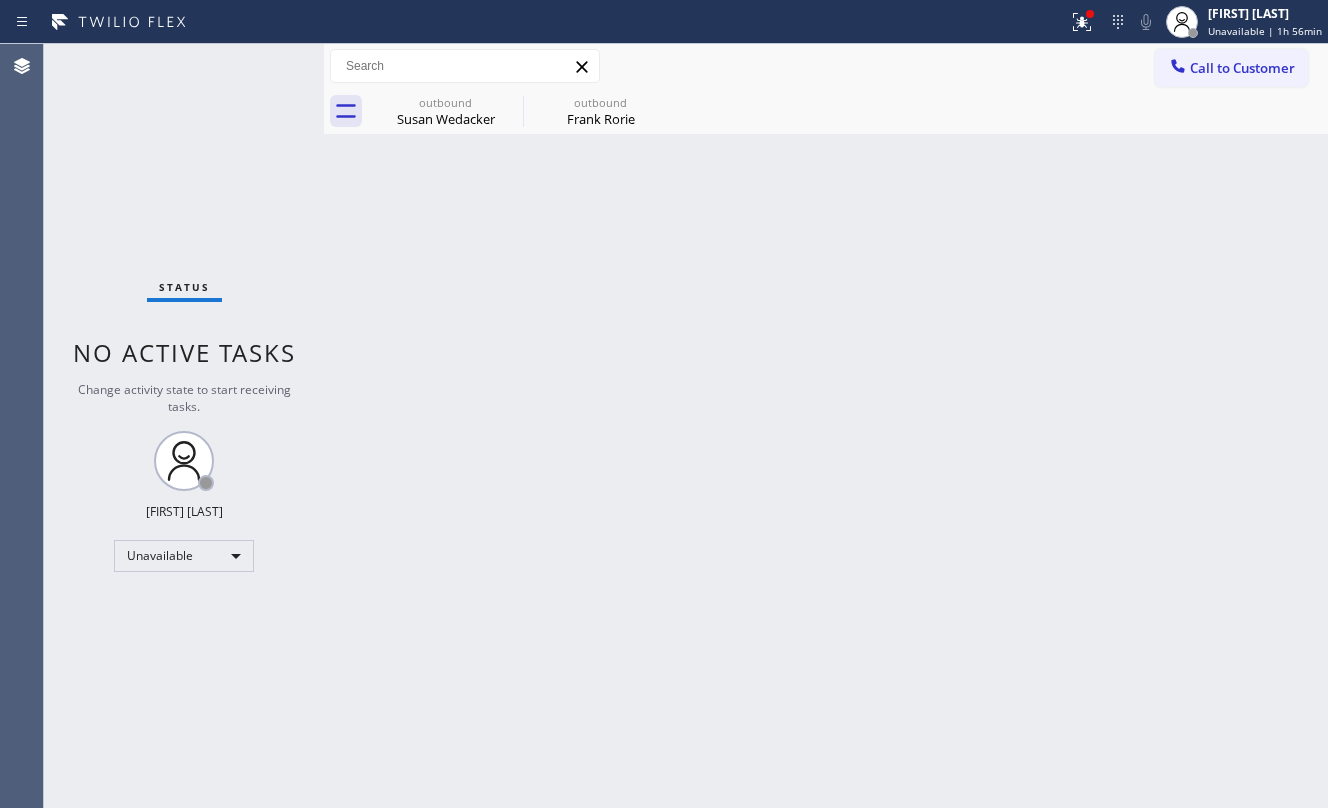 click on "Frank Rorie" at bounding box center (600, 119) 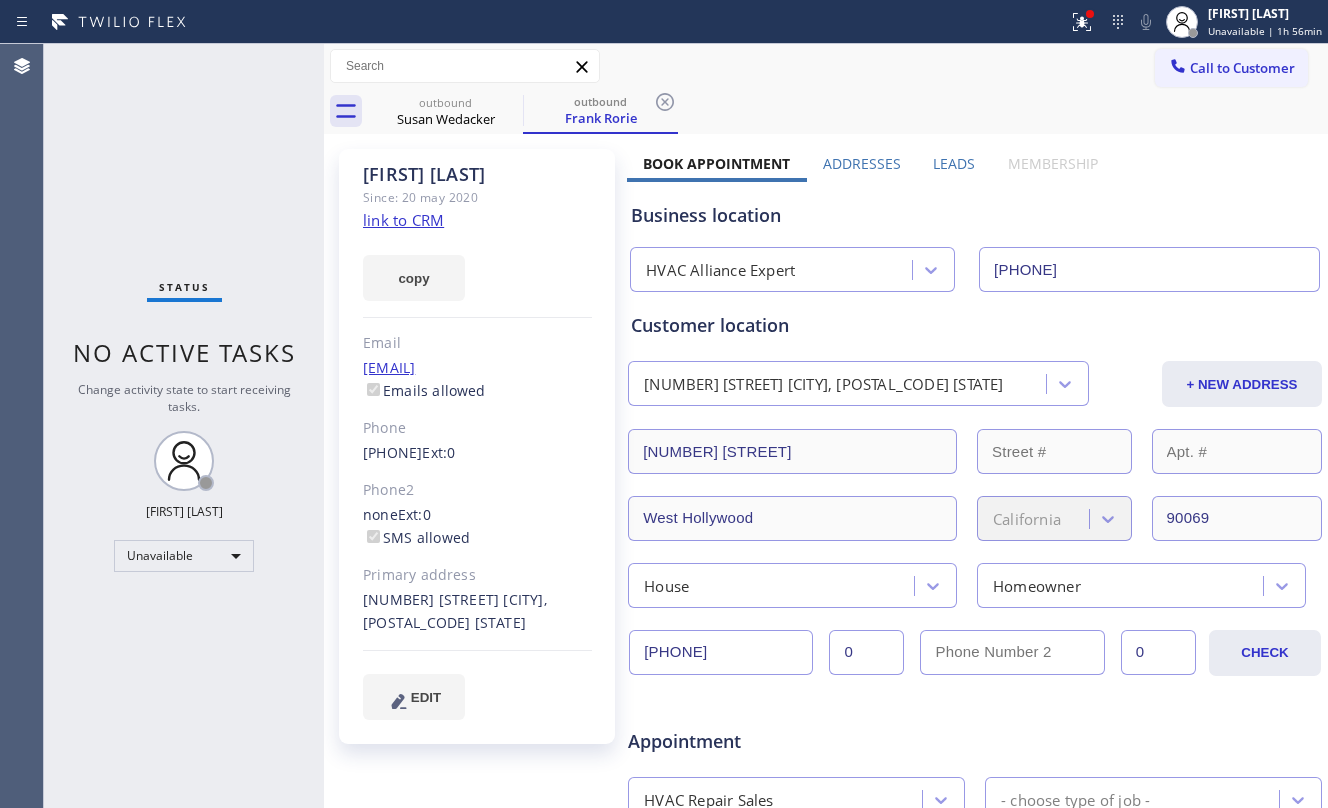 click on "link to CRM" 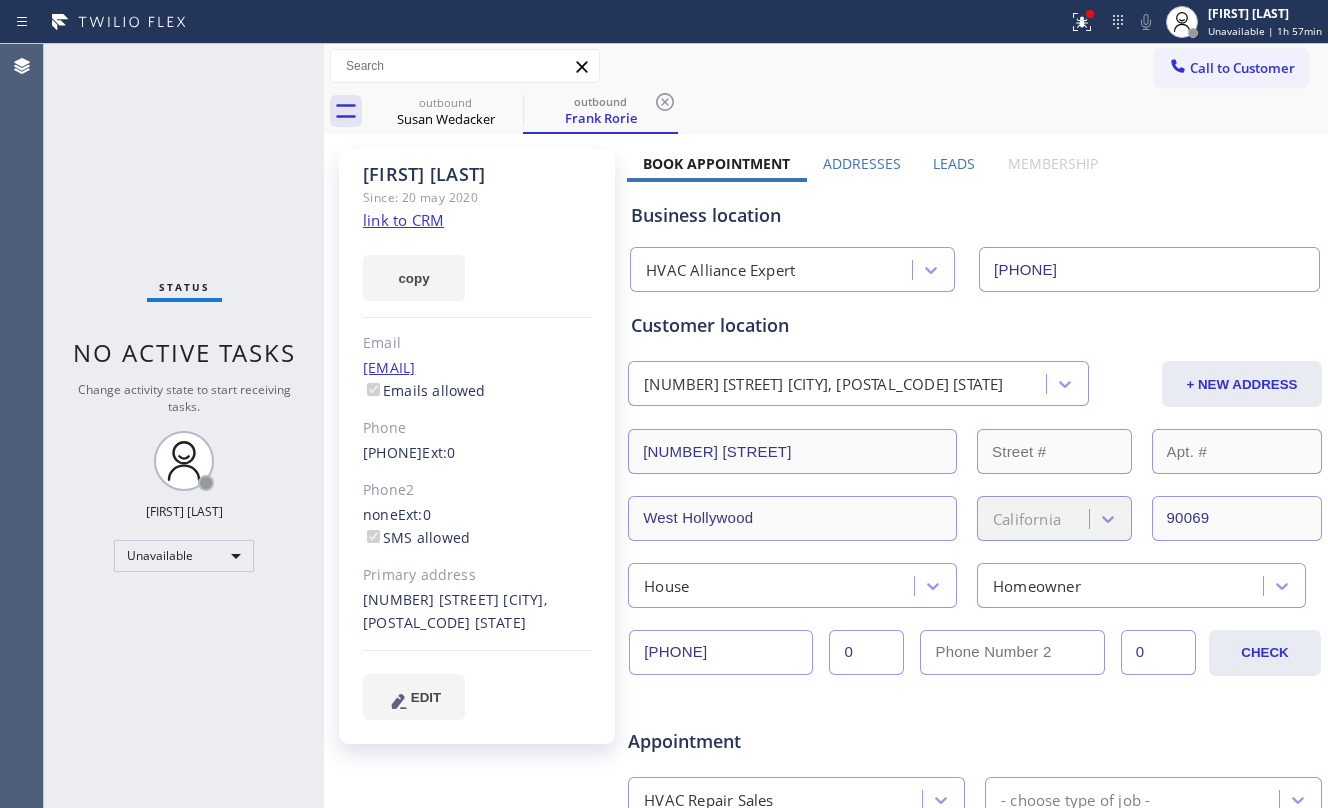 click 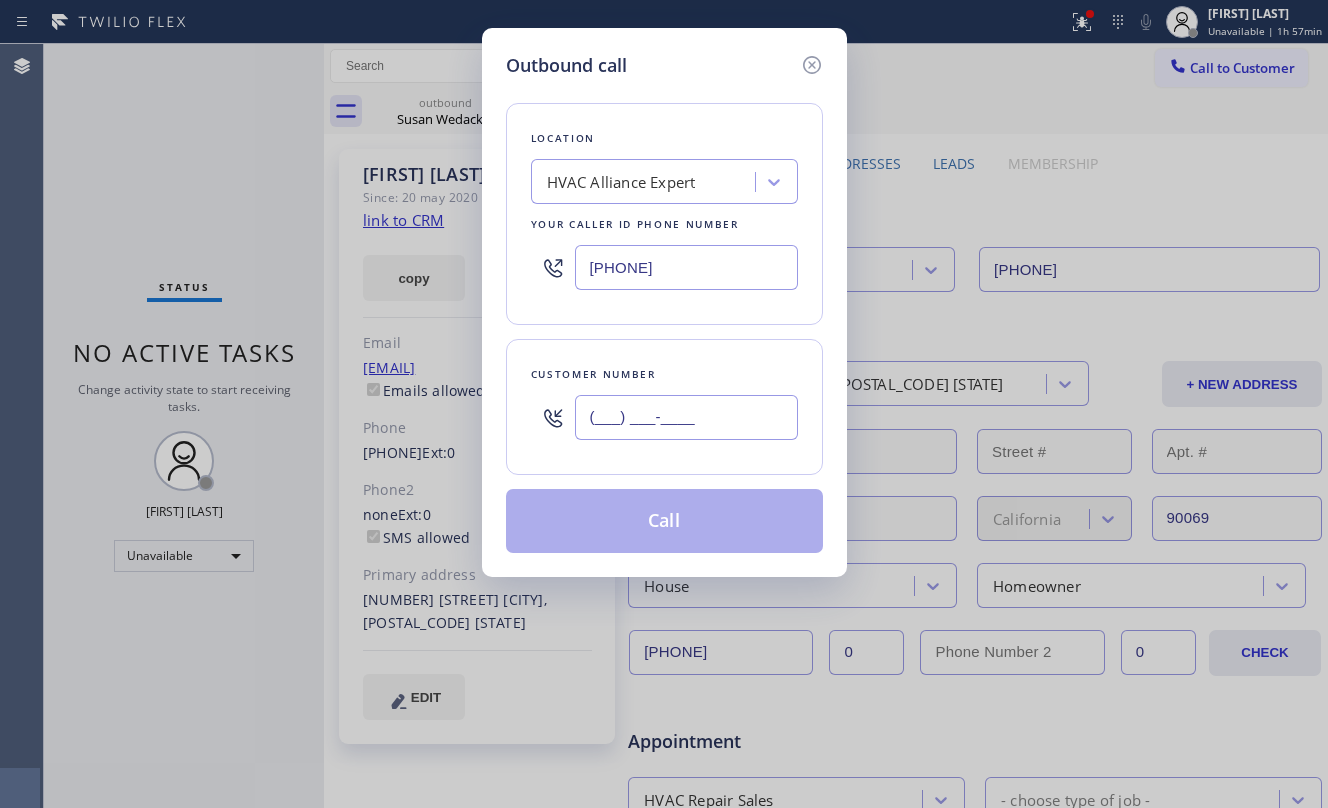 click on "(___) ___-____" at bounding box center [686, 417] 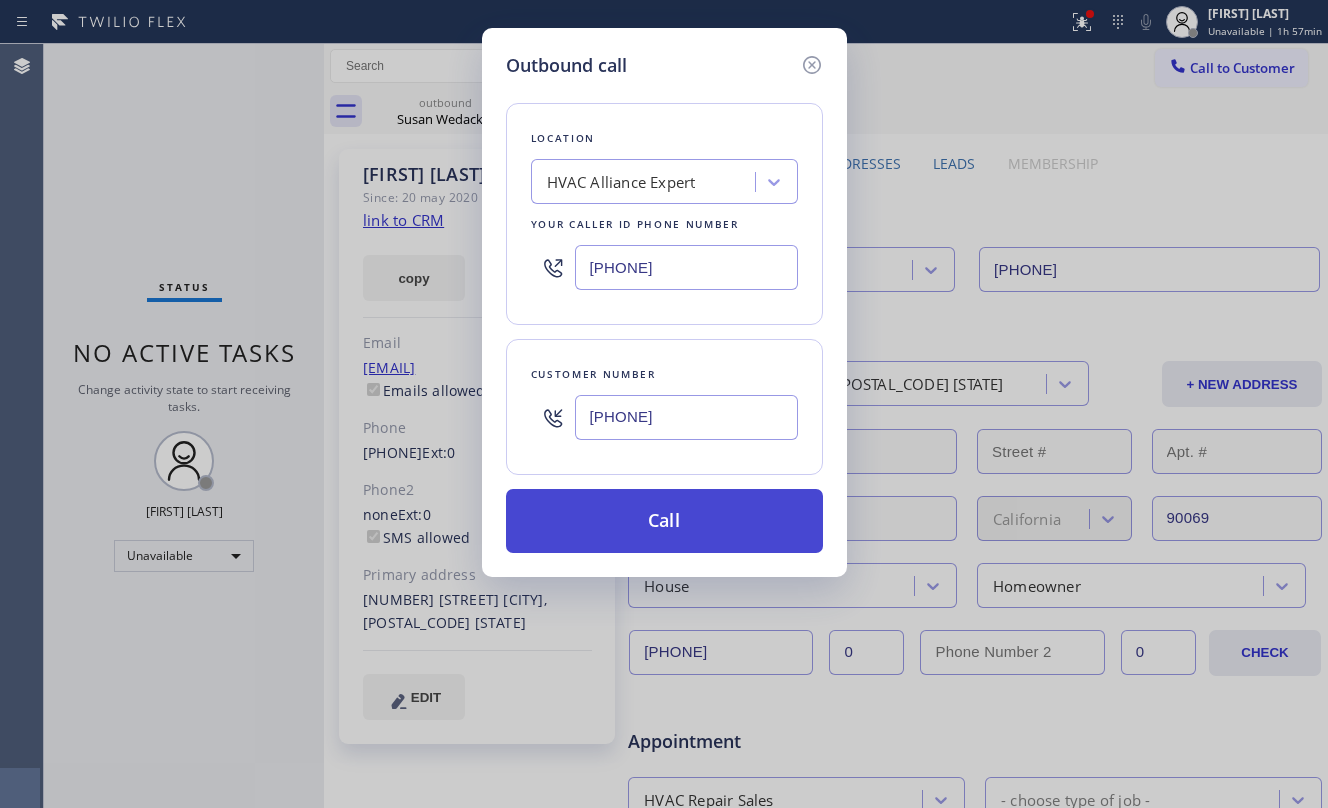 type on "[PHONE]" 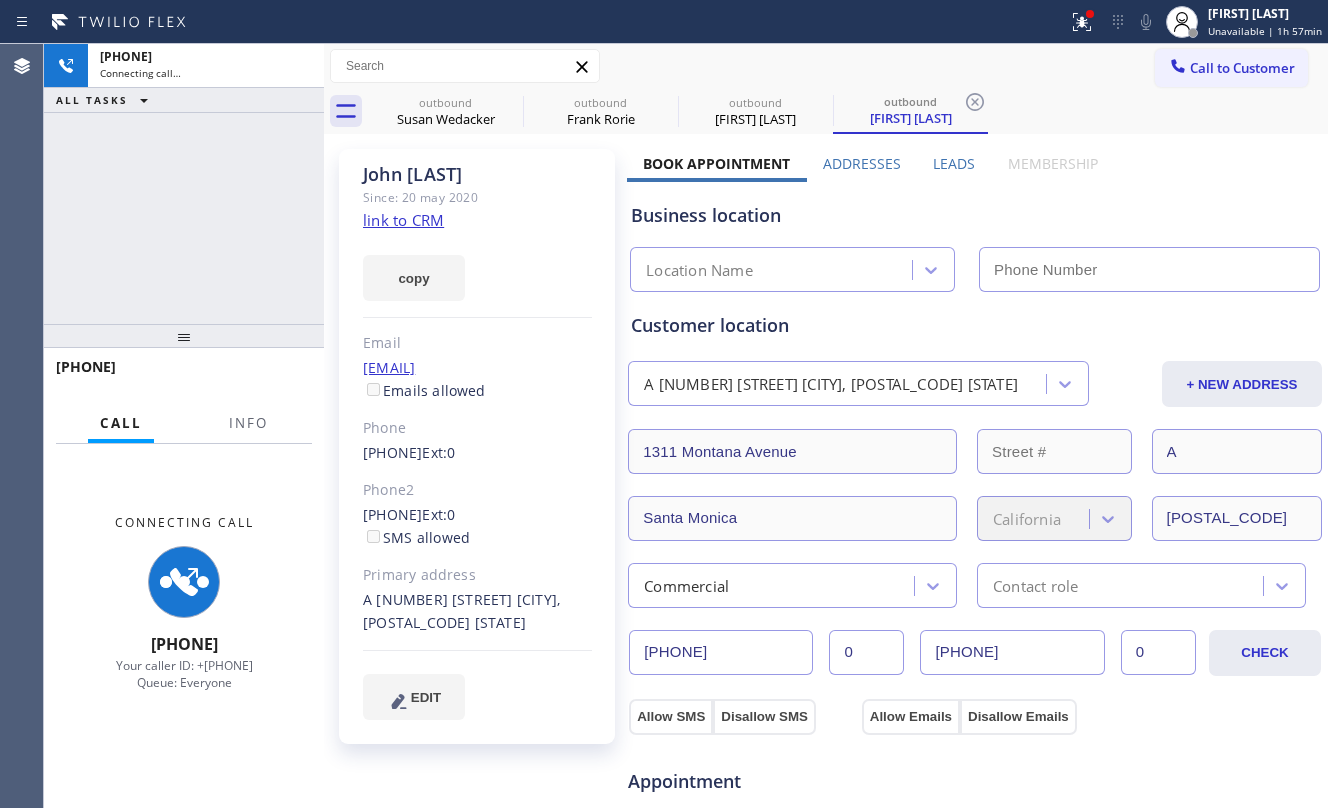 type on "[PHONE]" 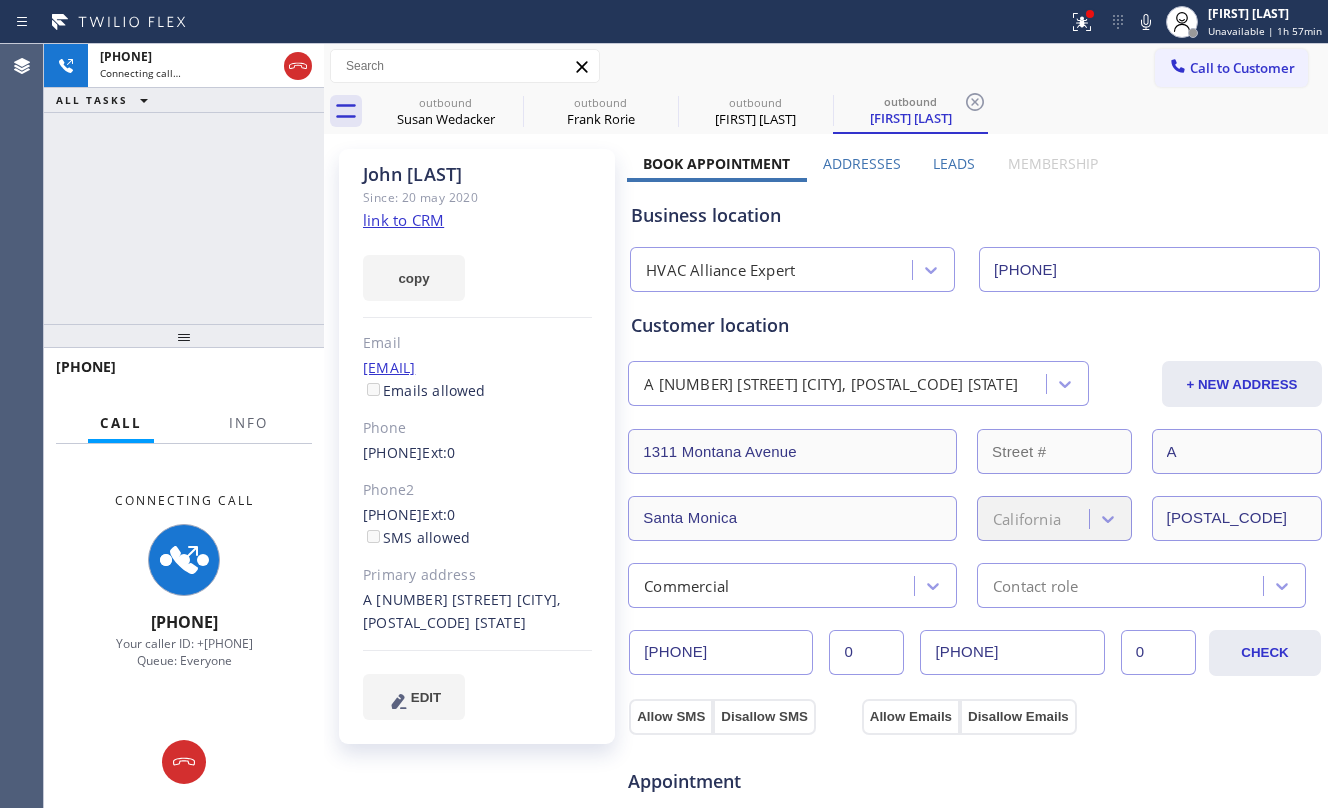 click on "link to CRM" 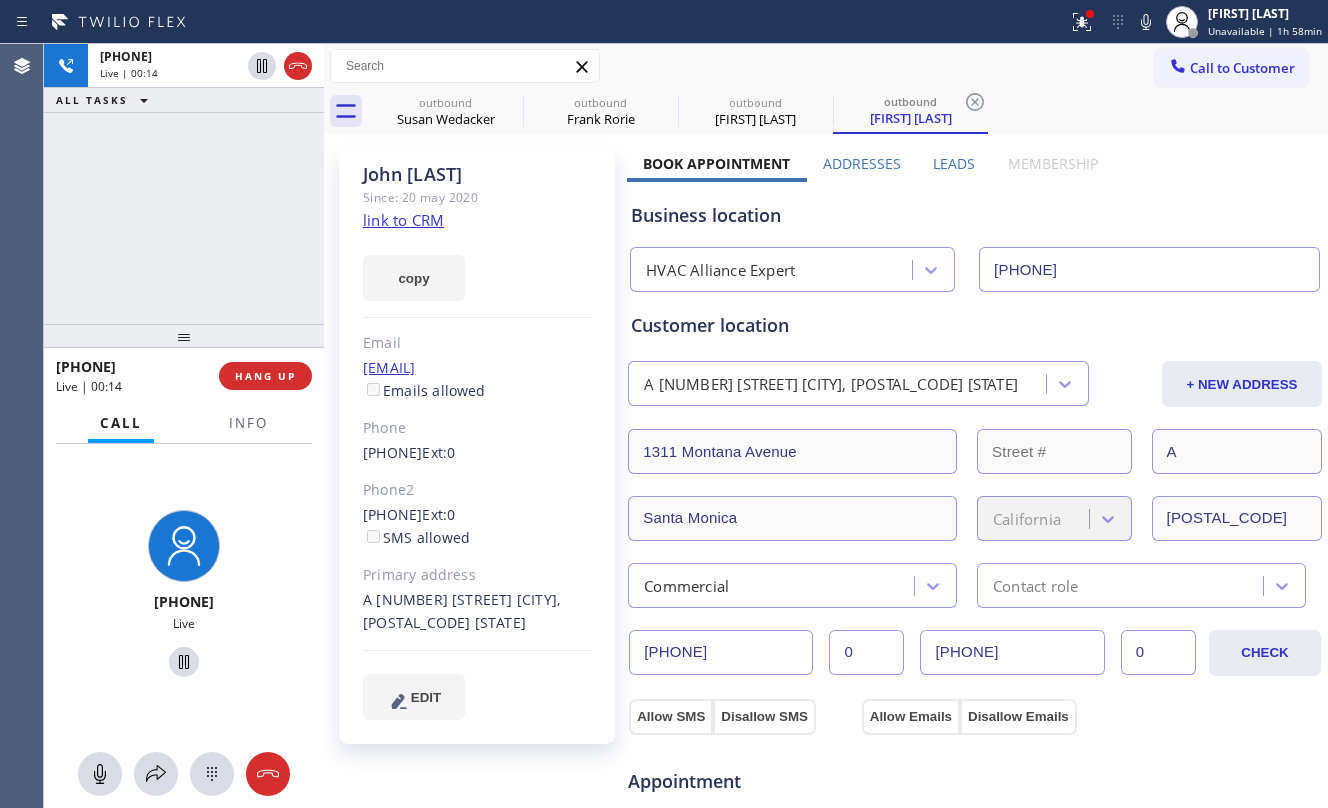 click on "link to CRM" 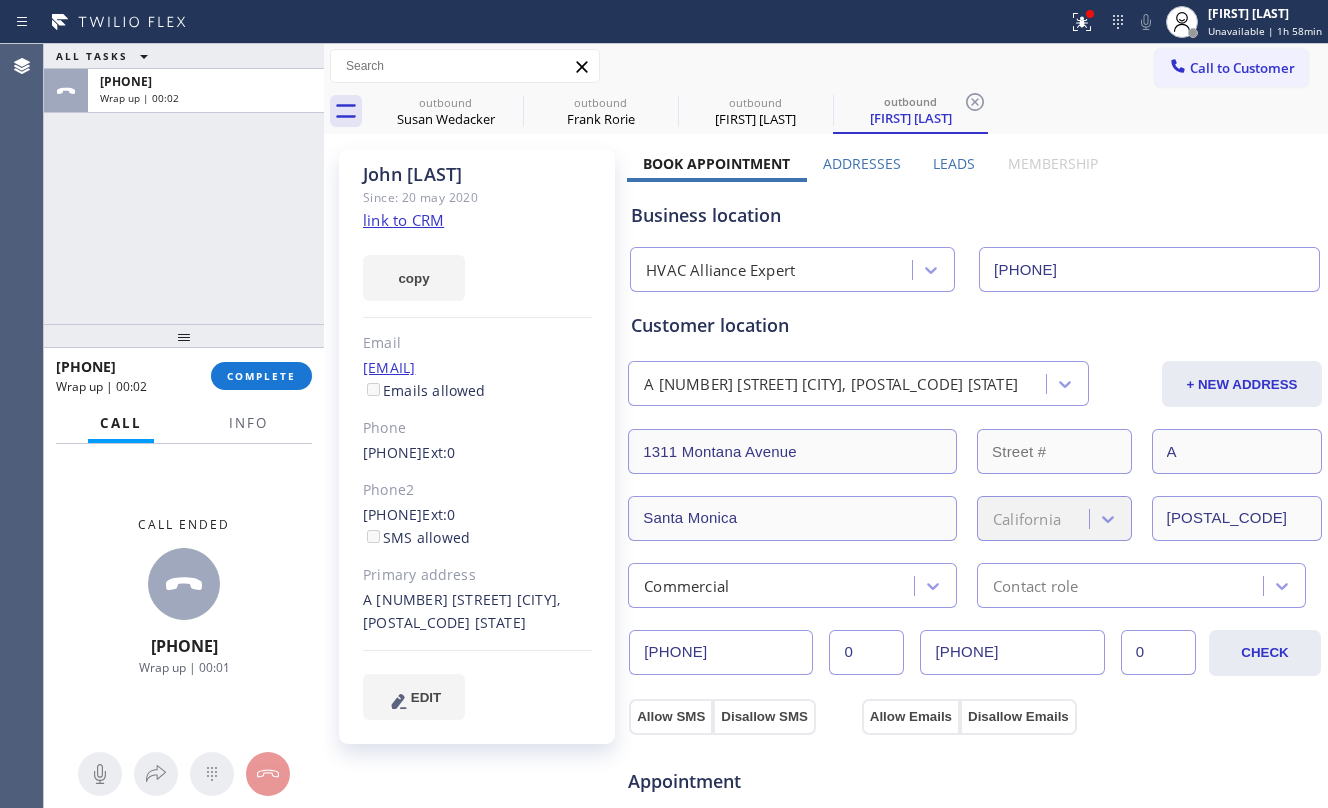 drag, startPoint x: 192, startPoint y: 282, endPoint x: 310, endPoint y: 310, distance: 121.27654 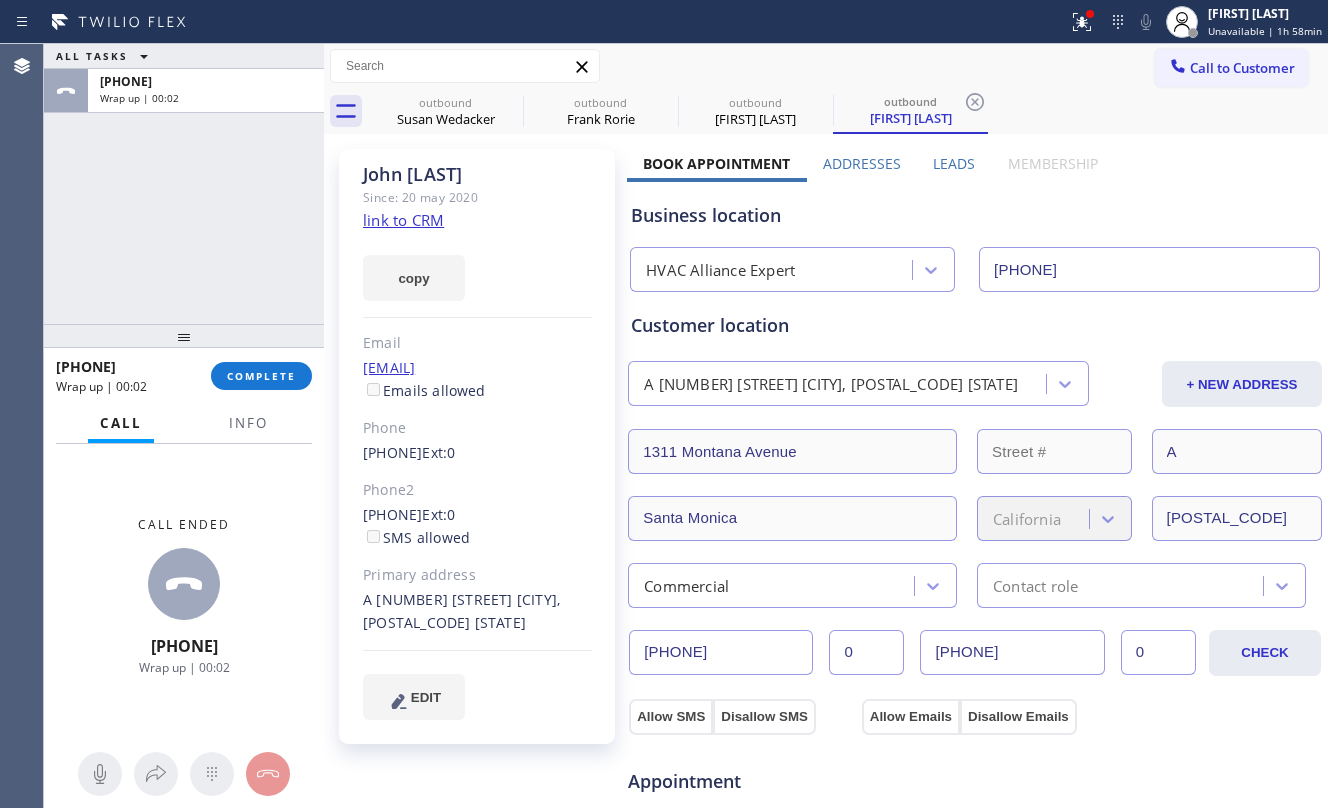 click on "+1[PHONE] Wrap up | 00:02 COMPLETE" at bounding box center (184, 376) 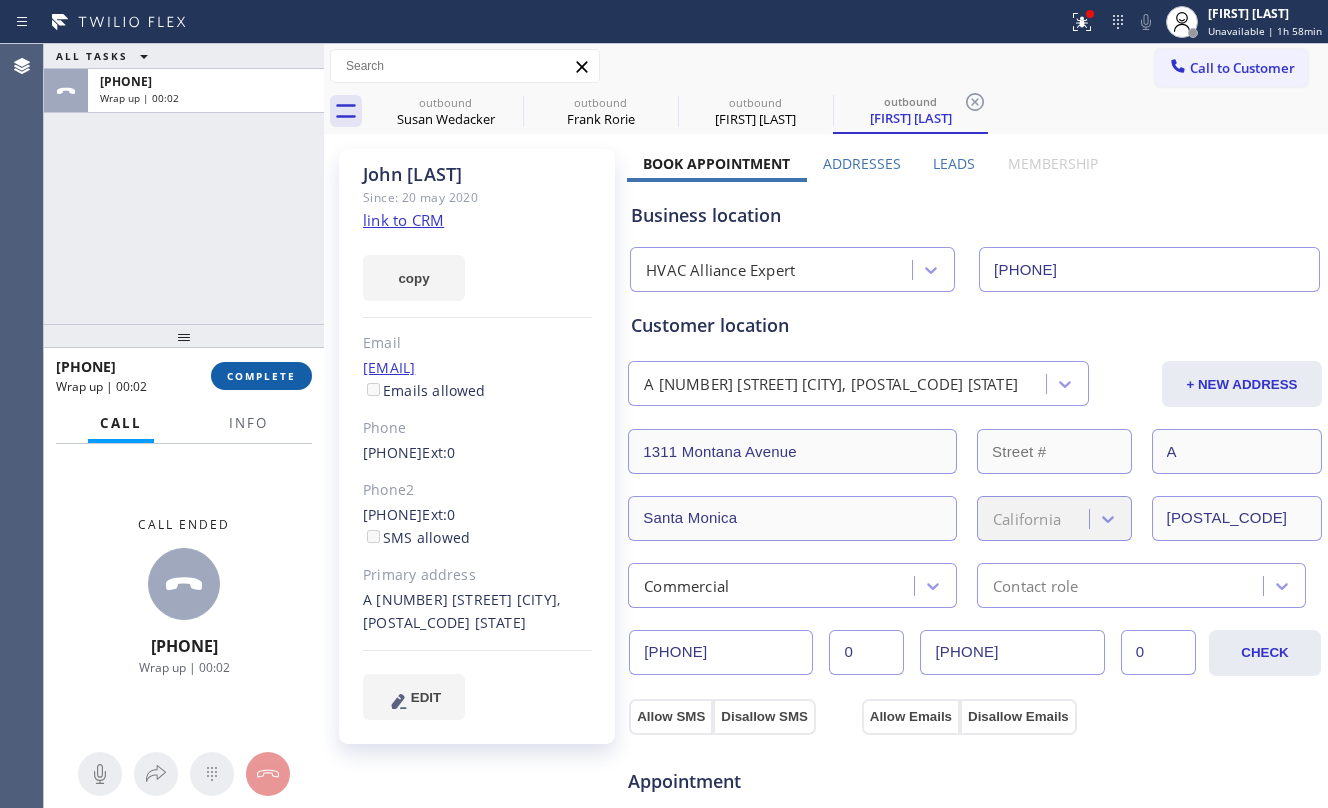 click on "COMPLETE" at bounding box center [261, 376] 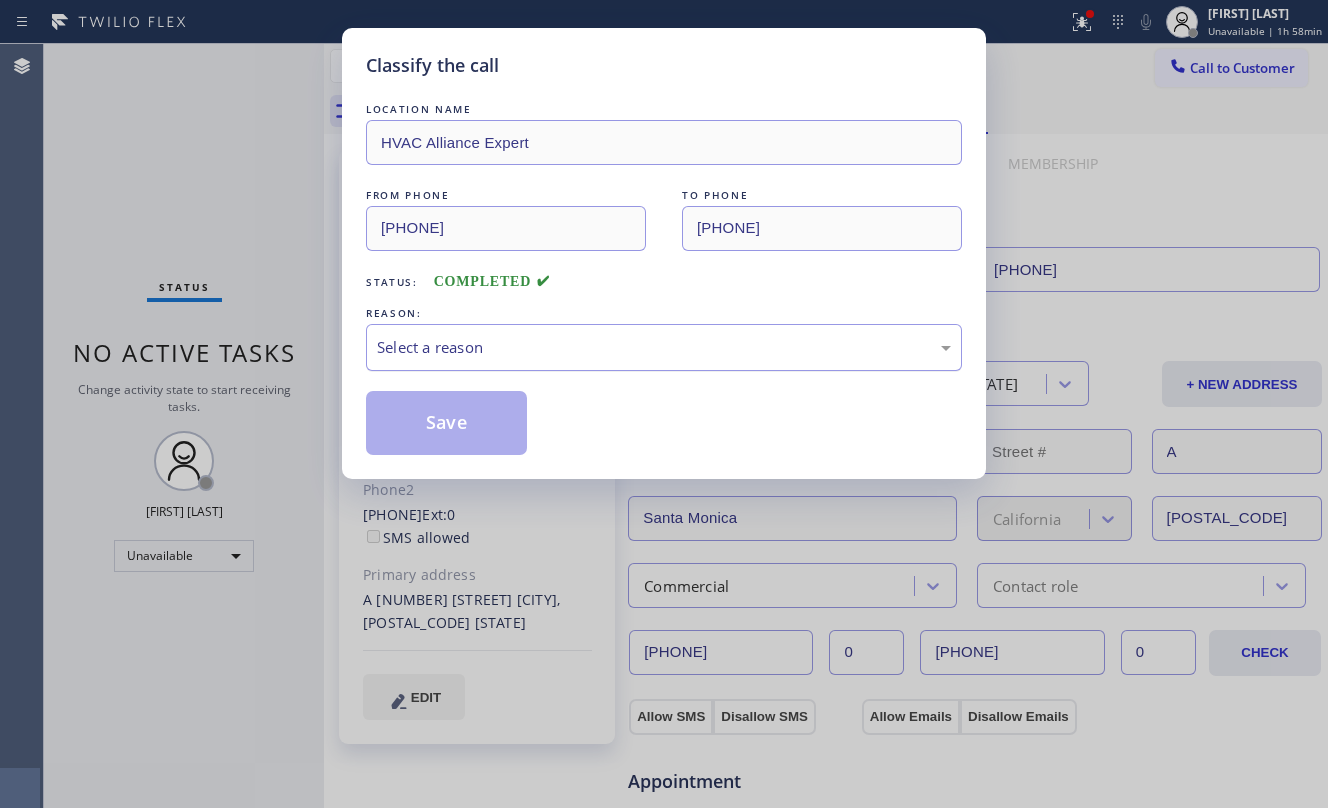 click on "Select a reason" at bounding box center [664, 347] 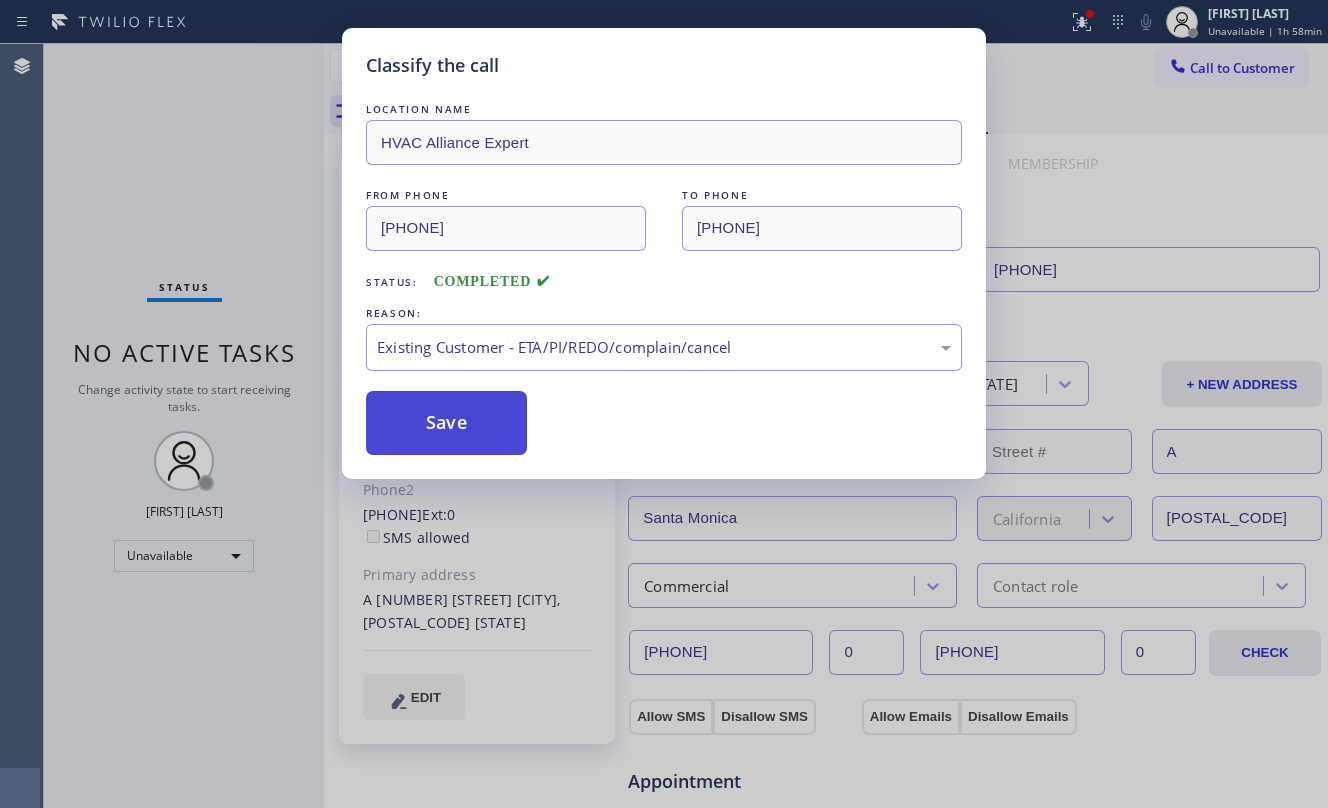 click on "Save" at bounding box center (446, 423) 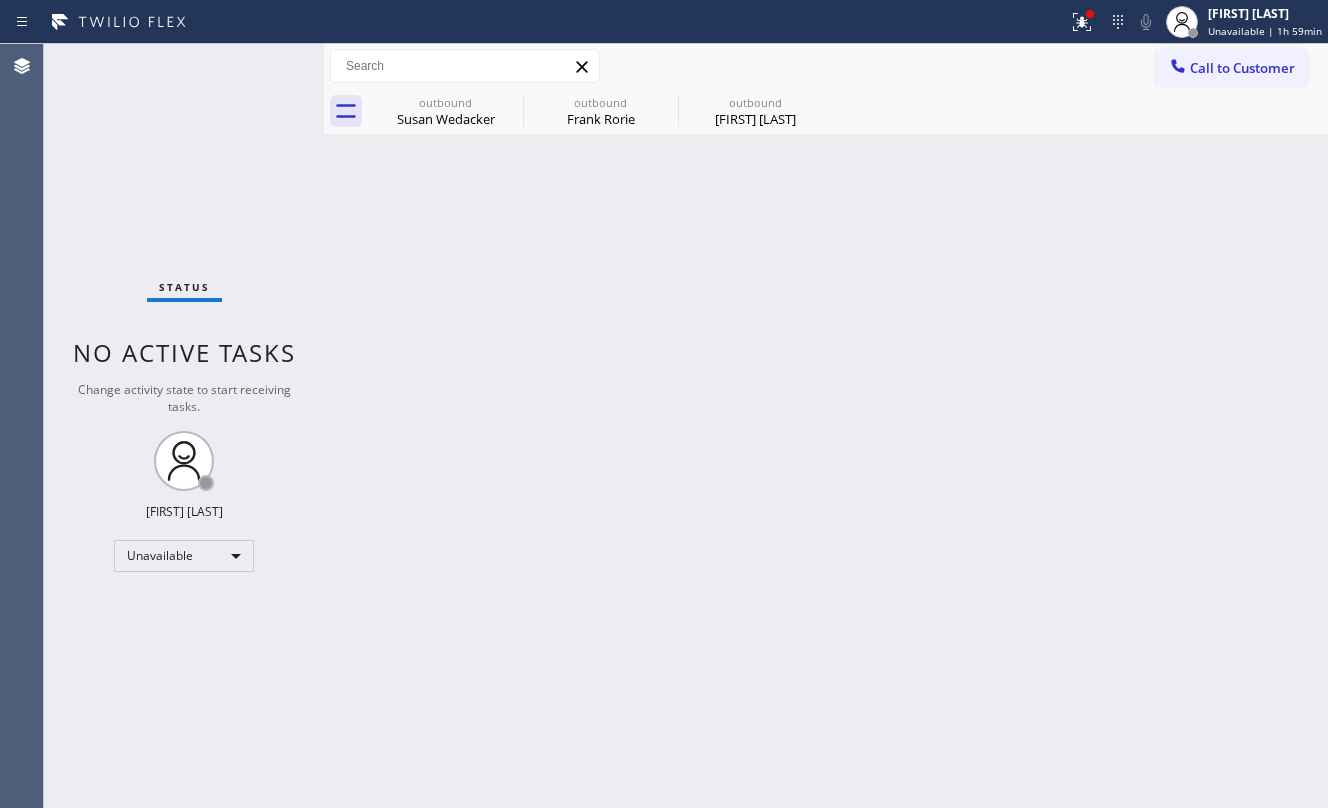 click 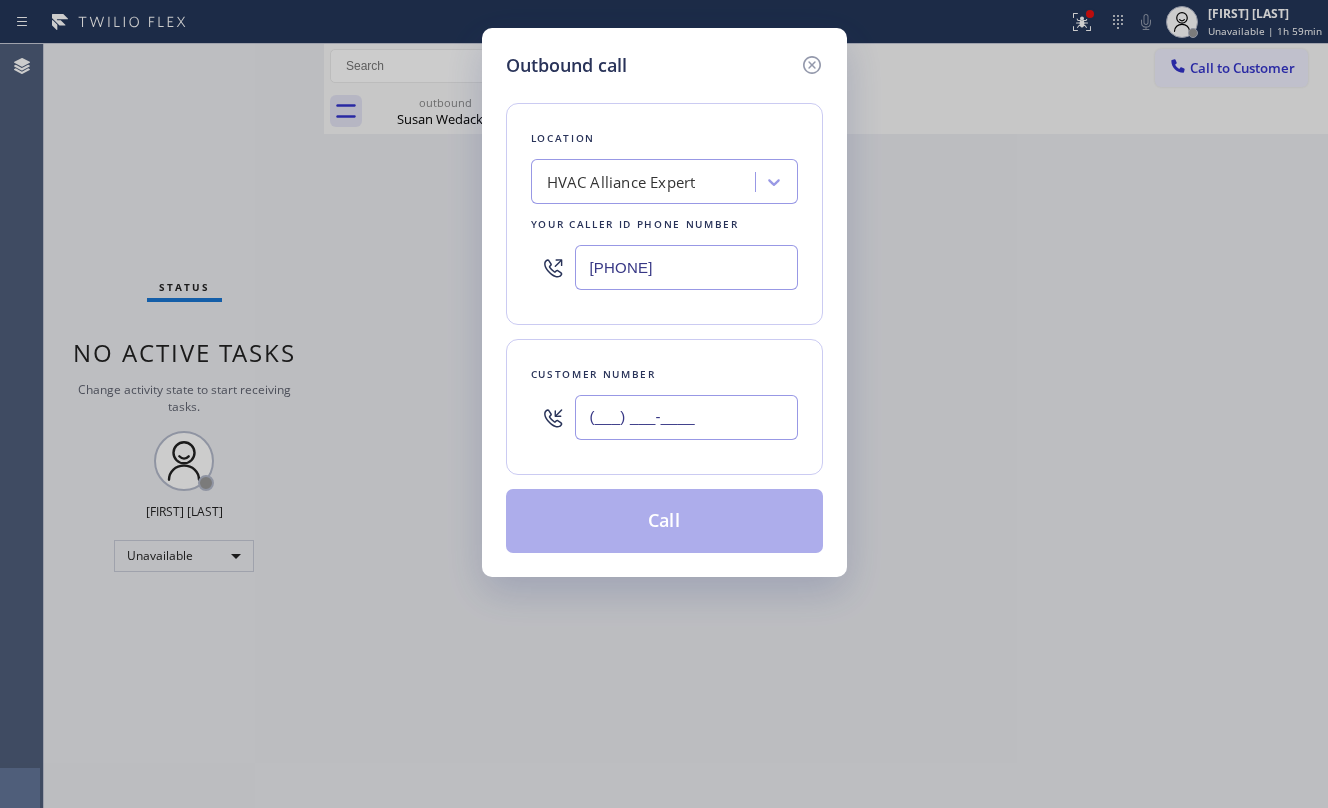 click on "(___) ___-____" at bounding box center (686, 417) 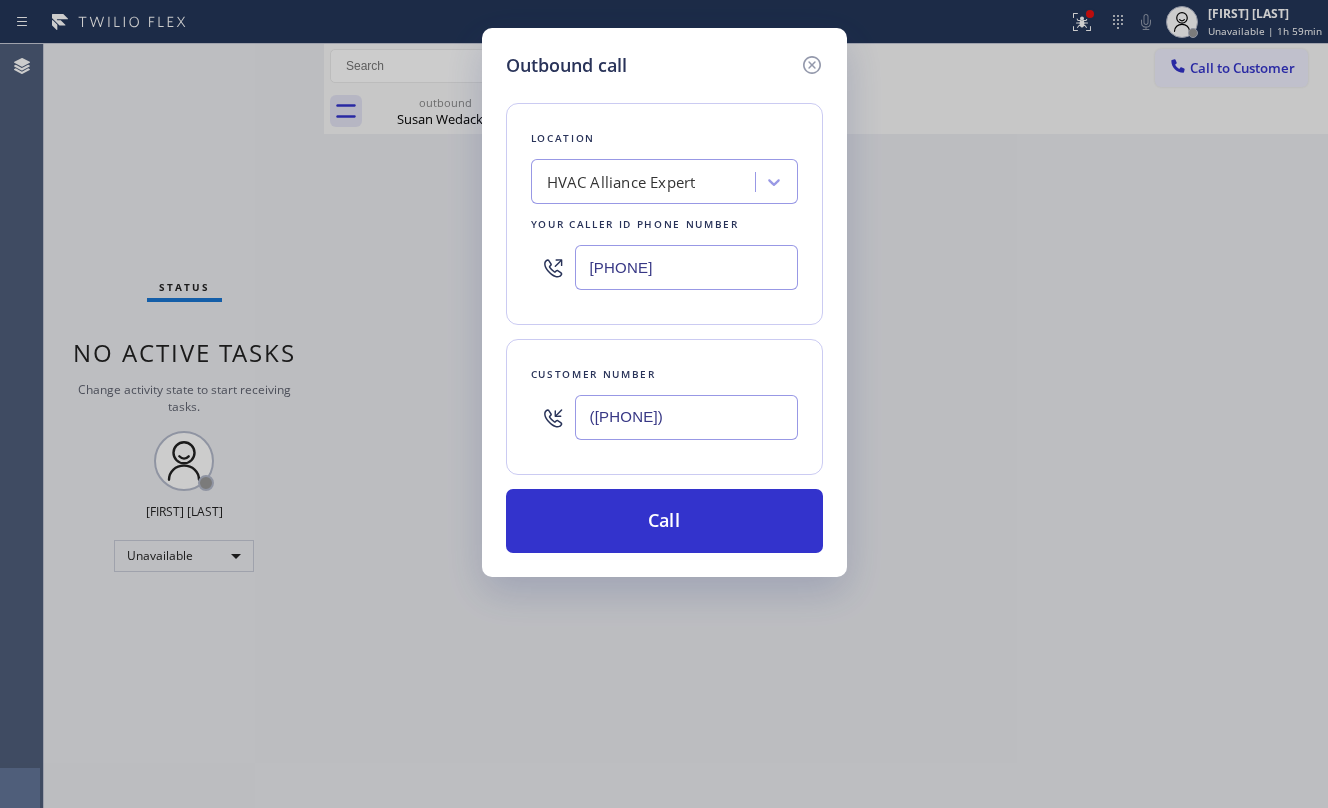 type on "([PHONE])" 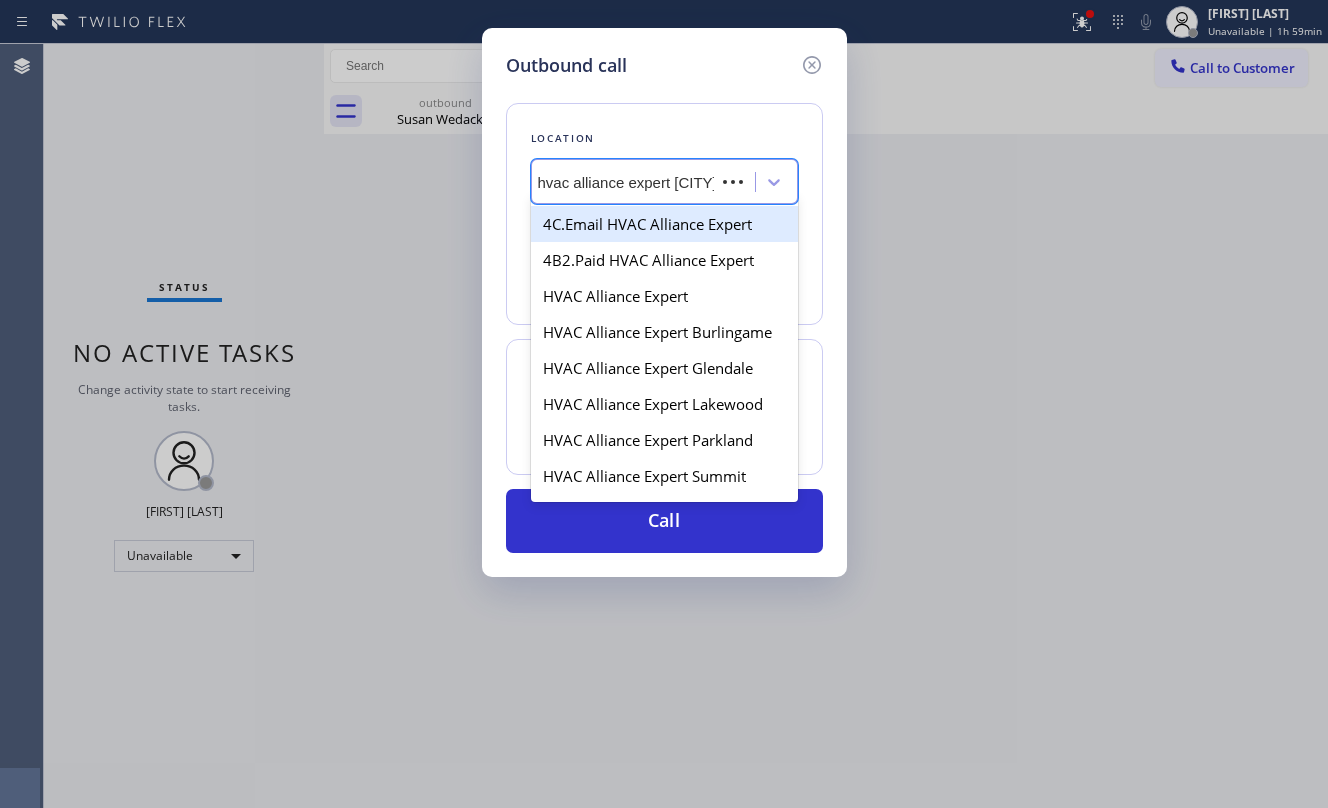 type on "hvac alliance expert san fran" 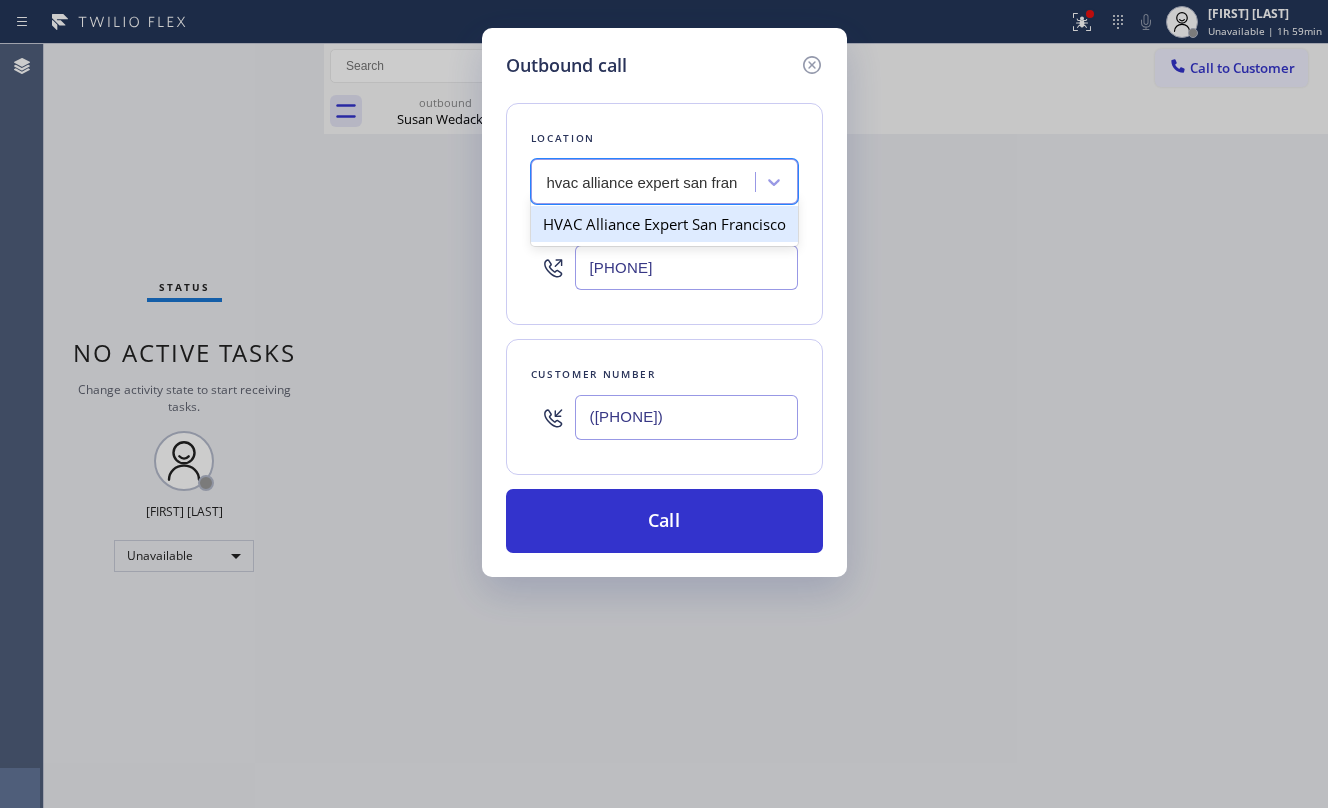 scroll, scrollTop: 0, scrollLeft: 0, axis: both 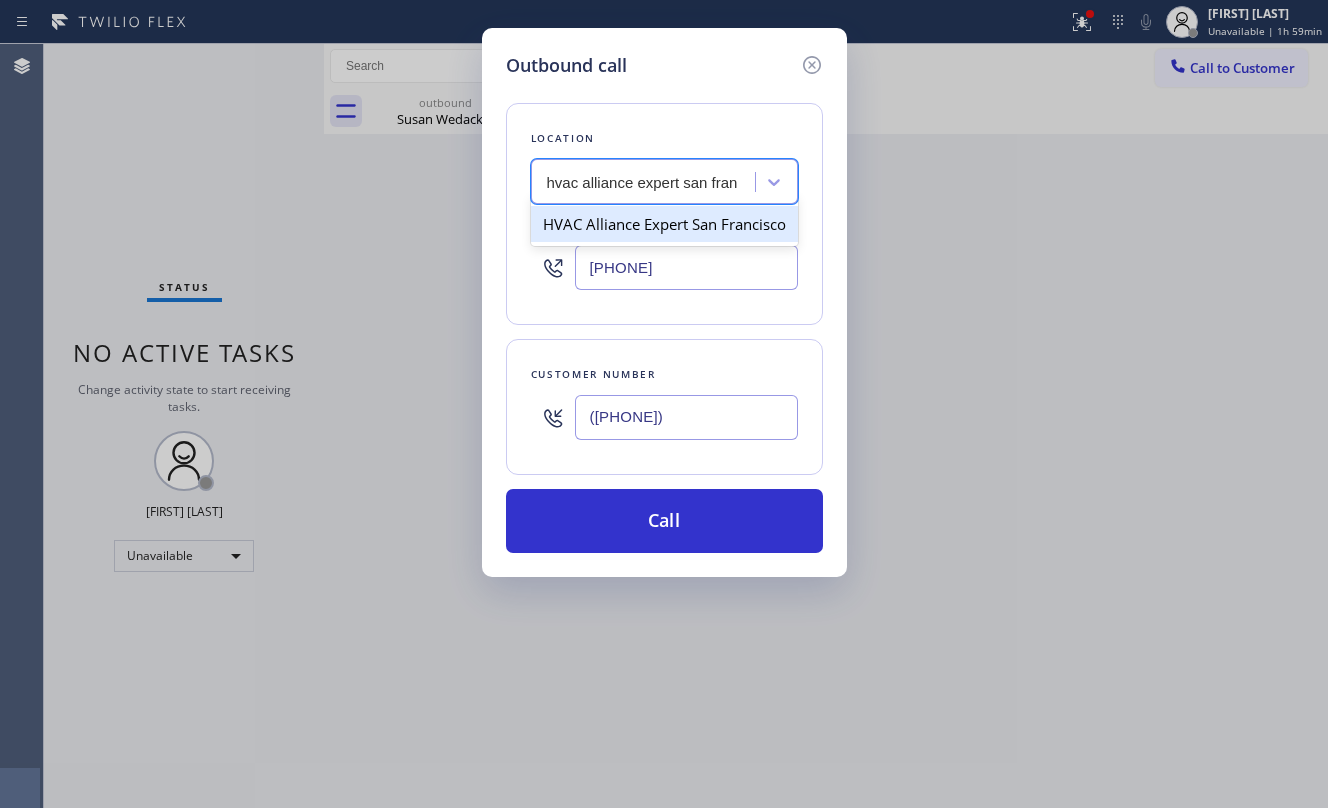 click on "HVAC Alliance Expert San Francisco" at bounding box center [664, 224] 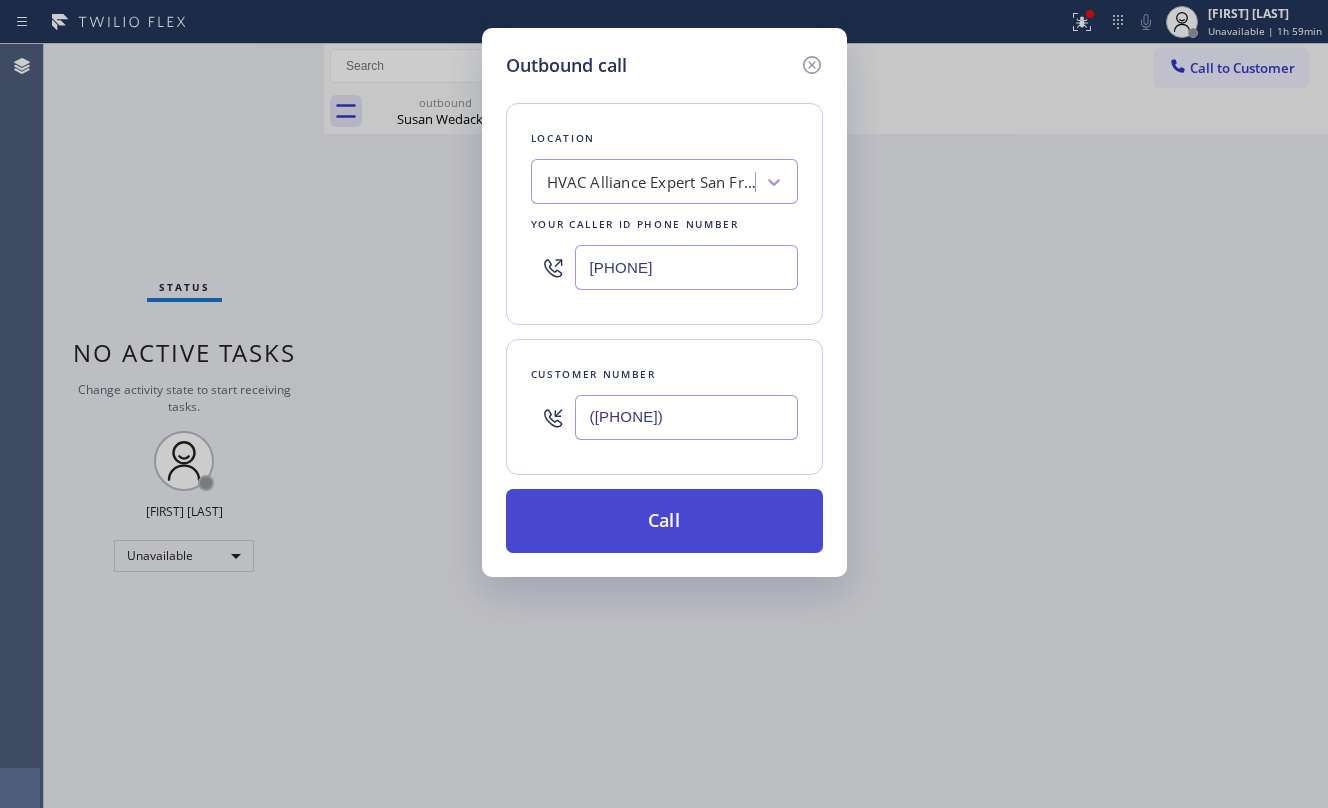 click on "Call" at bounding box center (664, 521) 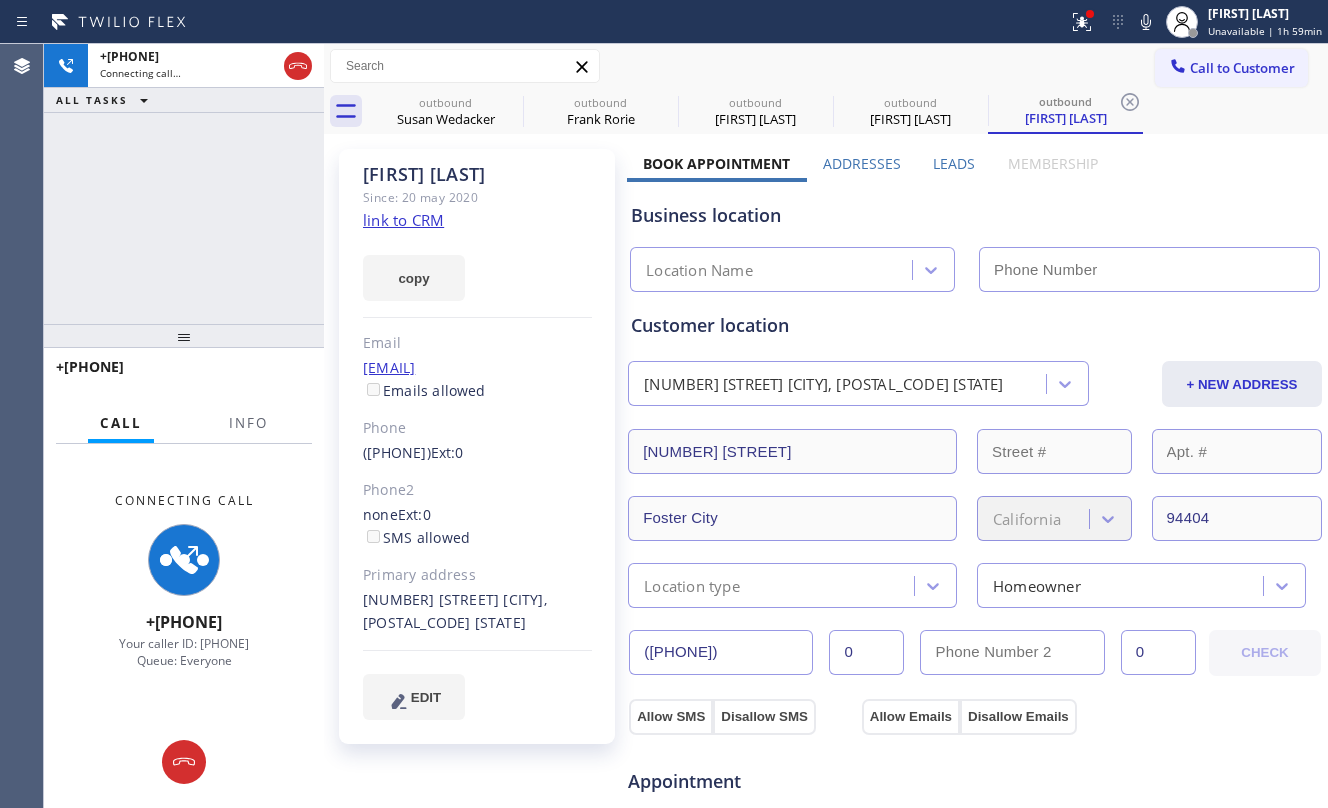 type on "[PHONE]" 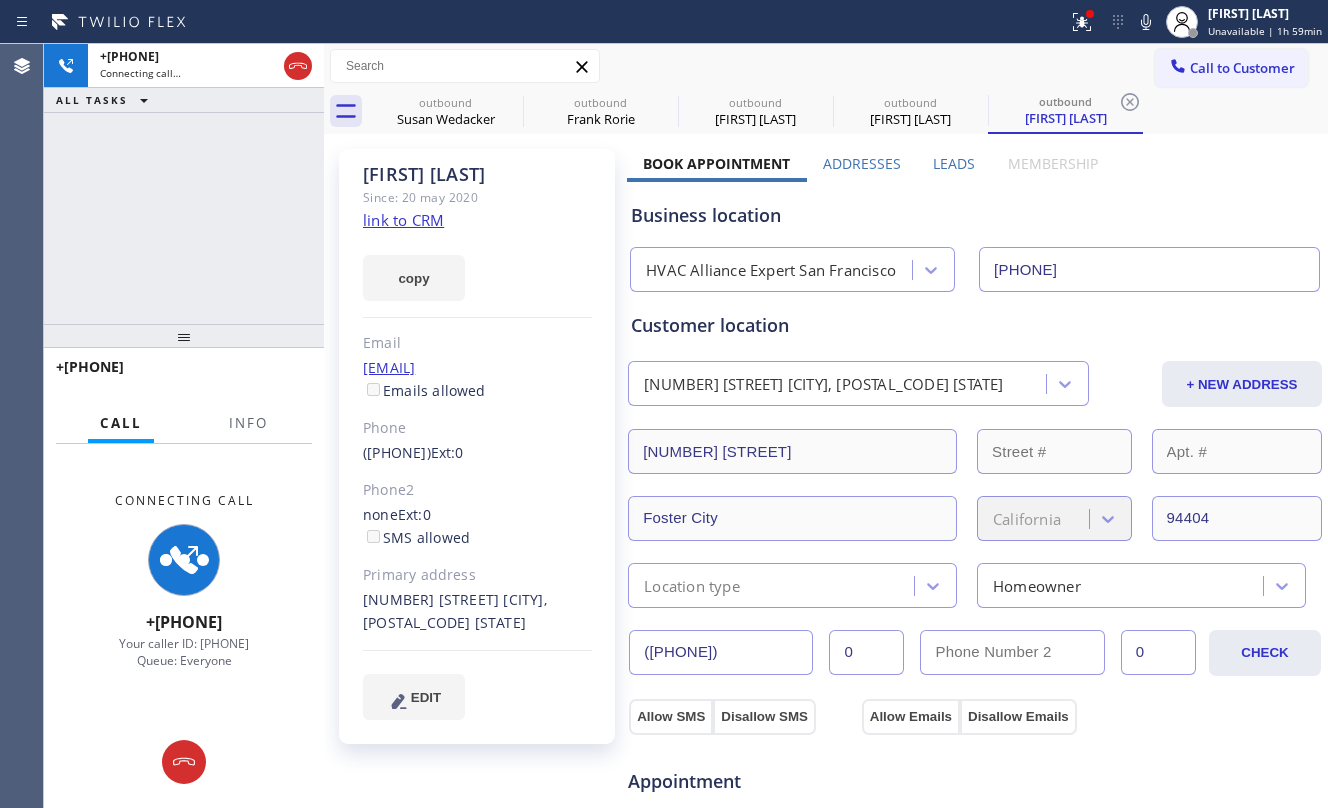 click on "link to CRM" 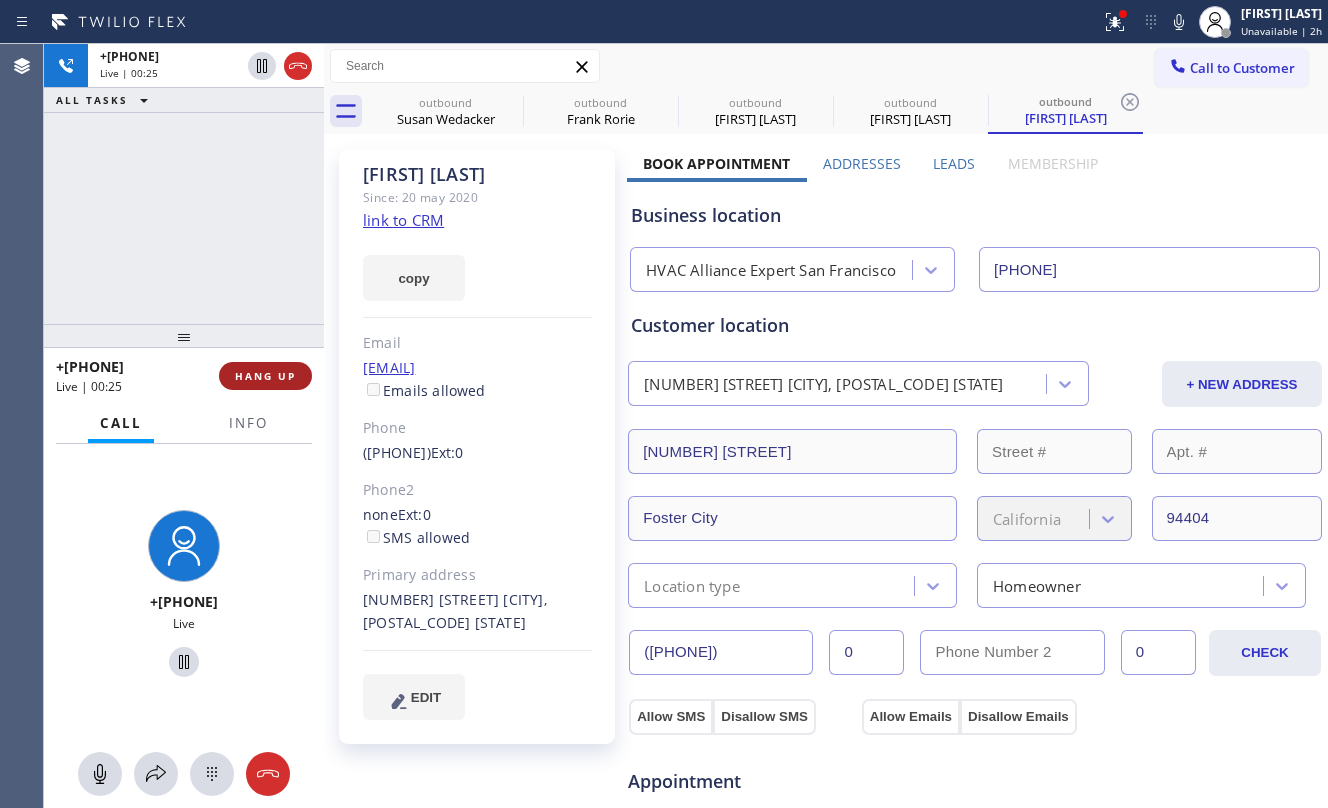 click on "HANG UP" at bounding box center (265, 376) 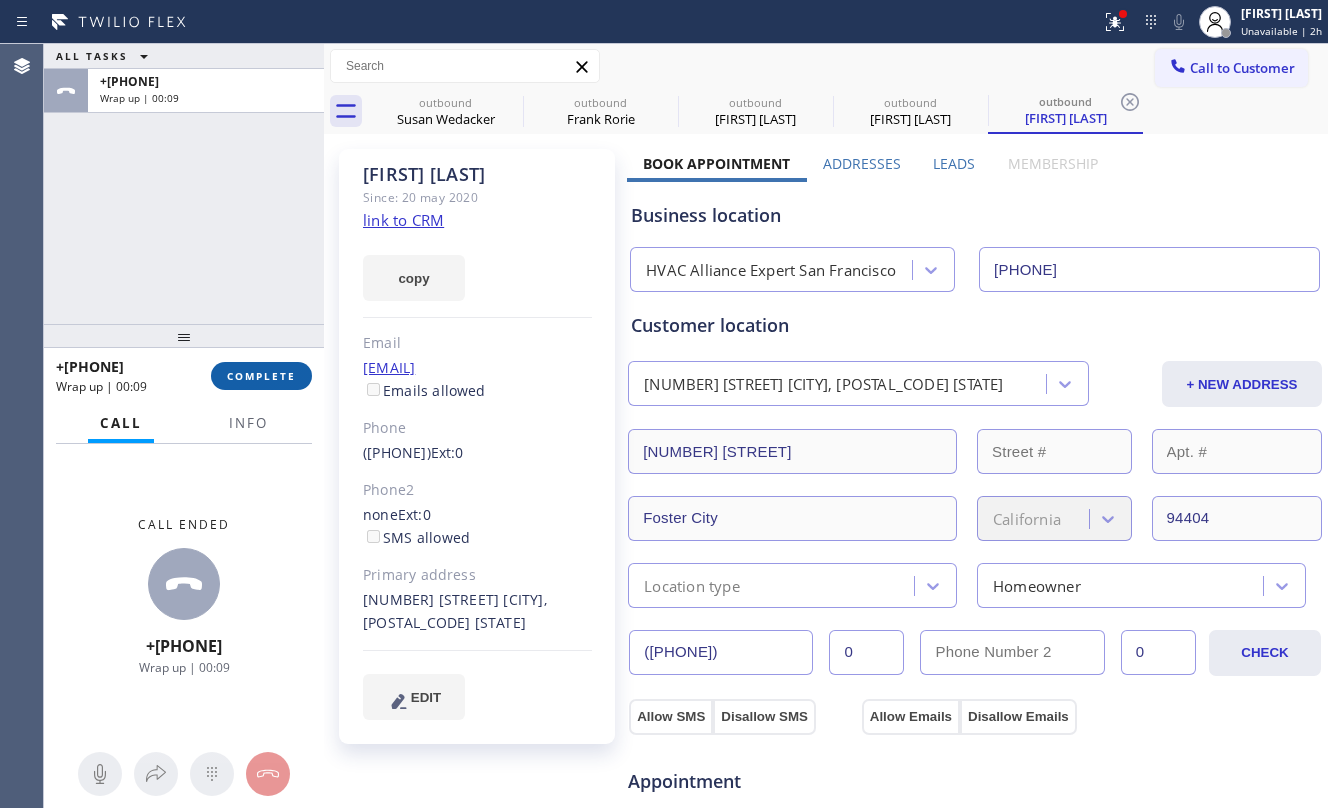 click on "COMPLETE" at bounding box center (261, 376) 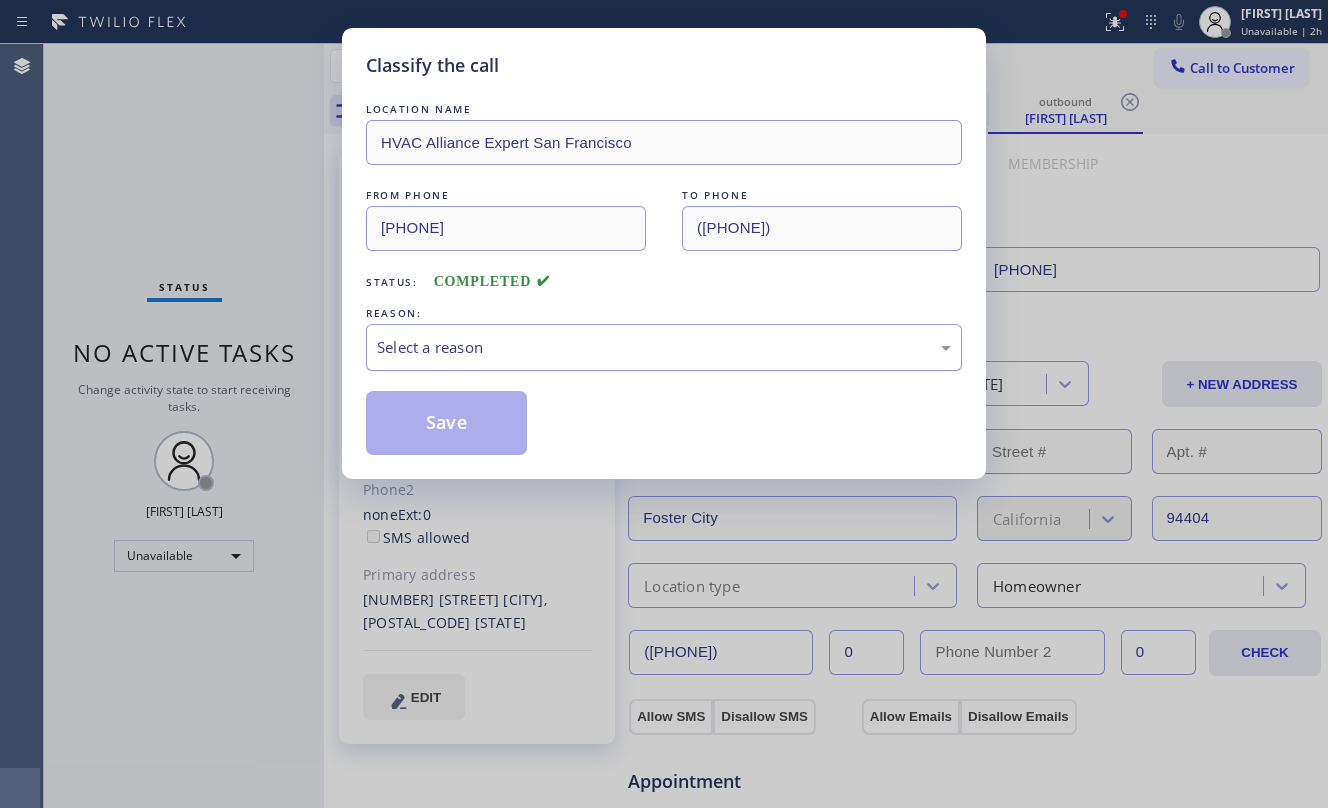 click on "Select a reason" at bounding box center [664, 347] 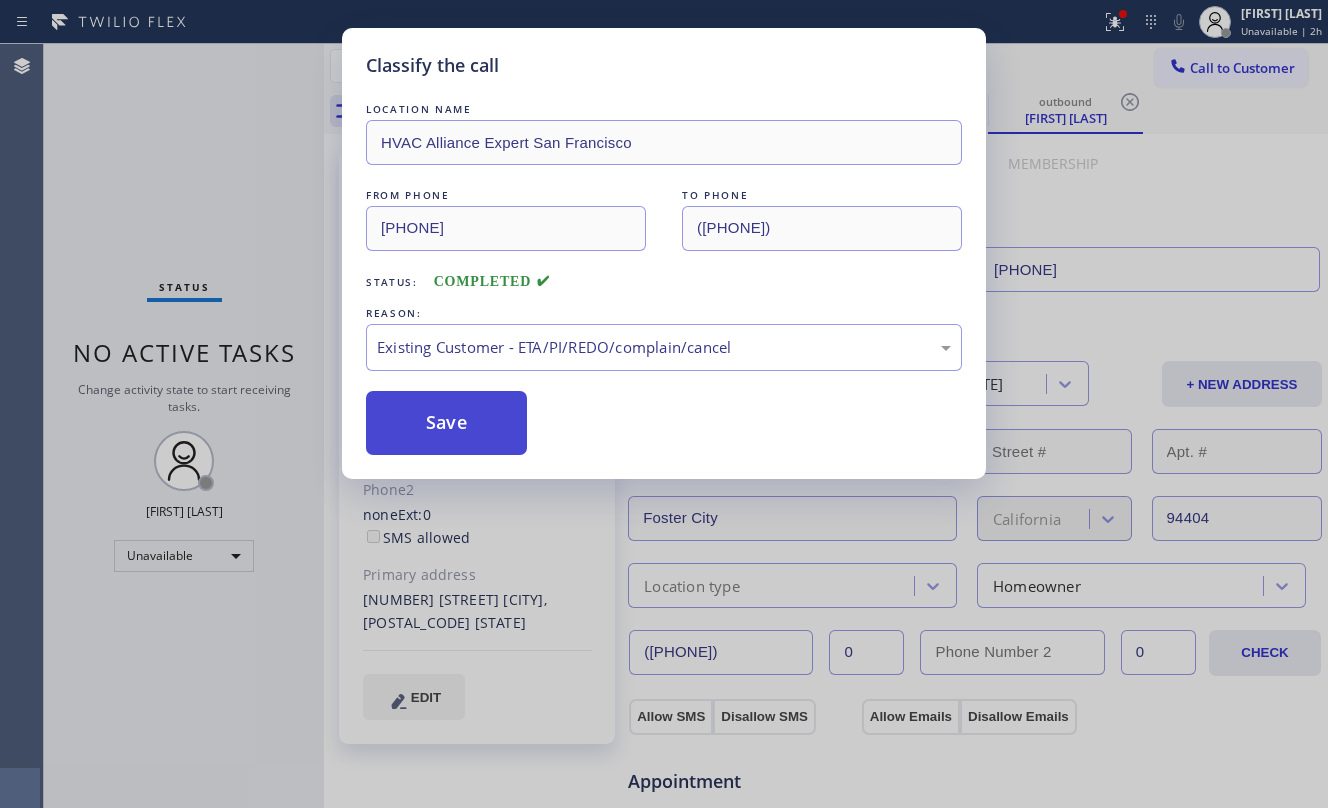 click on "Save" at bounding box center [446, 423] 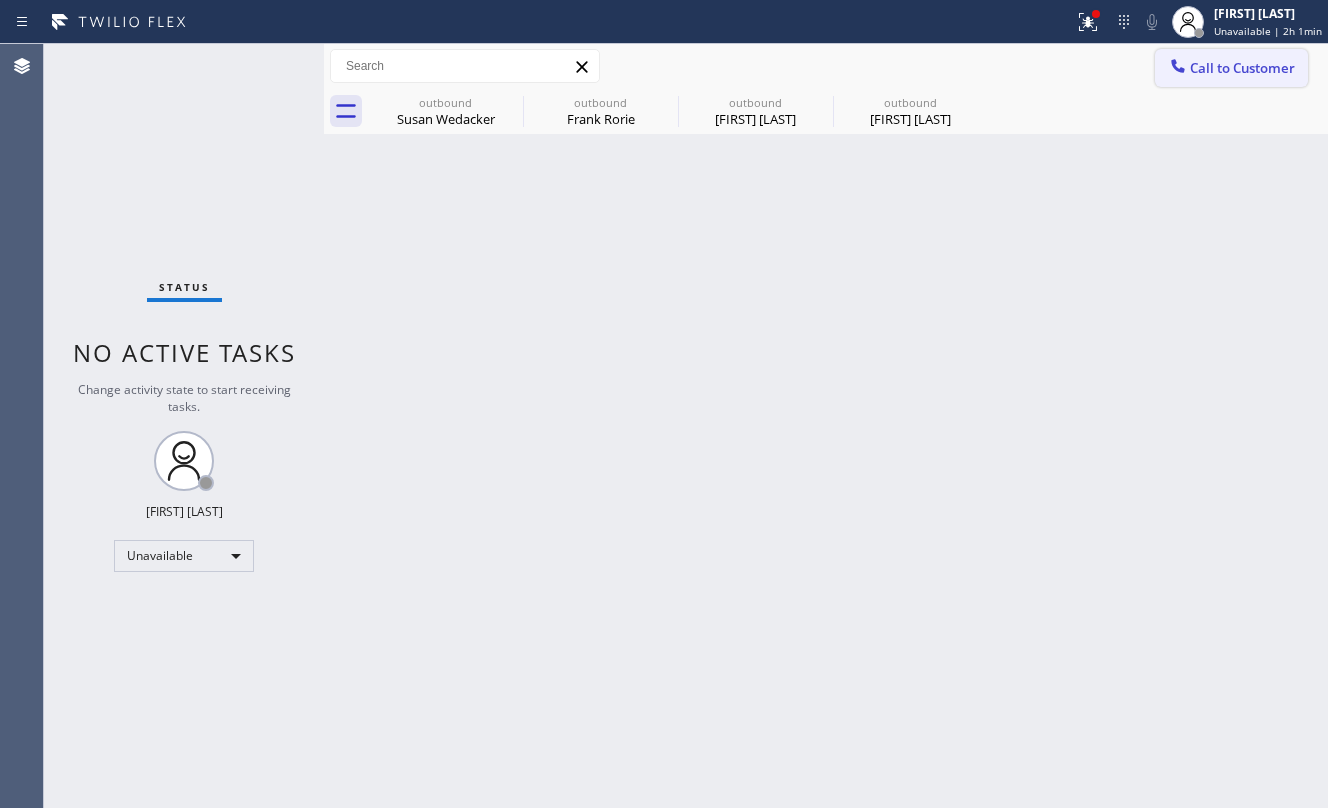 click 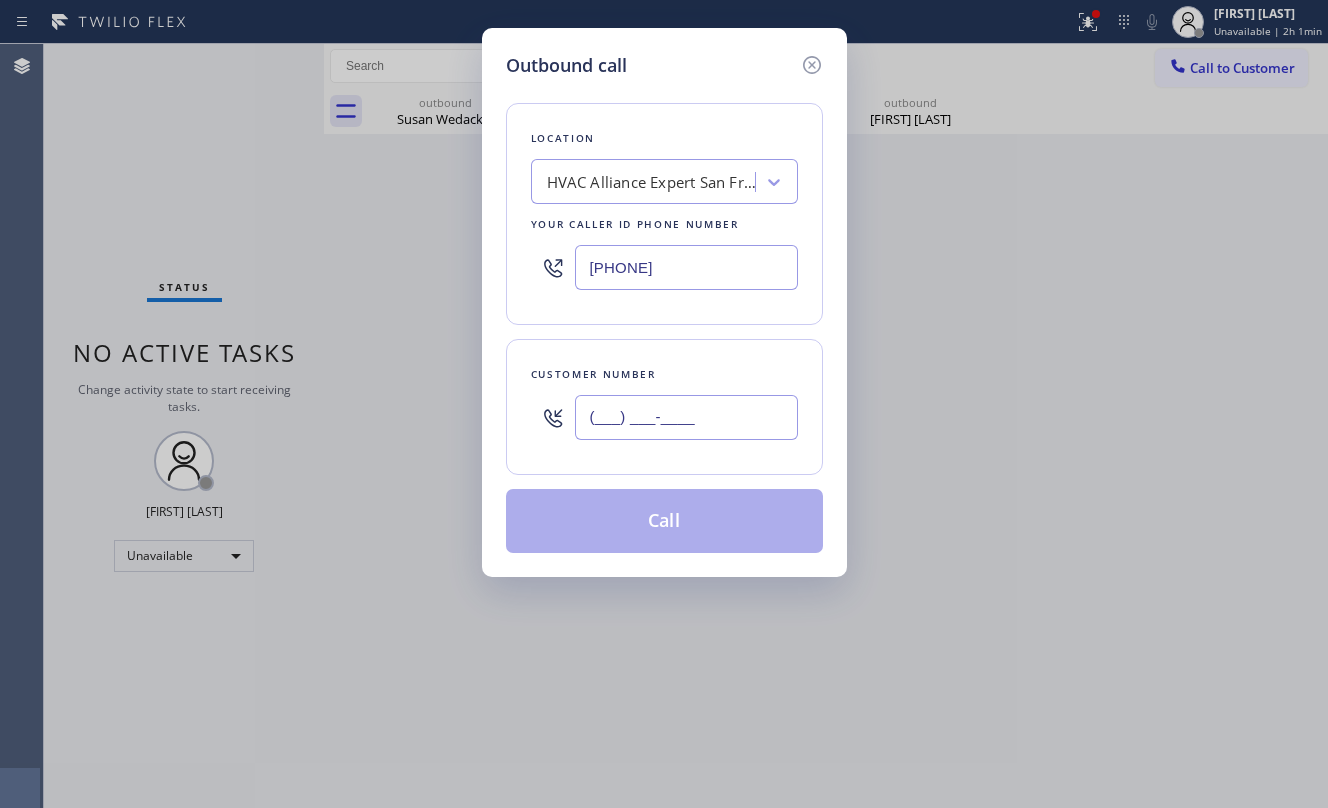 click on "(___) ___-____" at bounding box center [686, 417] 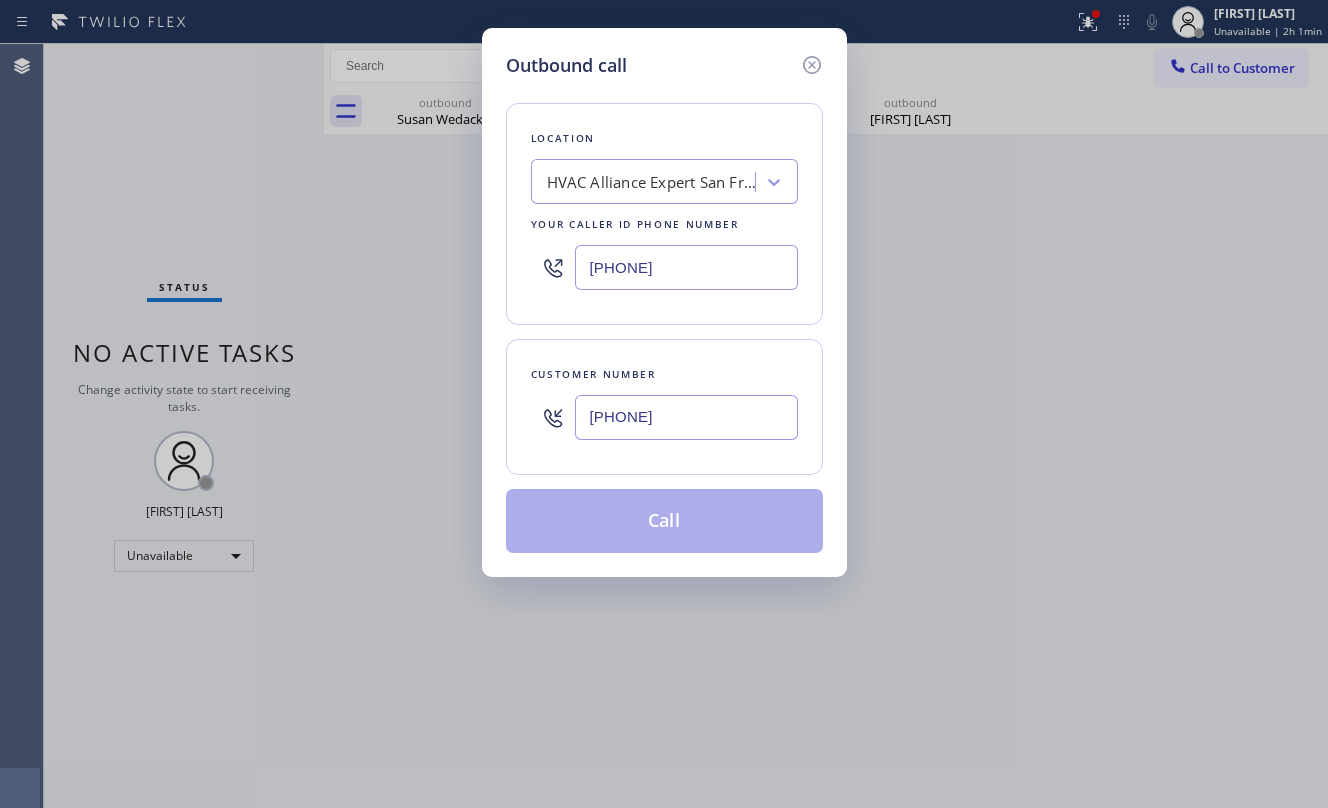 type on "[PHONE]" 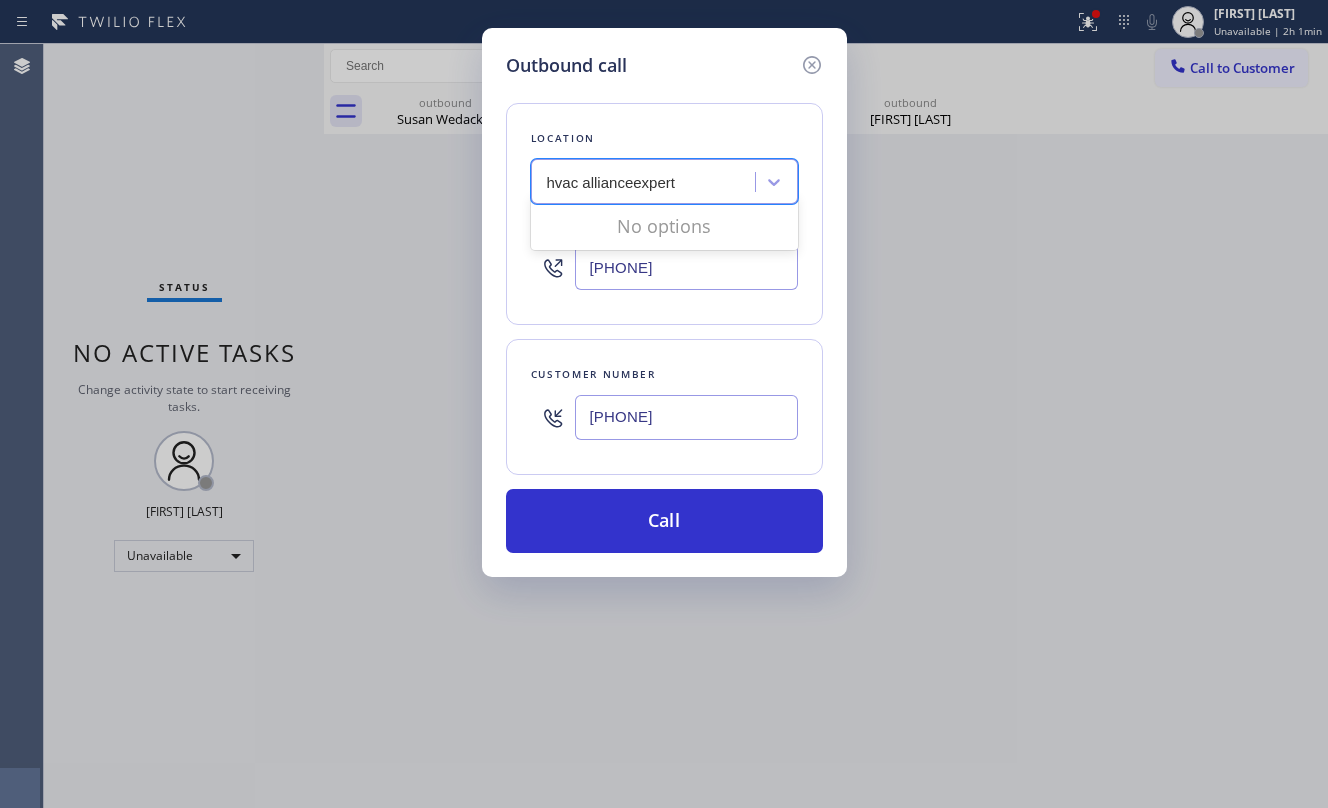 click on "hvac allianceexpert" at bounding box center [612, 182] 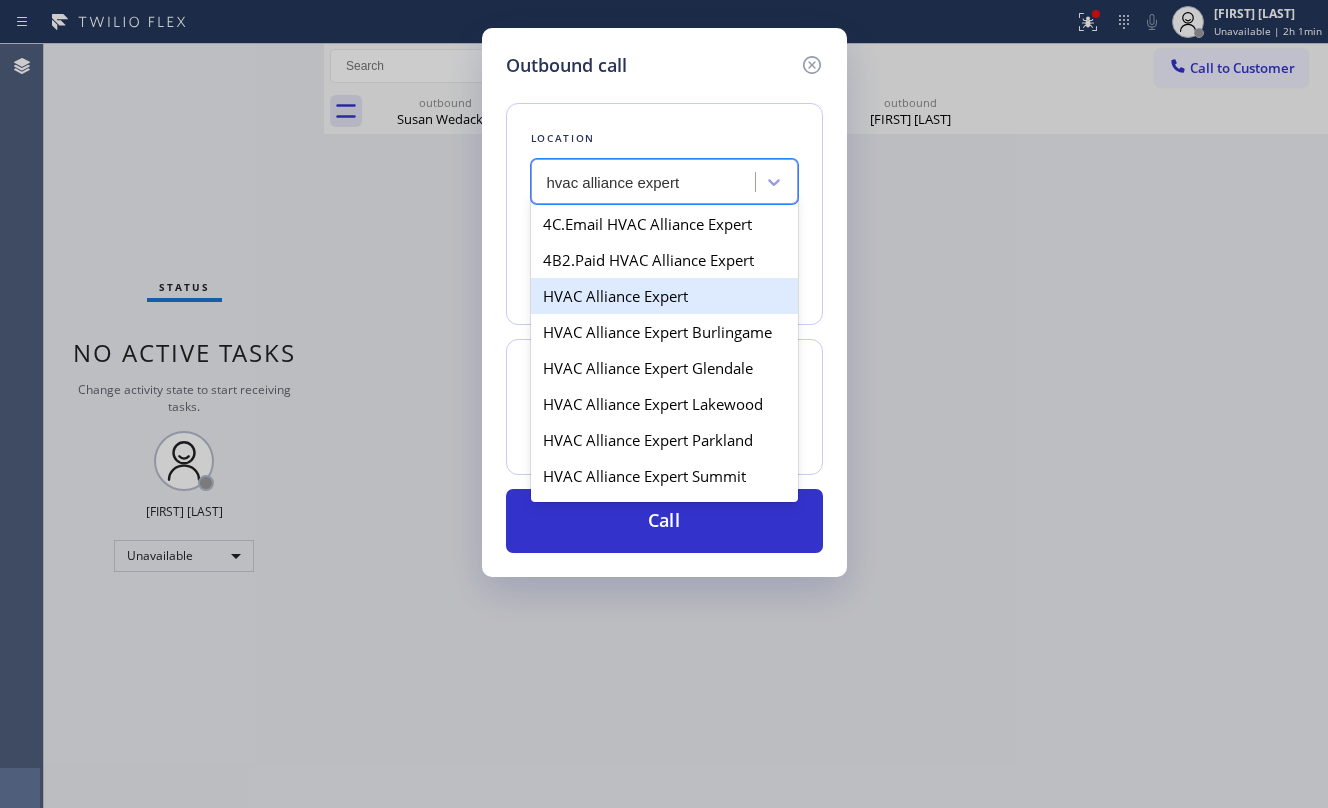 click on "HVAC Alliance Expert" at bounding box center (664, 296) 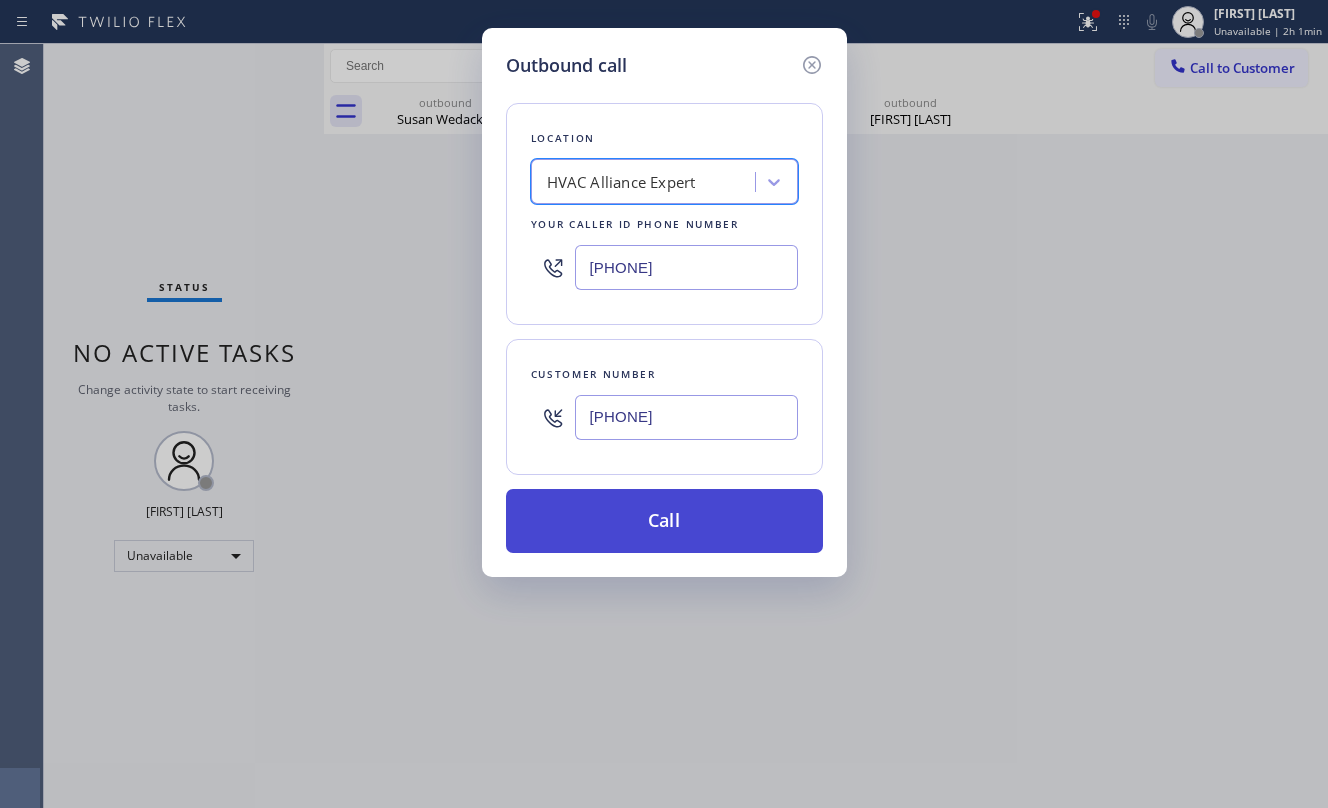 click on "Call" at bounding box center [664, 521] 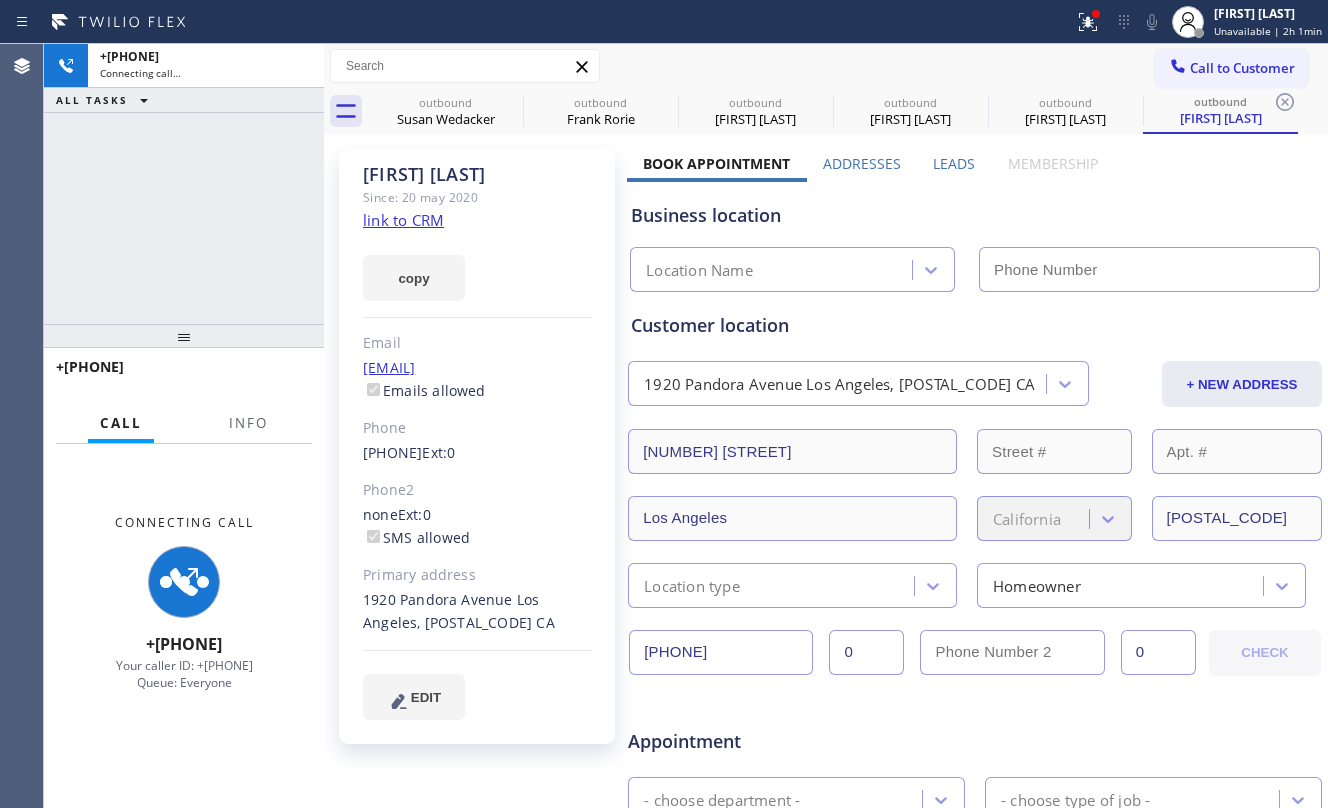 type on "[PHONE]" 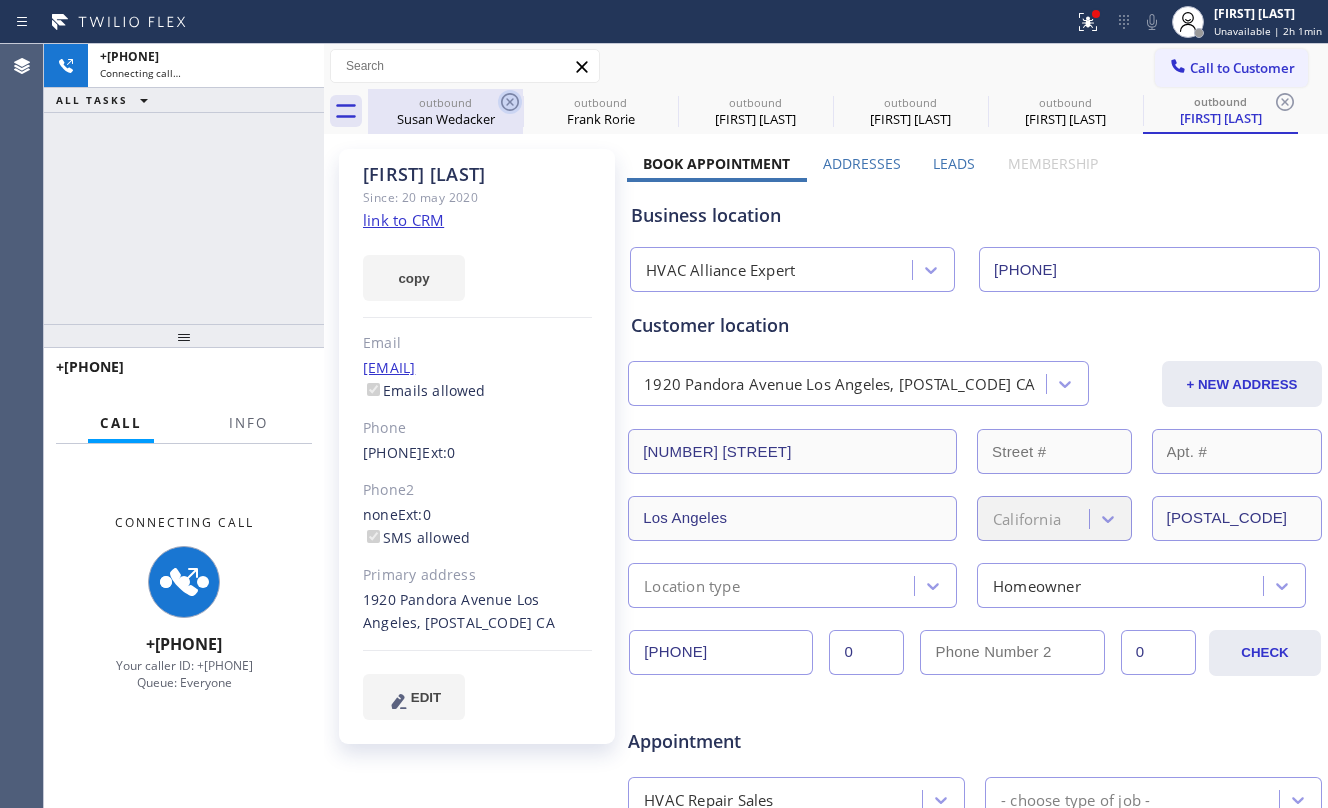 drag, startPoint x: 470, startPoint y: 132, endPoint x: 505, endPoint y: 90, distance: 54.67175 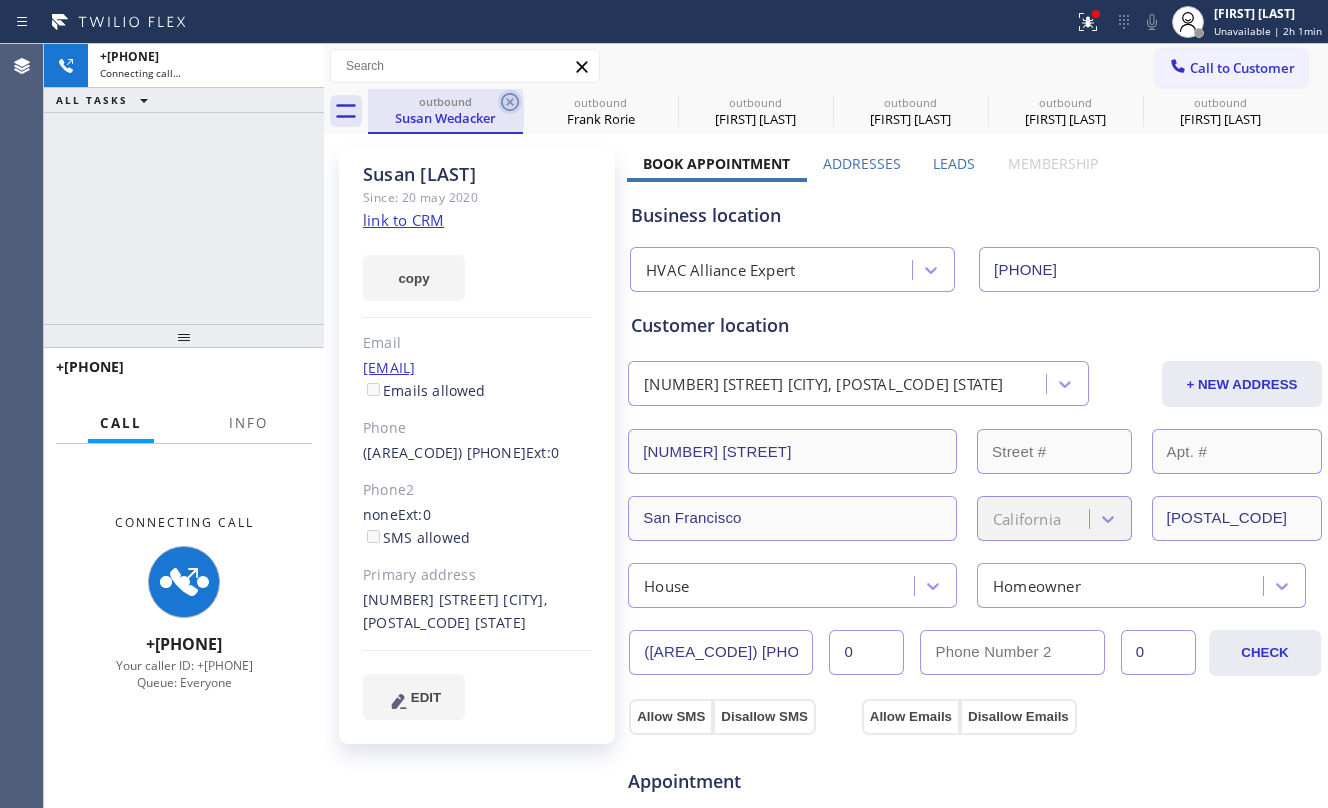click 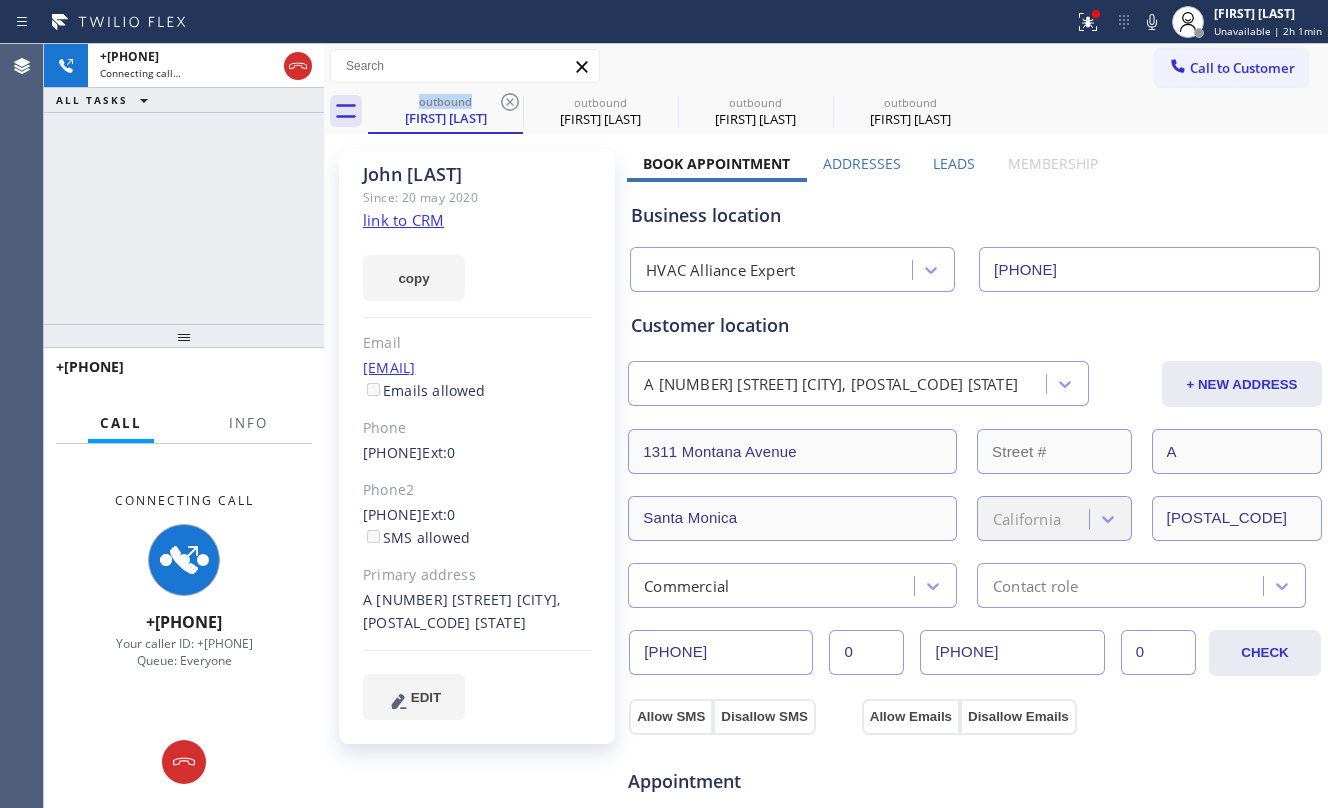 drag, startPoint x: 505, startPoint y: 90, endPoint x: 194, endPoint y: 242, distance: 346.15747 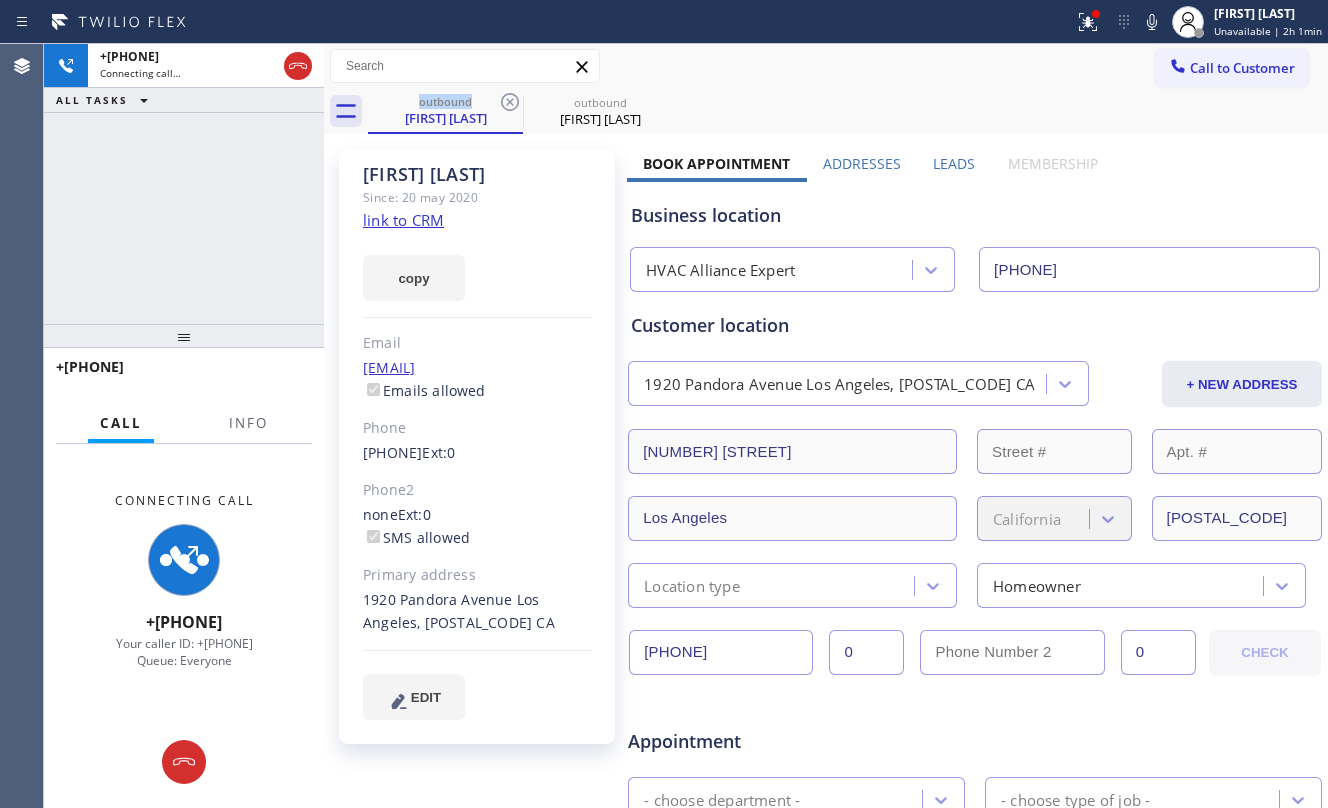 click on "+1[PHONE] Connecting call… ALL TASKS ALL TASKS ACTIVE TASKS TASKS IN WRAP UP" at bounding box center [184, 184] 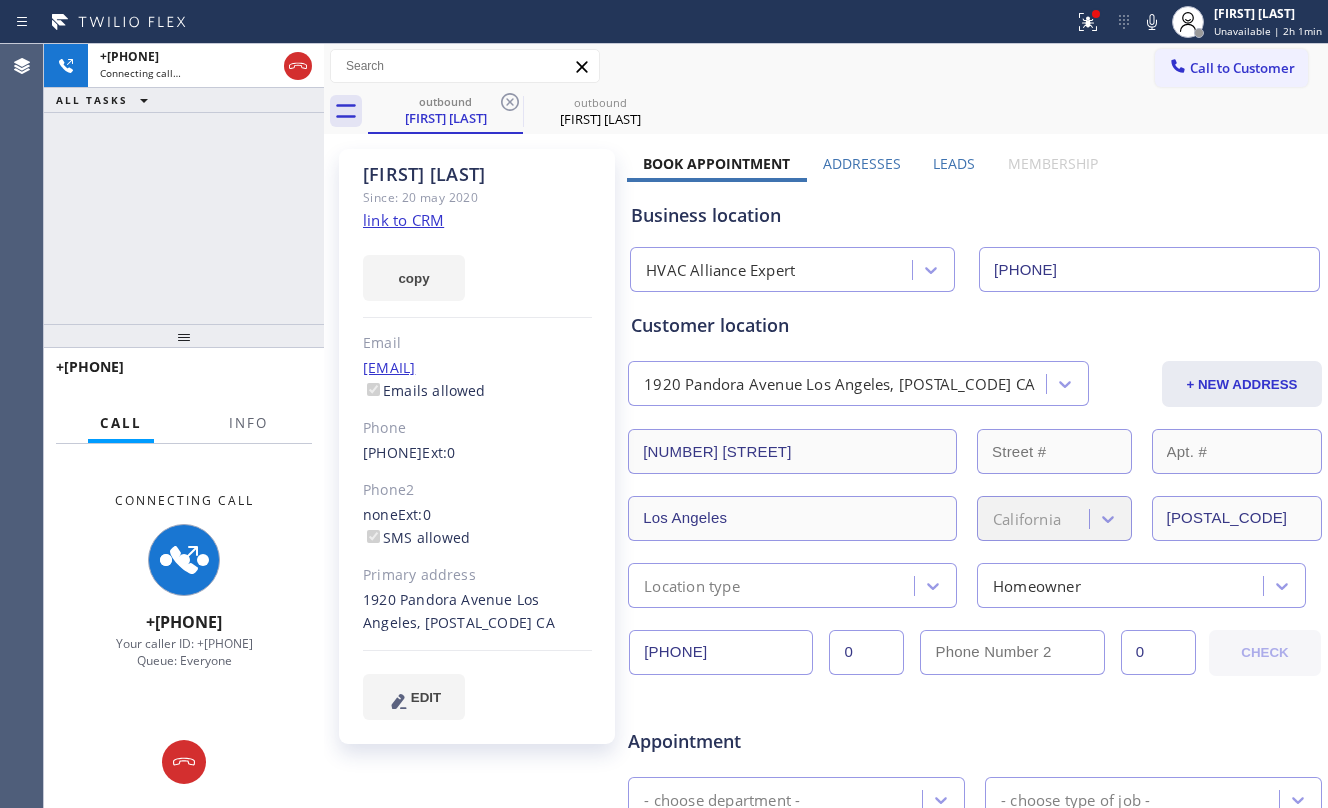 click on "link to CRM" 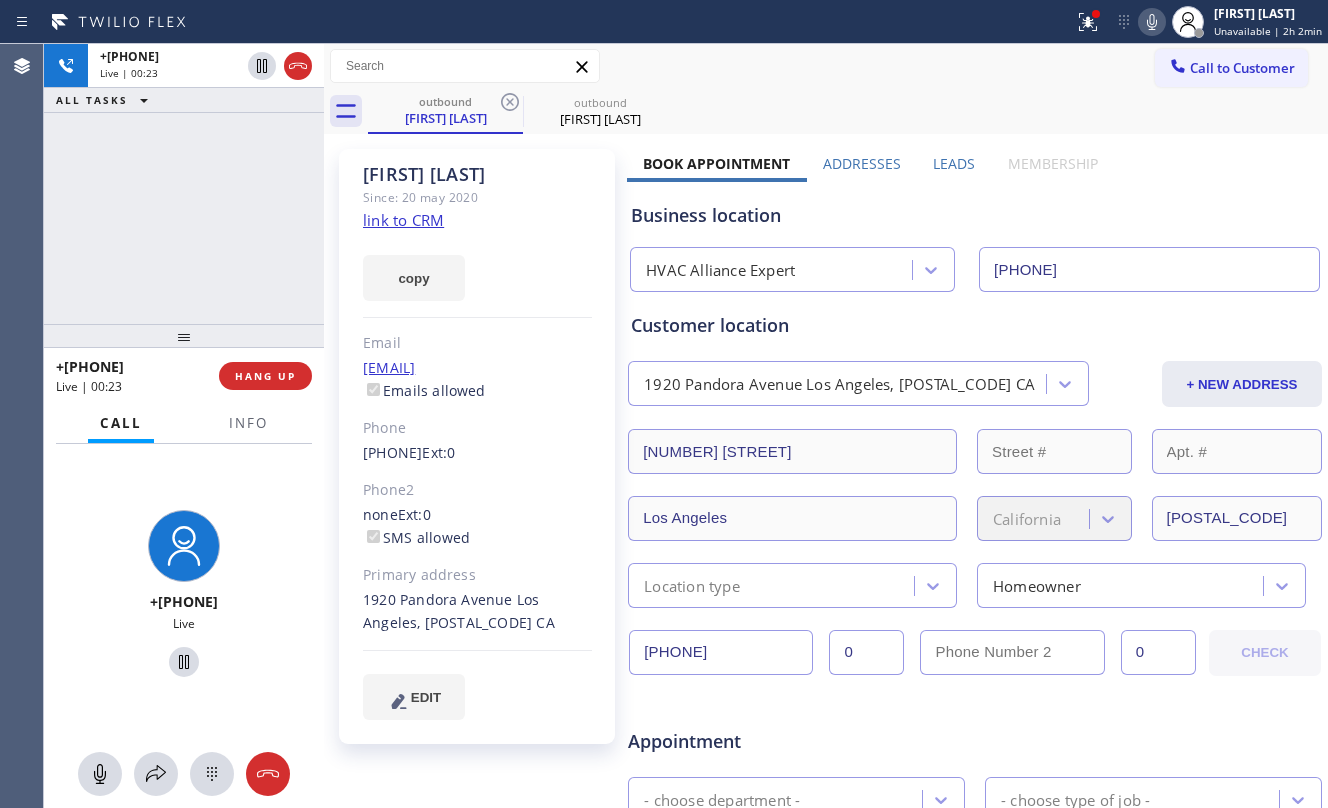 click 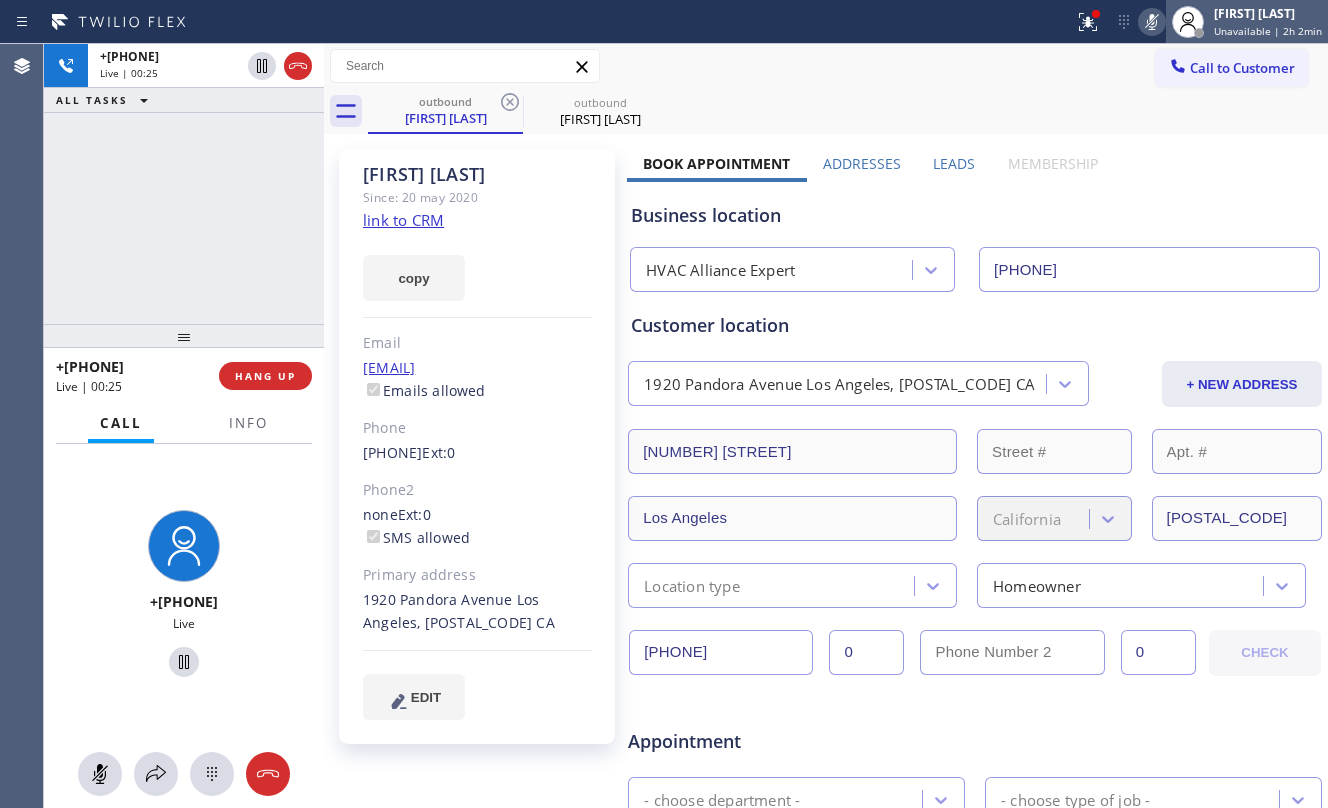 click 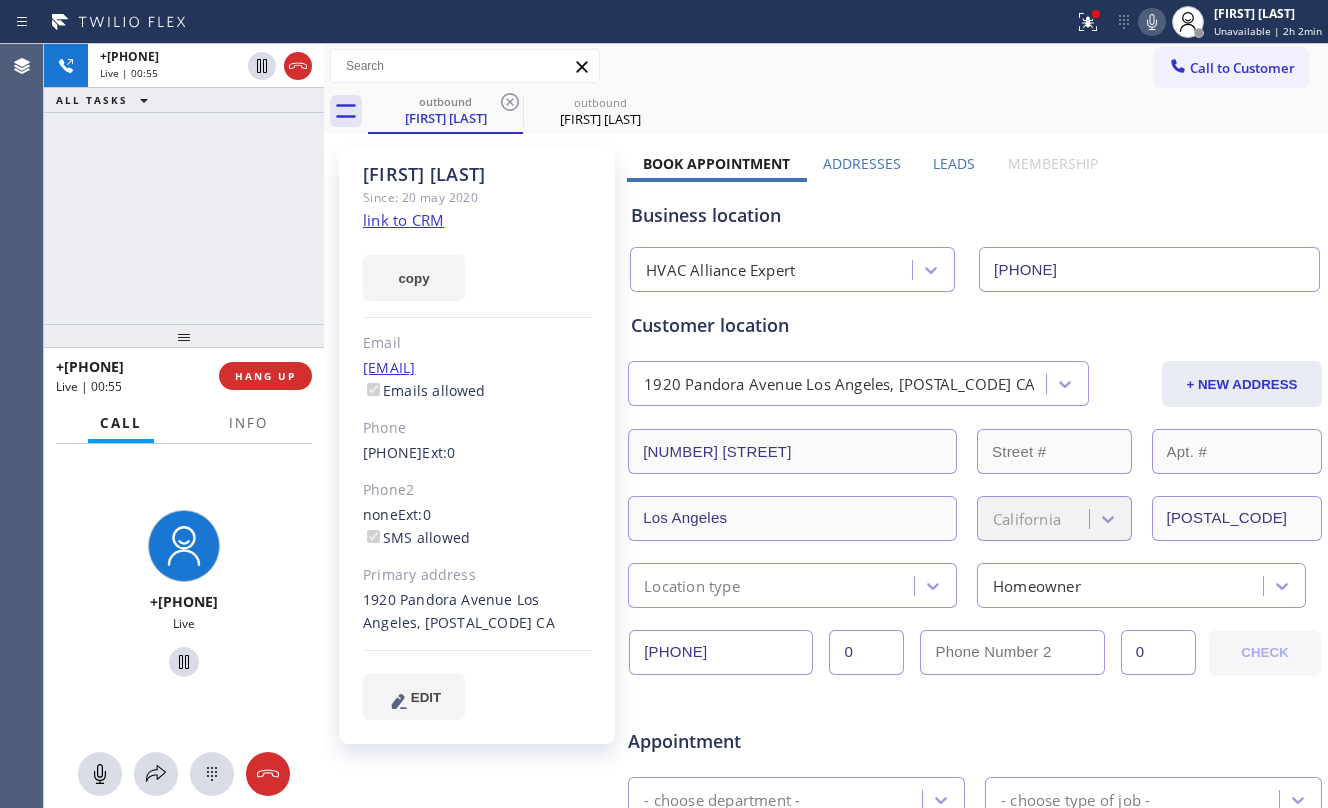 click 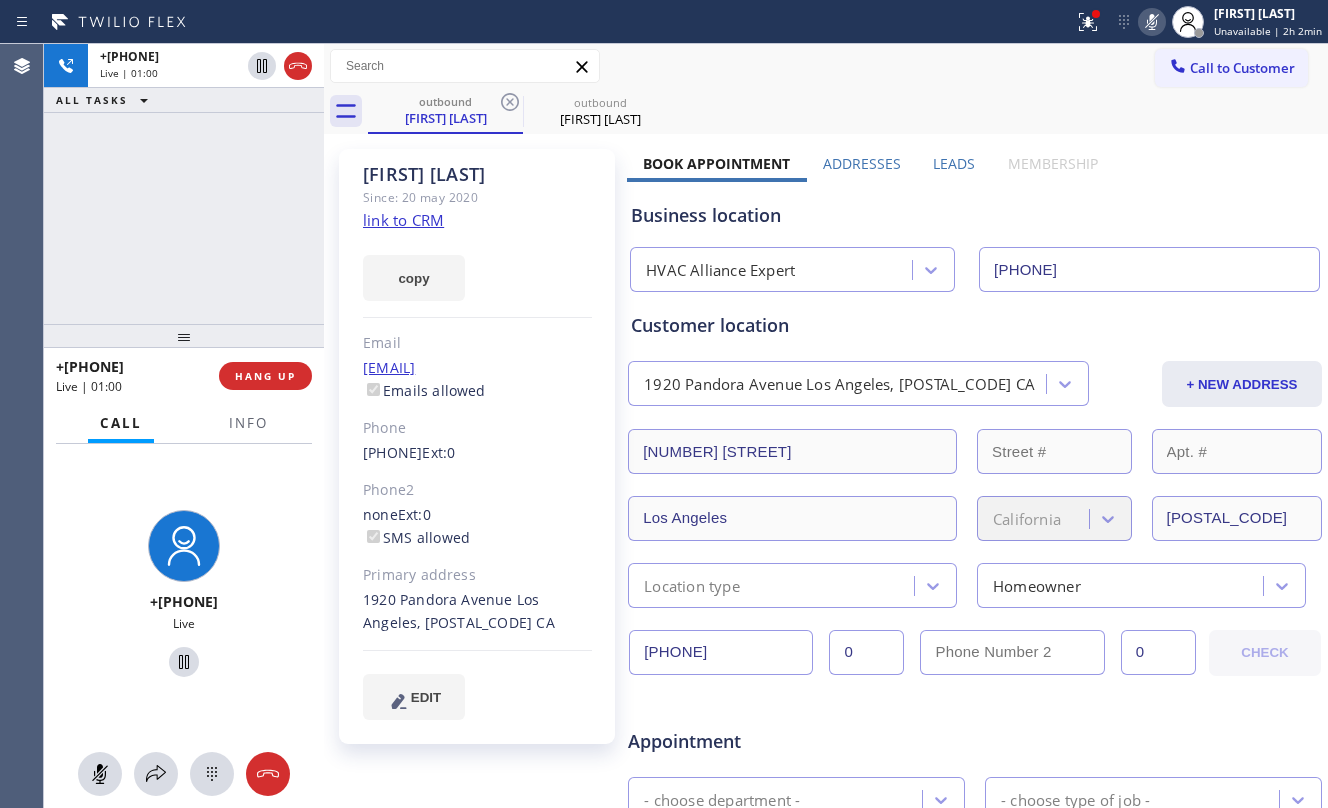 click 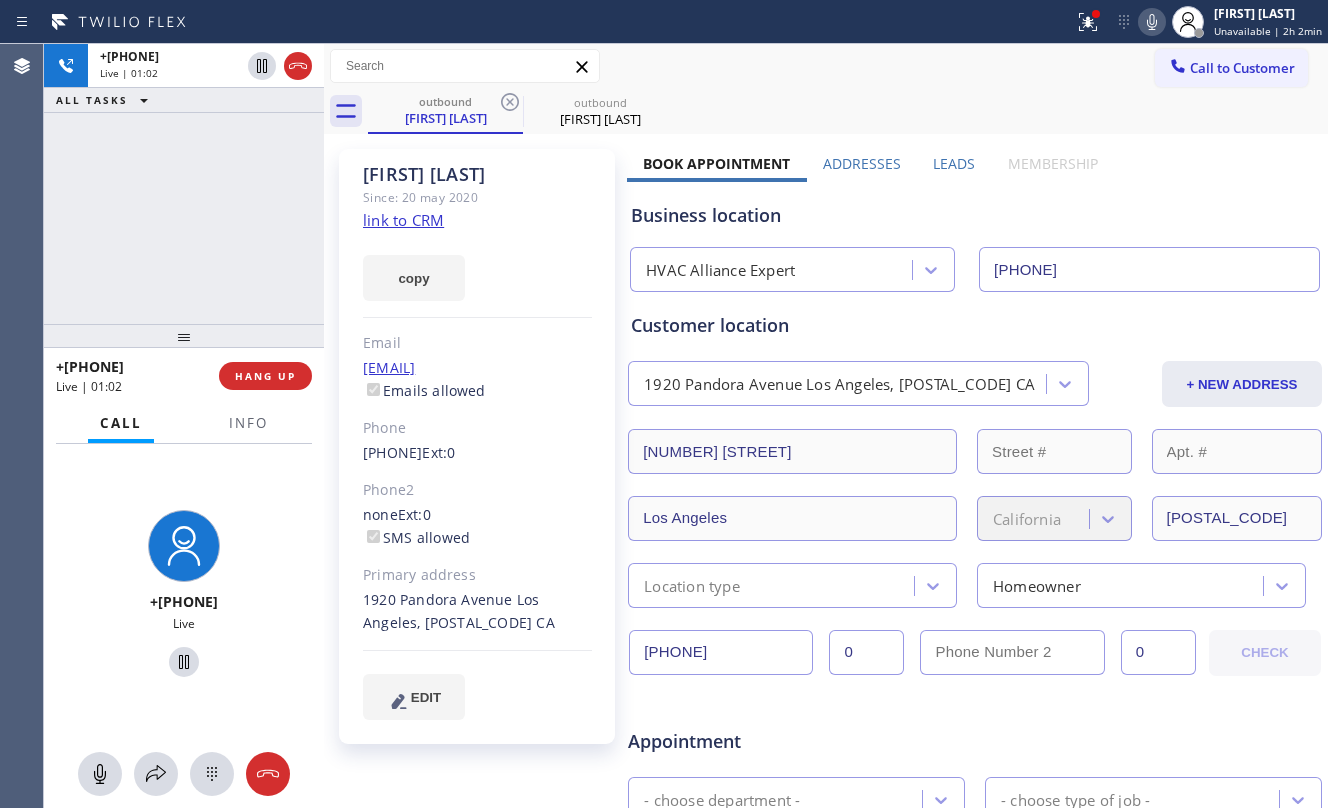click on "[PHONE] Live | 01:02 ALL TASKS ALL TASKS ACTIVE TASKS TASKS IN WRAP UP" at bounding box center [184, 184] 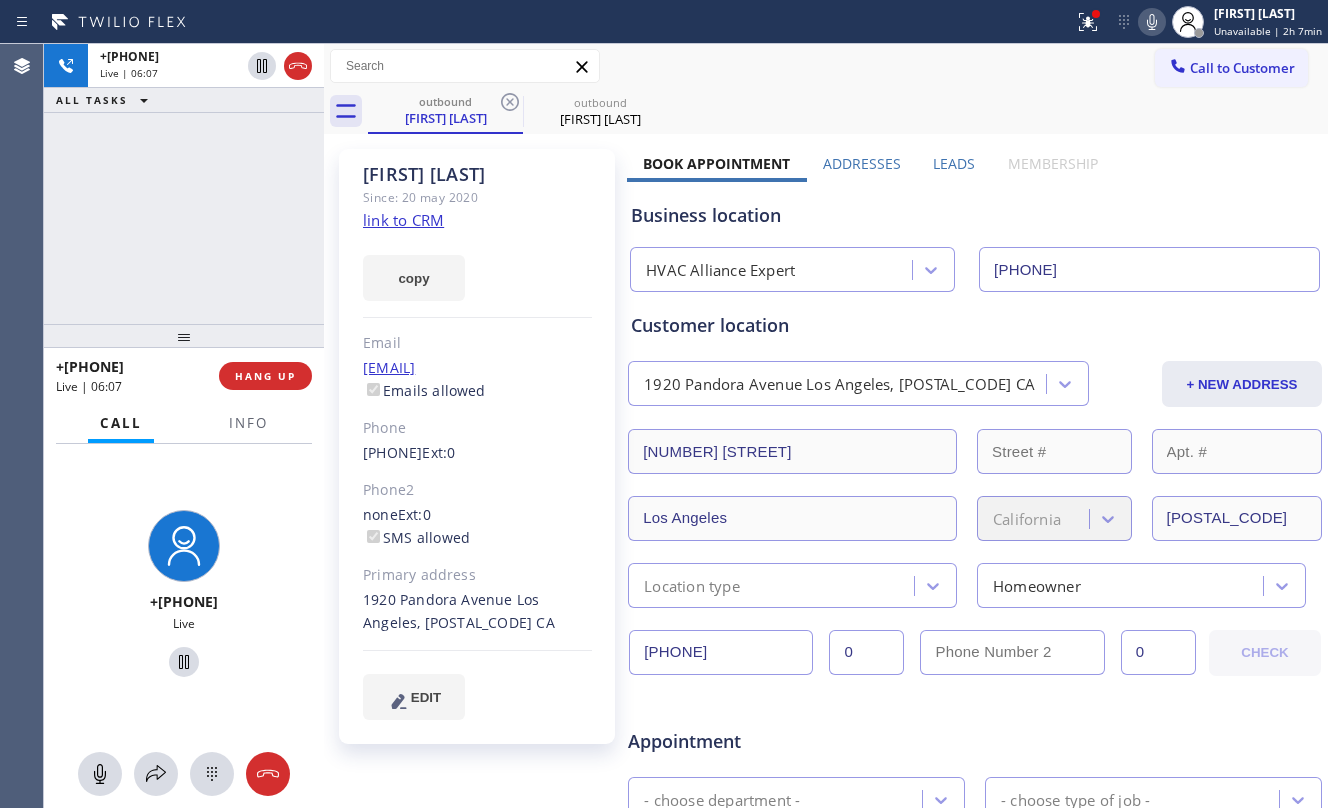 click on "+1[PHONE] Live | 06:07 ALL TASKS ALL TASKS ACTIVE TASKS TASKS IN WRAP UP" at bounding box center (184, 184) 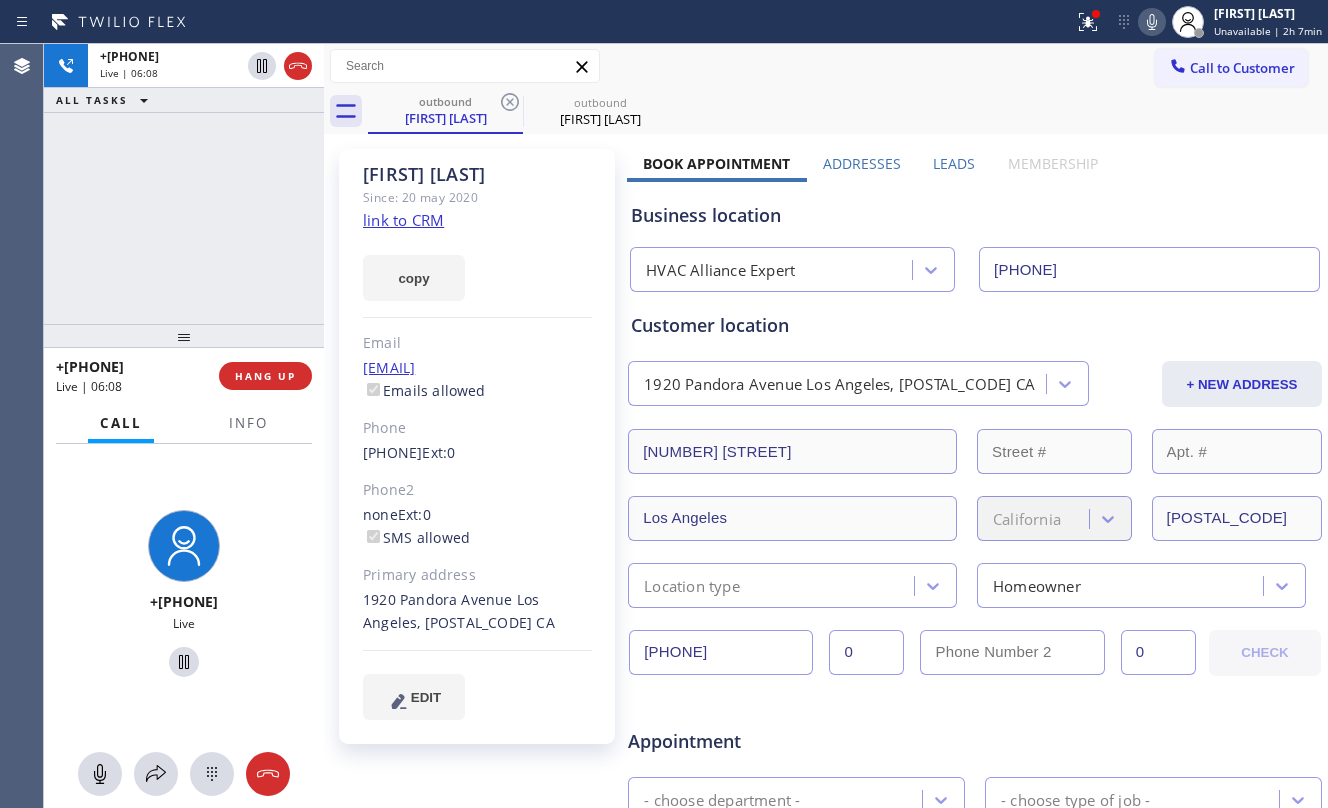 drag, startPoint x: 165, startPoint y: 224, endPoint x: 200, endPoint y: 225, distance: 35.014282 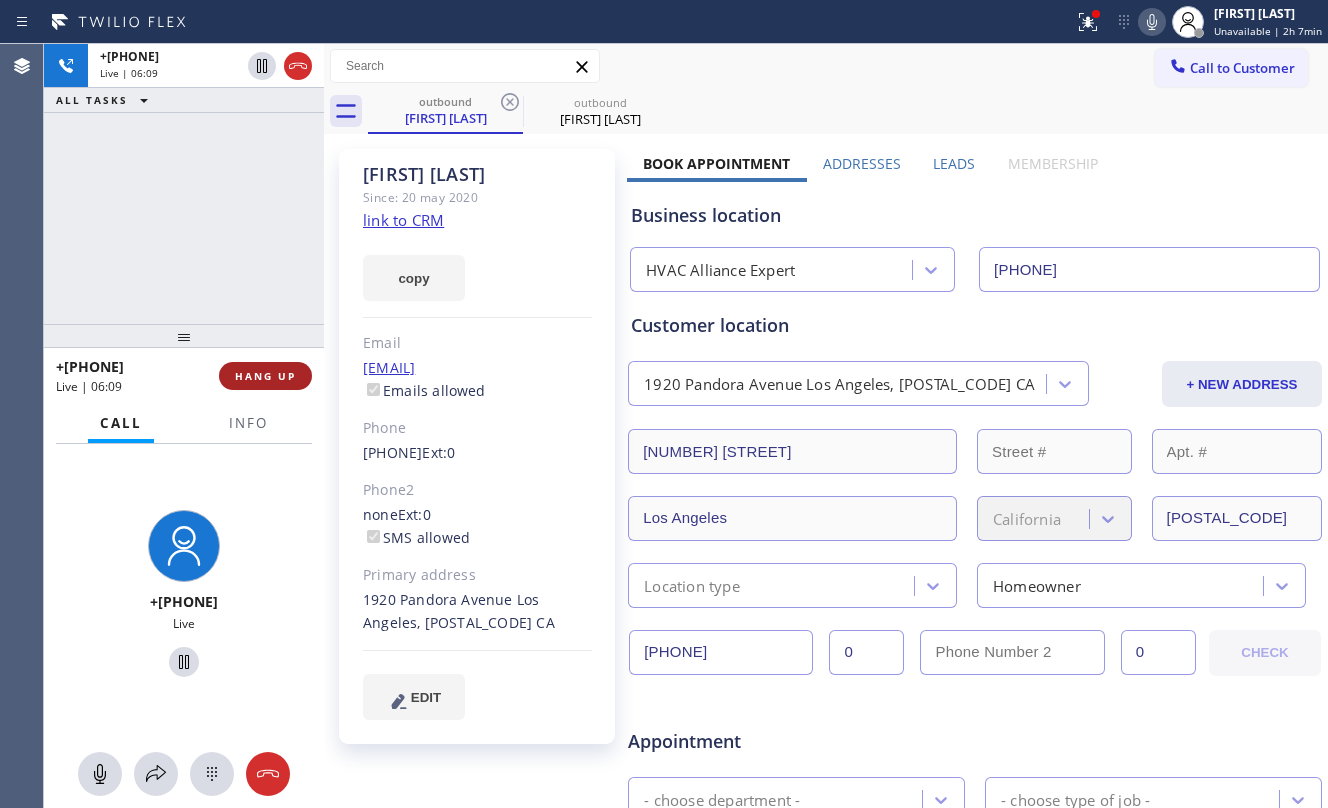 click on "HANG UP" at bounding box center (265, 376) 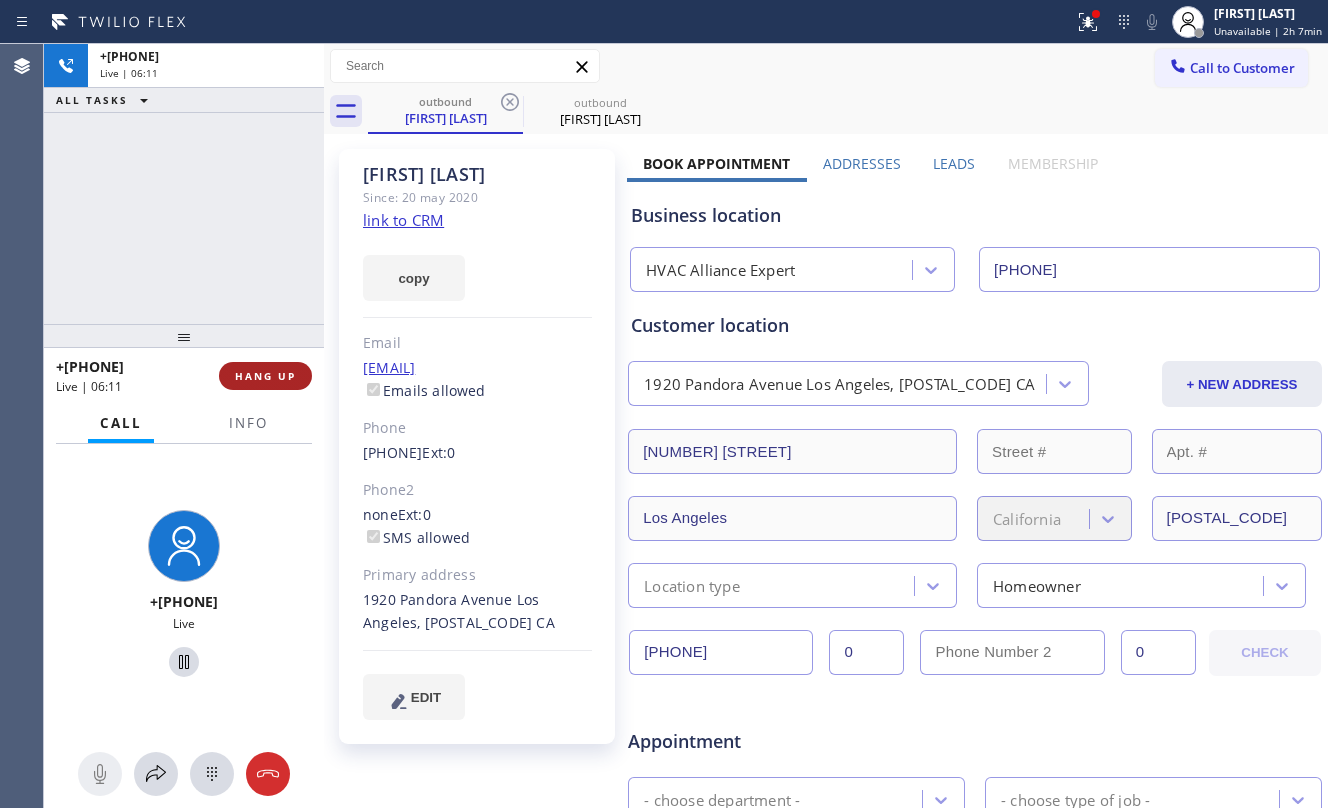 click on "HANG UP" at bounding box center (265, 376) 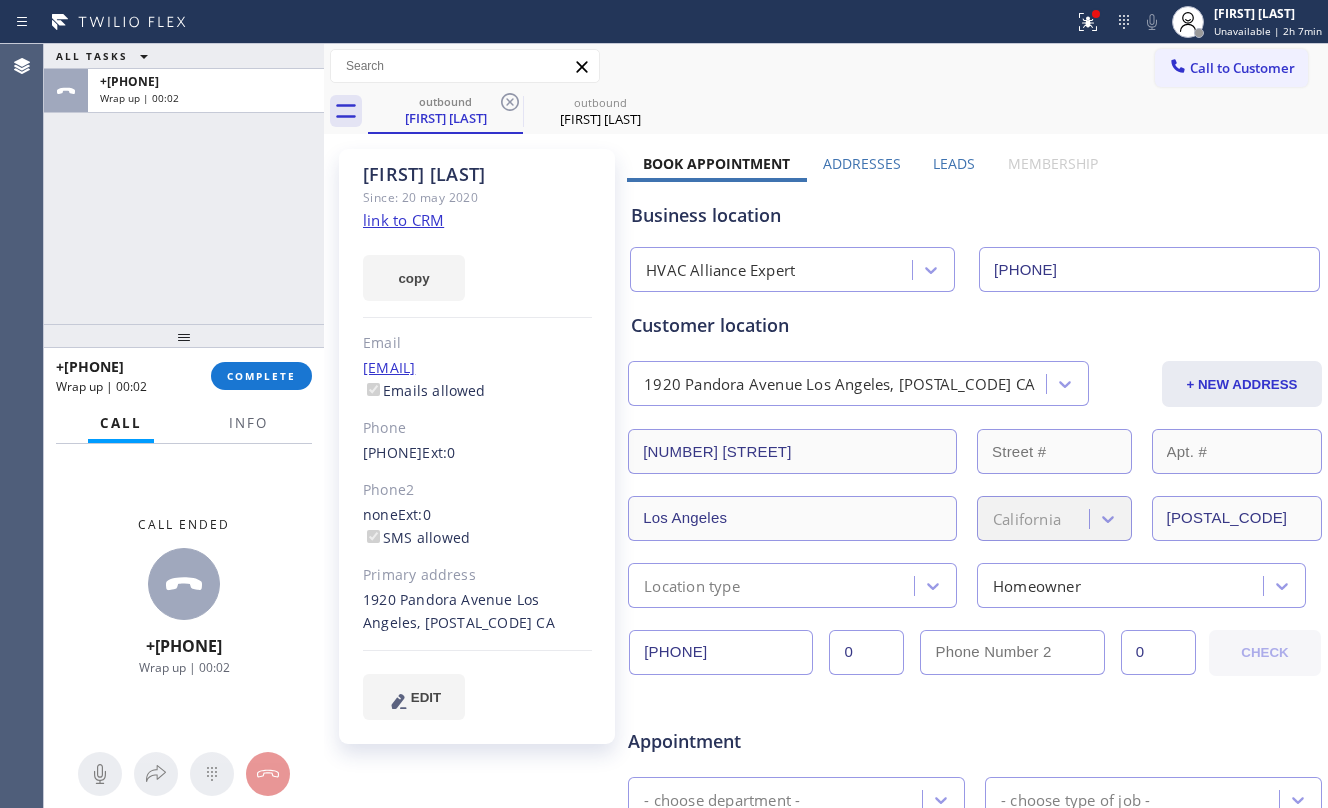 click on "ALL TASKS ALL TASKS ACTIVE TASKS TASKS IN WRAP UP +1[PHONE] Wrap up | 00:02" at bounding box center (184, 184) 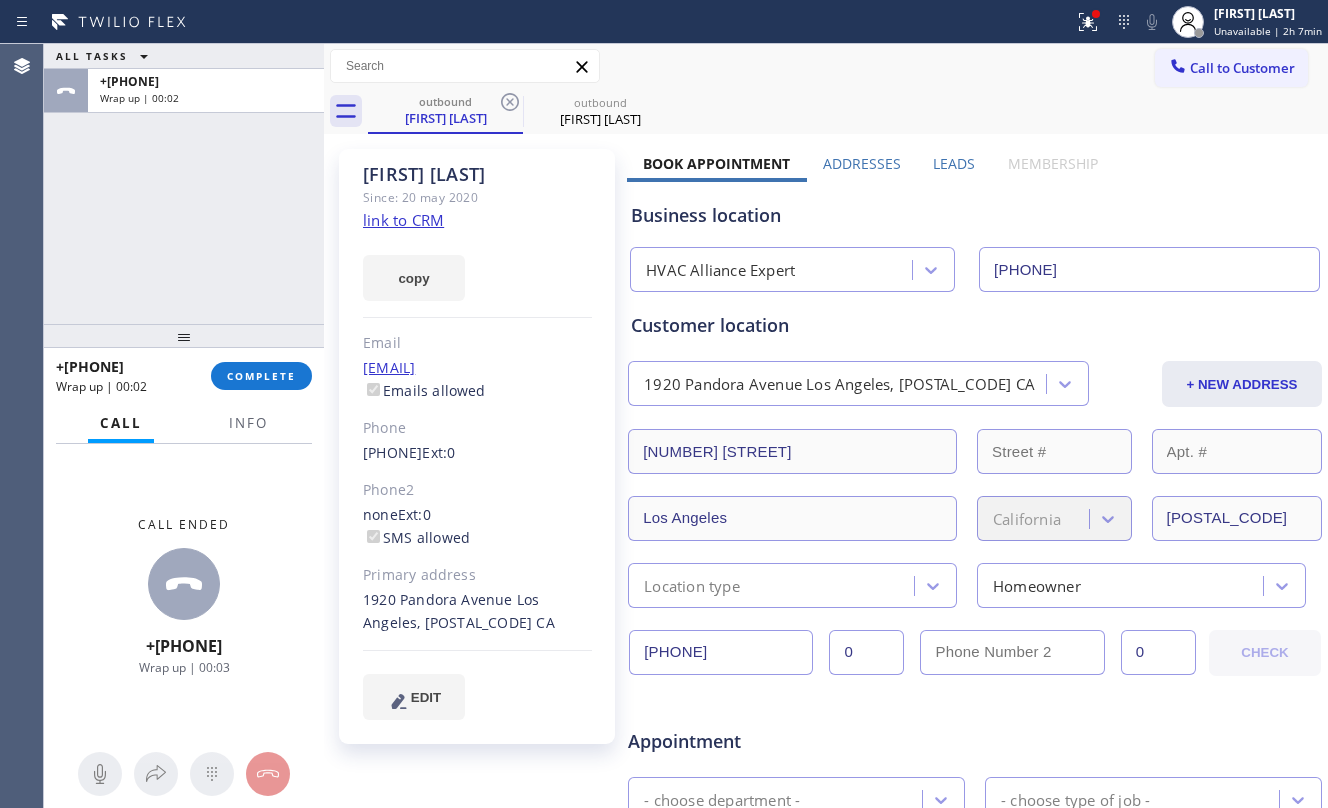 click on "ALL TASKS ALL TASKS ACTIVE TASKS TASKS IN WRAP UP +1[PHONE] Wrap up | 00:02" at bounding box center [184, 184] 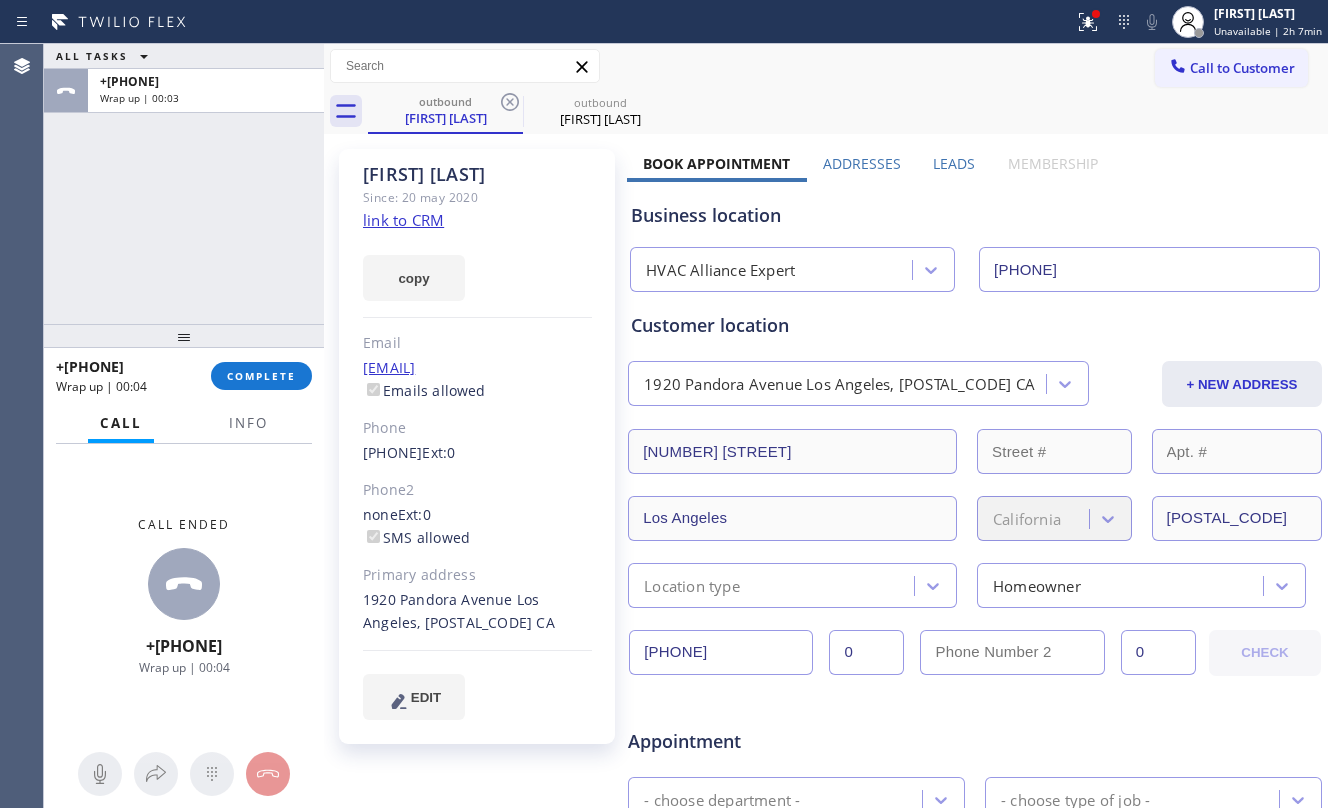 click on "ALL TASKS ALL TASKS ACTIVE TASKS TASKS IN WRAP UP +1[PHONE] Wrap up | 00:03" at bounding box center (184, 184) 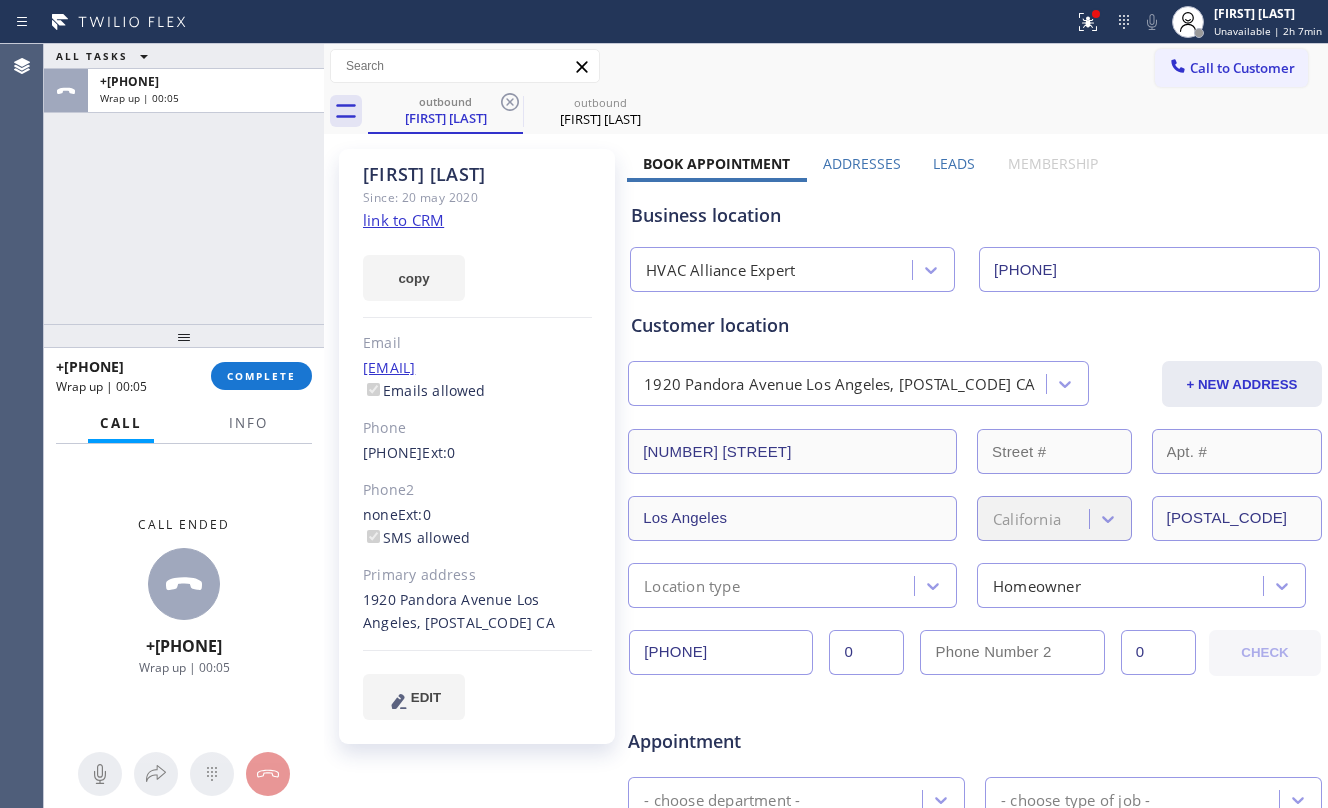 click on "ALL TASKS ALL TASKS ACTIVE TASKS TASKS IN WRAP UP +1[PHONE] Wrap up | 00:05" at bounding box center [184, 184] 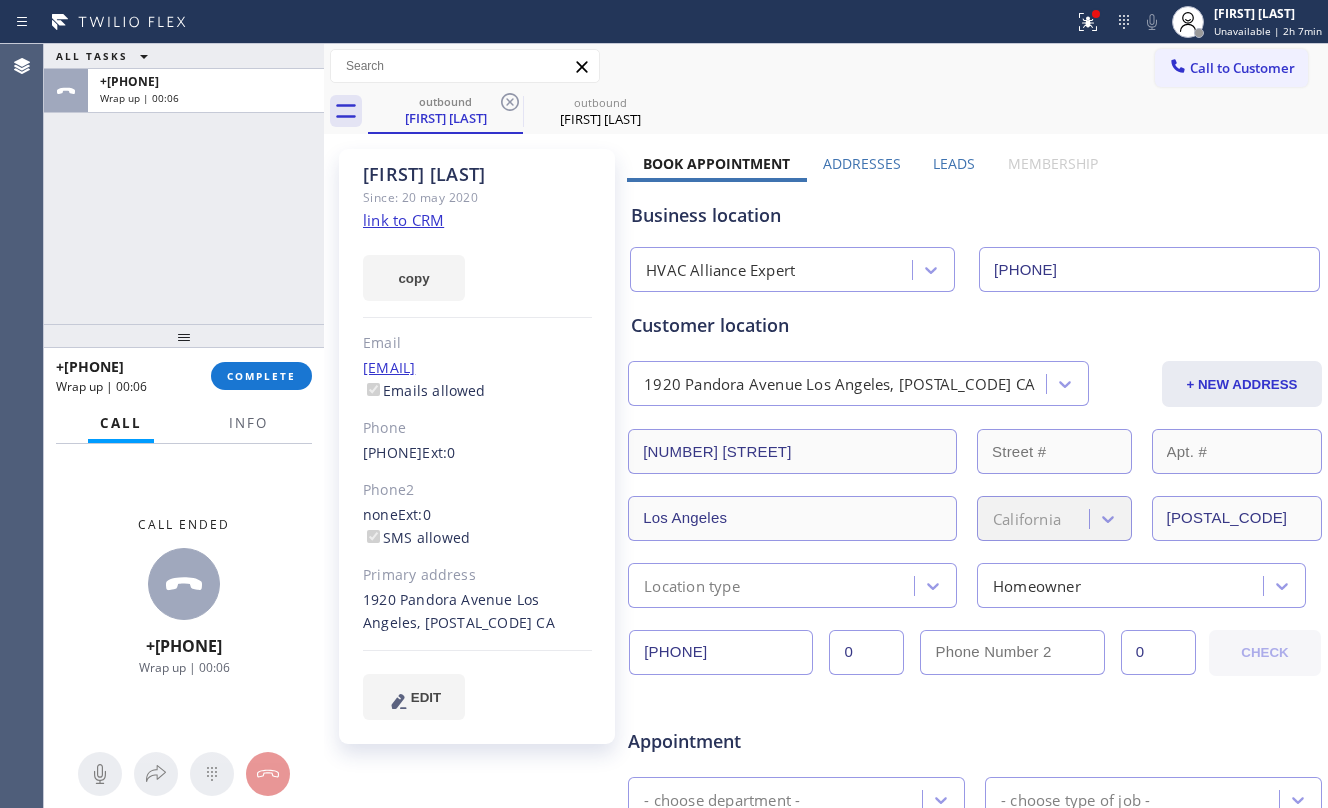 drag, startPoint x: 253, startPoint y: 366, endPoint x: 917, endPoint y: 452, distance: 669.54614 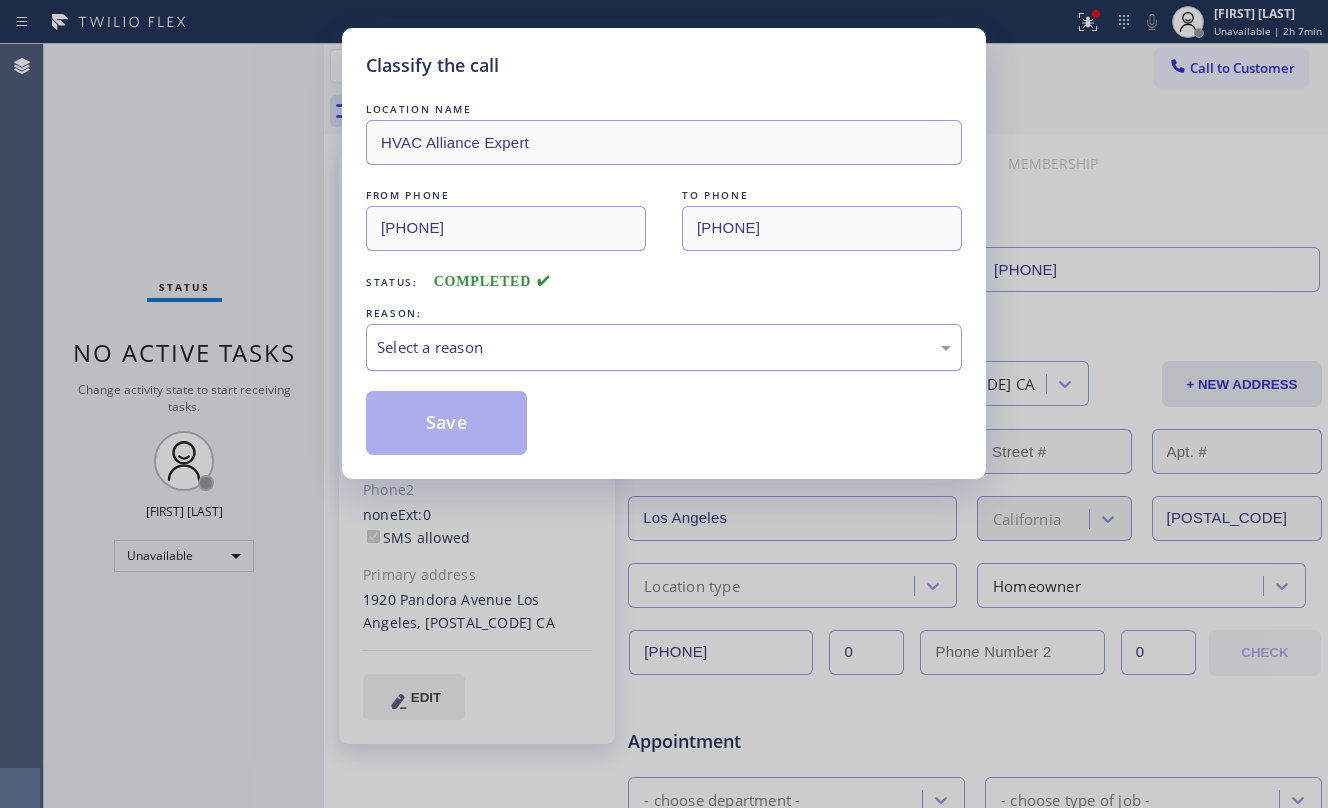 click on "Select a reason" at bounding box center [664, 347] 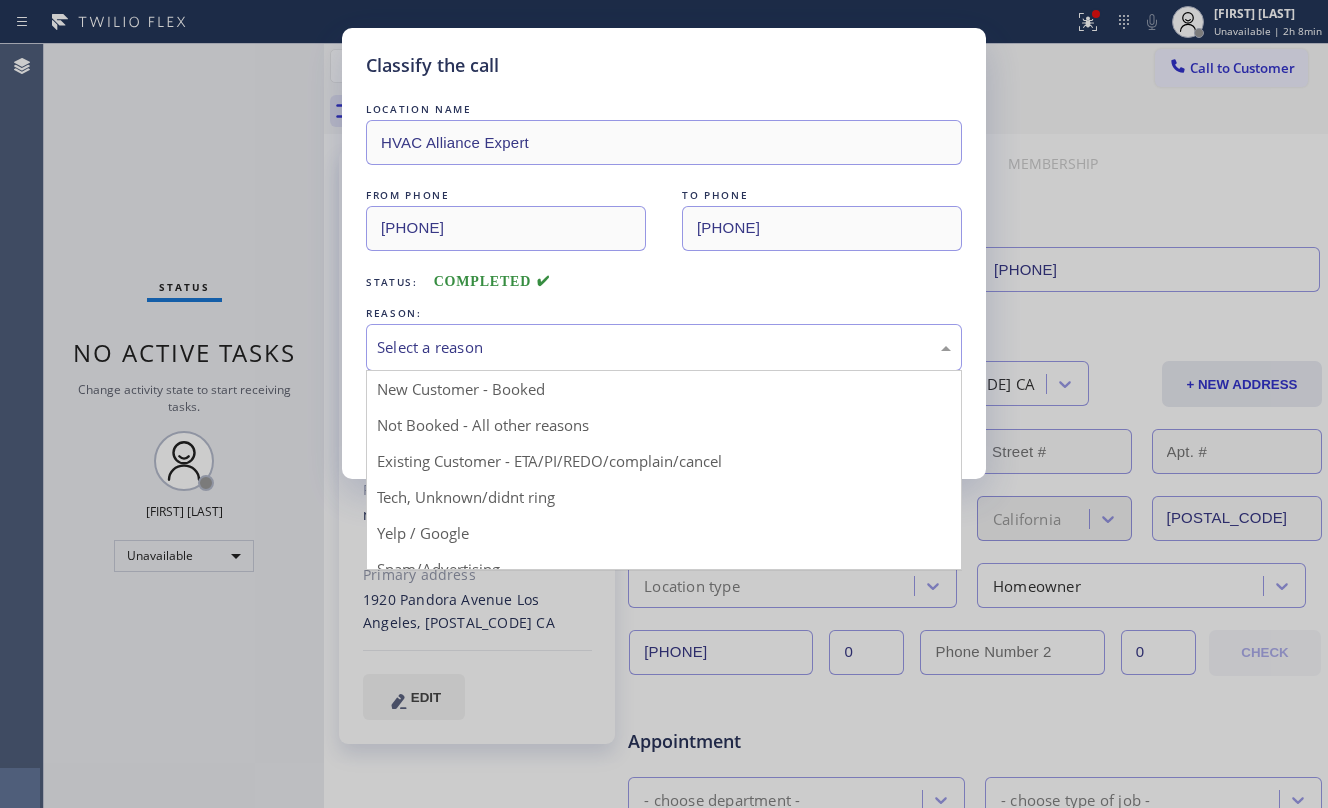 drag, startPoint x: 480, startPoint y: 381, endPoint x: 457, endPoint y: 466, distance: 88.0568 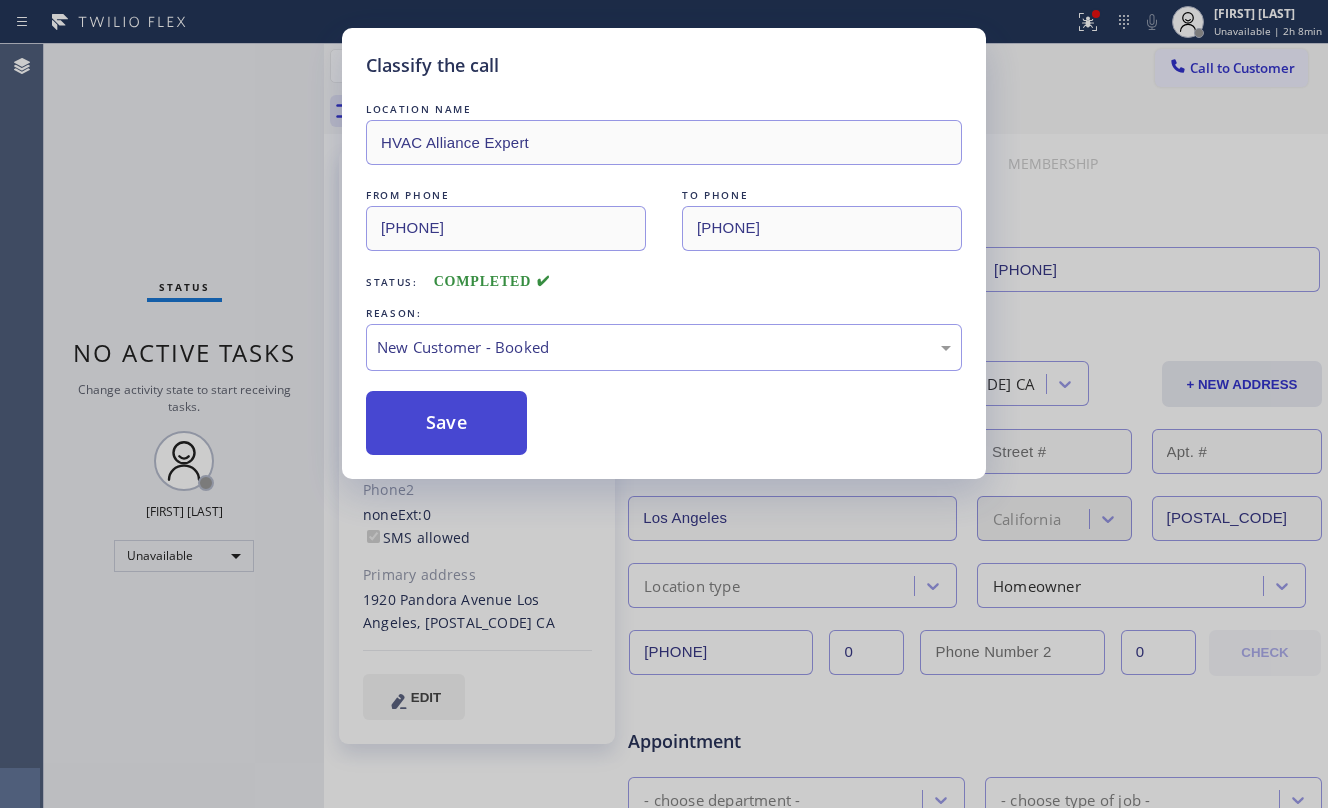 click on "Save" at bounding box center [446, 423] 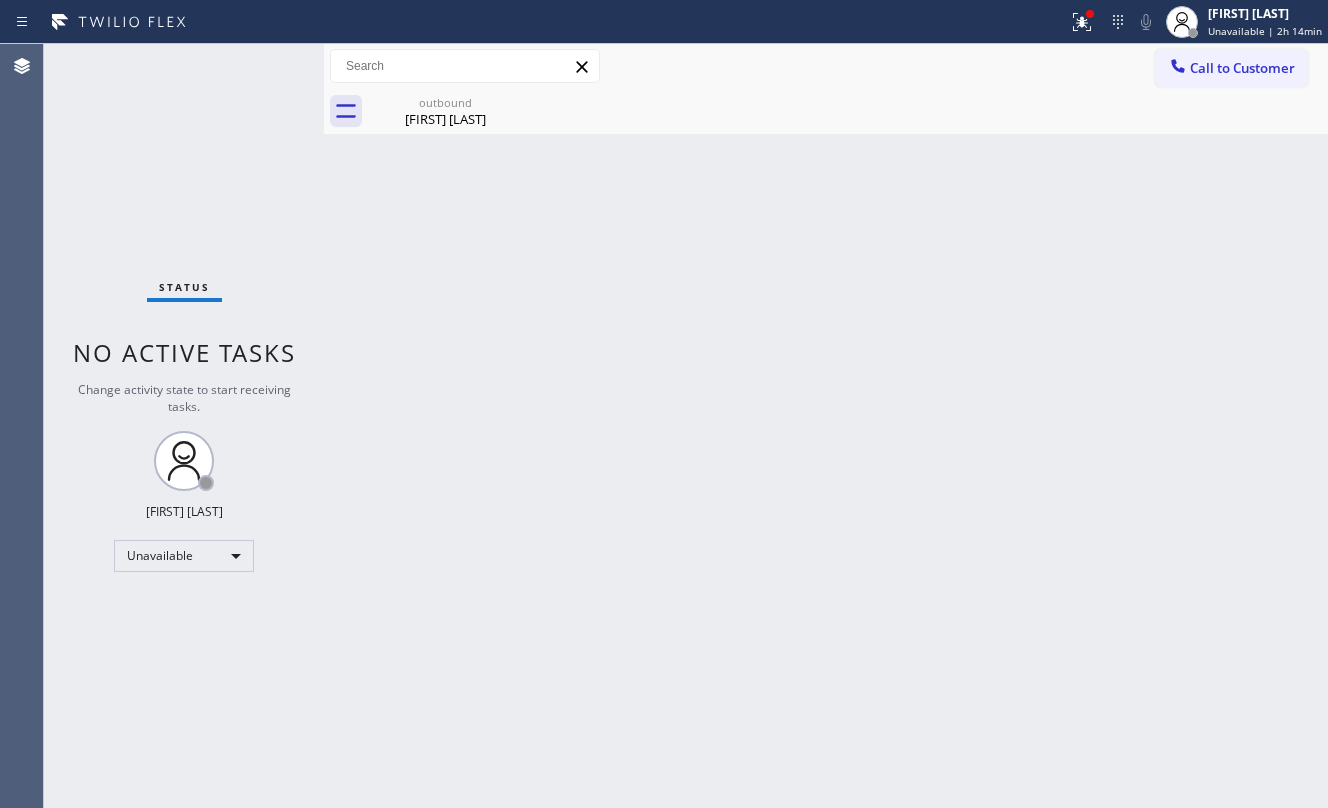 click on "outbound" at bounding box center (445, 102) 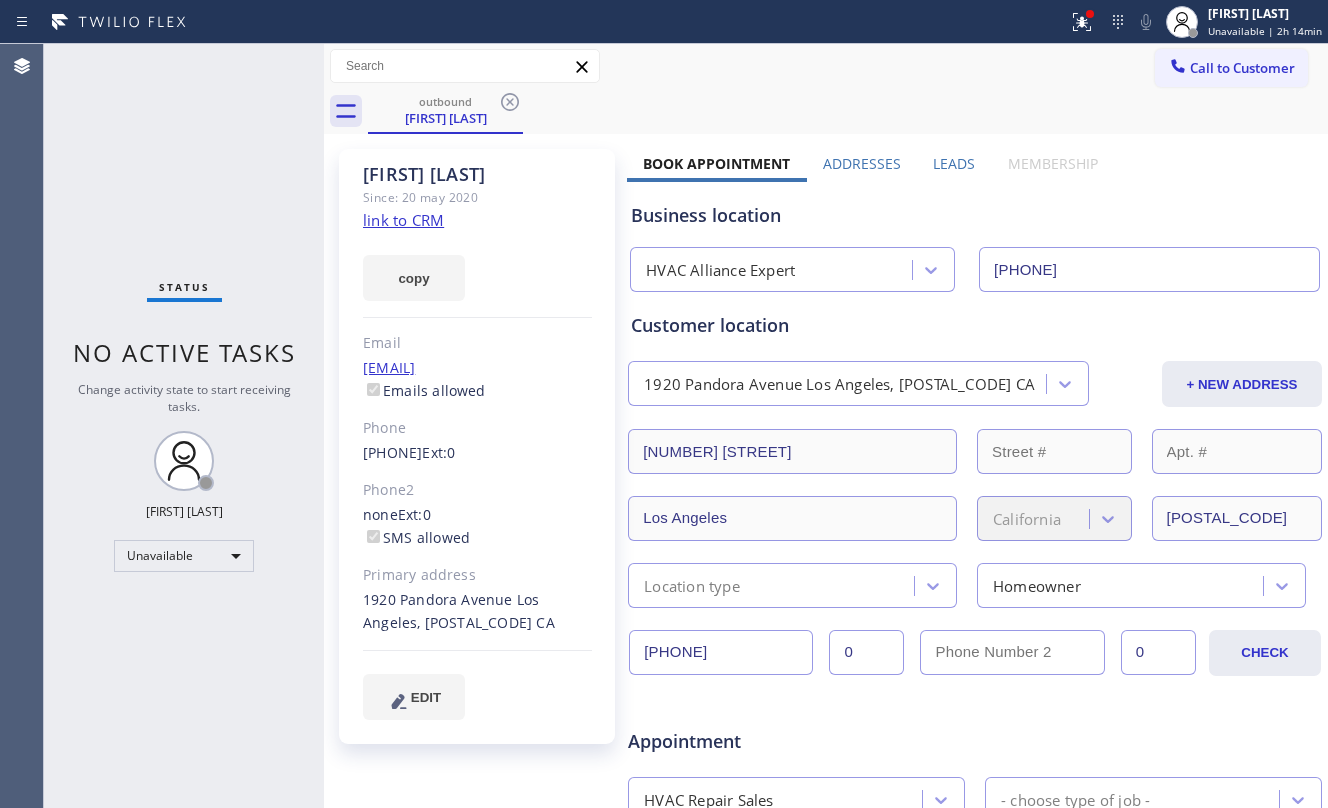 click on "[PHONE]" at bounding box center [1149, 269] 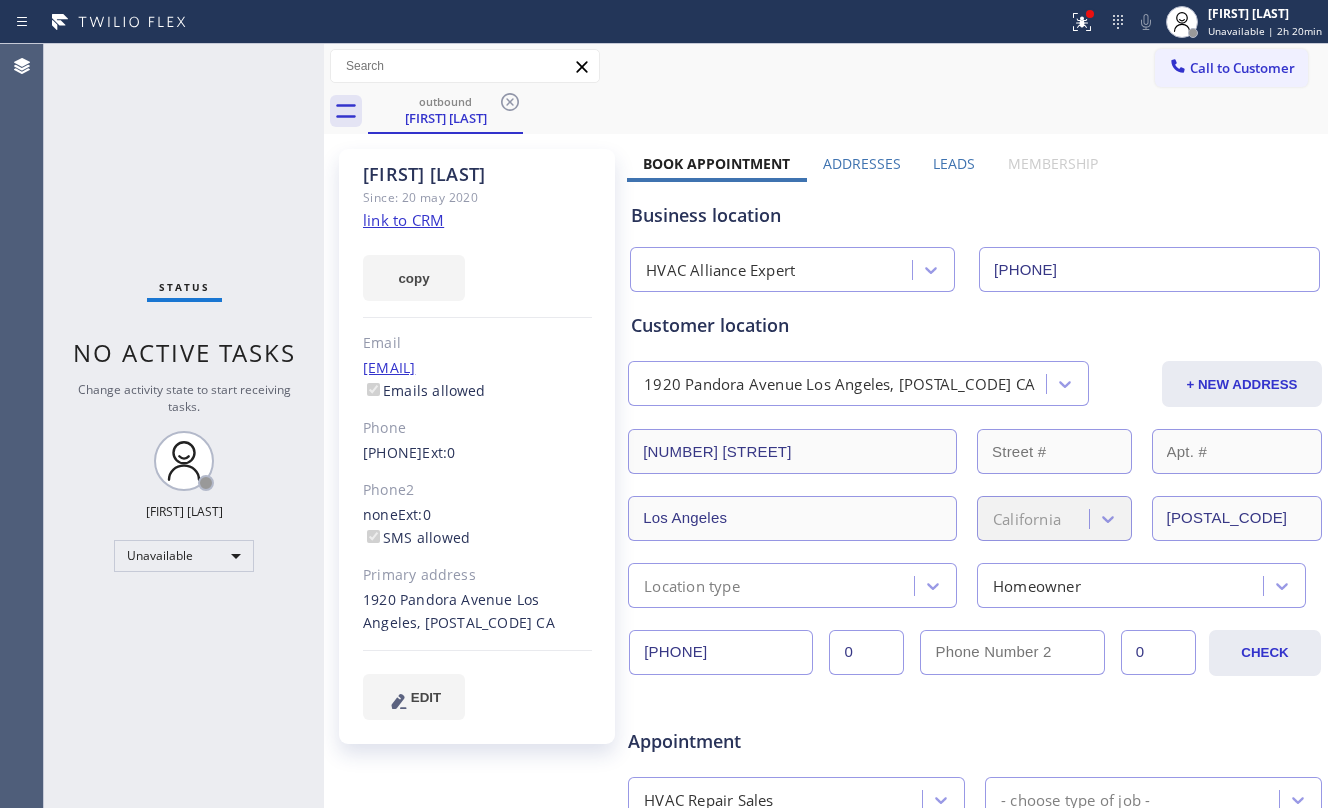 click on "[LAST] [LAST] Since: 20 may [YEAR] link to CRM copy Email [EMAIL] Emails allowed Phone [PHONE] Ext: 0 Phone2 none Ext: 0 SMS allowed Primary address [NUMBER] [STREET] [CITY], [POSTAL_CODE] CA EDIT" at bounding box center (477, 446) 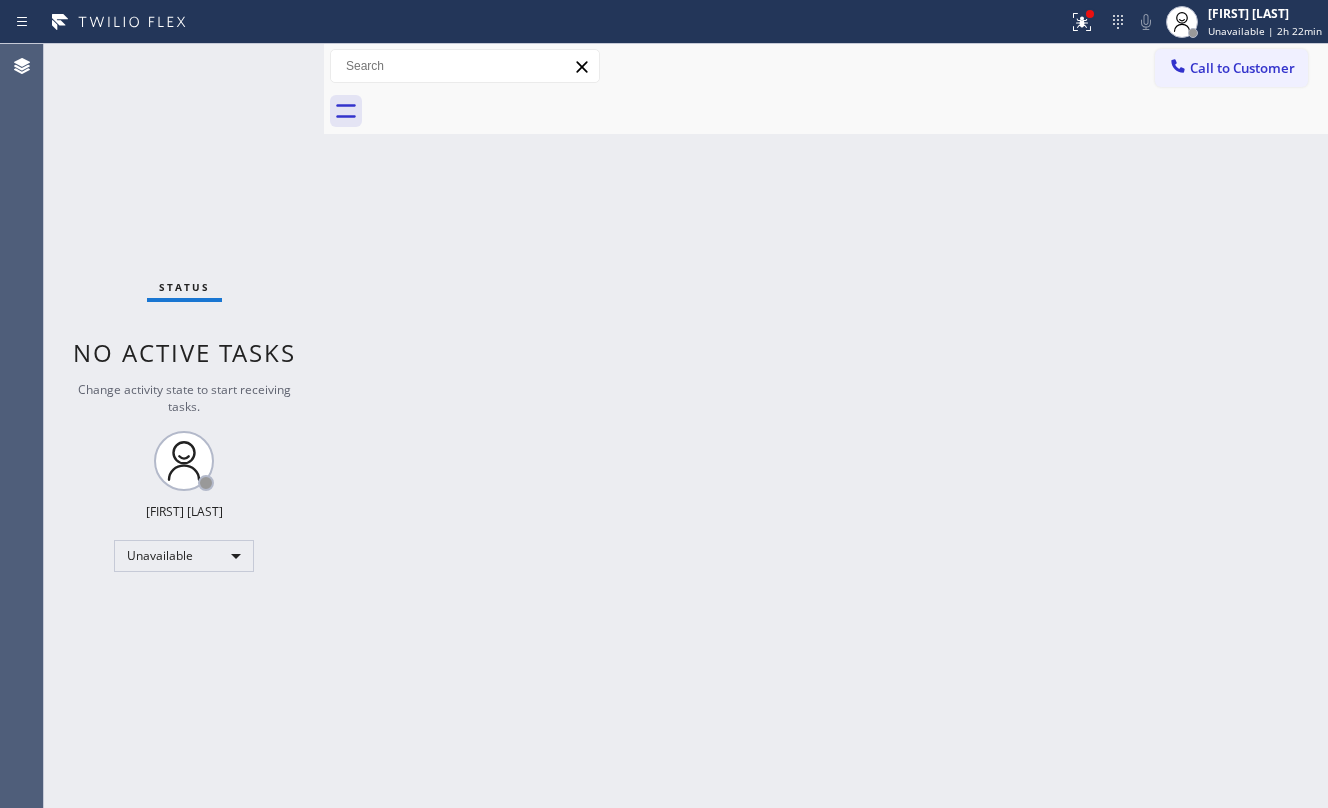 drag, startPoint x: 496, startPoint y: 340, endPoint x: 750, endPoint y: 282, distance: 260.5379 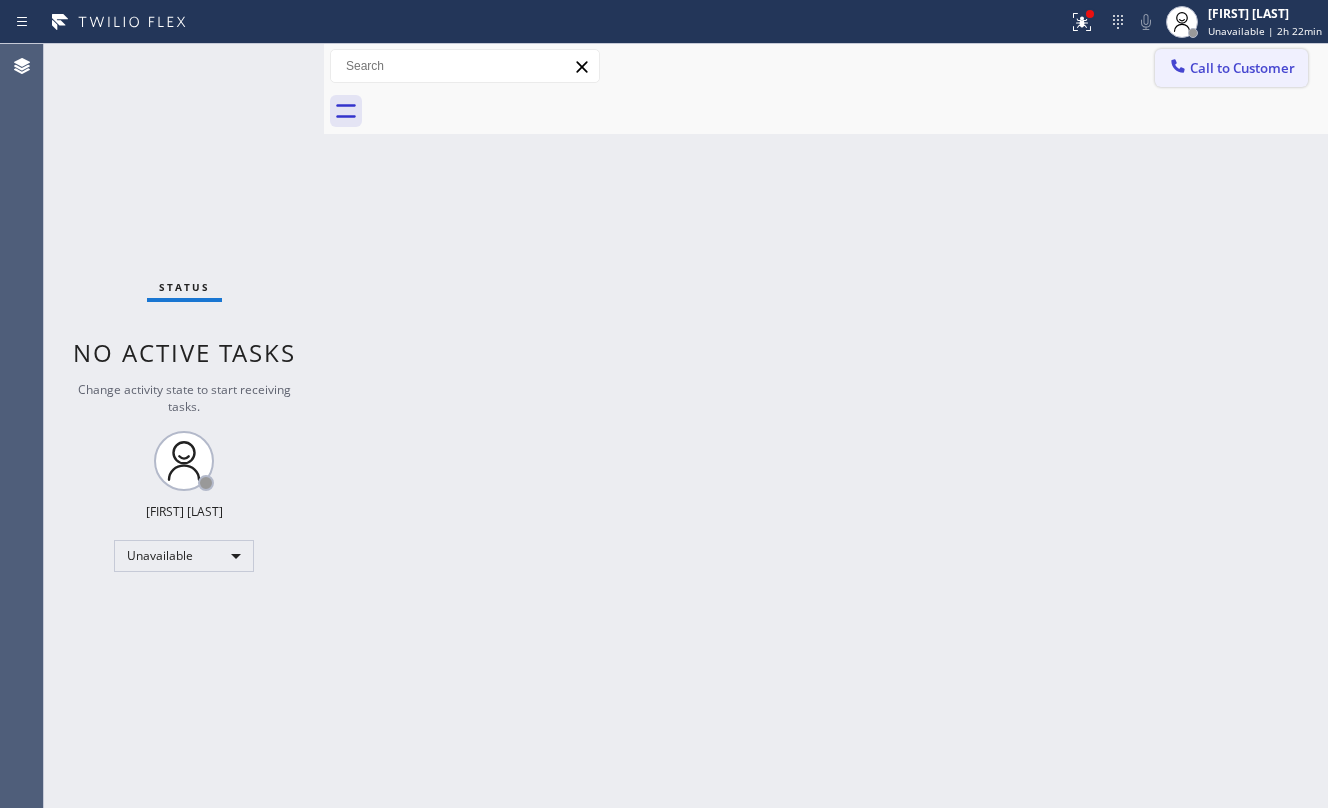 click on "Call to Customer" at bounding box center [1242, 68] 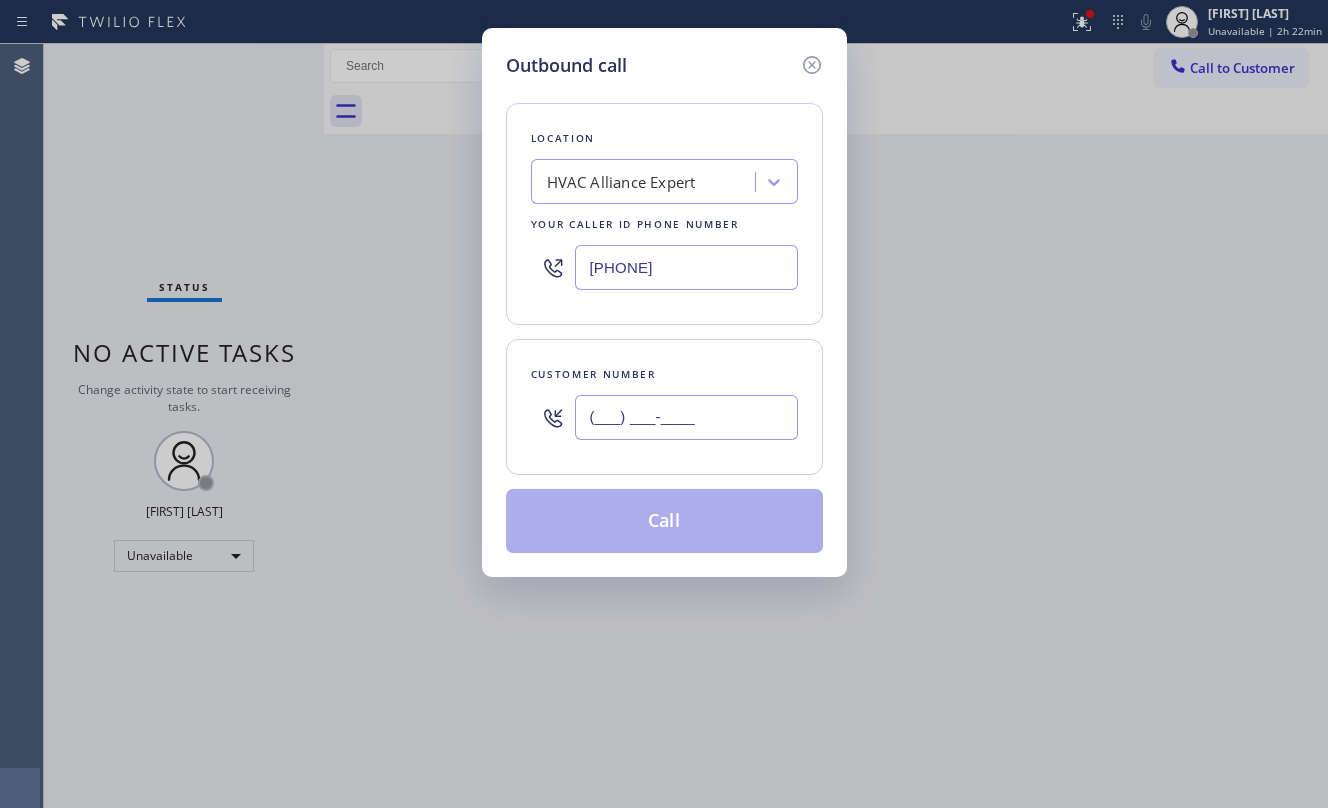 click on "(___) ___-____" at bounding box center (686, 417) 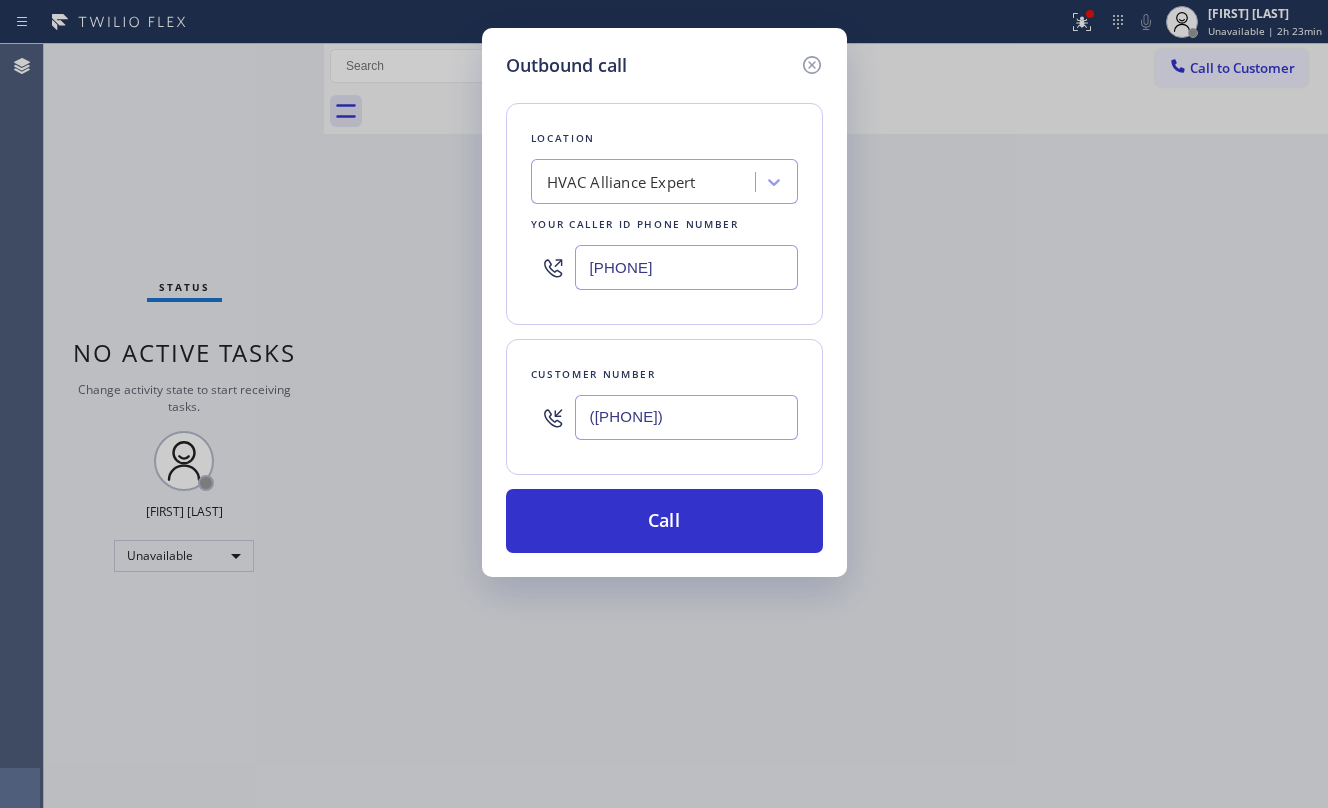 click on "([PHONE])" at bounding box center [686, 417] 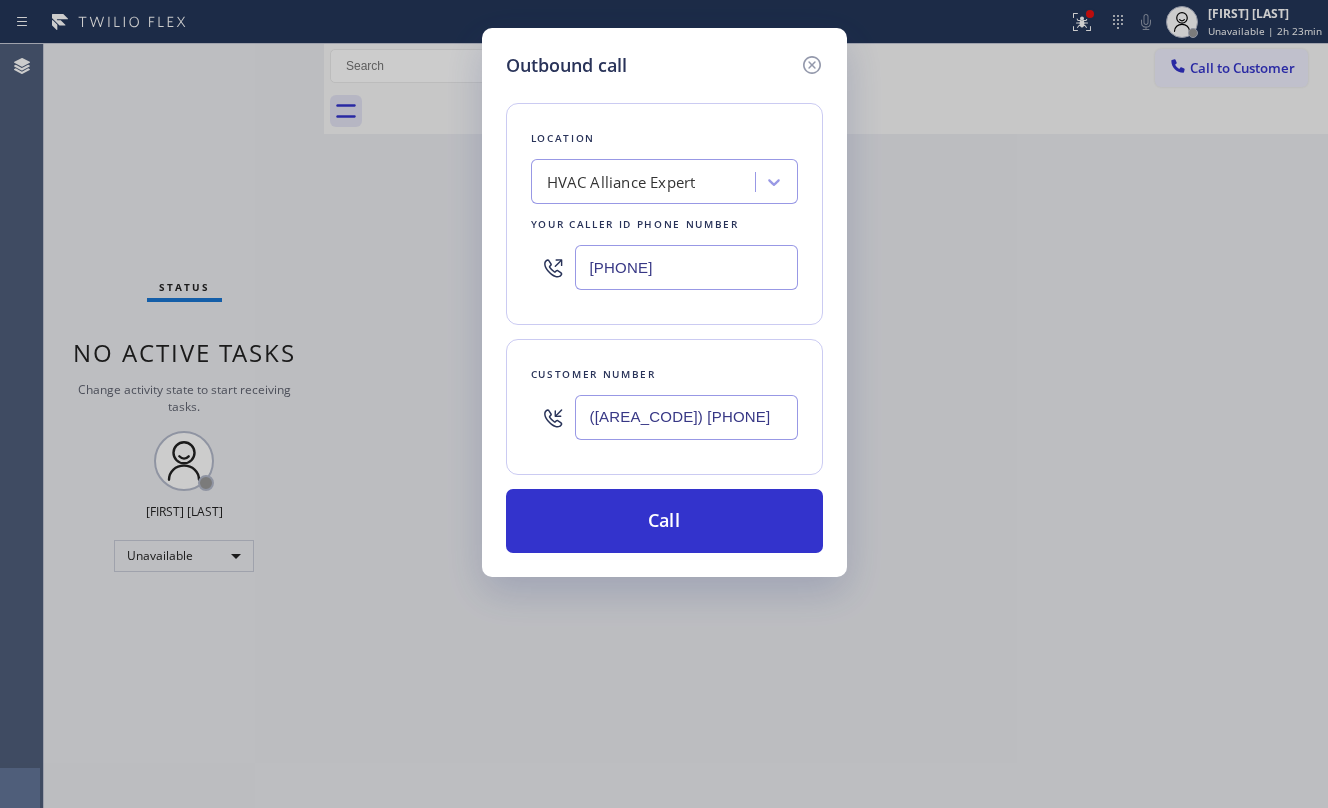 click on "([AREA_CODE]) [PHONE]" at bounding box center (686, 417) 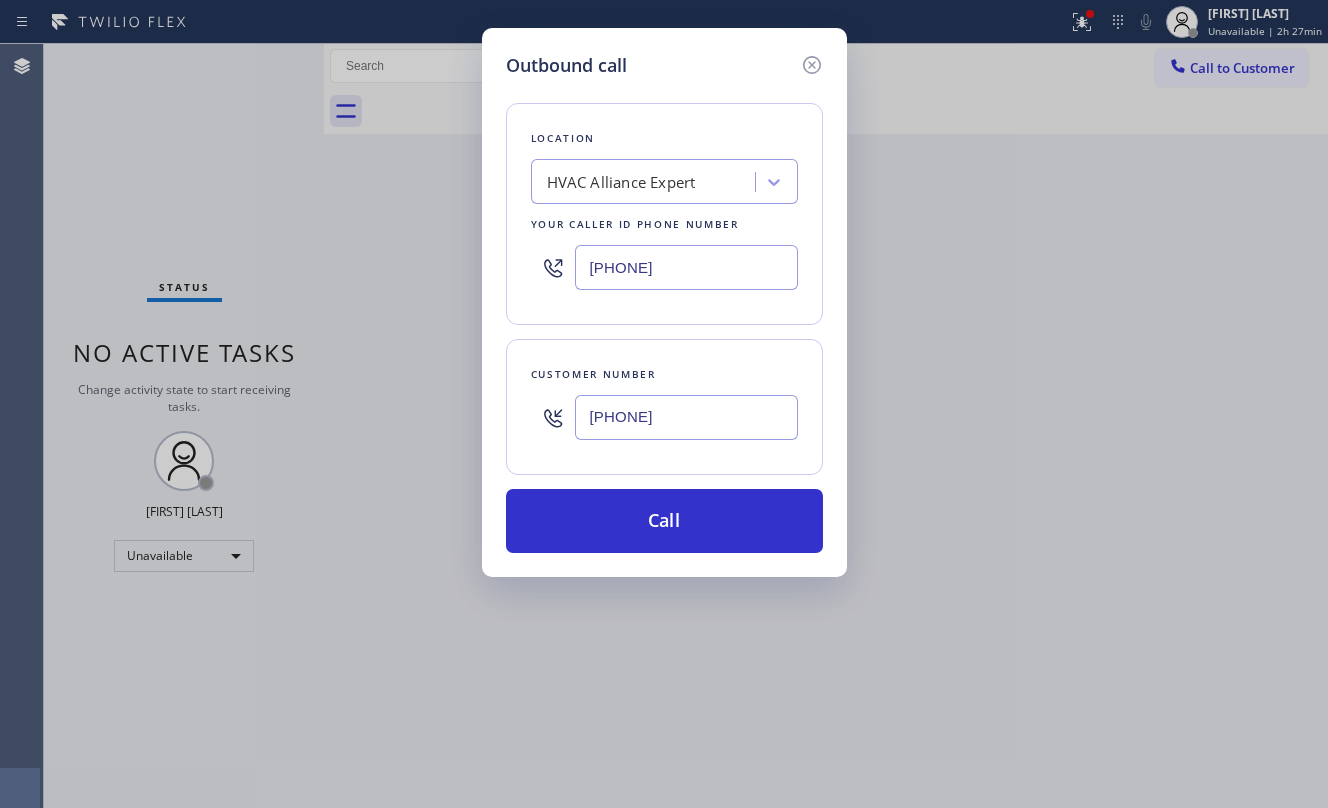 click on "[PHONE]" at bounding box center (686, 417) 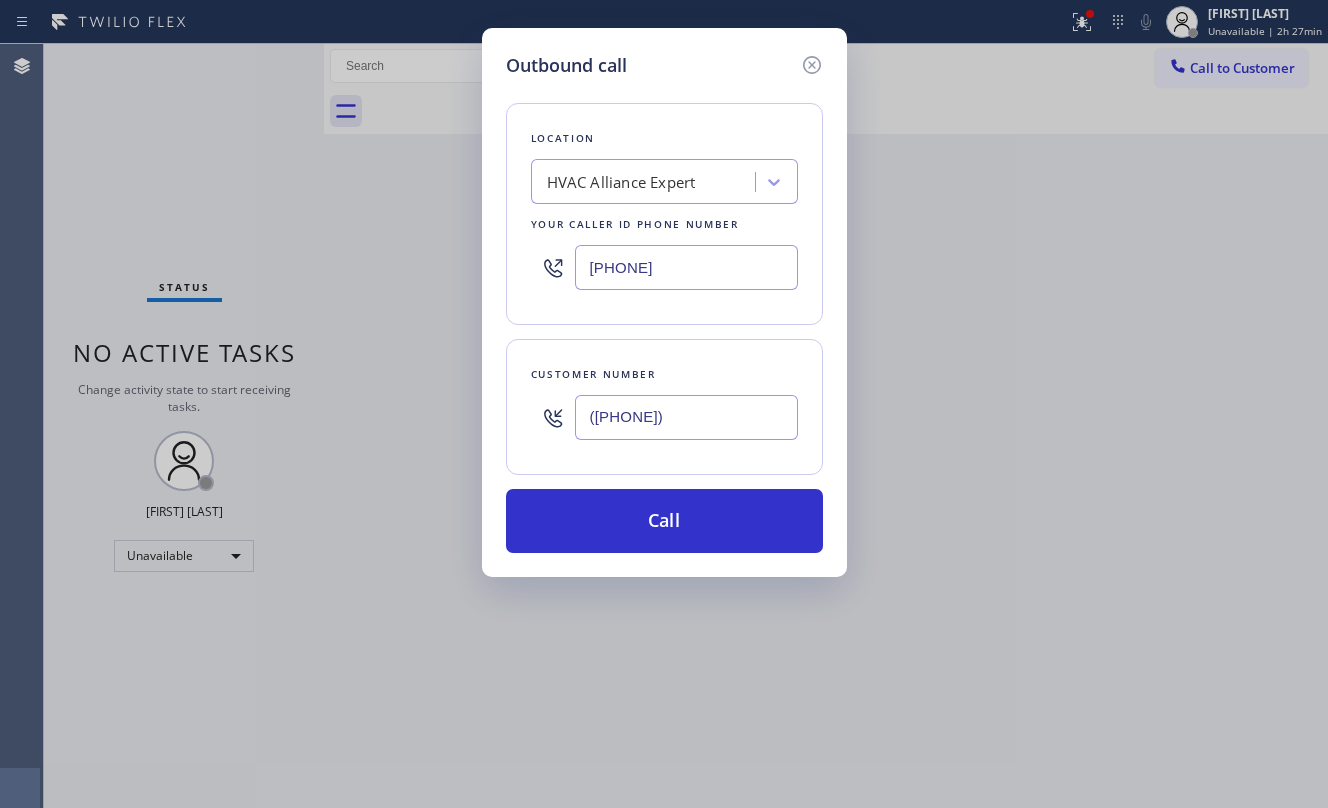 type on "([PHONE])" 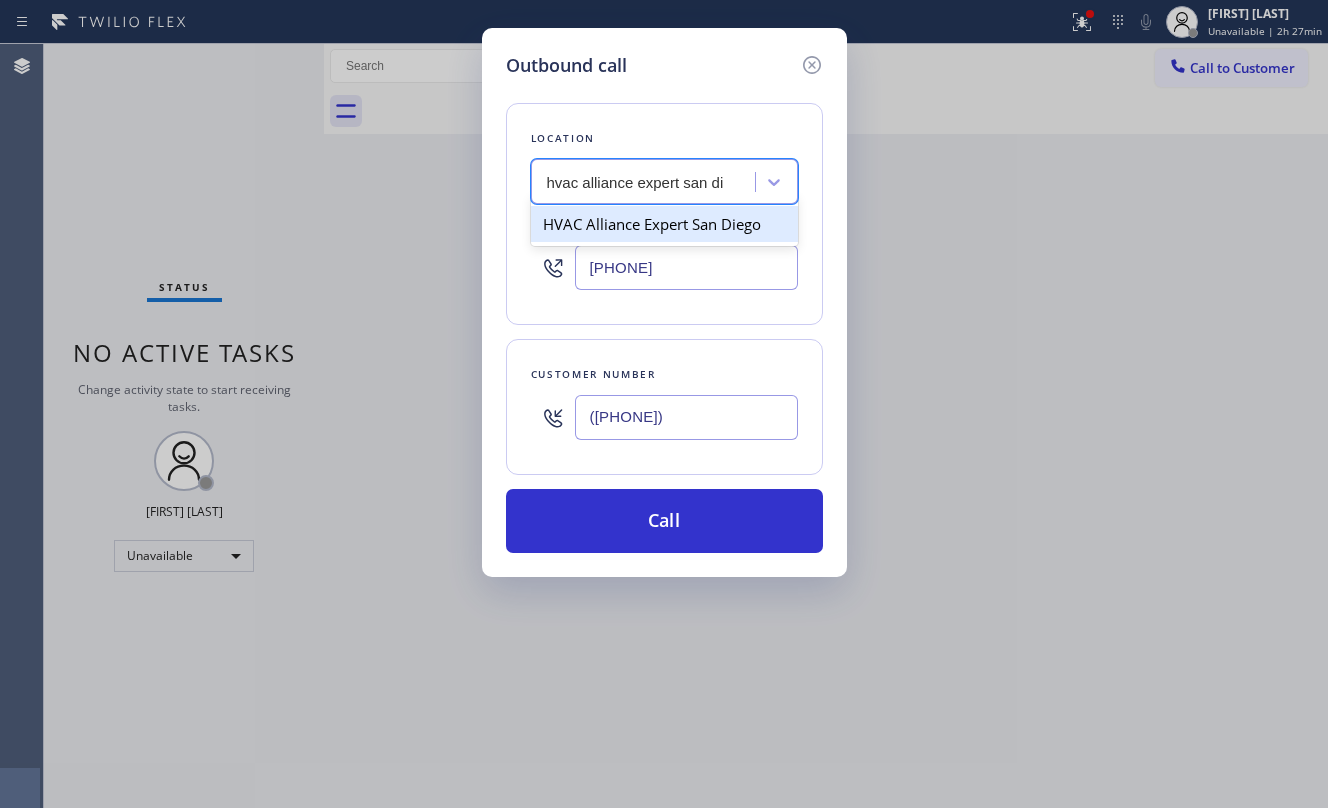 scroll, scrollTop: 0, scrollLeft: 0, axis: both 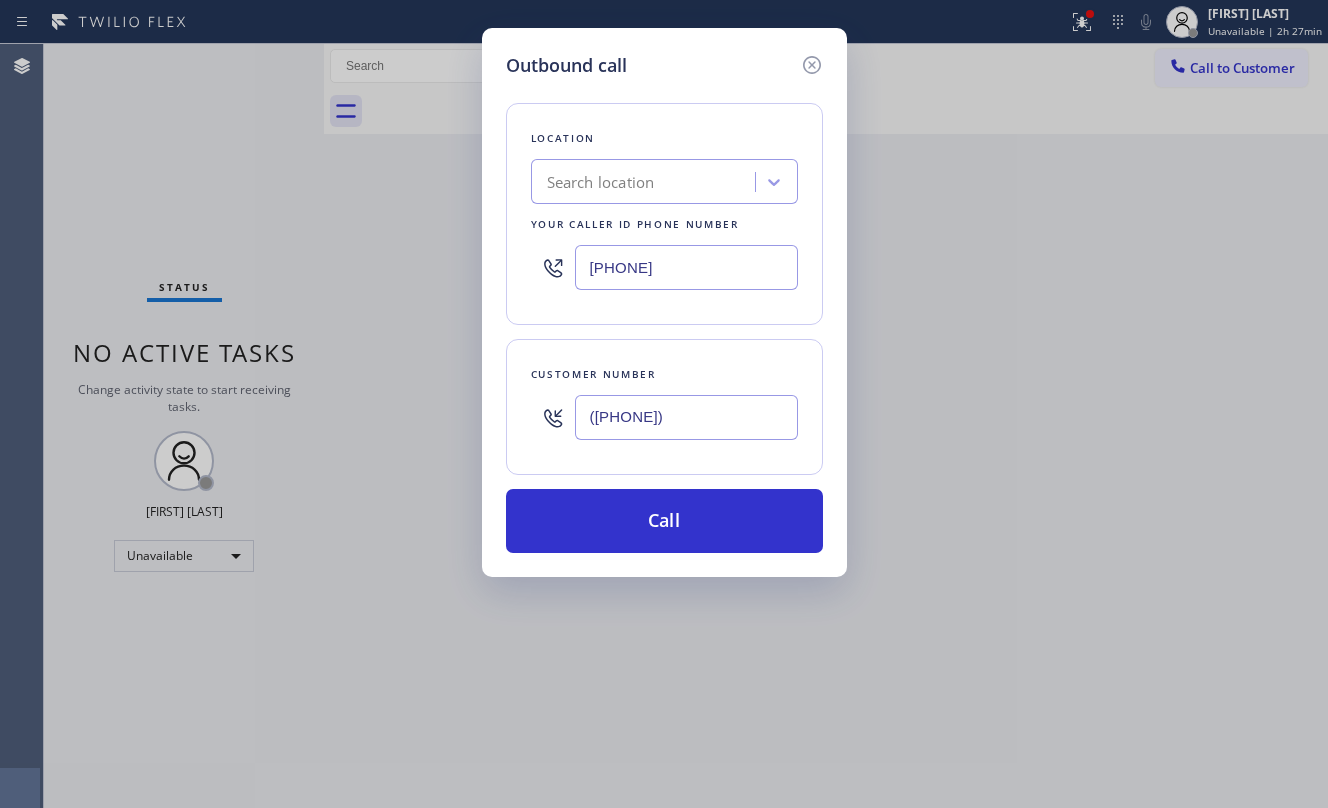 click on "Search location" at bounding box center [646, 182] 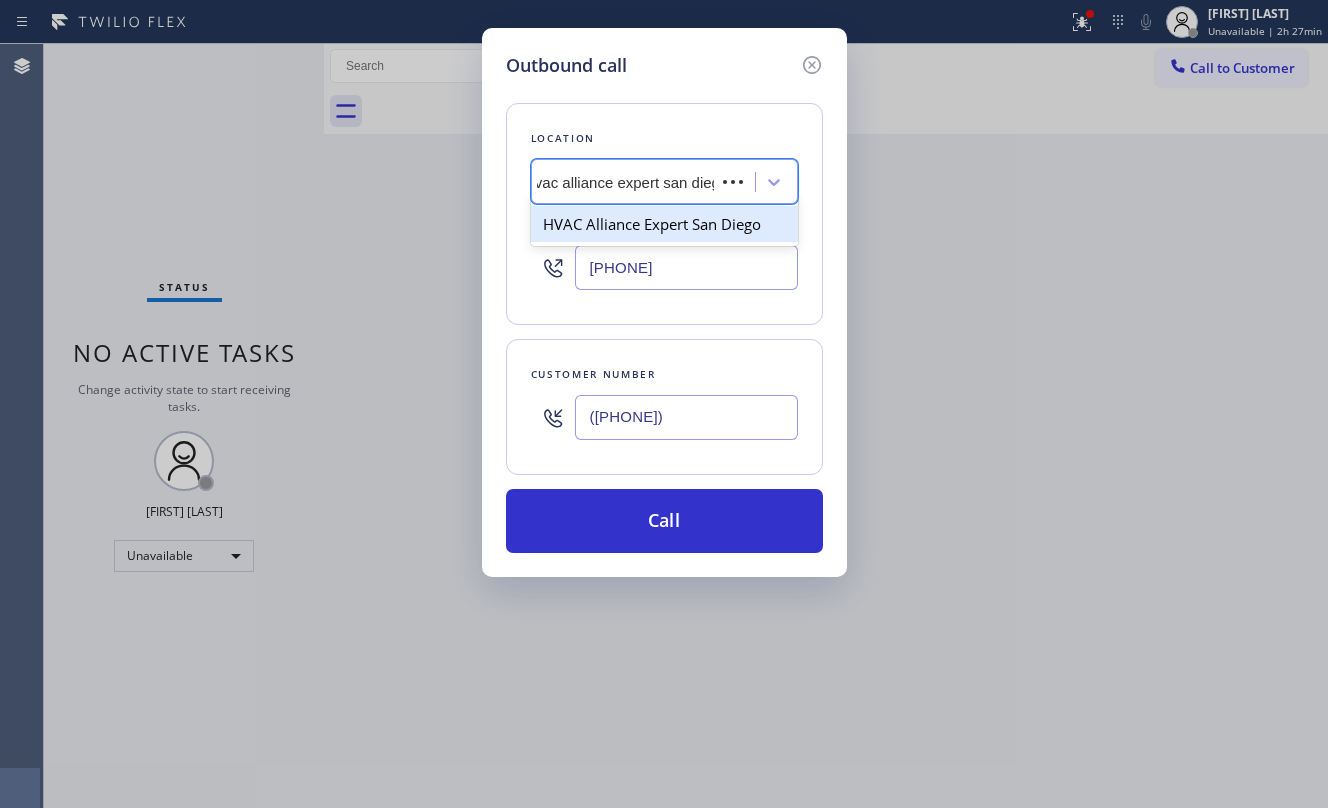 type on "hvac alliance expert [CITY]" 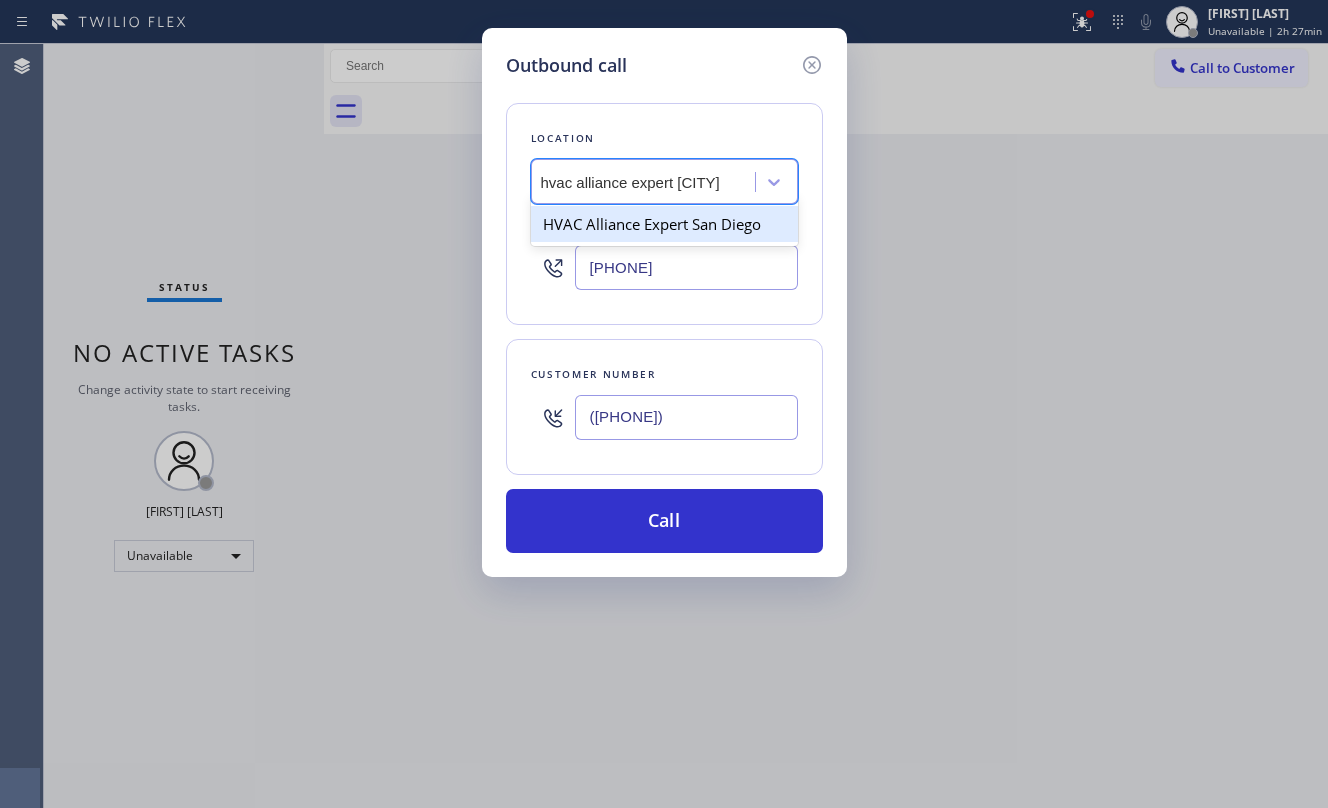 type 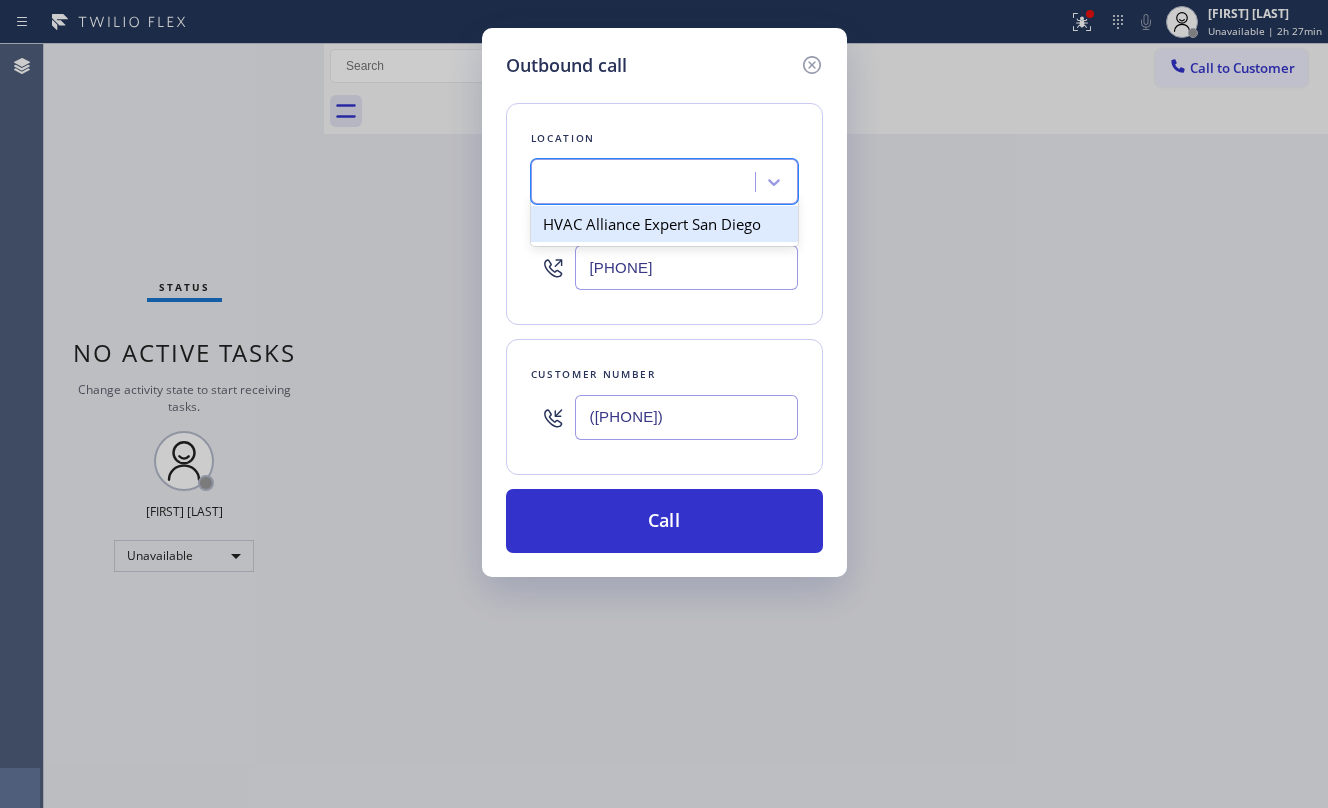 scroll, scrollTop: 0, scrollLeft: 1, axis: horizontal 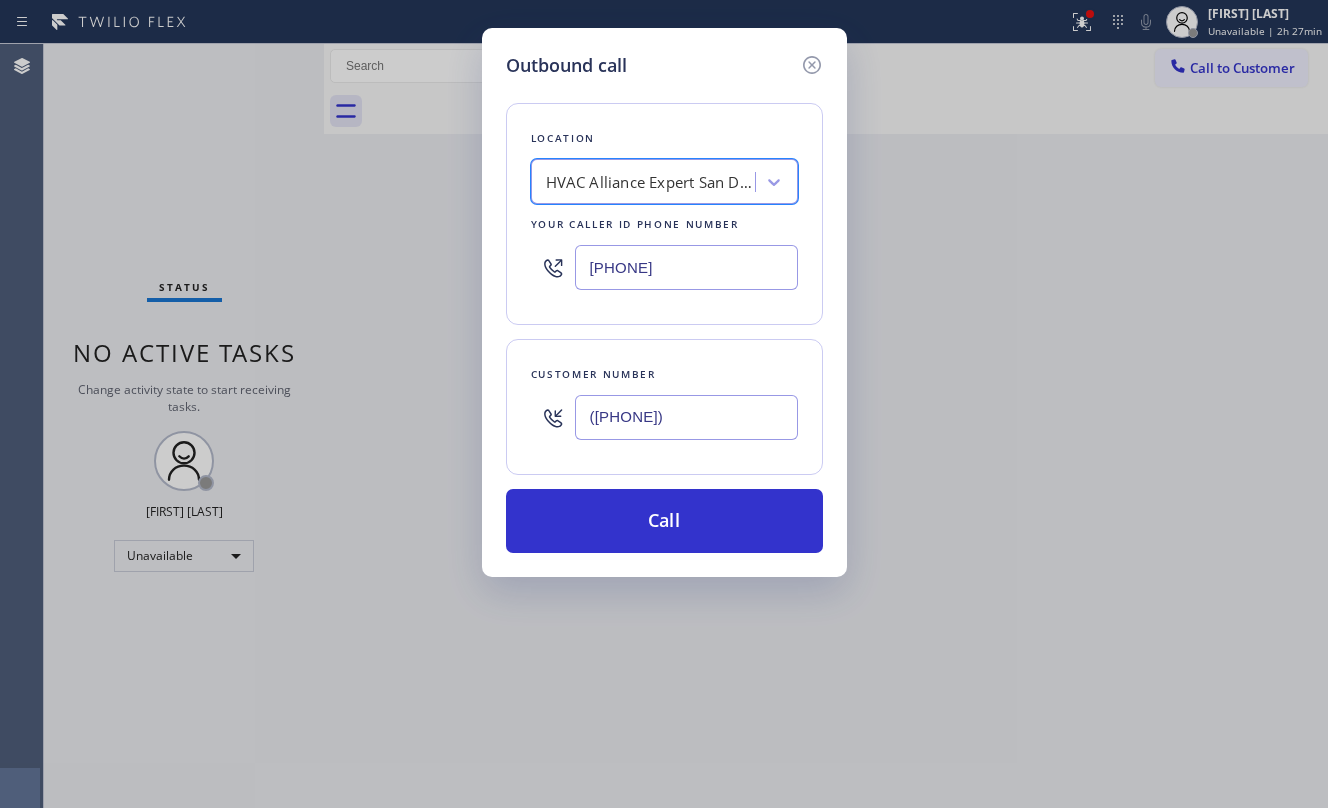 click on "HVAC Alliance Expert San Diego" at bounding box center [651, 182] 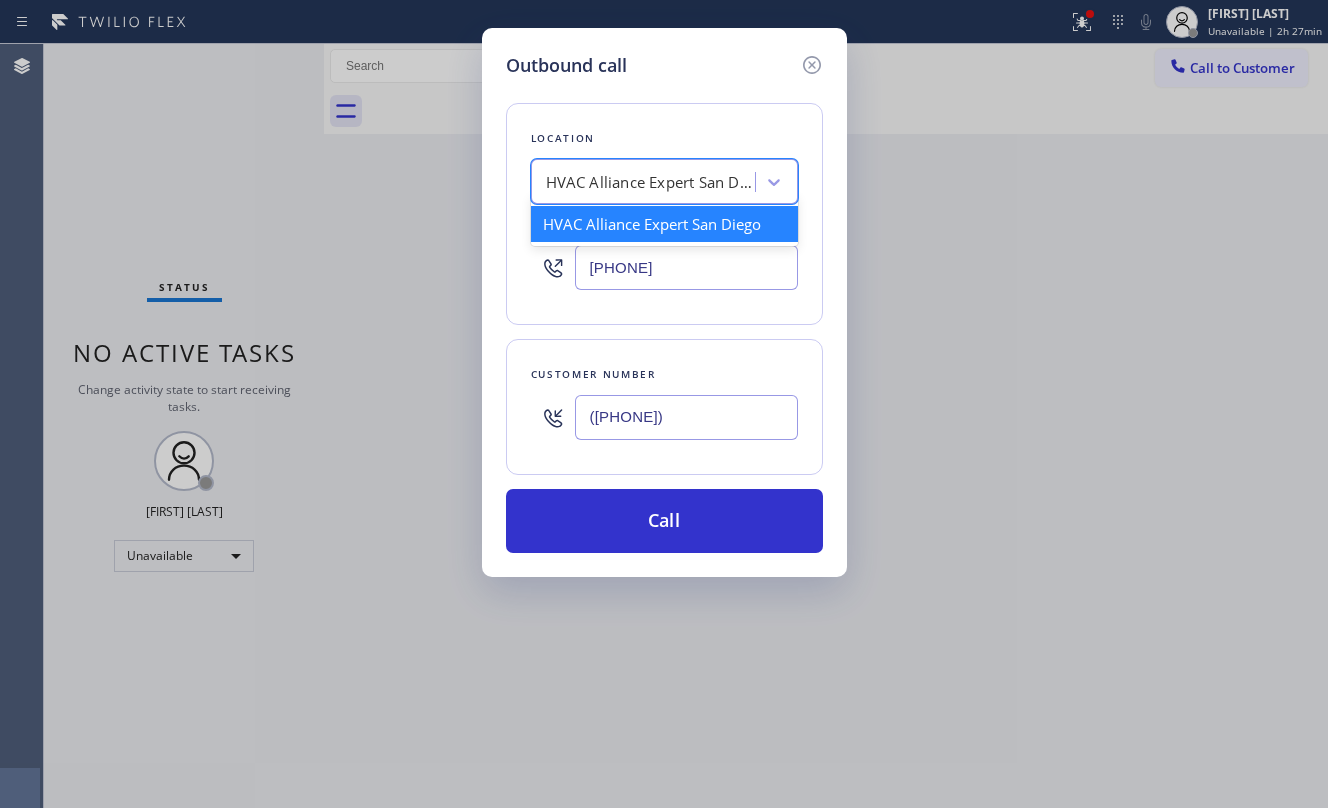 click on "HVAC Alliance Expert San Diego" at bounding box center (664, 224) 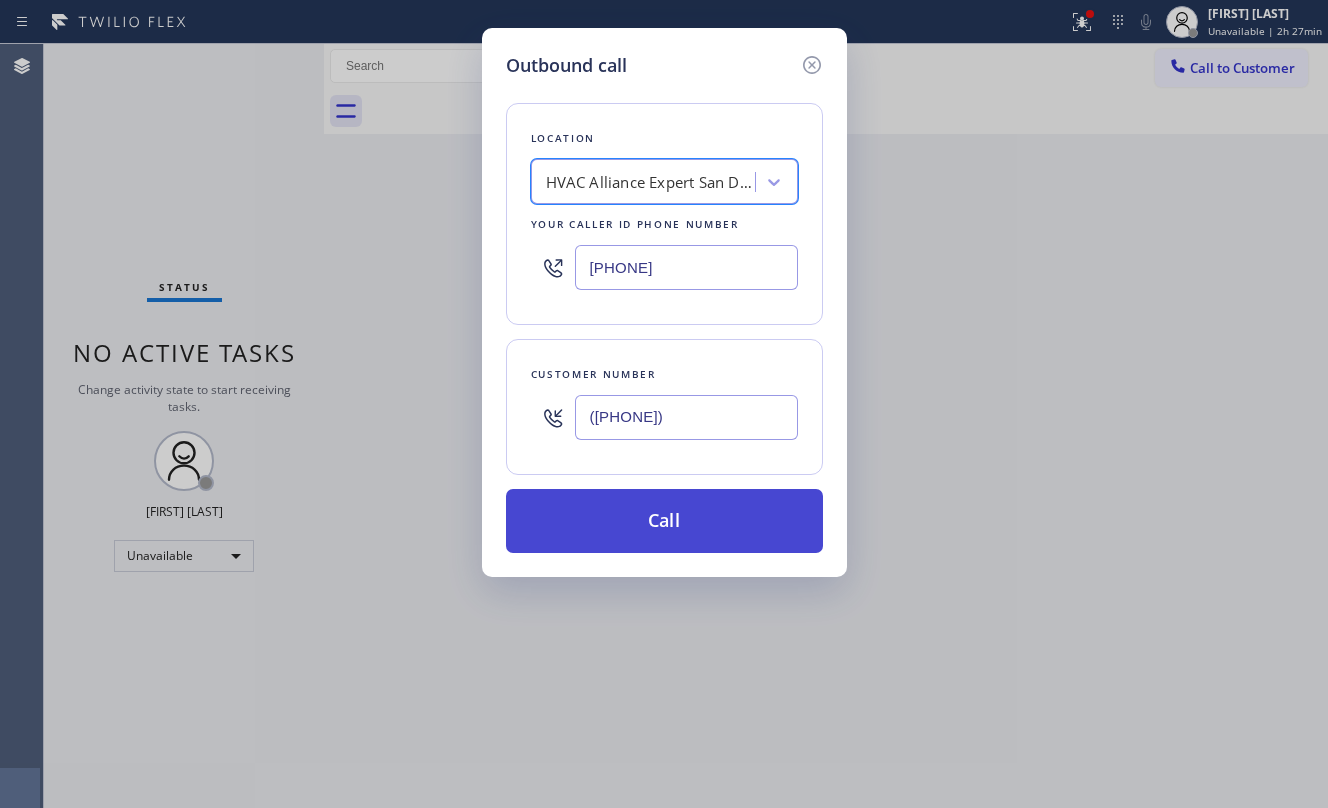 click on "Call" at bounding box center (664, 521) 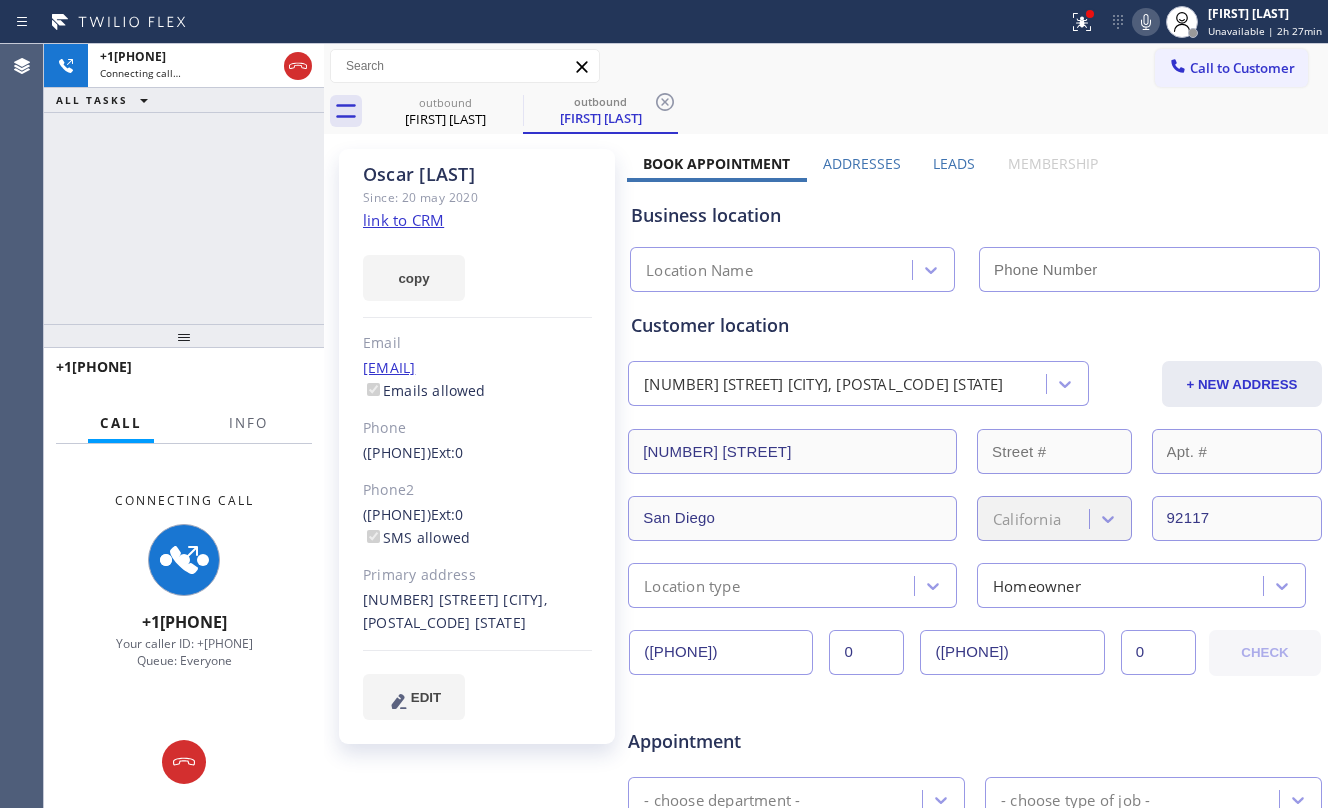 type on "[PHONE]" 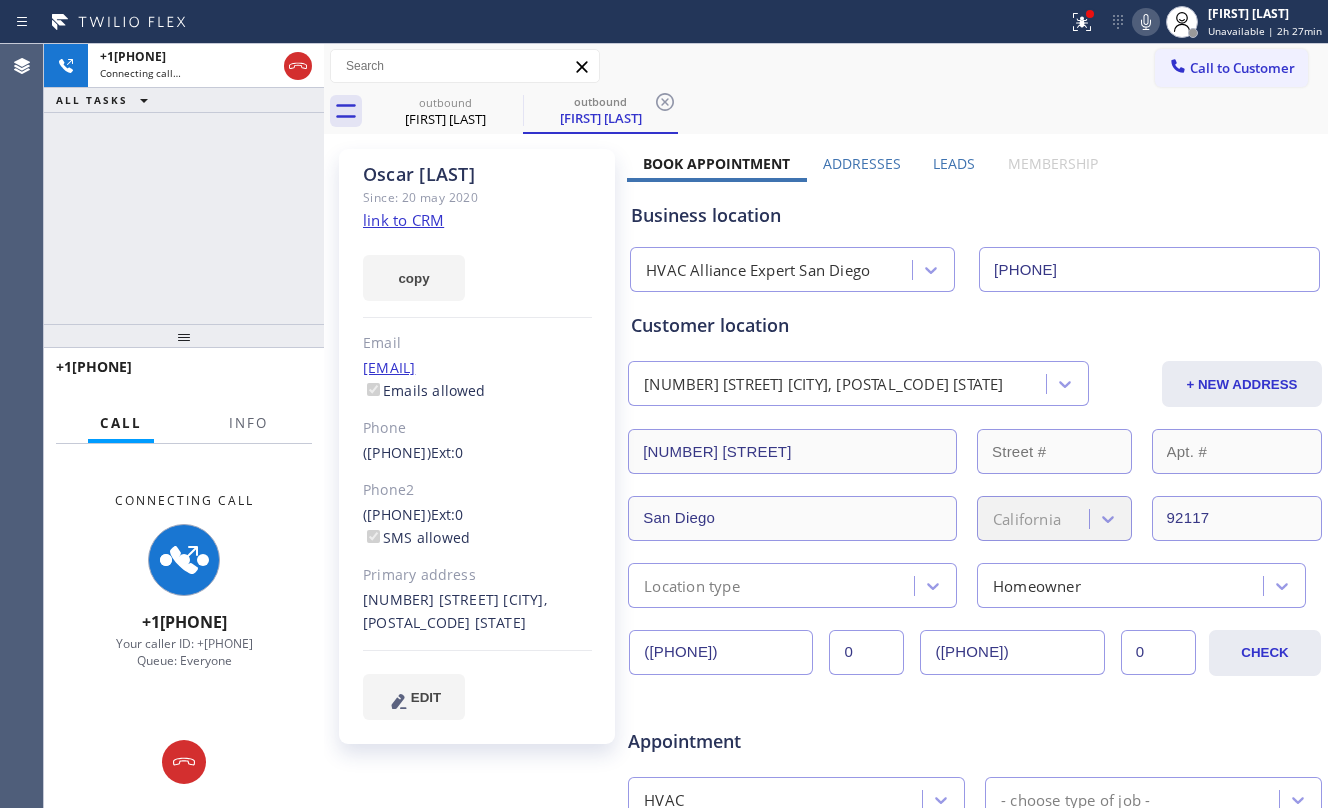 click on "link to CRM" 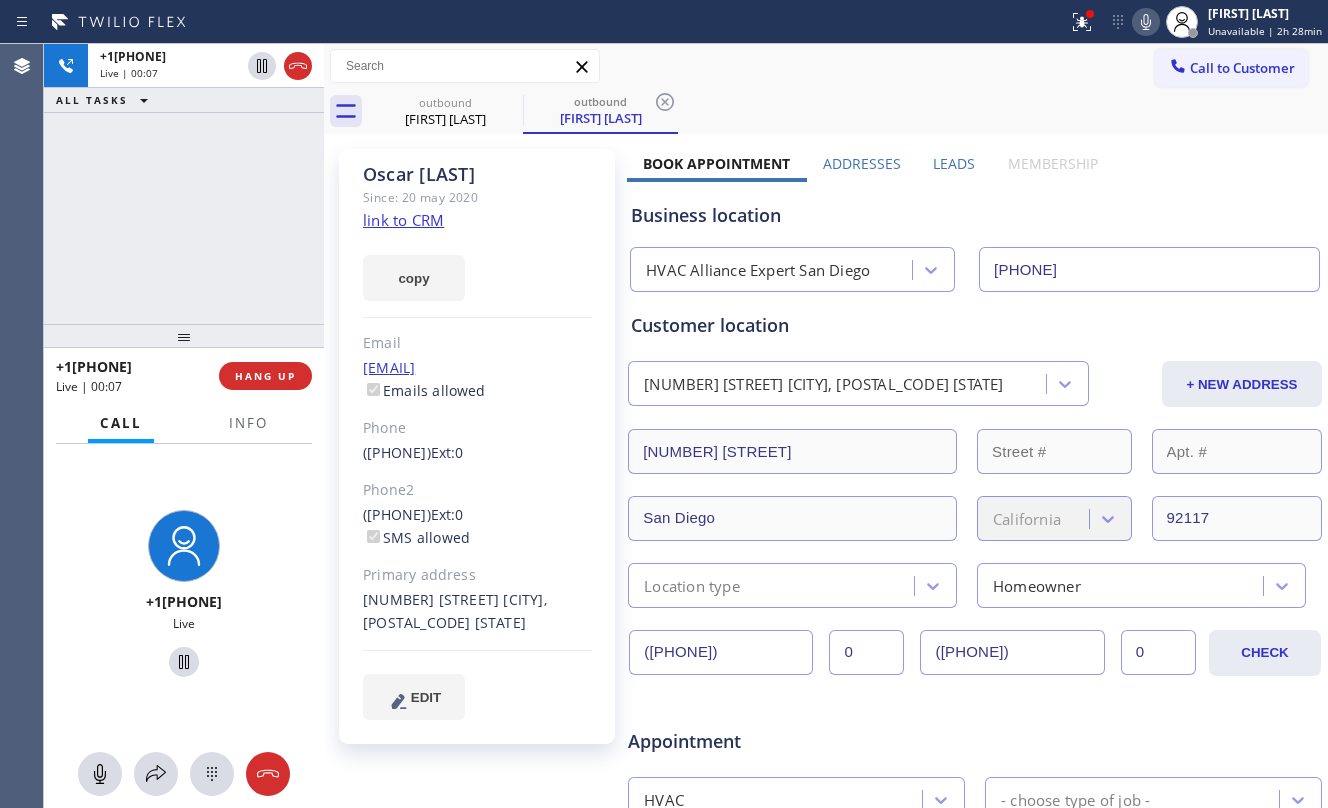 click on "ALL TASKS ALL TASKS ACTIVE TASKS TASKS IN WRAP UP" at bounding box center (184, 100) 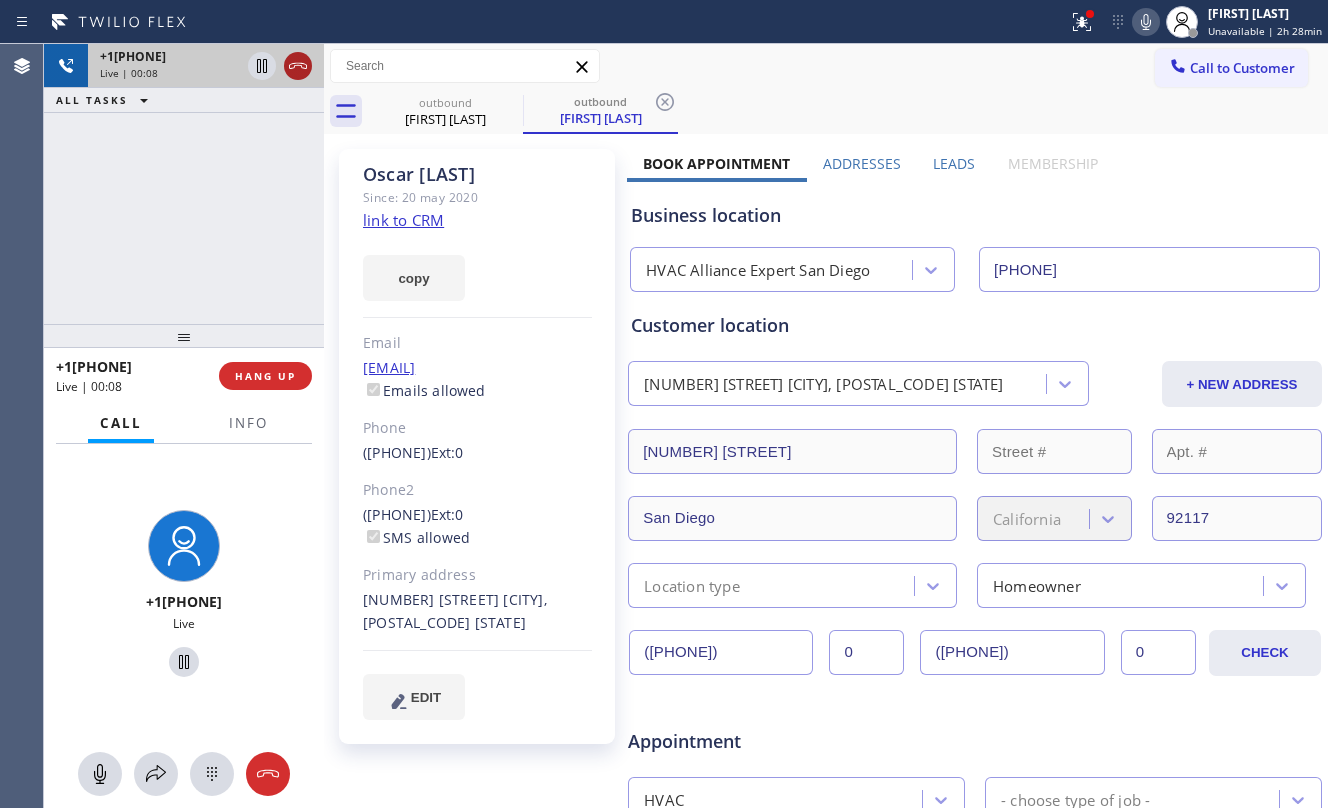click at bounding box center [280, 66] 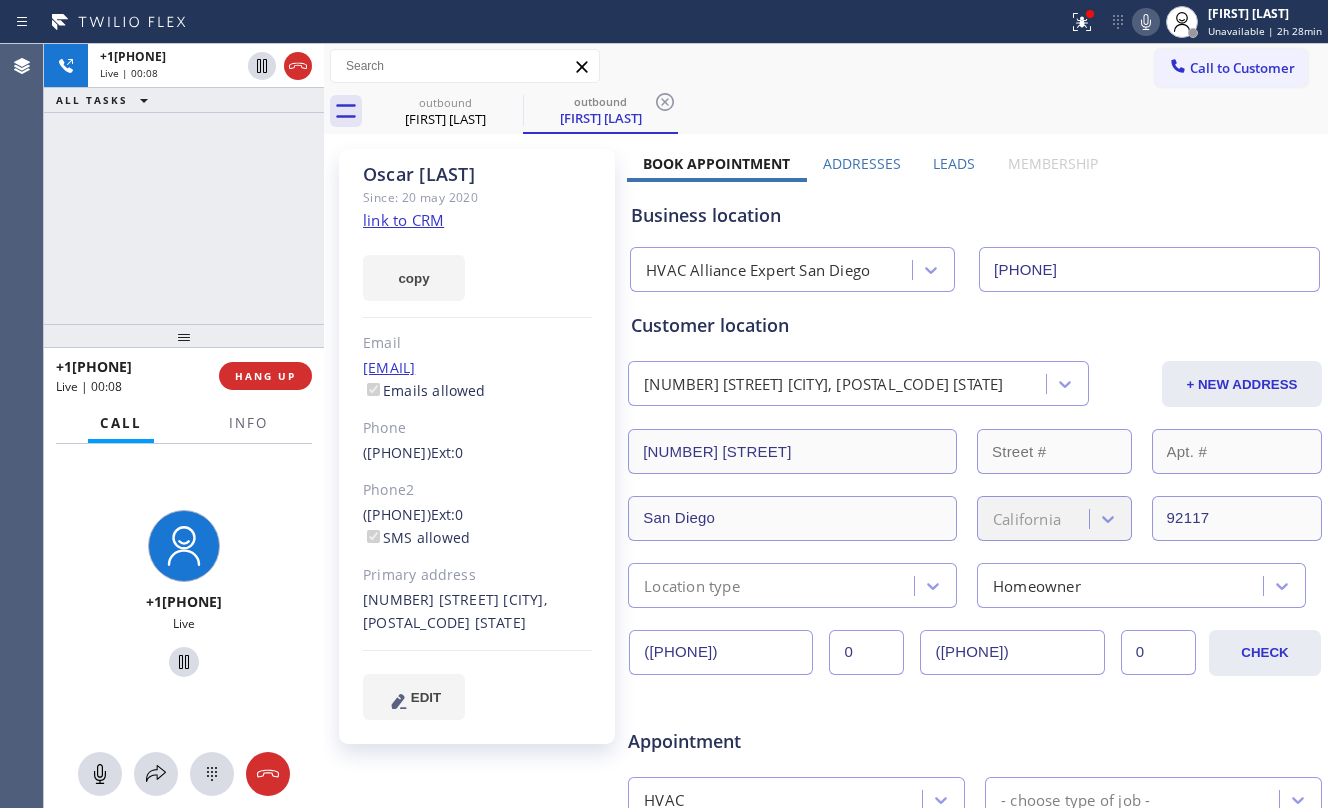 drag, startPoint x: 266, startPoint y: 158, endPoint x: 277, endPoint y: 129, distance: 31.016125 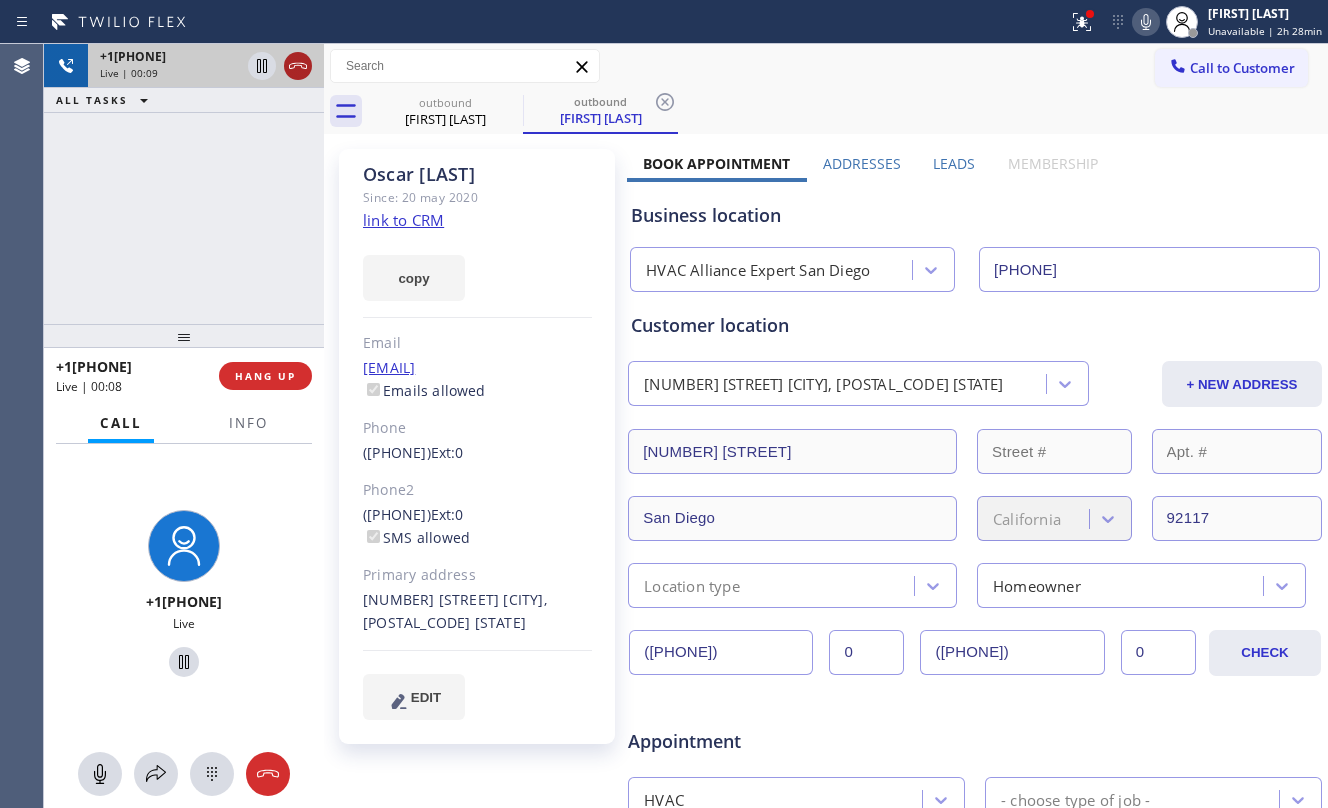 click 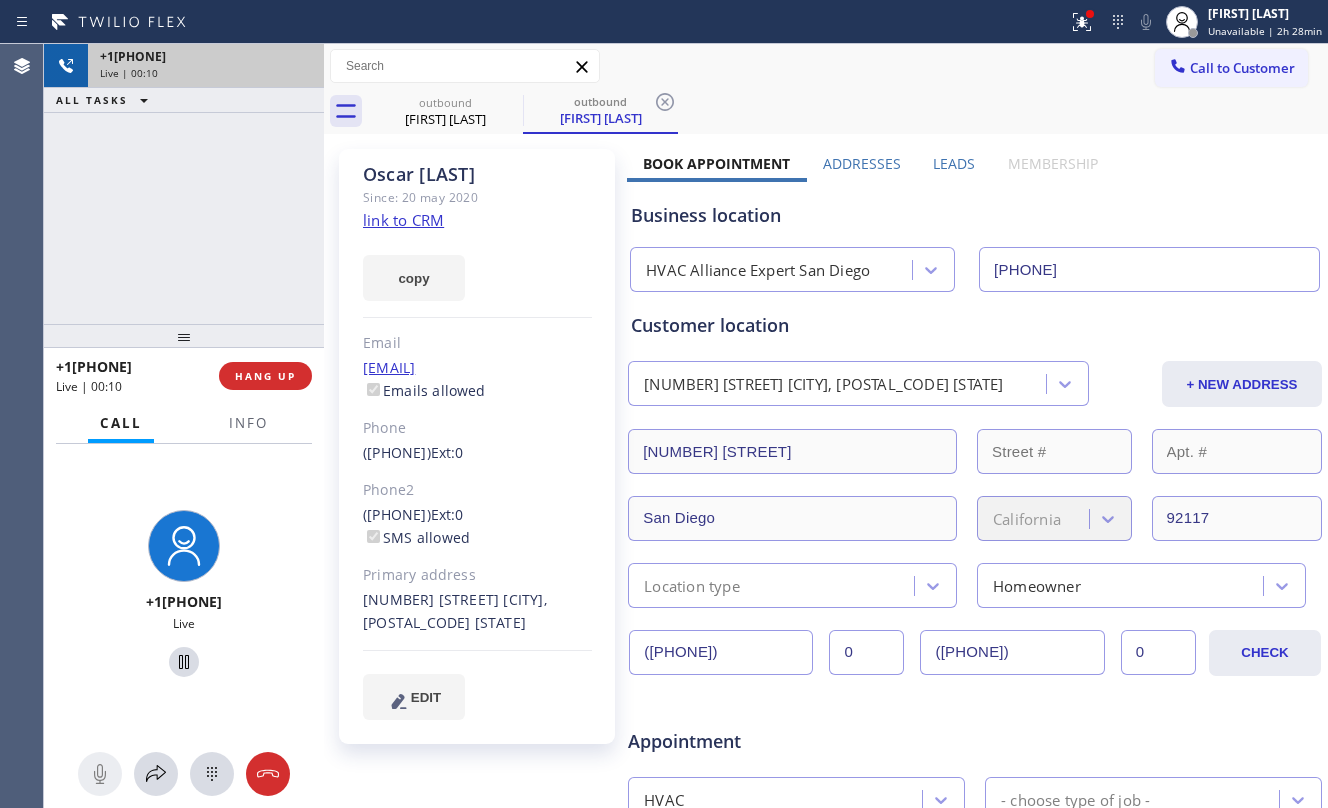 click on "+[PHONE] Live | 00:10 ALL TASKS ALL TASKS ACTIVE TASKS TASKS IN WRAP UP" at bounding box center [184, 184] 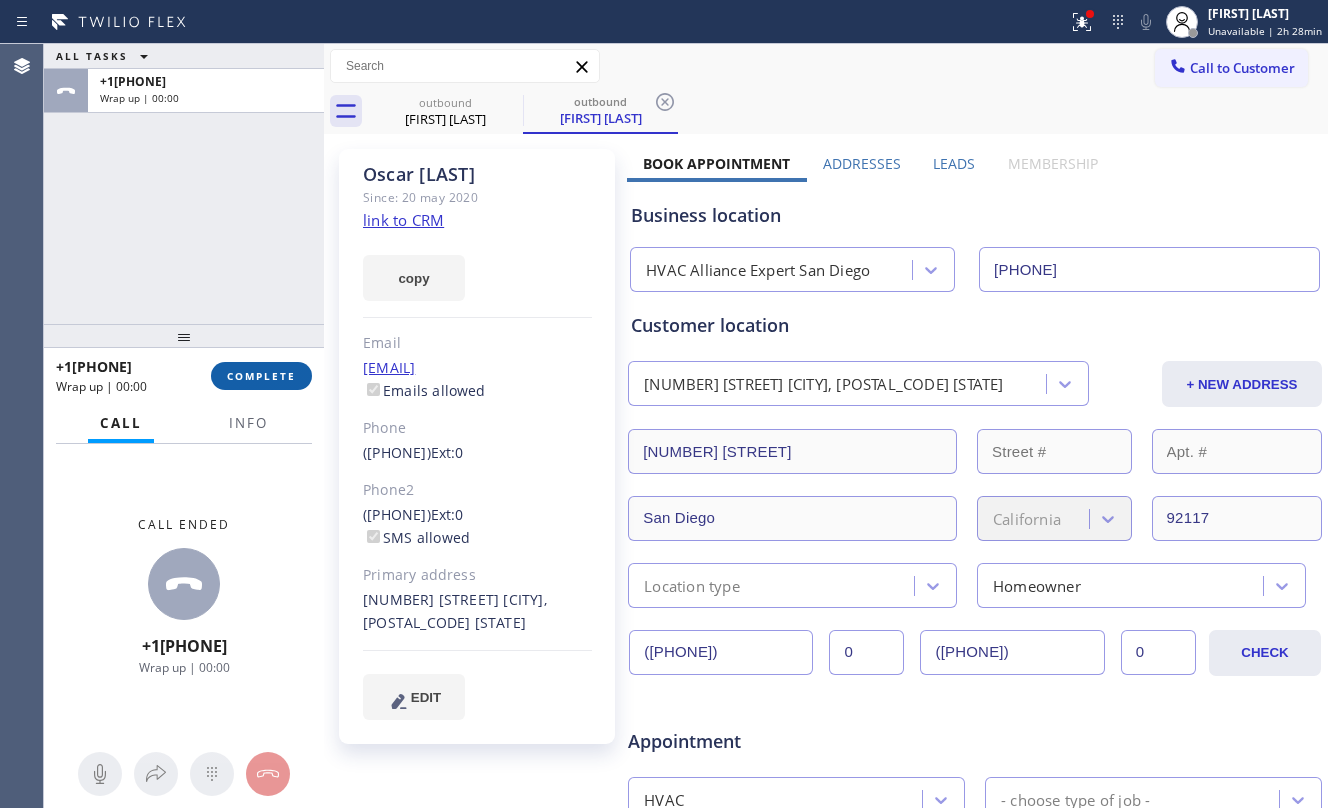 click on "COMPLETE" at bounding box center [261, 376] 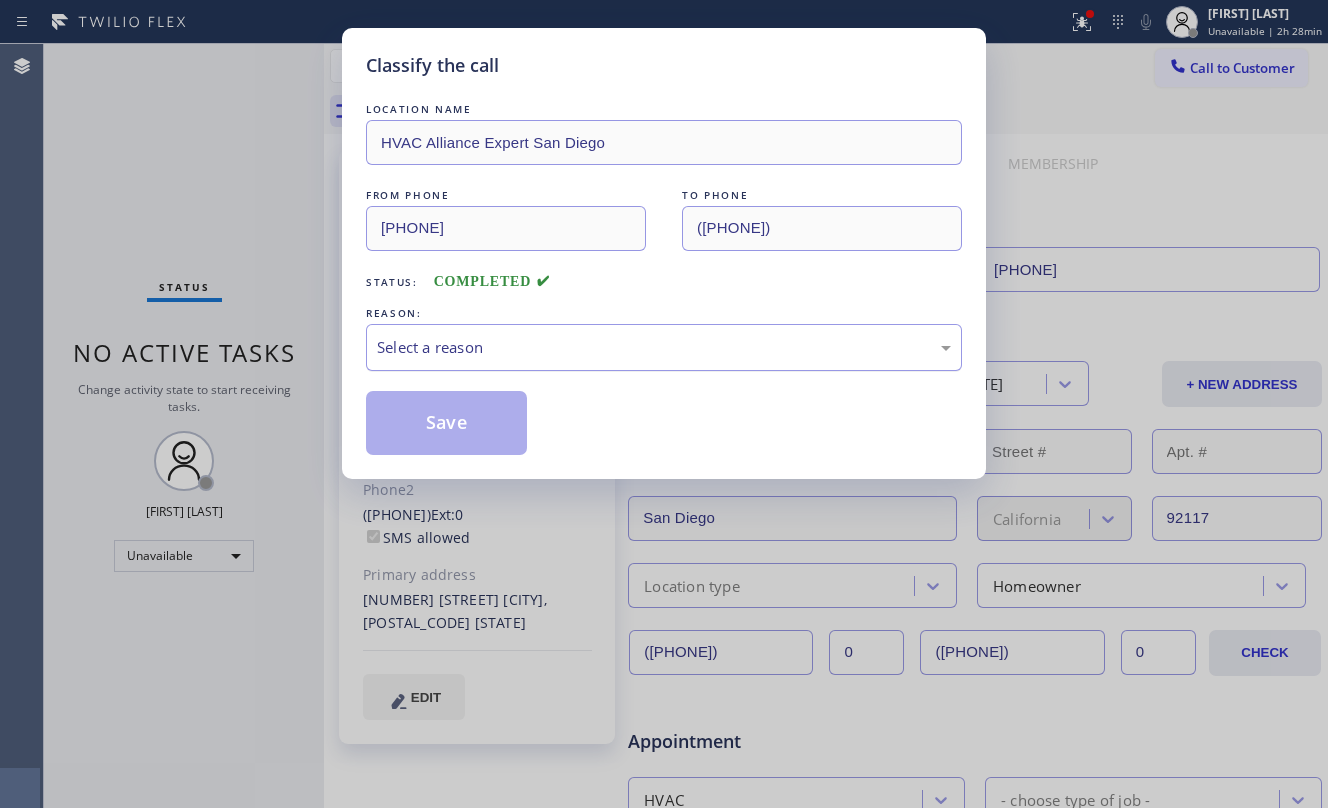 drag, startPoint x: 481, startPoint y: 346, endPoint x: 549, endPoint y: 364, distance: 70.34202 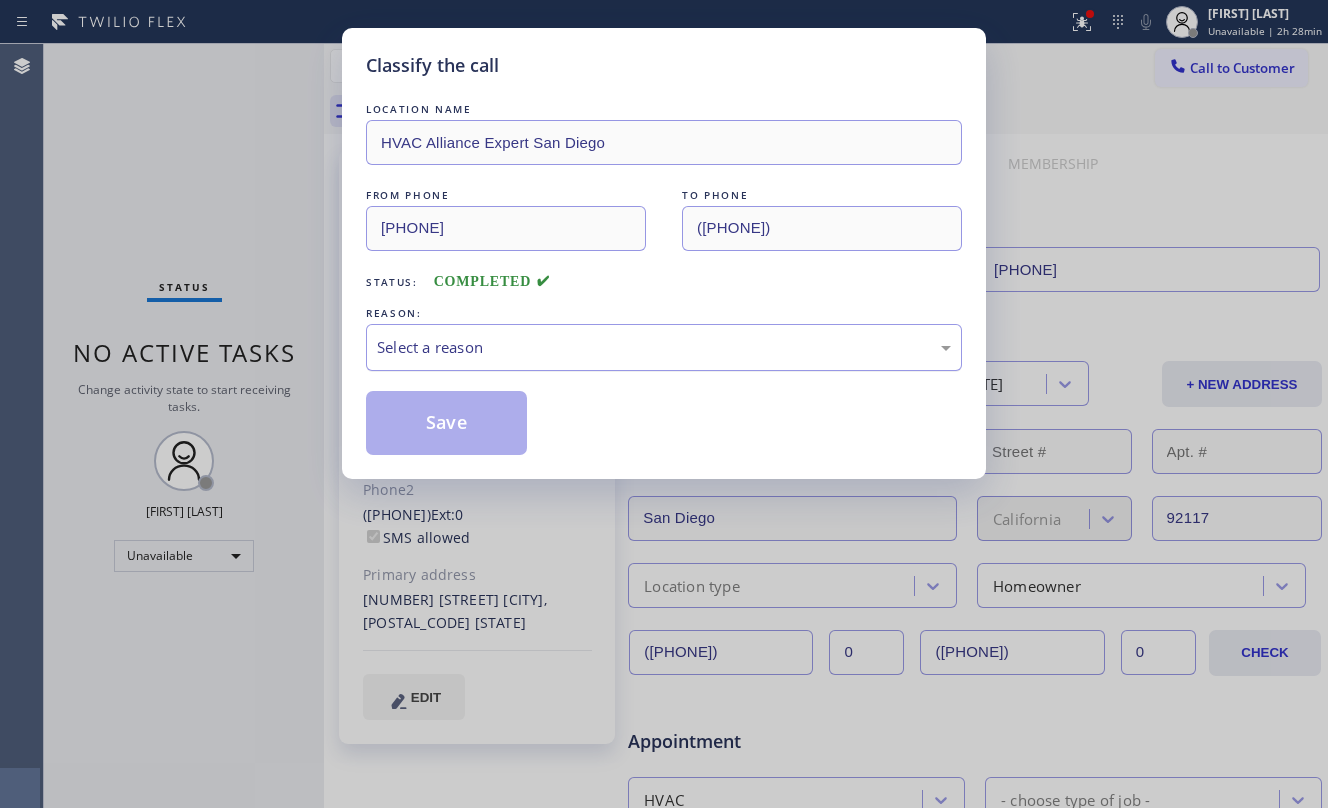 click on "Select a reason" at bounding box center (664, 347) 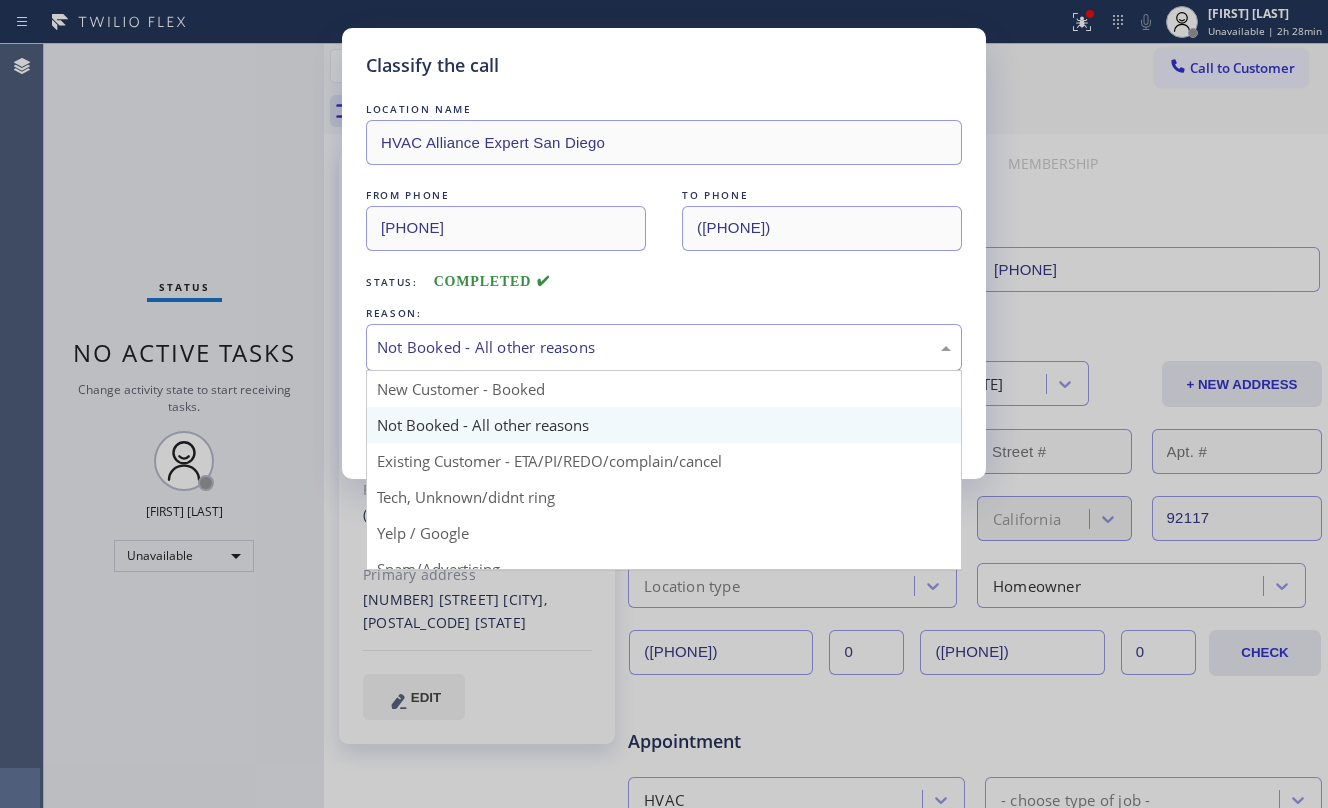 click on "Not Booked - All other reasons" at bounding box center (664, 347) 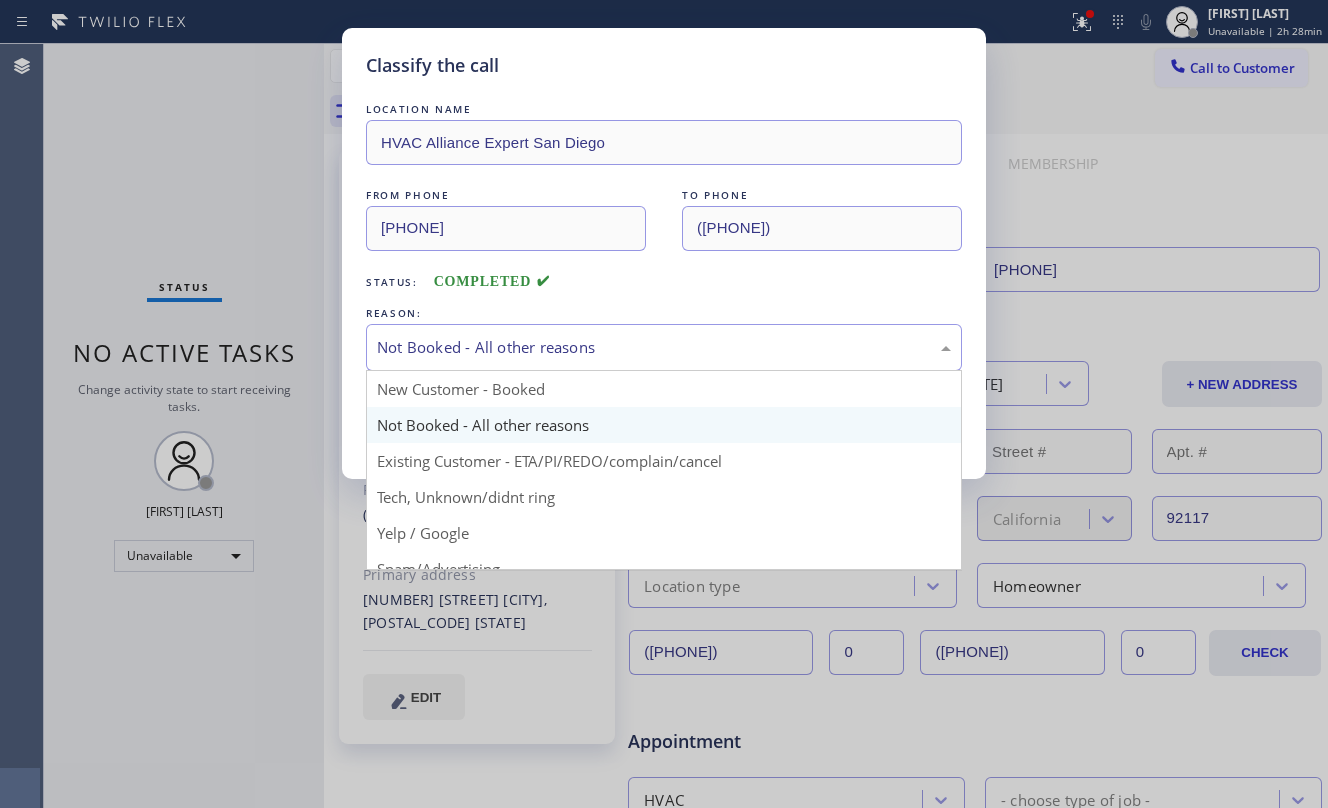 drag, startPoint x: 600, startPoint y: 456, endPoint x: 452, endPoint y: 409, distance: 155.28362 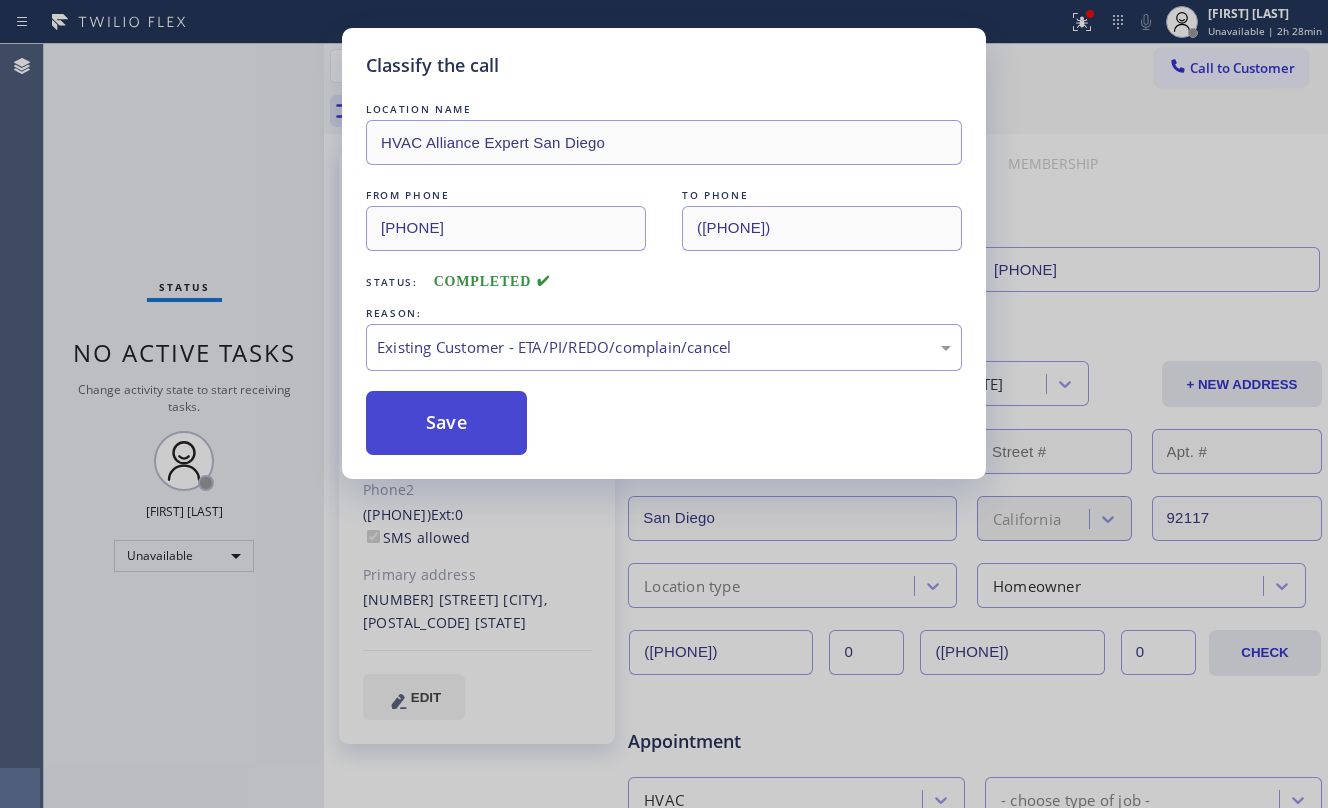 drag, startPoint x: 440, startPoint y: 397, endPoint x: 1014, endPoint y: 502, distance: 583.52466 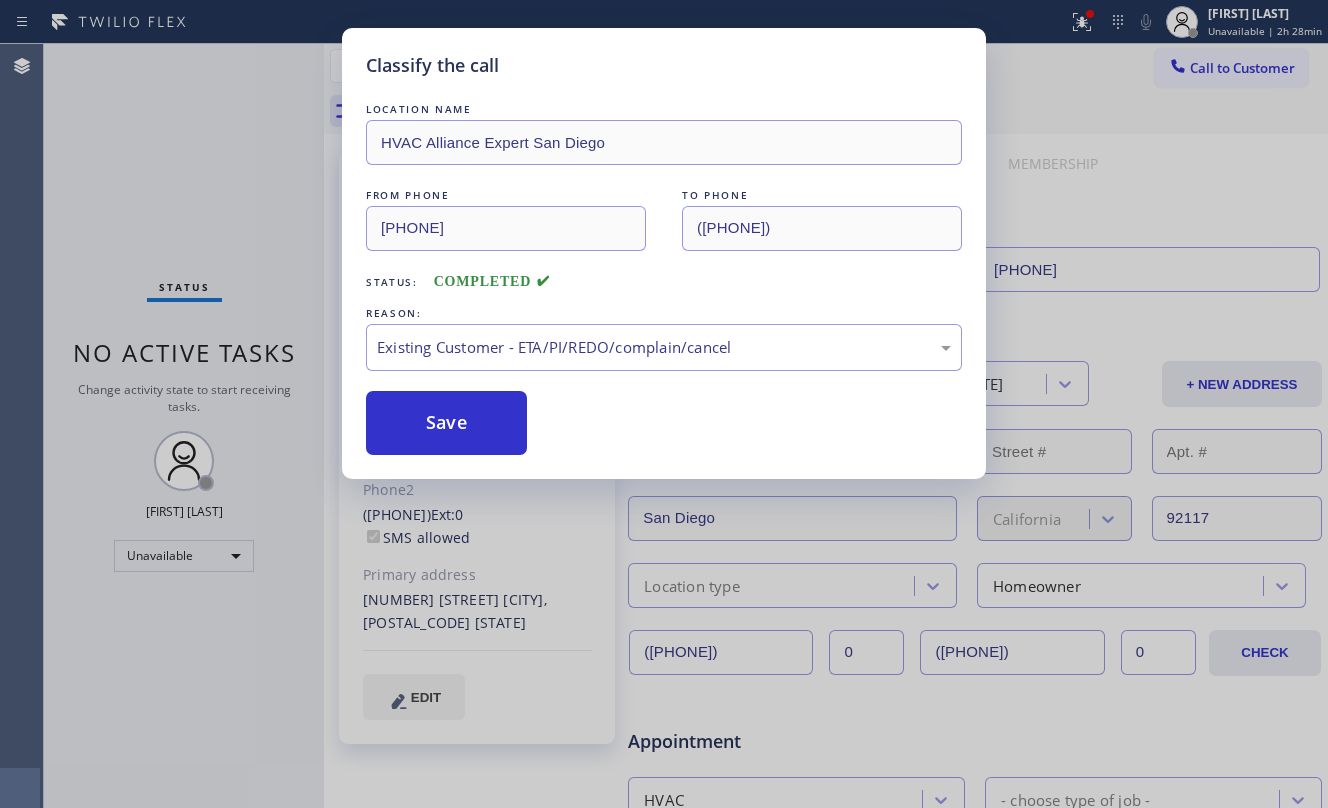 click on "Save" at bounding box center (446, 423) 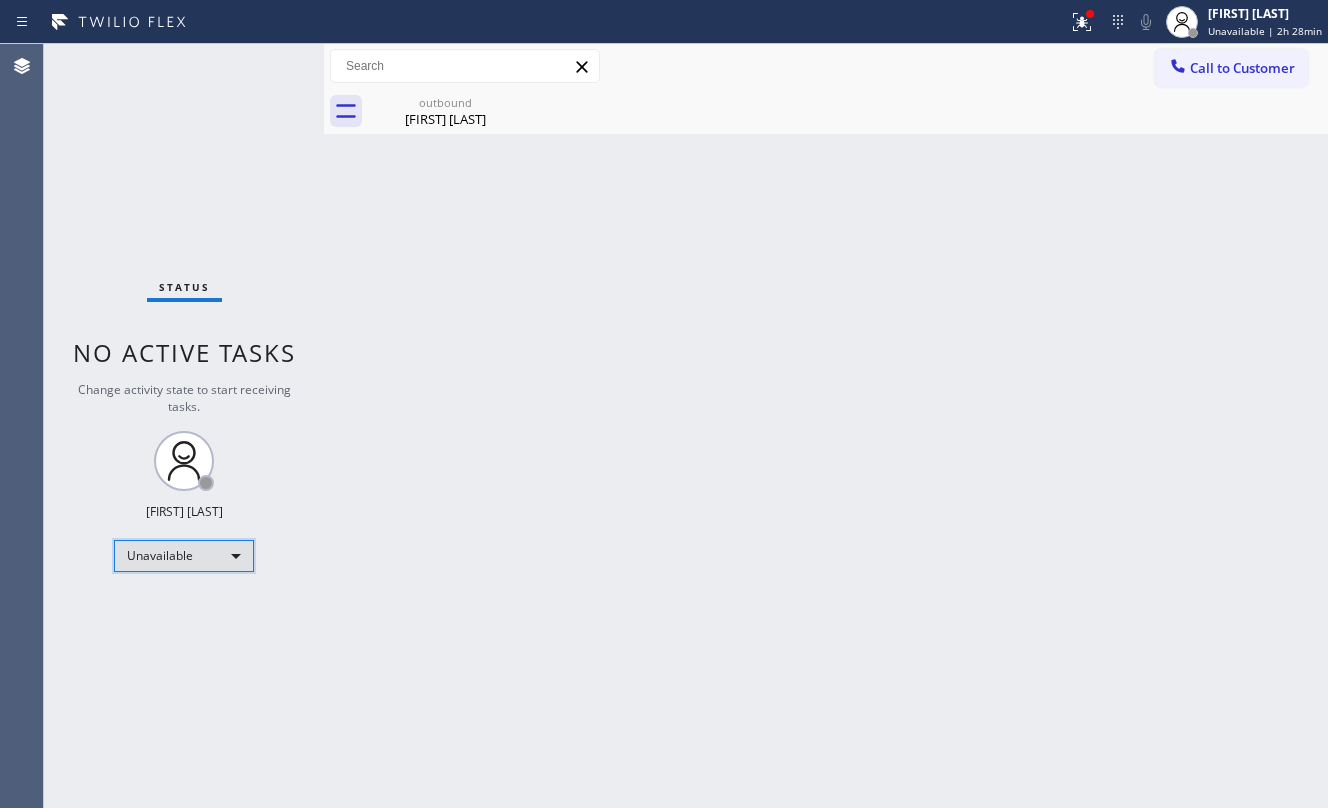 click on "Unavailable" at bounding box center [184, 556] 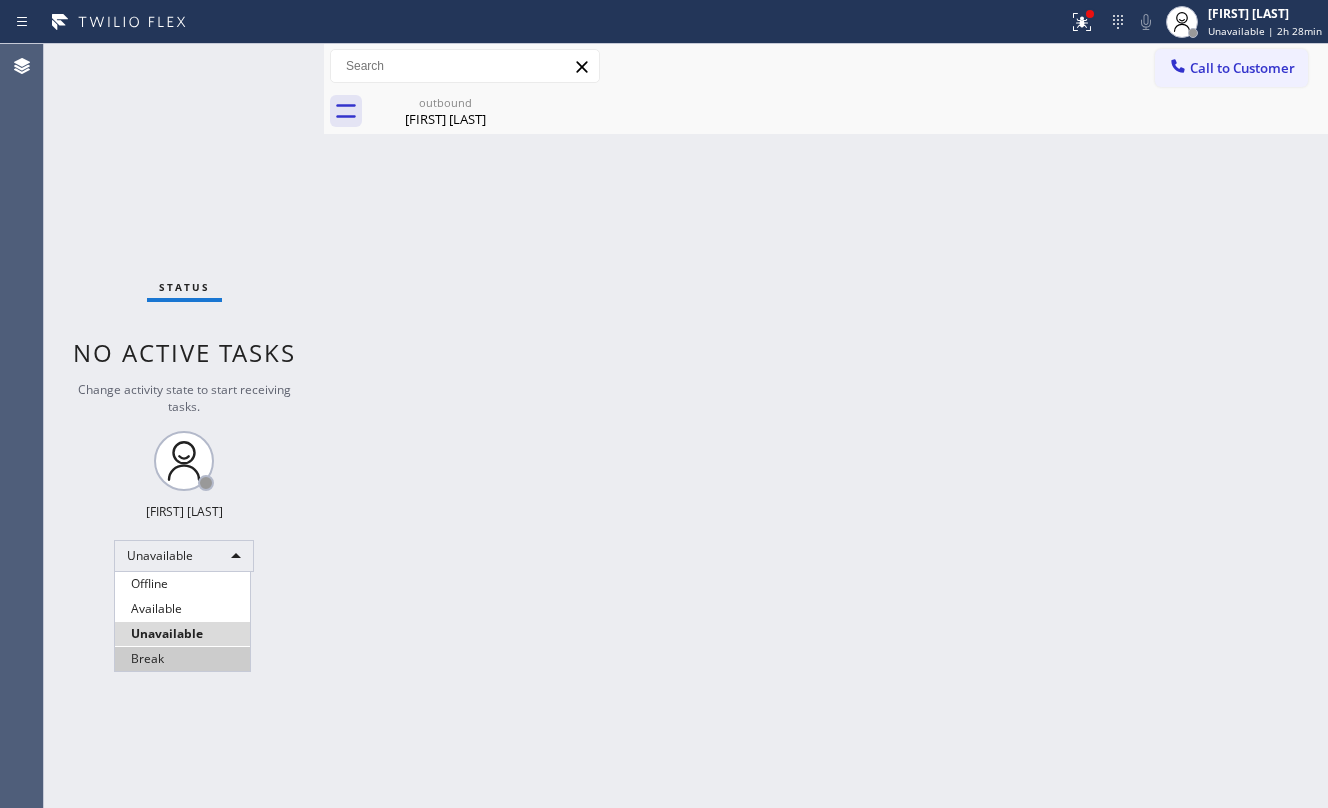 click on "Break" at bounding box center (182, 659) 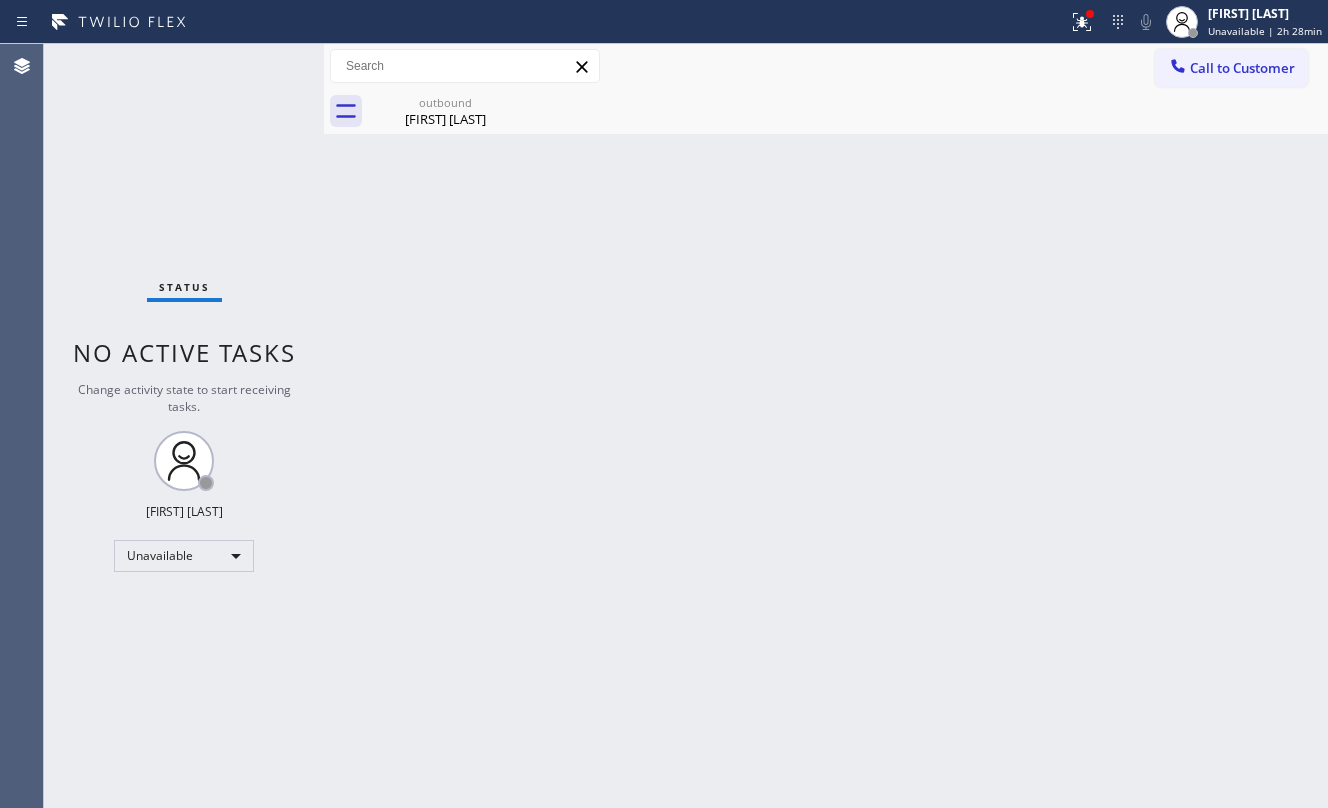 click on "Back to Dashboard Change Sender ID Customers Technicians Select a contact Outbound call Location Search location Your caller id phone number Customer number Call Customer info Name   Phone none Address none Change Sender ID HVAC +[PHONE] 5 Star Appliance +[PHONE] Appliance Repair +[PHONE] Plumbing +[PHONE] Air Duct Cleaning +[PHONE]  Electricians +[PHONE] Cancel Change Check personal SMS Reset Change outbound [FIRST] [LAST] Call to Customer Outbound call Location HVAC Alliance Expert [CITY] Your caller id phone number ([PHONE]) Customer number Call Outbound call Technician Search Technician Your caller id phone number Your caller id phone number Call outbound [FIRST] [LAST] [FIRST]   [LAST] Since: [DATE] link to CRM copy Email [EMAIL]  Emails allowed Phone ([PHONE])  Ext:  0 Phone2 ([PHONE])  Ext:  0  SMS allowed Primary address  [NUMBER] [STREET] [CITY], [POSTAL_CODE] CA EDIT Outbound call Location HVAC Alliance Expert [CITY] ([PHONE]) Call 0" at bounding box center (826, 426) 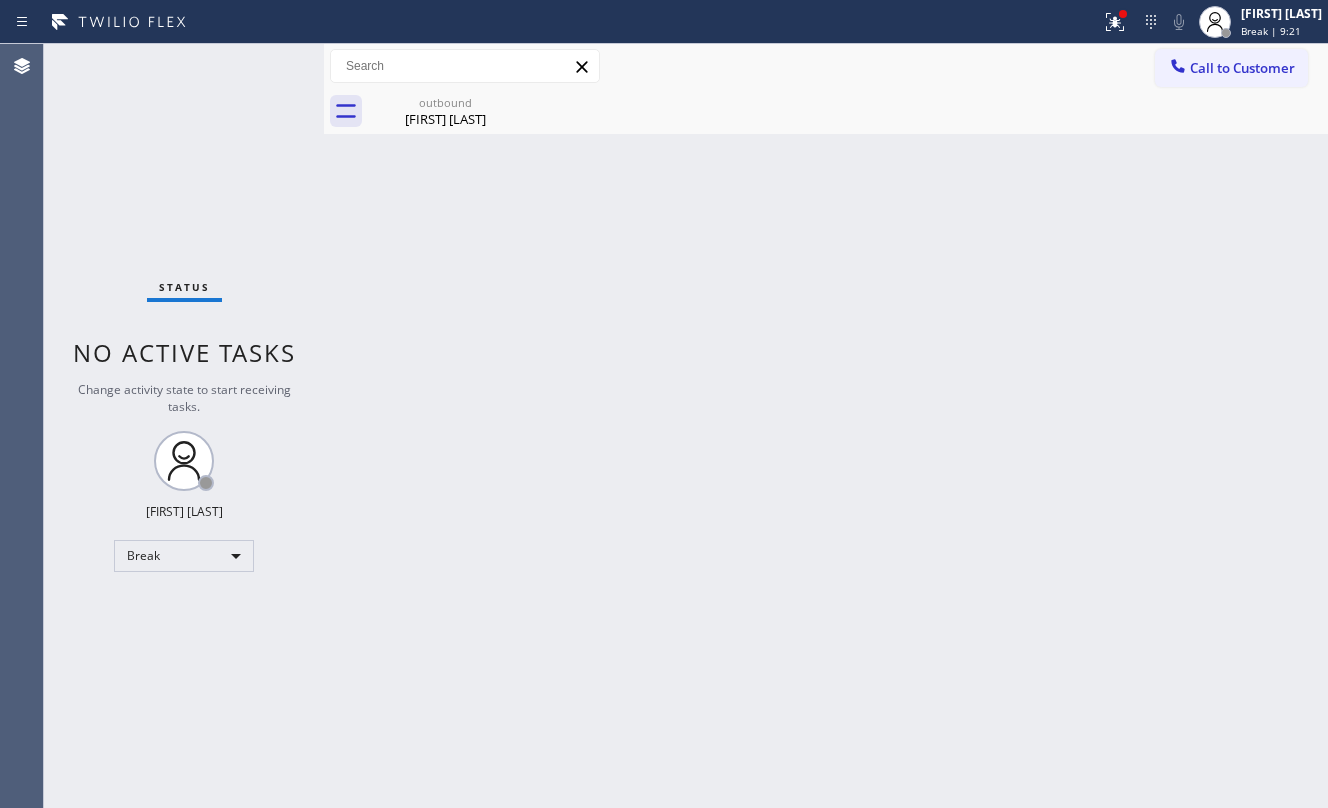 click on "Back to Dashboard Change Sender ID Customers Technicians Select a contact Outbound call Location Search location Your caller id phone number Customer number Call Customer info Name   Phone none Address none Change Sender ID HVAC +[PHONE] 5 Star Appliance +[PHONE] Appliance Repair +[PHONE] Plumbing +[PHONE] Air Duct Cleaning +[PHONE]  Electricians +[PHONE] Cancel Change Check personal SMS Reset Change outbound [FIRST] [LAST] Call to Customer Outbound call Location HVAC Alliance Expert [CITY] Your caller id phone number ([PHONE]) Customer number Call Outbound call Technician Search Technician Your caller id phone number Your caller id phone number Call outbound [FIRST] [LAST] [FIRST]   [LAST] Since: [DATE] link to CRM copy Email [EMAIL]  Emails allowed Phone ([PHONE])  Ext:  0 Phone2 ([PHONE])  Ext:  0  SMS allowed Primary address  [NUMBER] [STREET] [CITY], [POSTAL_CODE] CA EDIT Outbound call Location HVAC Alliance Expert [CITY] ([PHONE]) Call 0" at bounding box center (826, 426) 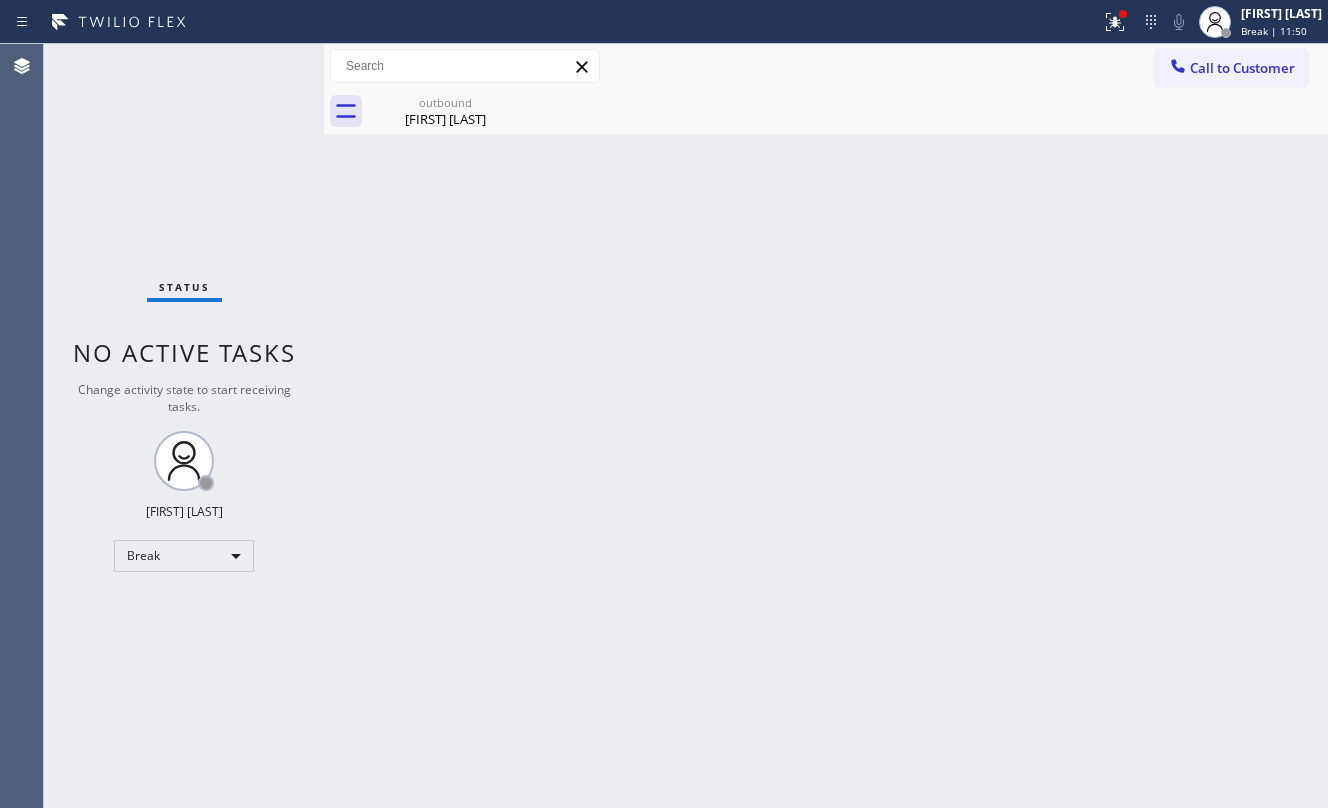 click on "Status   No active tasks     Change activity state to start receiving tasks.   [FIRST] [LAST] Break" at bounding box center (184, 426) 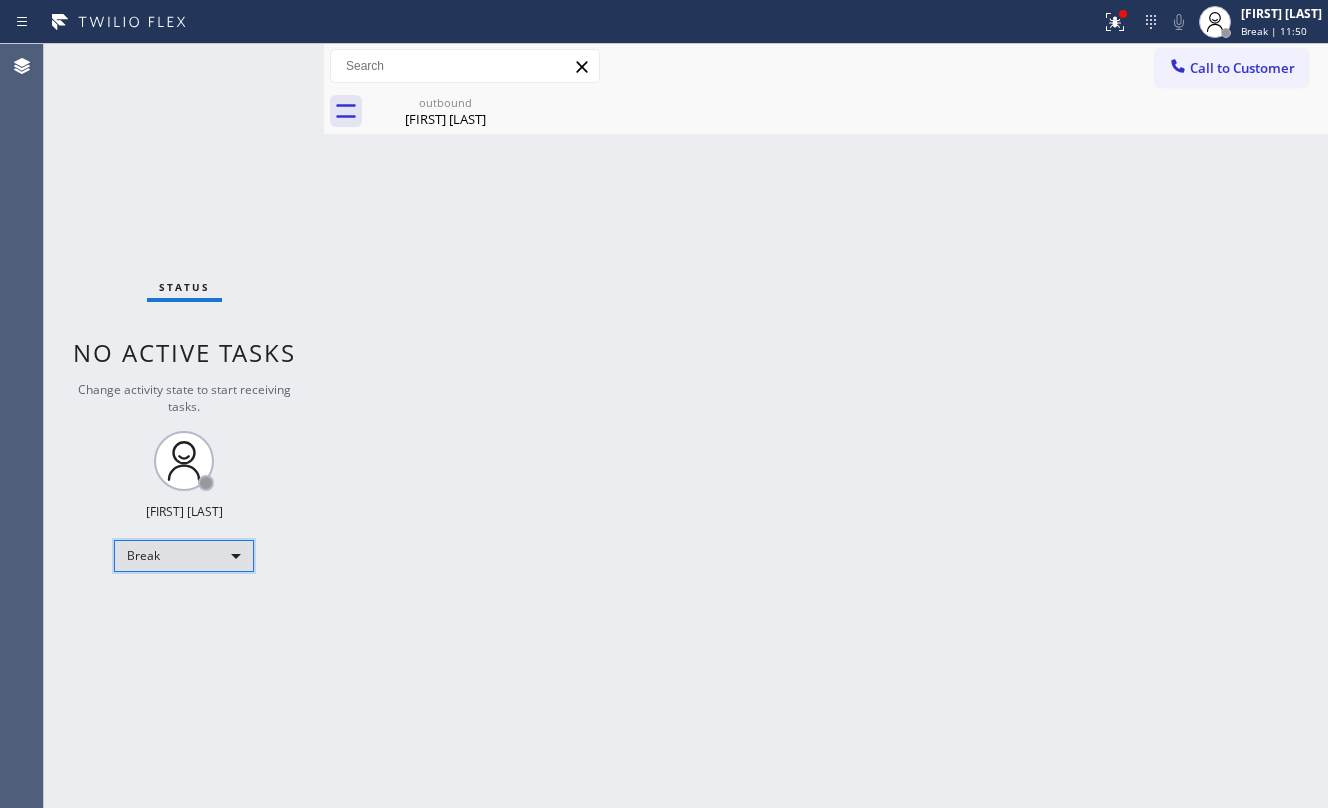 click on "Break" at bounding box center [184, 556] 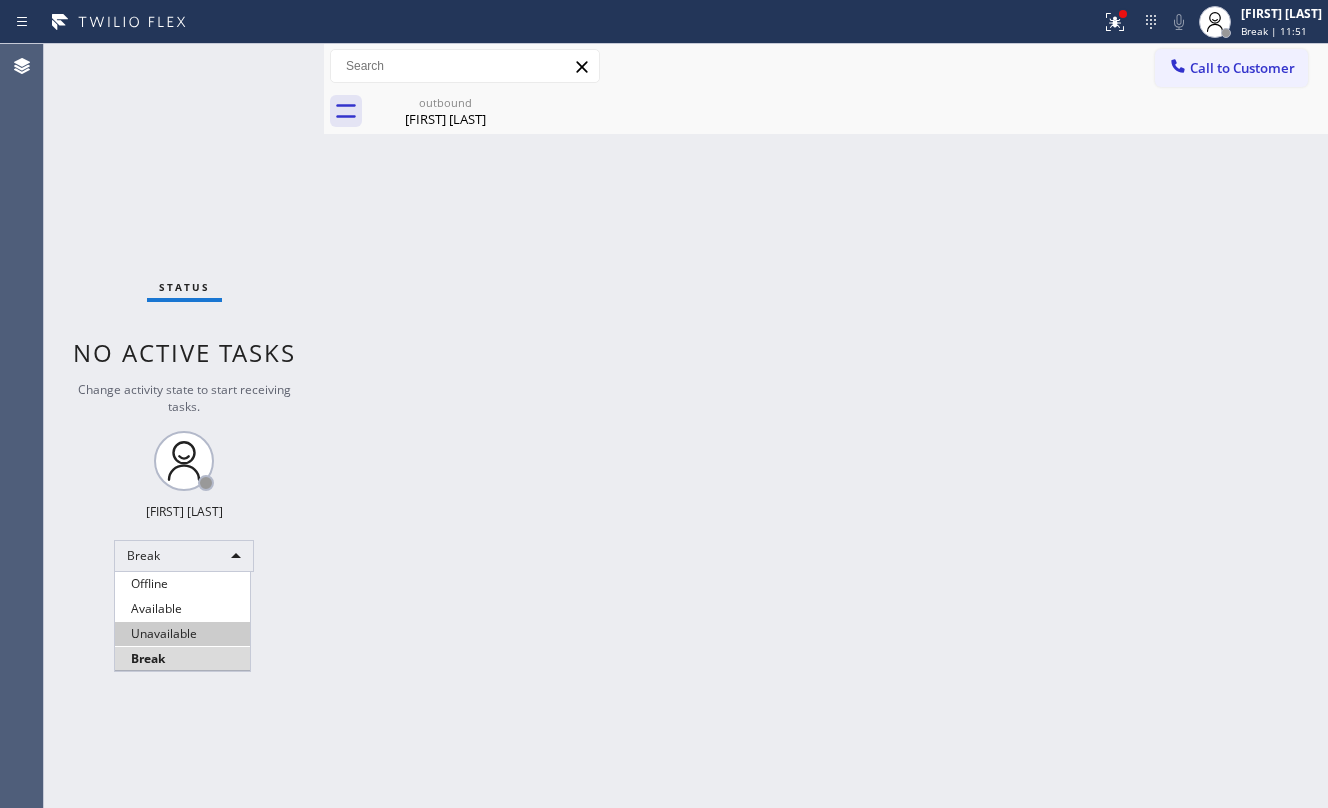 click on "Unavailable" at bounding box center [182, 634] 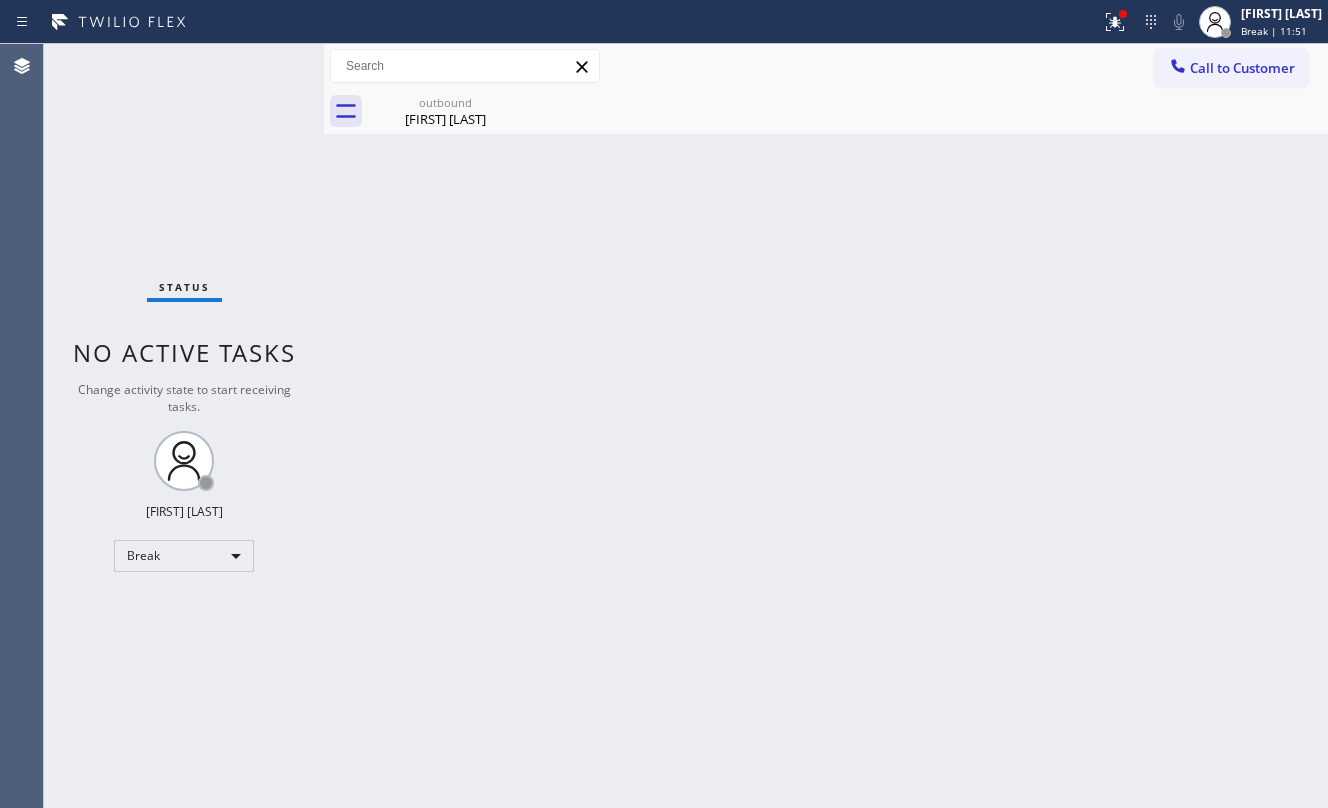 drag, startPoint x: 704, startPoint y: 473, endPoint x: 728, endPoint y: 473, distance: 24 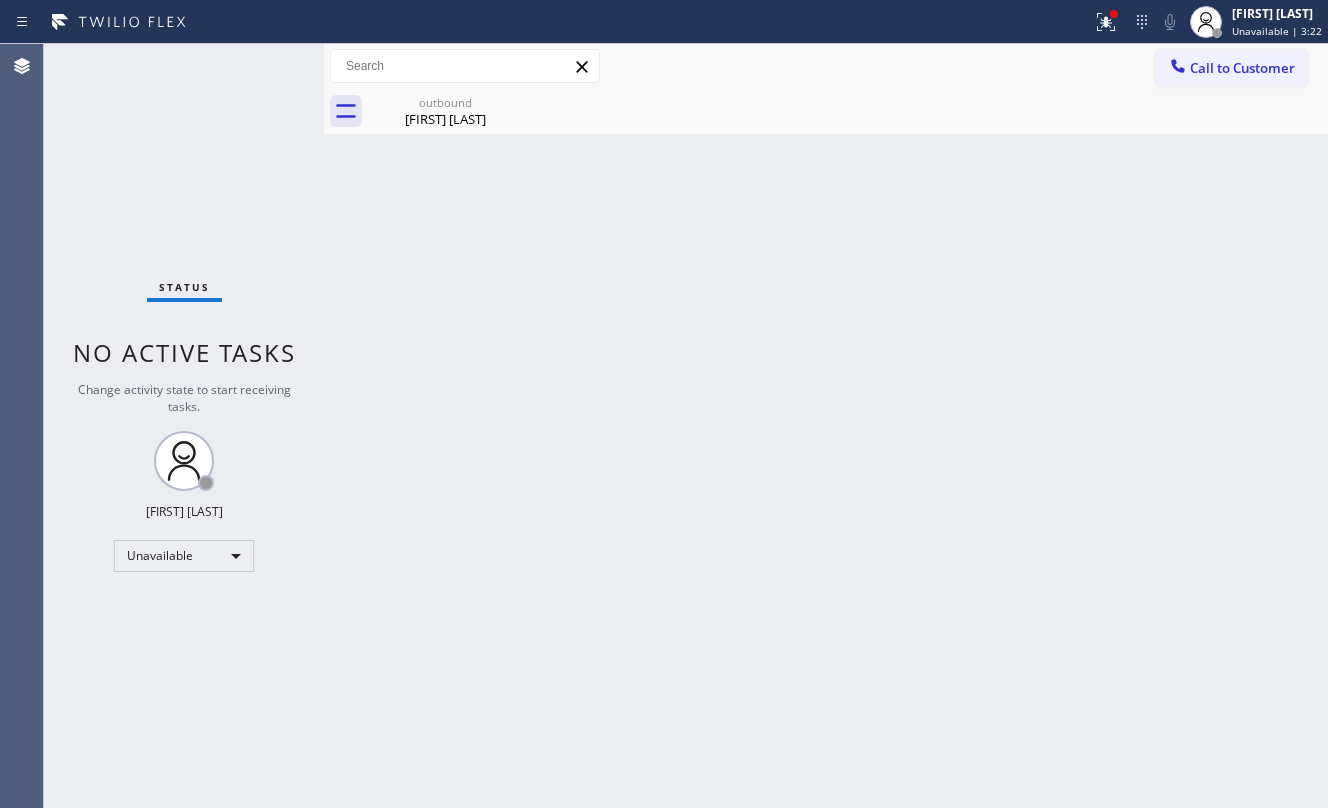 click on "Back to Dashboard Change Sender ID Customers Technicians Select a contact Outbound call Location Search location Your caller id phone number Customer number Call Customer info Name   Phone none Address none Change Sender ID HVAC +[PHONE] 5 Star Appliance +[PHONE] Appliance Repair +[PHONE] Plumbing +[PHONE] Air Duct Cleaning +[PHONE]  Electricians +[PHONE] Cancel Change Check personal SMS Reset Change outbound [FIRST] [LAST] Call to Customer Outbound call Location HVAC Alliance Expert [CITY] Your caller id phone number ([PHONE]) Customer number Call Outbound call Technician Search Technician Your caller id phone number Your caller id phone number Call outbound [FIRST] [LAST] [FIRST]   [LAST] Since: [DATE] link to CRM copy Email [EMAIL]  Emails allowed Phone ([PHONE])  Ext:  0 Phone2 ([PHONE])  Ext:  0  SMS allowed Primary address  [NUMBER] [STREET] [CITY], [POSTAL_CODE] CA EDIT Outbound call Location HVAC Alliance Expert [CITY] ([PHONE]) Call 0" at bounding box center (826, 426) 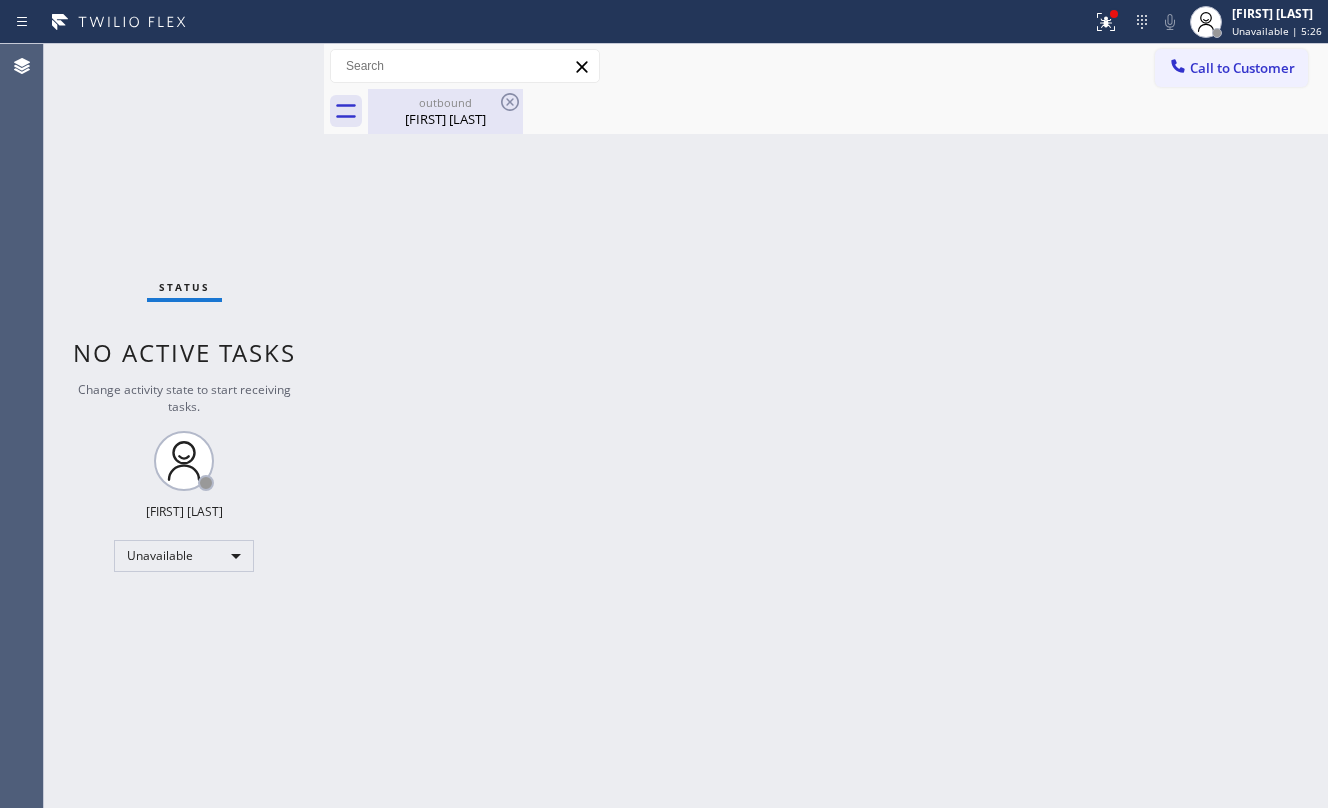 drag, startPoint x: 433, startPoint y: 114, endPoint x: 466, endPoint y: 116, distance: 33.06055 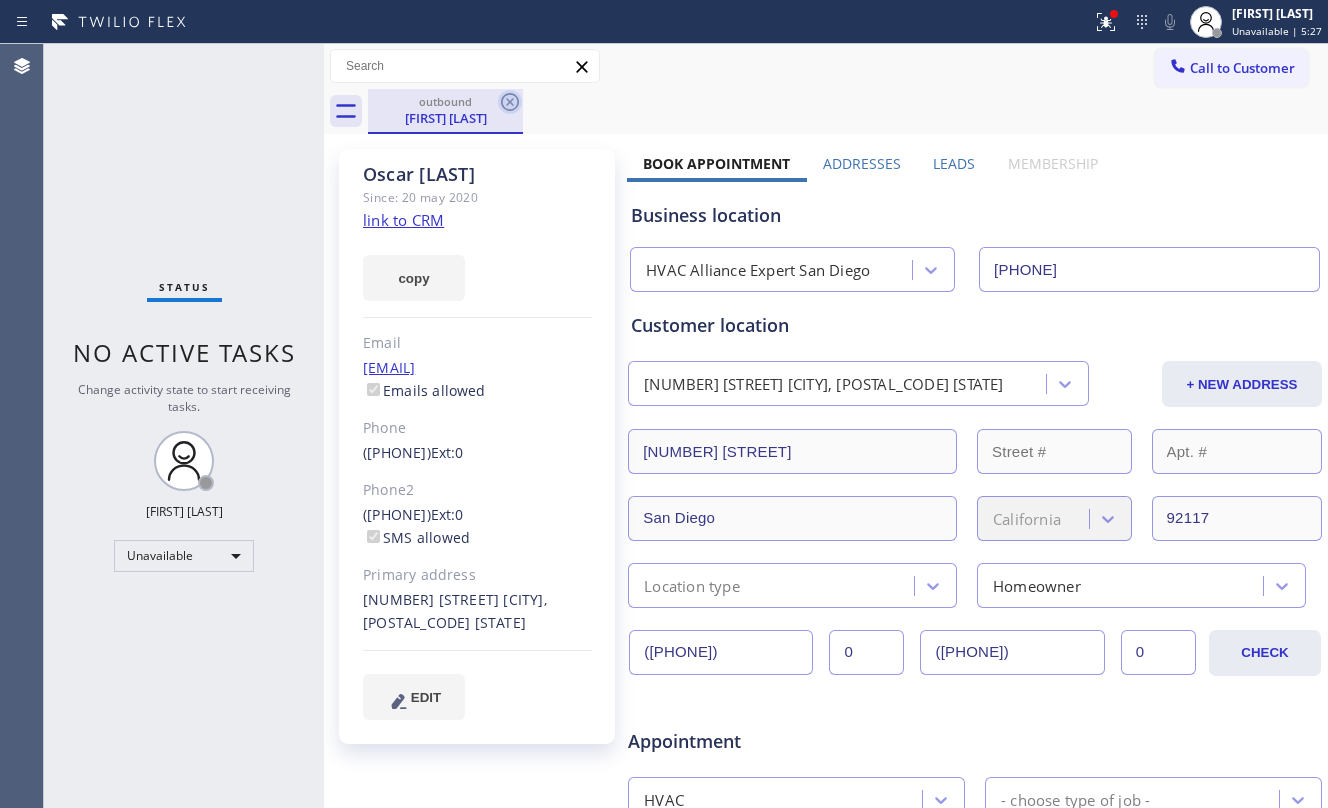 click 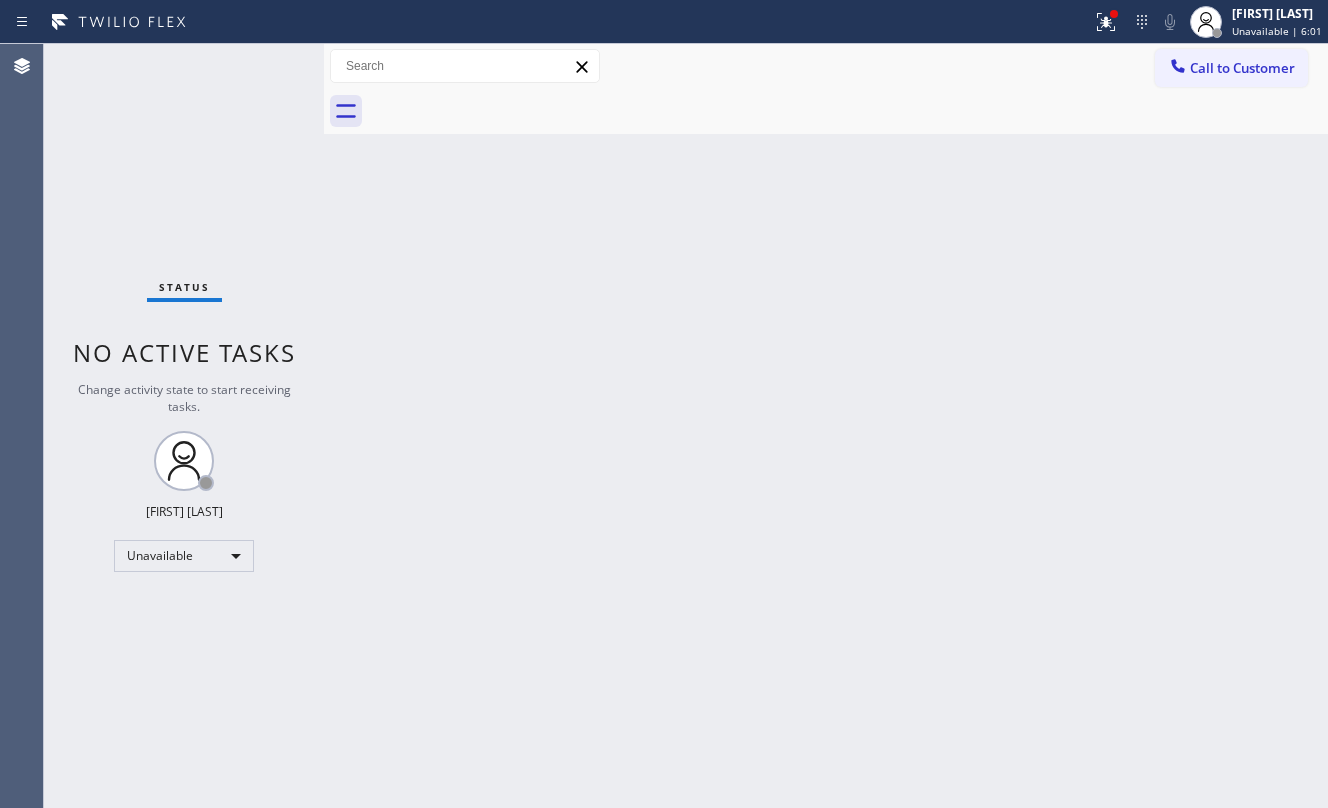 click on "Back to Dashboard Change Sender ID Customers Technicians Select a contact Outbound call Location Search location Your caller id phone number Customer number Call Customer info Name Phone none Address none Change Sender ID HVAC +18559994417 5 Star Appliance +18557314952 Appliance Repair +18554611149 Plumbing +18889090120 Air Duct Cleaning +18006865038 Electricians +18005688664 Cancel Change Check personal SMS Reset Change No tabs Call to Customer Outbound call Location HVAC Alliance Expert [CITY] Your caller id phone number [PHONE] Customer number Call Outbound call Technician Search Technician Your caller id phone number Your caller id phone number Call" at bounding box center [826, 426] 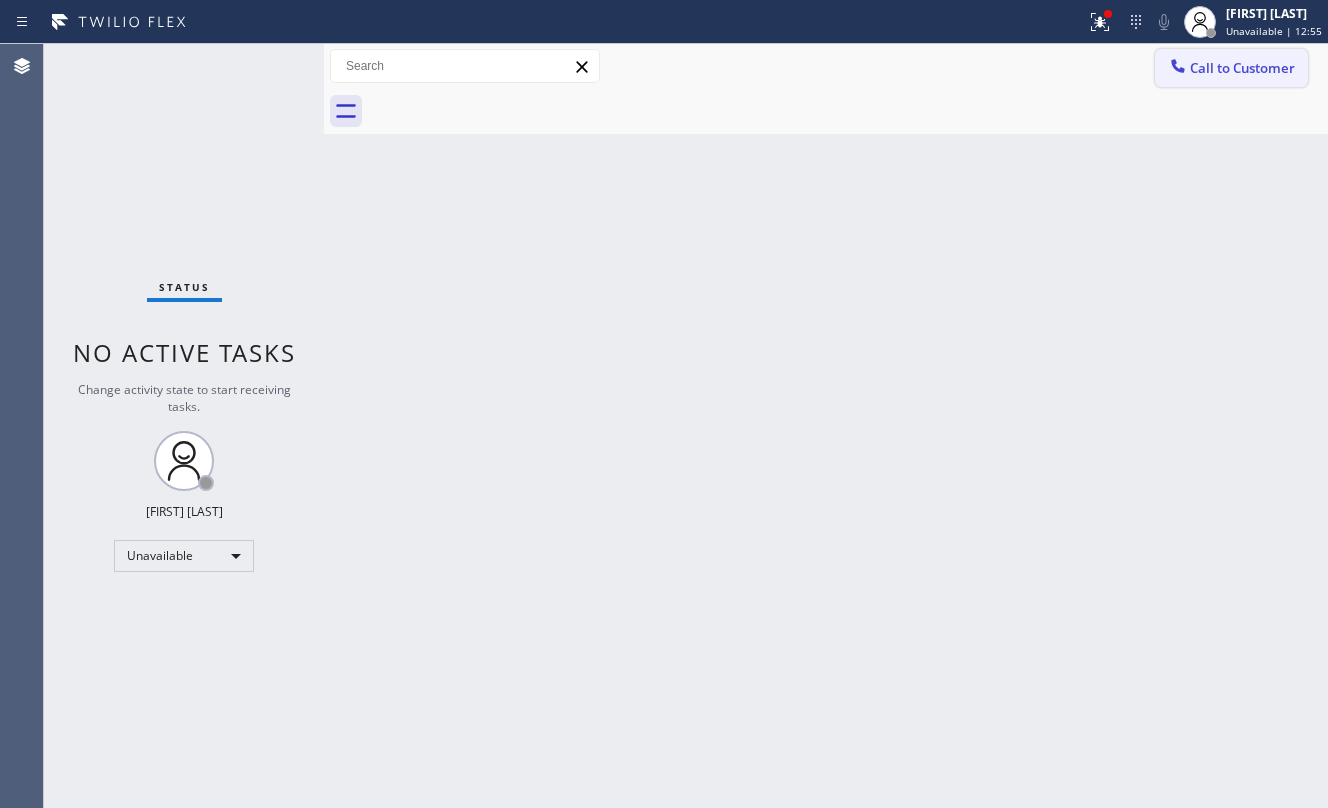 click on "Call to Customer" at bounding box center (1231, 68) 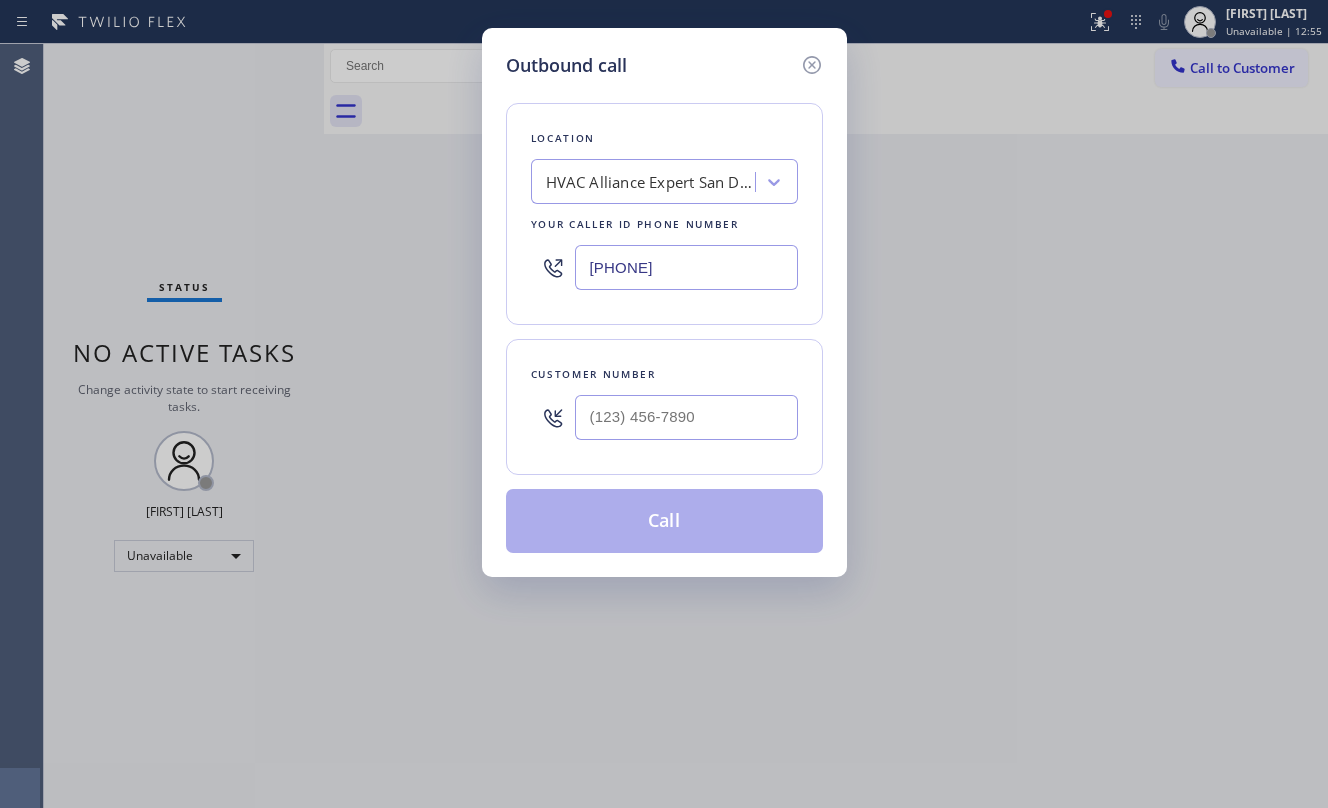 click on "Customer number" at bounding box center [664, 374] 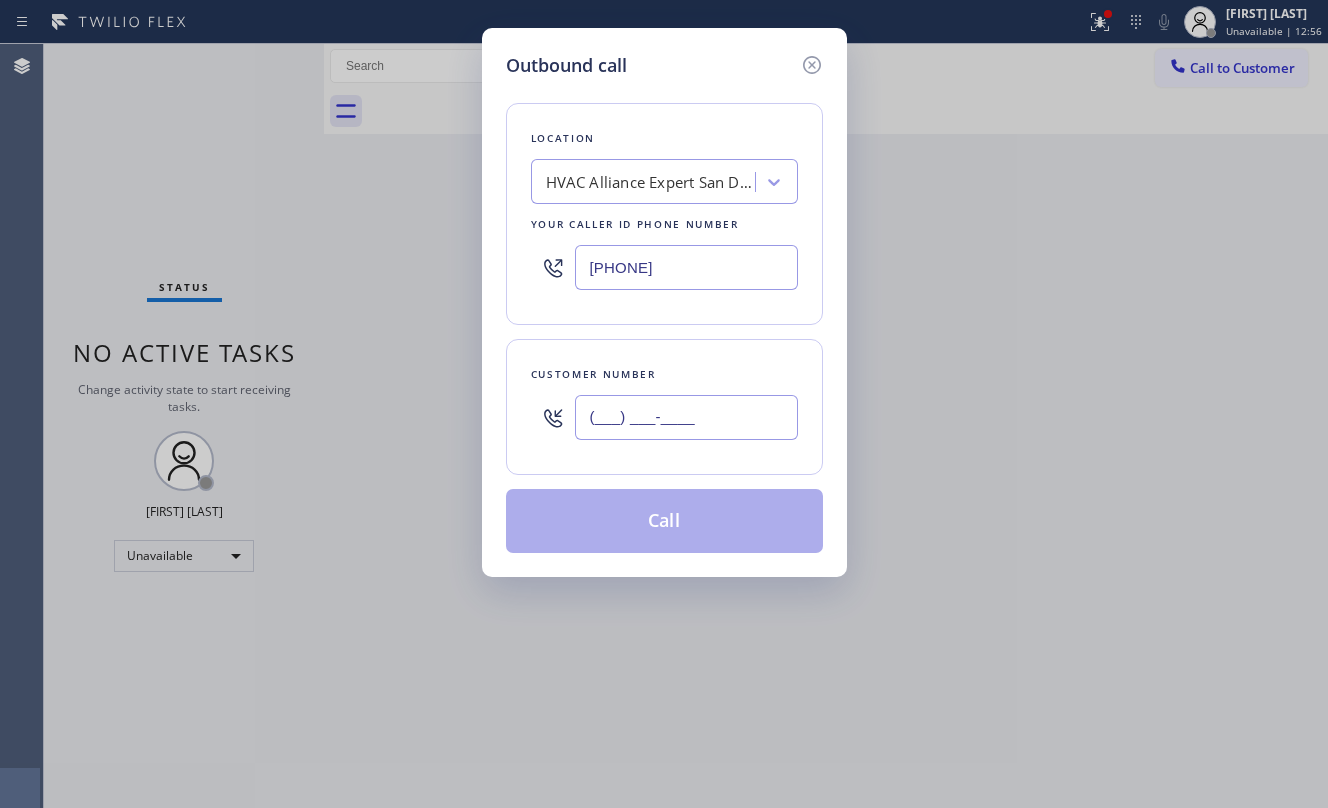 click on "(___) ___-____" at bounding box center (686, 417) 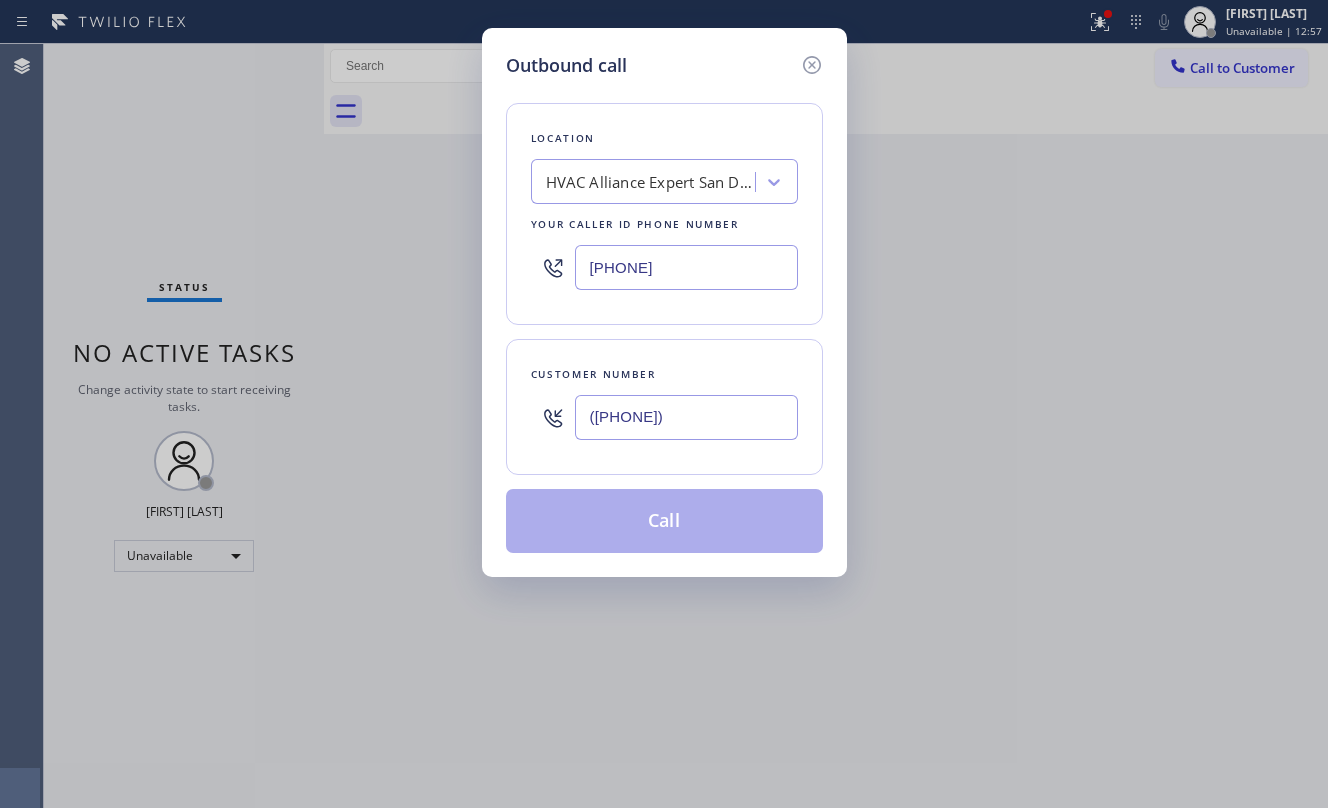 type on "([PHONE])" 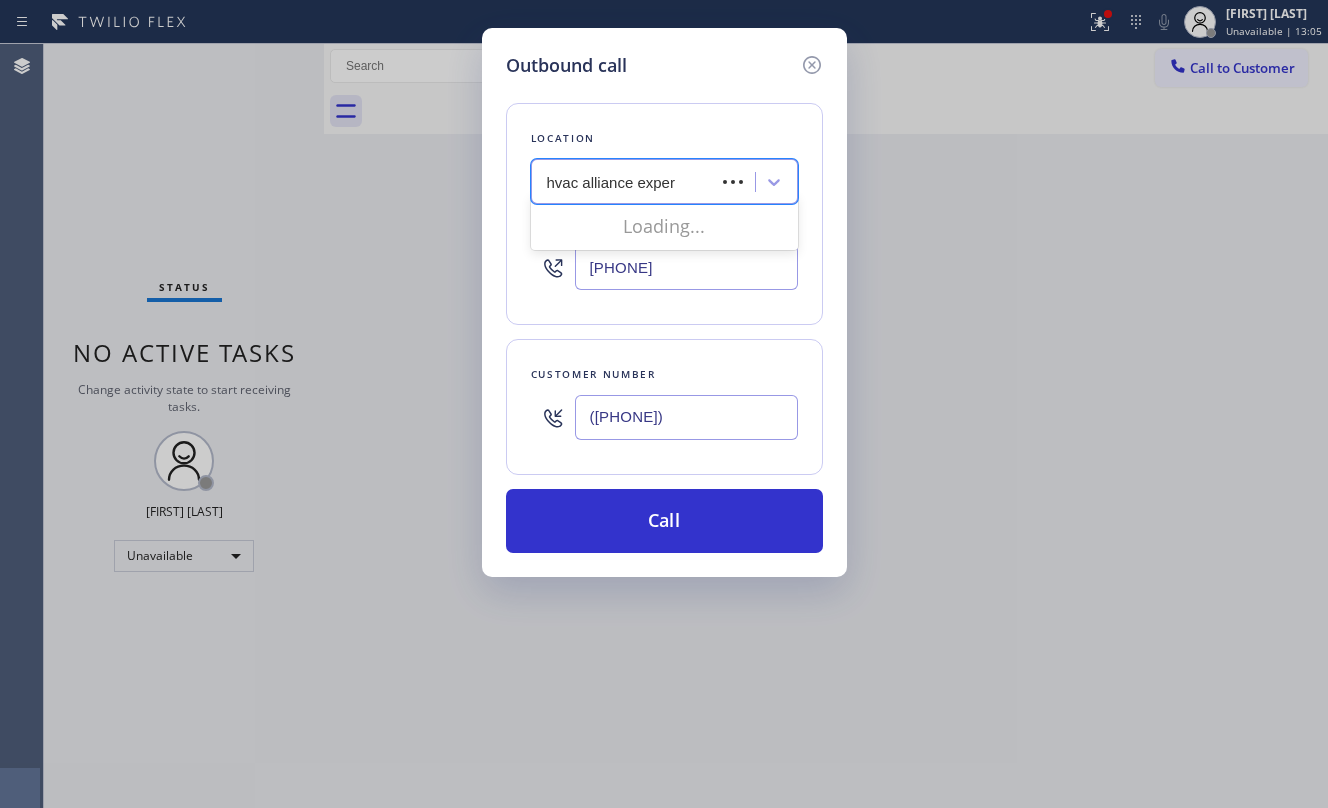 type on "hvac alliance expert" 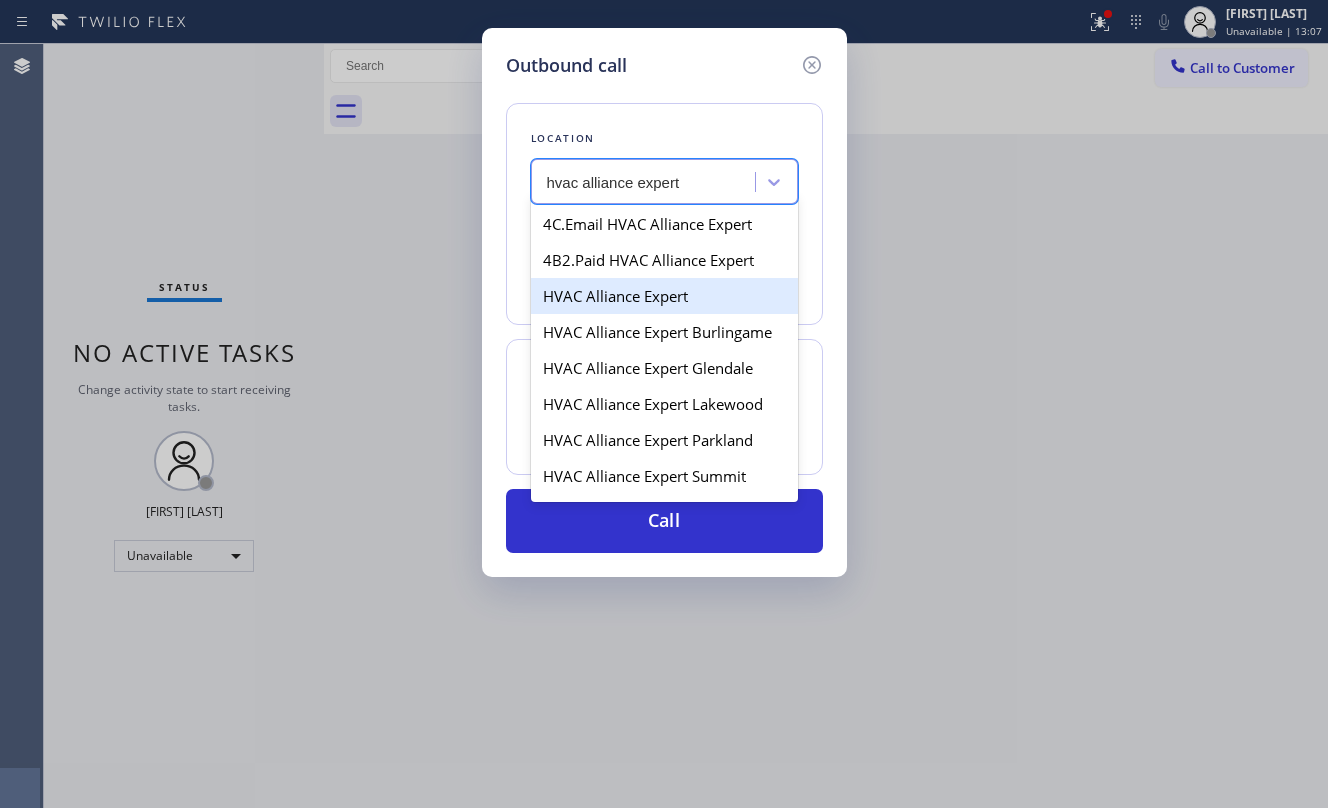 click on "HVAC Alliance Expert" at bounding box center (664, 296) 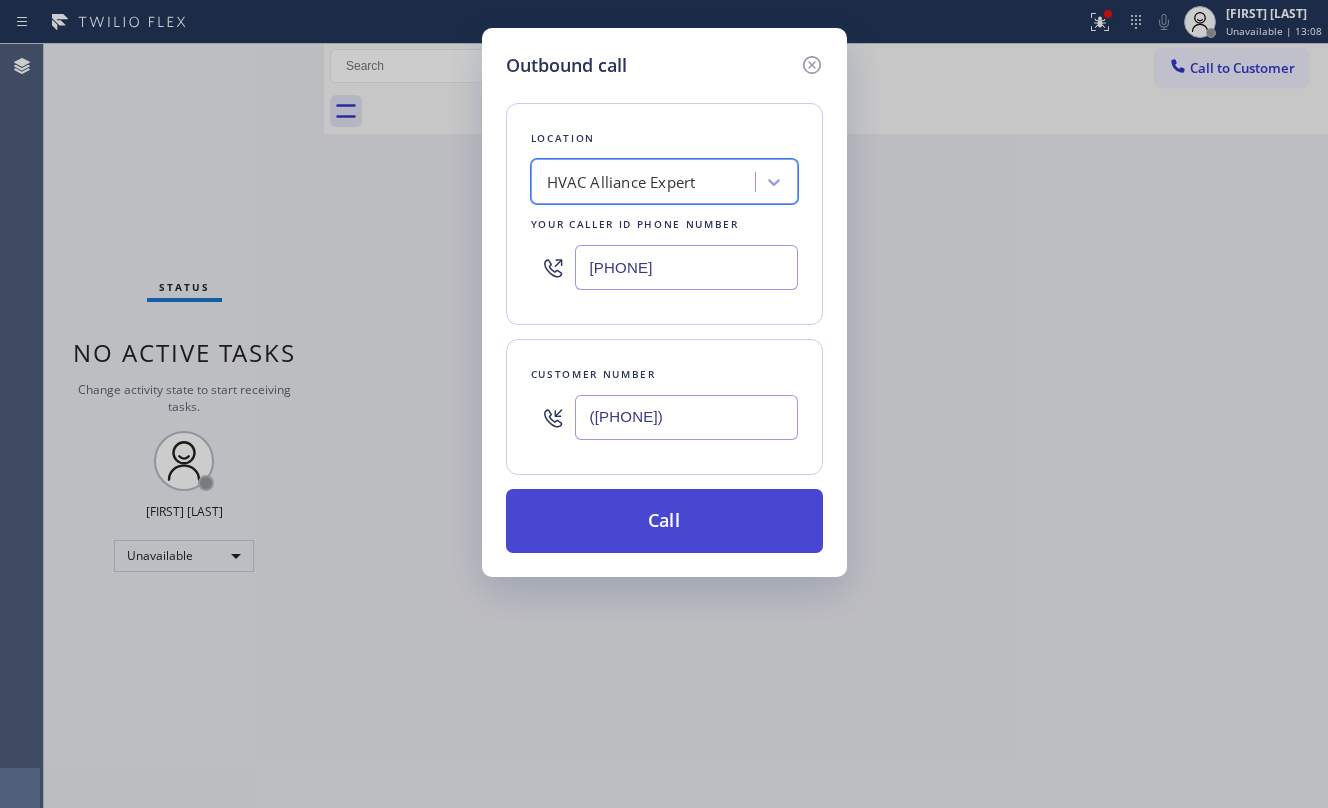 click on "Call" at bounding box center (664, 521) 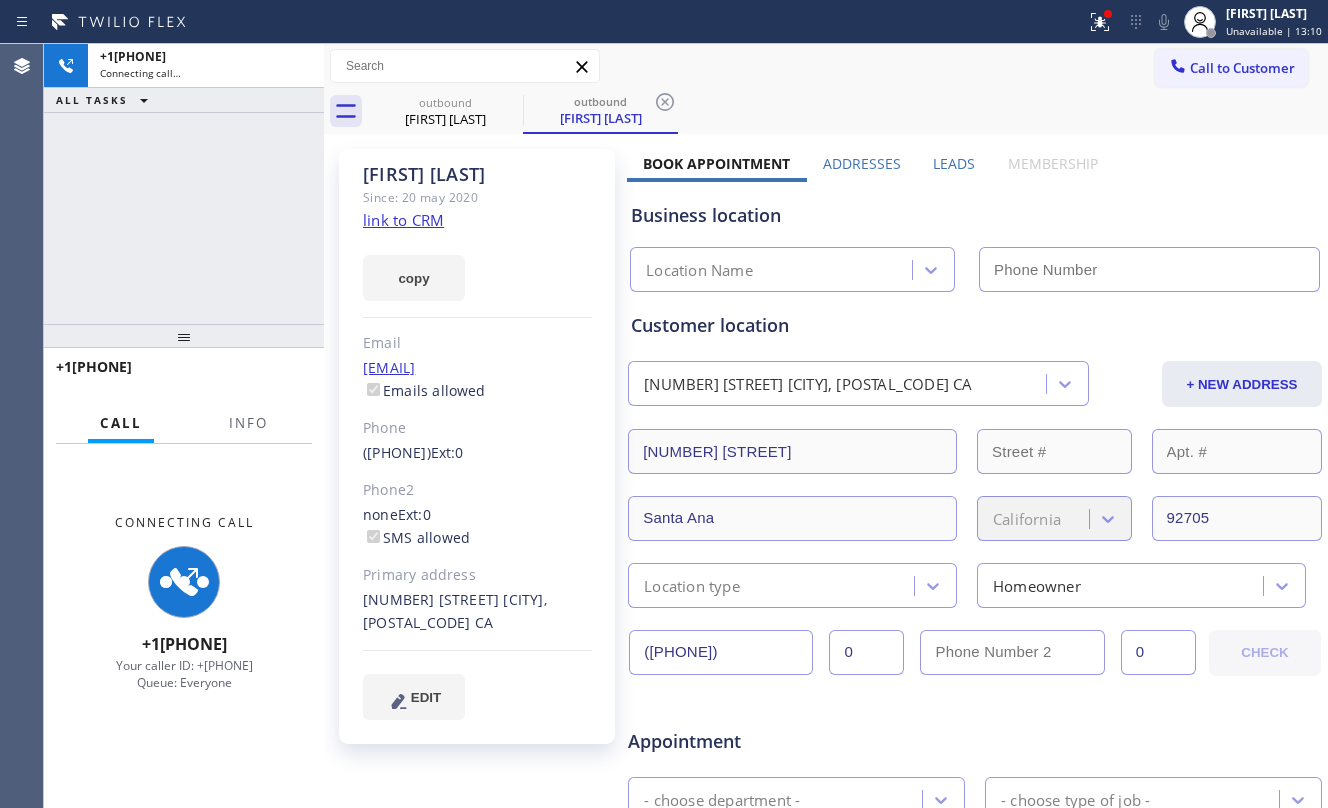drag, startPoint x: 1244, startPoint y: 590, endPoint x: 521, endPoint y: 301, distance: 778.6206 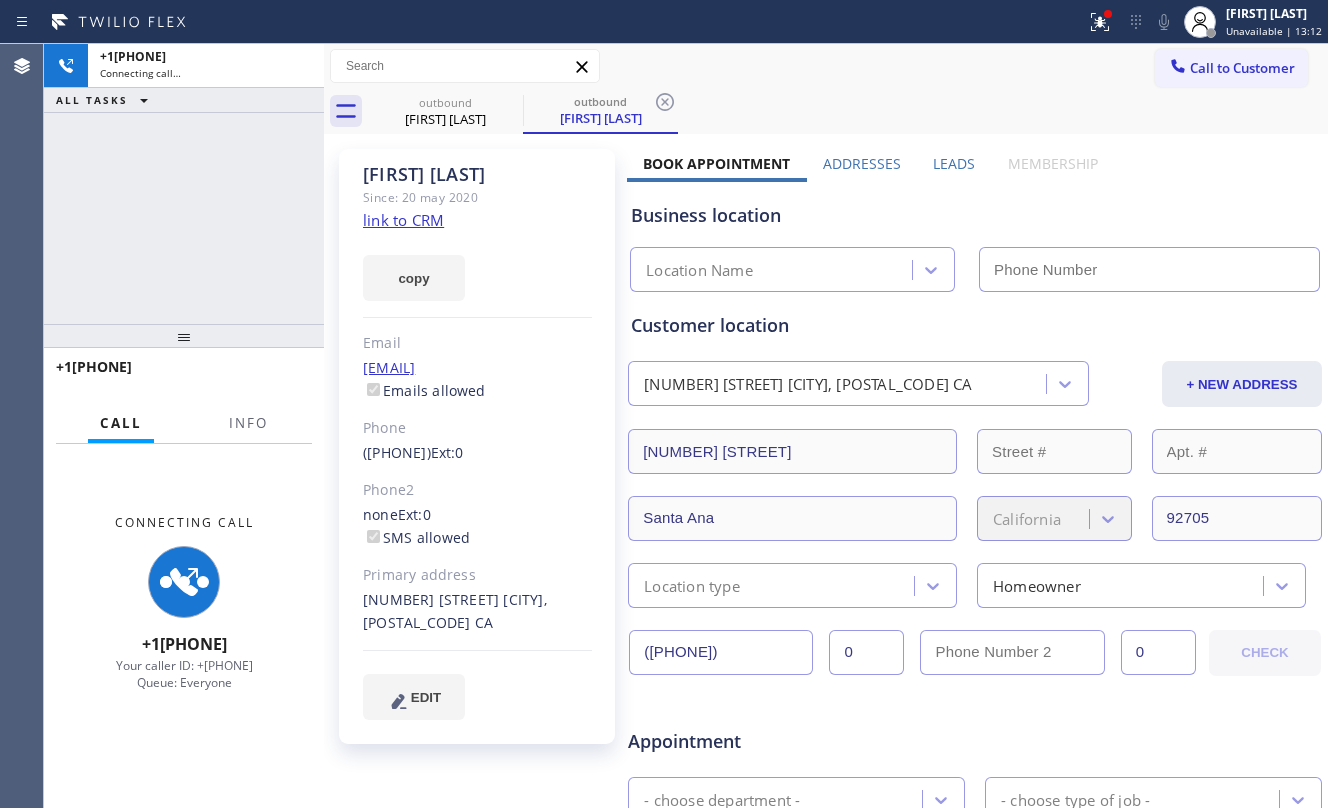 click on "+1[PHONE] Connecting call… ALL TASKS ALL TASKS ACTIVE TASKS TASKS IN WRAP UP" at bounding box center [184, 184] 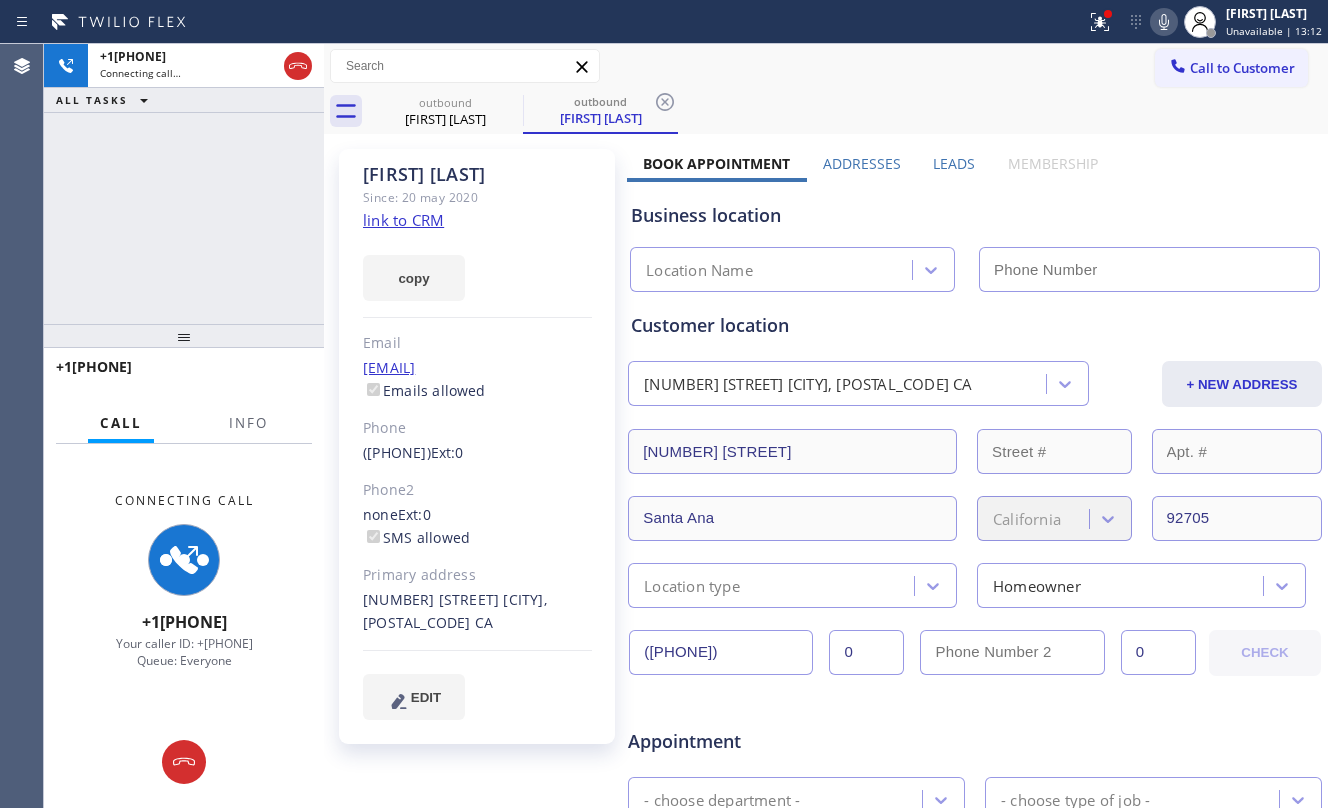 click on "link to CRM" 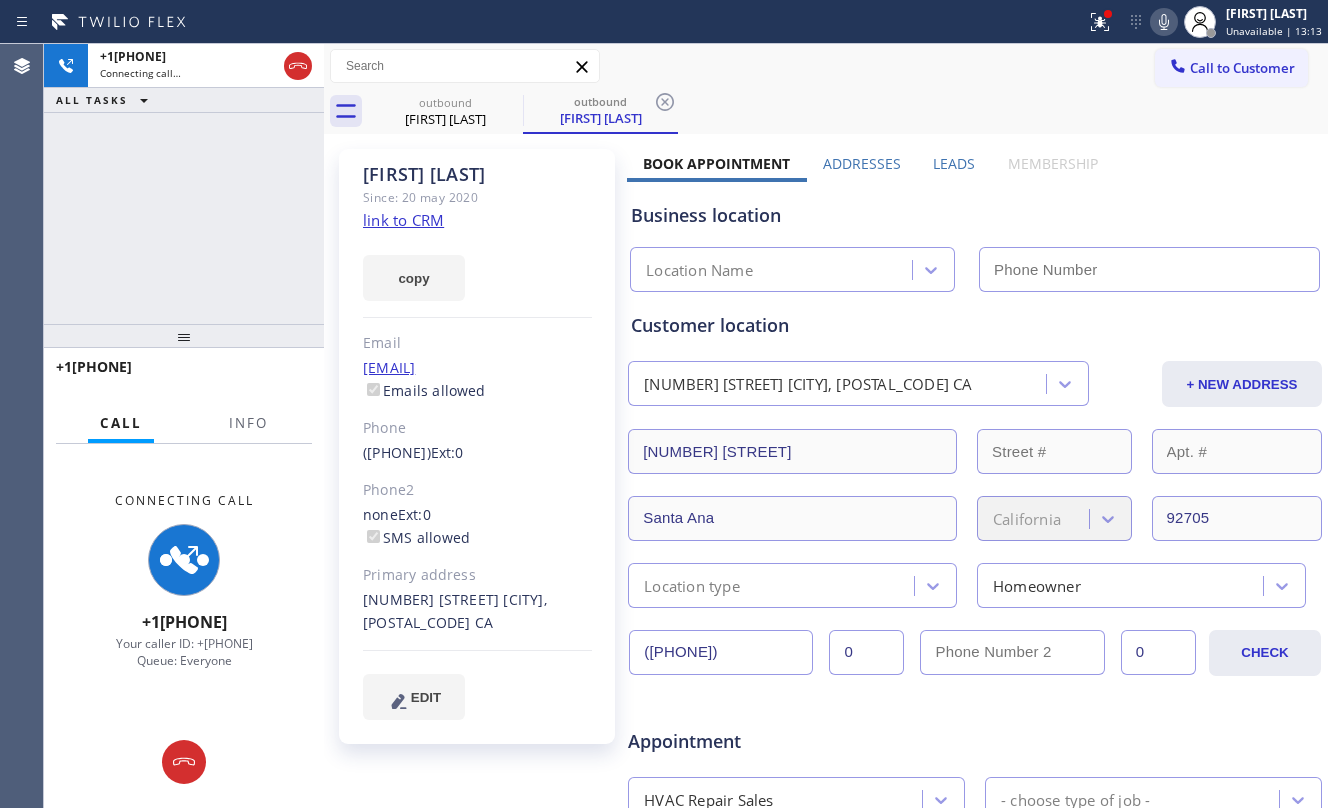 type on "[PHONE]" 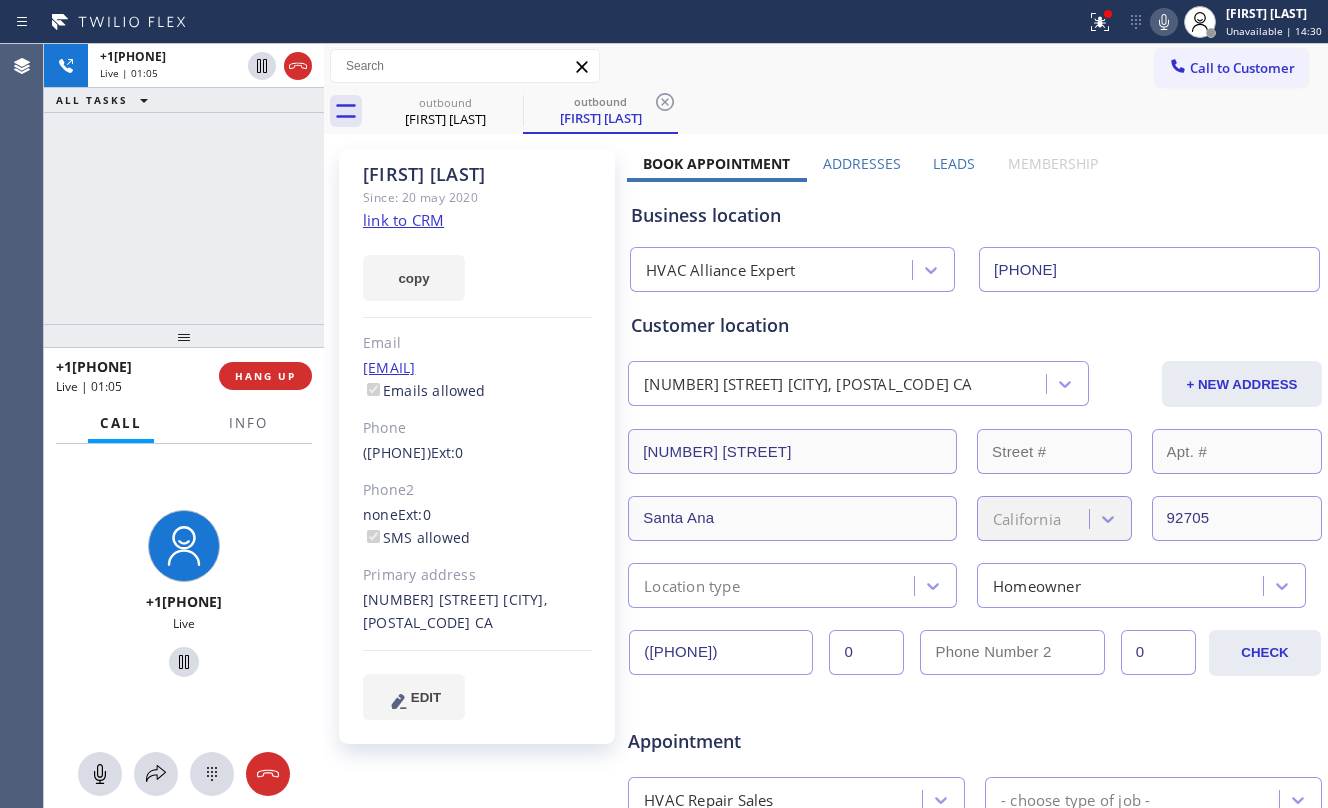 drag, startPoint x: 180, startPoint y: 198, endPoint x: 268, endPoint y: 237, distance: 96.25487 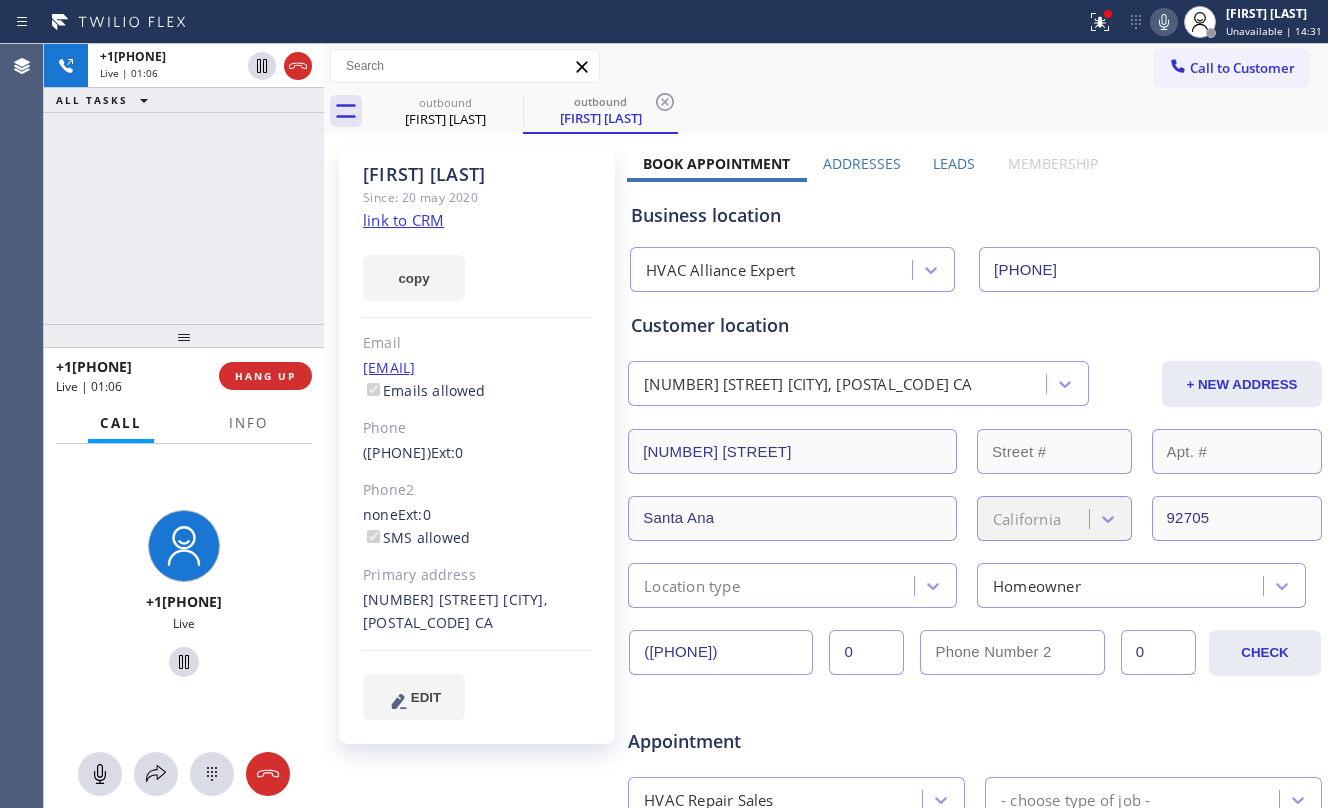 click on "[PHONE] Live | 01:06 HANG UP" at bounding box center (184, 376) 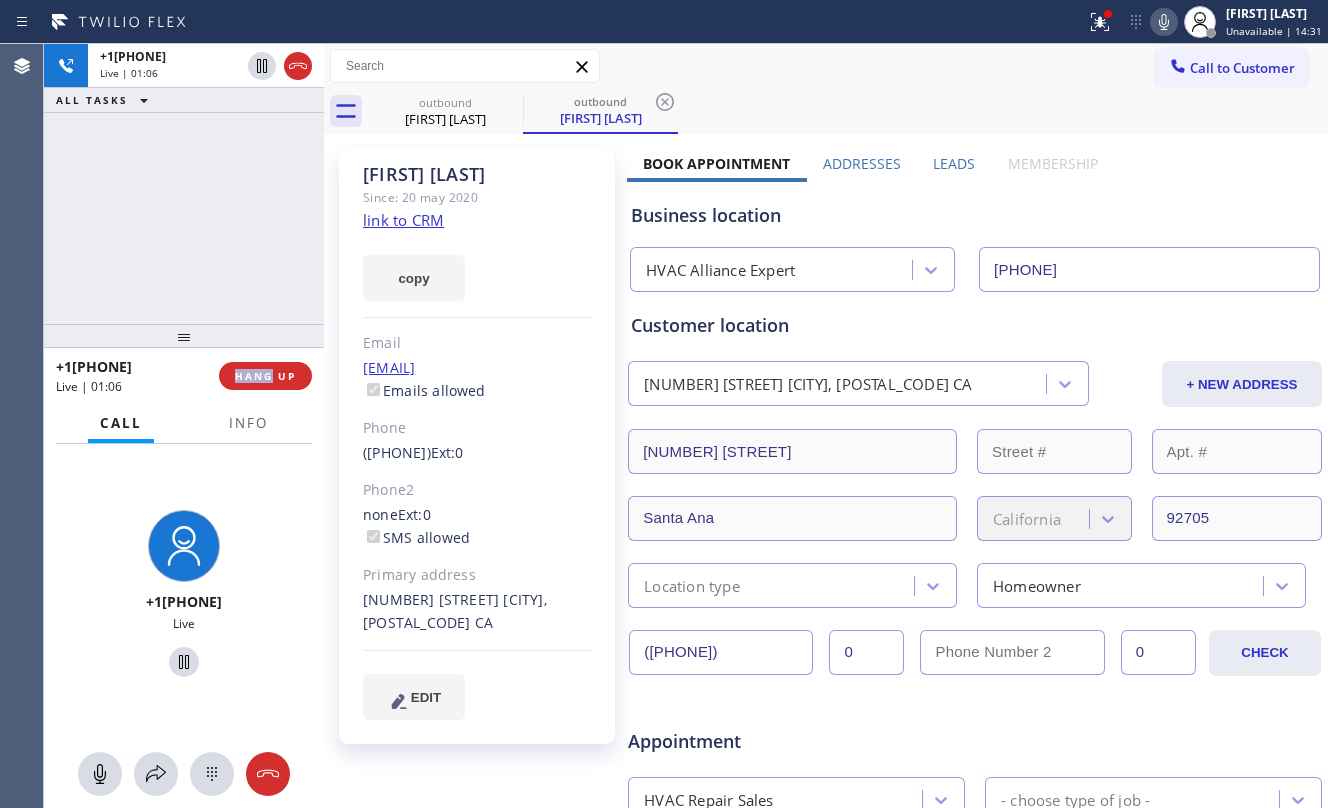 click on "[PHONE] Live | 01:06 HANG UP" at bounding box center [184, 376] 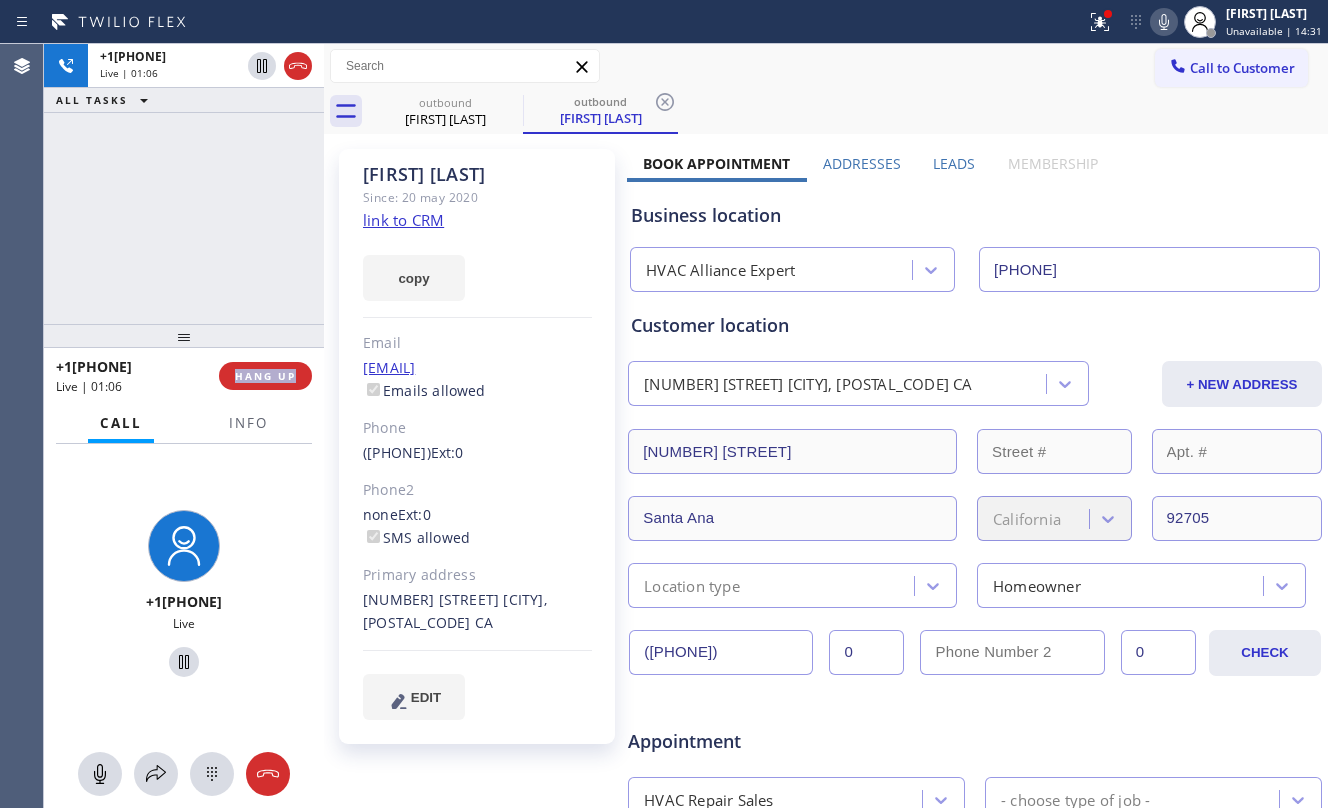 click on "[PHONE] Live | 01:06 HANG UP" at bounding box center [184, 376] 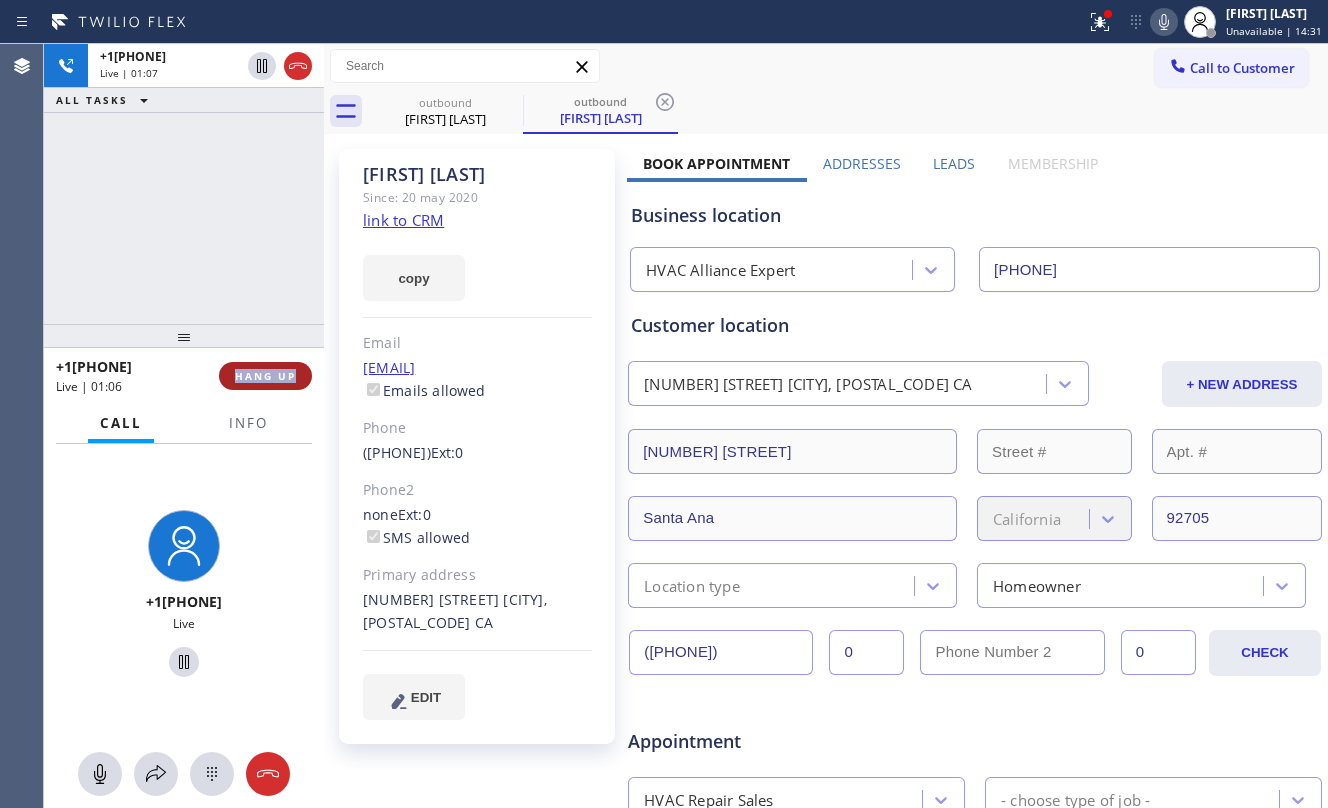 click on "[PHONE] Live | 01:06 HANG UP" at bounding box center (184, 376) 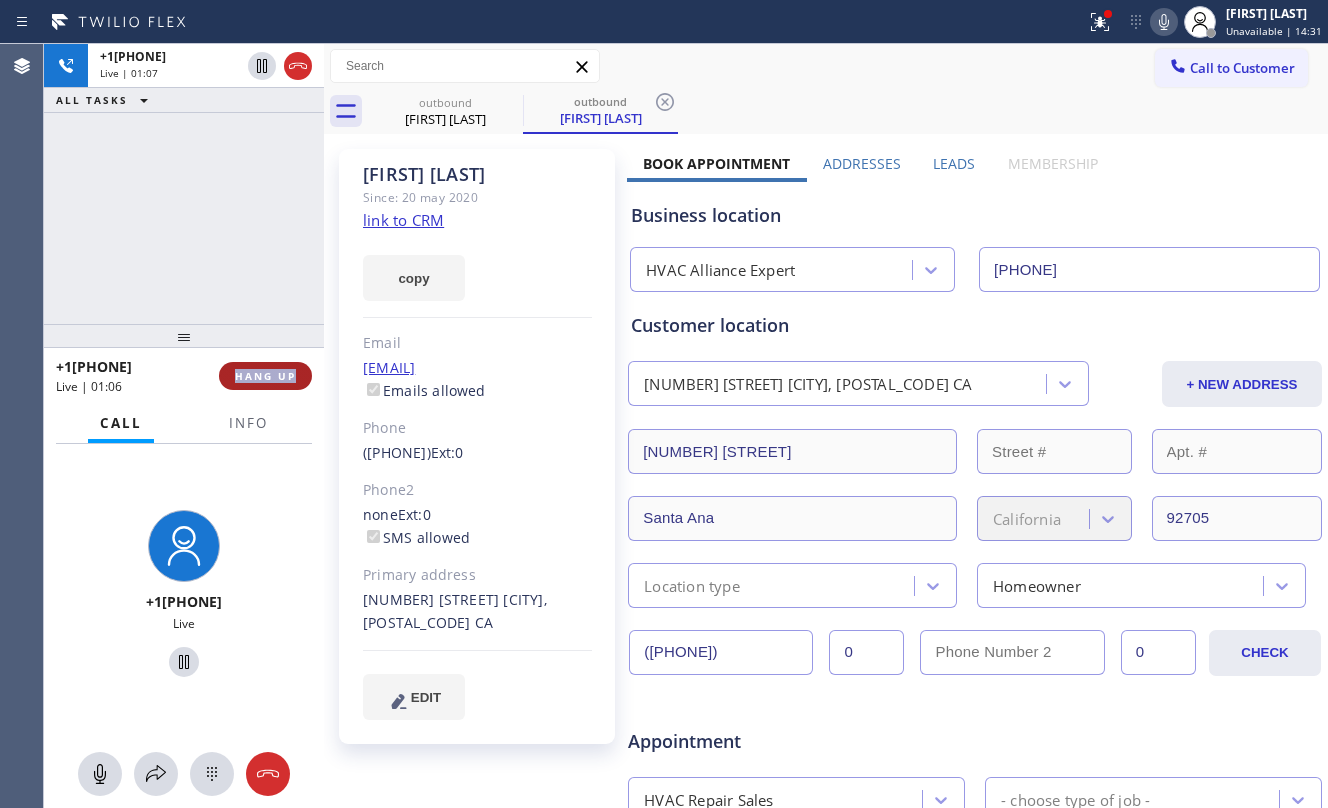 click on "HANG UP" at bounding box center (265, 376) 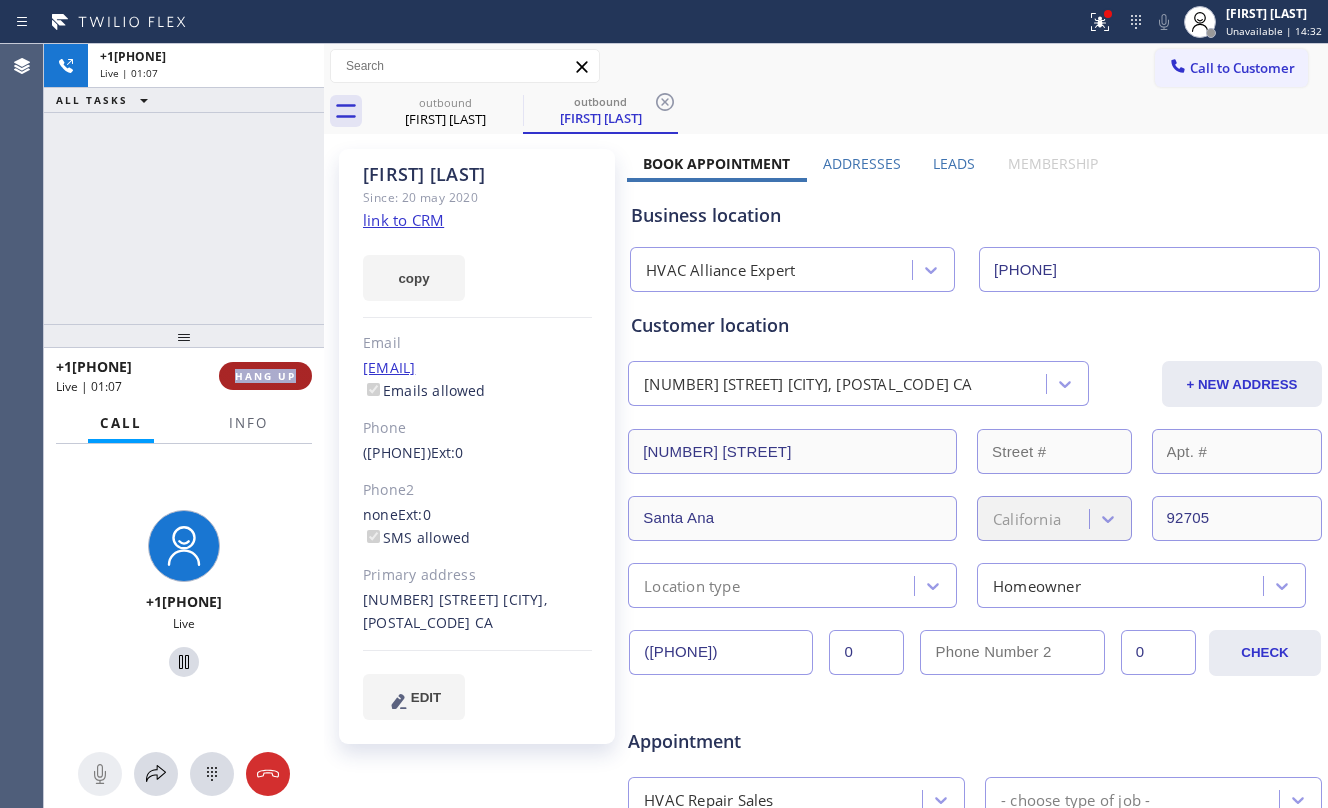 click on "HANG UP" at bounding box center (265, 376) 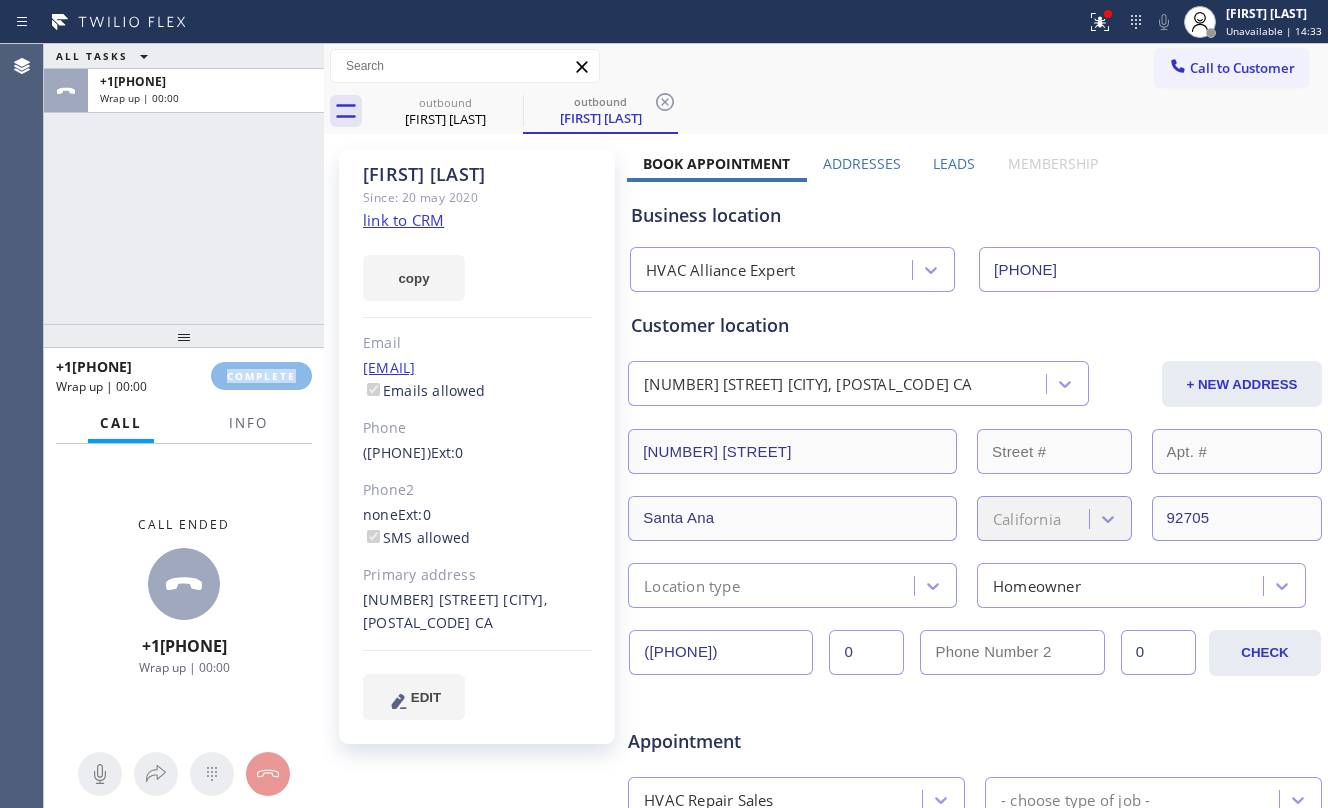 click on "ALL TASKS ALL TASKS ACTIVE TASKS TASKS IN WRAP UP +1[PHONE] Wrap up | 00:00" at bounding box center [184, 184] 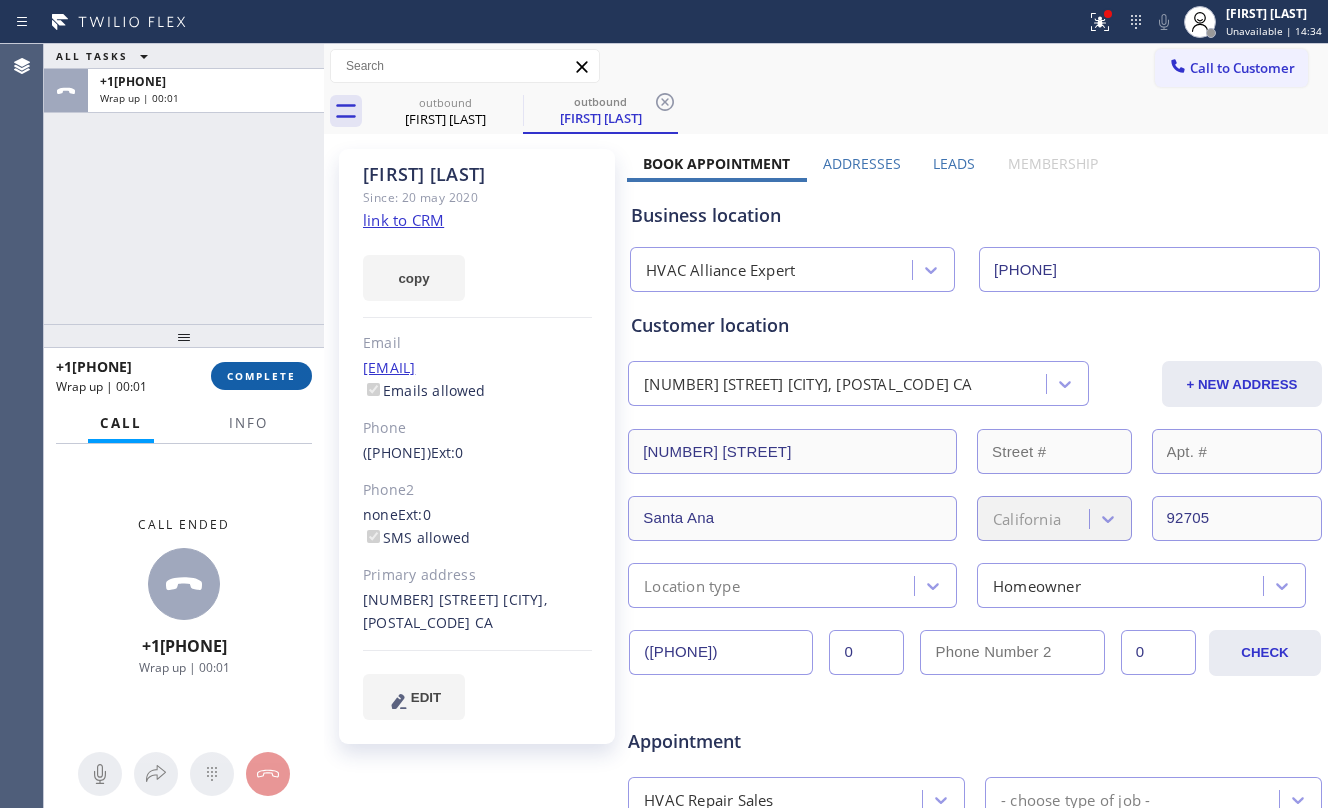 click on "COMPLETE" at bounding box center [261, 376] 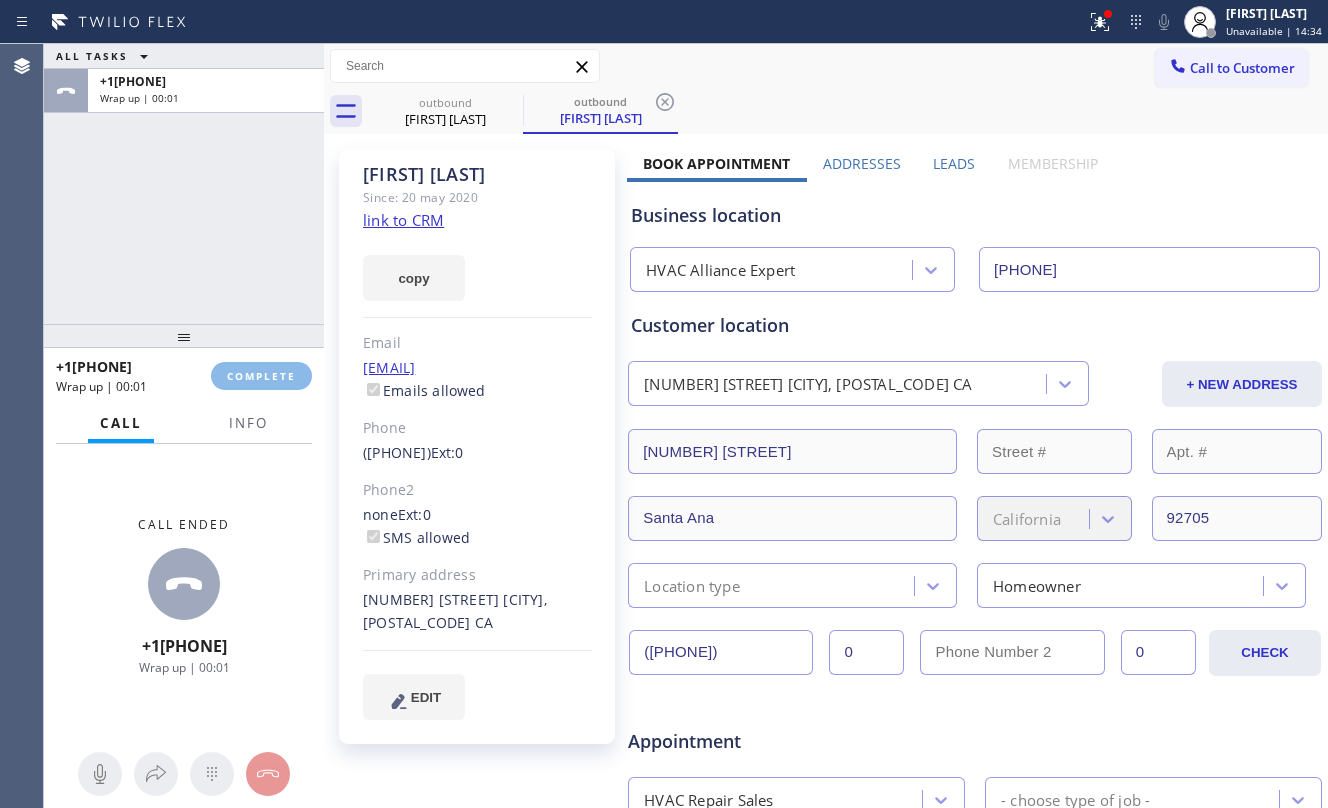 click on "ALL TASKS ALL TASKS ACTIVE TASKS TASKS IN WRAP UP +[PHONE] Wrap up | 00:01" at bounding box center (184, 184) 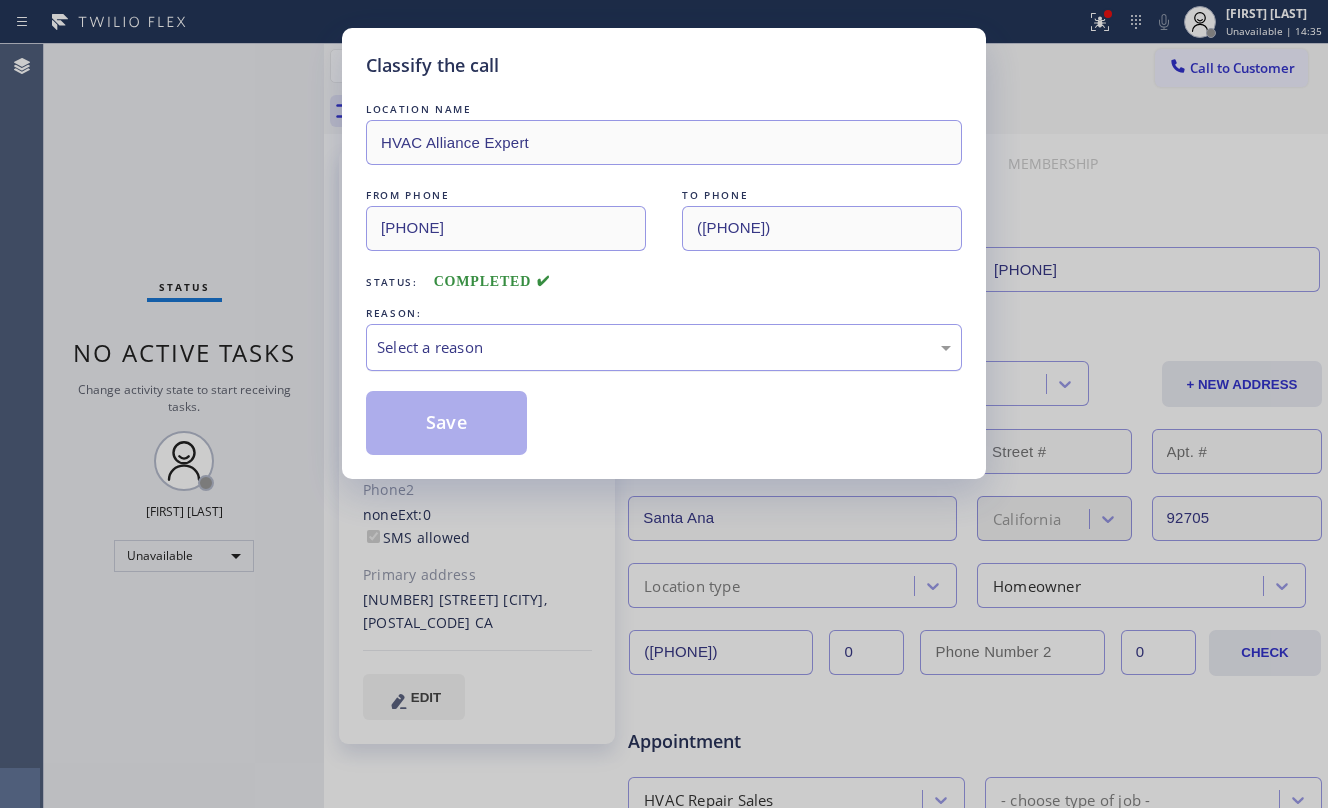 click on "Select a reason" at bounding box center (664, 347) 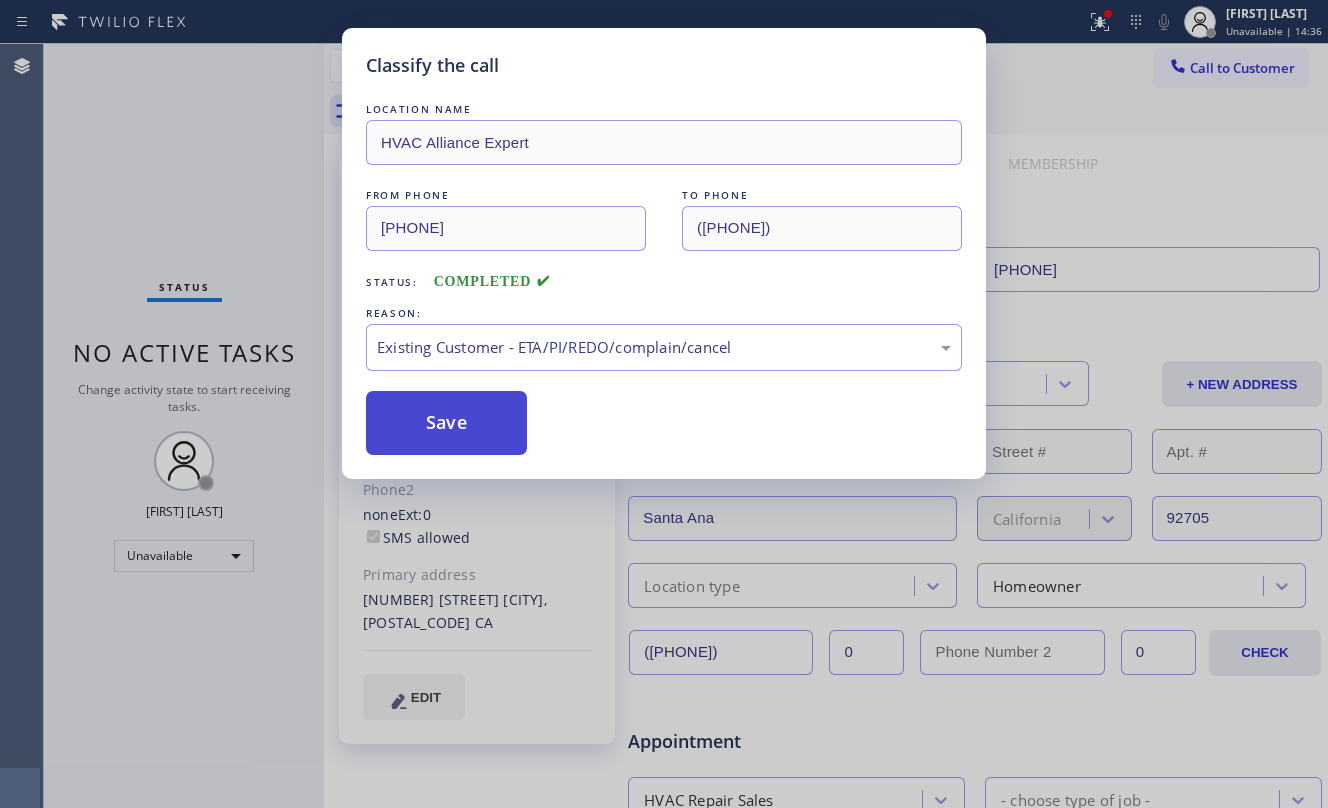click on "Save" at bounding box center (446, 423) 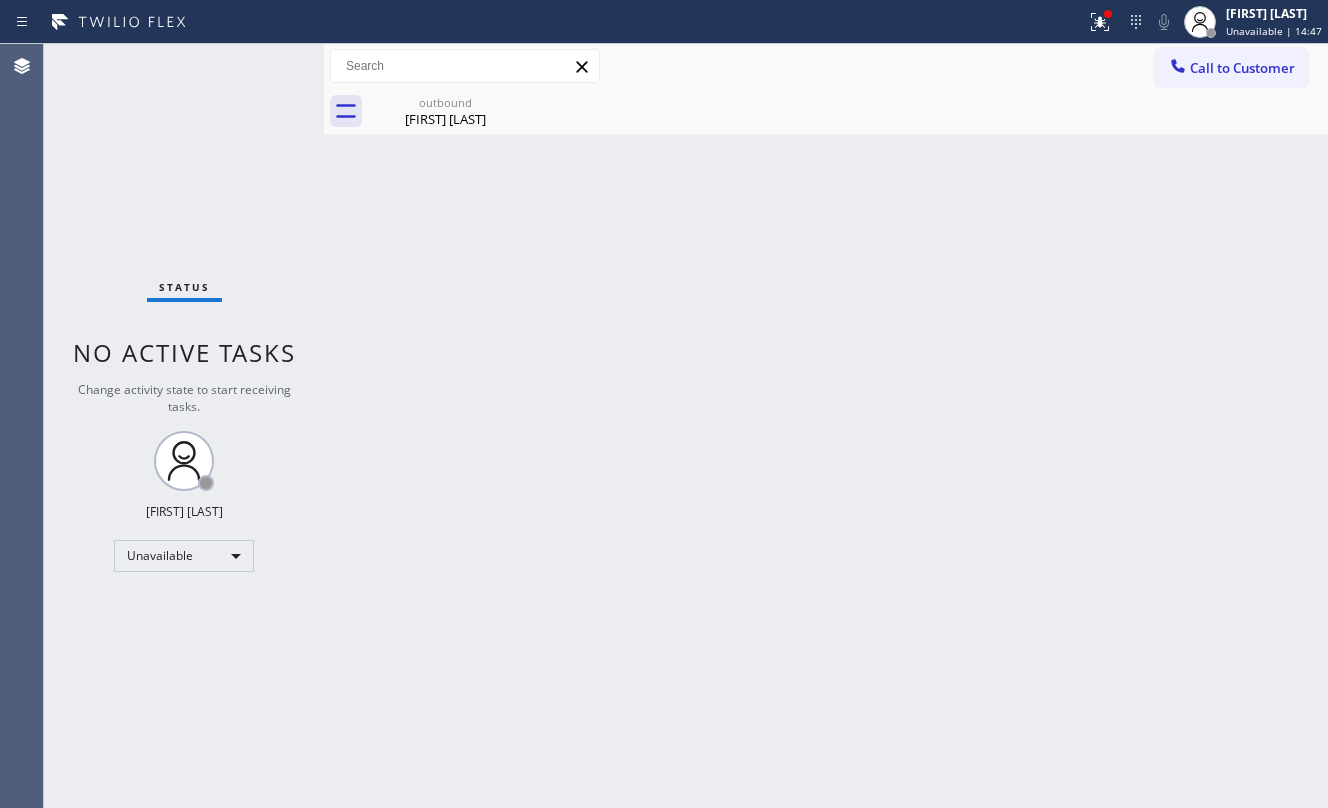 click 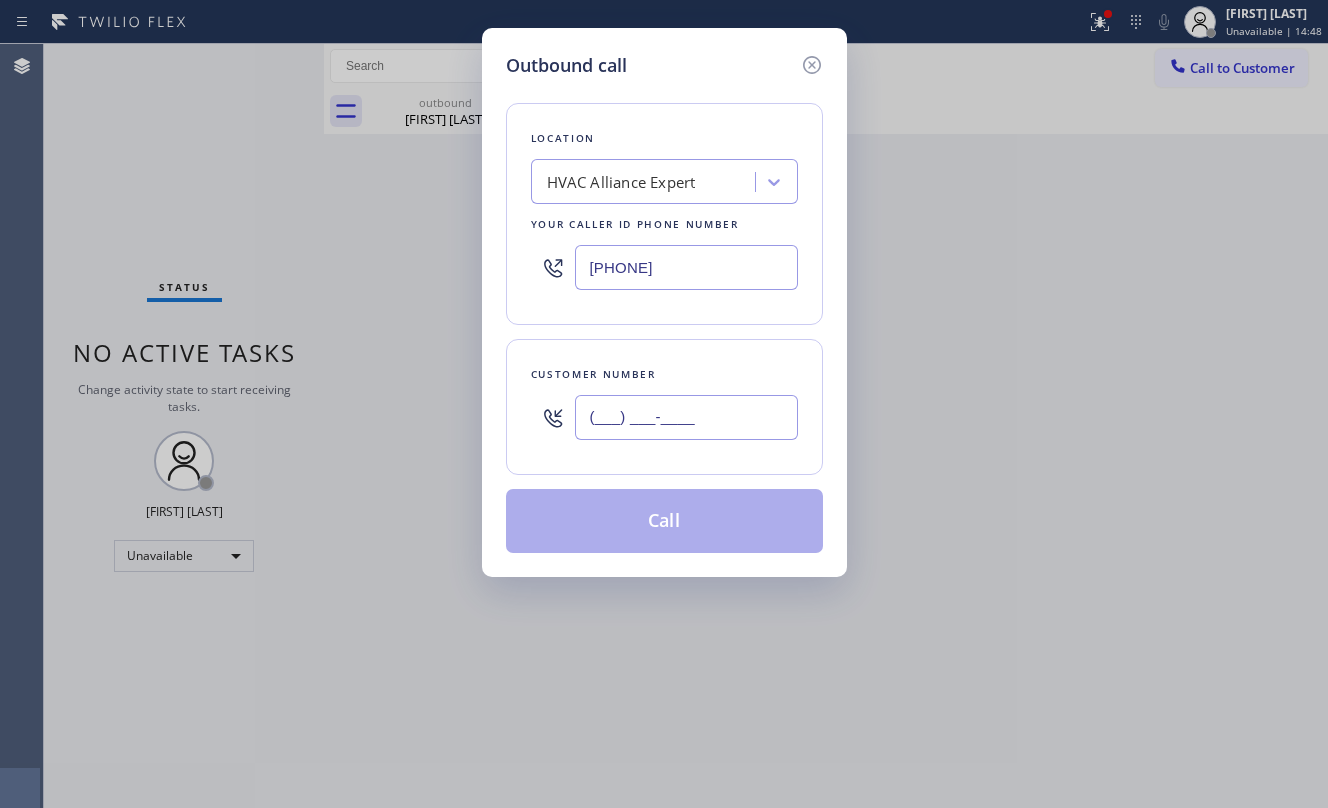click on "(___) ___-____" at bounding box center (686, 417) 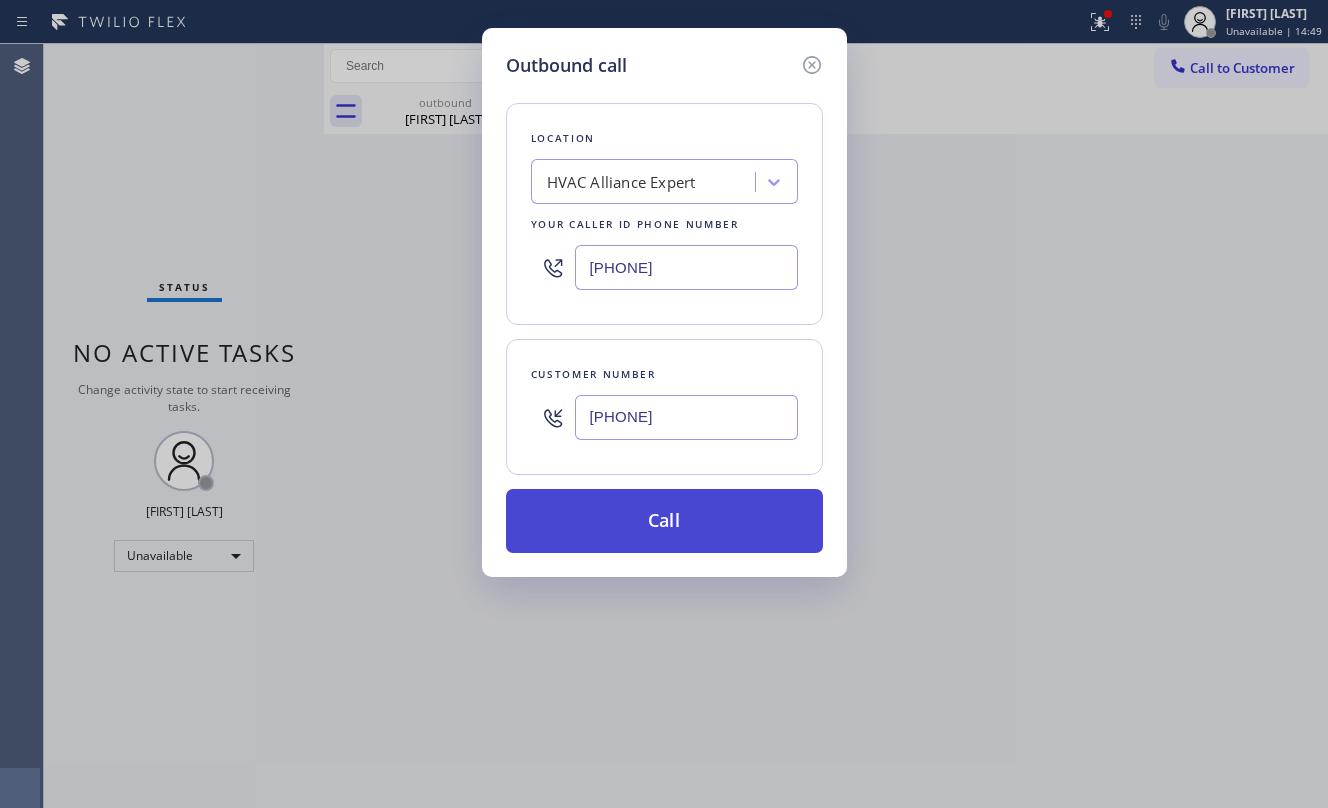 type on "[PHONE]" 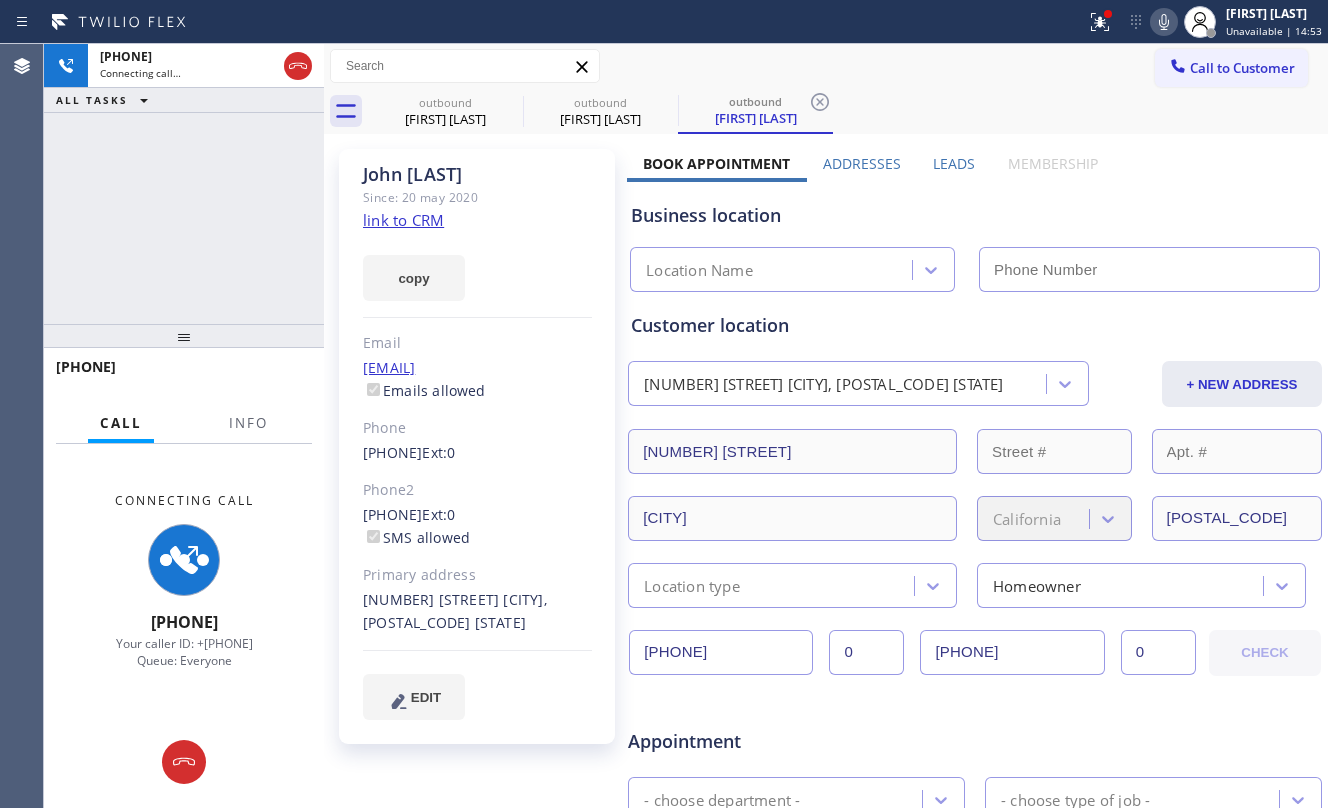 type on "[PHONE]" 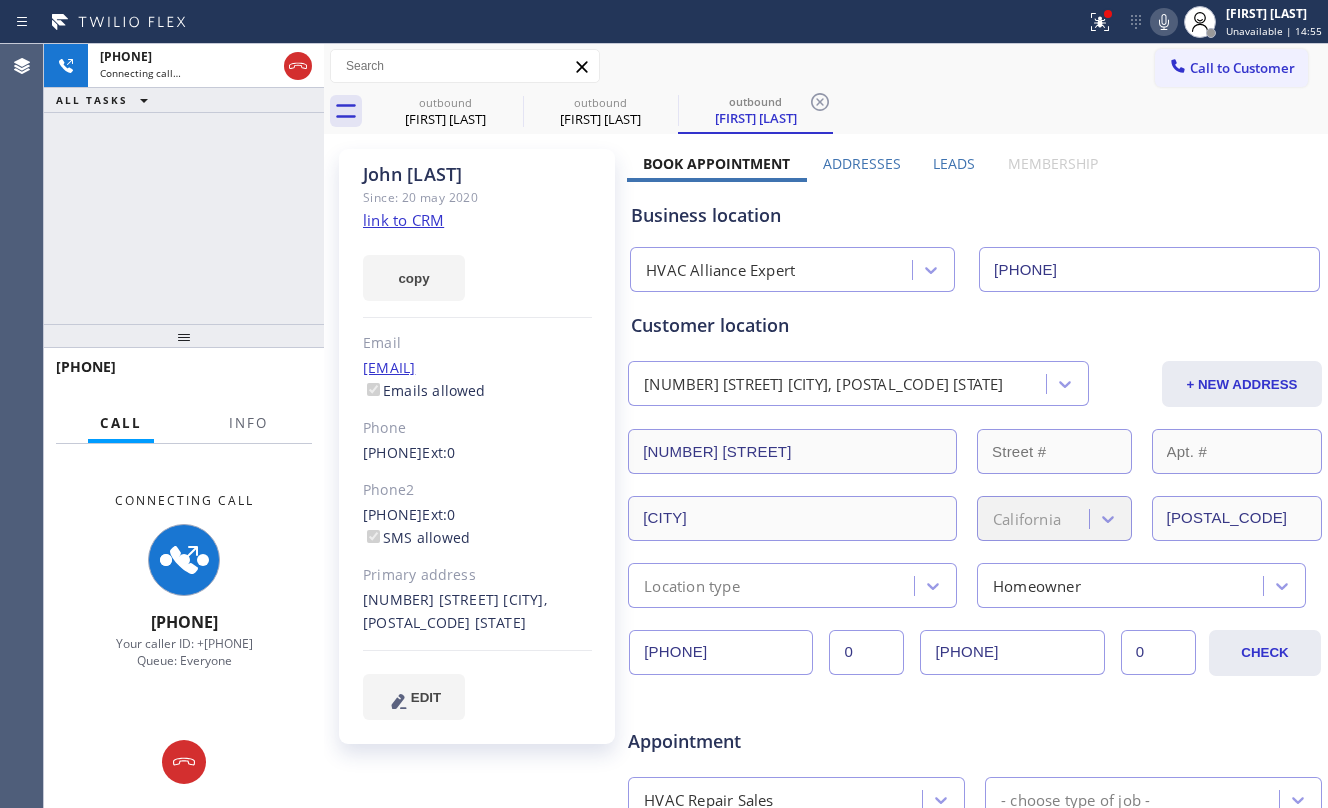click on "link to CRM" 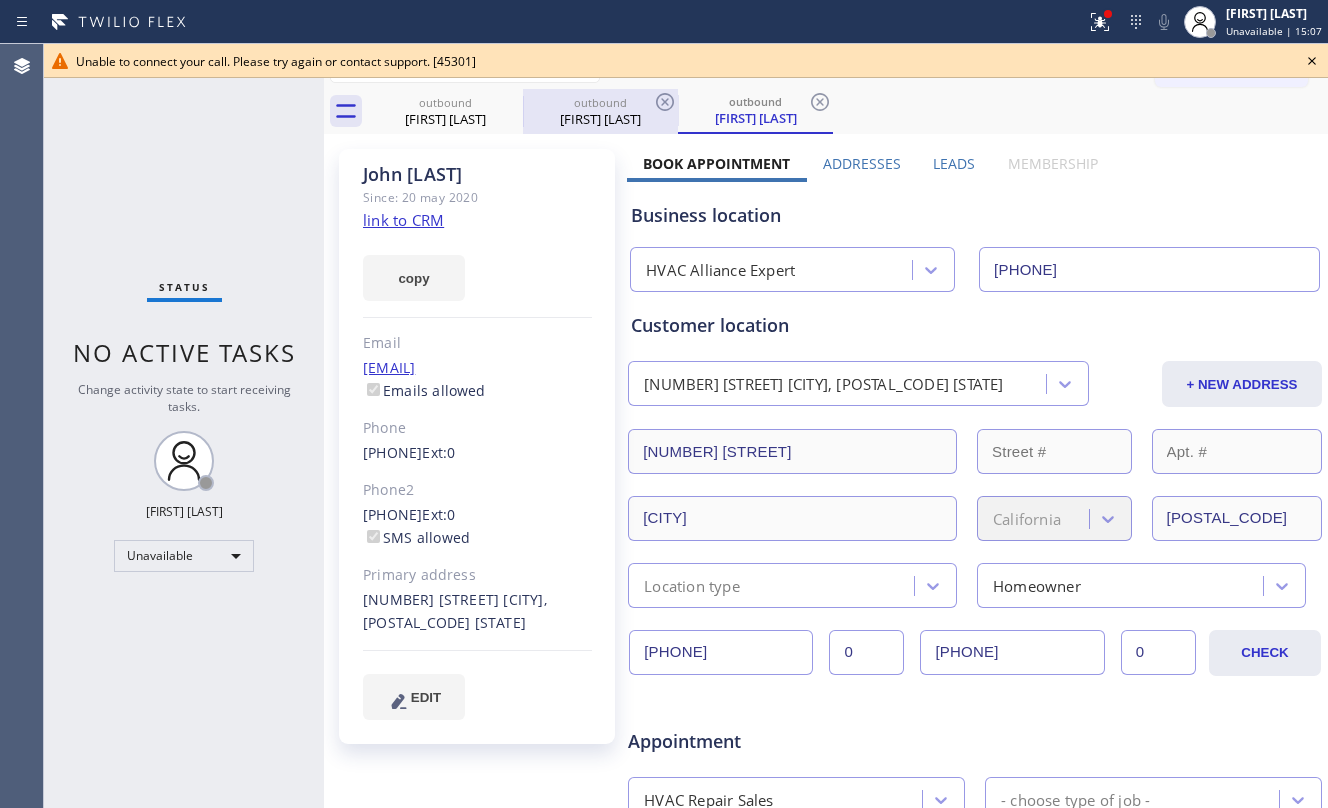 drag, startPoint x: 409, startPoint y: 104, endPoint x: 548, endPoint y: 104, distance: 139 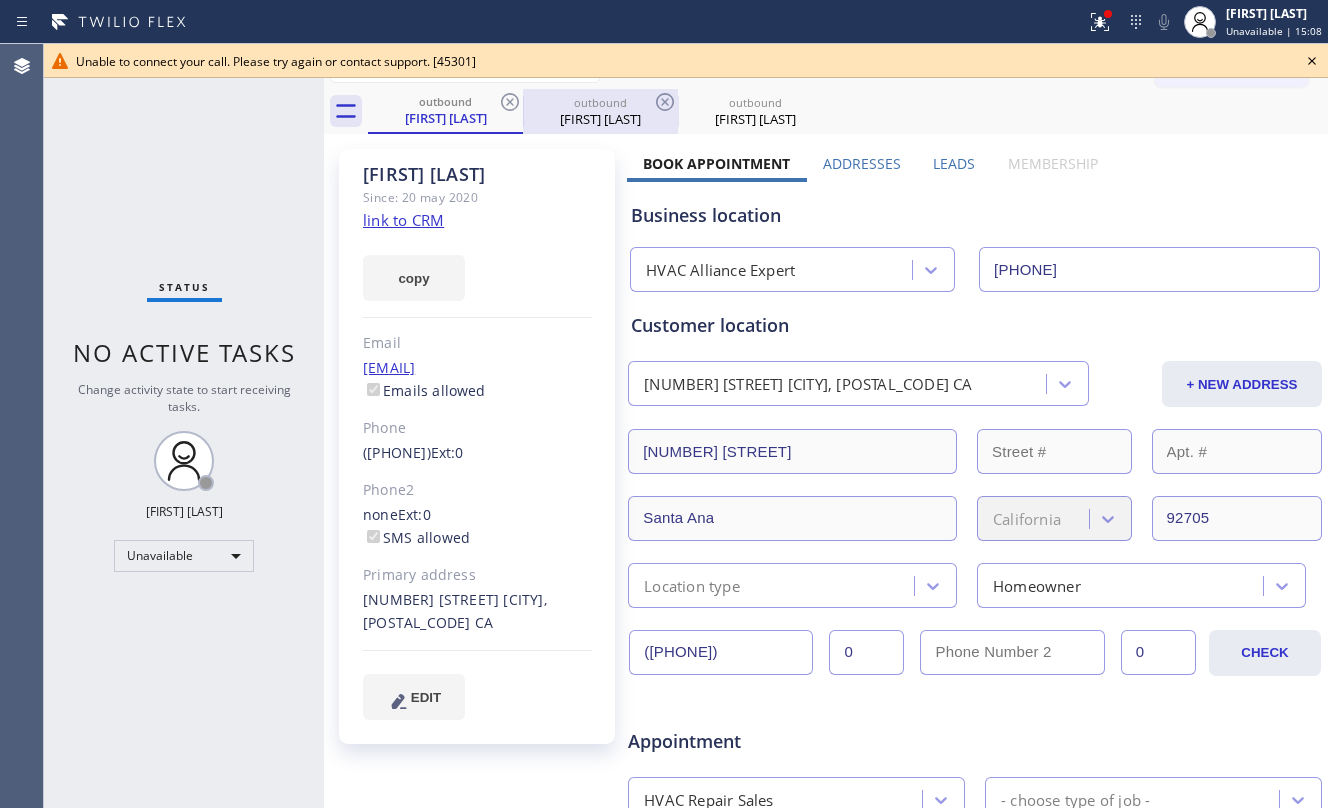 click on "outbound [FIRST] [LAST]" at bounding box center (600, 111) 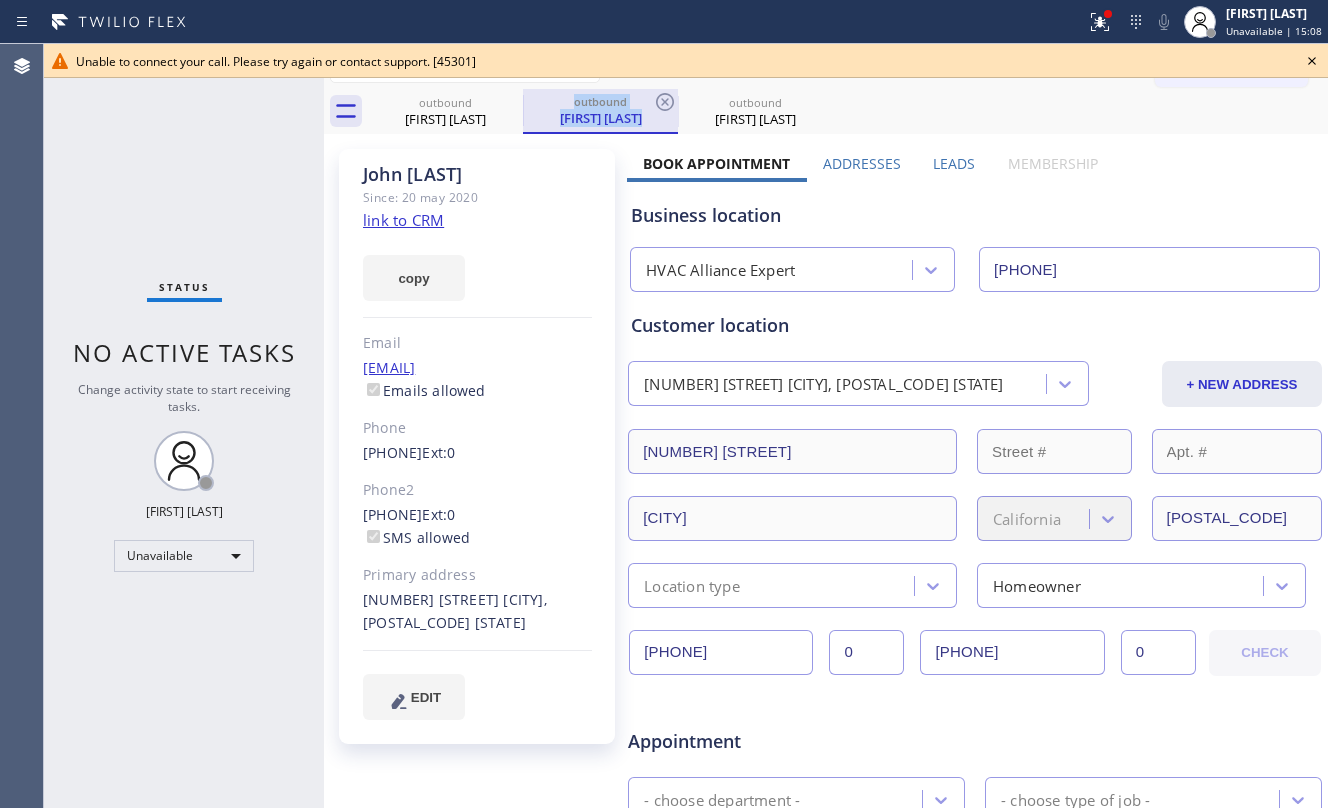 click at bounding box center [523, 110] 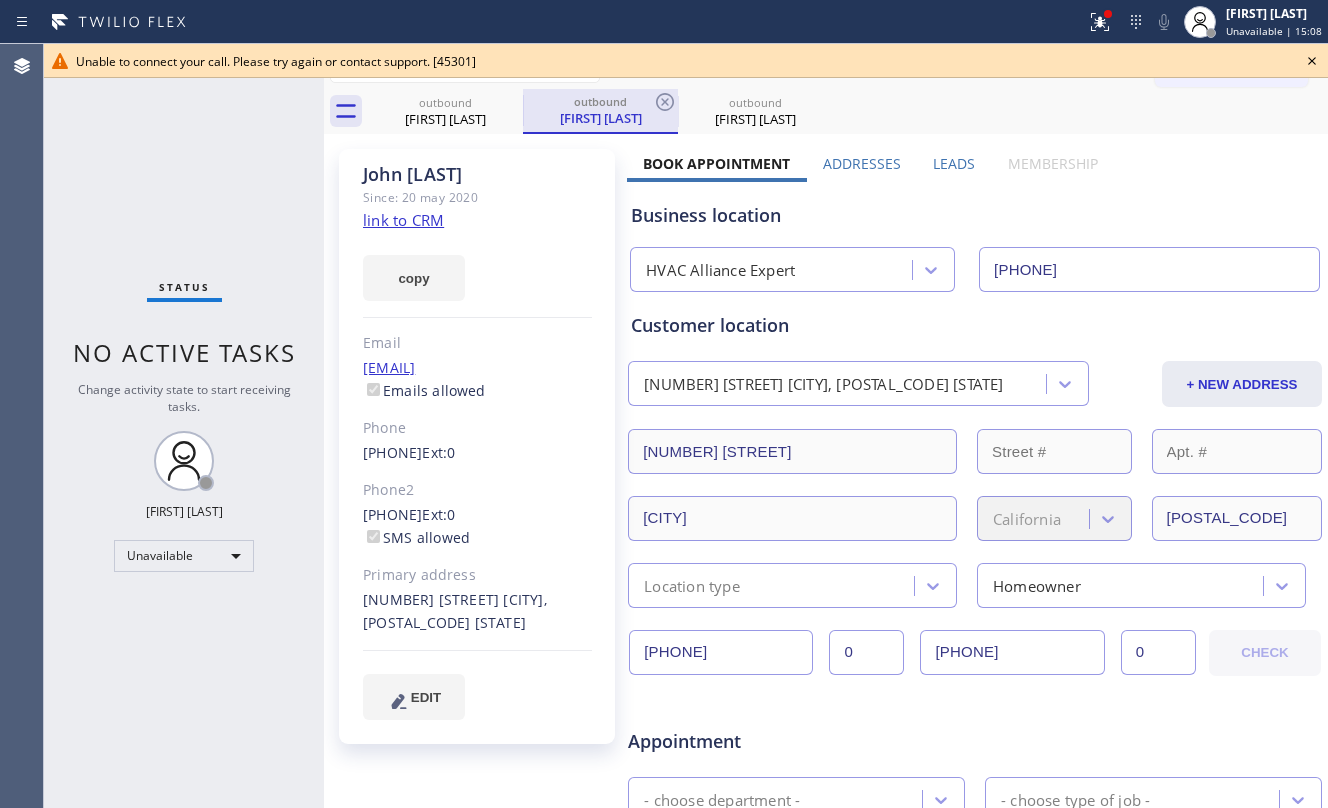 click at bounding box center [523, 110] 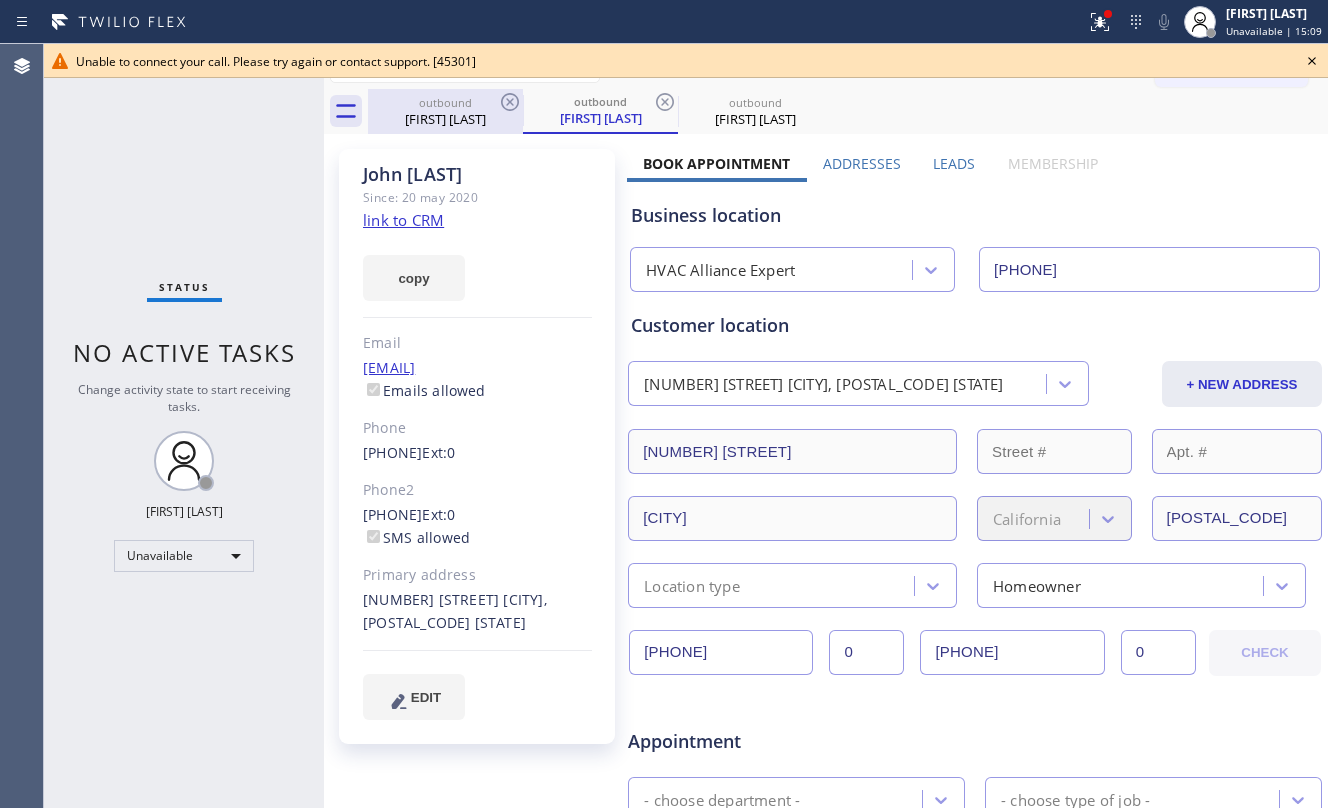 click on "[FIRST] [LAST]" at bounding box center [445, 119] 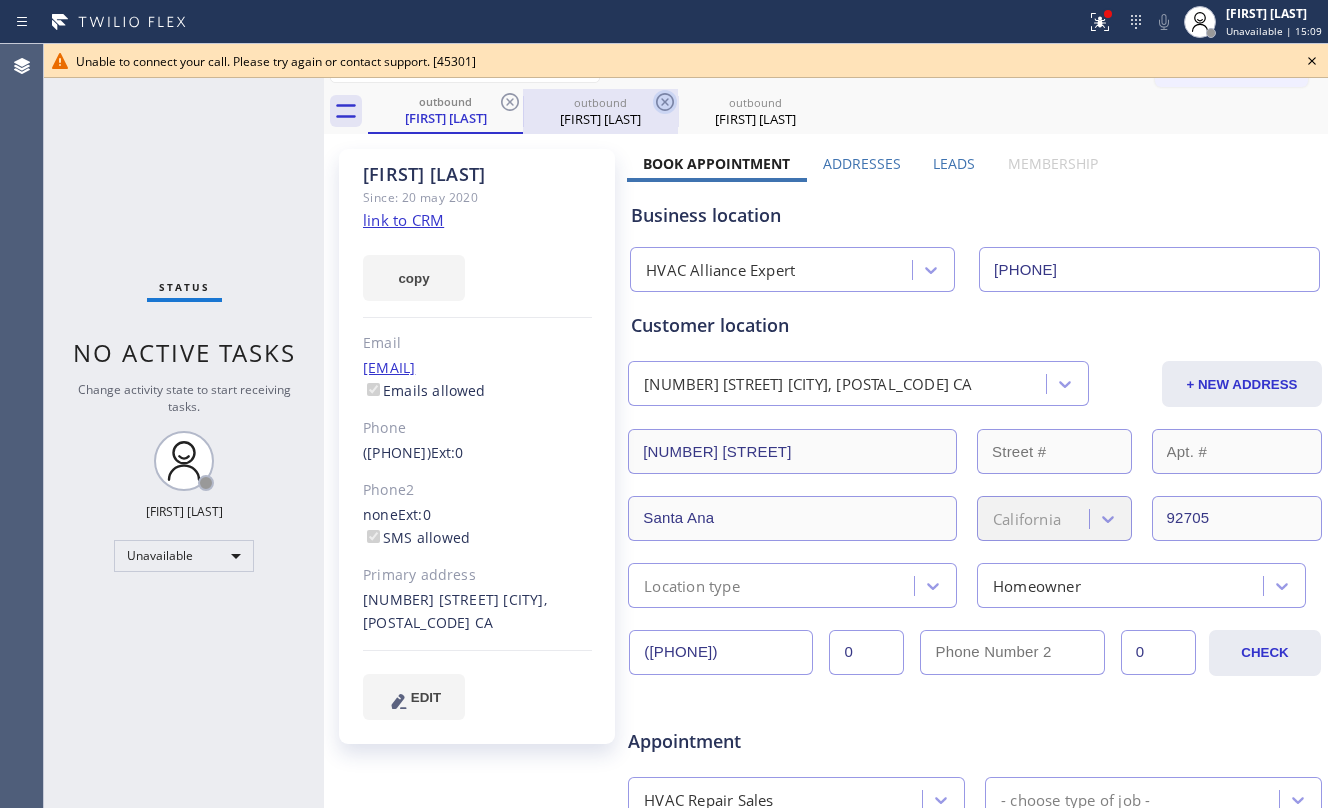 click 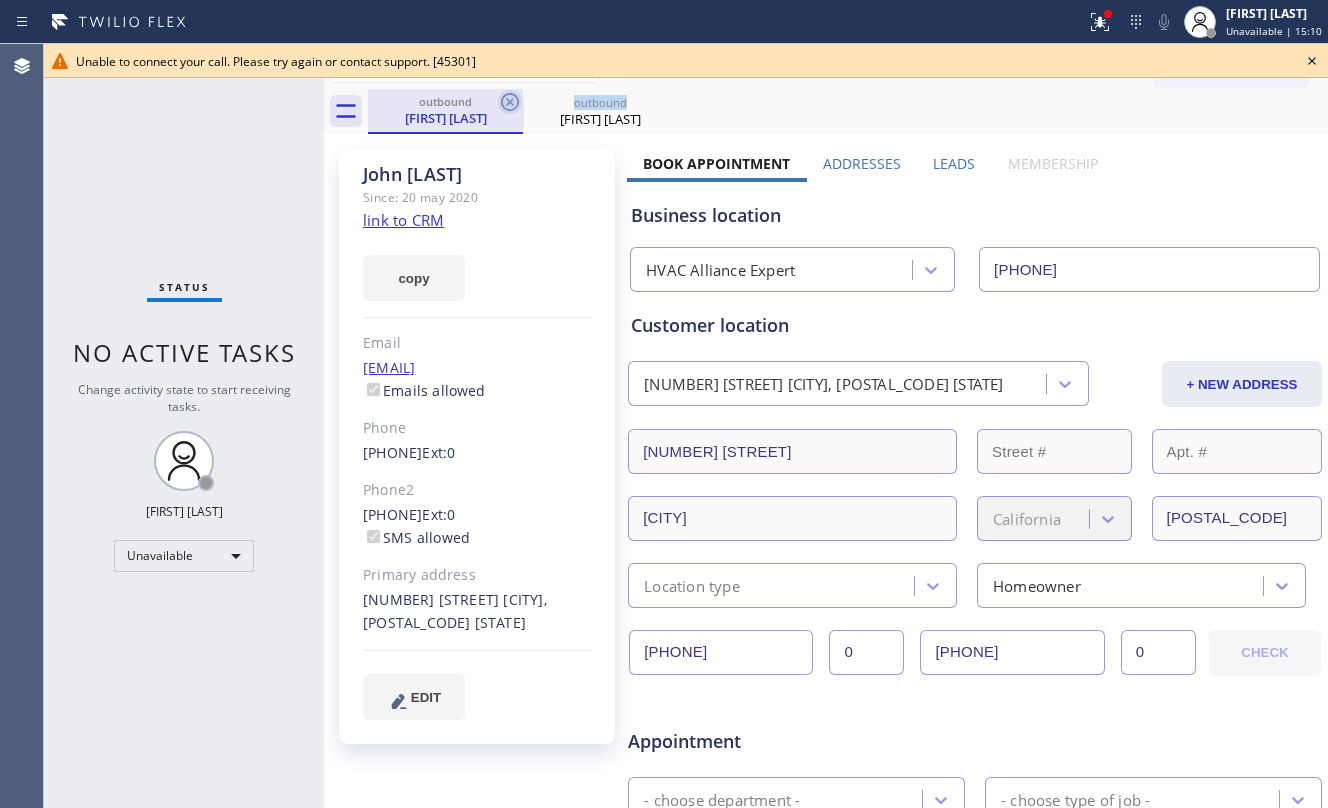 click 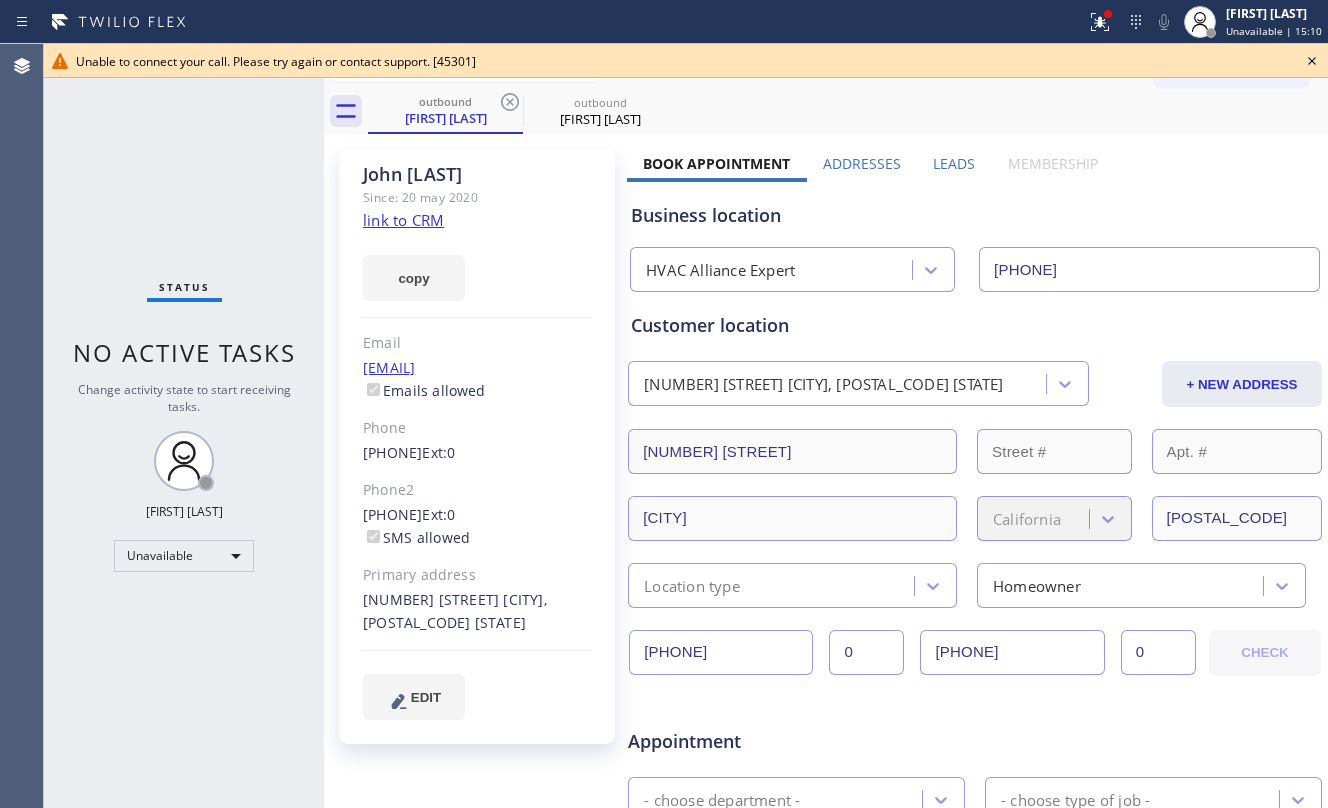 click 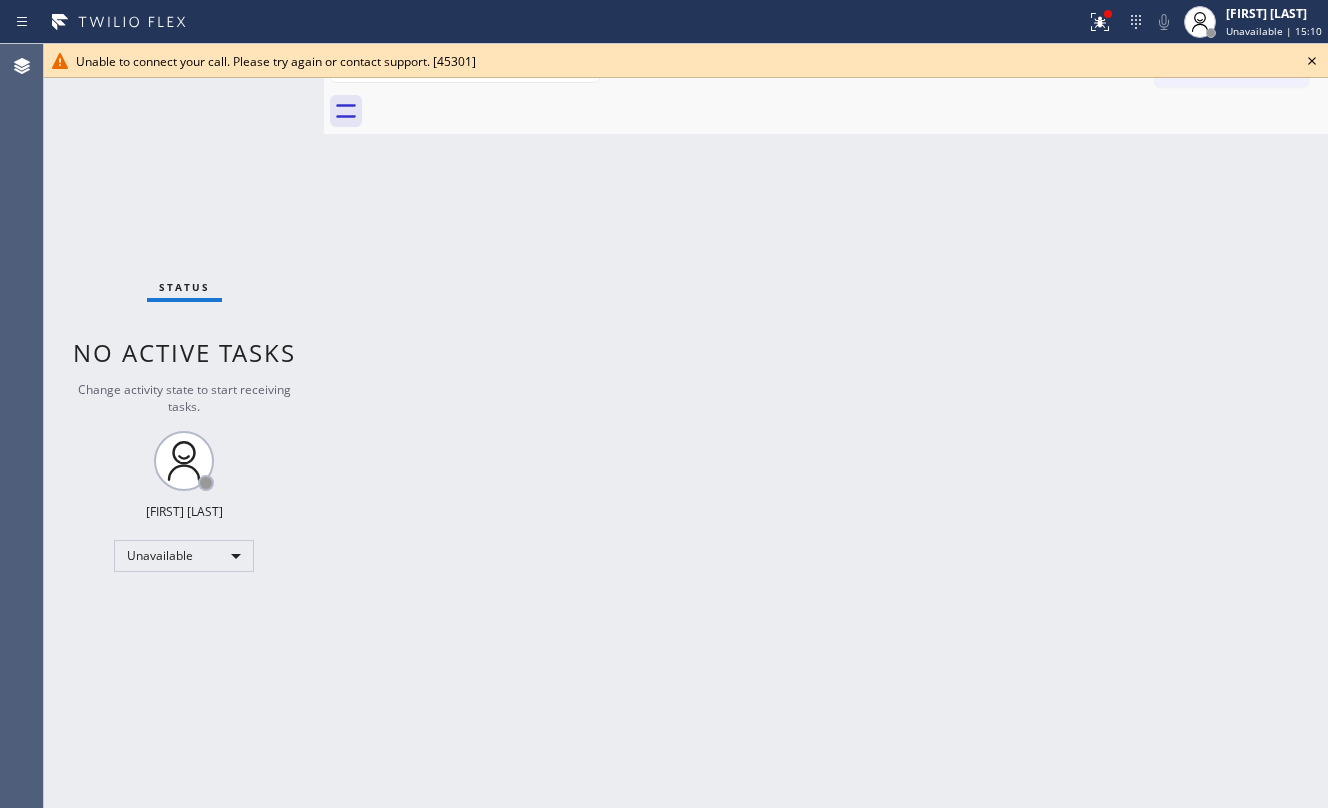 click at bounding box center [848, 111] 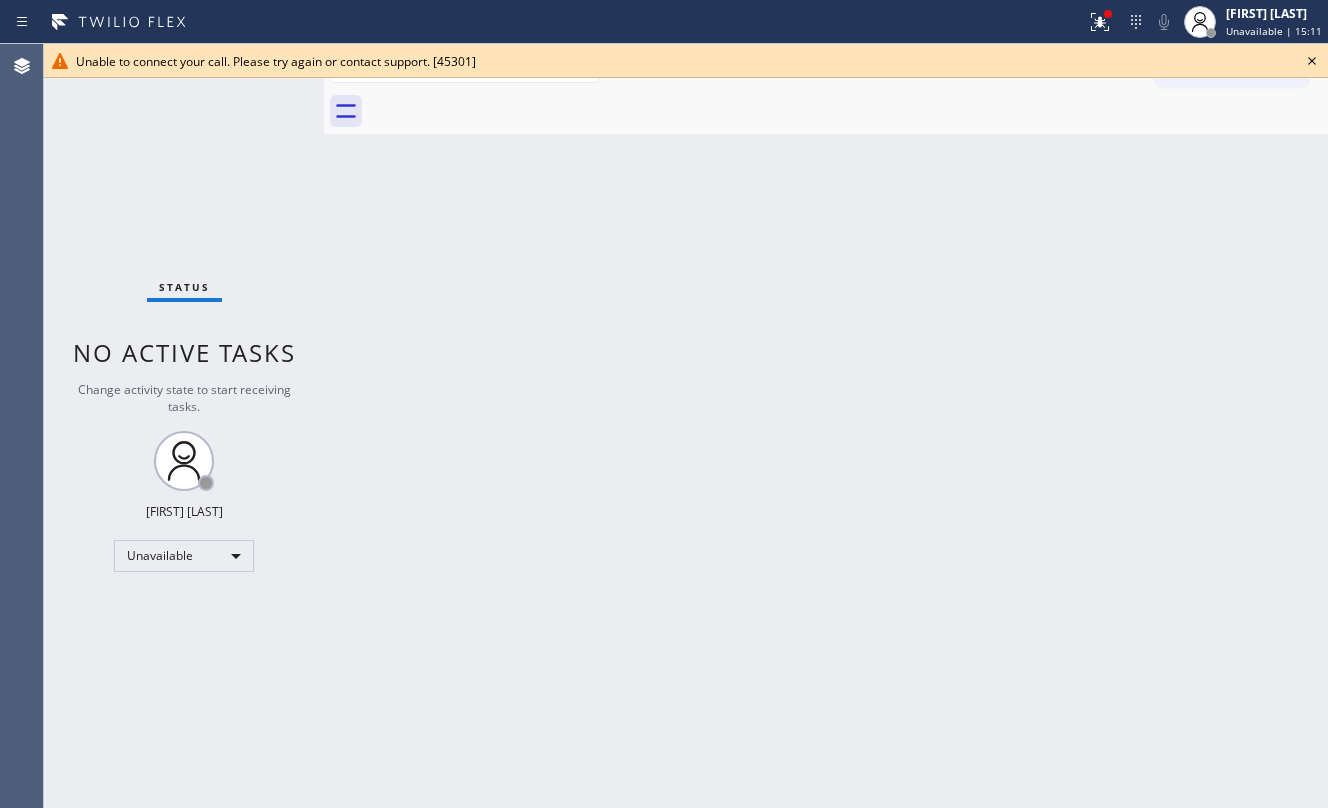 click 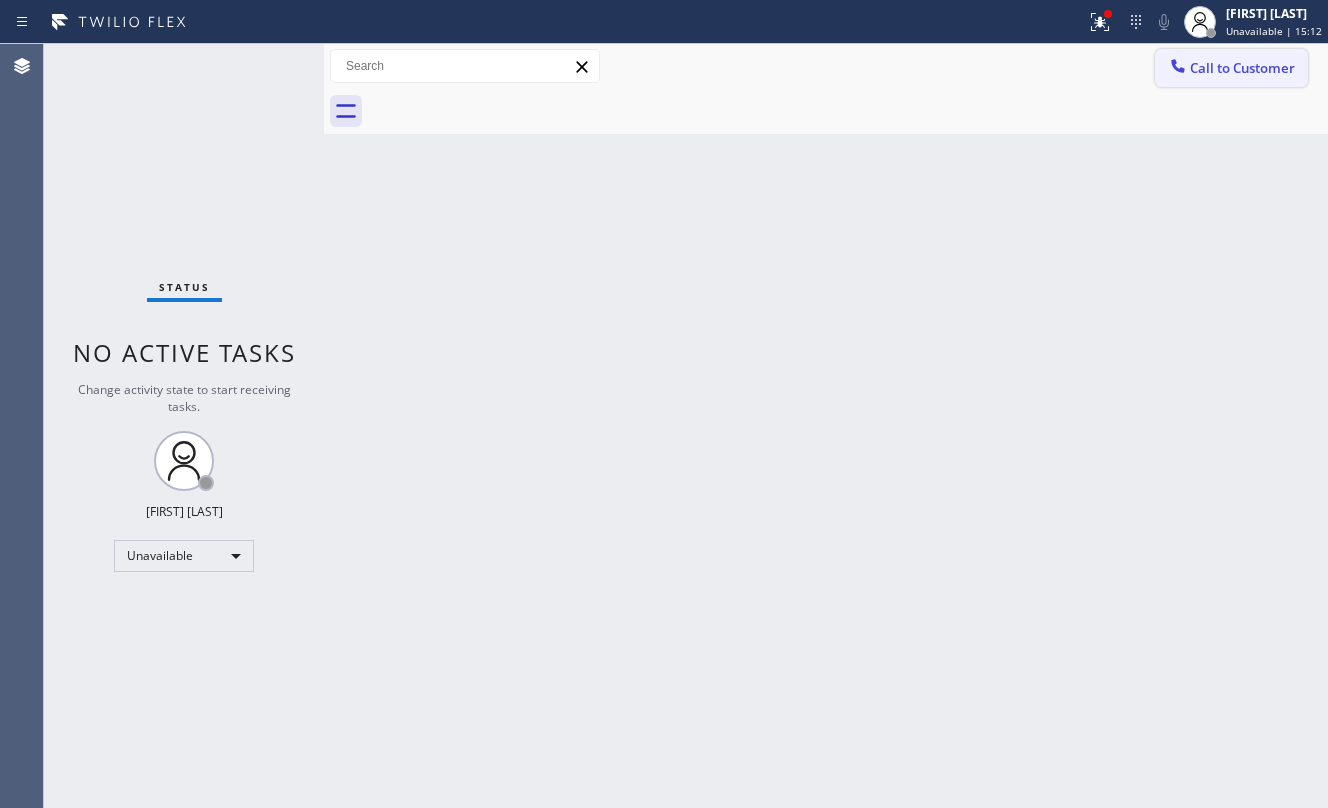 click on "Call to Customer" at bounding box center [1242, 68] 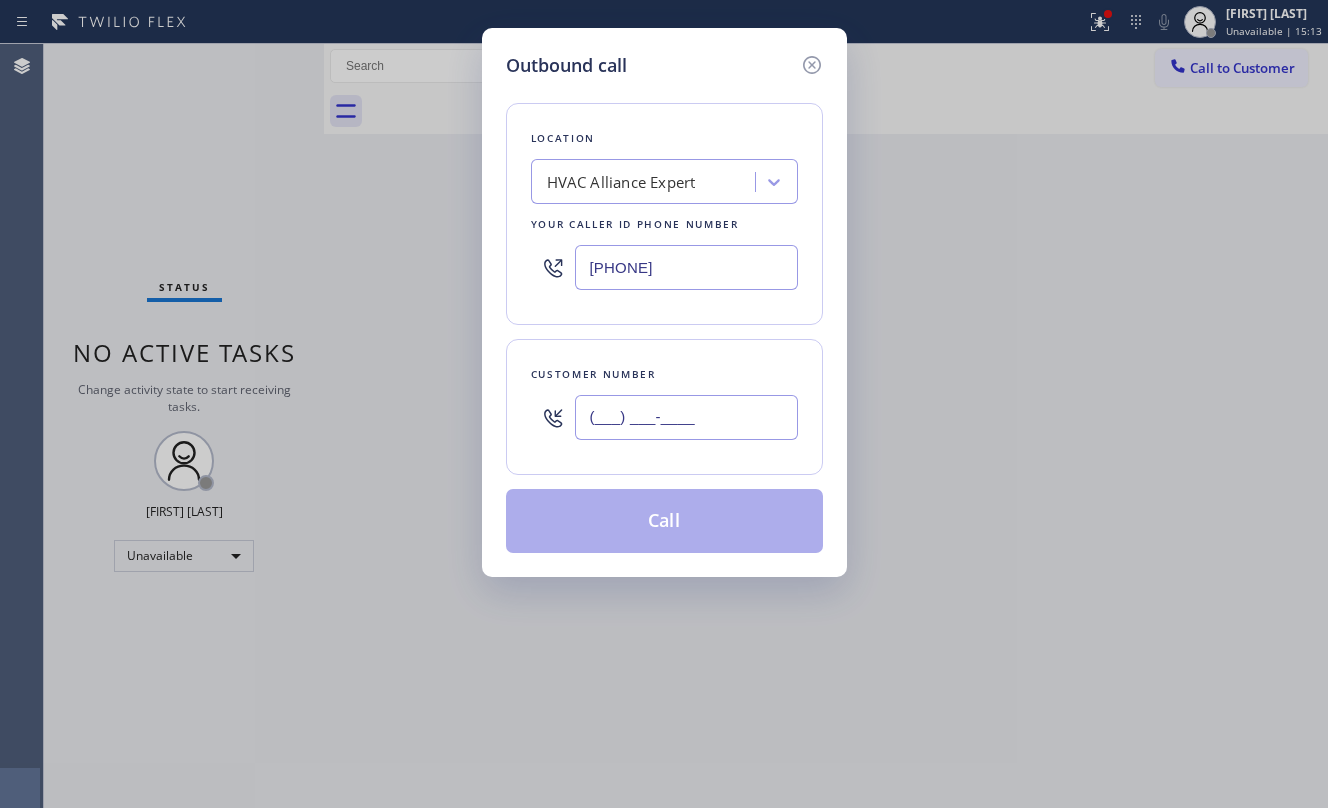 click on "(___) ___-____" at bounding box center [686, 417] 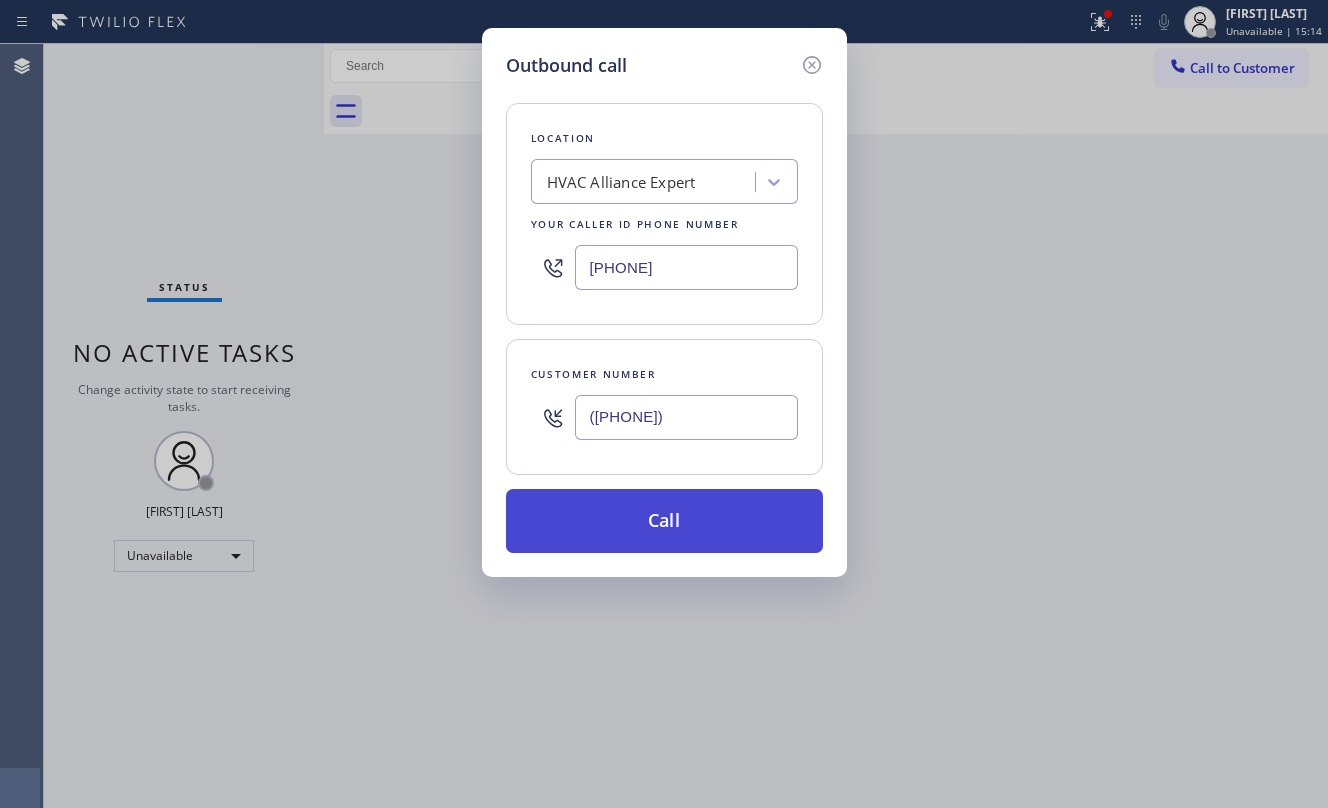 type on "([PHONE])" 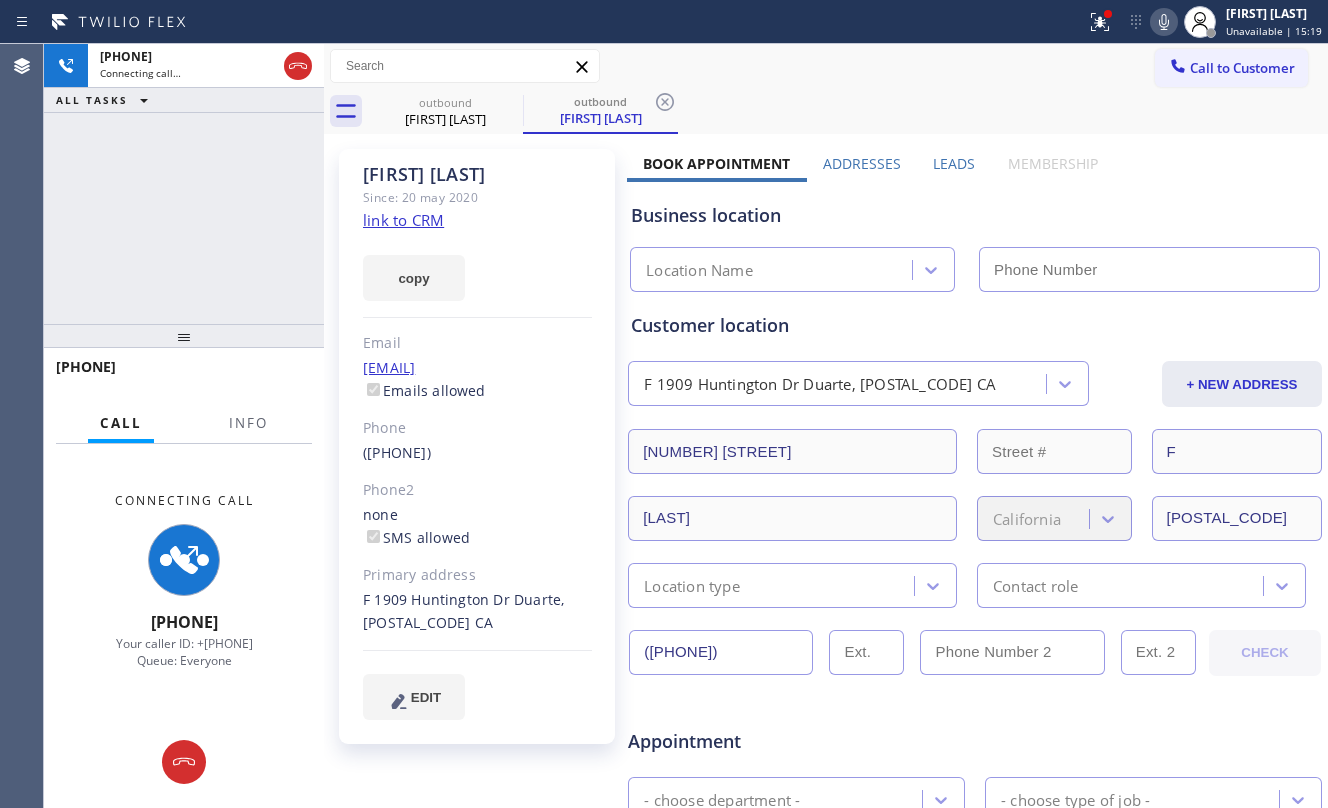 type on "[PHONE]" 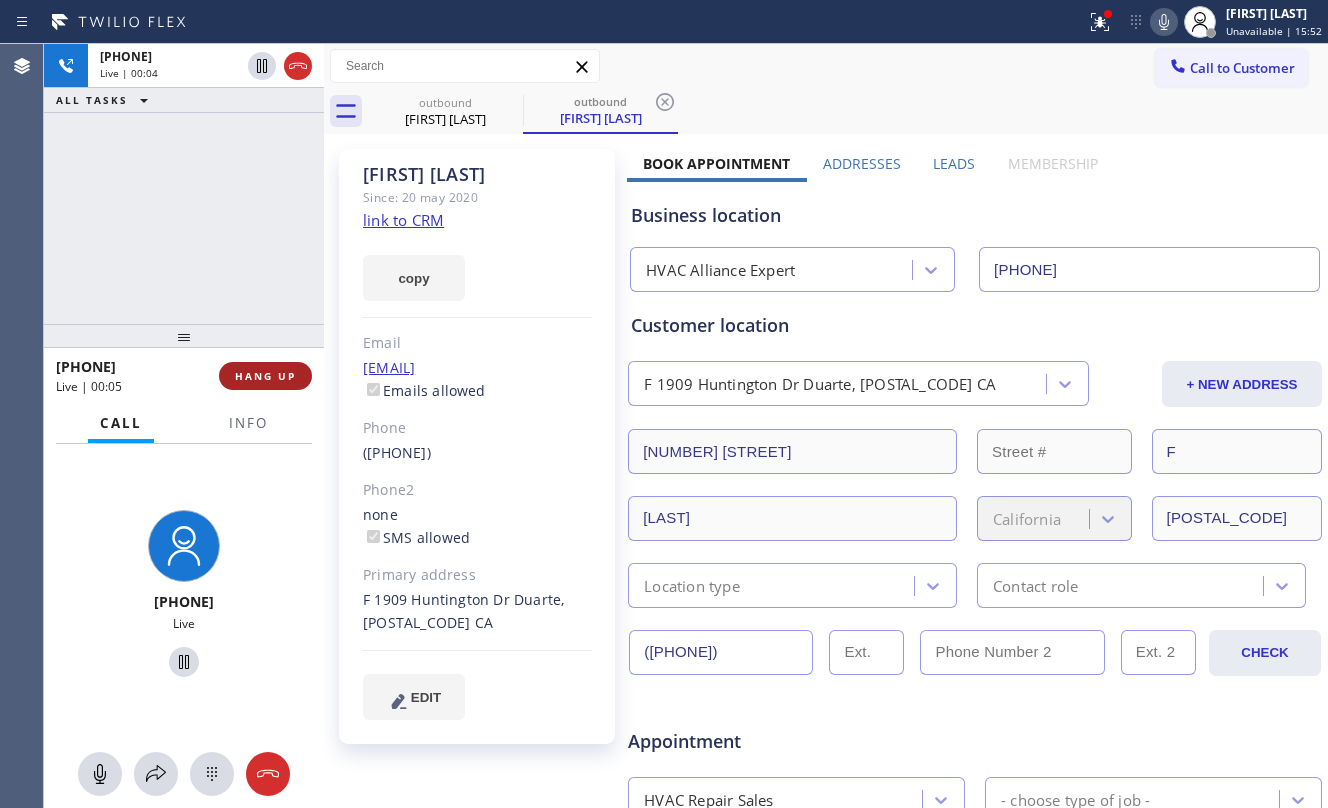 click on "HANG UP" at bounding box center (265, 376) 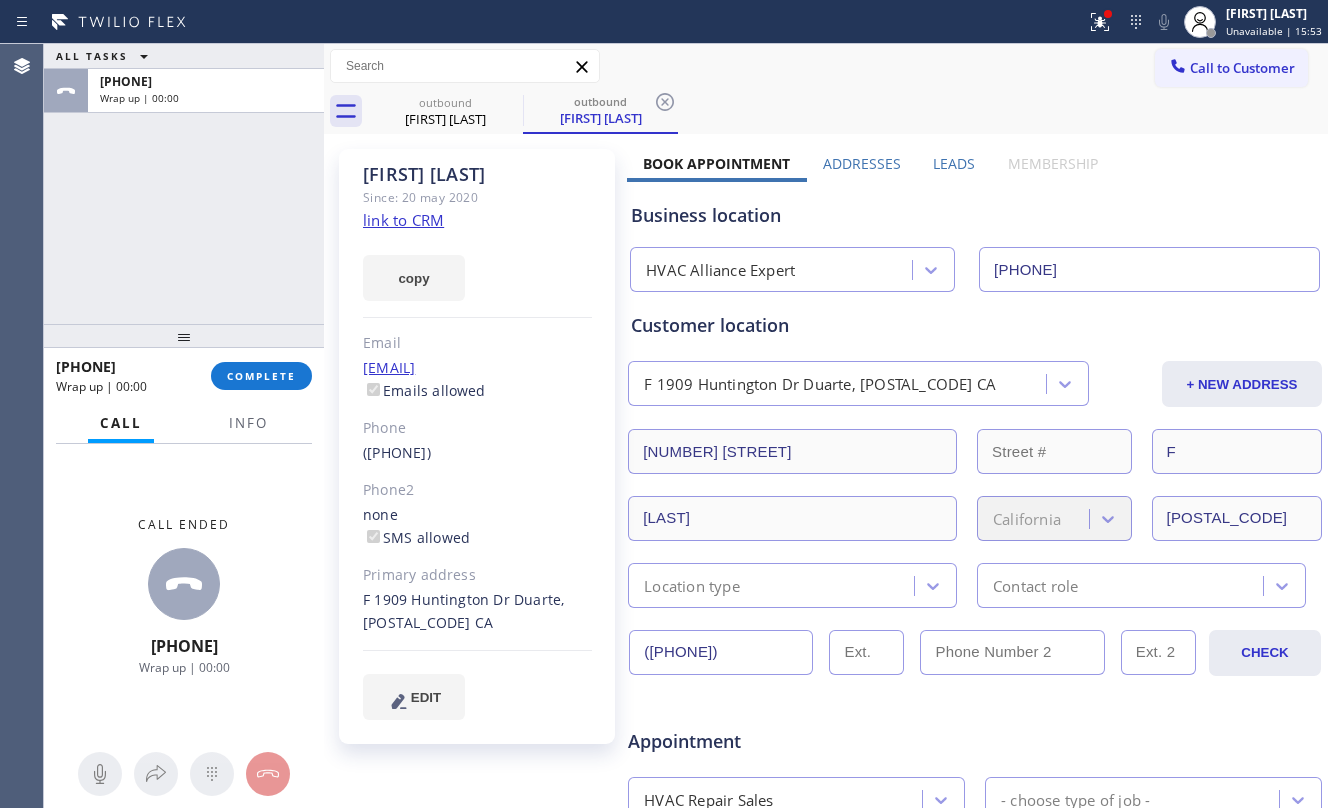 click on "ALL TASKS ALL TASKS ACTIVE TASKS TASKS IN WRAP UP +[PHONE] Wrap up | 00:00" at bounding box center [184, 184] 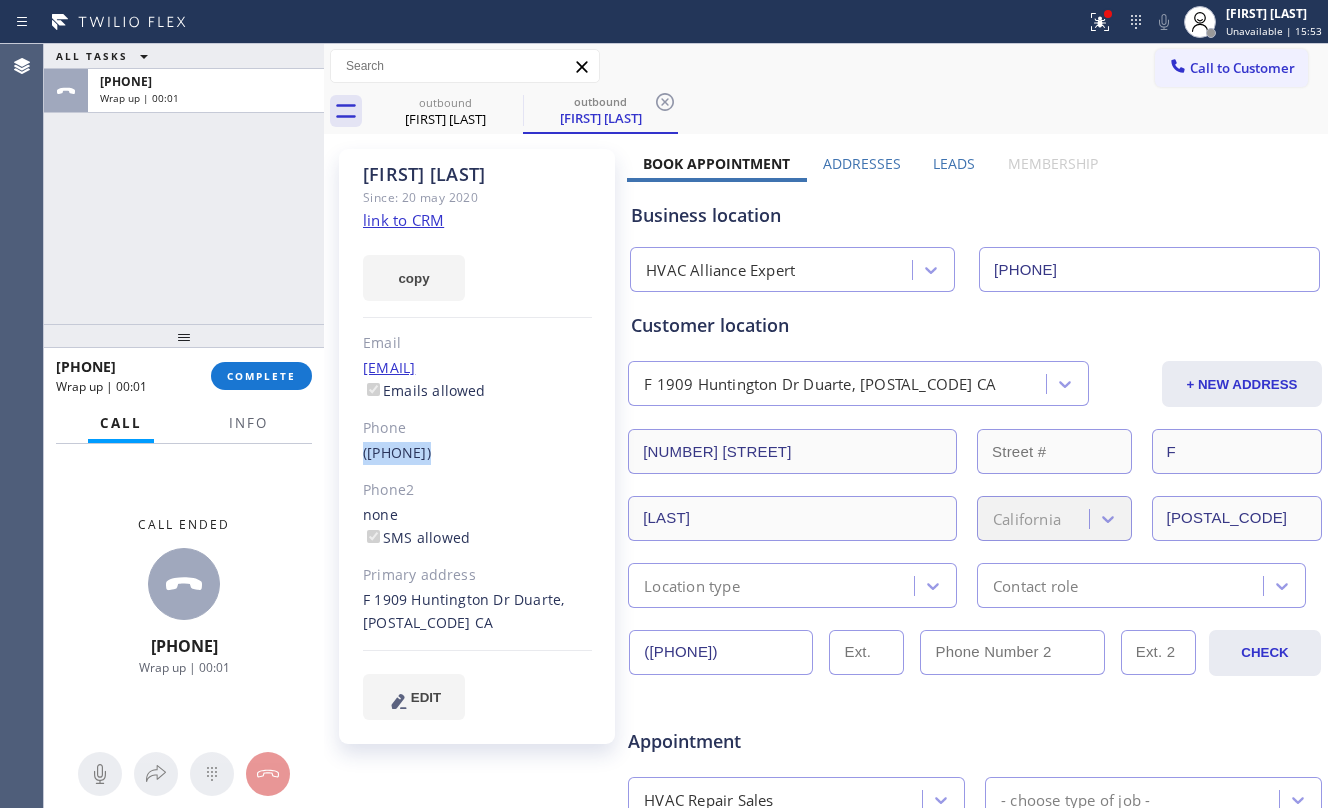 click on "([PHONE])" 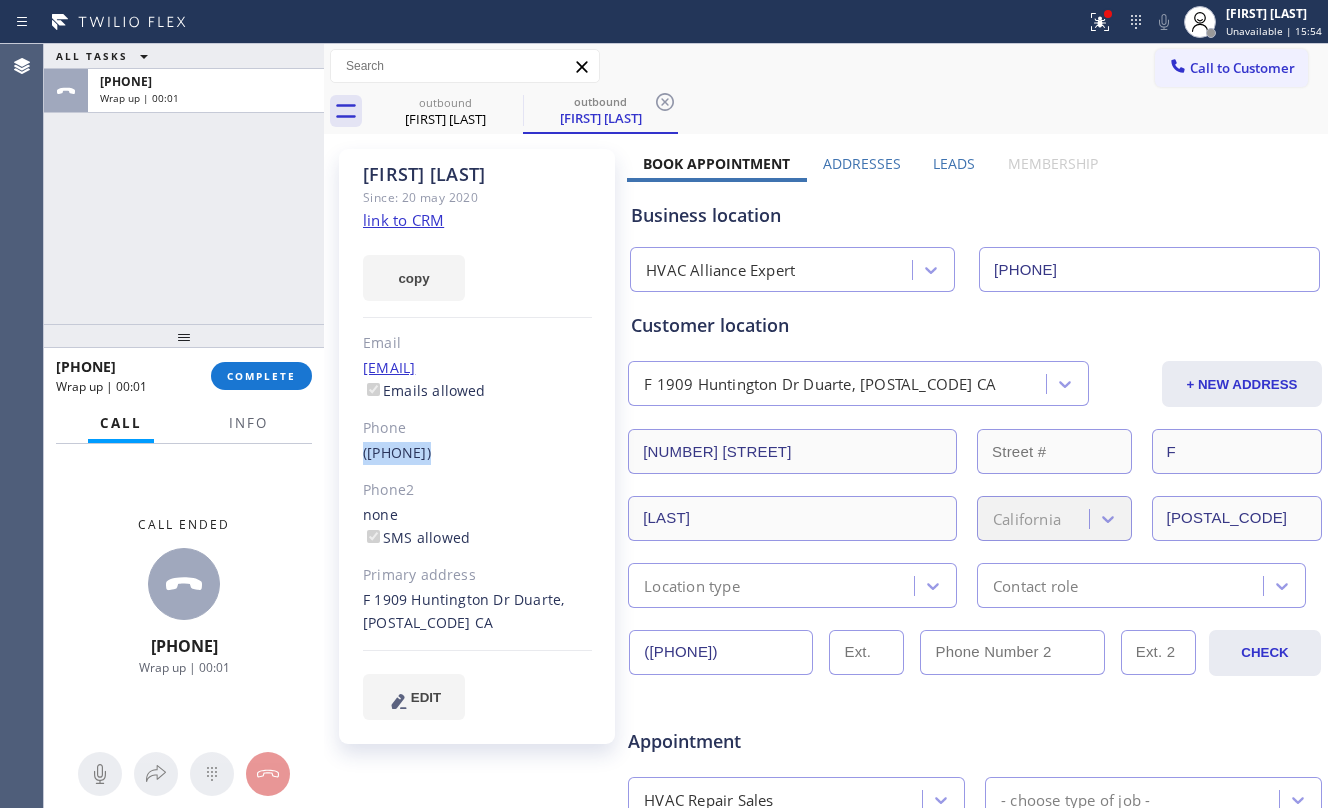 copy on "([PHONE])" 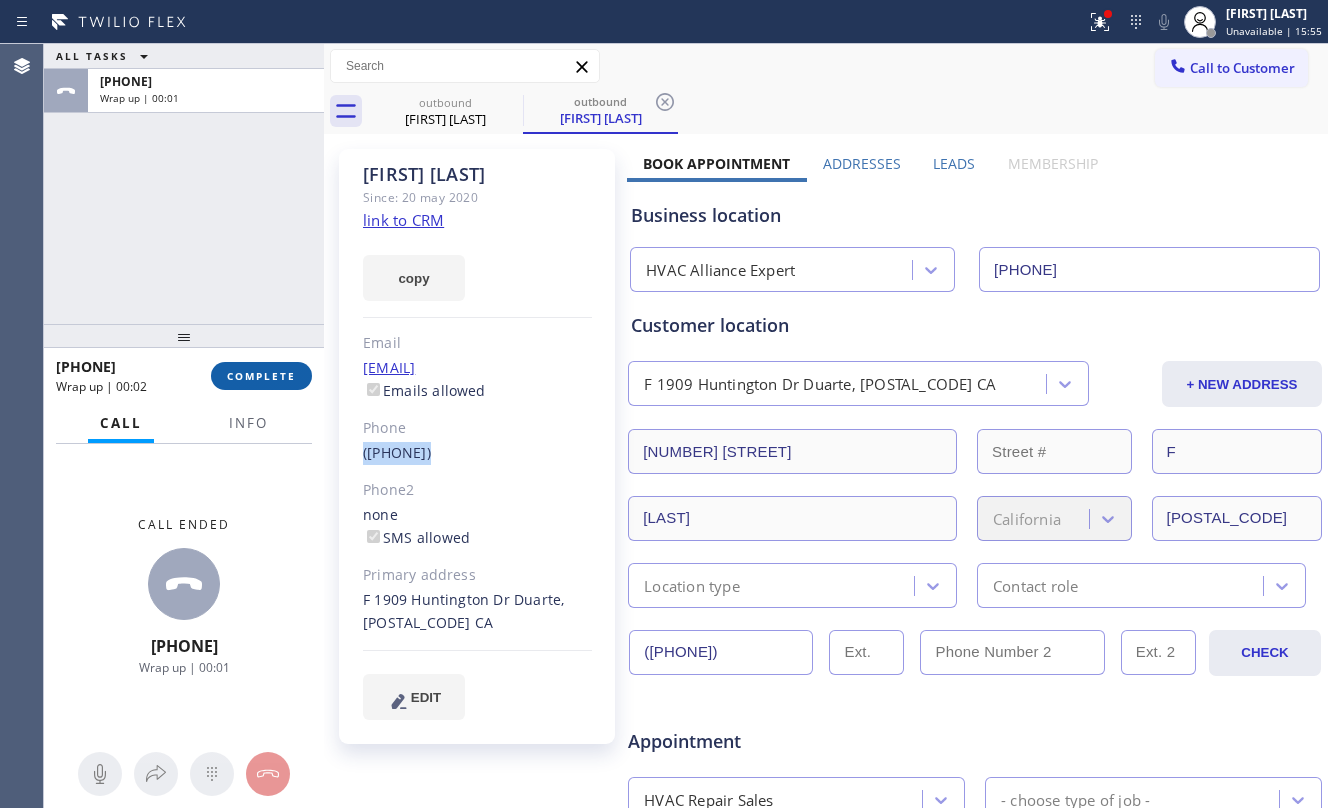 click on "COMPLETE" at bounding box center [261, 376] 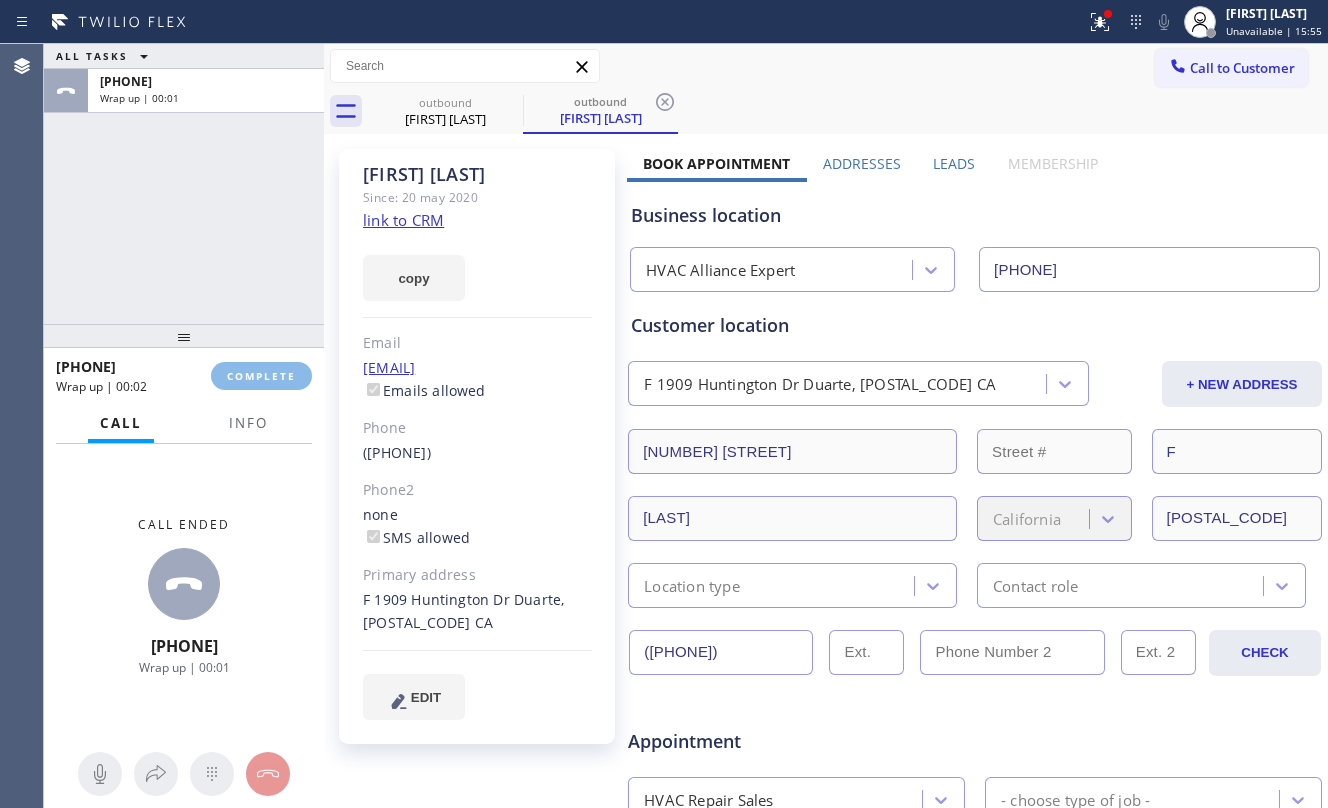 click on "ALL TASKS ALL TASKS ACTIVE TASKS TASKS IN WRAP UP [PHONE] Wrap up | 00:01" at bounding box center (184, 184) 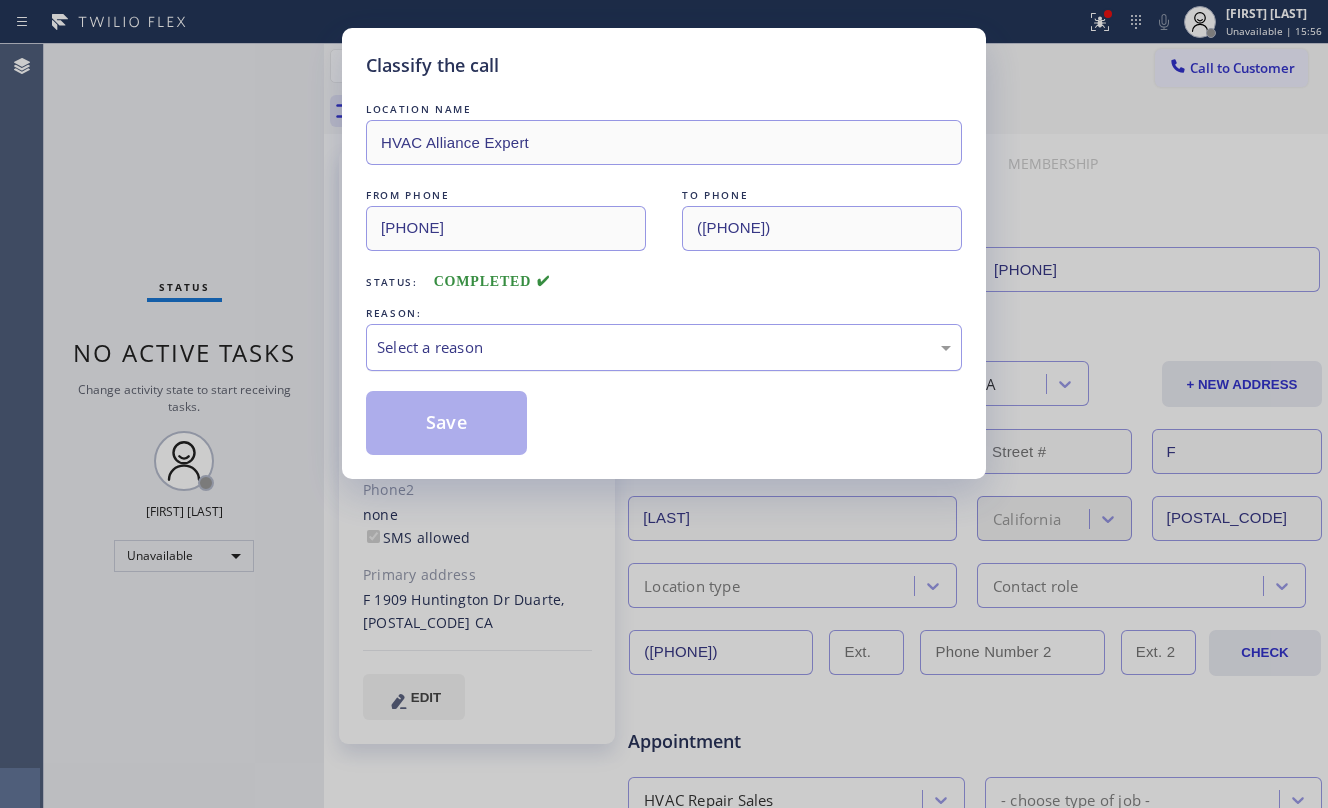 click on "Select a reason" at bounding box center [664, 347] 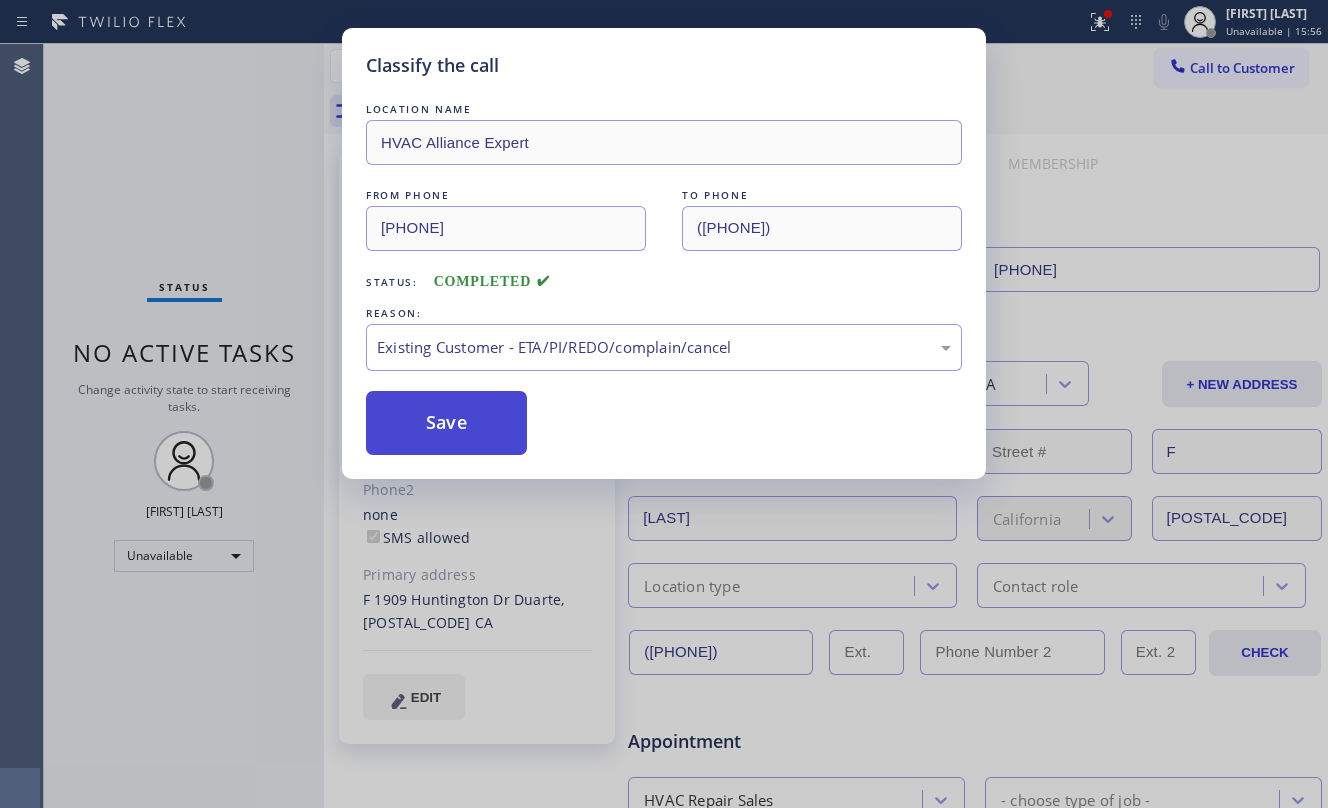 click on "Save" at bounding box center (446, 423) 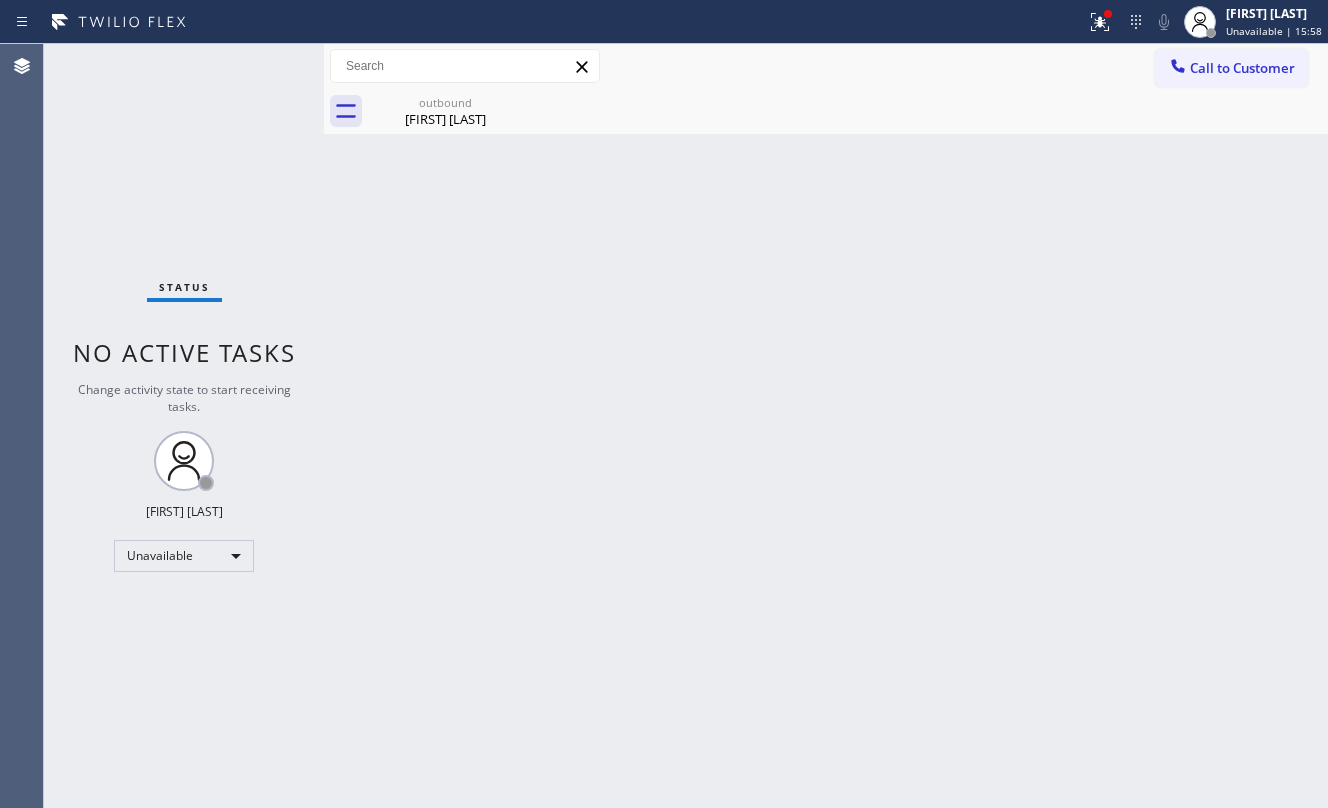 click on "Call to Customer" at bounding box center [1242, 68] 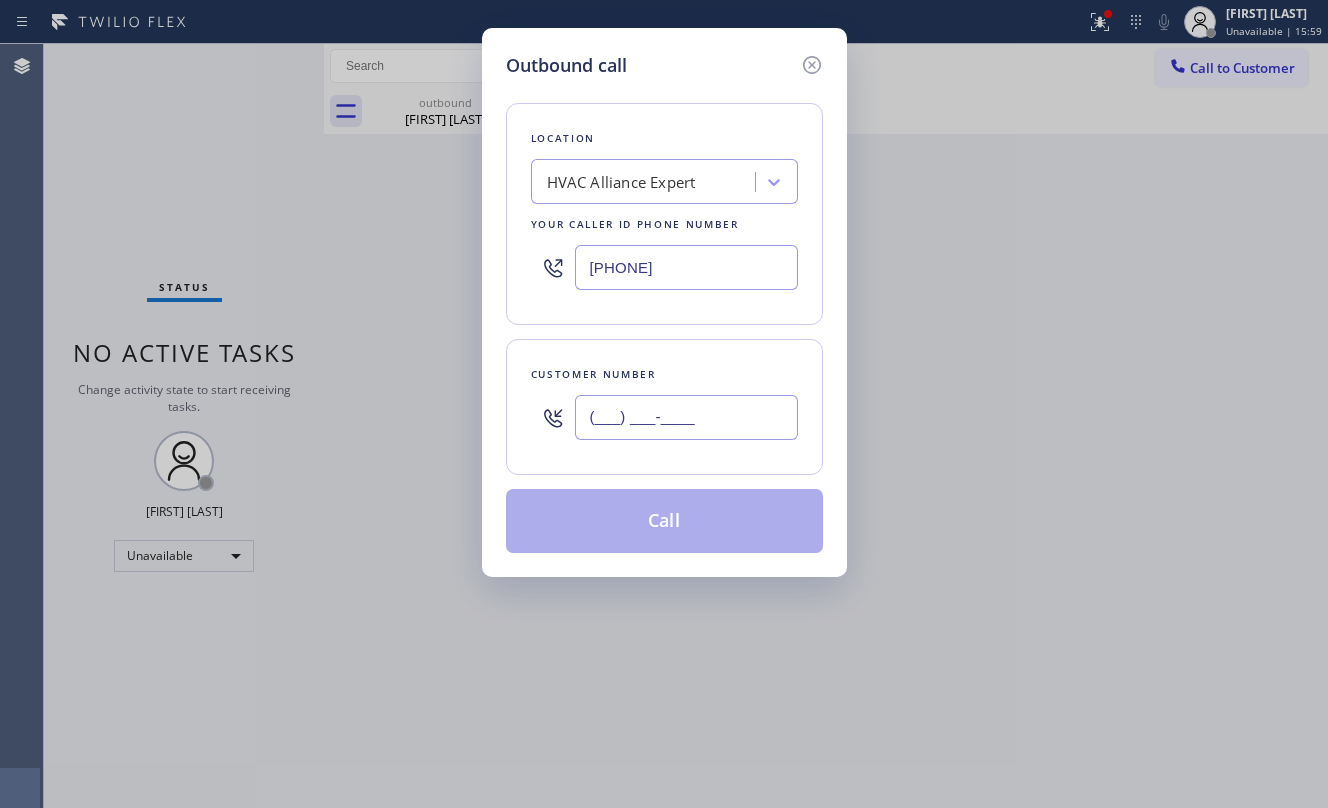 click on "(___) ___-____" at bounding box center (686, 417) 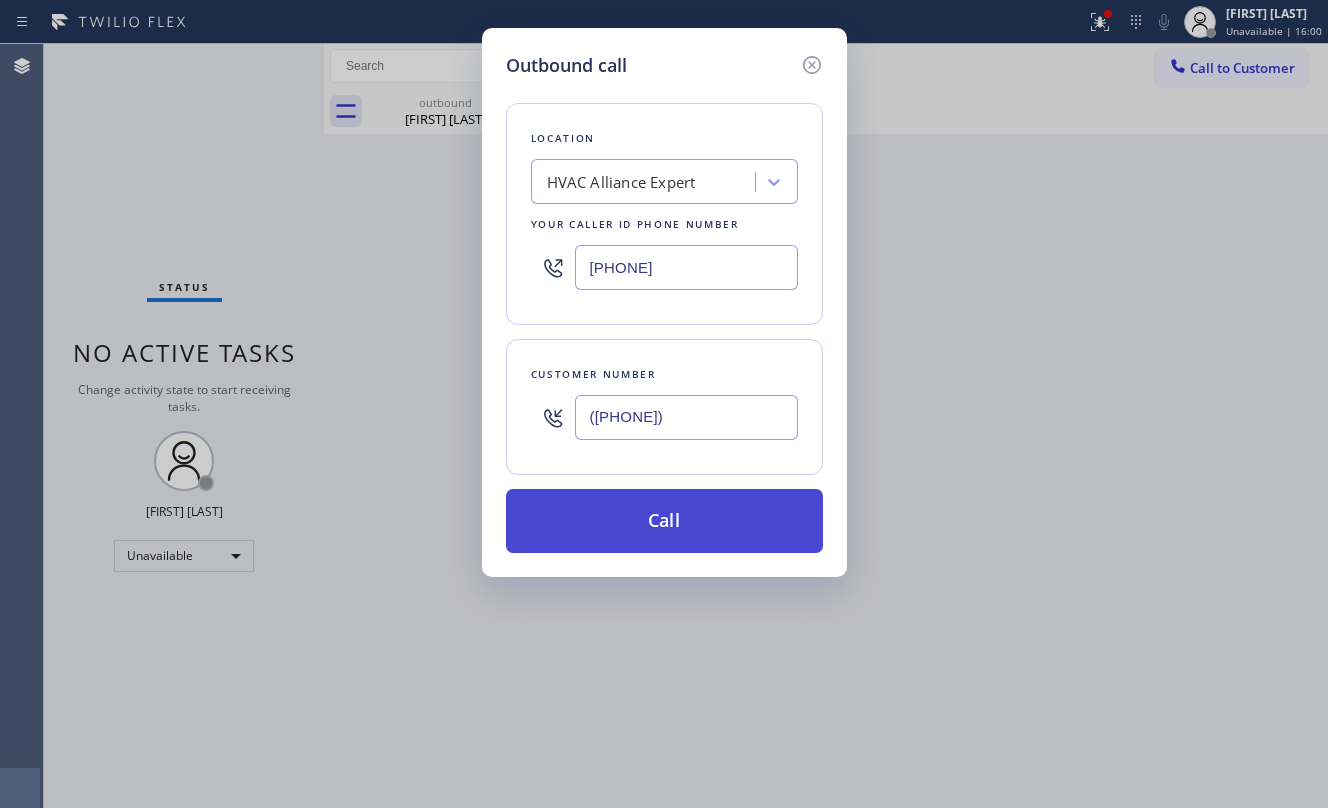 type on "([PHONE])" 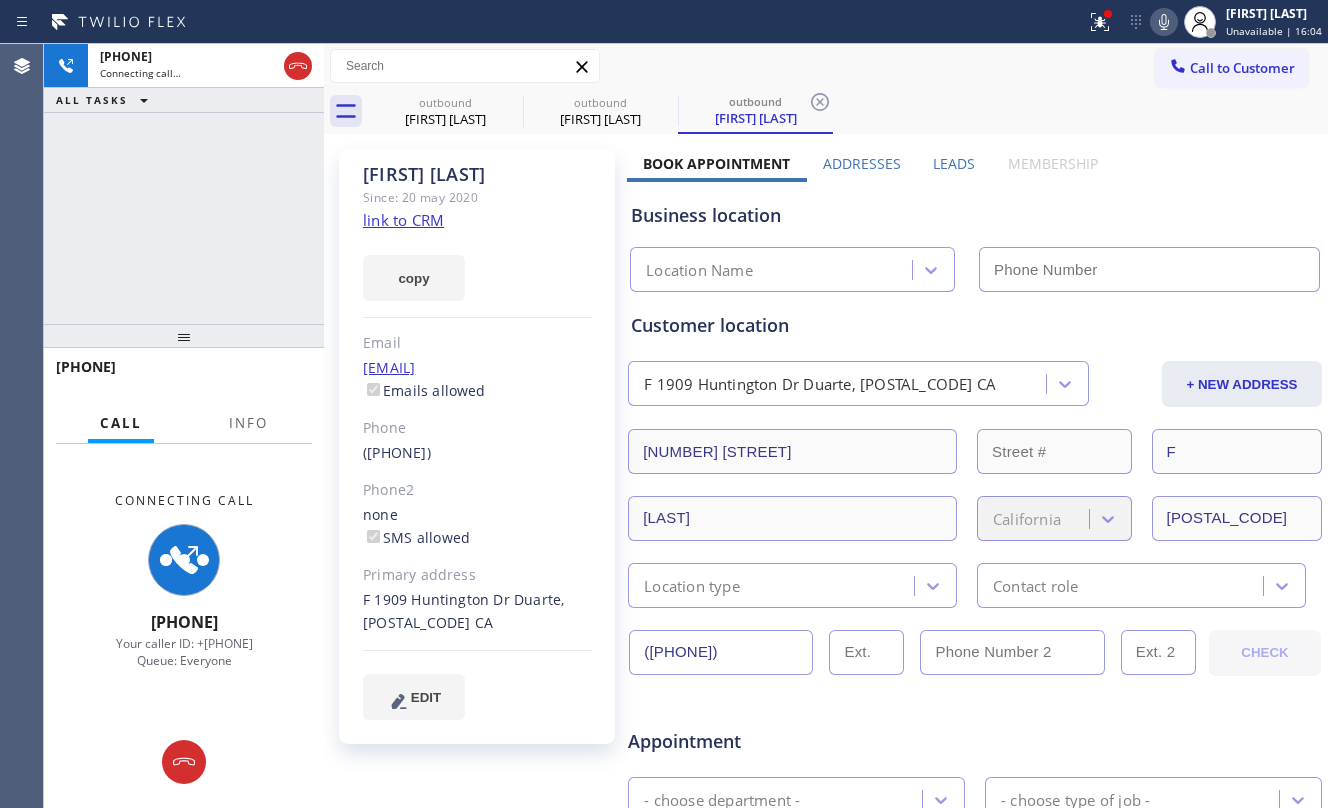type on "[PHONE]" 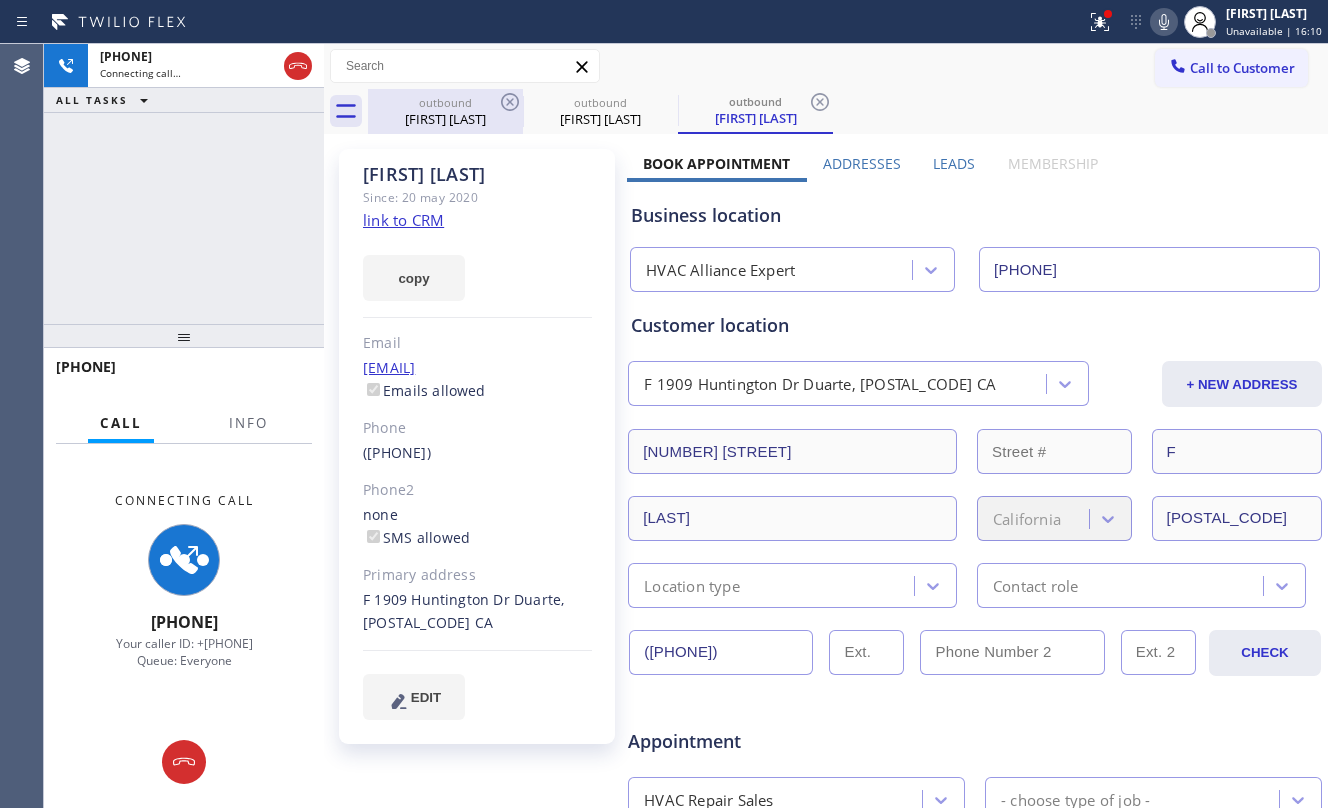 drag, startPoint x: 414, startPoint y: 100, endPoint x: 477, endPoint y: 96, distance: 63.126858 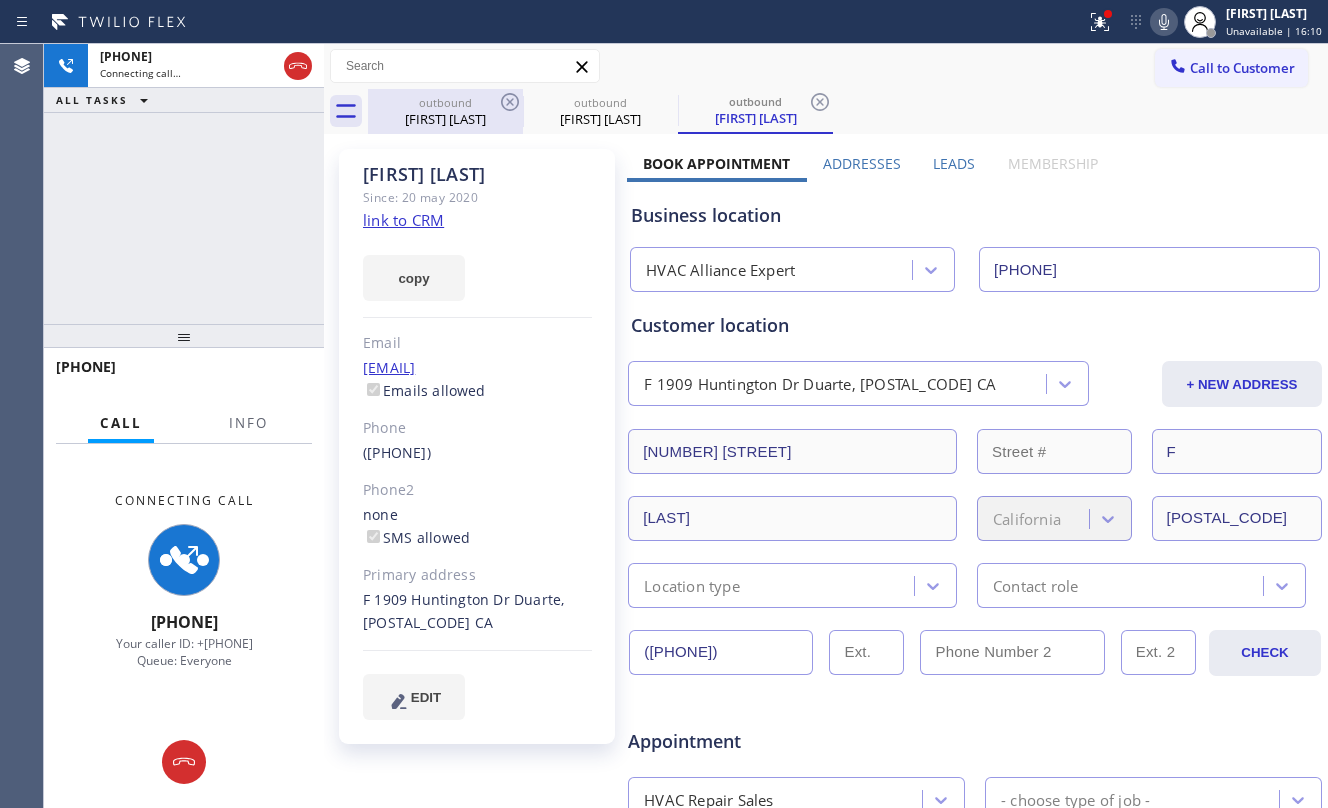 click on "outbound" at bounding box center [445, 102] 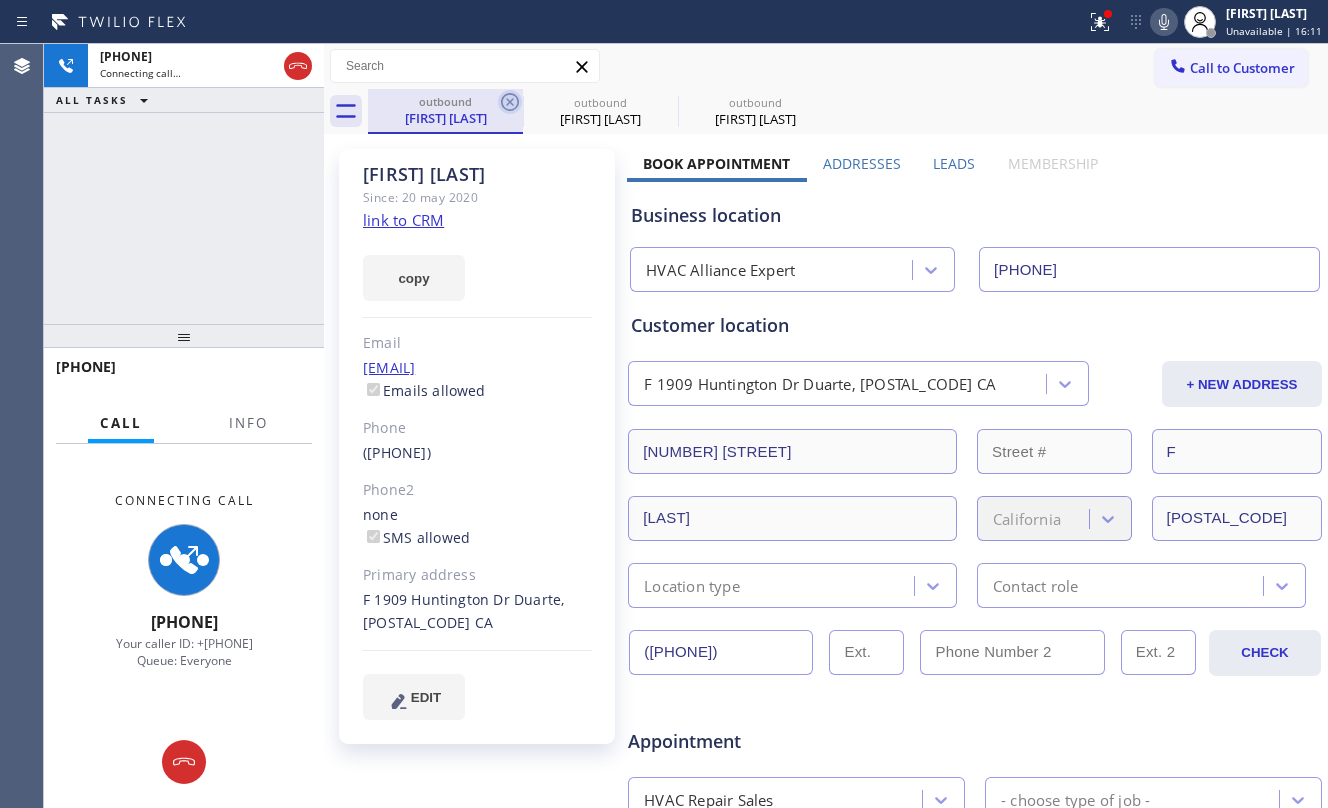 click 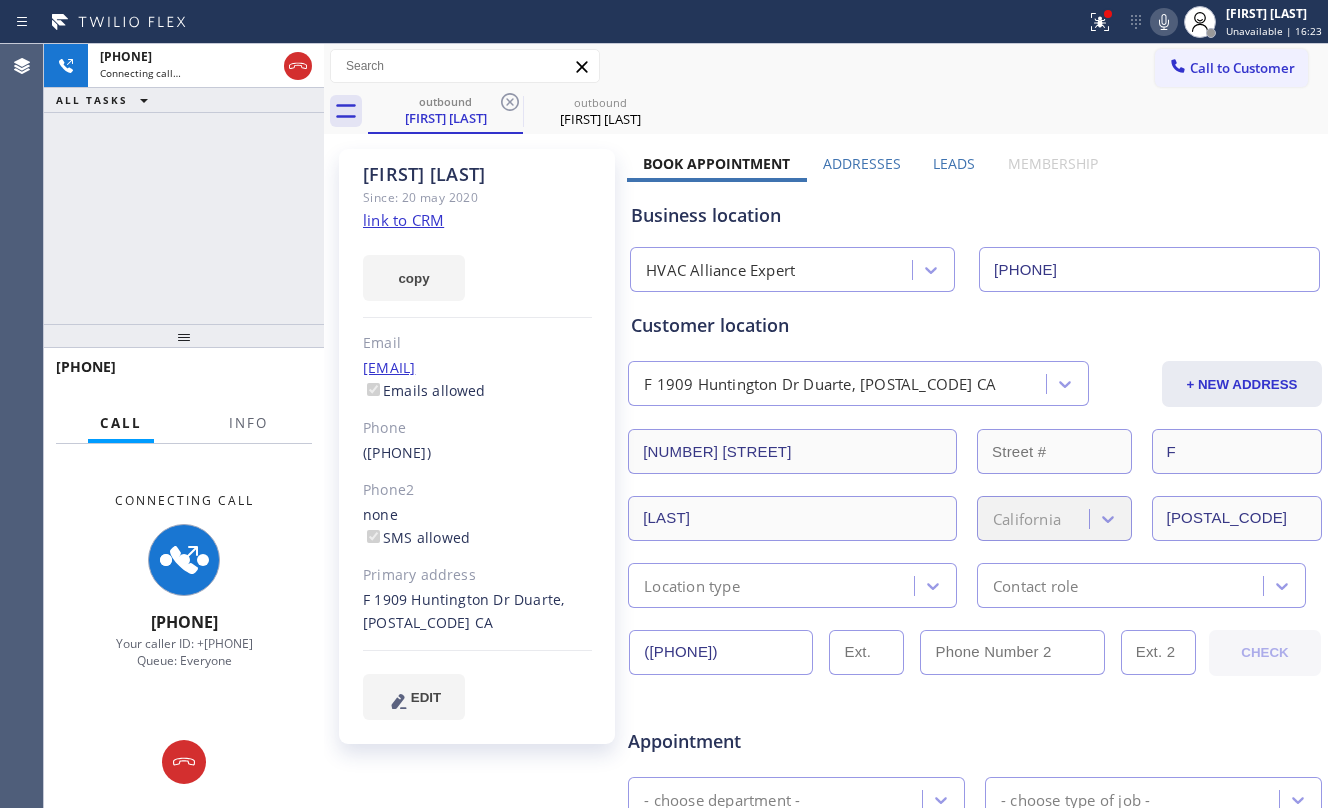 click on "+[PHONE] Connecting call… ALL TASKS ALL TASKS ACTIVE TASKS TASKS IN WRAP UP" at bounding box center (184, 184) 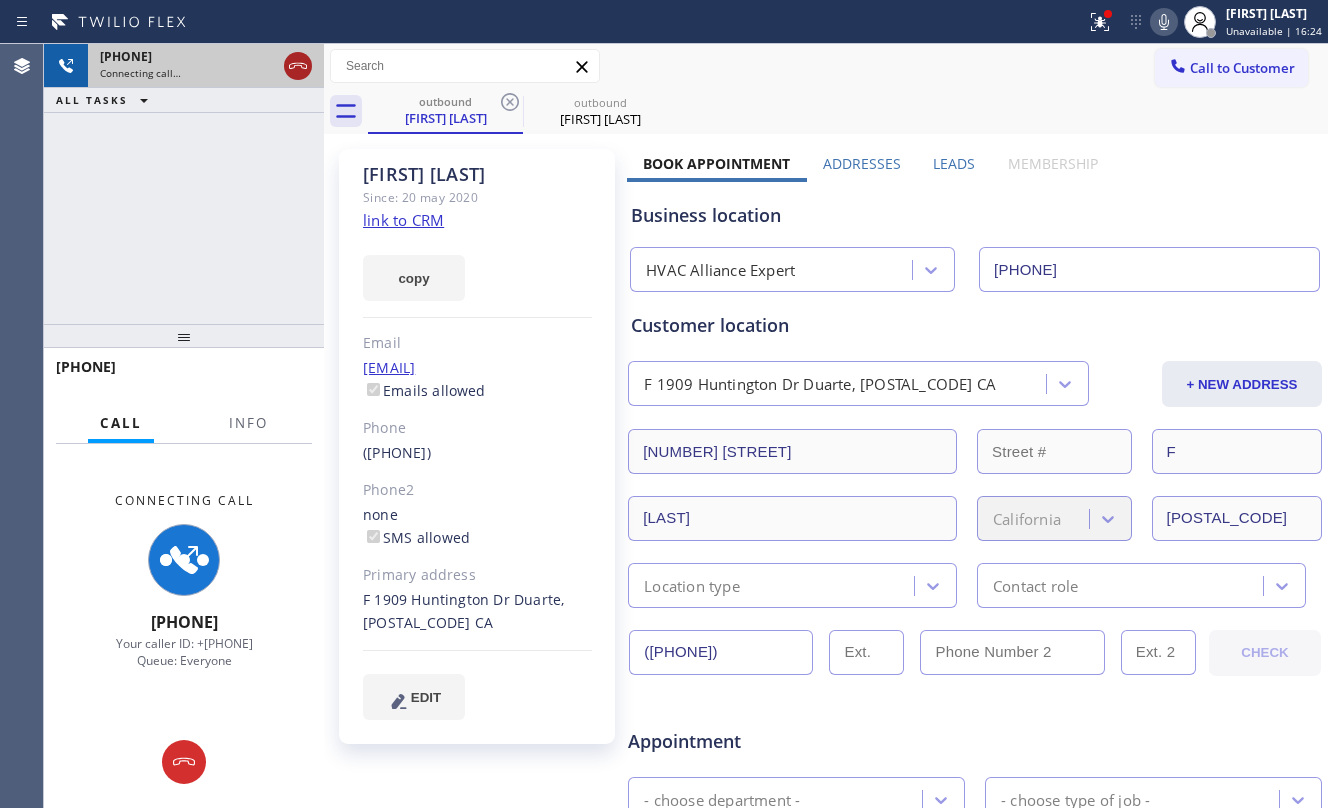 click 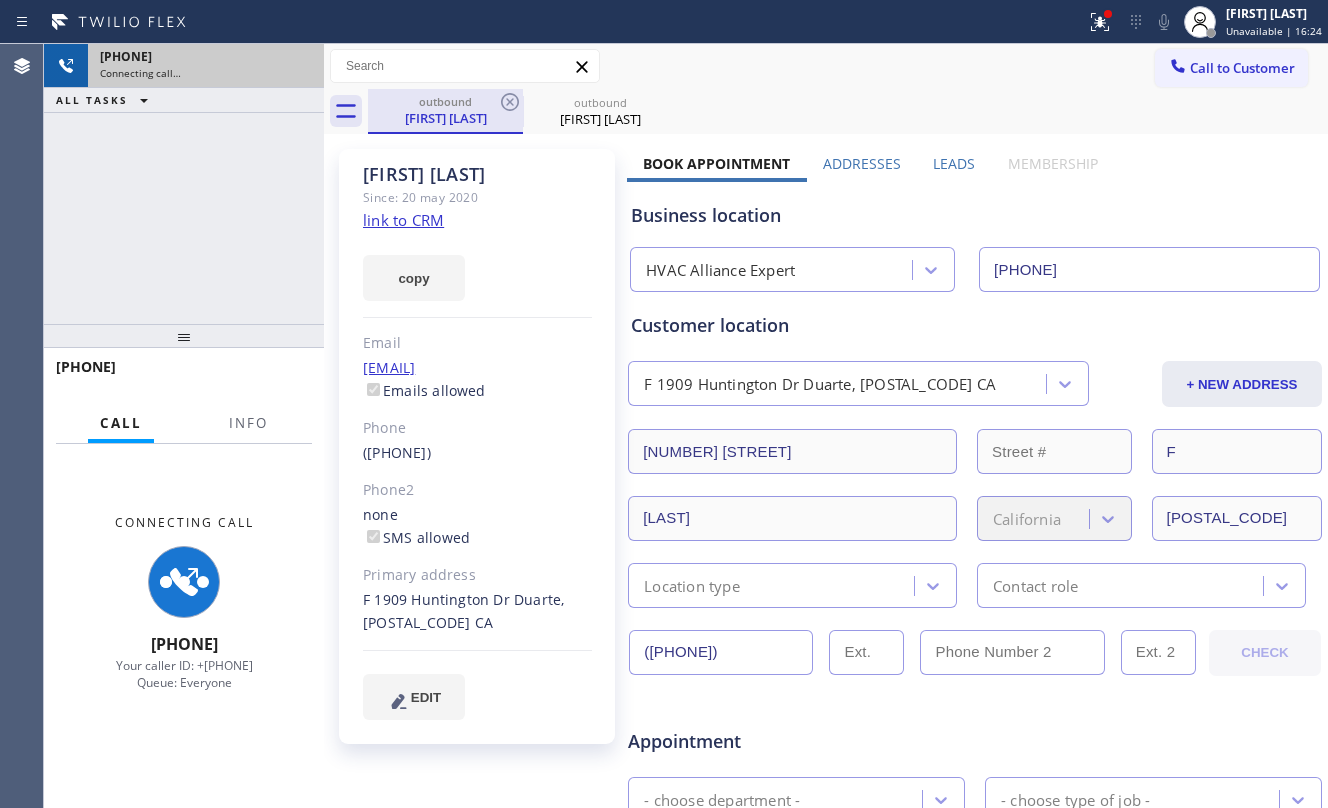 click on "outbound" at bounding box center [445, 101] 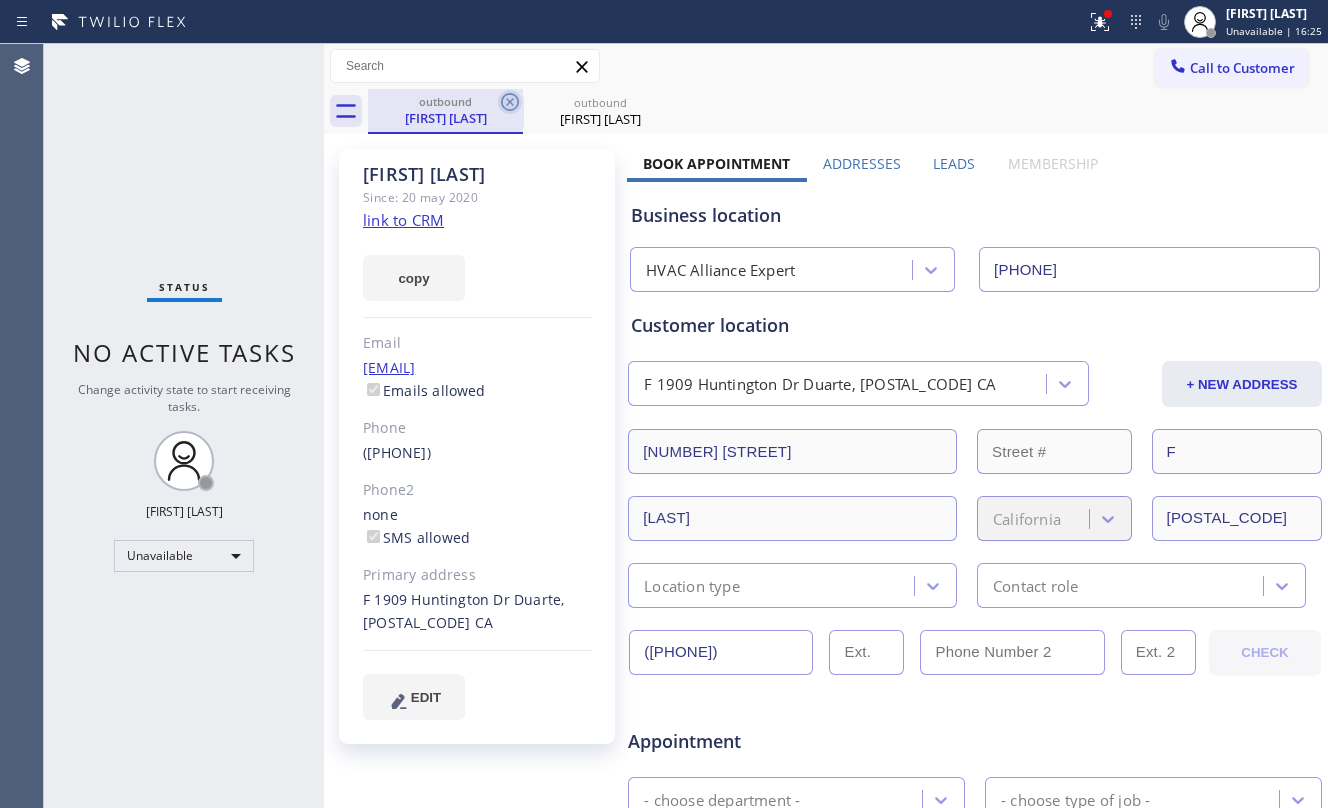 click 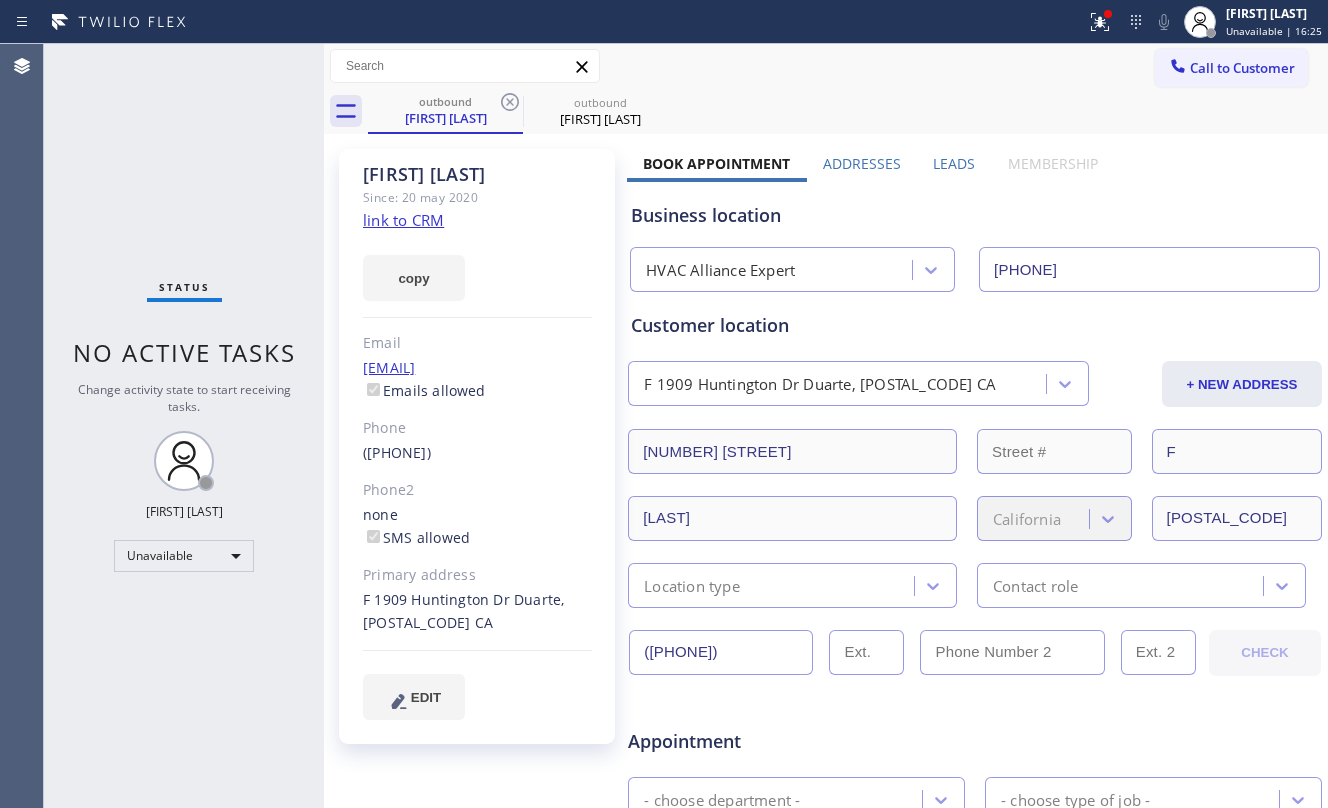 click 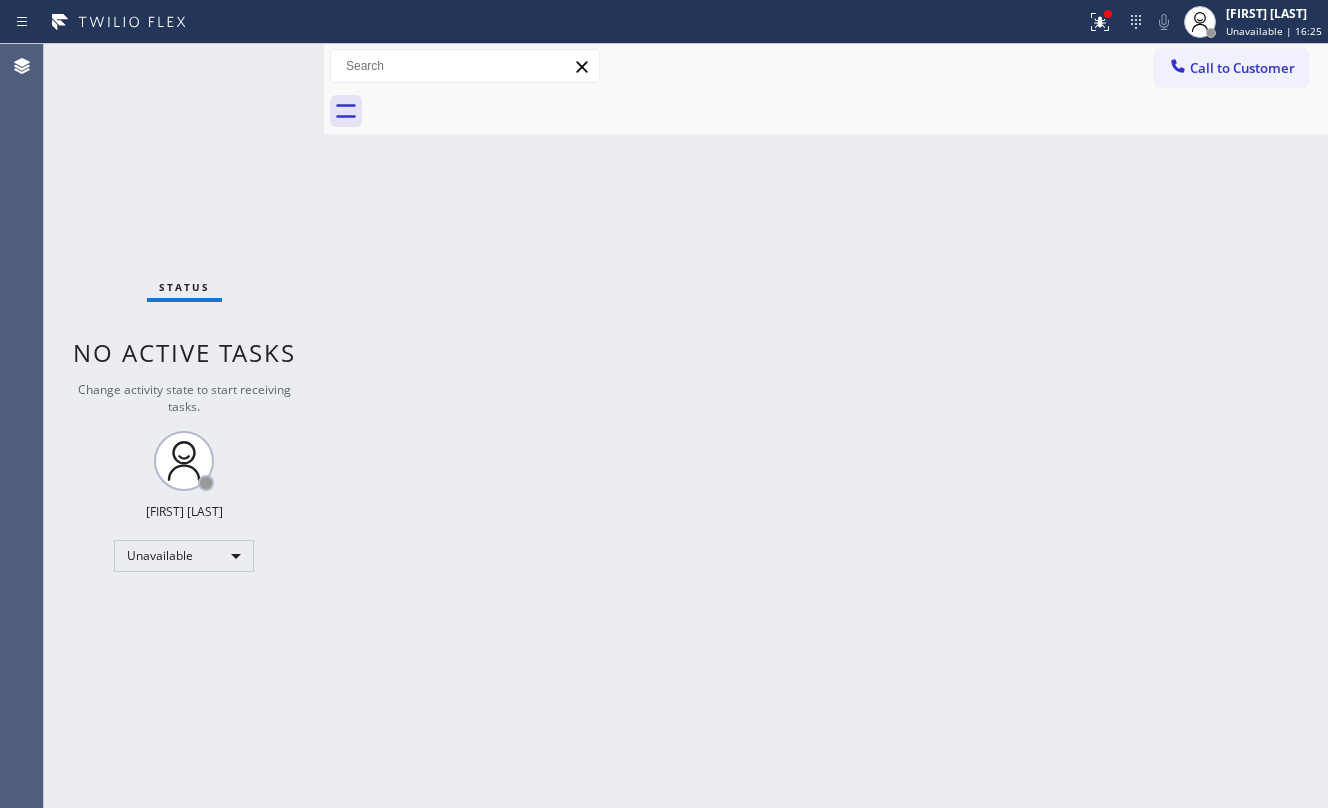 click at bounding box center (848, 111) 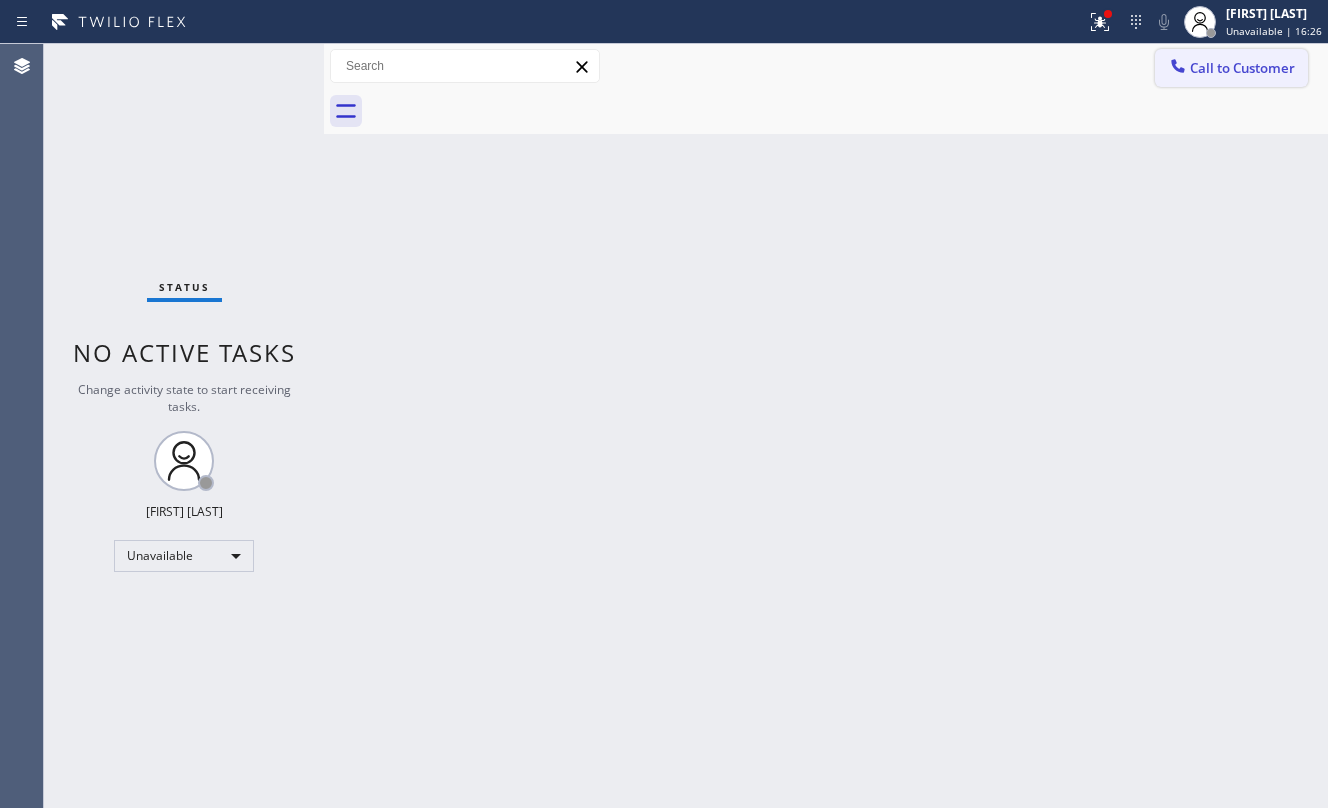 click on "Call to Customer" at bounding box center [1231, 68] 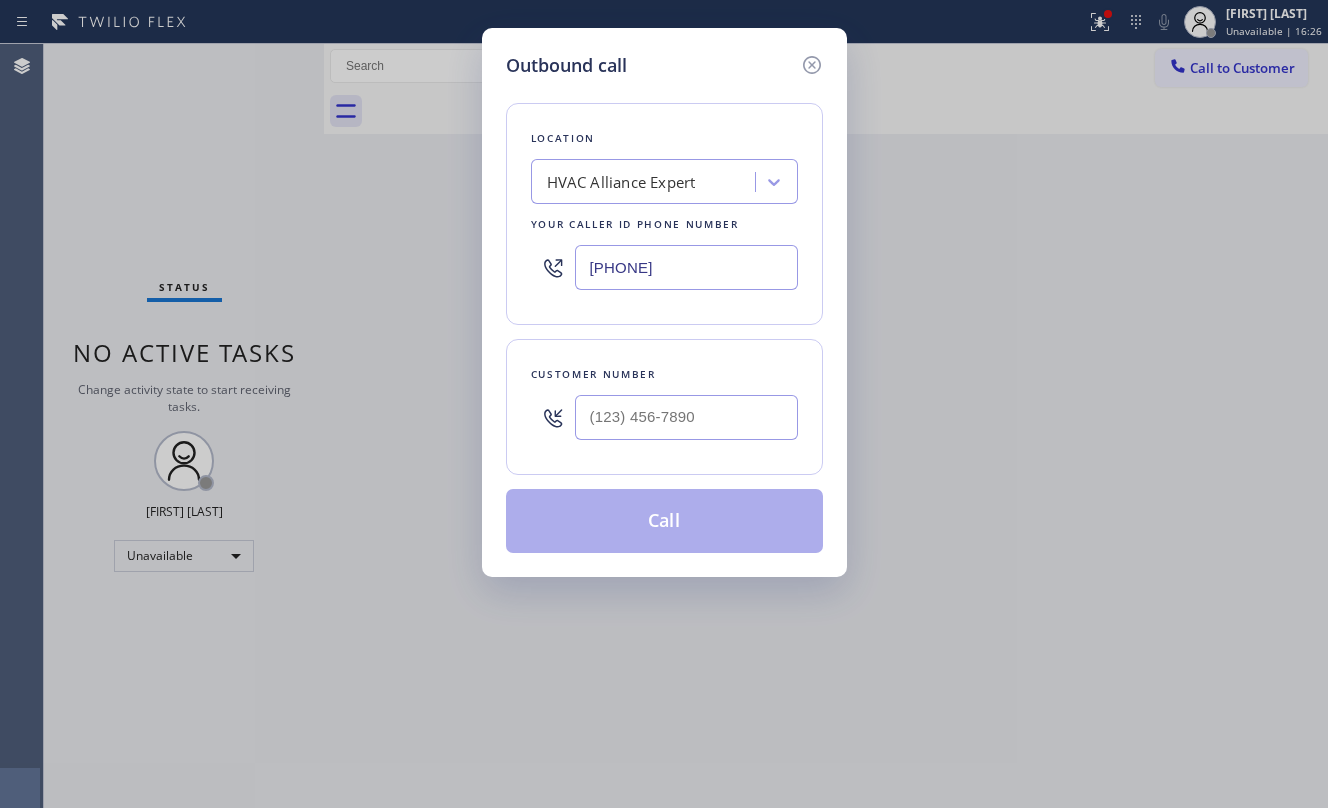 click at bounding box center [686, 417] 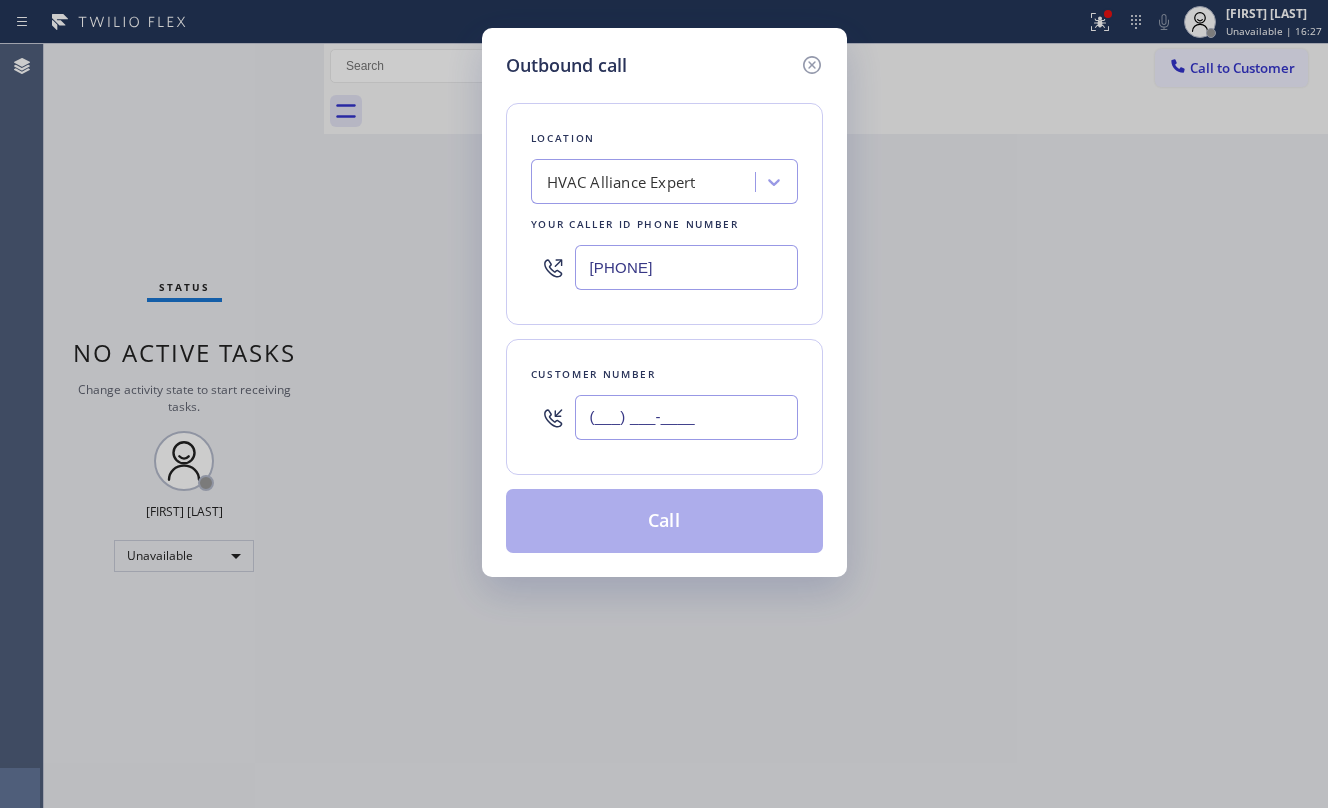 paste on "([PHONE])" 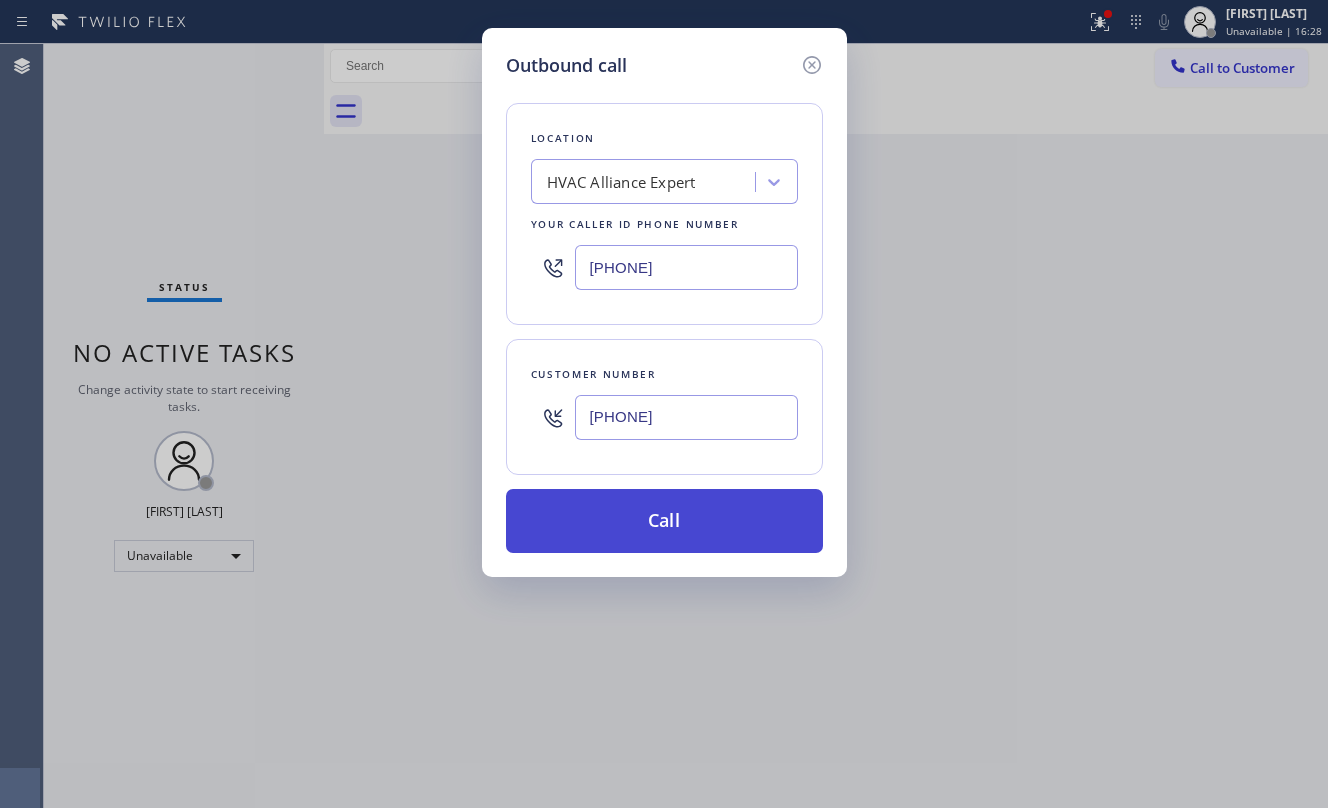 type on "[PHONE]" 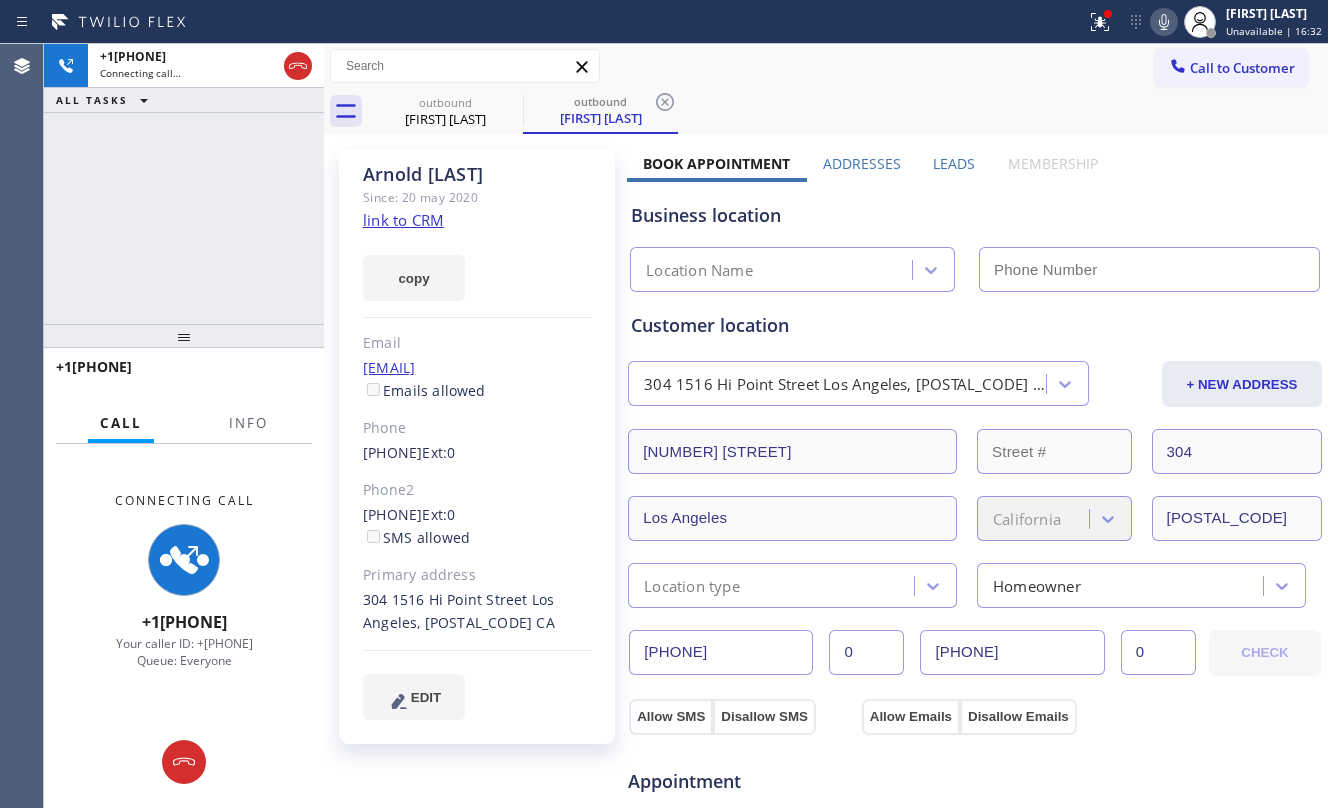 type on "[PHONE]" 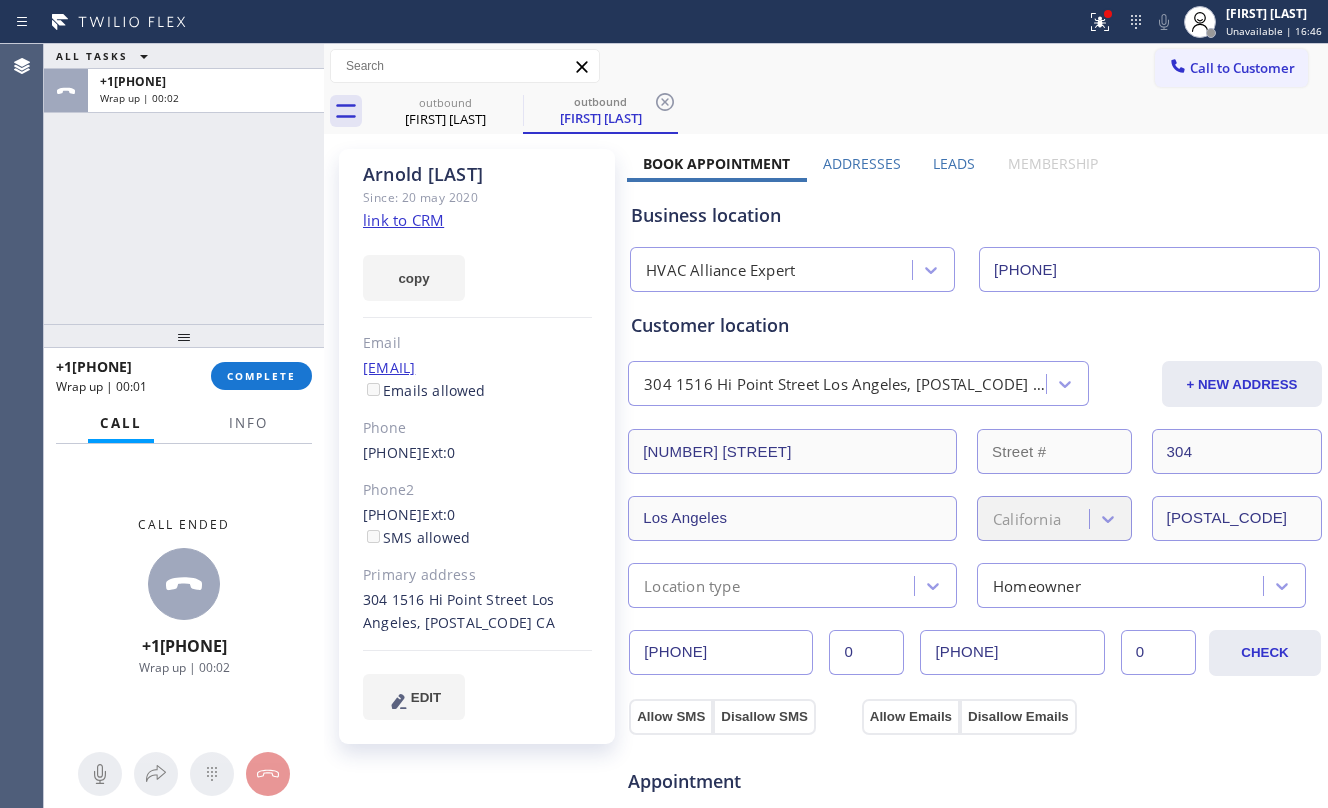 click on "link to CRM" 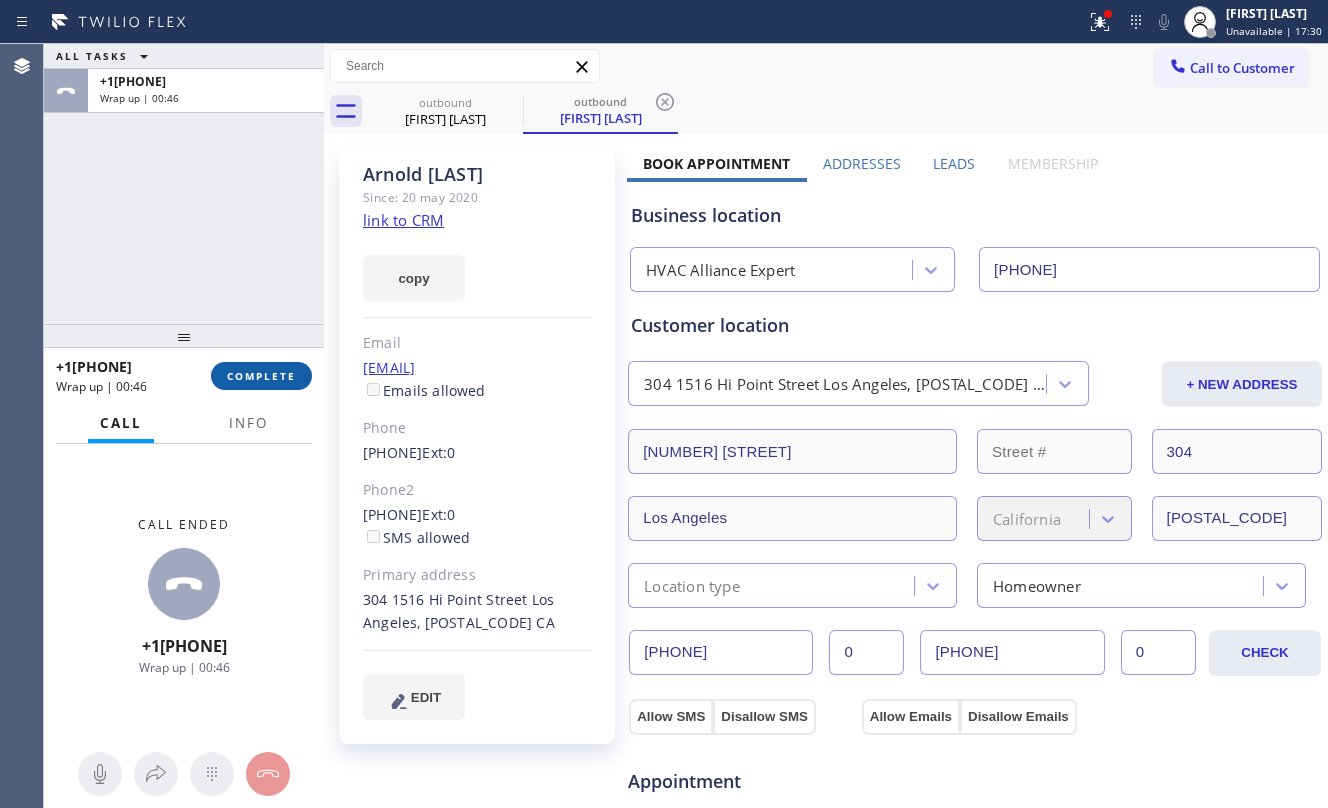 click on "COMPLETE" at bounding box center (261, 376) 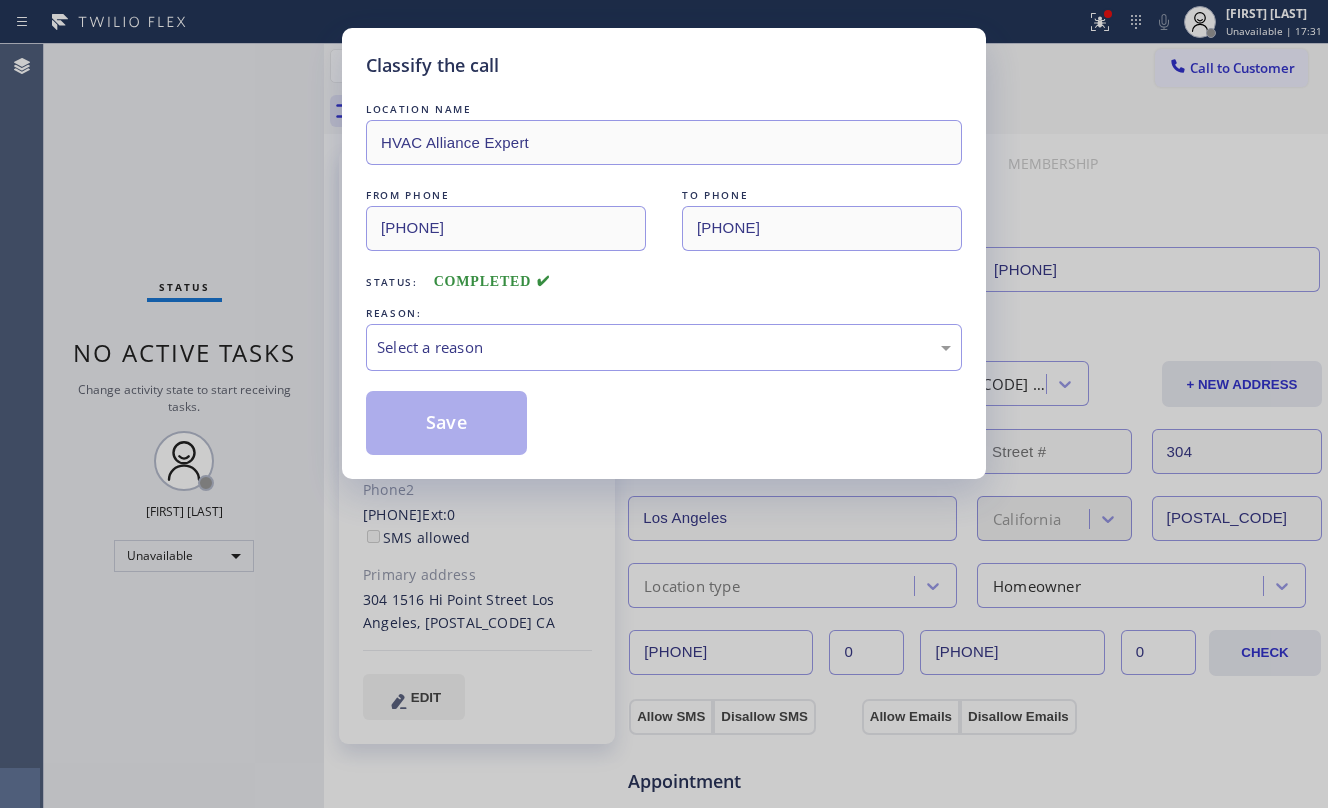 click on "Classify the call LOCATION NAME HVAC Alliance Expert FROM PHONE ([PHONE]) TO PHONE ([PHONE]) Status: COMPLETED REASON: Select a reason Save" at bounding box center [664, 404] 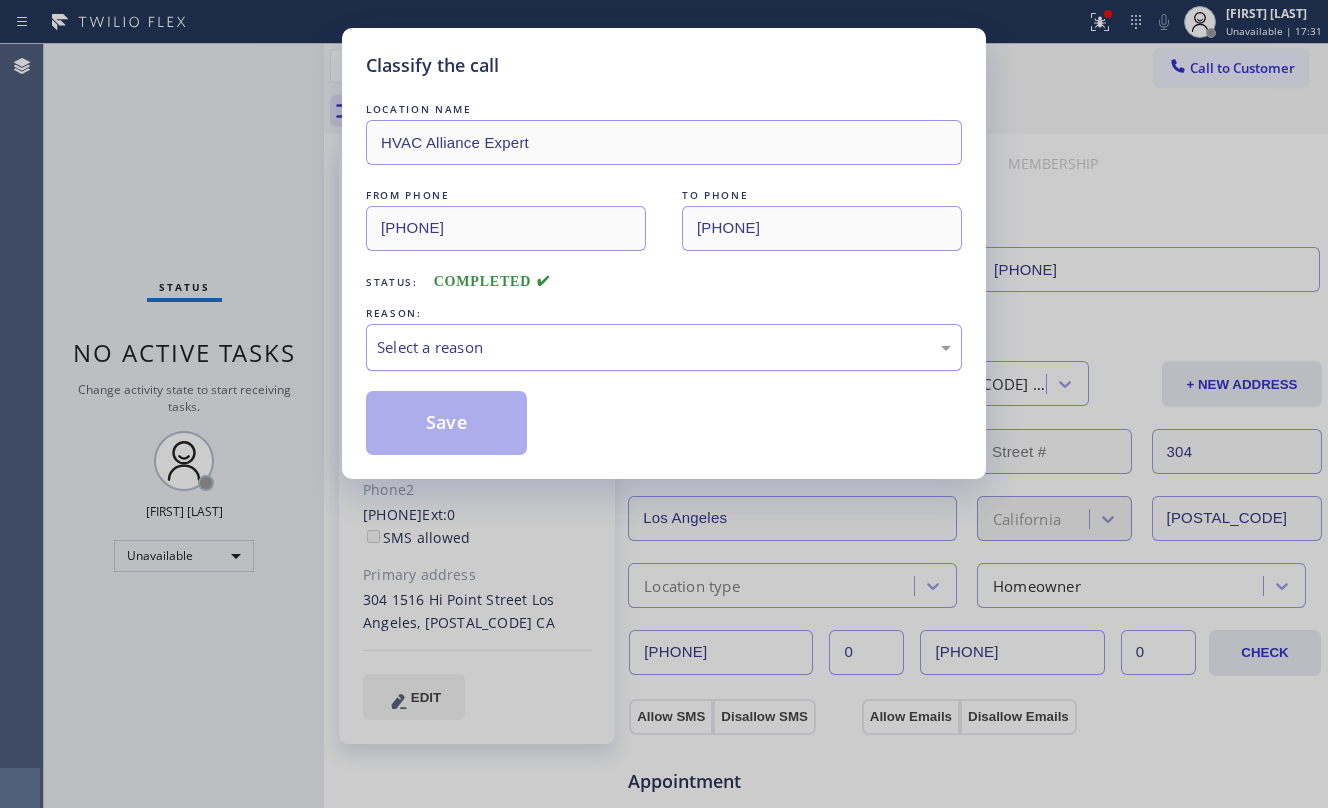click on "Select a reason" at bounding box center (664, 347) 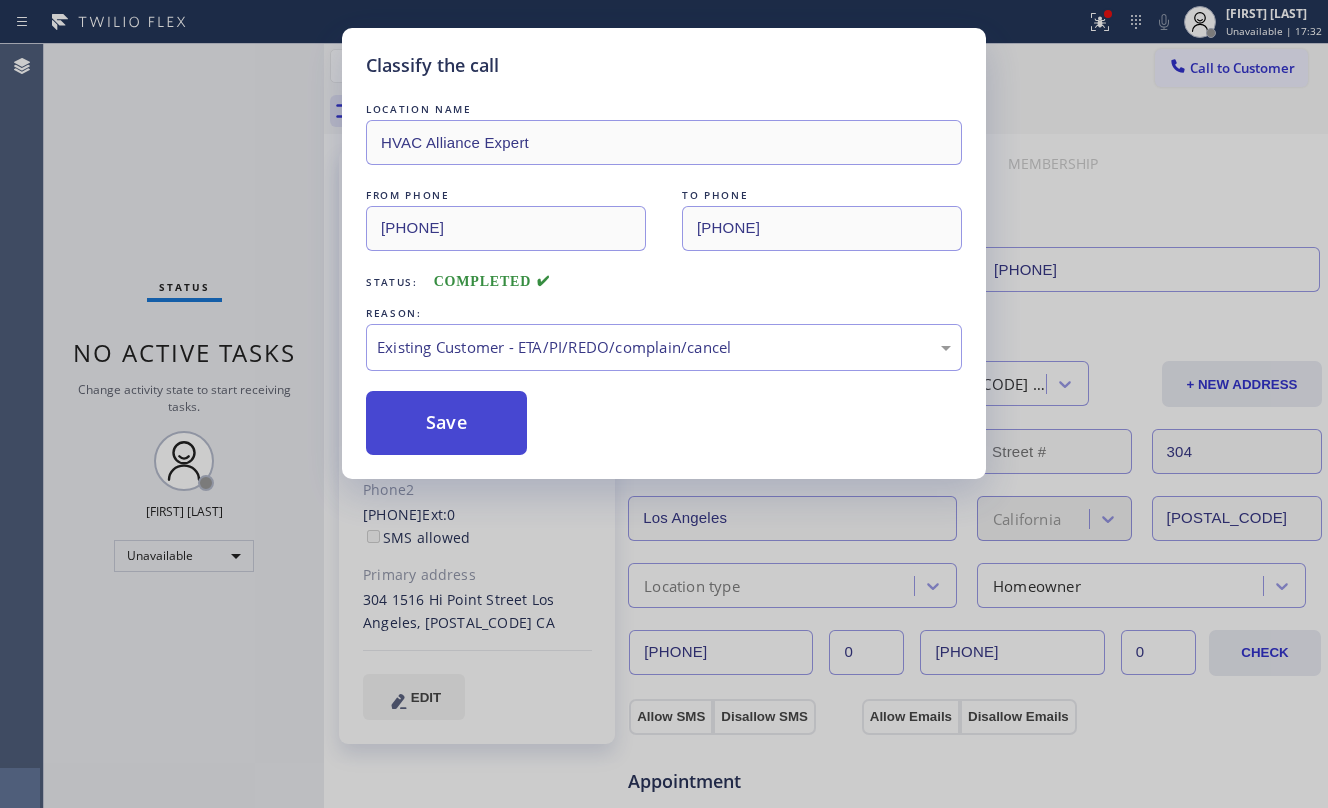 click on "Save" at bounding box center (446, 423) 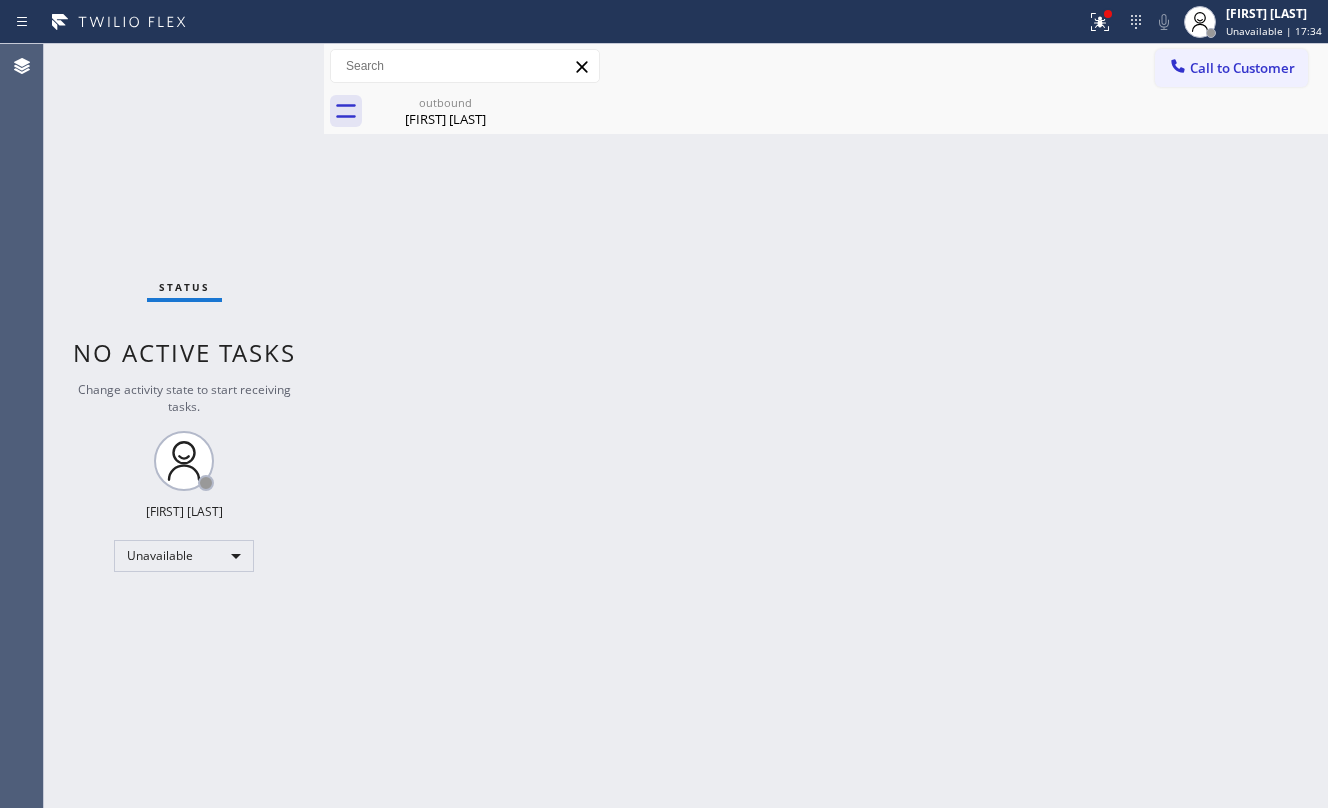 click on "Call to Customer Outbound call Location HVAC Alliance Expert Your caller id phone number [PHONE] Customer number Call Outbound call Technician Search Technician Your caller id phone number Your caller id phone number Call" at bounding box center [826, 66] 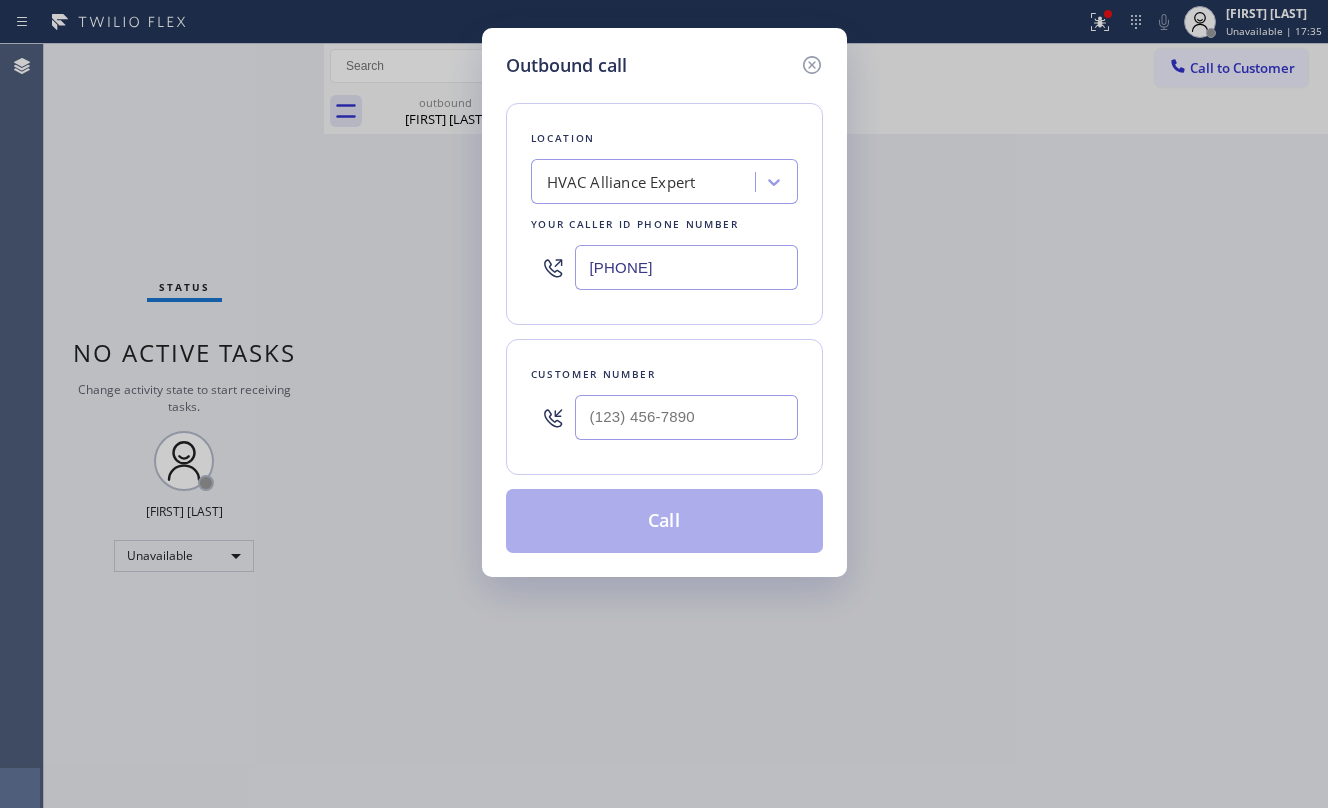 click at bounding box center (686, 417) 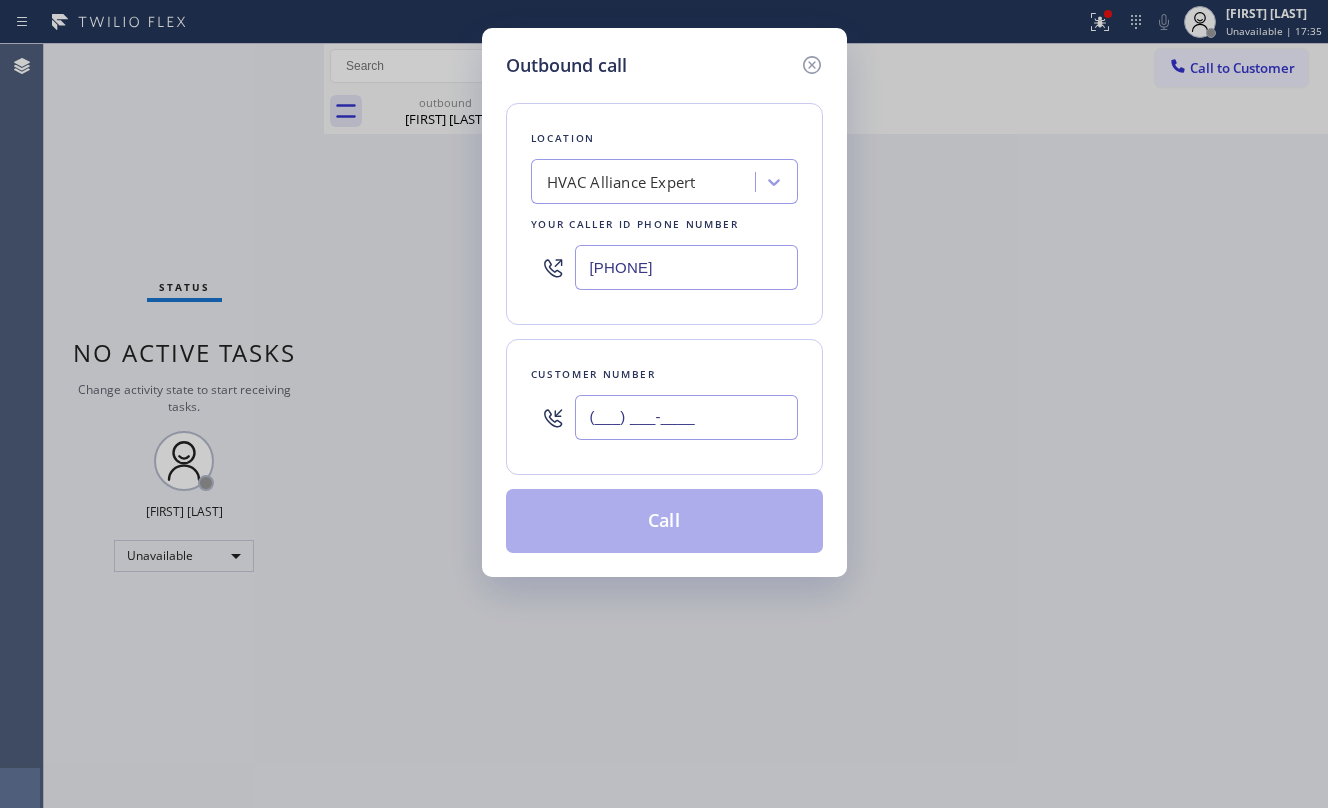 paste on "[PHONE]" 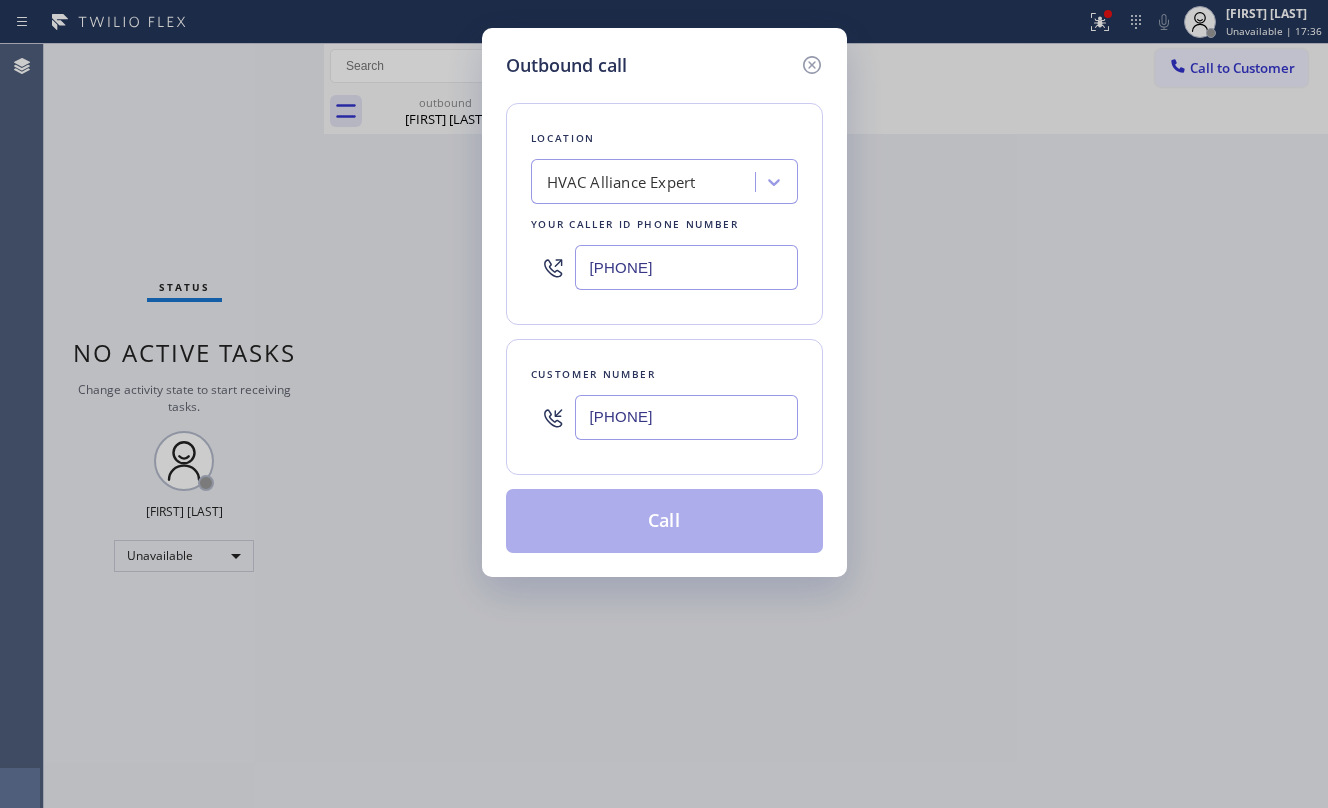 type on "[PHONE]" 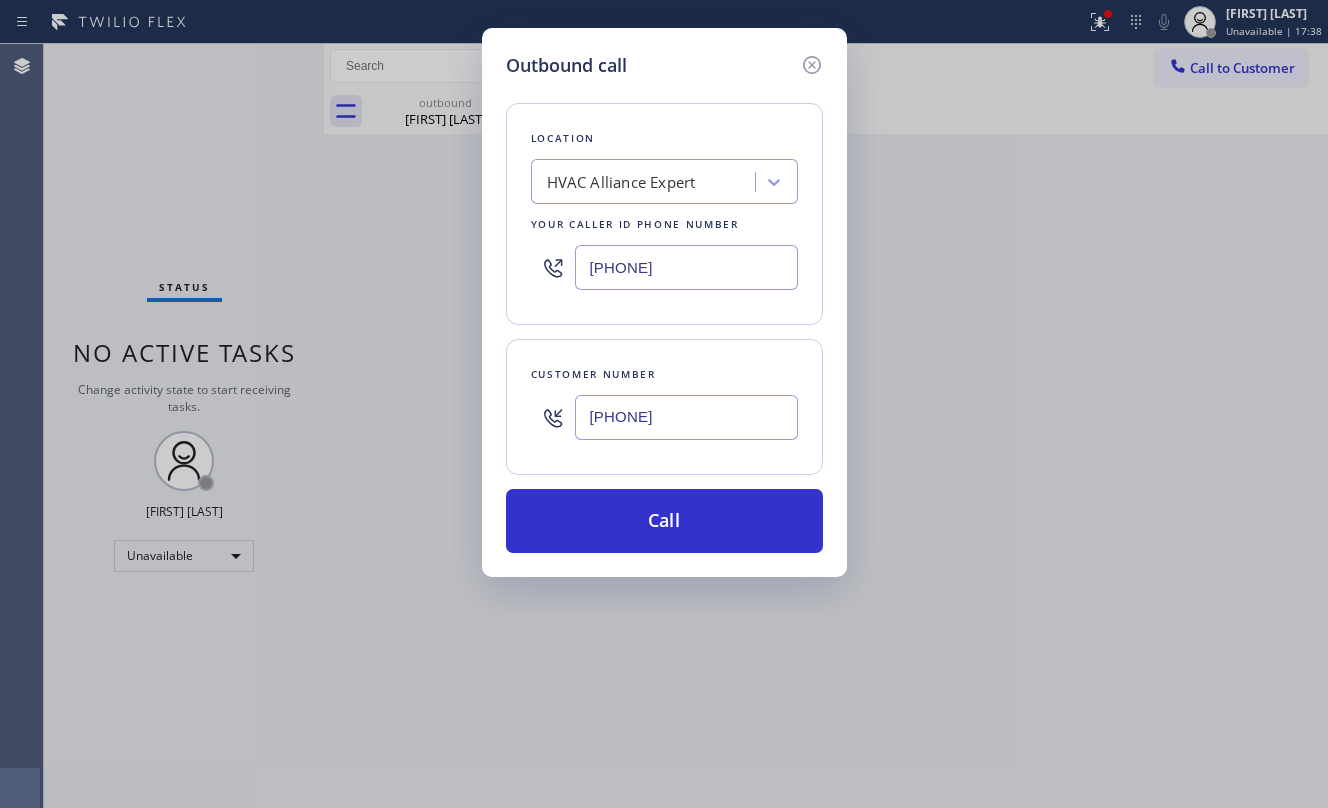 click on "[PHONE]" at bounding box center (686, 267) 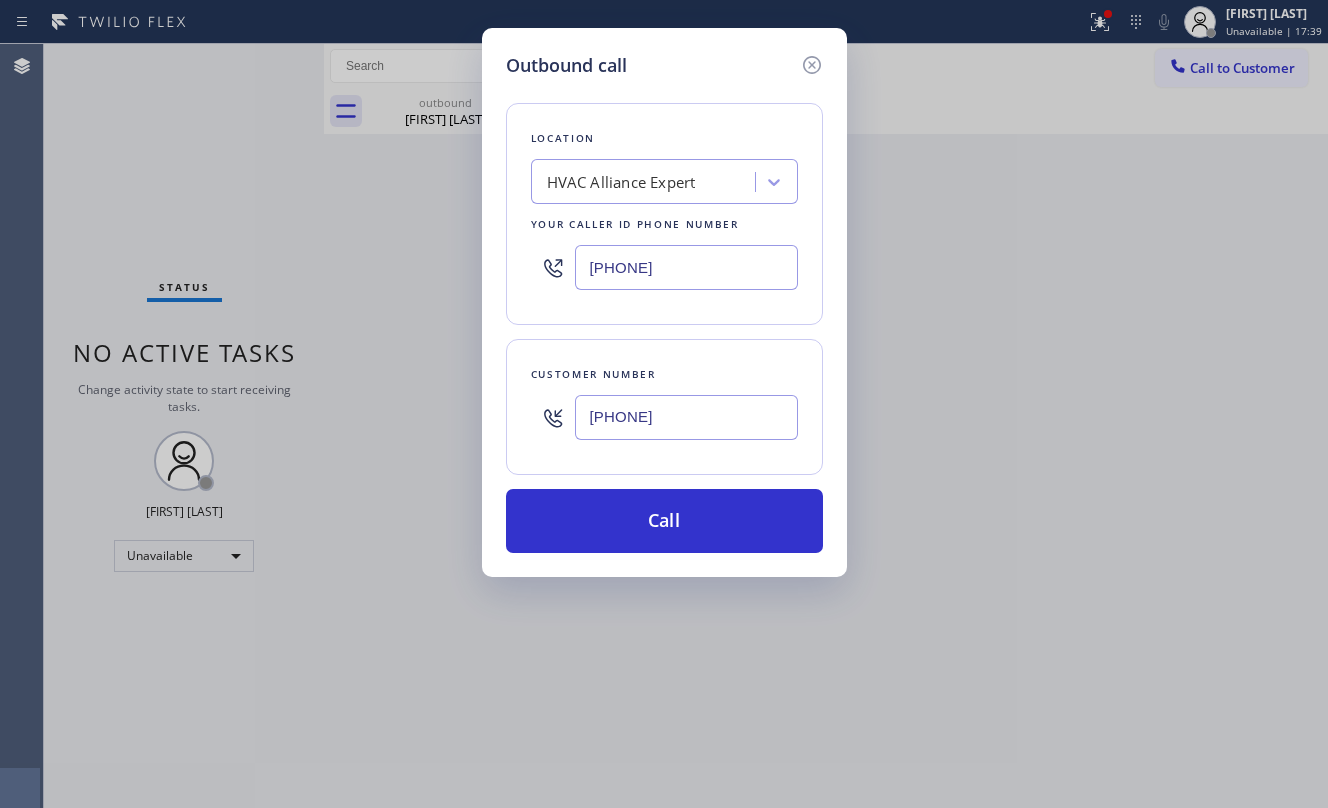click on "[PHONE]" at bounding box center (686, 267) 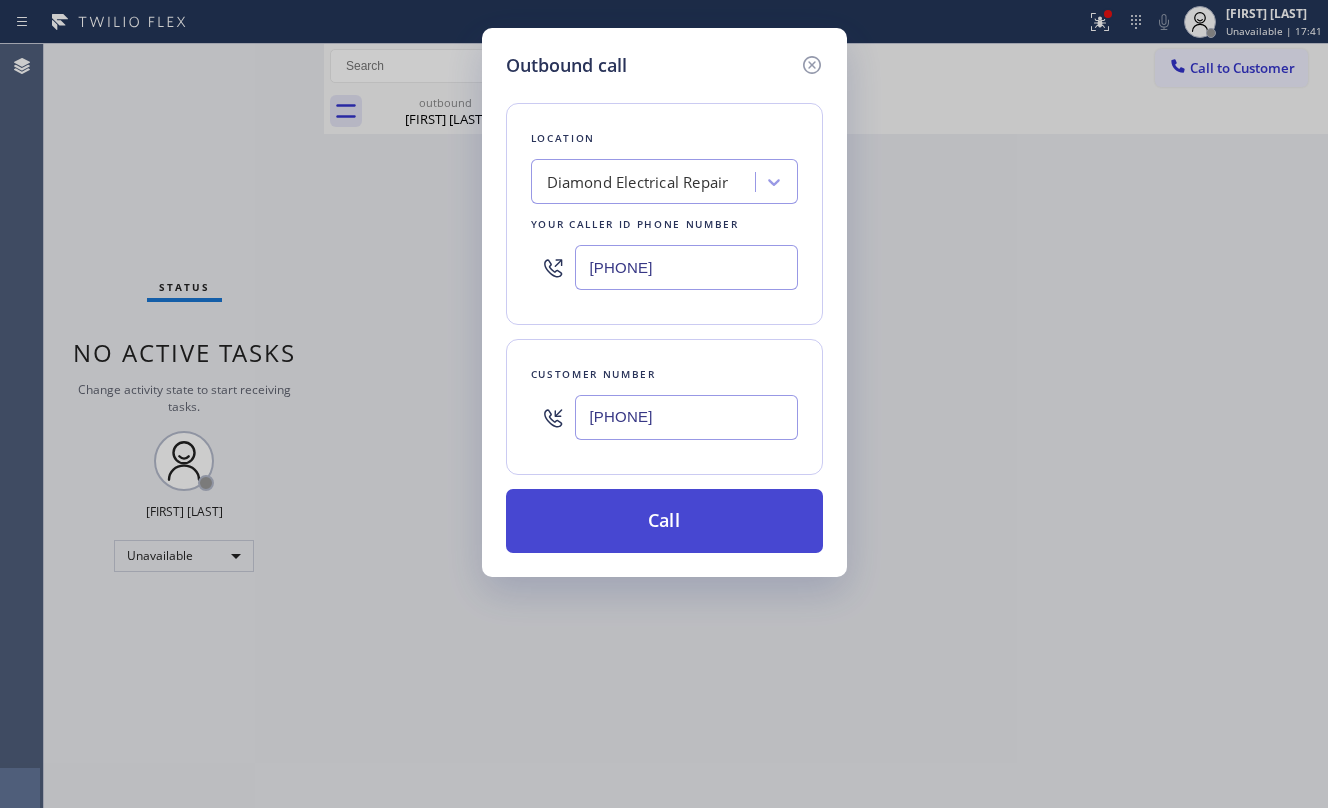 type on "[PHONE]" 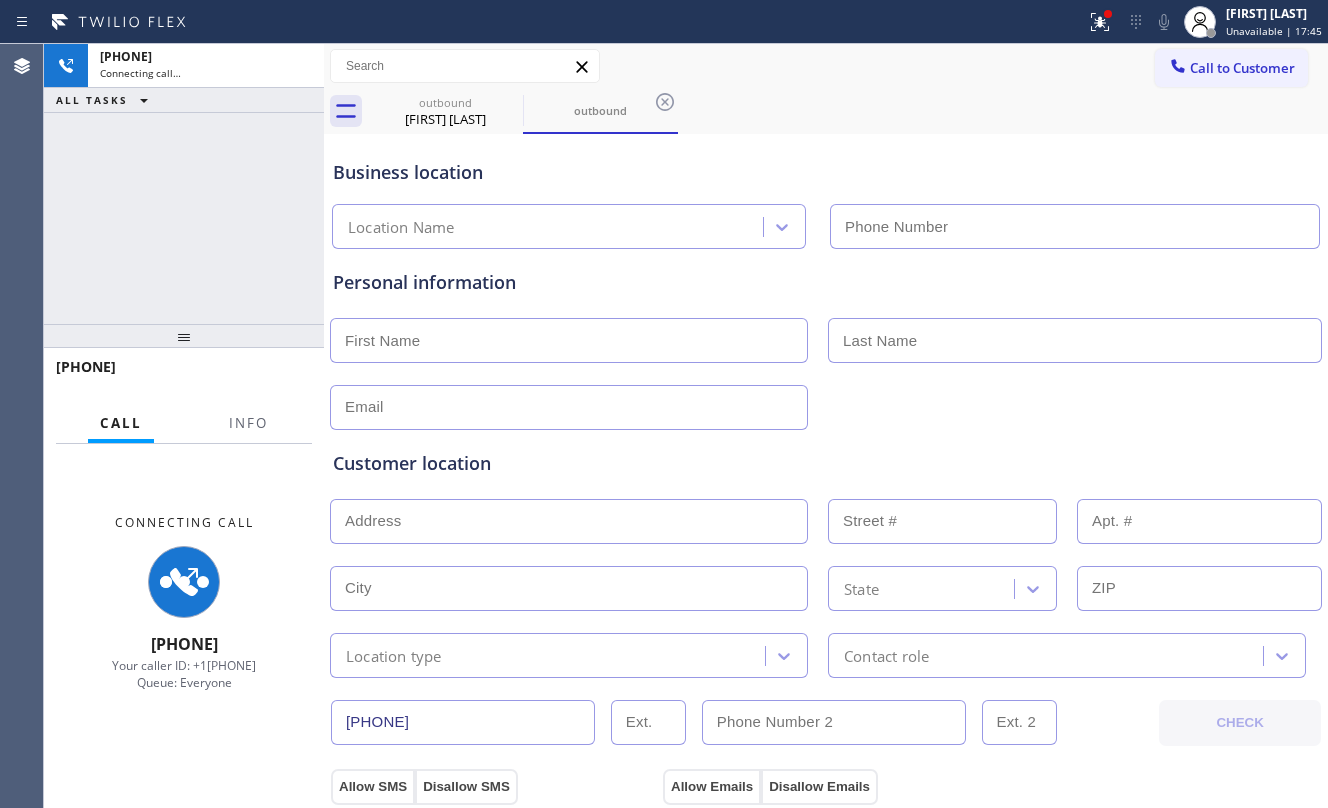 type on "[PHONE]" 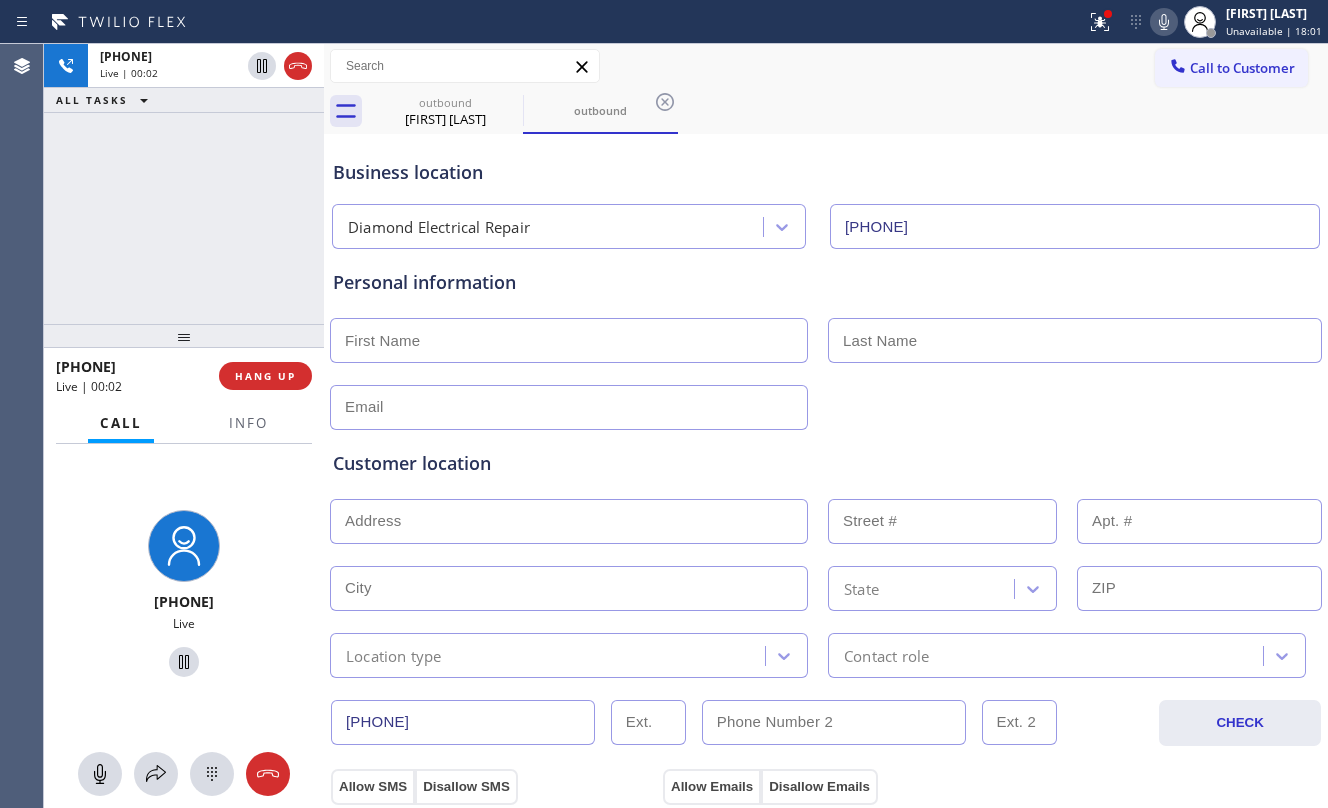 click on "[PHONE] Live | 00:02 ALL TASKS ALL TASKS ACTIVE TASKS TASKS IN WRAP UP" at bounding box center (184, 184) 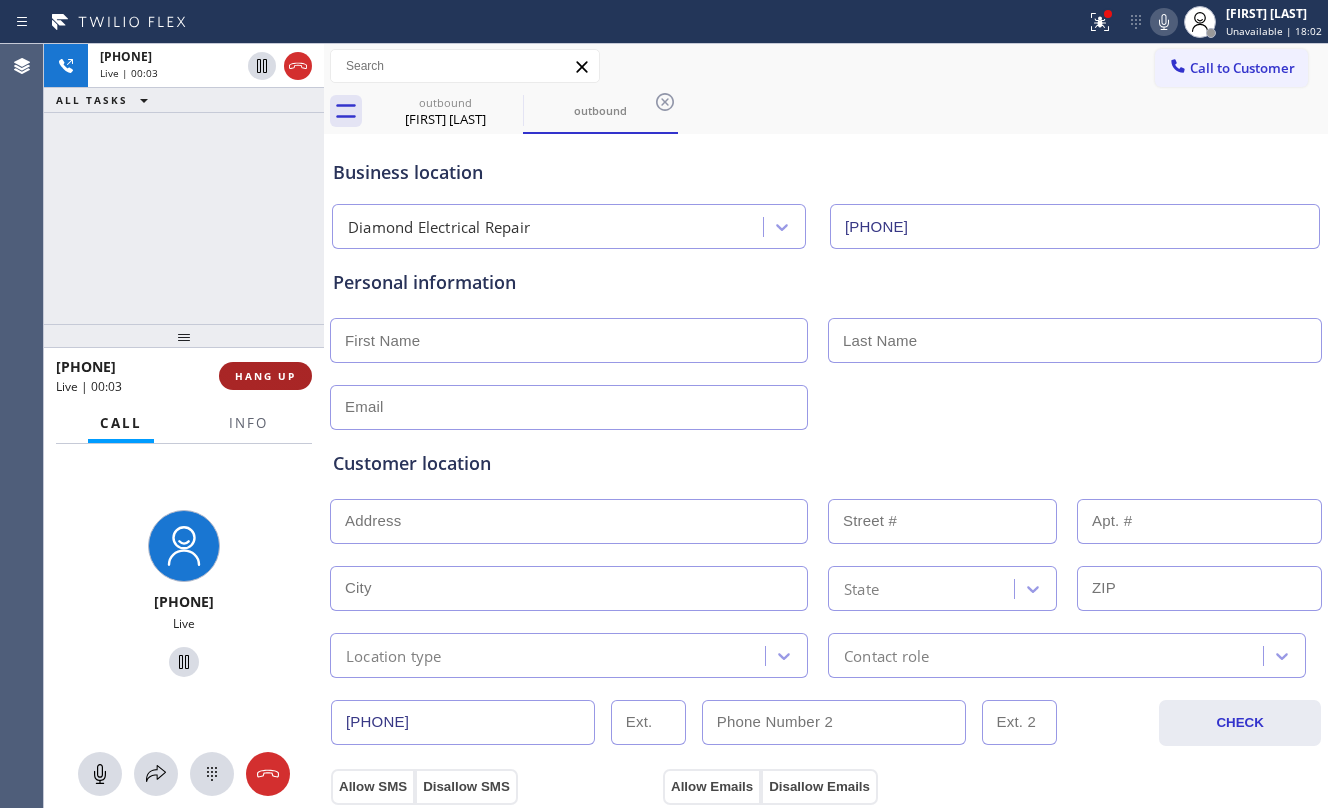 click on "HANG UP" at bounding box center (265, 376) 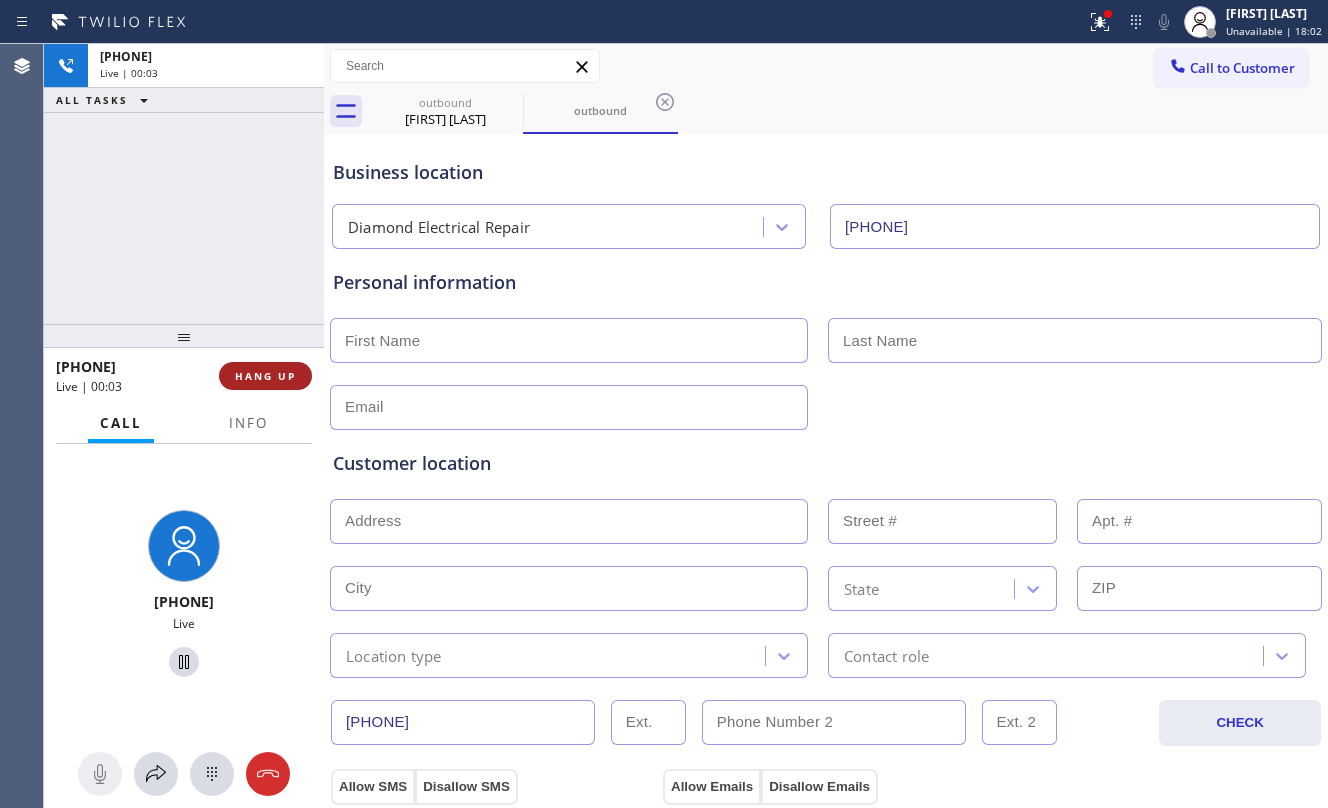 click on "HANG UP" at bounding box center (265, 376) 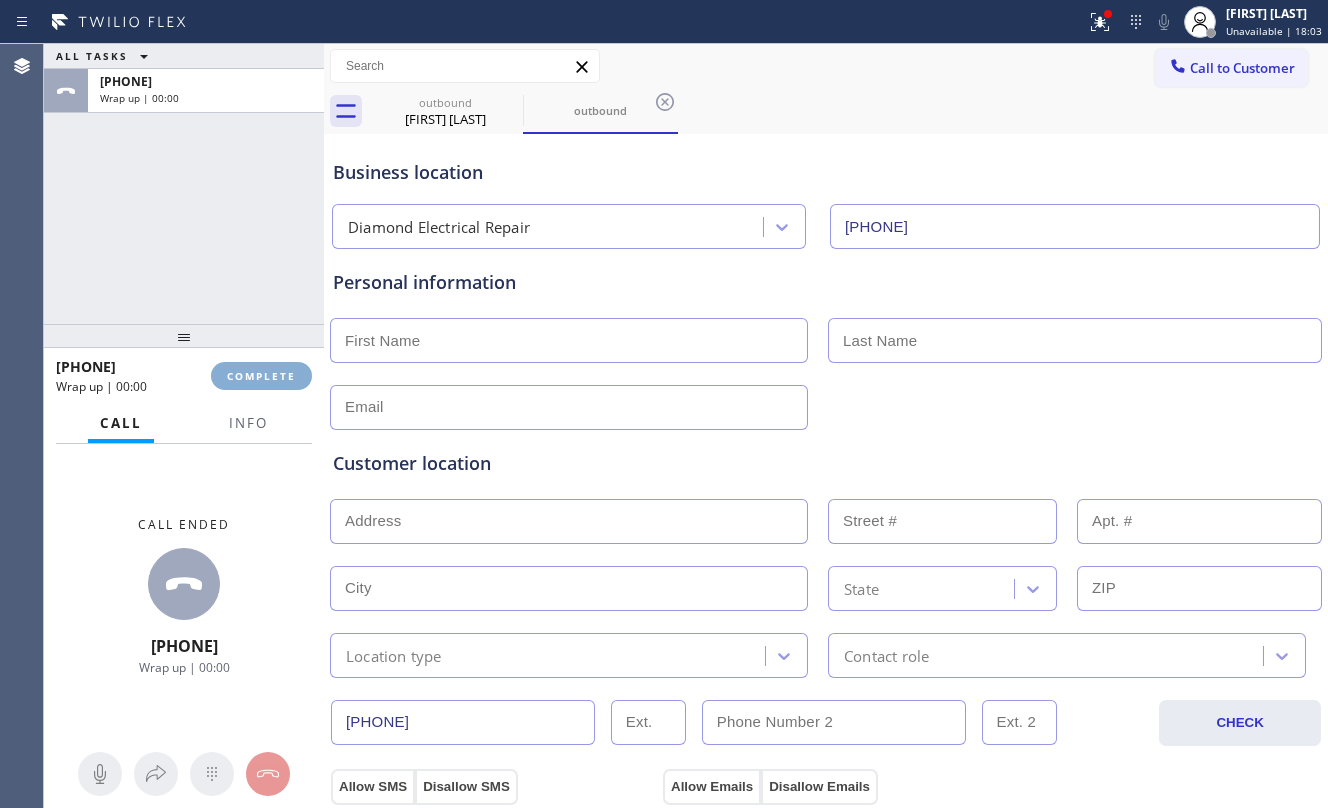 click on "COMPLETE" at bounding box center [261, 376] 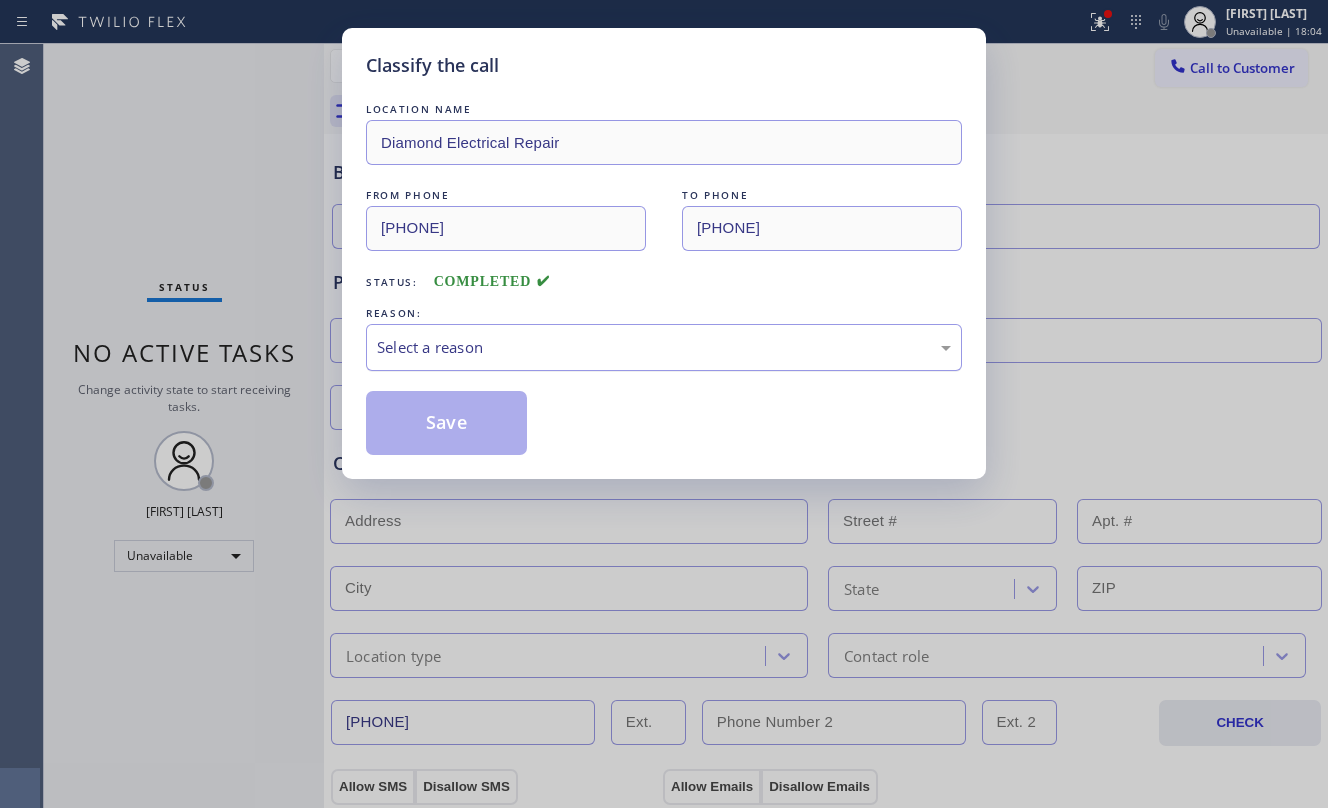 click on "Select a reason" at bounding box center [664, 347] 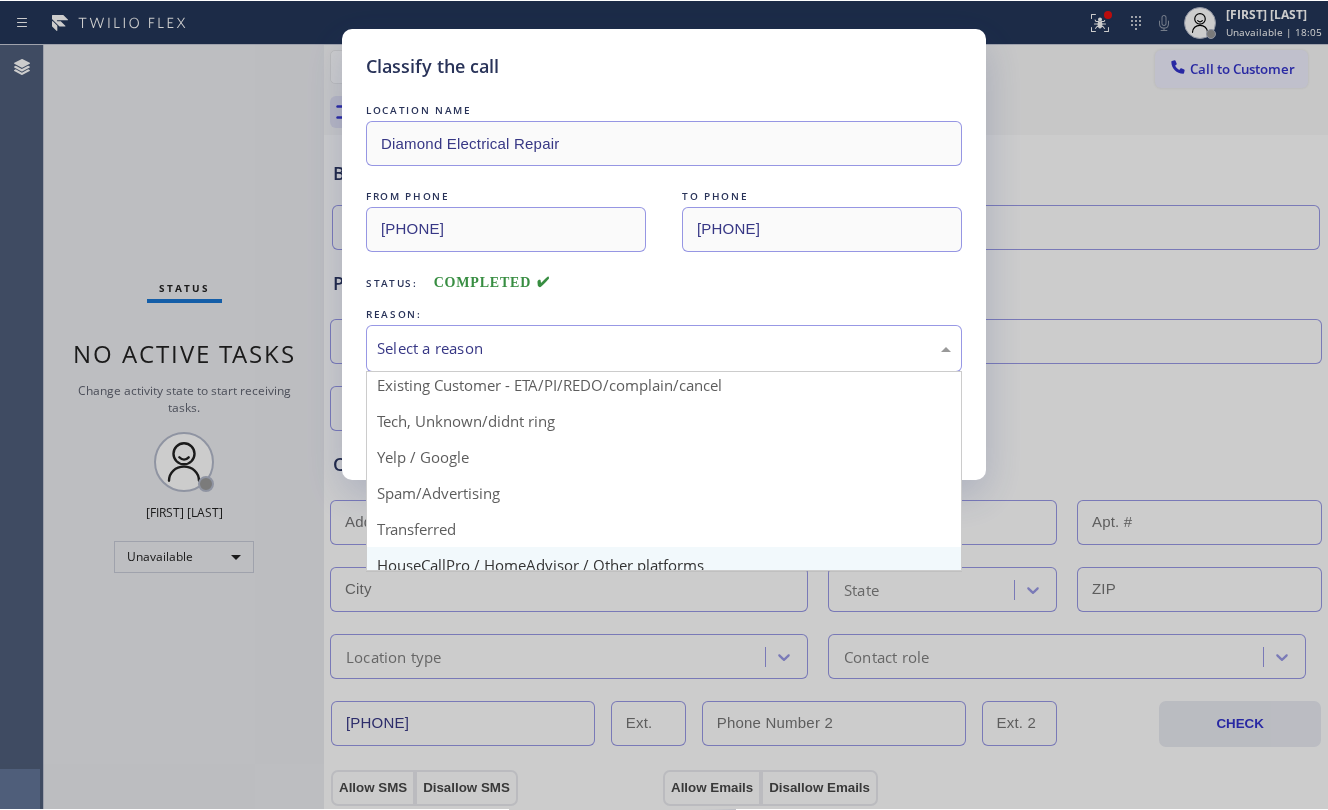 scroll, scrollTop: 126, scrollLeft: 0, axis: vertical 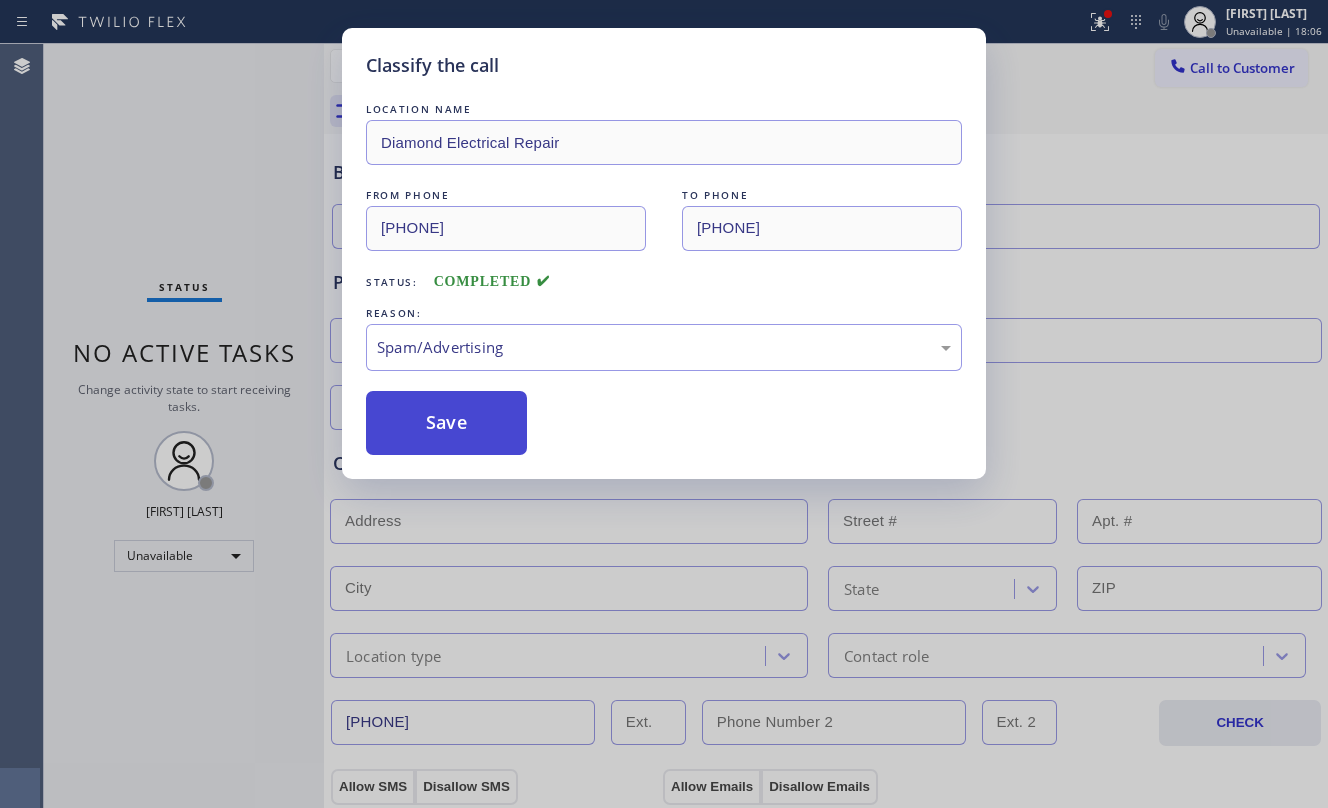 click on "Save" at bounding box center (446, 423) 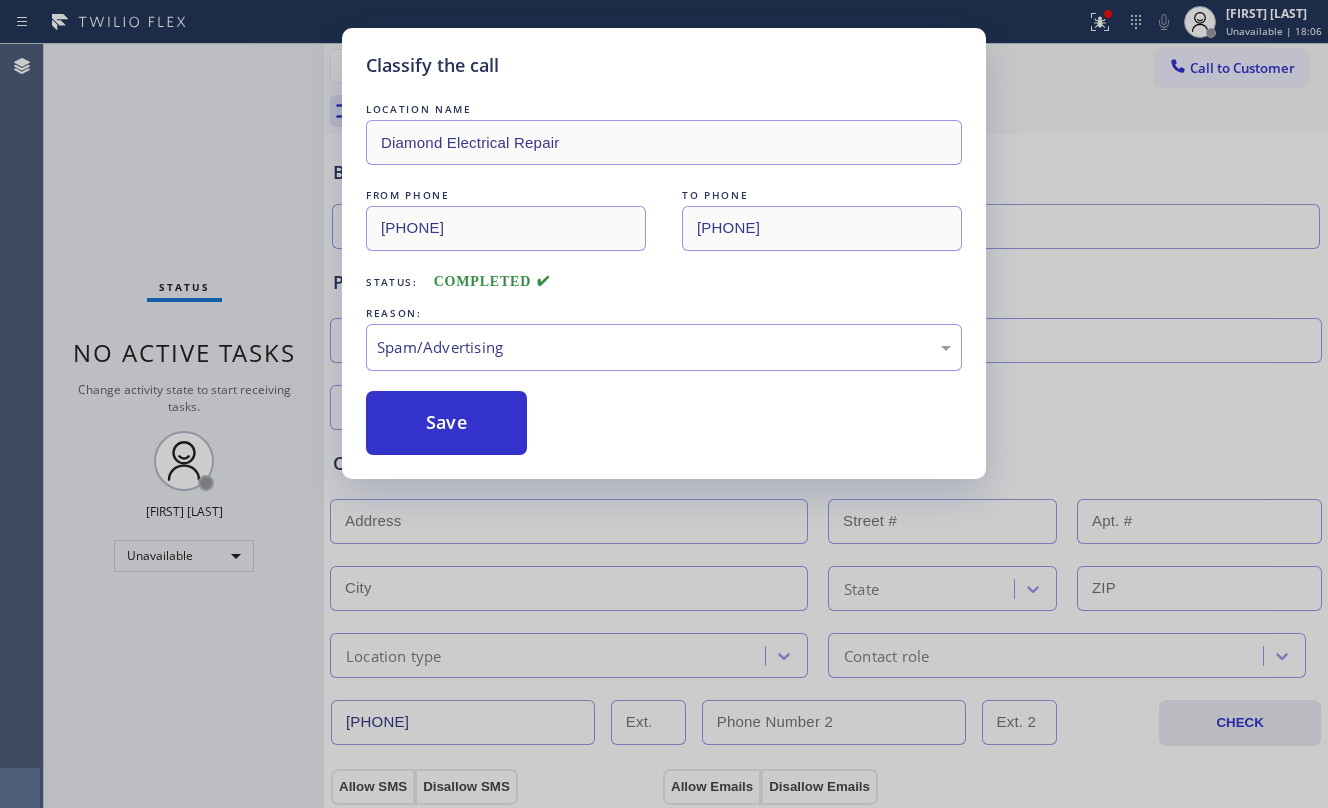 type on "[PHONE]" 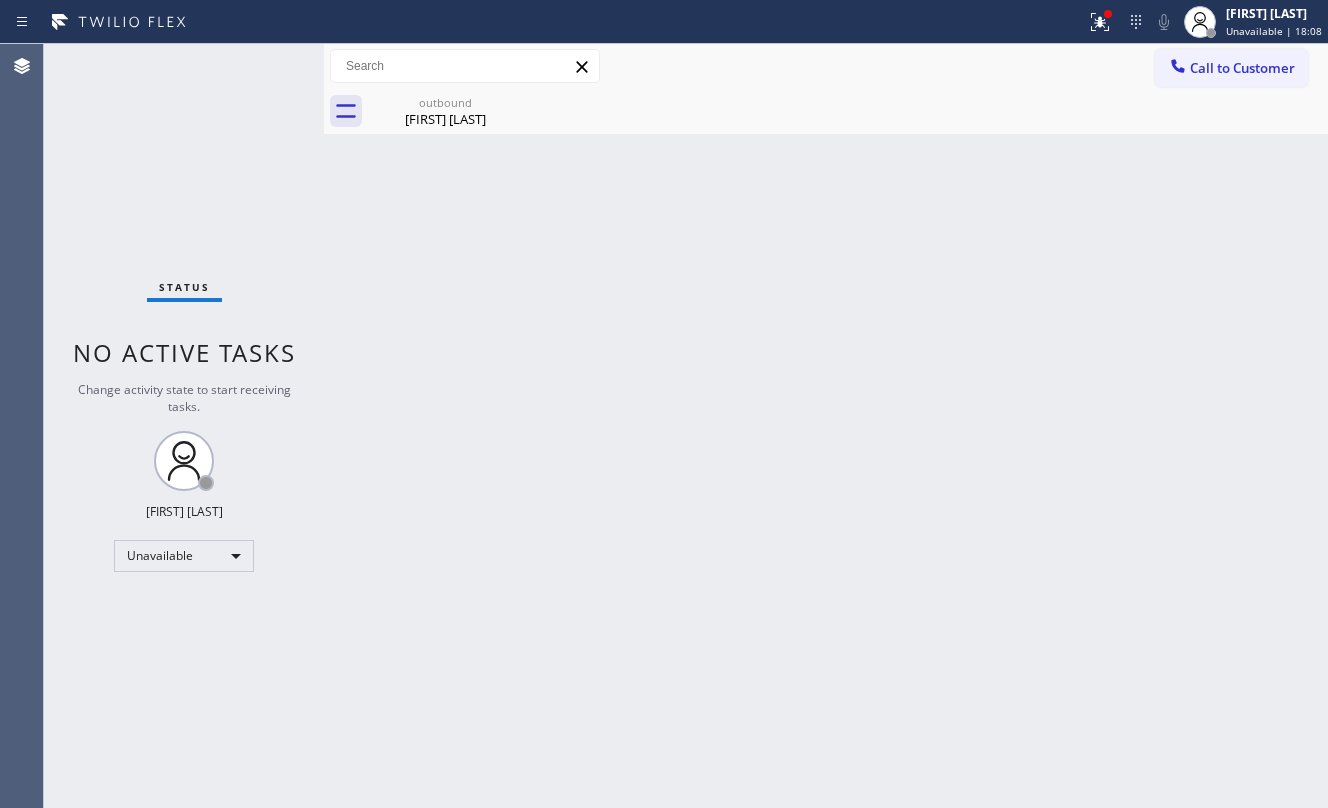 drag, startPoint x: 793, startPoint y: 458, endPoint x: 806, endPoint y: 432, distance: 29.068884 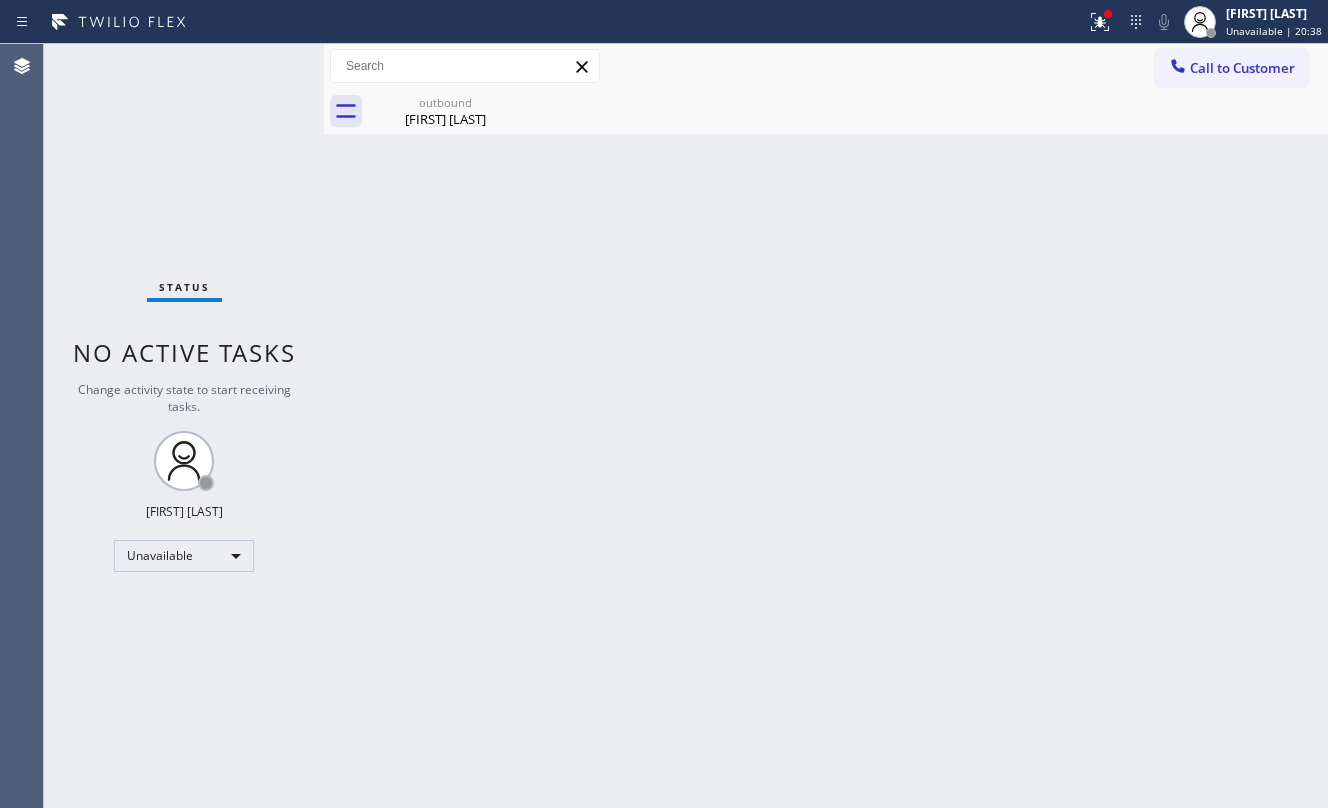 click on "Call to Customer" at bounding box center [1242, 68] 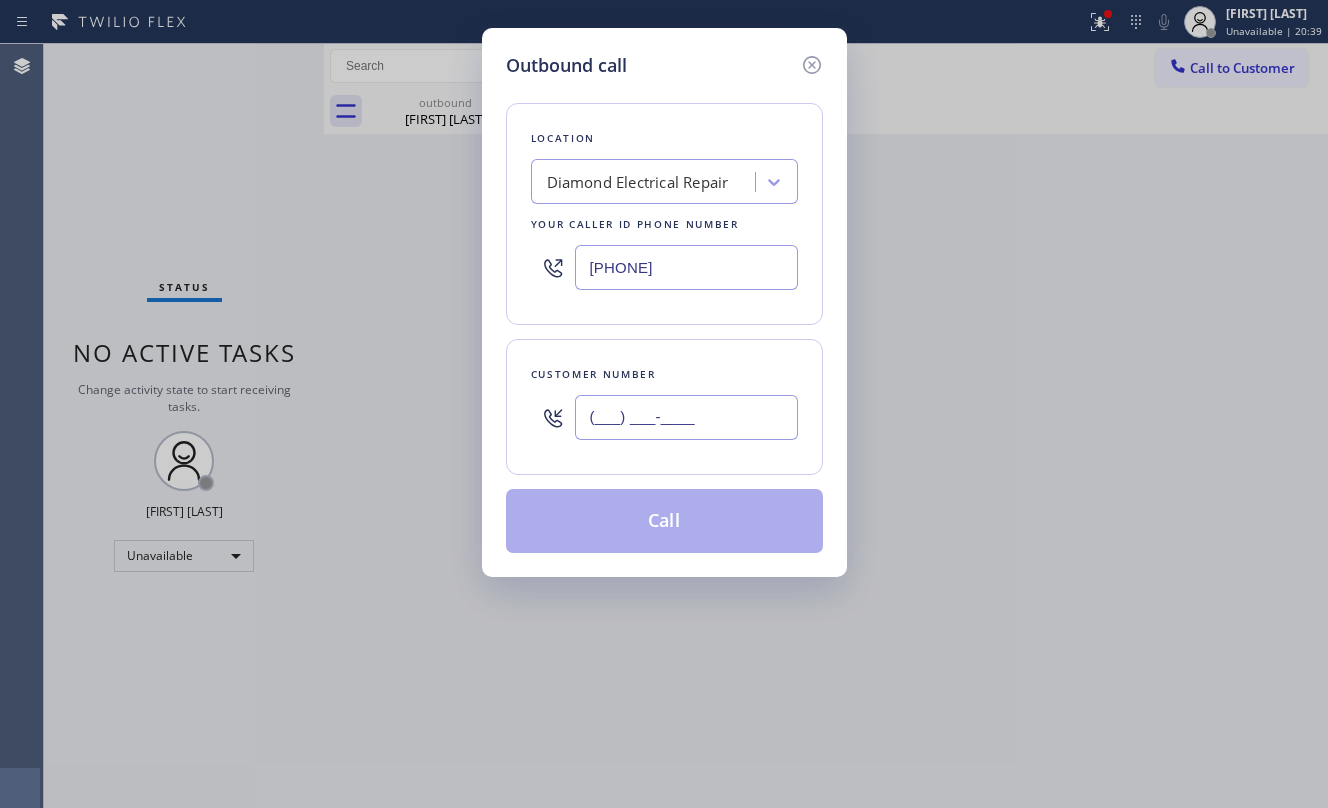 click on "(___) ___-____" at bounding box center (686, 417) 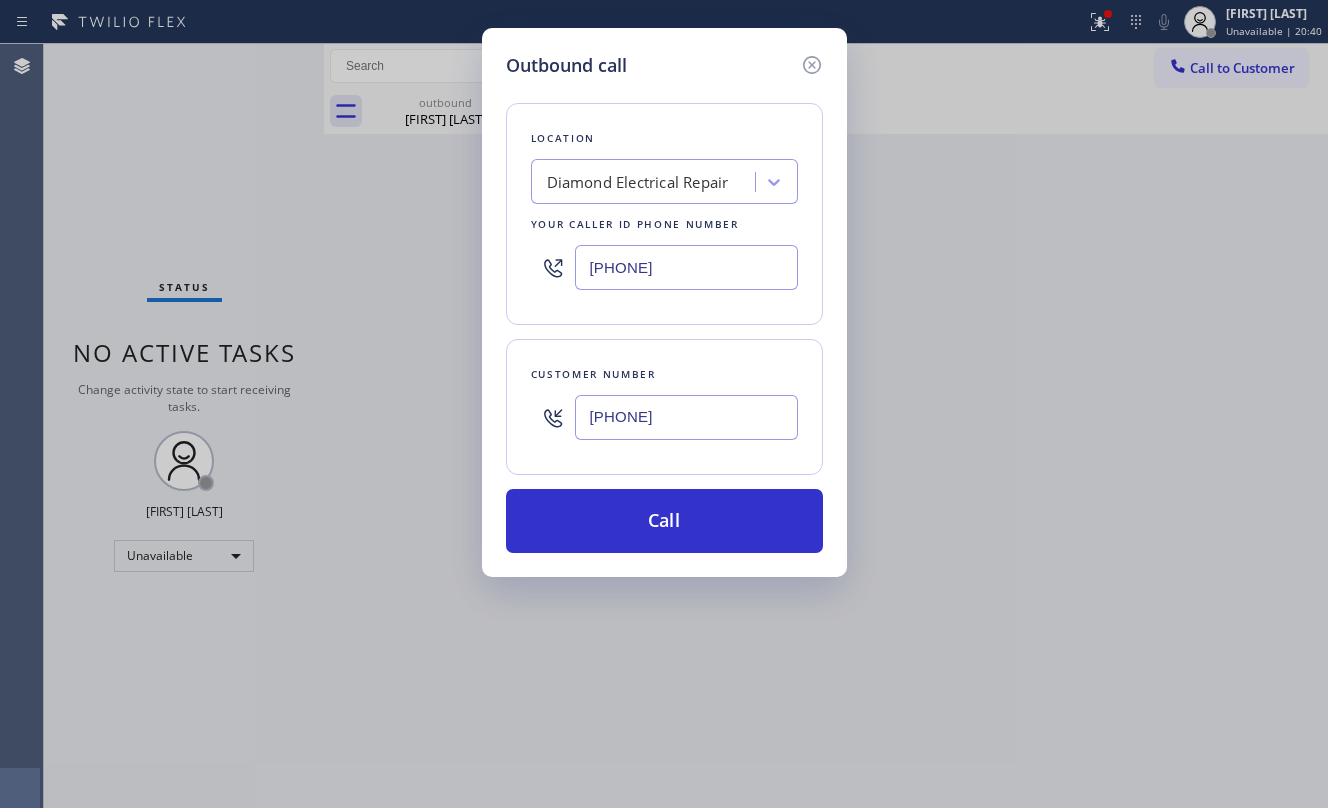 type on "[PHONE]" 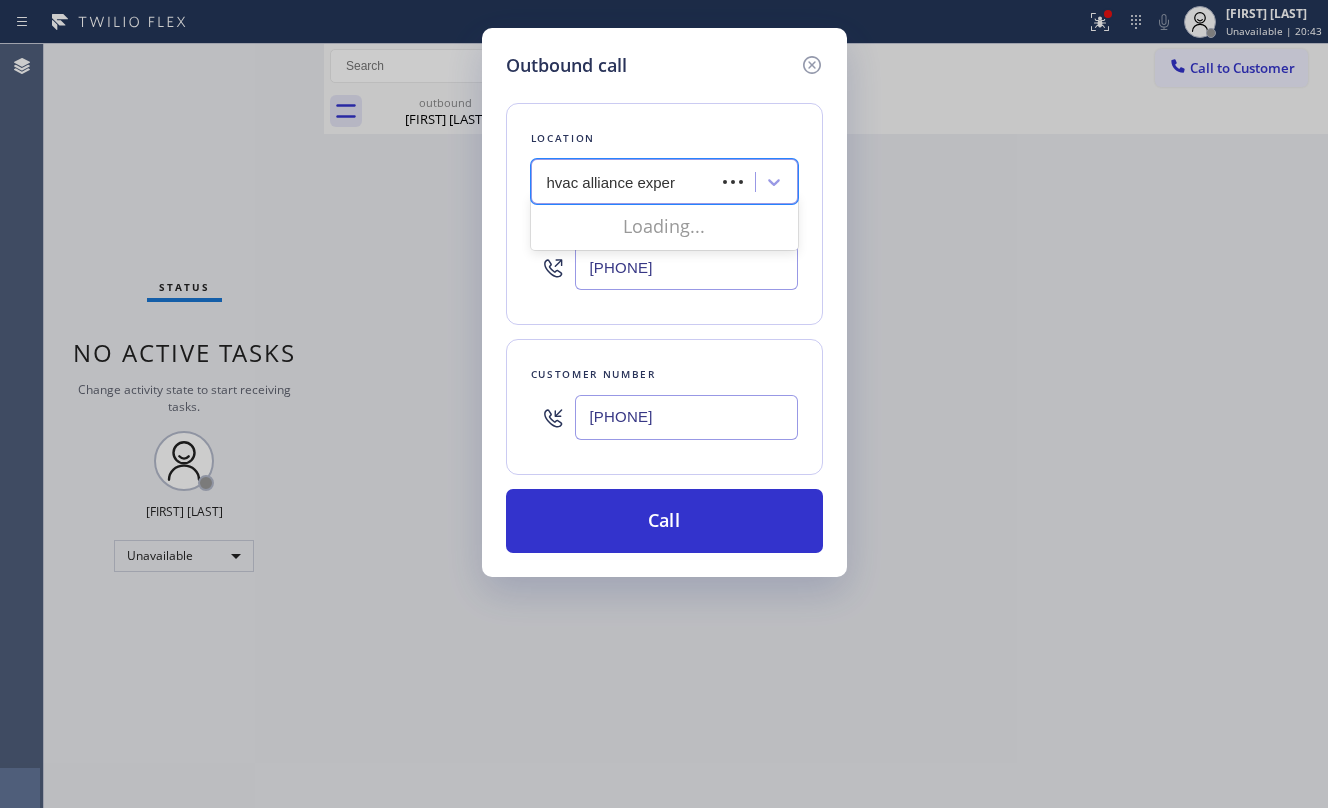 type on "hvac alliance expert" 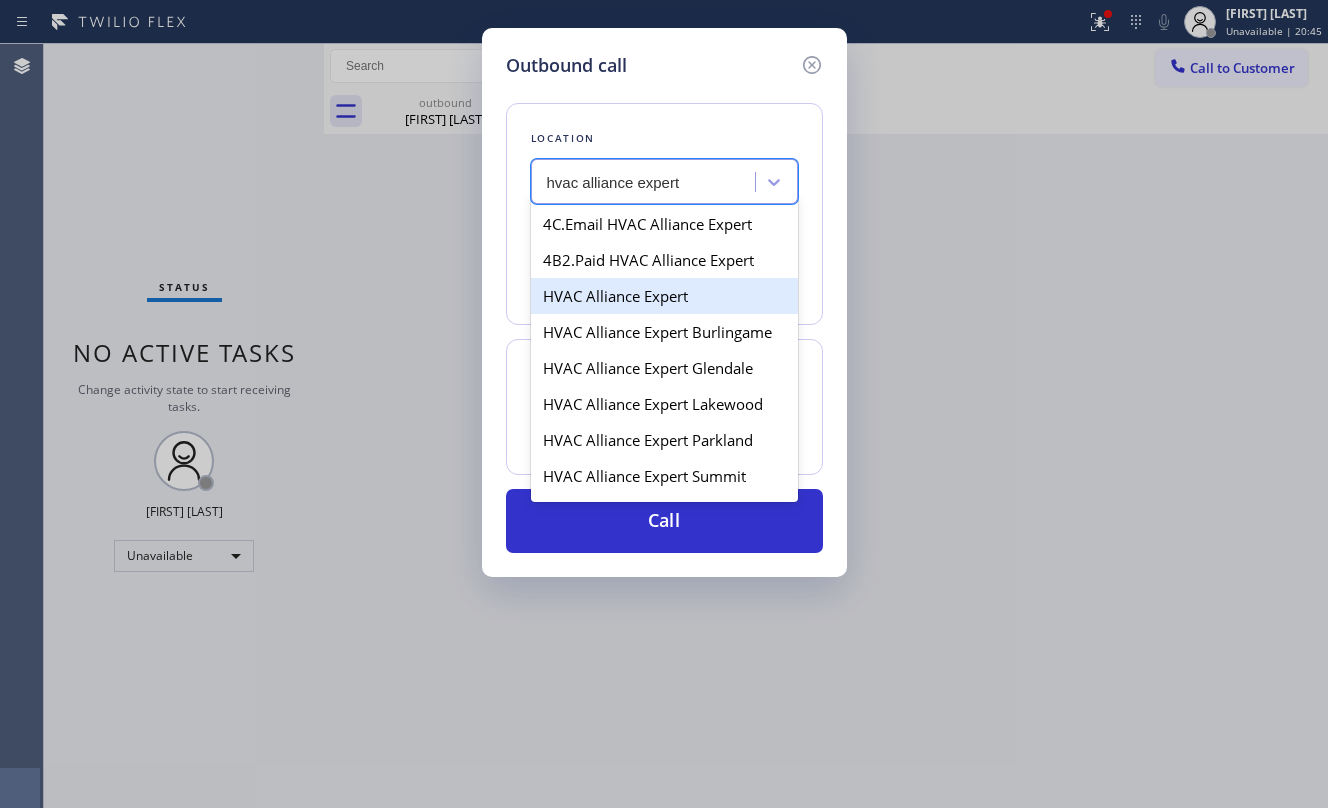 click on "HVAC Alliance Expert" at bounding box center [664, 296] 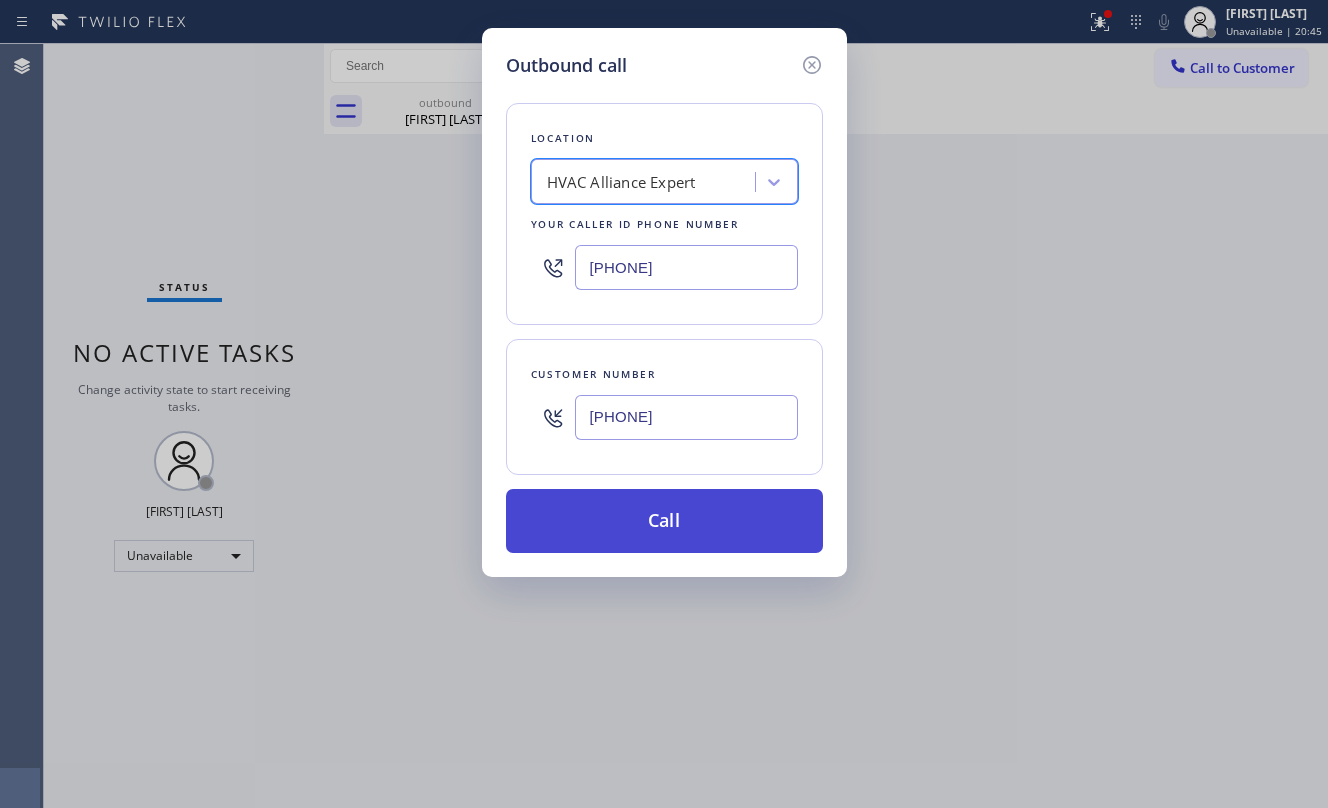 click on "Call" at bounding box center [664, 521] 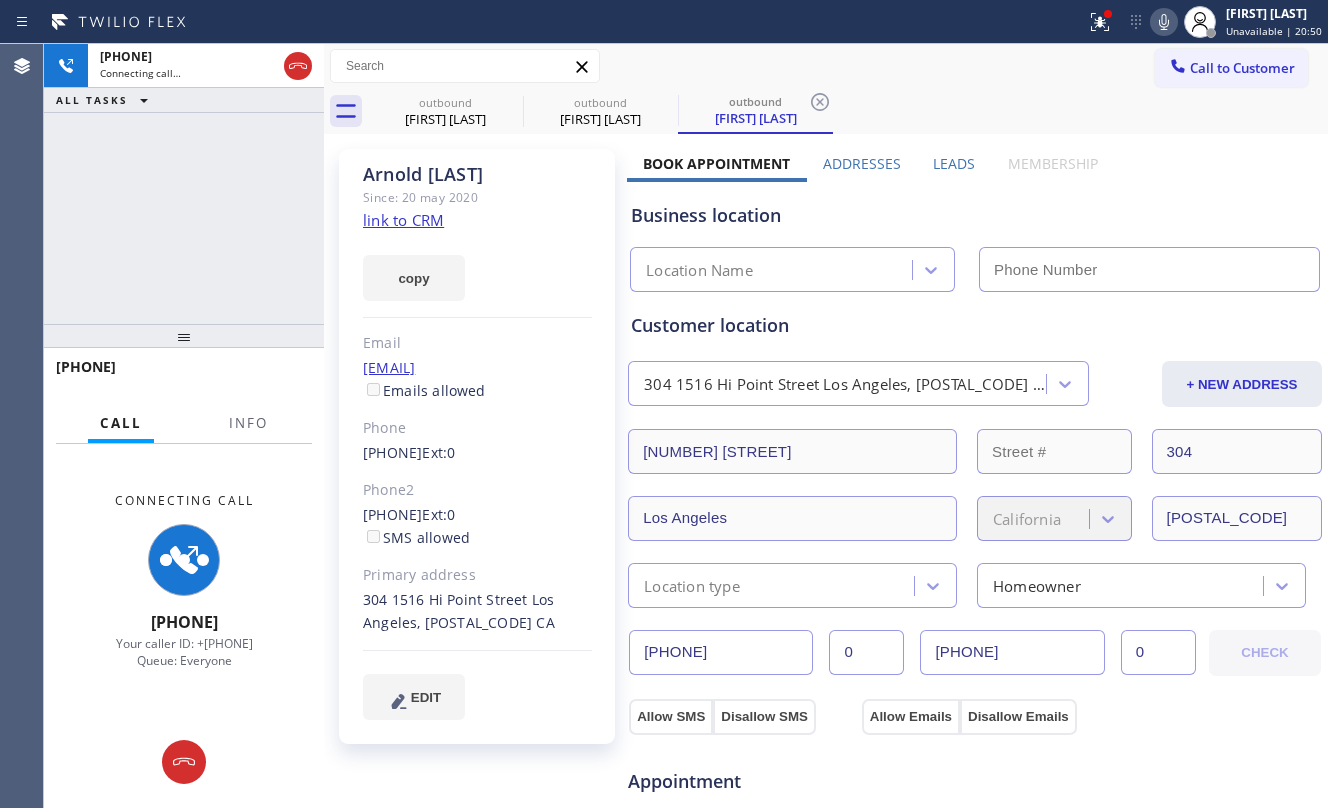 type on "[PHONE]" 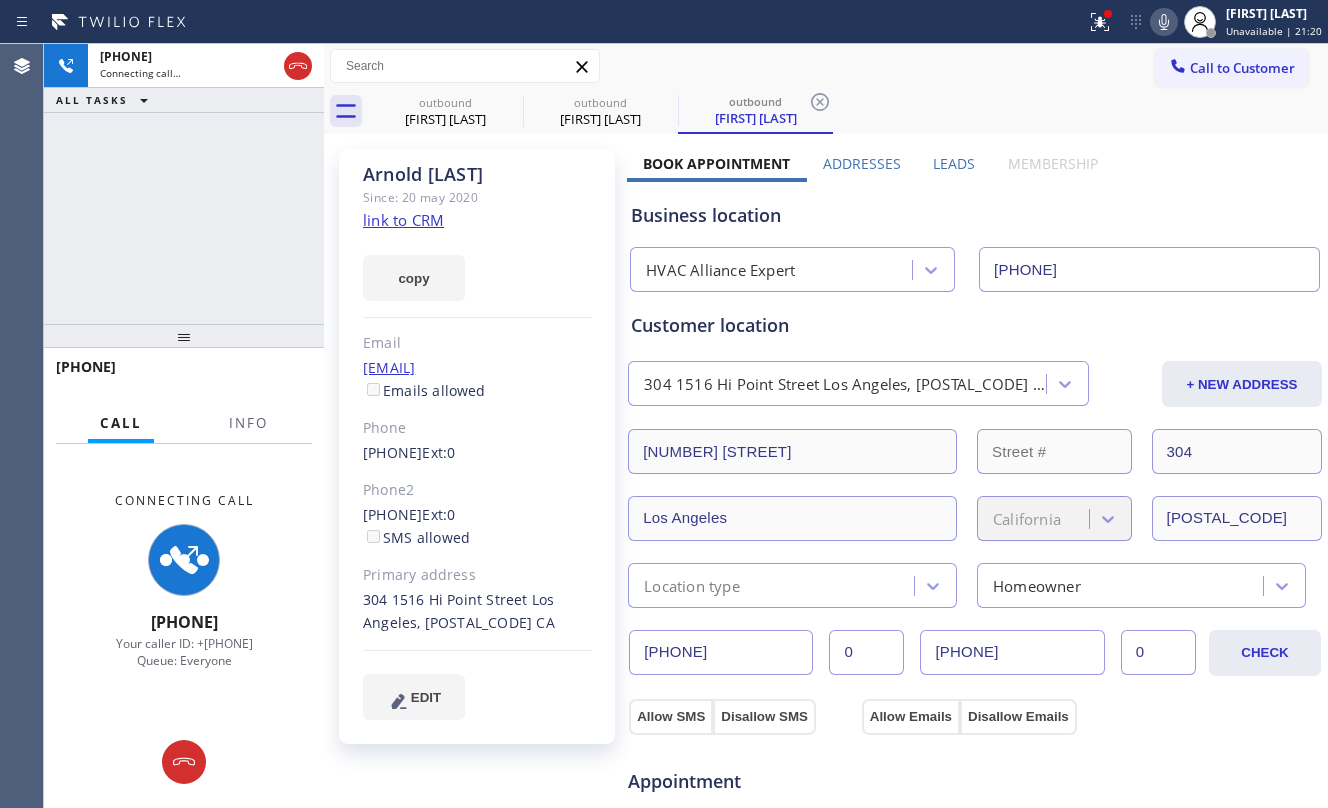 click on "[PHONE] Connecting call… ALL TASKS ALL TASKS ACTIVE TASKS TASKS IN WRAP UP" at bounding box center (184, 184) 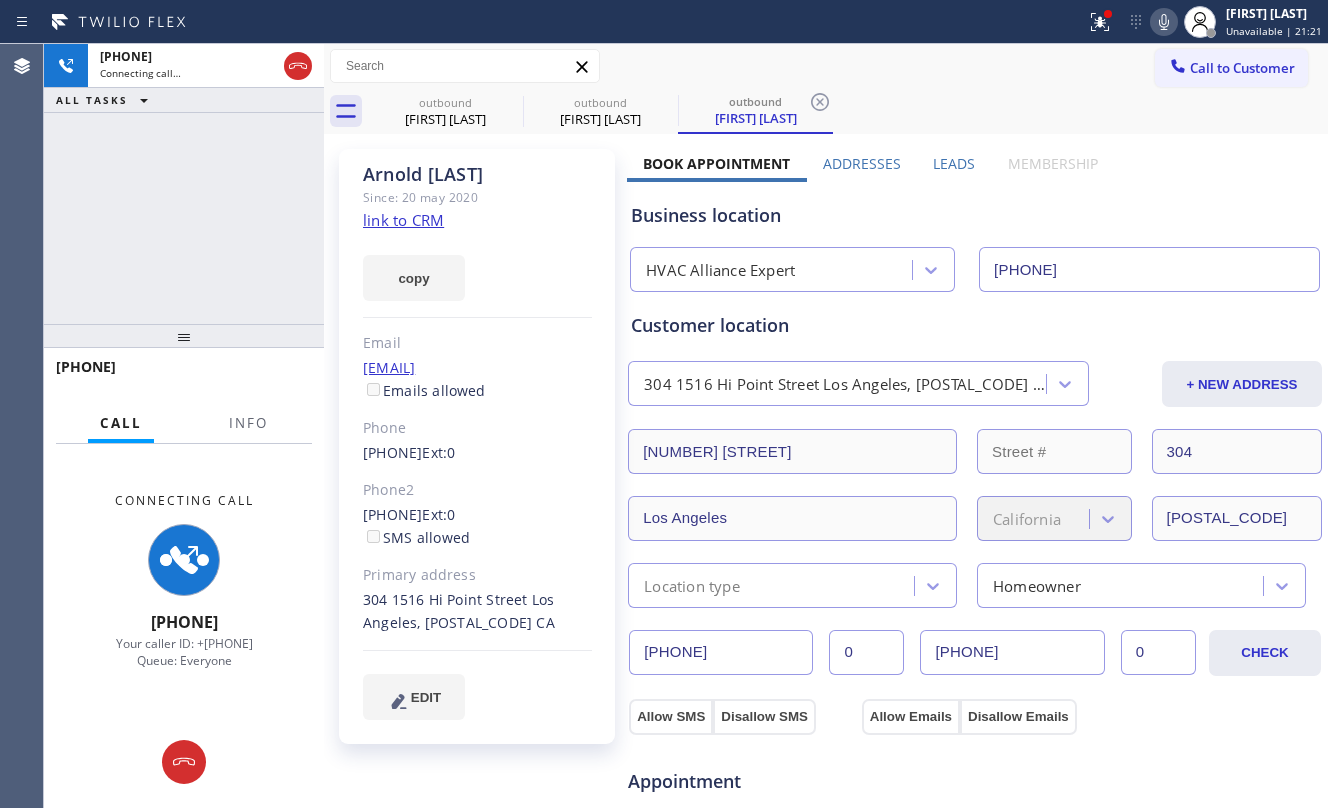 click 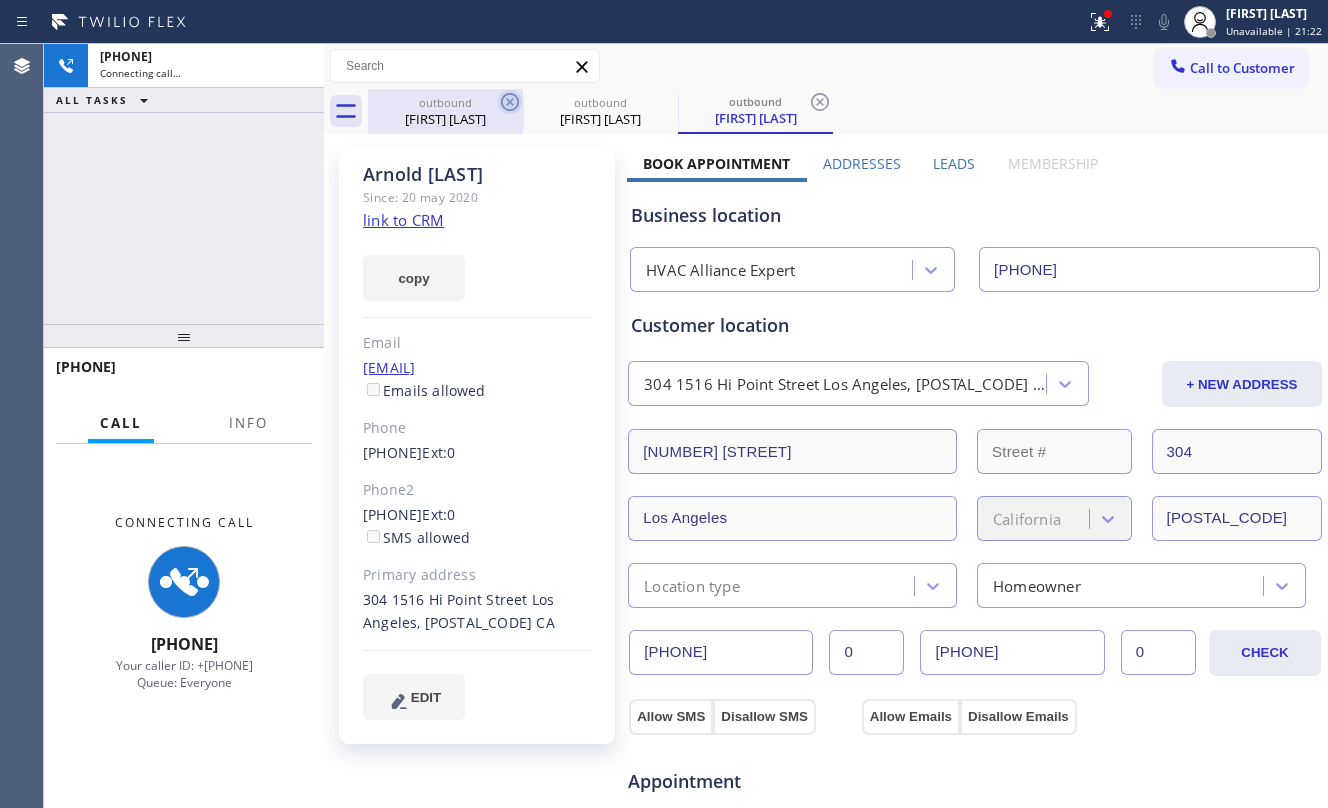 drag, startPoint x: 414, startPoint y: 102, endPoint x: 510, endPoint y: 100, distance: 96.02083 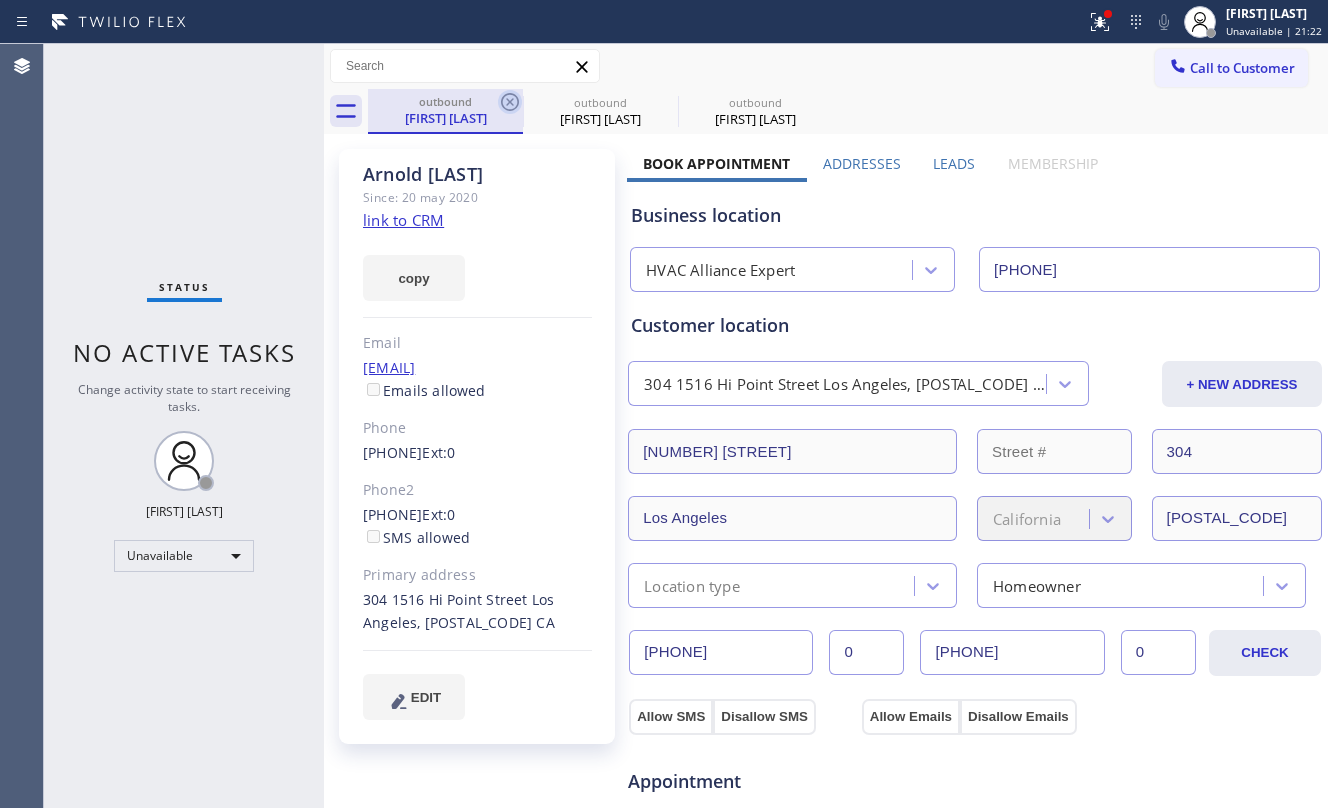 click 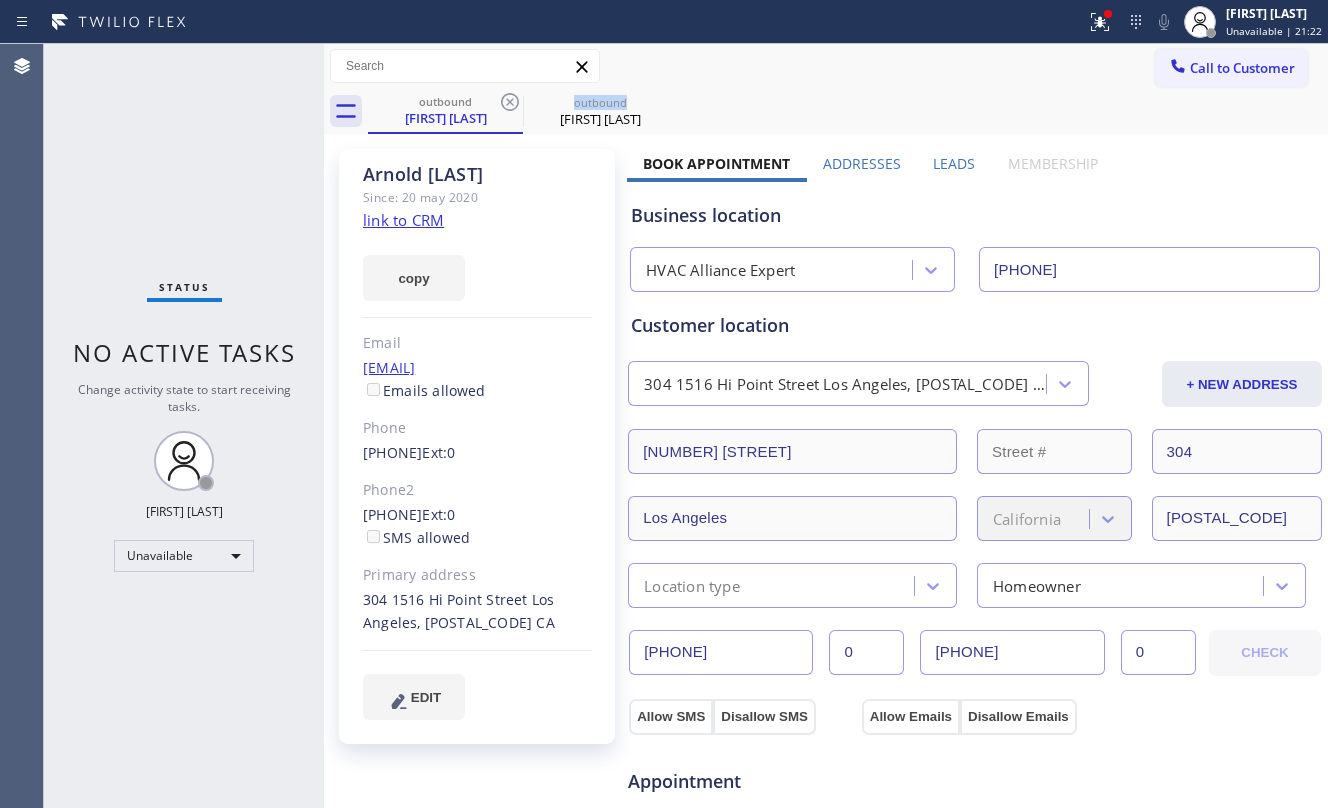 click 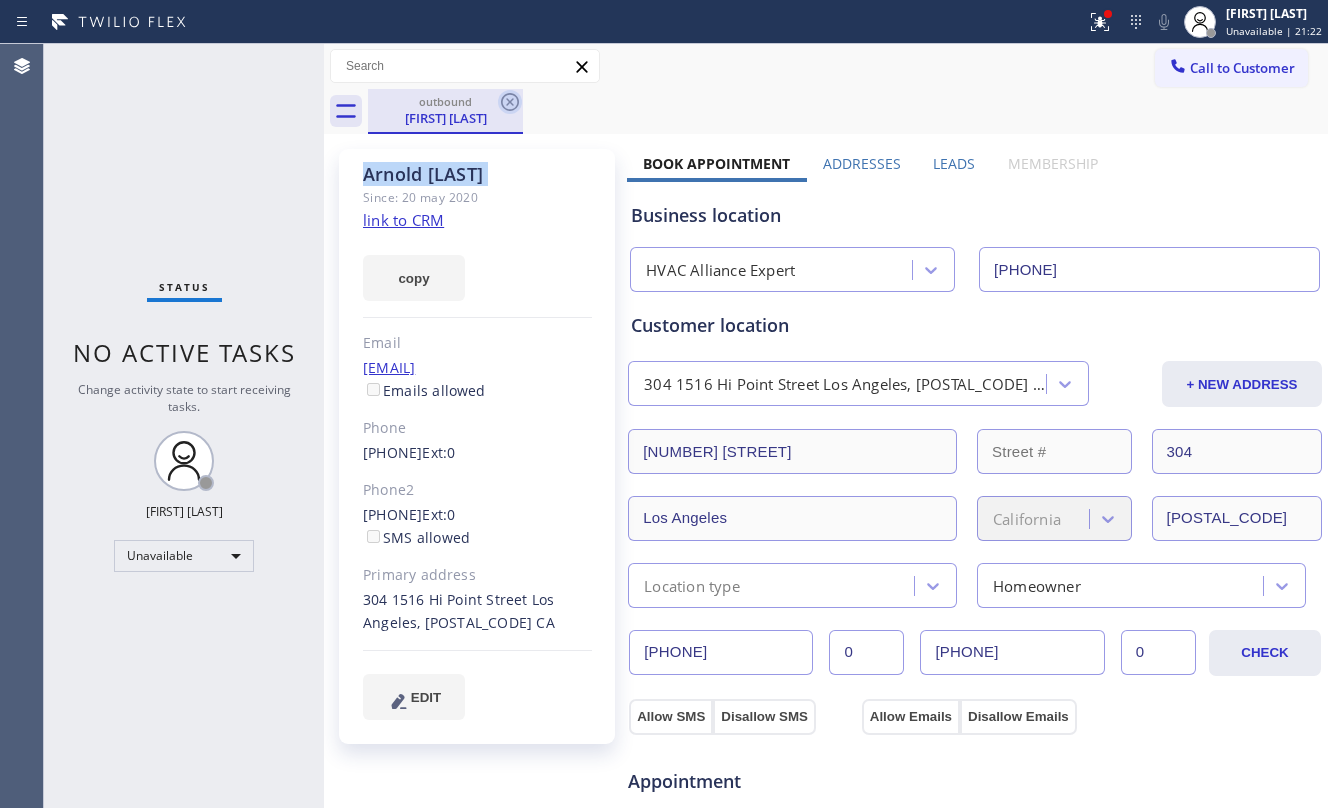 click 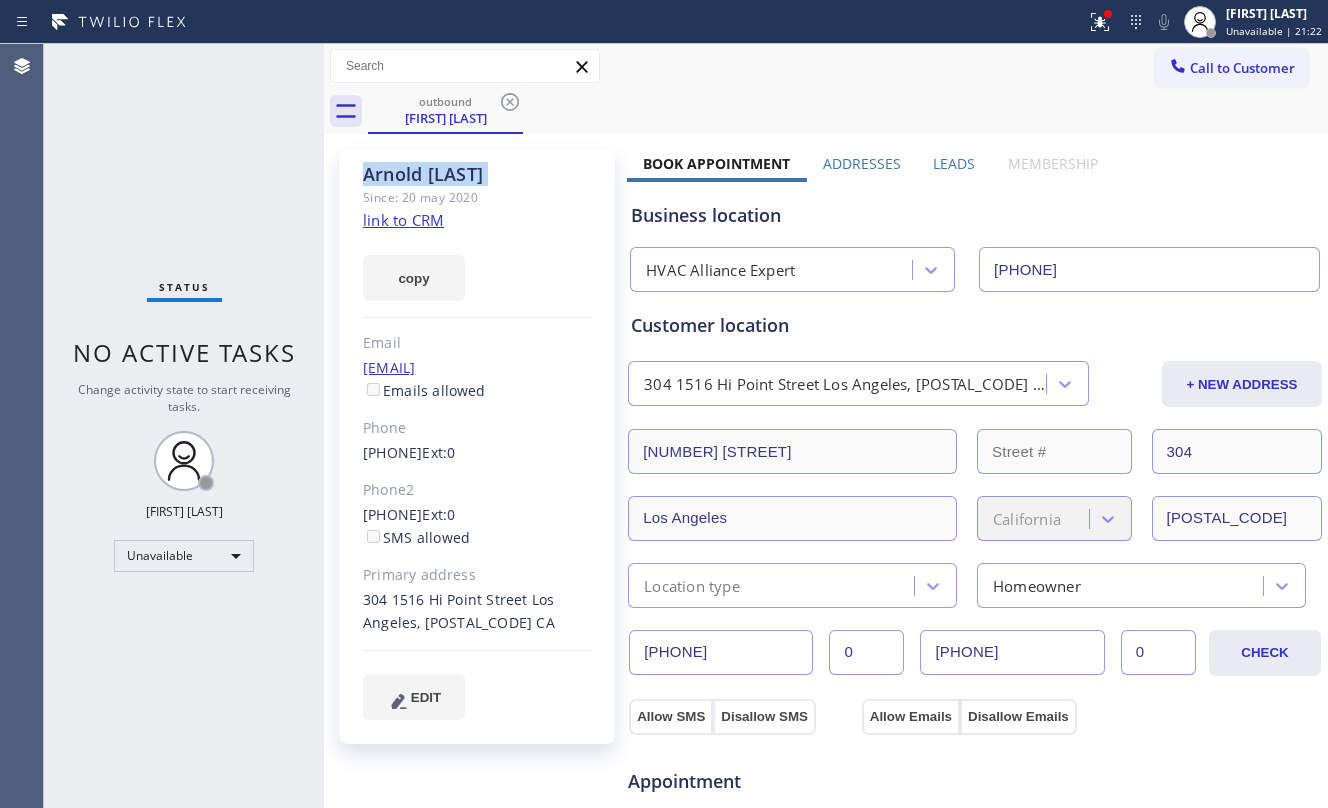 click on "outbound [FIRST] [LAST]" at bounding box center [848, 111] 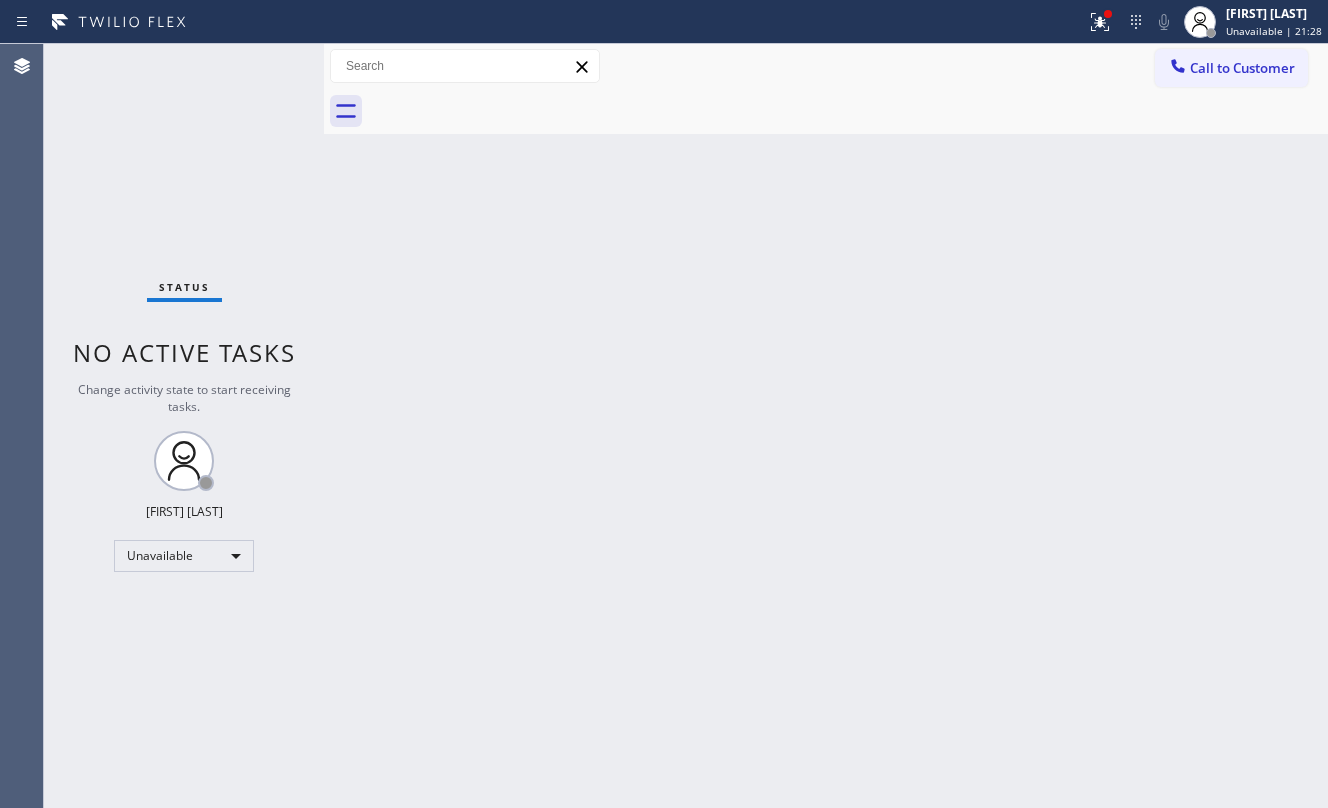 click on "Call to Customer" at bounding box center [1242, 68] 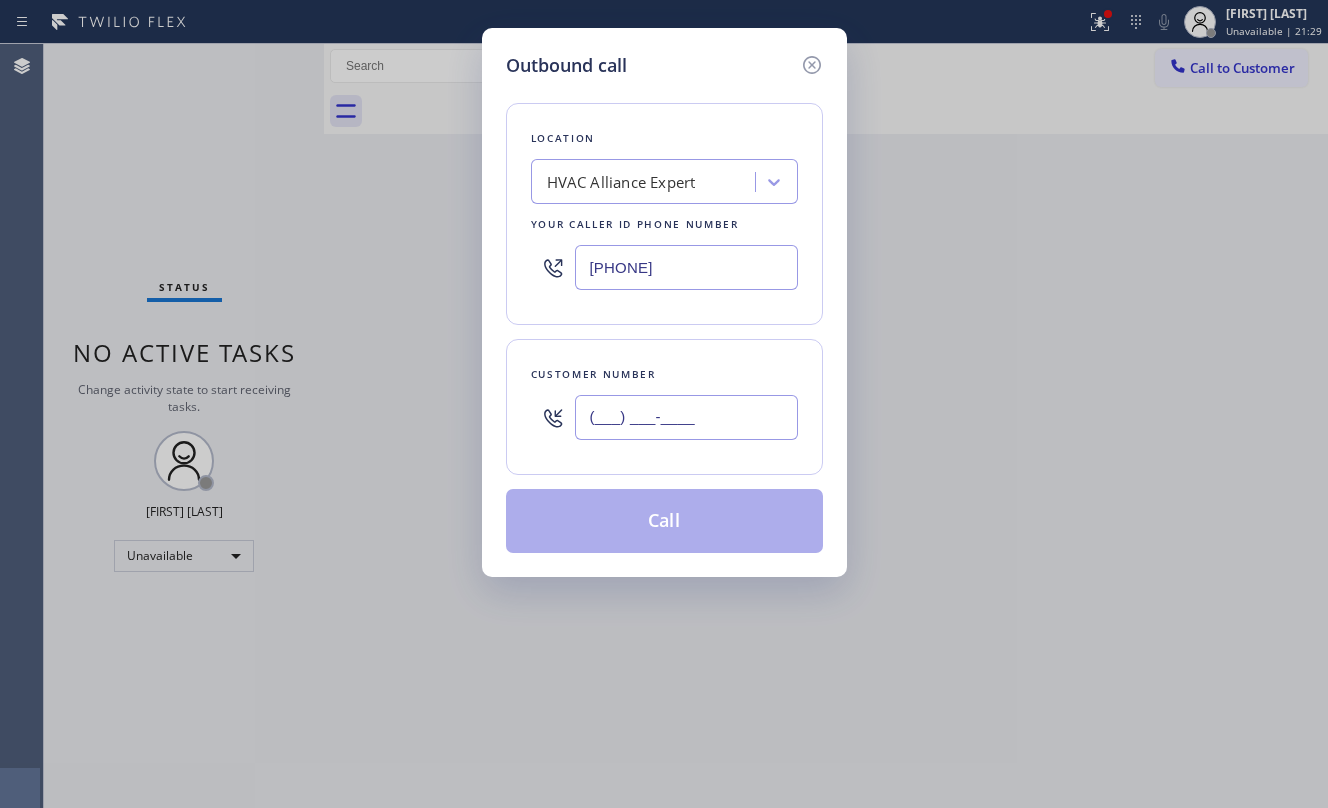 click on "(___) ___-____" at bounding box center (686, 417) 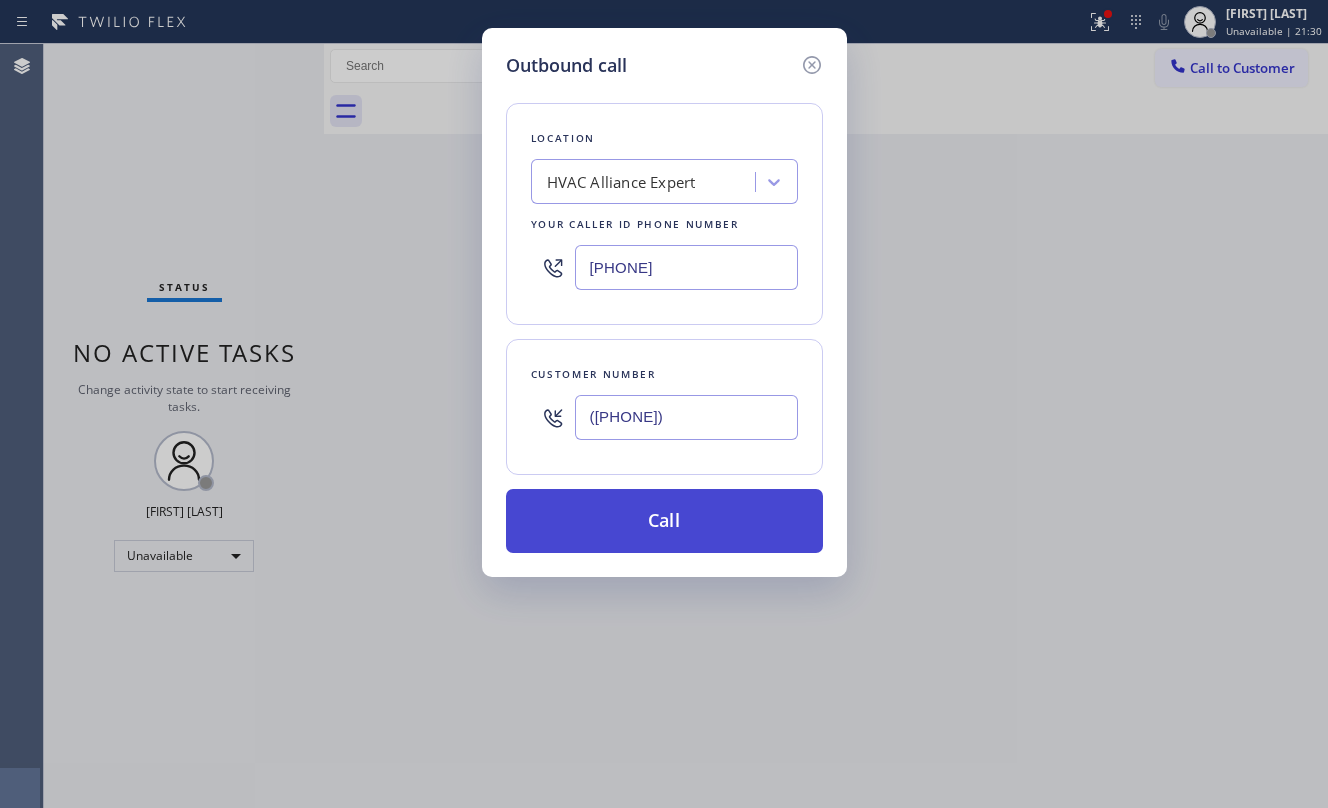 type on "([PHONE])" 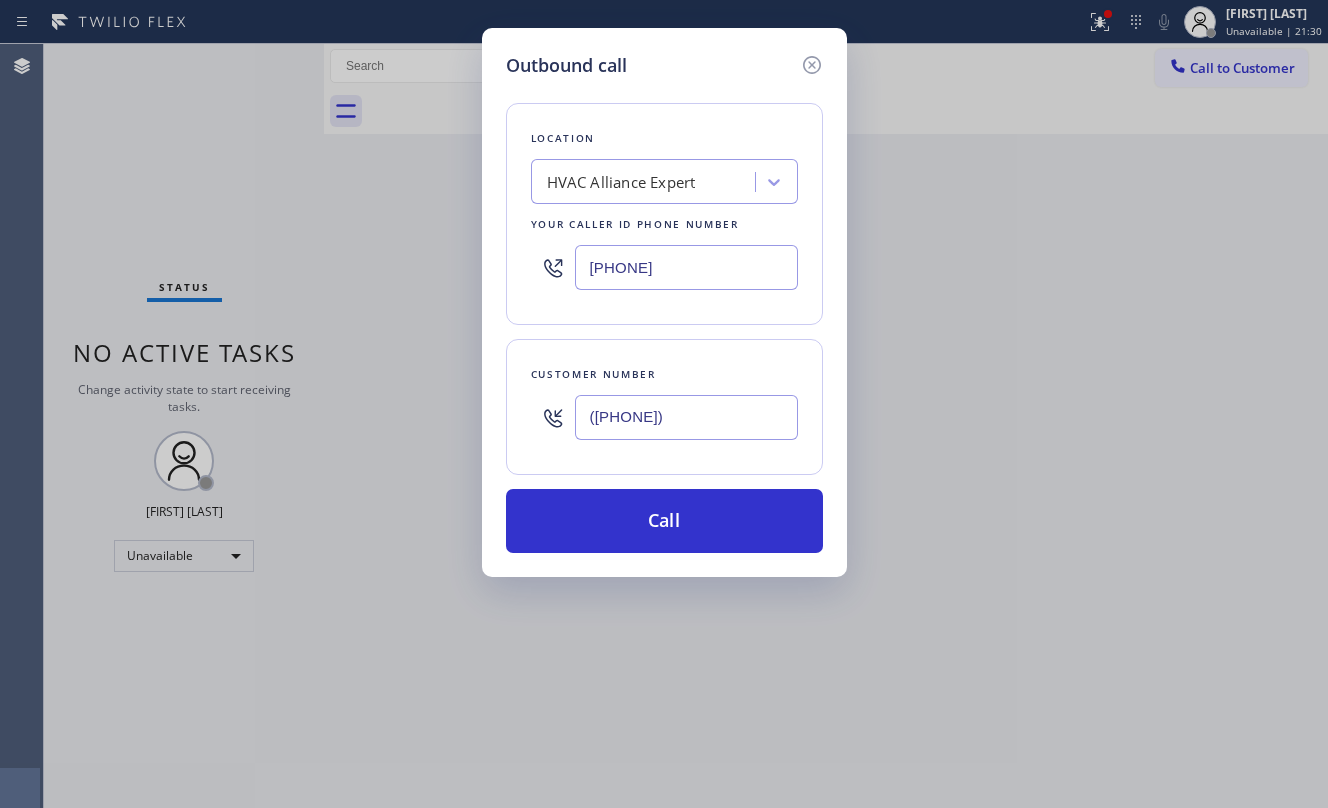drag, startPoint x: 693, startPoint y: 514, endPoint x: 1260, endPoint y: 490, distance: 567.5077 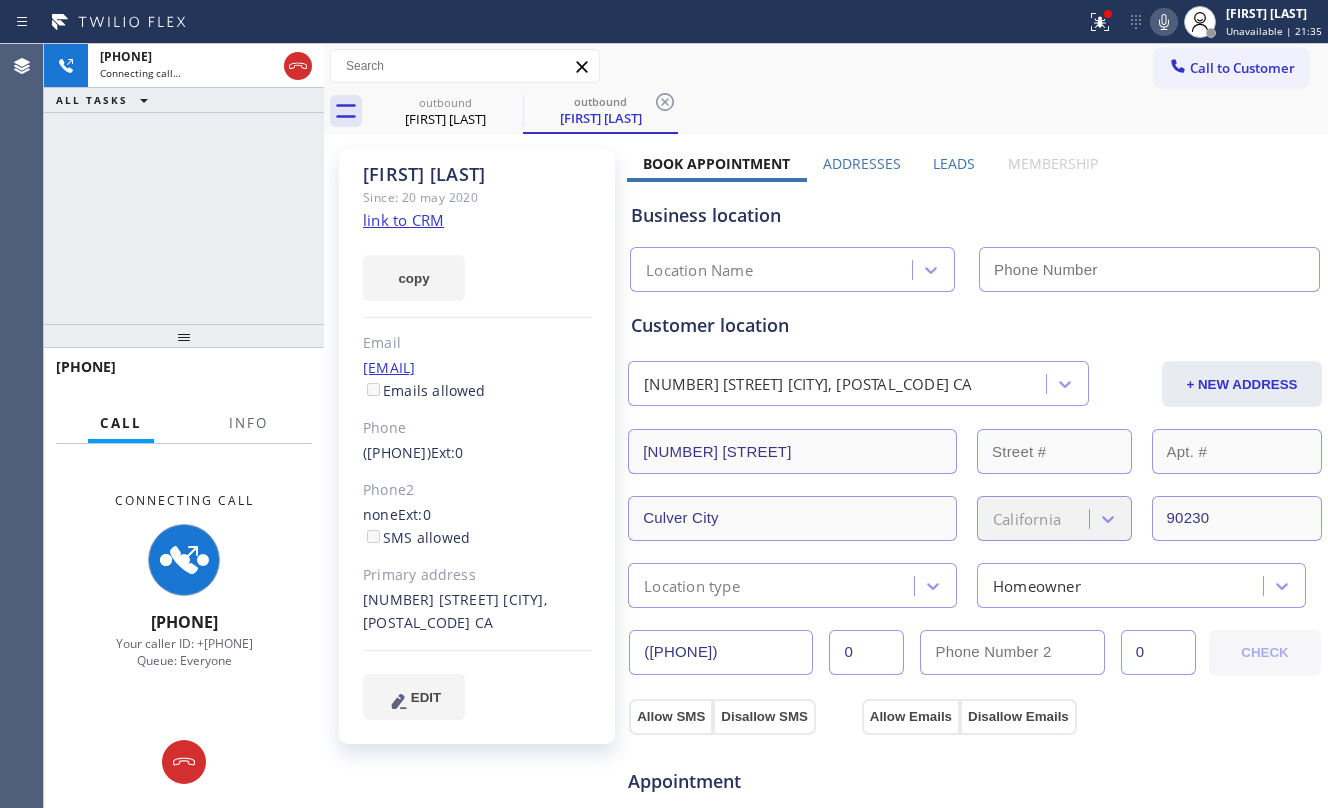 type on "[PHONE]" 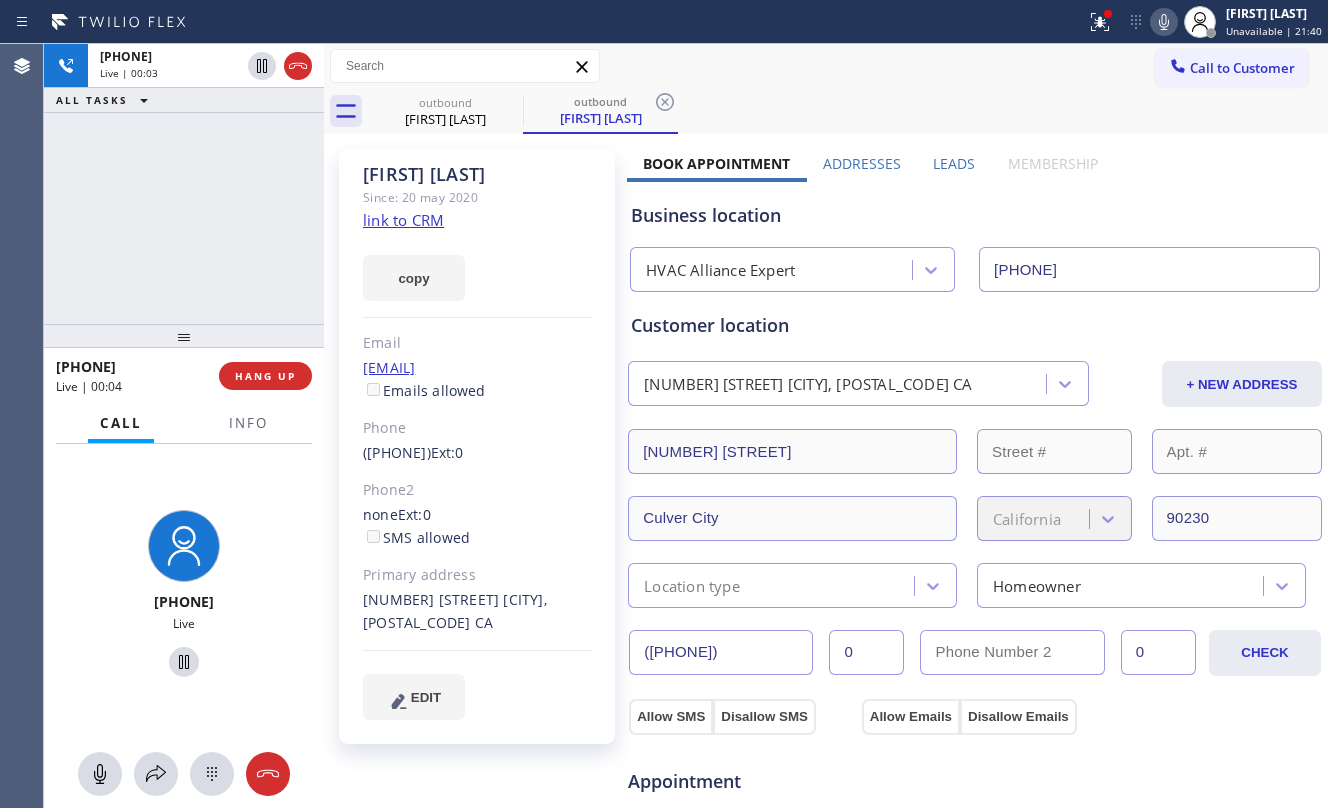 click on "[PHONE] Live | 00:03 ALL TASKS ALL TASKS ACTIVE TASKS TASKS IN WRAP UP" at bounding box center (184, 184) 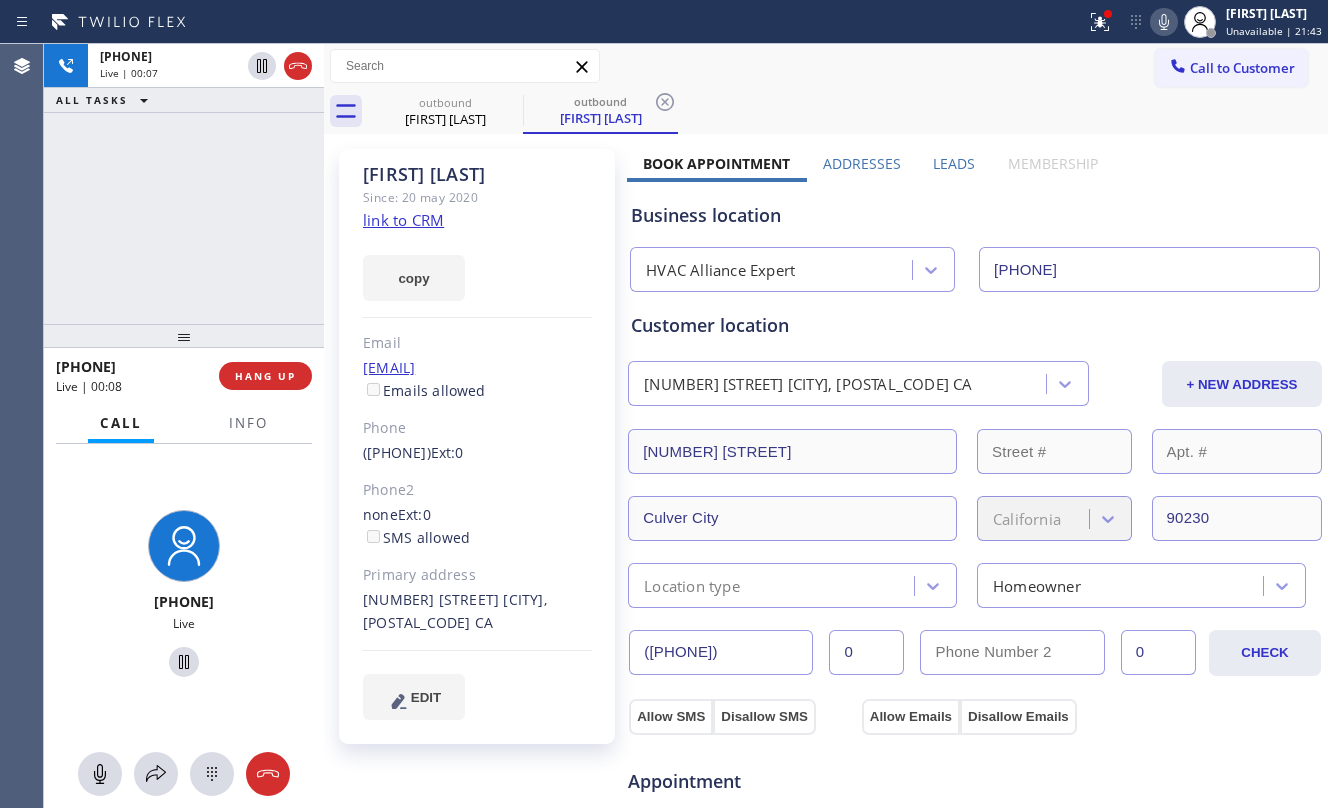 click on "+1[PHONE] Live | 00:07 ALL TASKS ALL TASKS ACTIVE TASKS TASKS IN WRAP UP" at bounding box center (184, 184) 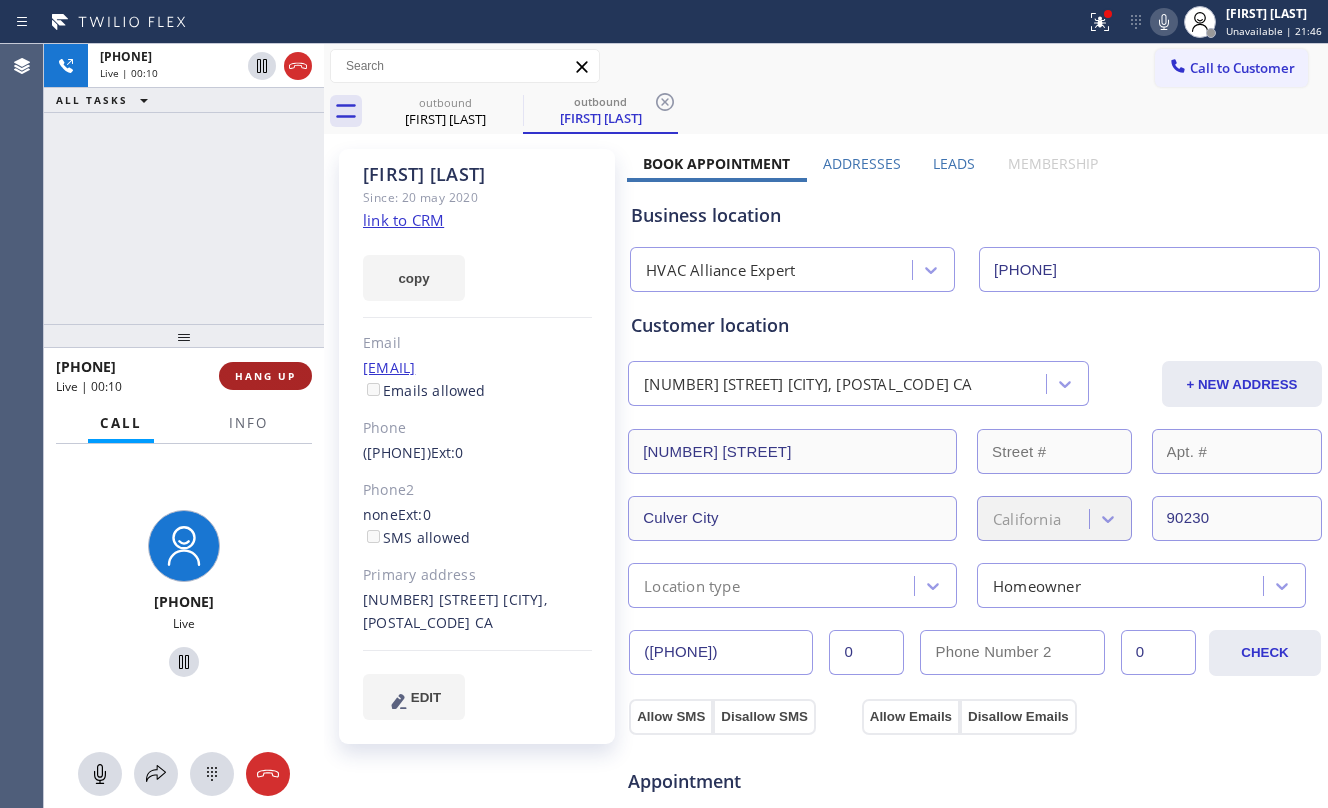 click on "HANG UP" at bounding box center [265, 376] 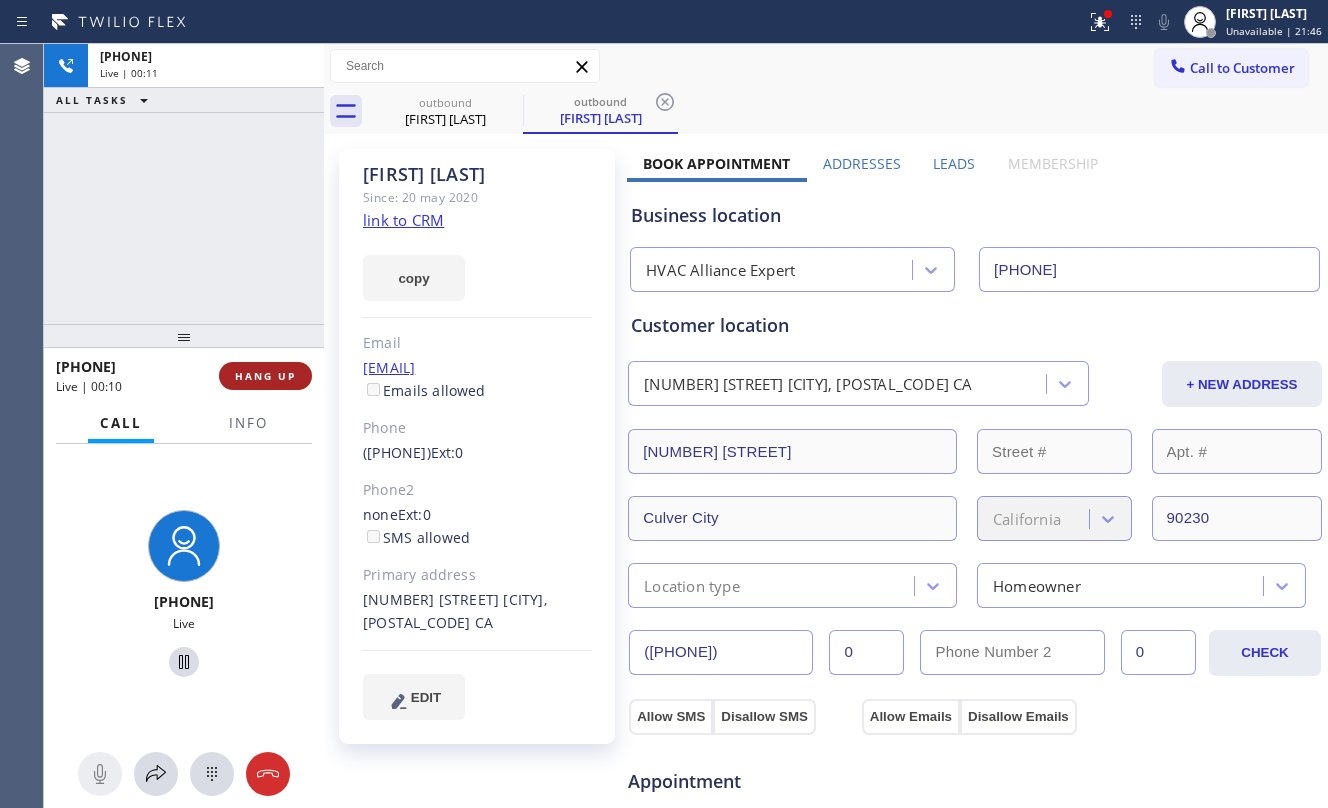 click on "HANG UP" at bounding box center [265, 376] 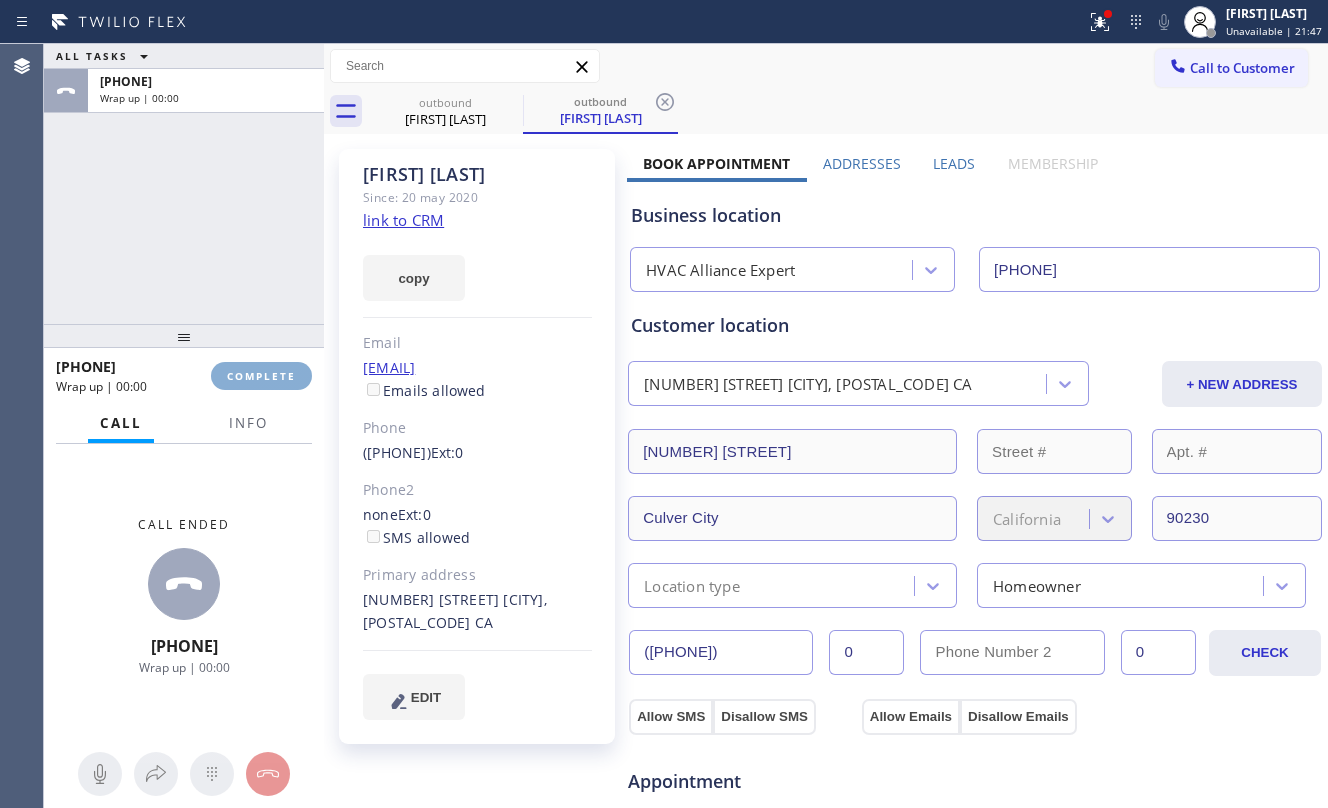 click on "COMPLETE" at bounding box center [261, 376] 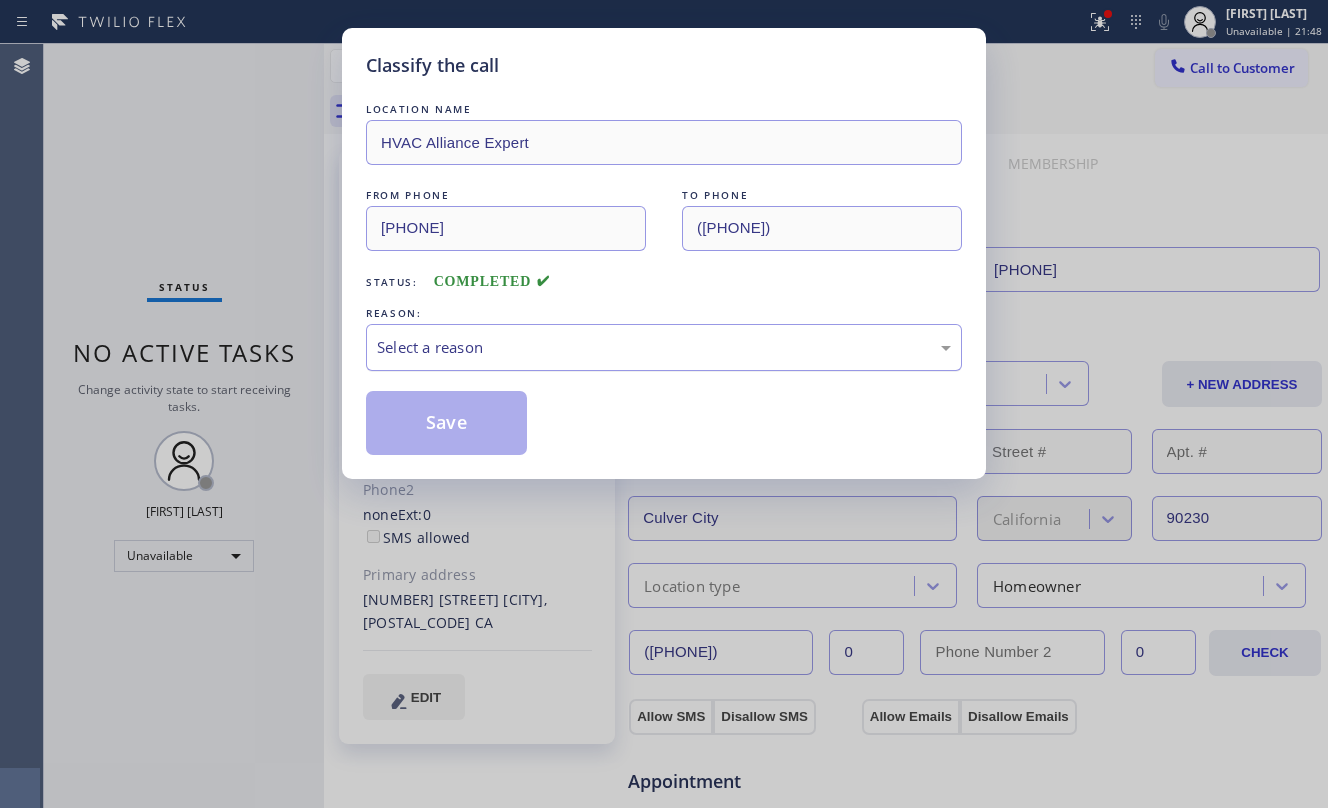 click on "Select a reason" at bounding box center [664, 347] 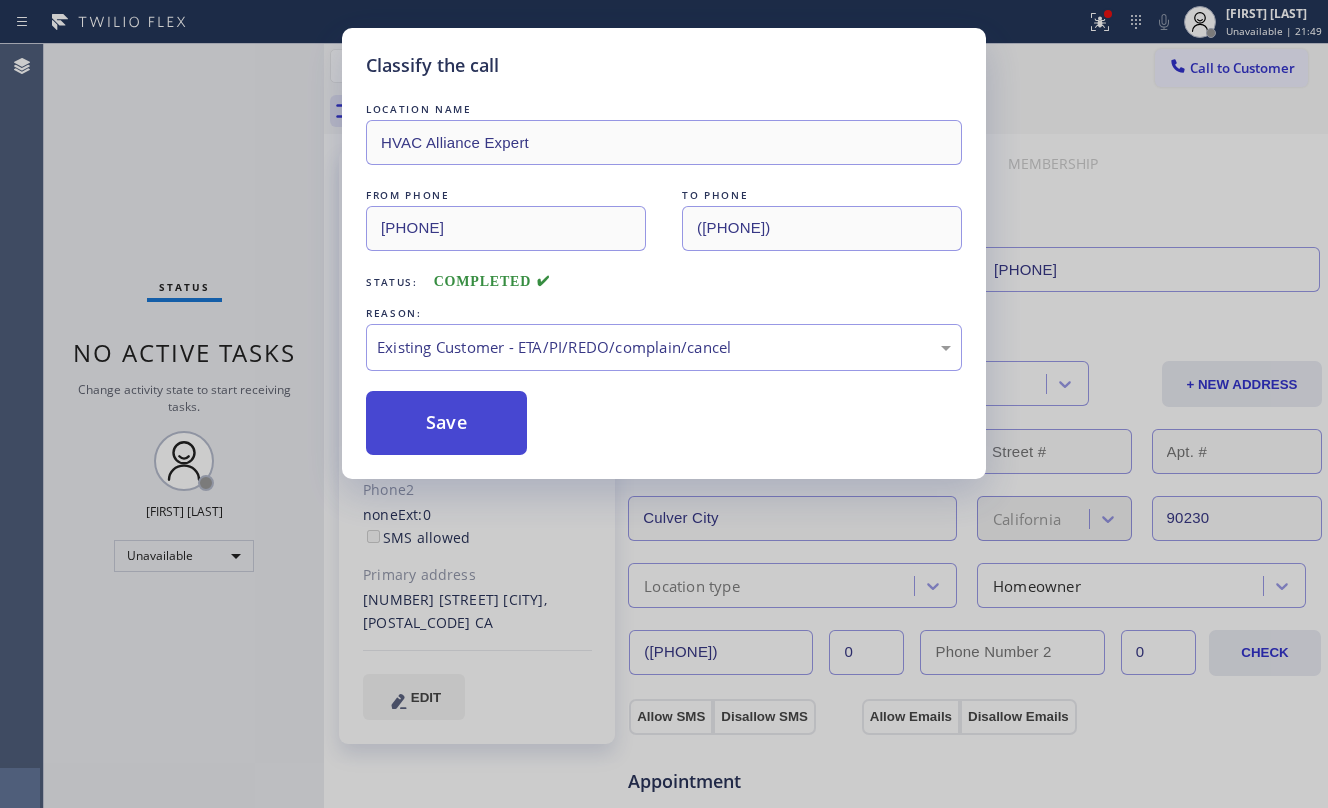 click on "Save" at bounding box center [446, 423] 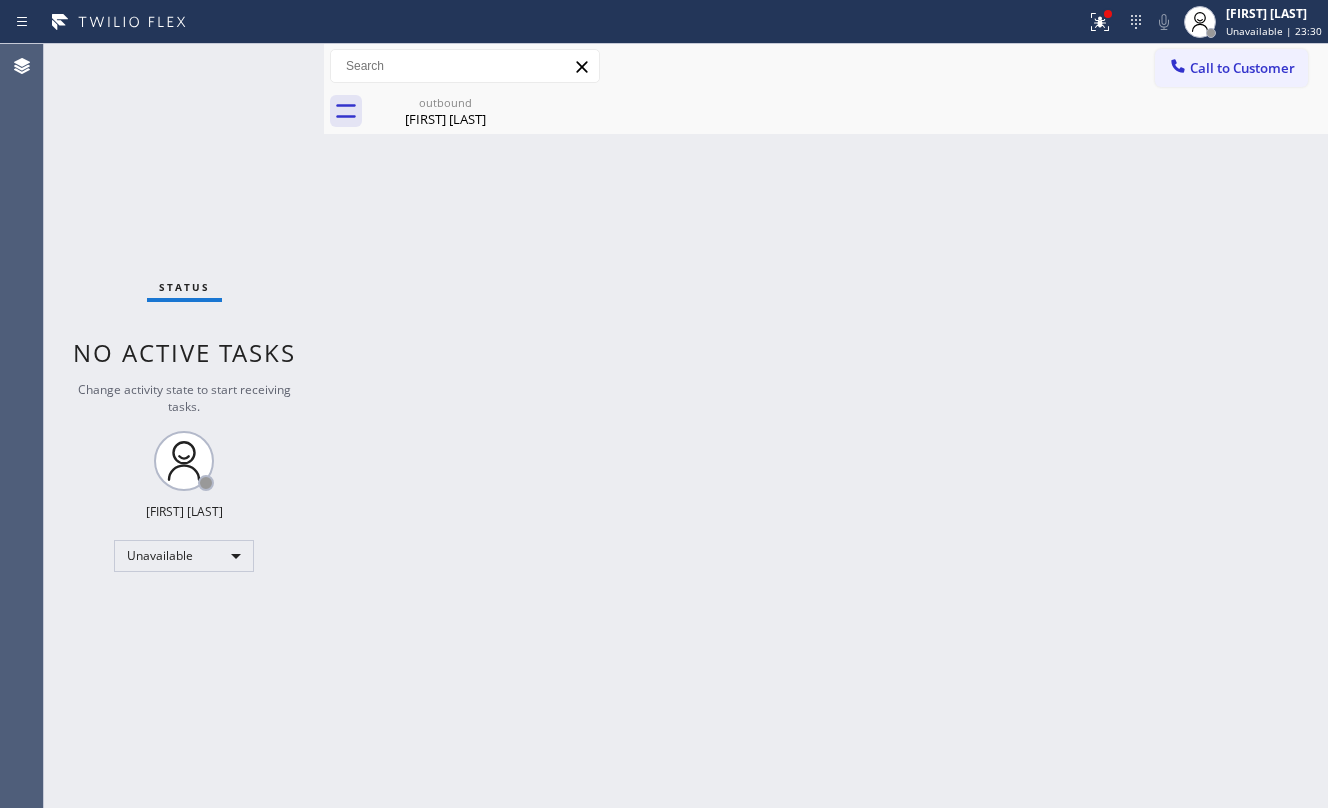drag, startPoint x: 500, startPoint y: 386, endPoint x: 506, endPoint y: 374, distance: 13.416408 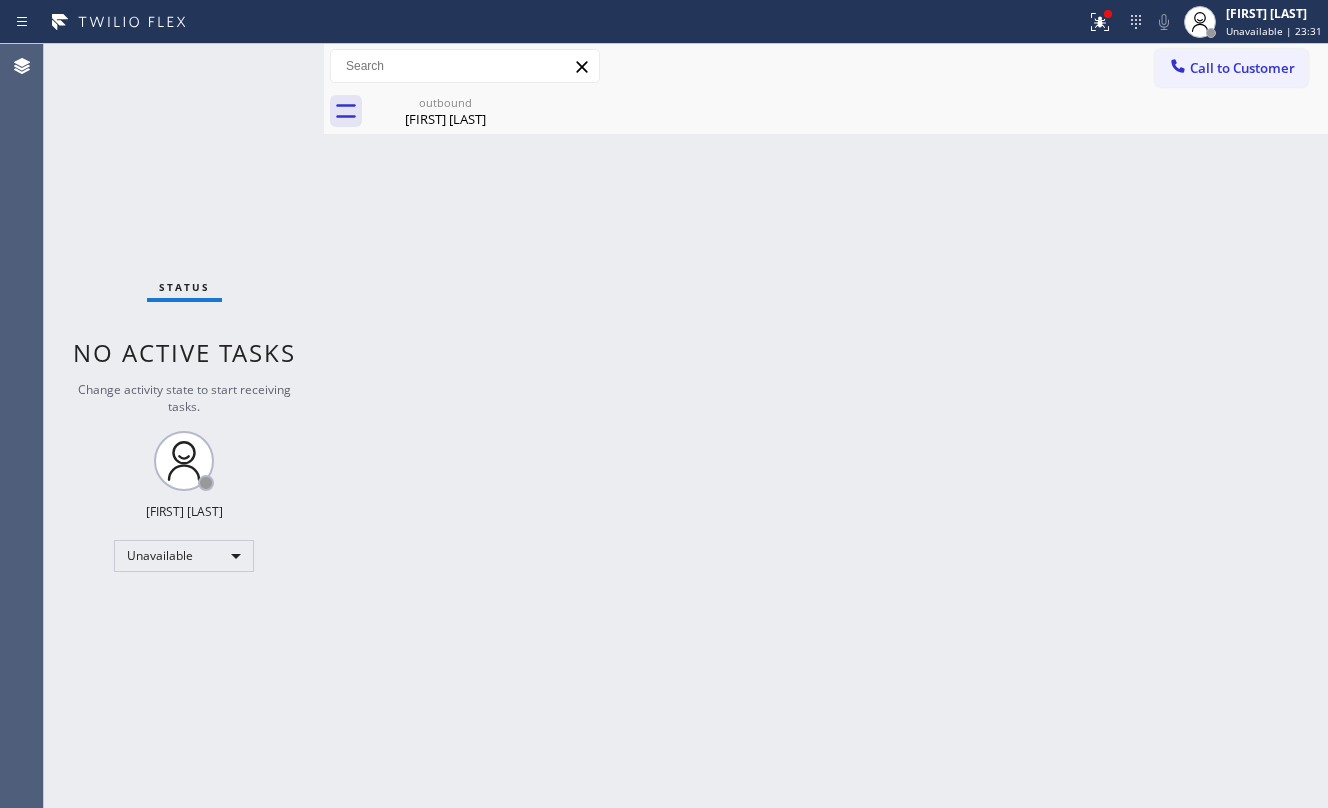 click on "Back to Dashboard Change Sender ID Customers Technicians Select a contact Outbound call Location Search location Your caller id phone number Customer number Call Customer info Name   Phone none Address none Change Sender ID HVAC [PHONE] 5 Star Appliance [PHONE] Appliance Repair [PHONE] Plumbing [PHONE] Air Duct Cleaning [PHONE]  Electricians [PHONE]  Cancel Change Check personal SMS Reset Change outbound [FIRST] [LAST] Call to Customer Outbound call Location HVAC Alliance Expert Your caller id phone number [PHONE] Customer number Call Outbound call Technician Search Technician Your caller id phone number Your caller id phone number Call outbound [FIRST] [LAST] [FIRST]   [LAST] Since: 20 may 2020 link to CRM copy Email [EMAIL]  Emails allowed Phone [PHONE]  Ext:  0 Phone2 none  Ext:  0  SMS allowed Primary address  [NUMBER] [STREET] [CITY], [POSTAL_CODE] CA EDIT Outbound call Location HVAC Alliance Expert Your caller id phone number [PHONE] Customer number" at bounding box center [826, 426] 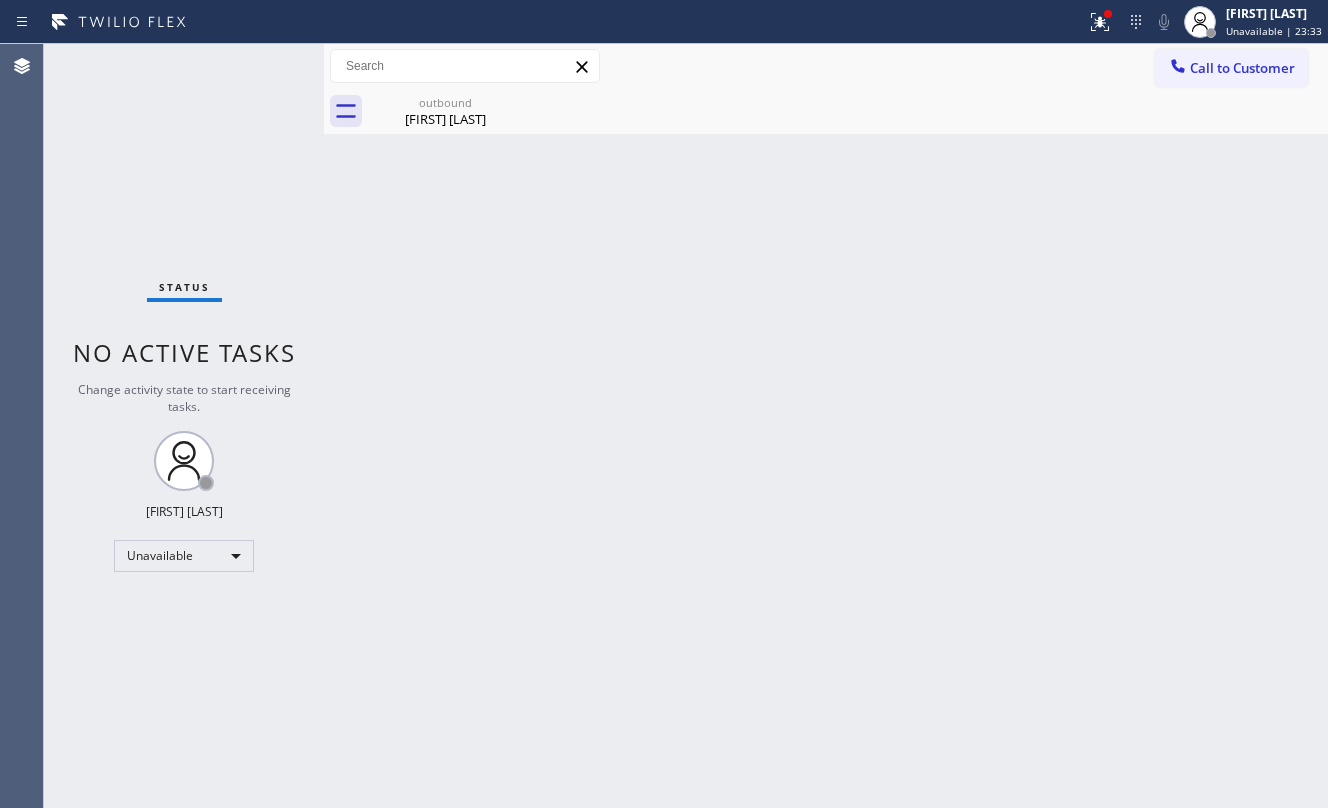 click on "outbound" at bounding box center [445, 102] 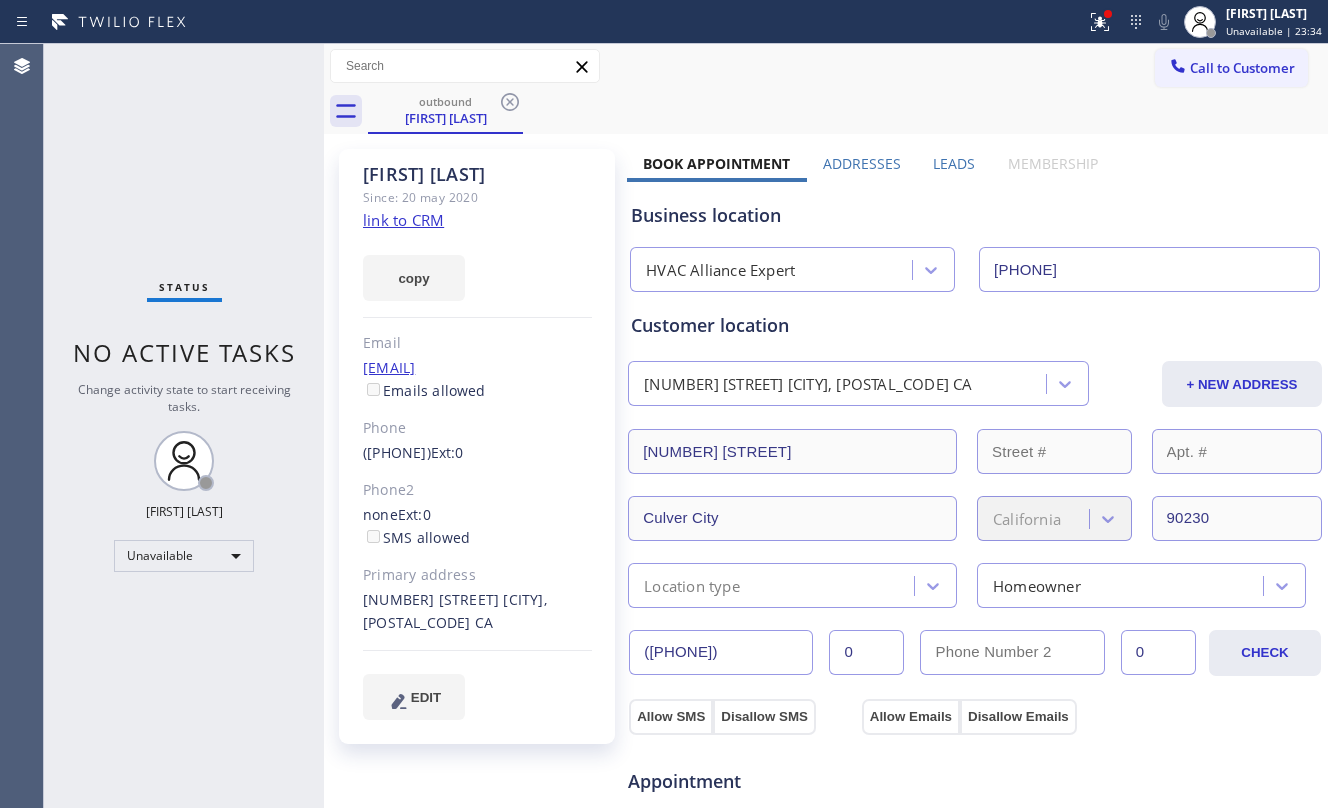 click on "link to CRM" 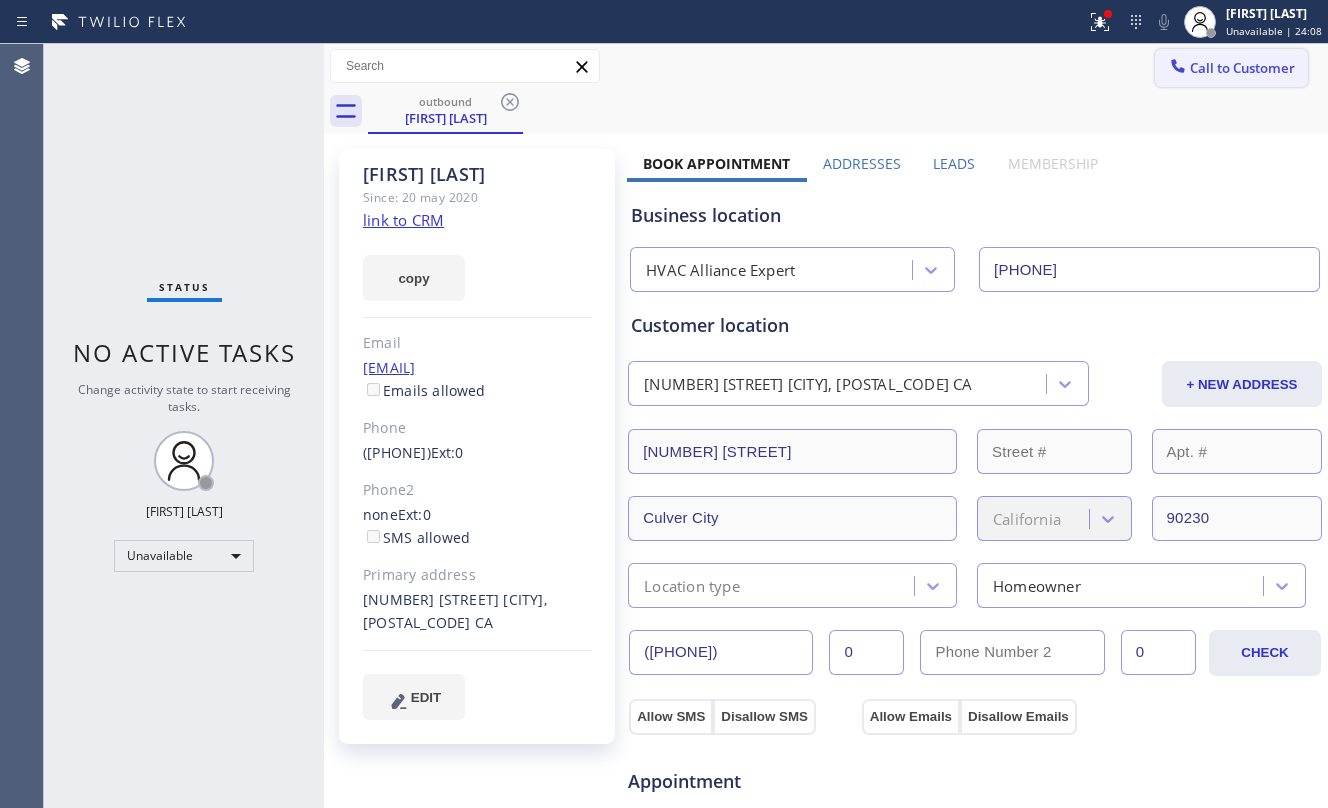 click on "Call to Customer" at bounding box center (1242, 68) 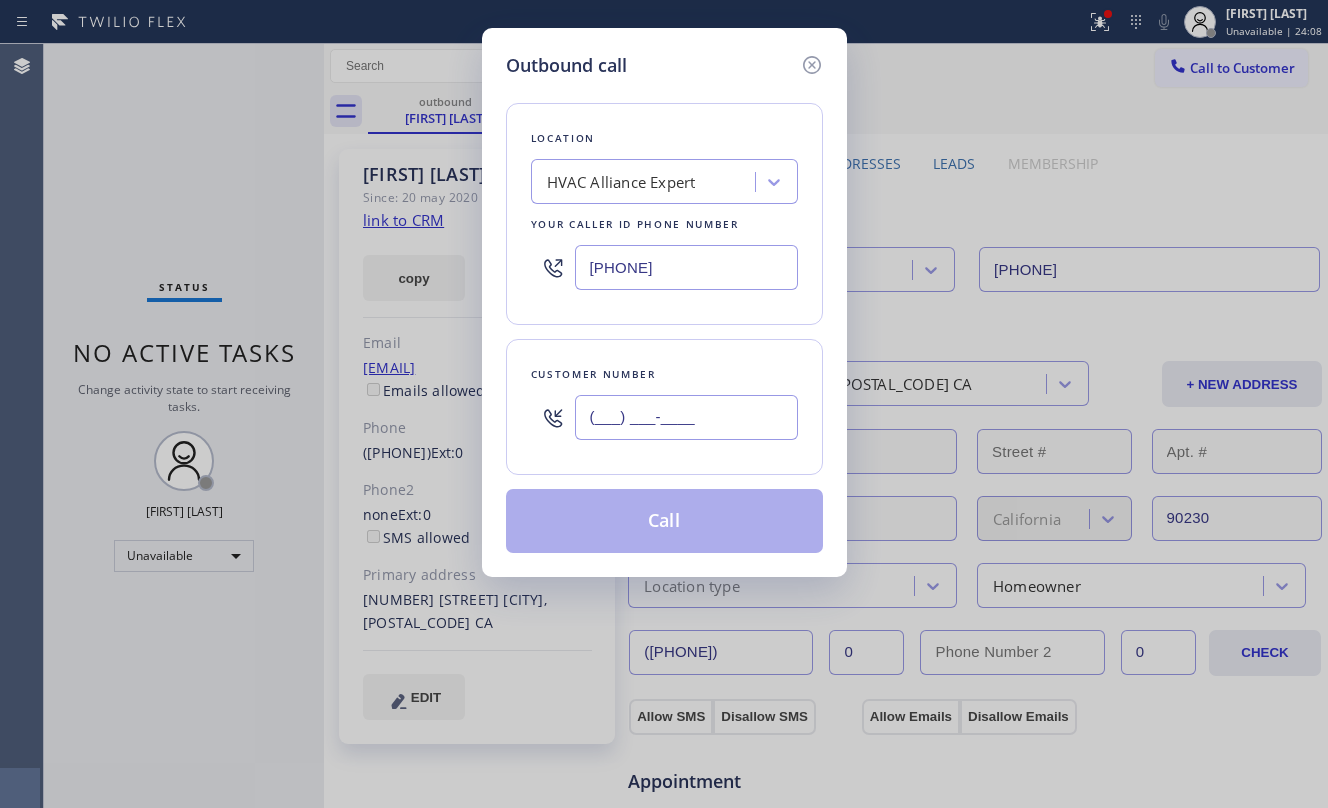 click on "(___) ___-____" at bounding box center [686, 417] 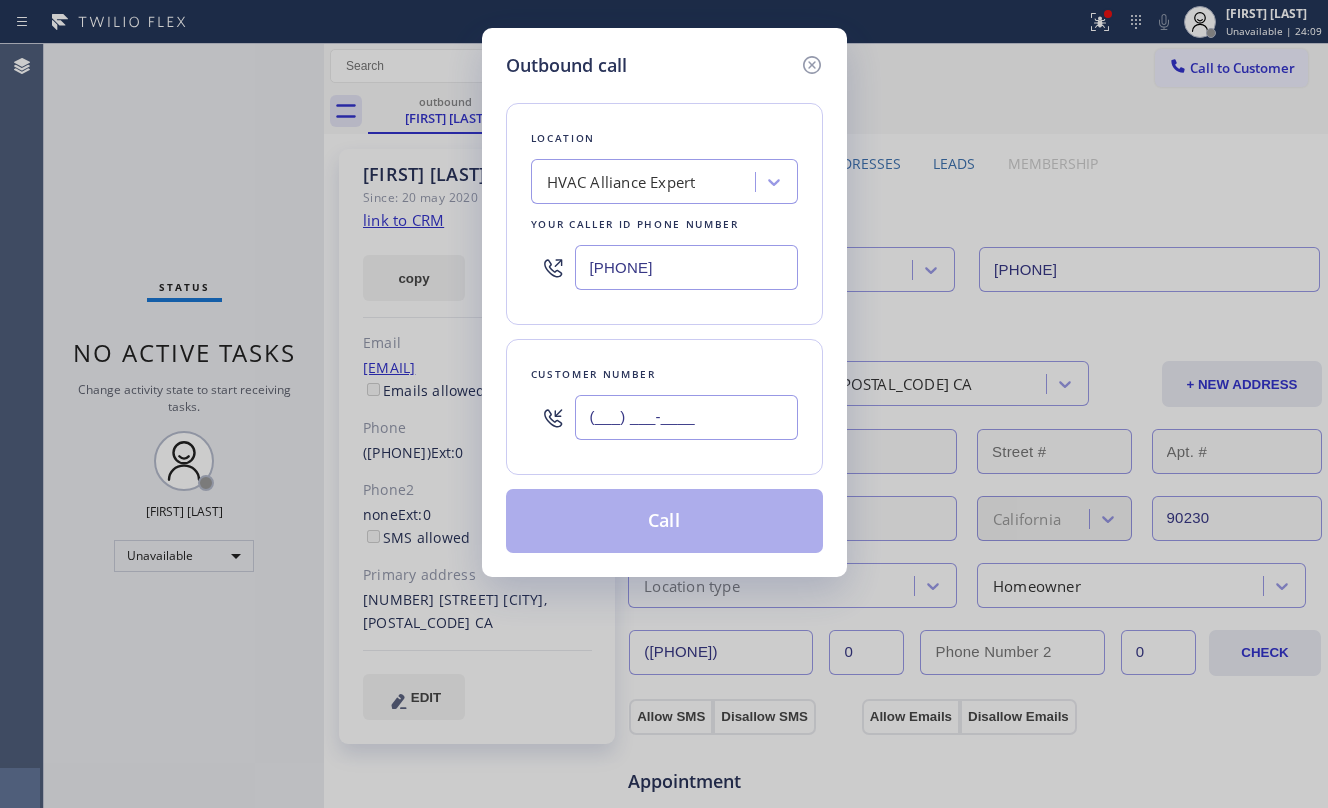paste on "[PHONE]" 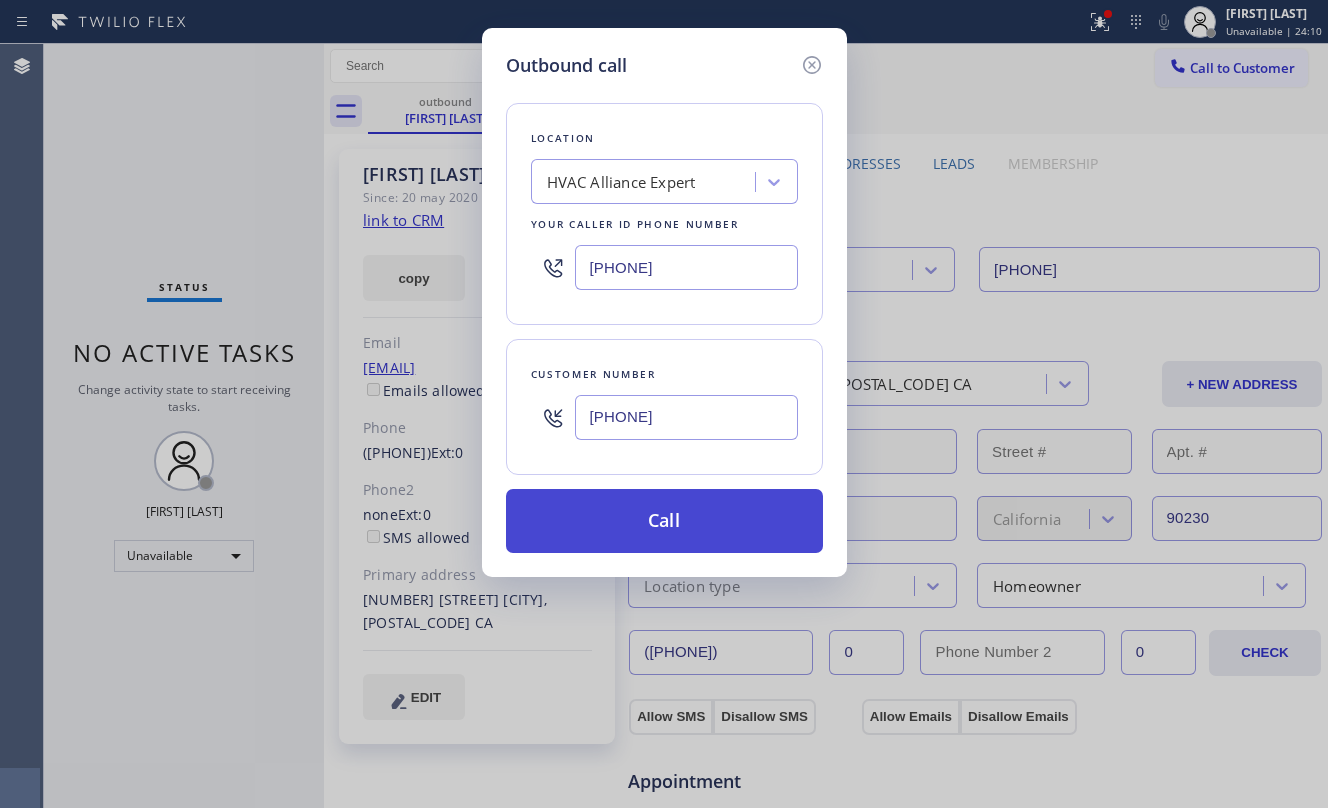 type on "[PHONE]" 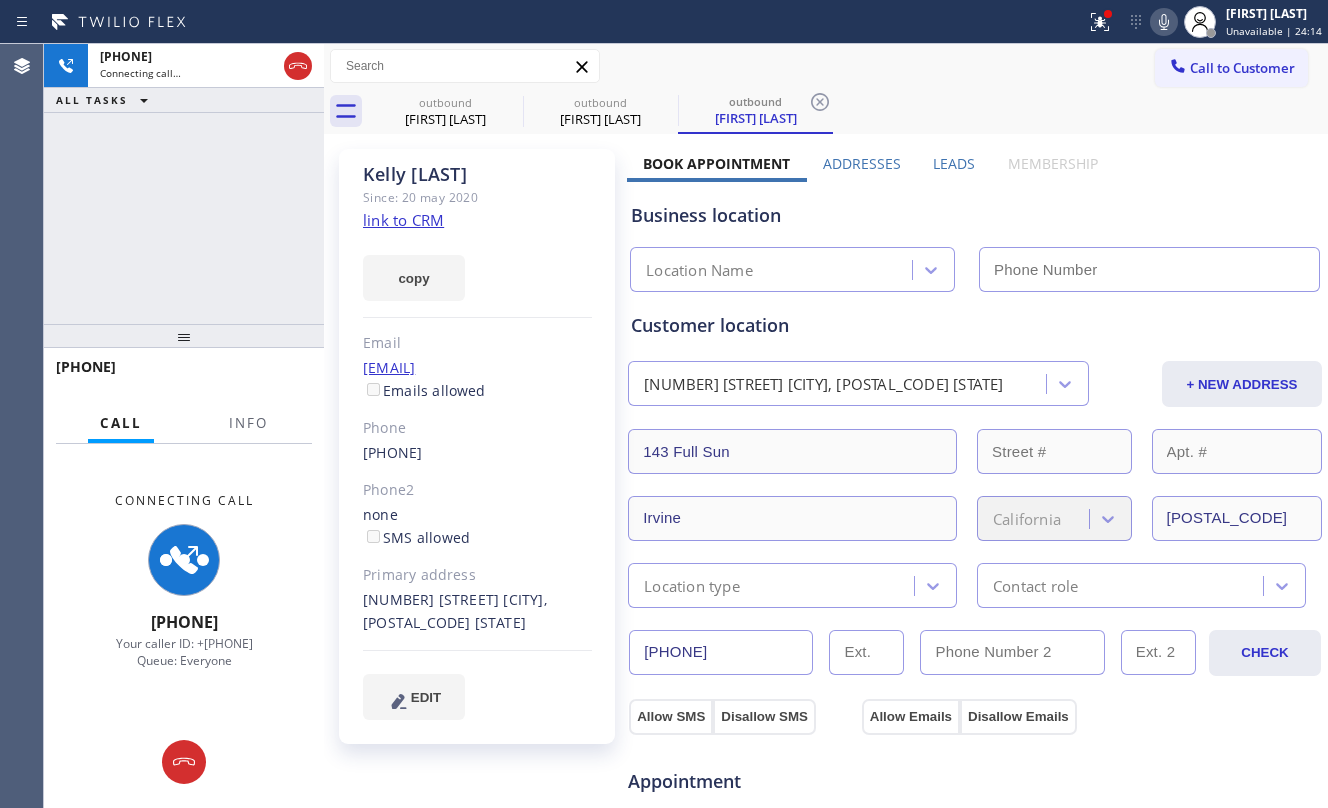 type on "[PHONE]" 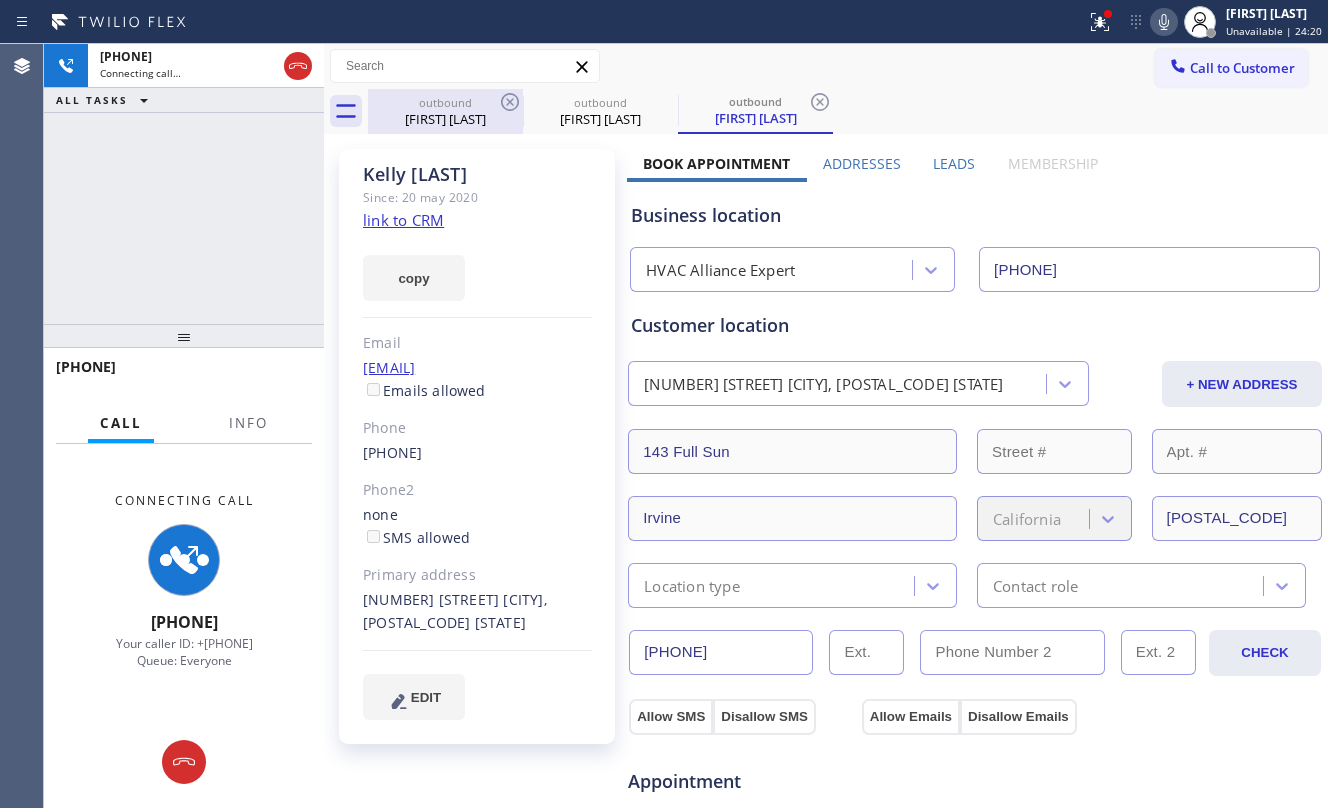 drag, startPoint x: 428, startPoint y: 109, endPoint x: 476, endPoint y: 96, distance: 49.729267 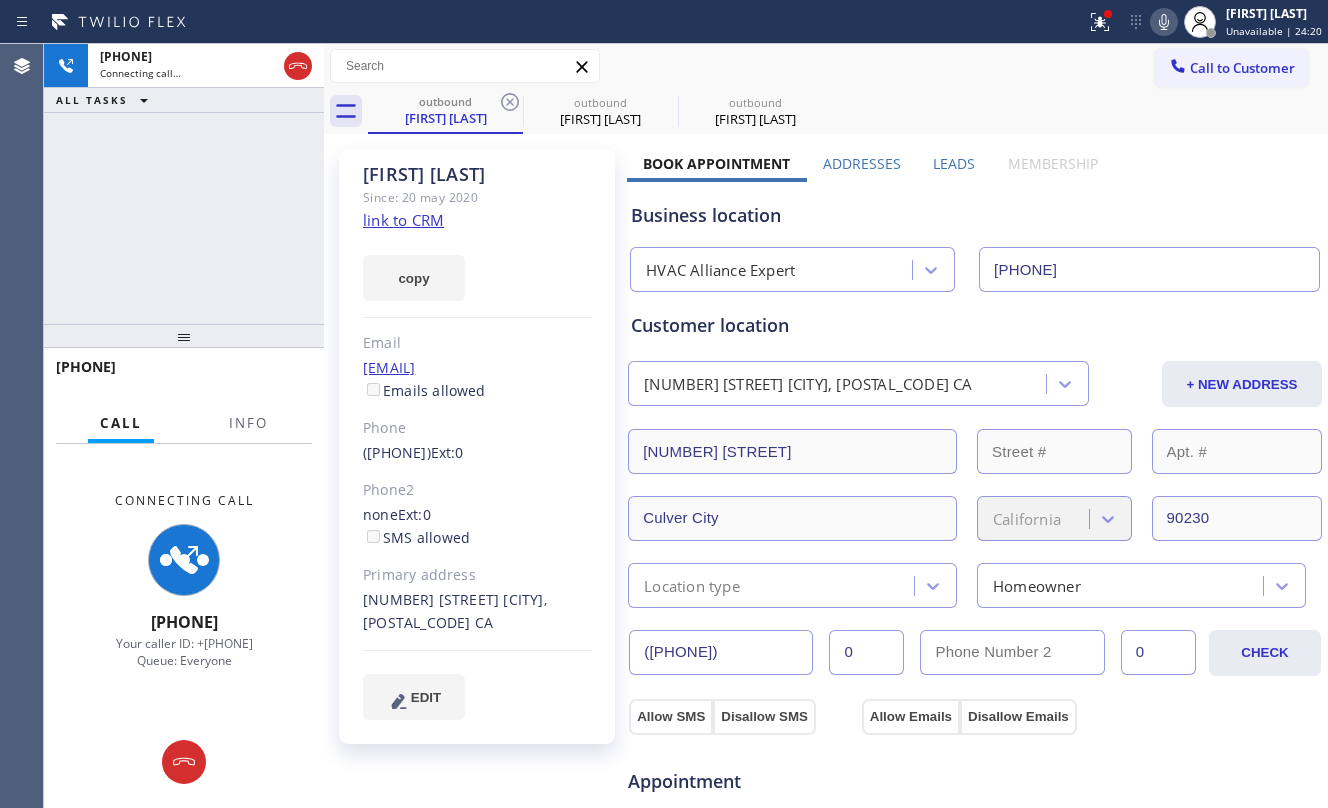 click on "Call to Customer Outbound call Location HVAC Alliance Expert Your caller id phone number [PHONE] Customer number Call Outbound call Technician Search Technician Your caller id phone number Your caller id phone number Call outbound [FIRST] [LAST] outbound [FIRST]  [LAST] outbound [FIRST]  [LAST]" at bounding box center [826, 89] 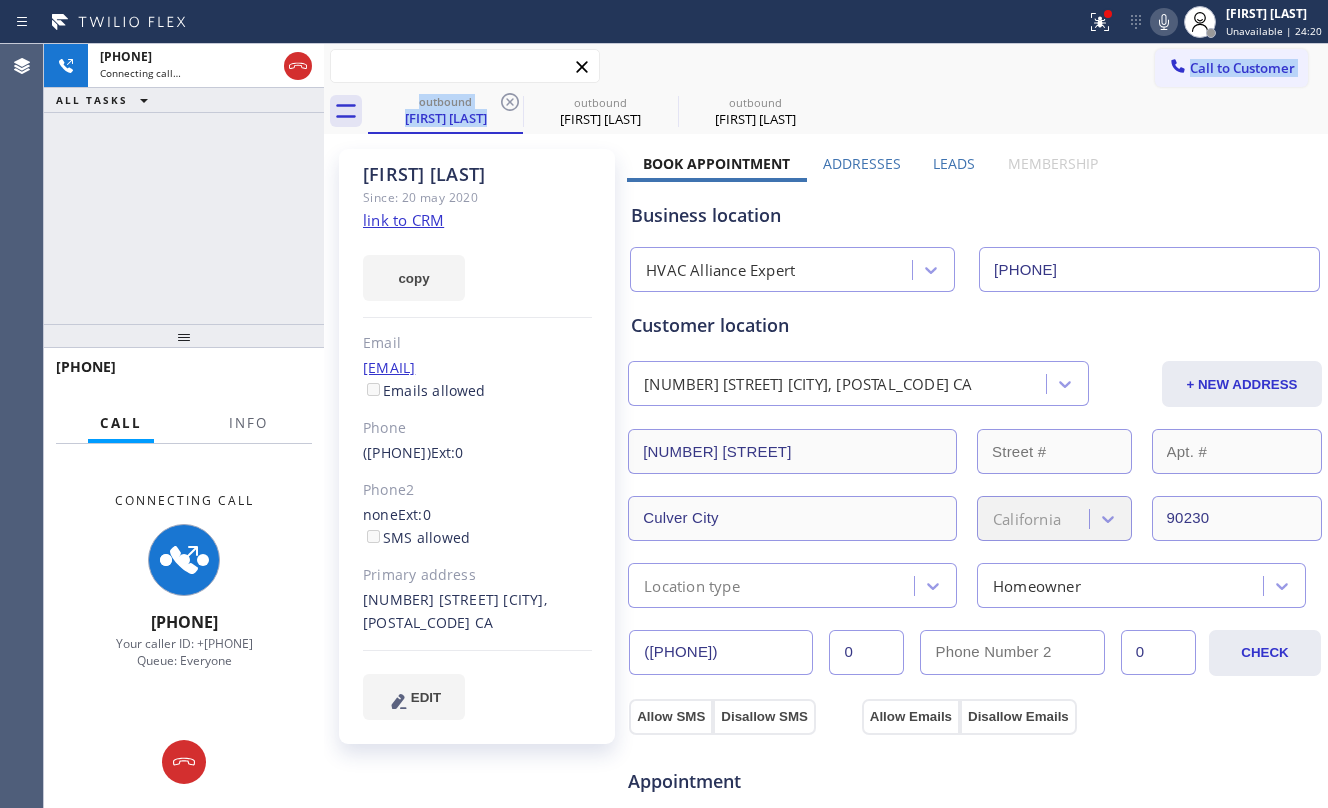 click at bounding box center (465, 66) 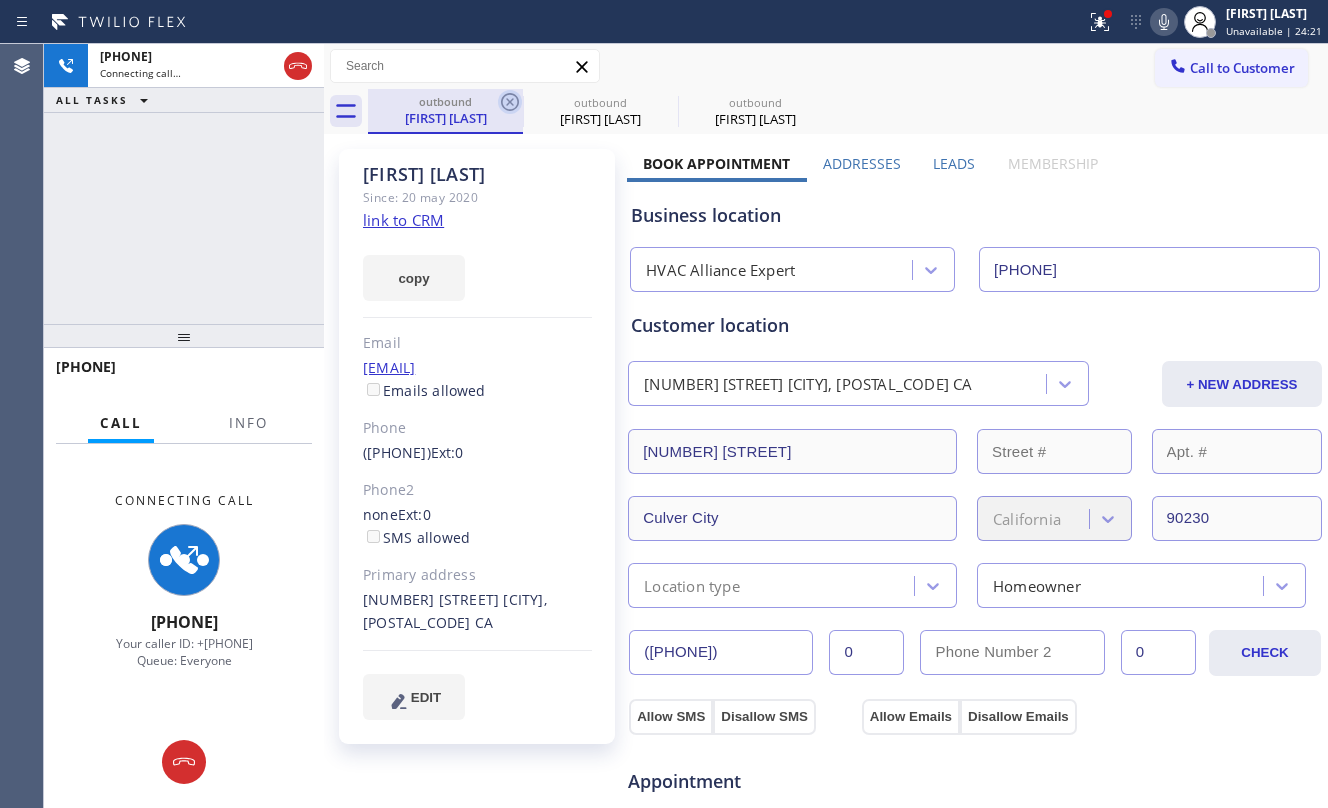 click 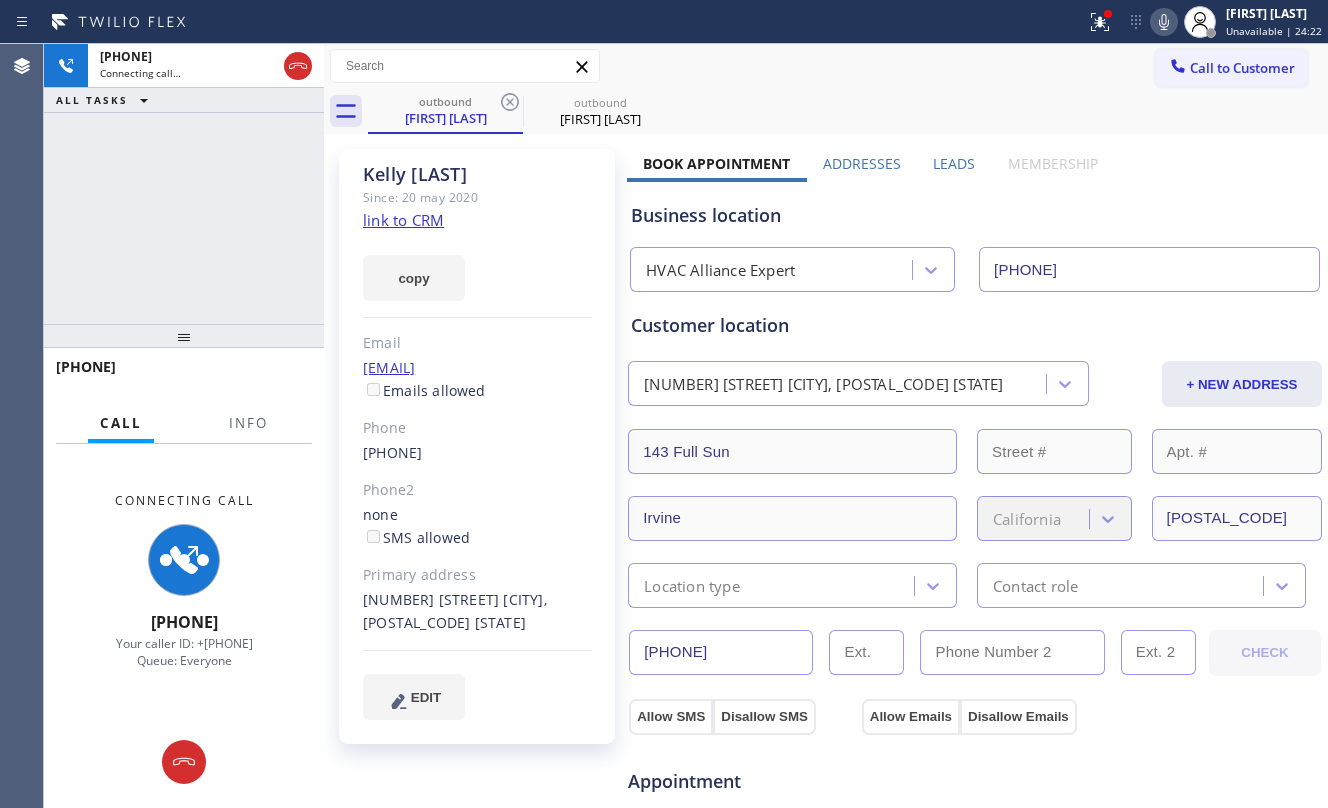 click on "+1[PHONE] Connecting call… ALL TASKS ALL TASKS ACTIVE TASKS TASKS IN WRAP UP" at bounding box center (184, 184) 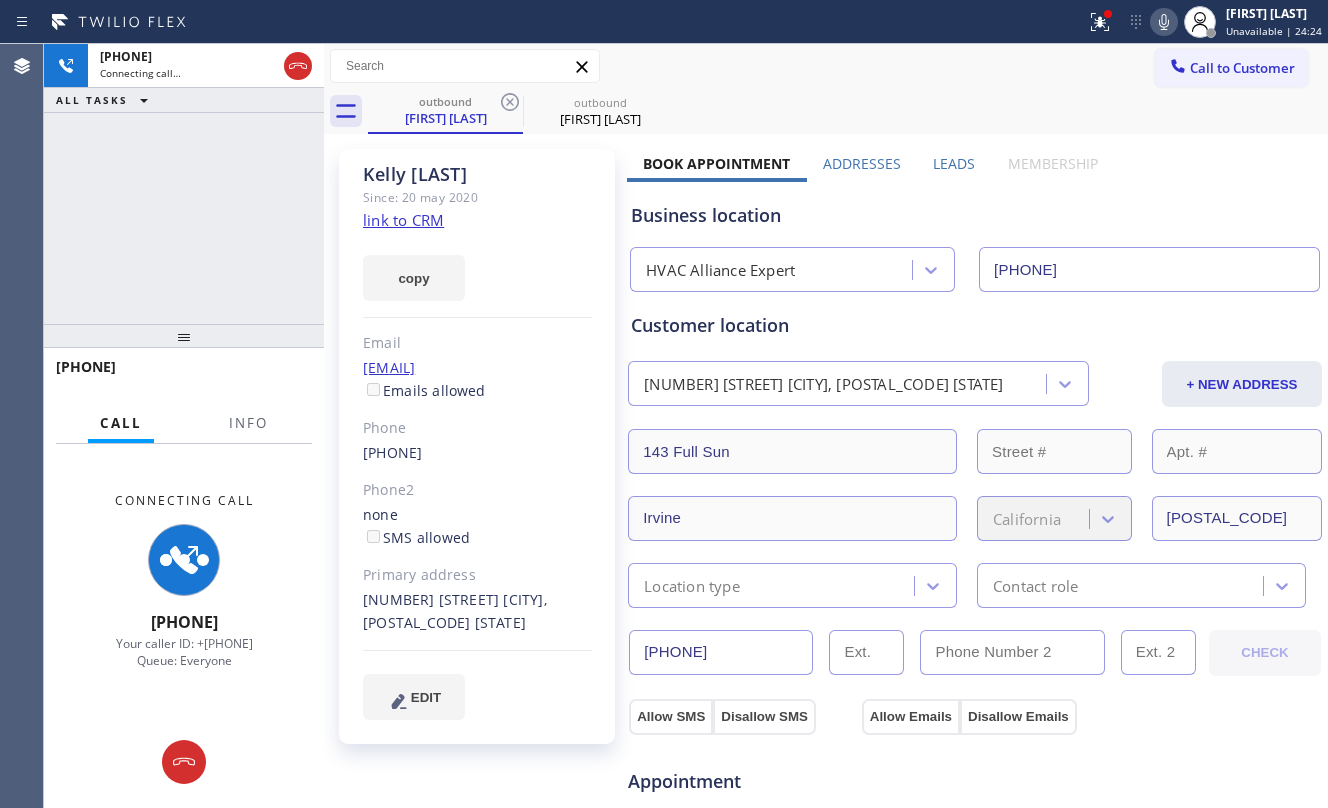 drag, startPoint x: 209, startPoint y: 196, endPoint x: 249, endPoint y: 176, distance: 44.72136 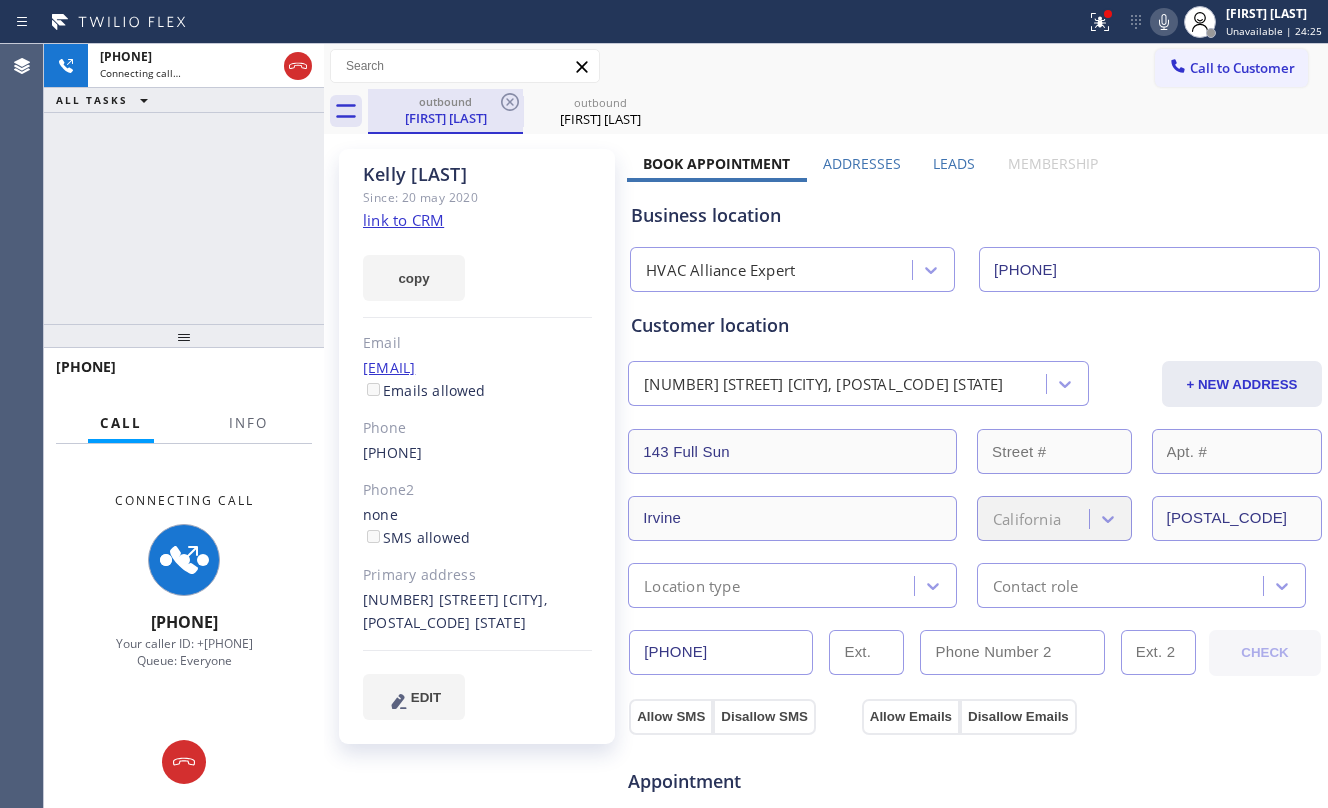 click on "[FIRST] [LAST]" at bounding box center [445, 118] 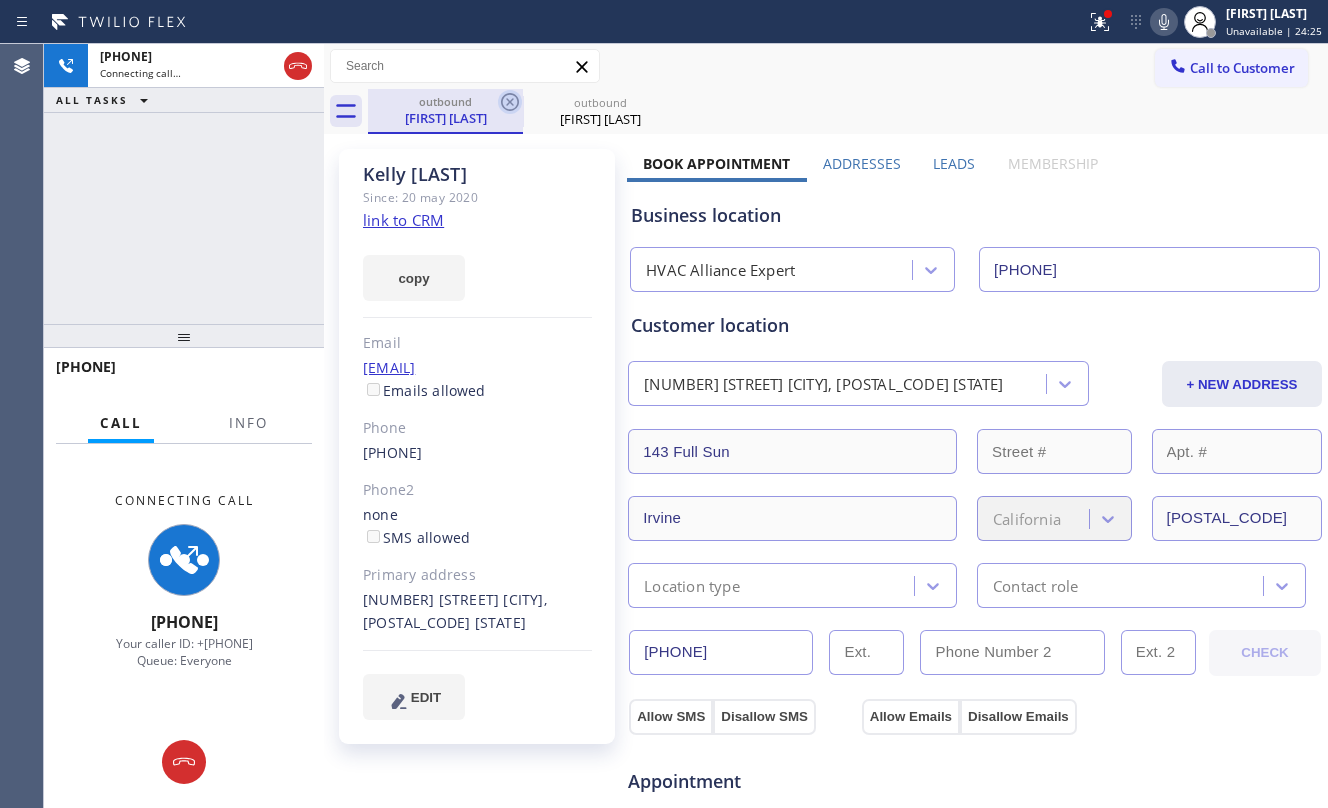 drag, startPoint x: 506, startPoint y: 104, endPoint x: 232, endPoint y: 230, distance: 301.5825 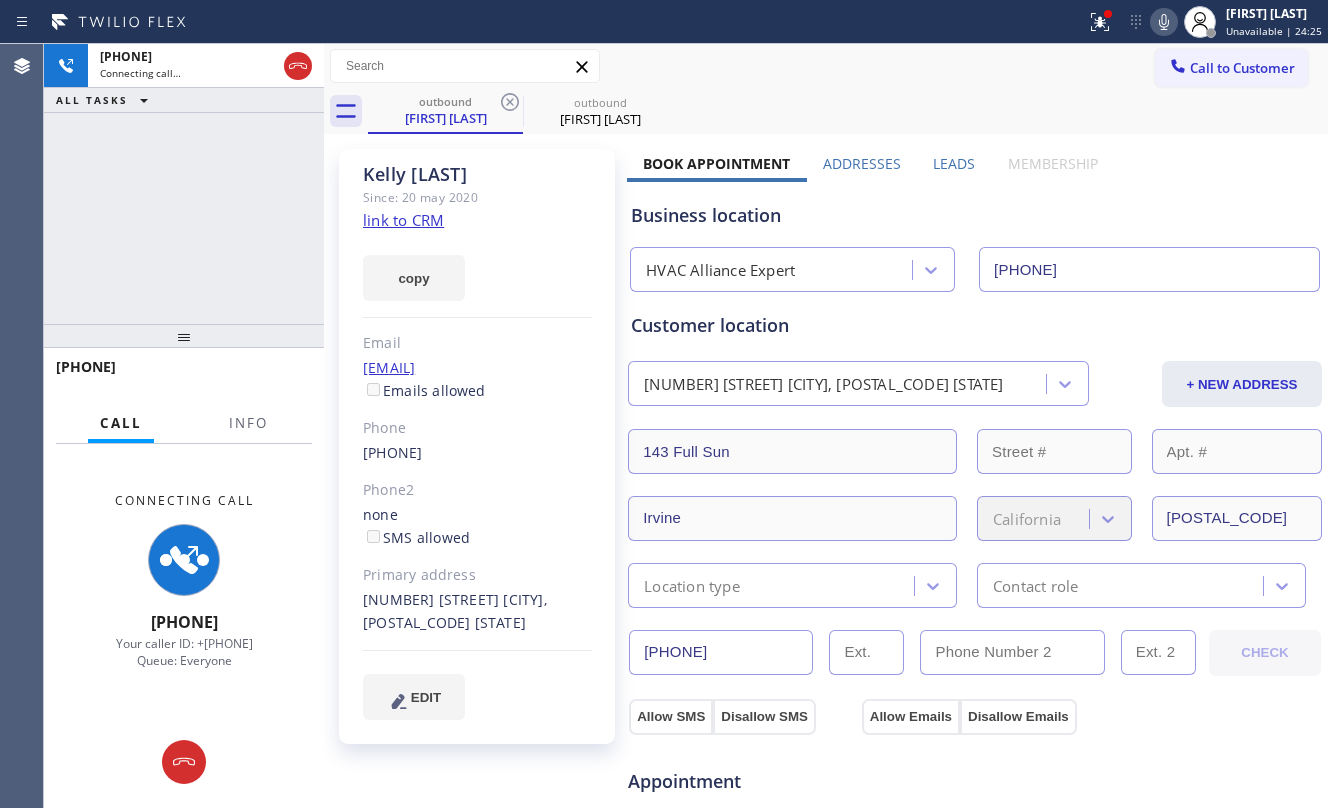 click 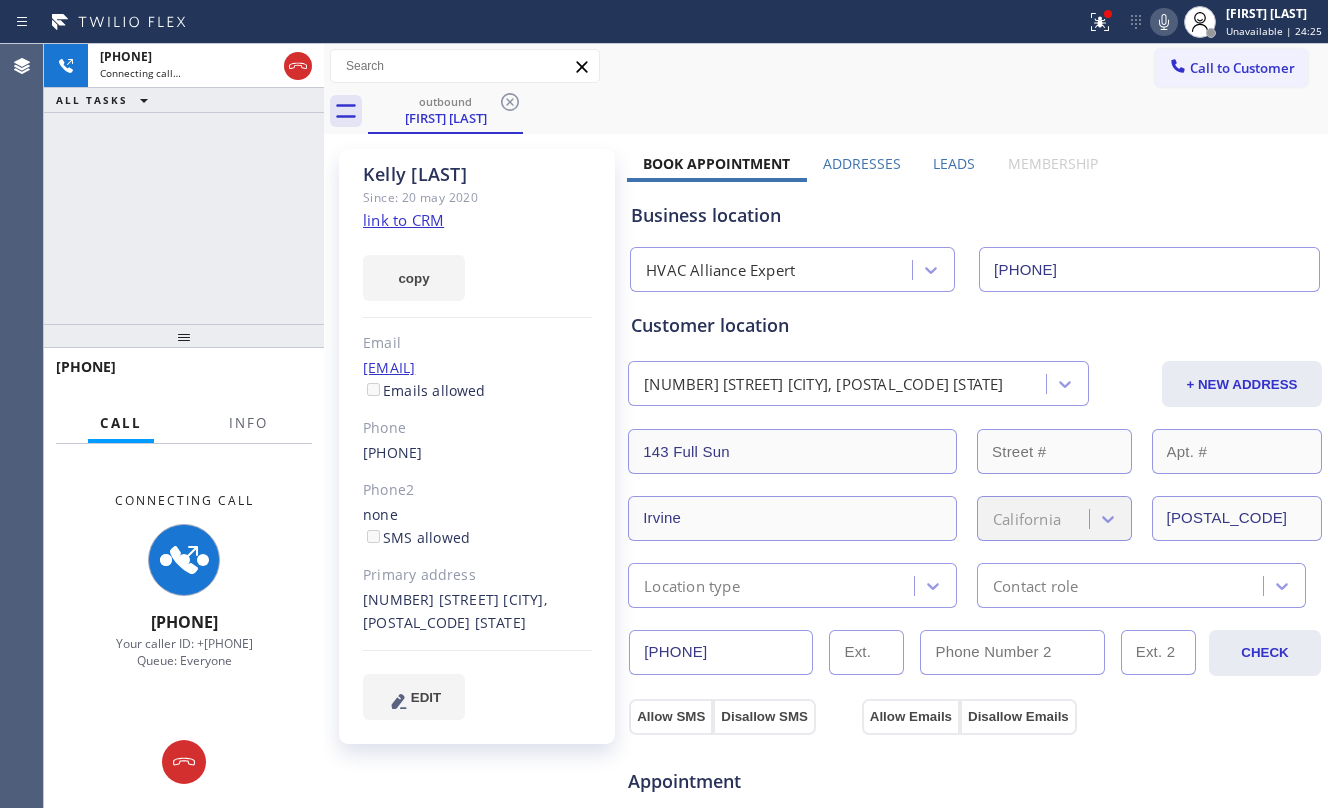 click on "+1[PHONE] Connecting call… ALL TASKS ALL TASKS ACTIVE TASKS TASKS IN WRAP UP" at bounding box center [184, 184] 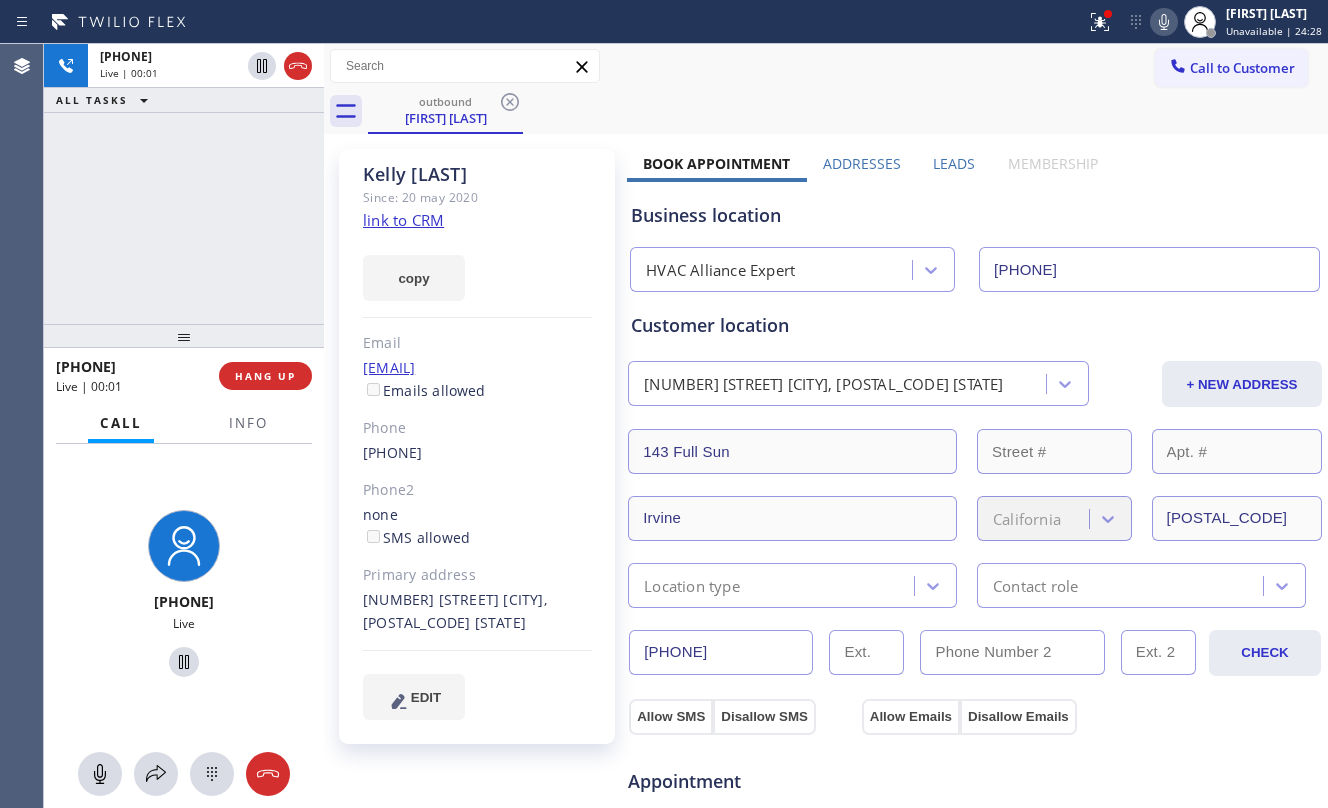click on "[PHONE] Live | 00:01 ALL TASKS ALL TASKS ACTIVE TASKS TASKS IN WRAP UP" at bounding box center (184, 184) 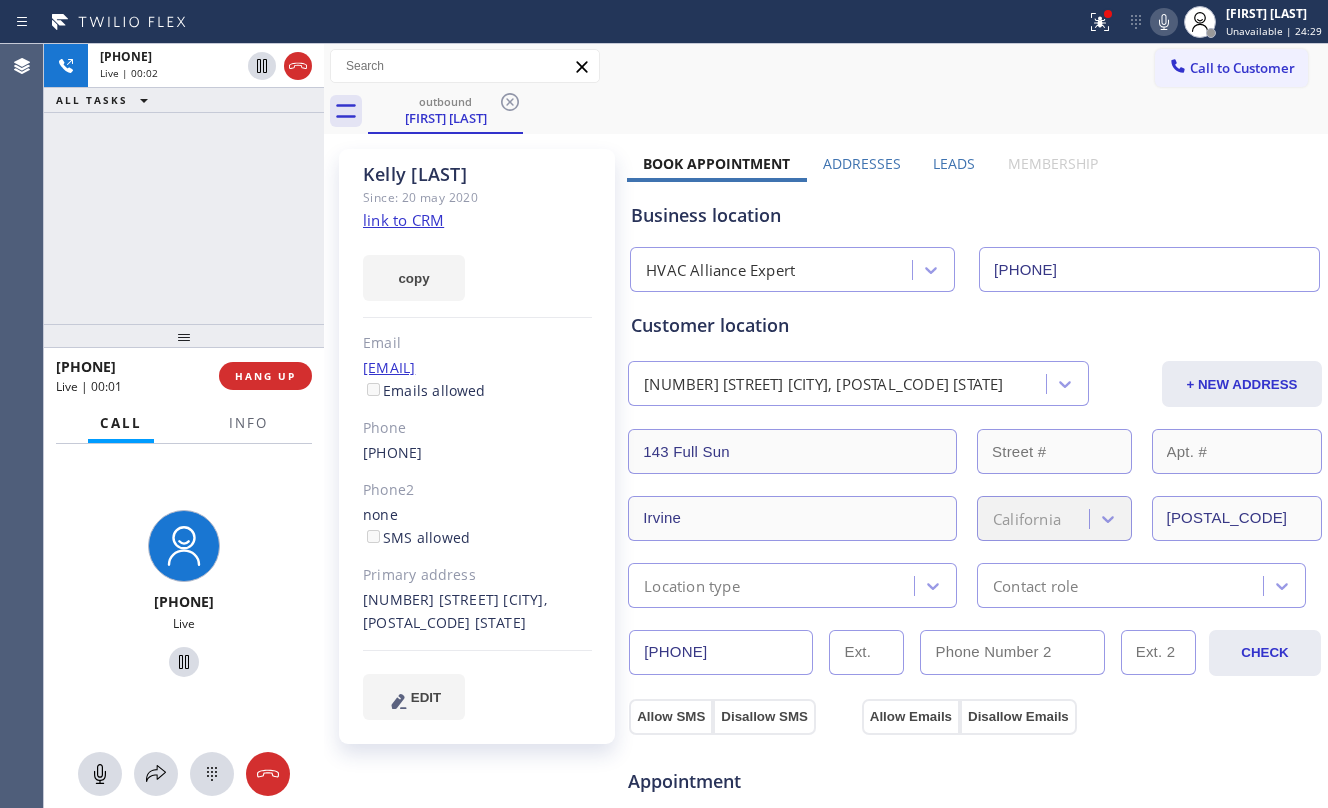 click on "link to CRM" 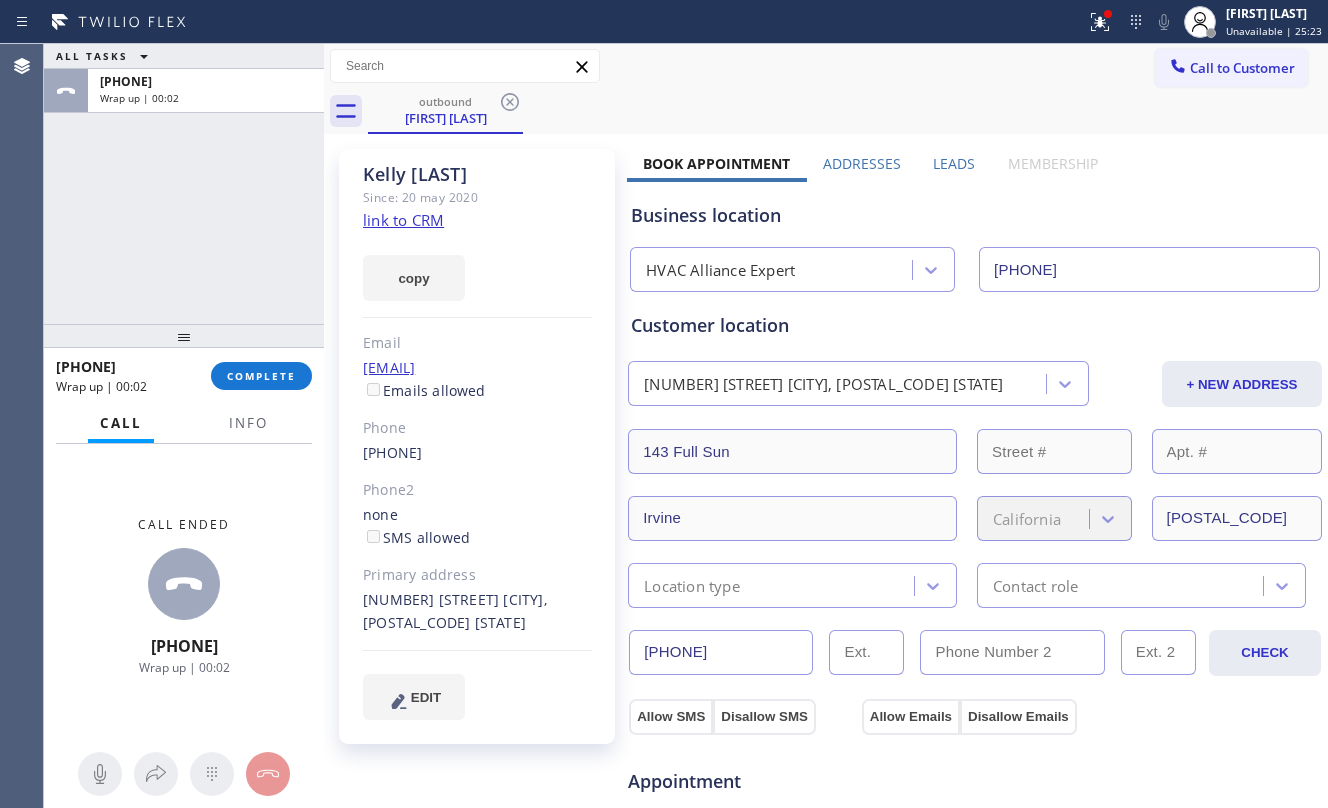 click on "ALL TASKS ALL TASKS ACTIVE TASKS TASKS IN WRAP UP +[PHONE] Wrap up | 00:02" at bounding box center [184, 184] 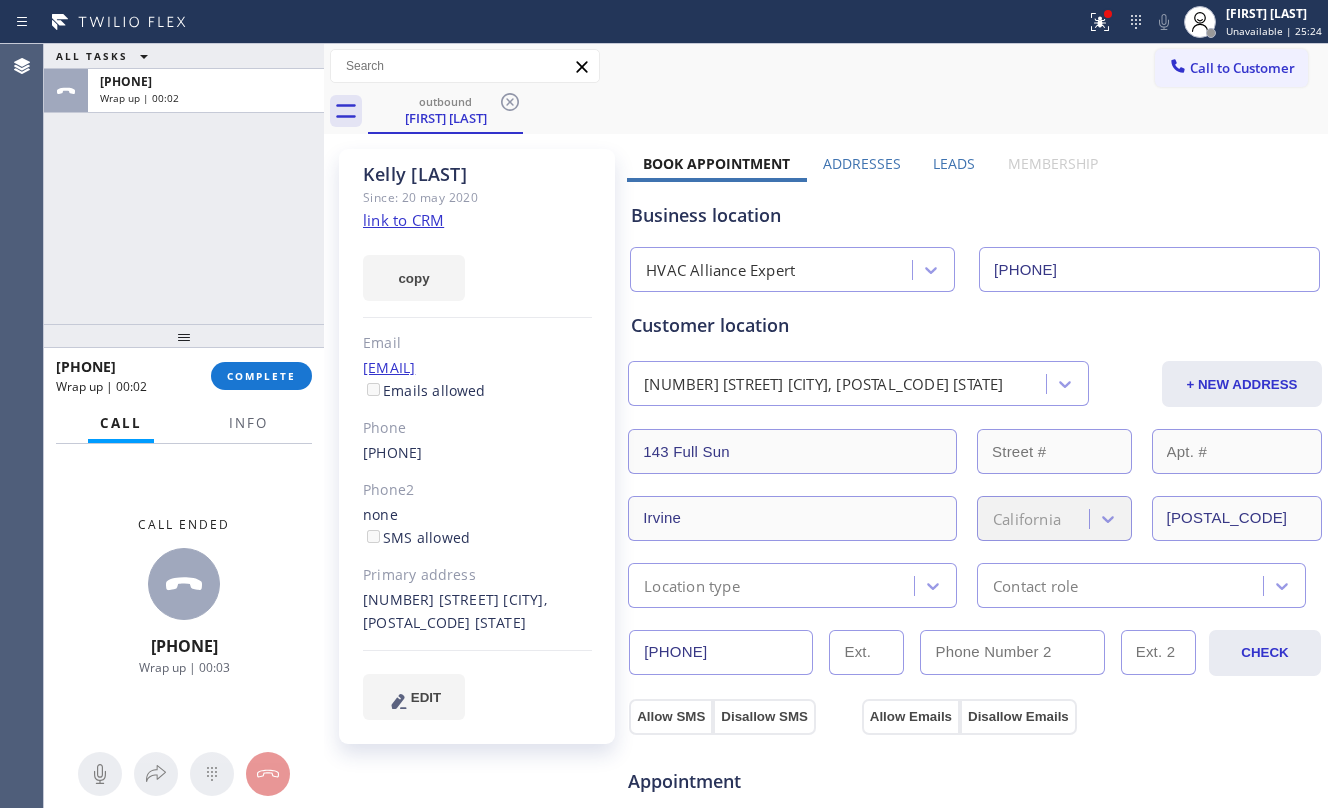 click on "[PHONE] Wrap up | 00:02 COMPLETE" at bounding box center [184, 376] 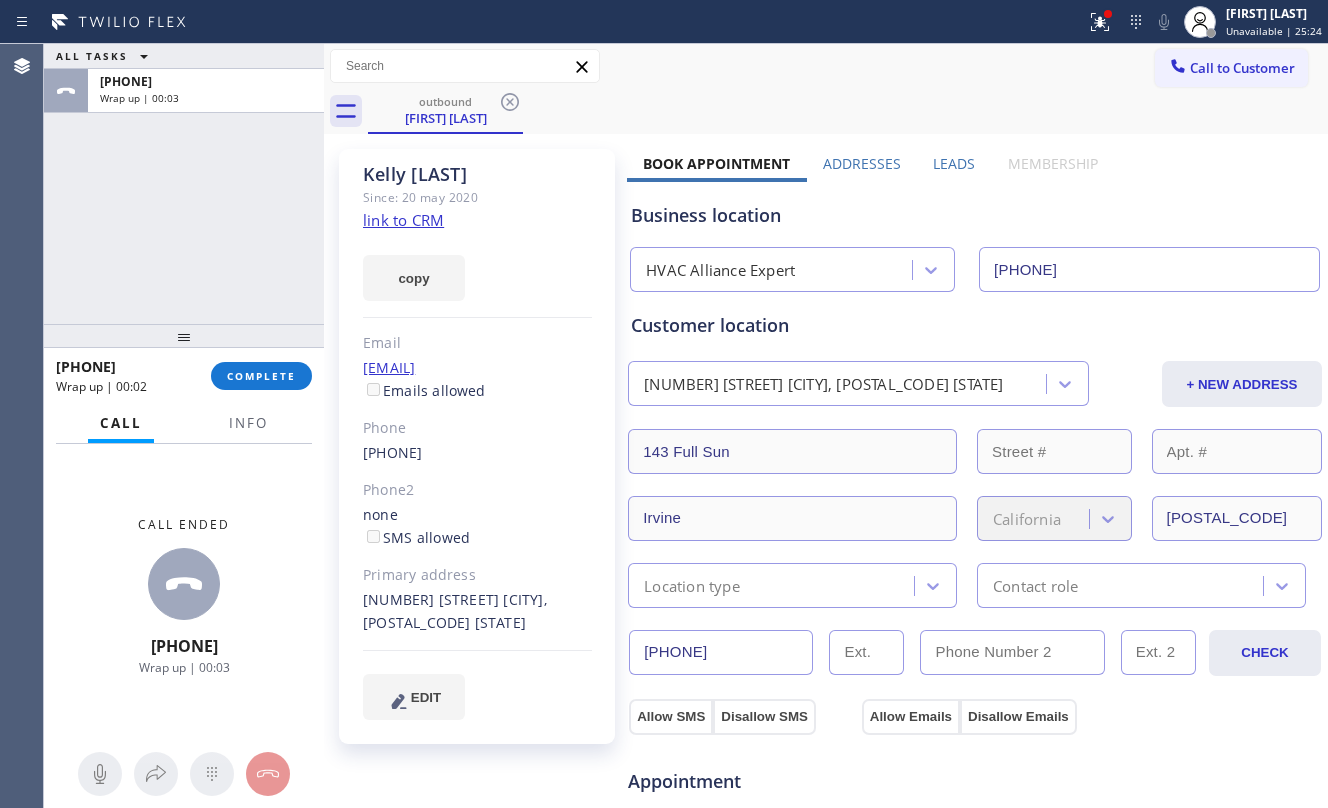 click on "[PHONE] Wrap up | 00:02 COMPLETE" at bounding box center [184, 376] 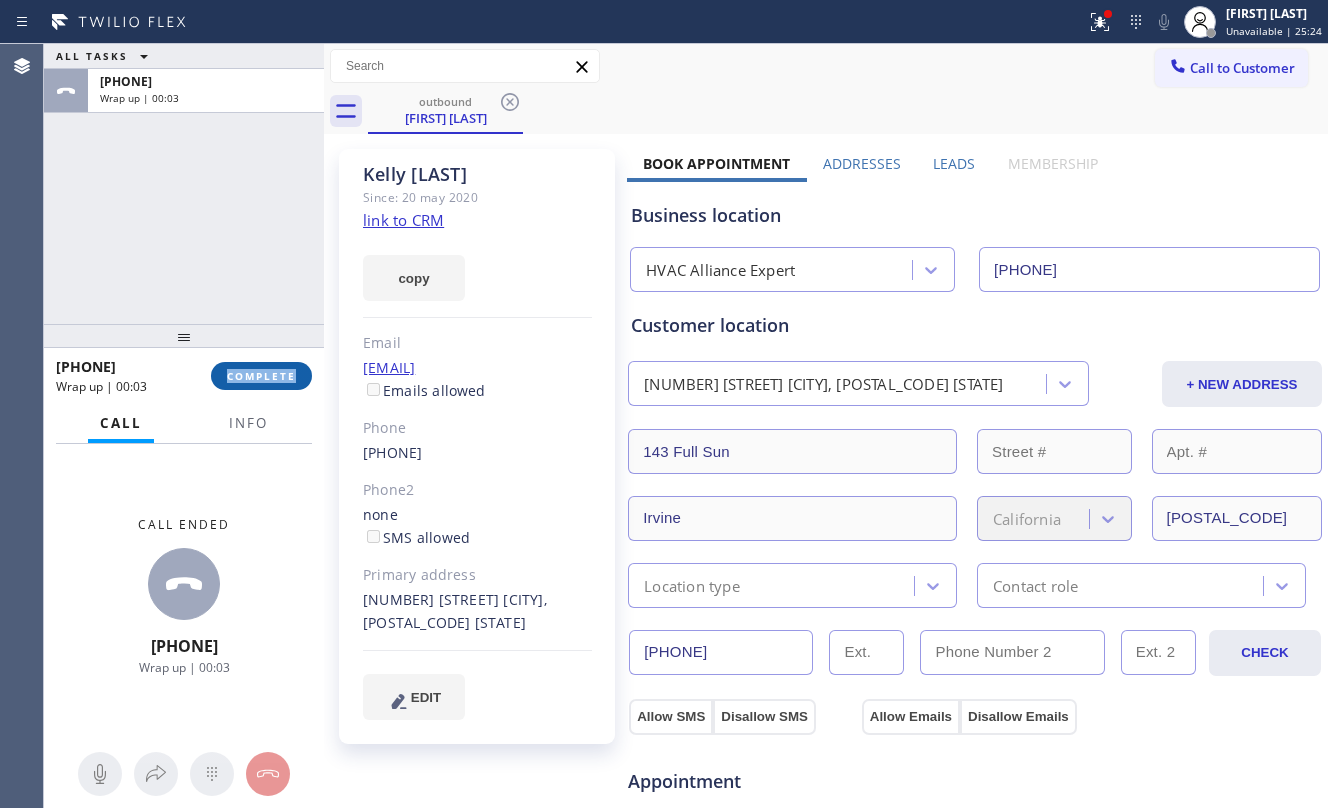 click on "+1[PHONE] Wrap up | 00:03 COMPLETE" at bounding box center (184, 376) 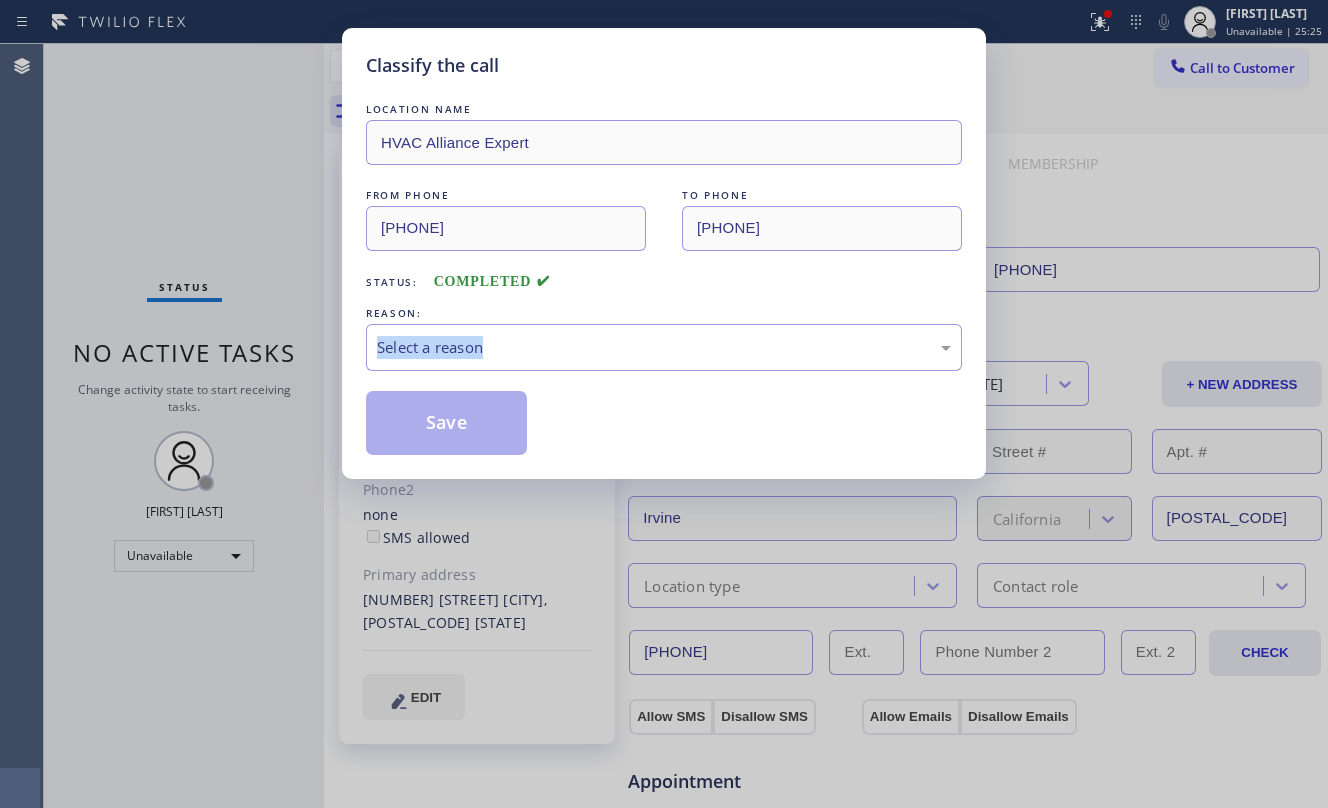 click on "Classify the call LOCATION NAME HVAC Alliance Expert FROM PHONE ([PHONE]) TO PHONE ([PHONE]) Status: COMPLETED REASON: Select a reason Save" at bounding box center [664, 404] 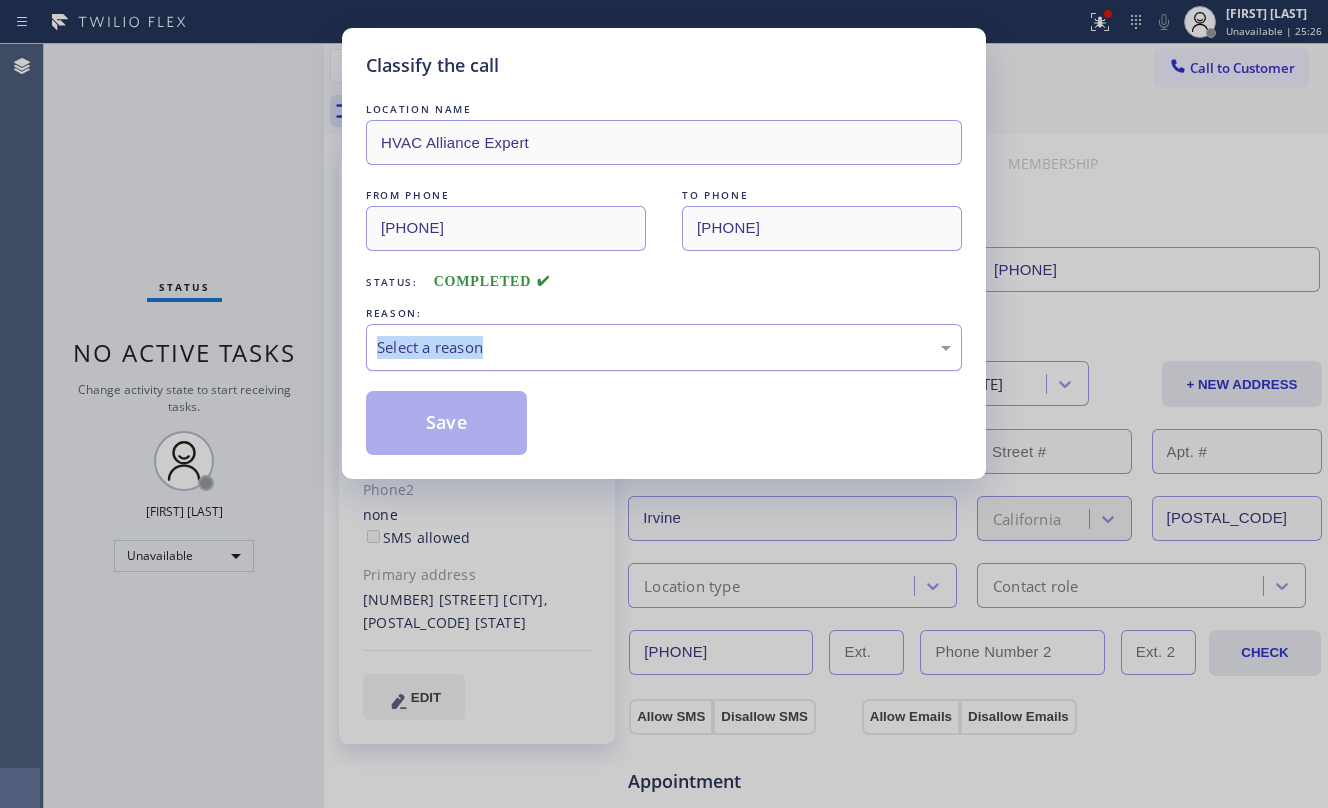 click on "Select a reason" at bounding box center [664, 347] 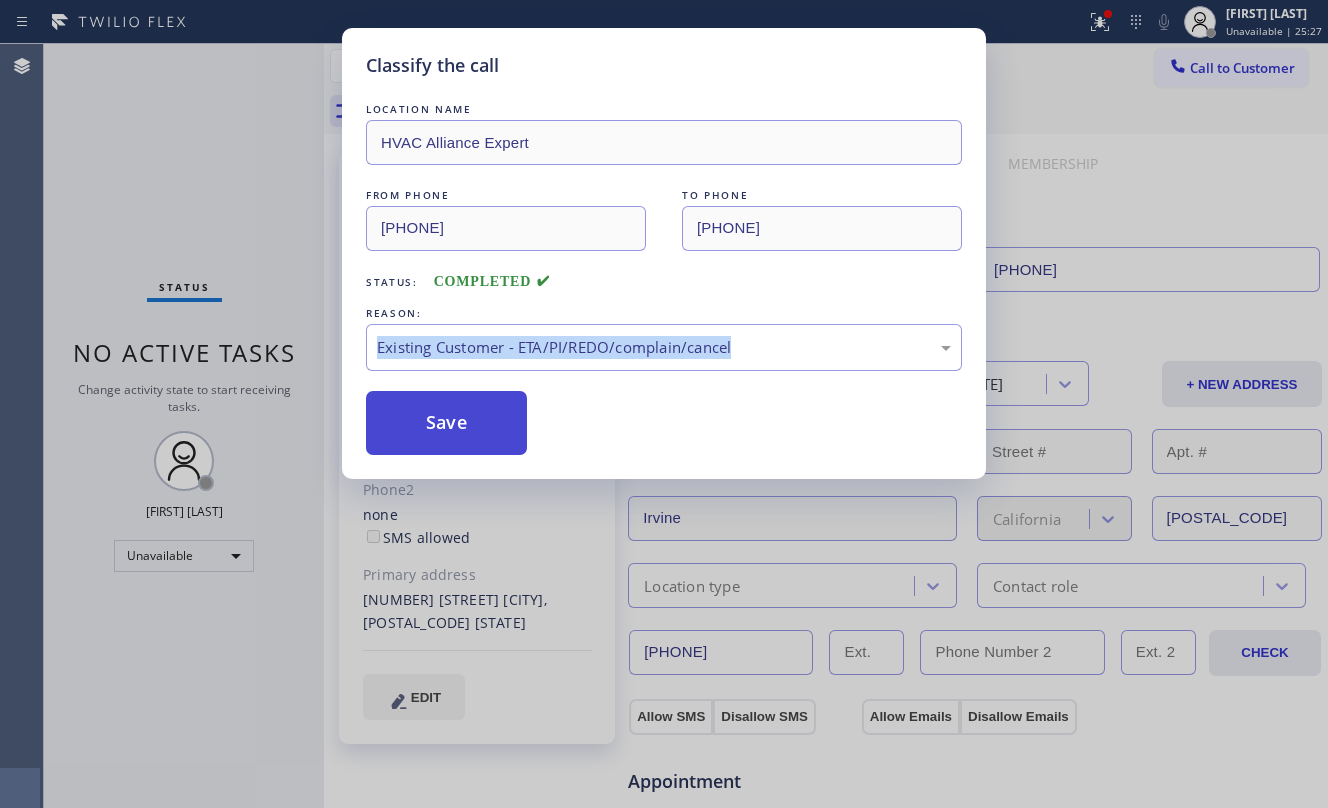 click on "Save" at bounding box center [446, 423] 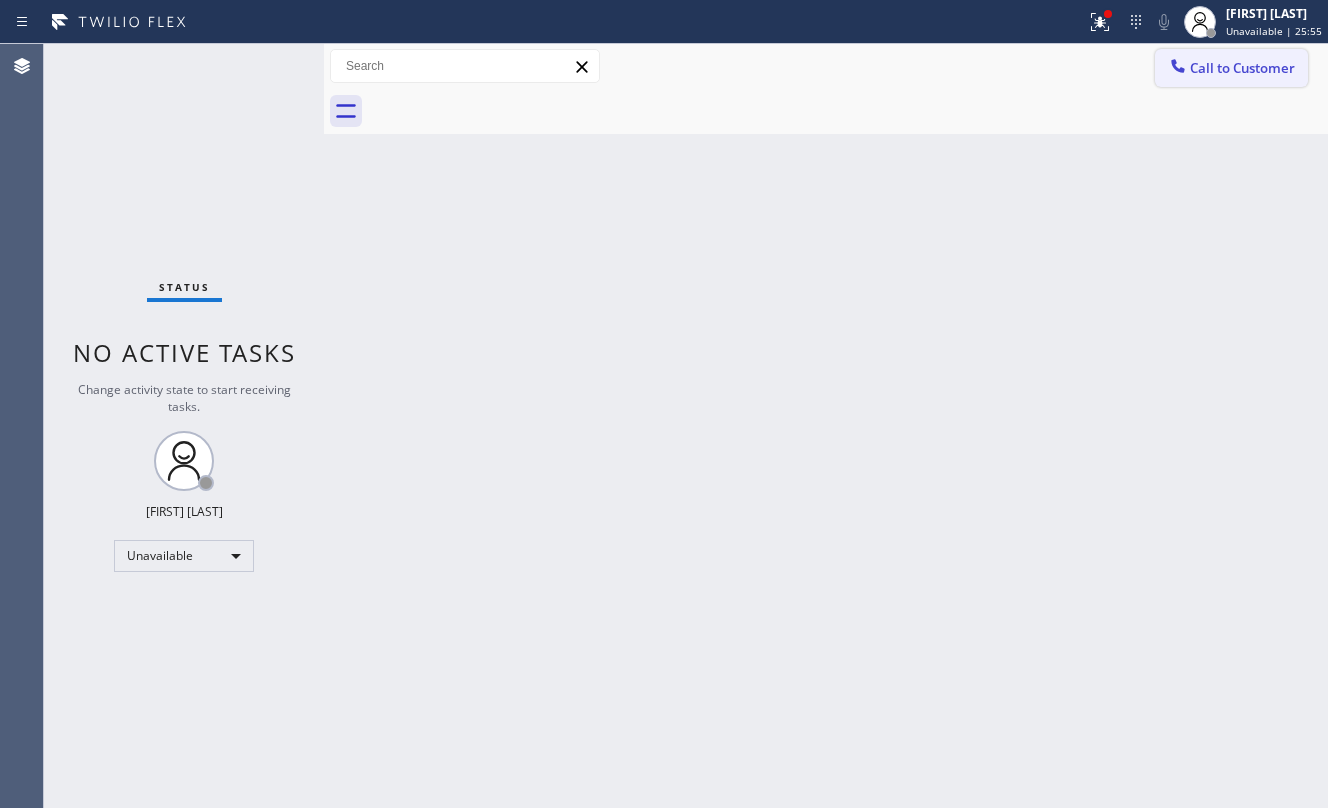 click 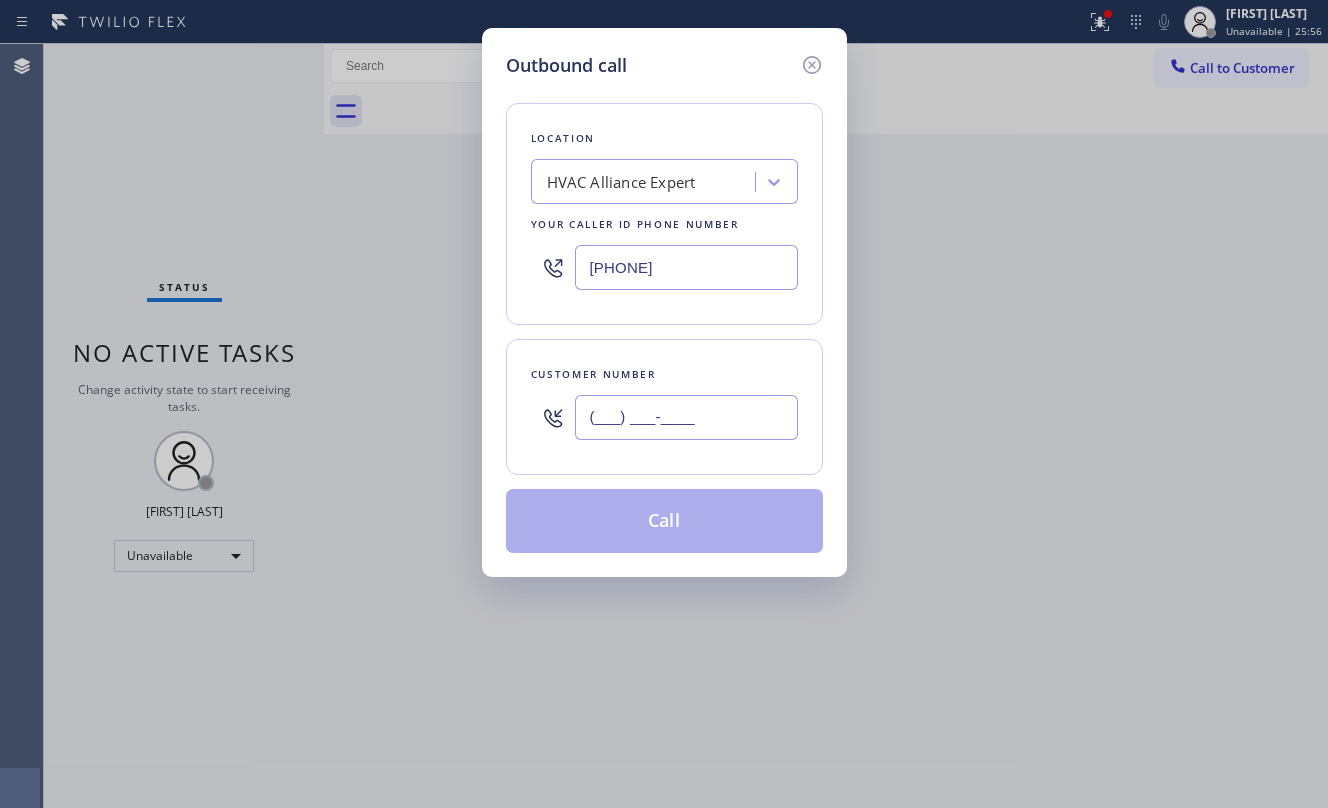 click on "(___) ___-____" at bounding box center (686, 417) 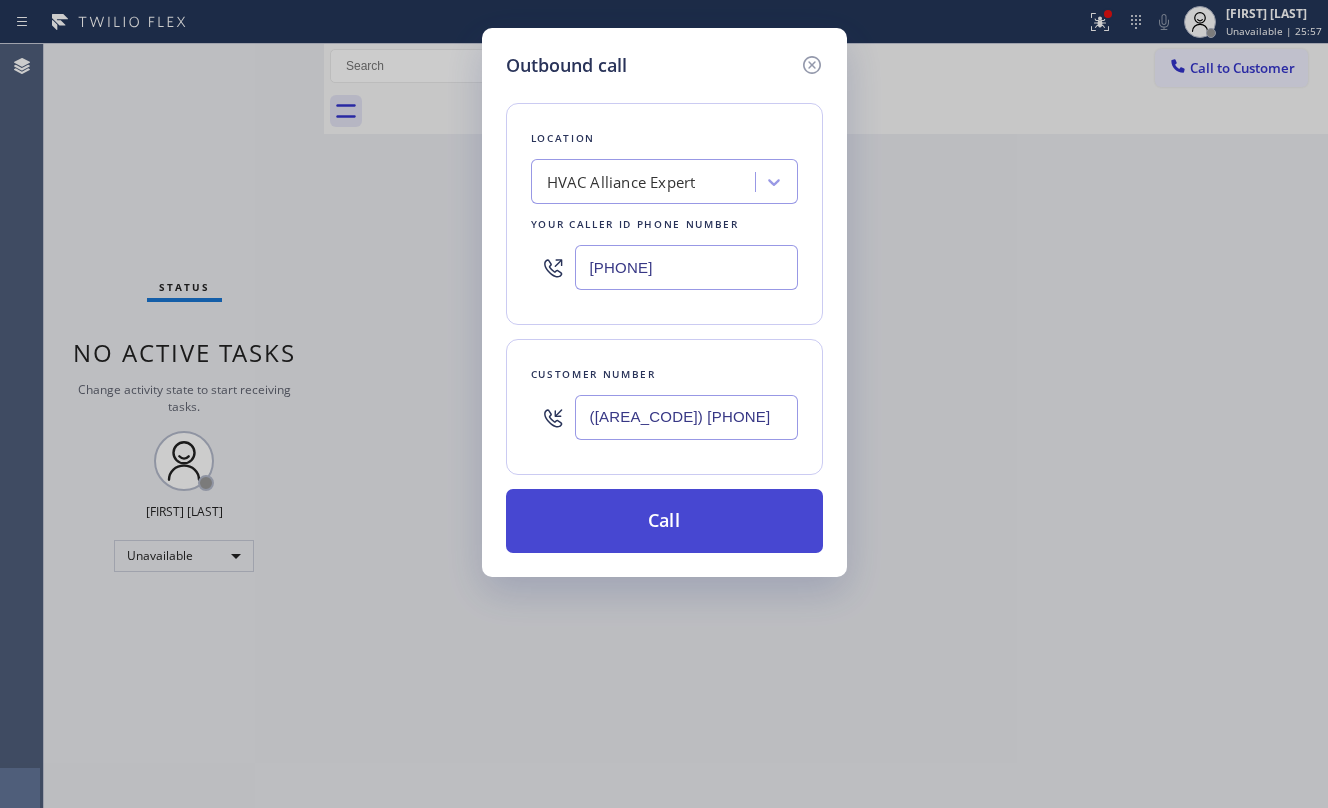 type on "([AREA_CODE]) [PHONE]" 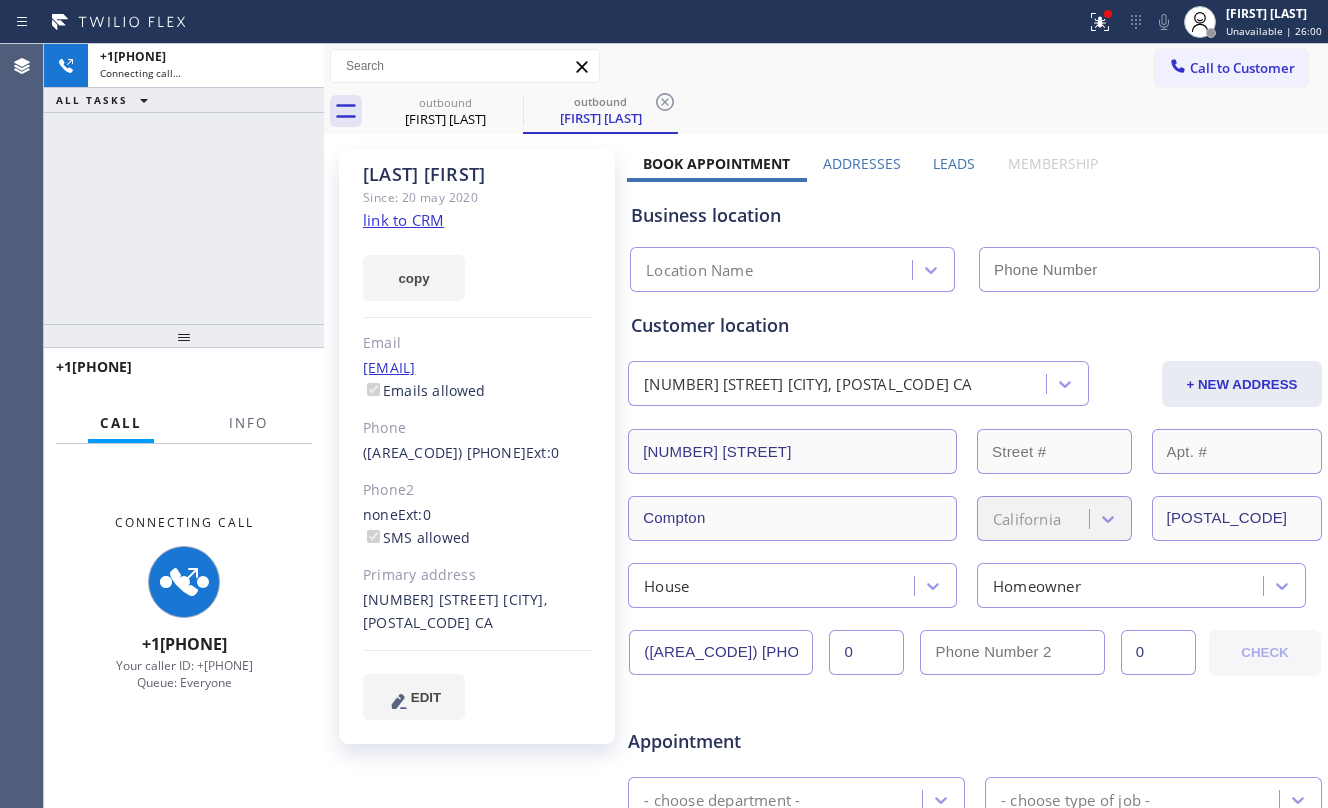 click on "link to CRM" 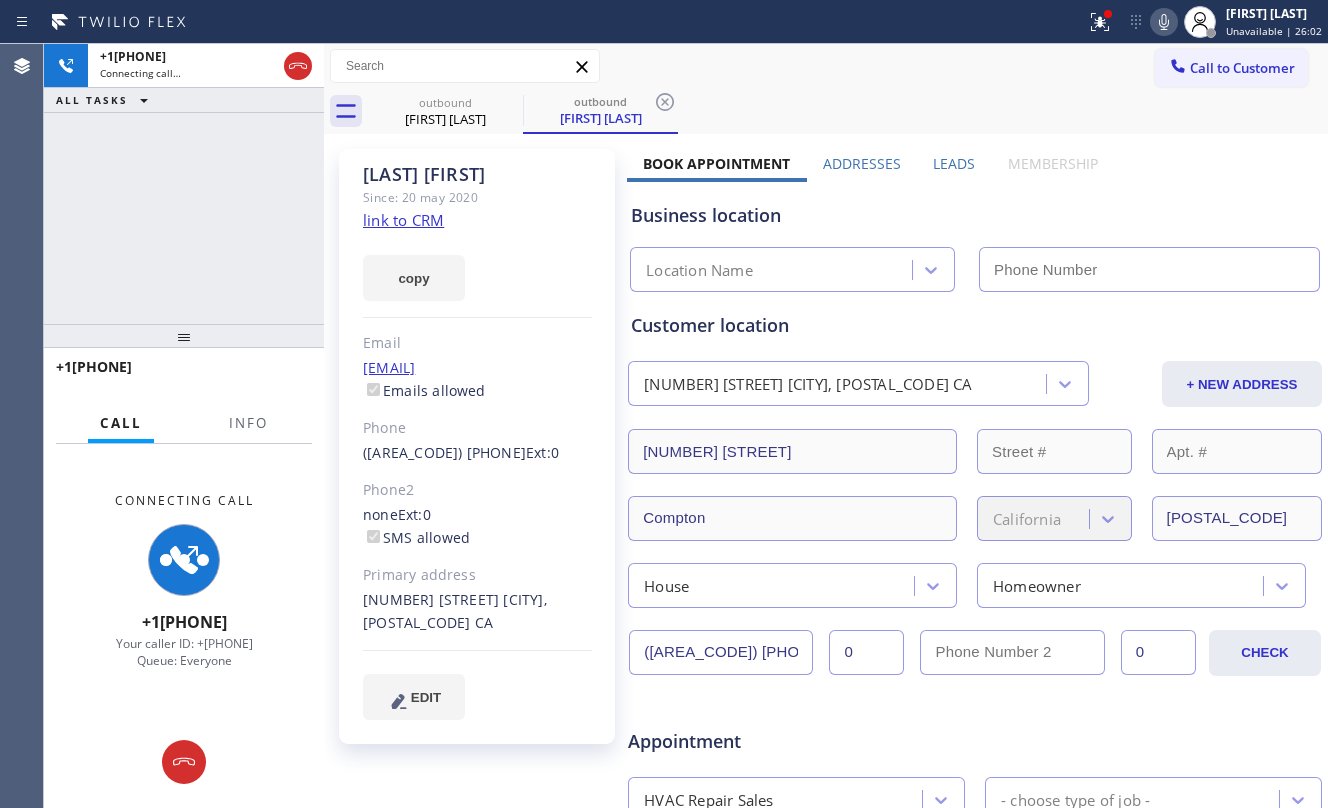 type on "[PHONE]" 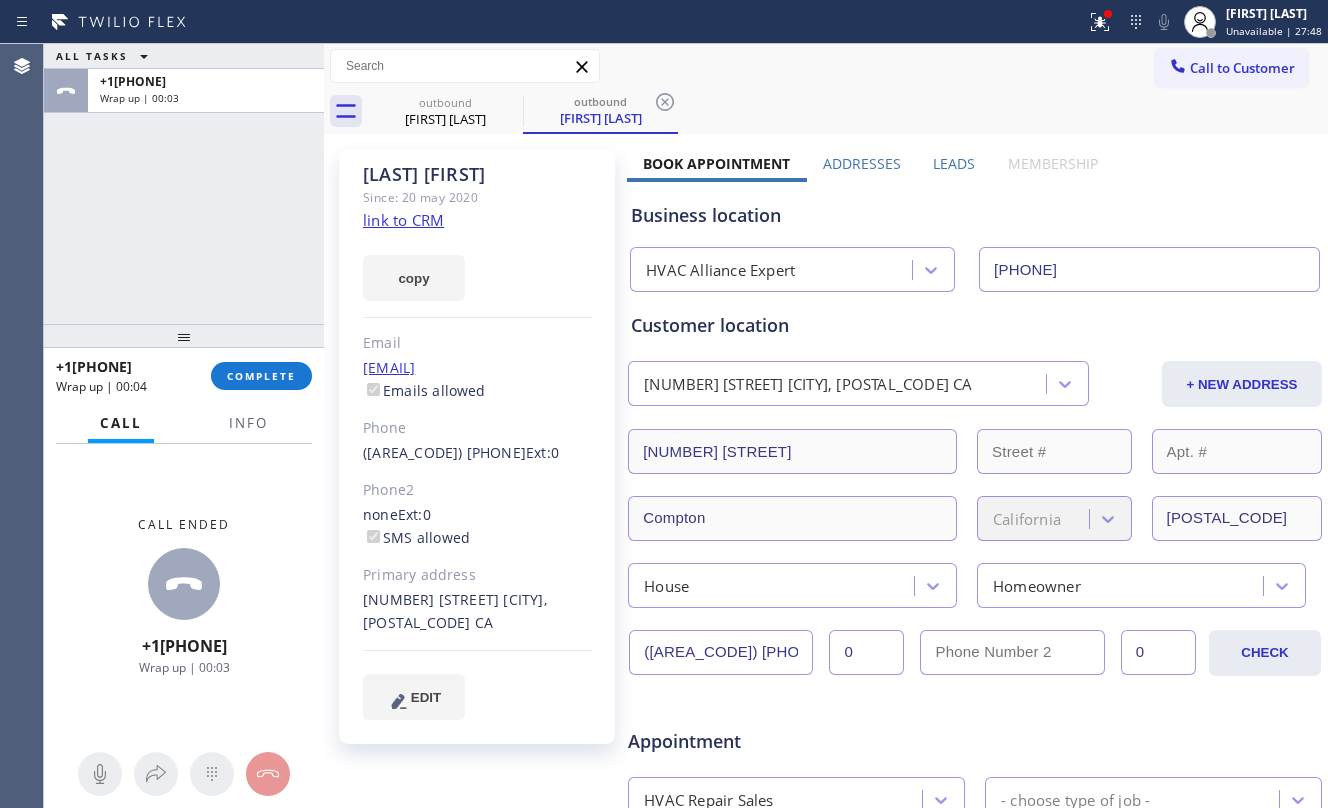 drag, startPoint x: 92, startPoint y: 268, endPoint x: 349, endPoint y: 314, distance: 261.0843 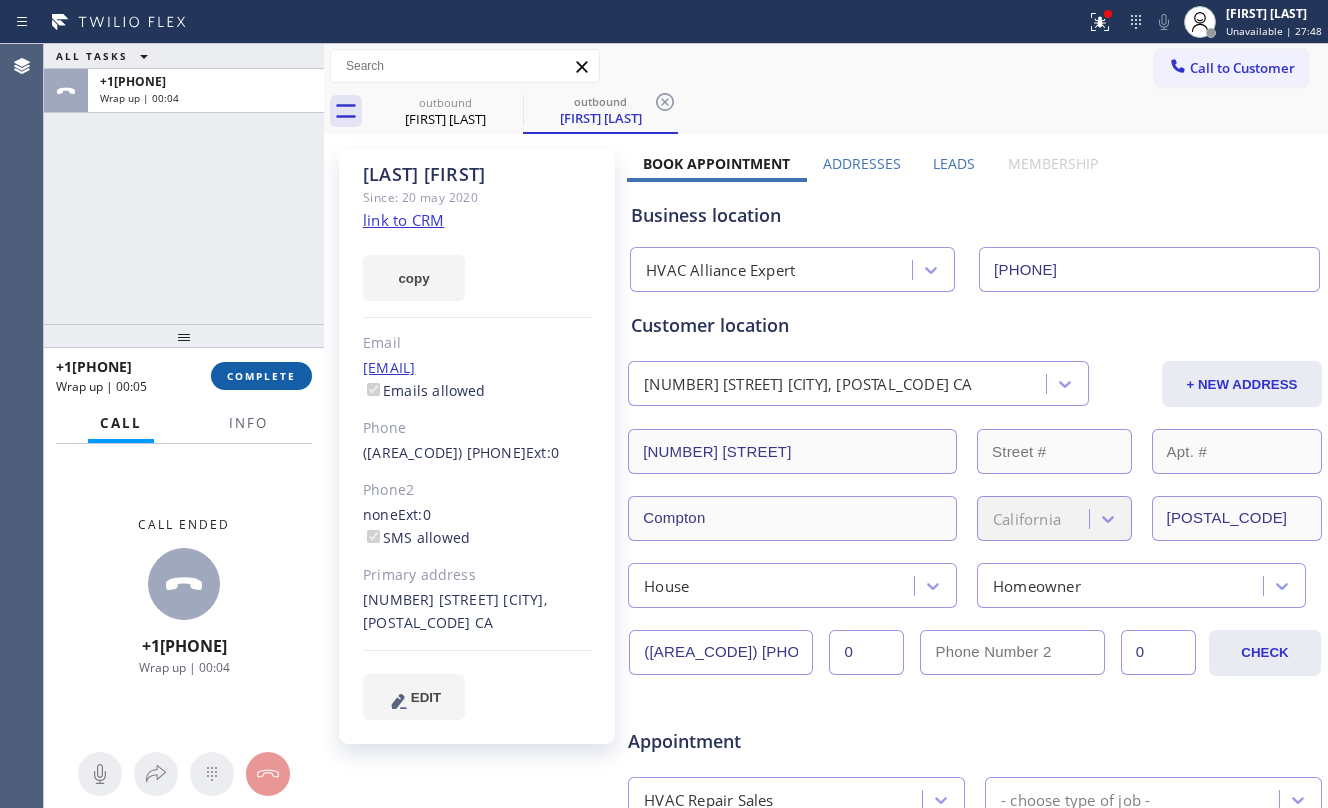 click on "COMPLETE" at bounding box center (261, 376) 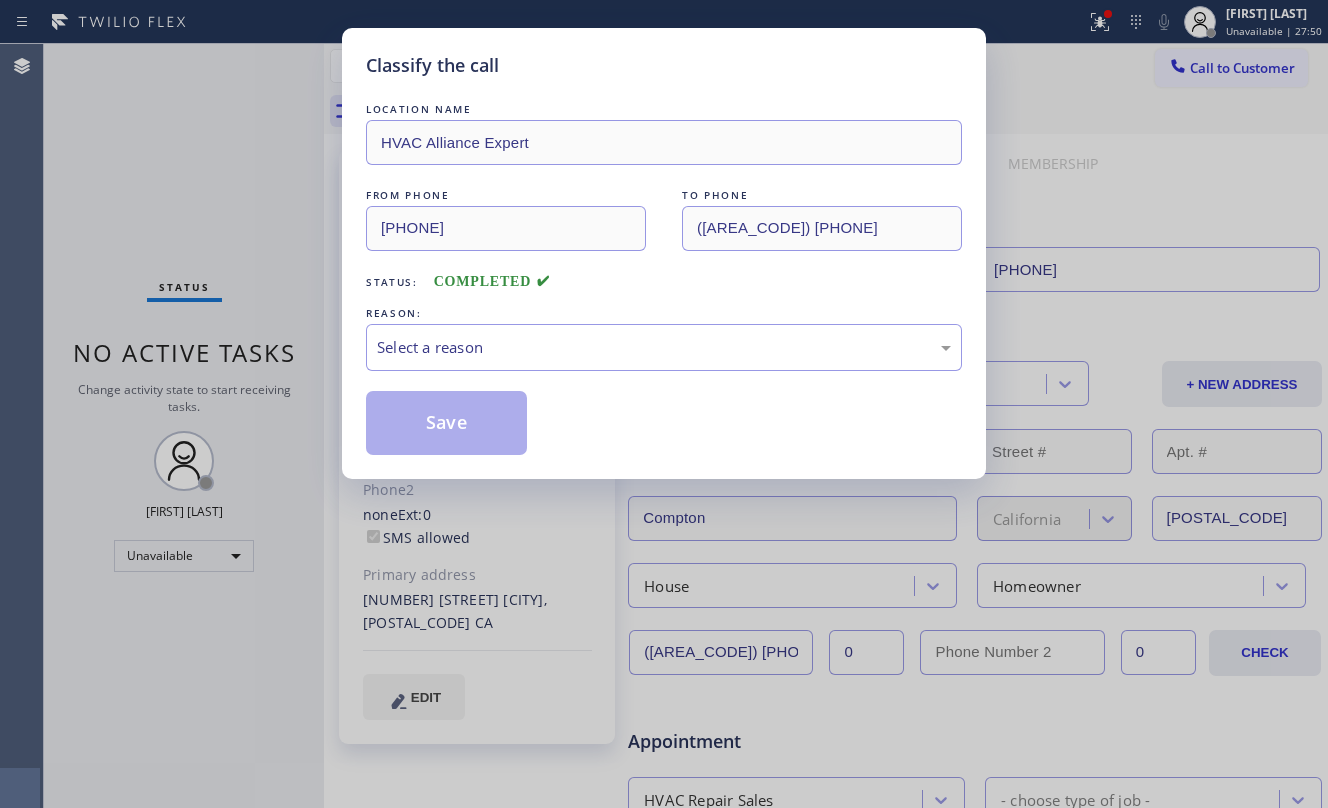 click on "Classify the call LOCATION NAME HVAC Alliance Expert FROM PHONE [PHONE] TO PHONE [PHONE] Status: COMPLETED REASON: Select a reason Save" at bounding box center (664, 404) 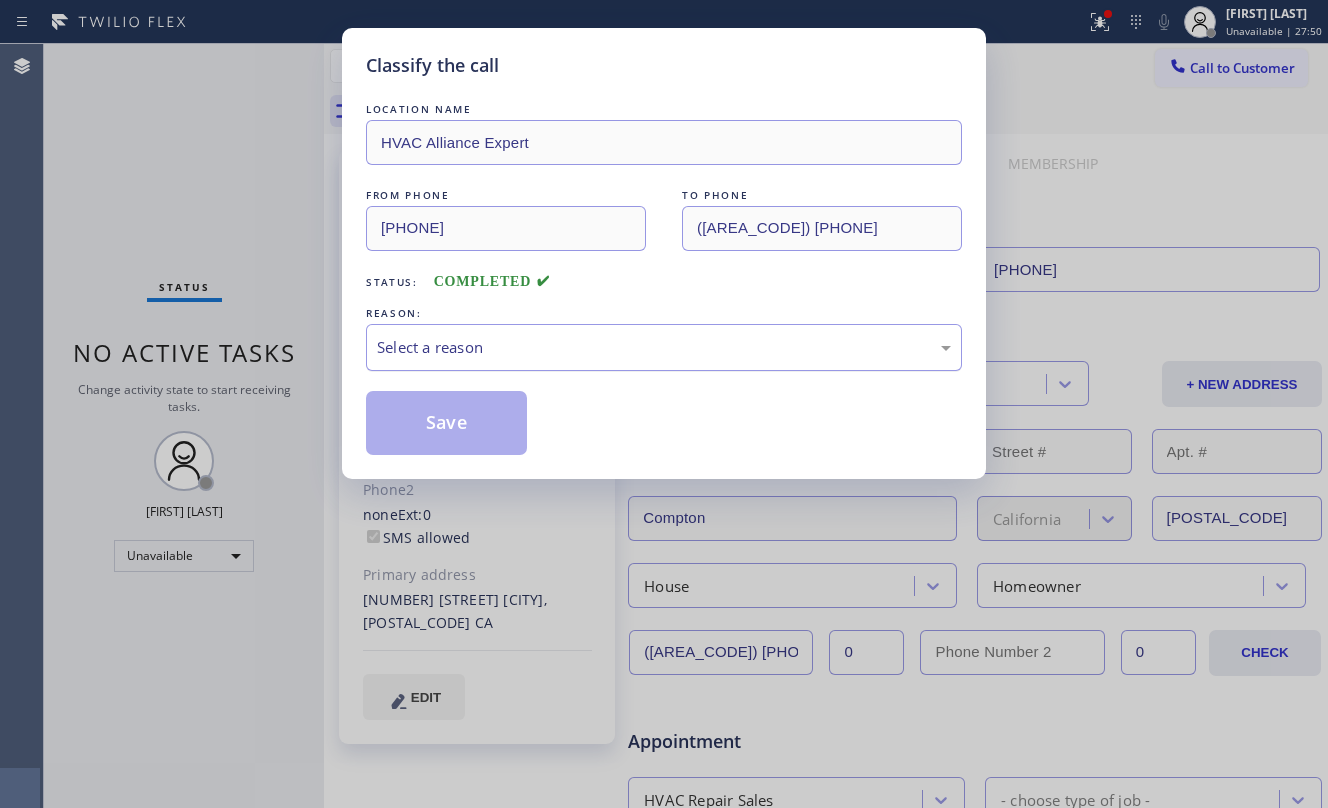 click on "Select a reason" at bounding box center (664, 347) 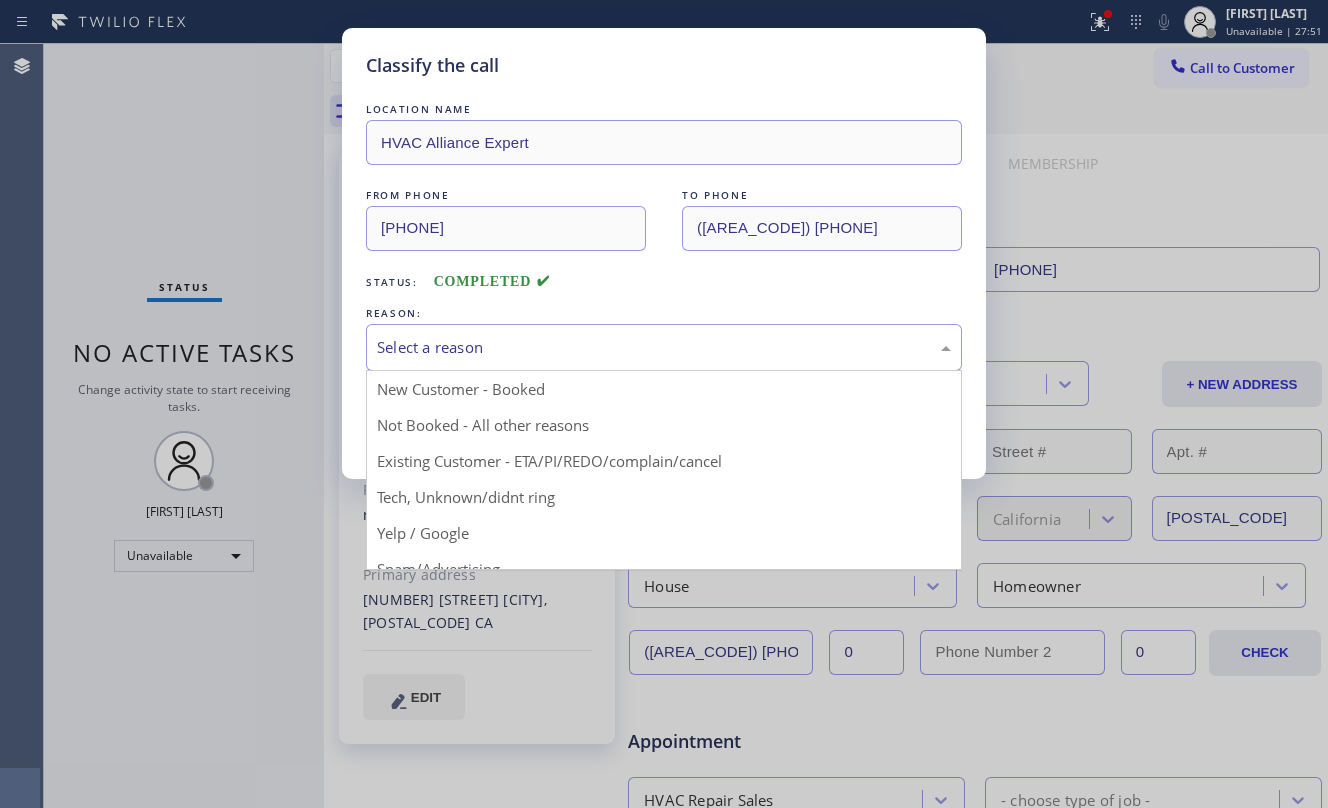 drag, startPoint x: 469, startPoint y: 337, endPoint x: 692, endPoint y: 472, distance: 260.67987 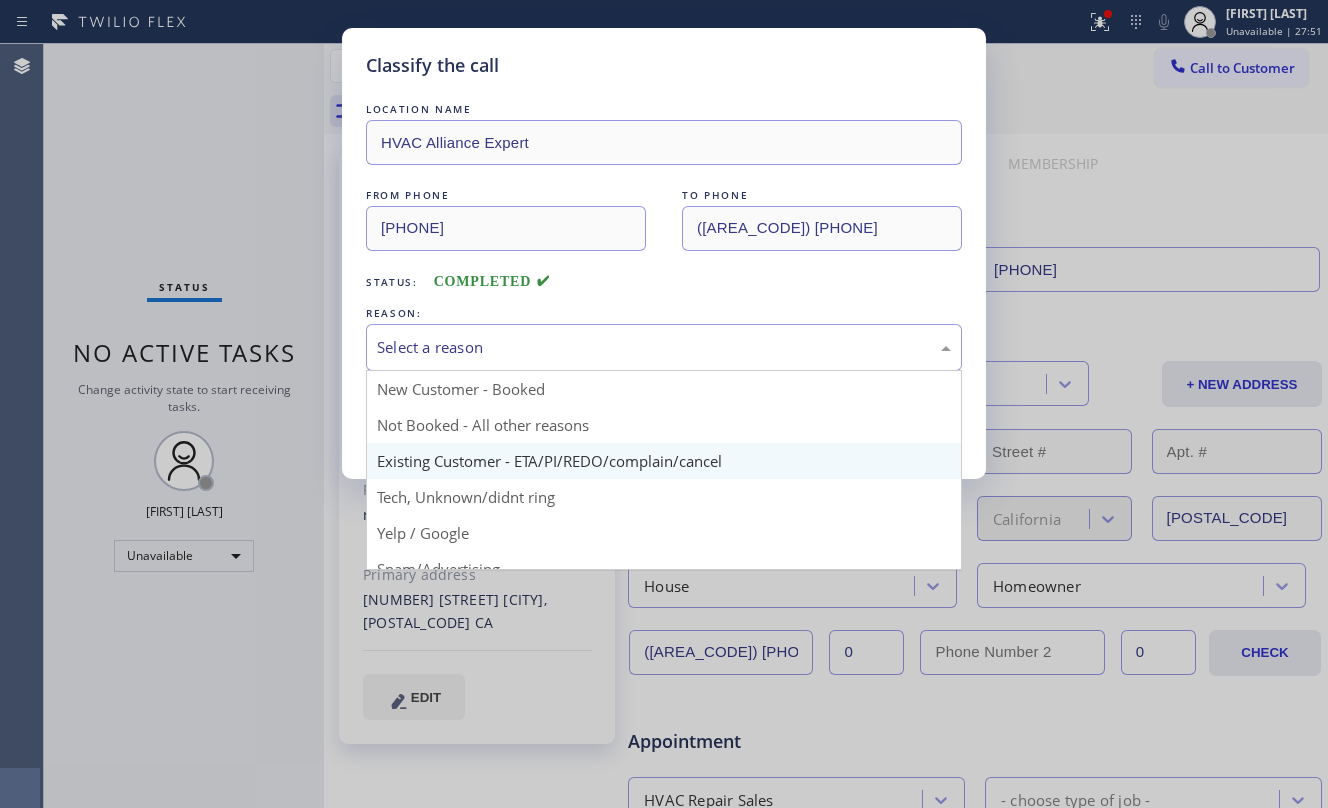 click on "Select a reason" at bounding box center (664, 347) 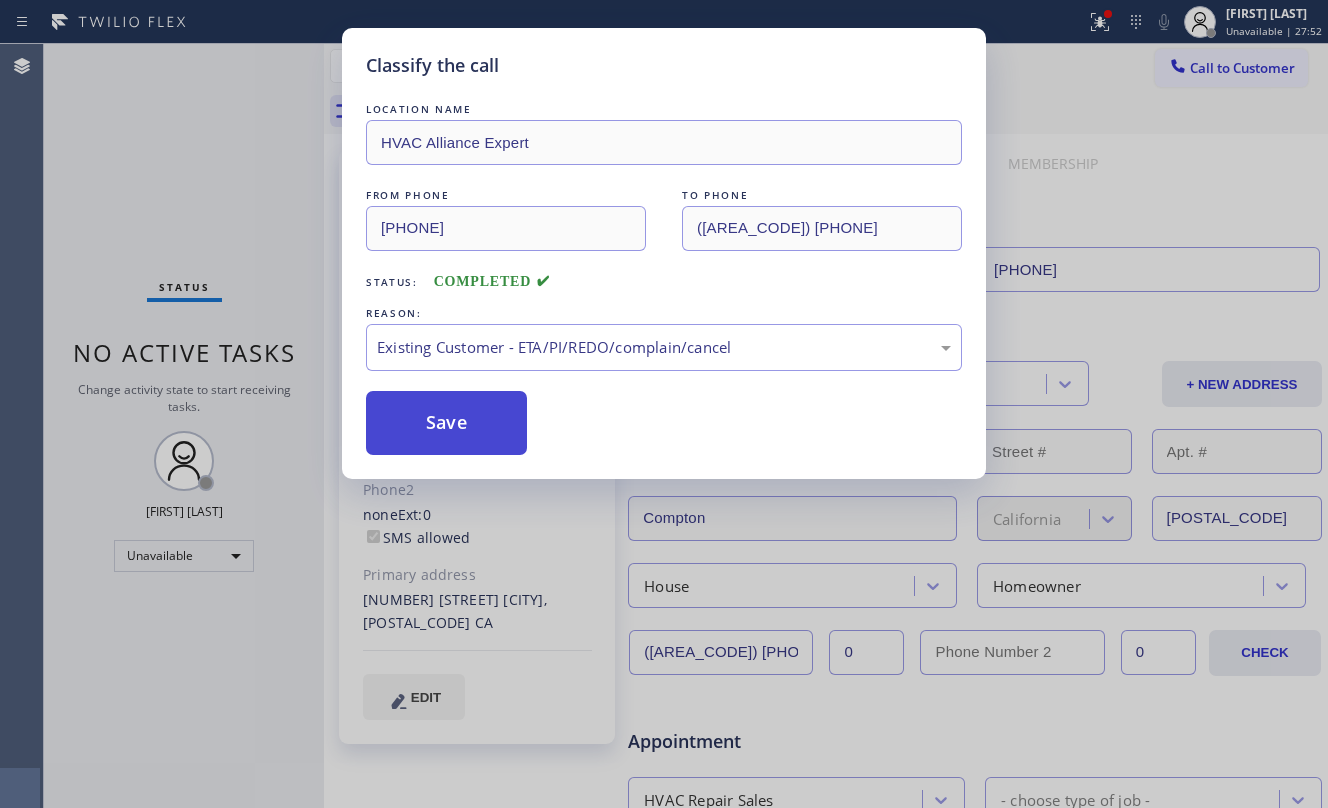 drag, startPoint x: 512, startPoint y: 413, endPoint x: 476, endPoint y: 385, distance: 45.607018 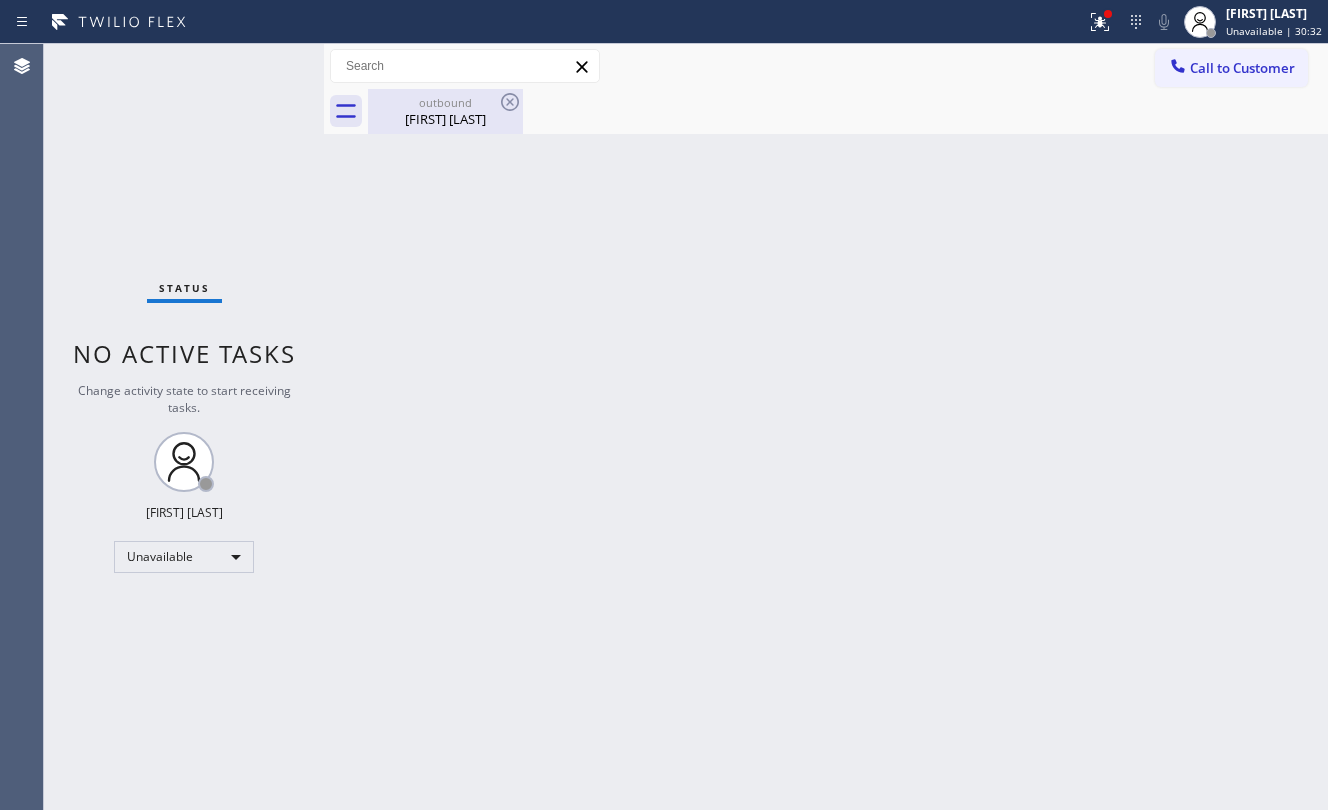 drag, startPoint x: 448, startPoint y: 117, endPoint x: 441, endPoint y: 109, distance: 10.630146 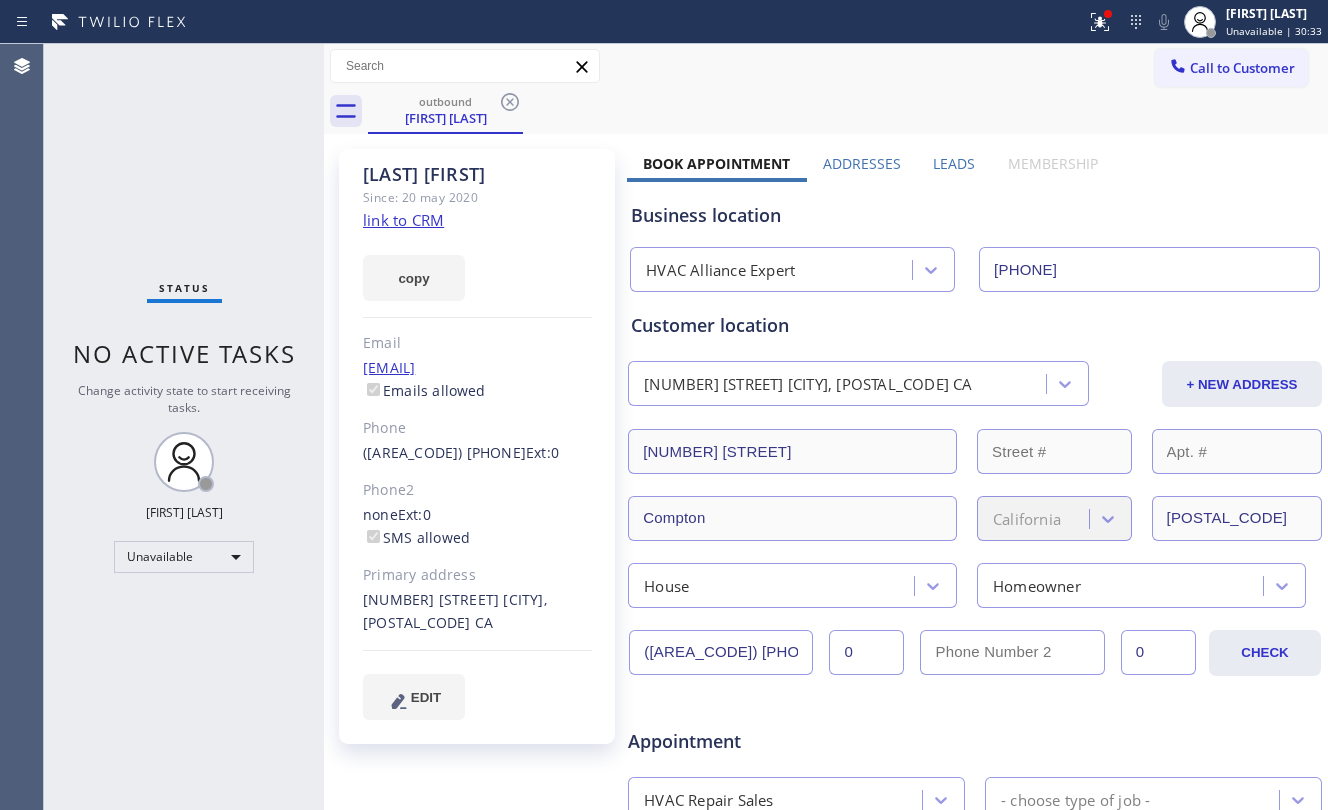 click on "outbound [FIRST] [LAST]" at bounding box center (848, 111) 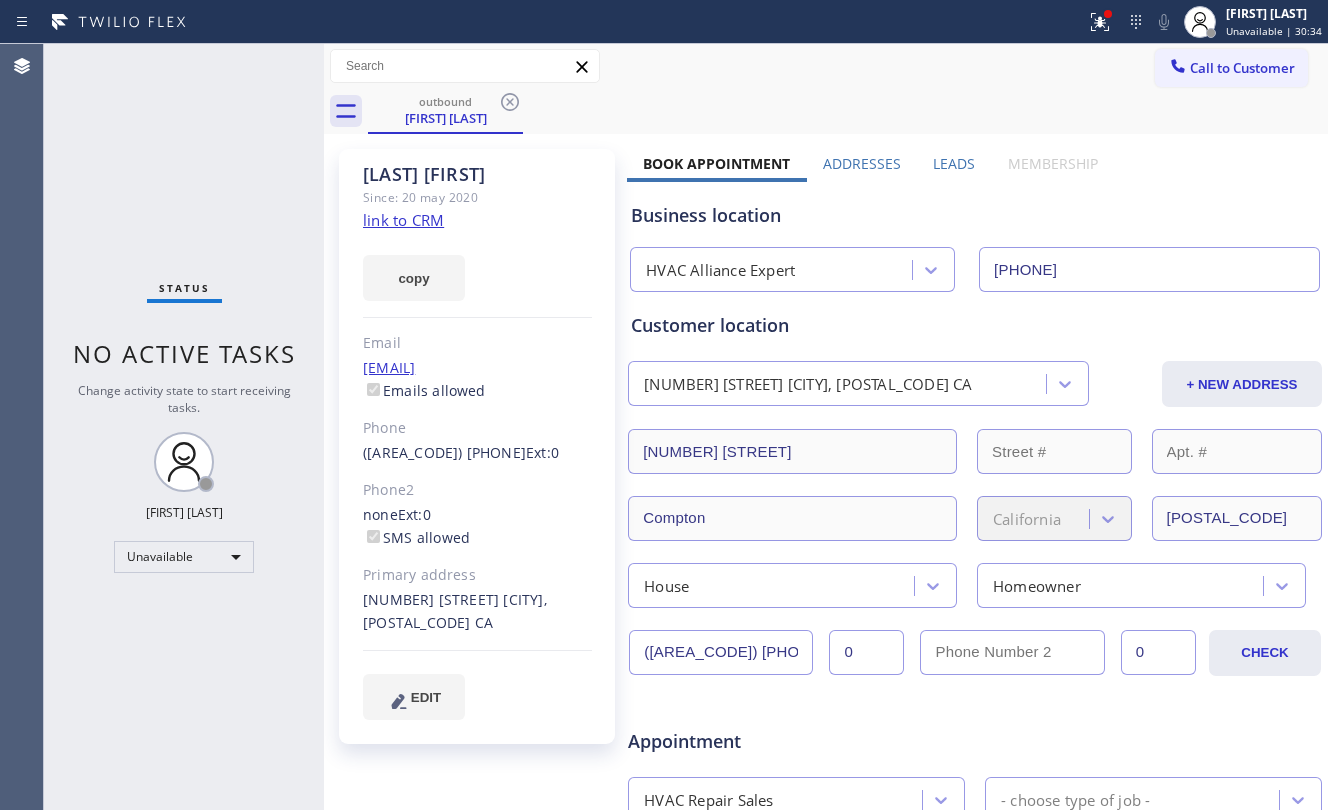 click on "outbound [FIRST] [LAST]" at bounding box center (848, 111) 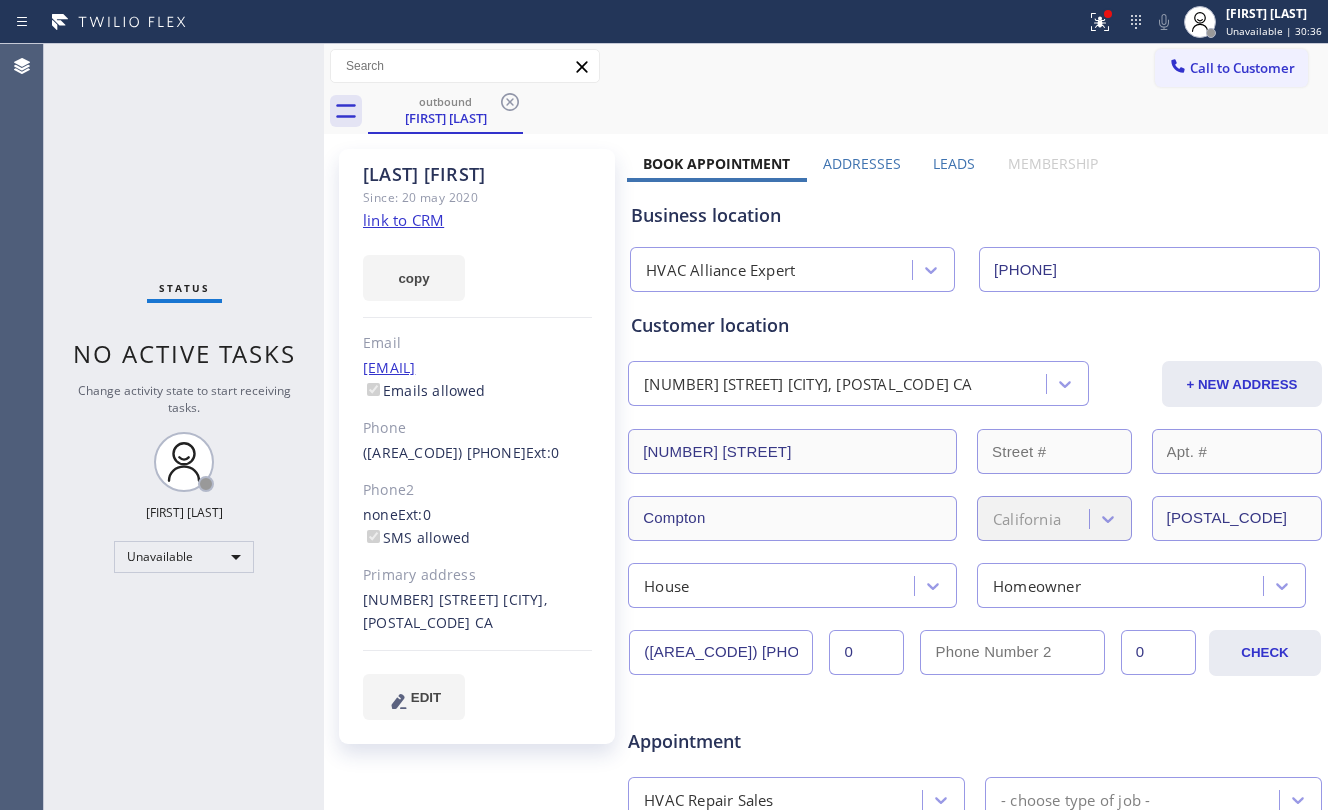 drag, startPoint x: 145, startPoint y: 182, endPoint x: 401, endPoint y: 146, distance: 258.51886 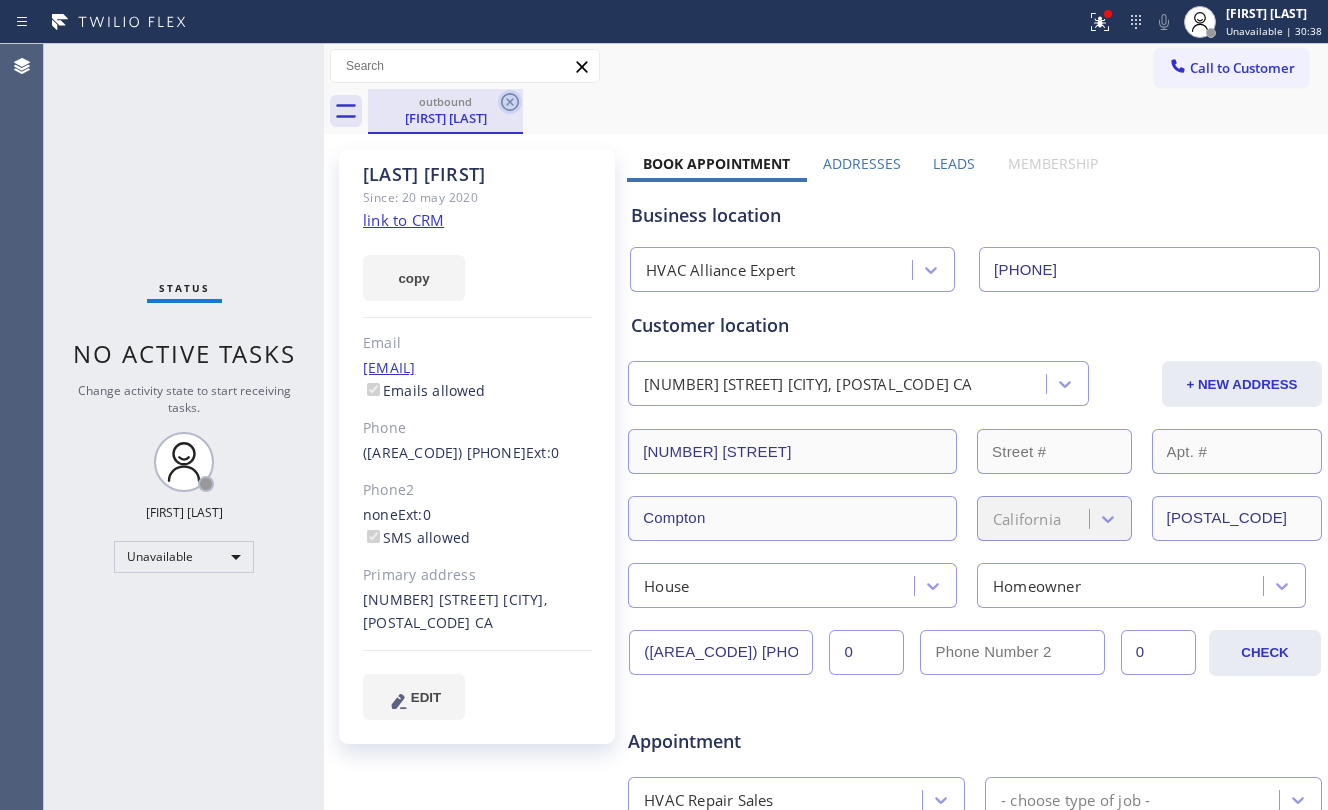 click 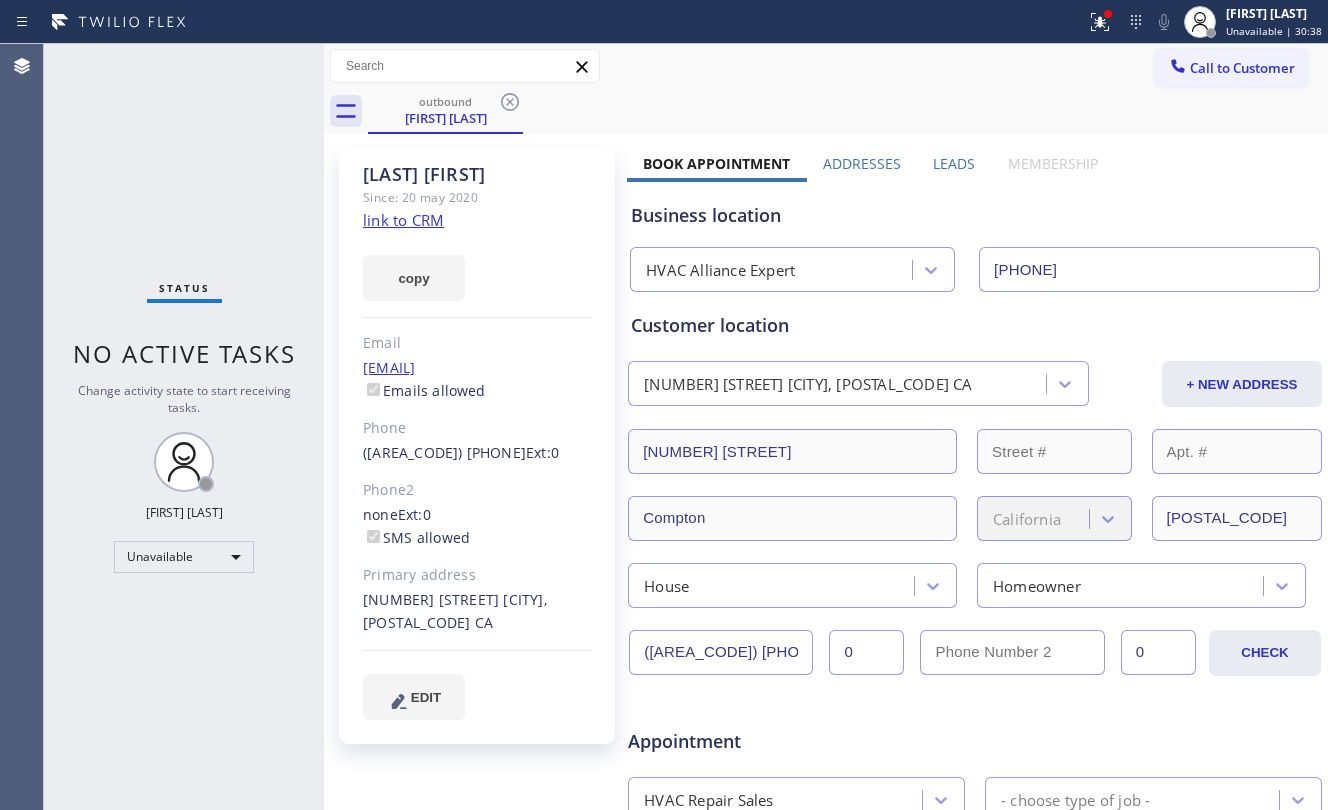 drag, startPoint x: 512, startPoint y: 96, endPoint x: 530, endPoint y: 97, distance: 18.027756 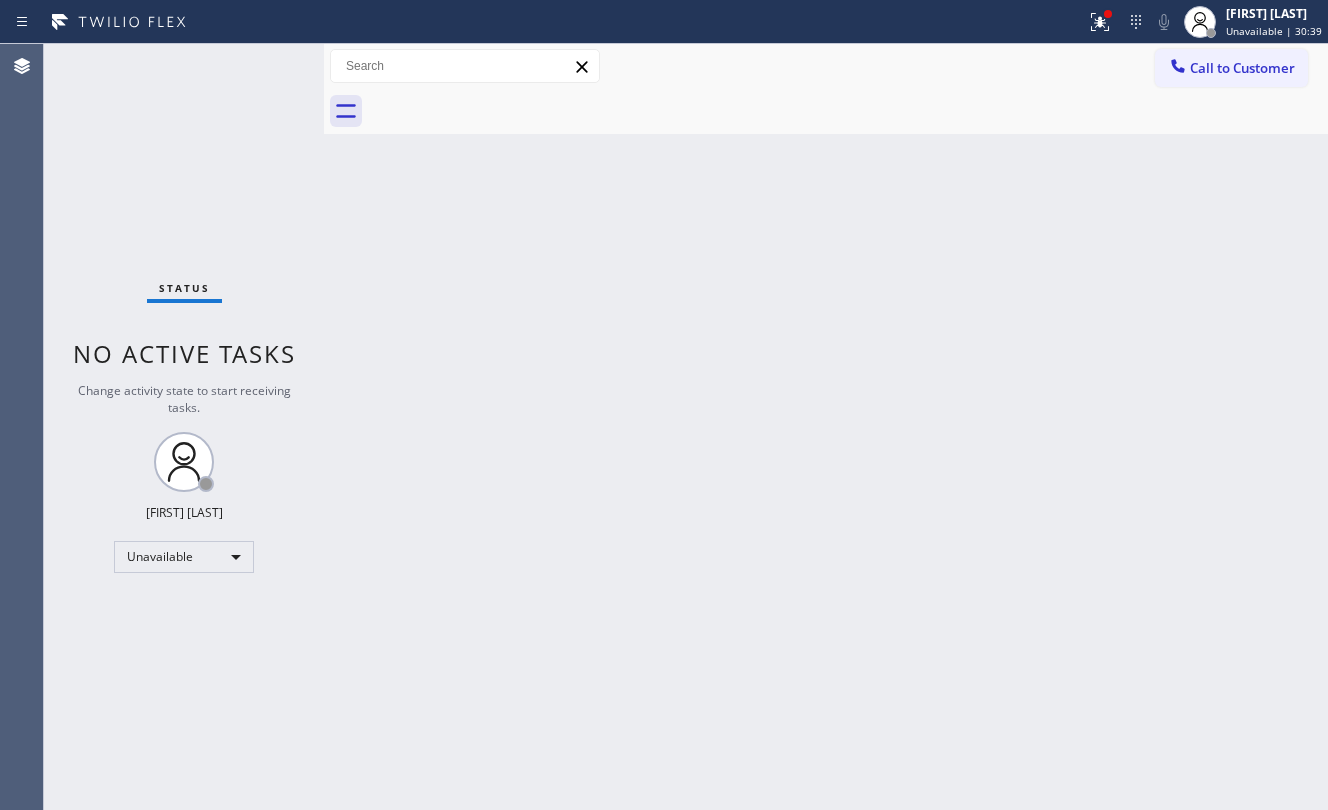 click on "Call to Customer" at bounding box center [1231, 68] 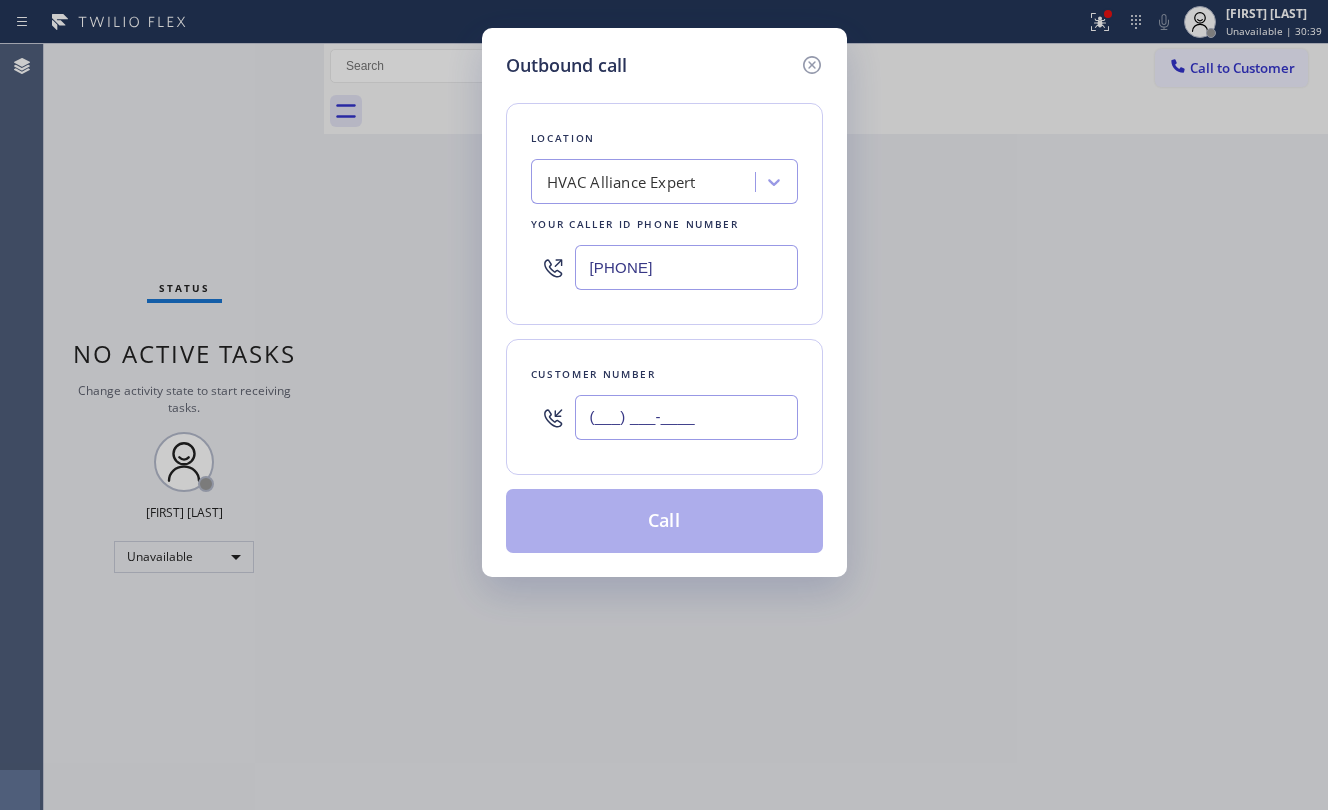 click on "(___) ___-____" at bounding box center (686, 417) 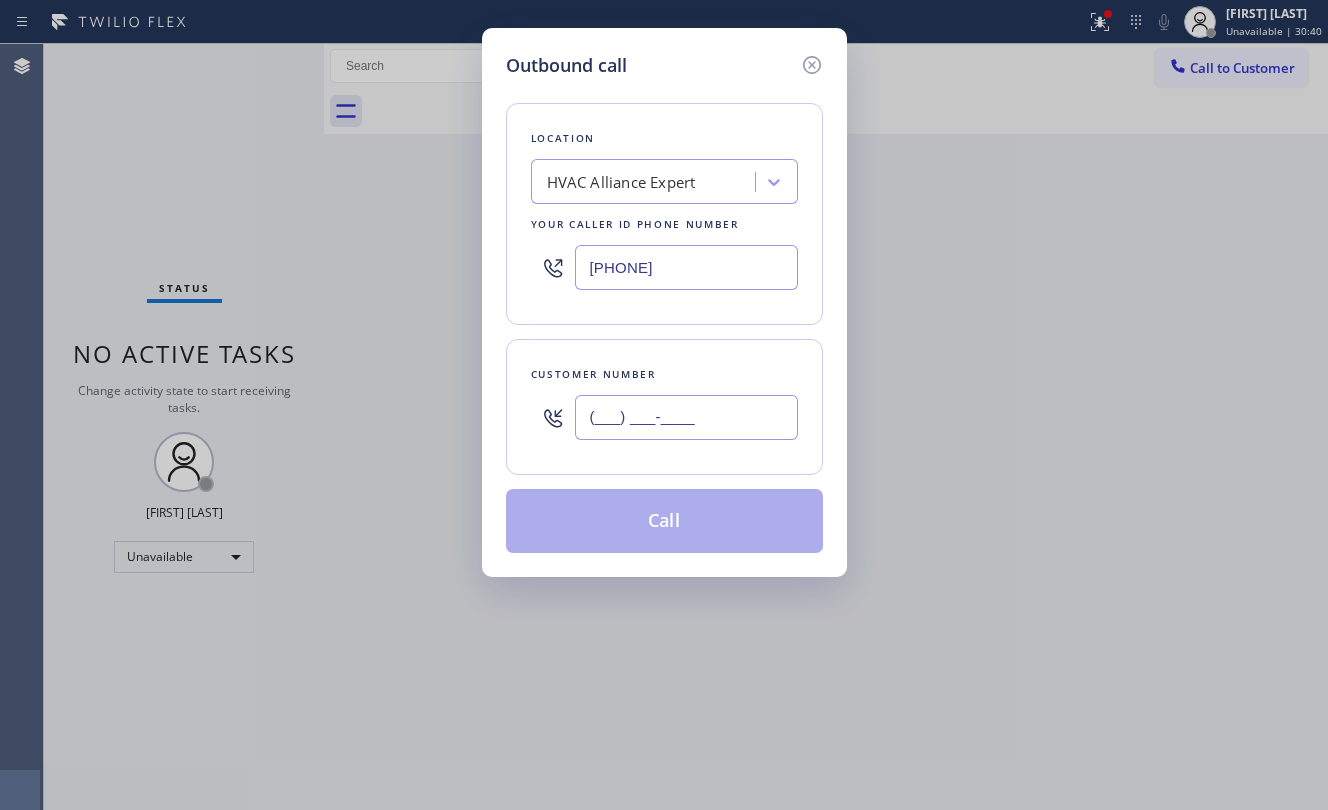 paste on "[PHONE]" 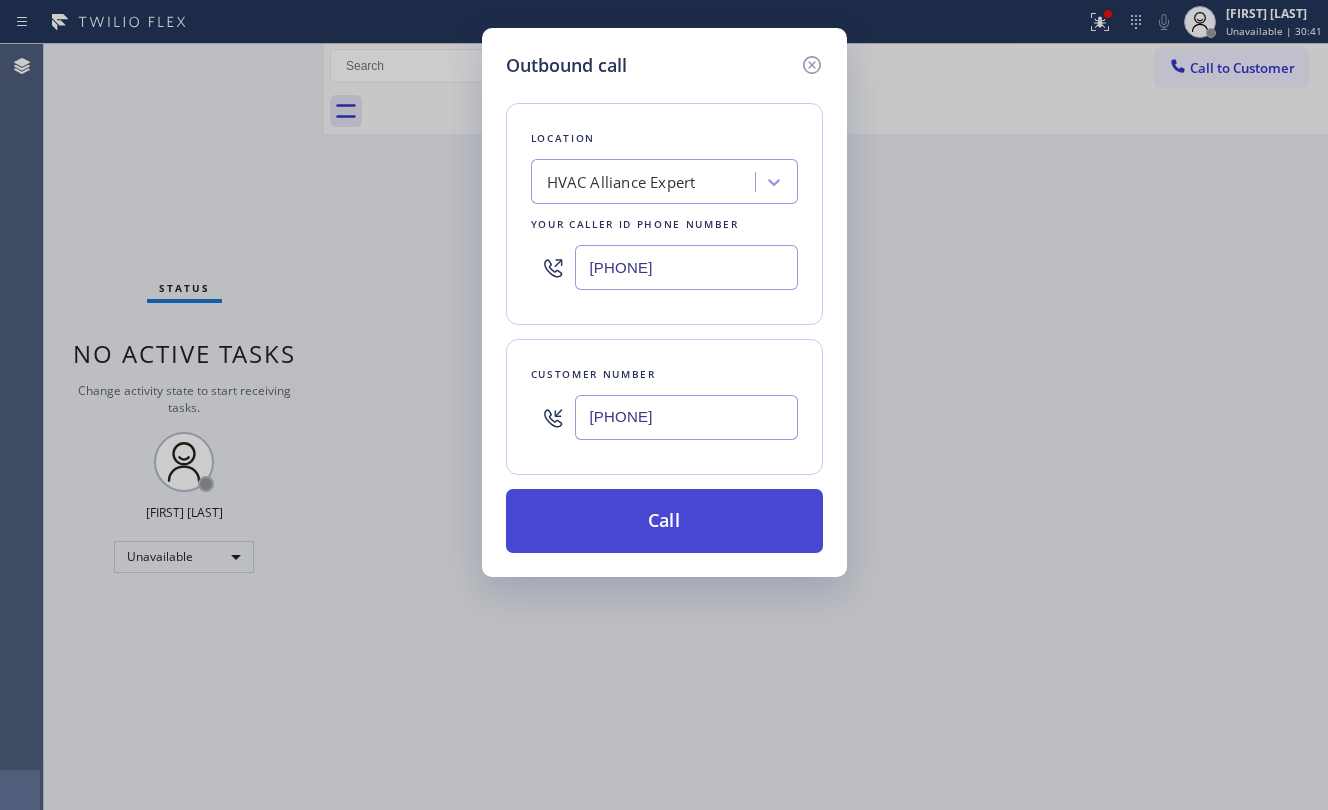 type on "[PHONE]" 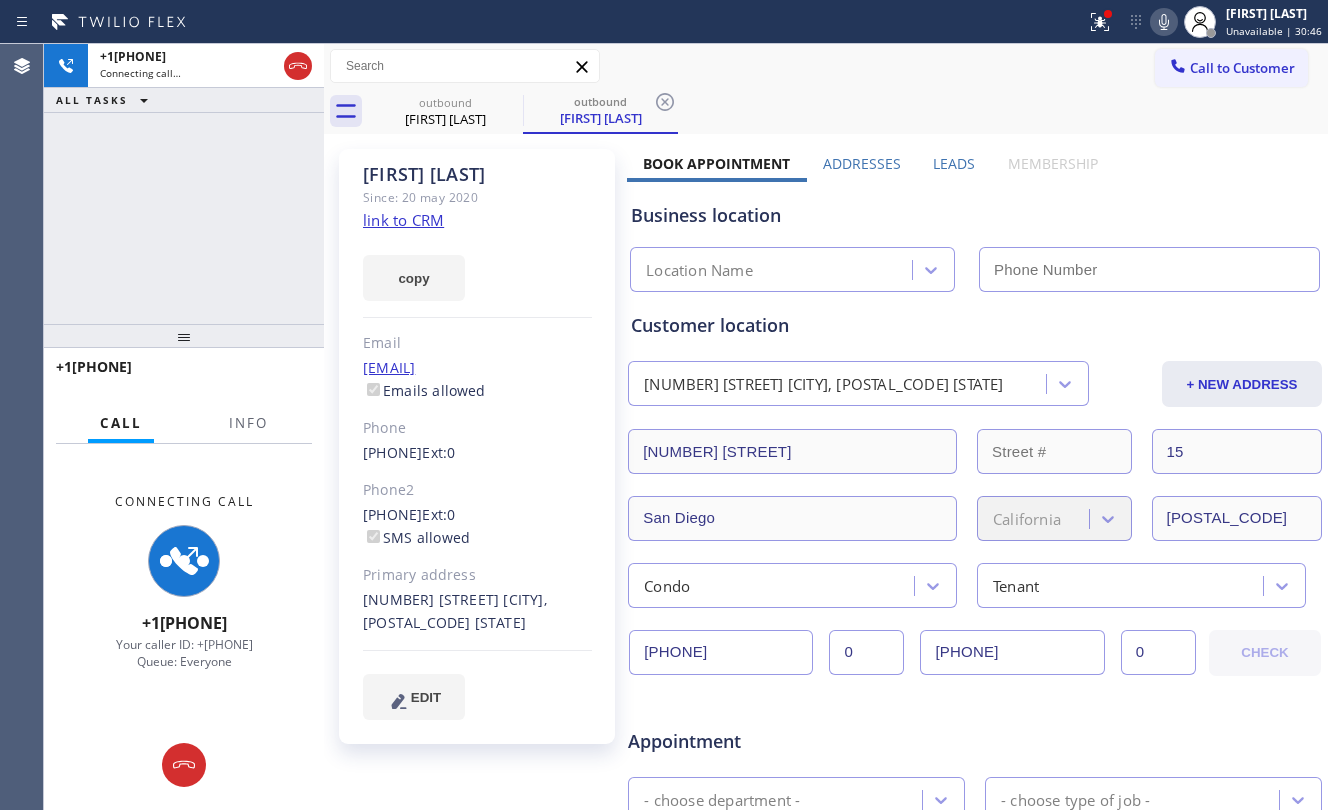 type on "[PHONE]" 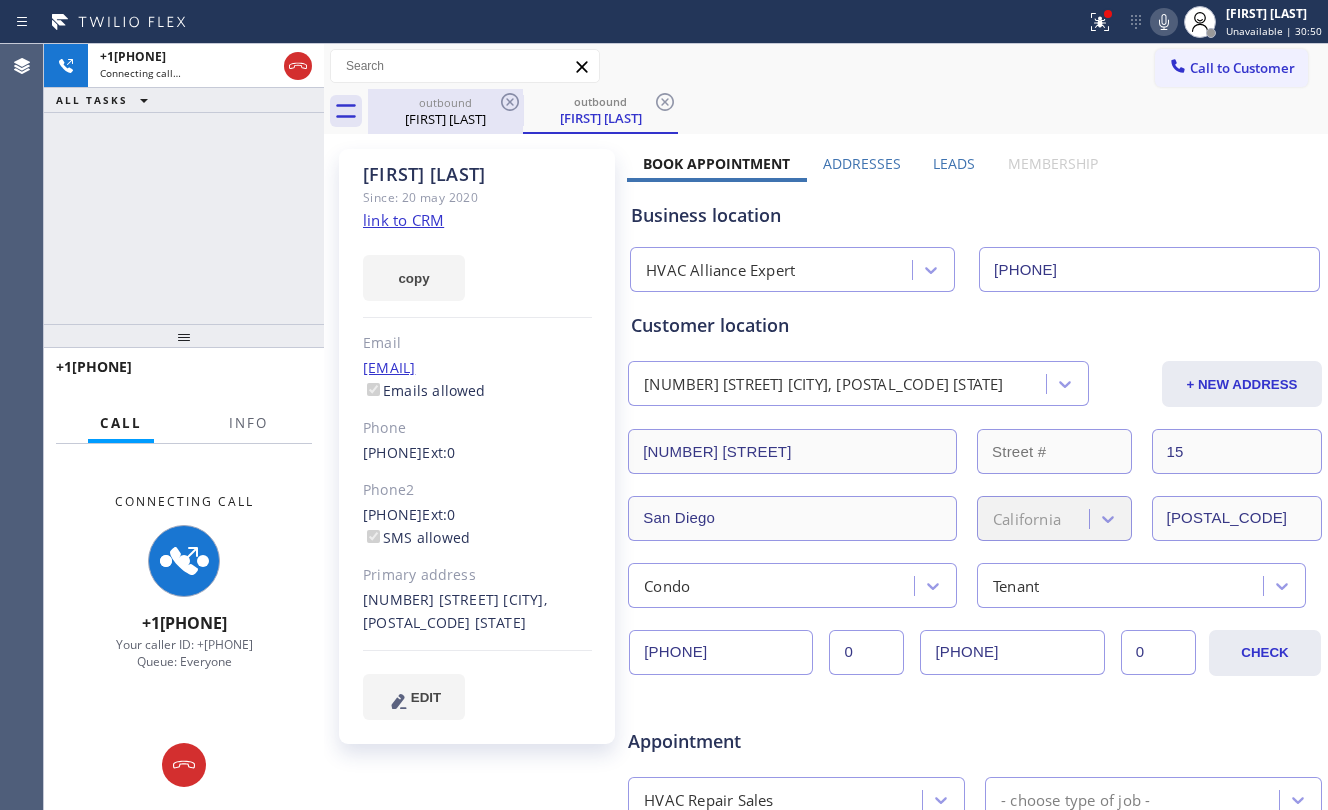 click on "[FIRST] [LAST]" at bounding box center (445, 119) 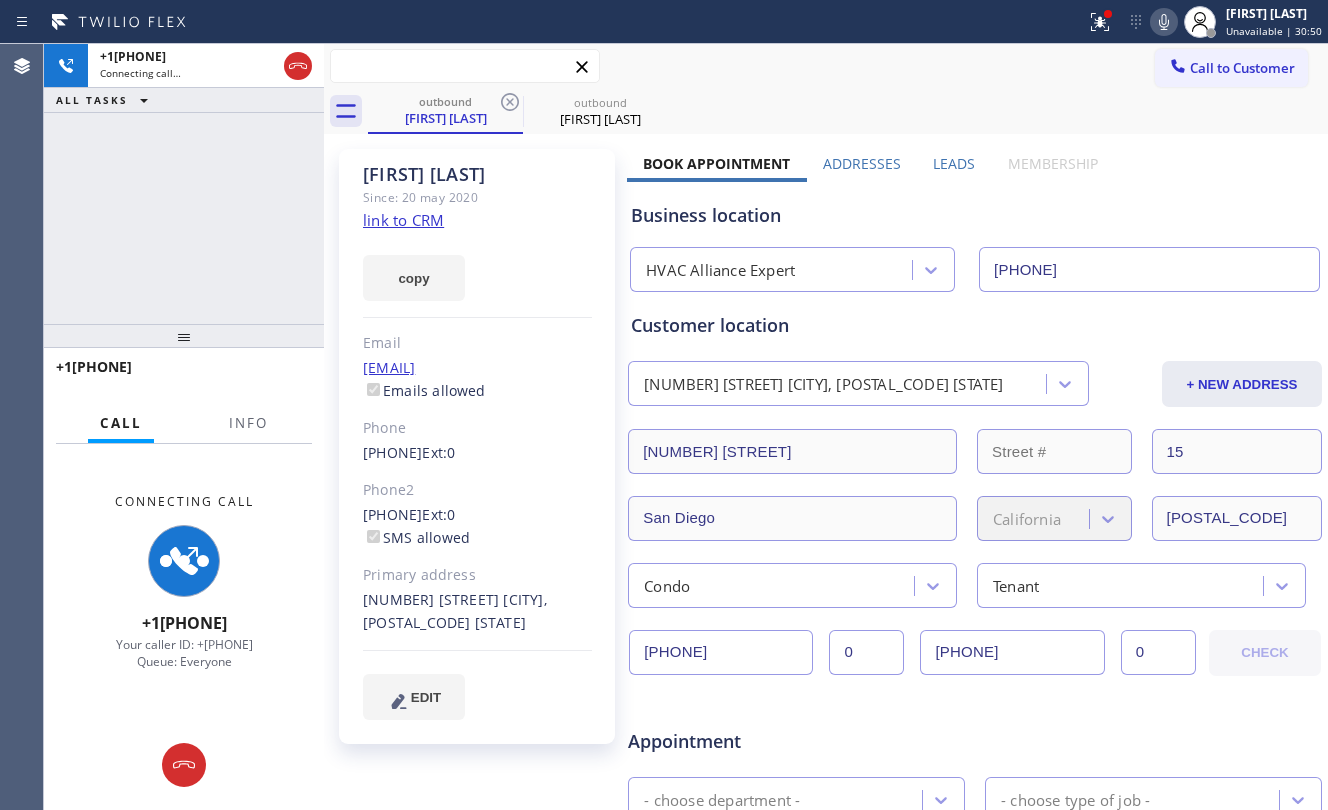 click at bounding box center (465, 66) 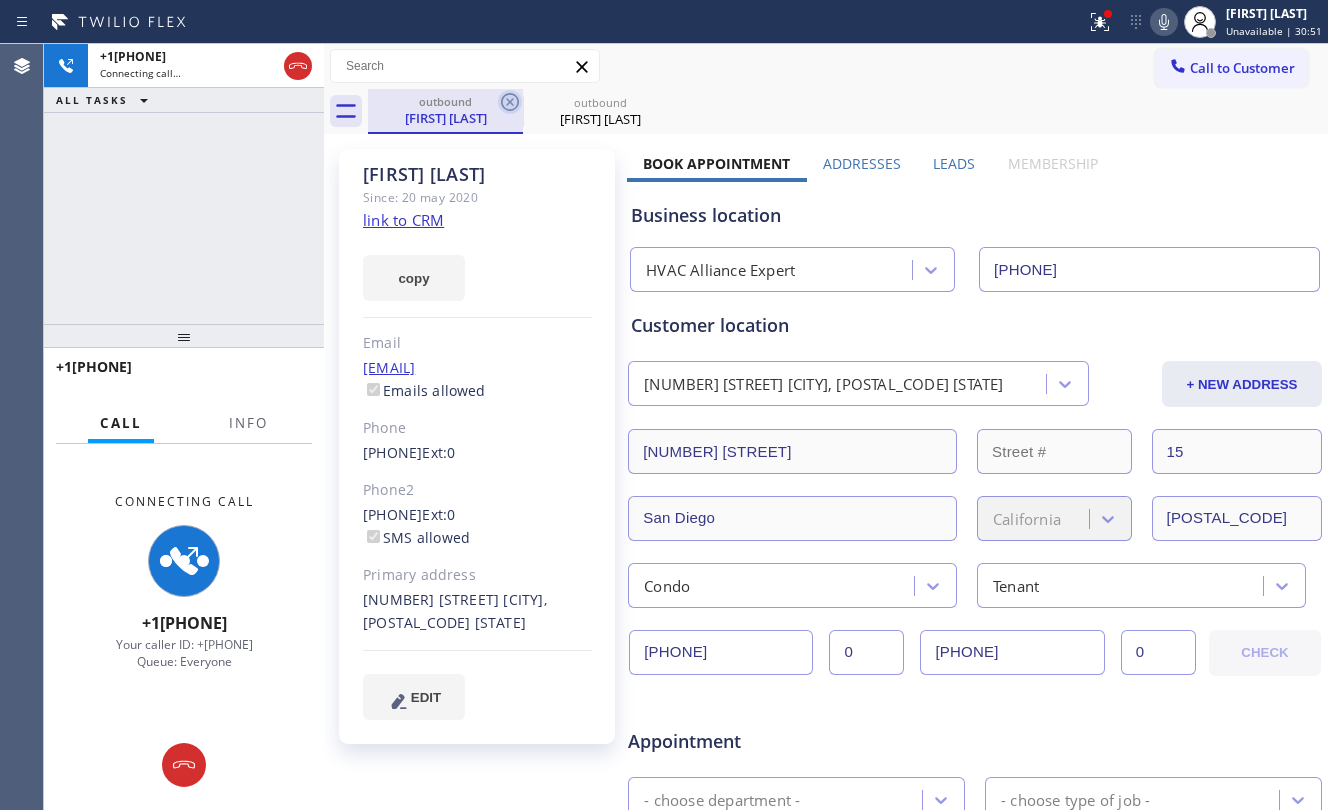 click 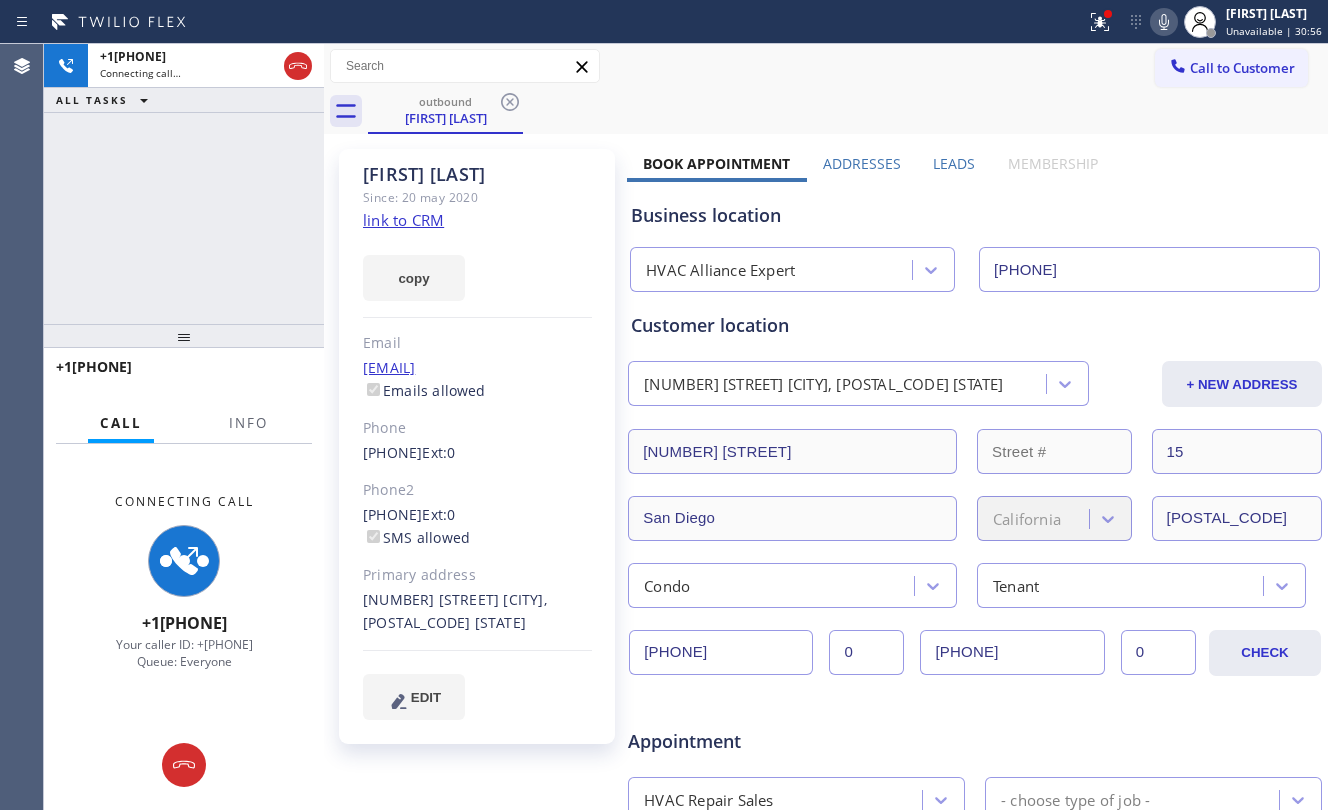 click on "+1[PHONE] Connecting call… ALL TASKS ALL TASKS ACTIVE TASKS TASKS IN WRAP UP" at bounding box center (184, 184) 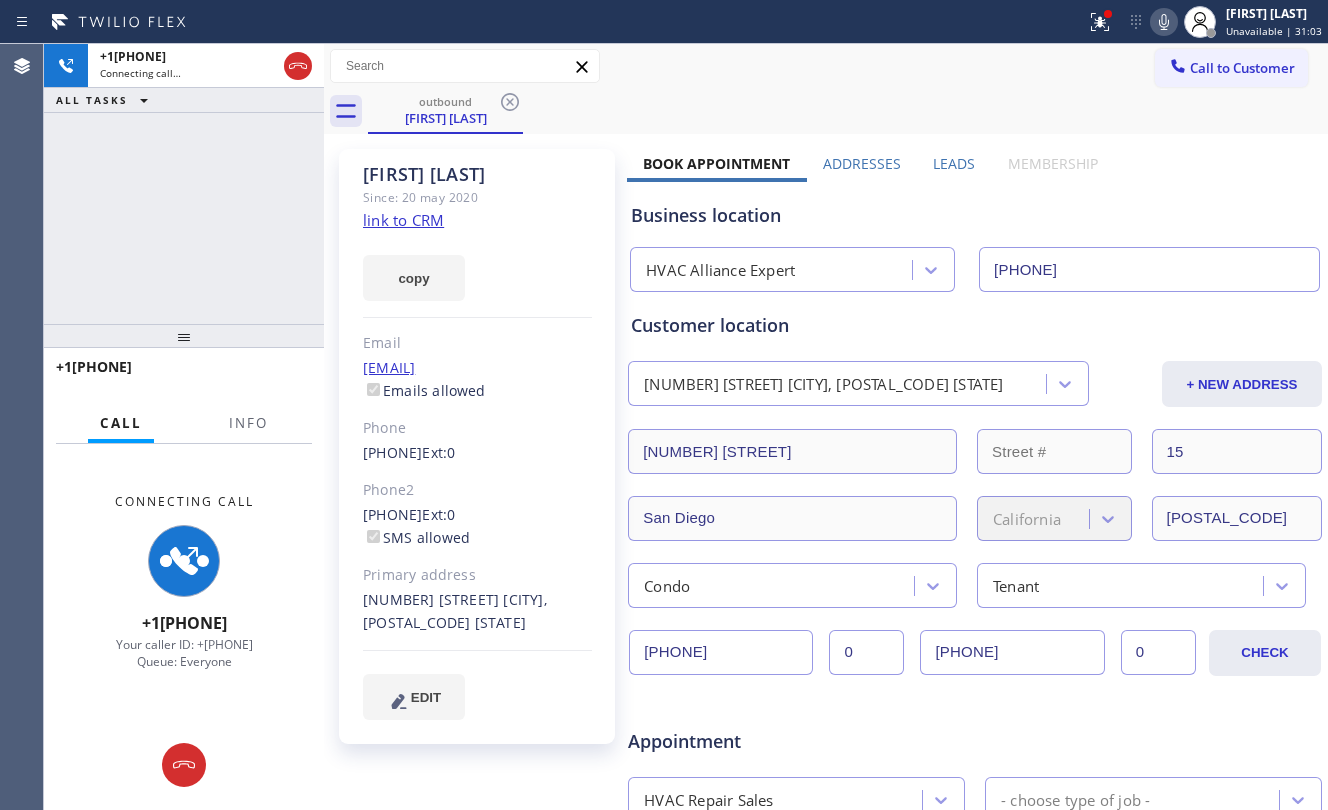 drag, startPoint x: 276, startPoint y: 168, endPoint x: 316, endPoint y: 141, distance: 48.259712 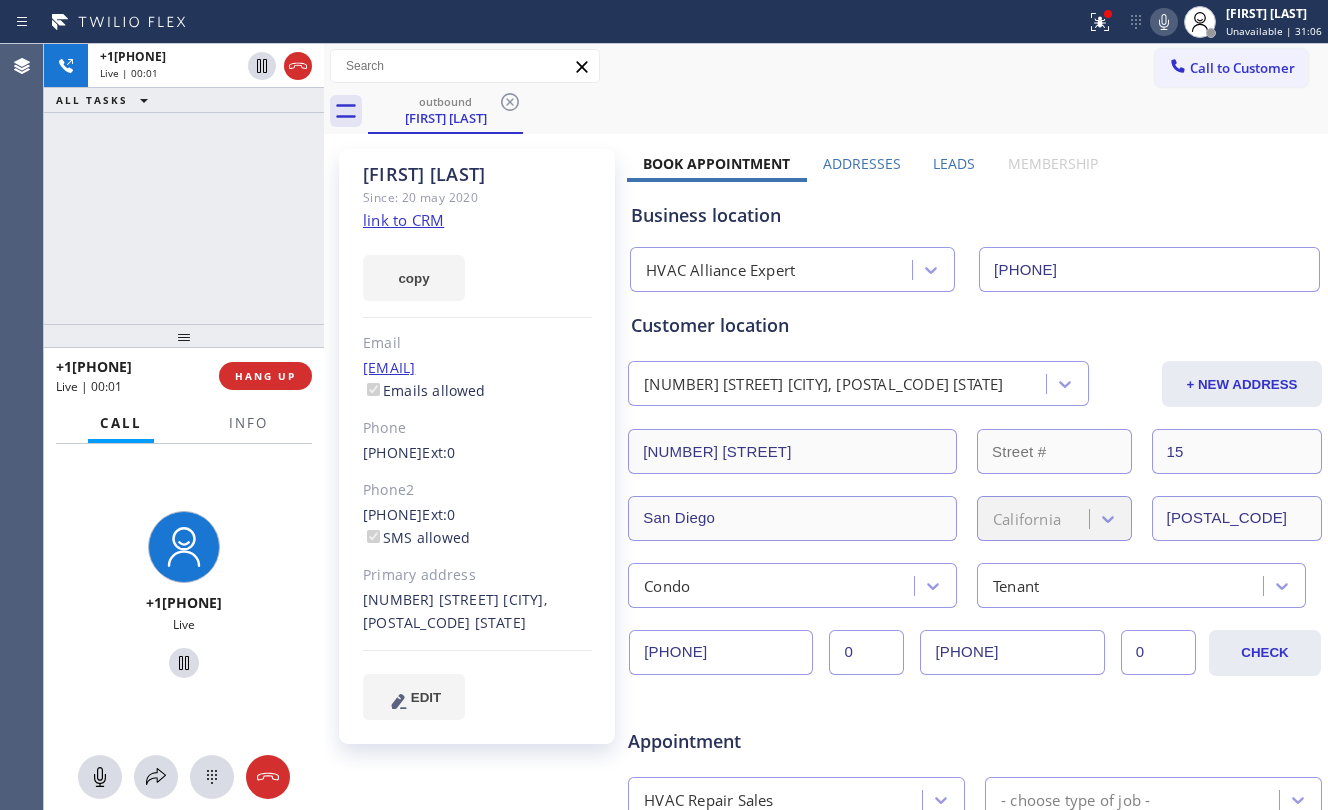 drag, startPoint x: 213, startPoint y: 178, endPoint x: 232, endPoint y: 157, distance: 28.319605 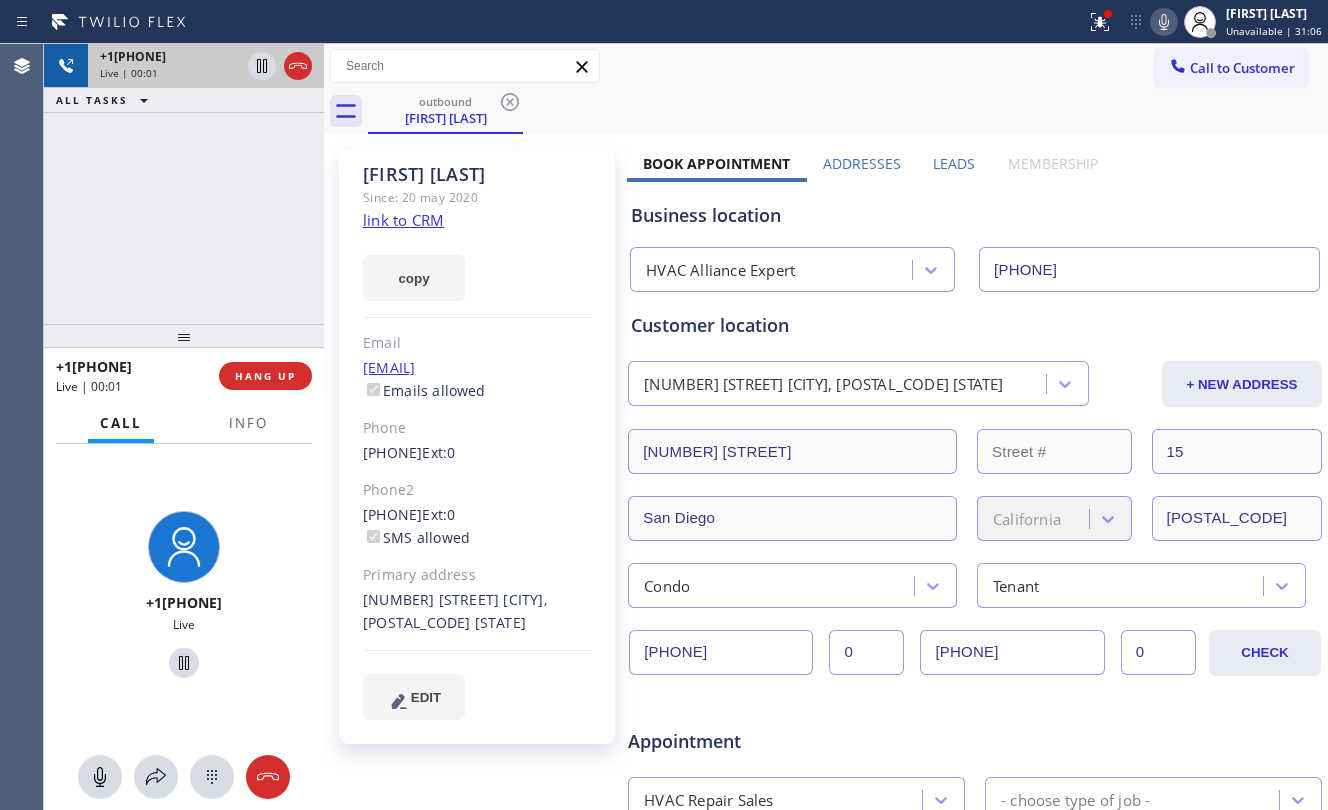click 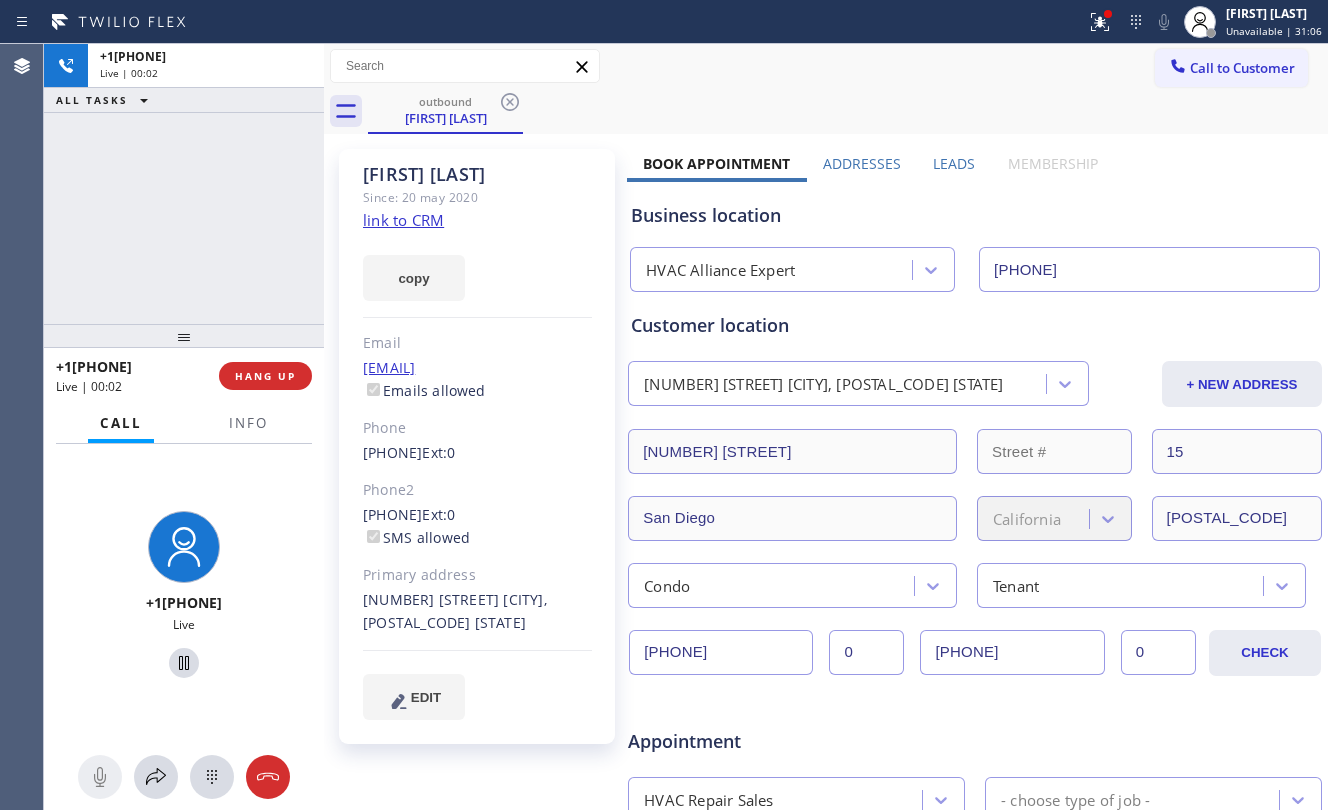 drag, startPoint x: 152, startPoint y: 209, endPoint x: 324, endPoint y: 685, distance: 506.12253 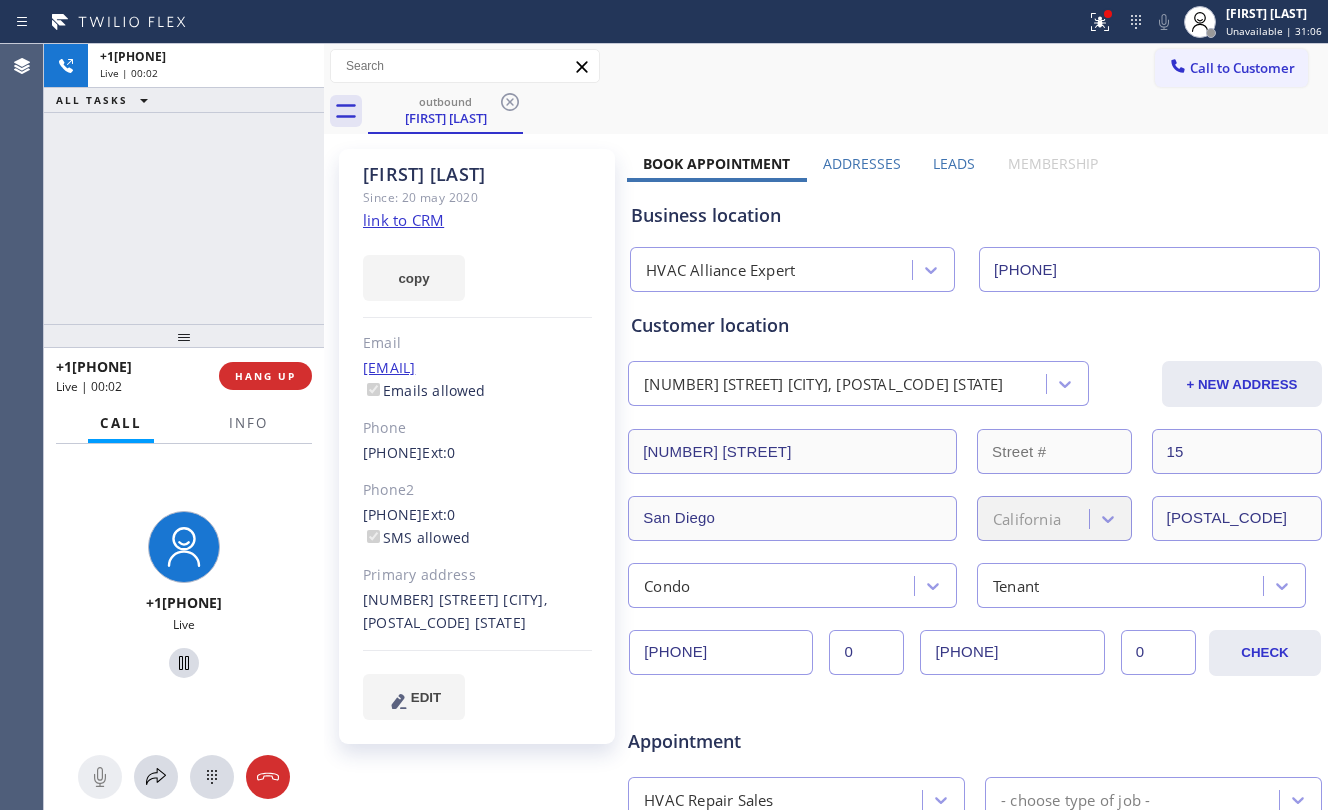 click on "+1[PHONE] Live | 00:02 ALL TASKS ALL TASKS ACTIVE TASKS TASKS IN WRAP UP" at bounding box center [184, 184] 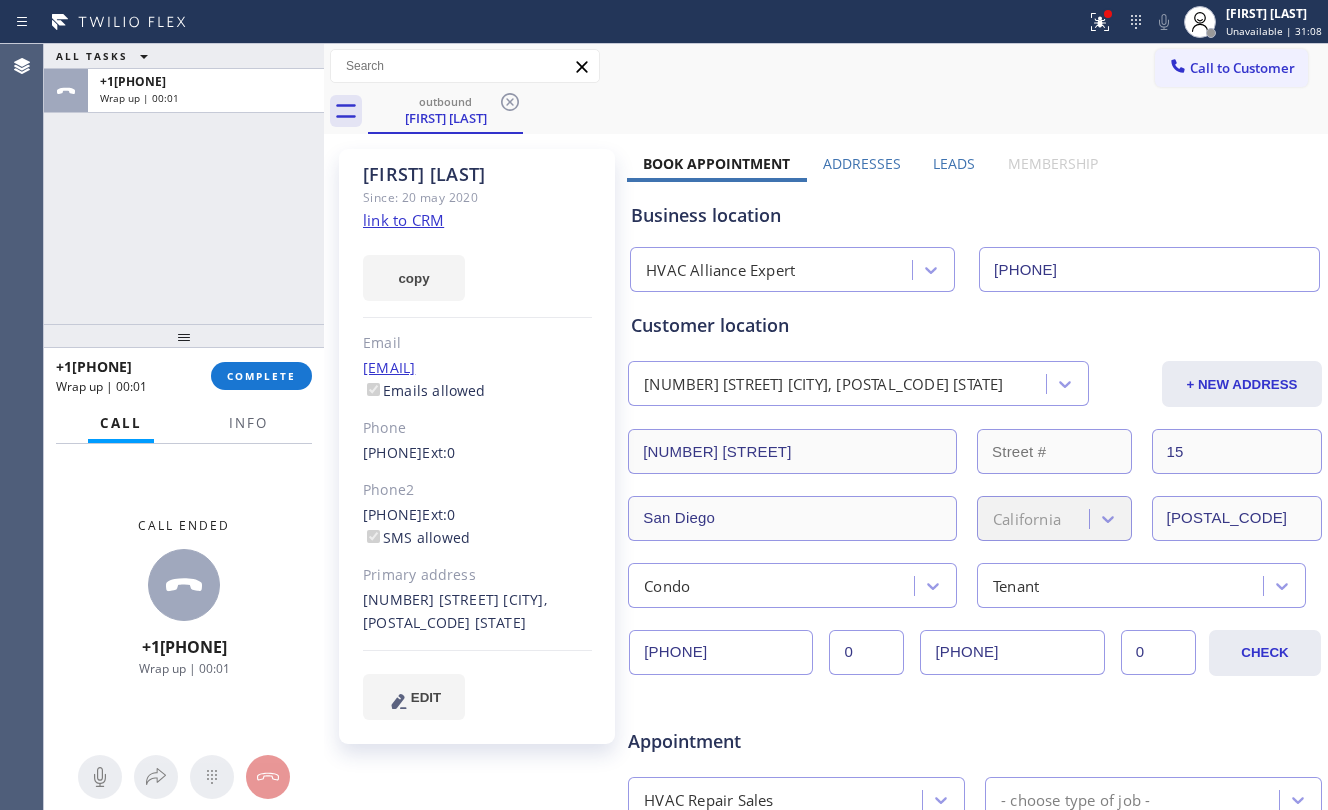 drag, startPoint x: 350, startPoint y: 505, endPoint x: 465, endPoint y: 508, distance: 115.03912 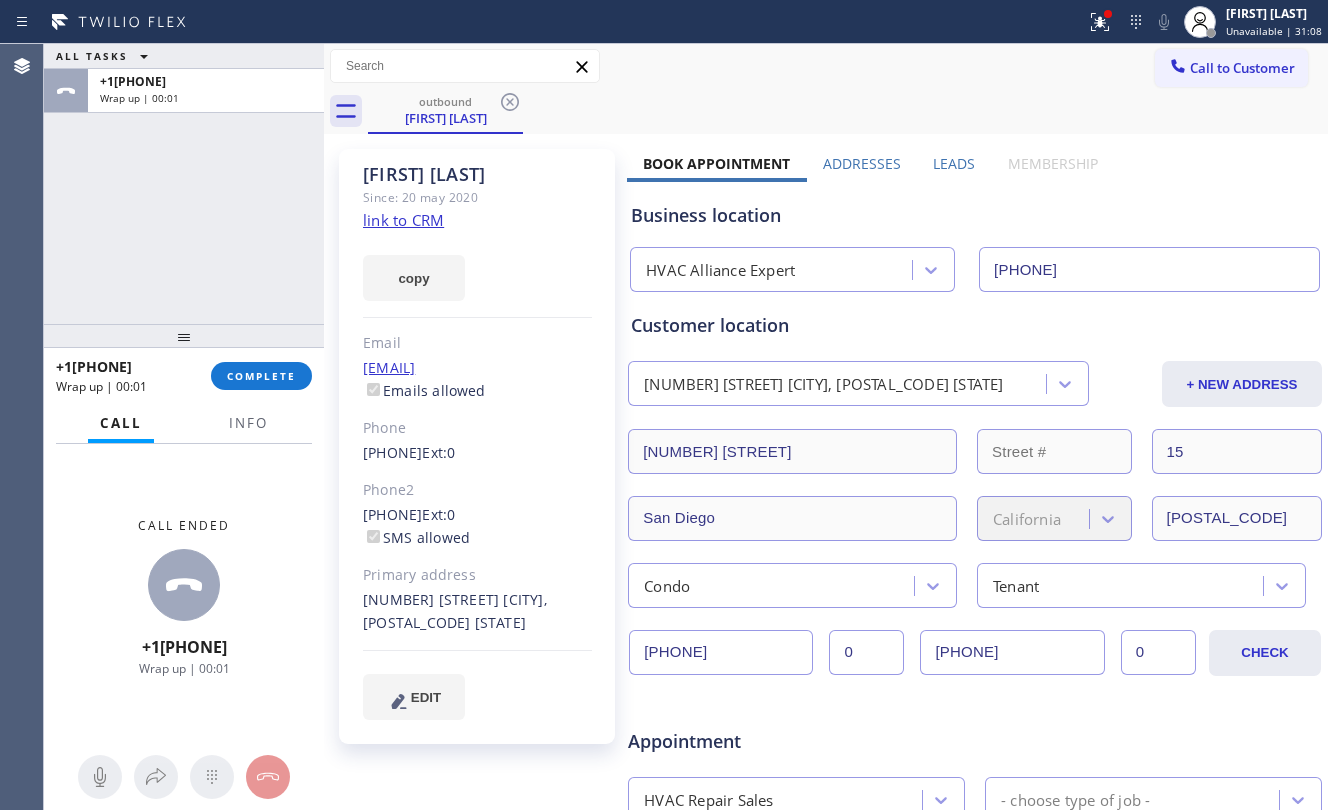 click on "Katrina Bartlett Since: 20 may 2020 link to CRM copy Email [EMAIL] Emails allowed Phone [PHONE] Ext: 0 Phone2 none Ext: 0 SMS allowed Primary address 15 4655 Ohio Street San Diego, [POSTAL_CODE] CA EDIT" at bounding box center [477, 446] 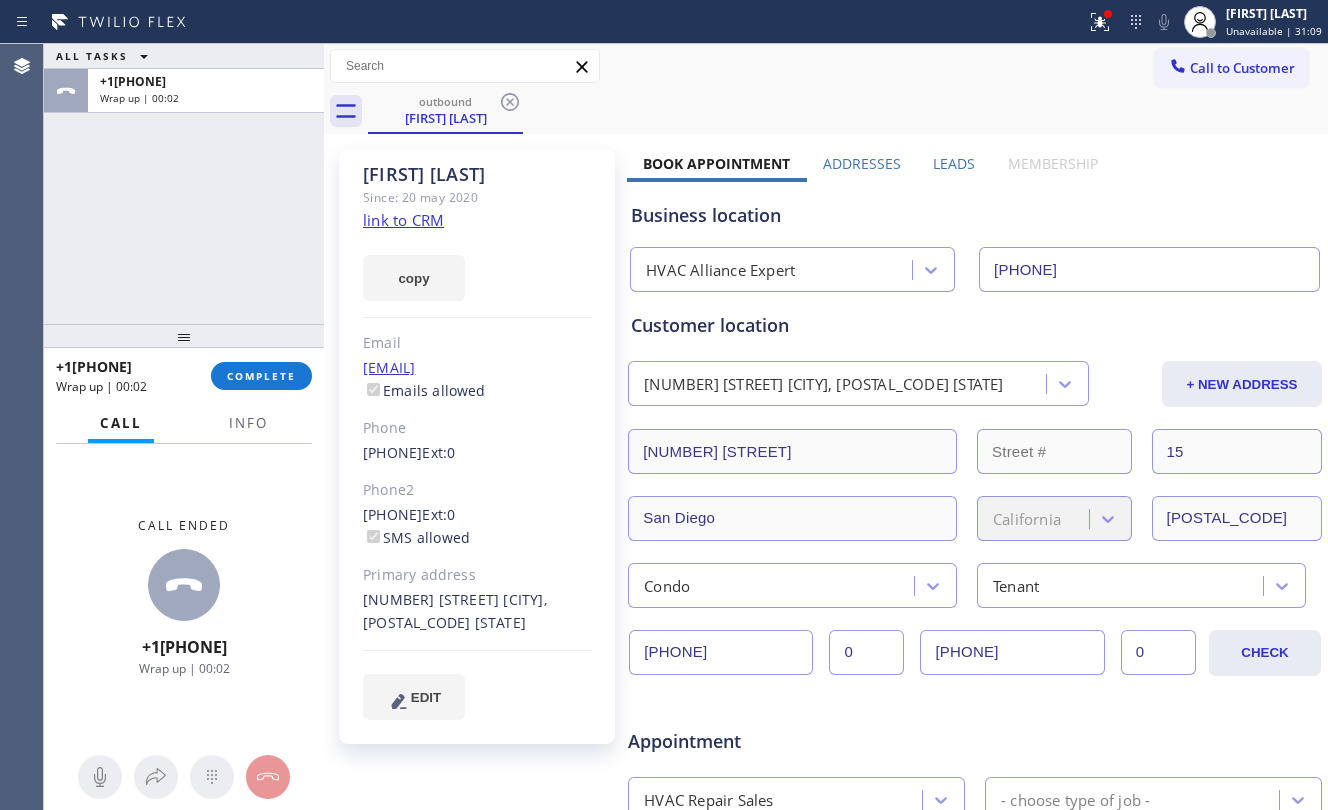 click on "[PHONE]  Ext:  0" 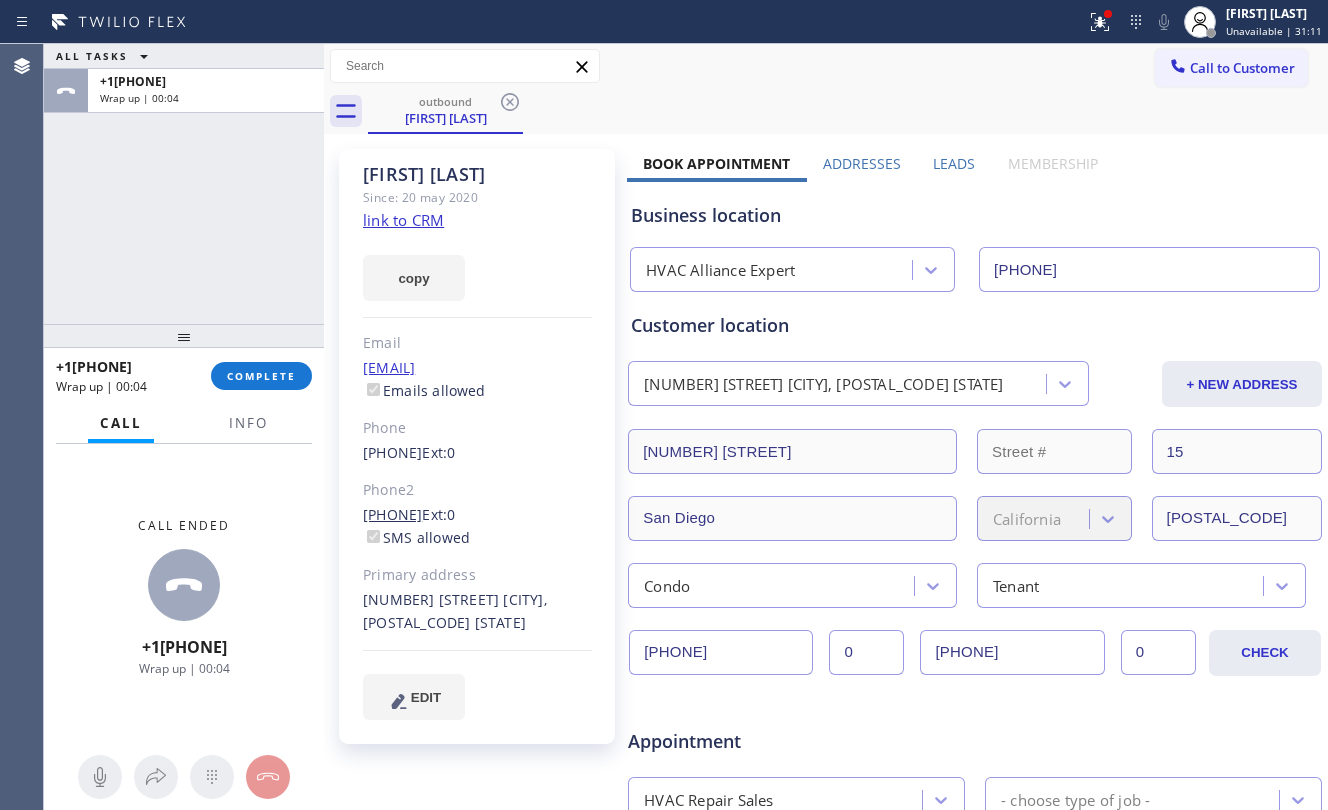 drag, startPoint x: 366, startPoint y: 514, endPoint x: 458, endPoint y: 517, distance: 92.0489 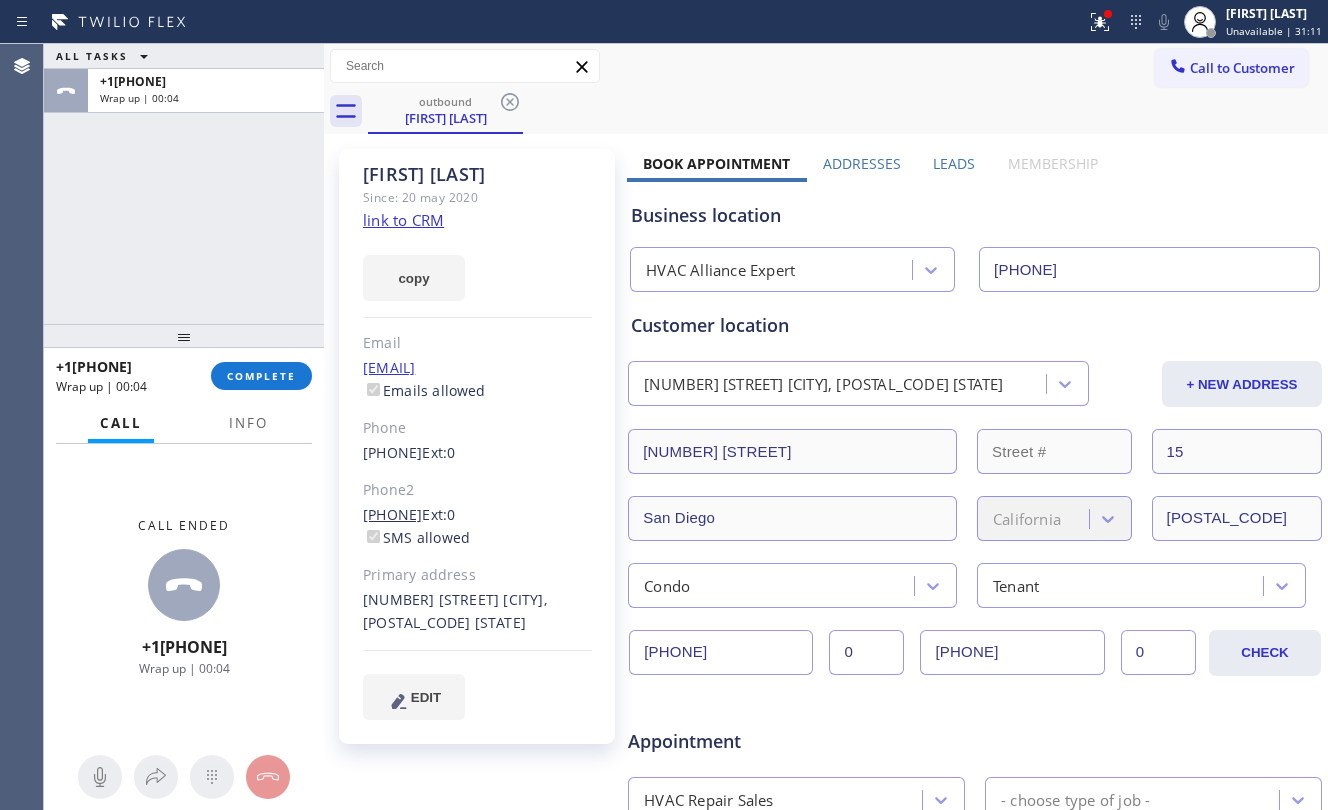 click on "Katrina Bartlett Since: 20 may 2020 link to CRM copy Email [EMAIL] Emails allowed Phone [PHONE] Ext: 0 Phone2 none Ext: 0 SMS allowed Primary address 15 4655 Ohio Street San Diego, [POSTAL_CODE] CA EDIT" at bounding box center (477, 446) 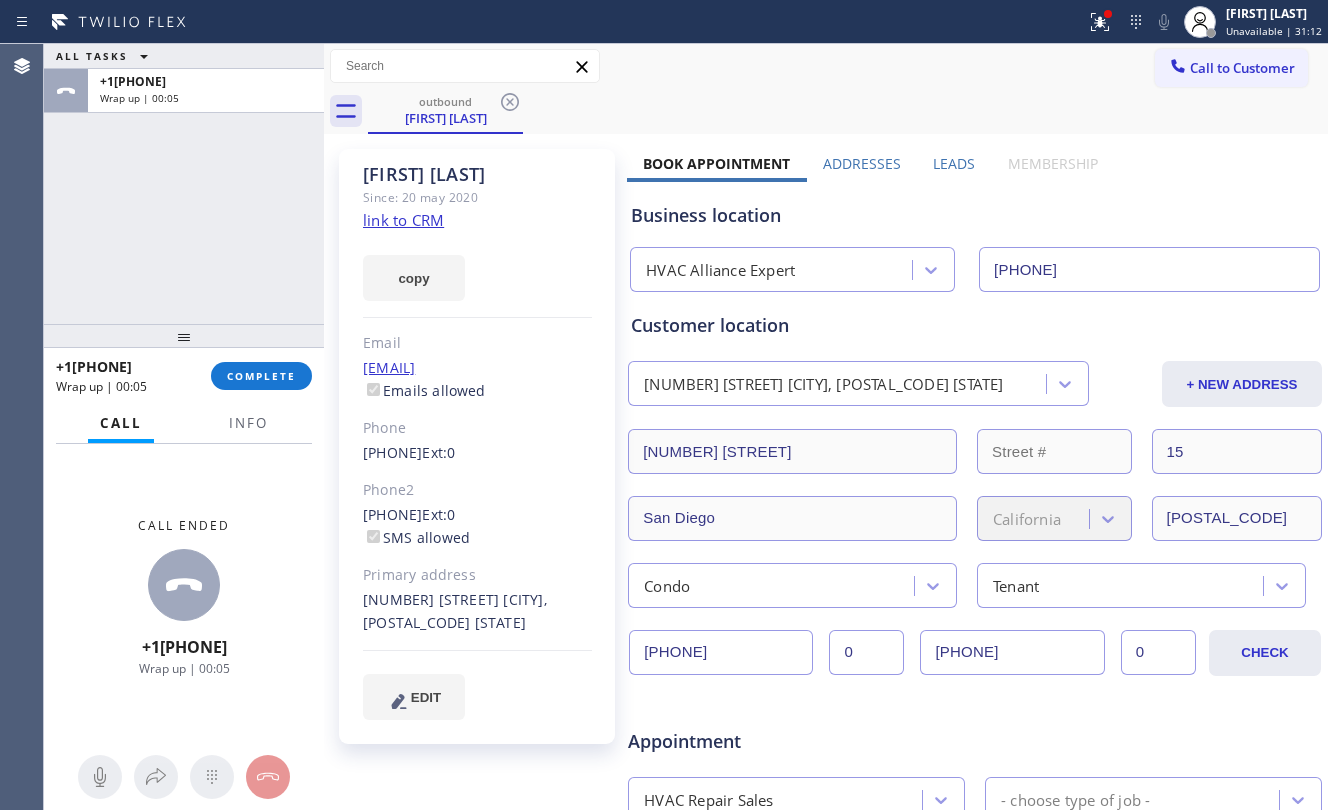 copy on "[PHONE]" 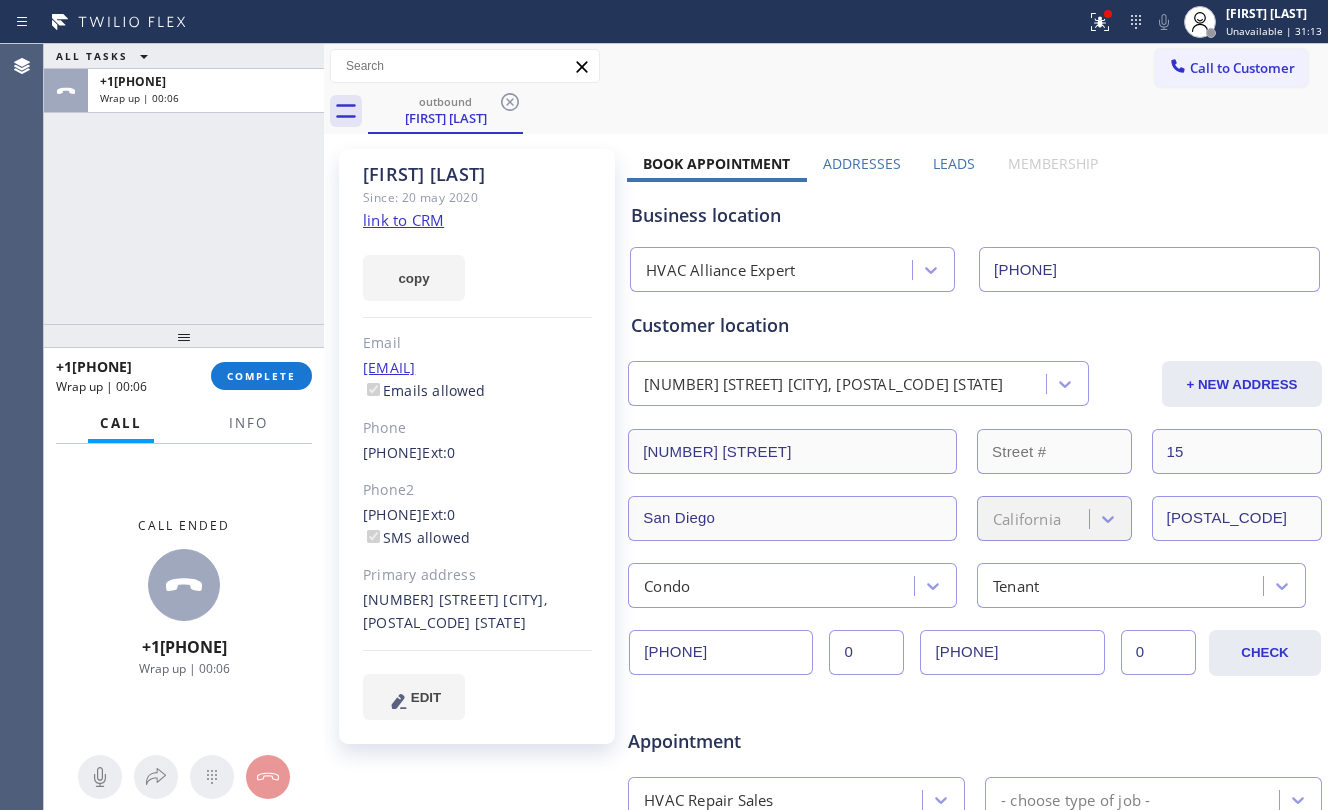 drag, startPoint x: 249, startPoint y: 368, endPoint x: 250, endPoint y: 358, distance: 10.049875 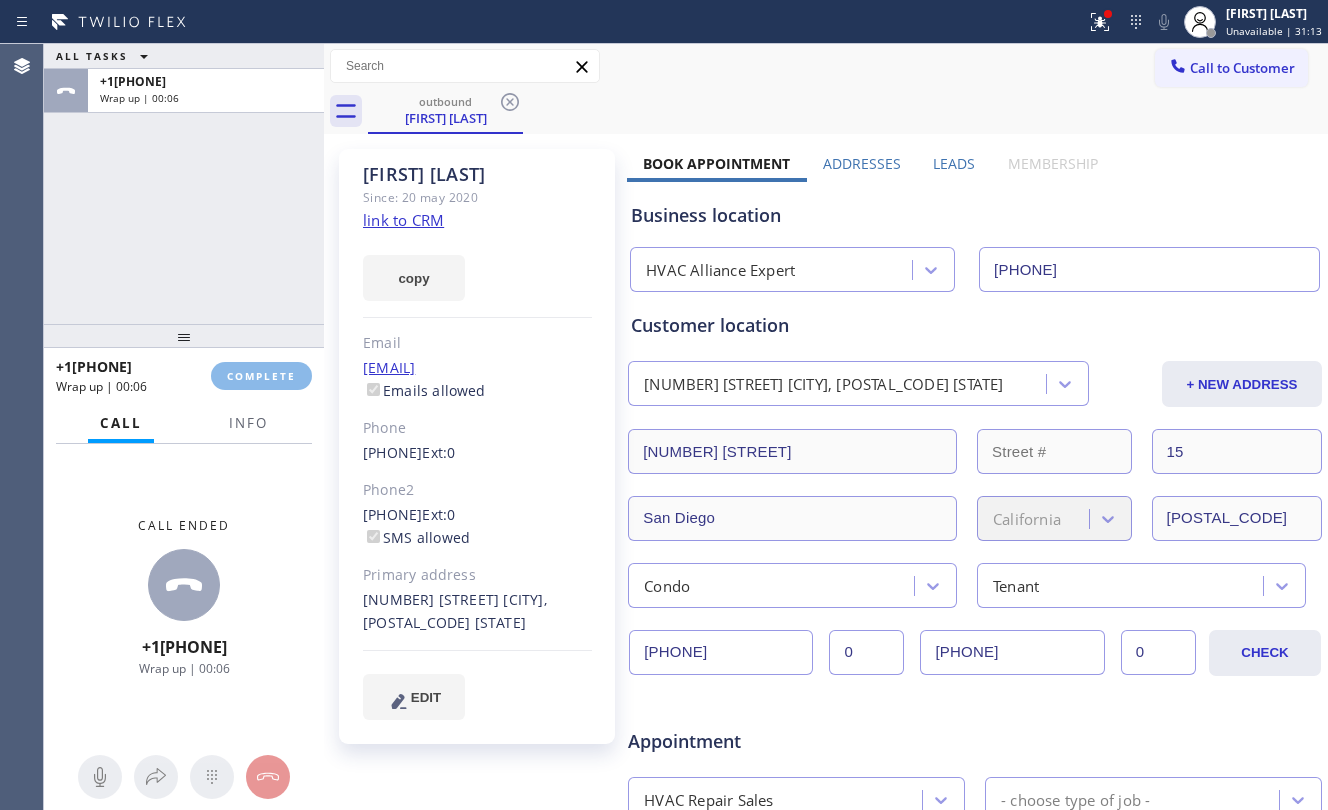click on "[PHONE] Wrap up | 00:06 COMPLETE" at bounding box center (184, 376) 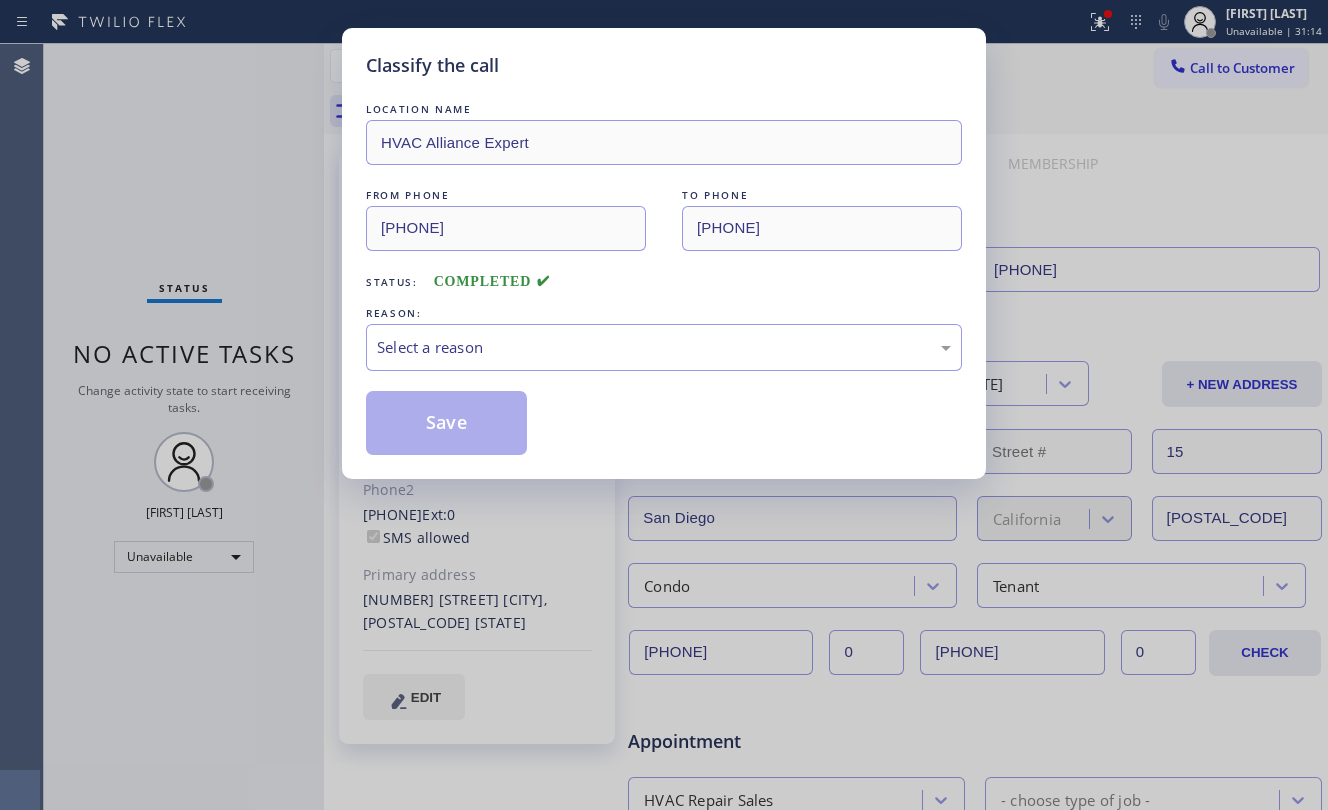 click on "Classify the call LOCATION NAME HVAC Alliance Expert FROM PHONE [PHONE] TO PHONE [PHONE] Status: COMPLETED REASON: Select a reason Save" at bounding box center (664, 405) 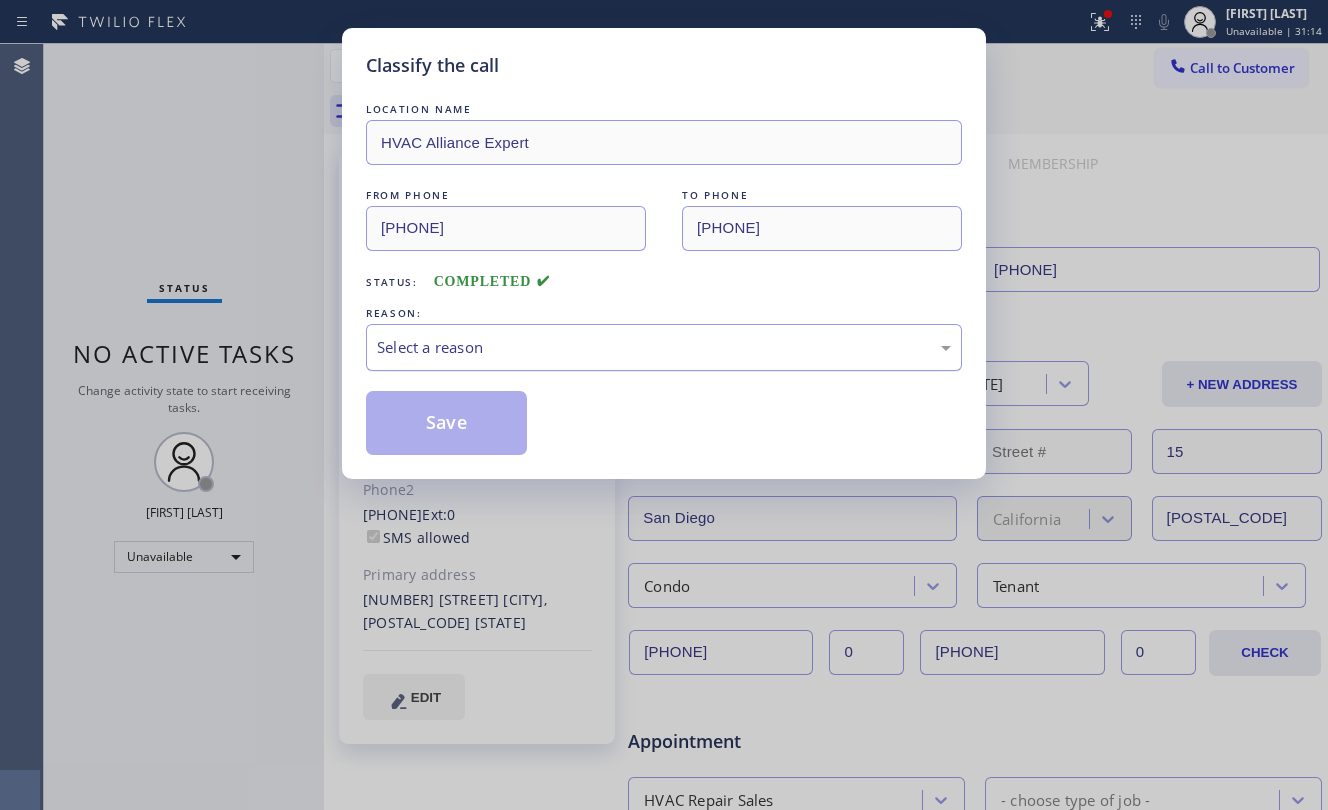 click on "Select a reason" at bounding box center (664, 347) 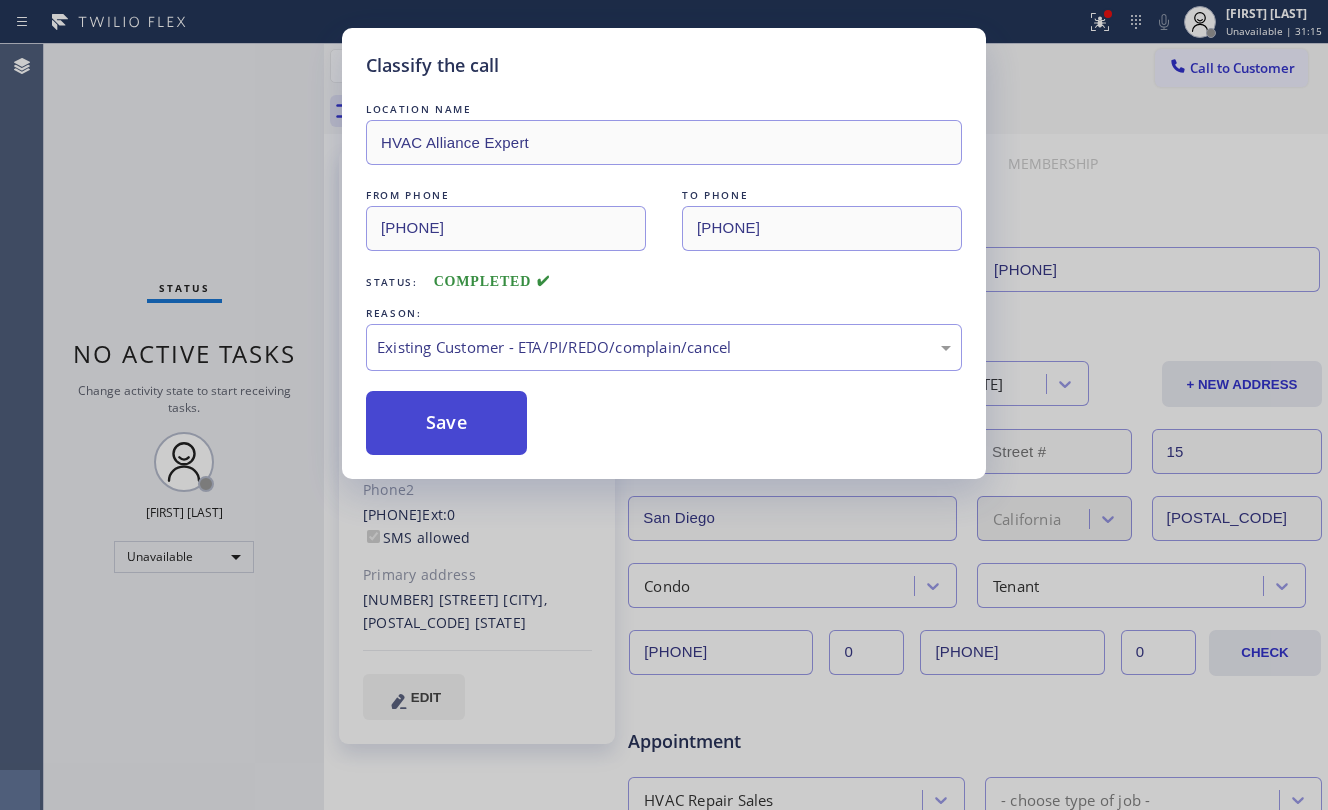 click on "Save" at bounding box center [446, 423] 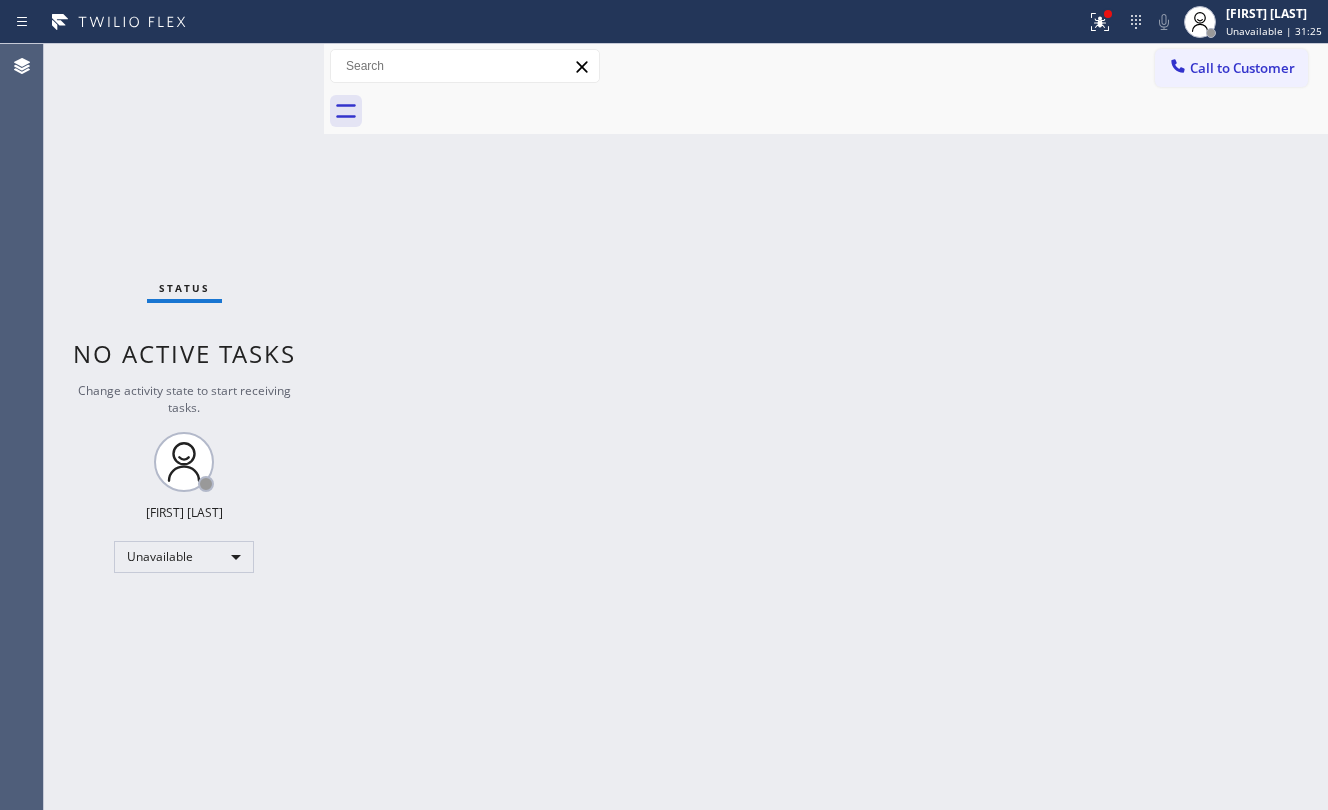 click on "Back to Dashboard Change Sender ID Customers Technicians Select a contact Outbound call Location Search location Your caller id phone number Customer number Call Customer info Name   Phone none Address none Change Sender ID HVAC [PHONE] 5 Star Appliance [PHONE] Appliance Repair [PHONE] Plumbing [PHONE] Air Duct Cleaning [PHONE]  Electricians [PHONE]  Cancel Change Check personal SMS Reset Change No tabs Call to Customer Outbound call Location HVAC Alliance Expert Your caller id phone number [PHONE] Customer number Call Outbound call Technician Search Technician Your caller id phone number Your caller id phone number Call" at bounding box center (826, 427) 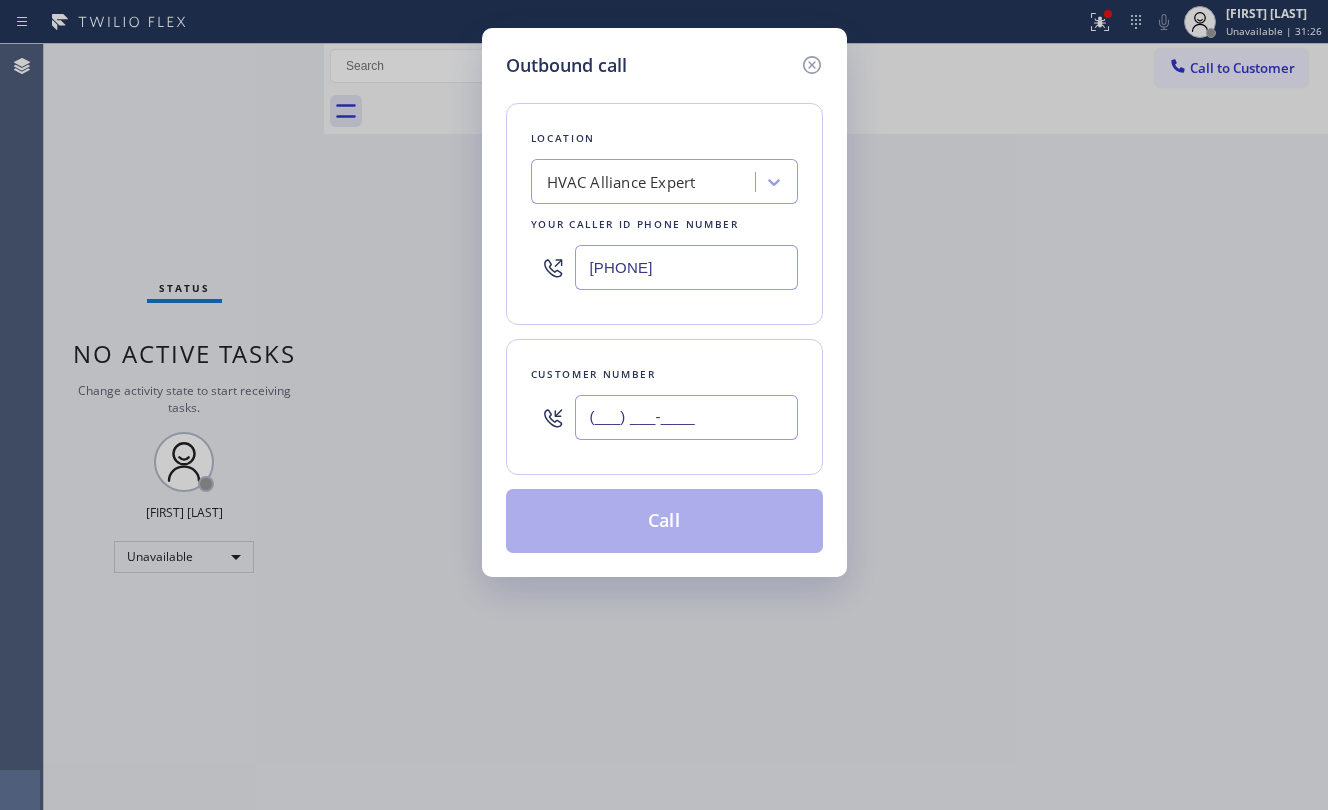 click on "(___) ___-____" at bounding box center [686, 417] 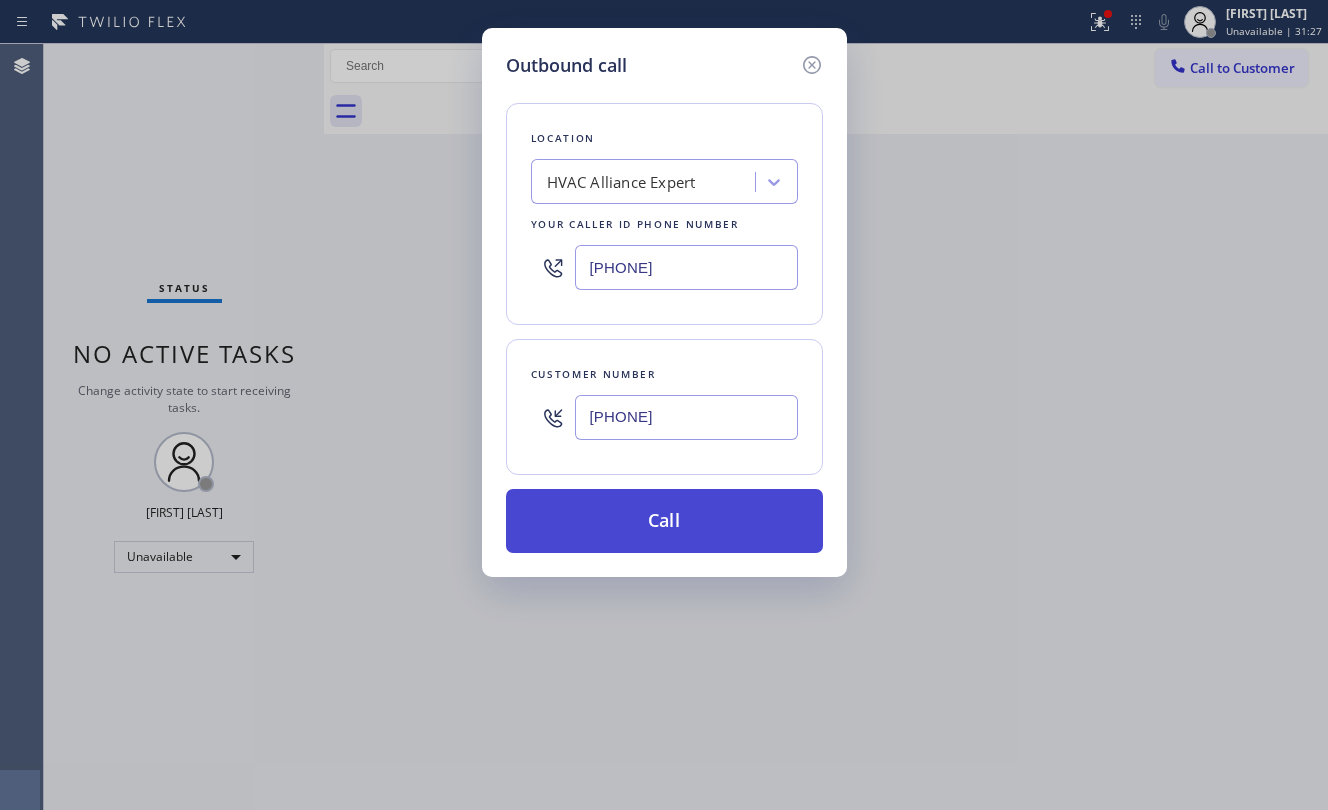 type on "[PHONE]" 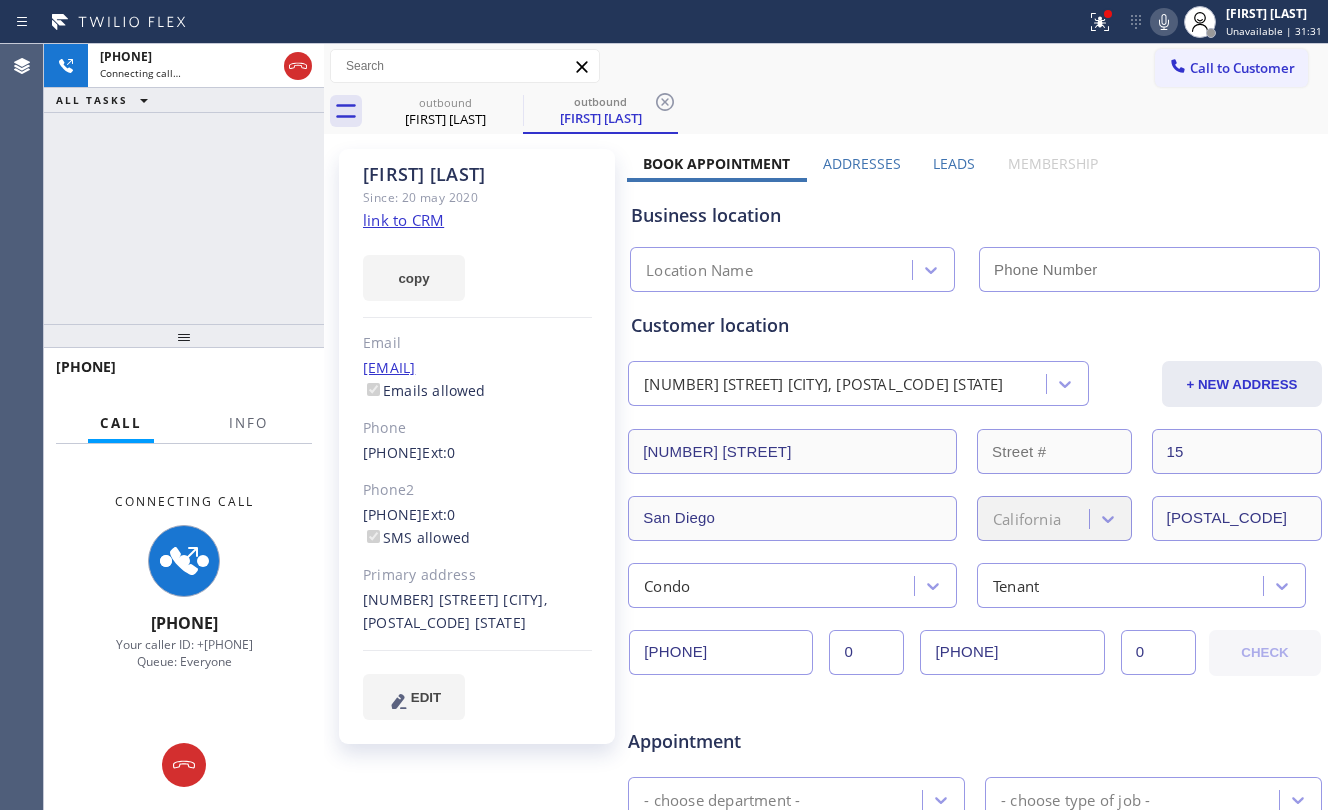 click on "+[PHONE] Connecting call… ALL TASKS ALL TASKS ACTIVE TASKS TASKS IN WRAP UP" at bounding box center [184, 184] 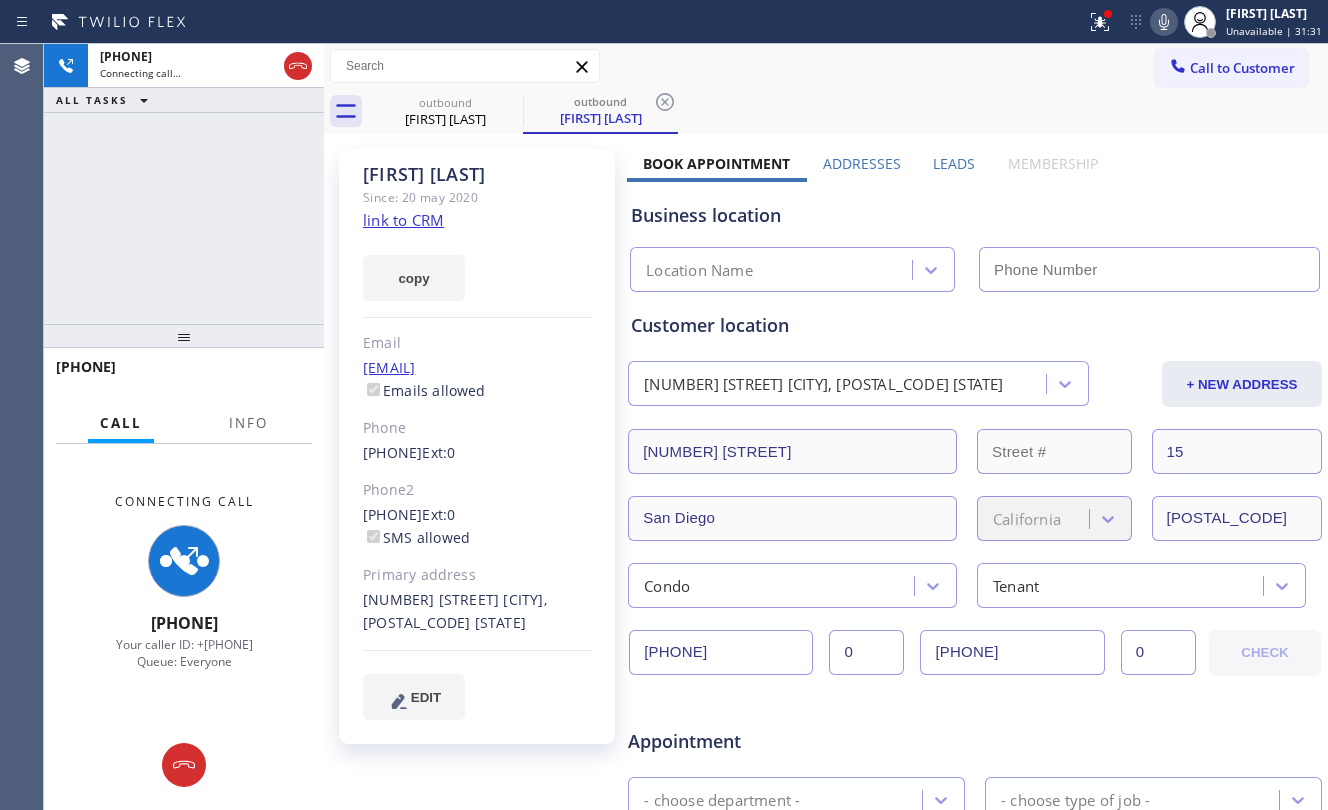 click on "link to CRM" 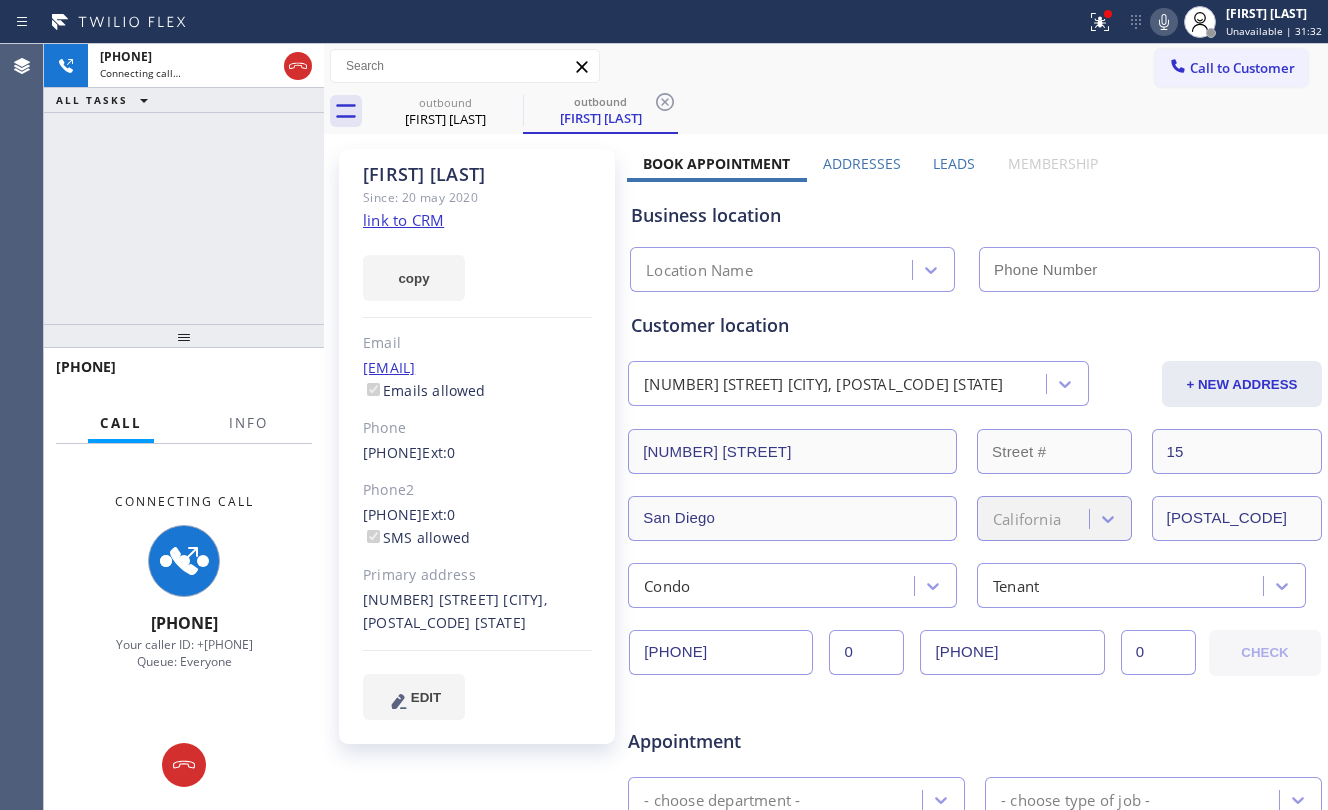 type on "[PHONE]" 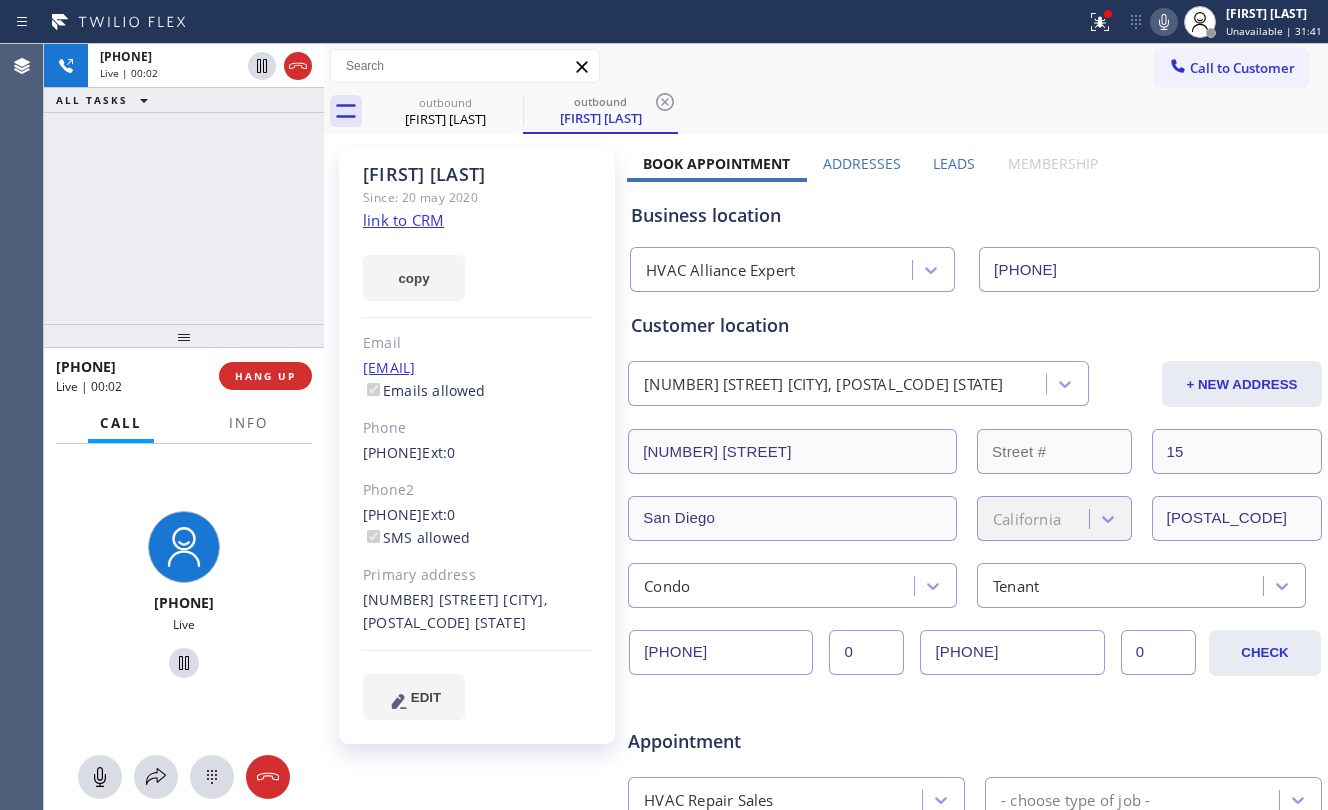 click on "[PHONE] Live | 00:02 ALL TASKS ALL TASKS ACTIVE TASKS TASKS IN WRAP UP" at bounding box center (184, 184) 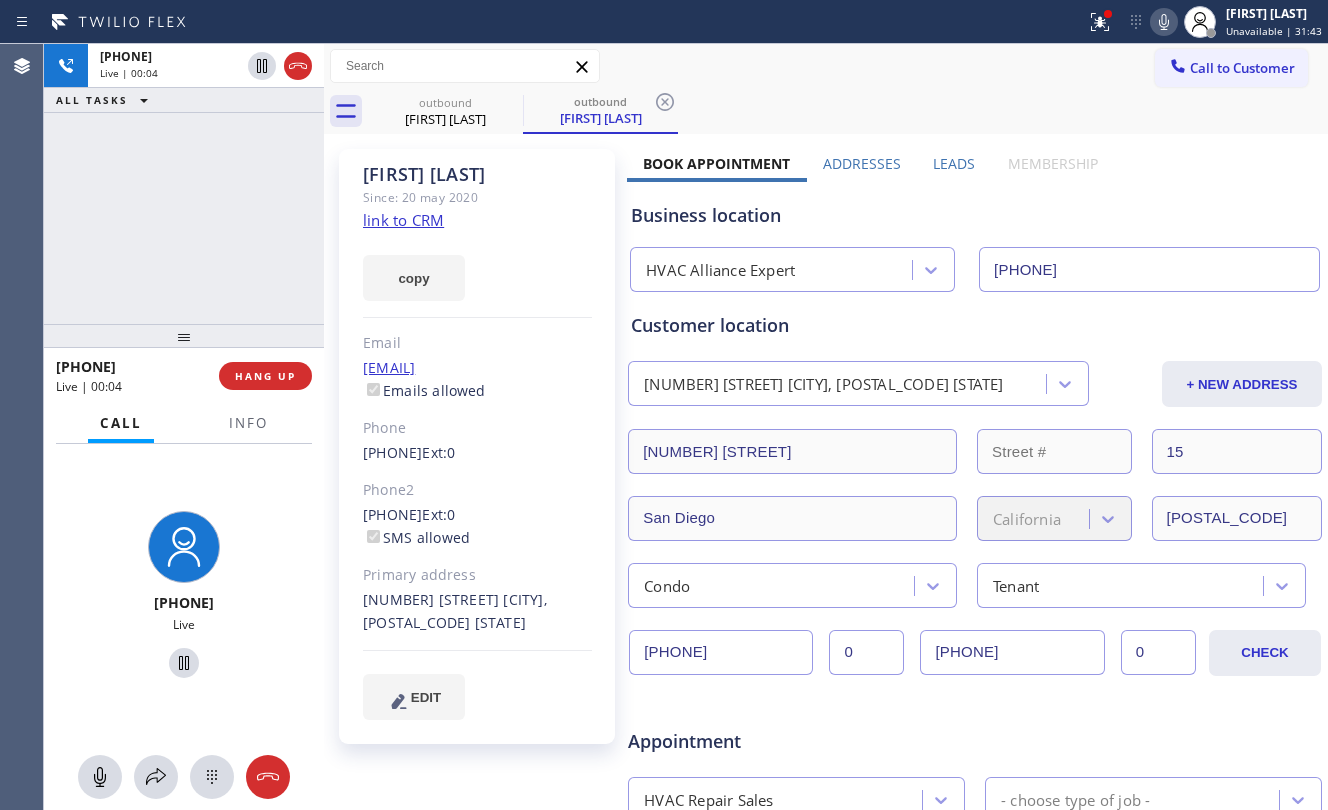 click on "+1[PHONE] Live | 00:04 ALL TASKS ALL TASKS ACTIVE TASKS TASKS IN WRAP UP" at bounding box center (184, 184) 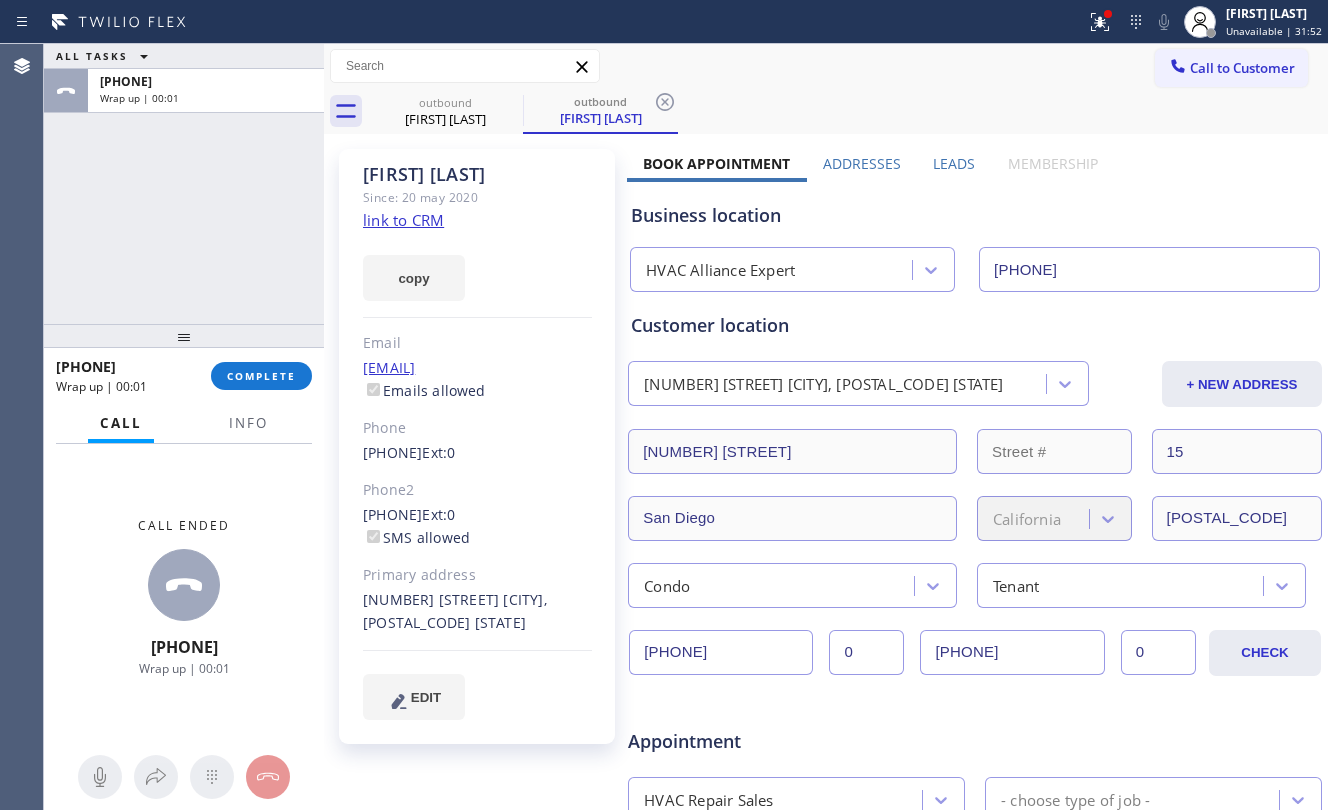click on "ALL TASKS ALL TASKS ACTIVE TASKS TASKS IN WRAP UP +1[PHONE] Wrap up | 00:01" at bounding box center [184, 184] 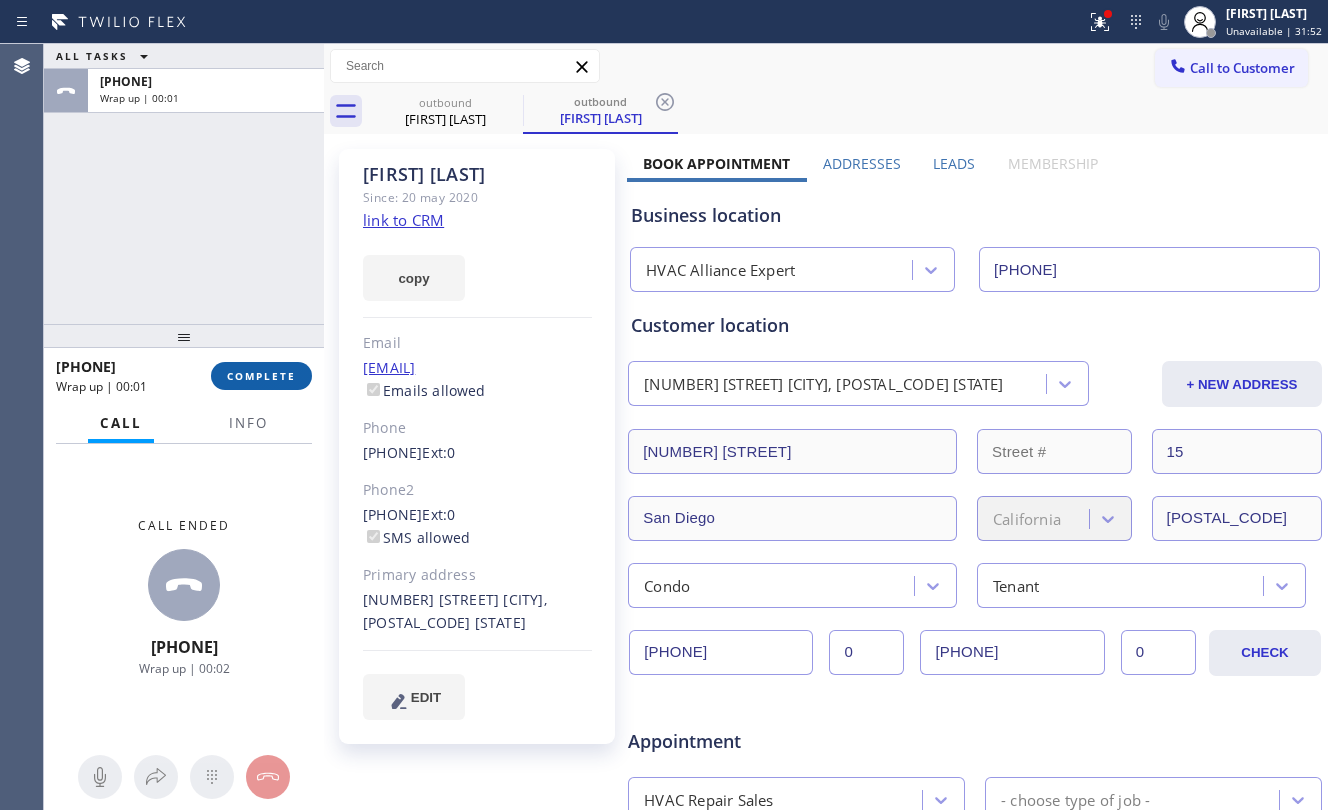 click on "COMPLETE" at bounding box center (261, 376) 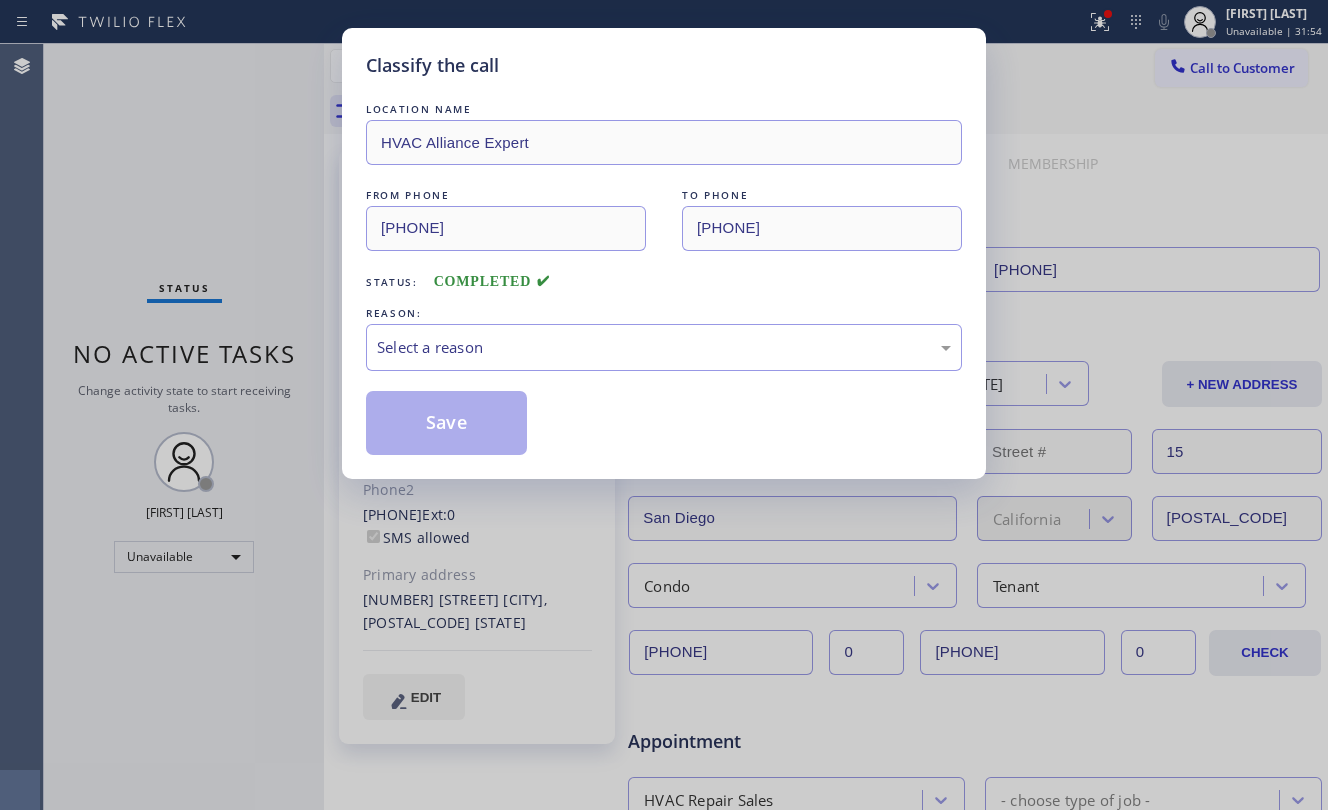 click on "Classify the call LOCATION NAME HVAC Alliance Expert FROM PHONE ([PHONE]) TO PHONE ([PHONE]) Status: COMPLETED REASON: Select a reason Save" at bounding box center (664, 405) 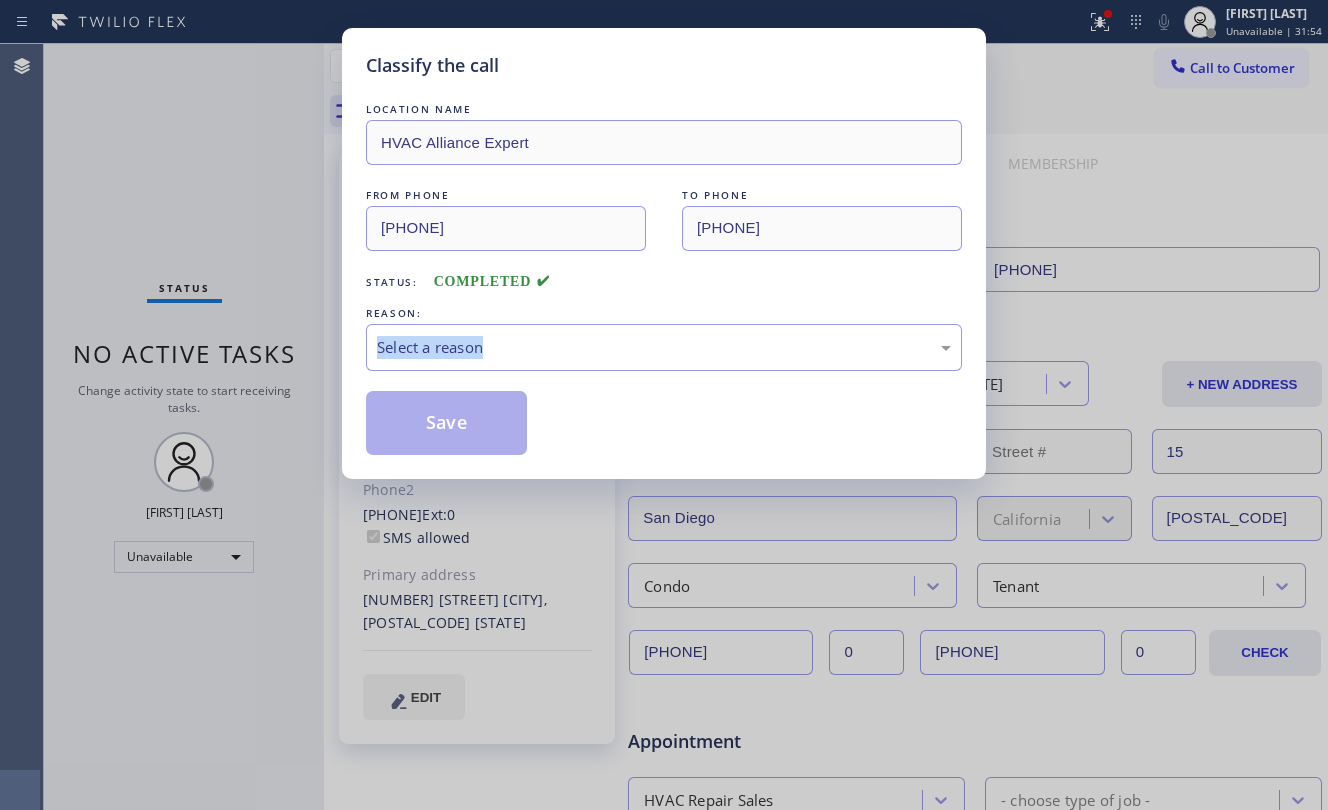 click on "Classify the call LOCATION NAME HVAC Alliance Expert FROM PHONE ([PHONE]) TO PHONE ([PHONE]) Status: COMPLETED REASON: Select a reason Save" at bounding box center [664, 405] 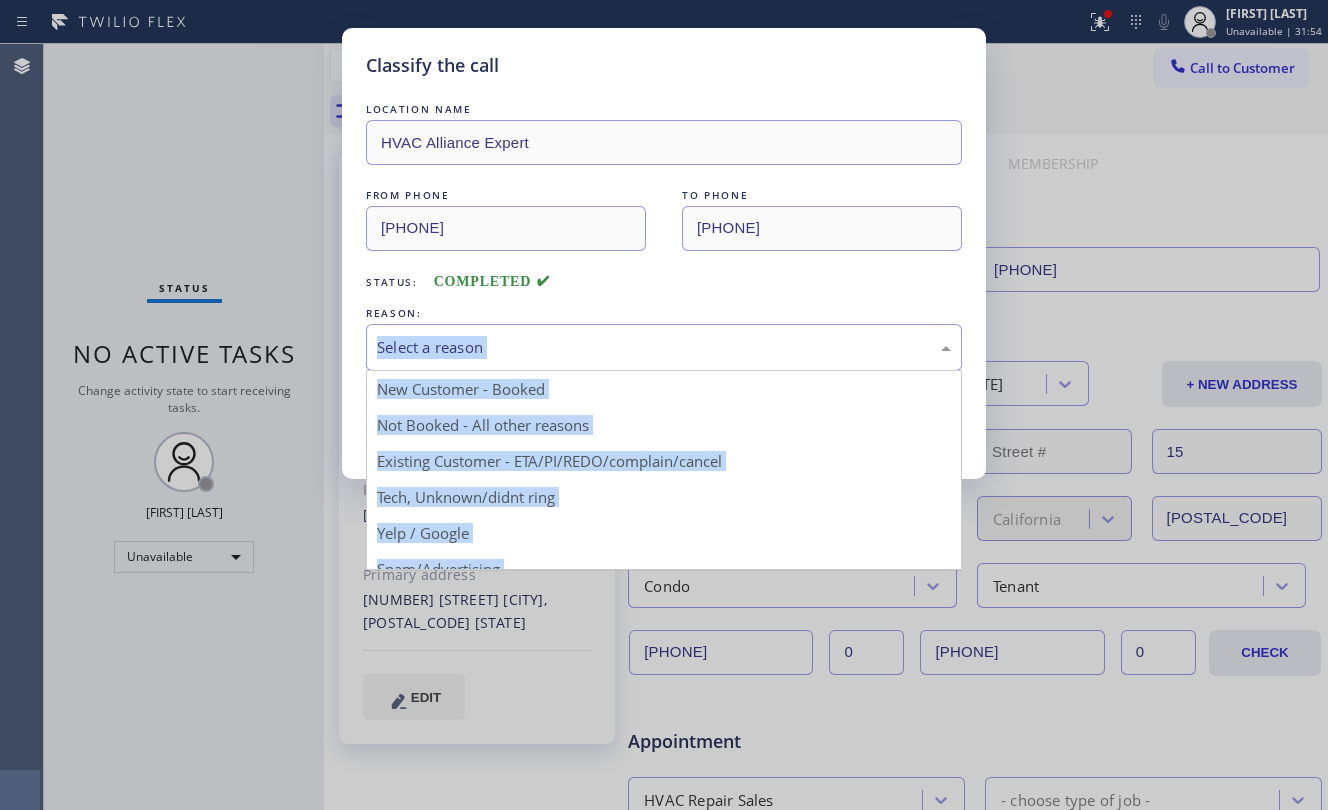 click on "Select a reason New Customer - Booked Not Booked - All other reasons Existing Customer - ETA/PI/REDO/complain/cancel Tech, Unknown/didnt ring Yelp / Google  Spam/Advertising Transferred HouseCallPro / HomeAdvisor / Other platforms  Test call" at bounding box center (664, 347) 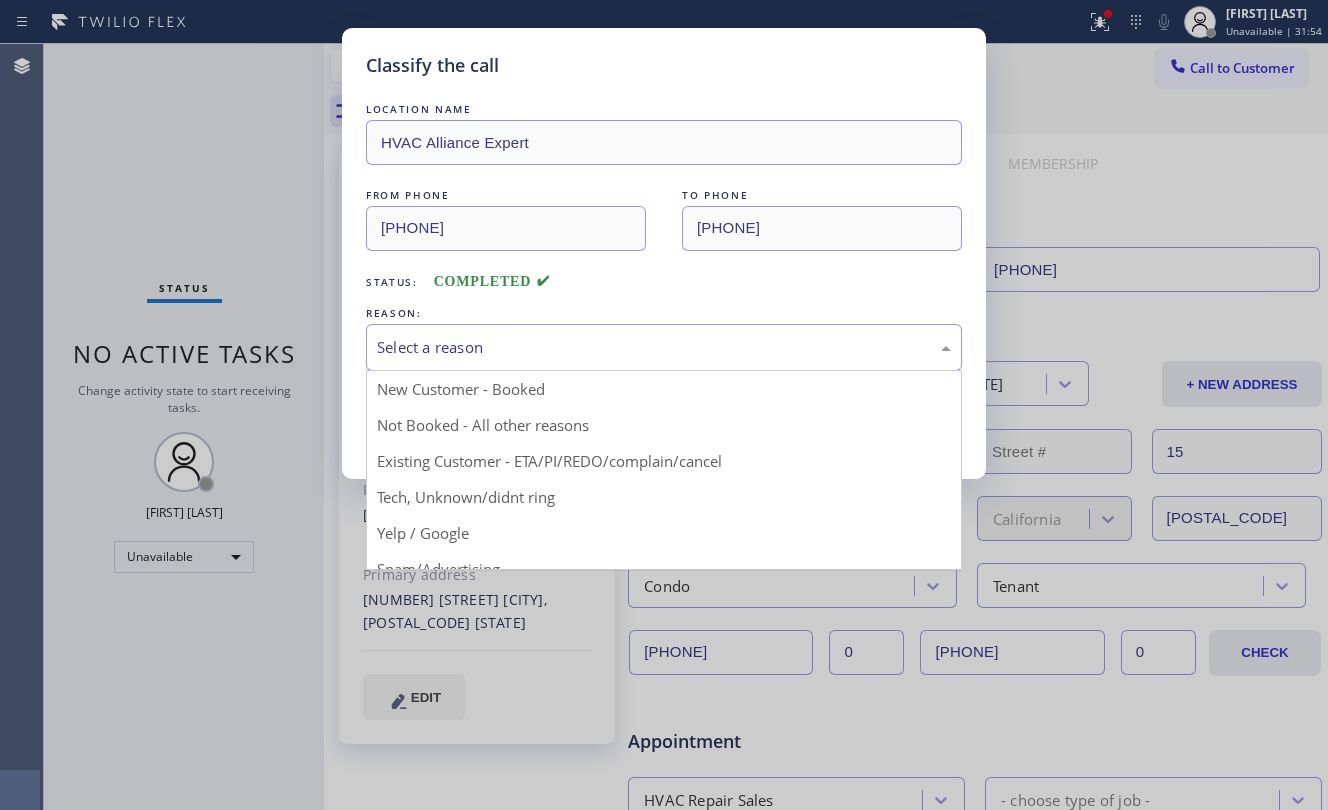 click on "Status: COMPLETED" at bounding box center [664, 277] 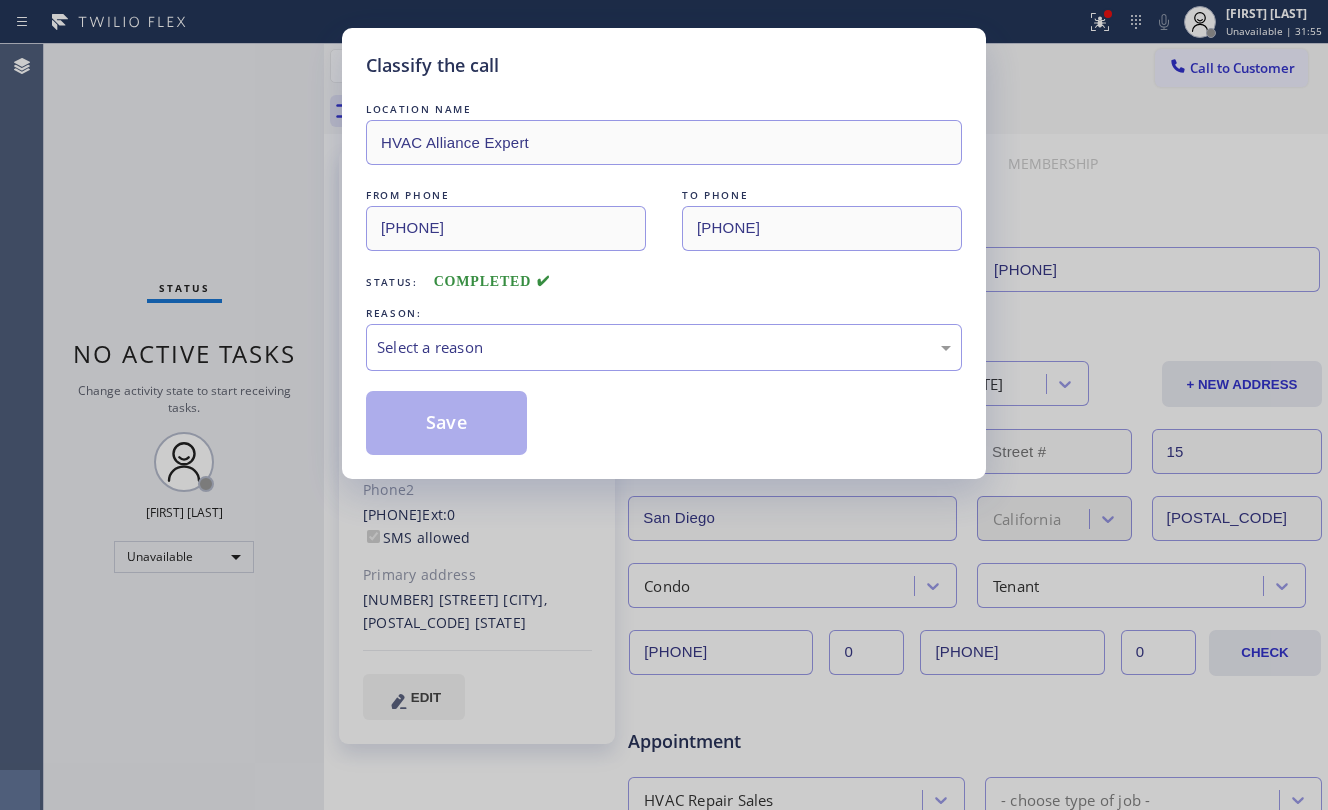click on "Status: COMPLETED" at bounding box center [664, 277] 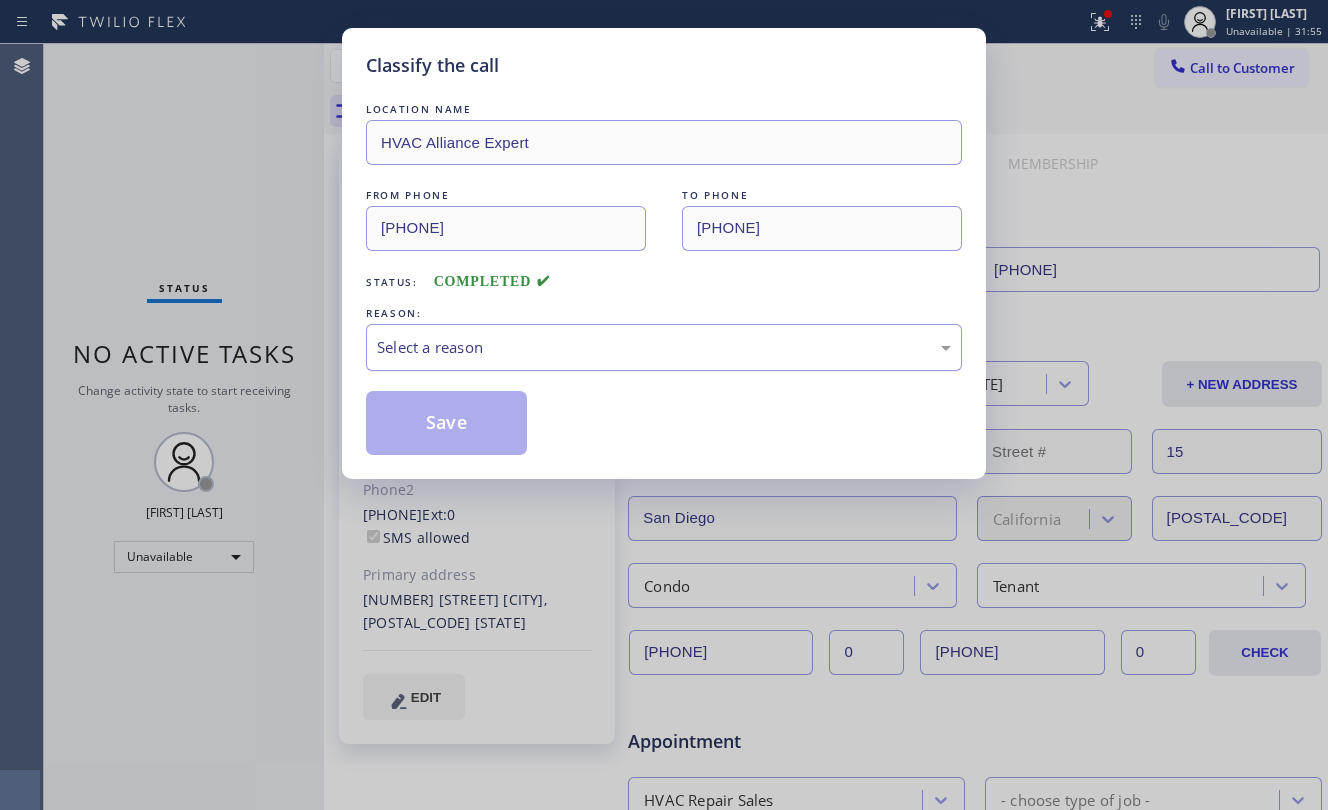 click on "Select a reason" at bounding box center (664, 347) 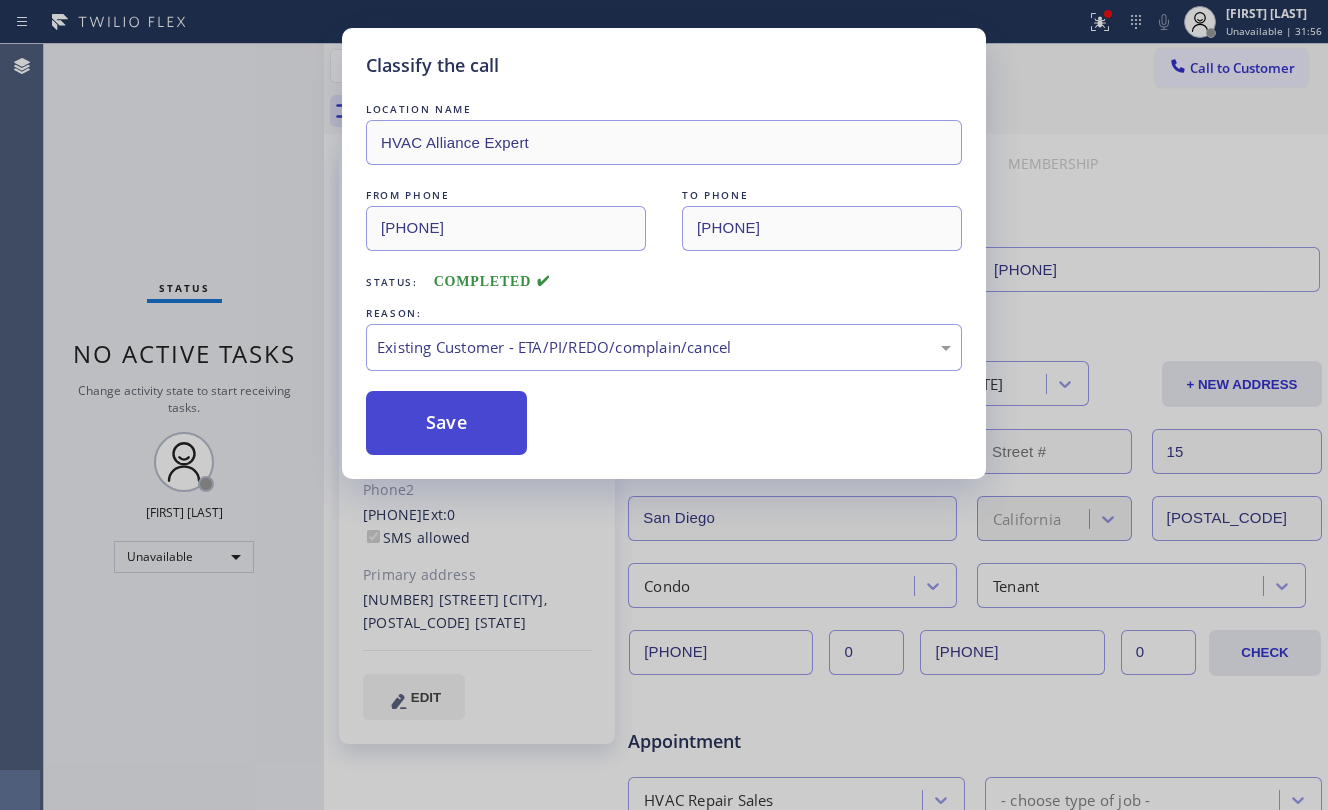 click on "Save" at bounding box center (446, 423) 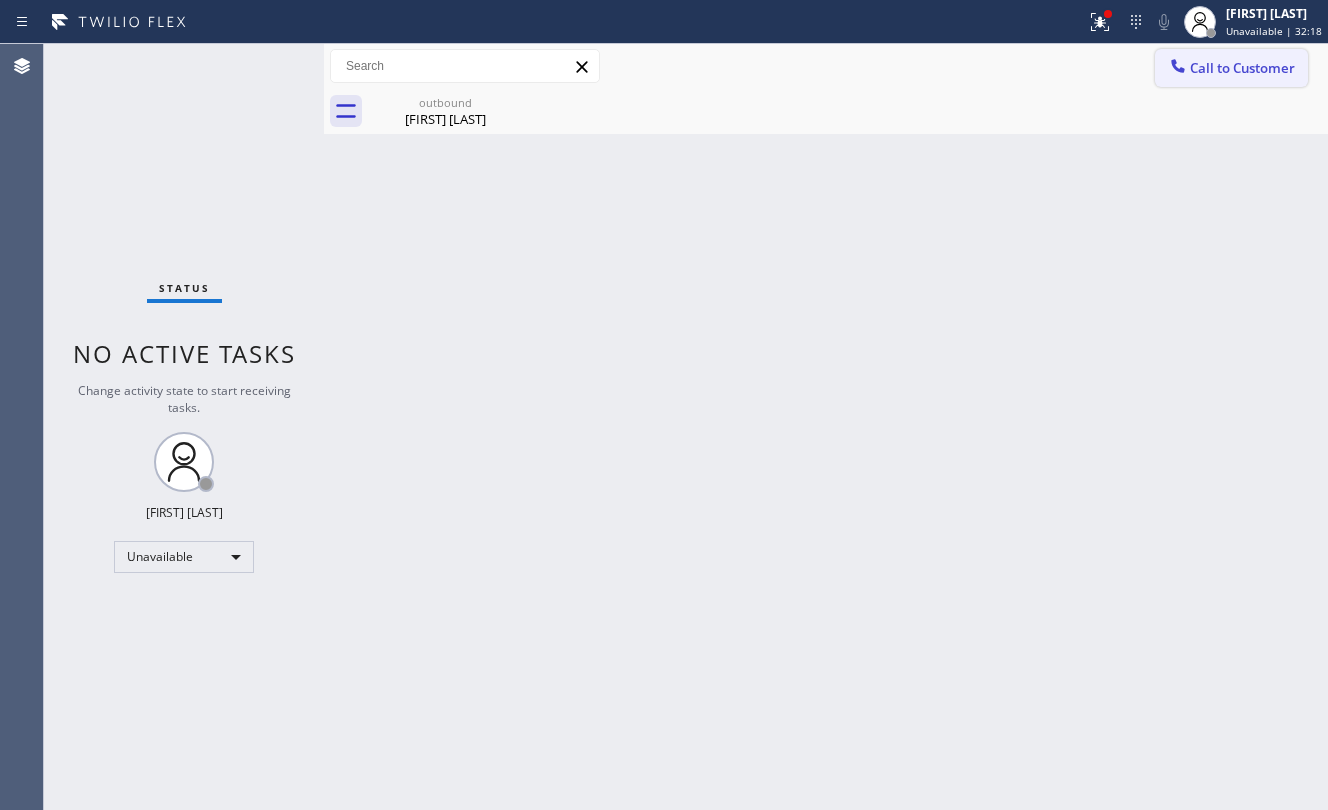 click on "Call to Customer" at bounding box center [1231, 68] 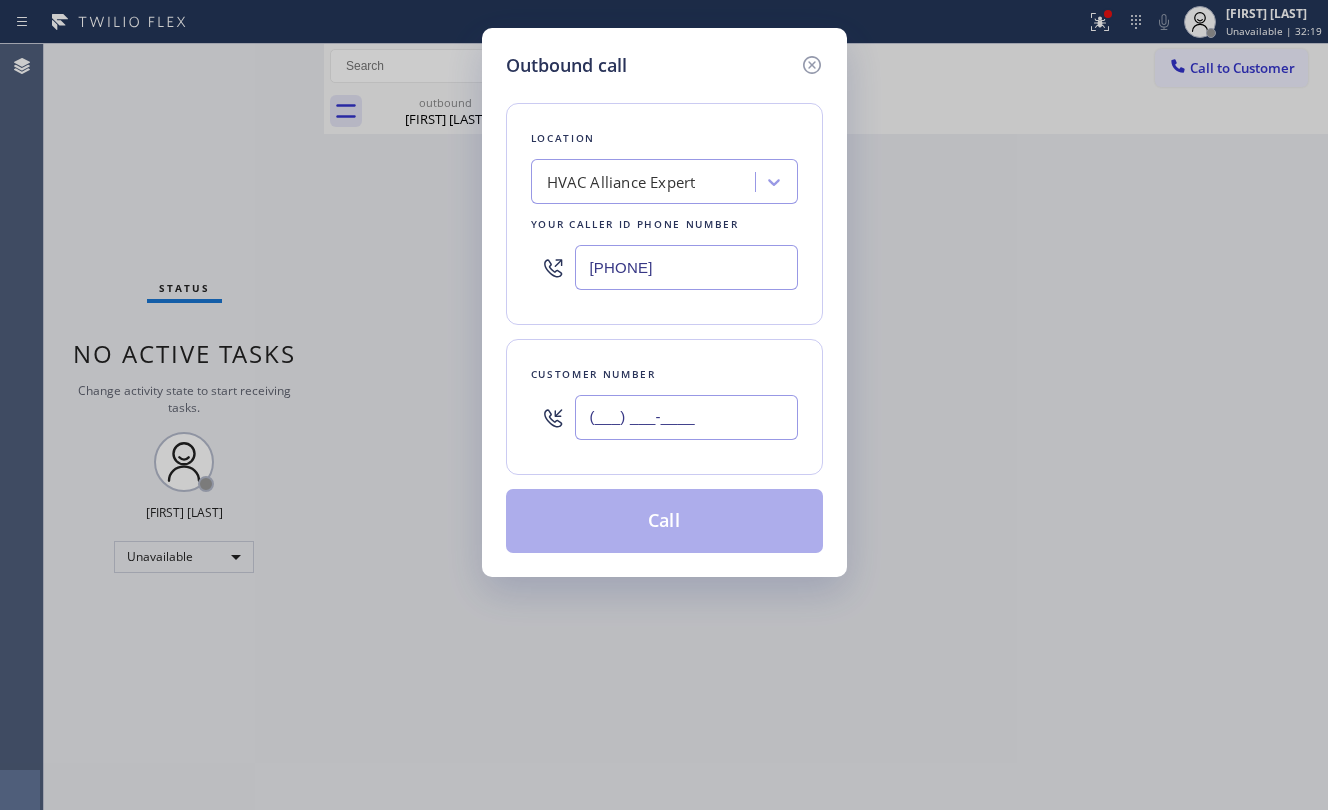 click on "(___) ___-____" at bounding box center [686, 417] 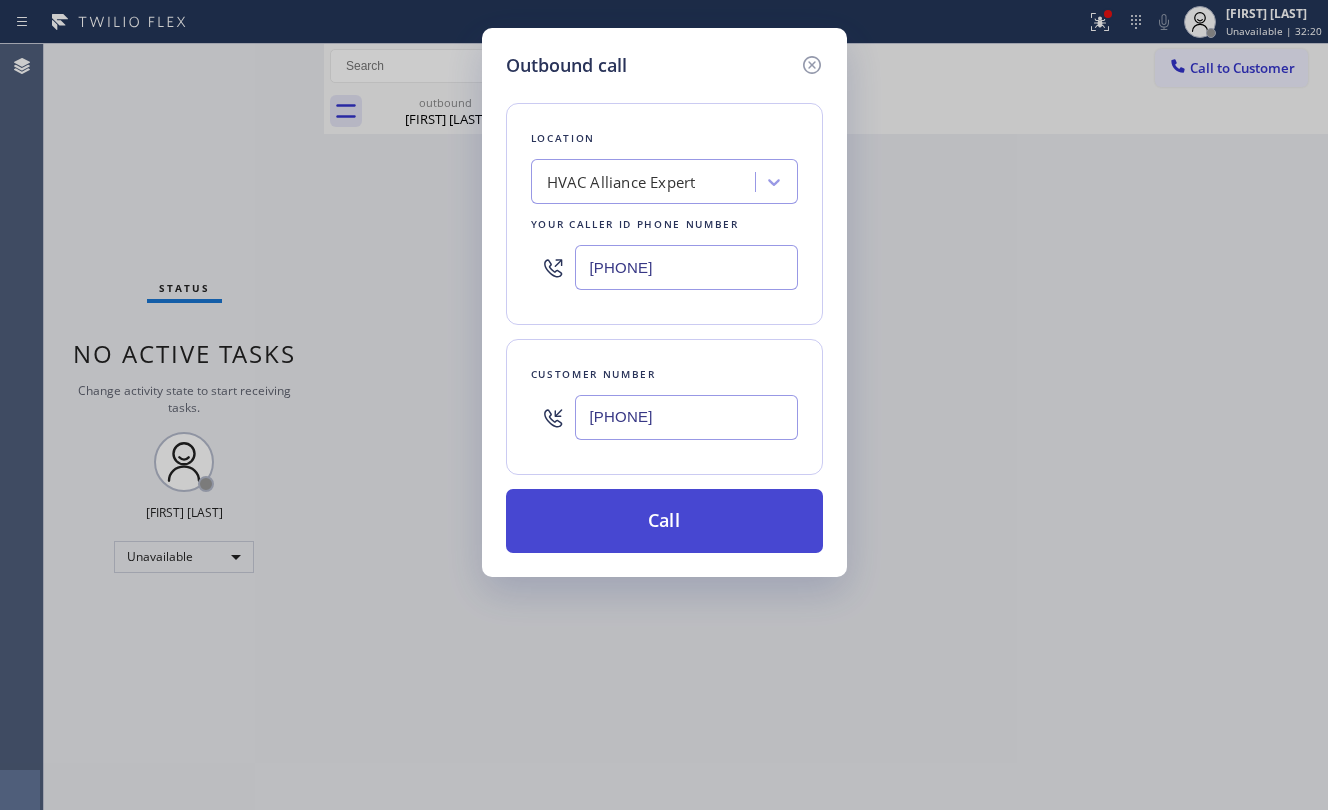 type on "[PHONE]" 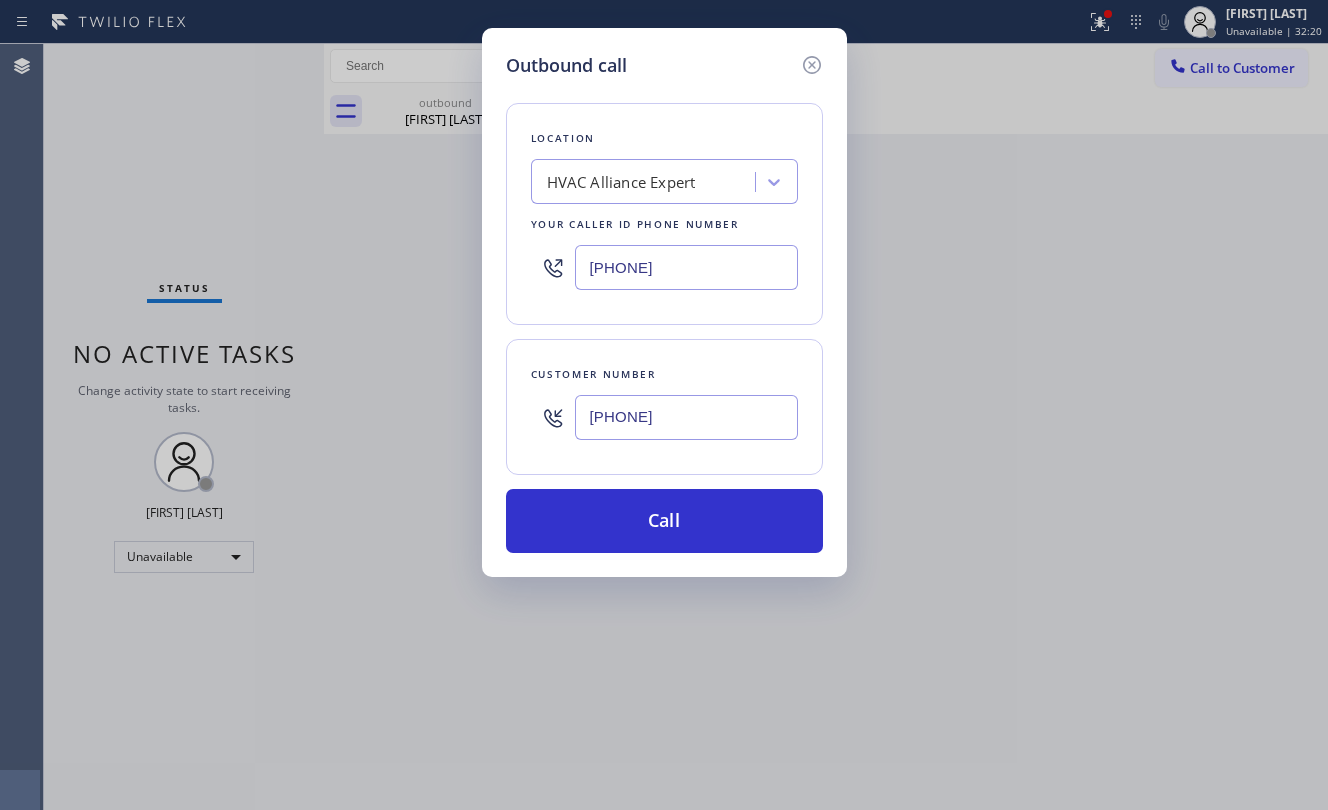 drag, startPoint x: 668, startPoint y: 529, endPoint x: 1241, endPoint y: 538, distance: 573.0707 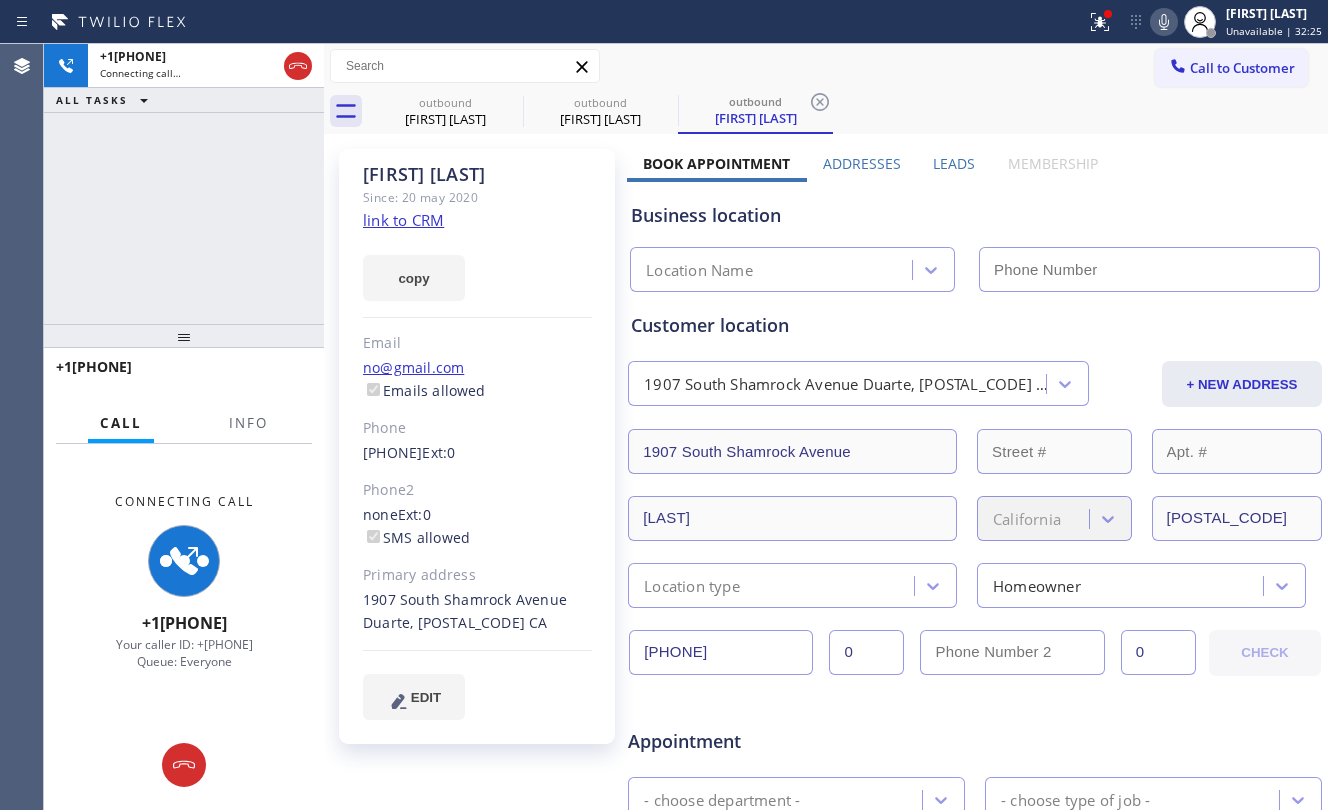 type on "[PHONE]" 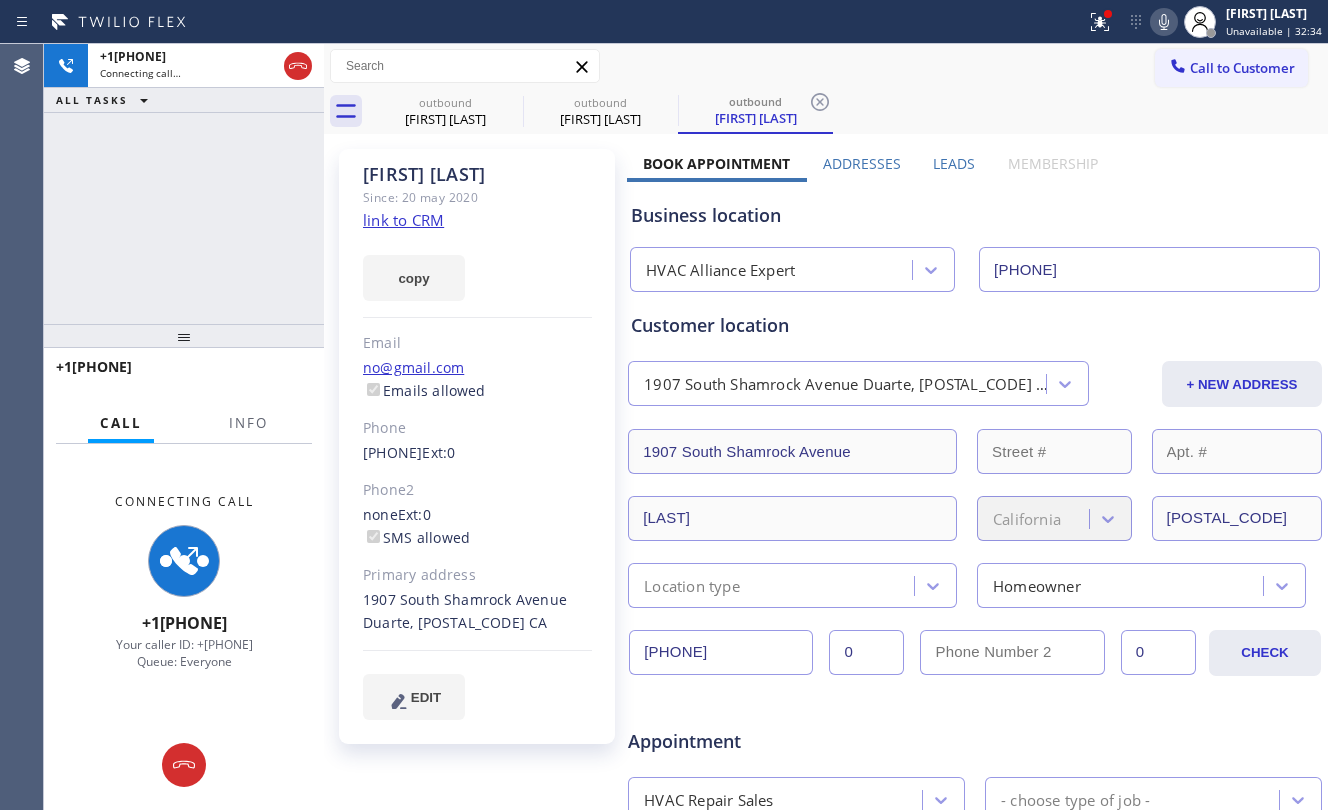 click on "link to CRM" 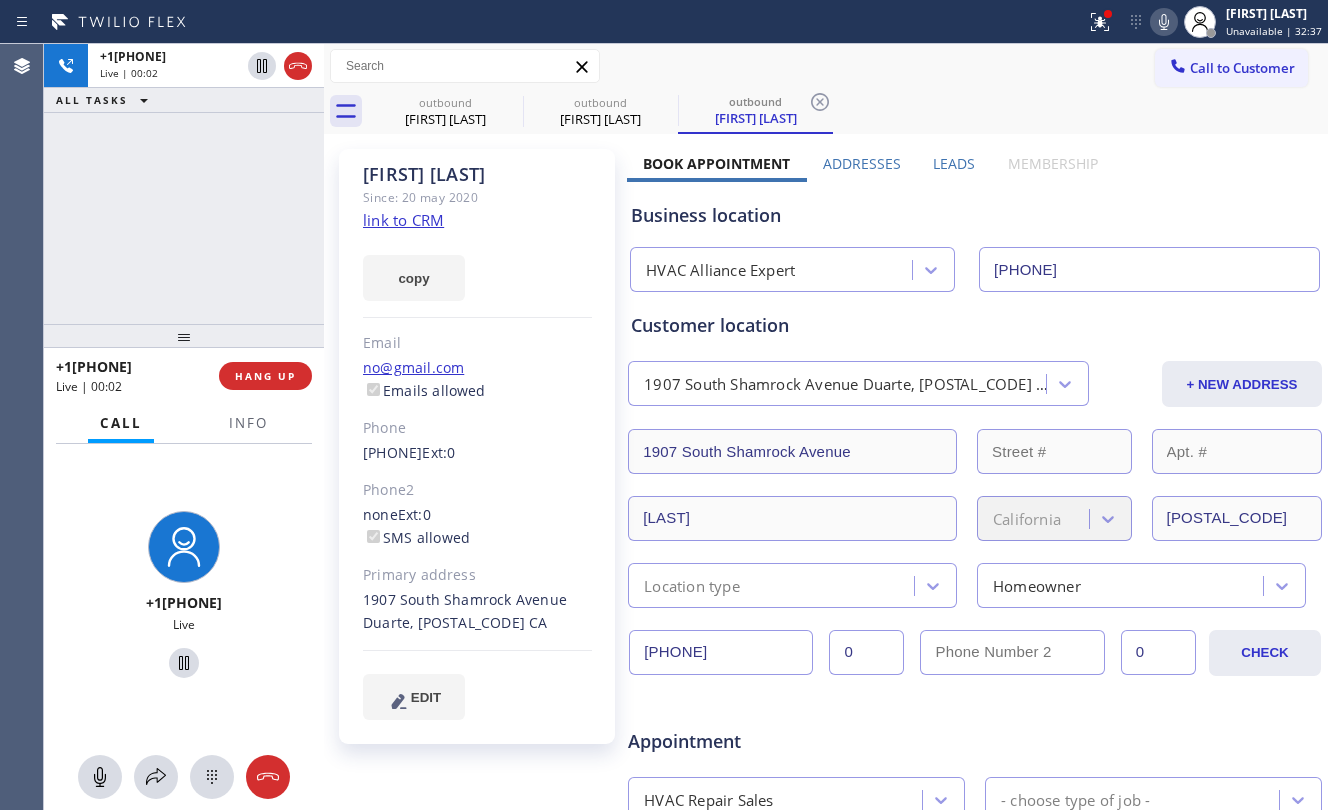 click on "+1[PHONE] Live | 00:02 ALL TASKS ALL TASKS ACTIVE TASKS TASKS IN WRAP UP" at bounding box center [184, 184] 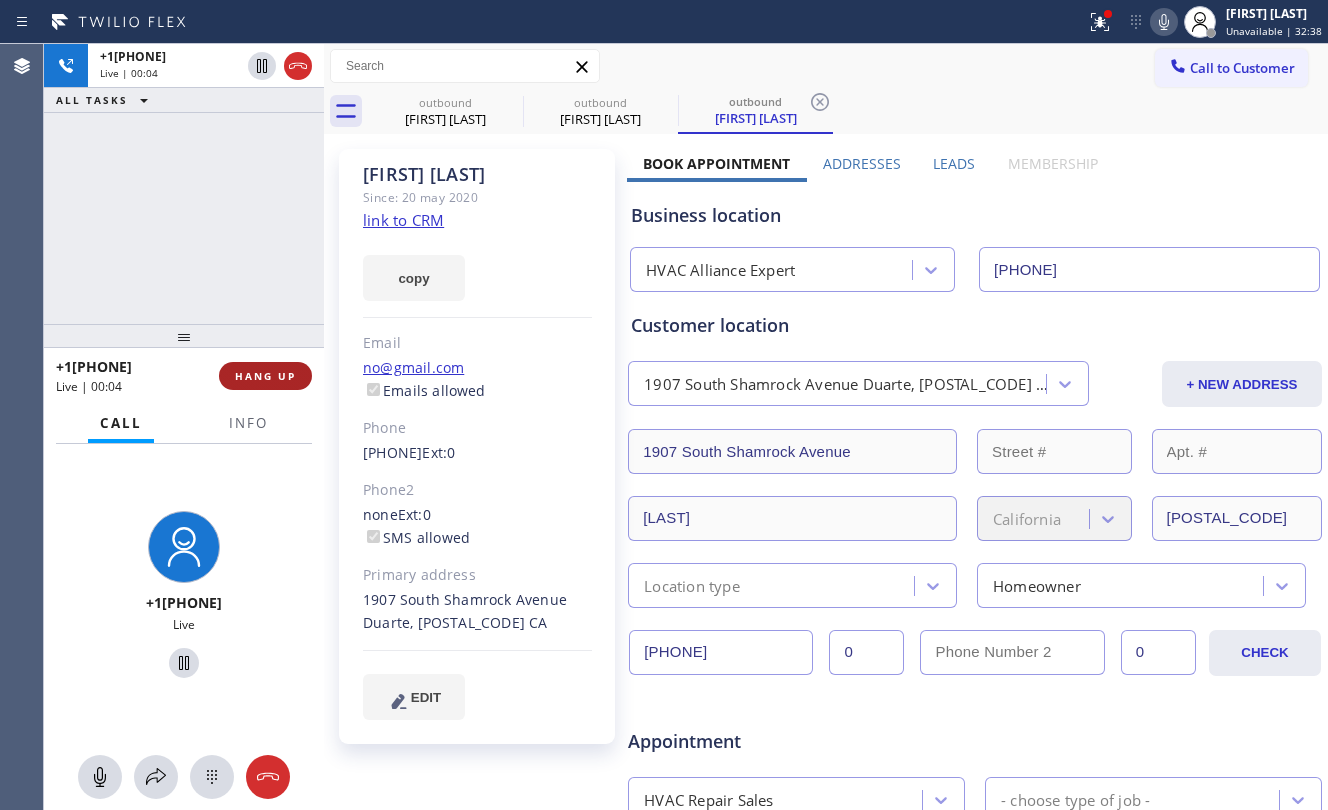 click on "[FIRST] [LAST] Since: [DATE] link to CRM copy Email [EMAIL]  Emails allowed Phone ([PHONE])  Ext:  0 Phone2 none  Ext:  0  SMS allowed Primary address  [NUMBER] [STREET] [CITY], [POSTAL_CODE] CA EDIT" at bounding box center [477, 446] 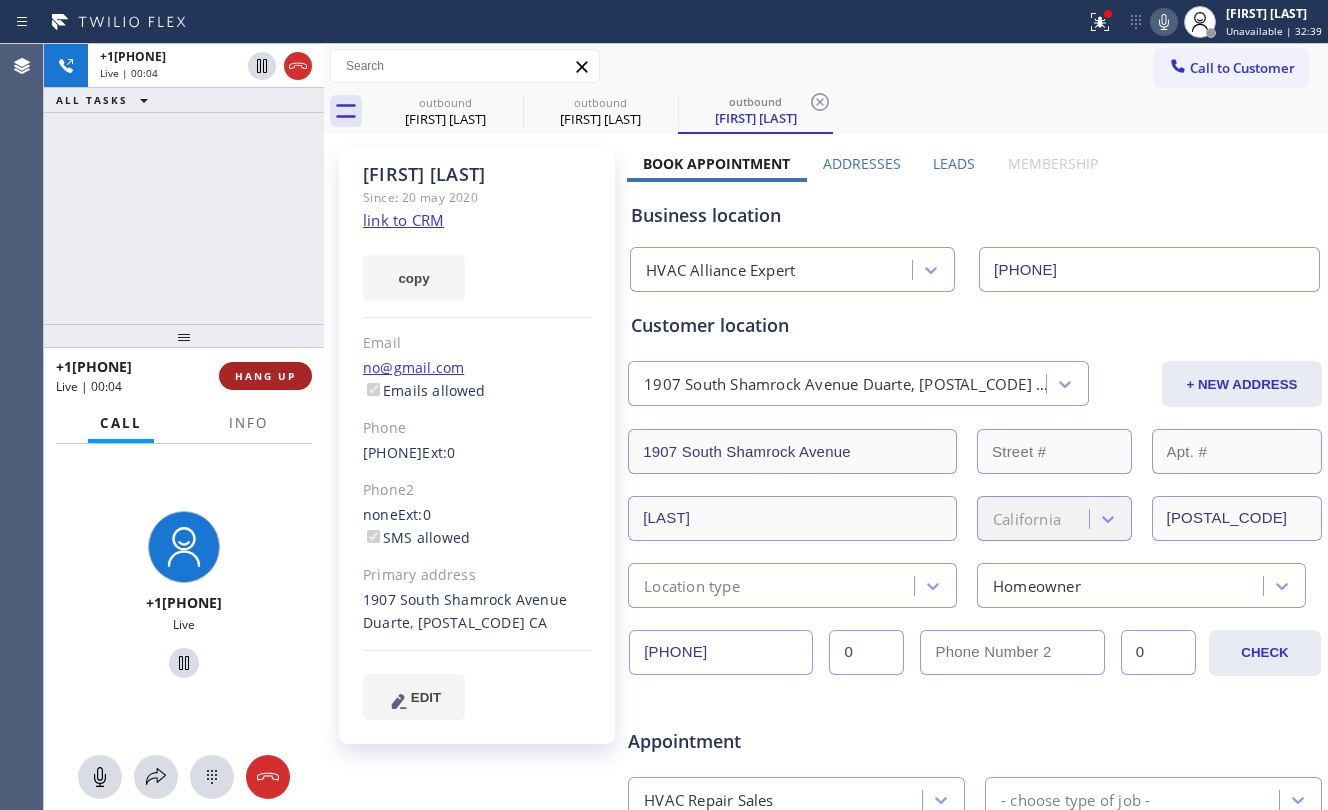 drag, startPoint x: 238, startPoint y: 365, endPoint x: 258, endPoint y: 368, distance: 20.22375 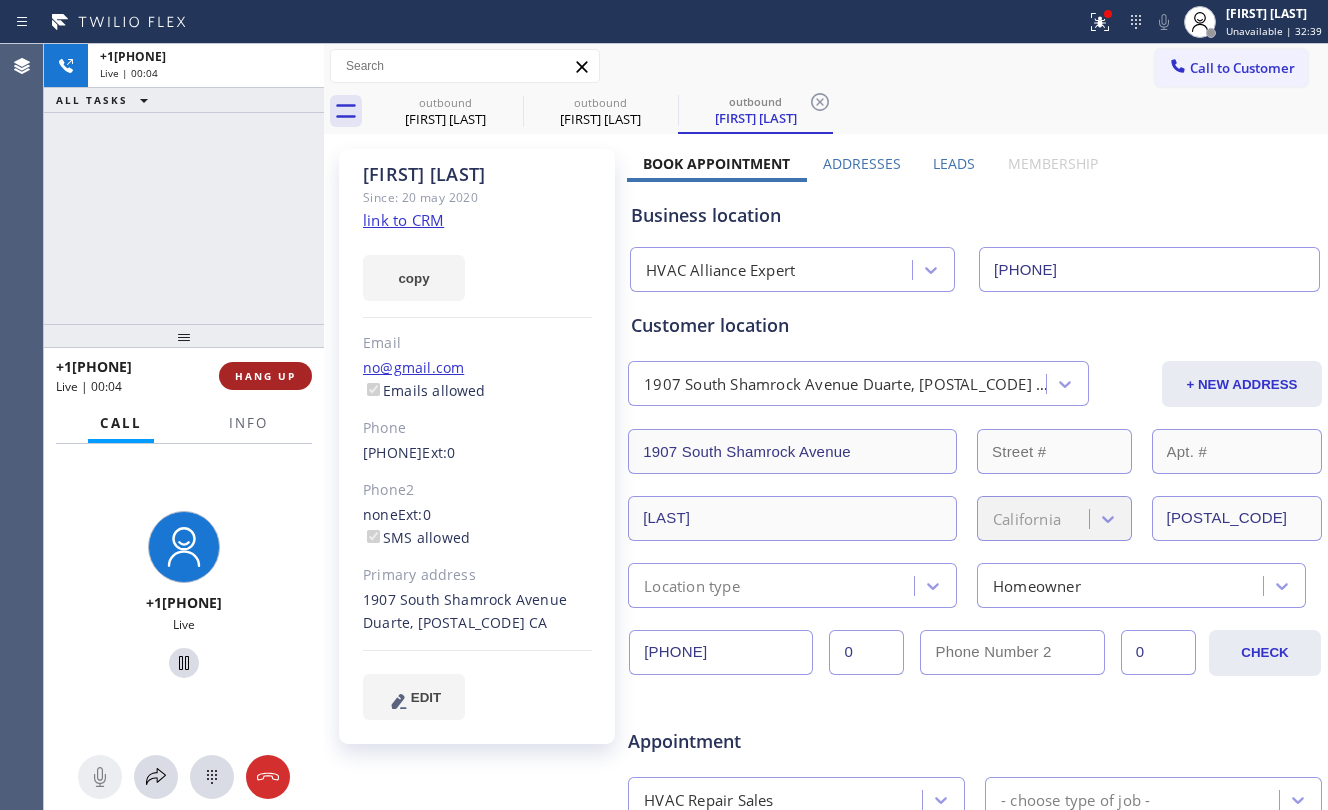 click on "HANG UP" at bounding box center (265, 376) 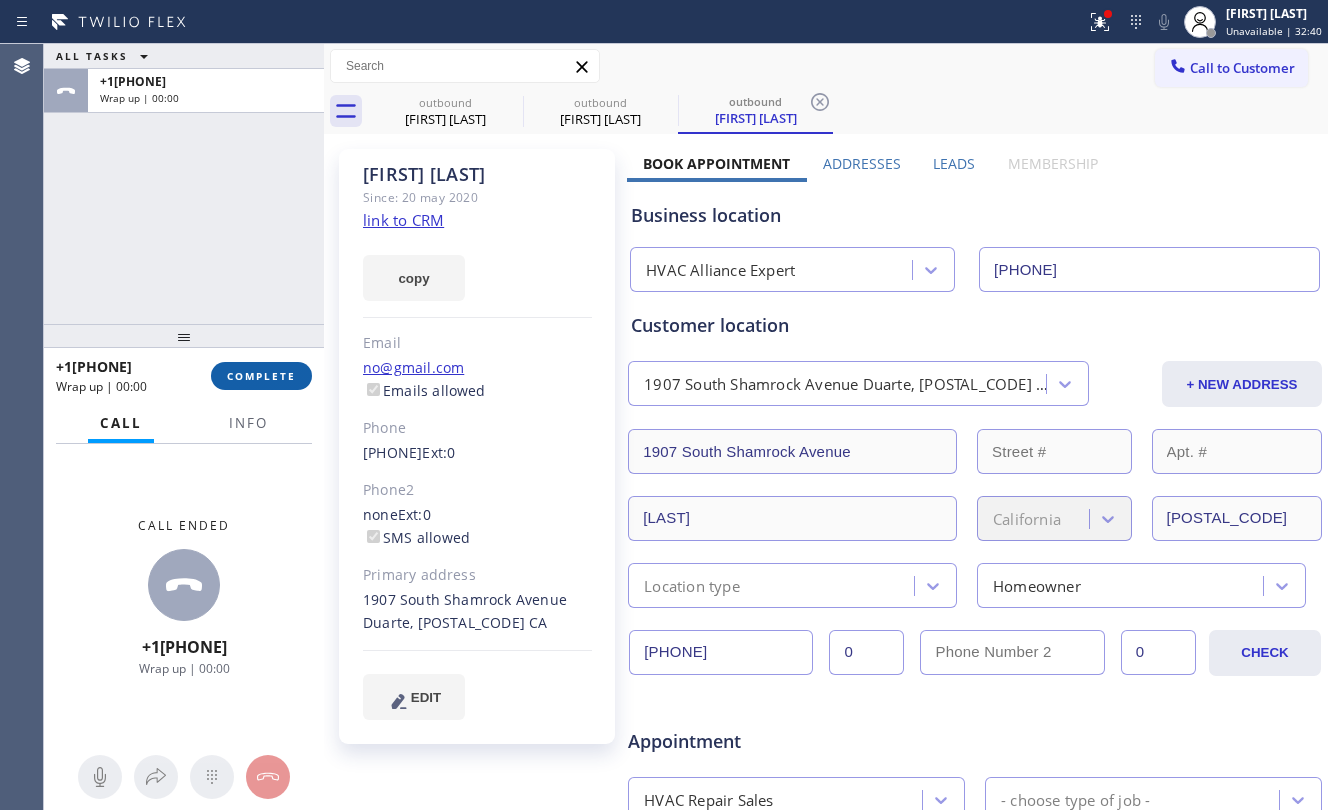 click on "COMPLETE" at bounding box center [261, 376] 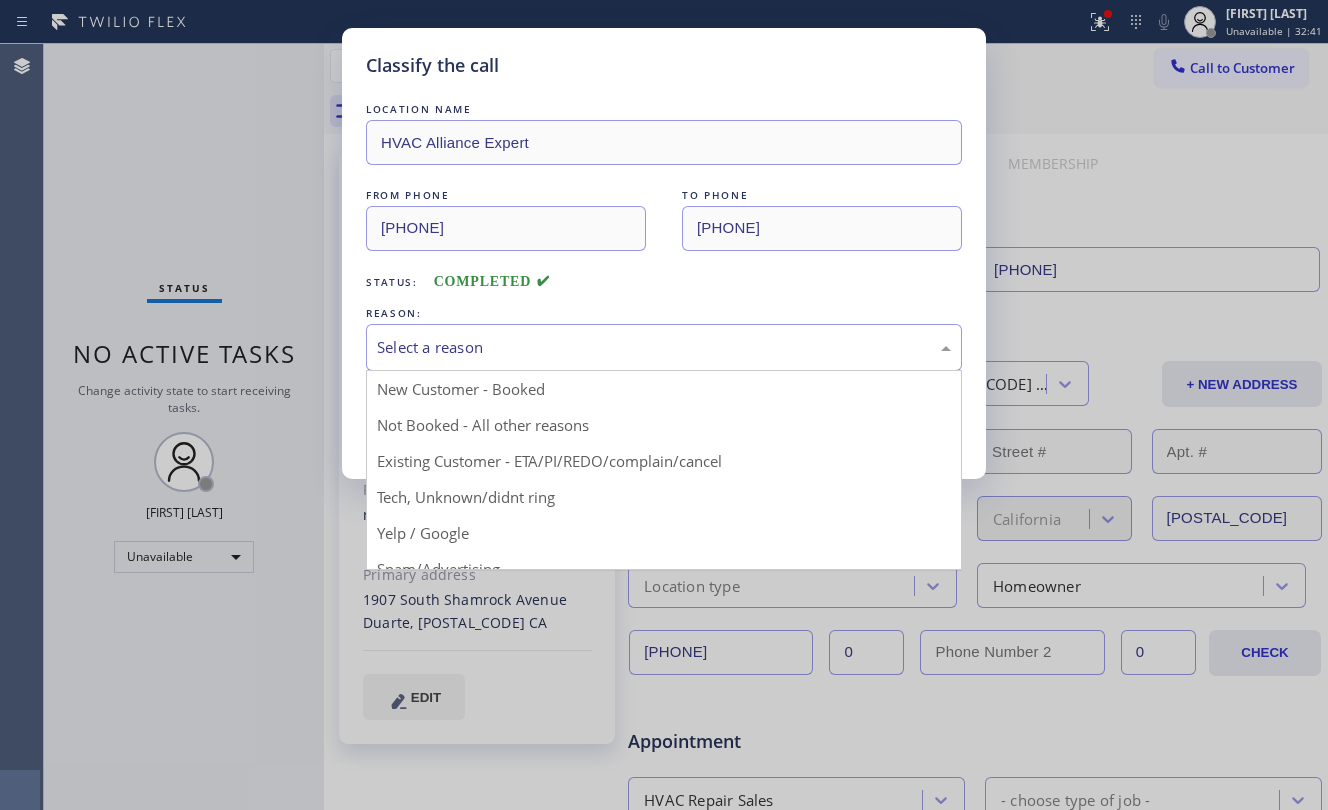 click on "Select a reason" at bounding box center (664, 347) 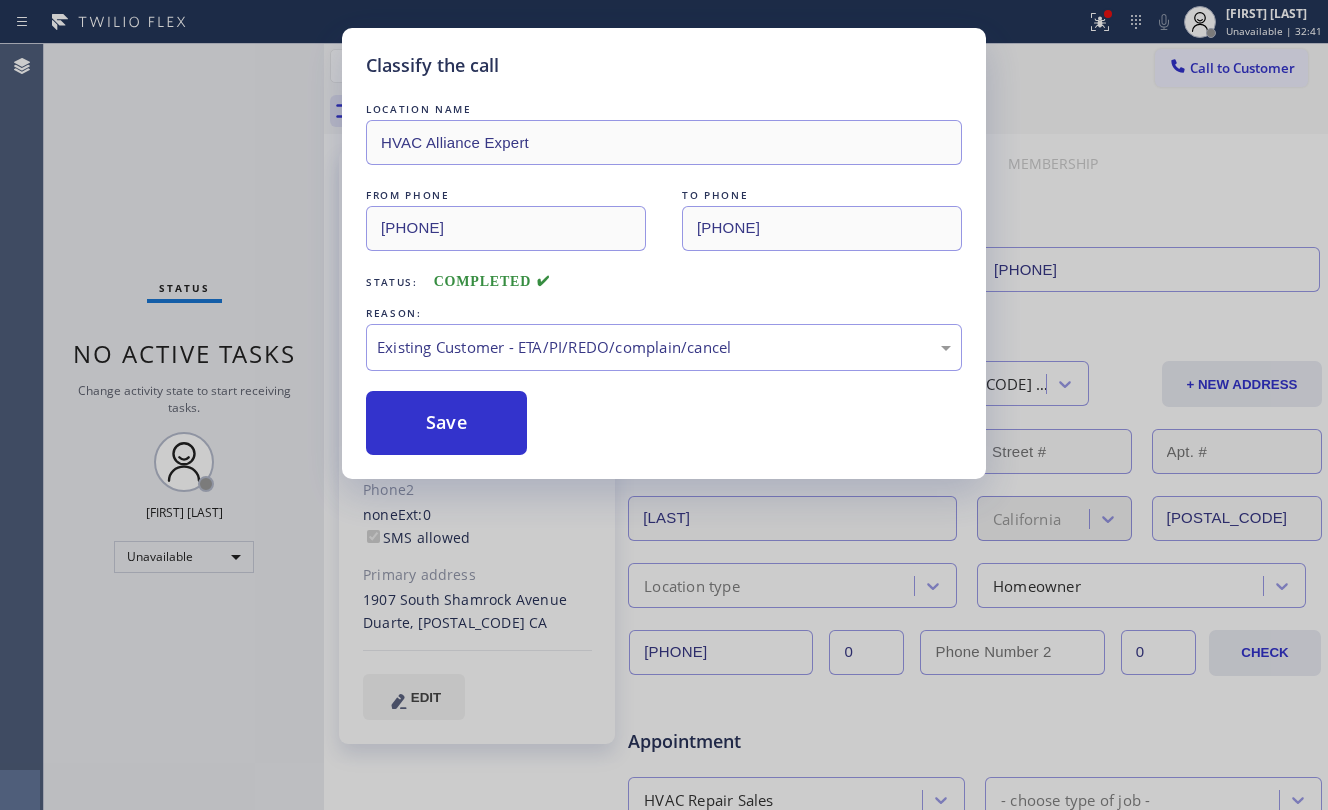 drag, startPoint x: 630, startPoint y: 466, endPoint x: 534, endPoint y: 436, distance: 100.57833 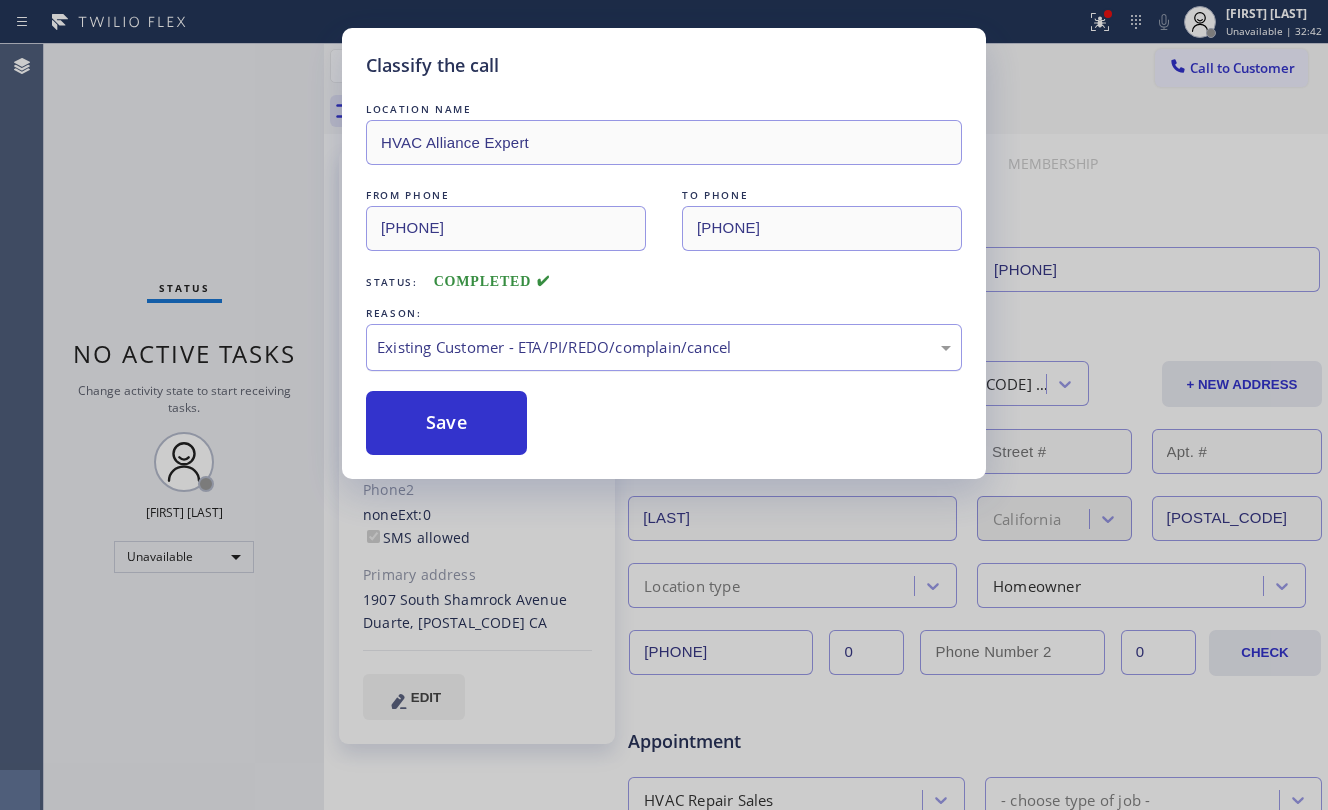 click on "Existing Customer - ETA/PI/REDO/complain/cancel" at bounding box center [664, 347] 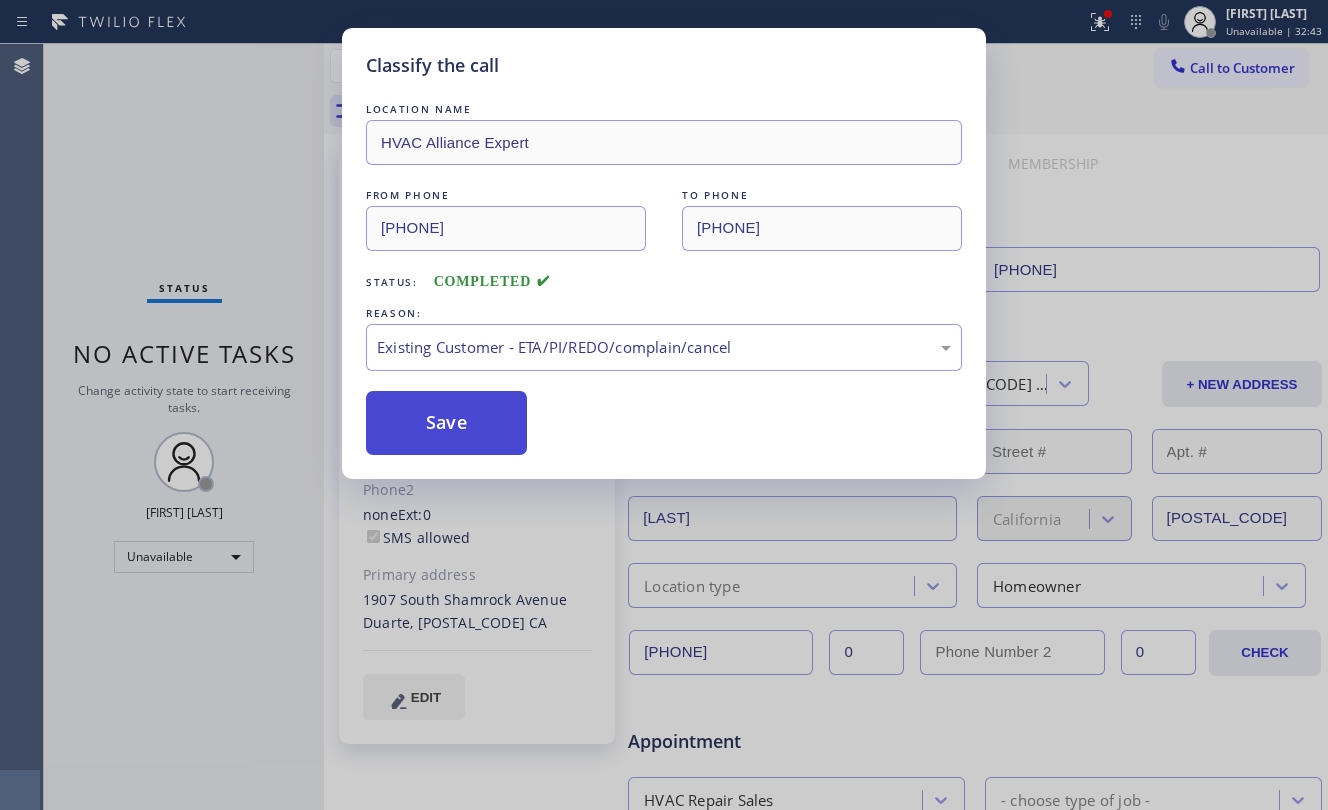 click on "Save" at bounding box center [446, 423] 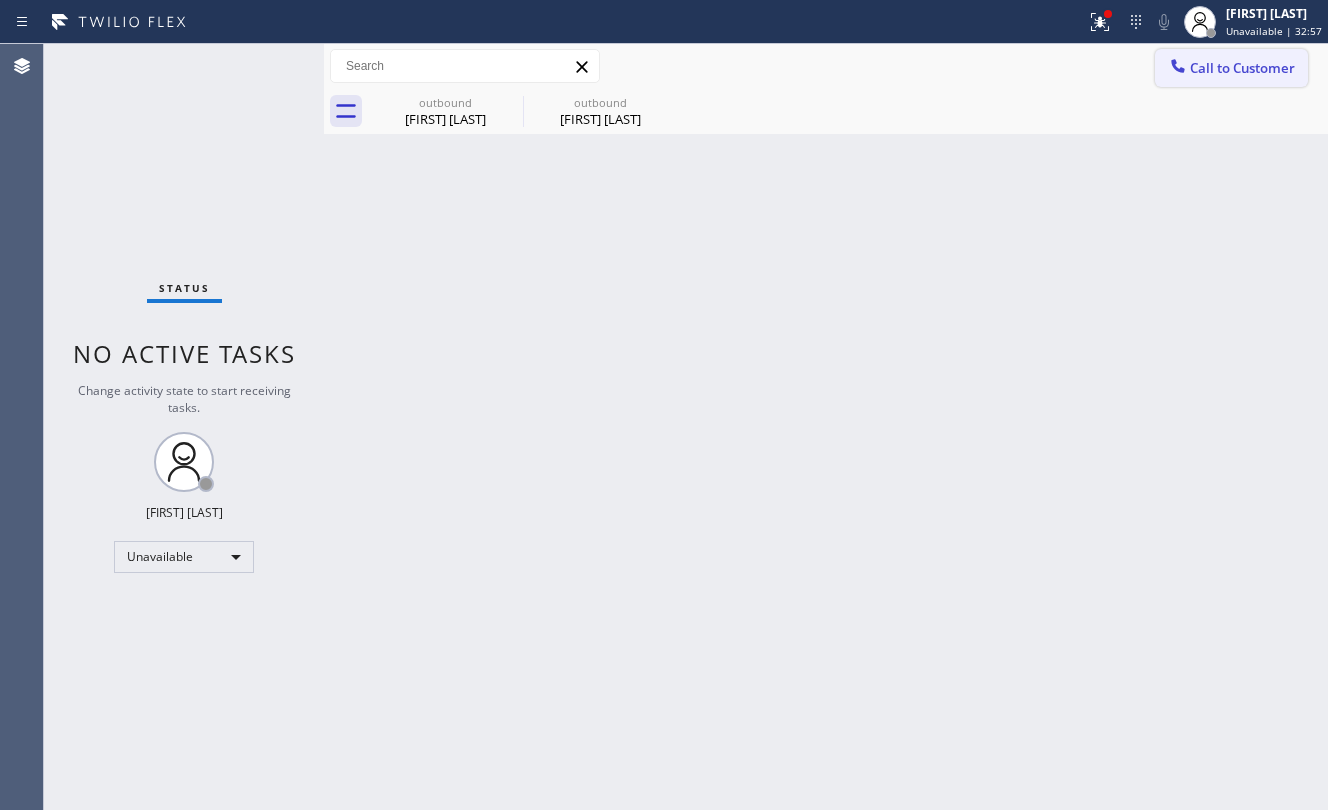 drag, startPoint x: 1274, startPoint y: 90, endPoint x: 1246, endPoint y: 76, distance: 31.304953 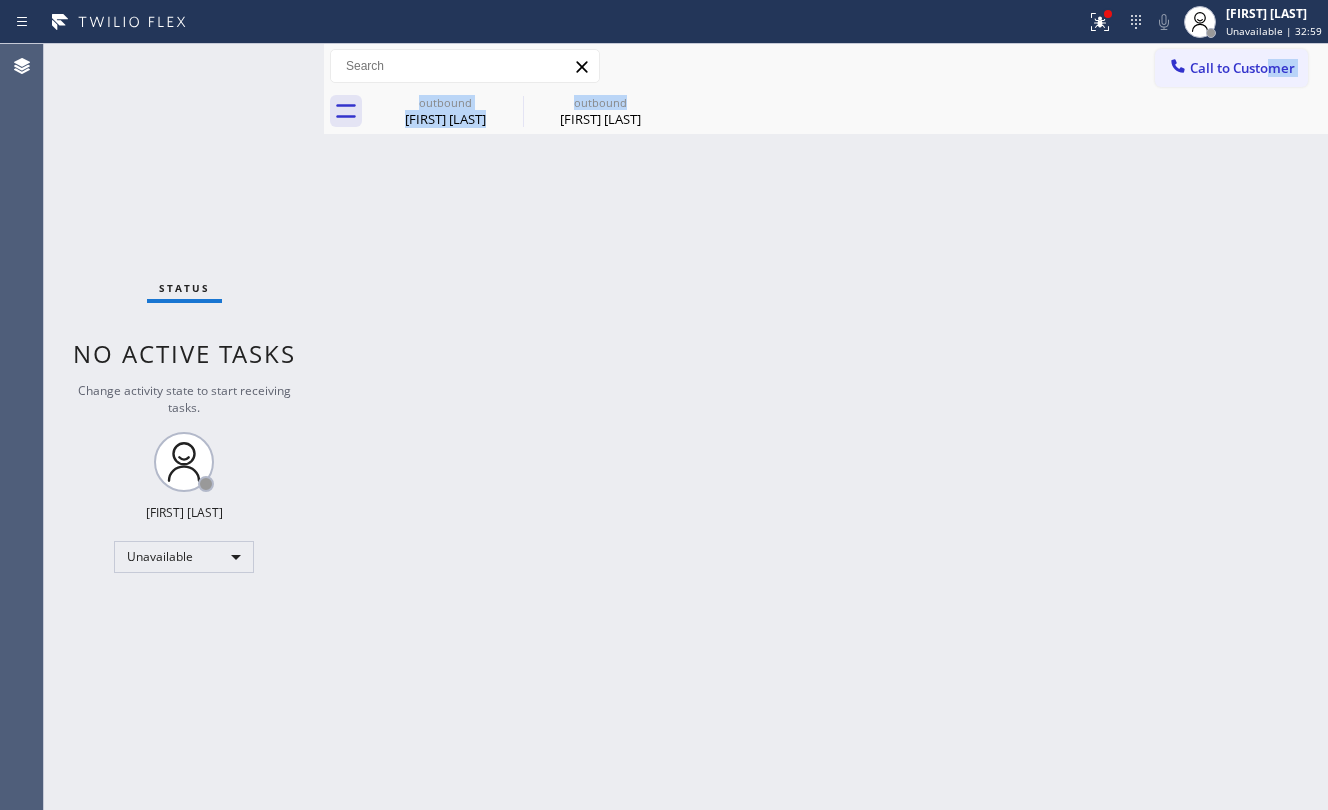 click on "Call to Customer" at bounding box center [1242, 68] 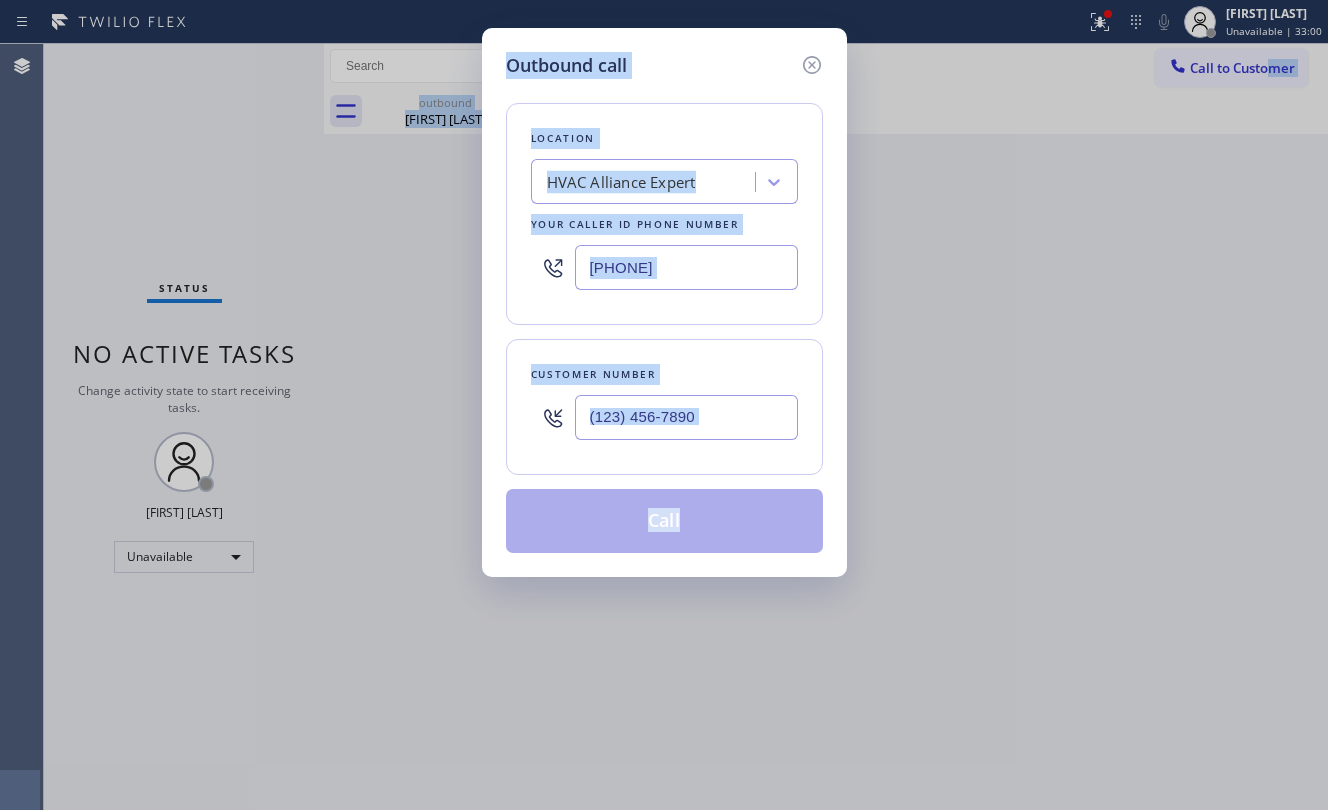click on "Customer number" at bounding box center (664, 407) 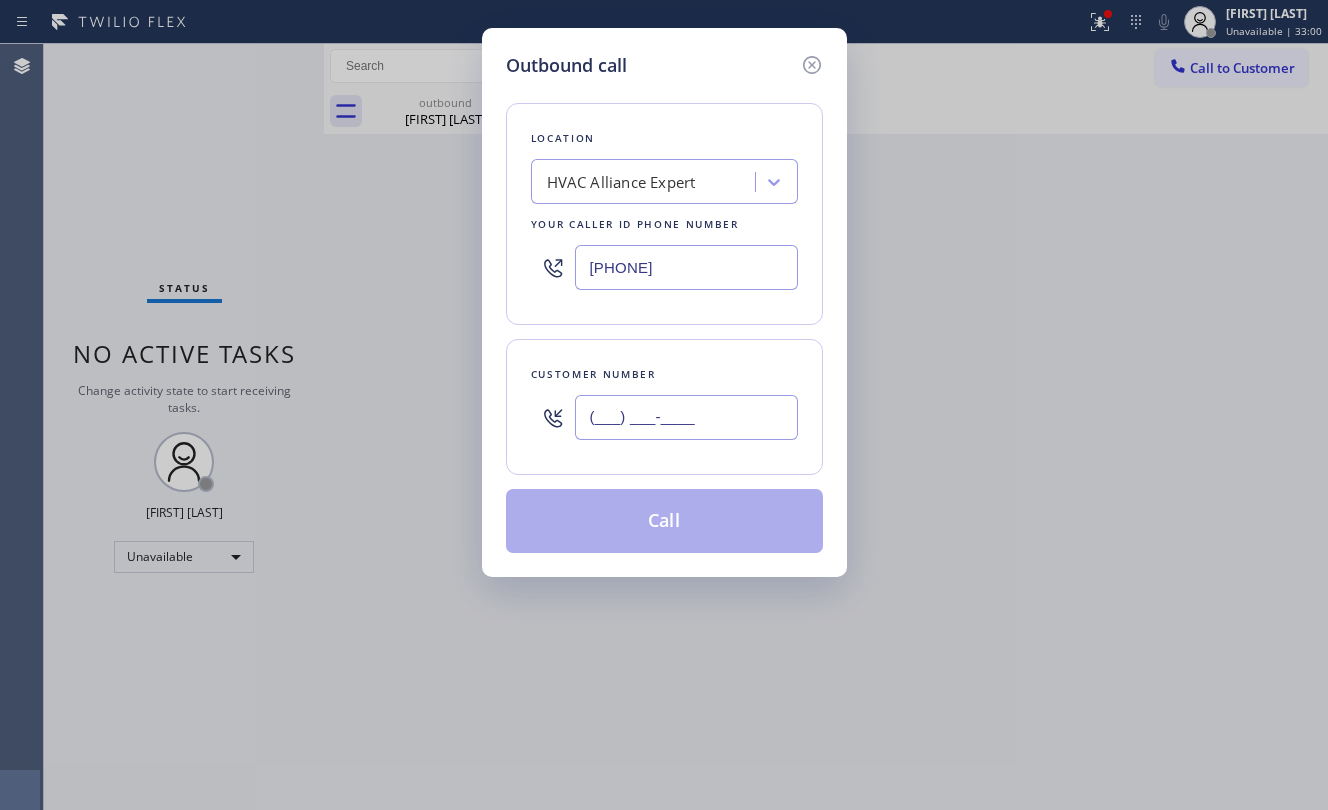 click on "(___) ___-____" at bounding box center (686, 417) 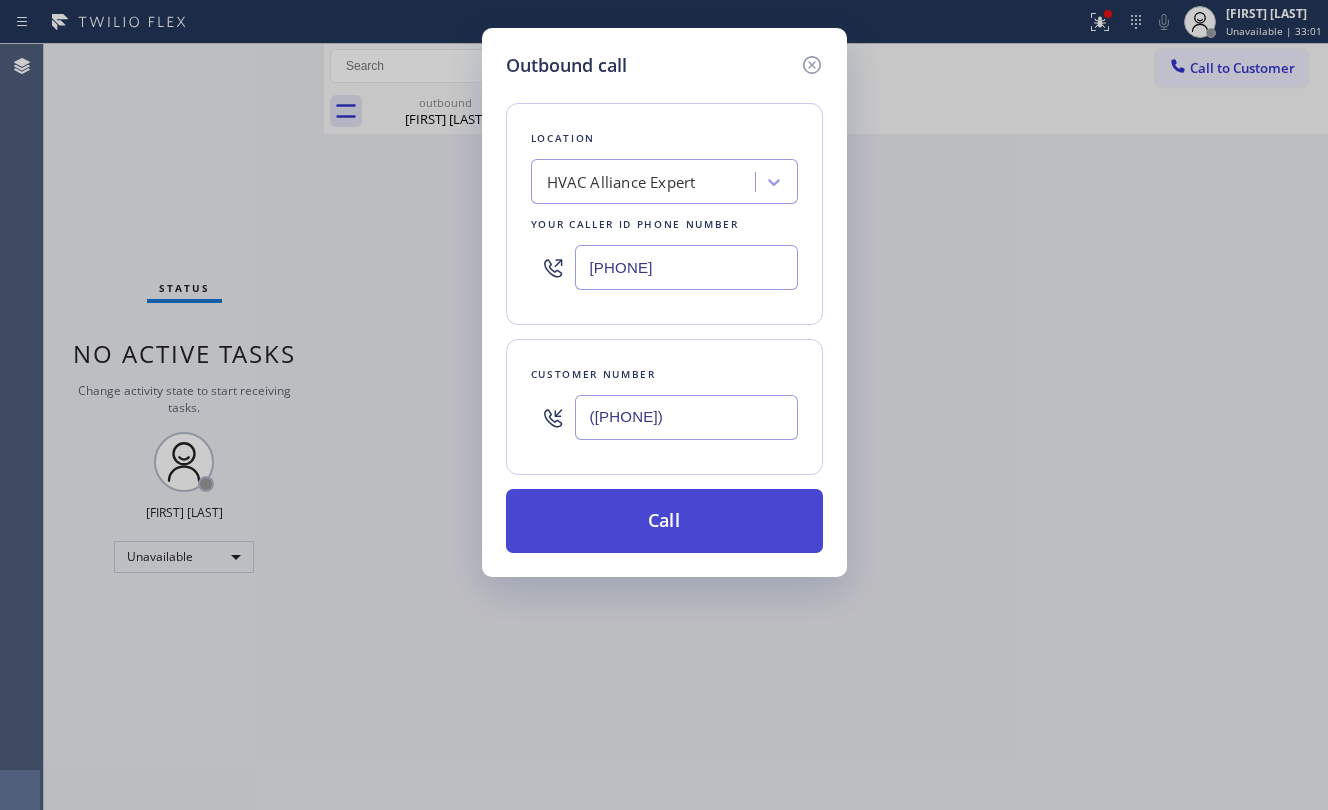 type on "([PHONE])" 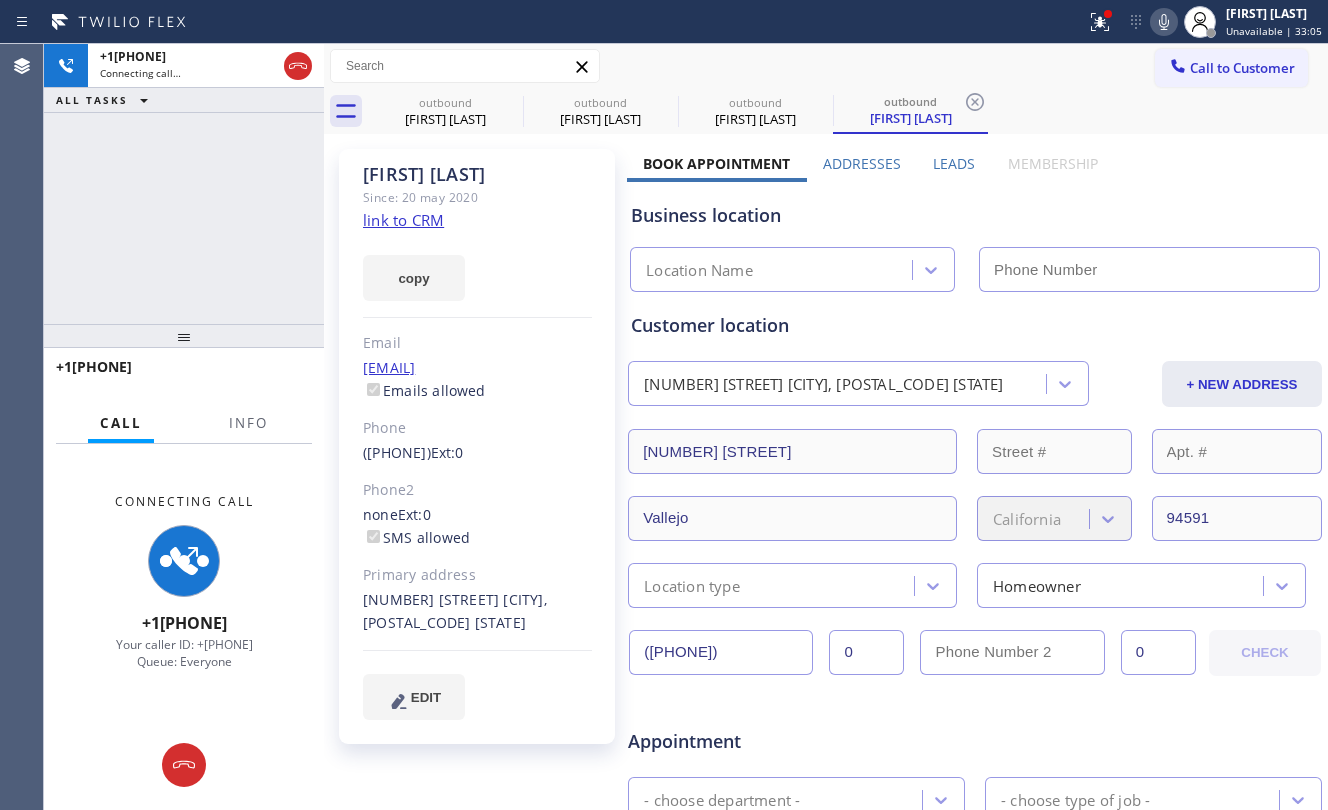 click on "+[PHONE] Connecting call… ALL TASKS ALL TASKS ACTIVE TASKS TASKS IN WRAP UP" at bounding box center (184, 184) 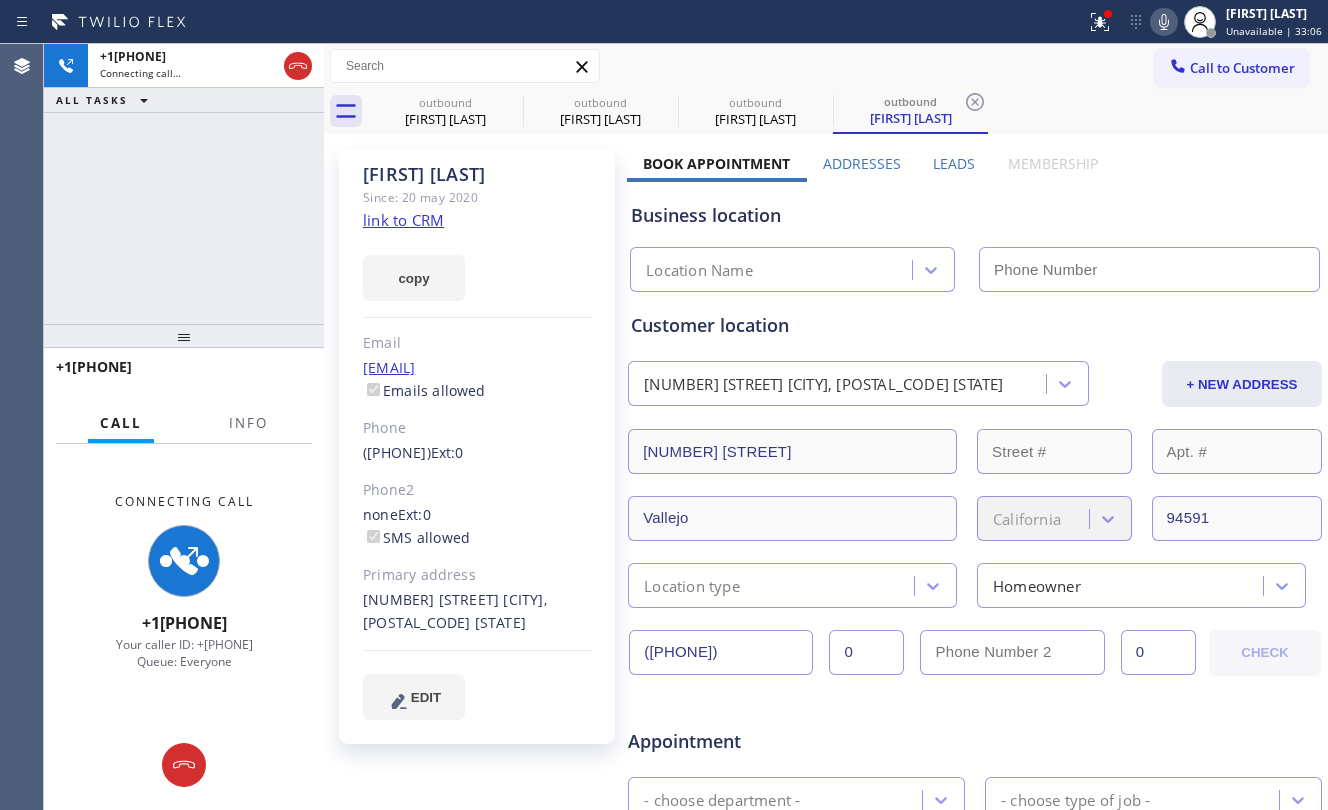click on "link to CRM" 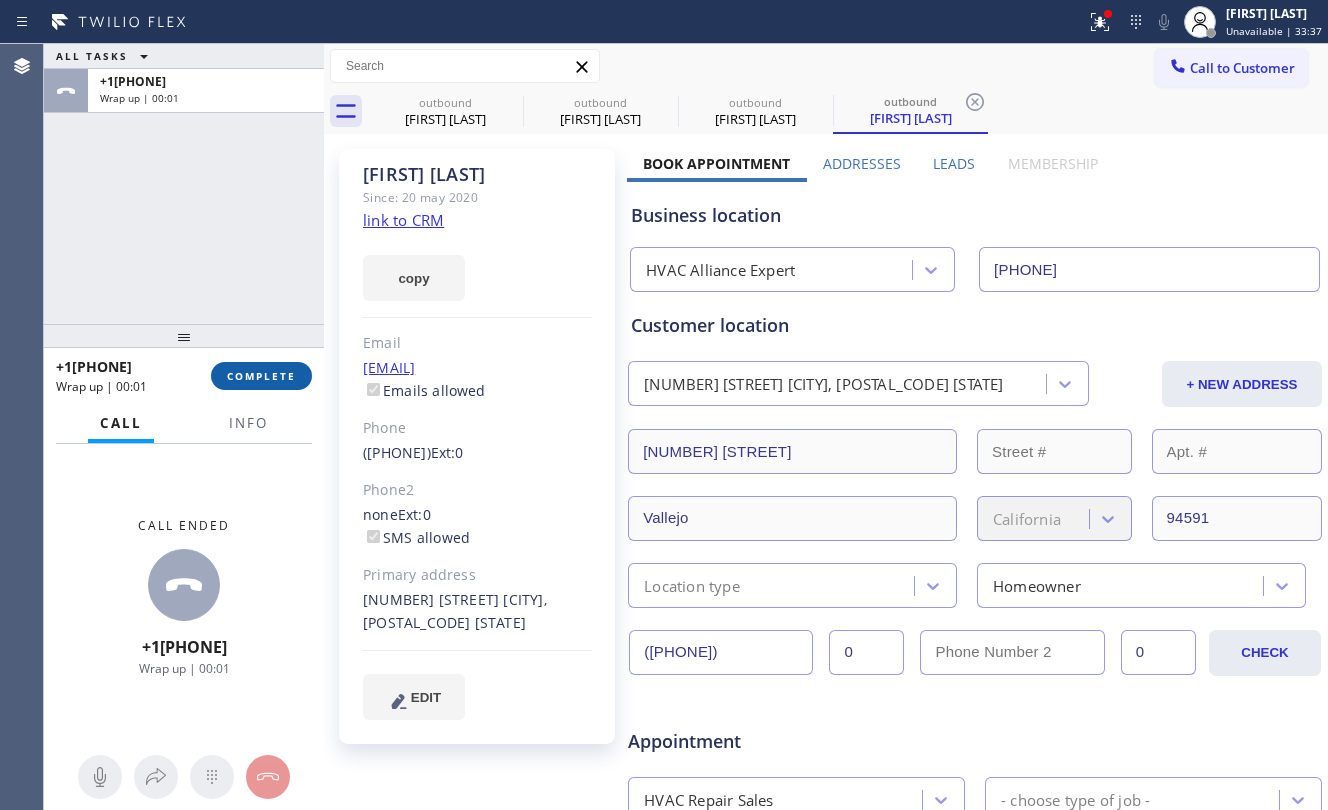 drag, startPoint x: 229, startPoint y: 384, endPoint x: 253, endPoint y: 384, distance: 24 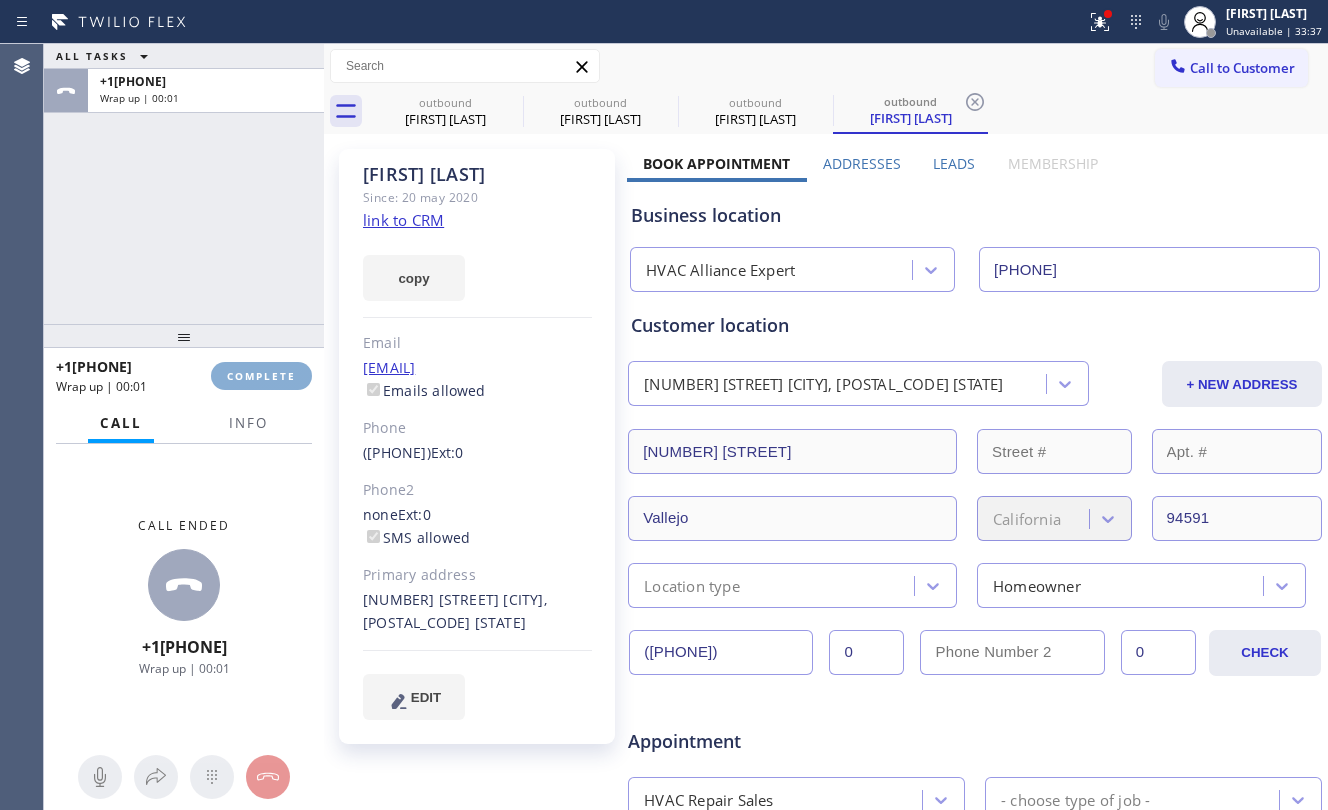 click on "+[PHONE] Wrap up | 00:01 COMPLETE" at bounding box center (184, 376) 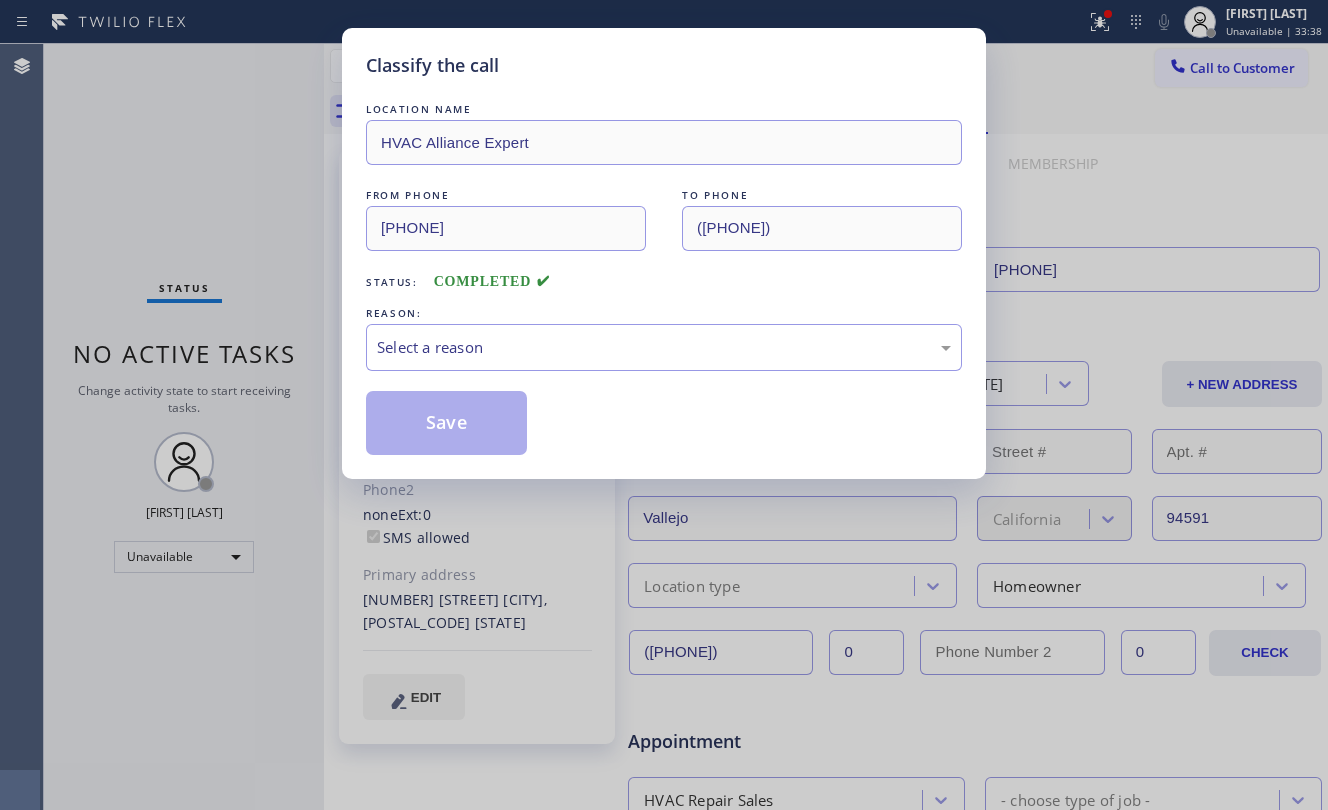 click on "Classify the call LOCATION NAME HVAC Alliance Expert FROM PHONE [PHONE] TO PHONE [PHONE] Status: COMPLETED REASON: Select a reason Save" at bounding box center [664, 405] 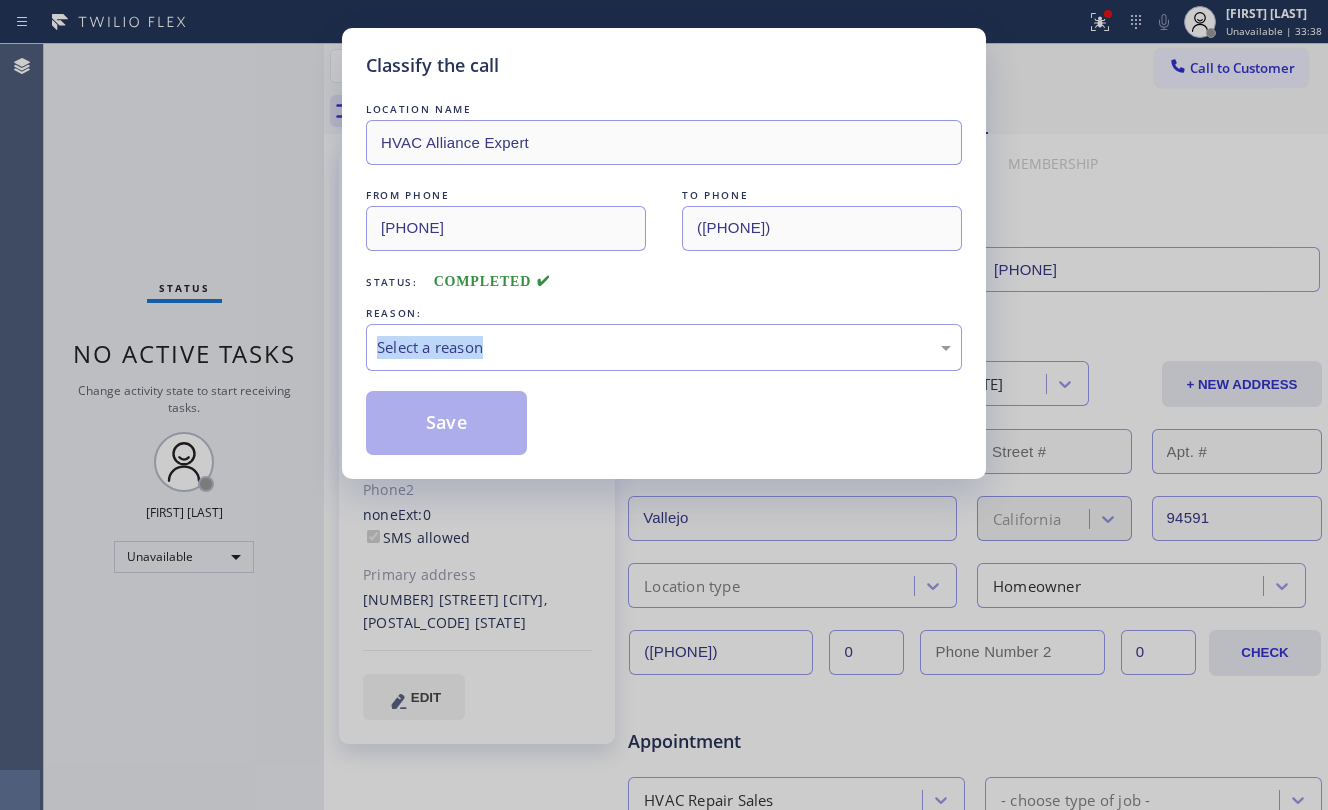 click on "Classify the call LOCATION NAME HVAC Alliance Expert FROM PHONE [PHONE] TO PHONE [PHONE] Status: COMPLETED REASON: Select a reason Save" at bounding box center [664, 405] 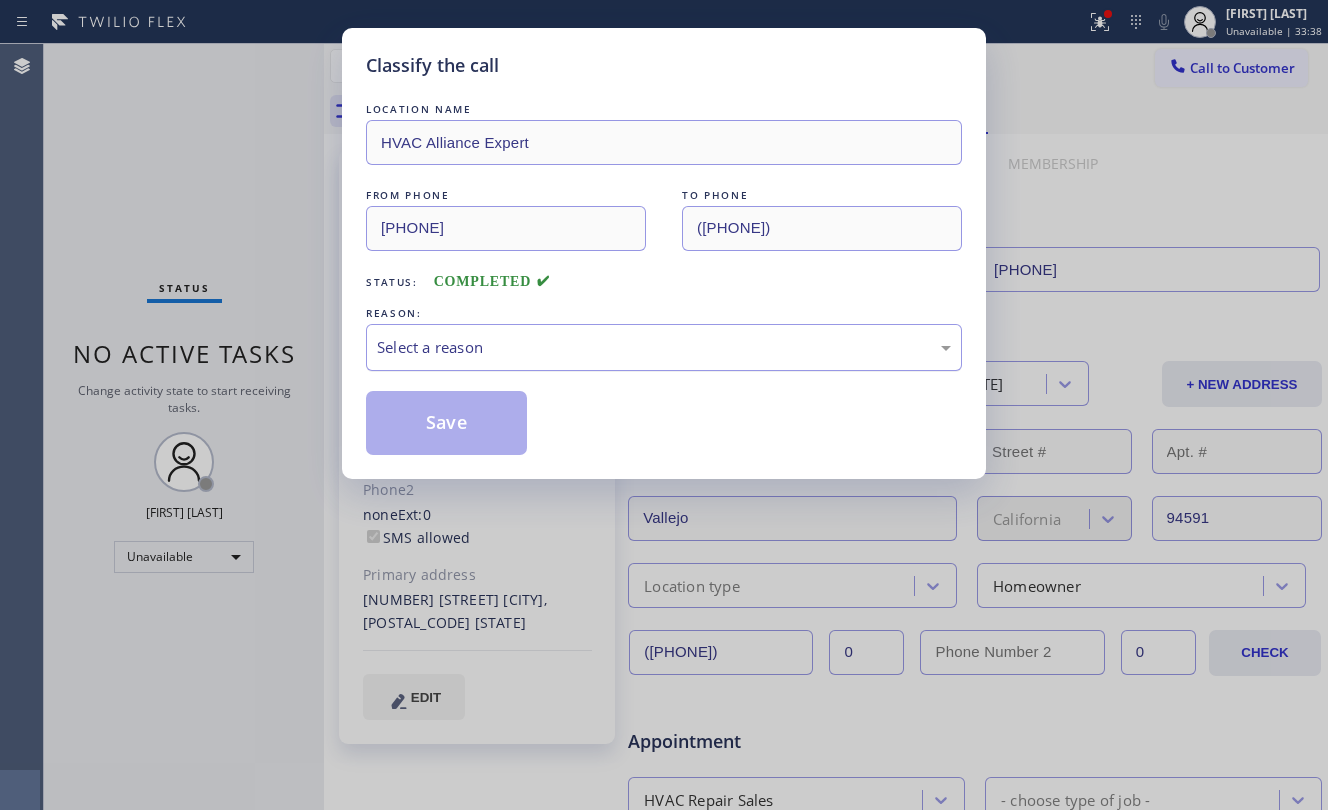 click on "Select a reason" at bounding box center (664, 347) 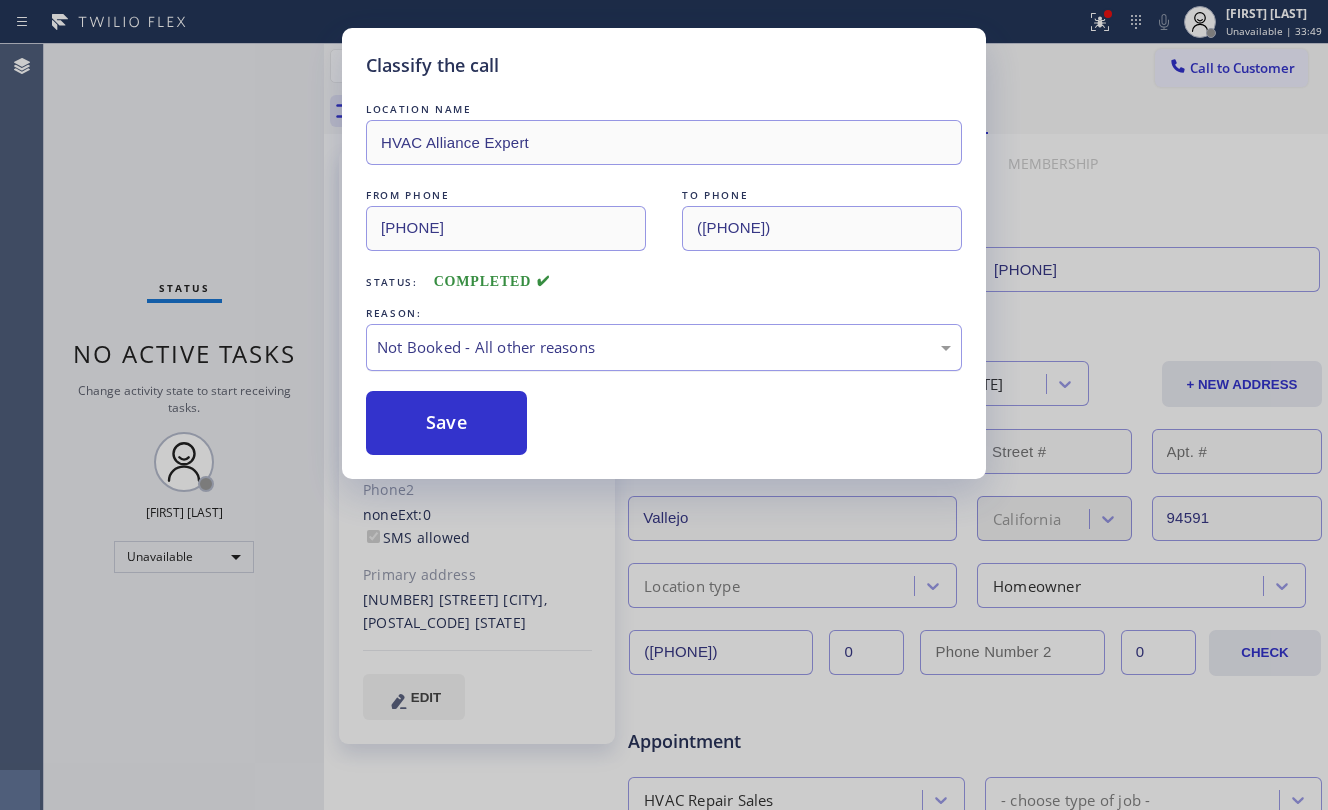 click on "Not Booked - All other reasons" at bounding box center [664, 347] 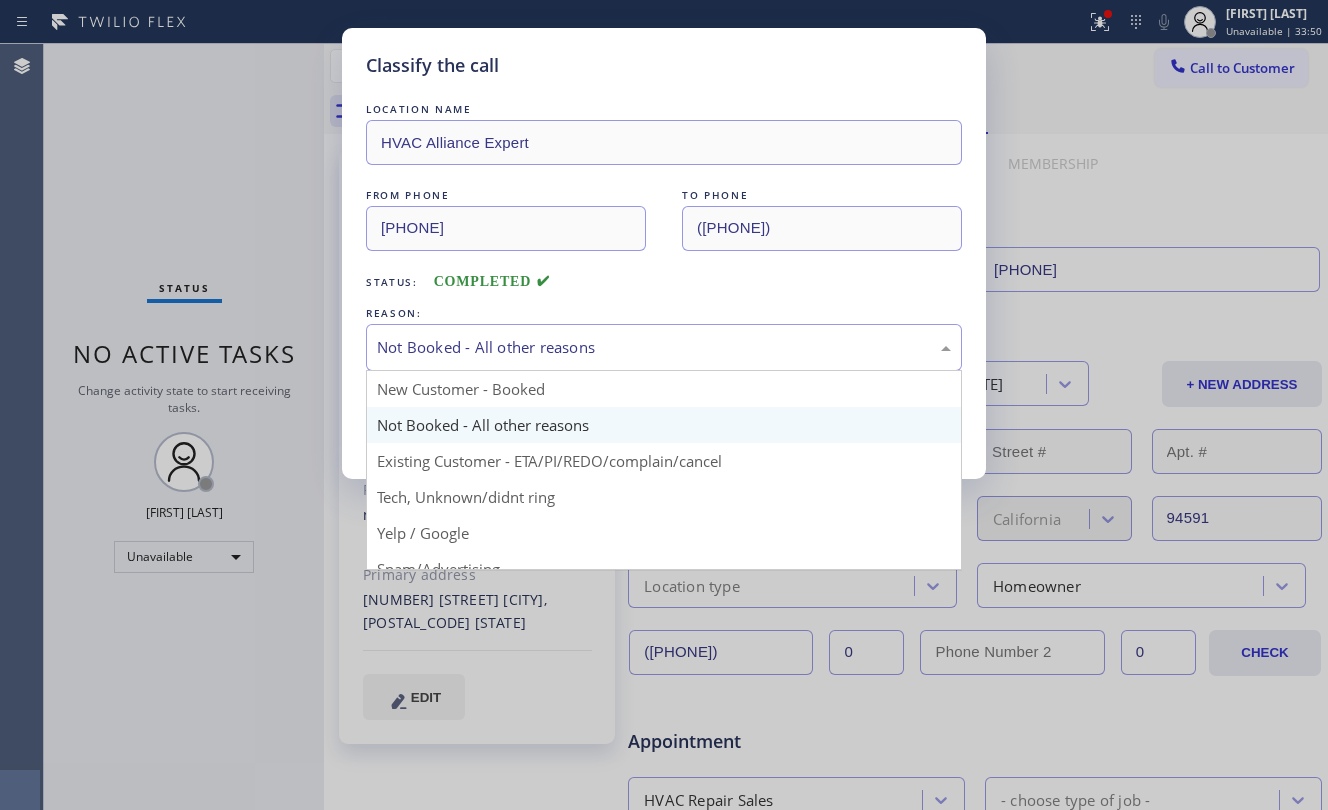 drag, startPoint x: 586, startPoint y: 454, endPoint x: 466, endPoint y: 418, distance: 125.283676 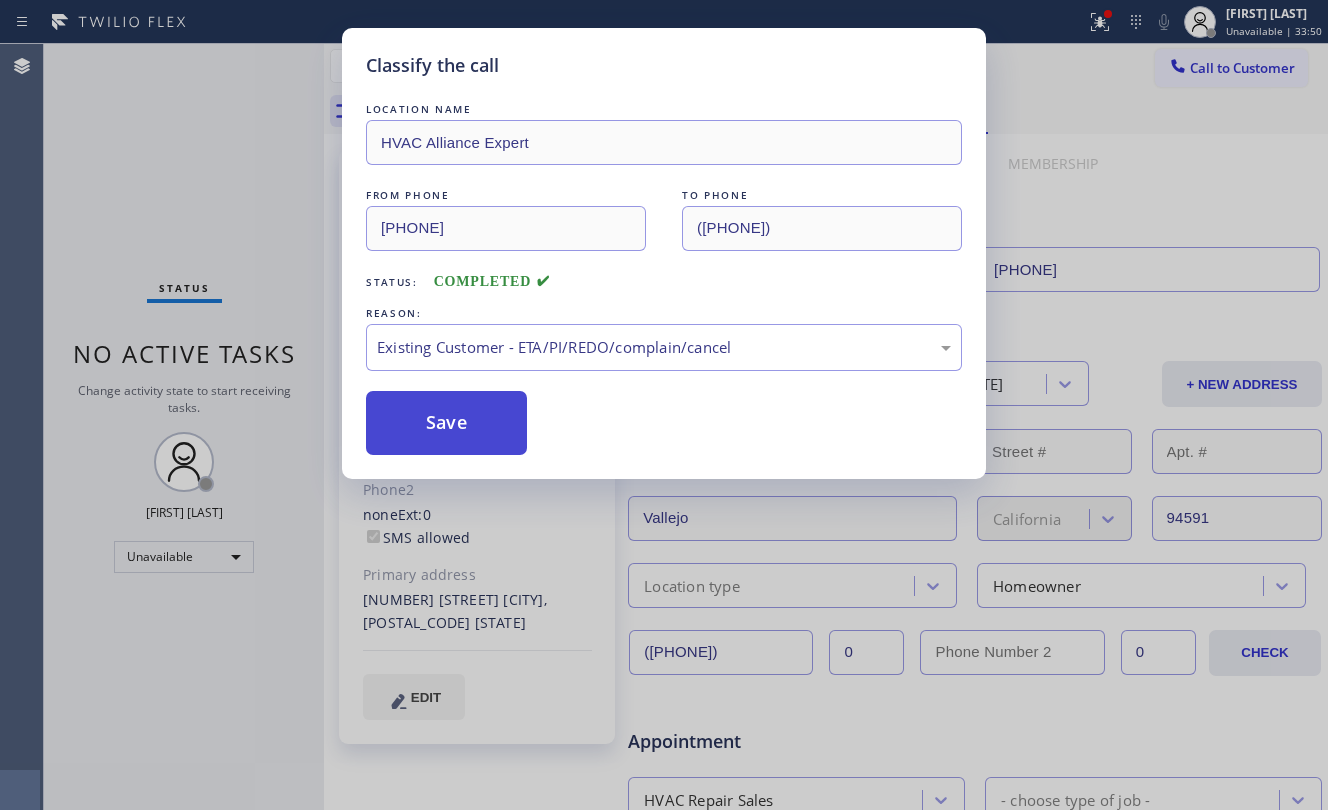 click on "Save" at bounding box center (446, 423) 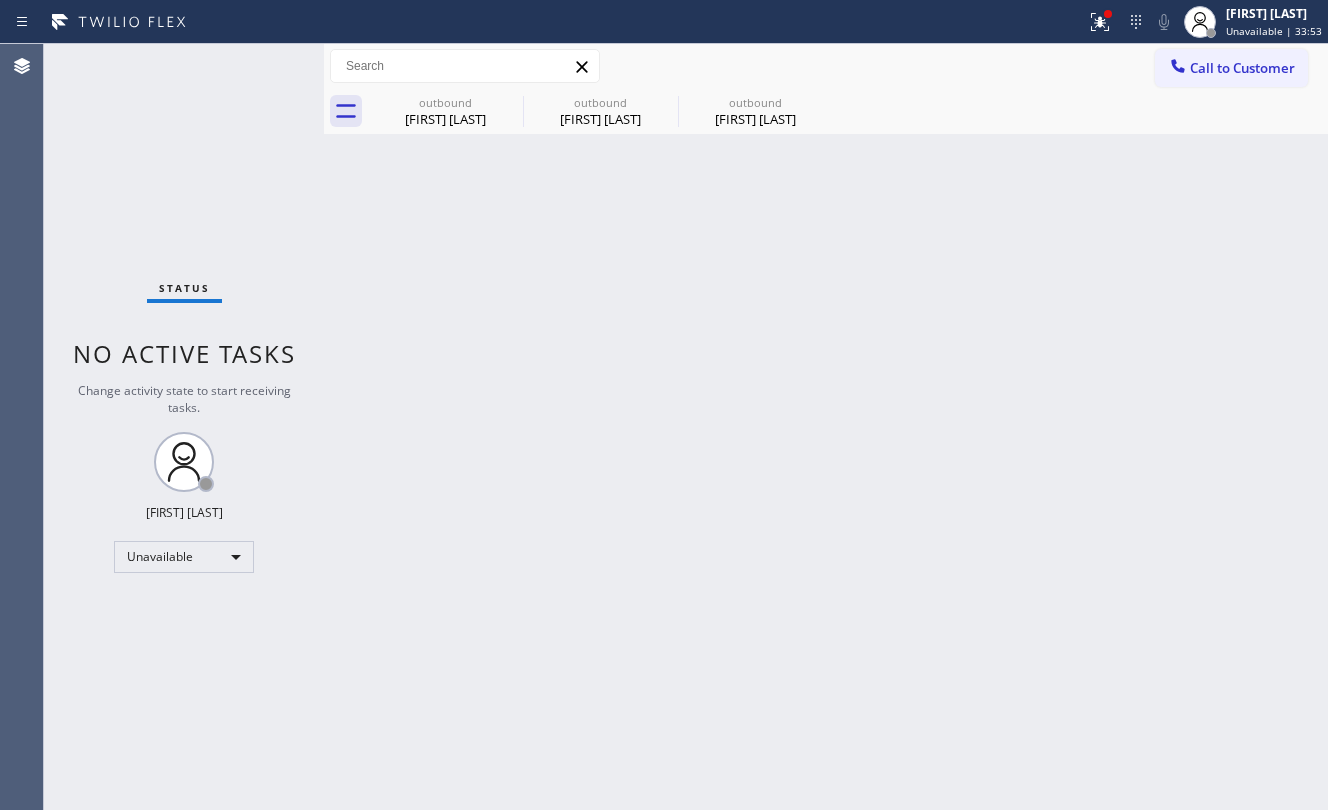 drag, startPoint x: 1218, startPoint y: 48, endPoint x: 1050, endPoint y: 170, distance: 207.62466 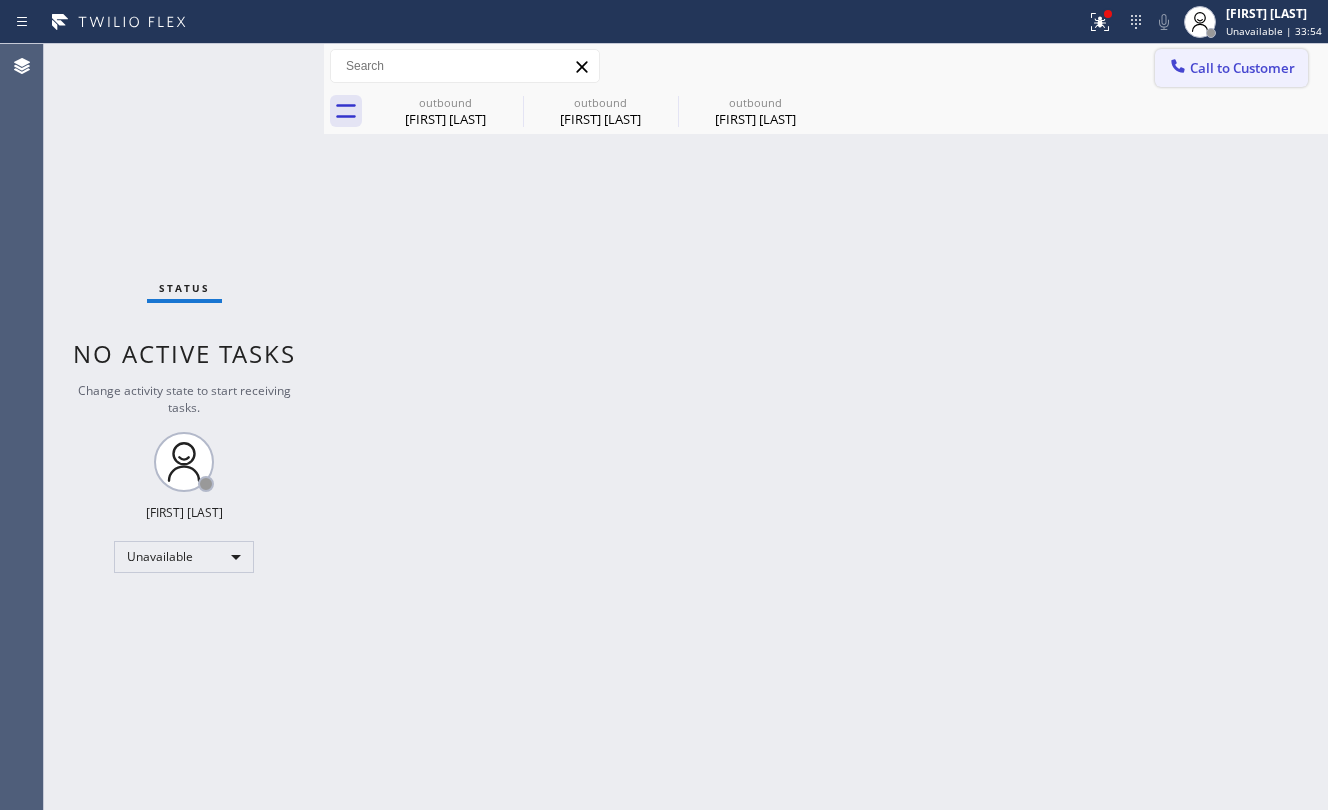click on "Call to Customer" at bounding box center [1231, 68] 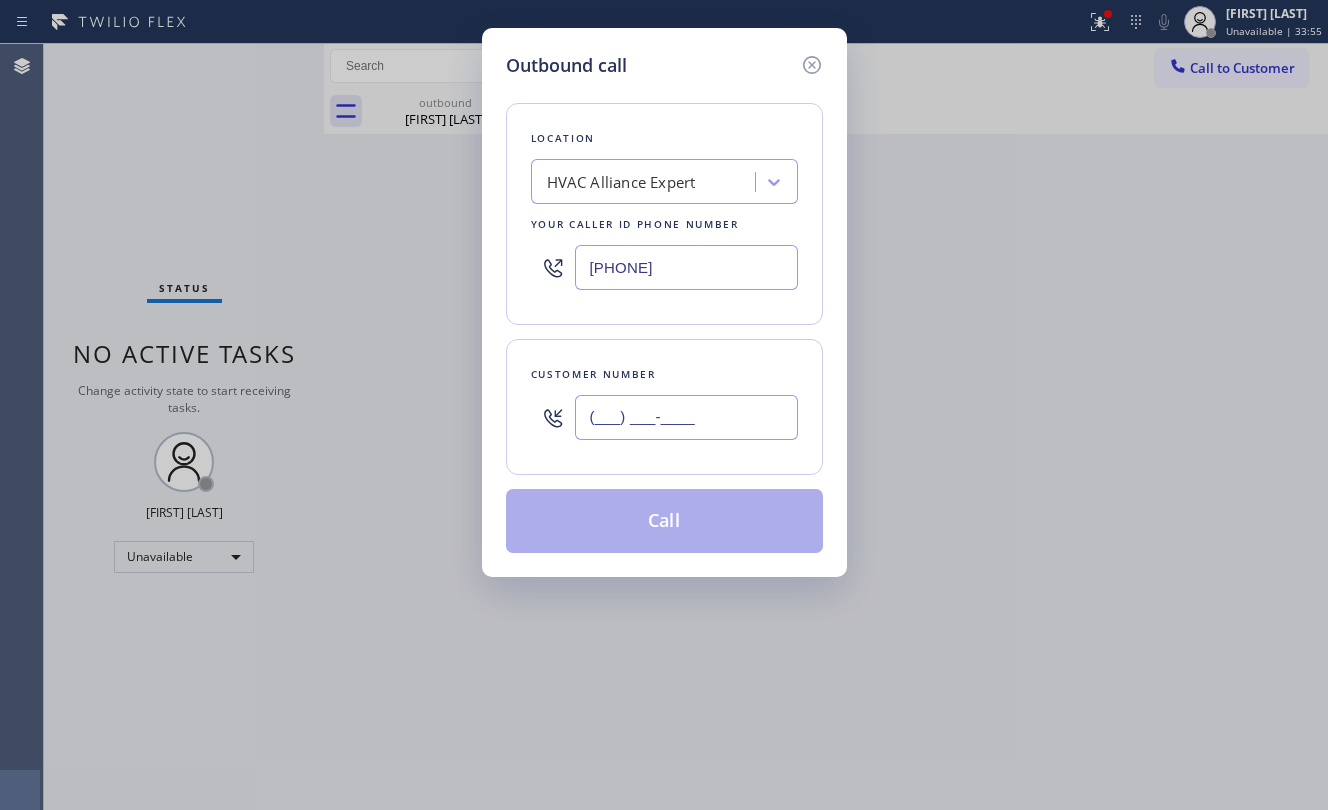 click on "(___) ___-____" at bounding box center [686, 417] 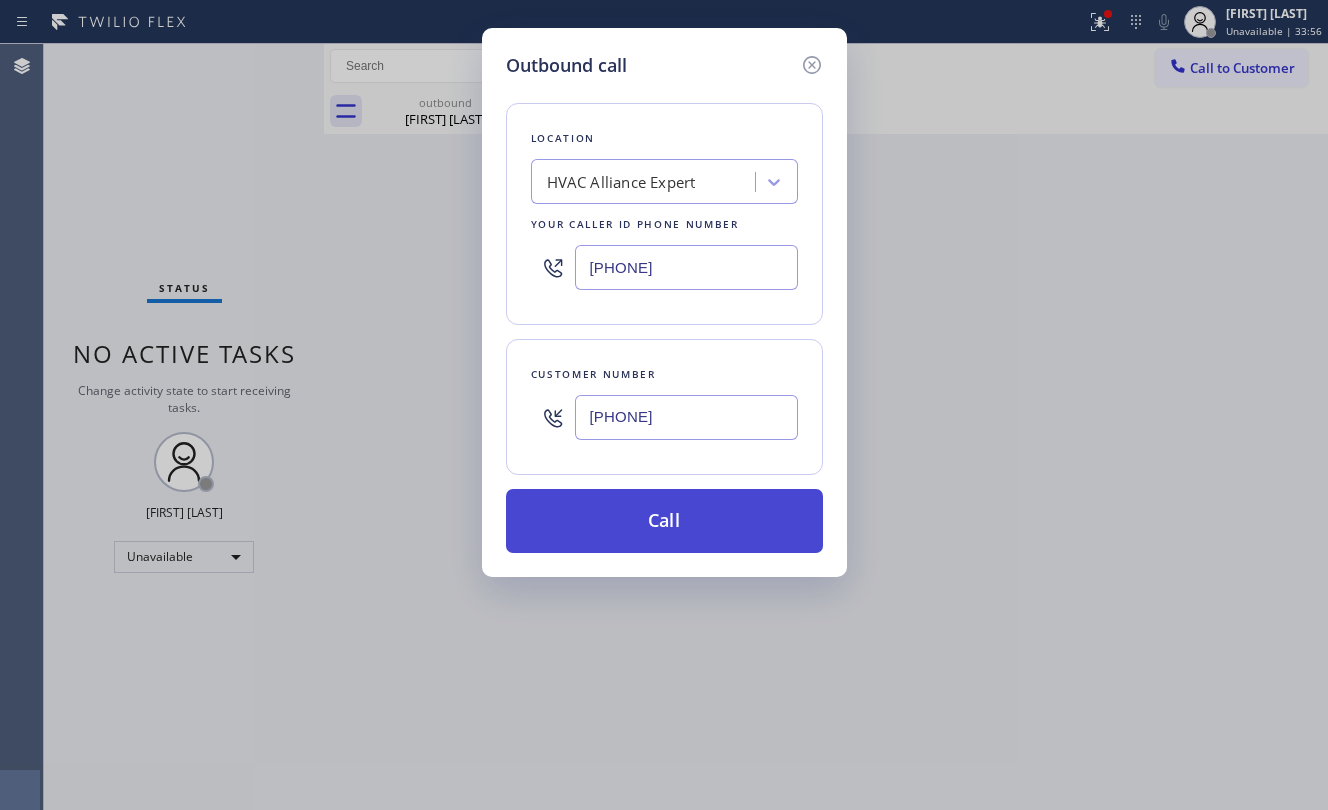 type on "[PHONE]" 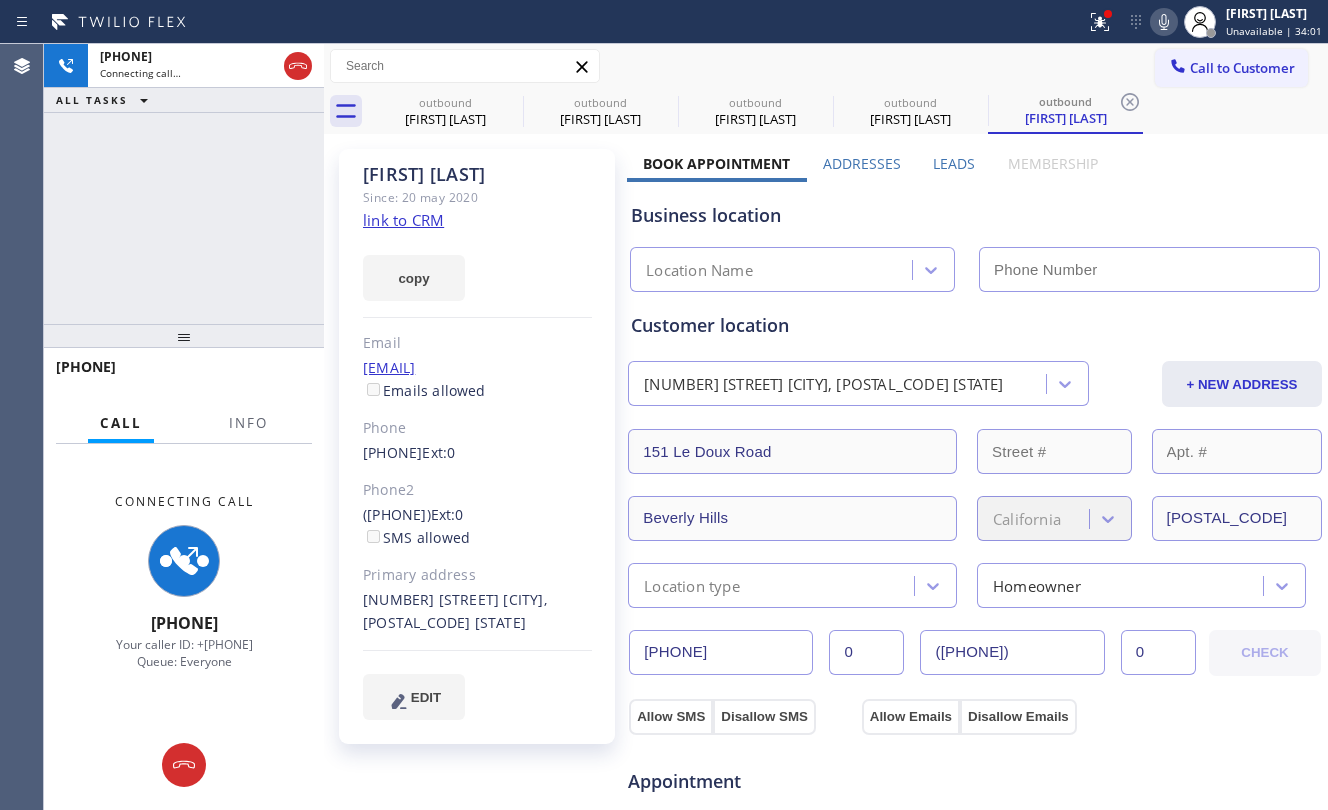 type on "[PHONE]" 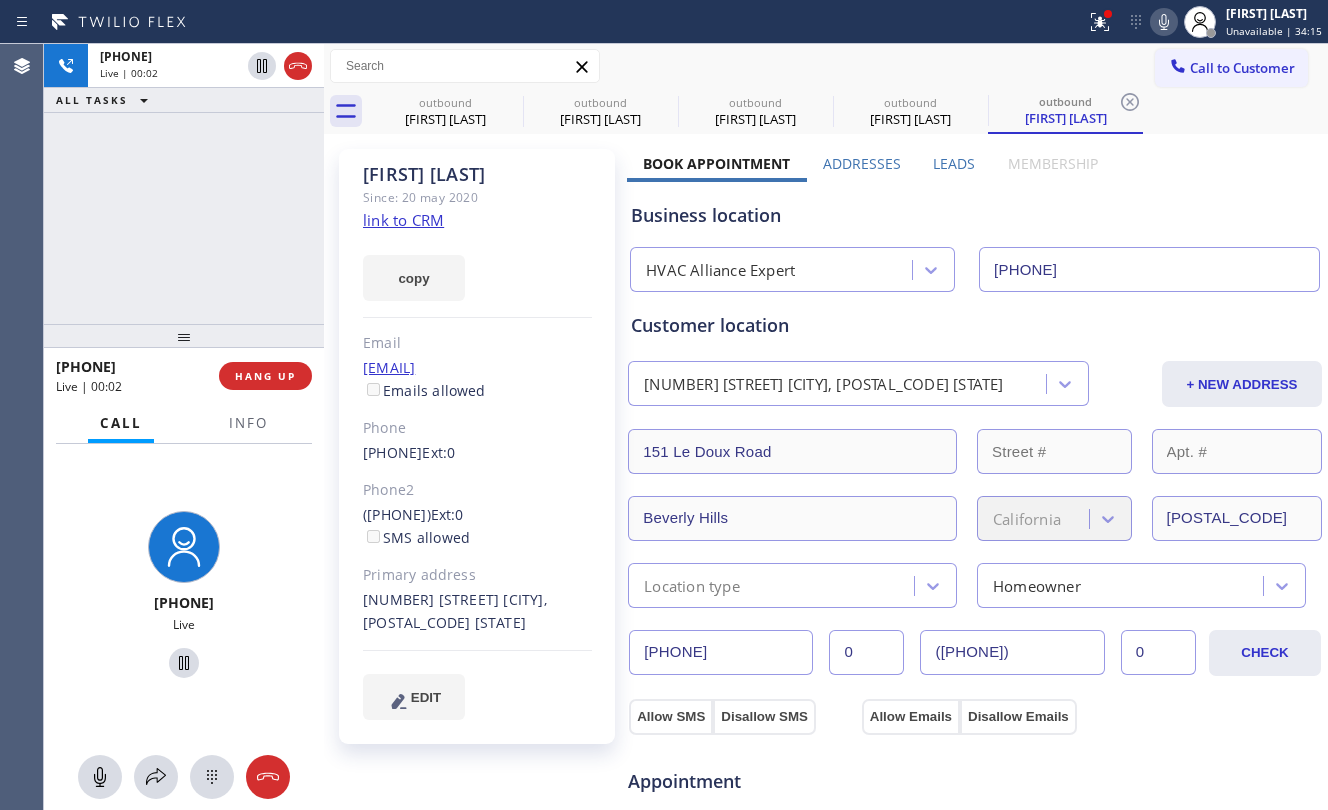 click on "[PHONE] Live | 00:02 ALL TASKS ALL TASKS ACTIVE TASKS TASKS IN WRAP UP" at bounding box center [184, 184] 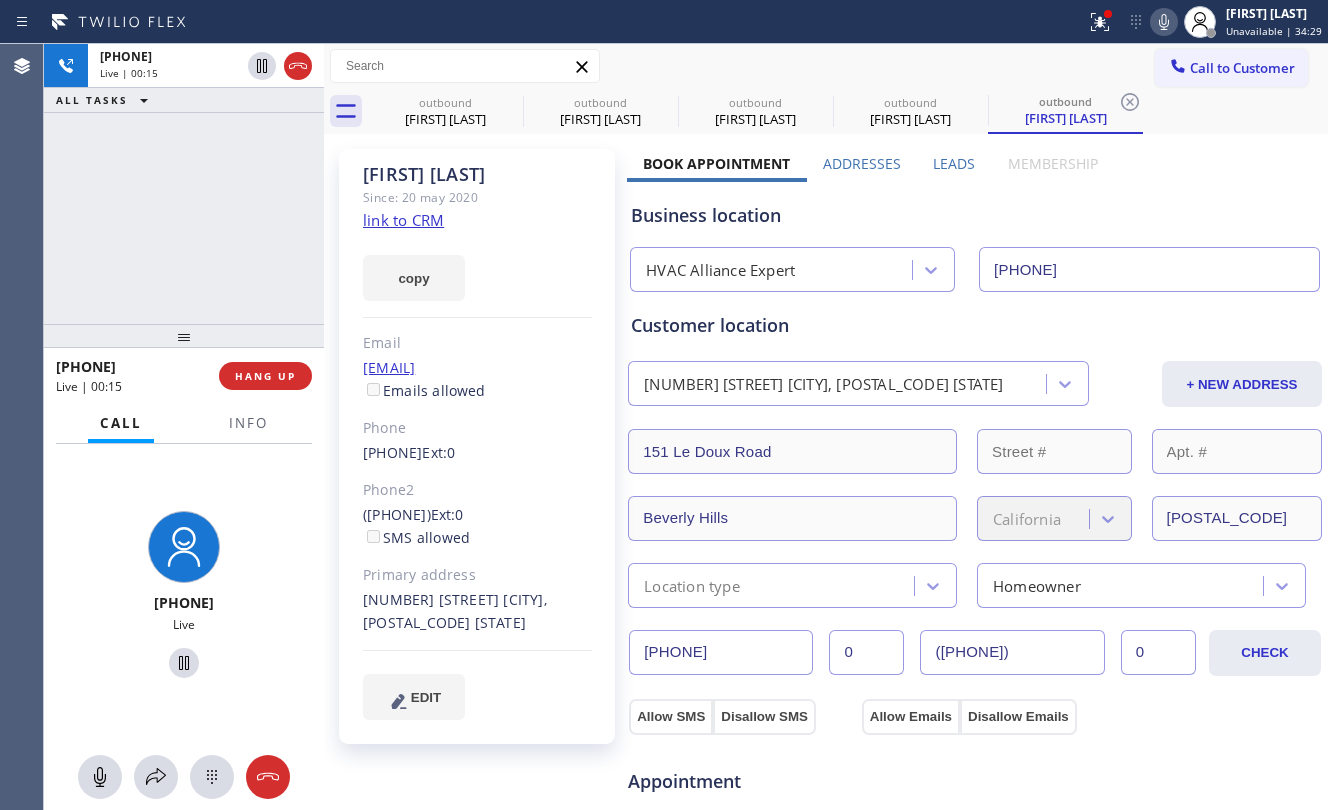 click on "link to CRM" 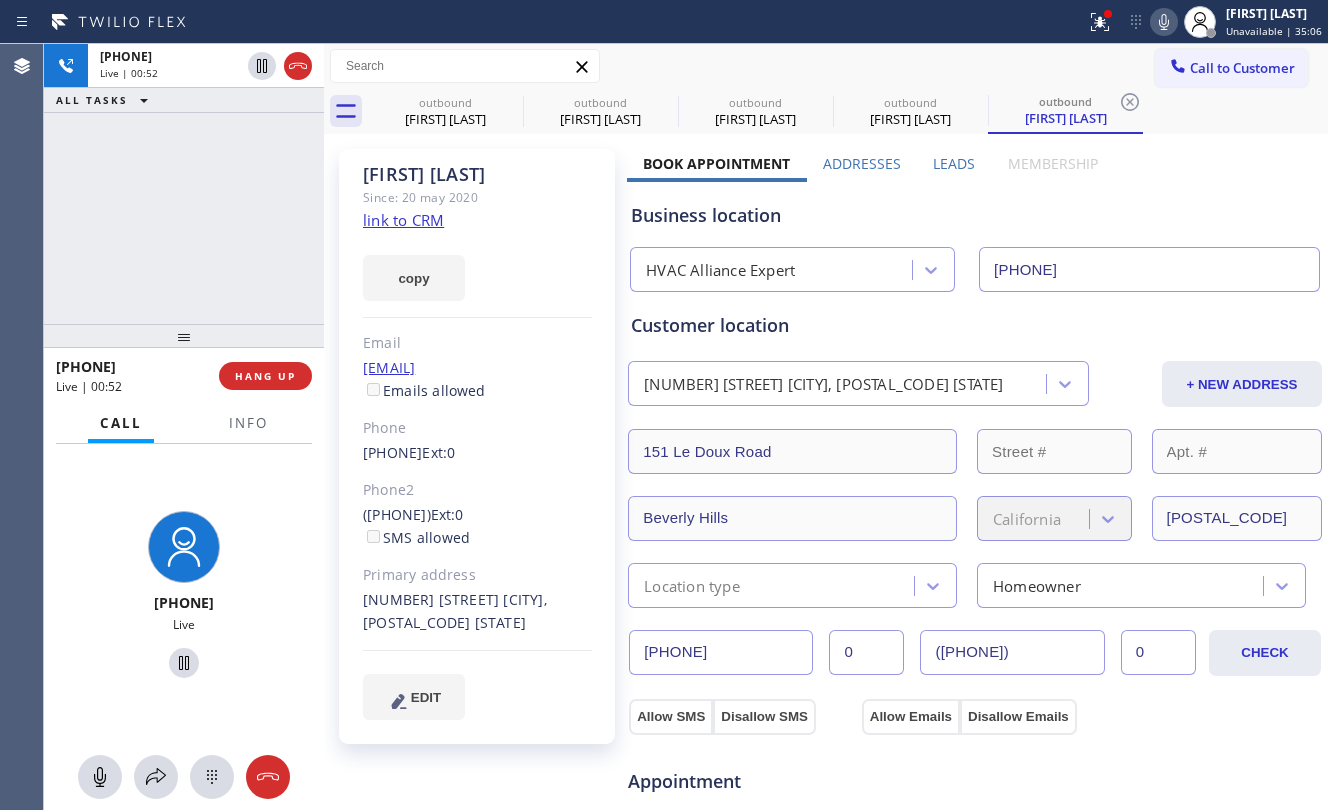 click on "[PHONE] Live | 00:52 ALL TASKS ALL TASKS ACTIVE TASKS TASKS IN WRAP UP" at bounding box center (184, 184) 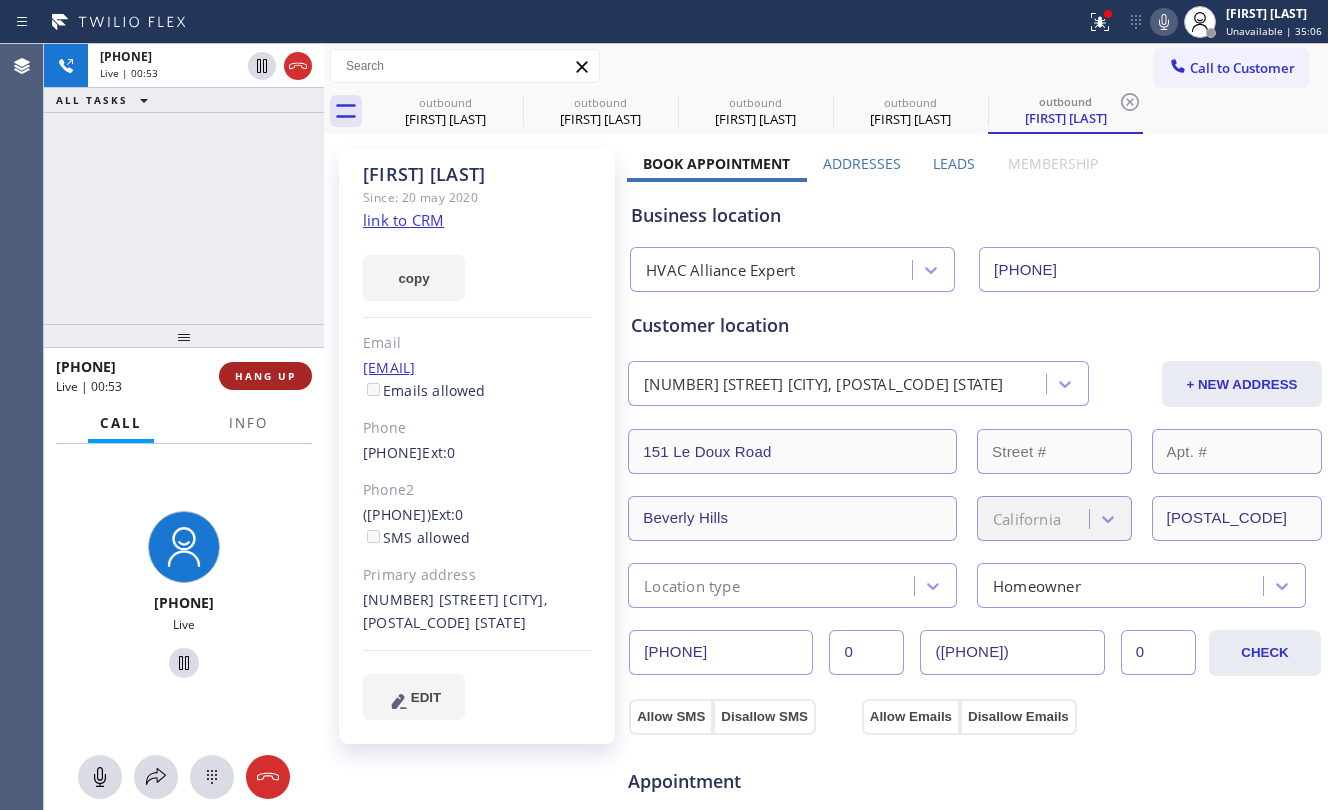 click on "HANG UP" at bounding box center [265, 376] 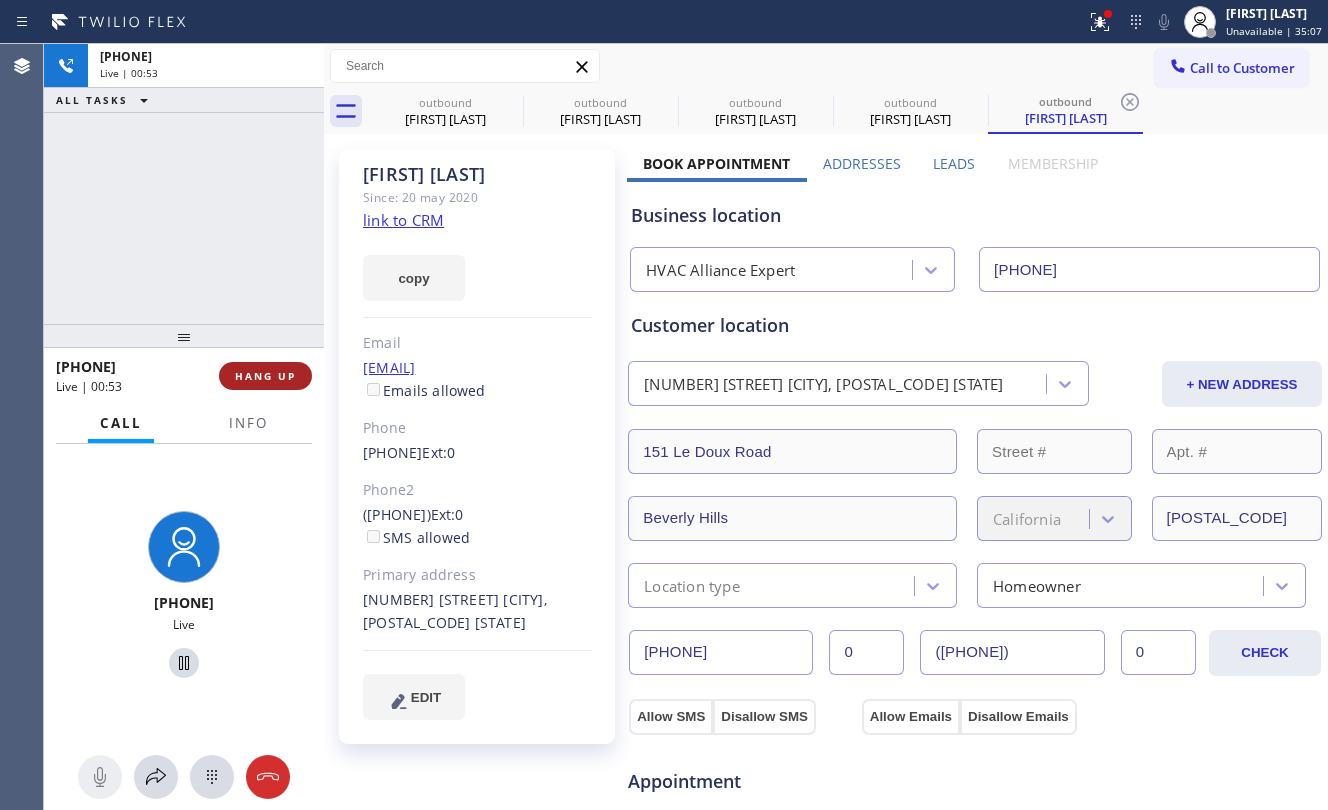 click on "HANG UP" at bounding box center (265, 376) 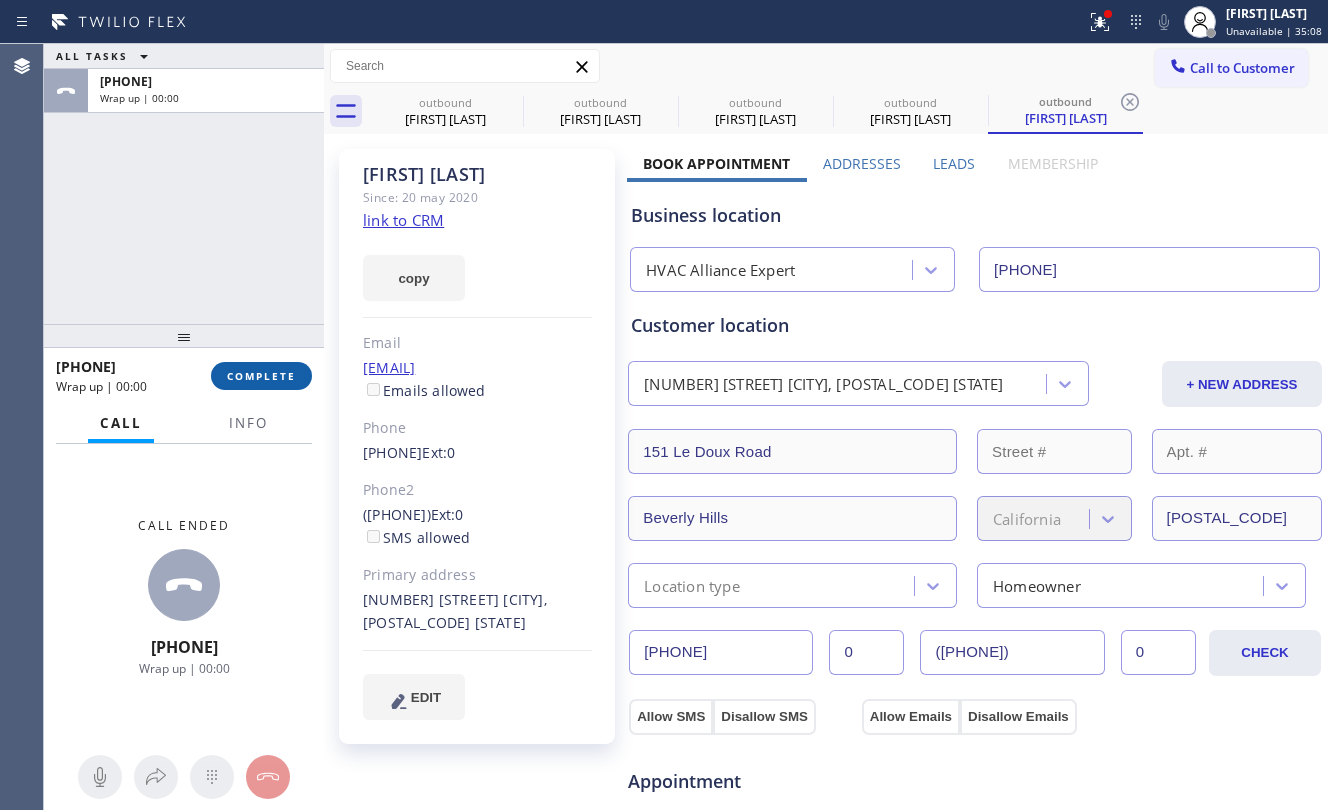 click on "COMPLETE" at bounding box center (261, 376) 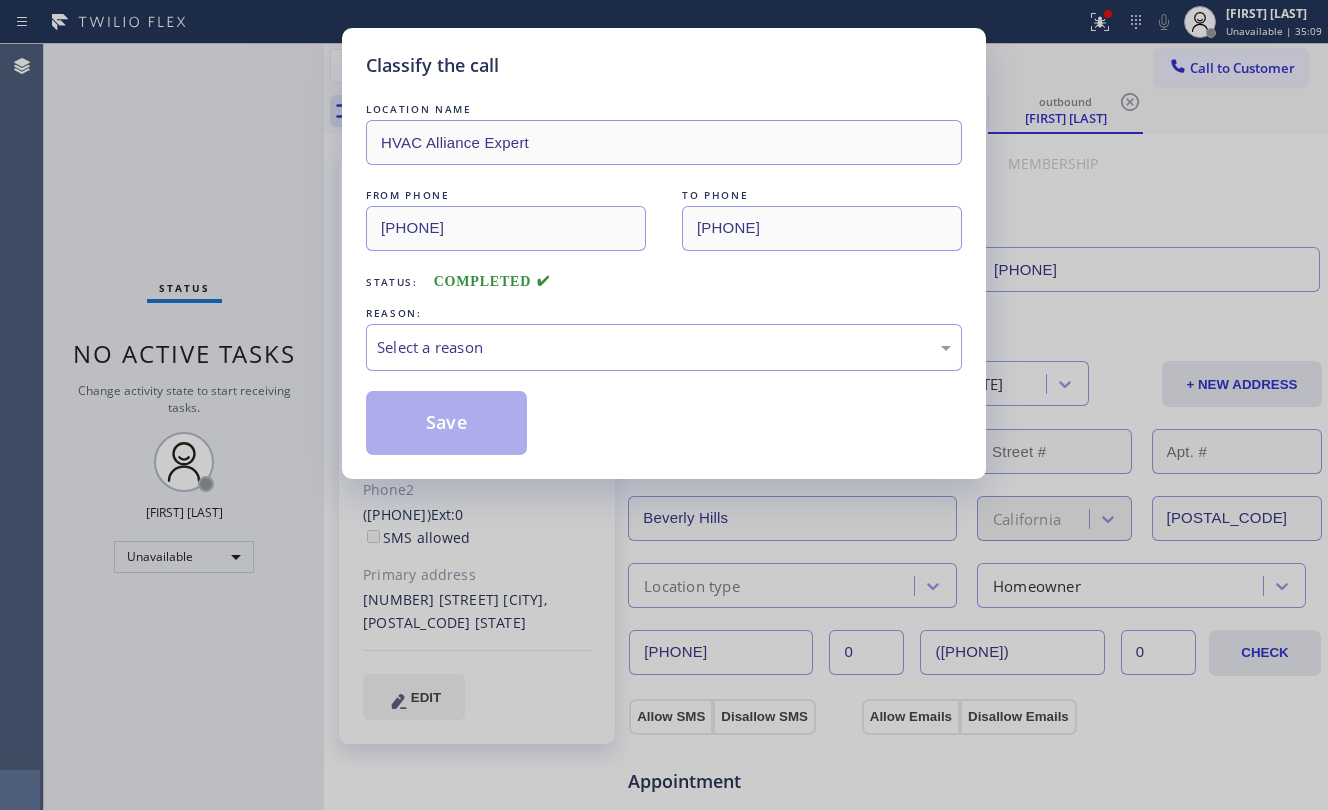 click on "Classify the call LOCATION NAME HVAC Alliance Expert FROM PHONE [PHONE] TO PHONE [PHONE] Status: COMPLETED REASON: Select a reason Save" at bounding box center (664, 405) 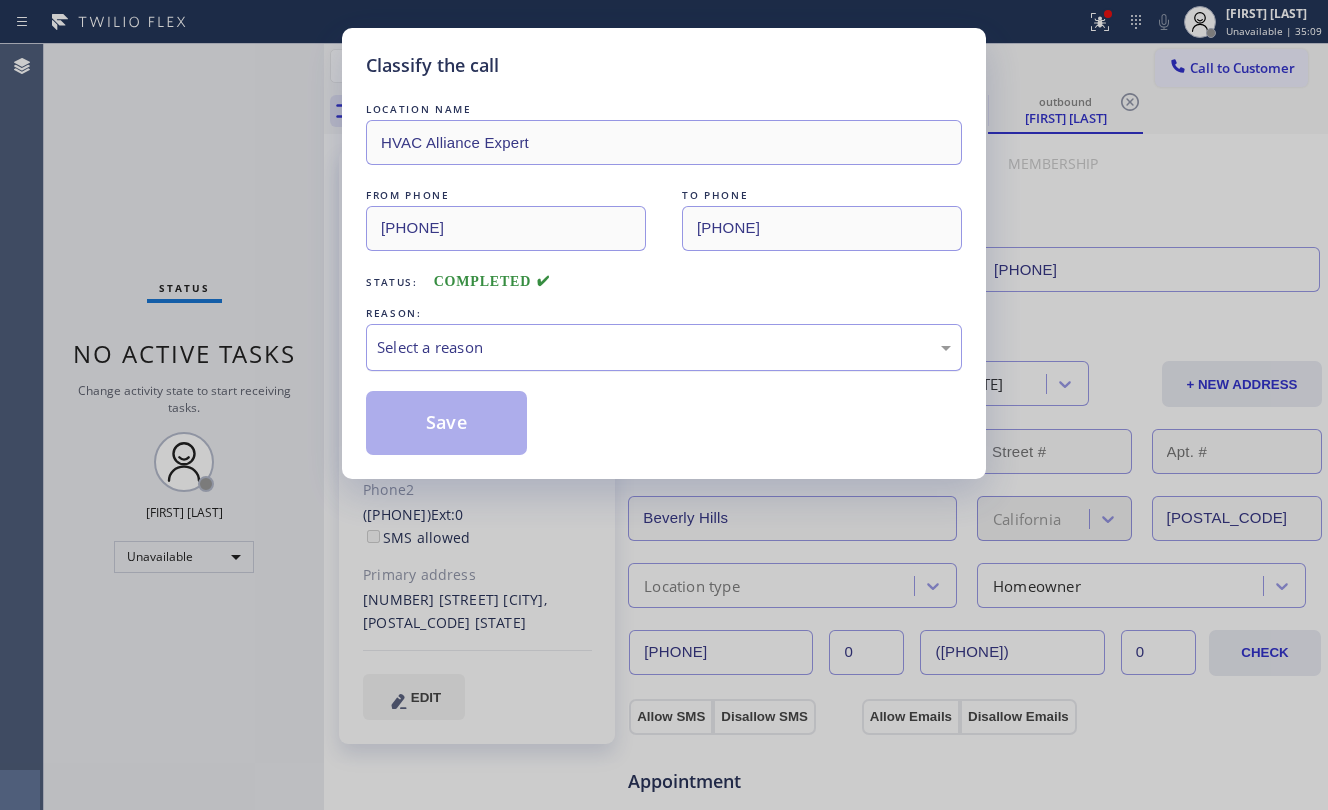 click on "Select a reason" at bounding box center (664, 347) 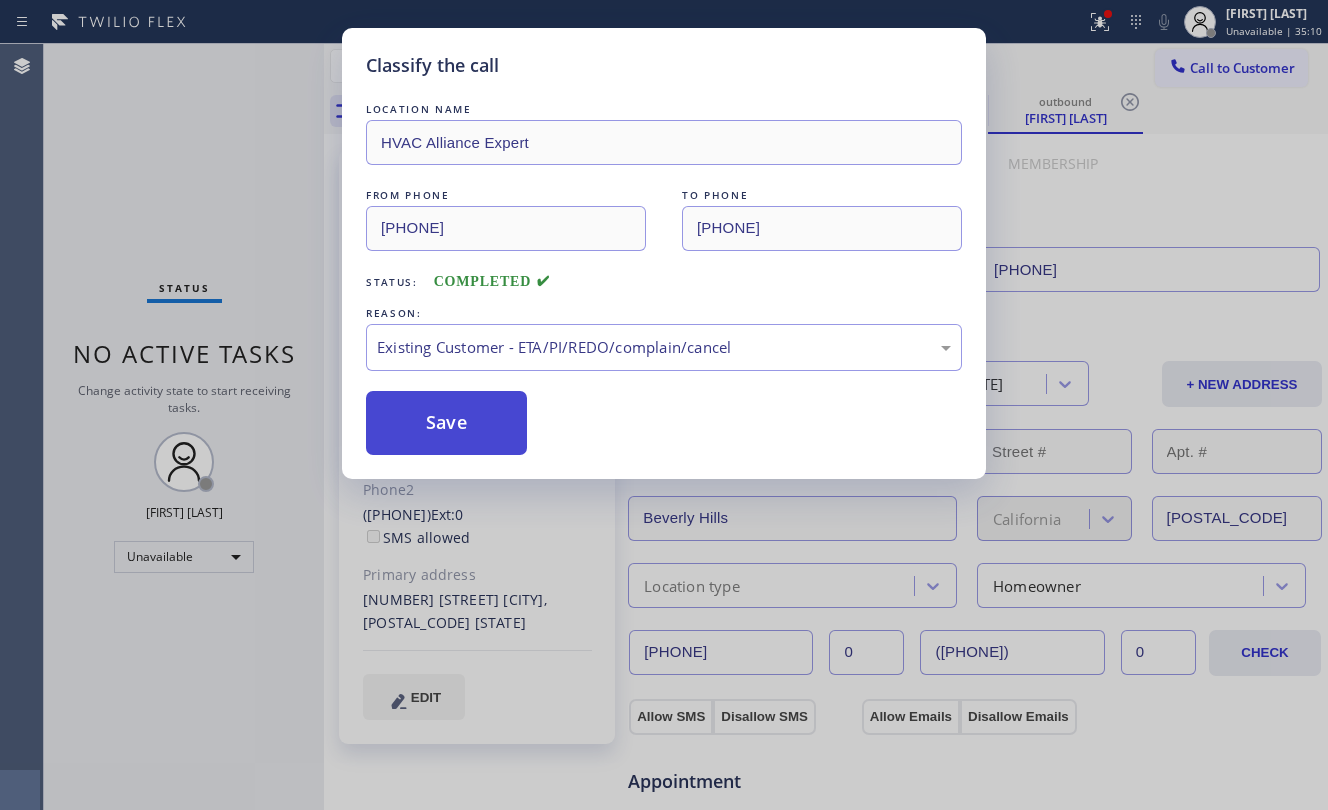click on "Save" at bounding box center [446, 423] 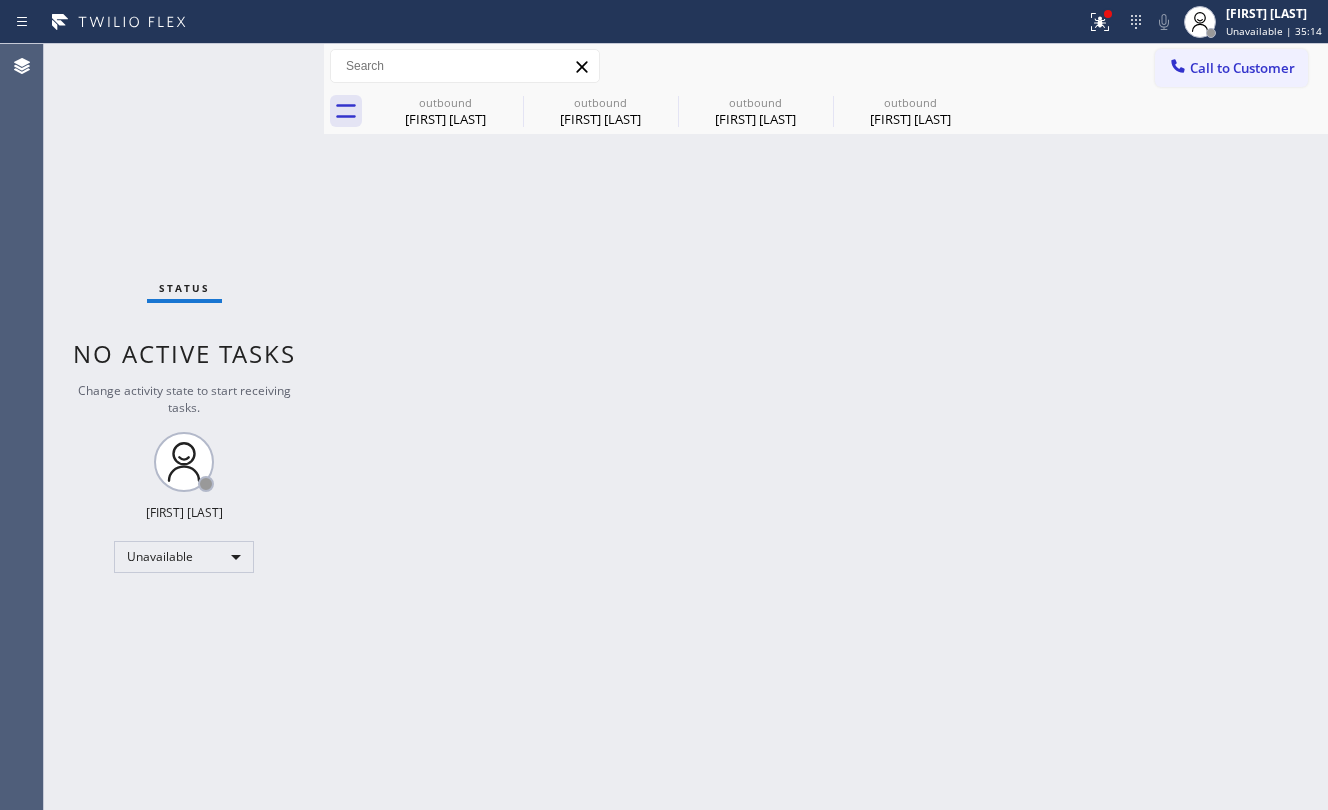 click on "[FIRST] [LAST]" at bounding box center (910, 119) 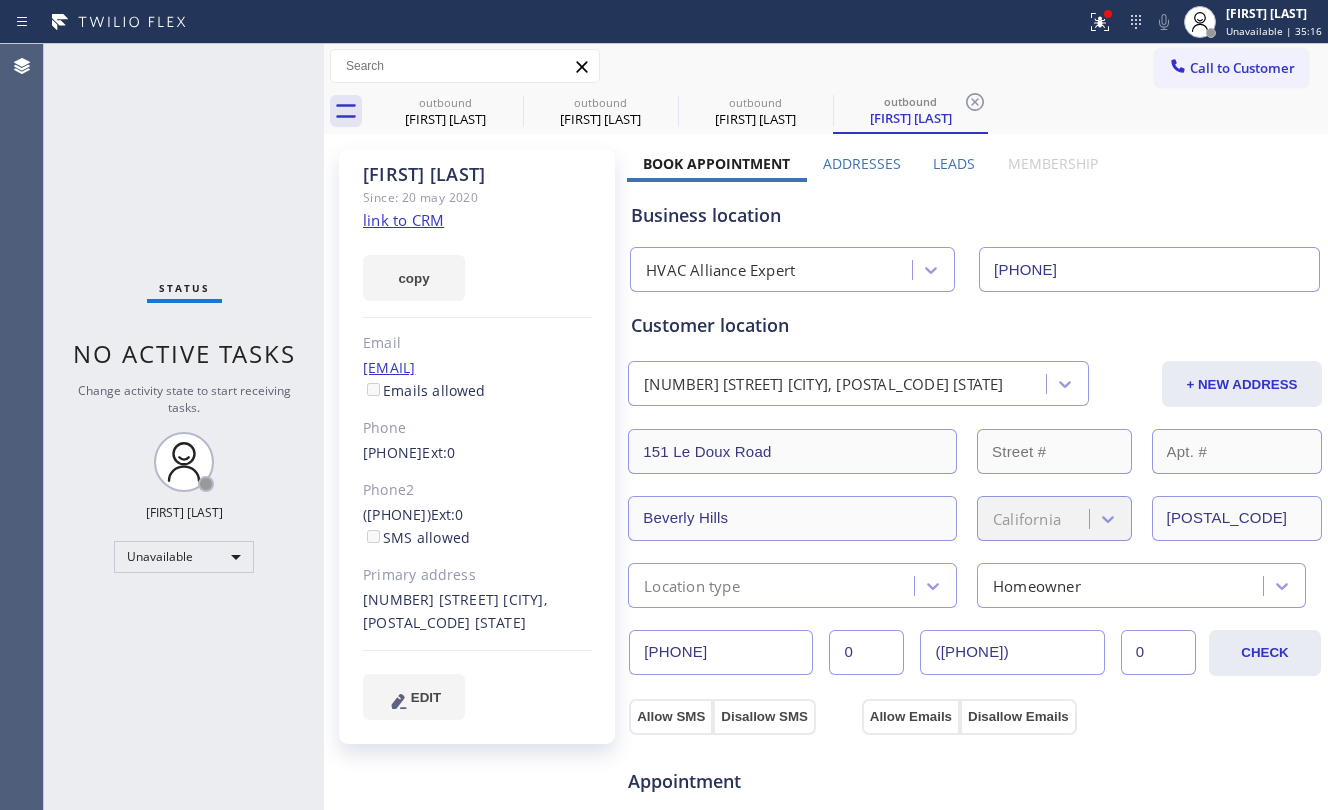 click on "link to CRM" 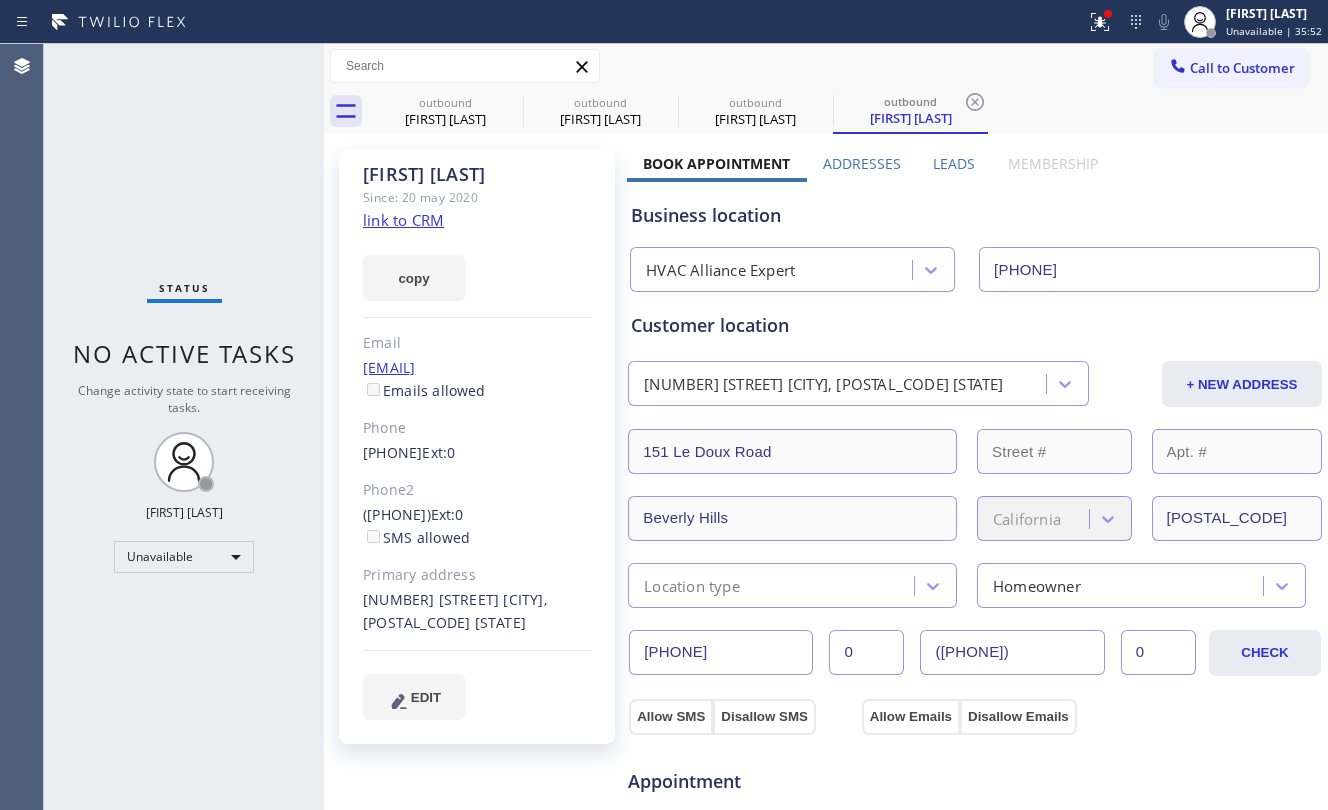 click on "Call to Customer" at bounding box center [1242, 68] 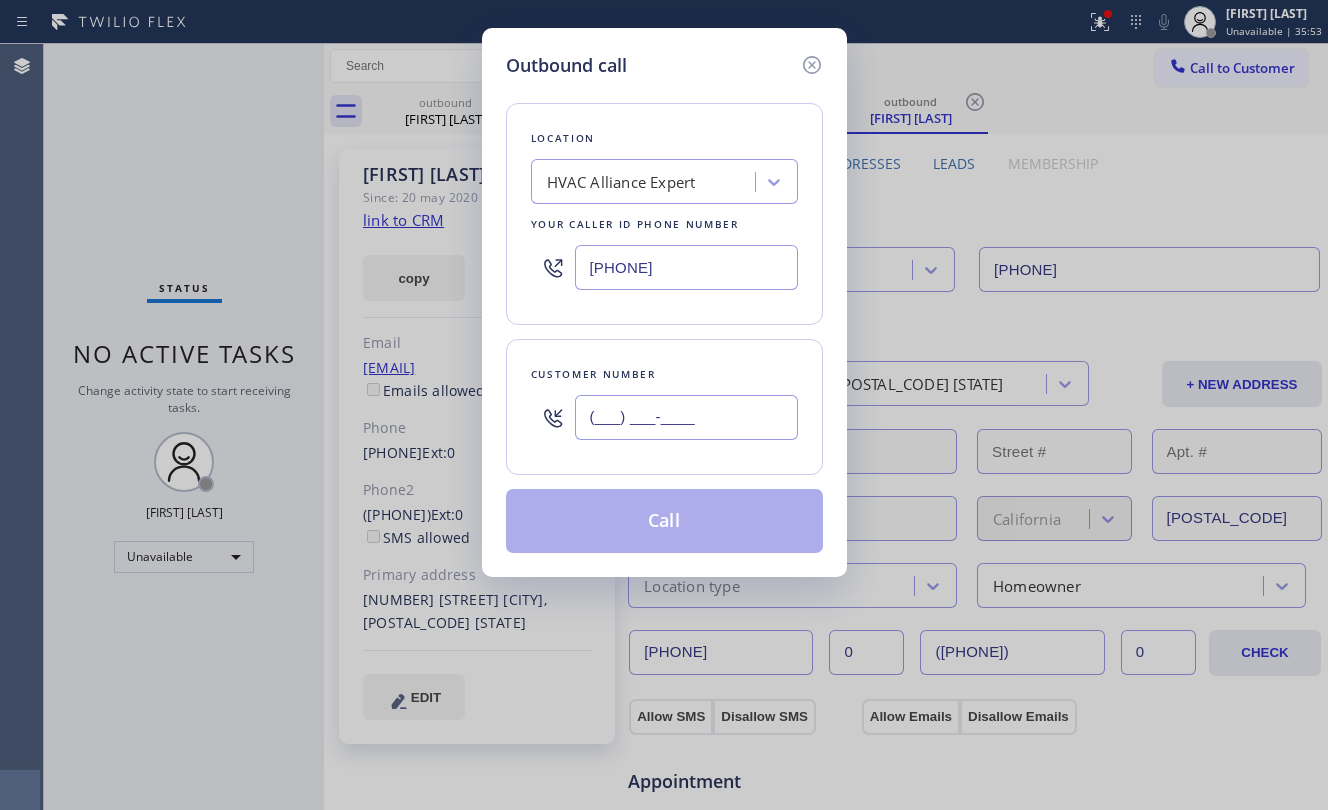 click on "(___) ___-____" at bounding box center [686, 417] 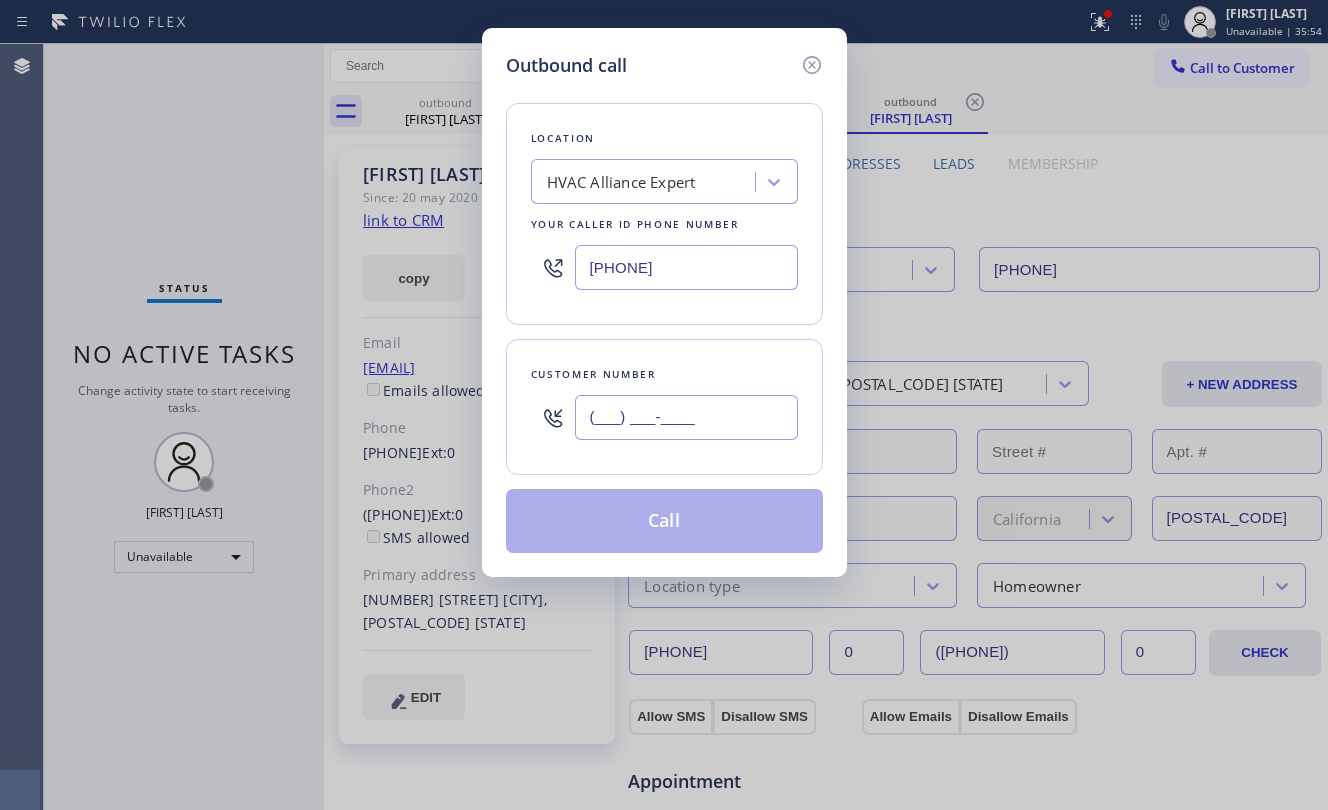 paste on "[PHONE]" 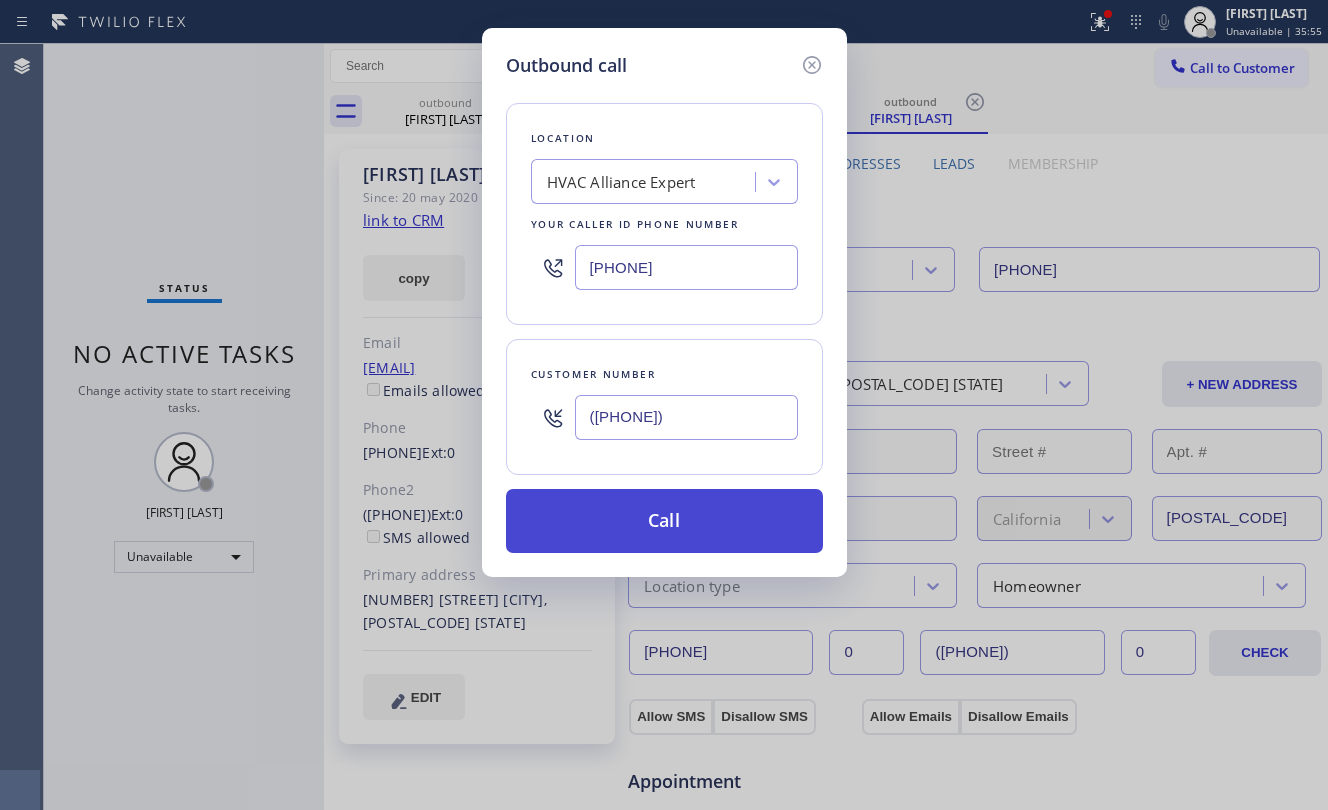 type on "([PHONE])" 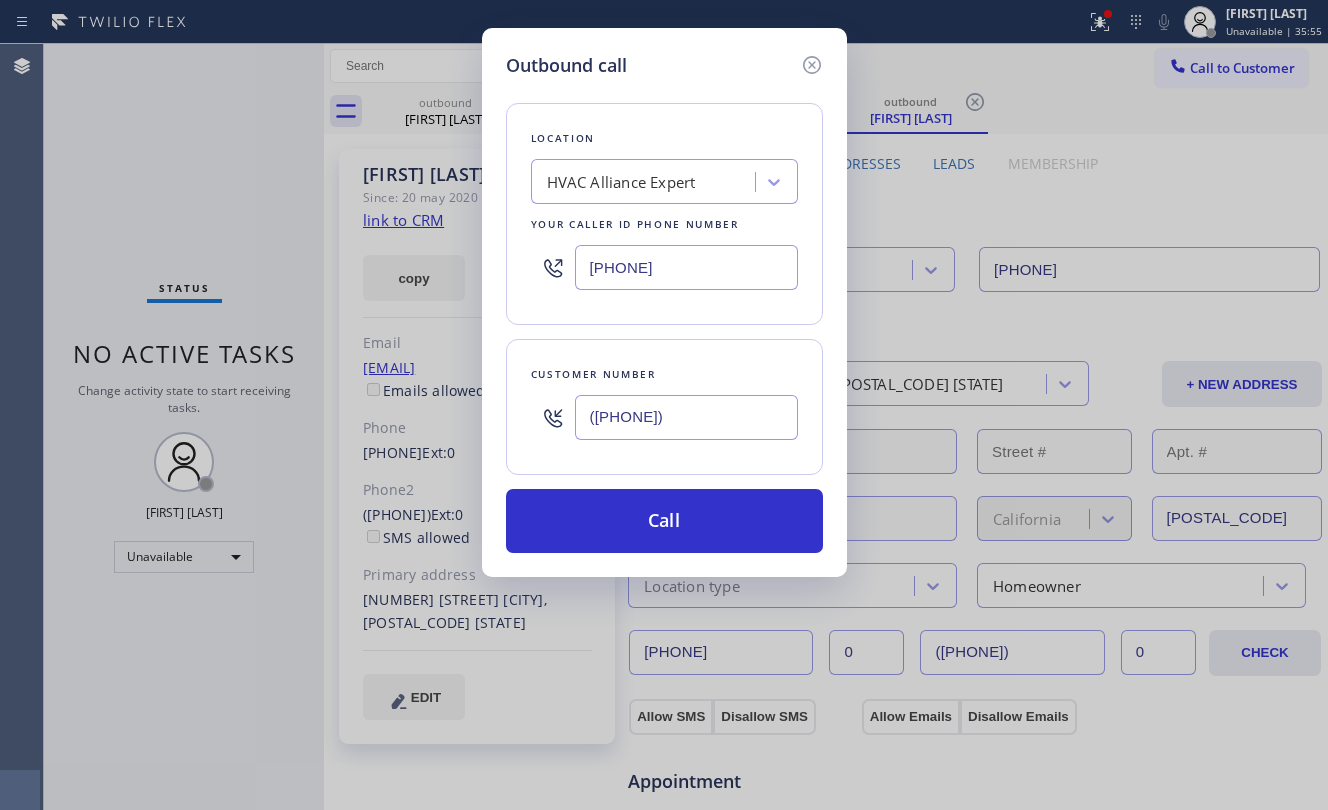 drag, startPoint x: 700, startPoint y: 542, endPoint x: 644, endPoint y: 352, distance: 198.0808 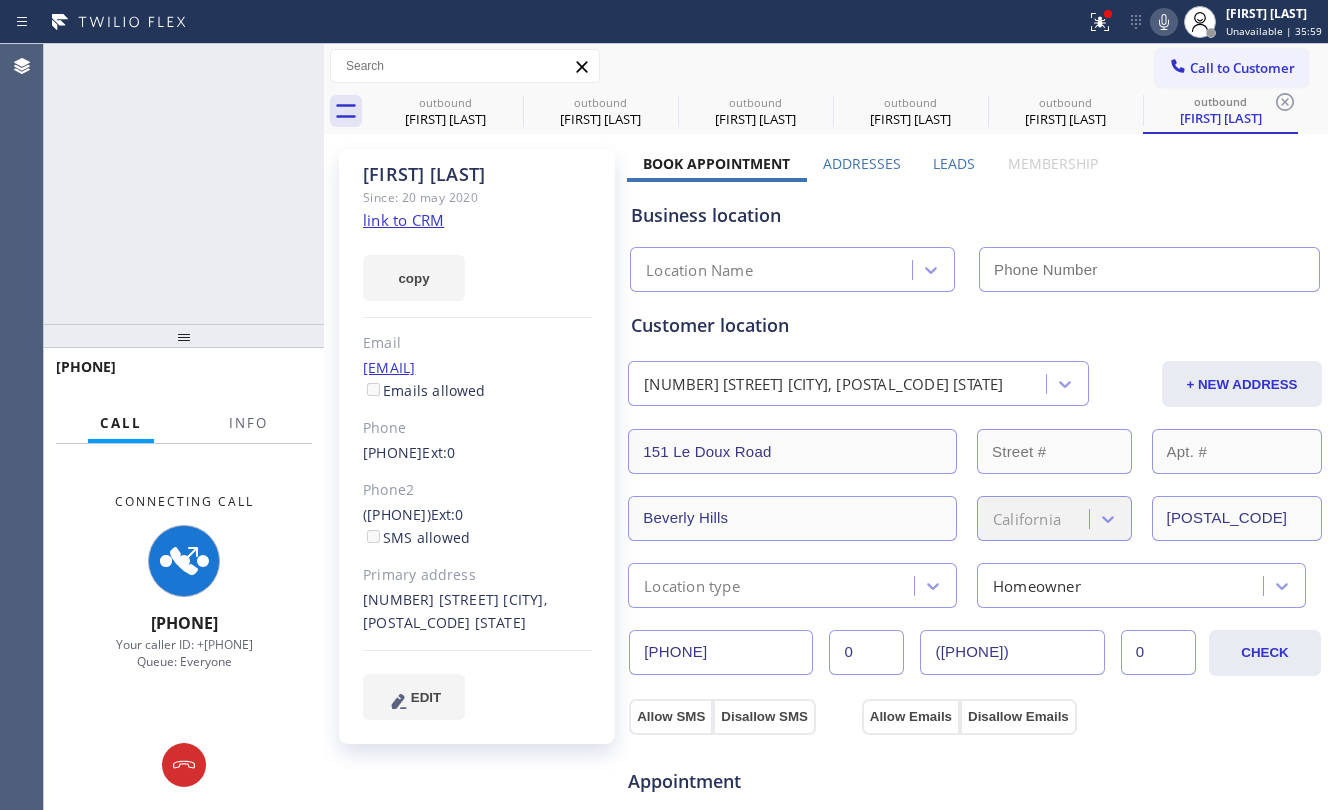 type on "[PHONE]" 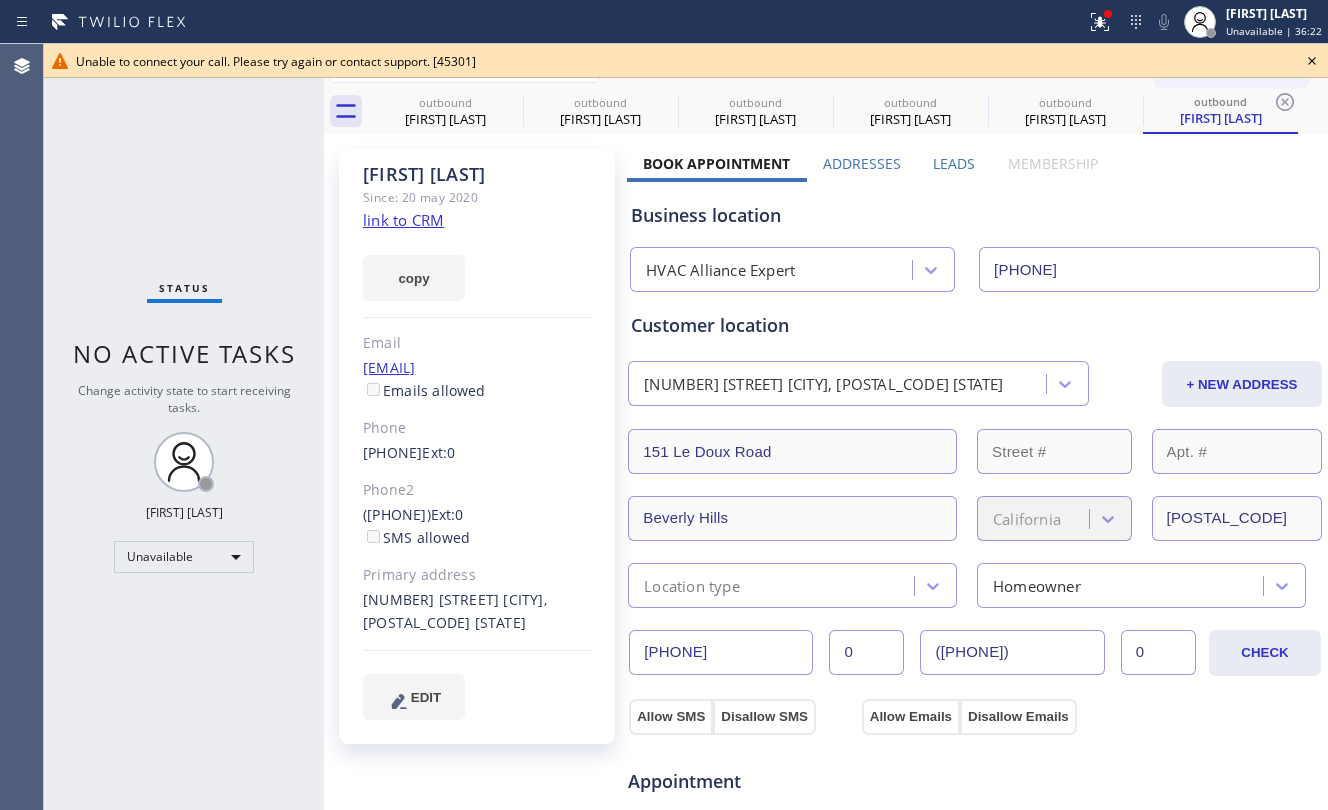 click 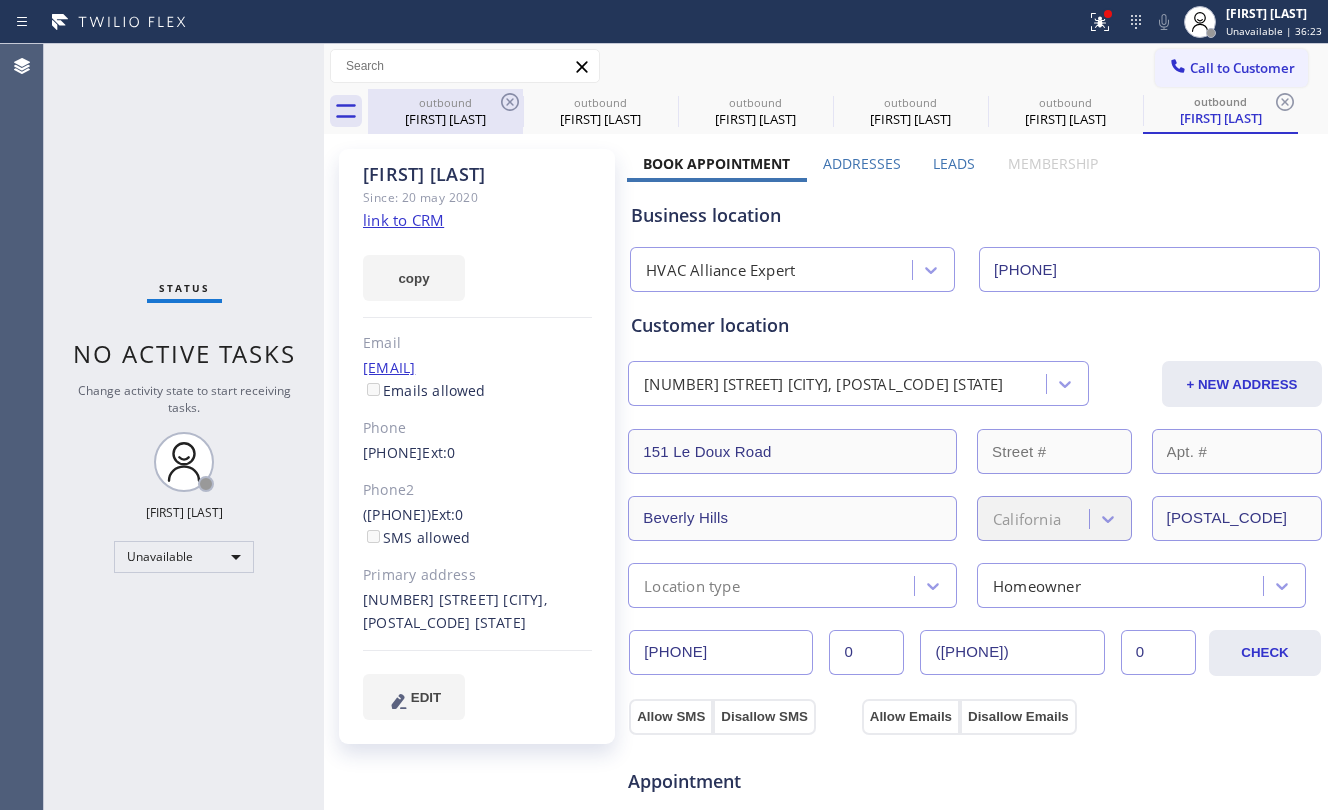 click on "[FIRST] [LAST]" at bounding box center [445, 119] 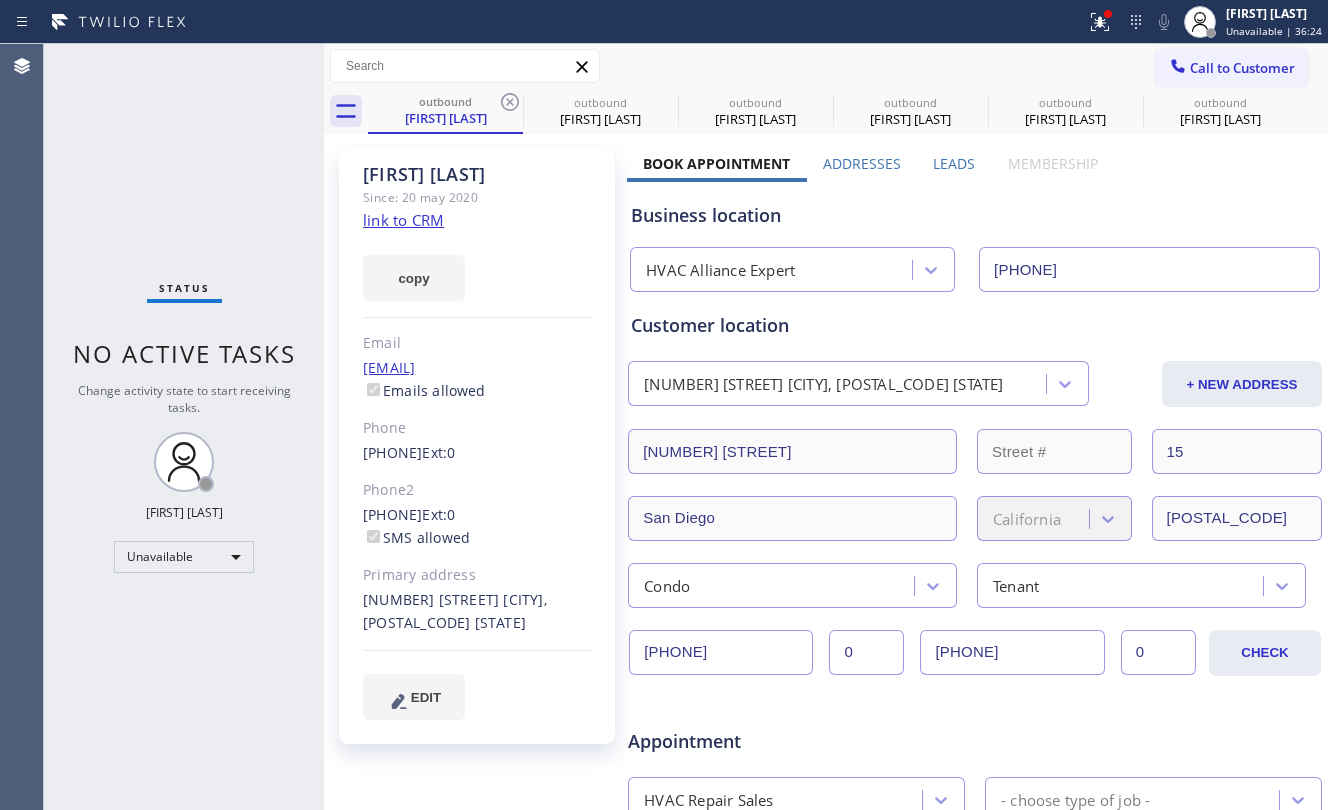 click 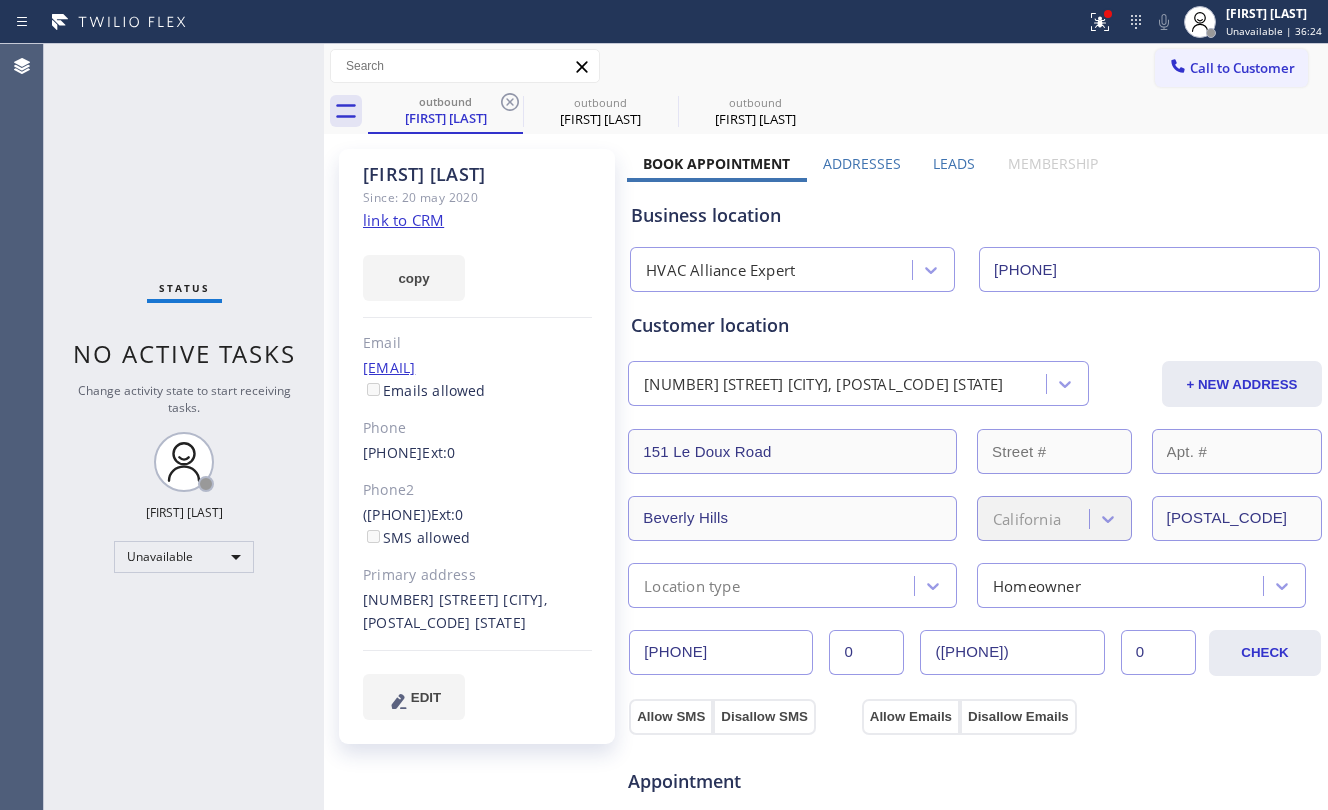click on "Call to Customer Outbound call Location HVAC Alliance Expert Your caller id phone number [PHONE] Customer number Call Outbound call Technician Search Technician Your caller id phone number Your caller id phone number Call" at bounding box center (826, 66) 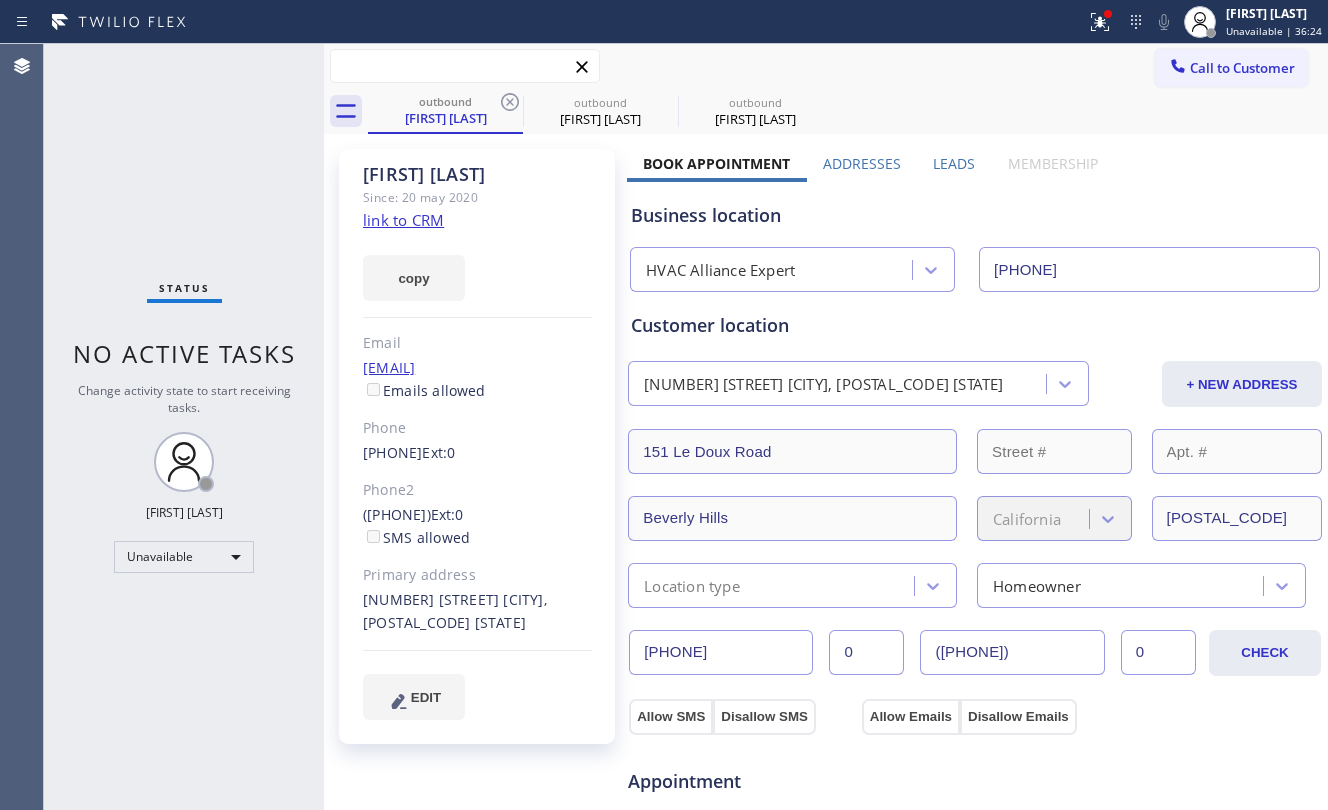 click at bounding box center [465, 66] 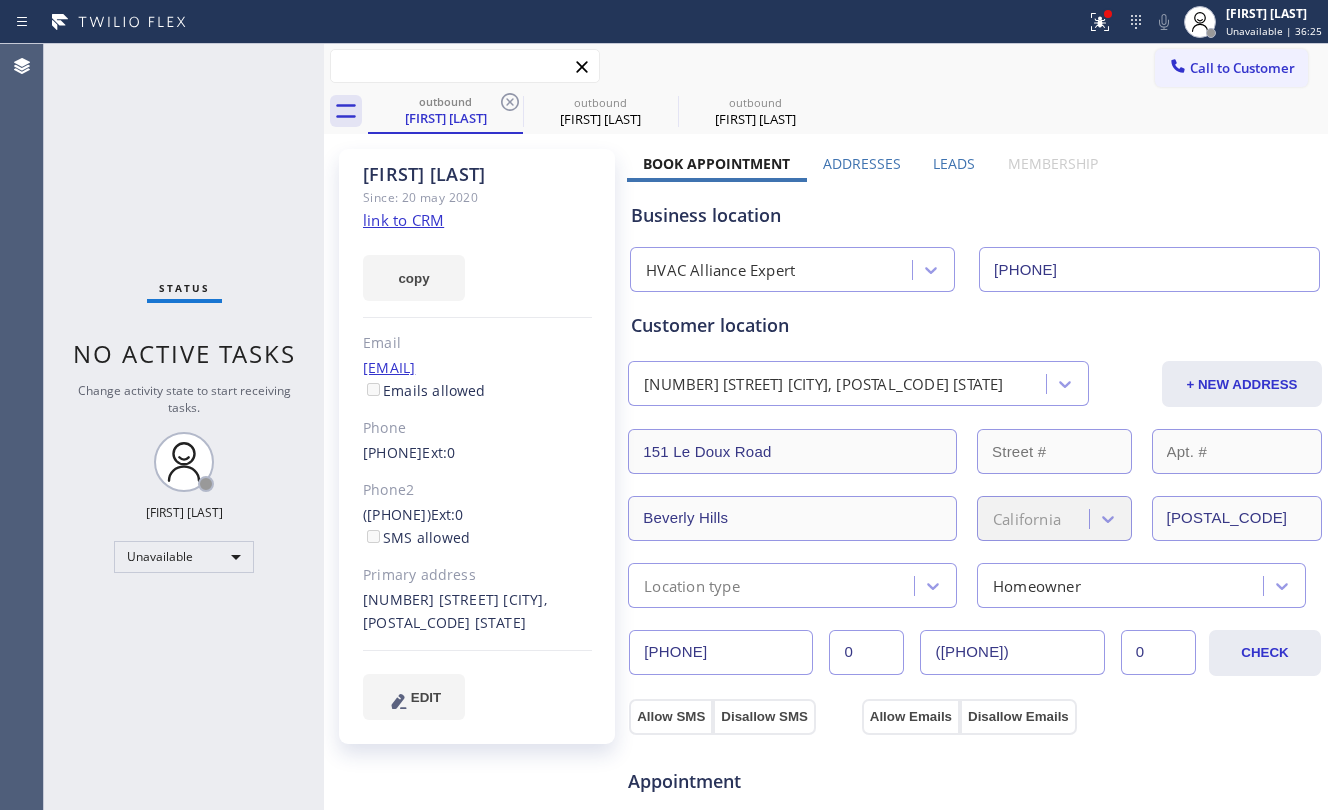 click at bounding box center (465, 66) 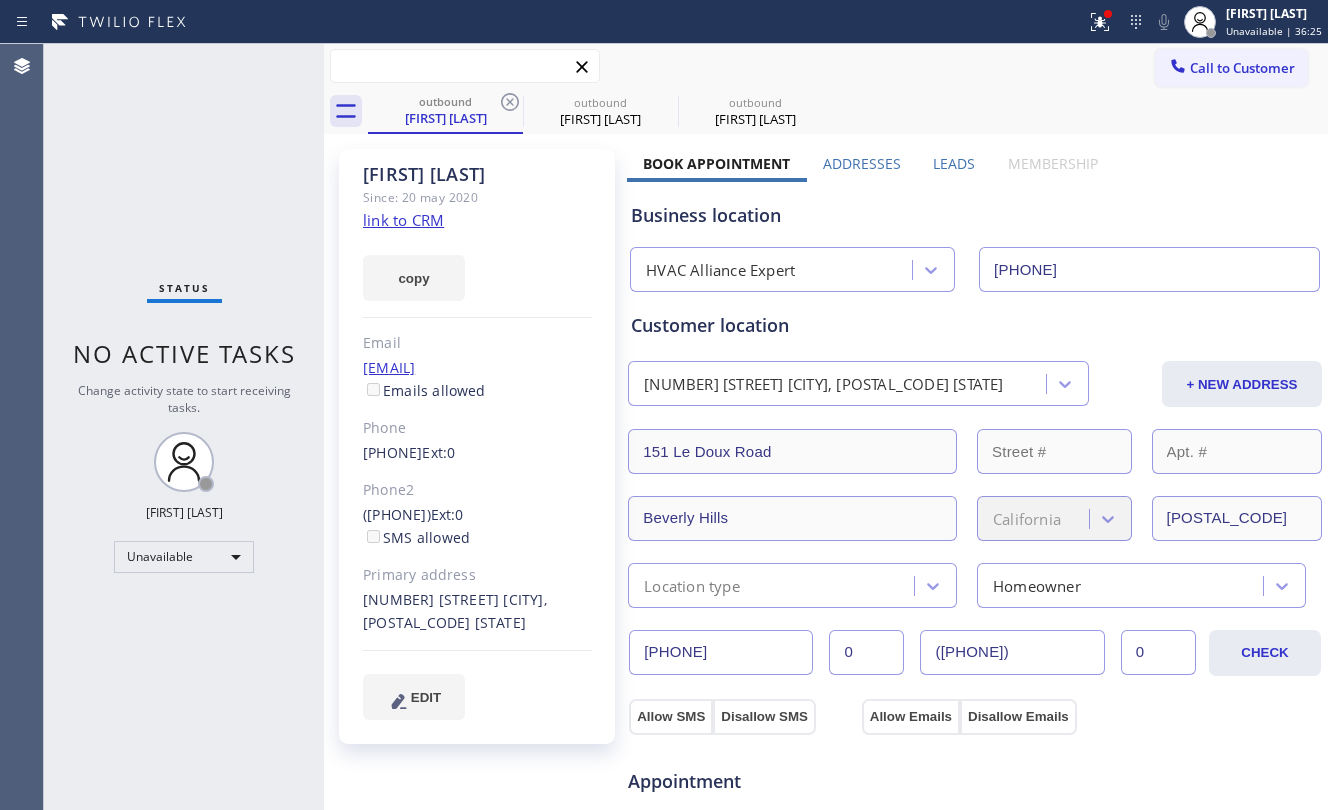 click at bounding box center (465, 66) 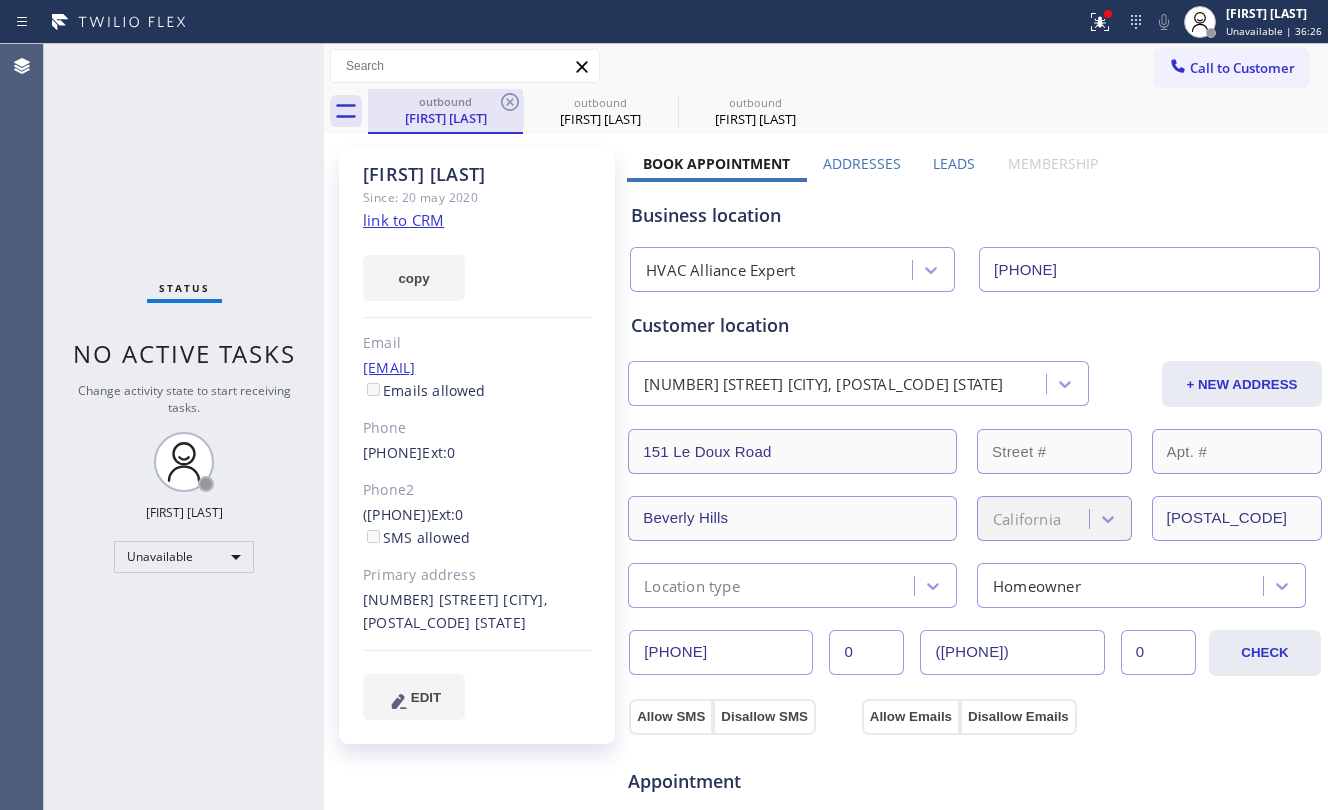 click on "outbound" at bounding box center [445, 101] 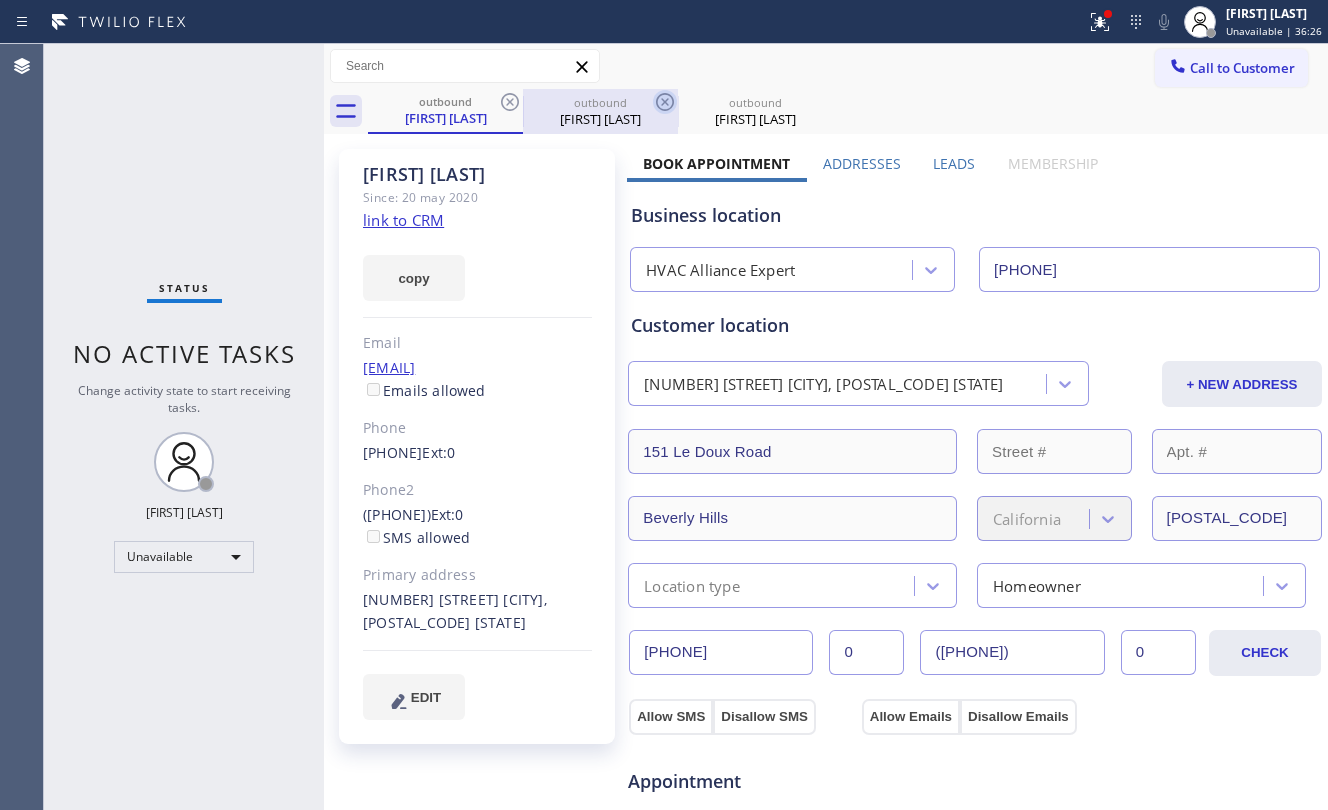 click 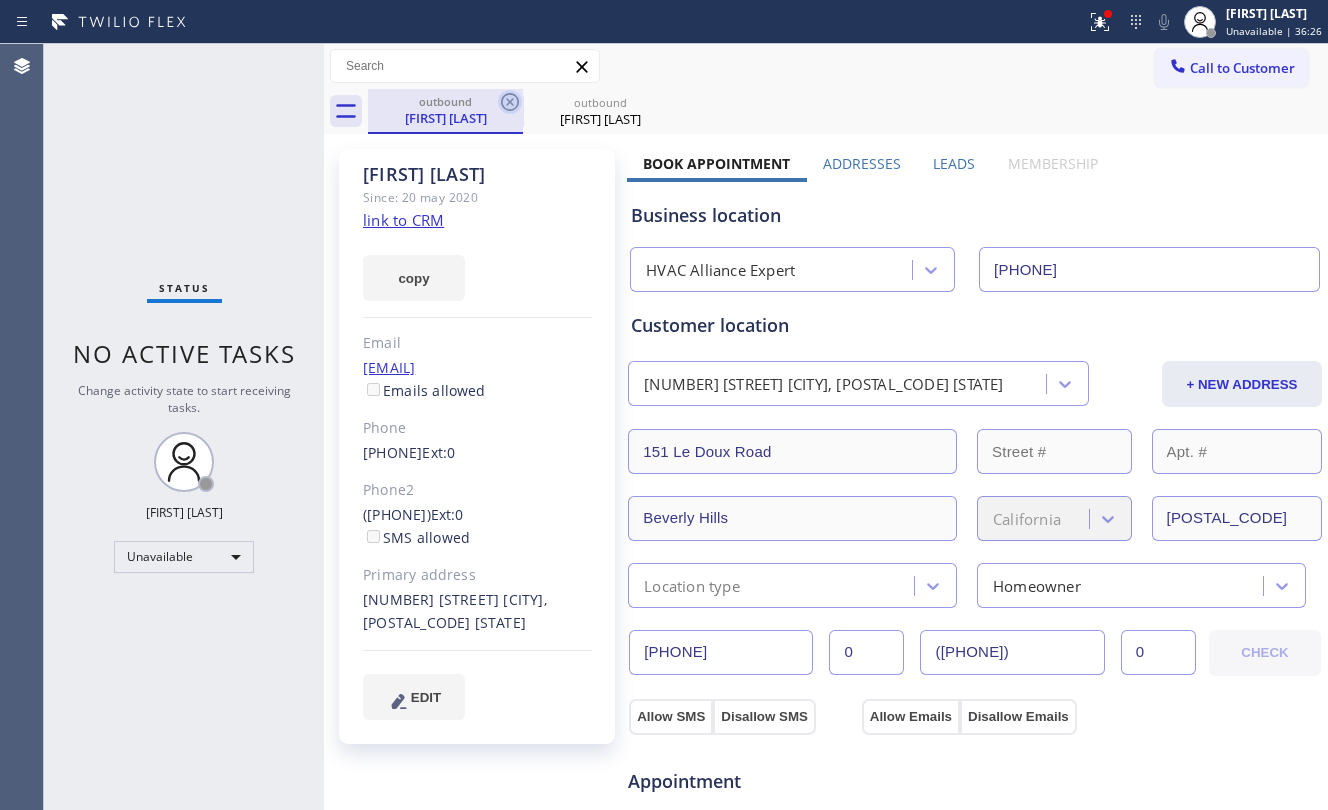 click 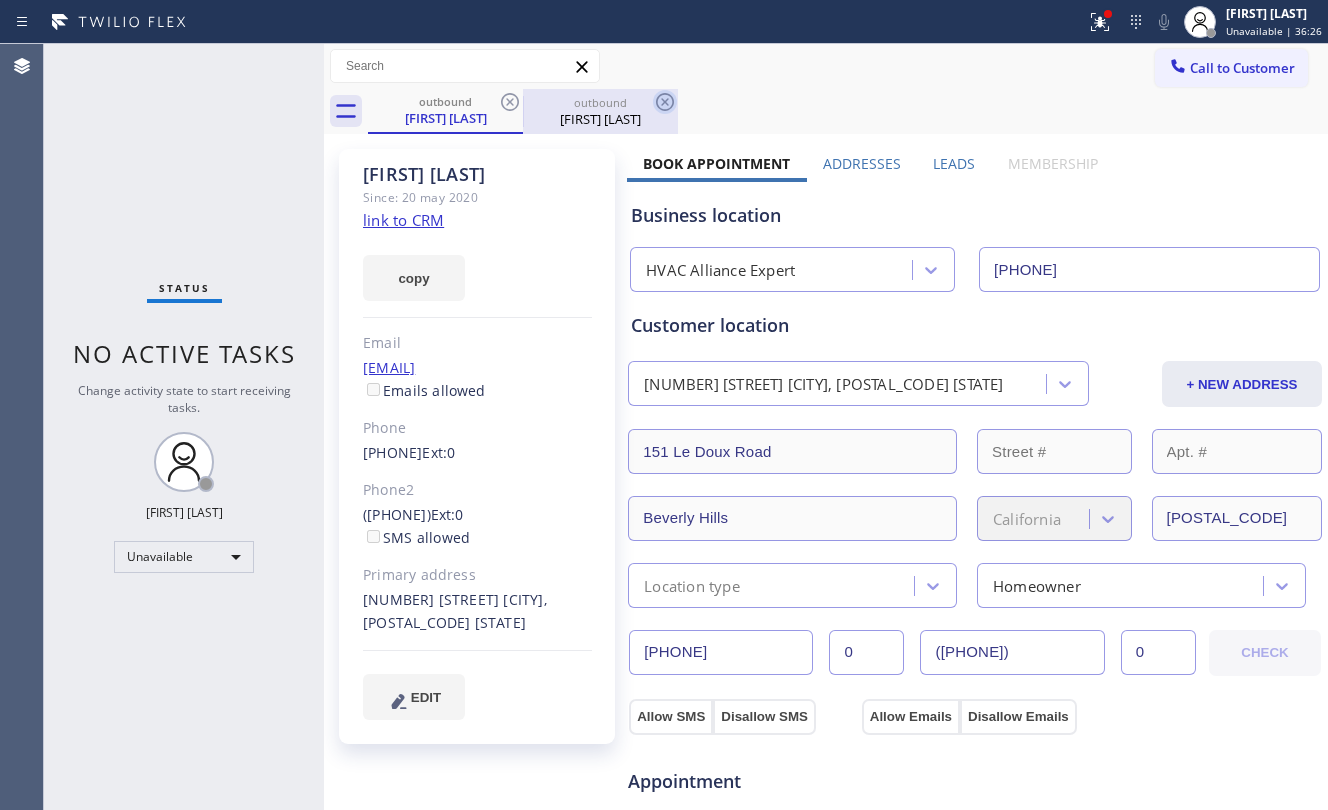 click 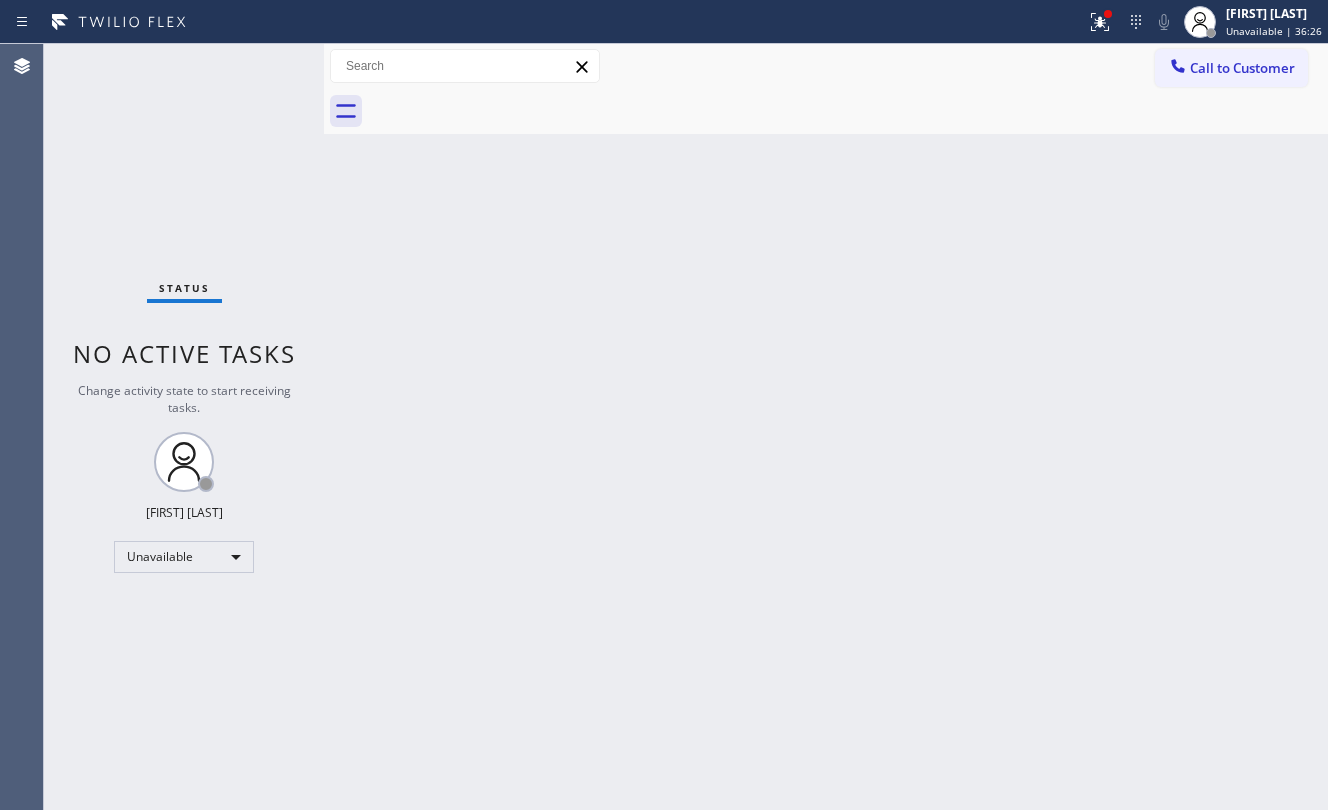 click at bounding box center (848, 111) 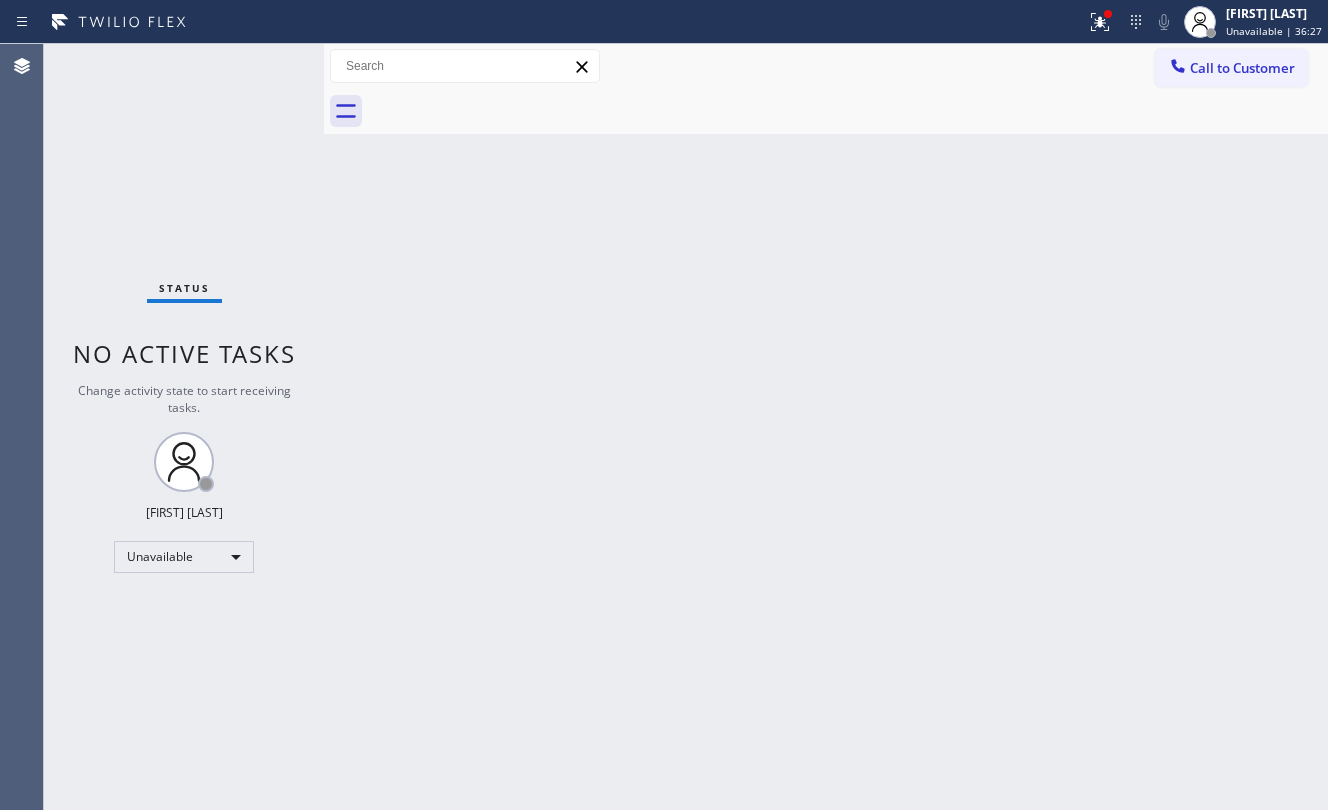 click at bounding box center (848, 111) 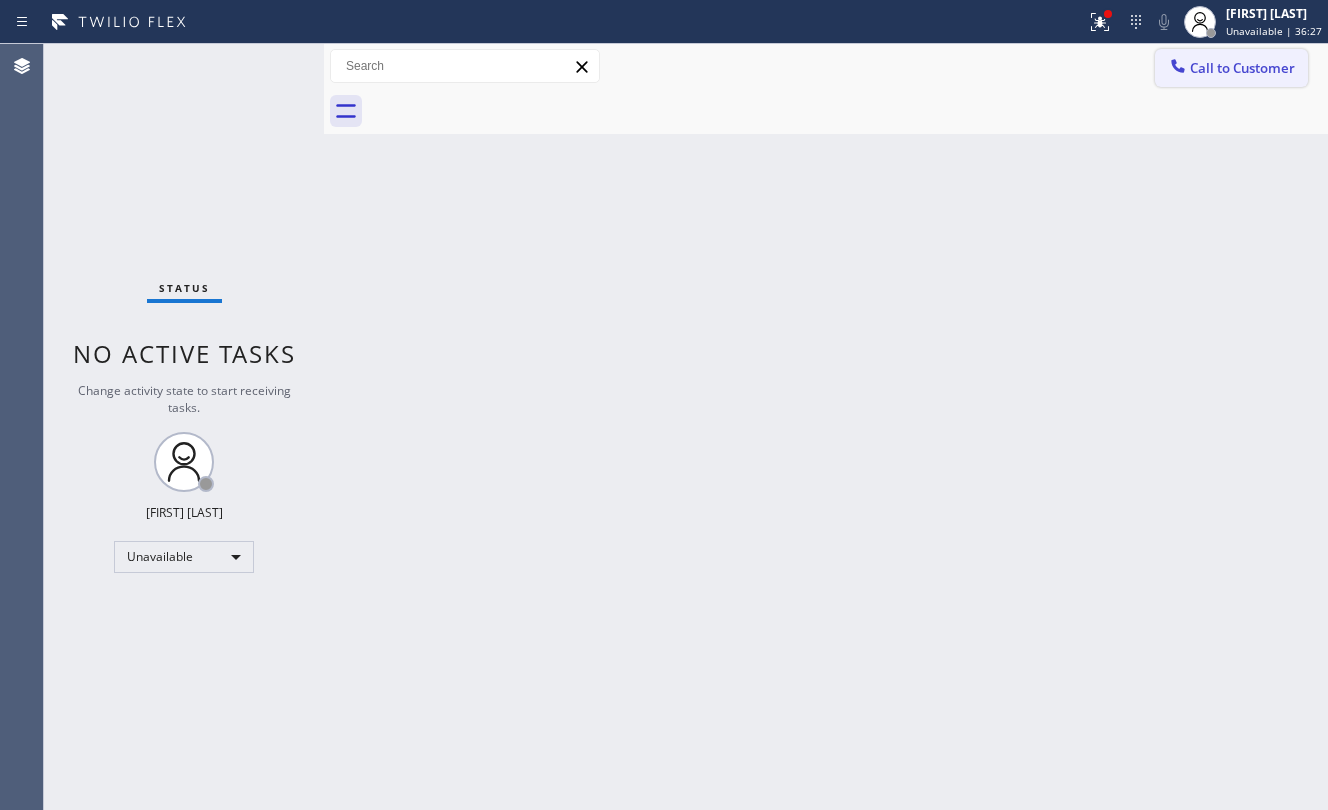 click on "Call to Customer" at bounding box center (1242, 68) 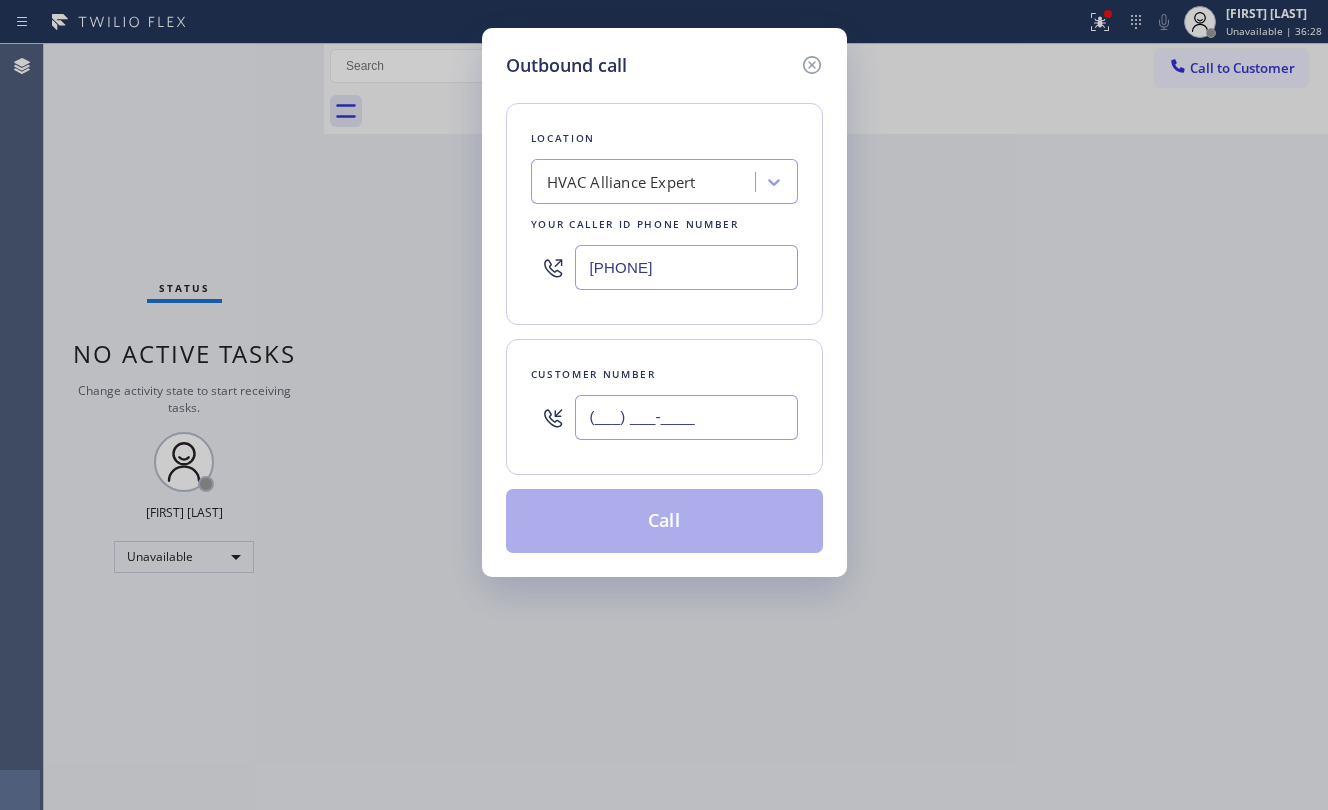 click on "(___) ___-____" at bounding box center (686, 417) 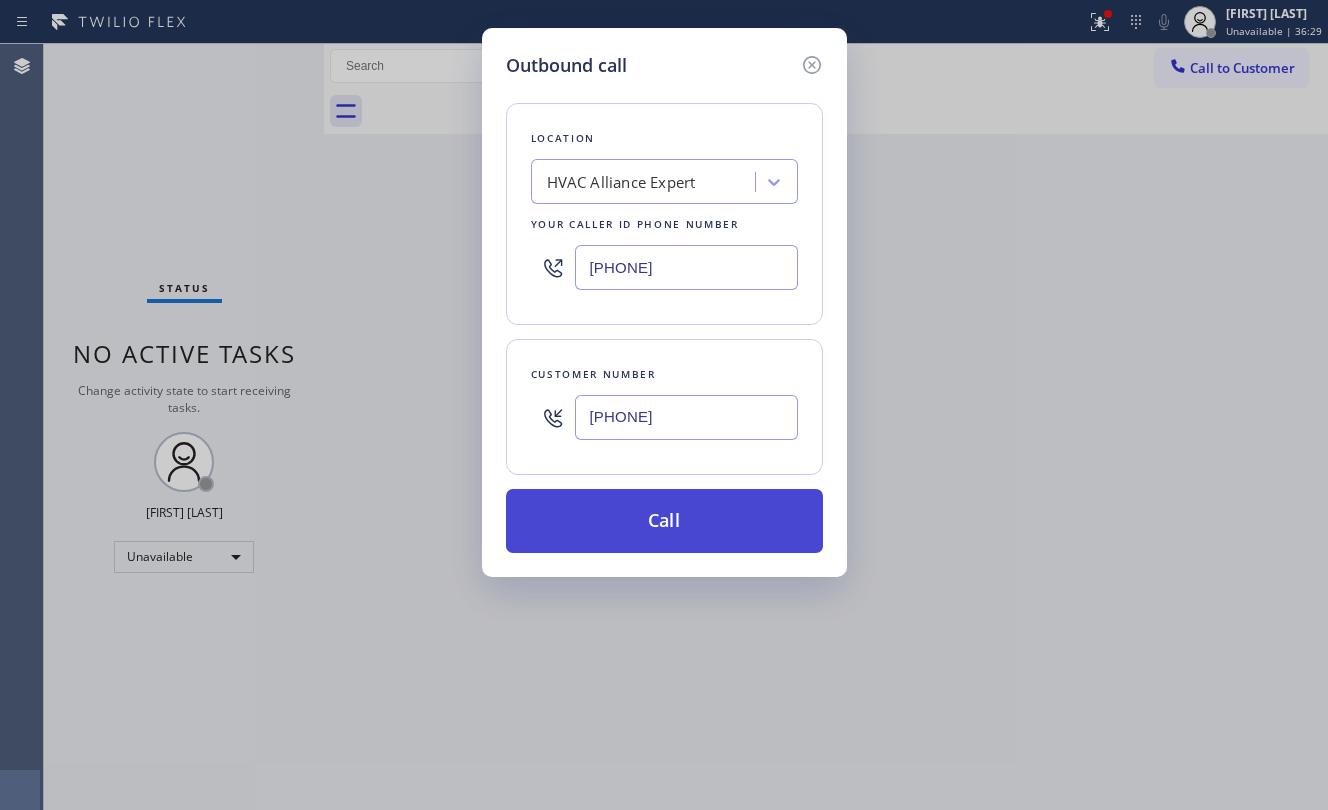 type on "[PHONE]" 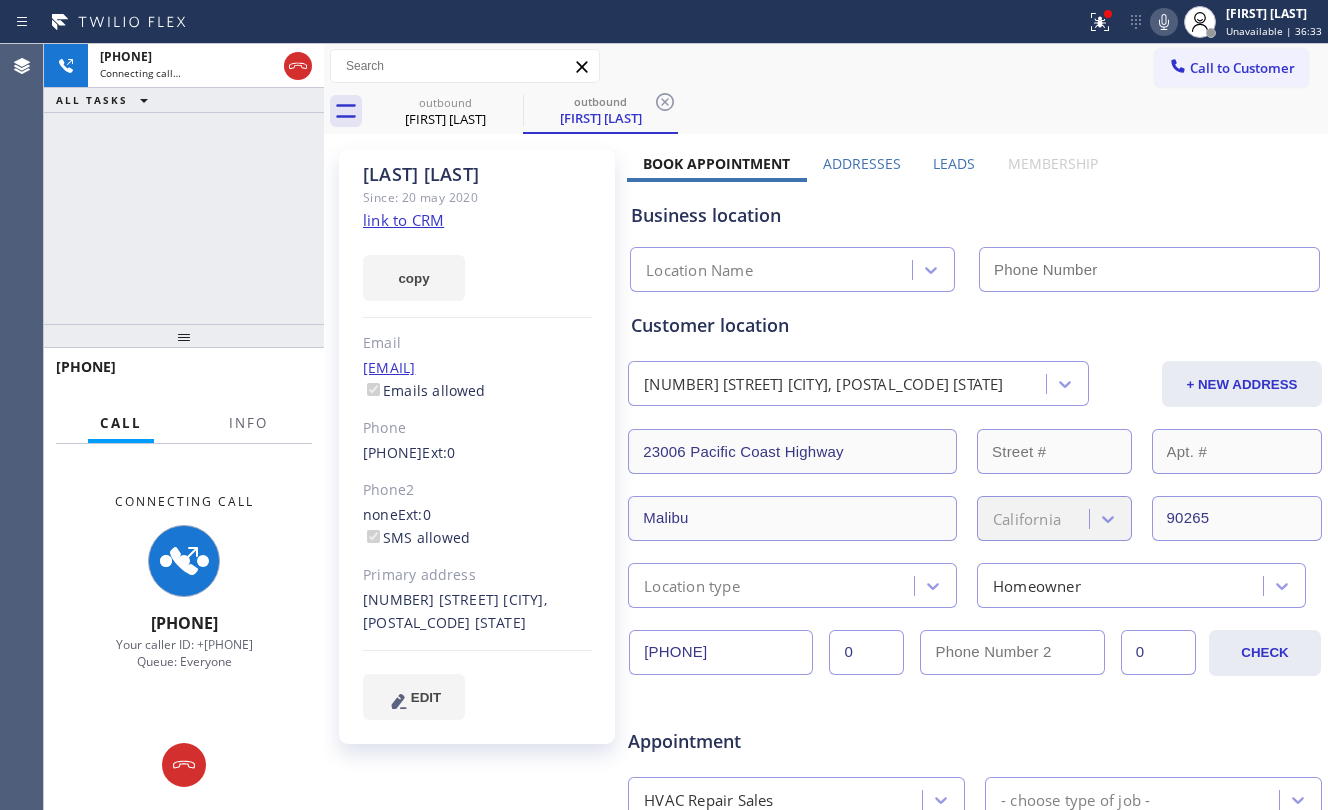 type on "[PHONE]" 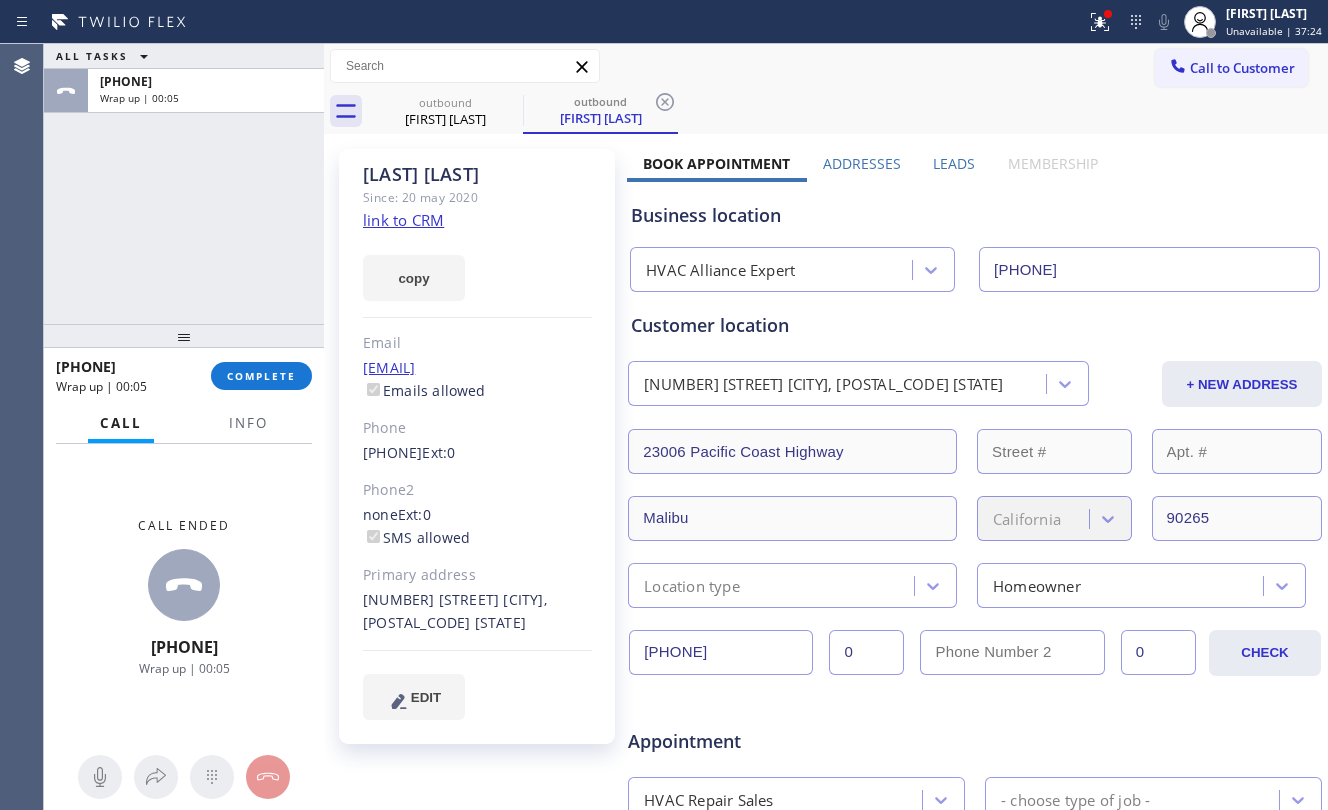 click on "+1[PHONE] Wrap up | 00:05 COMPLETE" at bounding box center [184, 376] 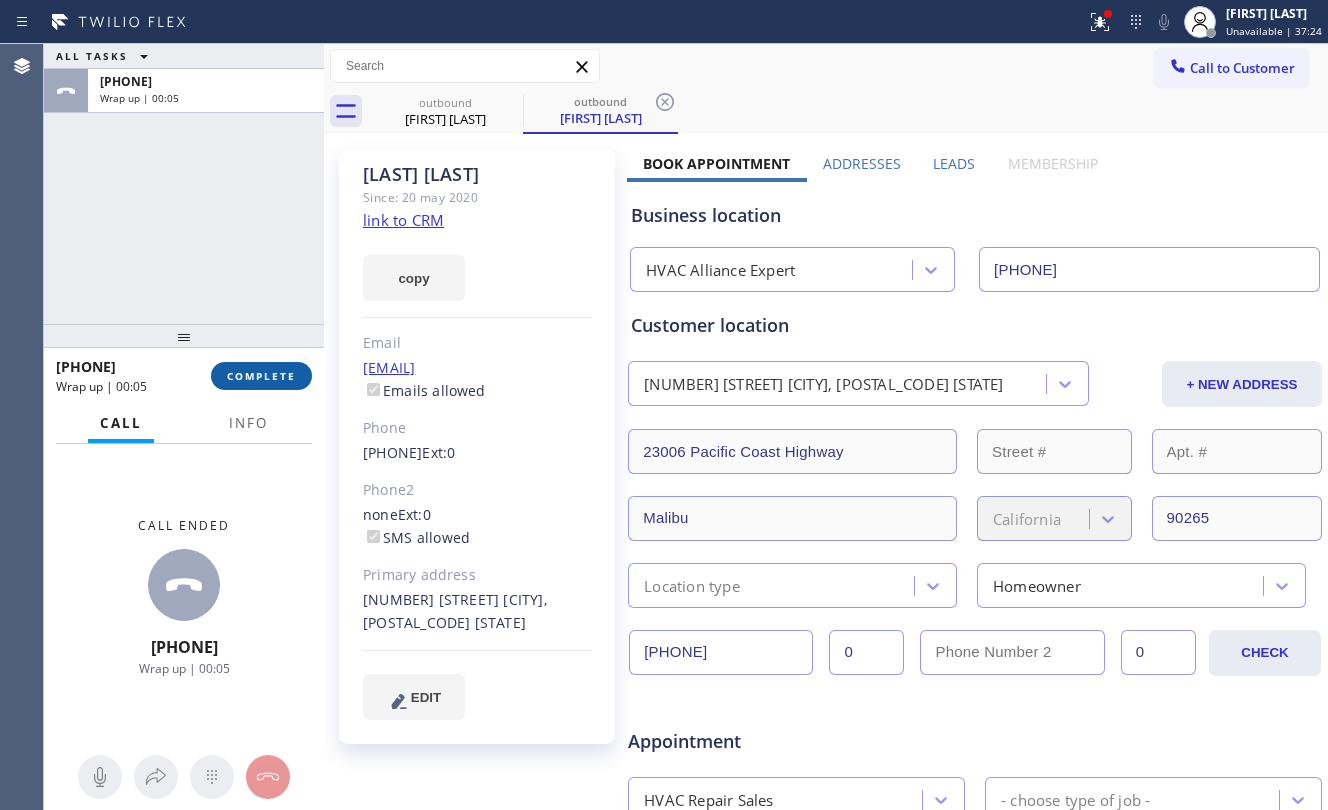 click on "COMPLETE" at bounding box center [261, 376] 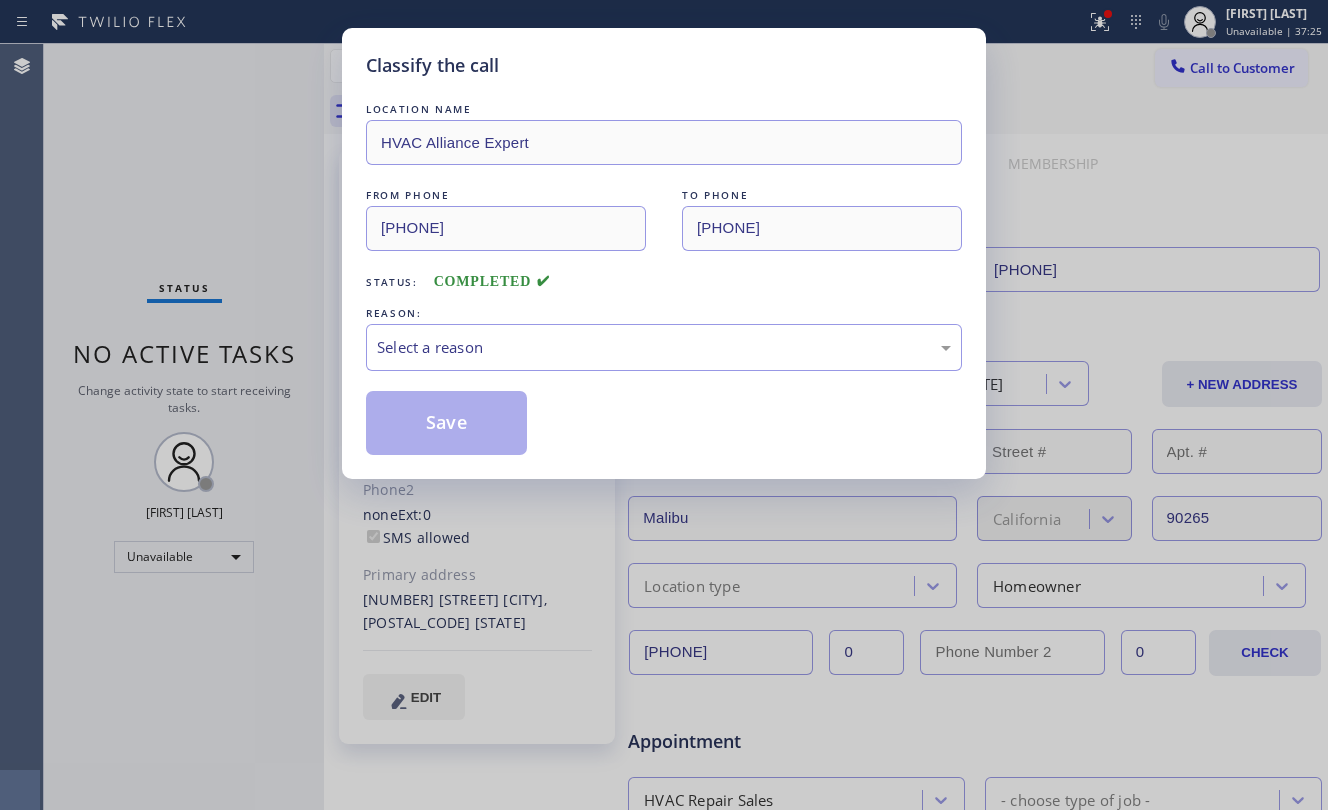 click on "Classify the call LOCATION NAME HVAC Alliance Expert FROM PHONE ([PHONE]) TO PHONE ([PHONE]) Status: COMPLETED REASON: Select a reason Save" at bounding box center [664, 405] 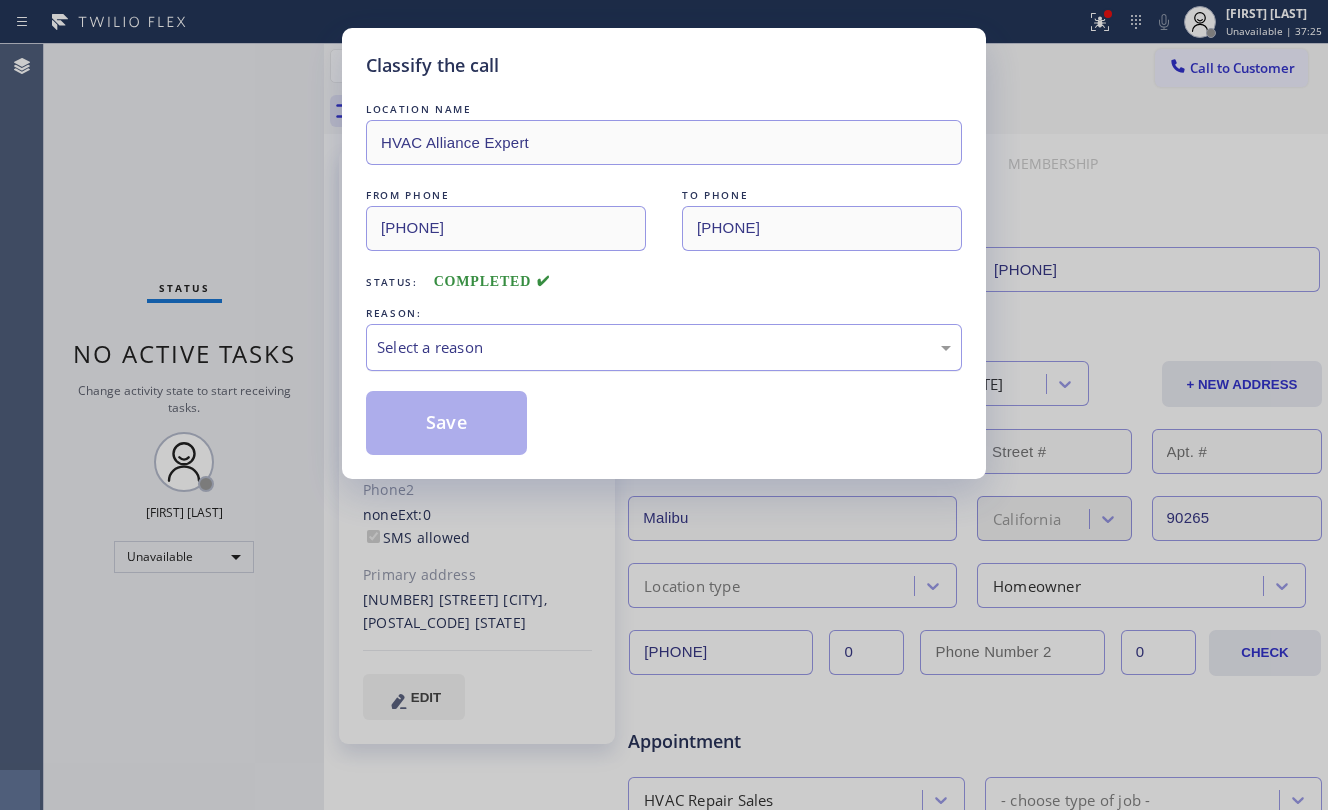 drag, startPoint x: 578, startPoint y: 341, endPoint x: 589, endPoint y: 349, distance: 13.601471 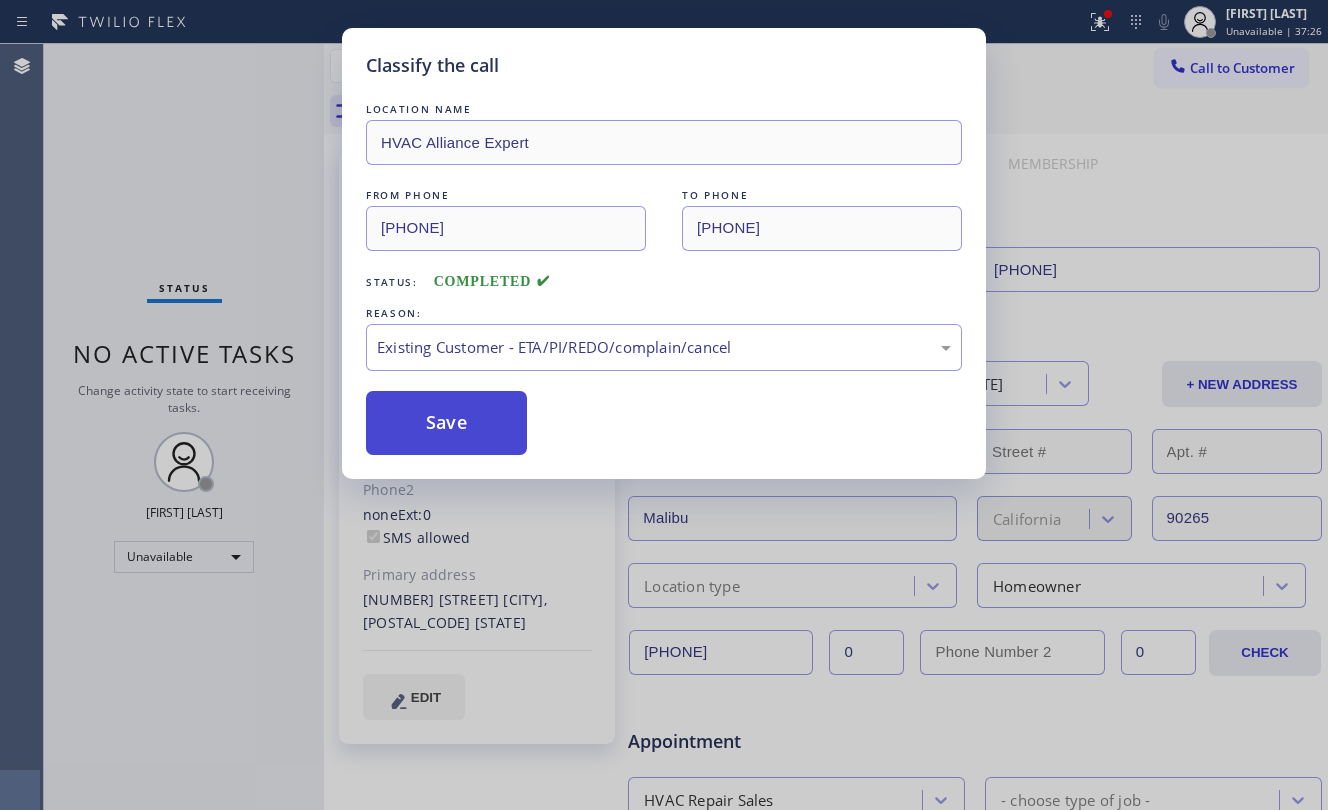 click on "Save" at bounding box center (446, 423) 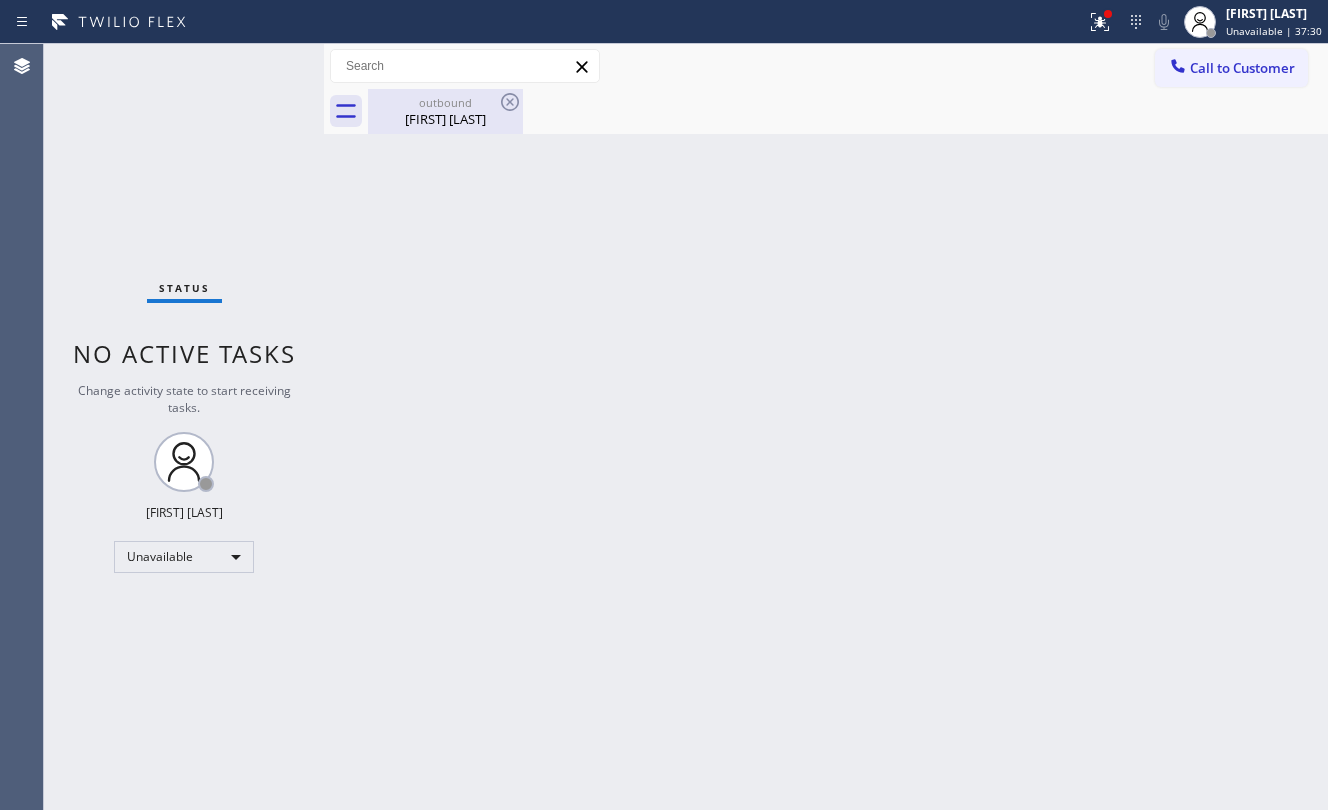 click on "[FIRST] [LAST]" at bounding box center [445, 119] 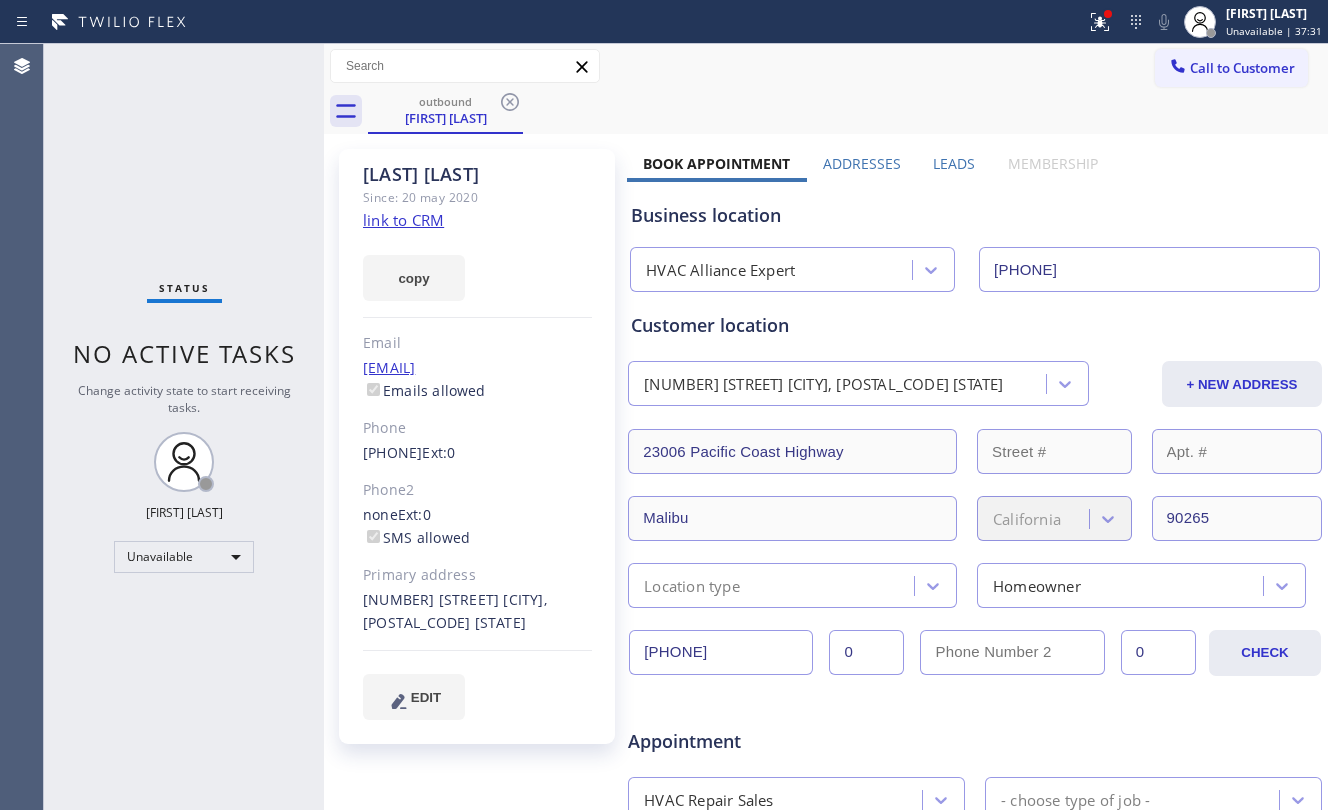 click on "link to CRM" 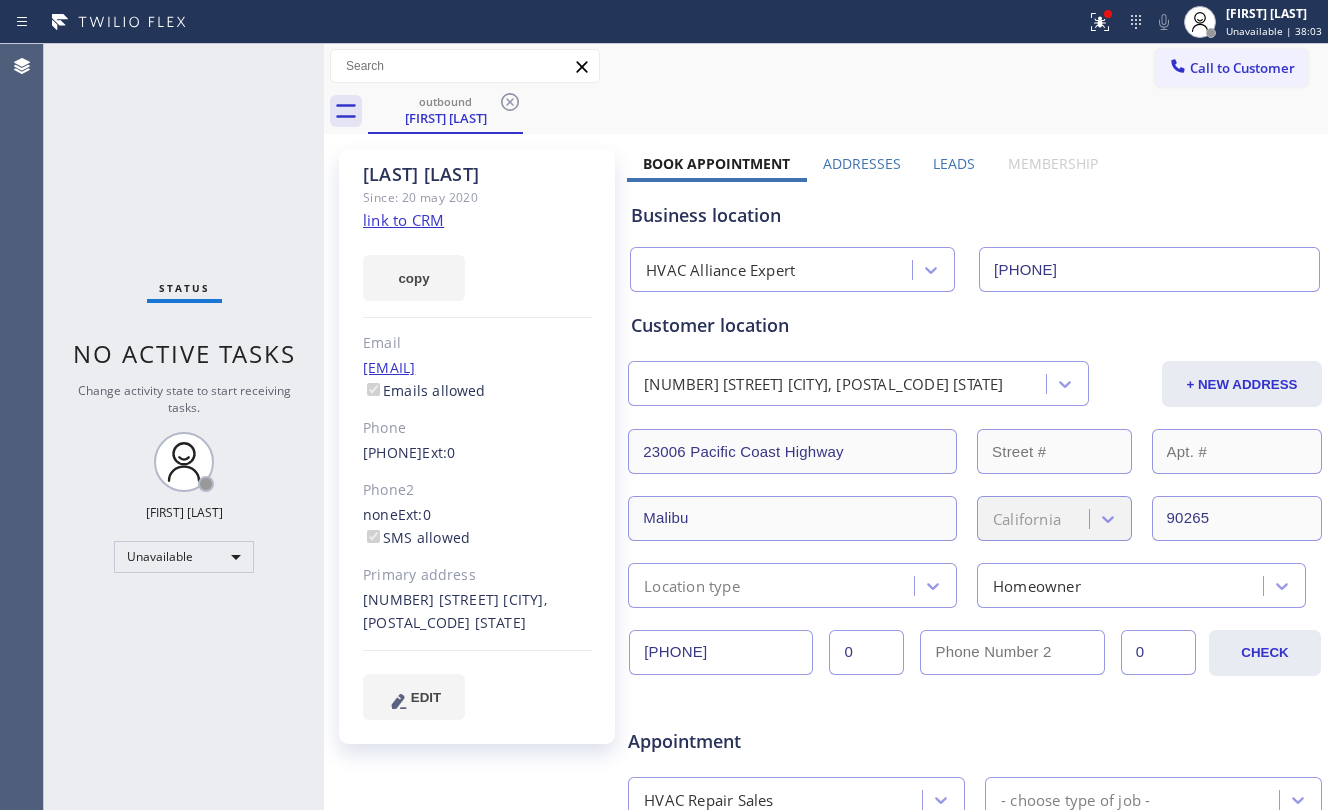 drag, startPoint x: 1214, startPoint y: 65, endPoint x: 1202, endPoint y: 72, distance: 13.892444 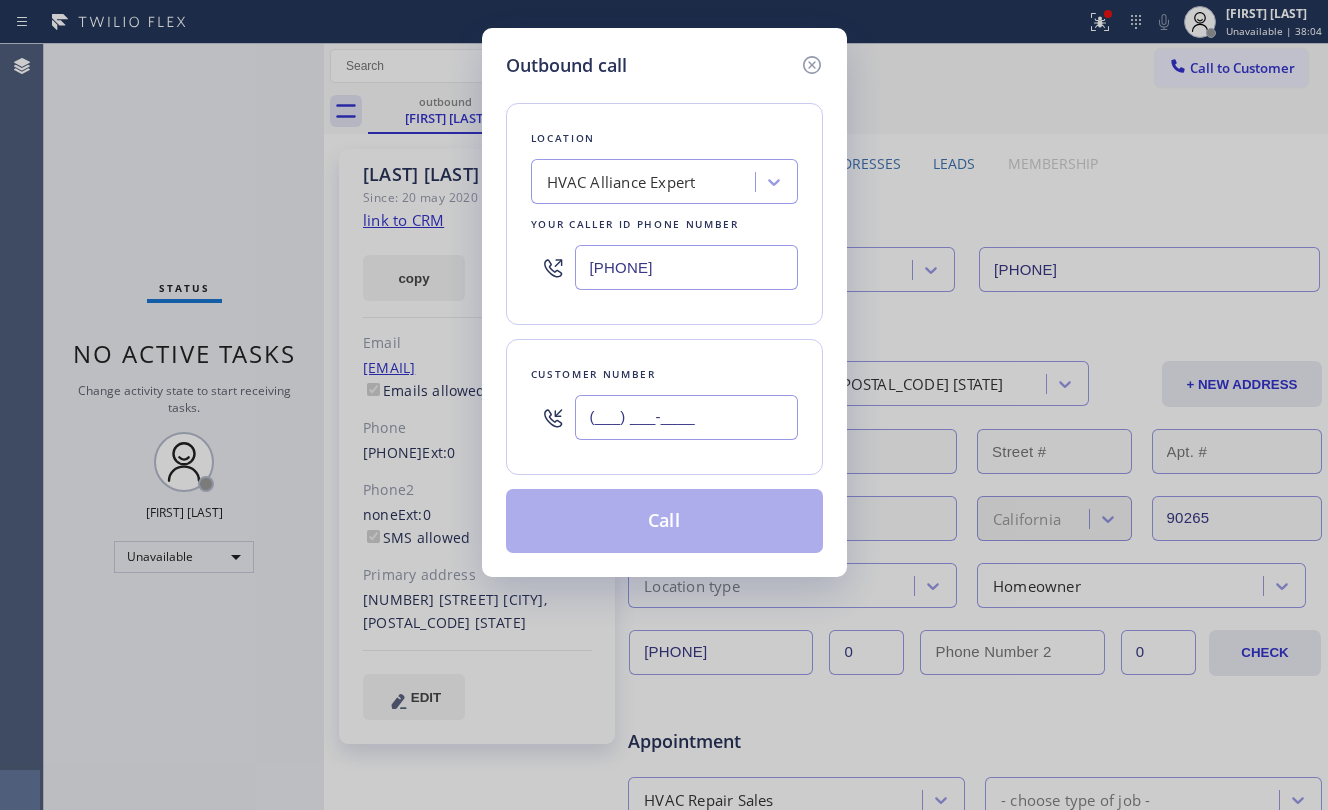click on "(___) ___-____" at bounding box center [686, 417] 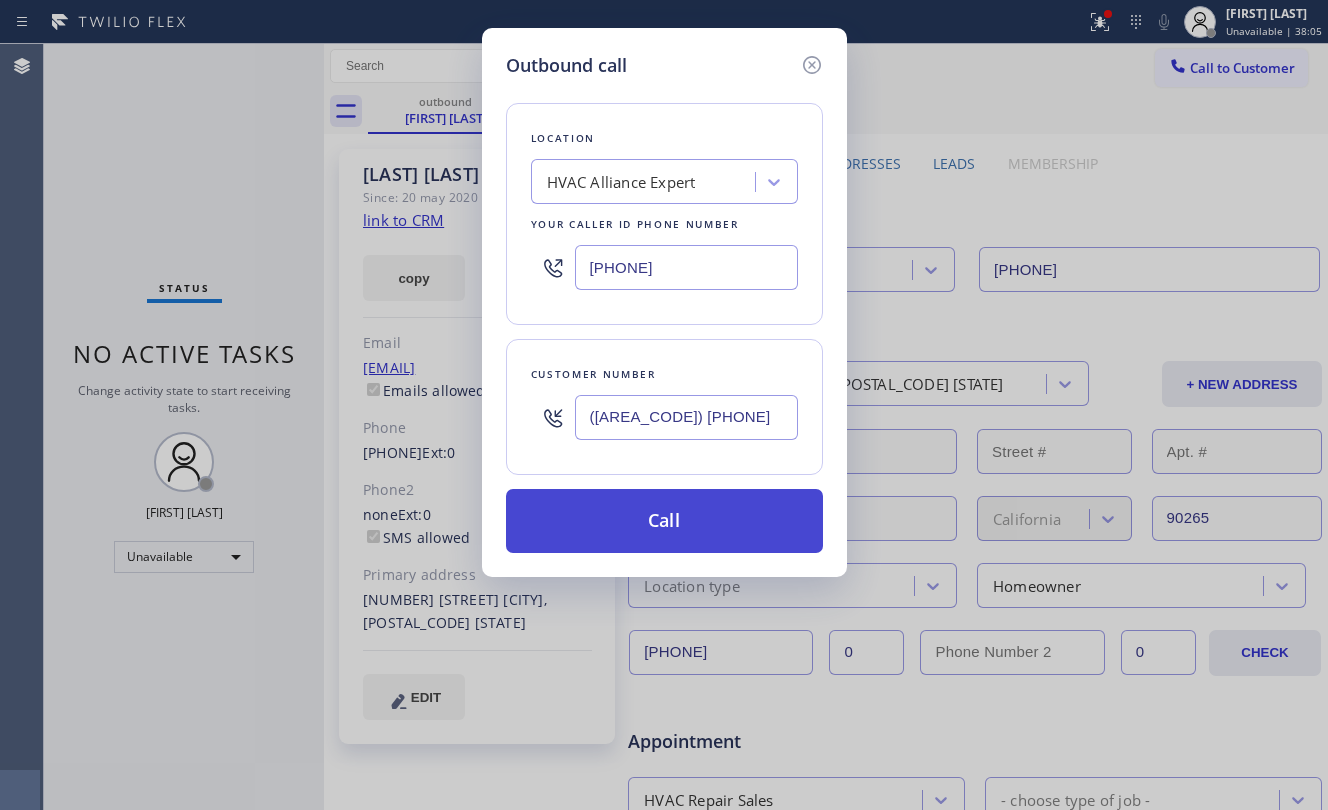 type on "([AREA_CODE]) [PHONE]" 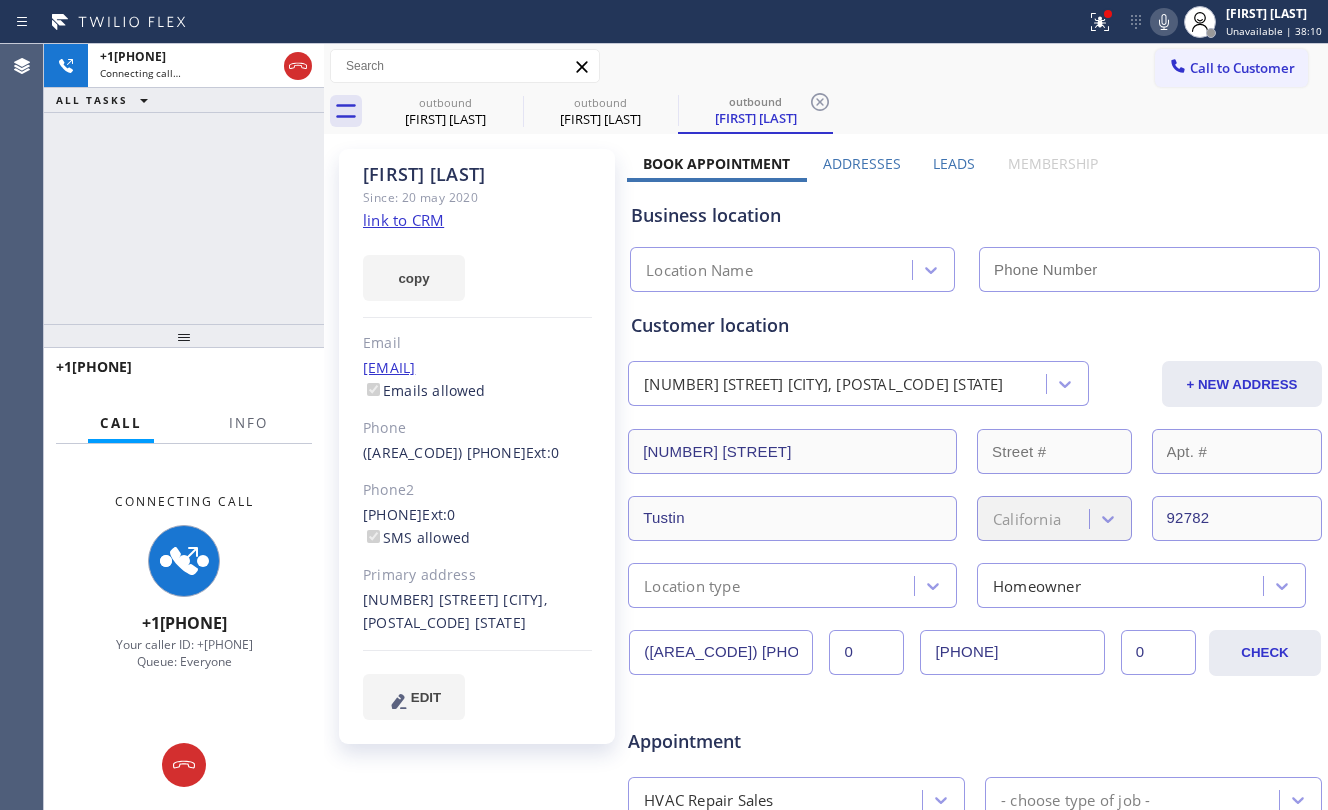 type on "[PHONE]" 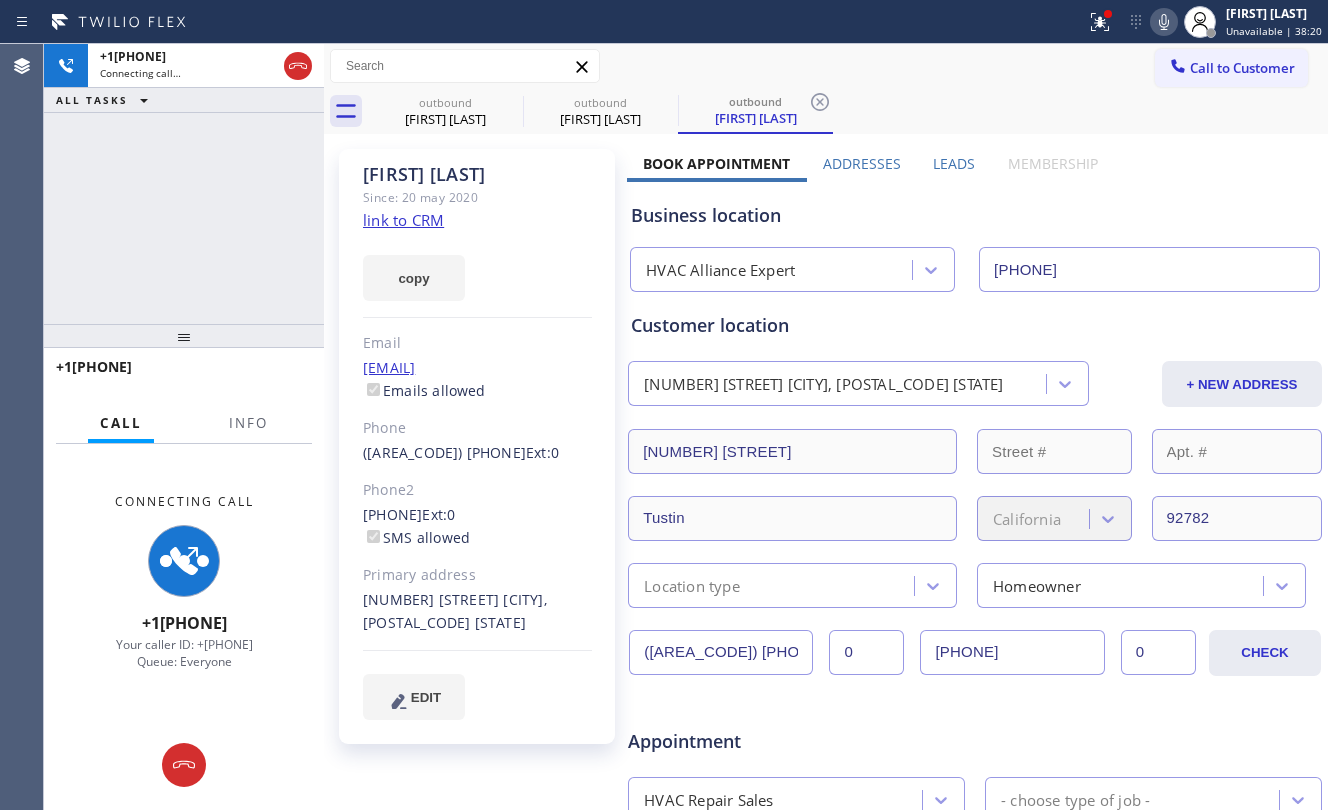 click on "[PHONE] Connecting call… ALL TASKS ALL TASKS ACTIVE TASKS TASKS IN WRAP UP" at bounding box center [184, 184] 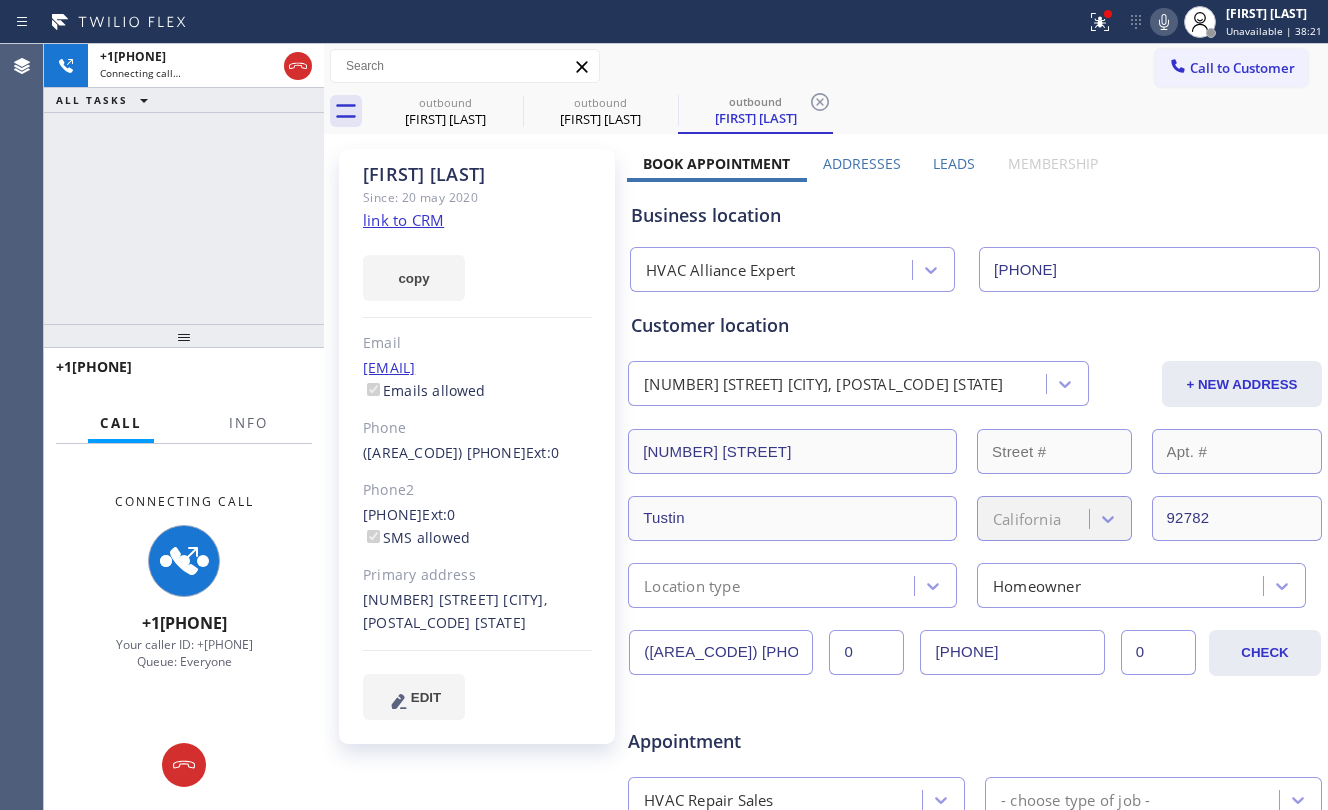 click 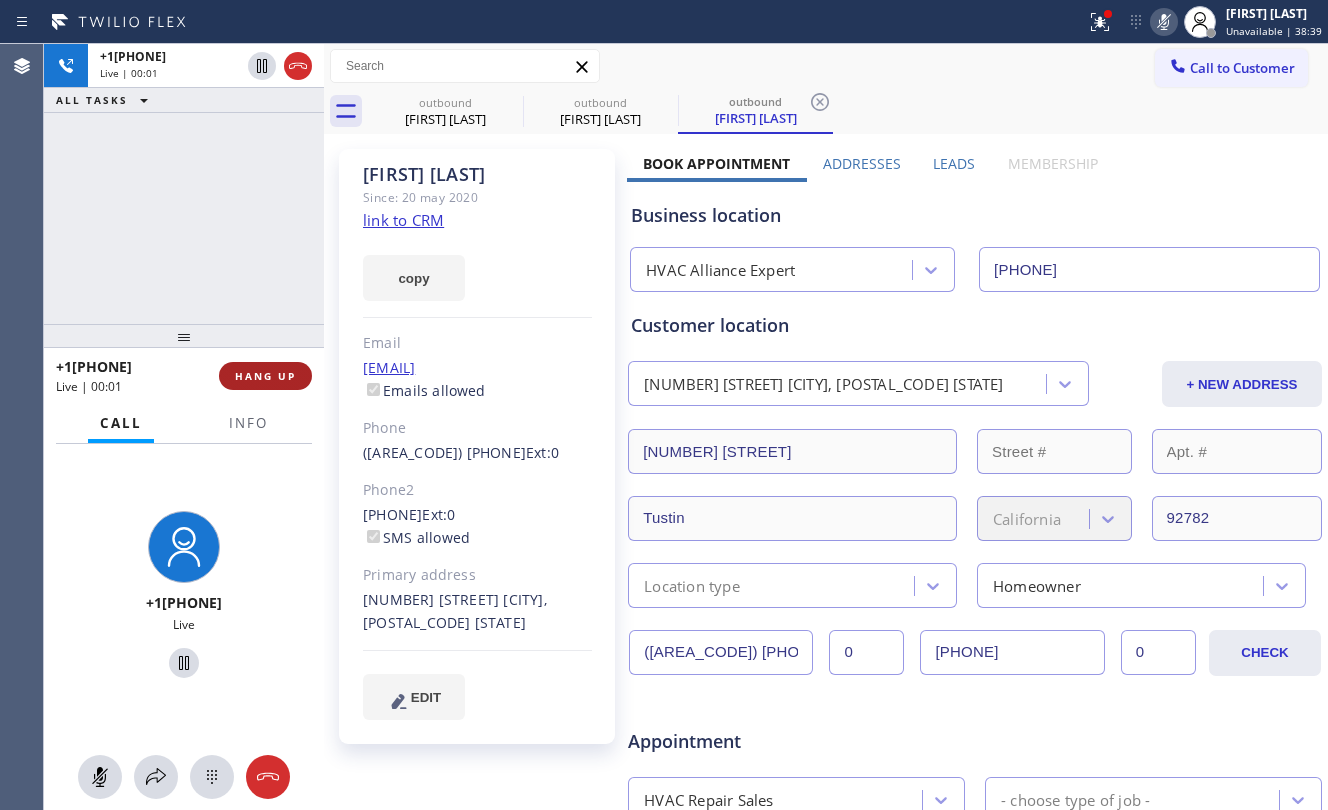 click on "HANG UP" at bounding box center [265, 376] 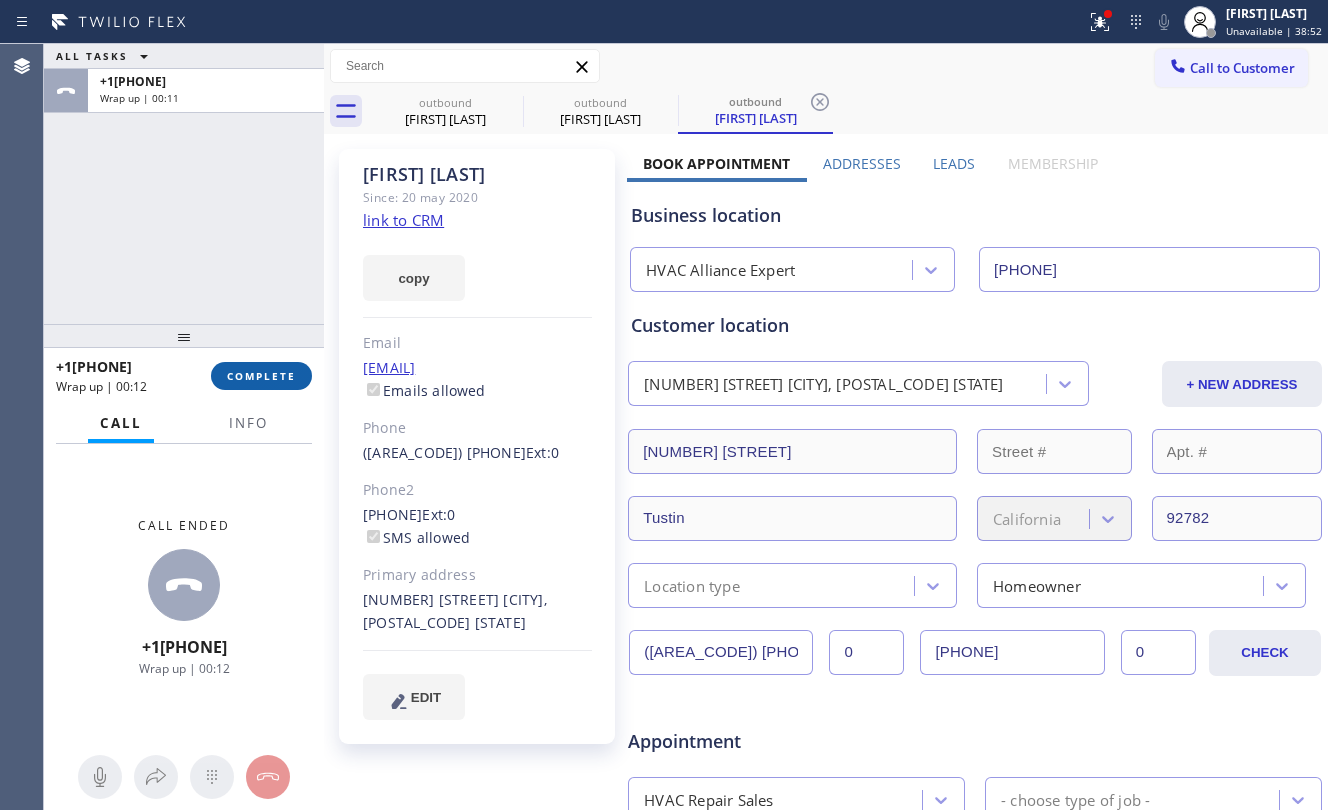 click on "COMPLETE" at bounding box center (261, 376) 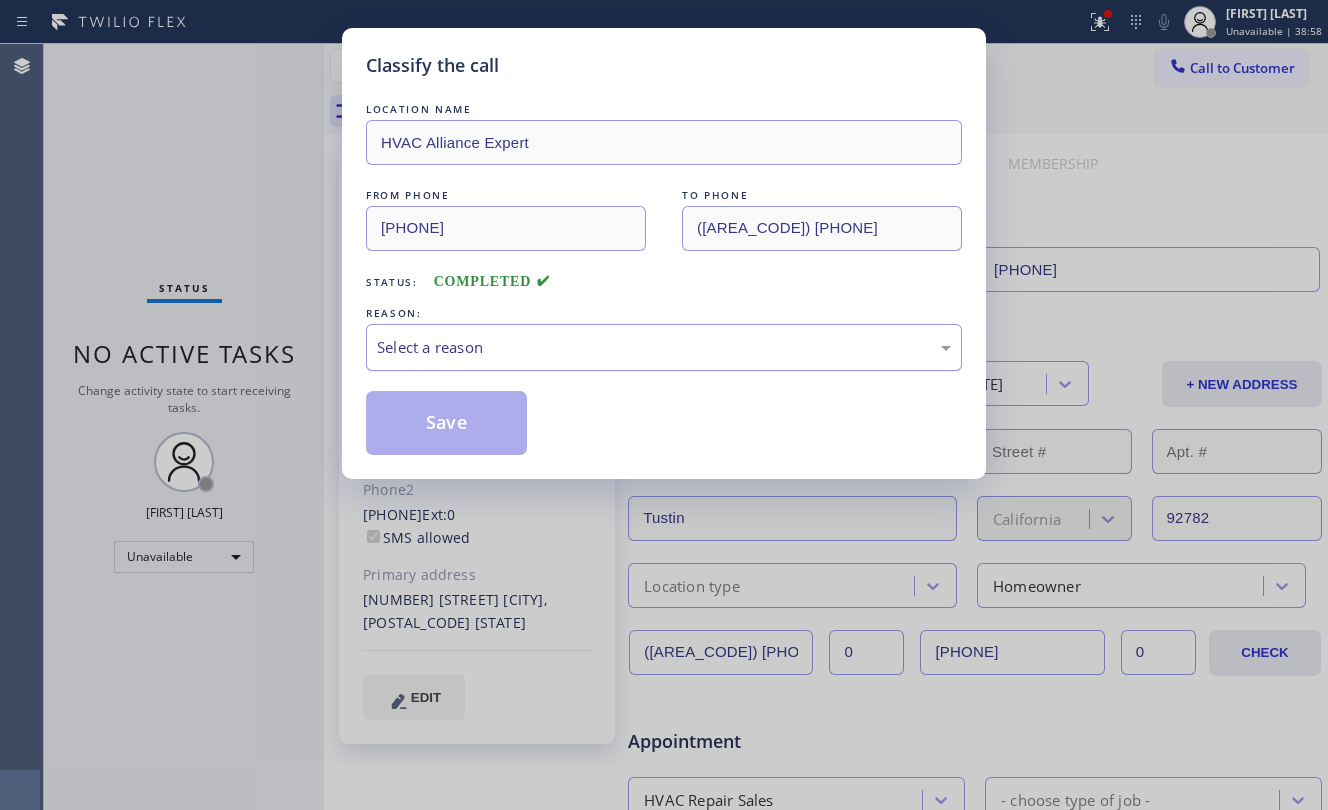 drag, startPoint x: 477, startPoint y: 336, endPoint x: 488, endPoint y: 345, distance: 14.21267 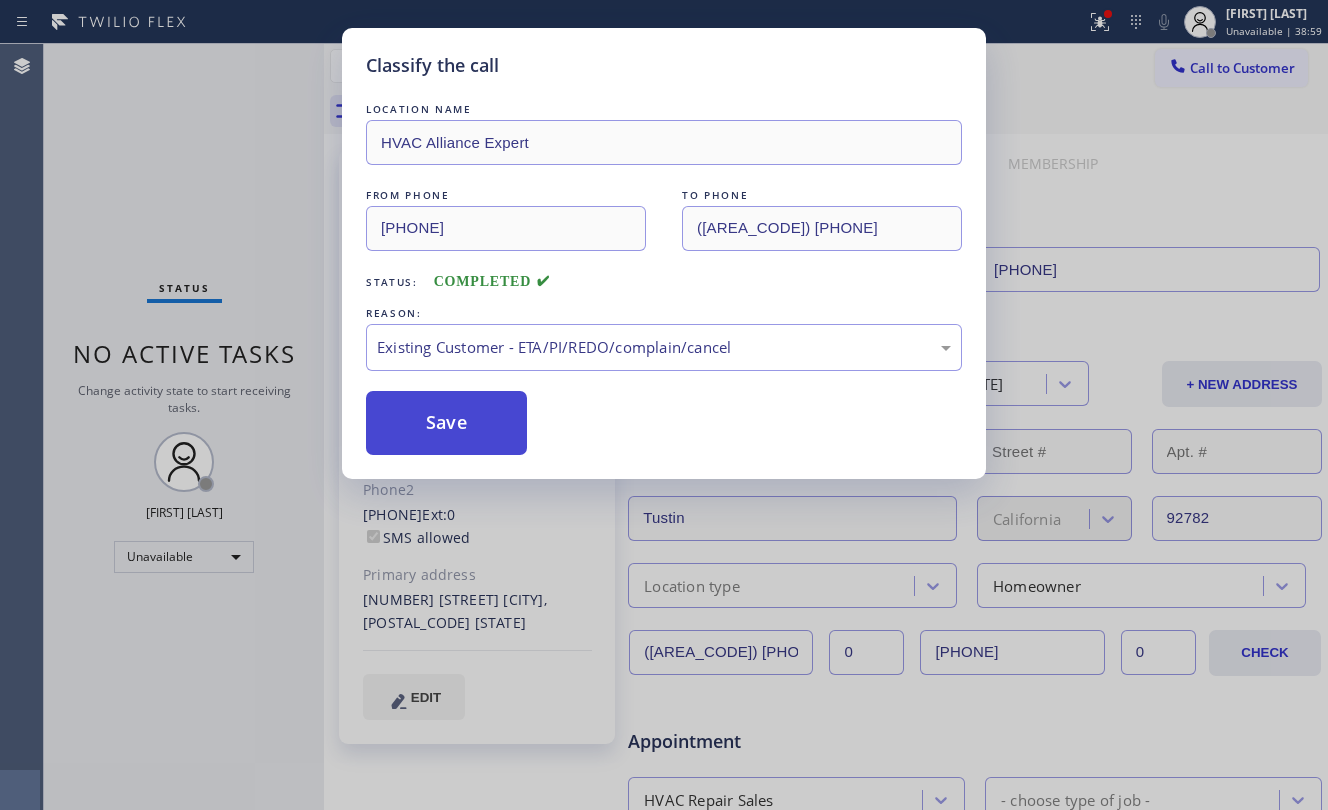 click on "Save" at bounding box center (446, 423) 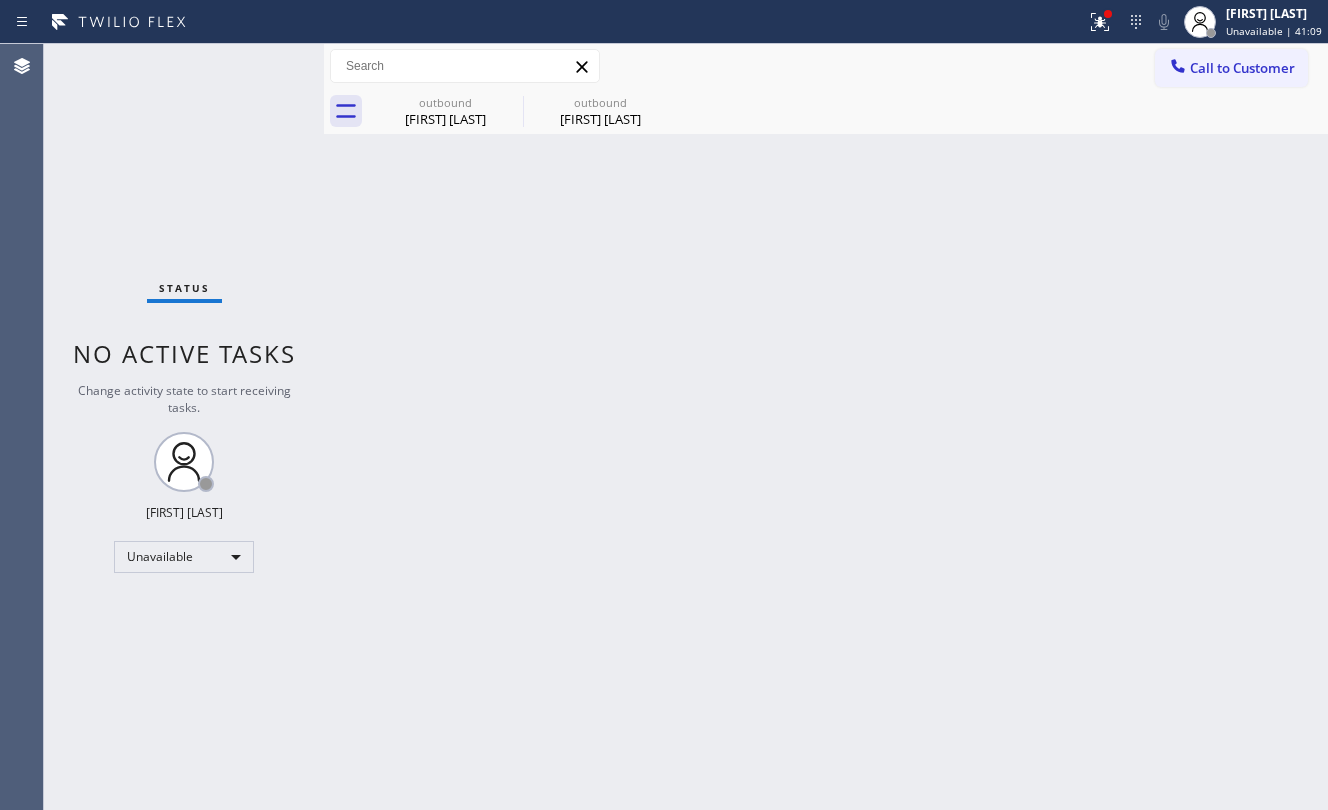 click on "Call to Customer" at bounding box center (1231, 68) 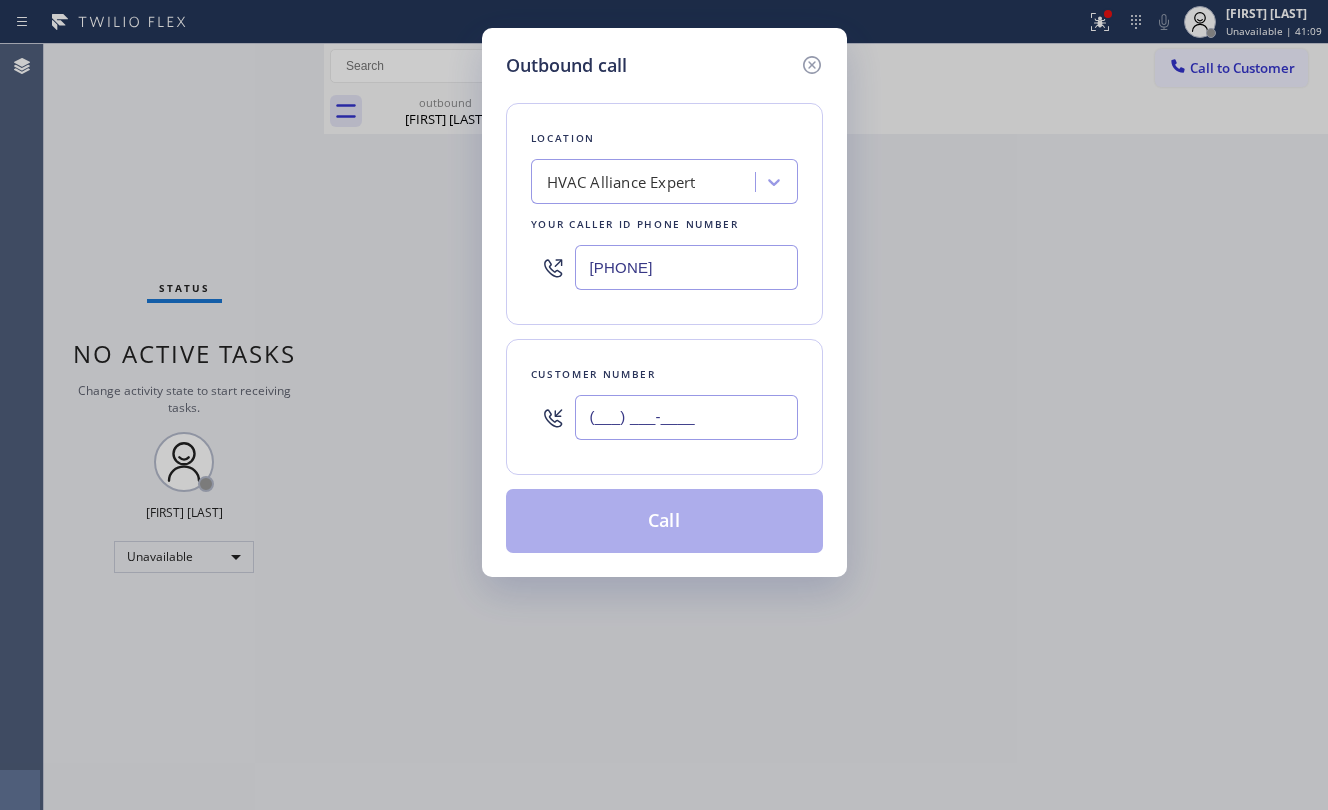 click on "(___) ___-____" at bounding box center (686, 417) 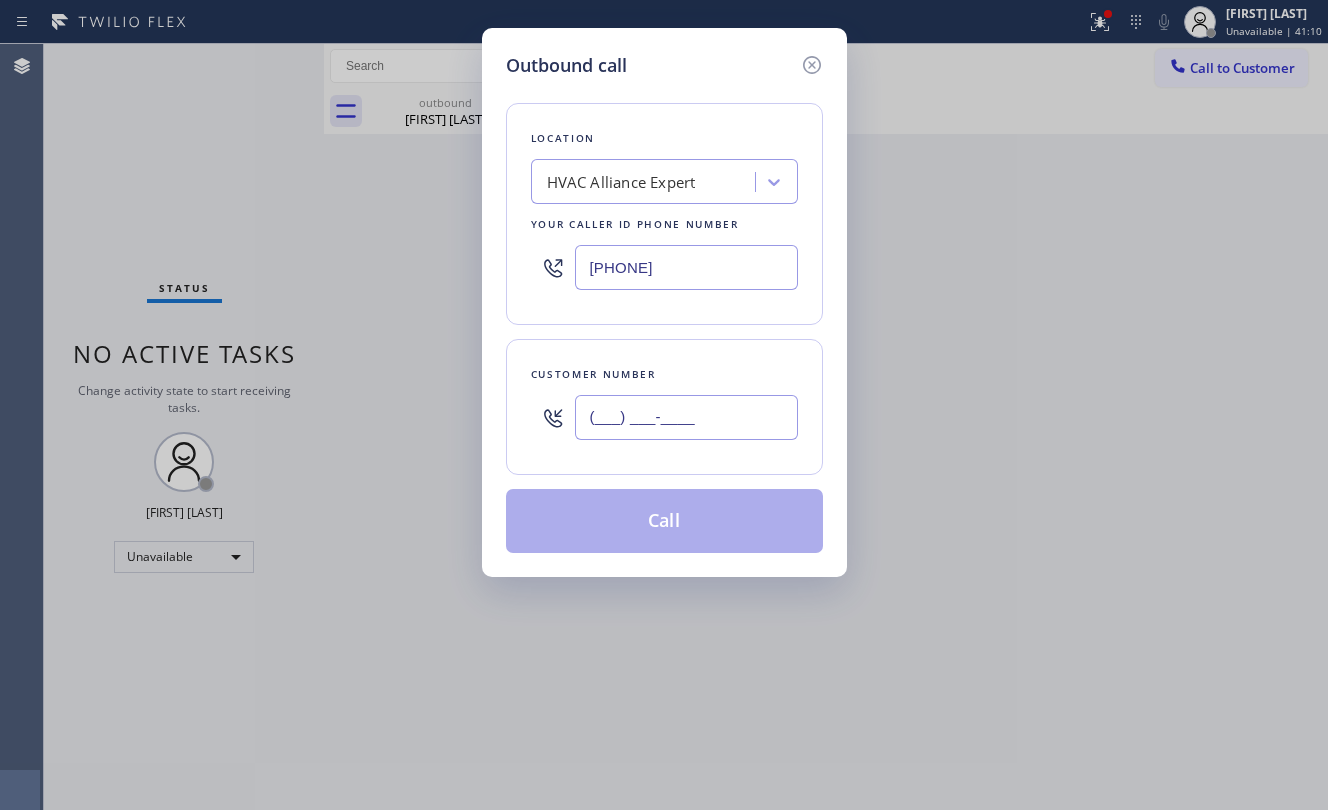 paste on "([PHONE])" 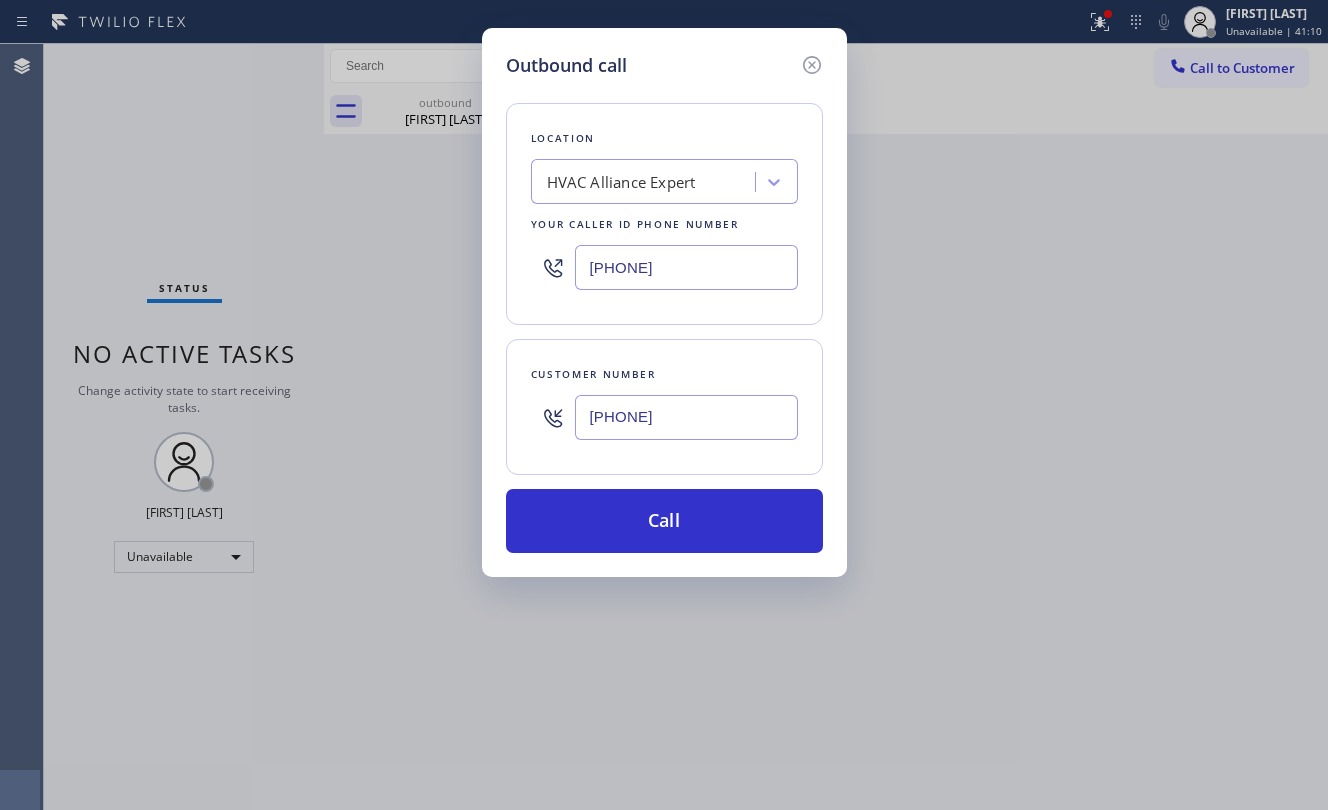 type on "[PHONE]" 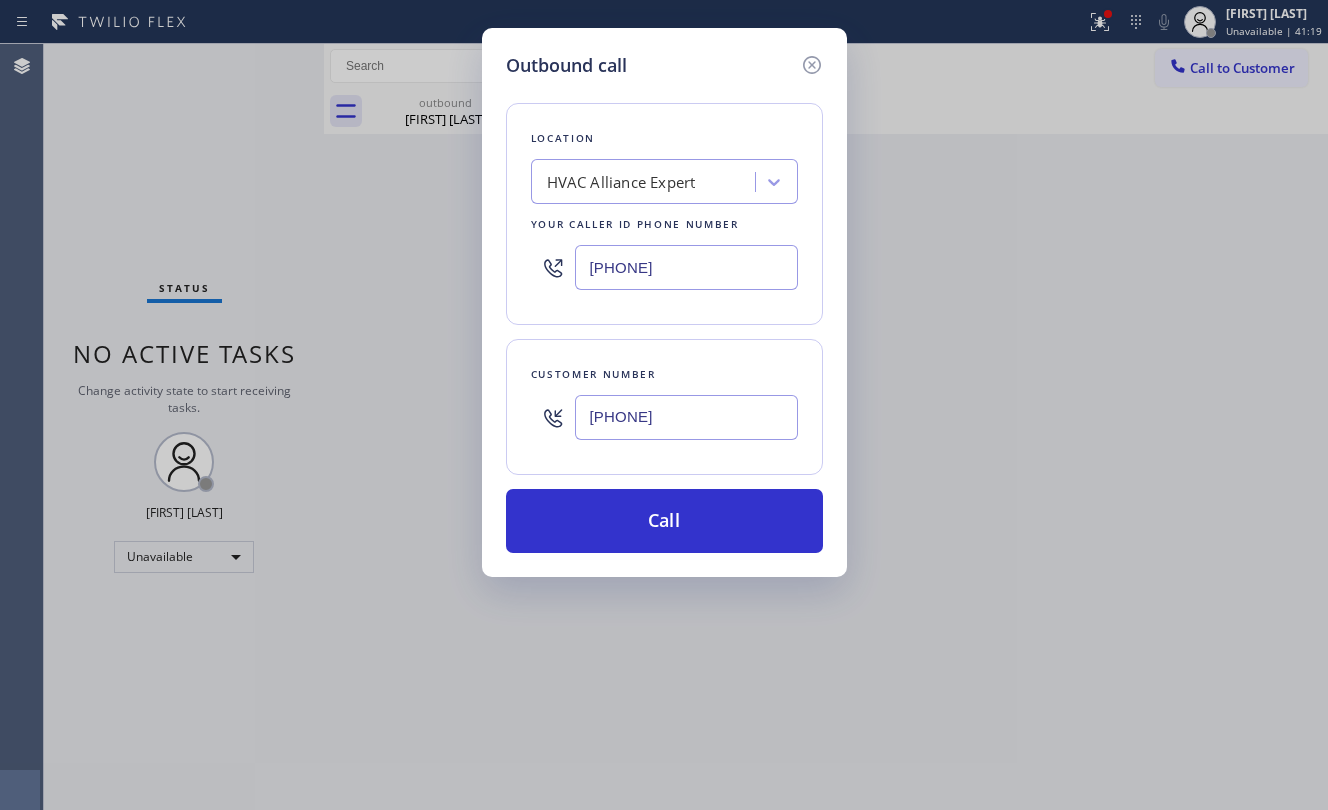 click on "[PHONE]" at bounding box center (686, 267) 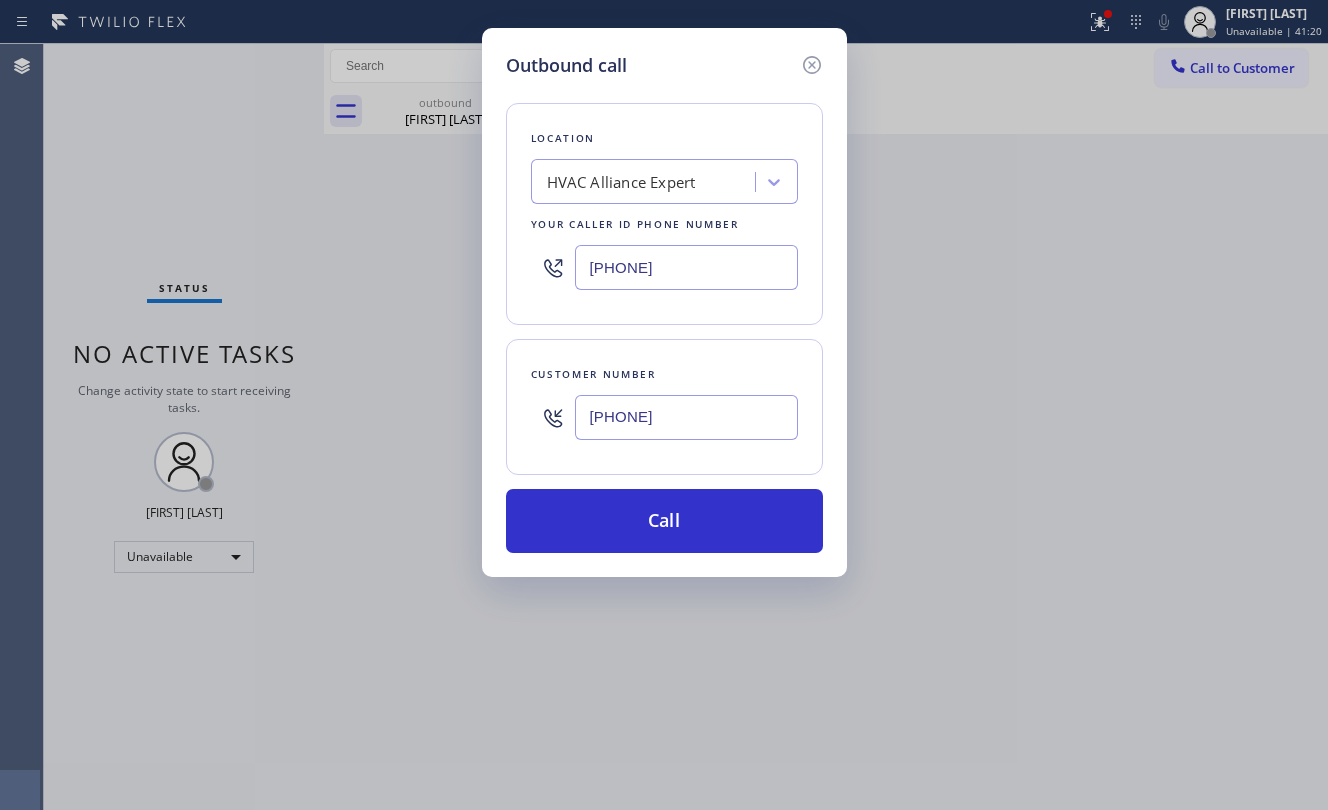 click on "[PHONE]" at bounding box center [686, 267] 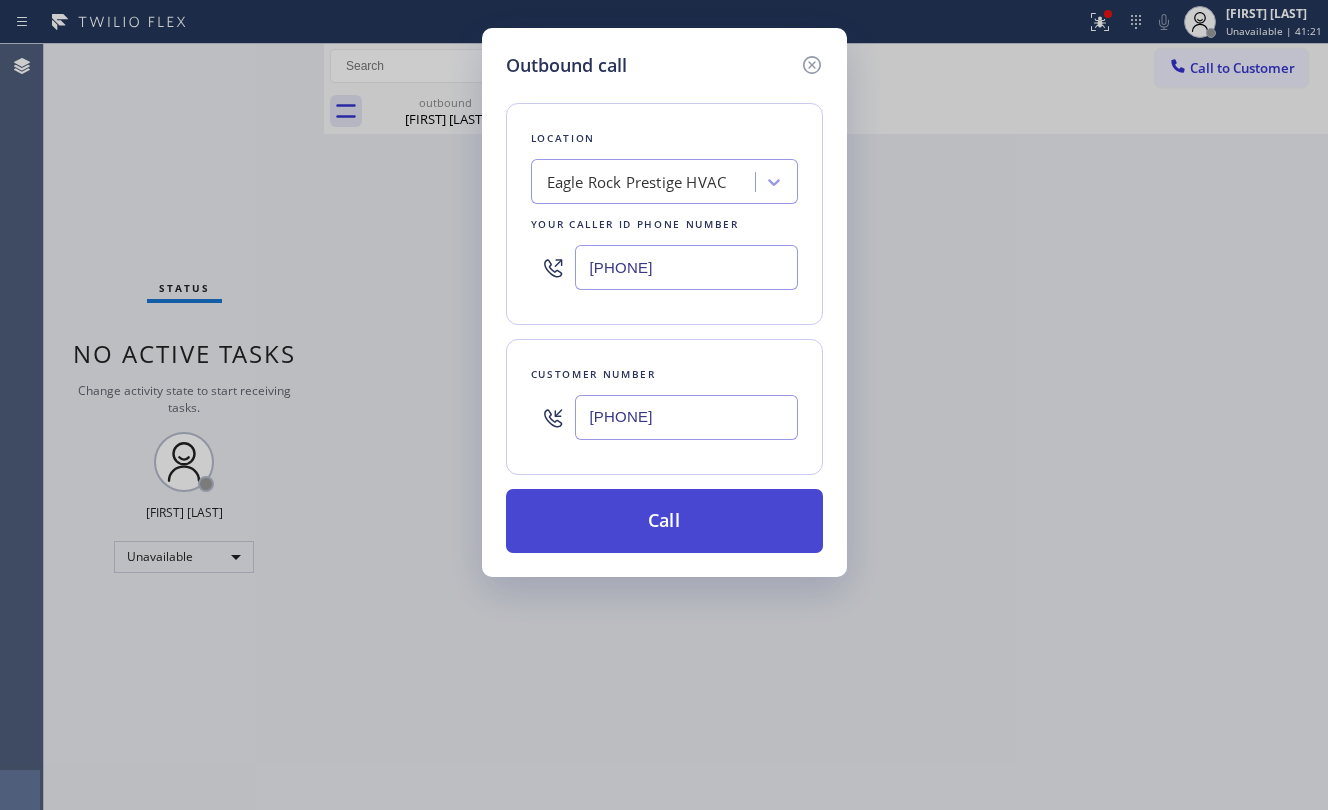 type on "[PHONE]" 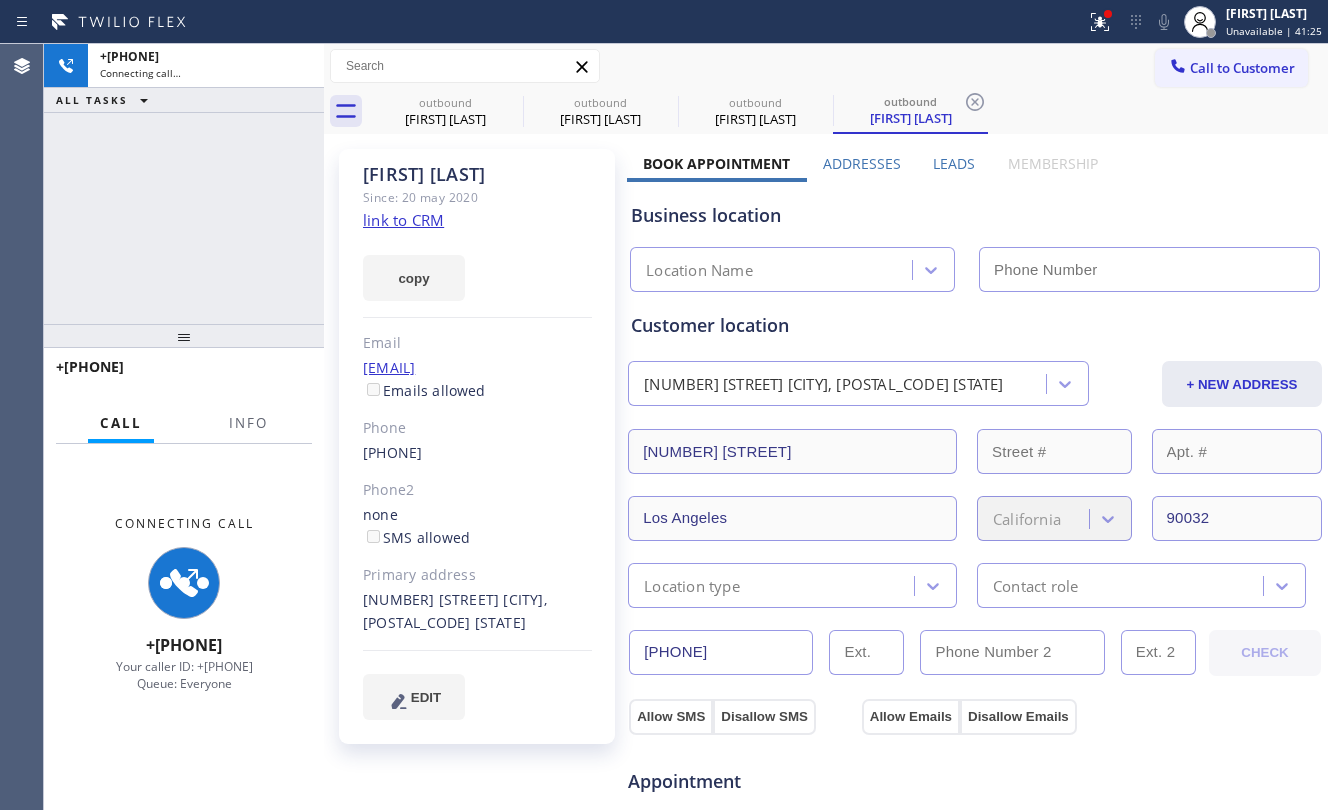 click on "link to CRM" 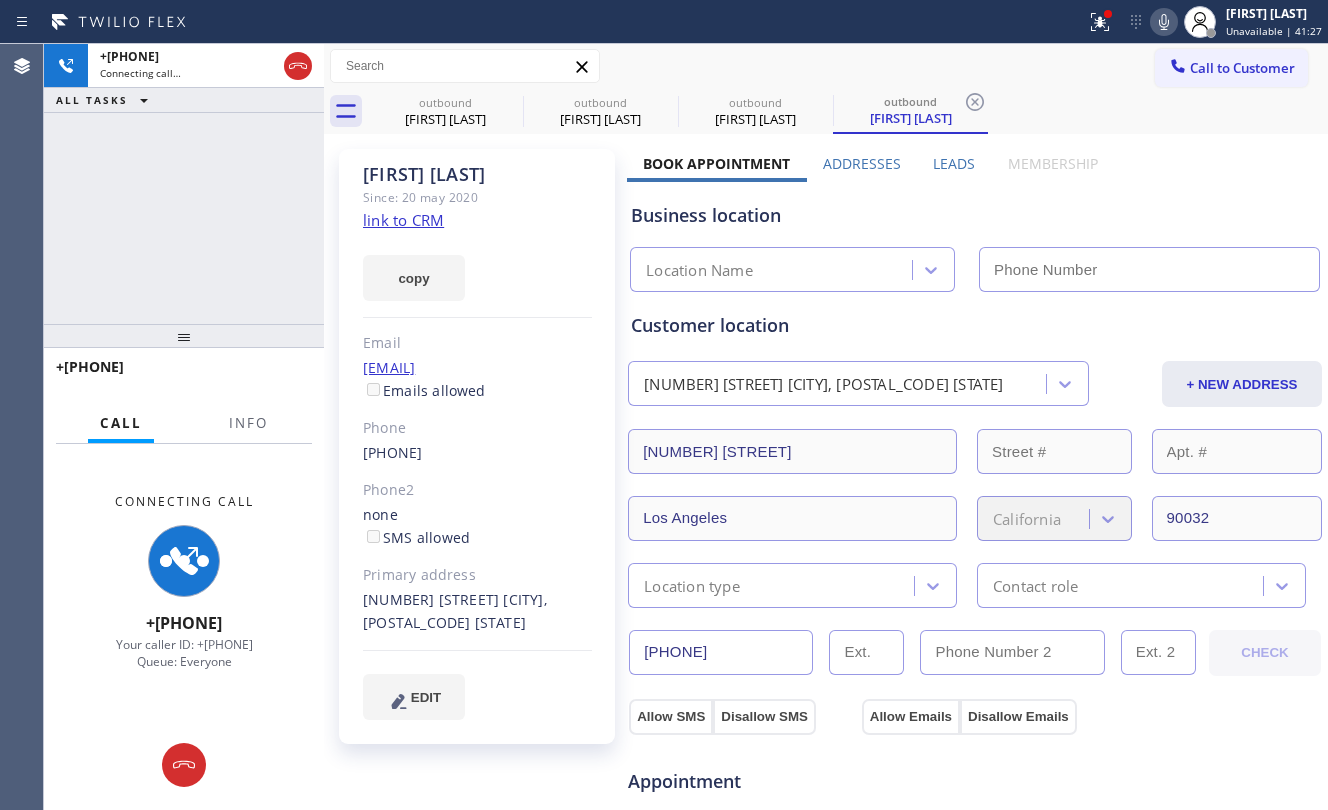 type on "[PHONE]" 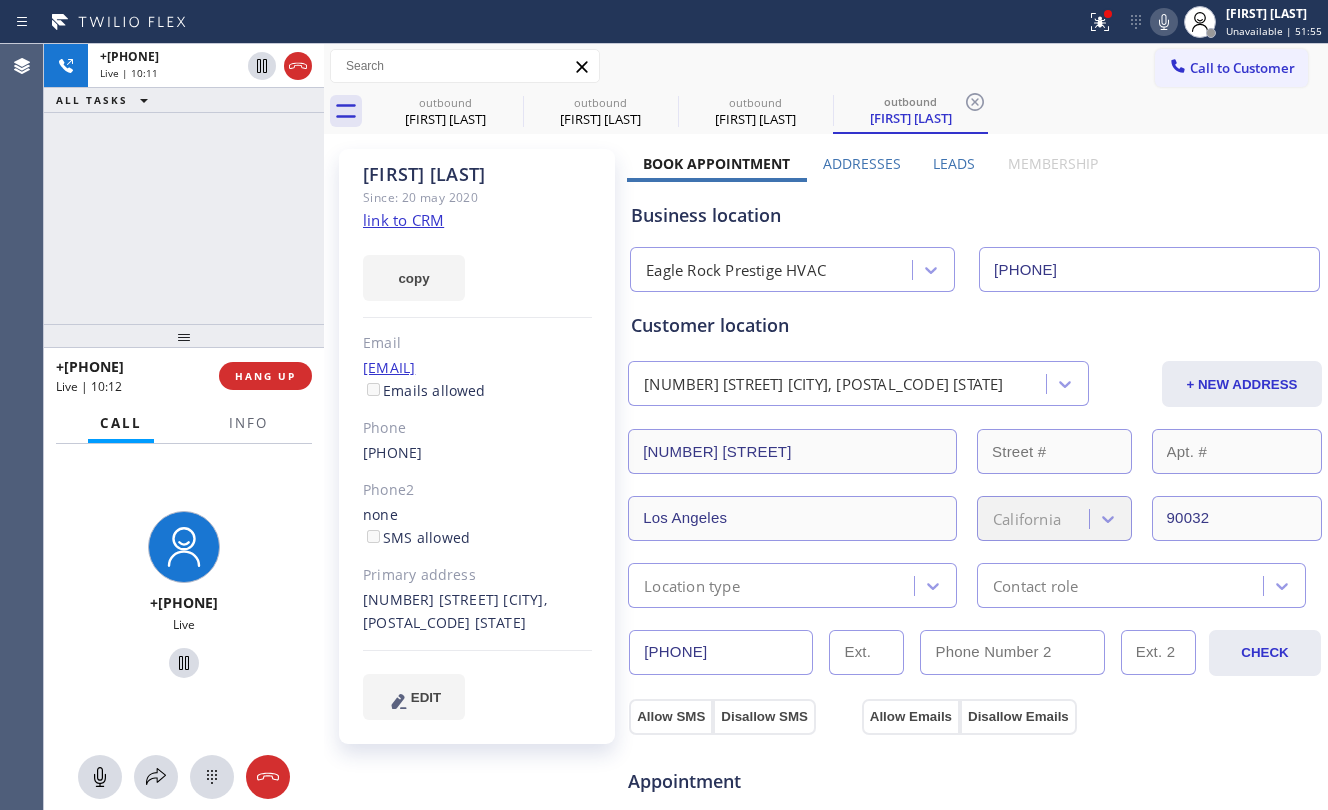 click on "+1[PHONE] Live | 10:11 ALL TASKS ALL TASKS ACTIVE TASKS TASKS IN WRAP UP" at bounding box center [184, 184] 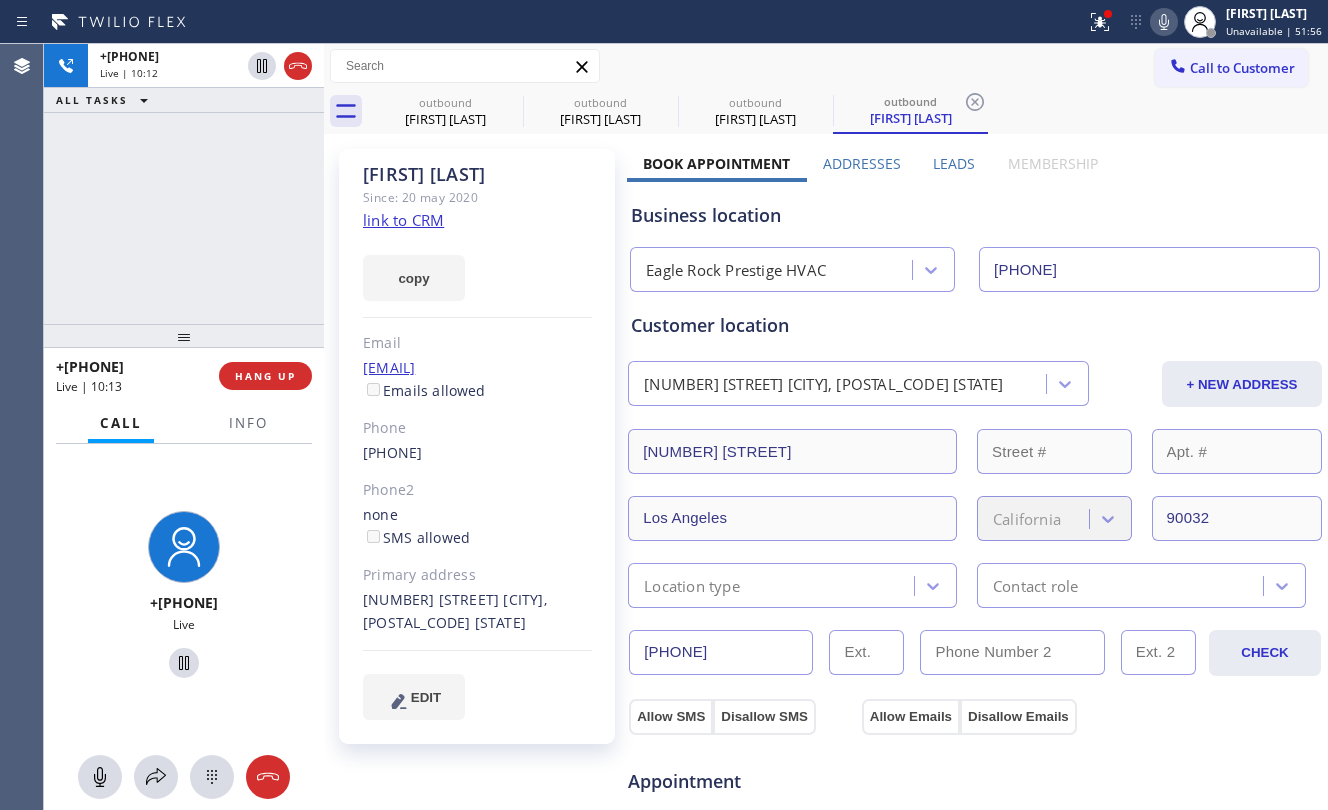 click on "+1[PHONE] Live | 10:12 ALL TASKS ALL TASKS ACTIVE TASKS TASKS IN WRAP UP" at bounding box center (184, 184) 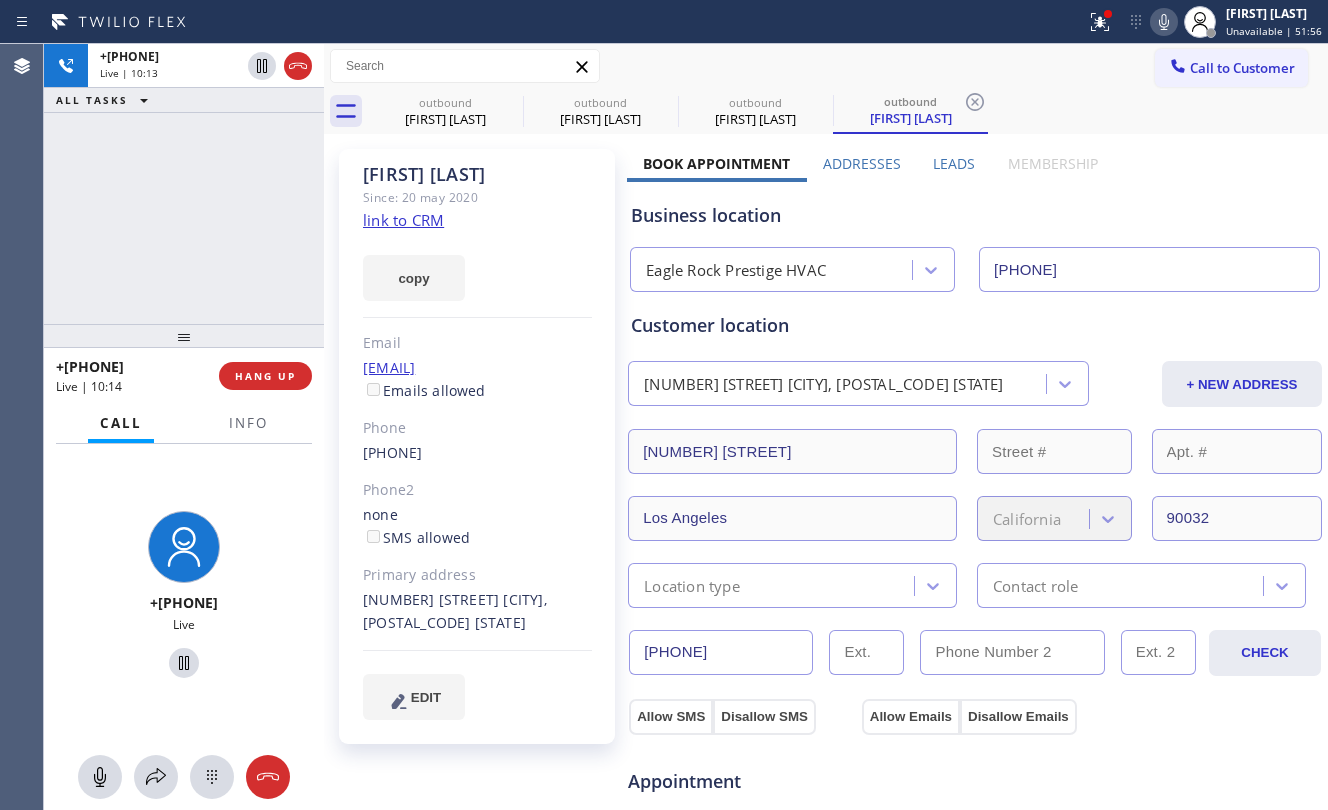 click on "+1[PHONE] Live | 10:13 ALL TASKS ALL TASKS ACTIVE TASKS TASKS IN WRAP UP" at bounding box center (184, 184) 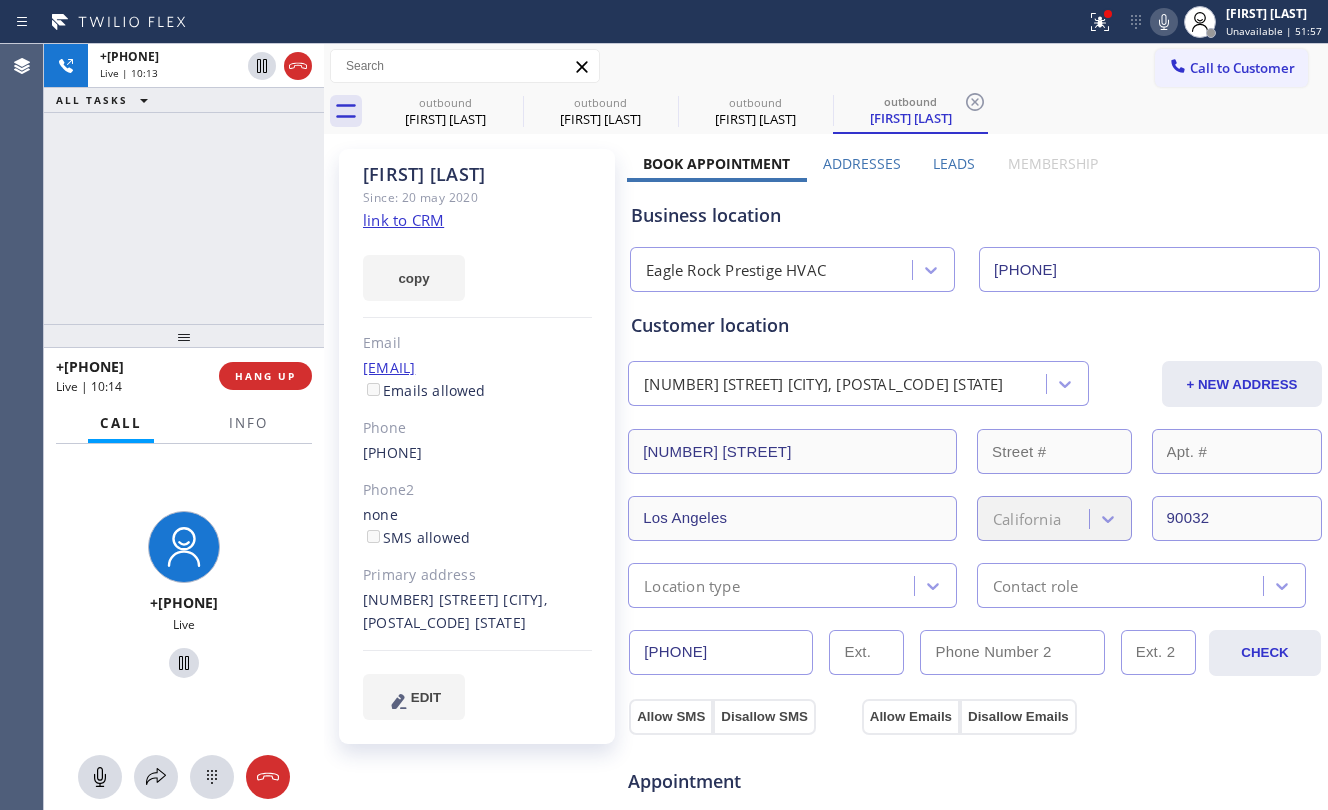 drag, startPoint x: 160, startPoint y: 233, endPoint x: 817, endPoint y: 312, distance: 661.73254 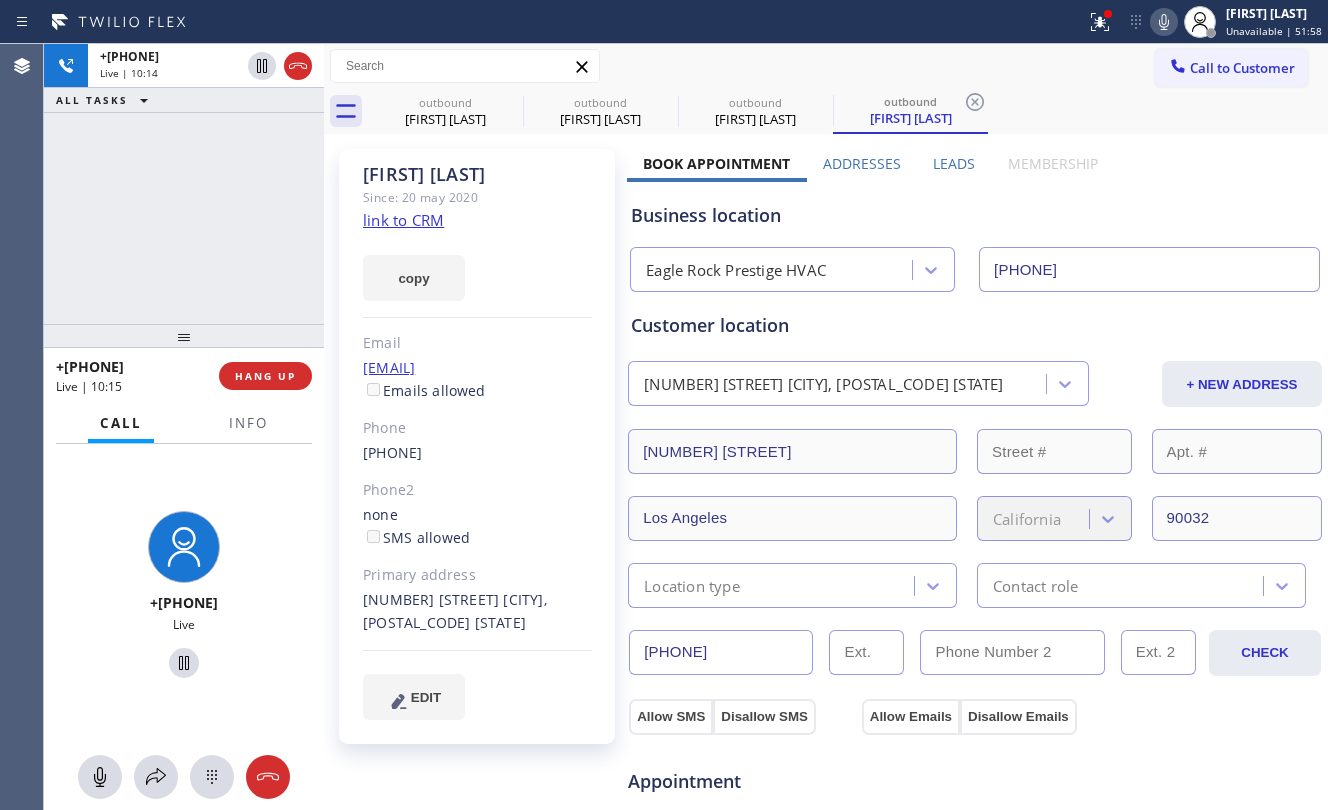 click on "[PHONE] Live | 10:14 ALL TASKS ALL TASKS ACTIVE TASKS TASKS IN WRAP UP" at bounding box center [184, 184] 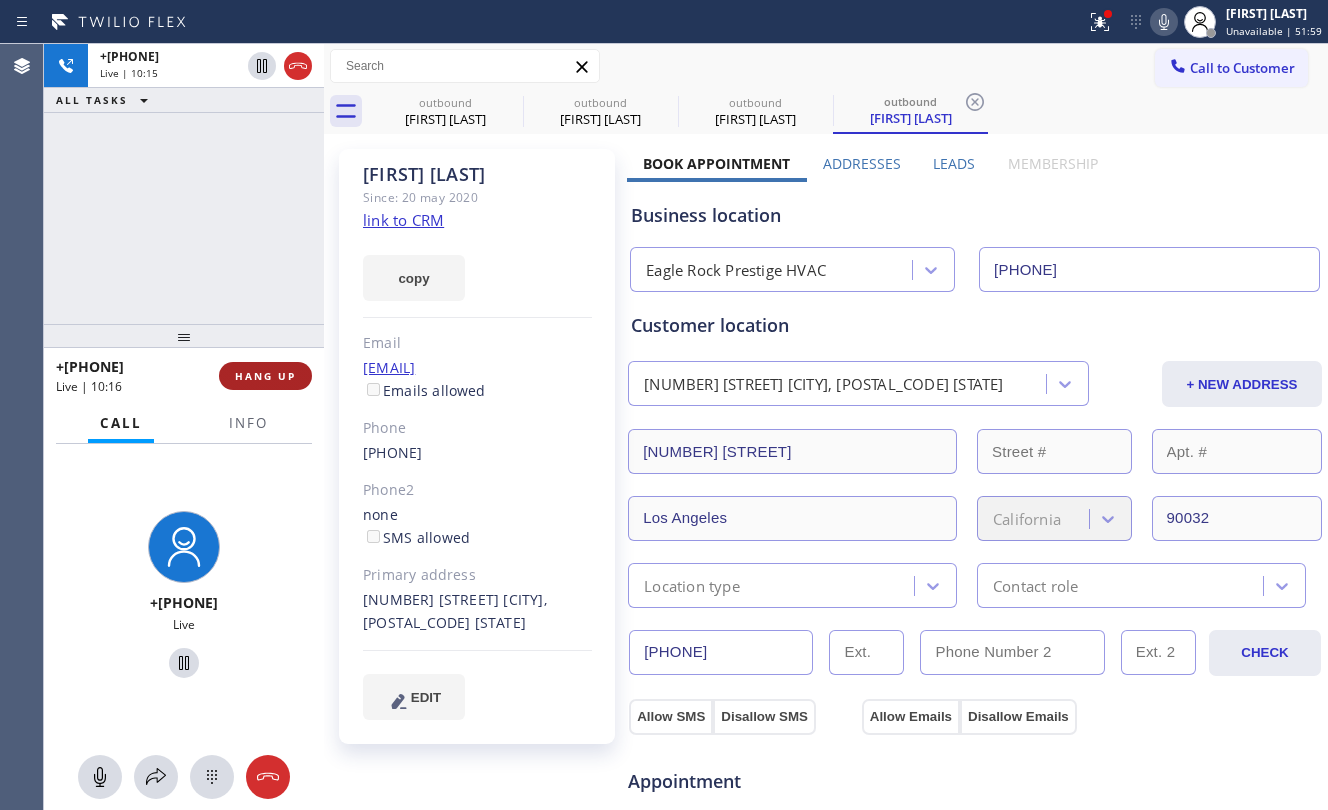 click on "HANG UP" at bounding box center (265, 376) 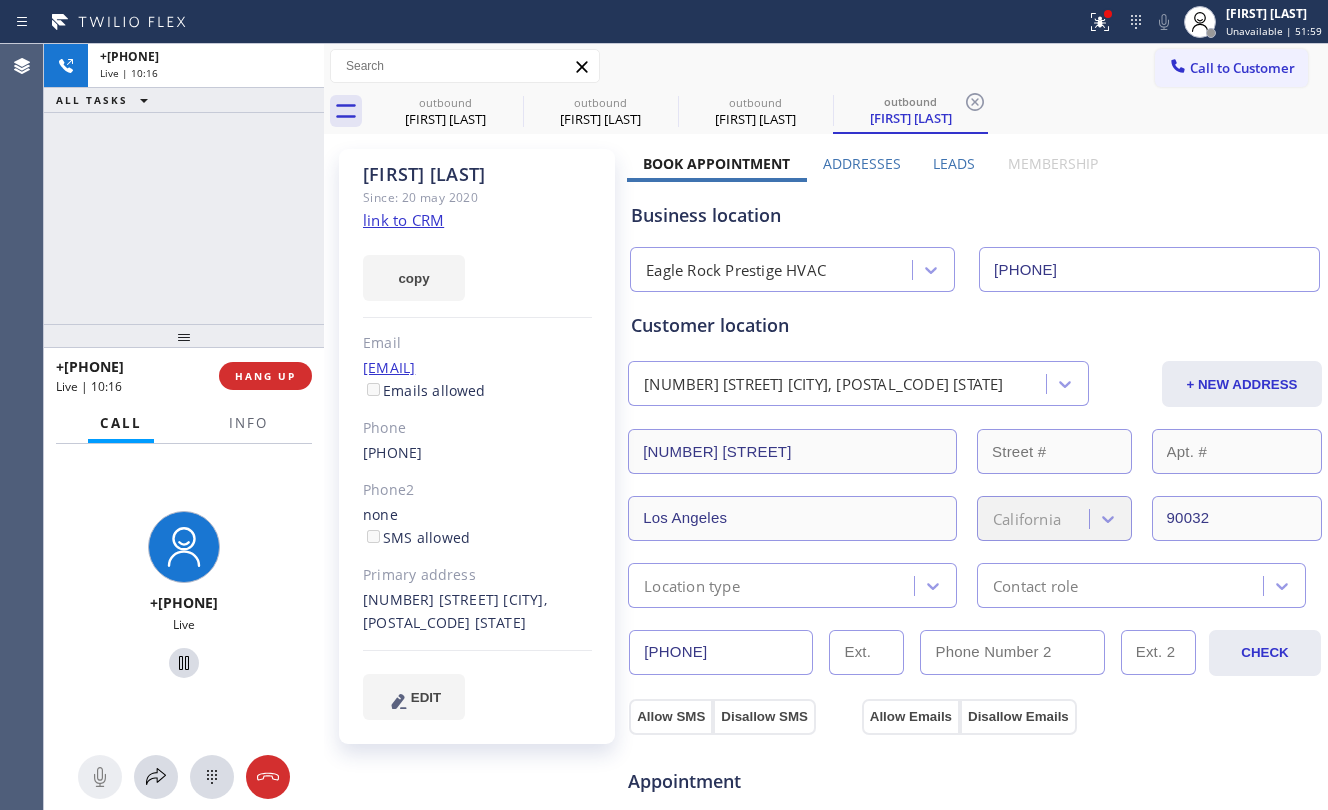 click on "+1[PHONE] Live | 10:16 ALL TASKS ALL TASKS ACTIVE TASKS TASKS IN WRAP UP" at bounding box center (184, 184) 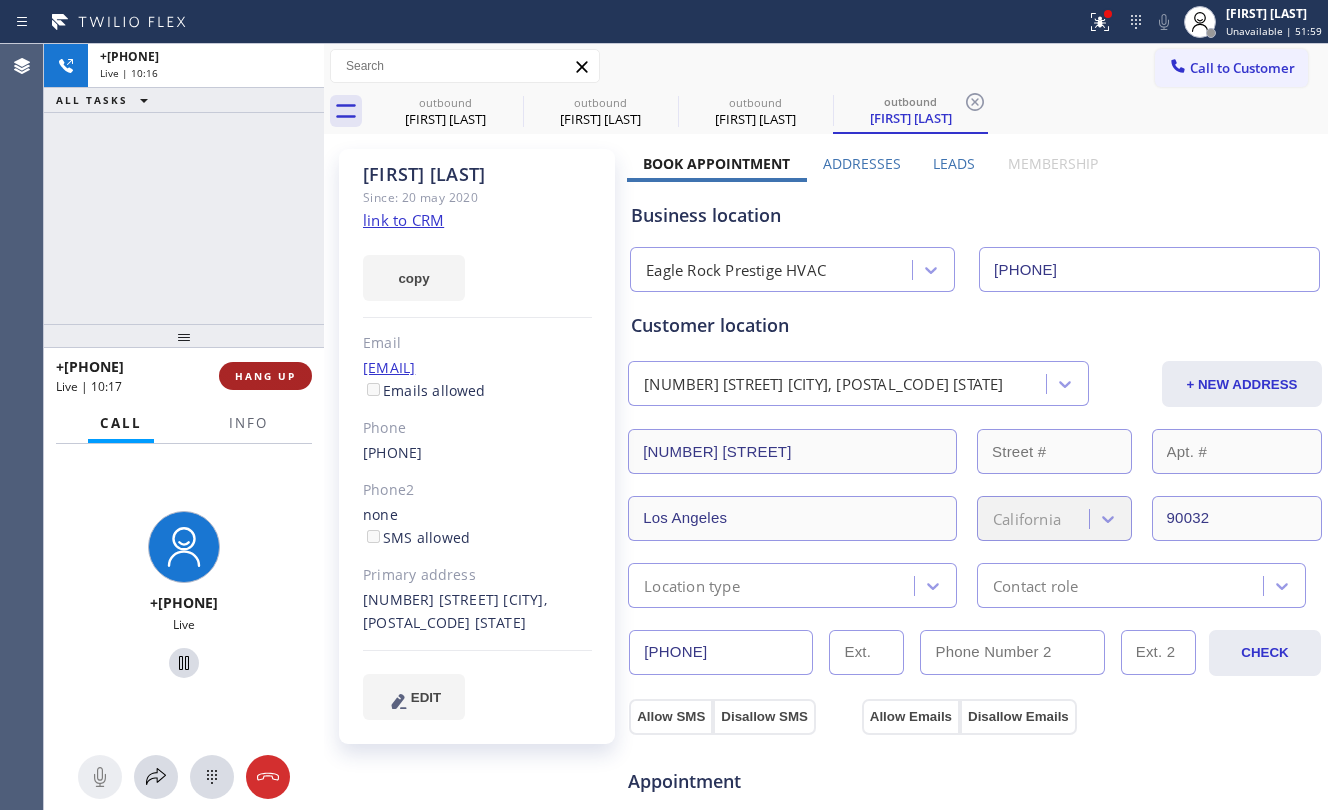 click on "HANG UP" at bounding box center [265, 376] 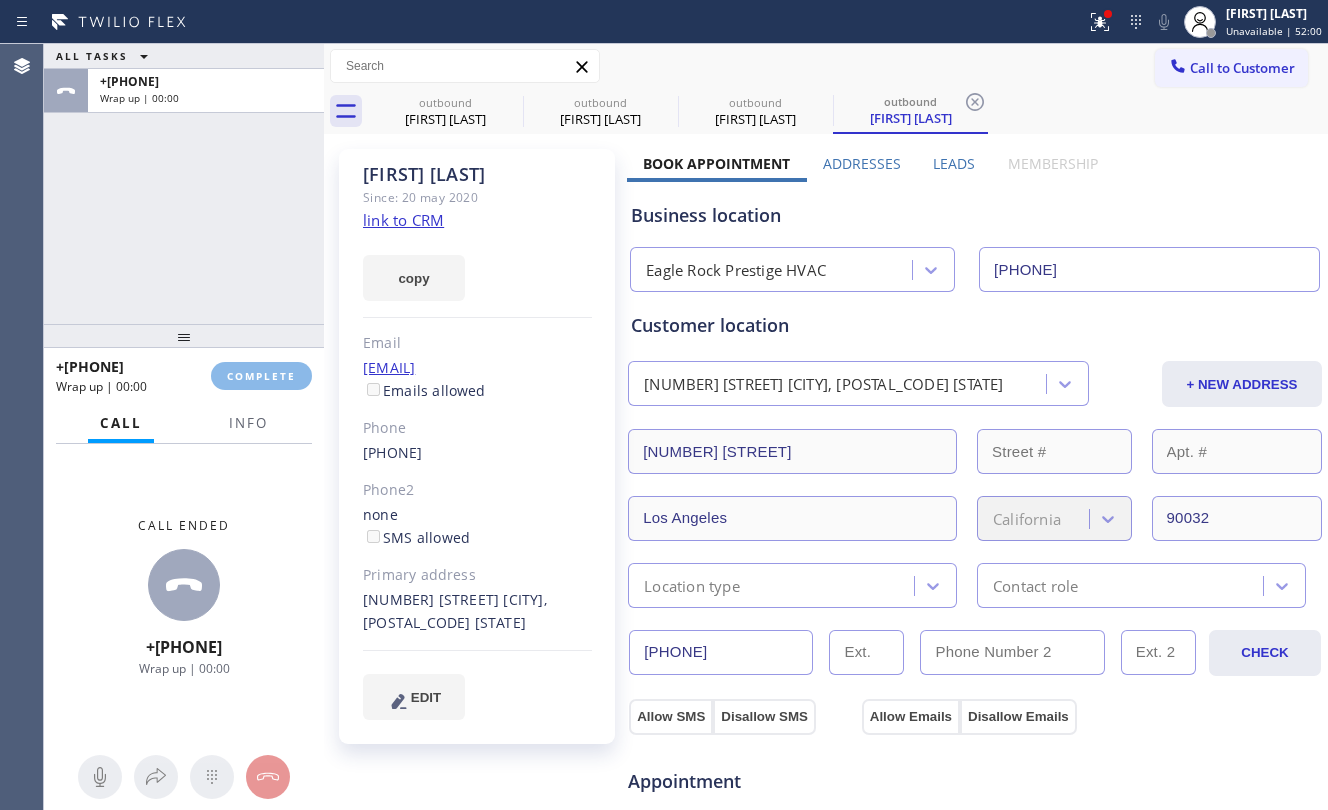 click on "ALL TASKS ALL TASKS ACTIVE TASKS TASKS IN WRAP UP [PHONE] Wrap up | 00:00" at bounding box center (184, 184) 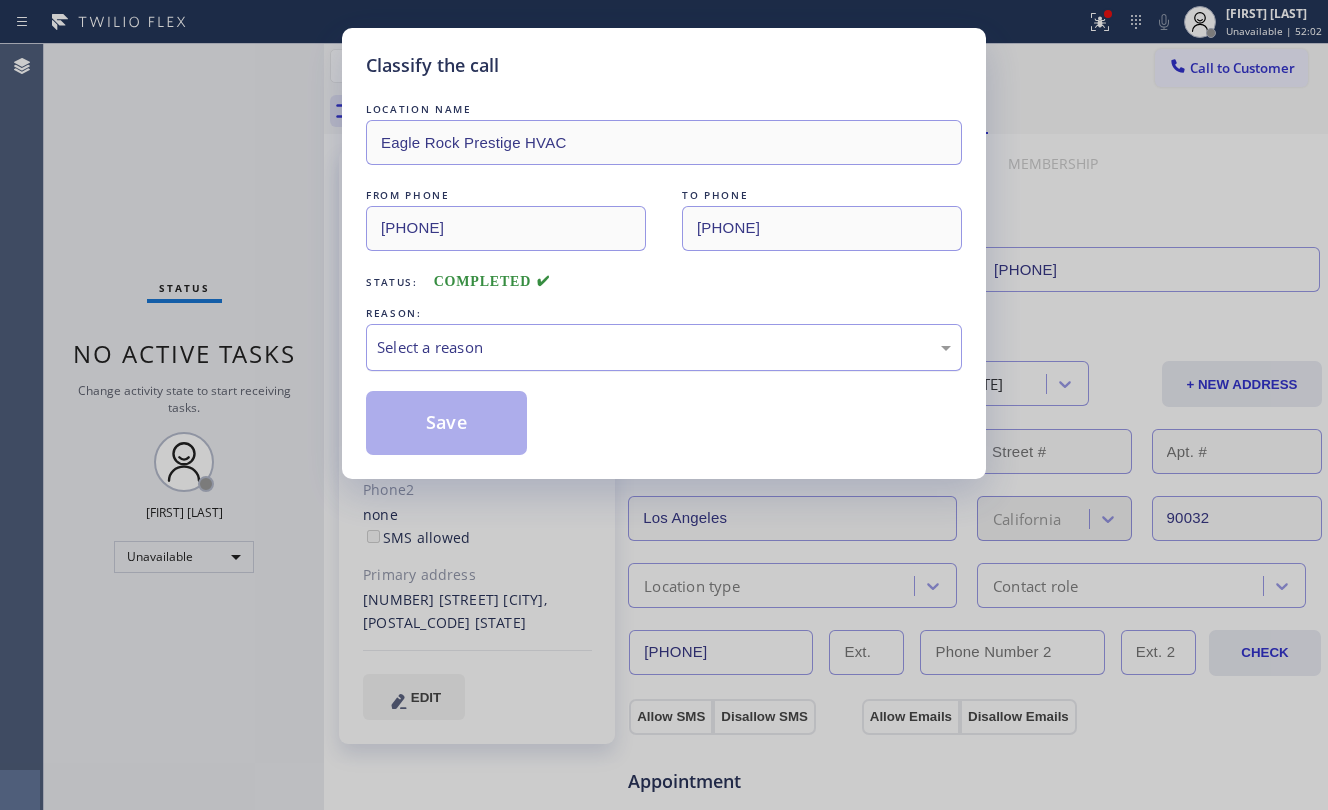 click on "Select a reason" at bounding box center [664, 347] 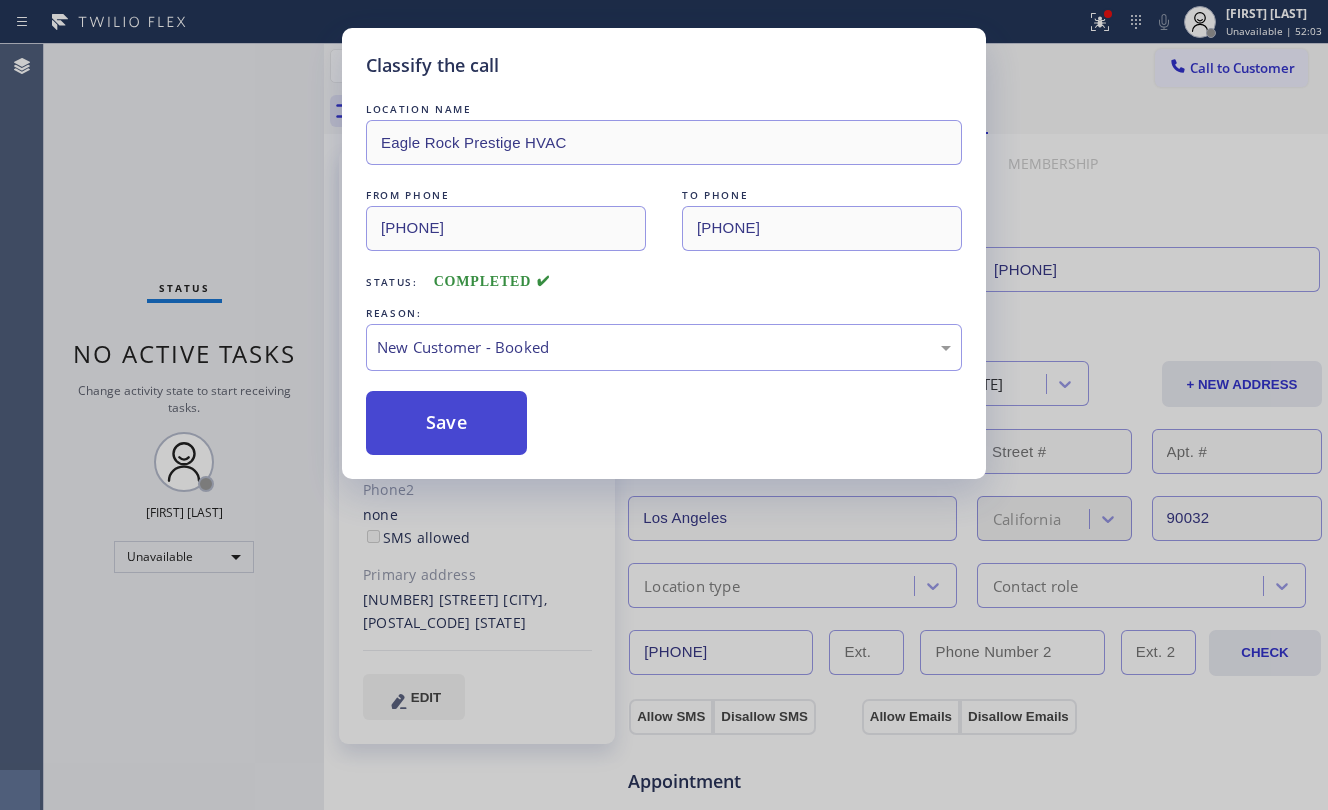 click on "Save" at bounding box center (446, 423) 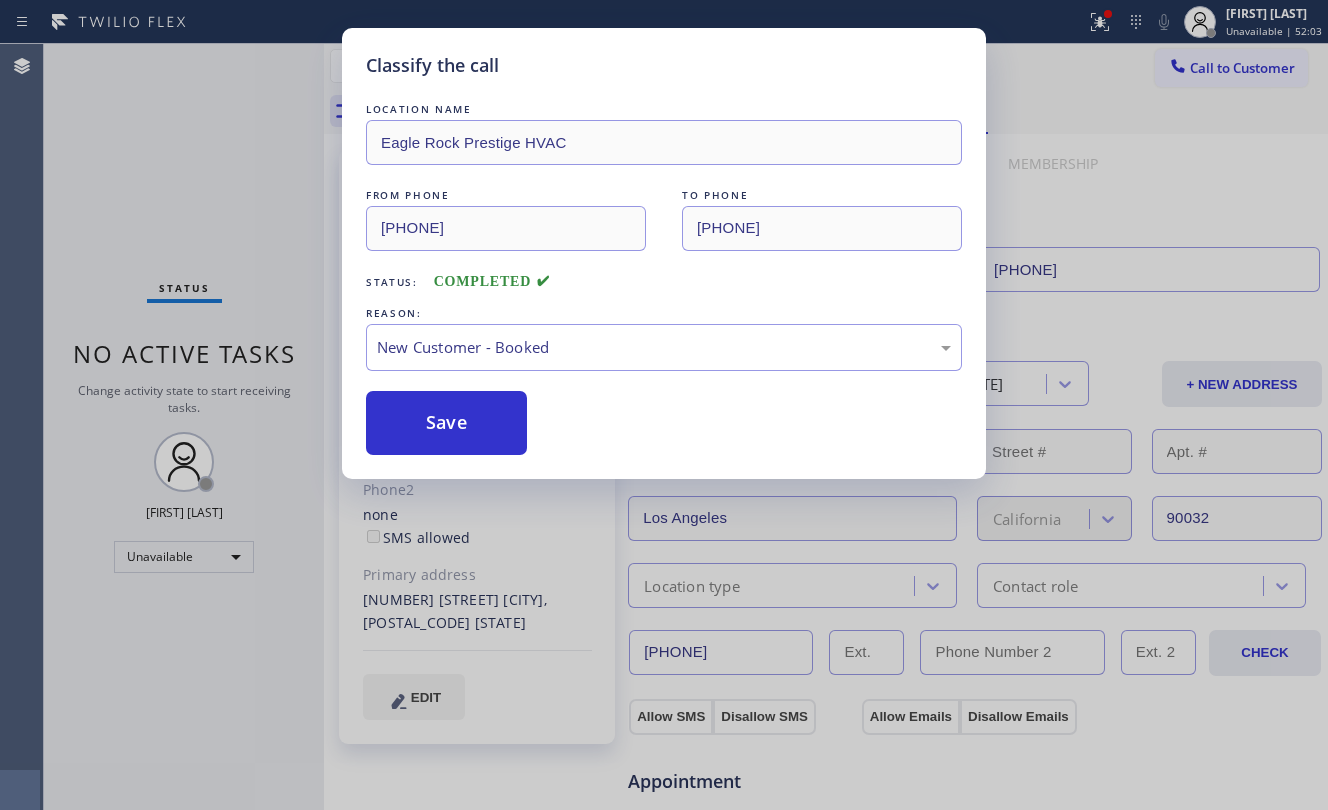 type 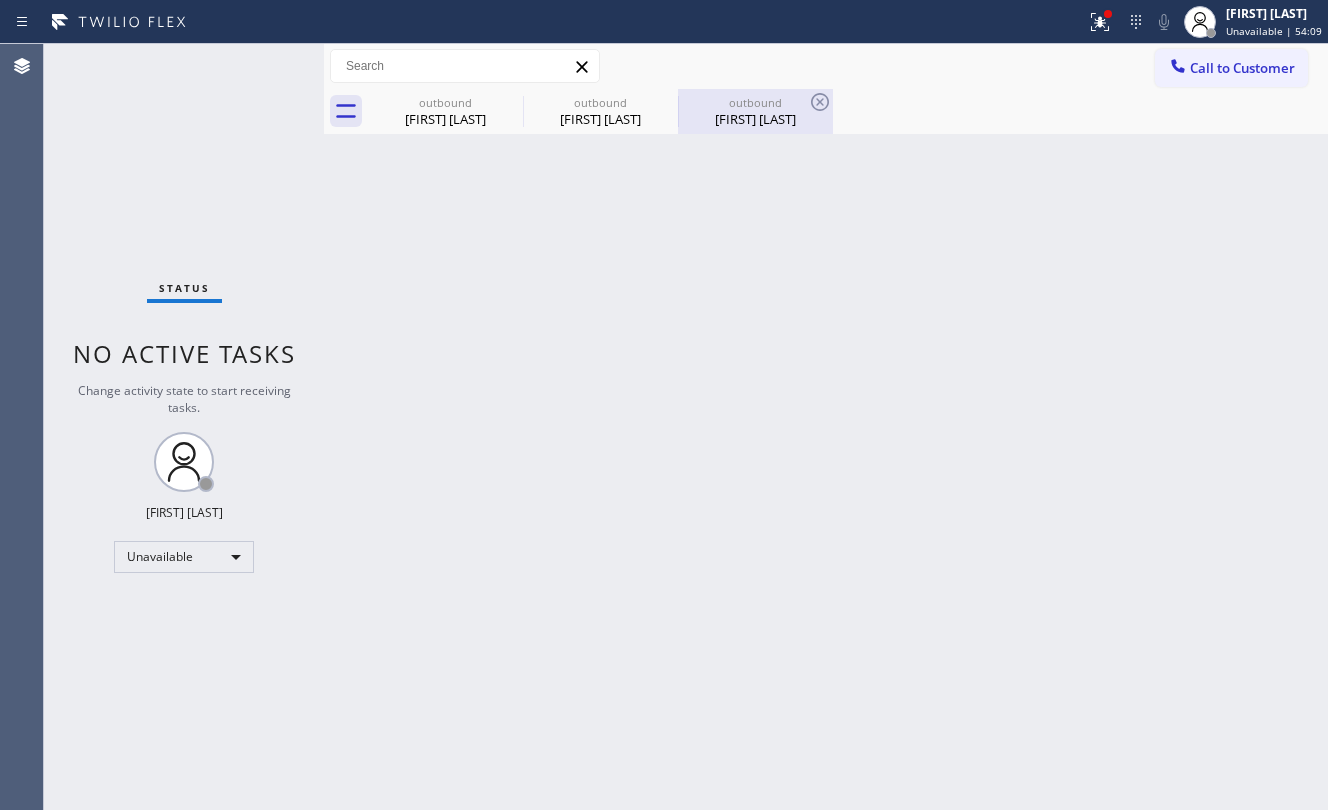 click on "outbound" at bounding box center (755, 102) 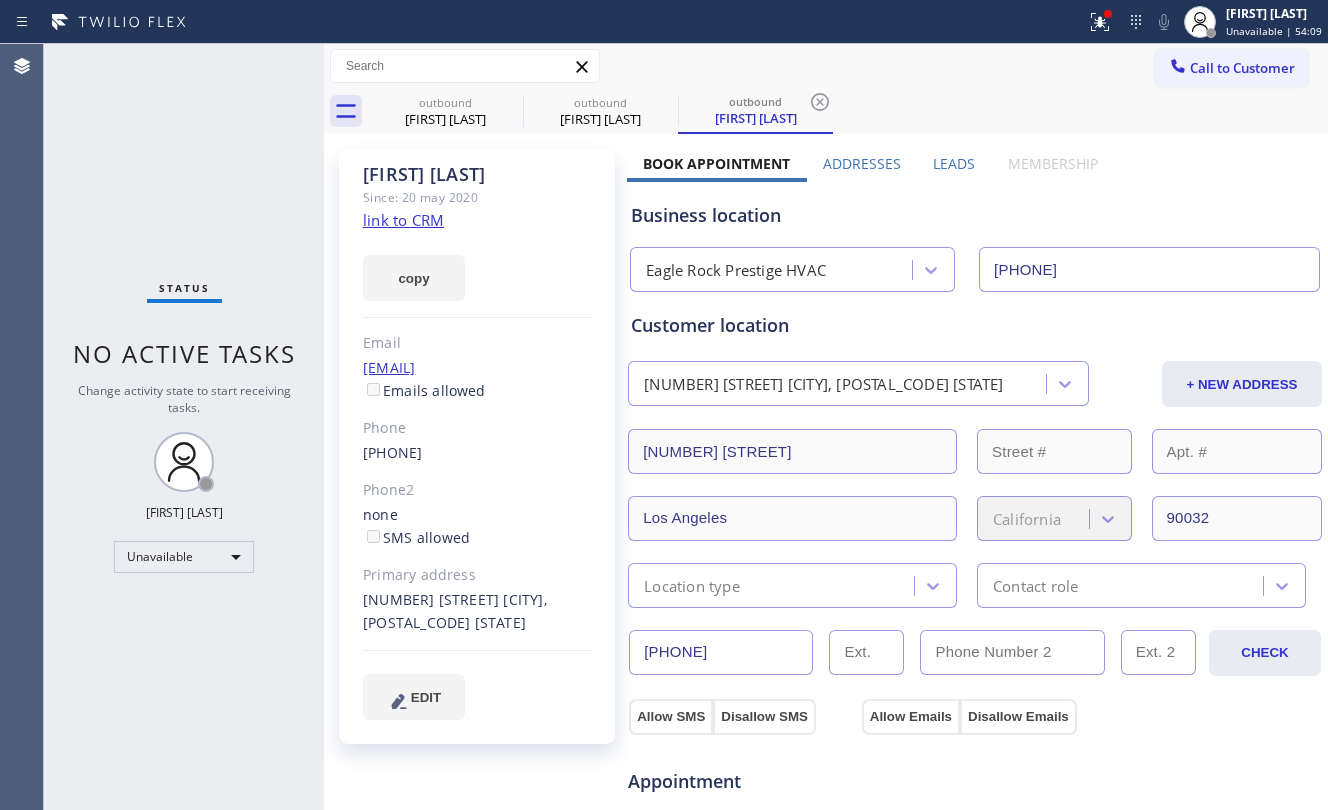 click on "[PHONE]" at bounding box center [1149, 269] 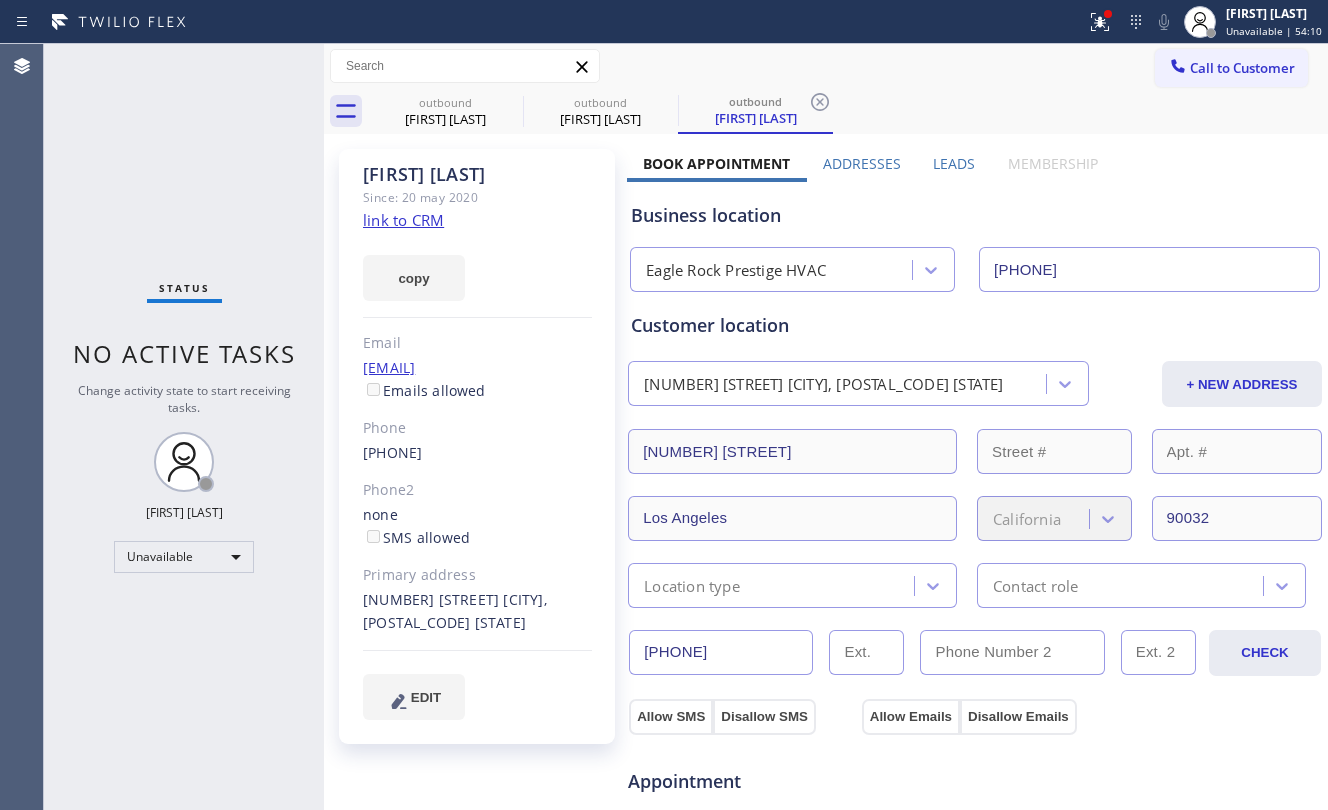 click on "[PHONE]" at bounding box center [1149, 269] 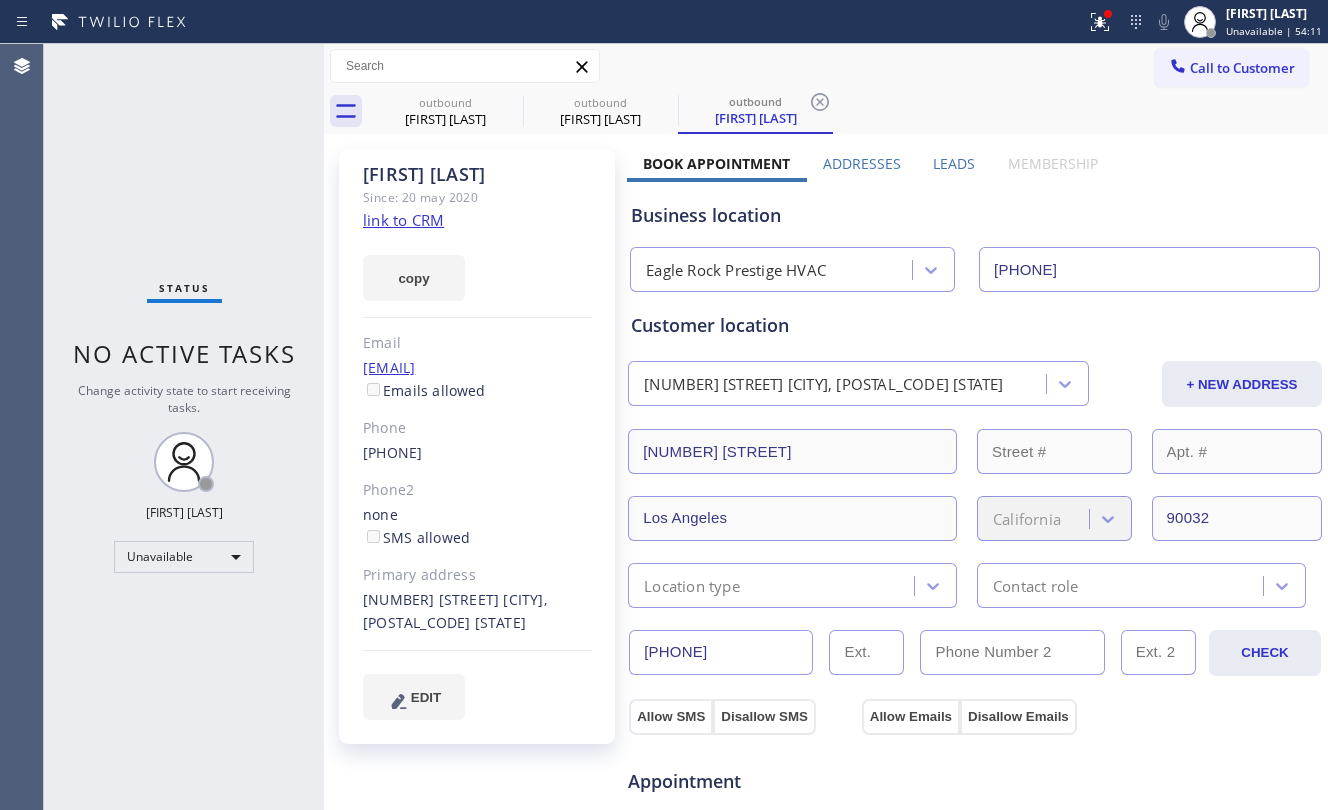 click on "[PHONE]" at bounding box center (1149, 269) 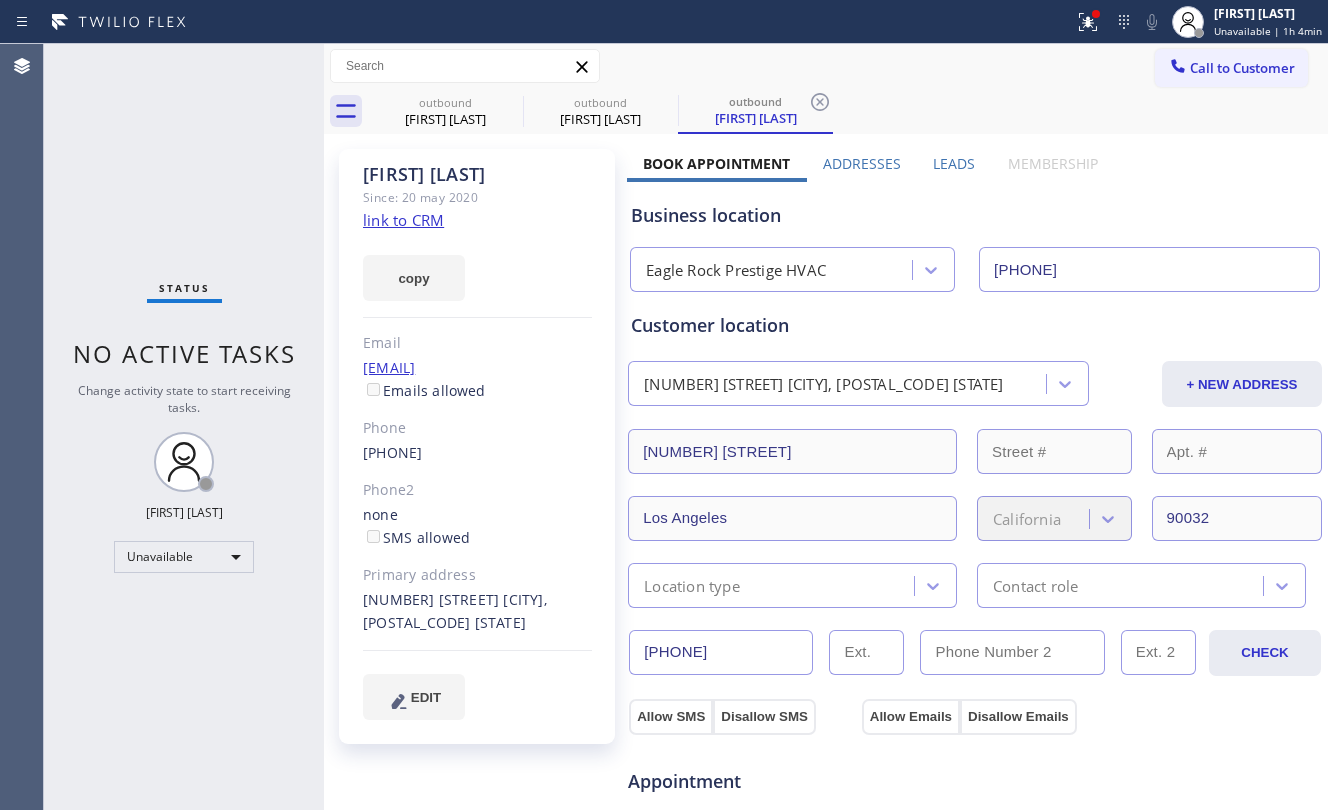 click on "[FIRST] [LAST] Since: [DATE] link to CRM copy Email [EMAIL] Emails allowed Phone ([PHONE]) Ext: 0 Phone2 none Ext: 0 SMS allowed Primary address [NUMBER] [STREET] [CITY], [POSTAL_CODE] [STATE] EDIT Outbound call Location [CITY] Prestige HVAC Your caller id phone number ([PHONE]) Customer number Call Benefits" at bounding box center (478, 807) 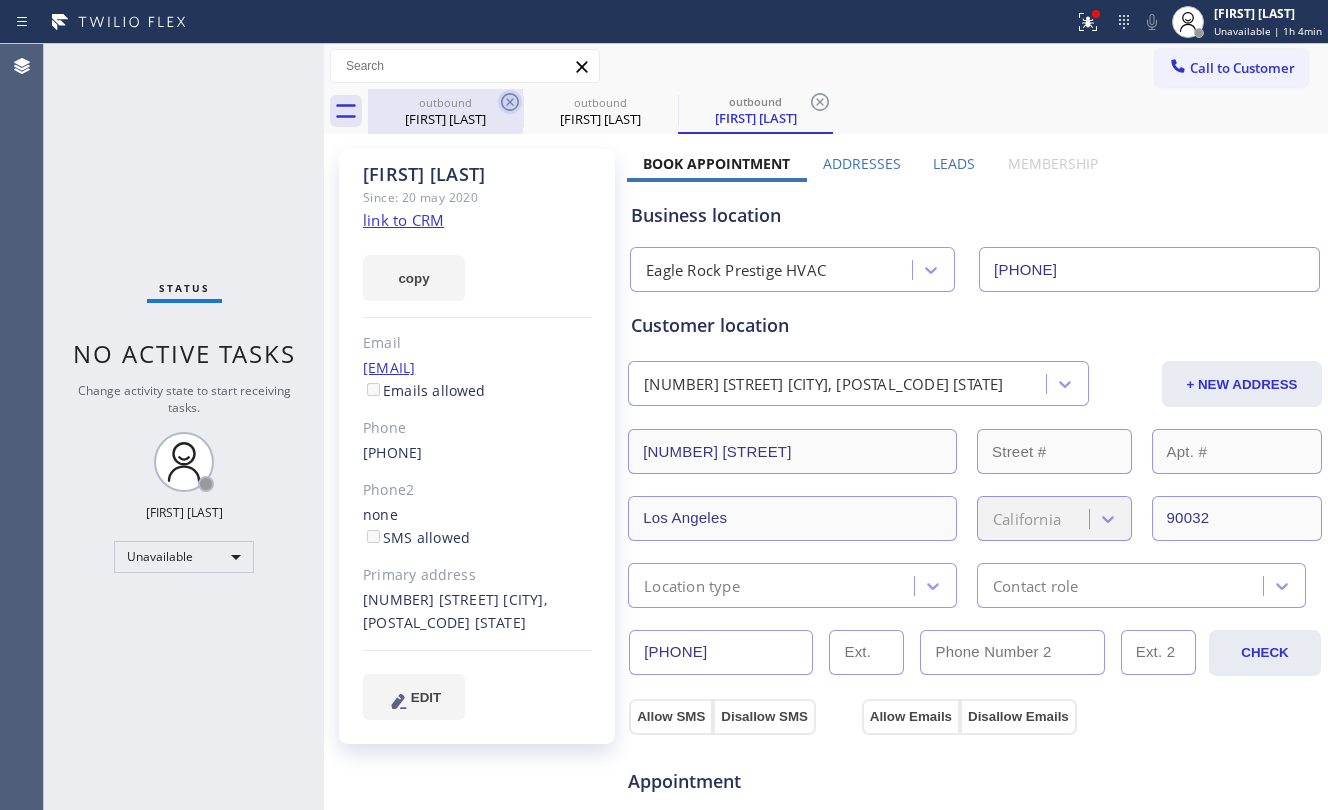click 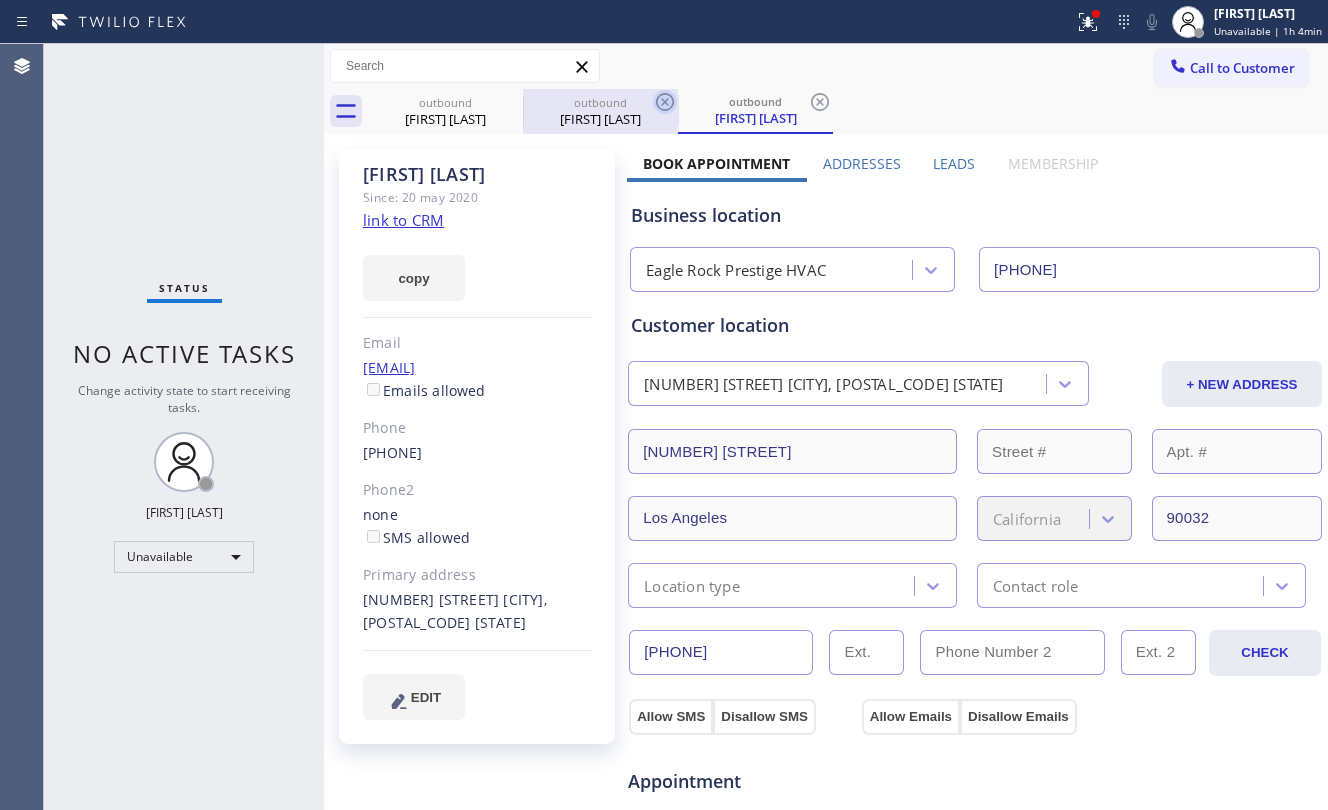 type on "[PHONE]" 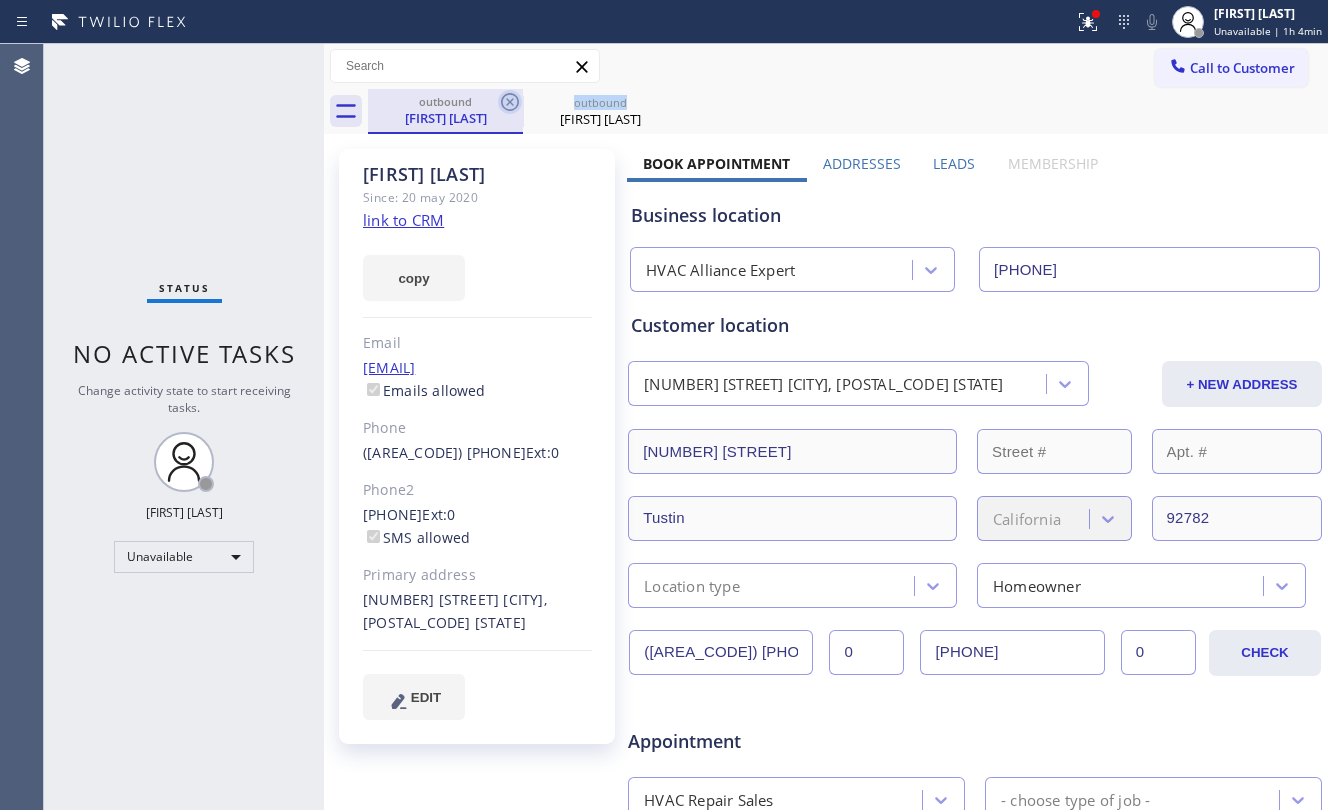 click 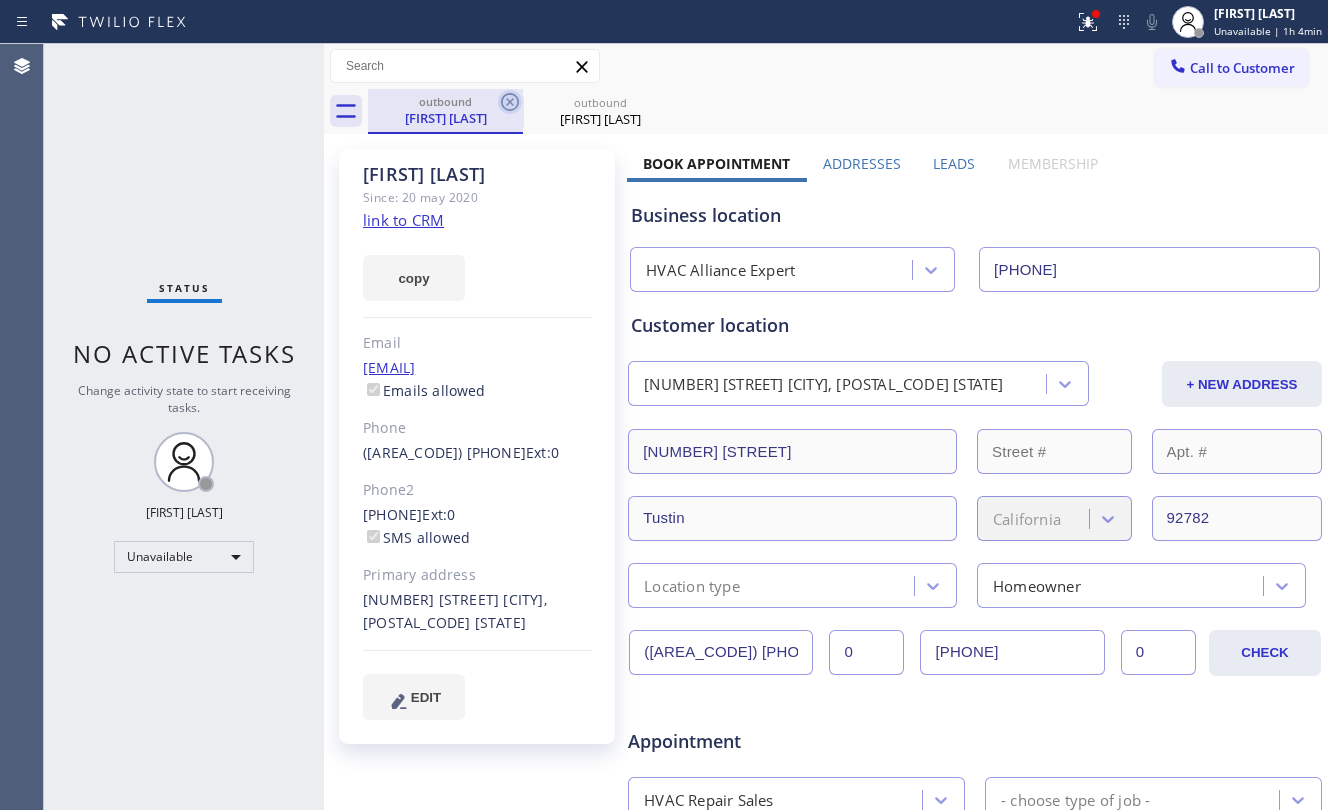 click 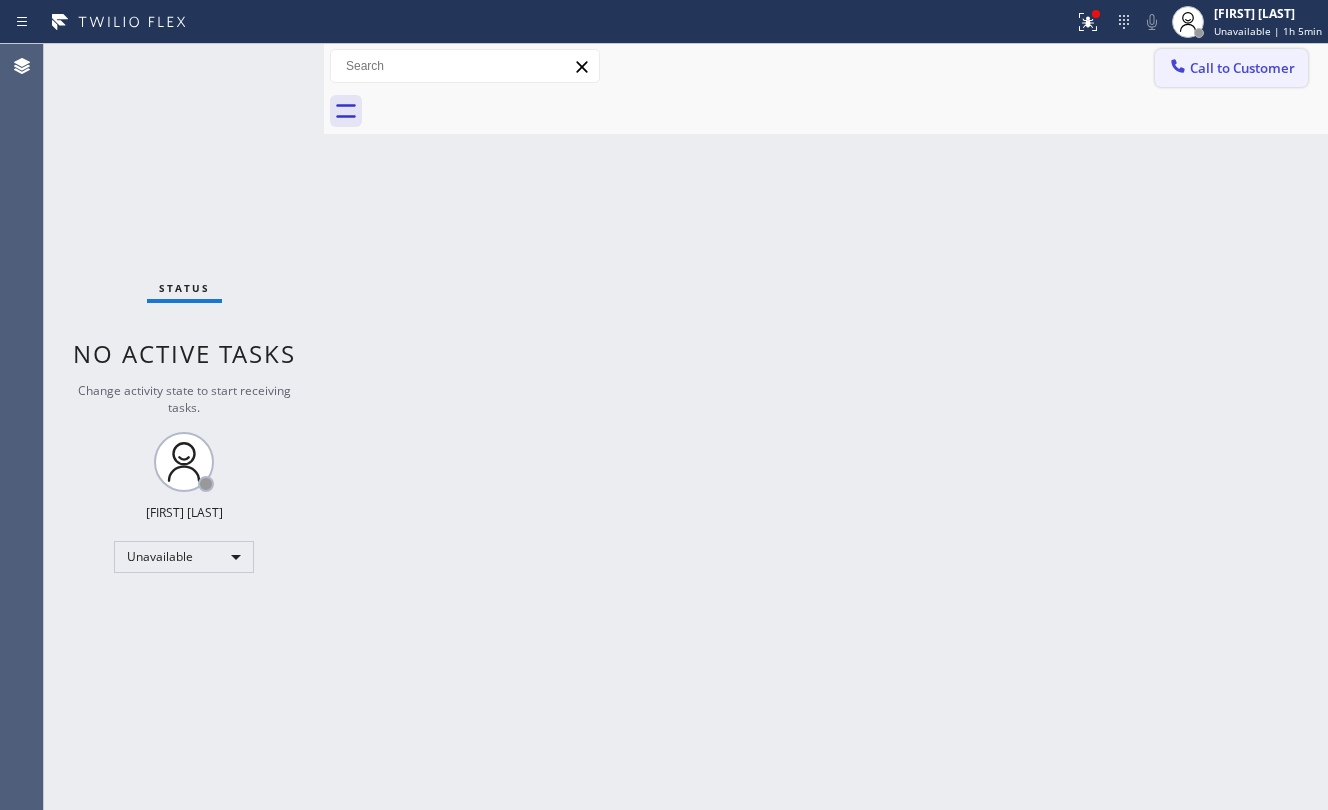click on "Call to Customer" at bounding box center (1242, 68) 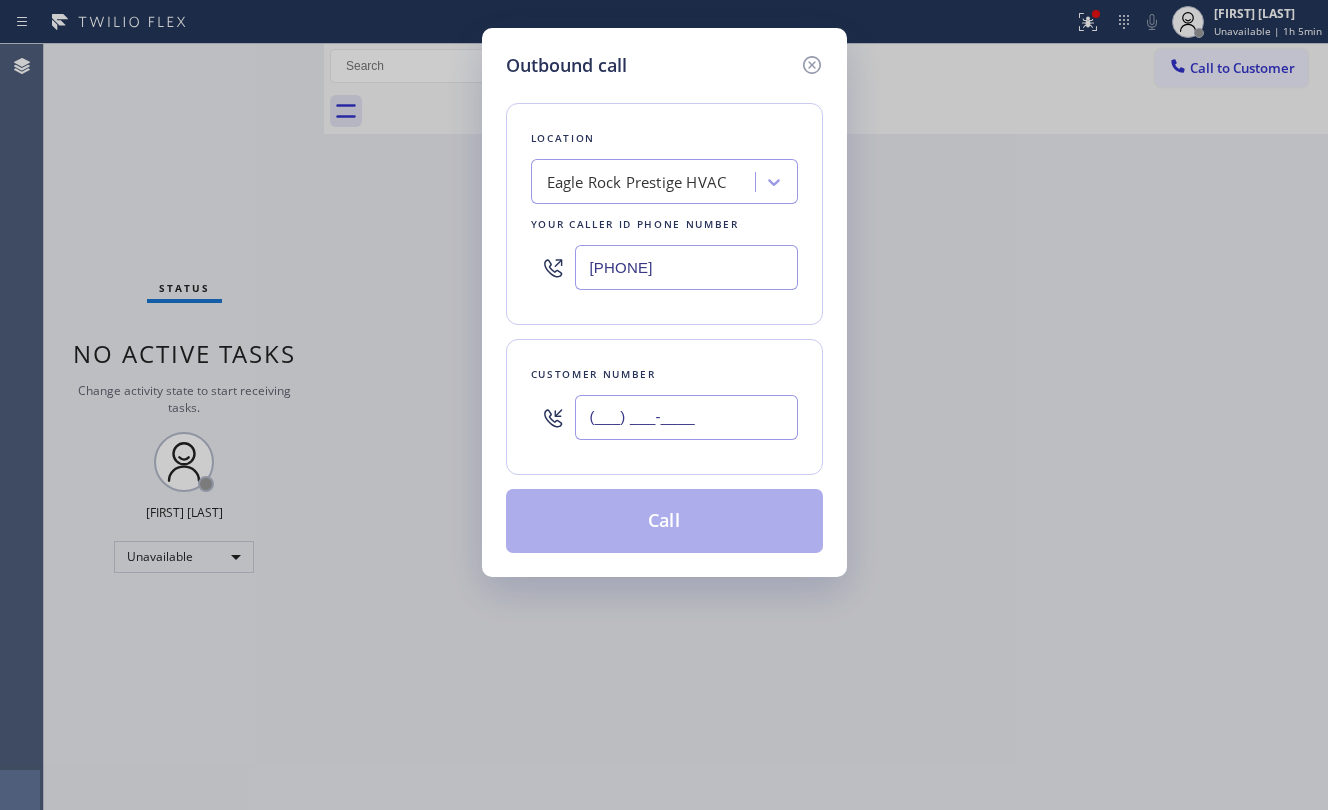 click on "(___) ___-____" at bounding box center [686, 417] 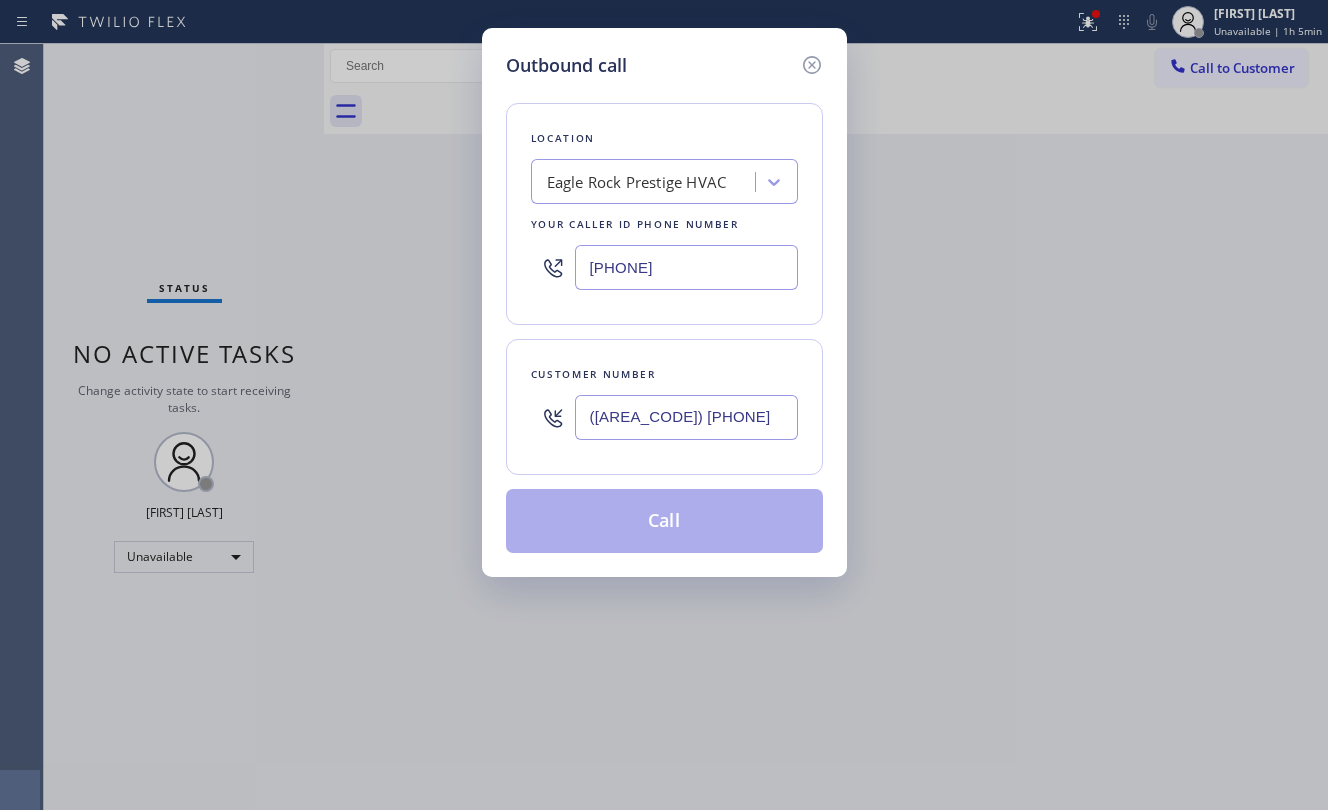 type on "([AREA_CODE]) [PHONE]" 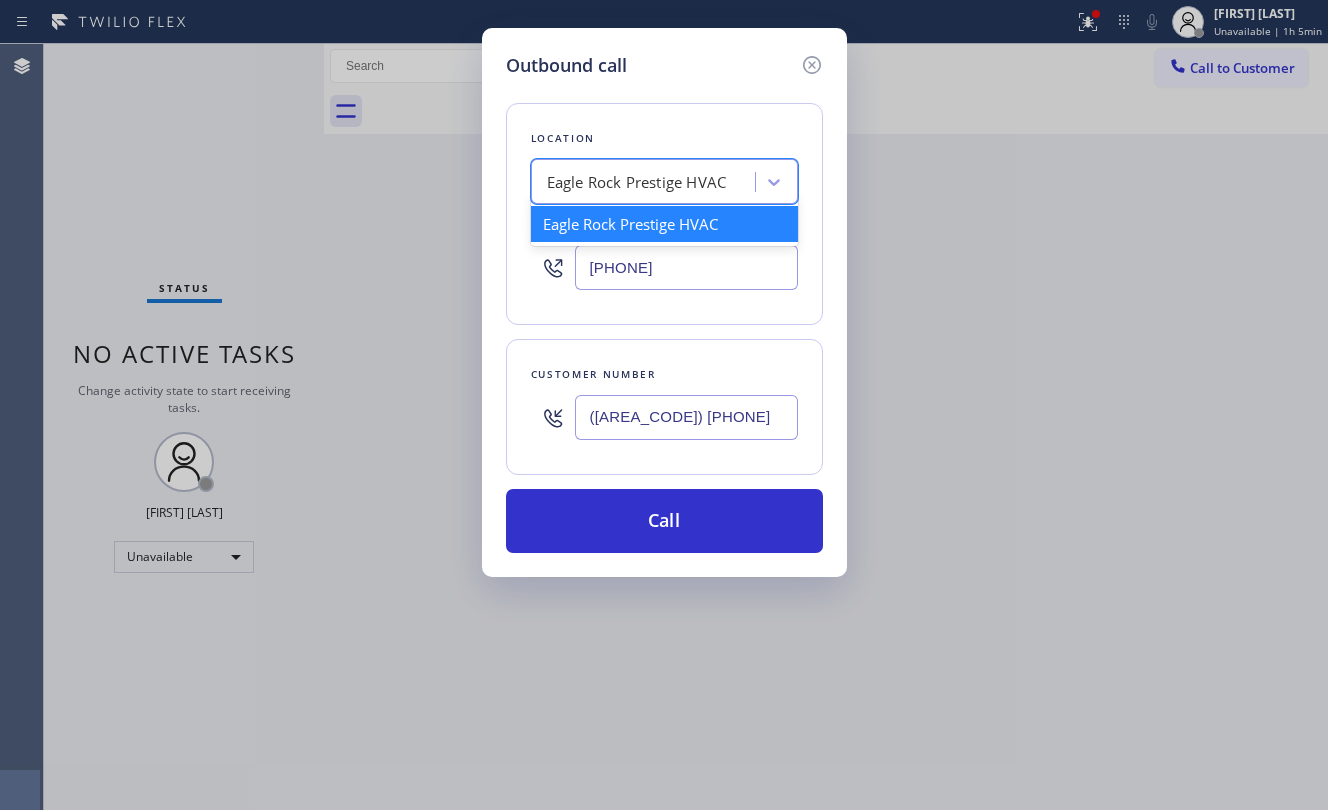 click on "Eagle Rock Prestige HVAC" at bounding box center (637, 182) 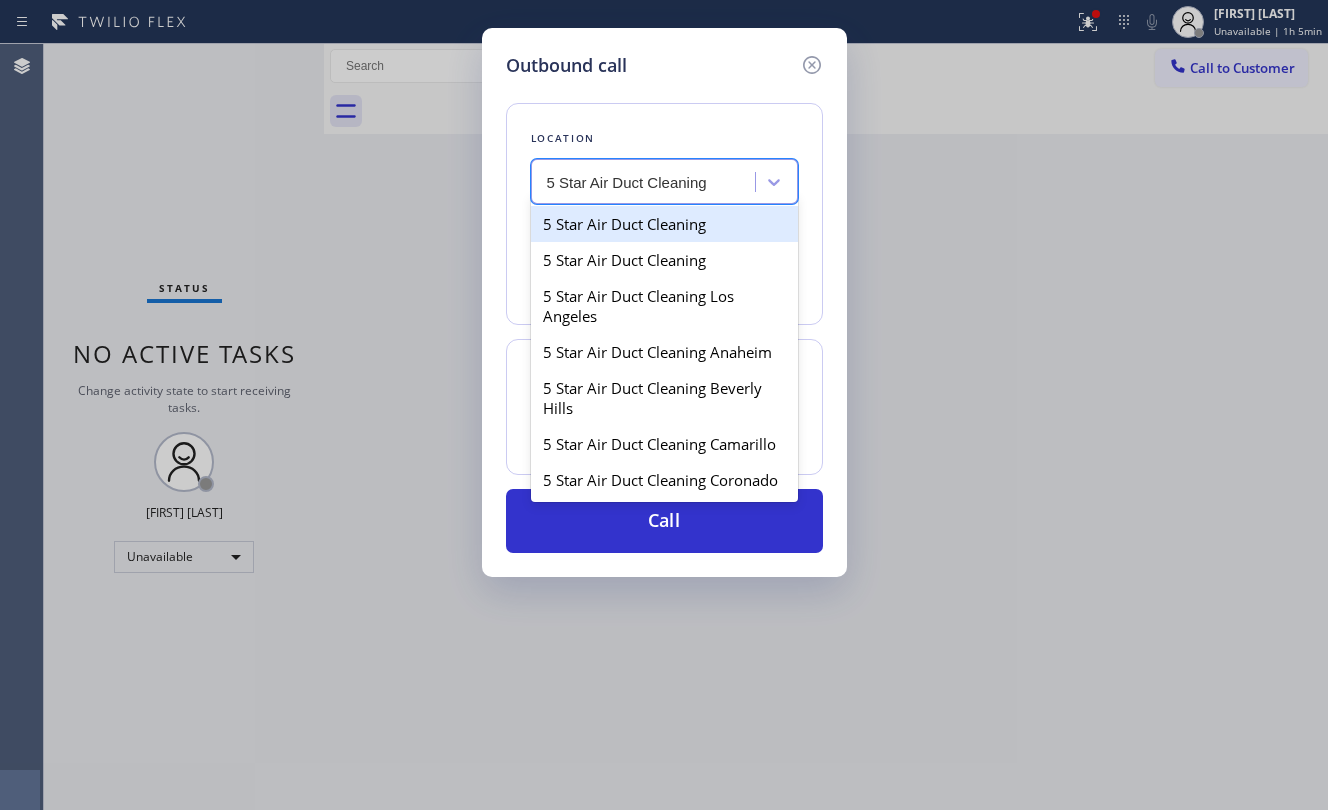 click on "5 Star Air Duct Cleaning" at bounding box center [664, 224] 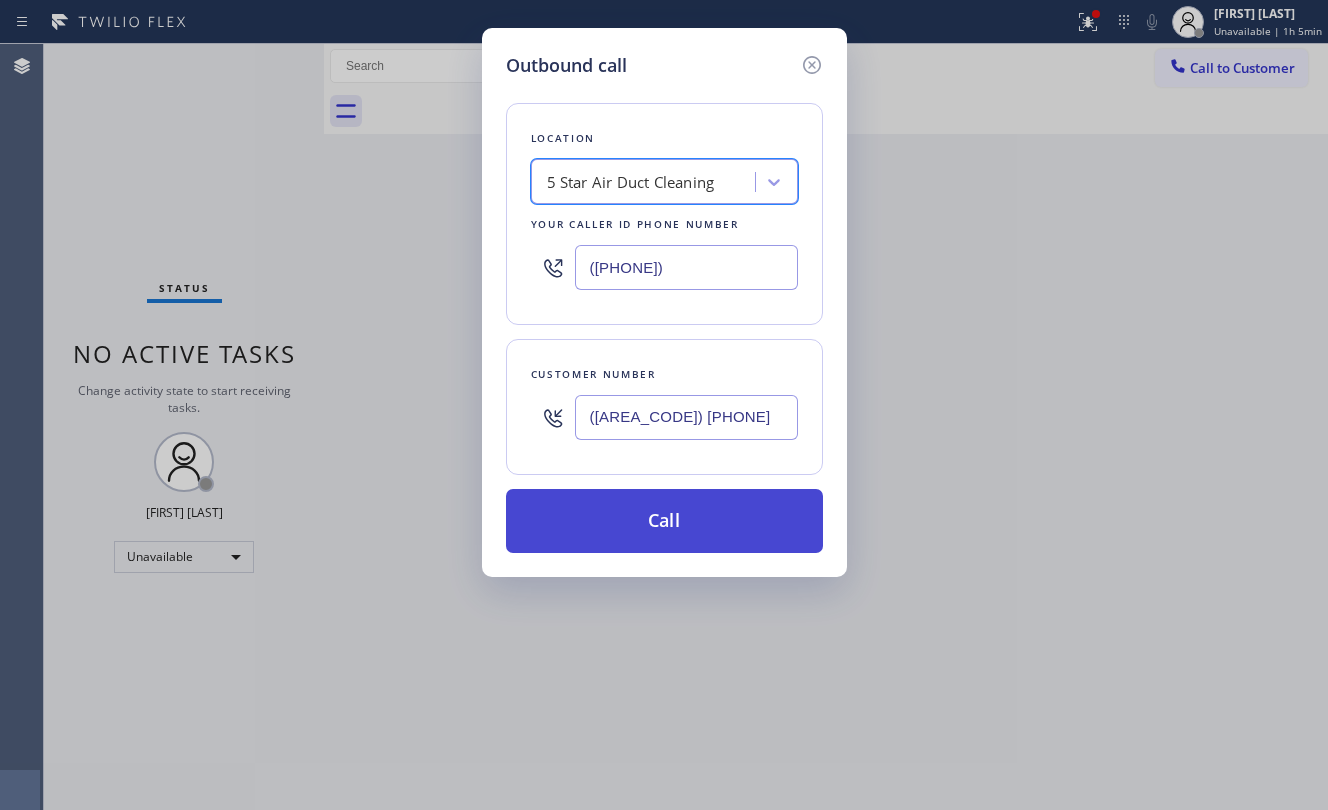 click on "Call" at bounding box center (664, 521) 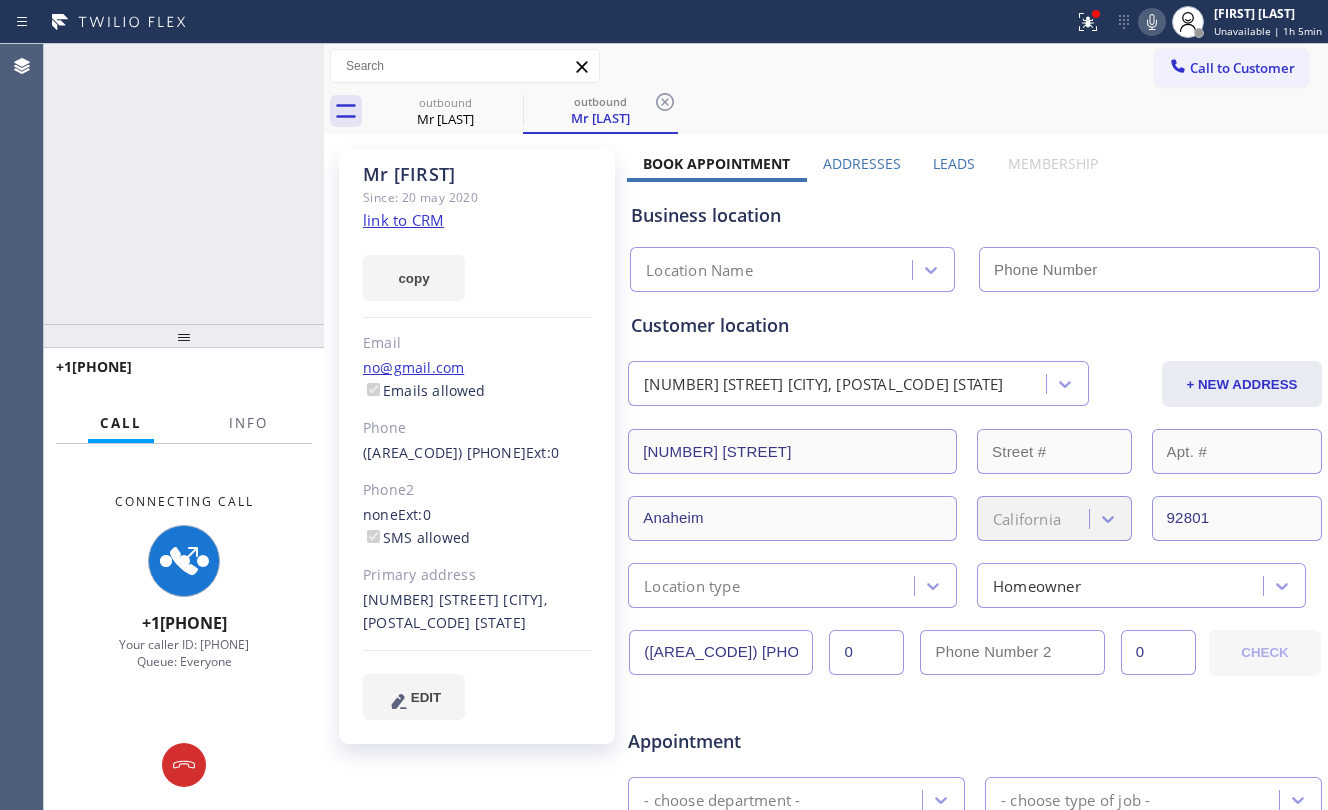 type on "([PHONE])" 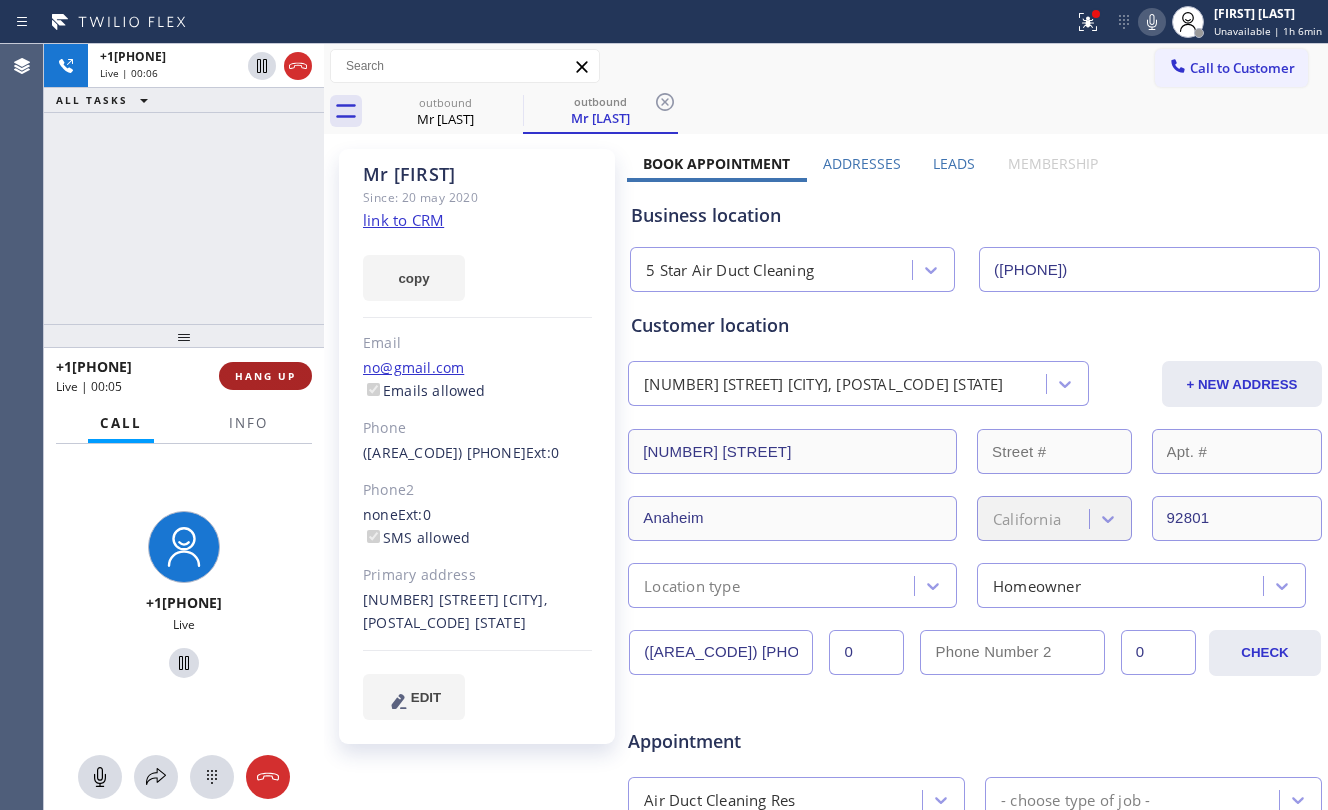 click on "HANG UP" at bounding box center [265, 376] 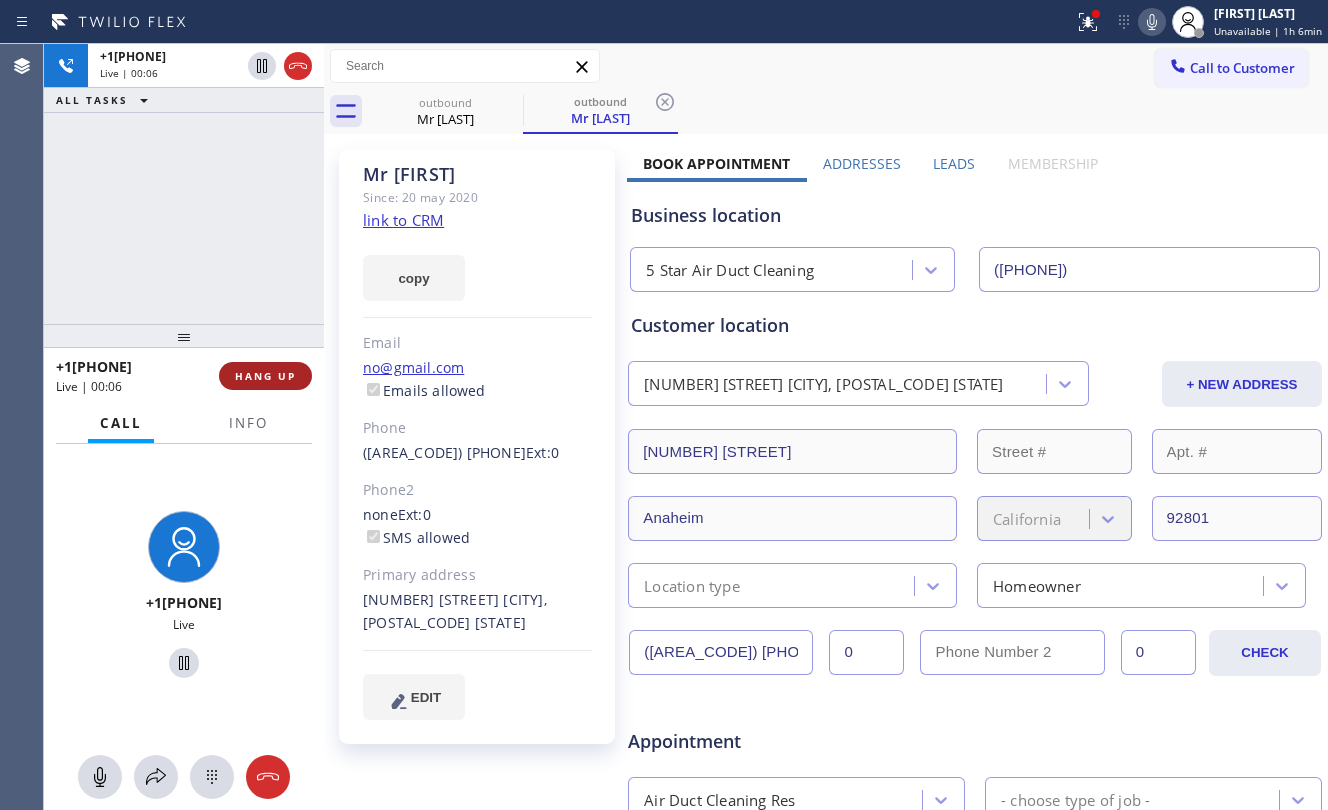 click on "HANG UP" at bounding box center (265, 376) 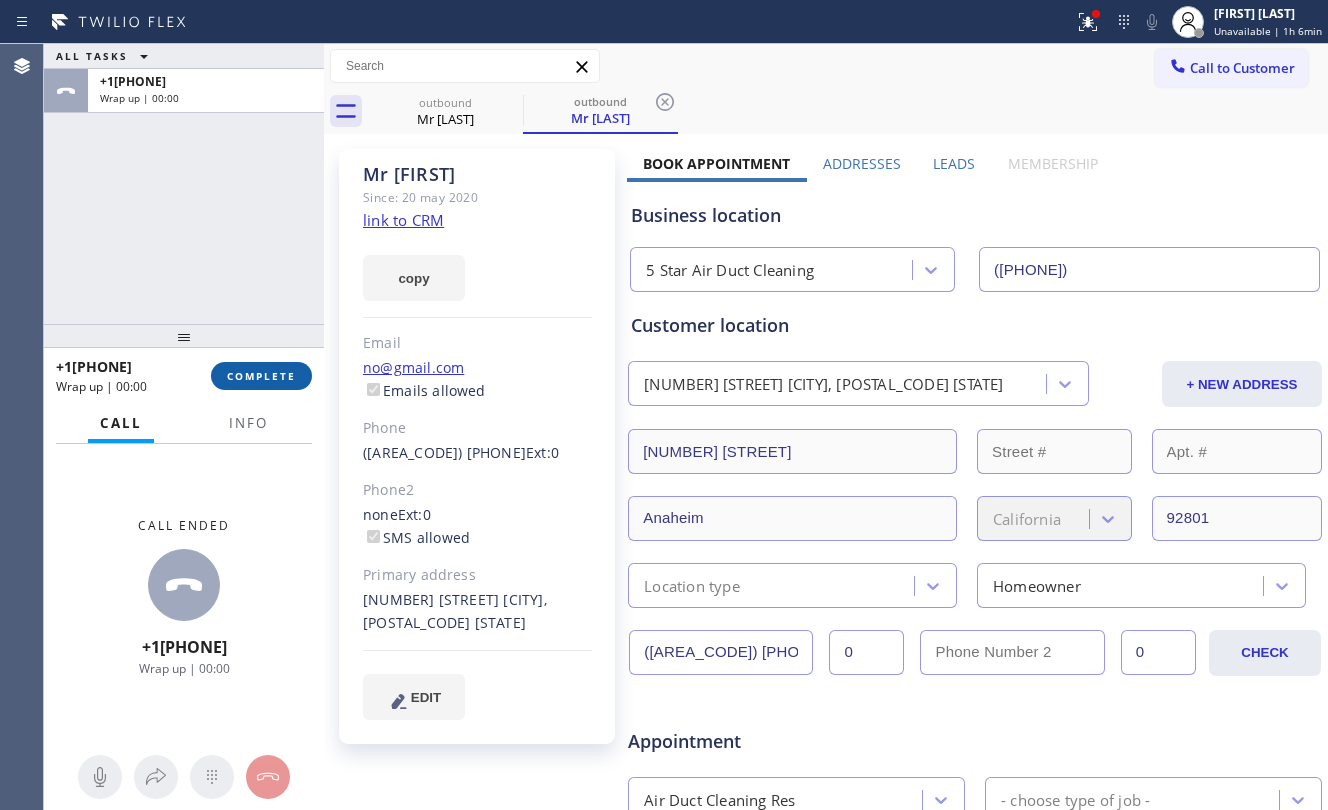 click on "COMPLETE" at bounding box center (261, 376) 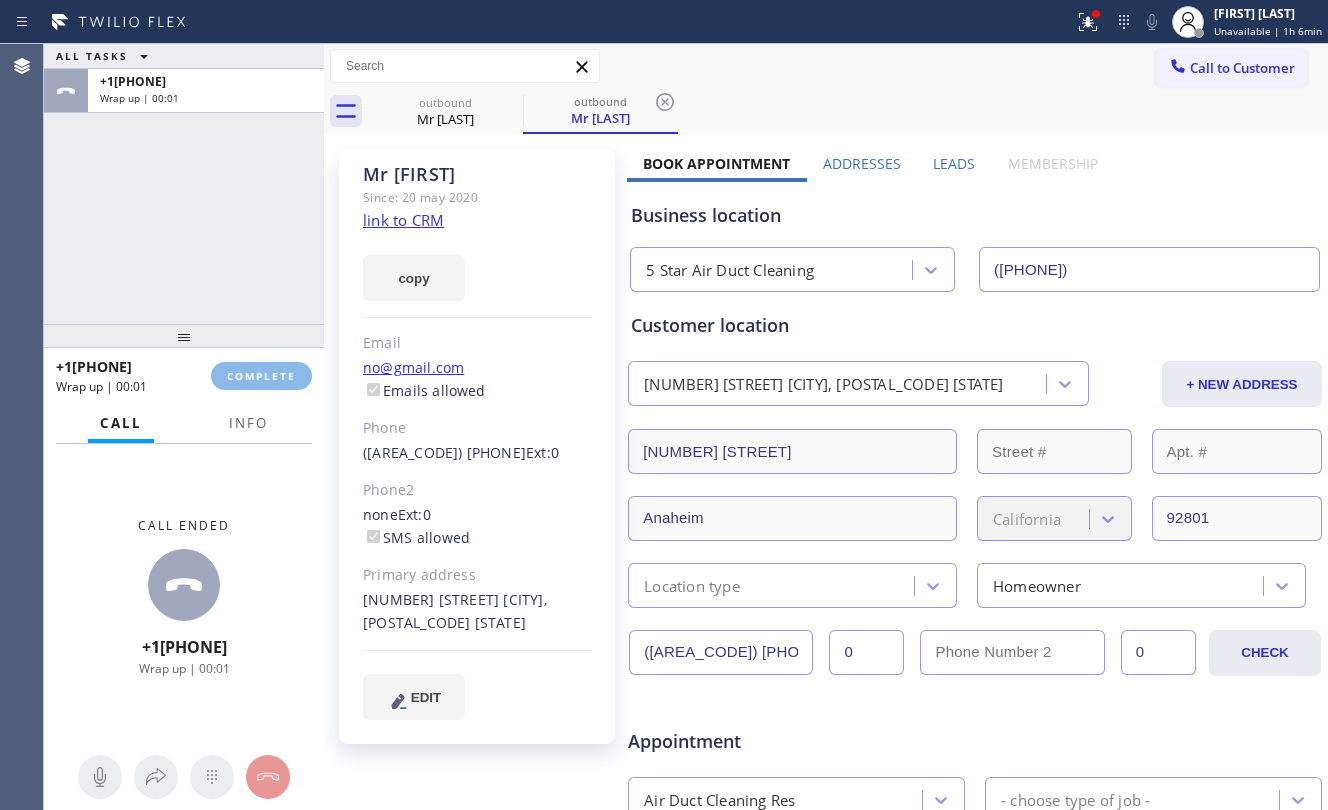 click on "[PHONE] Wrap up | 00:01 COMPLETE" at bounding box center (184, 376) 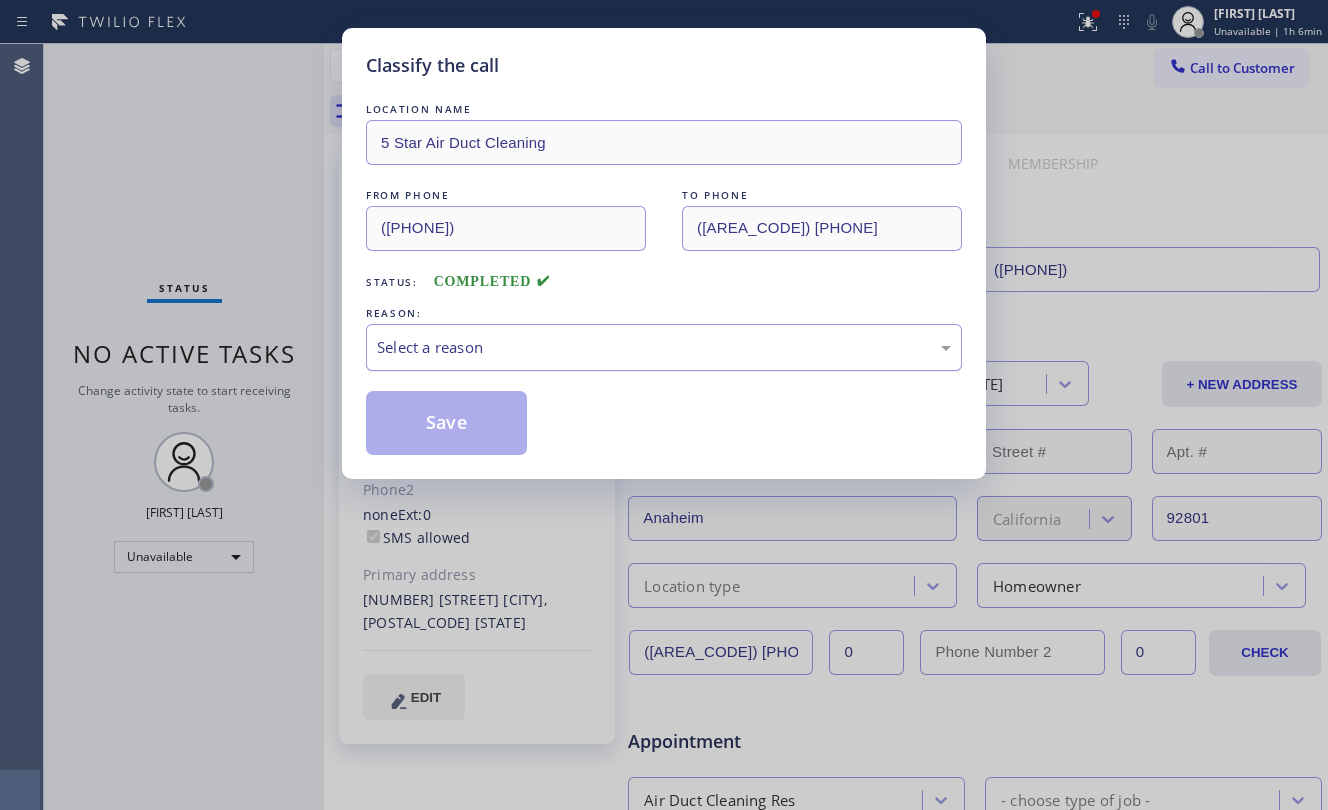 click on "Select a reason" at bounding box center (664, 347) 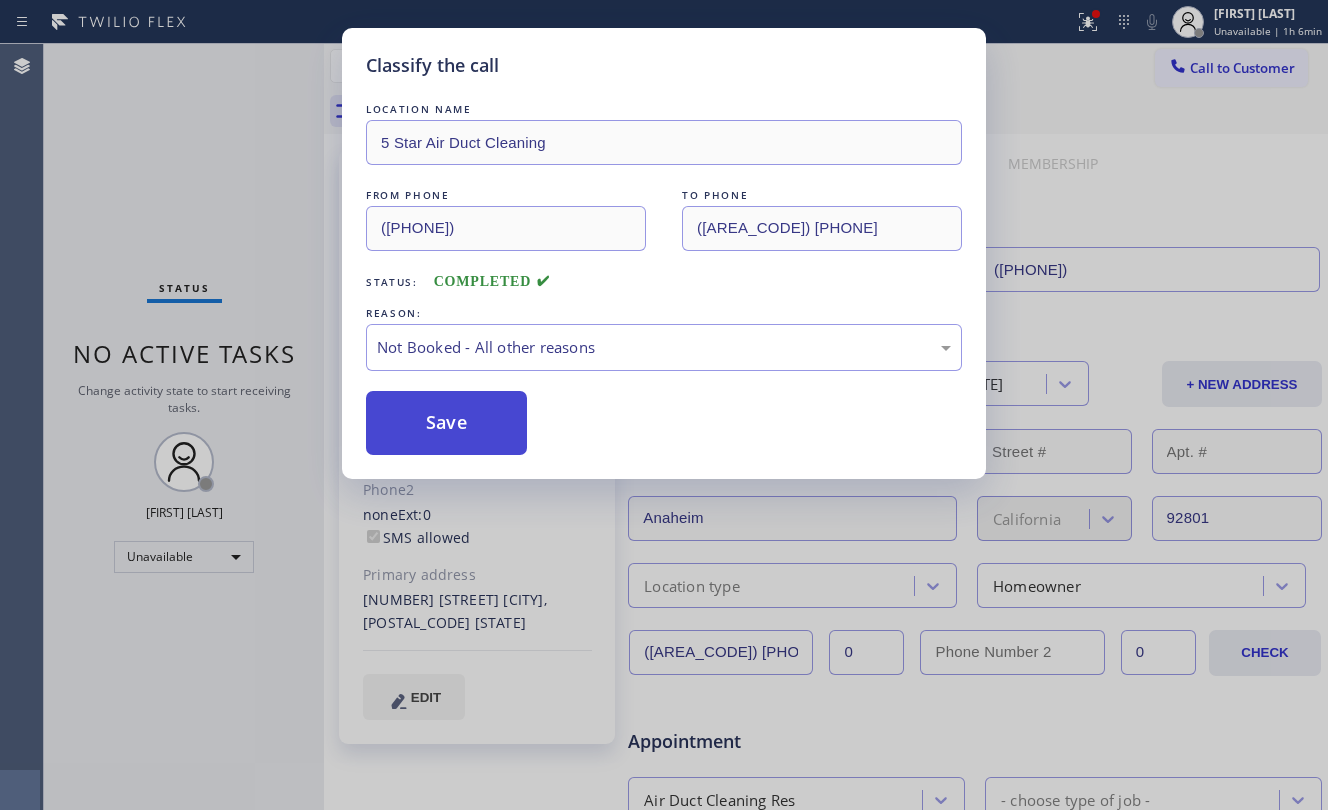 click on "Save" at bounding box center [446, 423] 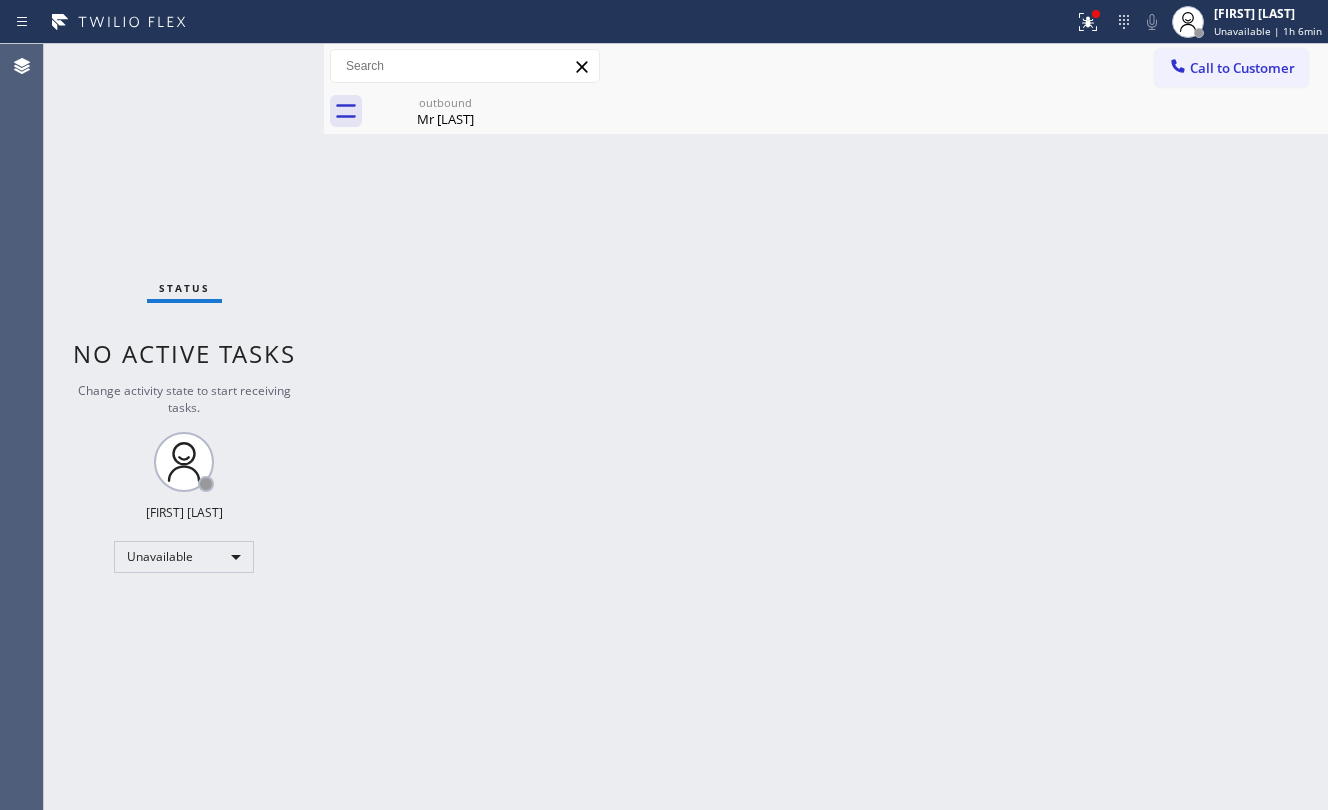 click on "Back to Dashboard Change Sender ID Customers Technicians Select a contact Outbound call Location Search location Your caller id phone number Customer number Call Customer info Name   Phone none Address none Change Sender ID HVAC +[PHONE] 5 Star Appliance +[PHONE] Appliance Repair +[PHONE] Plumbing +[PHONE] Air Duct Cleaning +[PHONE]  Electricians +[PHONE] Cancel Change Check personal SMS Reset Change outbound Mr [FIRST] Call to Customer Outbound call Location 5 Star Air Duct Cleaning Your caller id phone number ([PHONE]) Customer number Call Outbound call Technician Search Technician Your caller id phone number Your caller id phone number Call outbound Mr [FIRST] Mr   [FIRST] Since: [DATE] link to CRM copy Email [EMAIL]  Emails allowed Phone ([PHONE])  Ext:  0 Phone2 none  Ext:  0  SMS allowed Primary address  [NUMBER] [STREET] [CITY], [POSTAL_CODE] CA EDIT Outbound call Location 5 Star Air Duct Cleaning Your caller id phone number ([PHONE]) Customer number Call Leads" at bounding box center (826, 427) 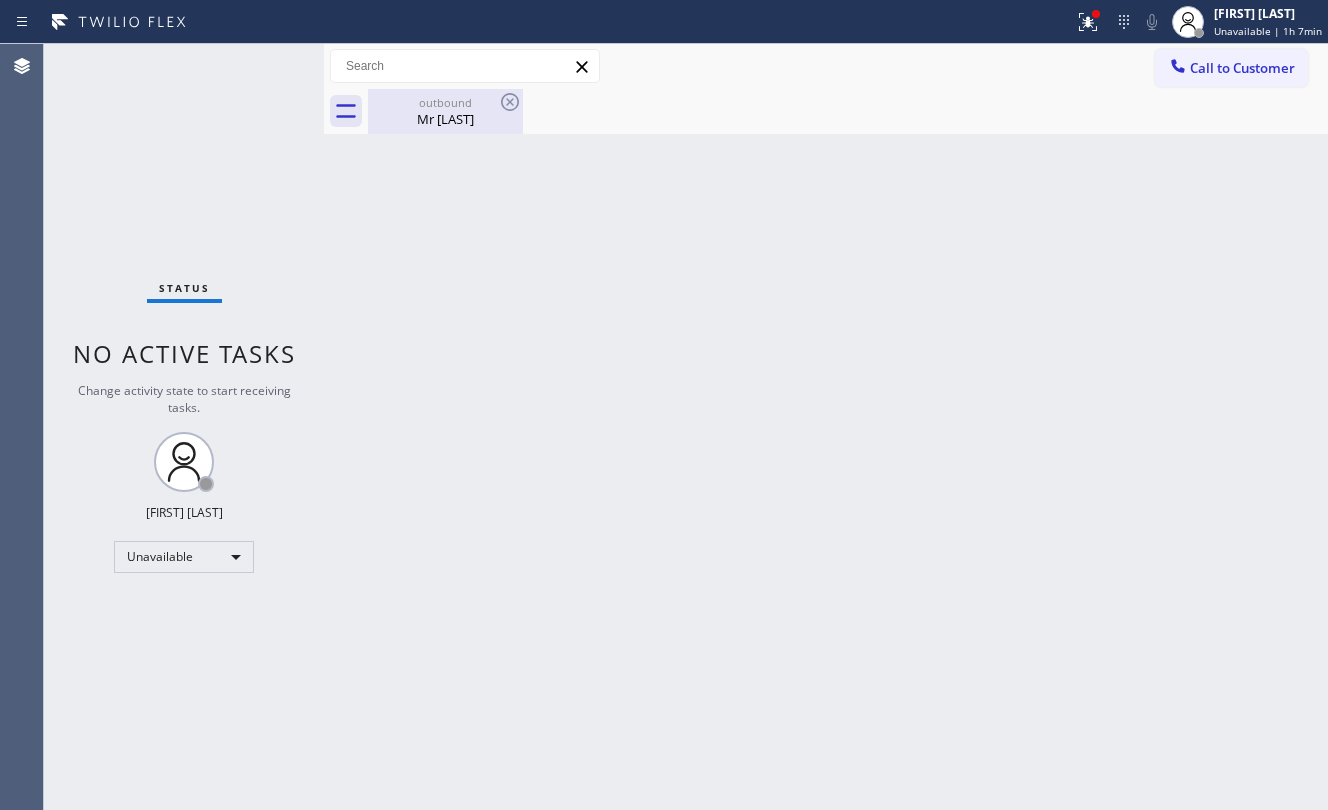 drag, startPoint x: 501, startPoint y: 300, endPoint x: 464, endPoint y: 113, distance: 190.62529 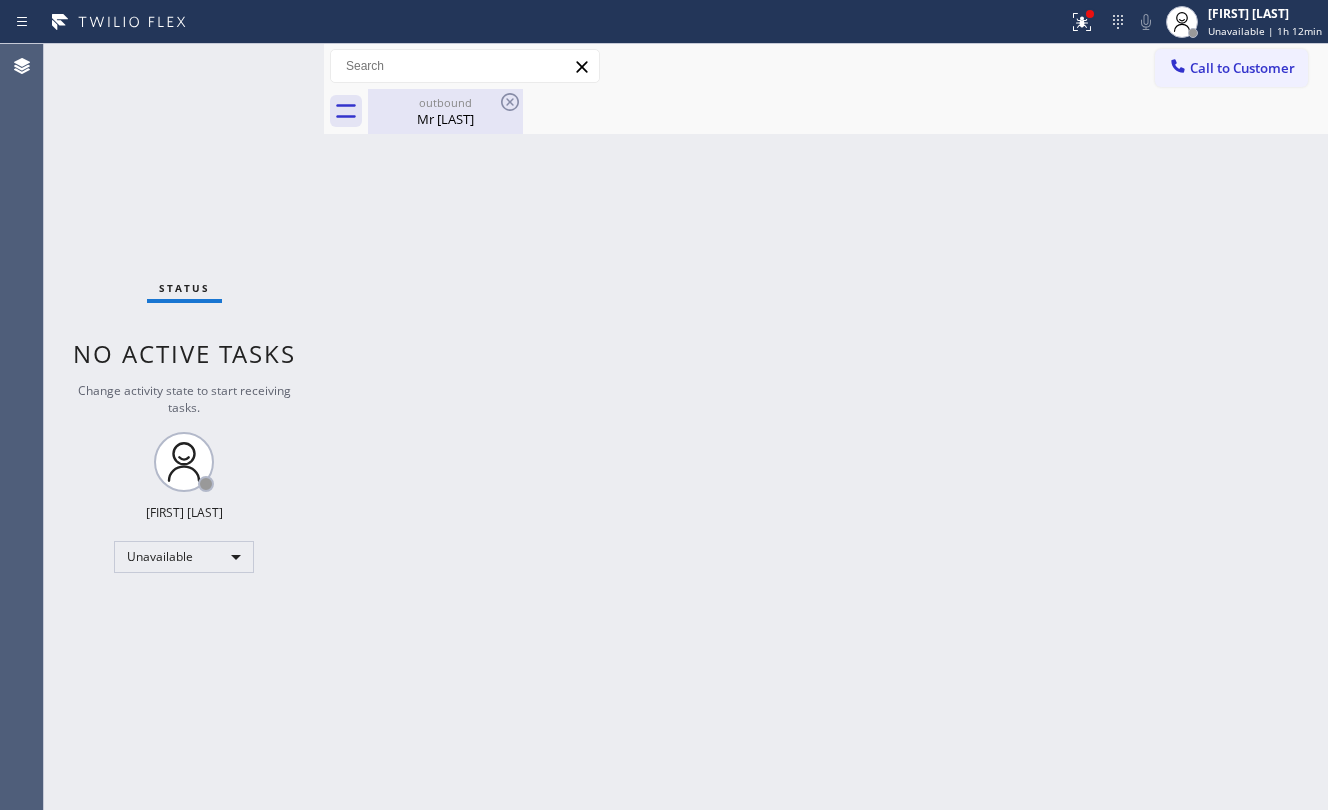 drag, startPoint x: 393, startPoint y: 105, endPoint x: 470, endPoint y: 114, distance: 77.52419 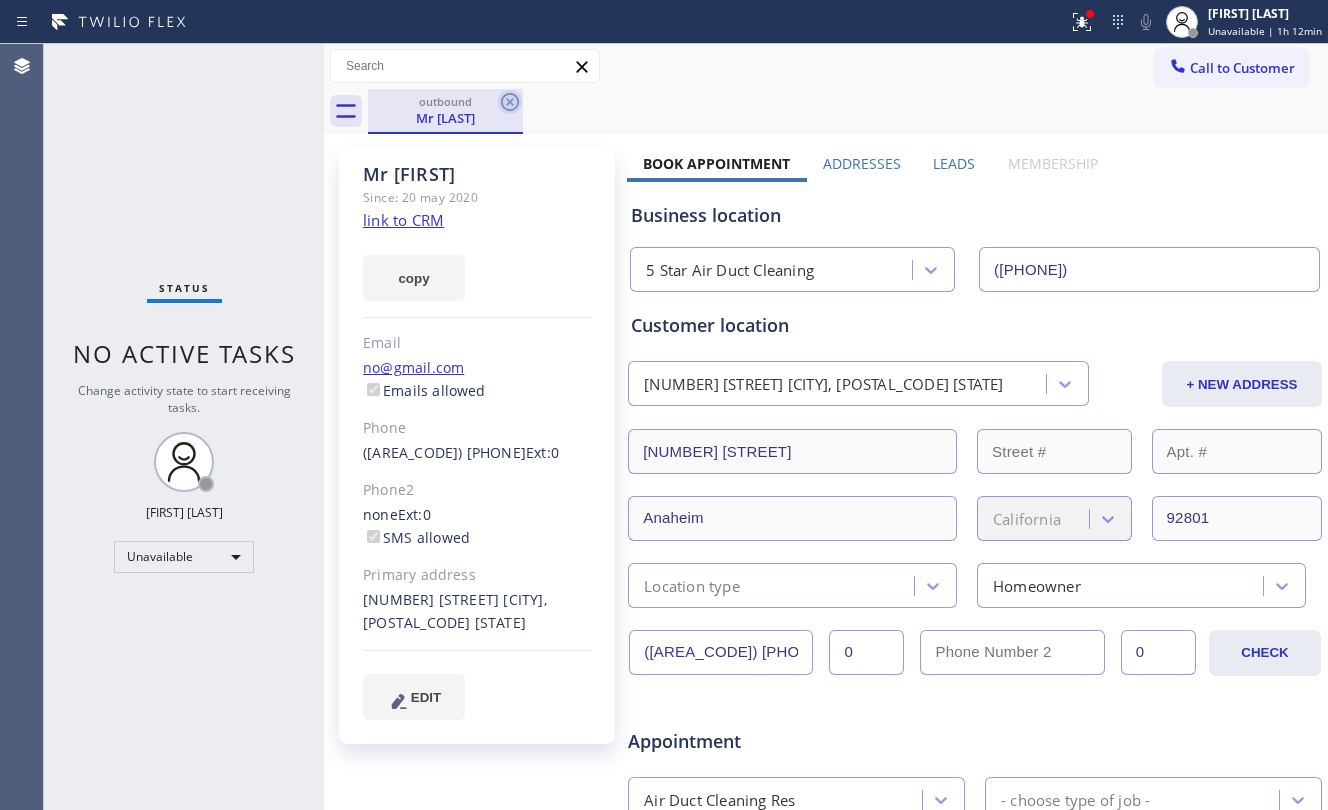click 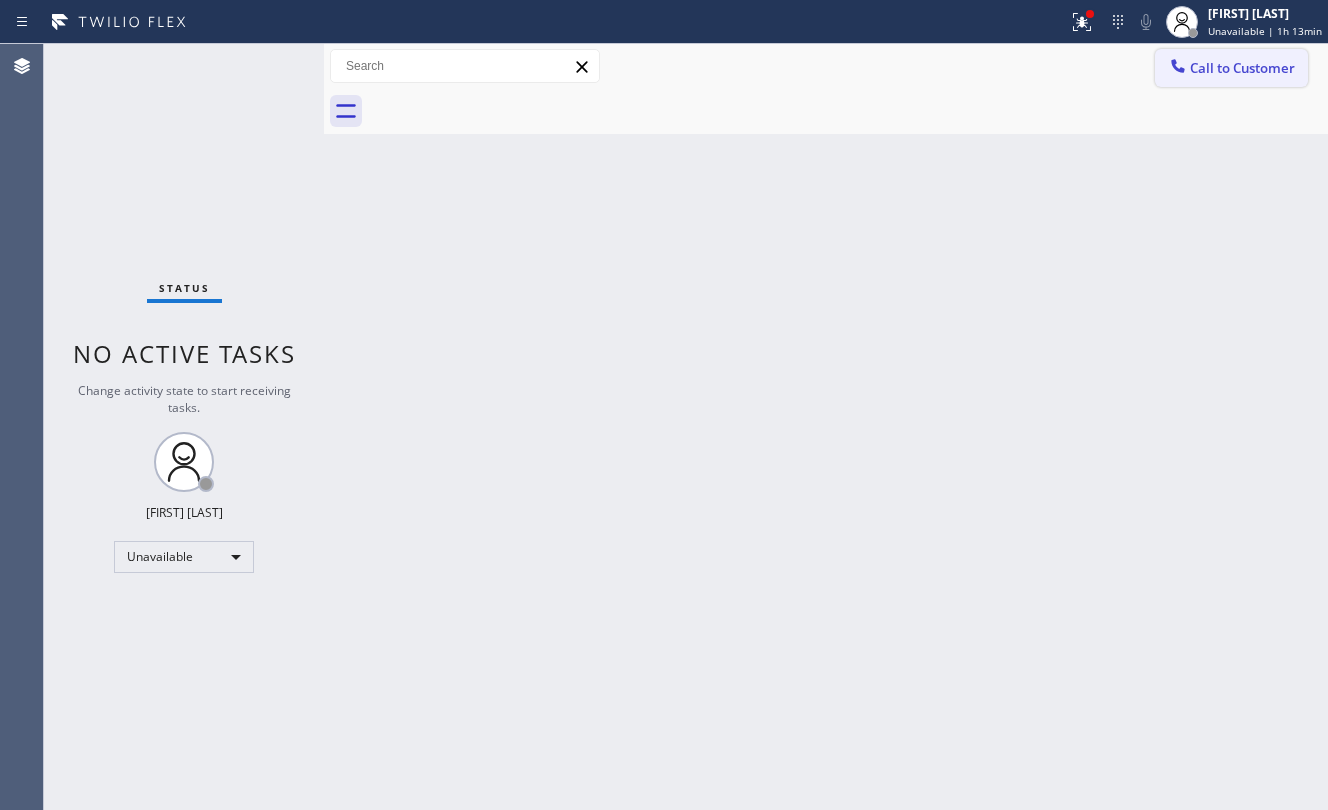 click at bounding box center (1178, 68) 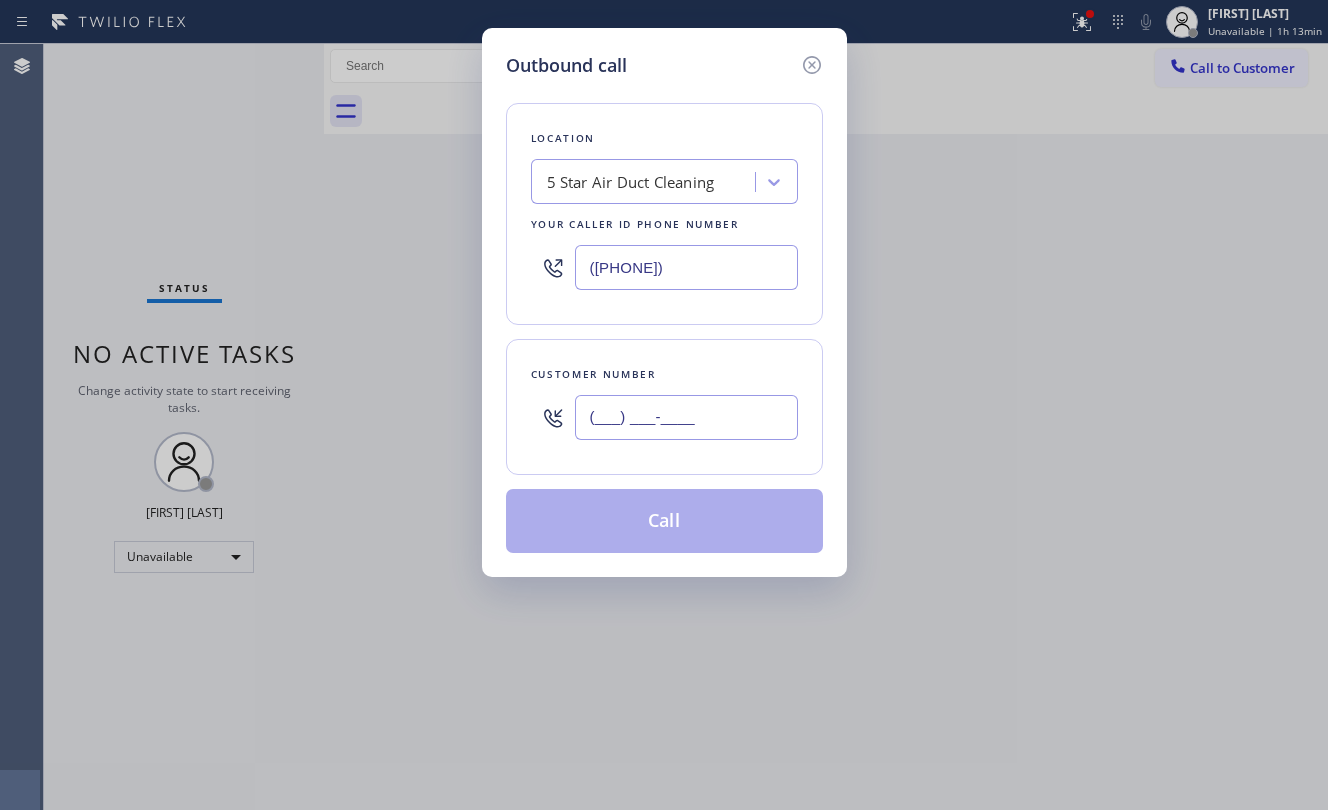 click on "(___) ___-____" at bounding box center [686, 417] 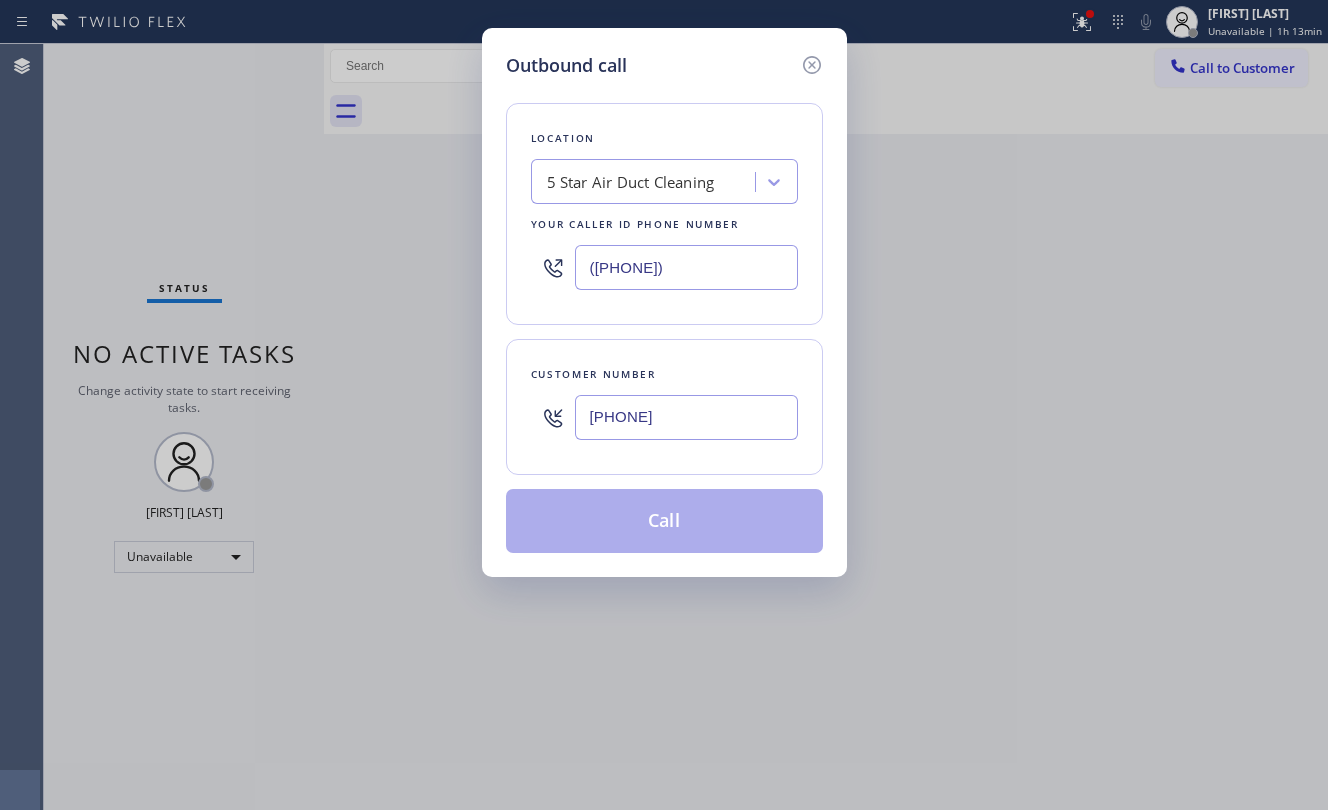 type on "[PHONE]" 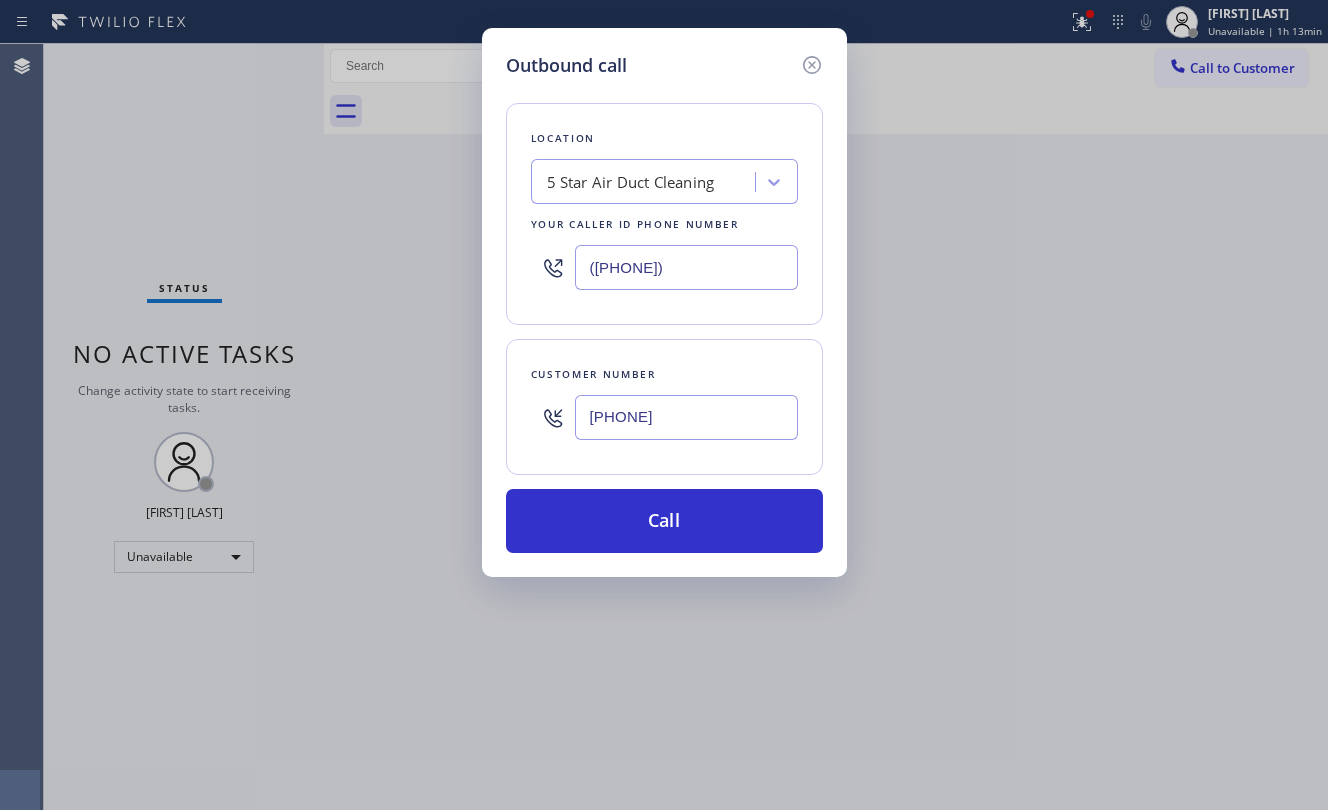 click on "([PHONE])" at bounding box center (686, 267) 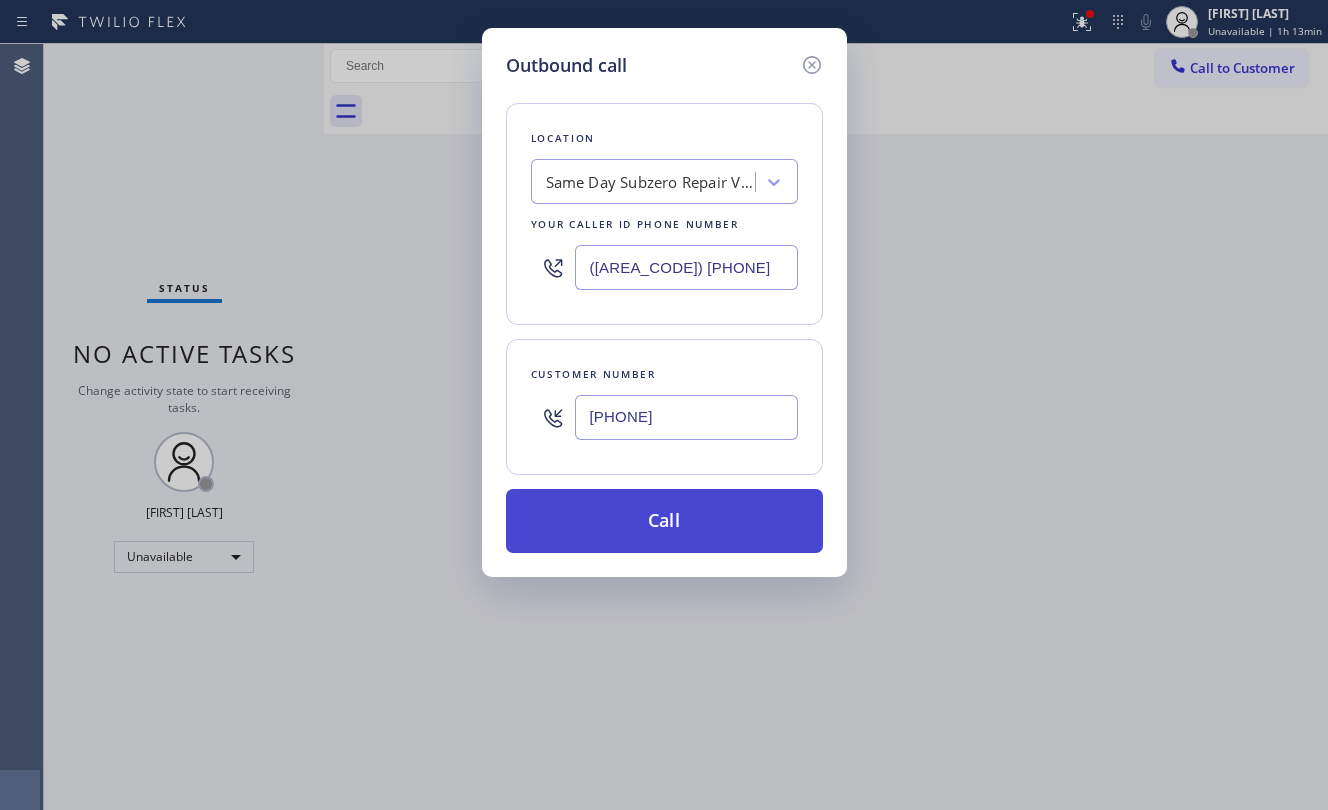 type on "([AREA_CODE]) [PHONE]" 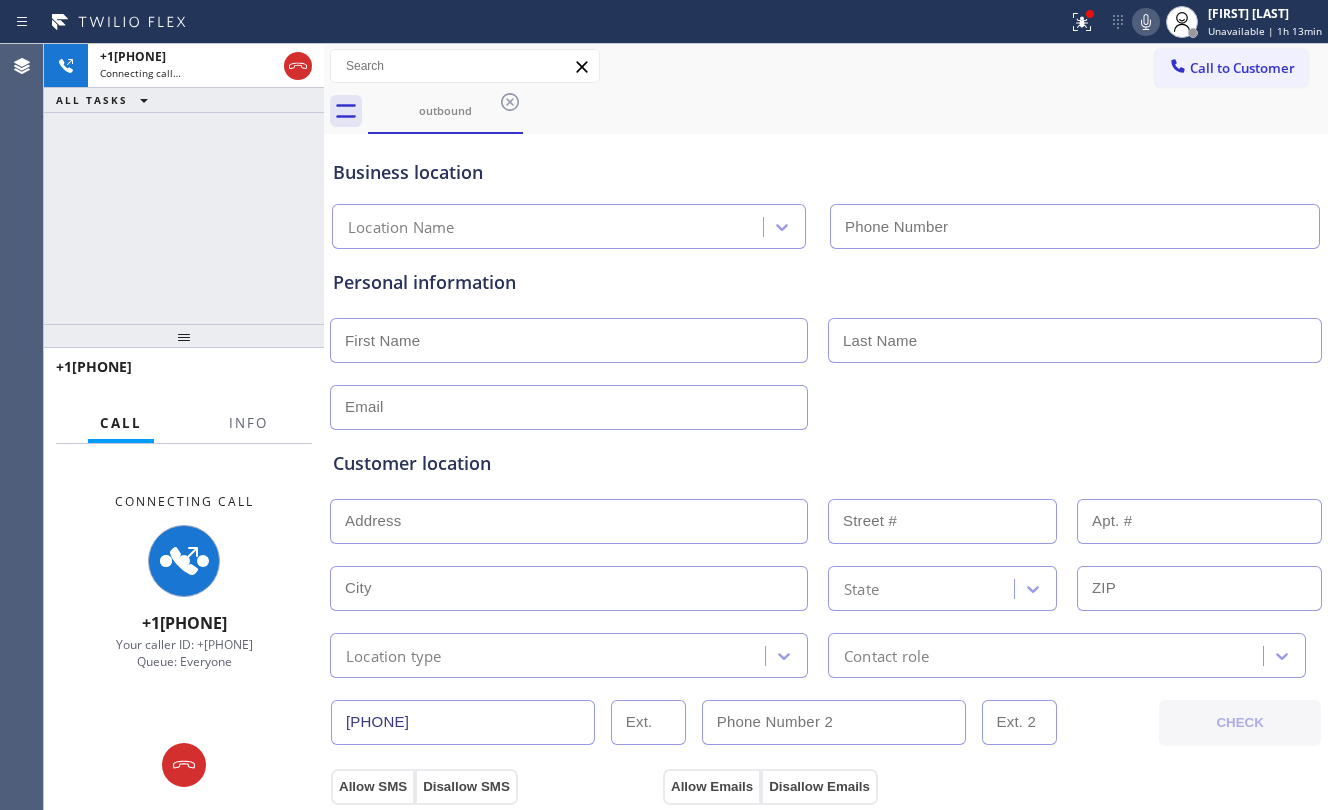 type on "([AREA_CODE]) [PHONE]" 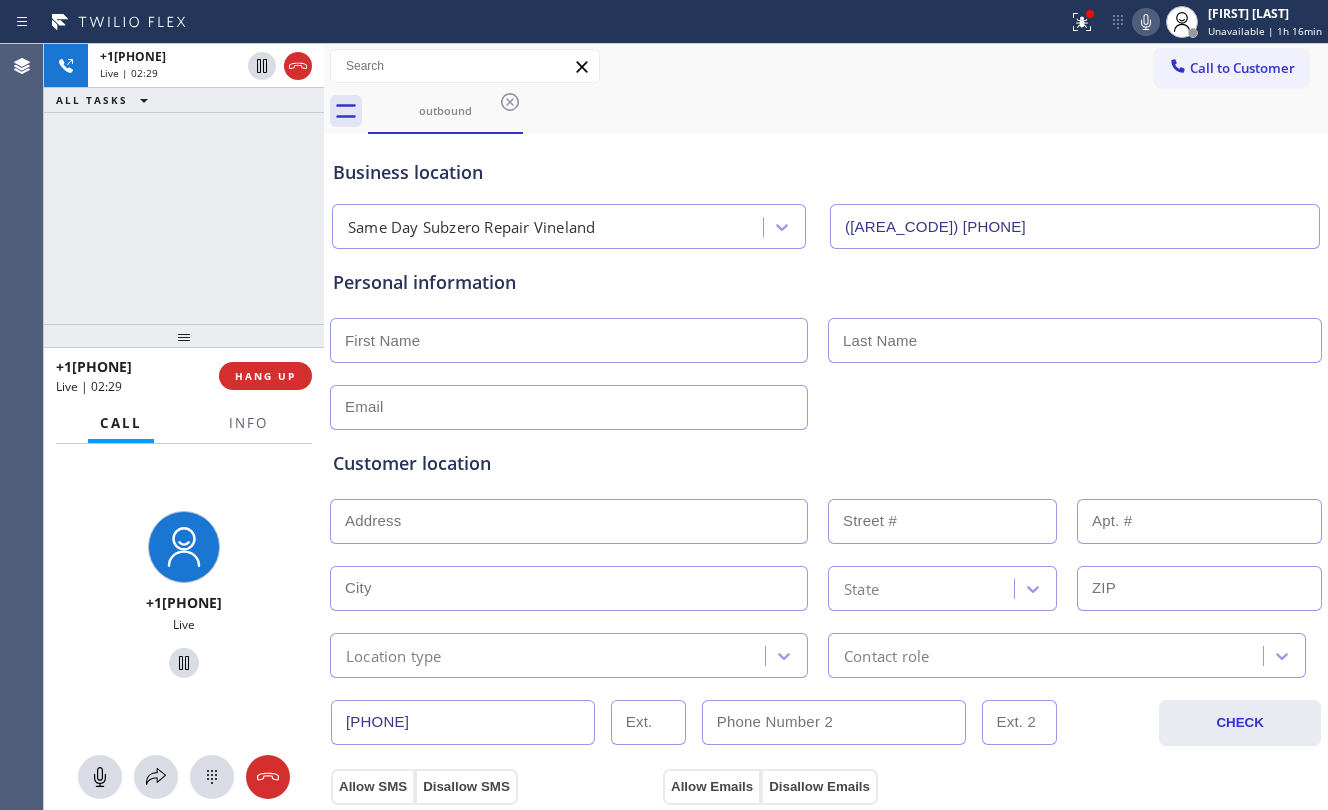 click on "[PHONE] Live | 02:29 ALL TASKS ALL TASKS ACTIVE TASKS TASKS IN WRAP UP" at bounding box center (184, 184) 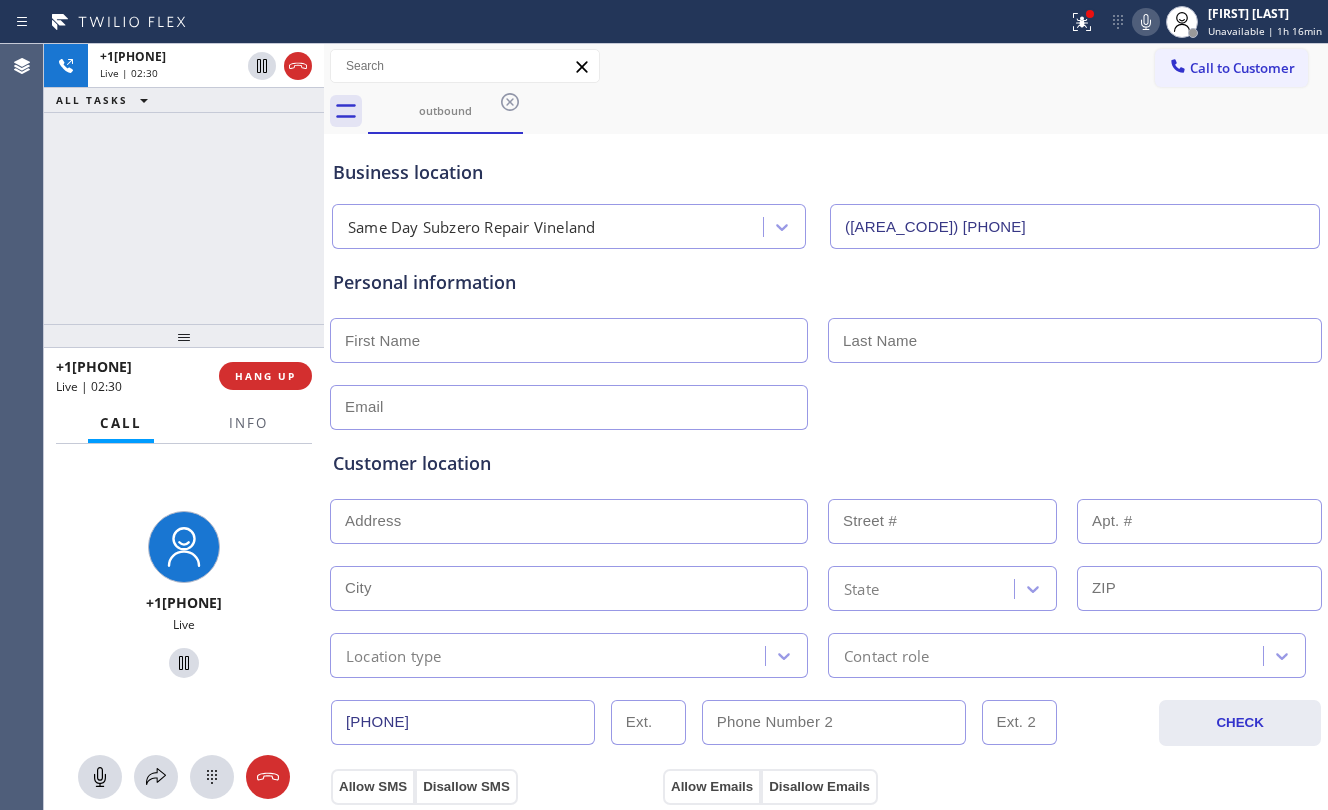 click on "[PHONE] Live | 02:30 ALL TASKS ALL TASKS ACTIVE TASKS TASKS IN WRAP UP" at bounding box center [184, 184] 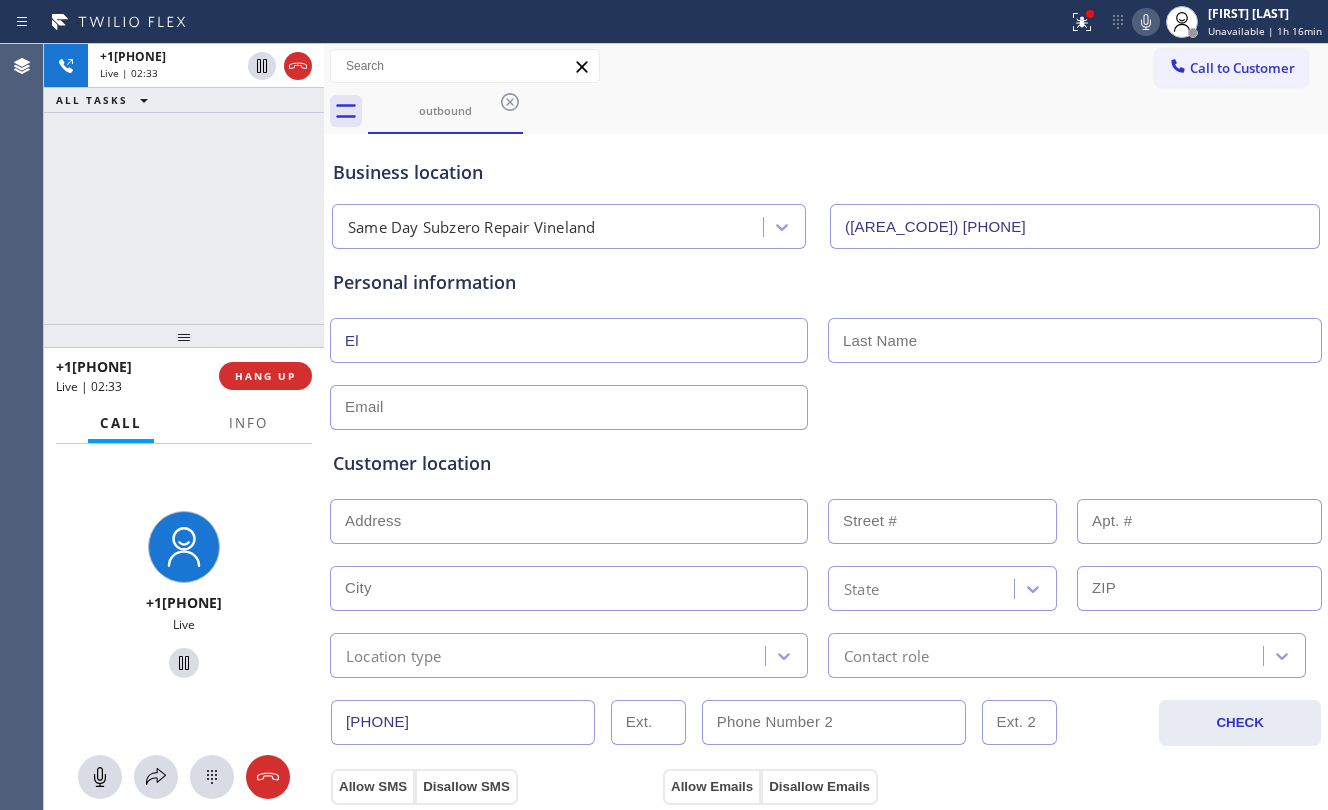 type on "E" 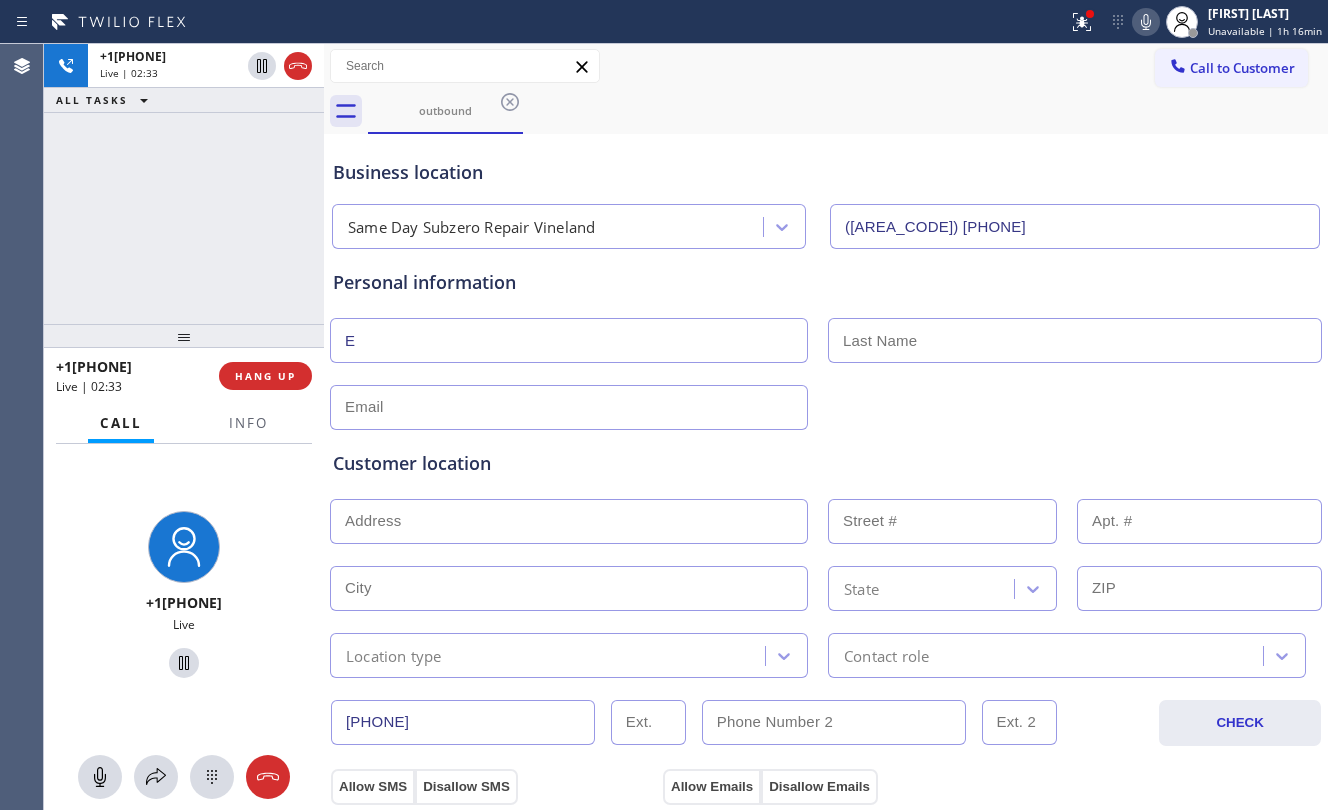 type 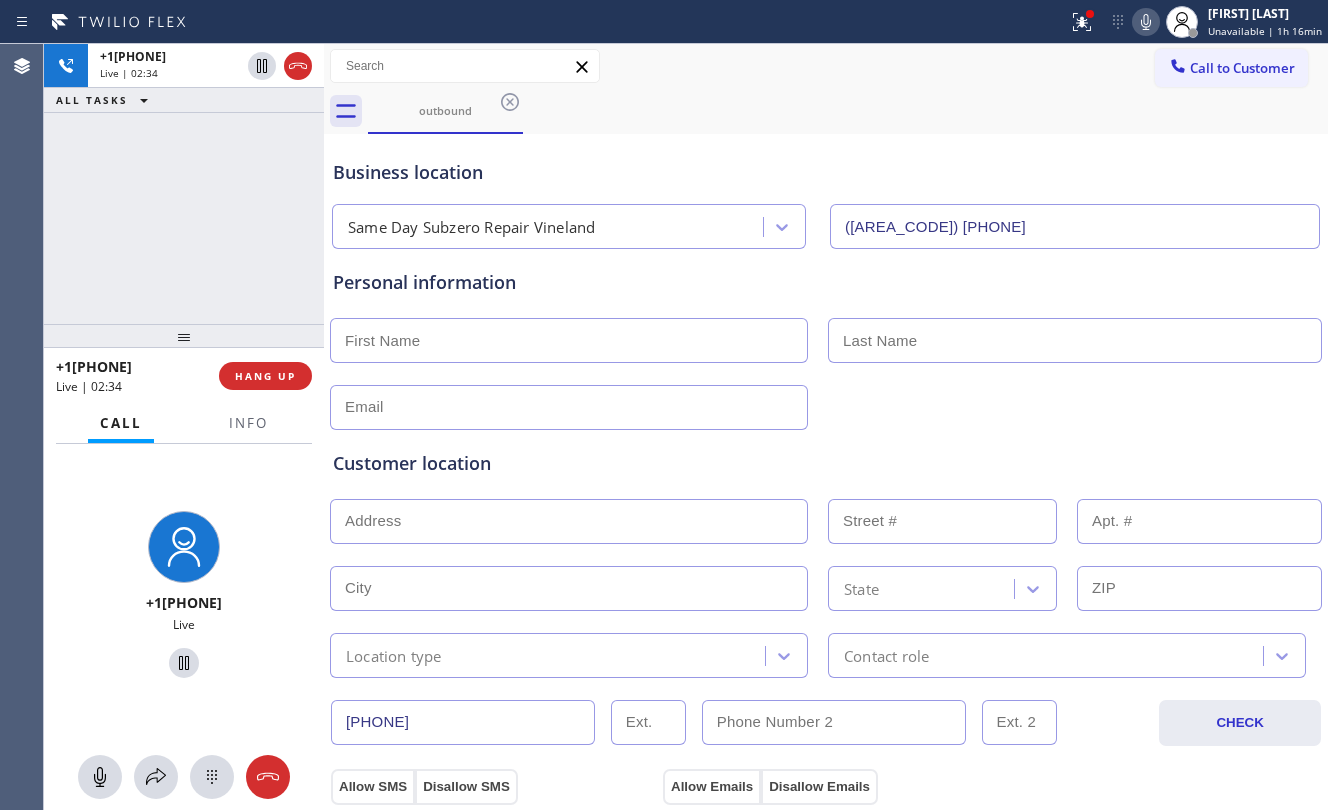 drag, startPoint x: 213, startPoint y: 208, endPoint x: 272, endPoint y: 350, distance: 153.7693 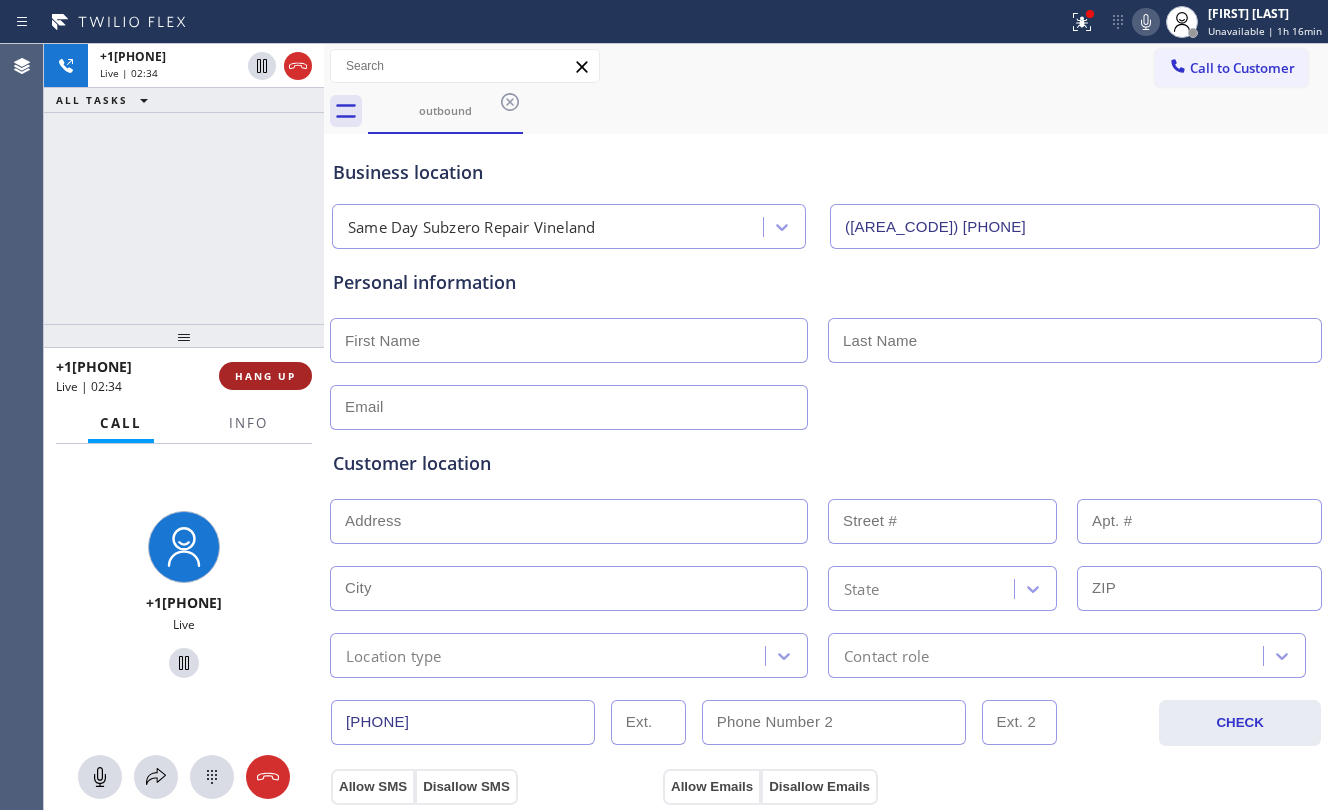 click on "HANG UP" at bounding box center (265, 376) 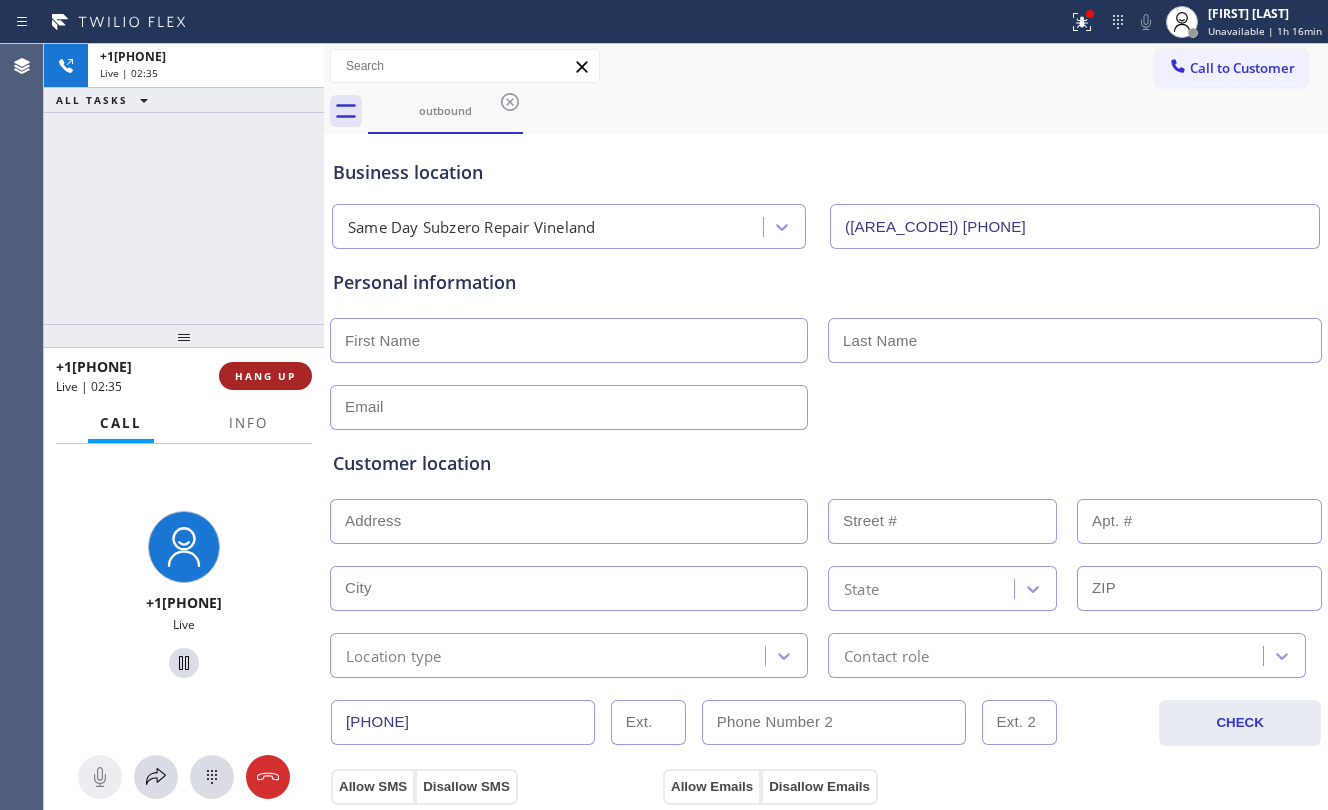 click on "HANG UP" at bounding box center [265, 376] 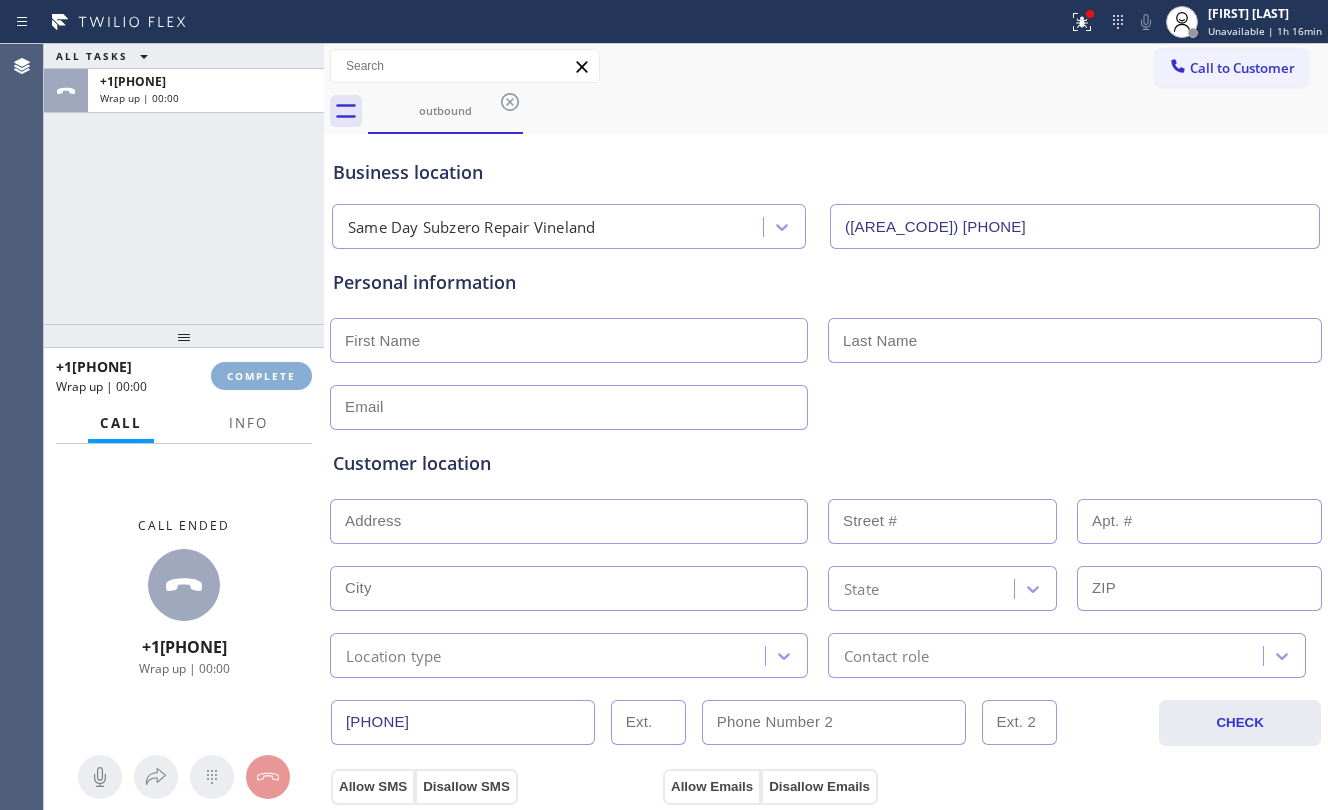 click on "COMPLETE" at bounding box center [261, 376] 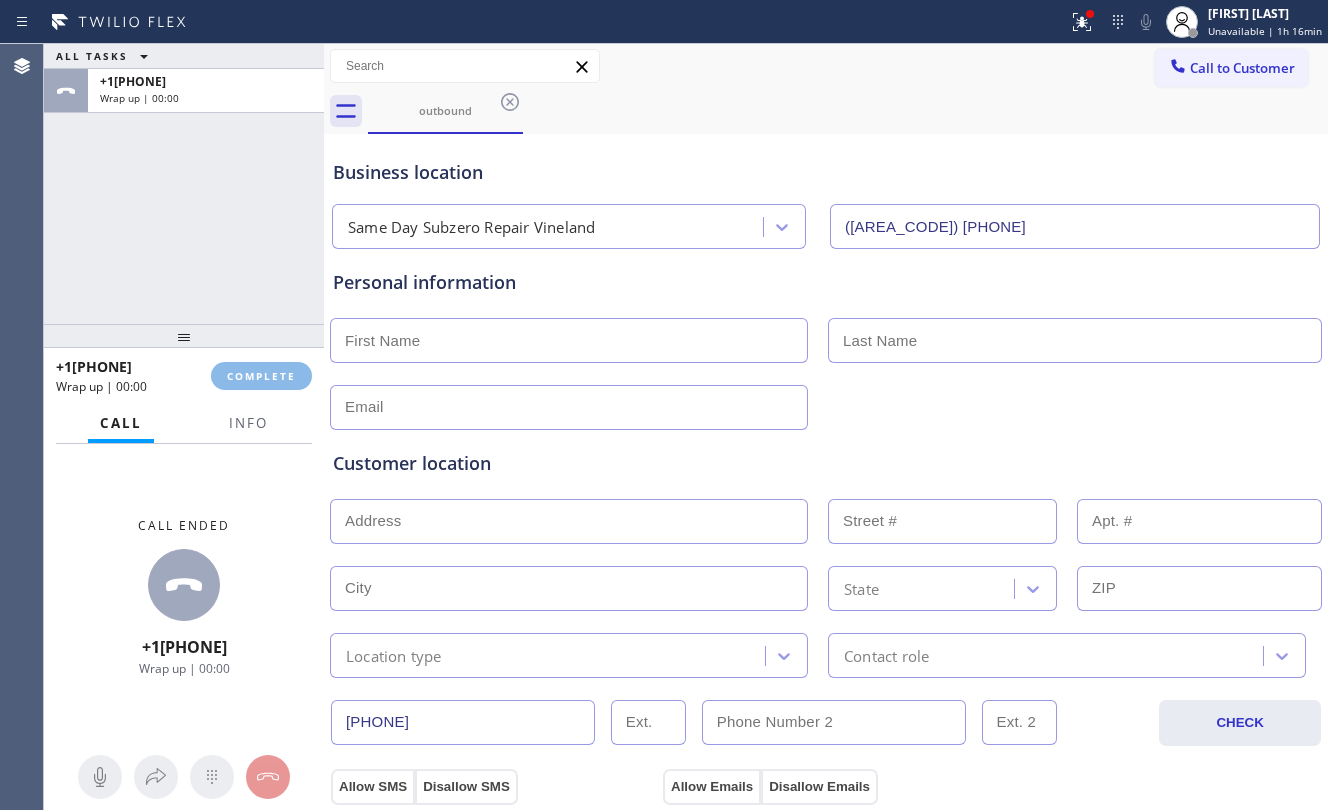 drag, startPoint x: 185, startPoint y: 288, endPoint x: 1302, endPoint y: 398, distance: 1122.4032 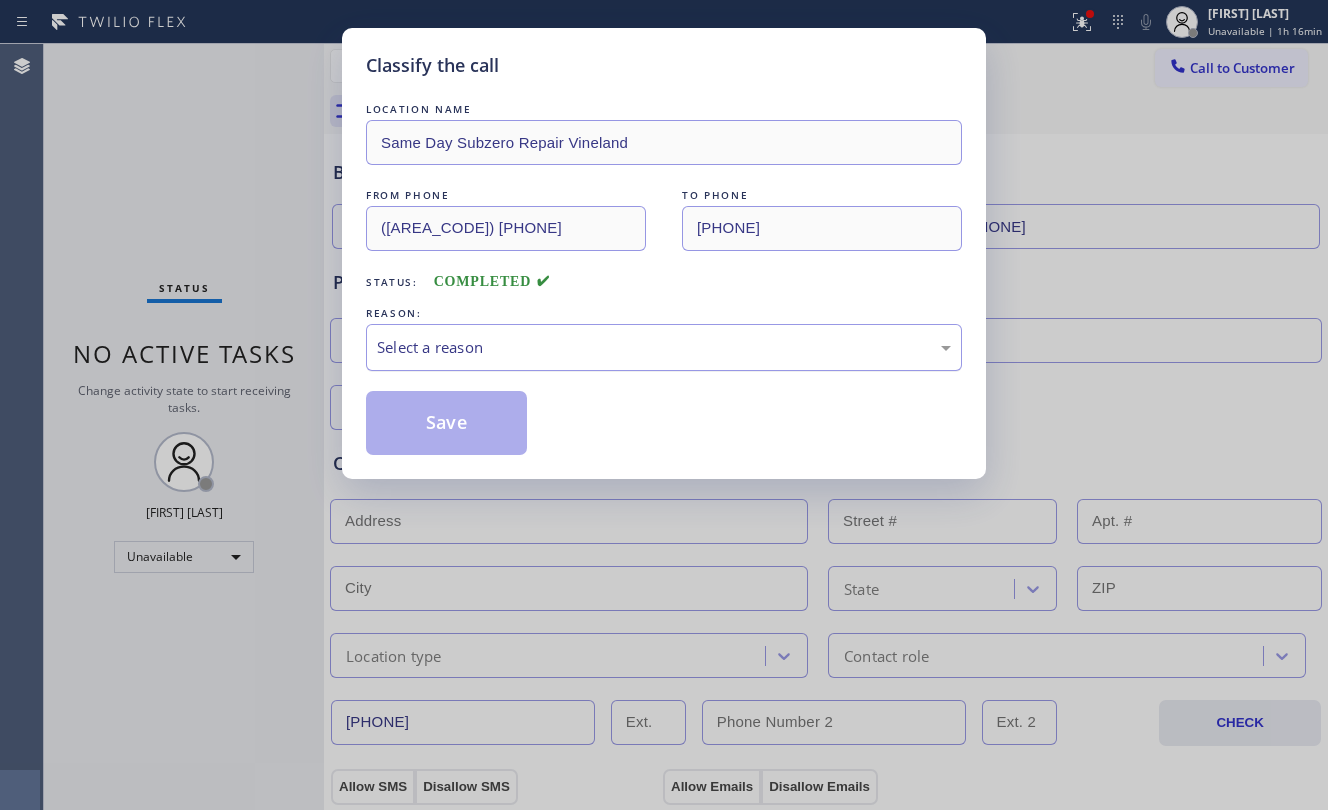 click on "Select a reason" at bounding box center (664, 347) 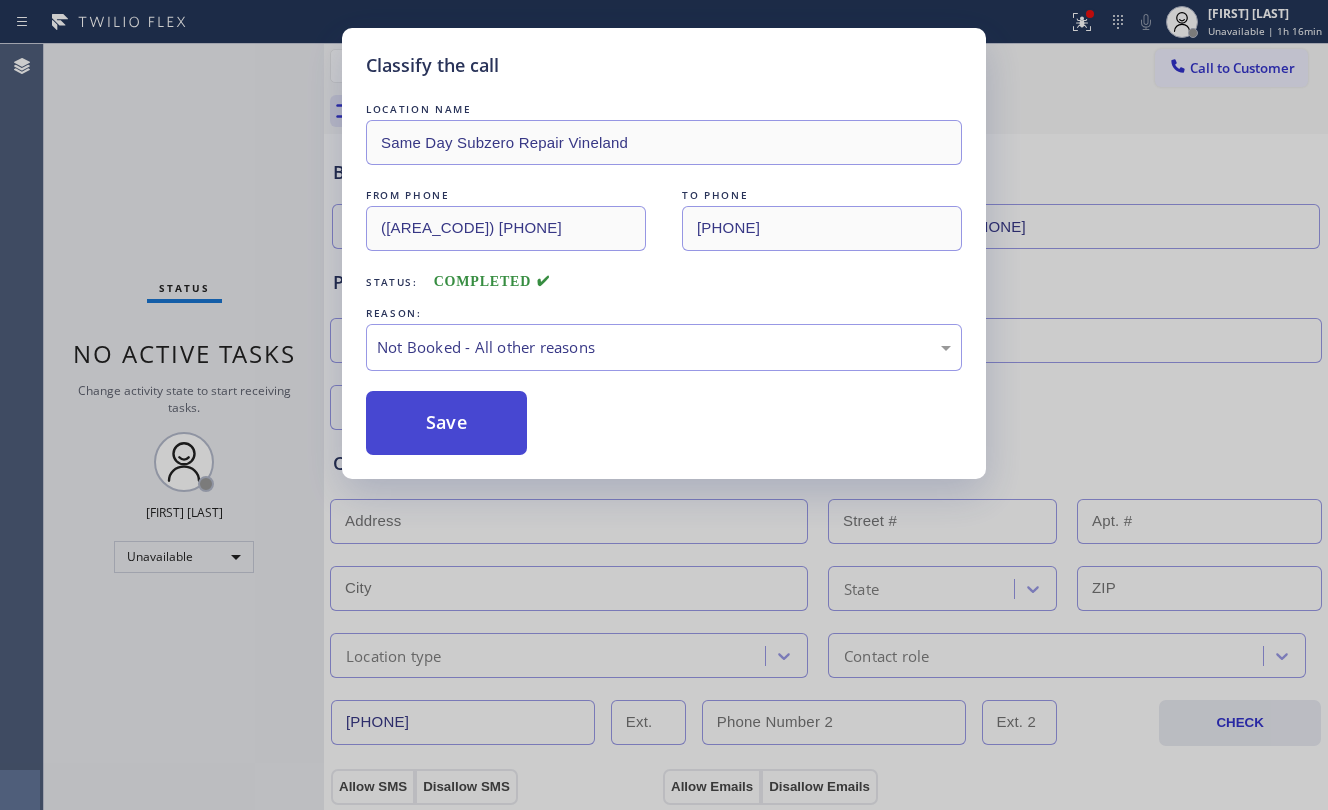 click on "Save" at bounding box center (446, 423) 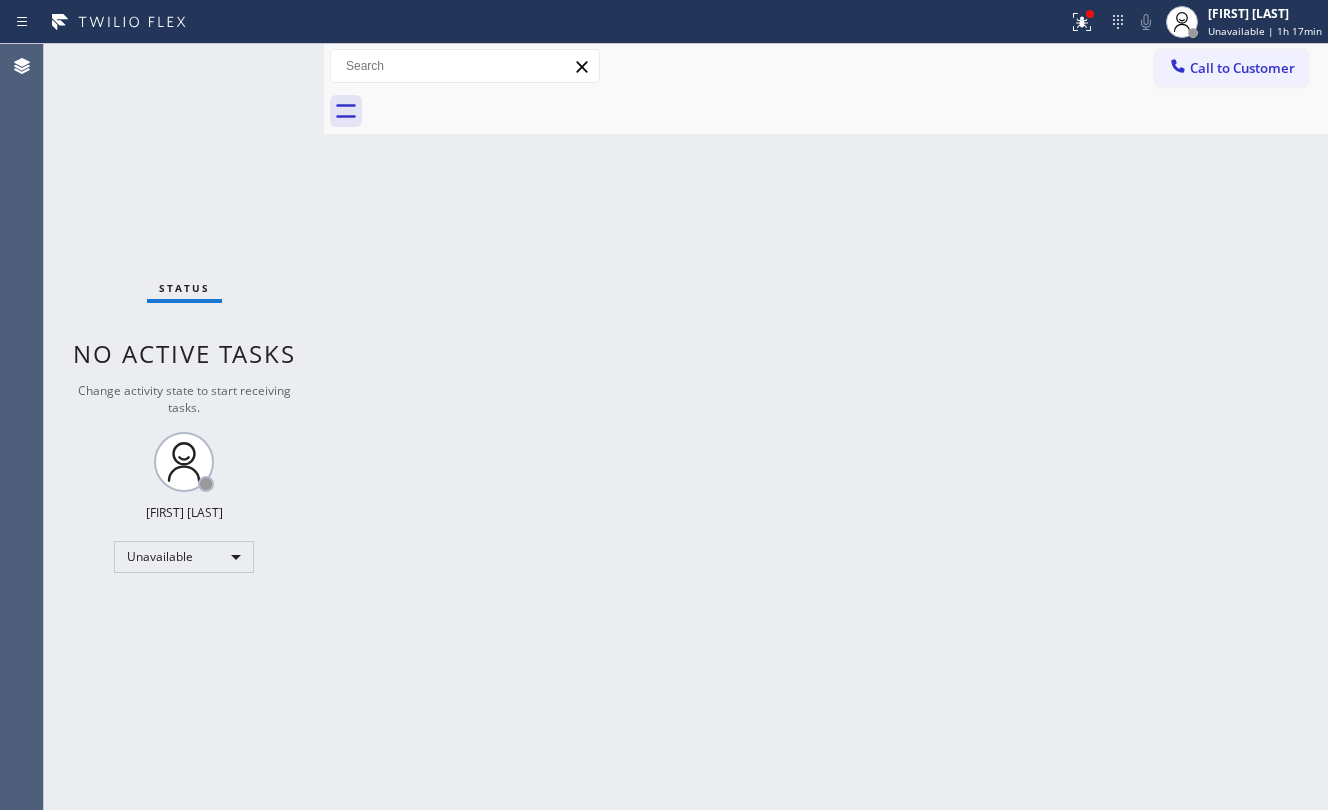 click on "Back to Dashboard Change Sender ID Customers Technicians Select a contact Outbound call Location Search location Your caller id phone number Customer number Call Customer info Name   Phone none Address none Change Sender ID HVAC [PHONE] 5 Star Appliance [PHONE] Appliance Repair [PHONE] Plumbing [PHONE] Air Duct Cleaning [PHONE]  Electricians [PHONE]  Cancel Change Check personal SMS Reset Change No tabs Call to Customer Outbound call Location Same Day Subzero Repair Vineland Your caller id phone number [PHONE] Customer number Call Outbound call Technician Search Technician Your caller id phone number Your caller id phone number Call" at bounding box center [826, 427] 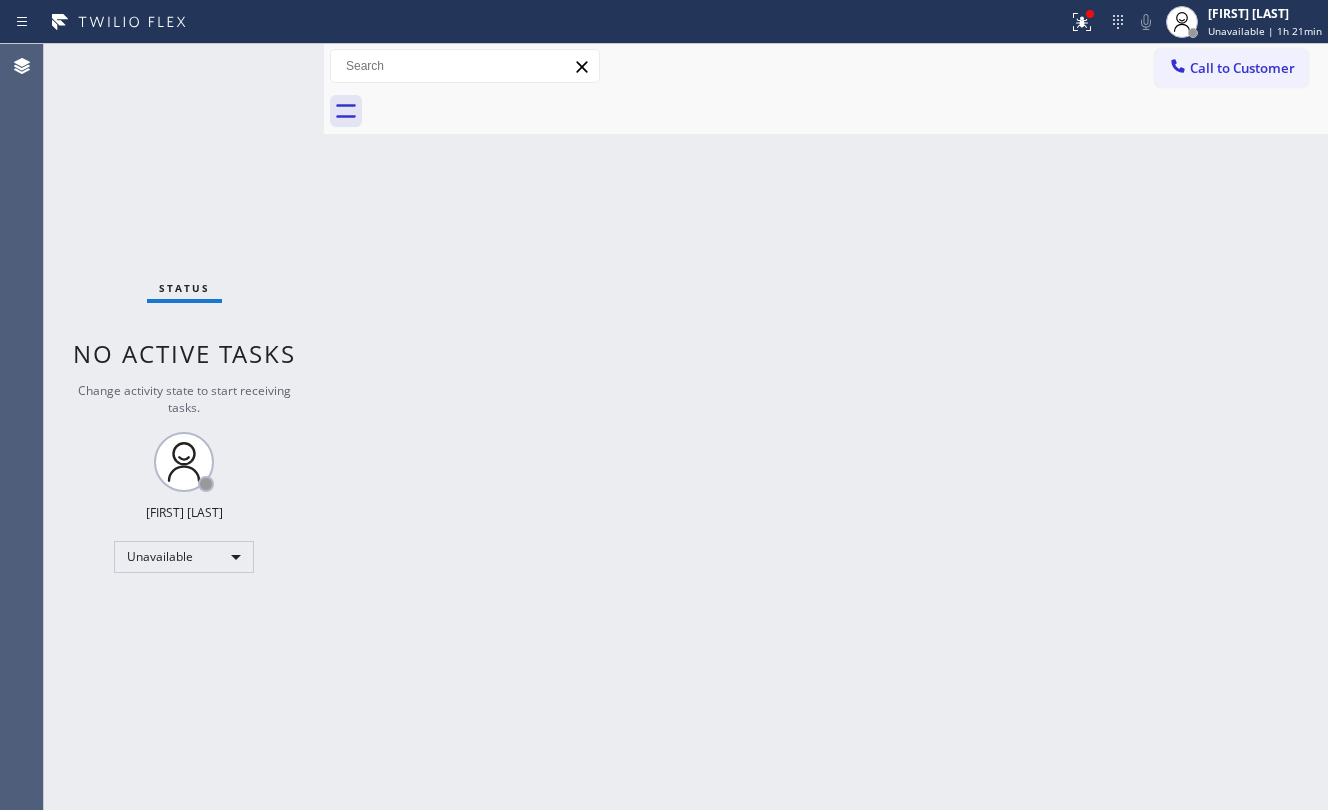 click on "Call to Customer Outbound call Location Same Day Subzero Repair Vineland Your caller id phone number [PHONE] Customer number Call Outbound call Technician Search Technician Your caller id phone number Your caller id phone number Call" at bounding box center (826, 66) 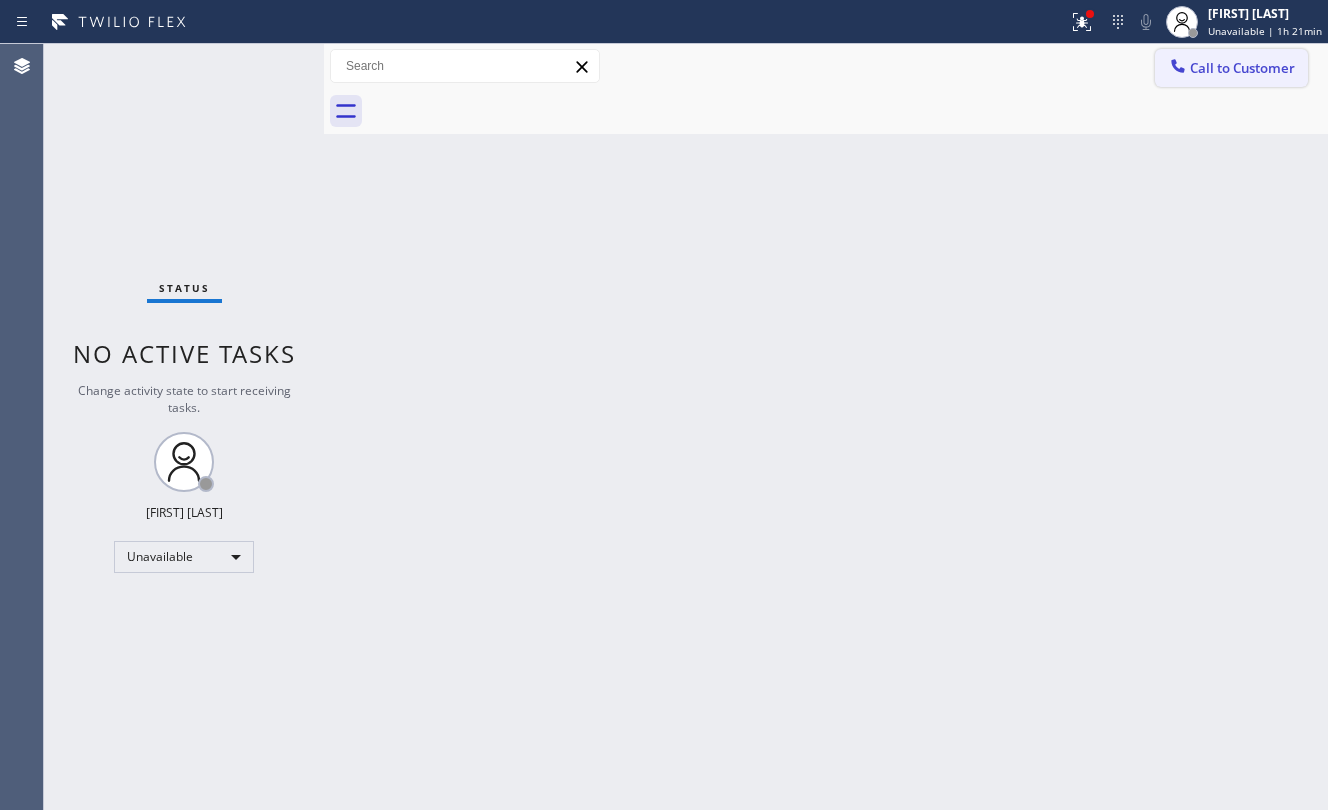 click on "Call to Customer" at bounding box center [1231, 68] 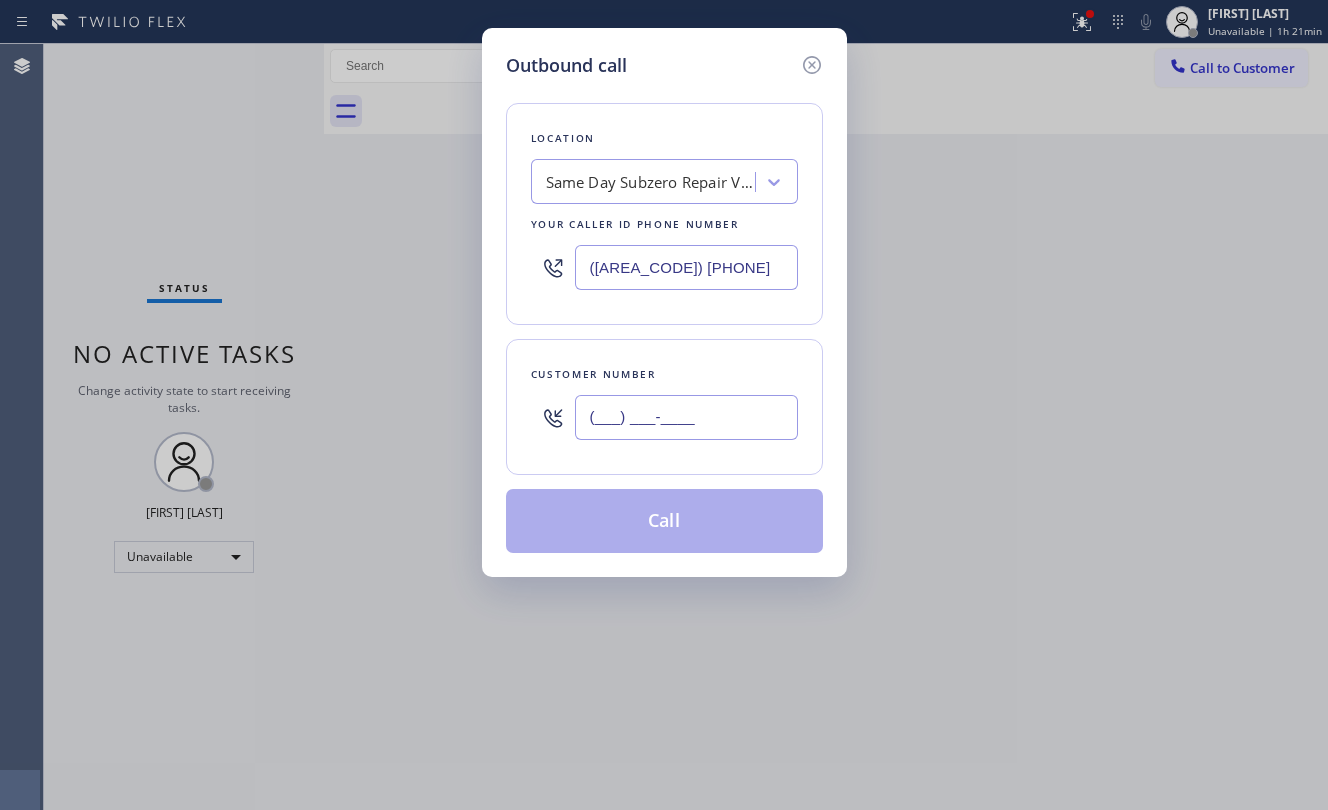 click on "(___) ___-____" at bounding box center [686, 417] 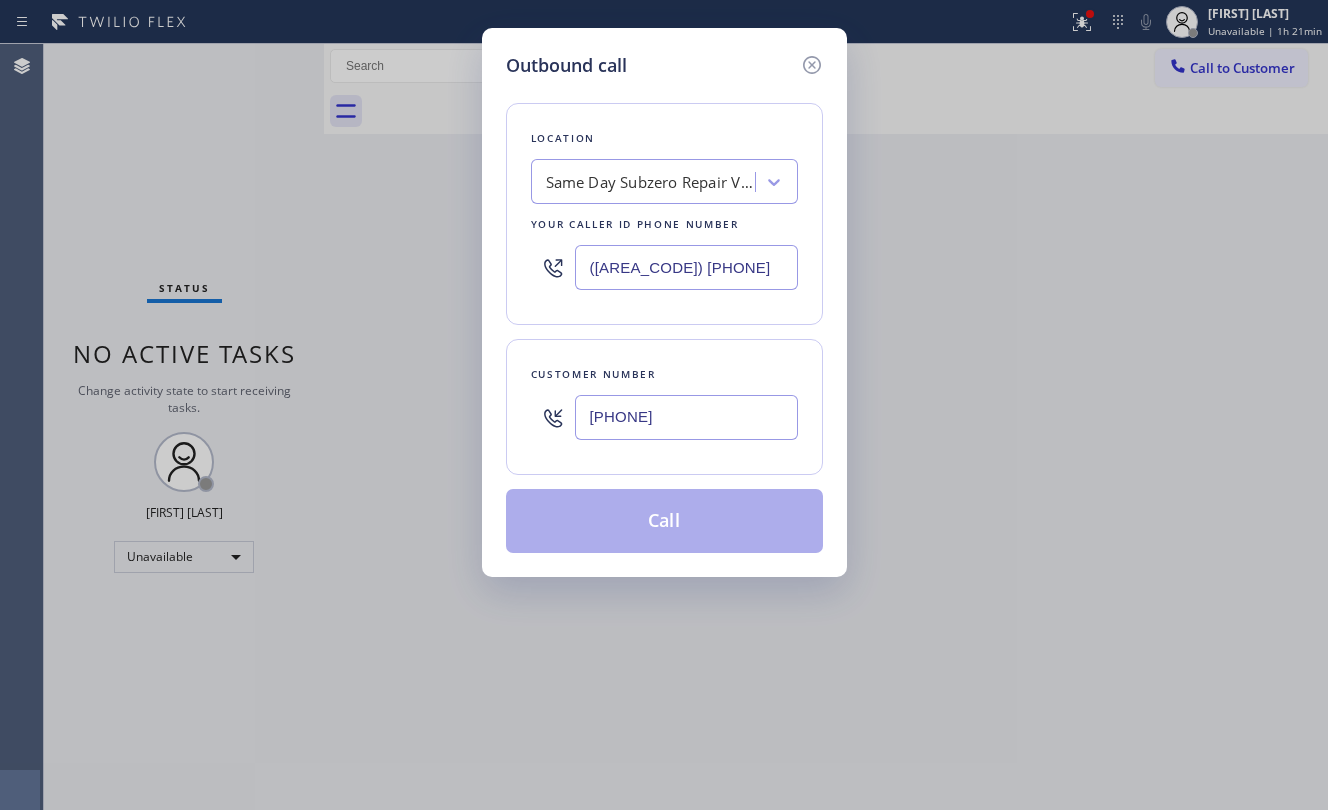 type on "[PHONE]" 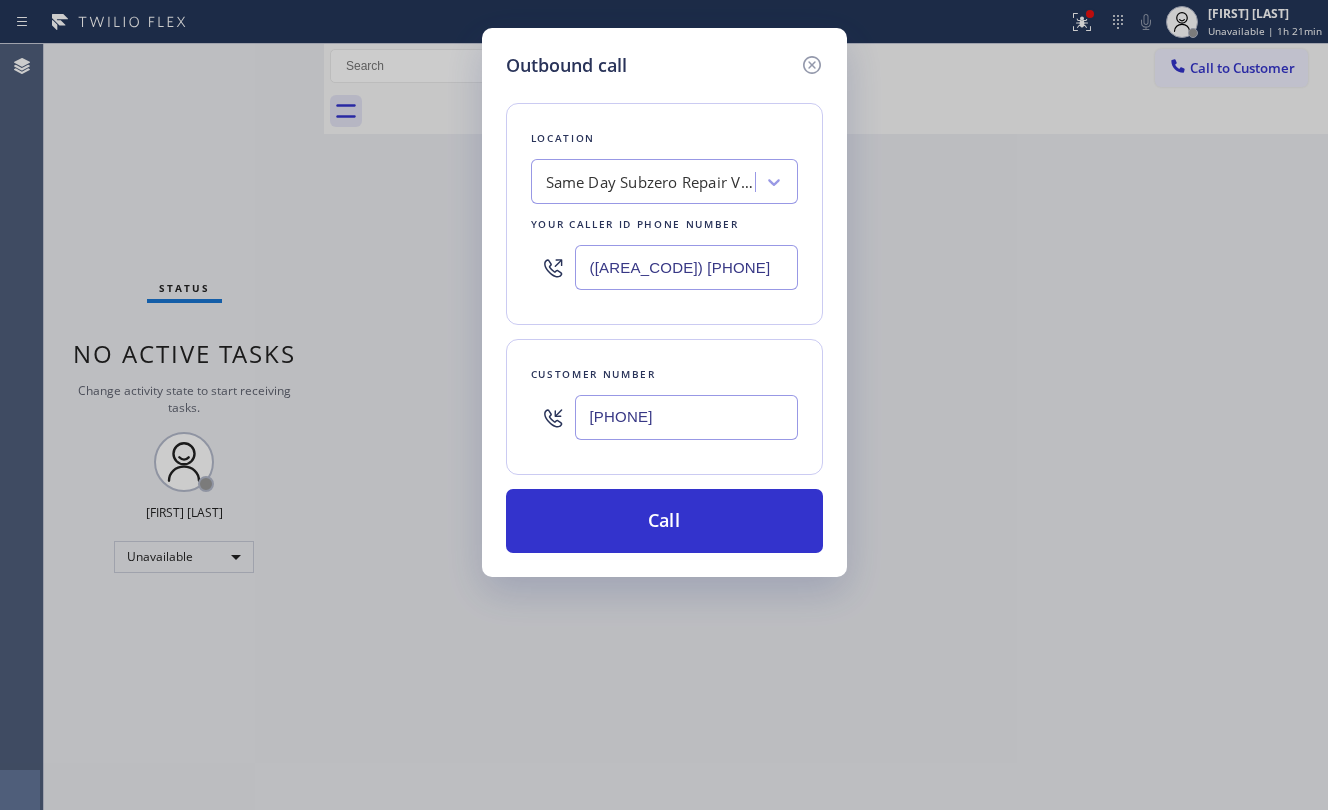 click on "([AREA_CODE]) [PHONE]" at bounding box center (686, 267) 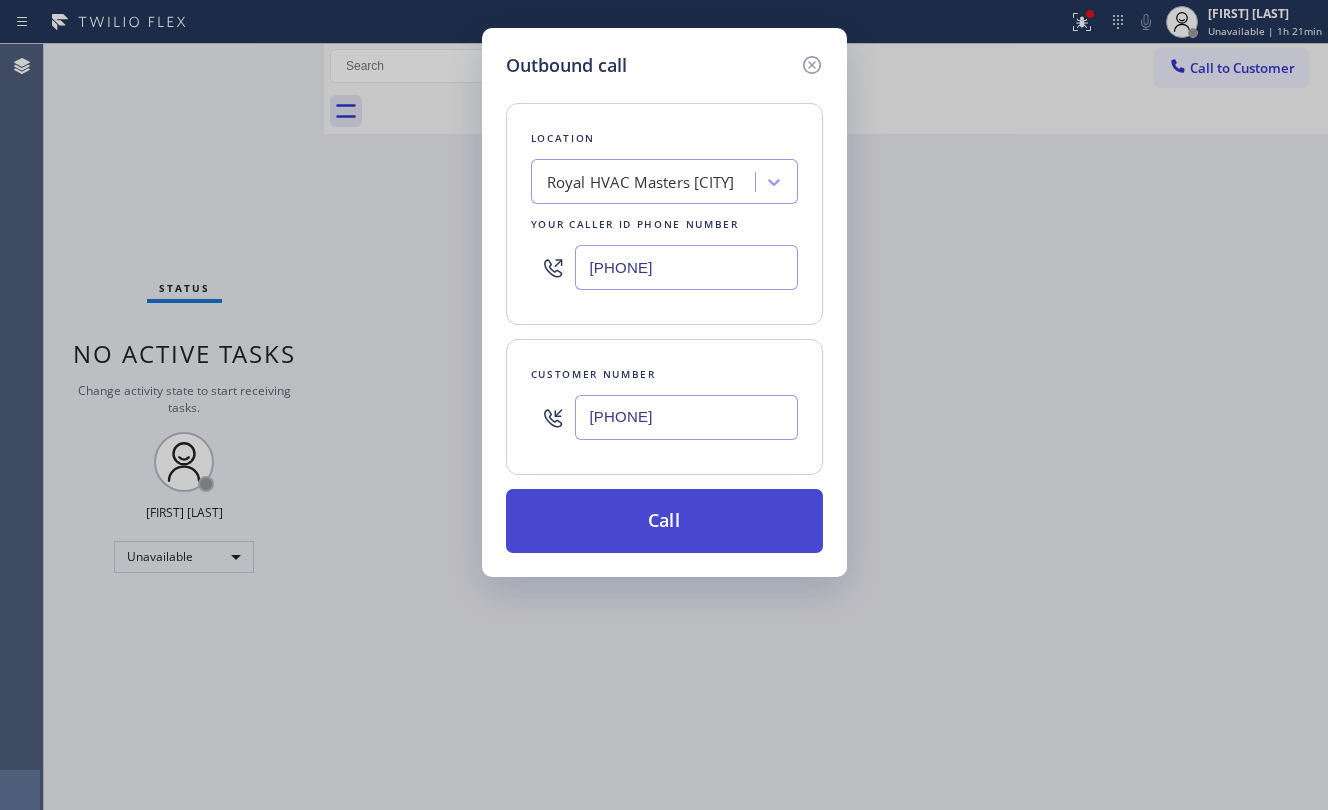 type on "[PHONE]" 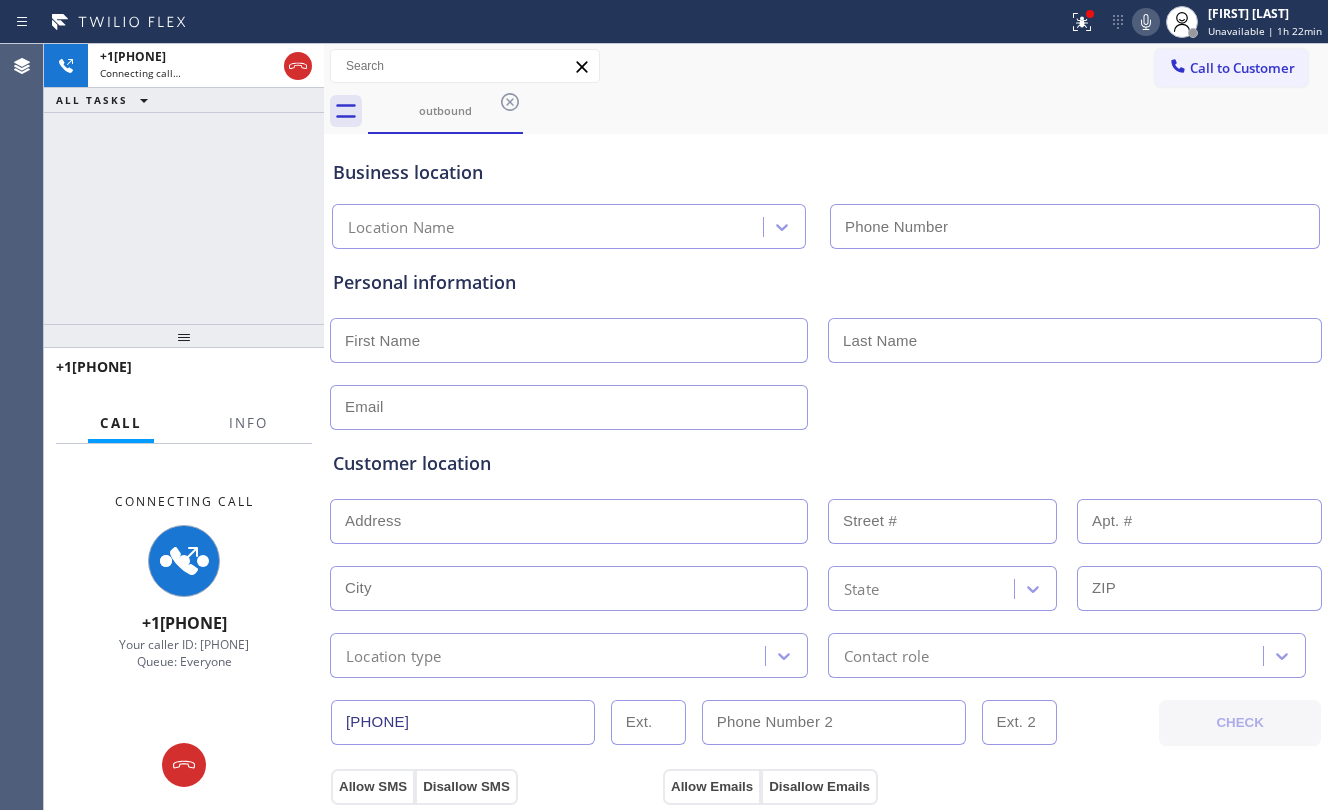 type on "[PHONE]" 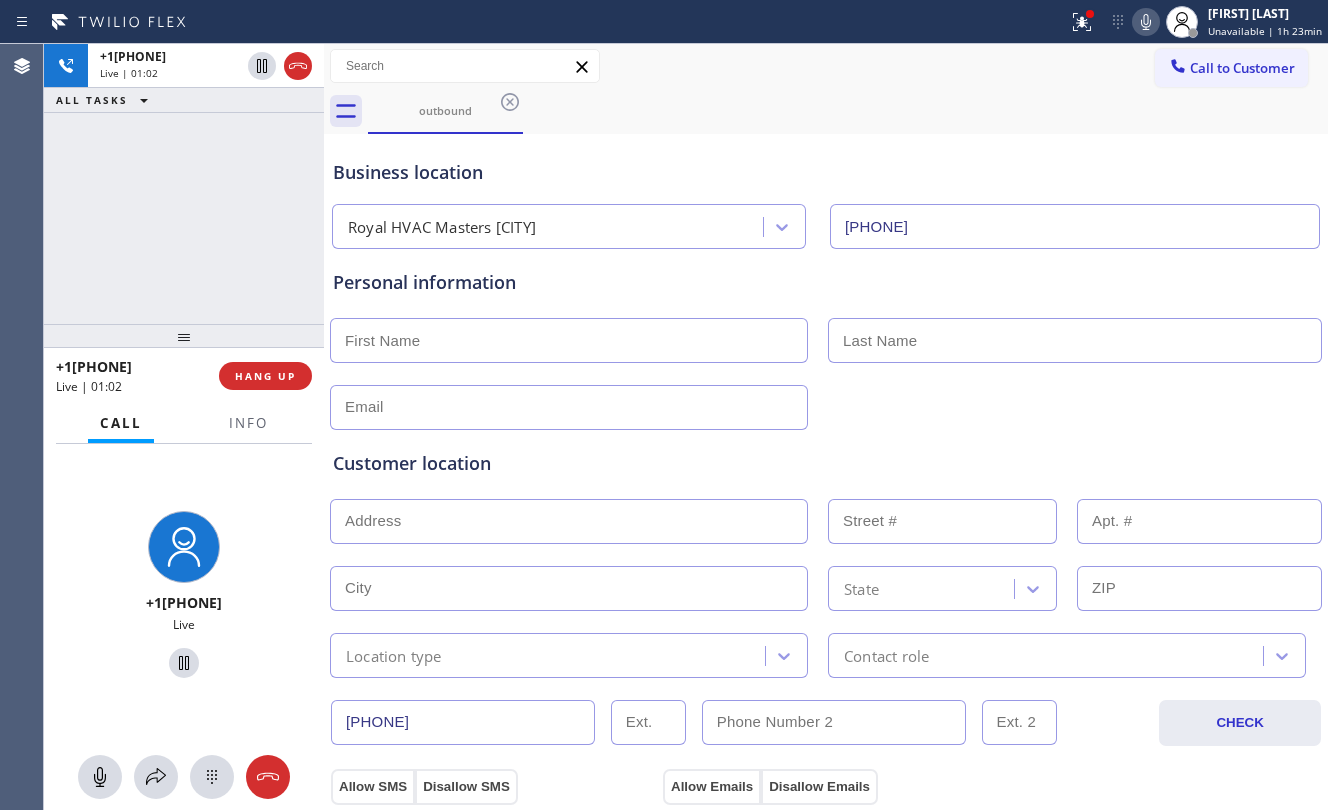click on "Customer location" at bounding box center (826, 463) 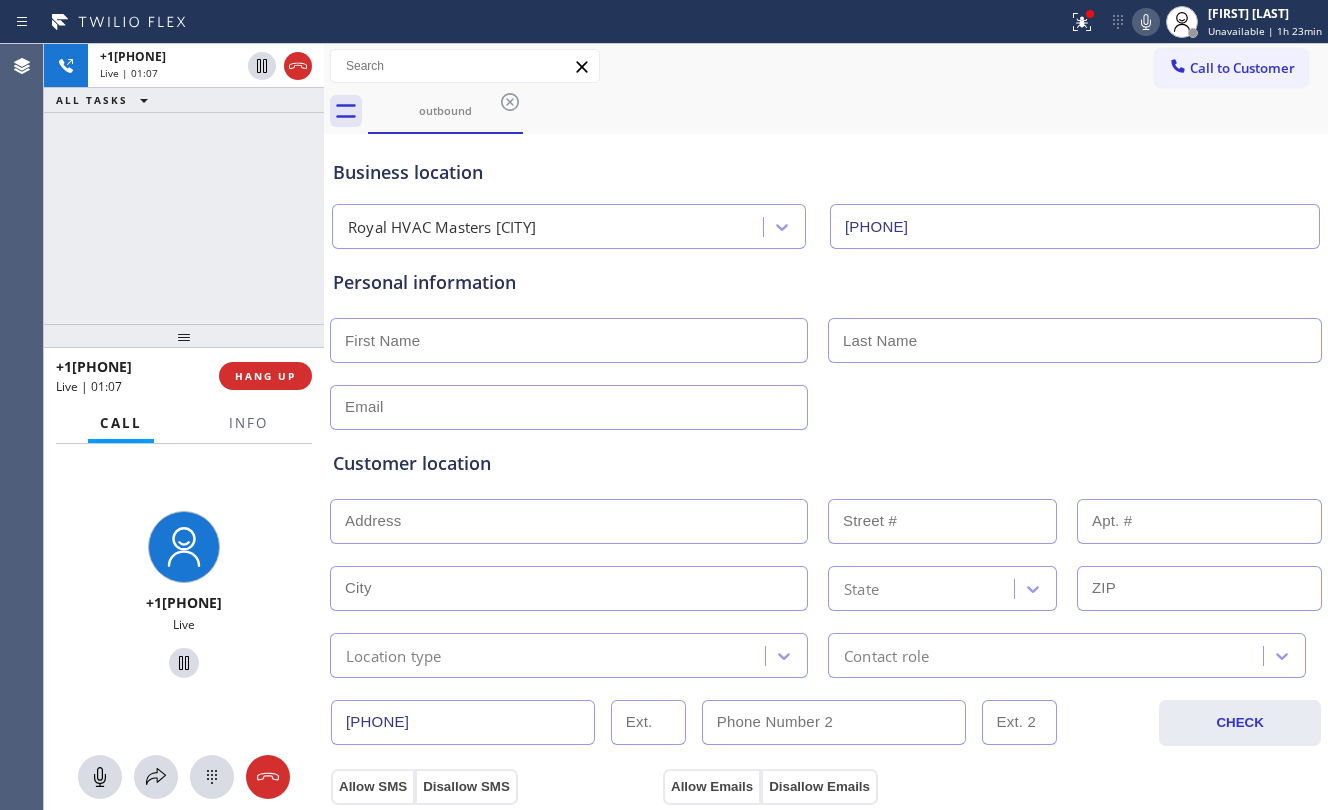 click on "[PHONE] Live | 01:07 ALL TASKS ALL TASKS ACTIVE TASKS TASKS IN WRAP UP" at bounding box center [184, 184] 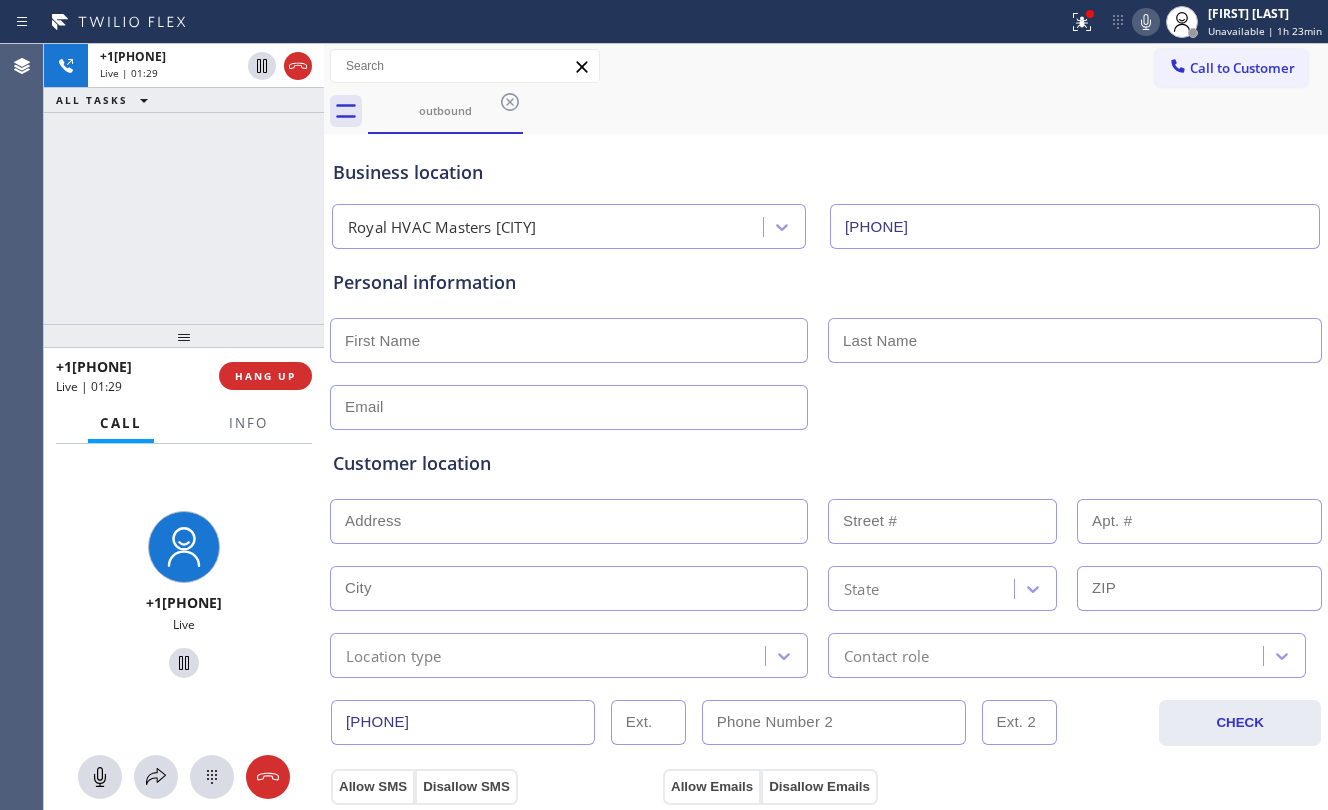click on "+[PHONE] Live | 01:29 ALL TASKS ALL TASKS ACTIVE TASKS TASKS IN WRAP UP" at bounding box center [184, 184] 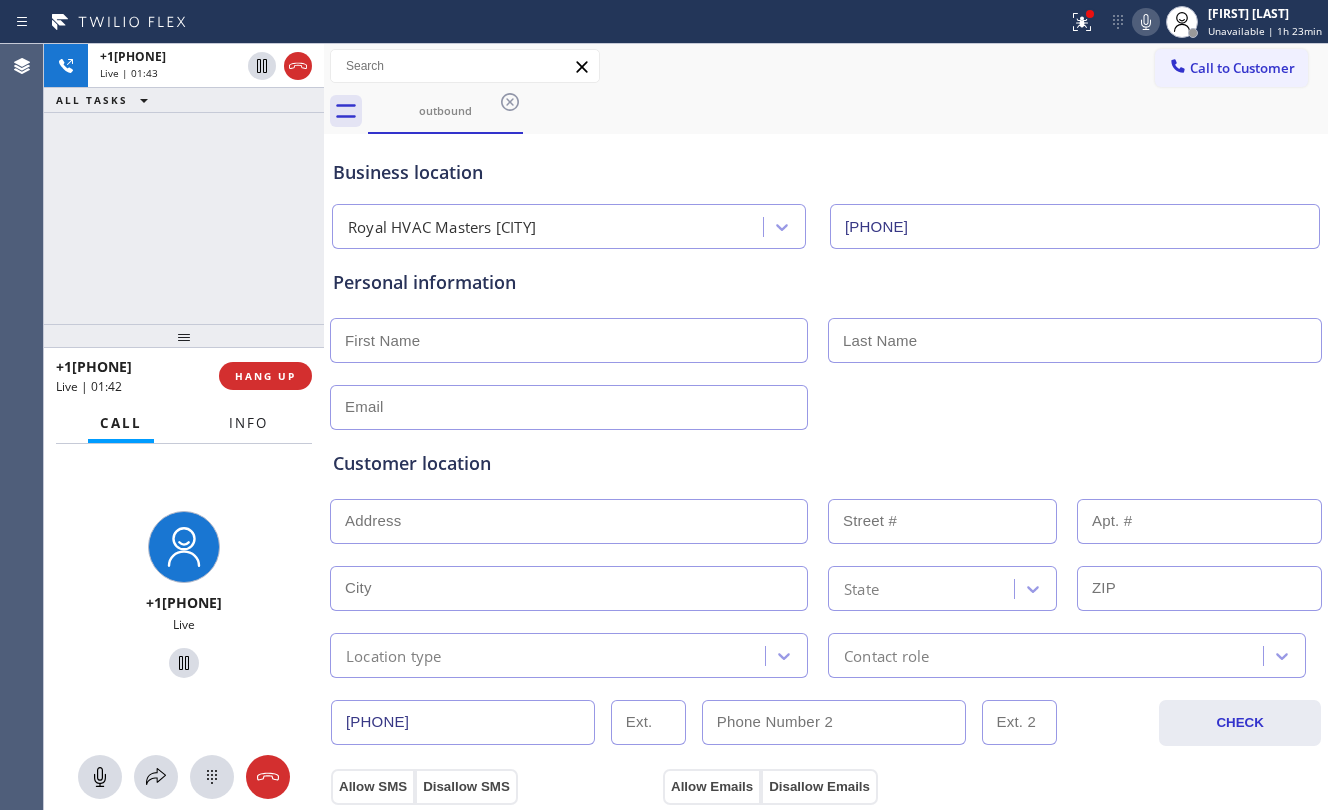 click on "Info" at bounding box center [248, 423] 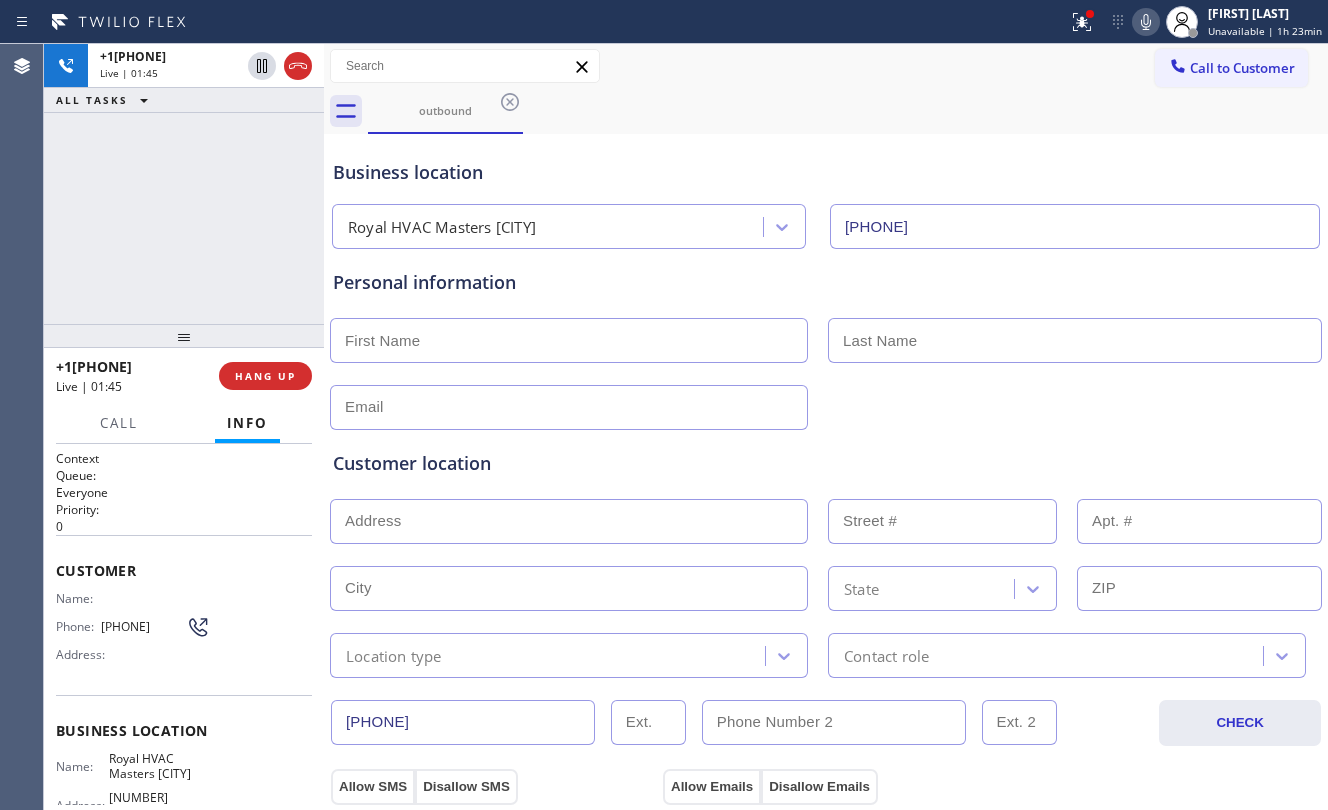 click on "[PHONE] Live | 01:45 ALL TASKS ALL TASKS ACTIVE TASKS TASKS IN WRAP UP" at bounding box center [184, 184] 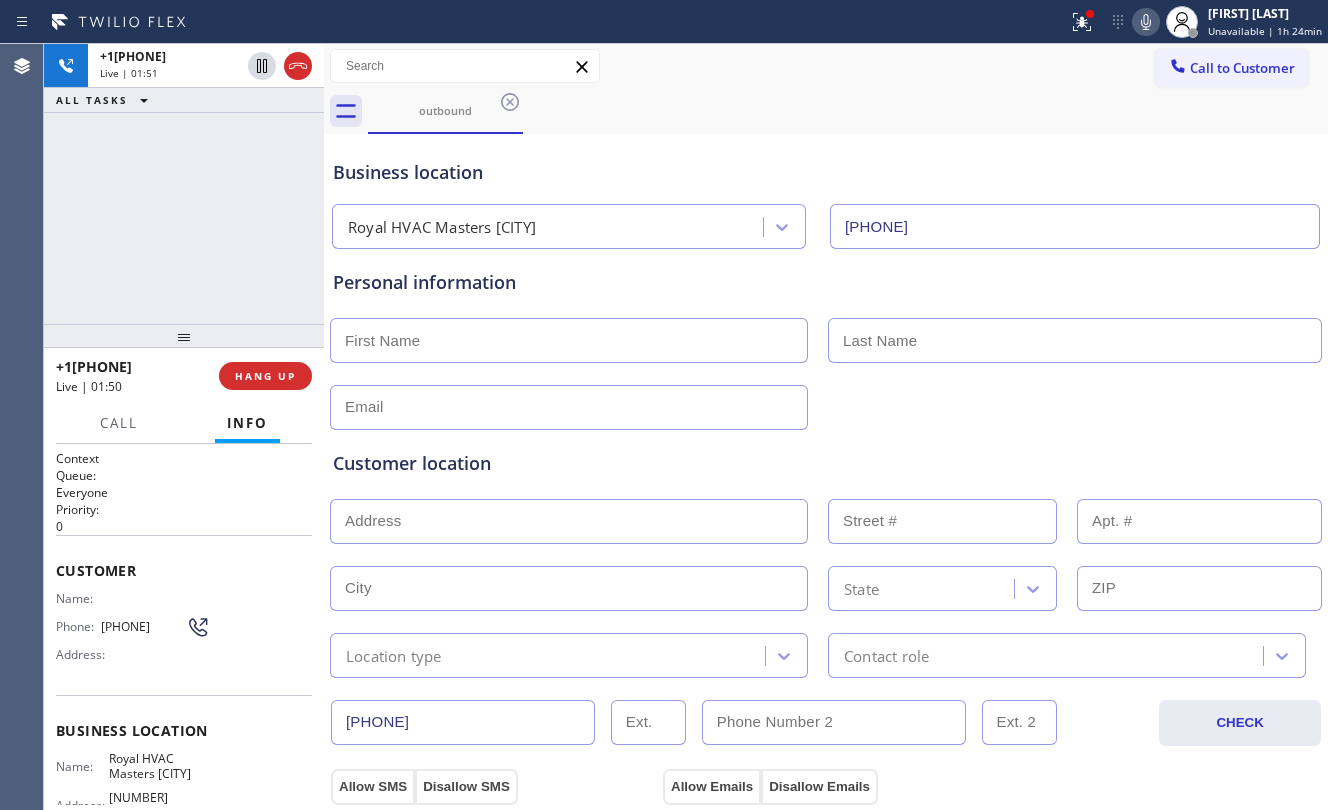click on "+1[PHONE] Live | 01:51 ALL TASKS ALL TASKS ACTIVE TASKS TASKS IN WRAP UP" at bounding box center [184, 184] 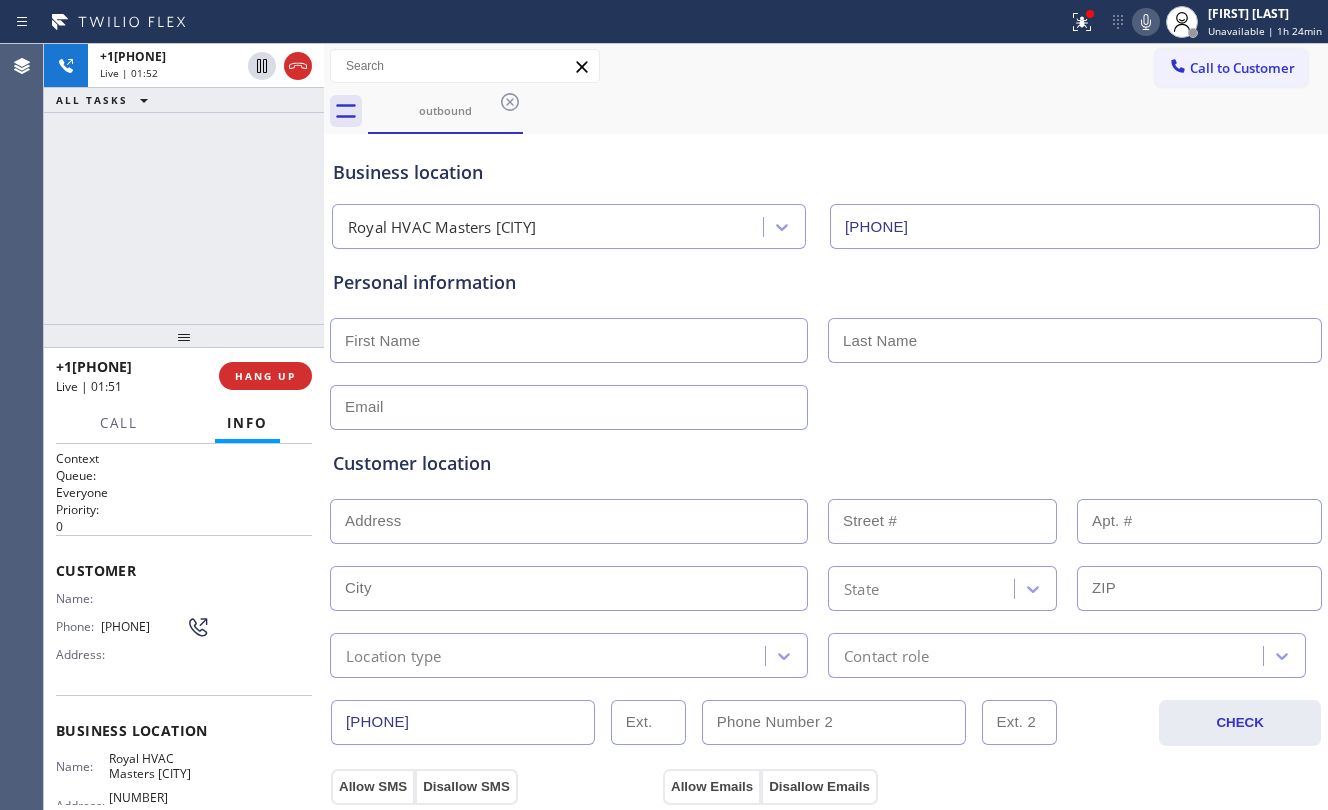 click on "+[PHONE] Live | 01:52 ALL TASKS ALL TASKS ACTIVE TASKS TASKS IN WRAP UP" at bounding box center (184, 184) 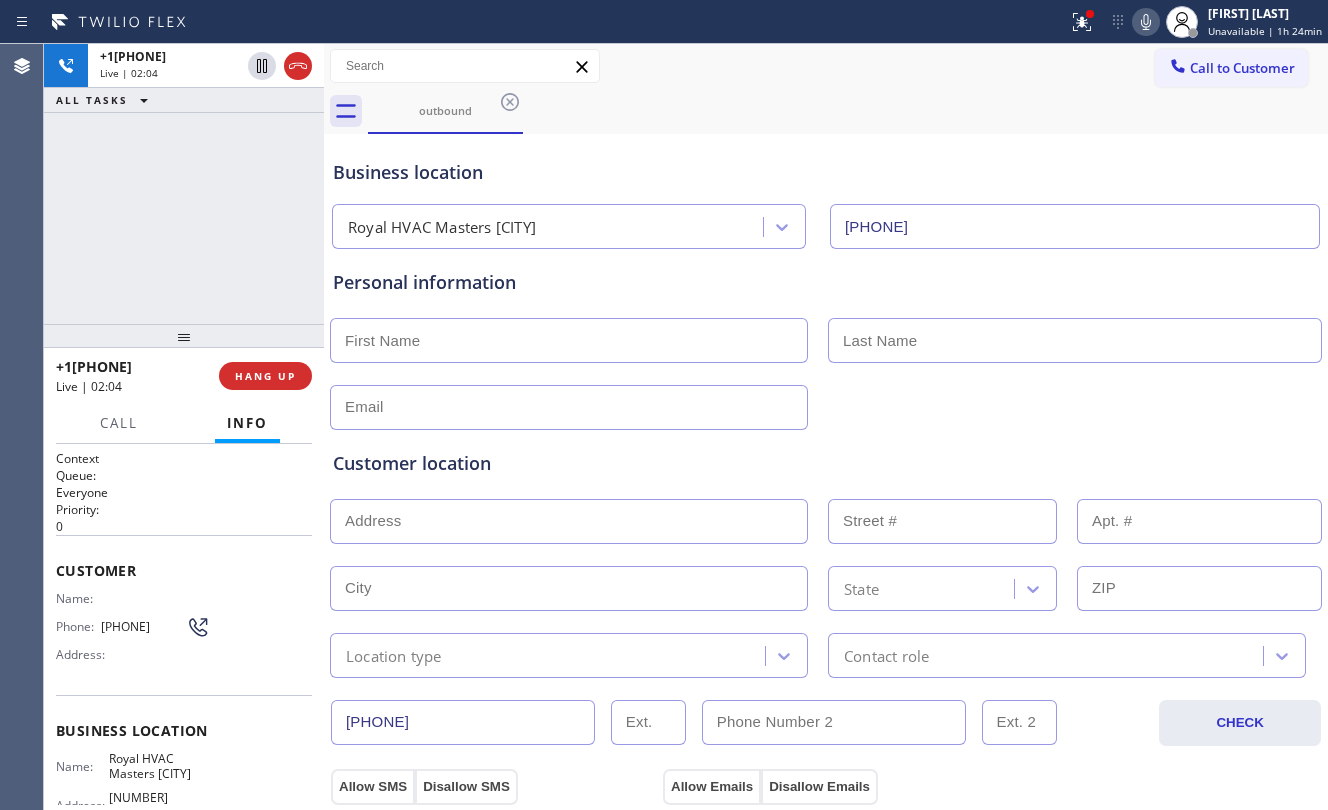 drag, startPoint x: 140, startPoint y: 240, endPoint x: 766, endPoint y: 294, distance: 628.32477 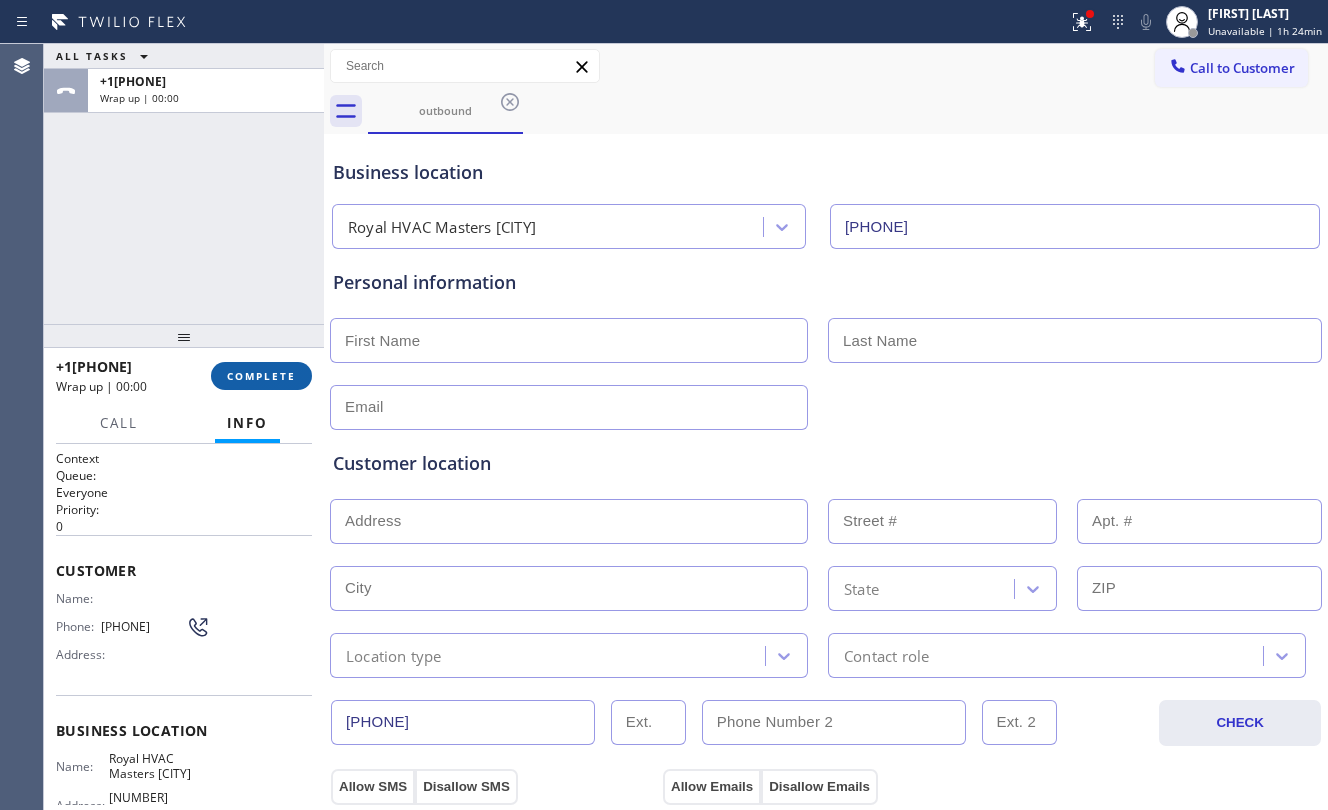 click on "COMPLETE" at bounding box center [261, 376] 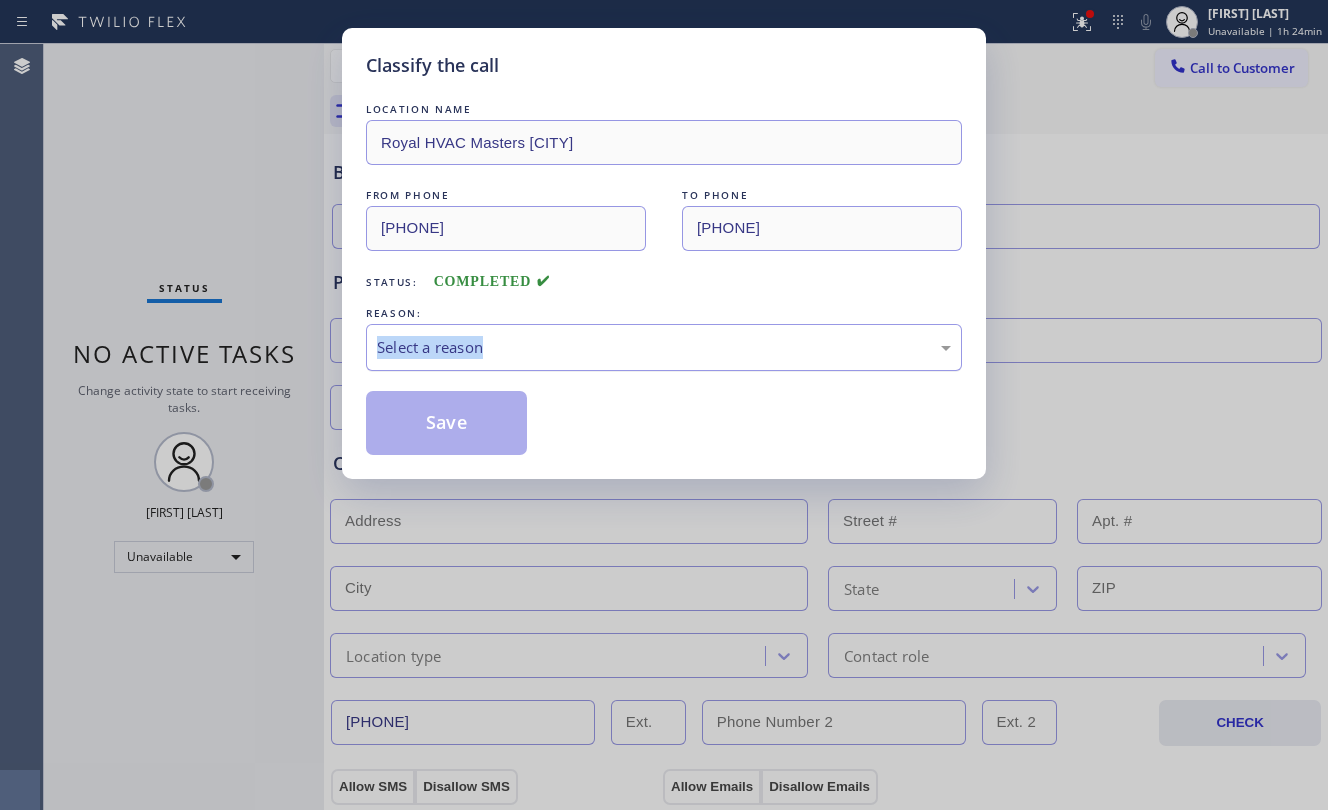 click on "Select a reason" at bounding box center [664, 347] 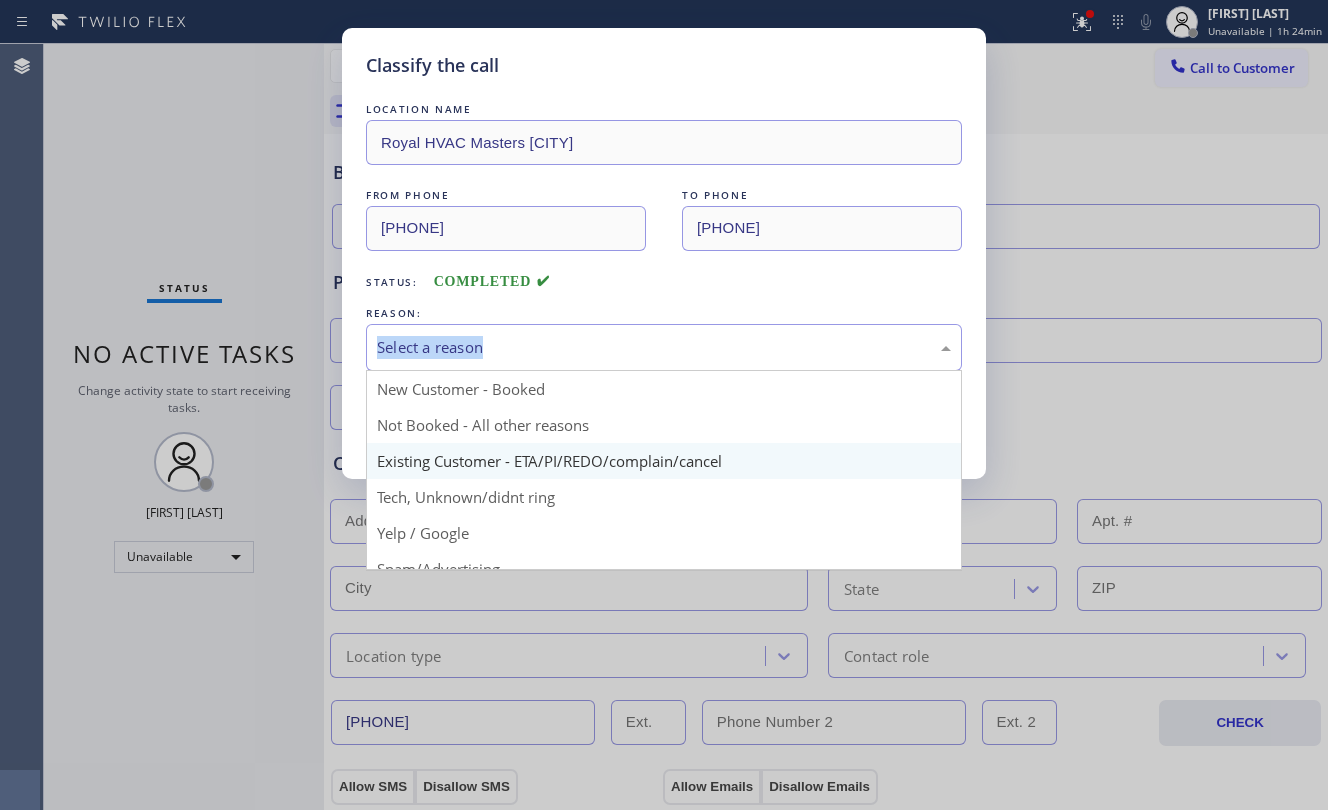 scroll, scrollTop: 126, scrollLeft: 0, axis: vertical 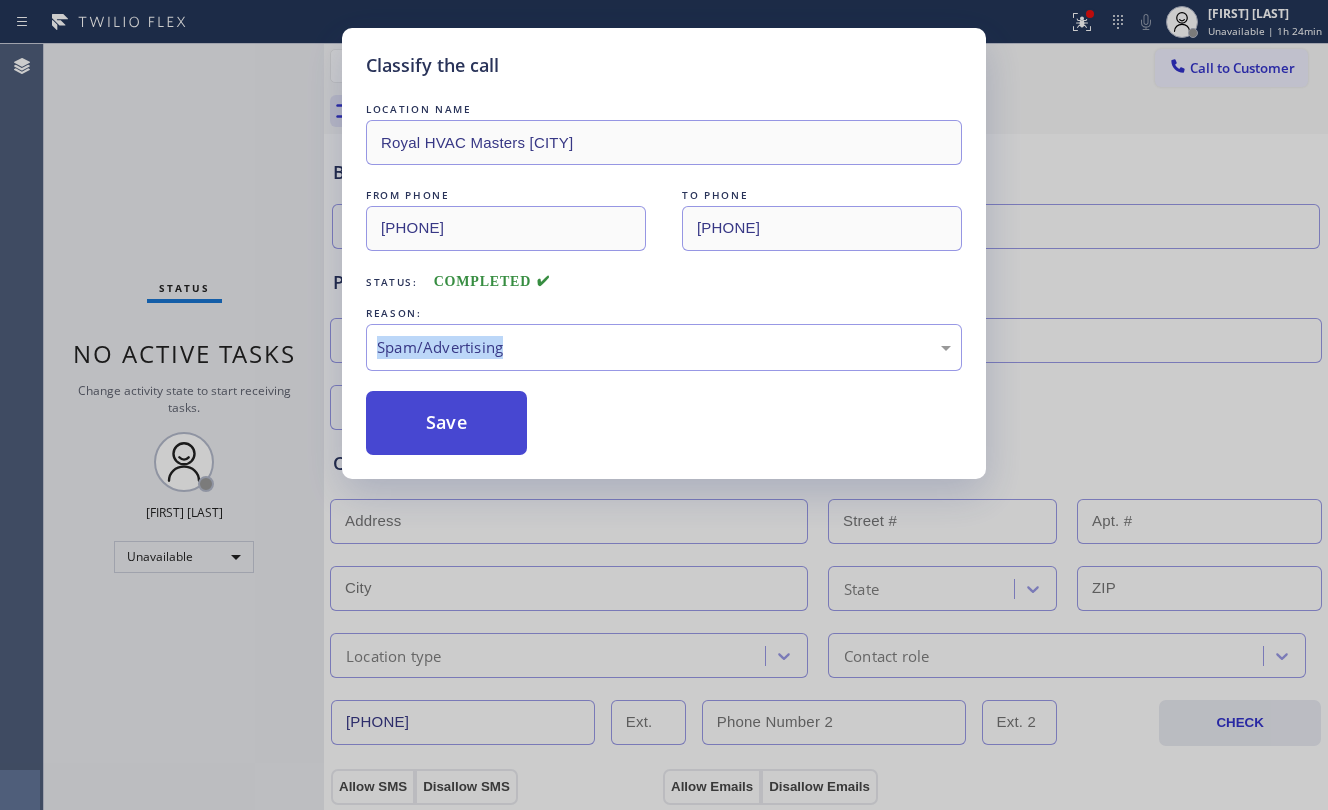 click on "Save" at bounding box center [446, 423] 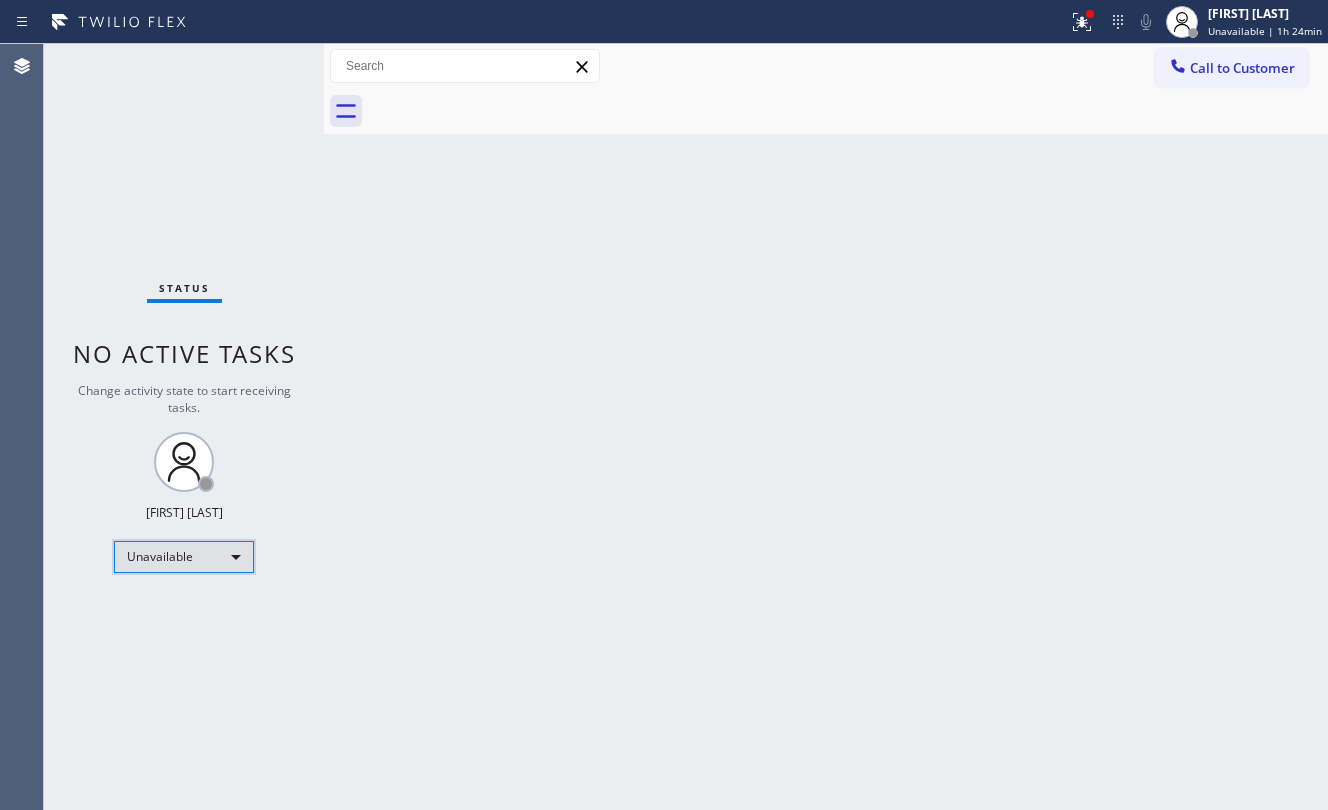 click on "Unavailable" at bounding box center [184, 557] 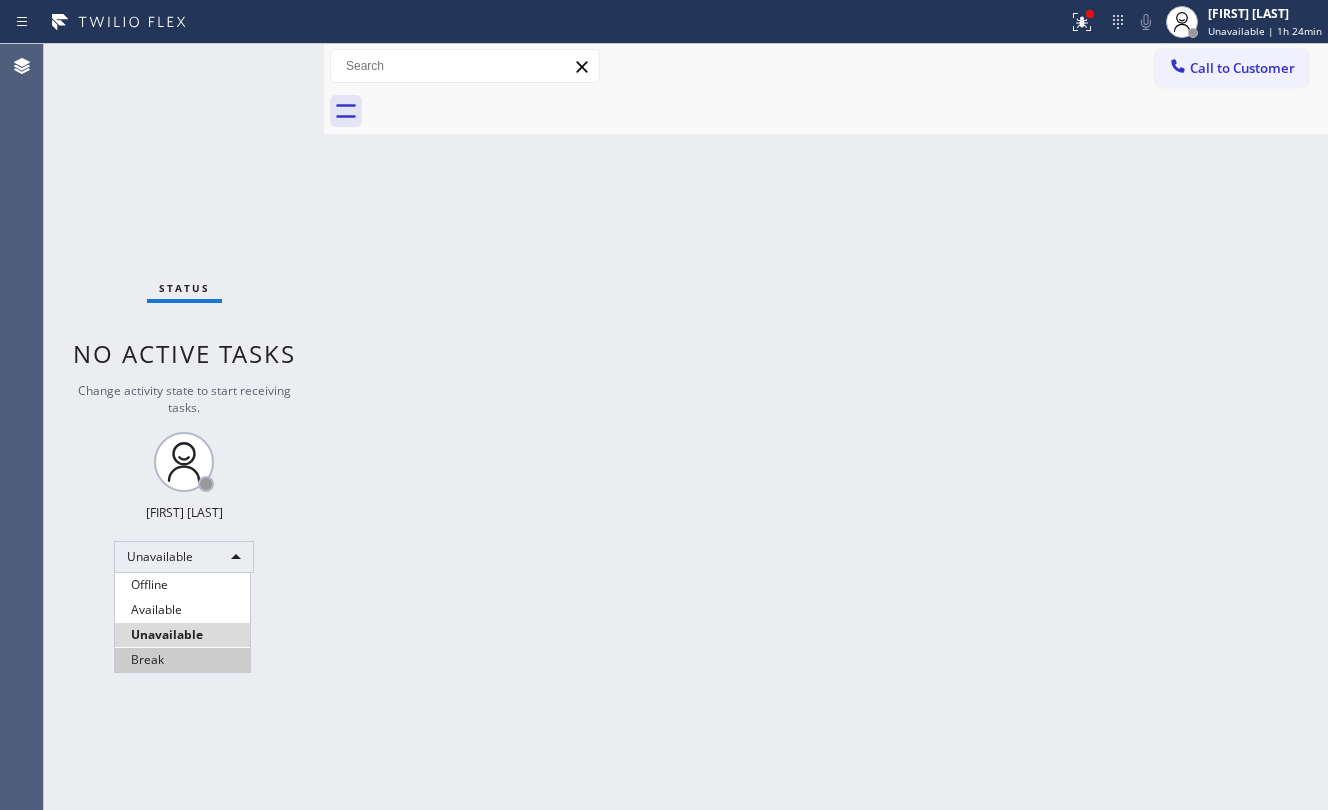 click on "Break" at bounding box center [182, 660] 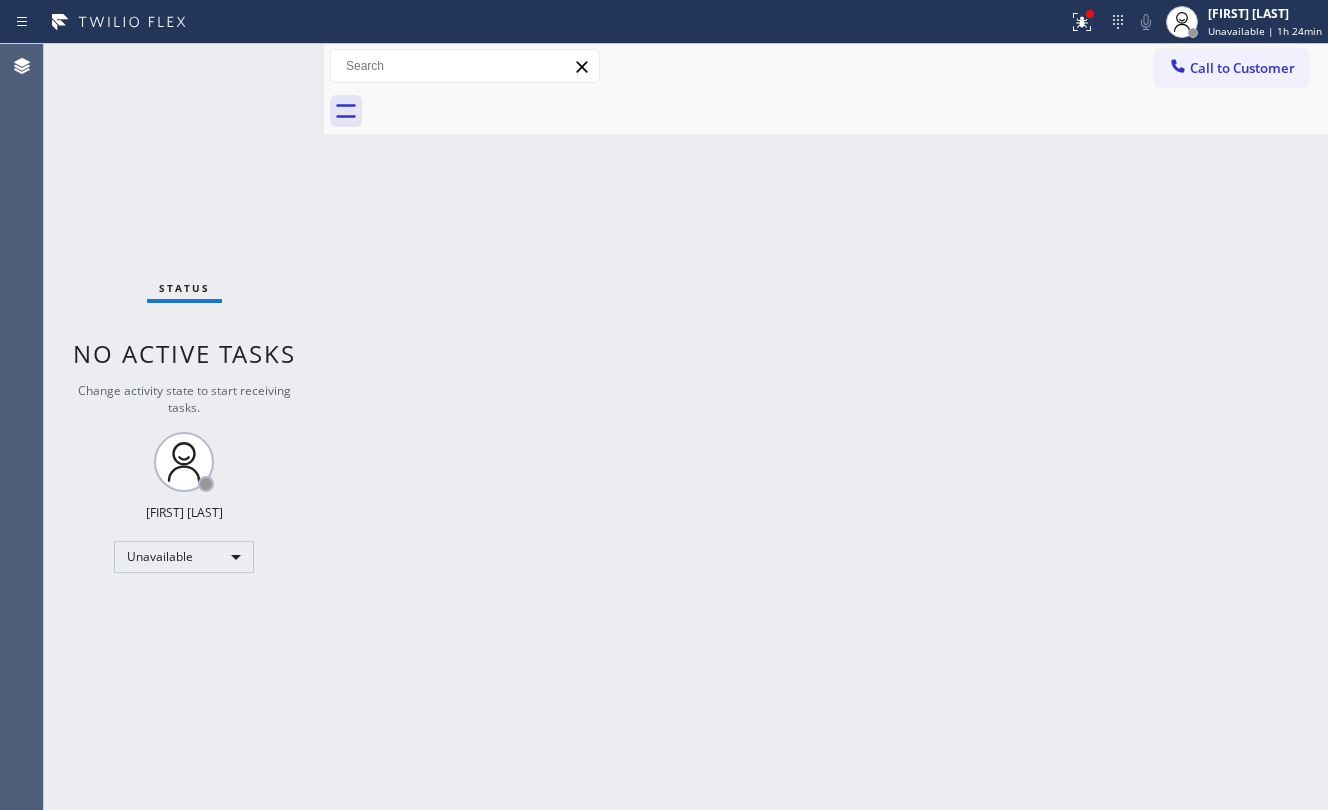 click on "Back to Dashboard Change Sender ID Customers Technicians Select a contact Outbound call Location Search location Your caller id phone number Customer number Call Outbound call Technician Search Technician Your caller id phone number Your caller id phone number Call" at bounding box center [826, 427] 